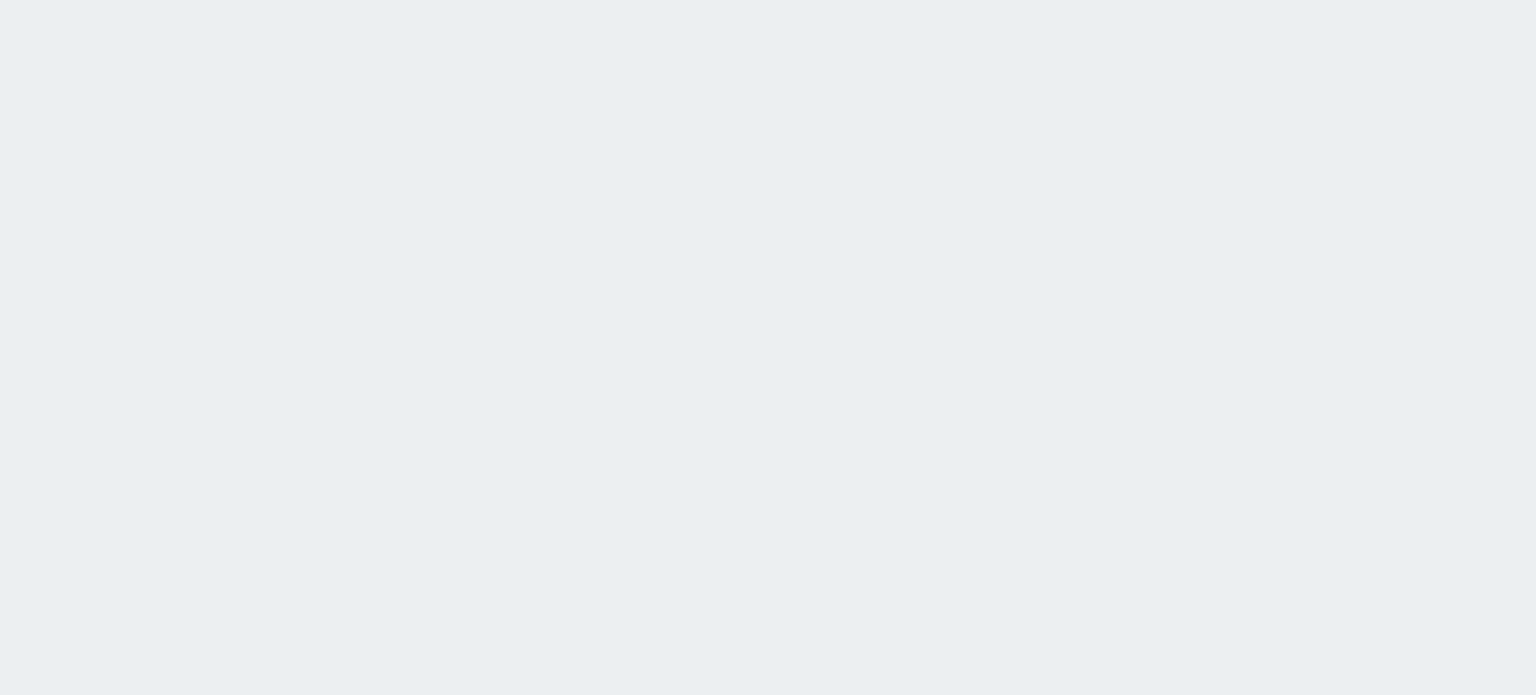 scroll, scrollTop: 0, scrollLeft: 0, axis: both 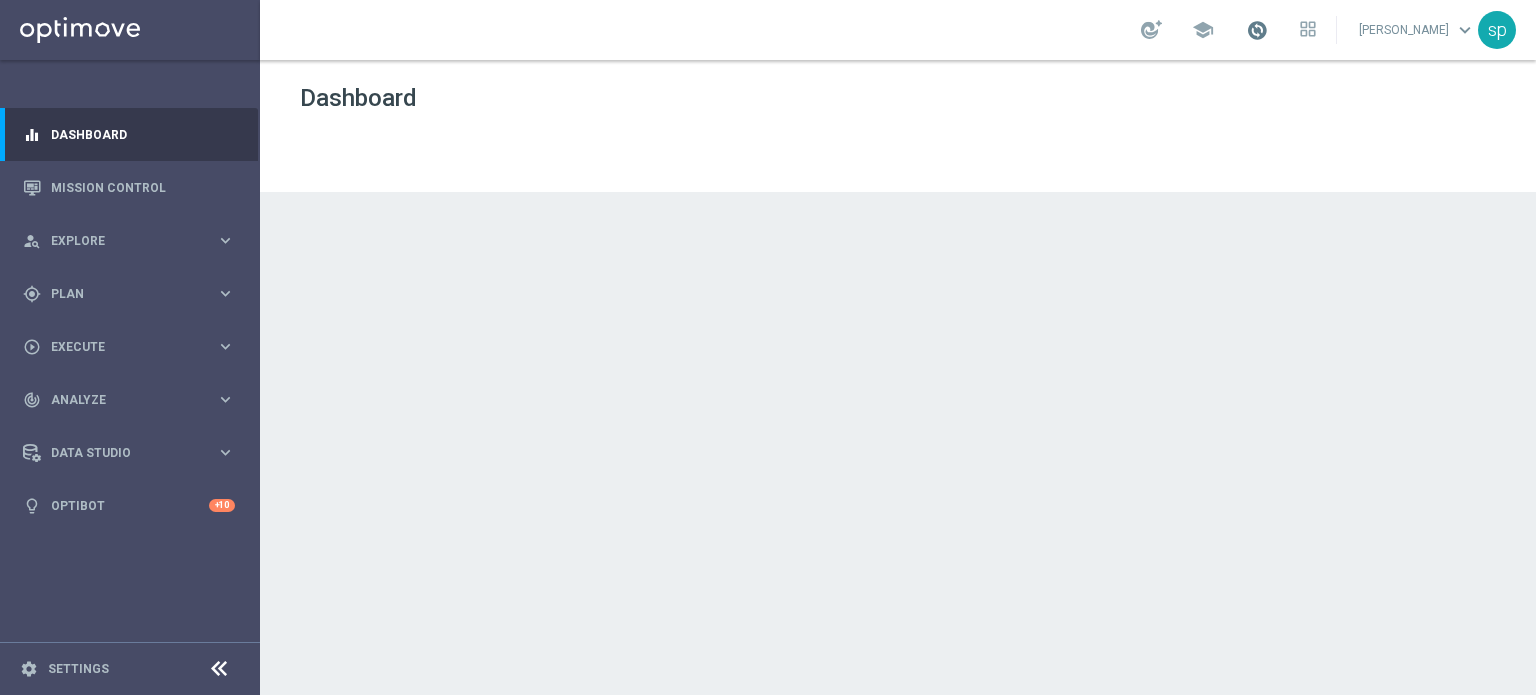 click at bounding box center (1257, 30) 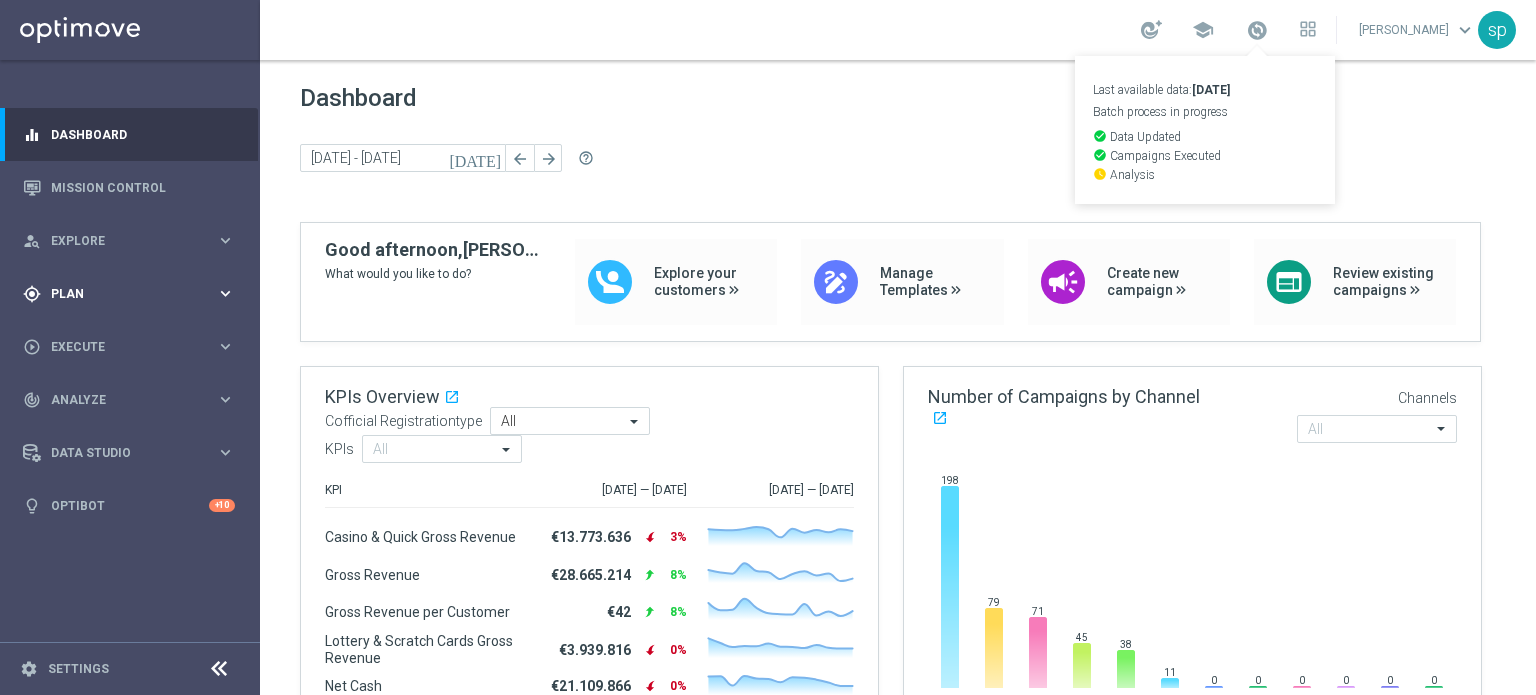 click on "Plan" at bounding box center [133, 294] 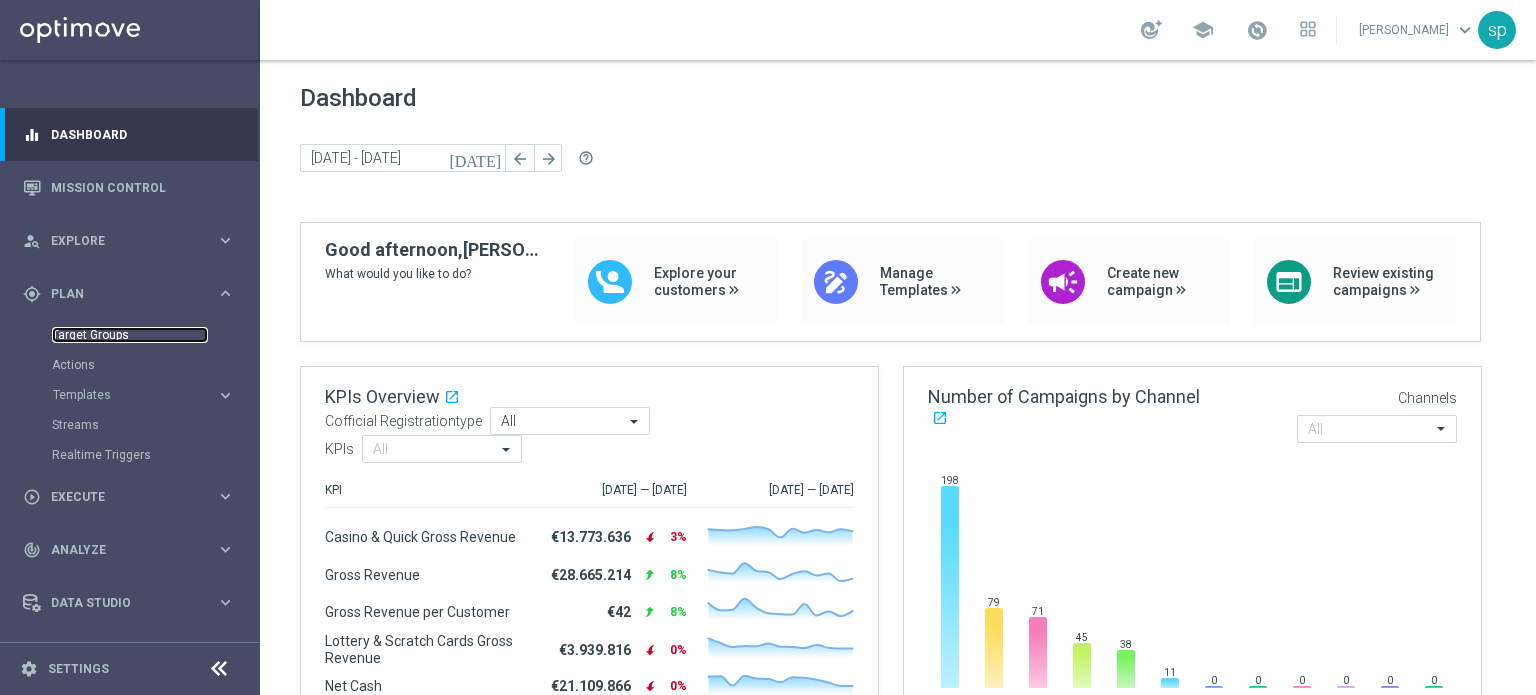 click on "Target Groups" at bounding box center [130, 335] 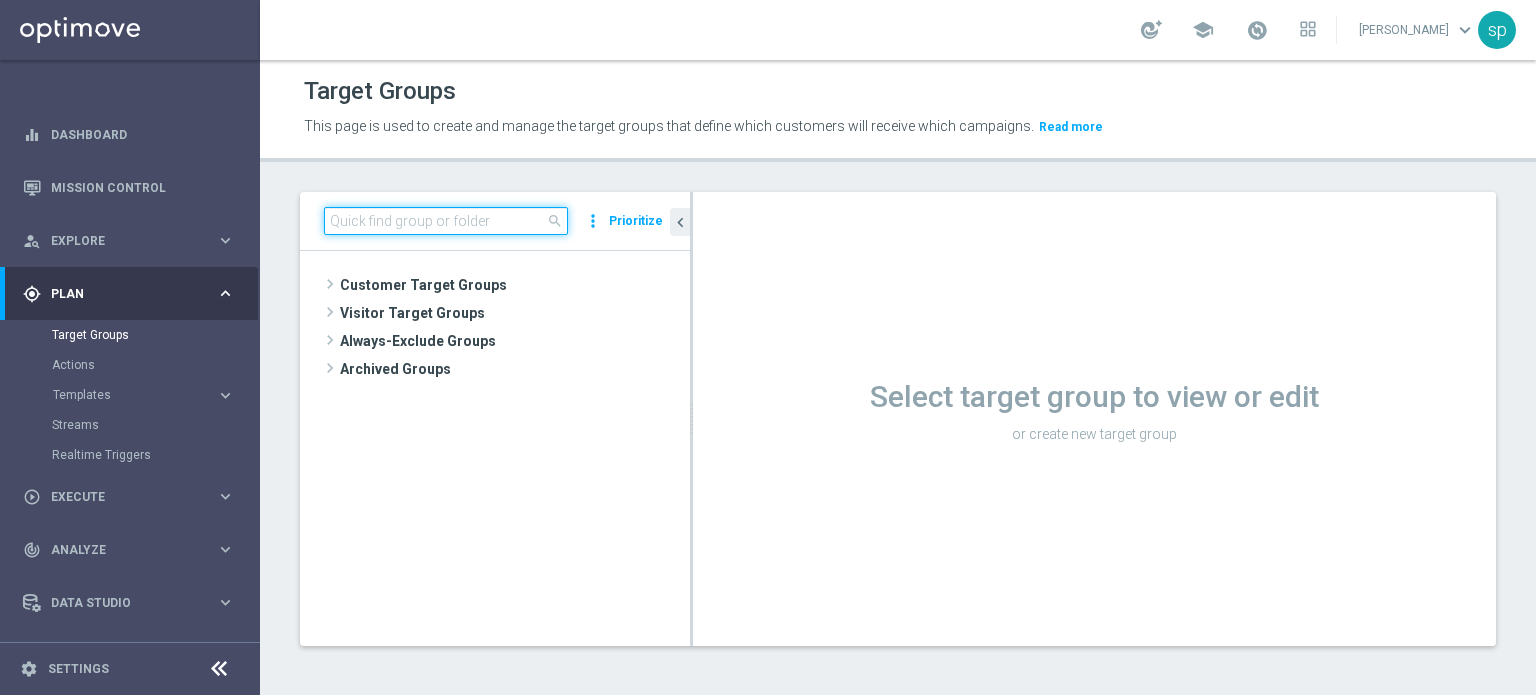 click at bounding box center [446, 221] 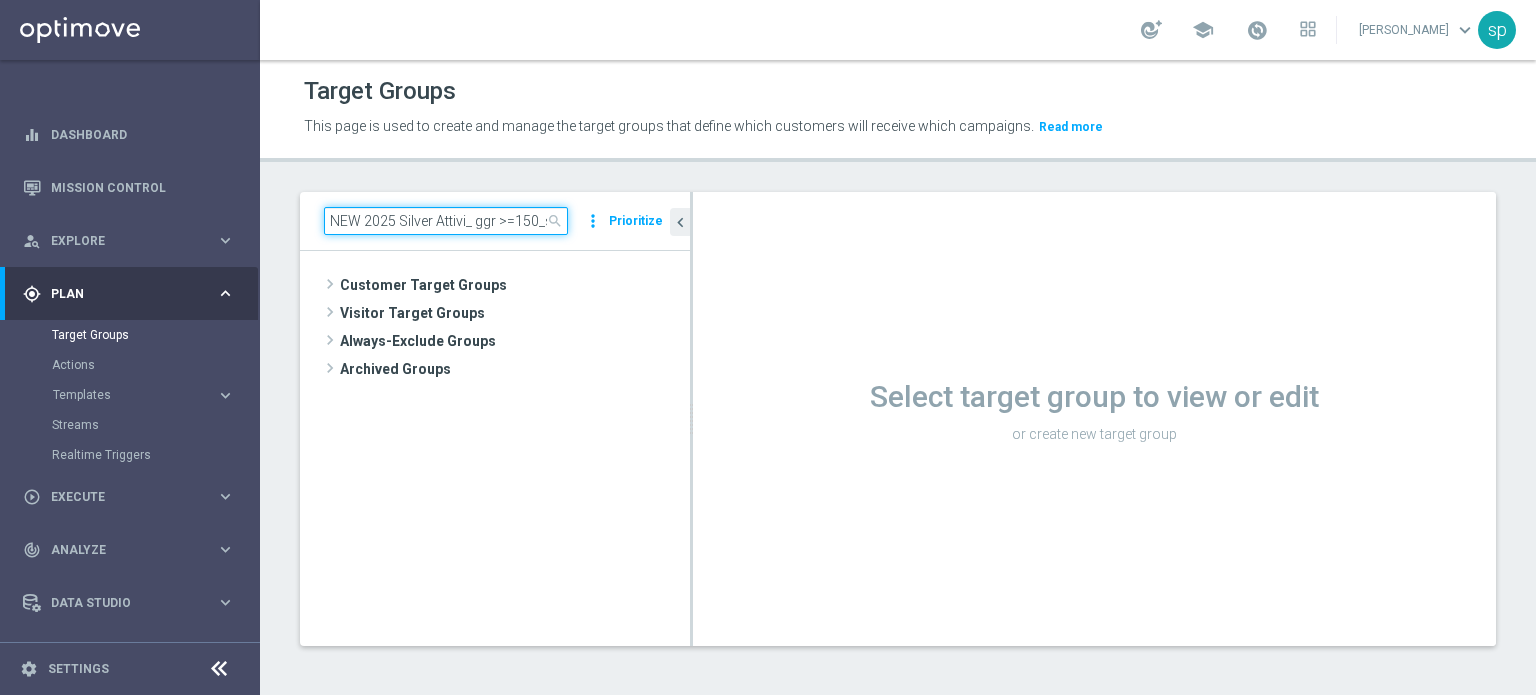 scroll, scrollTop: 0, scrollLeft: 64, axis: horizontal 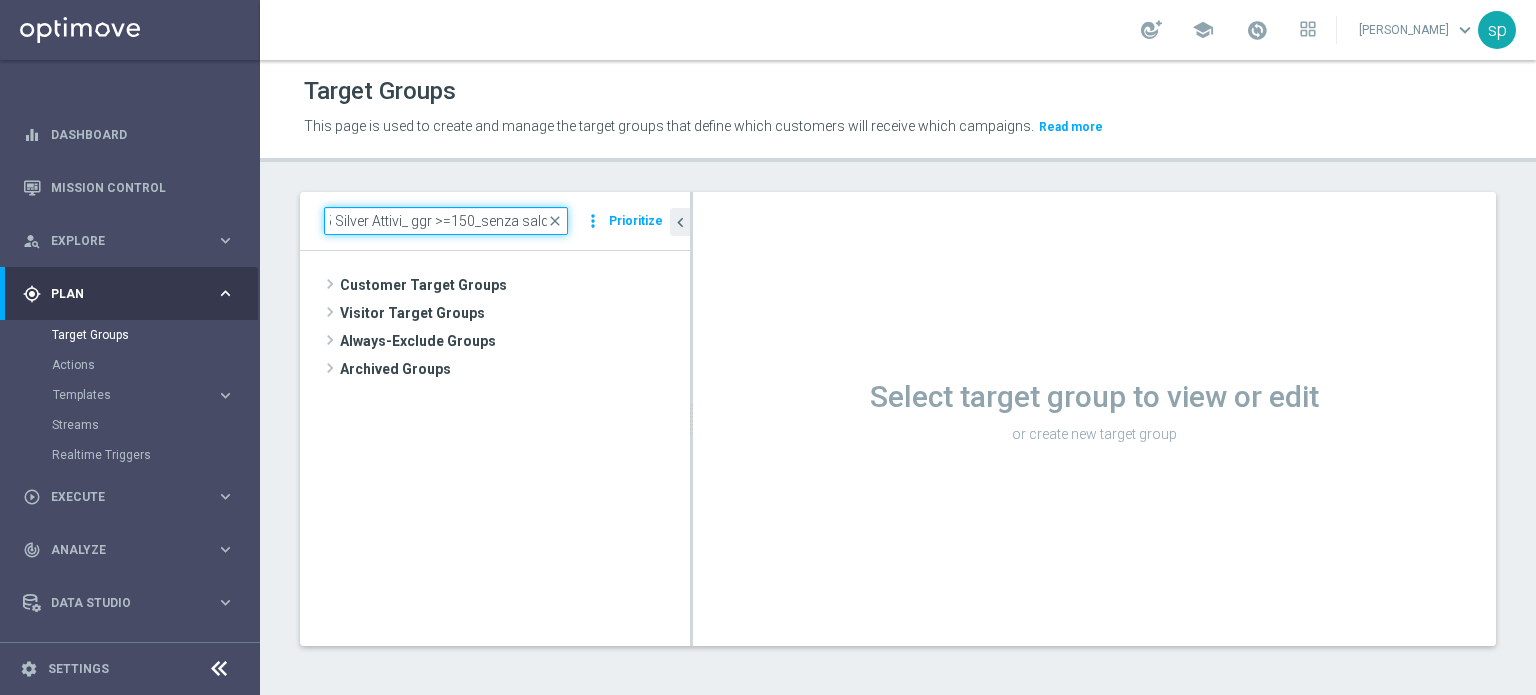type on "NEW 2025 Silver Attivi_ ggr >=150_senza saldo" 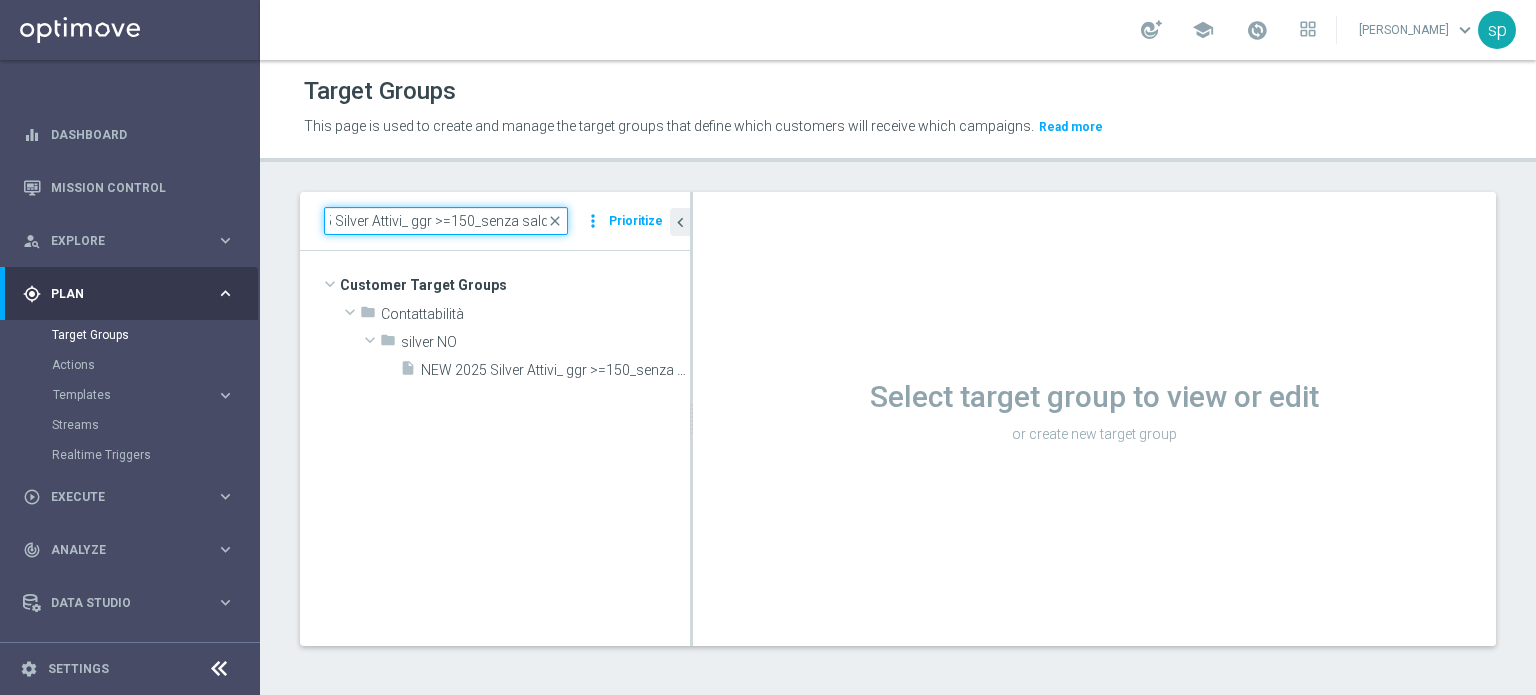 scroll, scrollTop: 0, scrollLeft: 0, axis: both 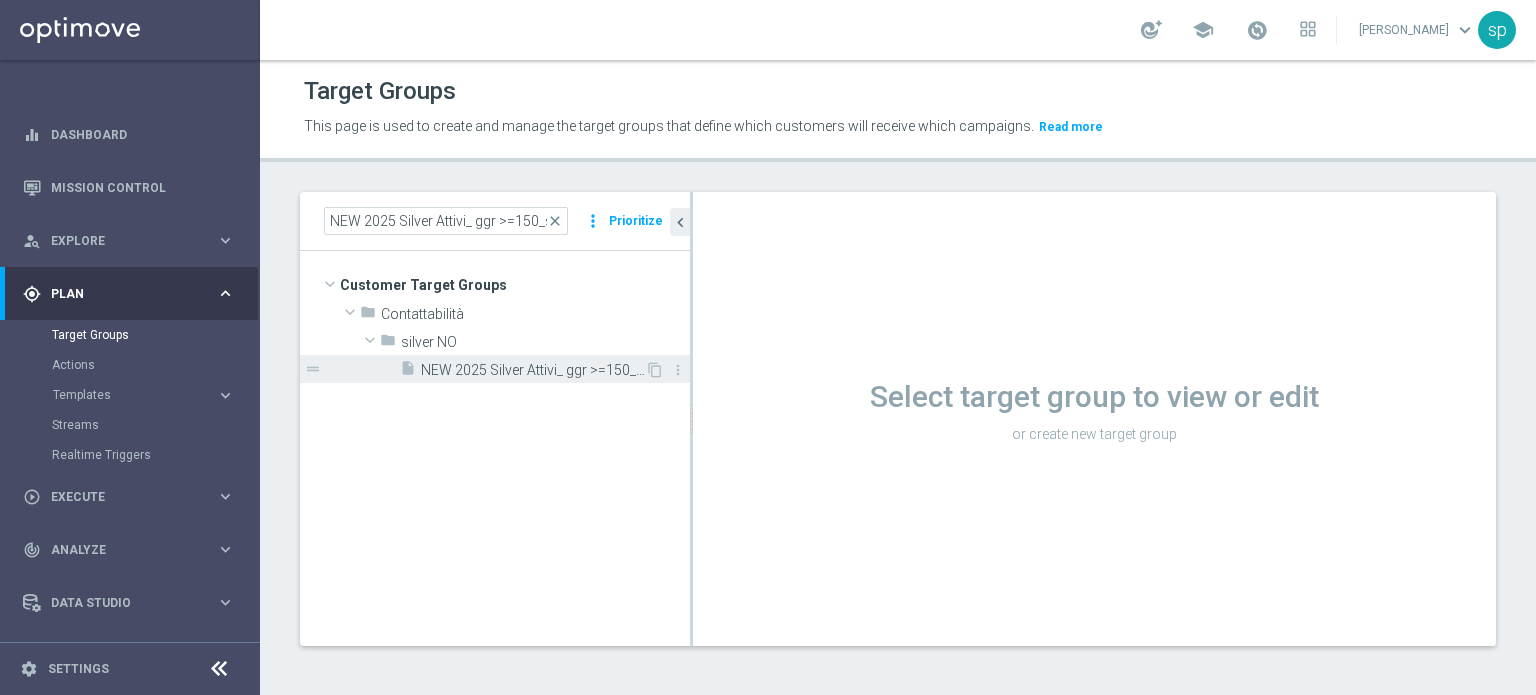 click on "insert_drive_file
NEW 2025 Silver Attivi_ ggr >=150_senza saldo" at bounding box center [522, 369] 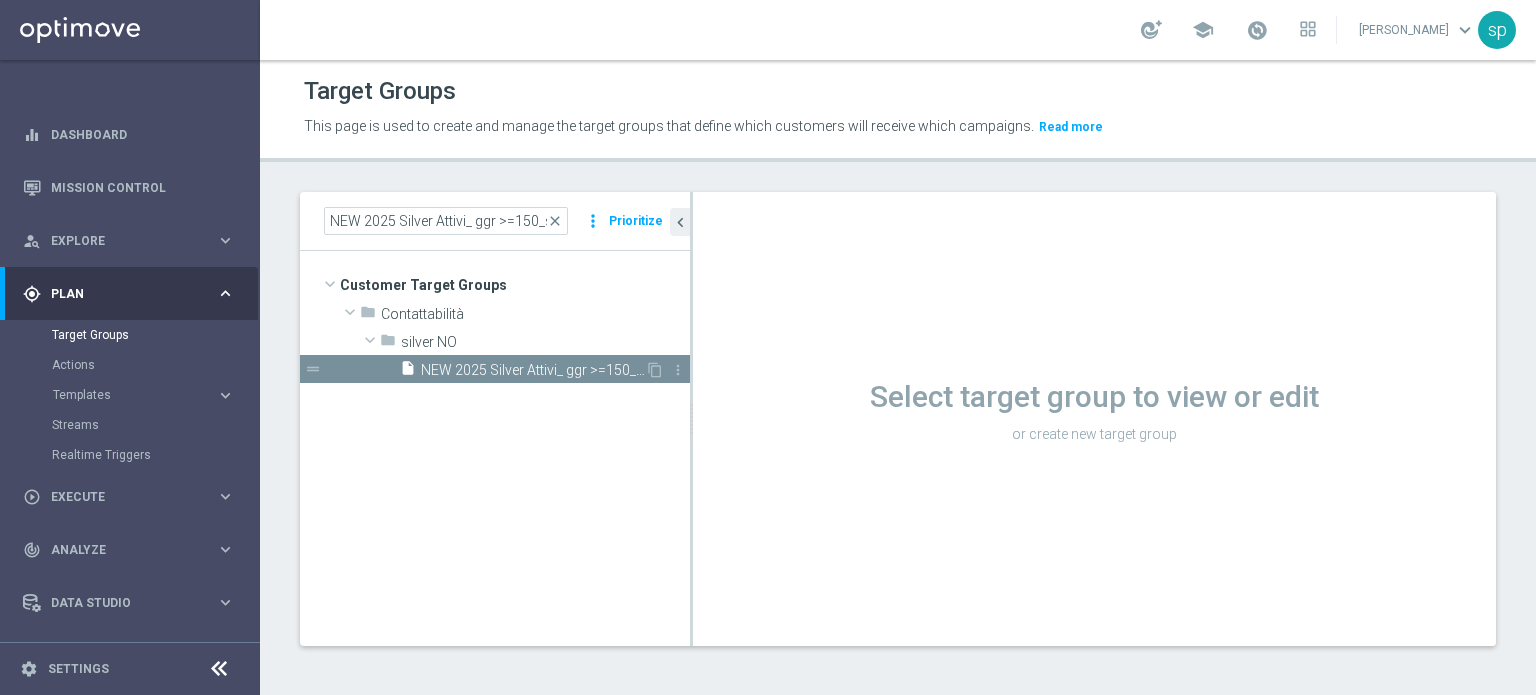 click on "insert_drive_file
NEW 2025 Silver Attivi_ ggr >=150_senza saldo" at bounding box center [522, 369] 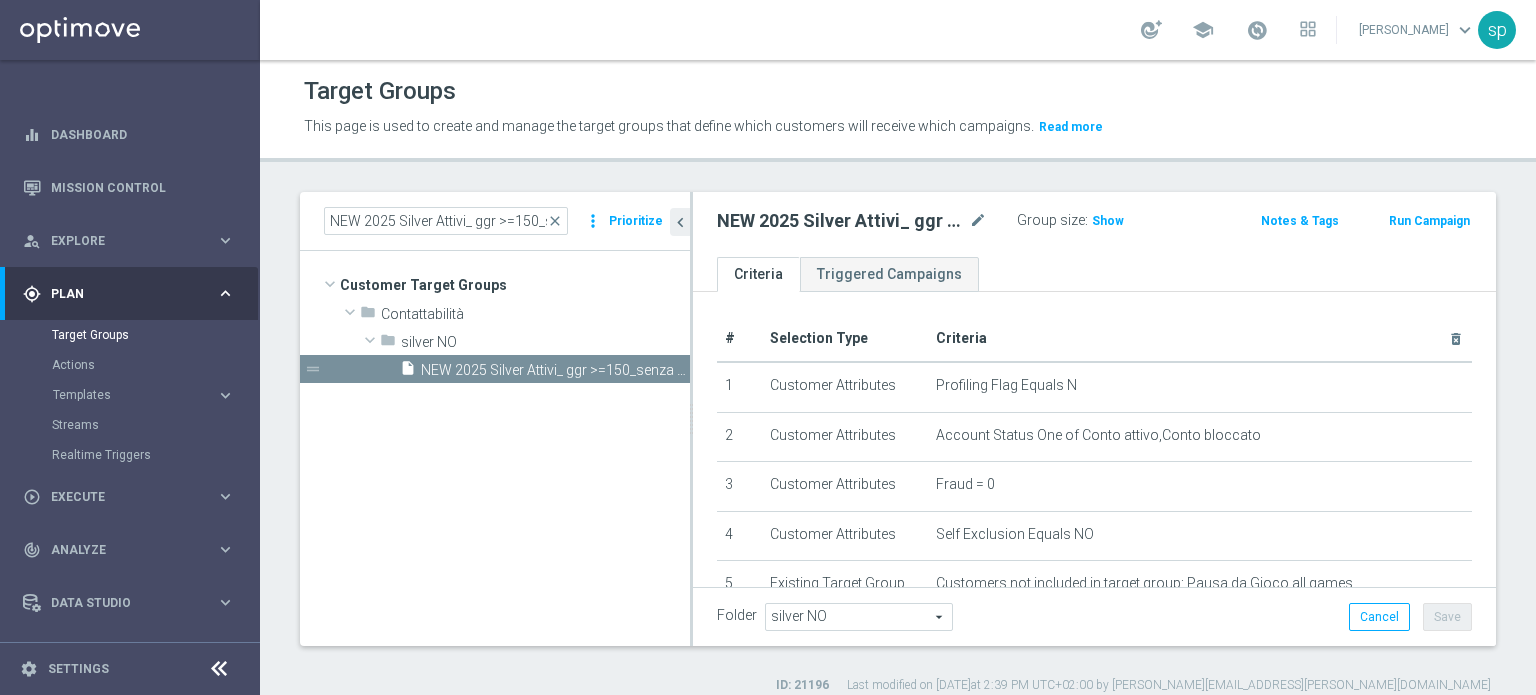 click on "Run Campaign" 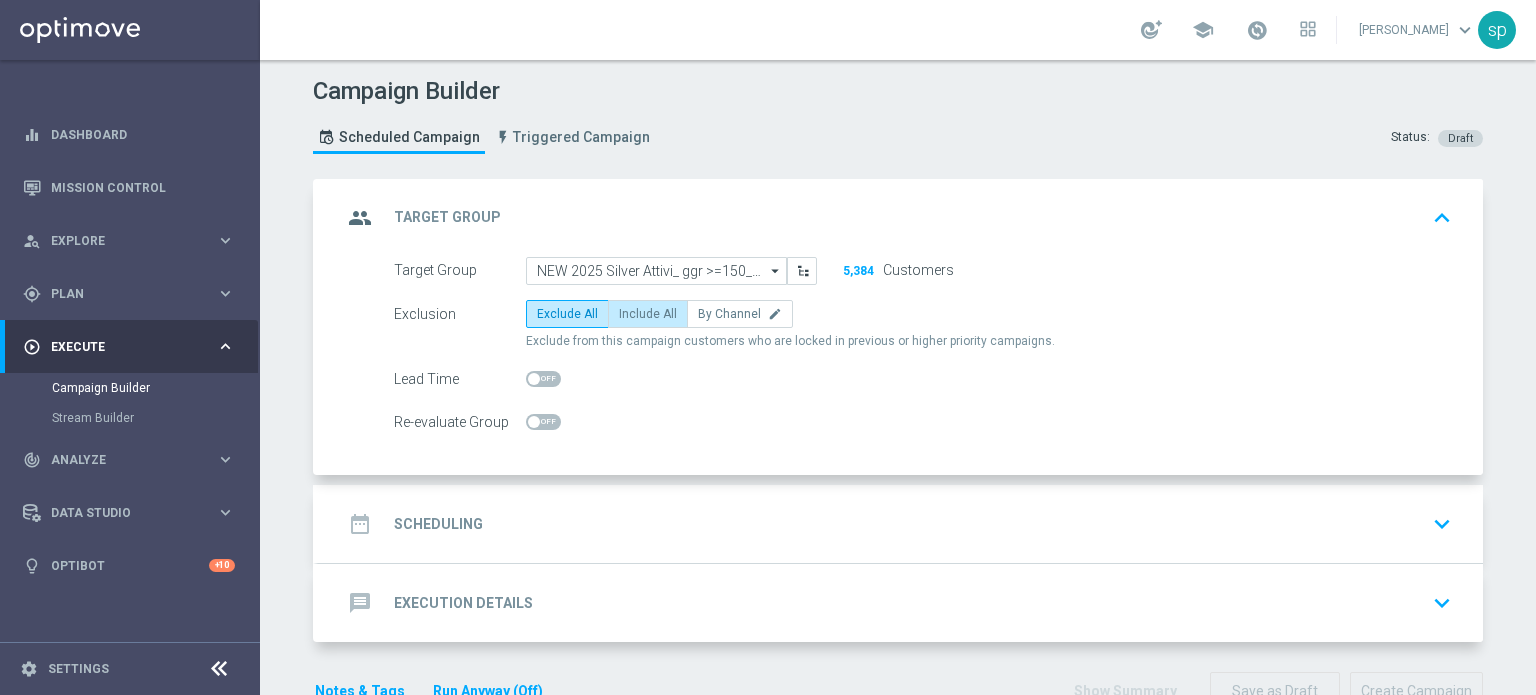 click on "Include All" 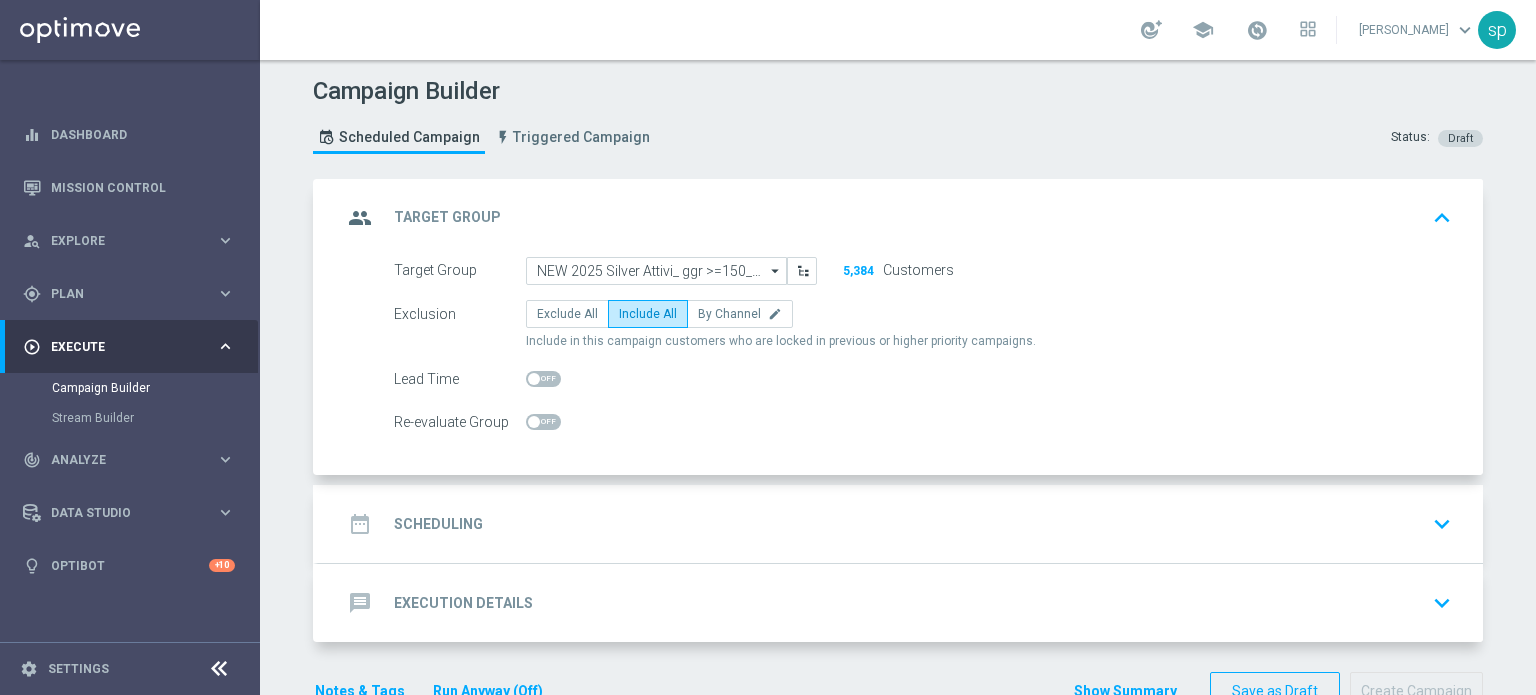 click on "date_range
Scheduling" 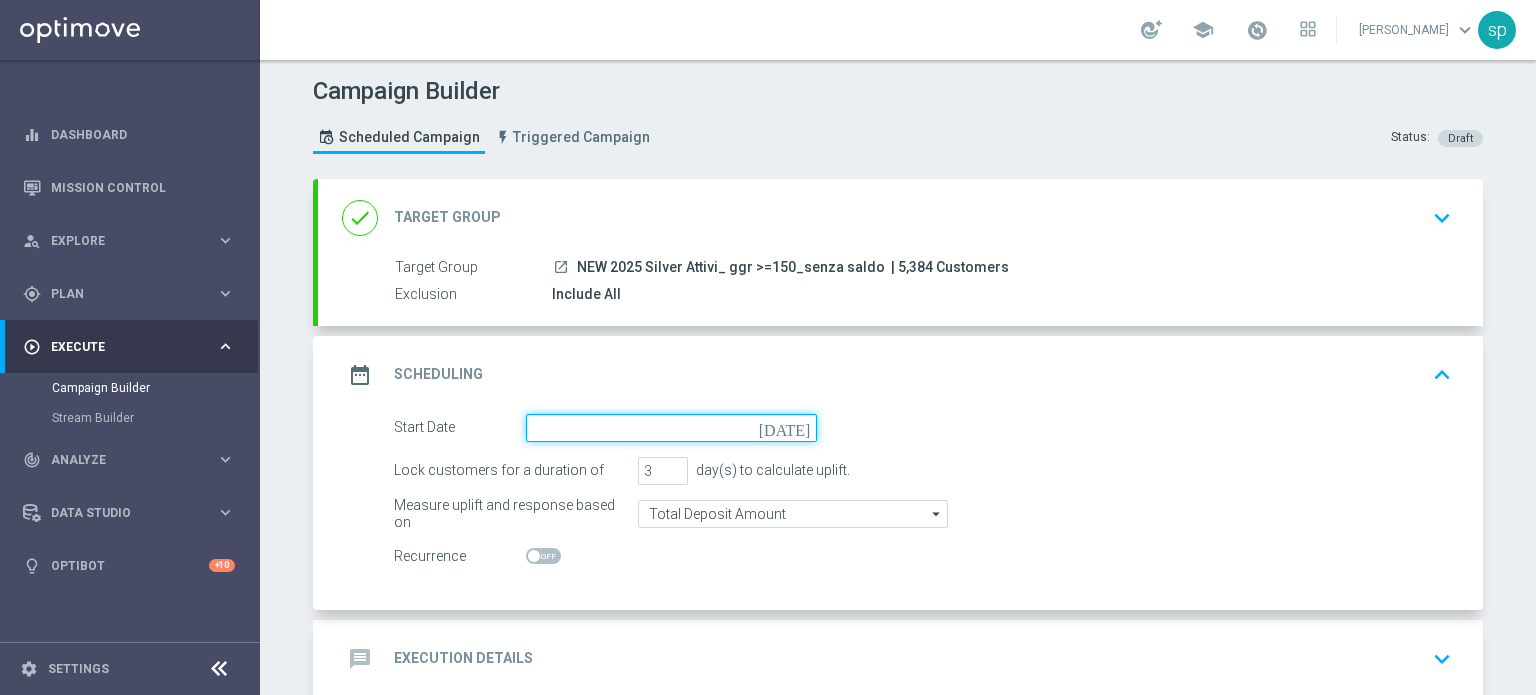 click 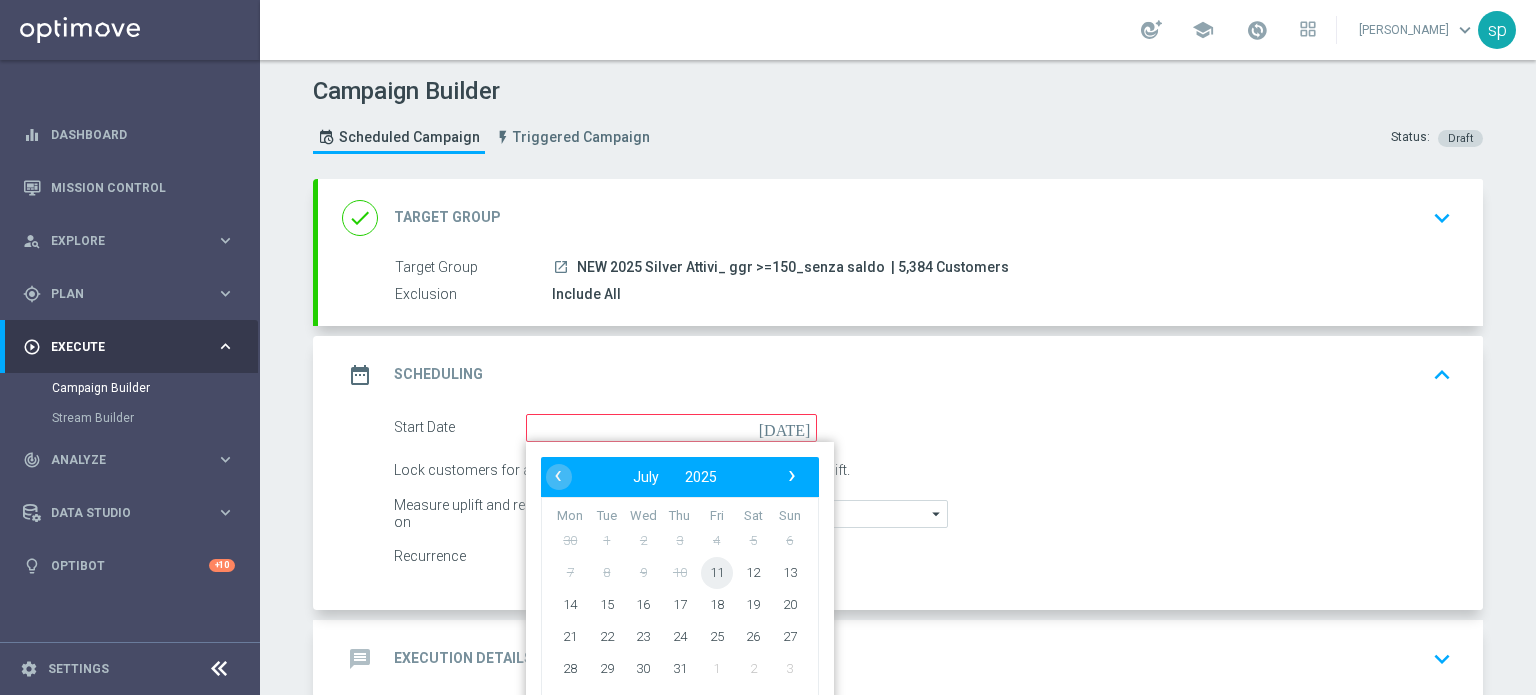 click on "11" 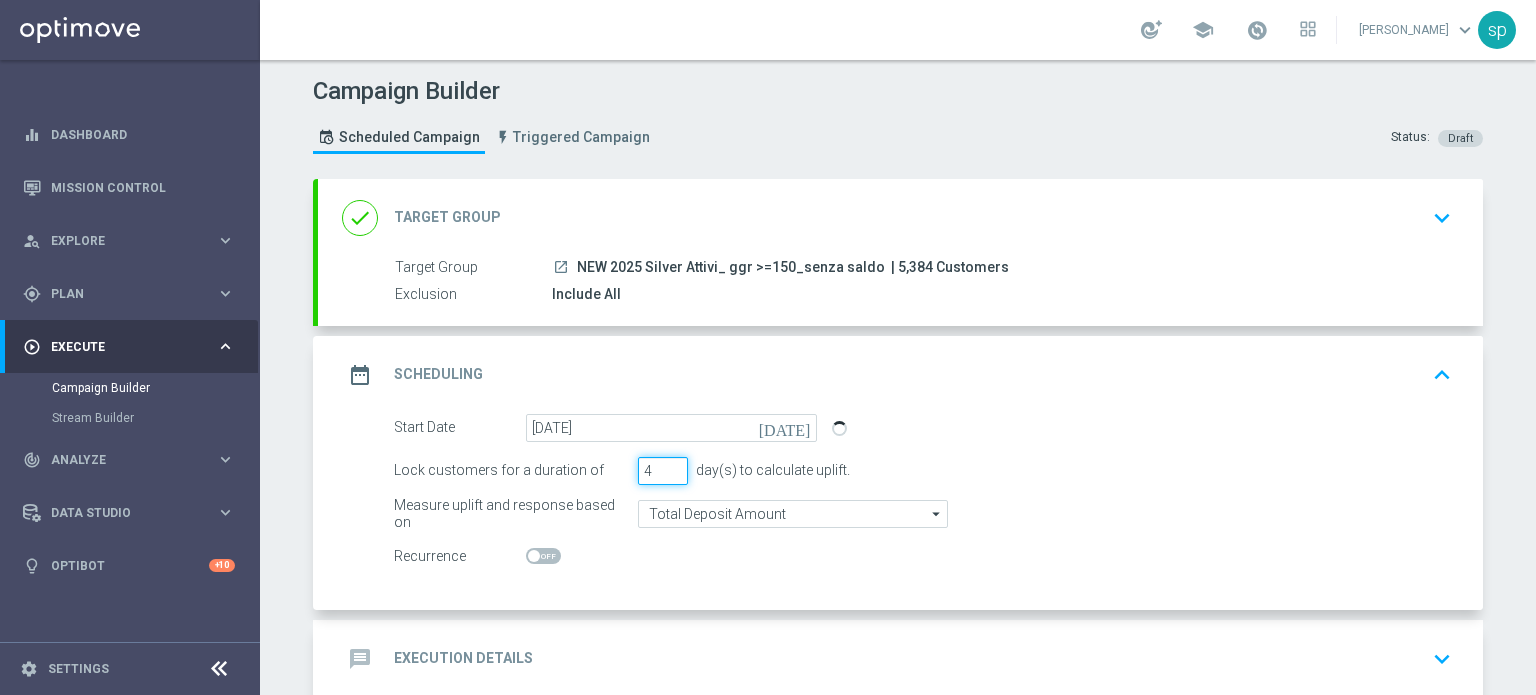 click on "4" 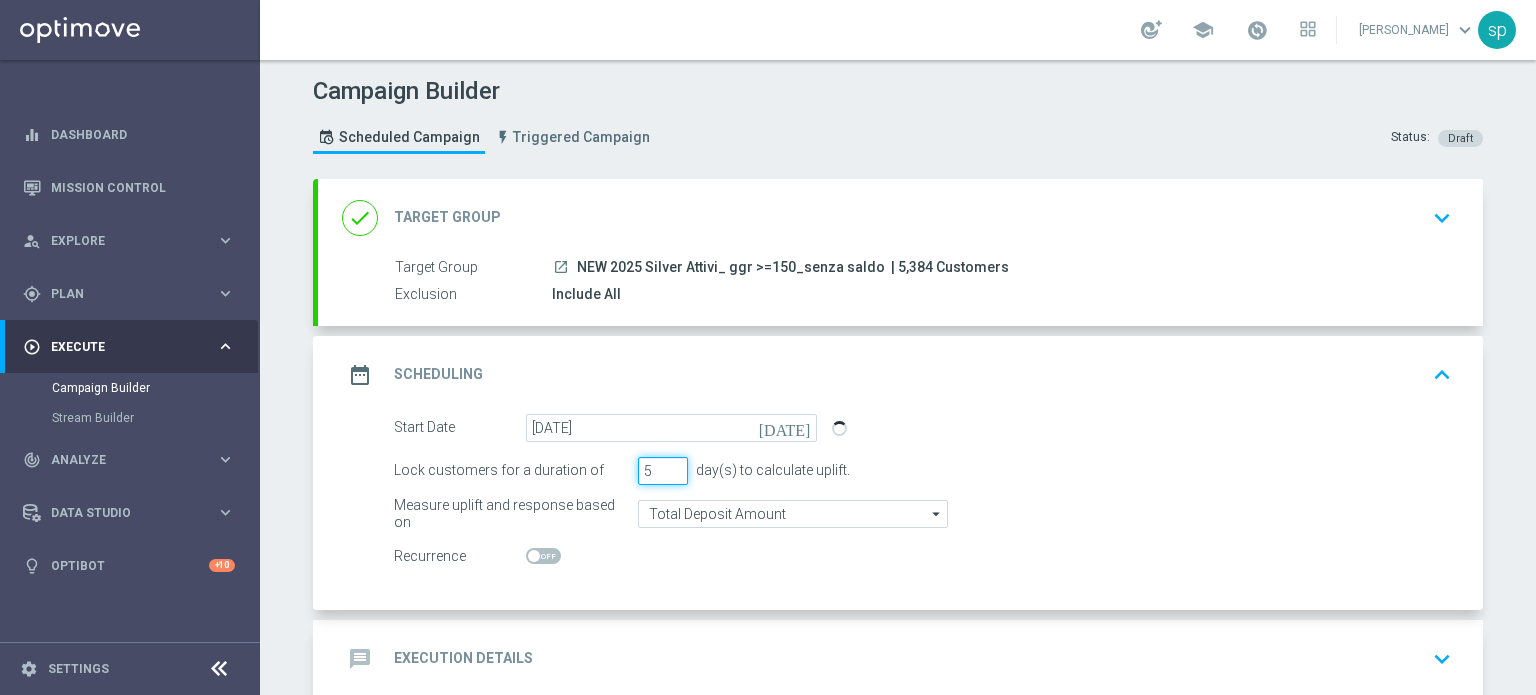 type on "5" 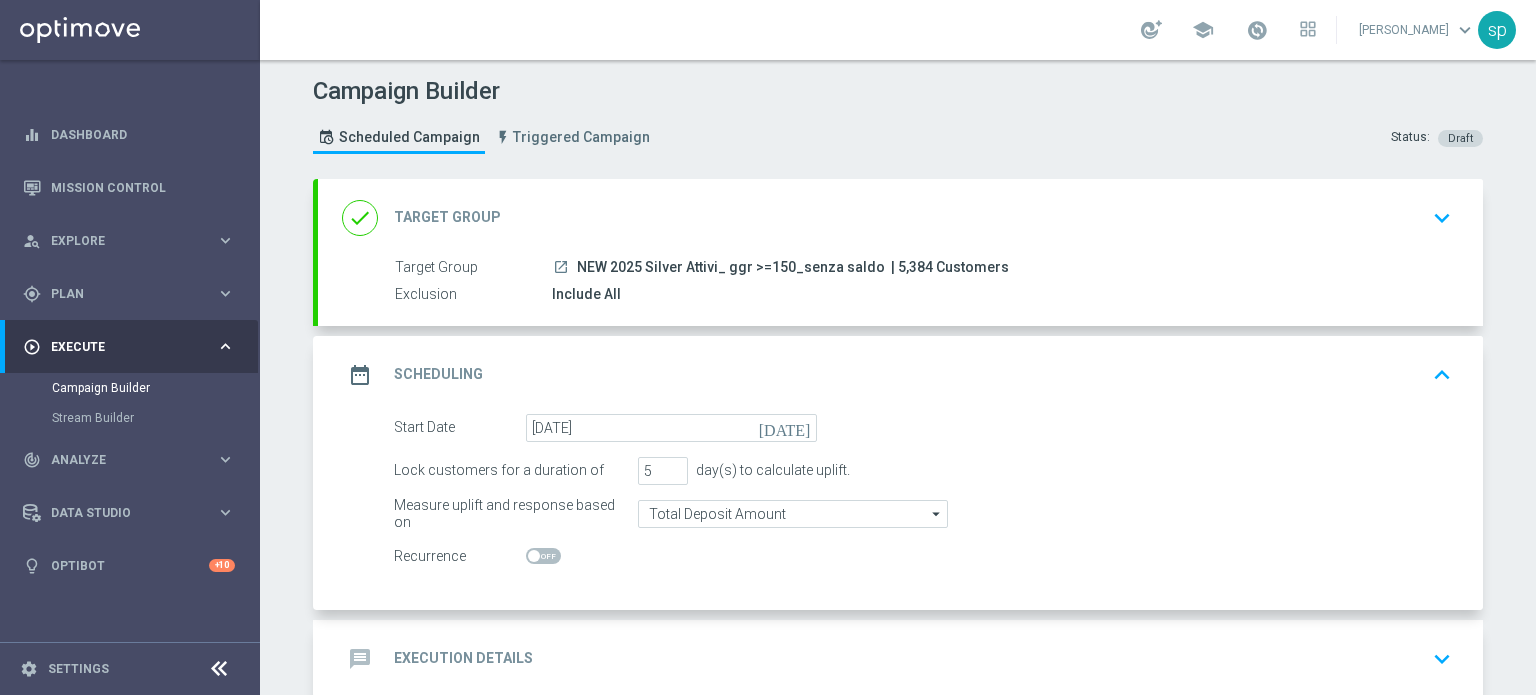 click on "message
Execution Details" 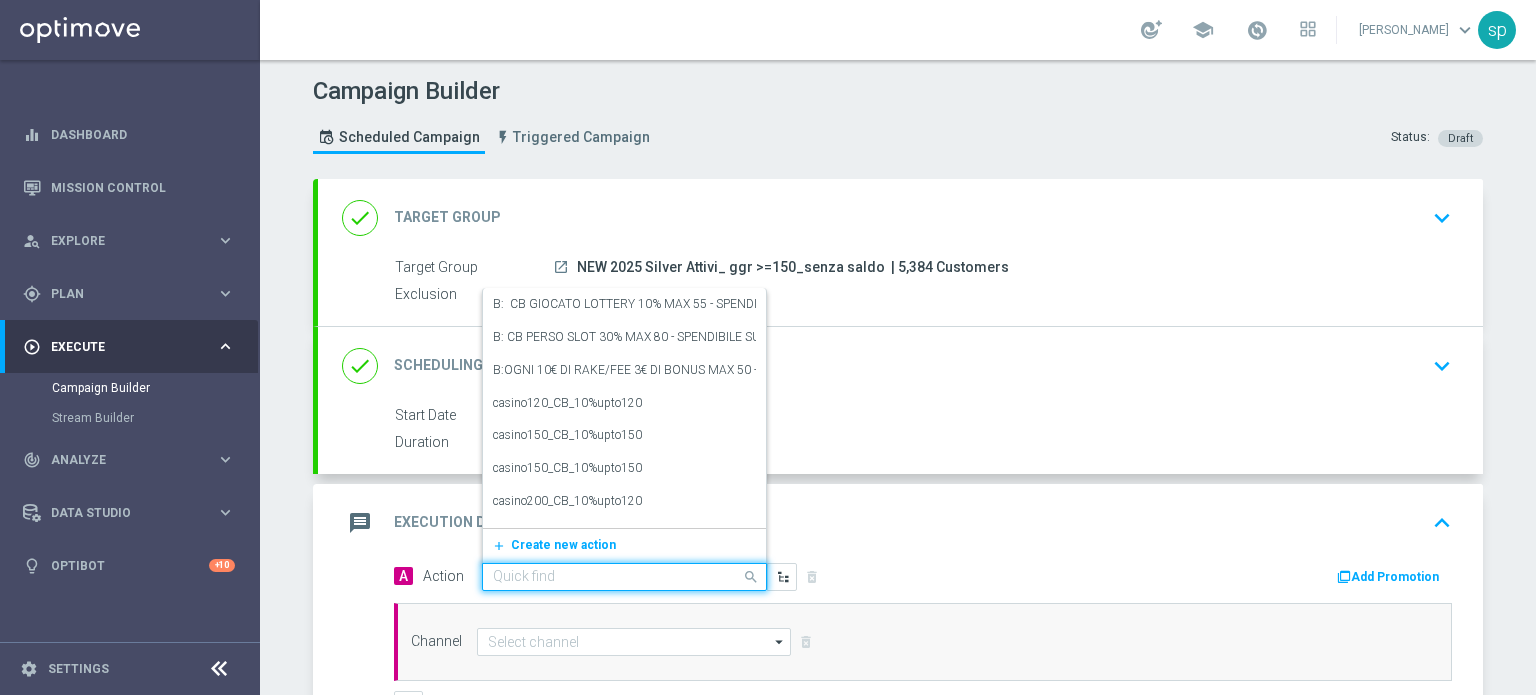 click on "Quick find" 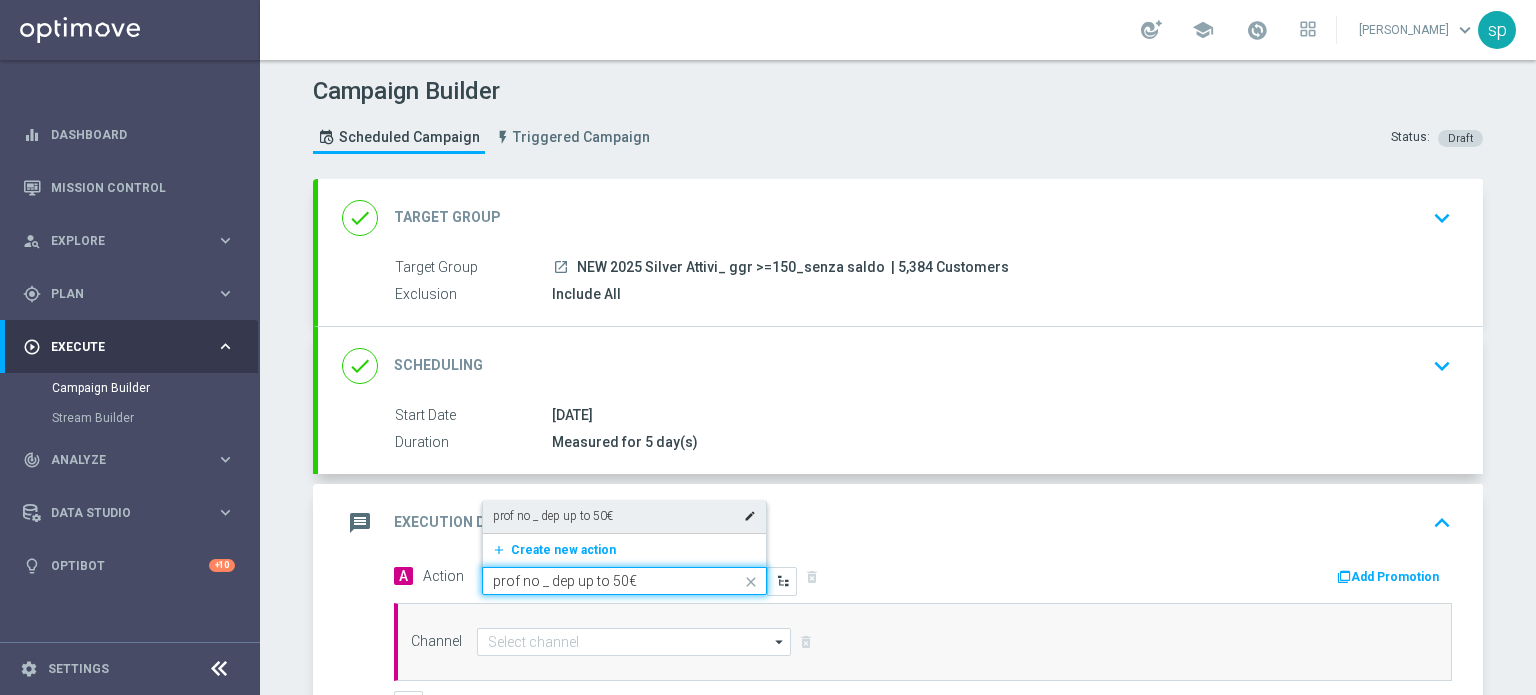 click on "prof no _ dep up to 50€" at bounding box center (553, 516) 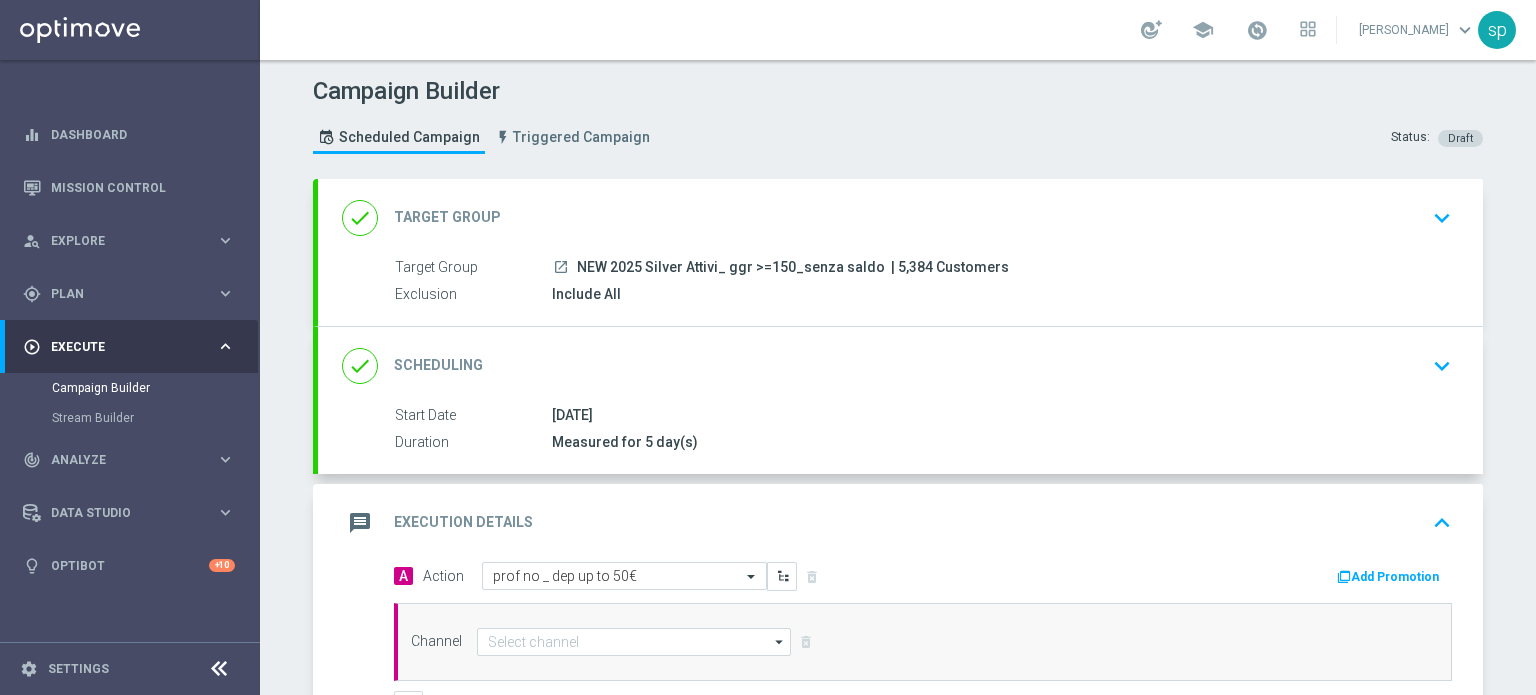 click on "Add Promotion" 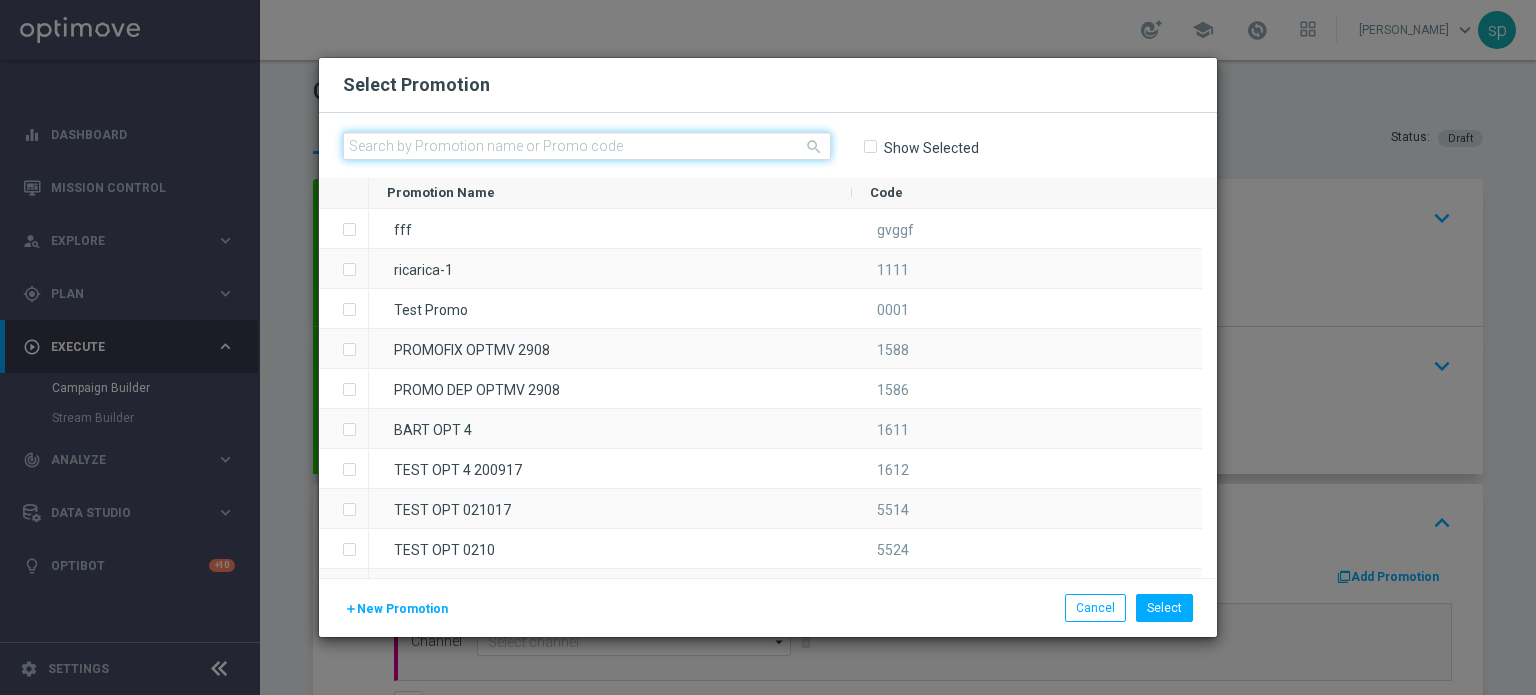 click 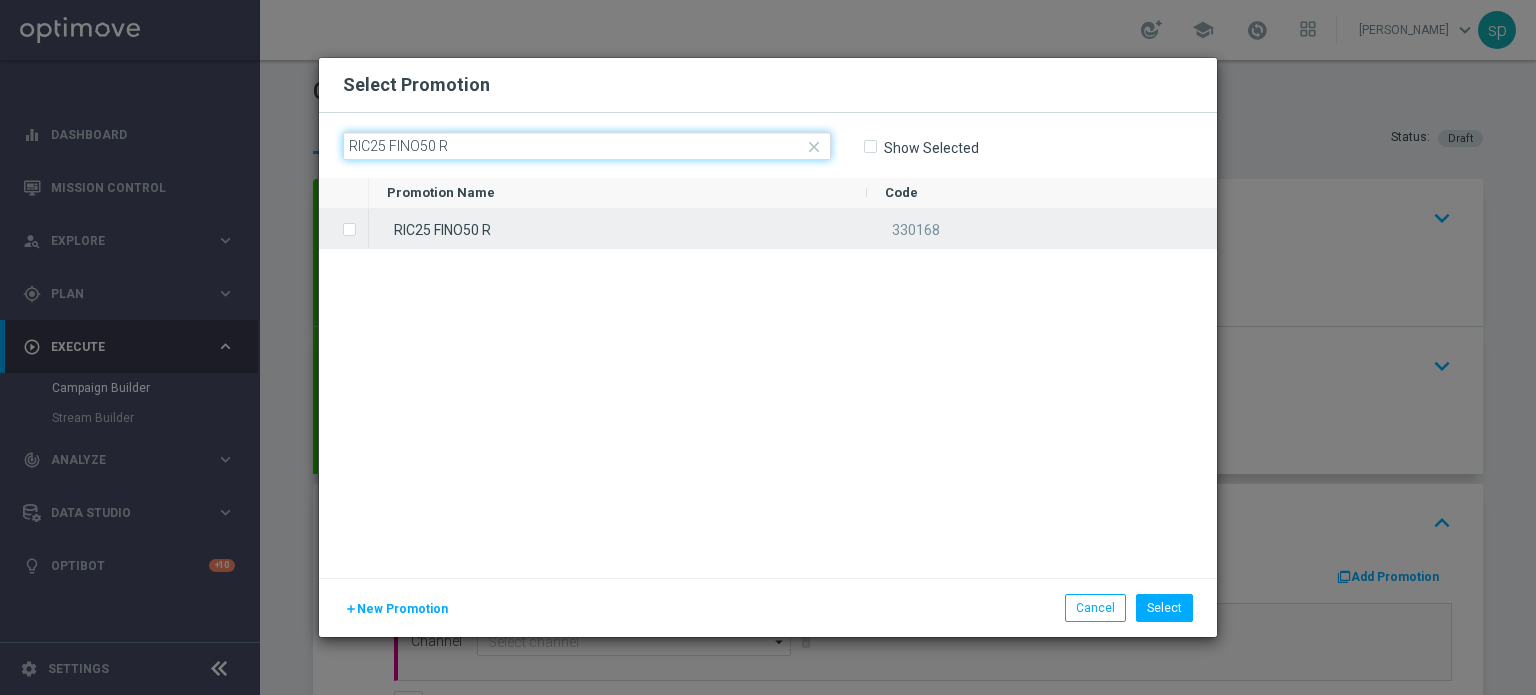 type on "RIC25 FINO50 R" 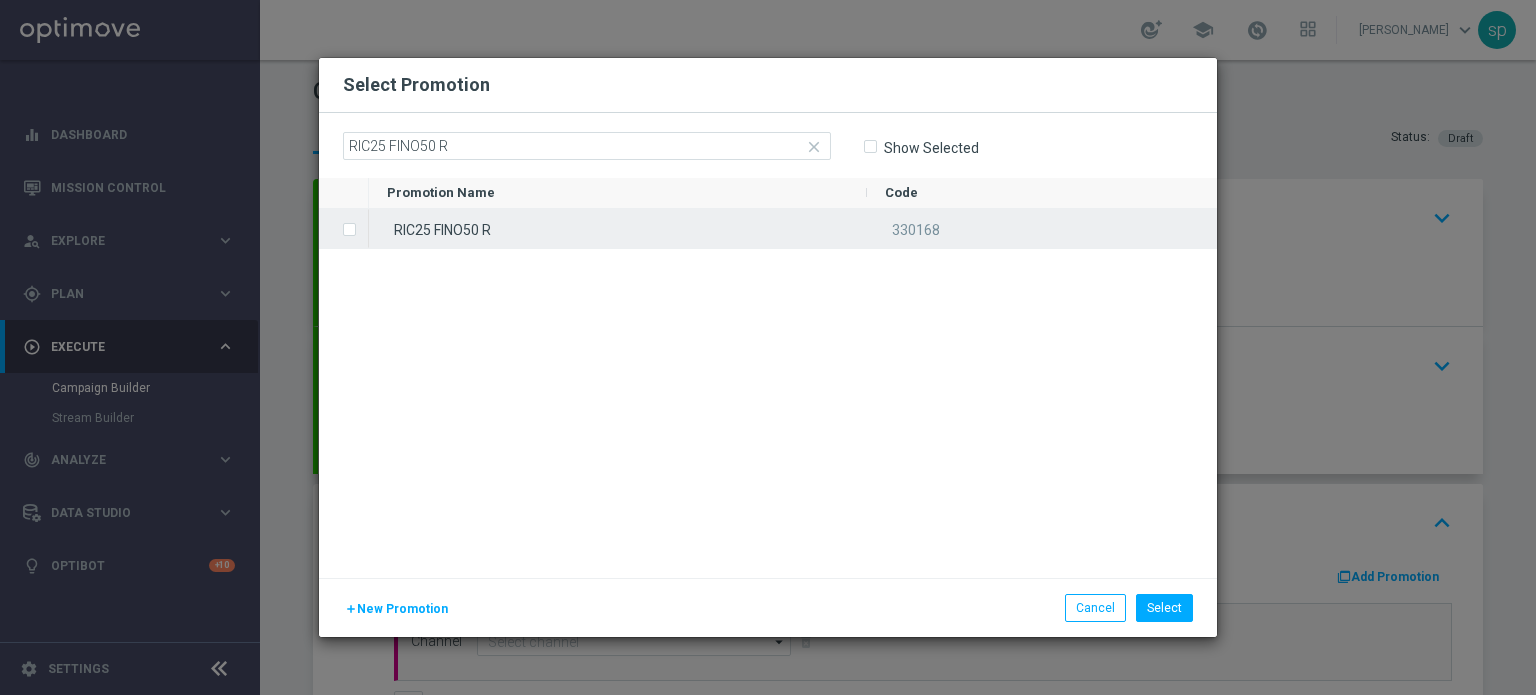 click on "RIC25 FINO50 R" 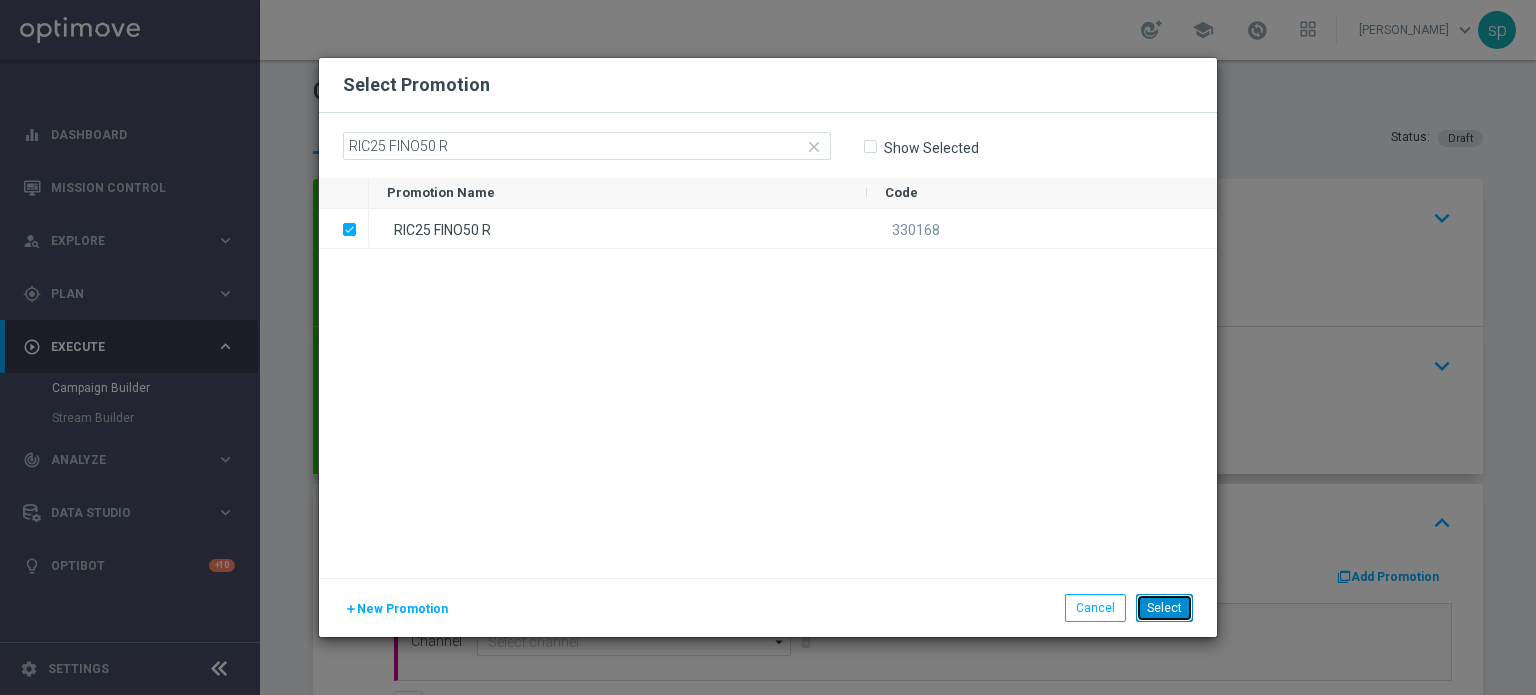 click on "Select" 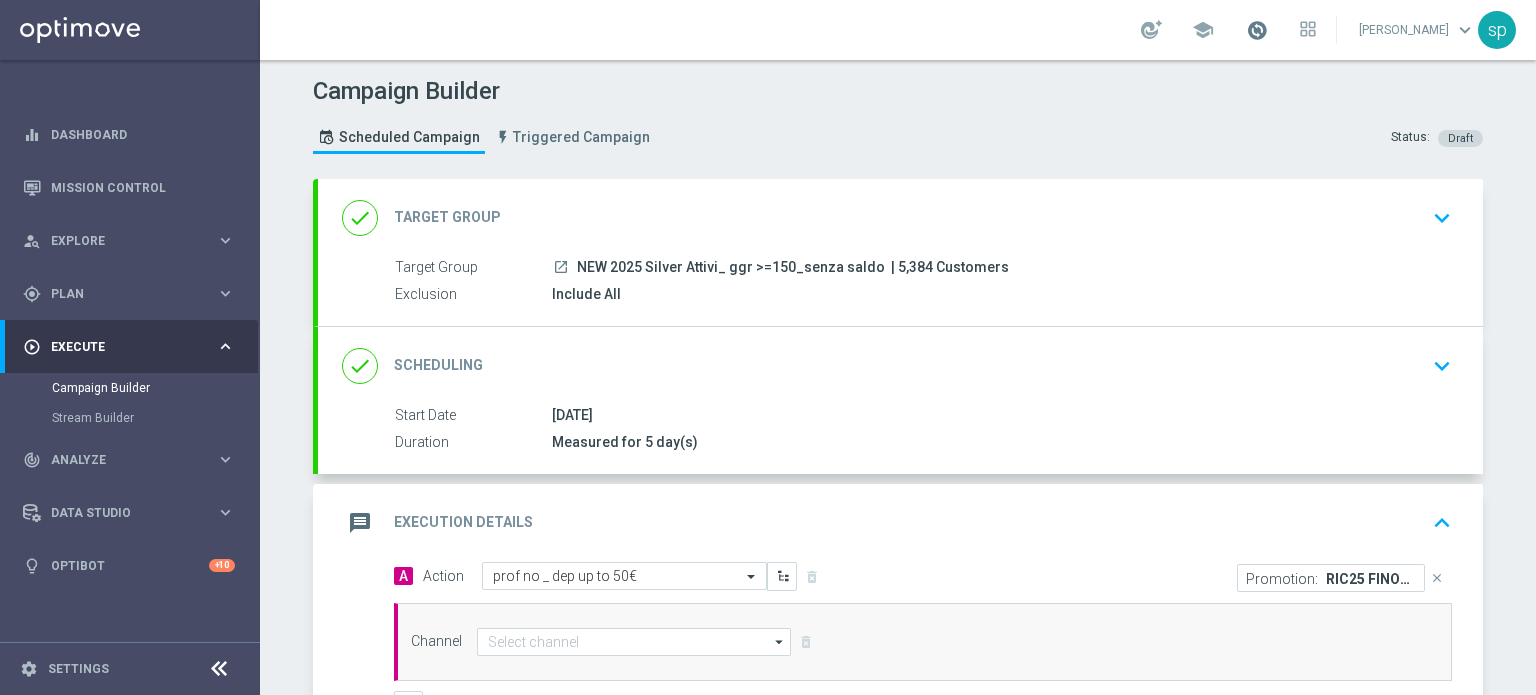 click at bounding box center (1257, 30) 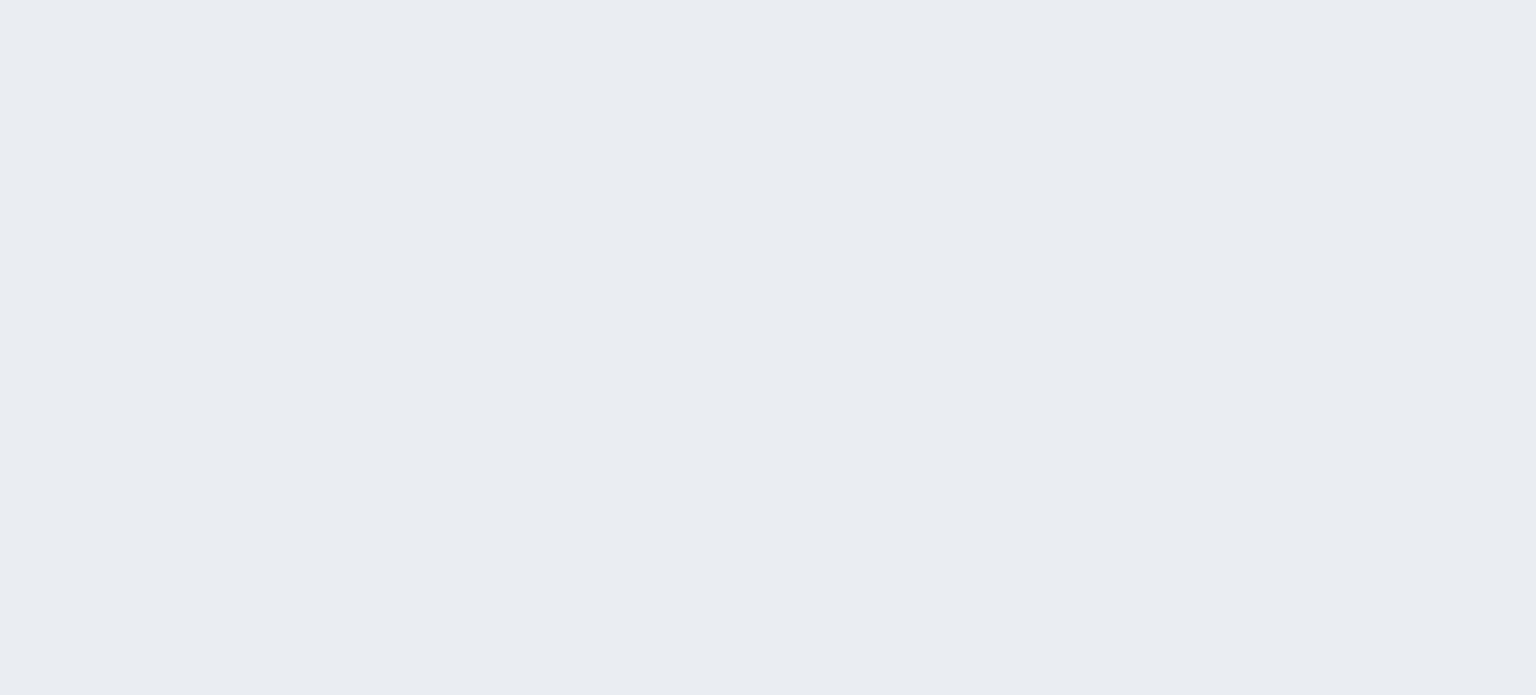 scroll, scrollTop: 0, scrollLeft: 0, axis: both 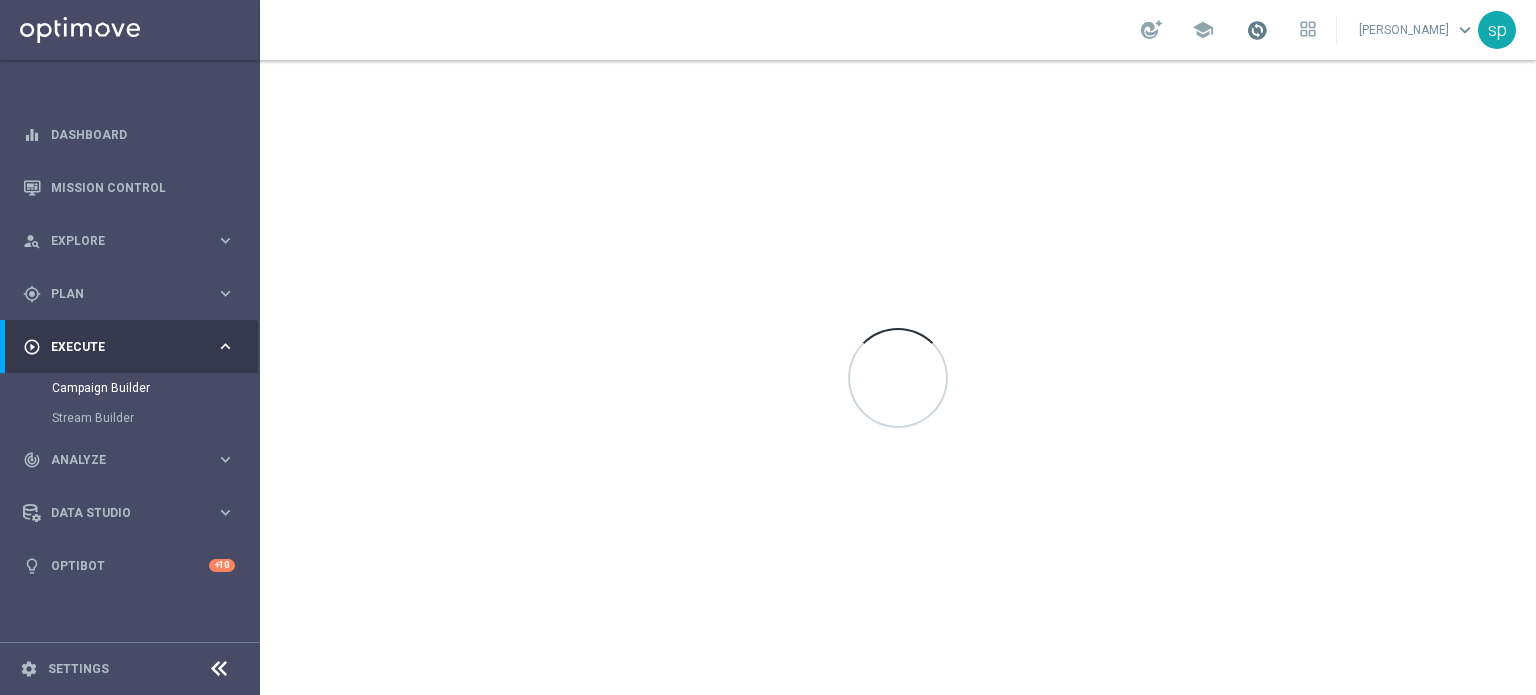 click at bounding box center [1257, 30] 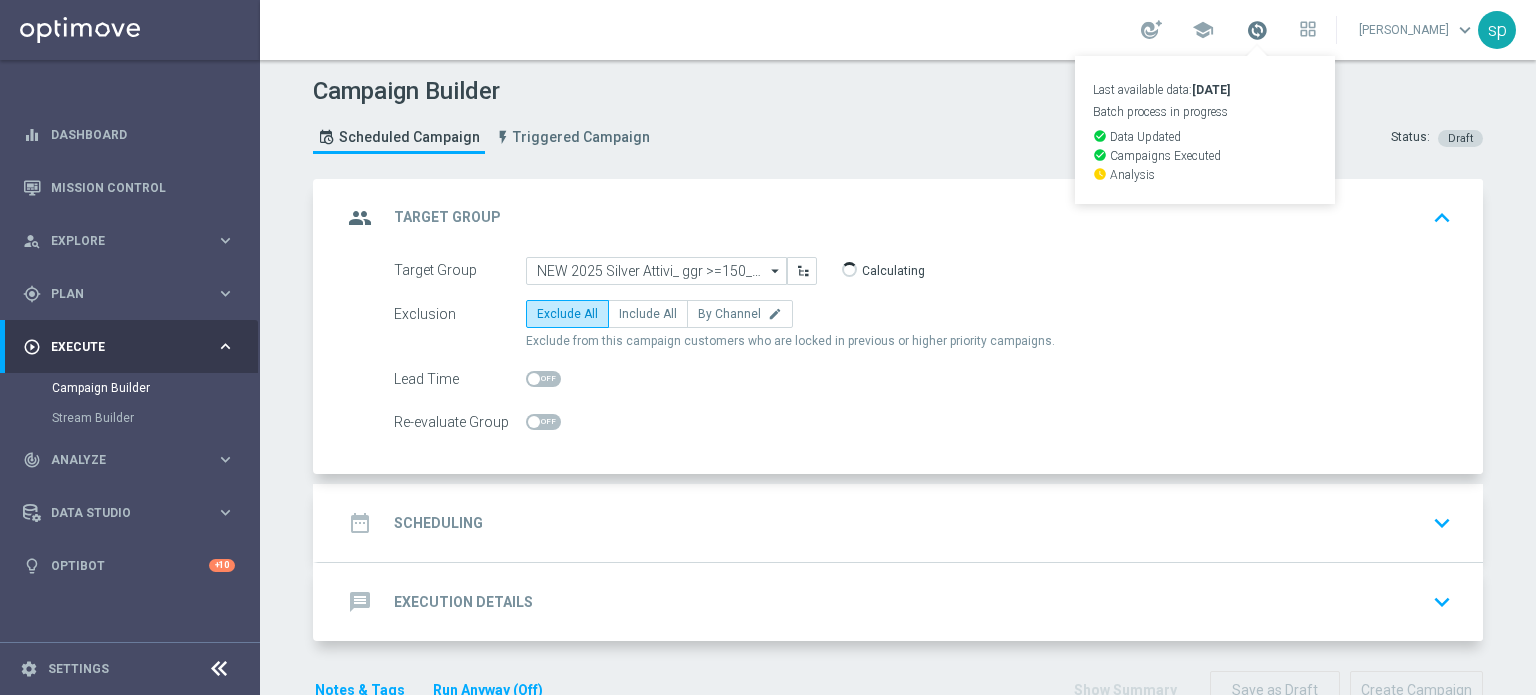 click on "Campaign Builder
Scheduled Campaign
Triggered Campaign
Status:
Draft" 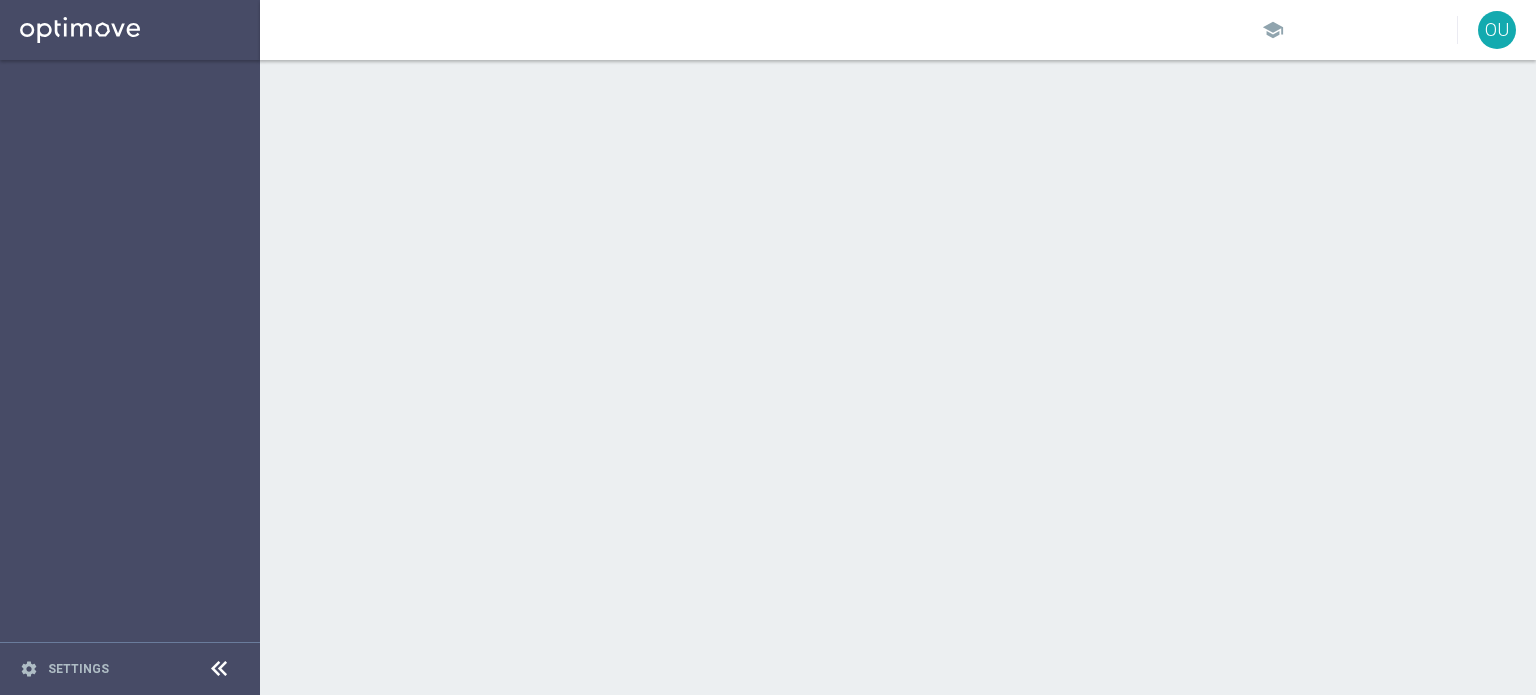 scroll, scrollTop: 0, scrollLeft: 0, axis: both 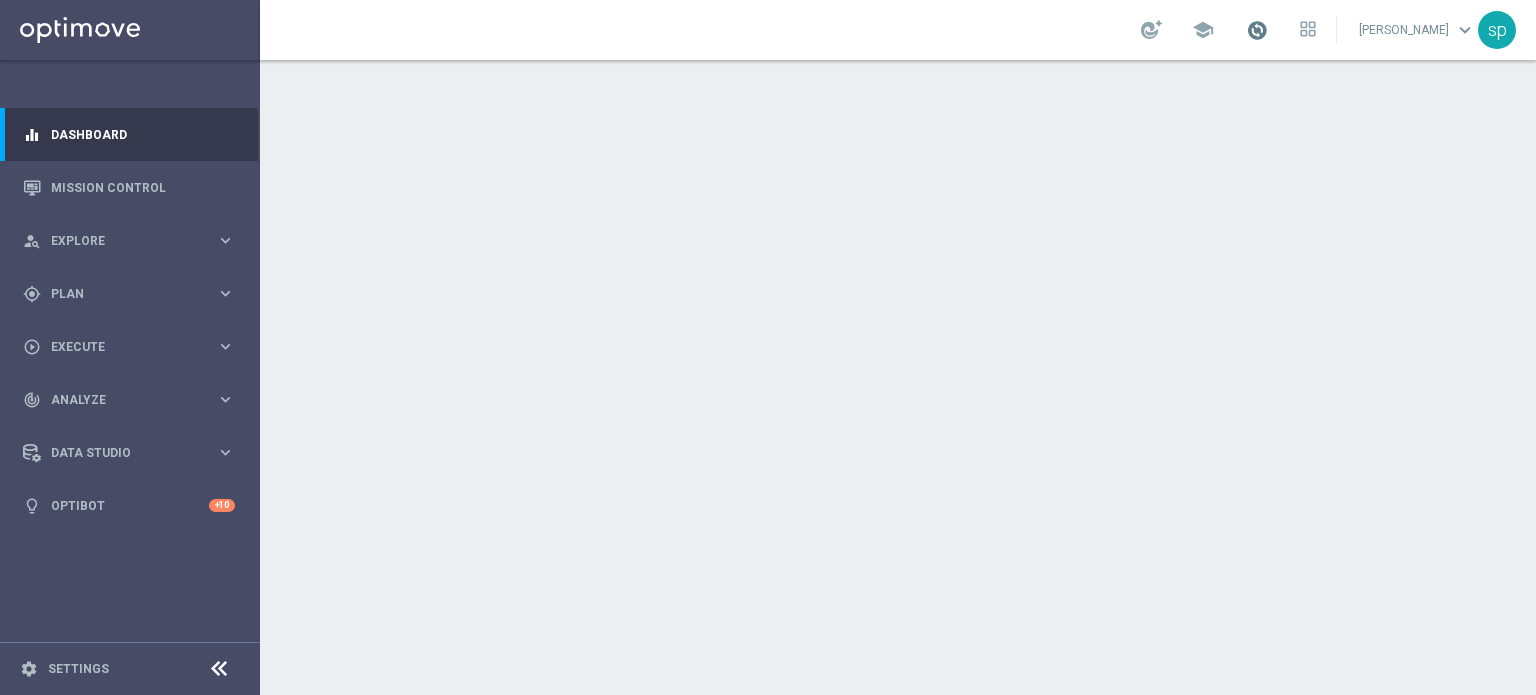click at bounding box center (1257, 30) 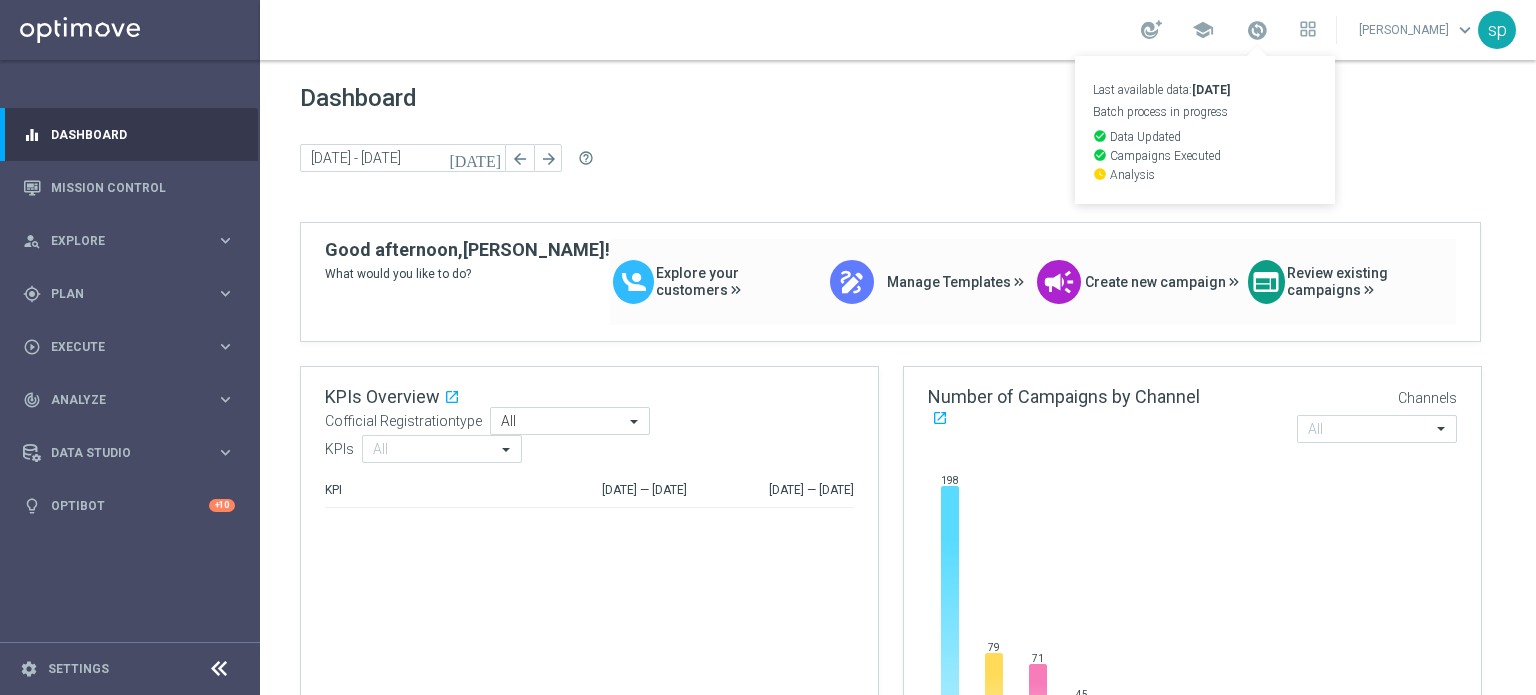 click on "Dashboard" 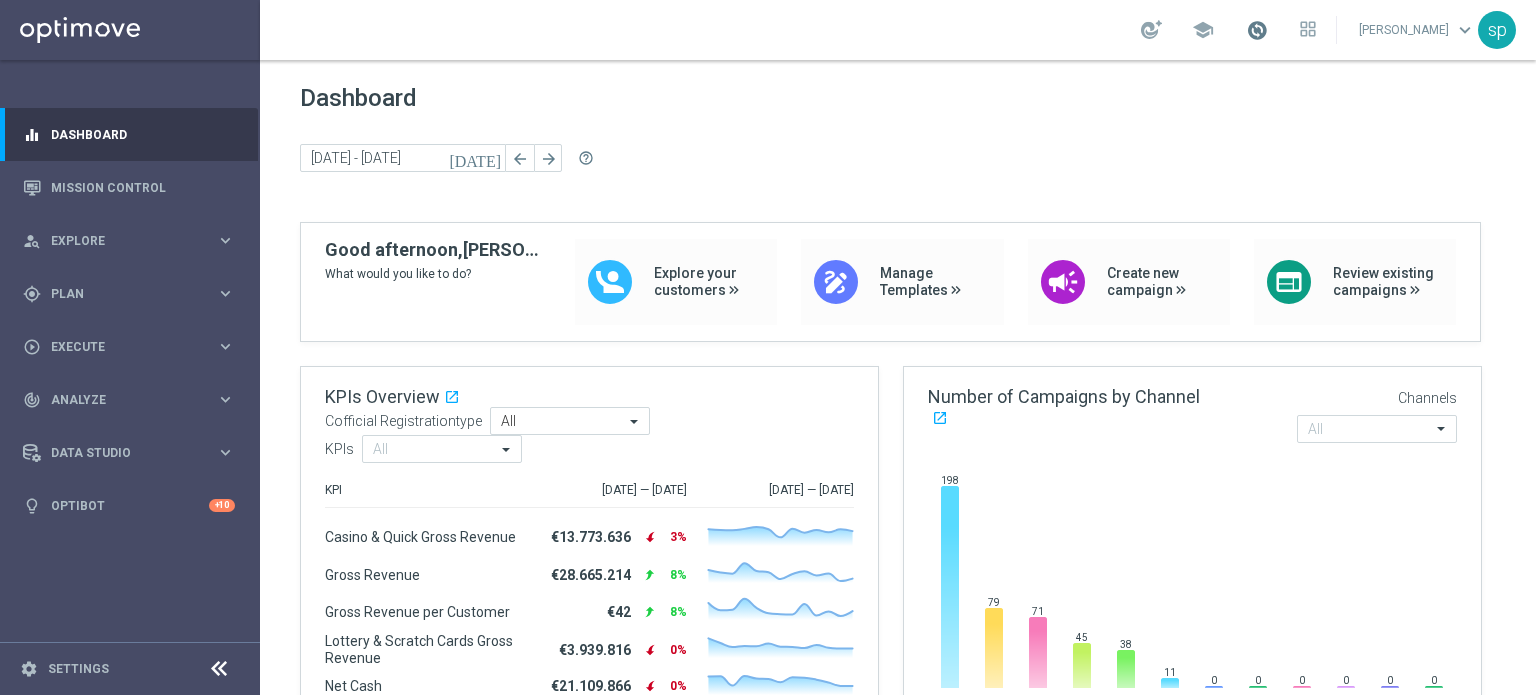 click at bounding box center (1257, 30) 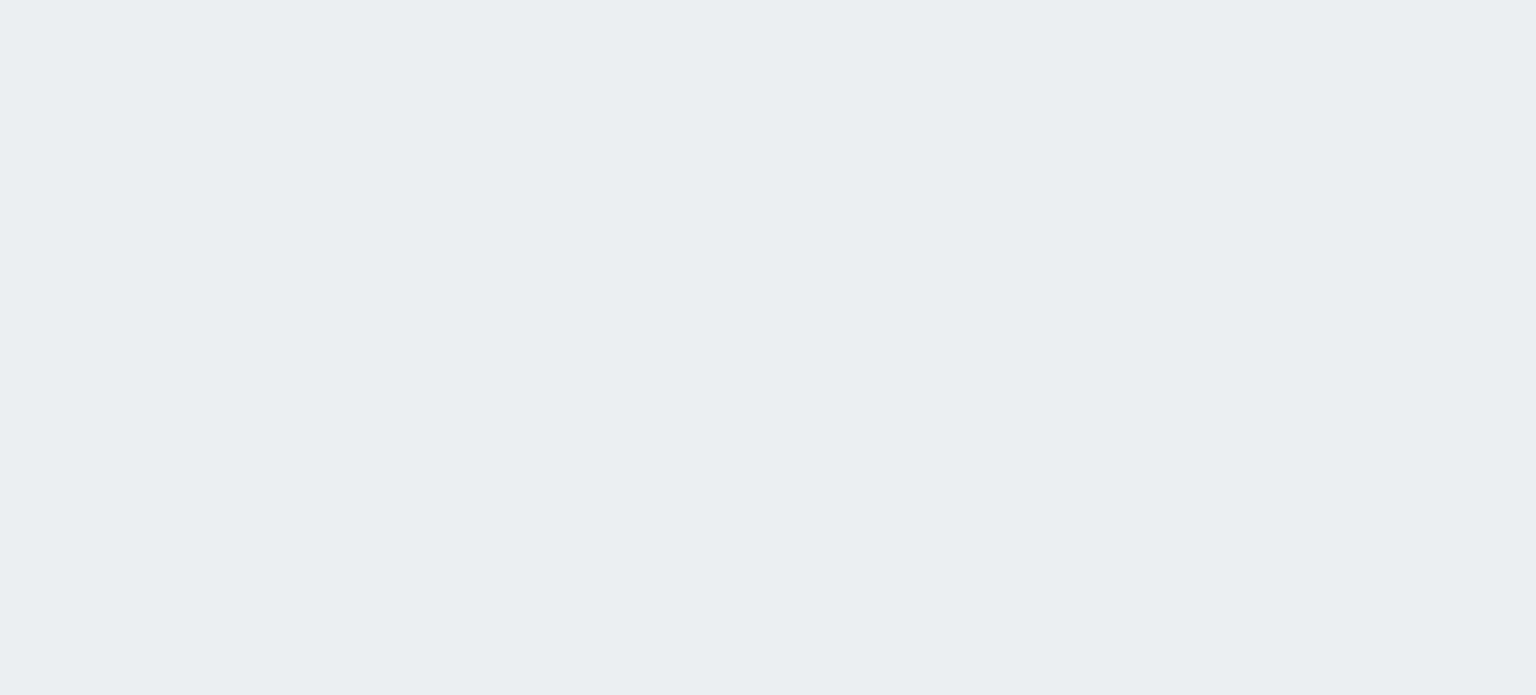 scroll, scrollTop: 0, scrollLeft: 0, axis: both 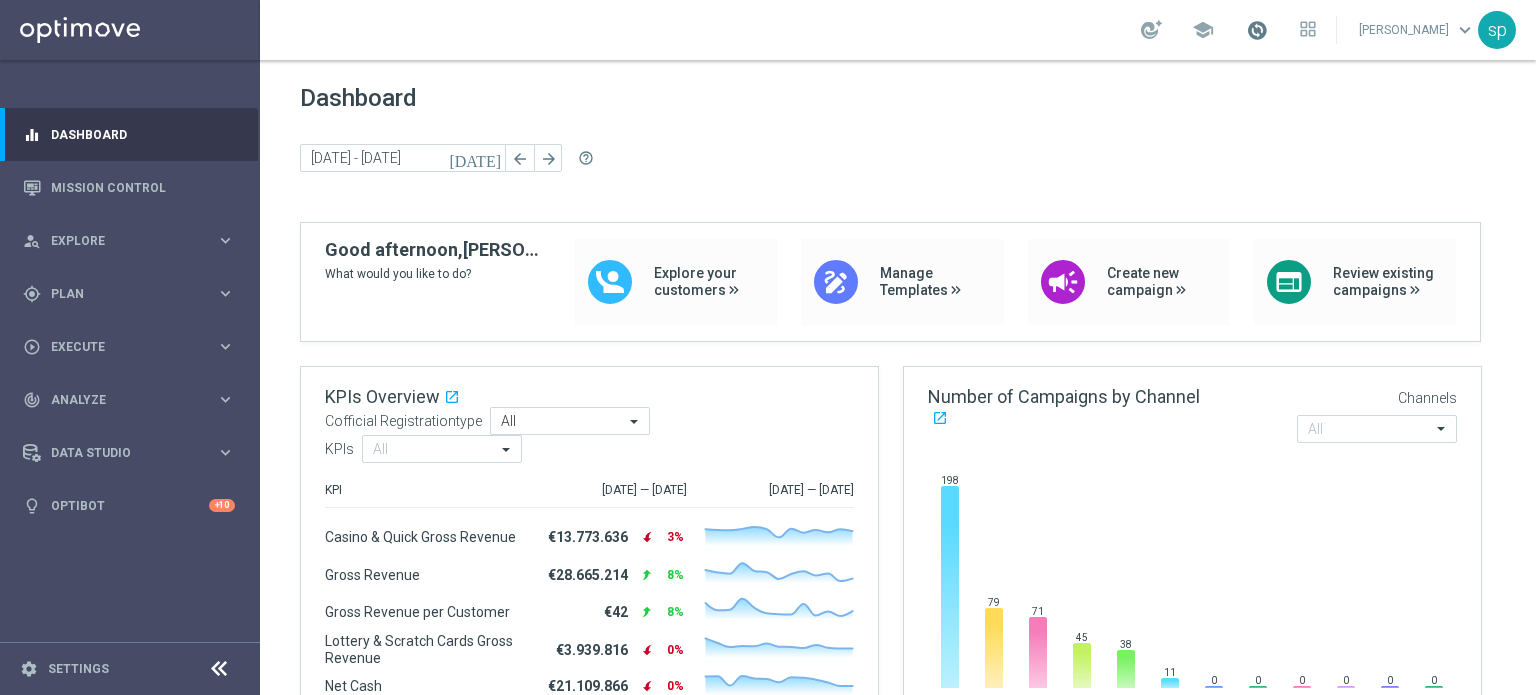 click at bounding box center [1257, 30] 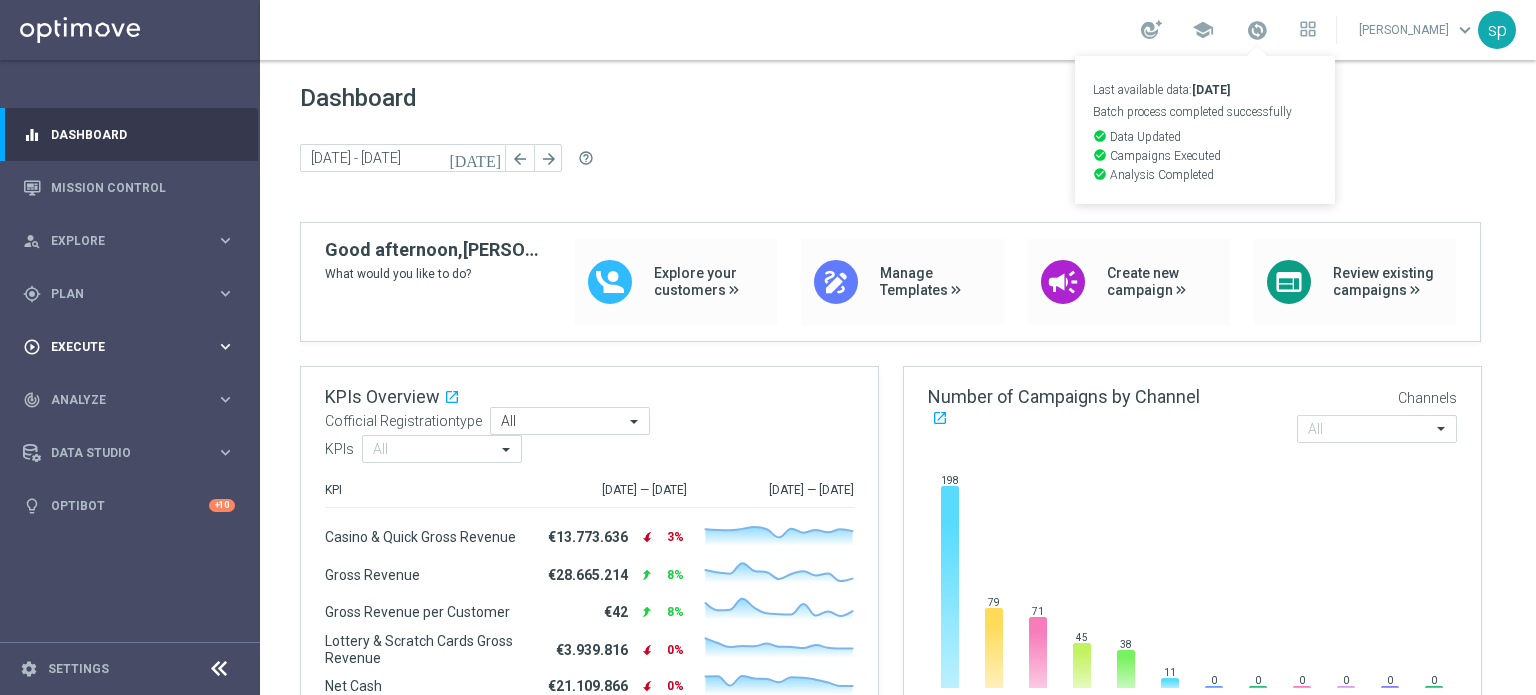 click on "Execute" at bounding box center (133, 347) 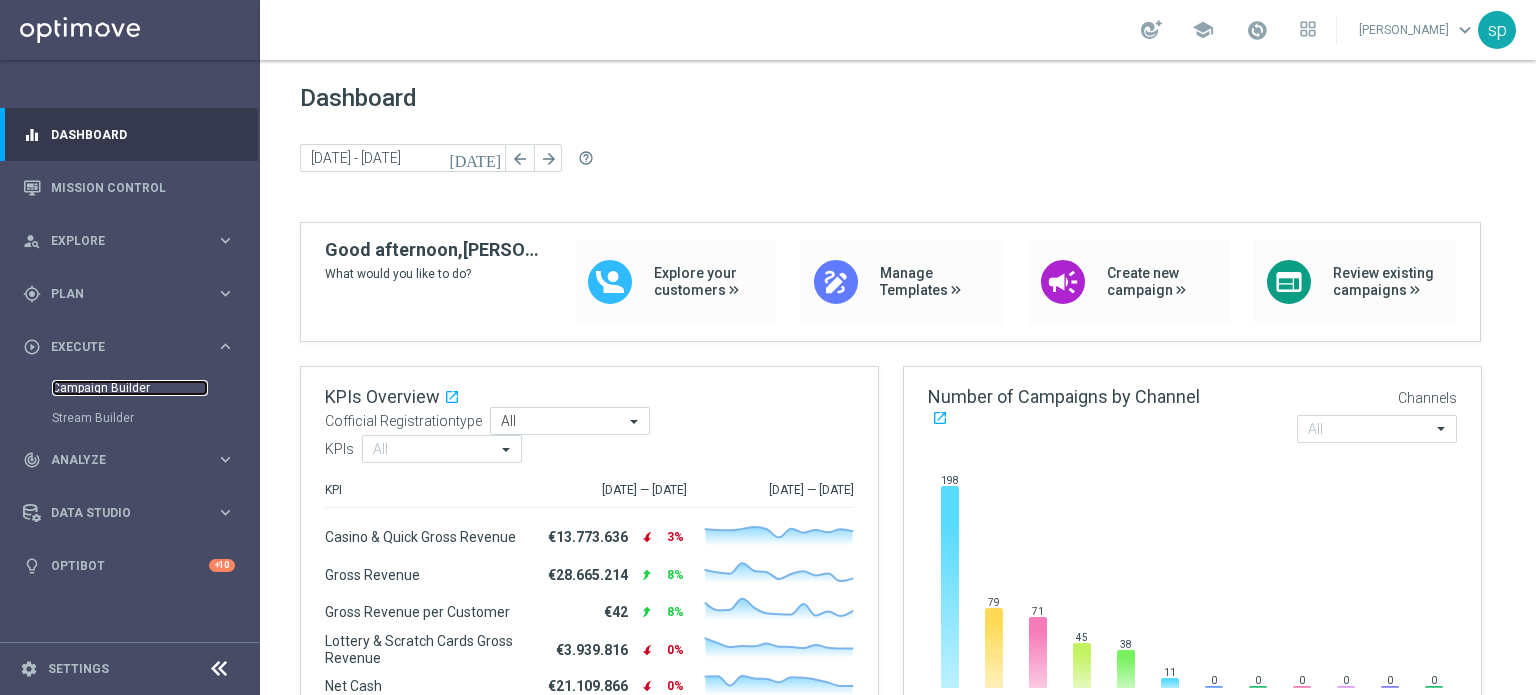 click on "Campaign Builder" at bounding box center [130, 388] 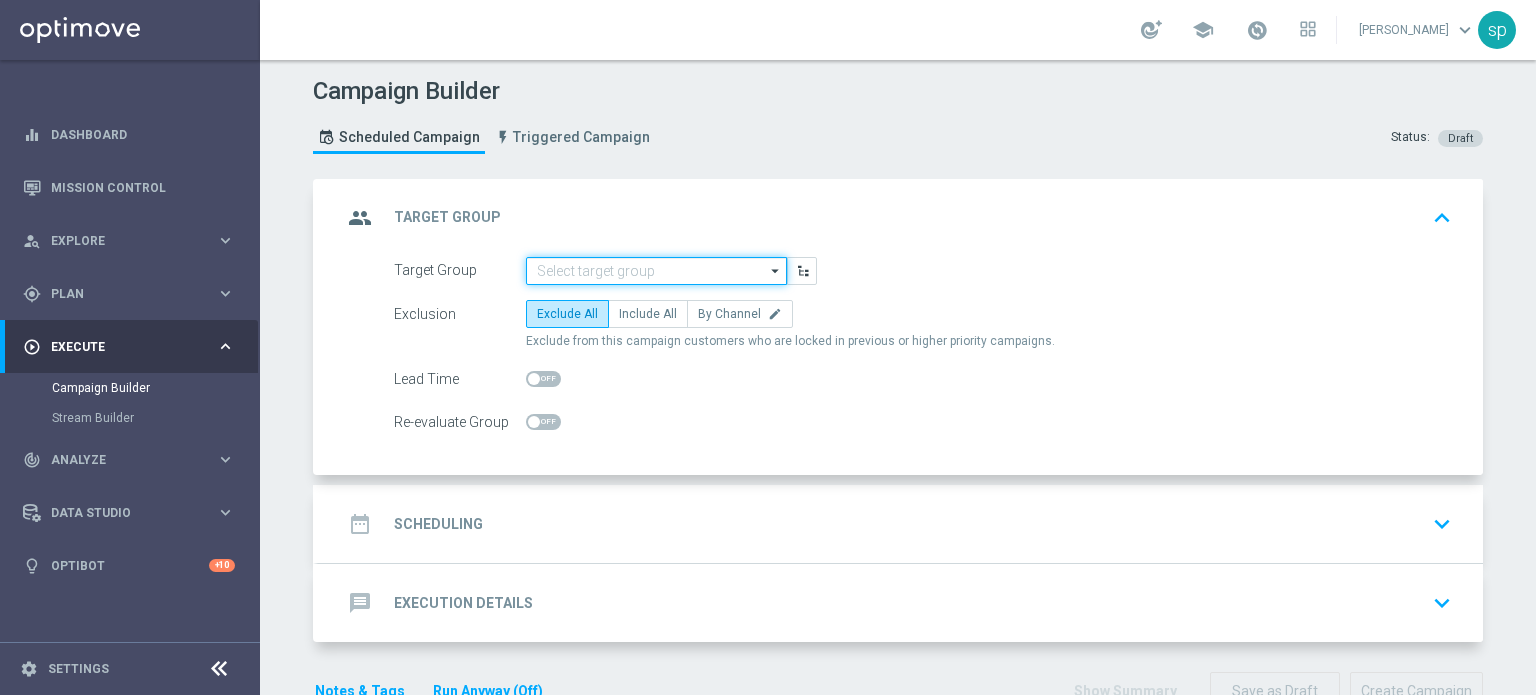 click 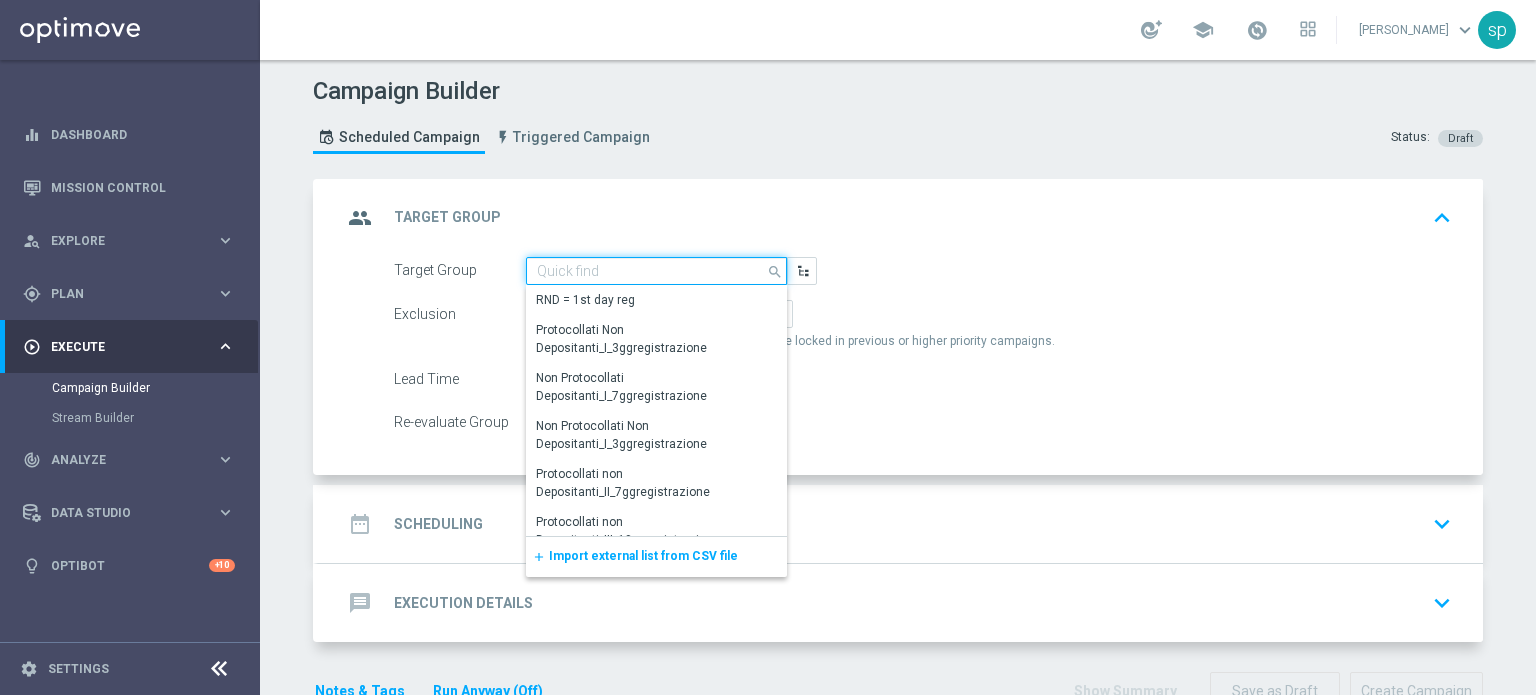 paste on "NEW 2025 Silver Attivi_ ggr >=150_senza saldo" 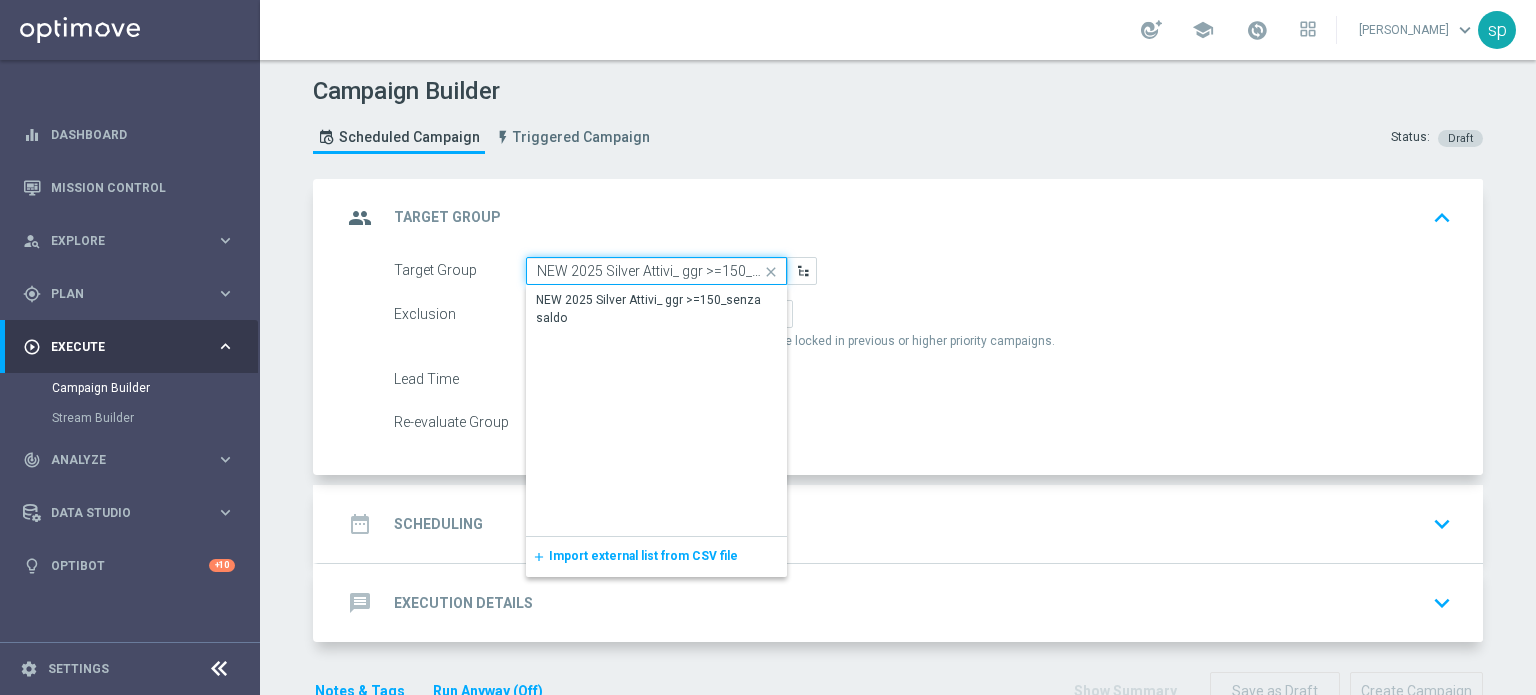 scroll, scrollTop: 0, scrollLeft: 56, axis: horizontal 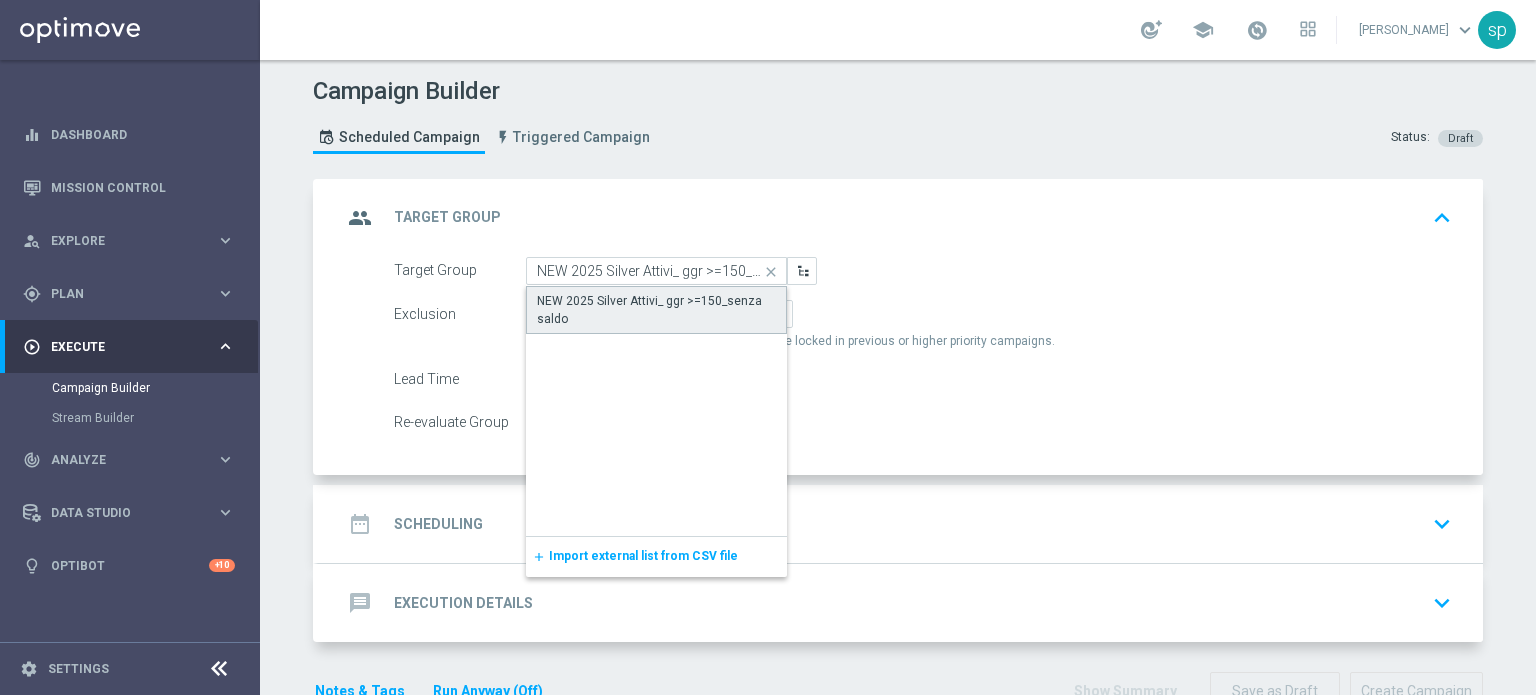 click on "NEW 2025 Silver Attivi_ ggr >=150_senza saldo" 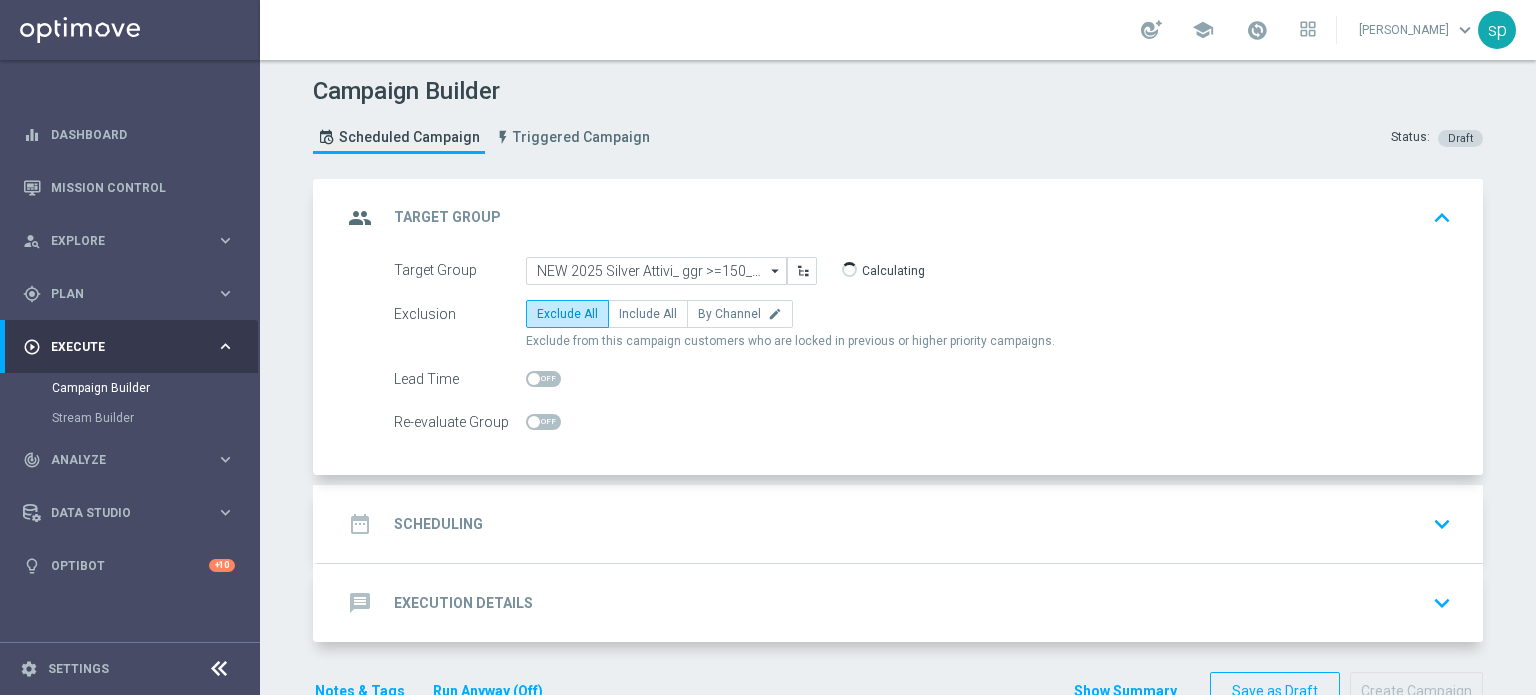 type on "NEW 2025 Silver Attivi_ ggr >=150_senza saldo" 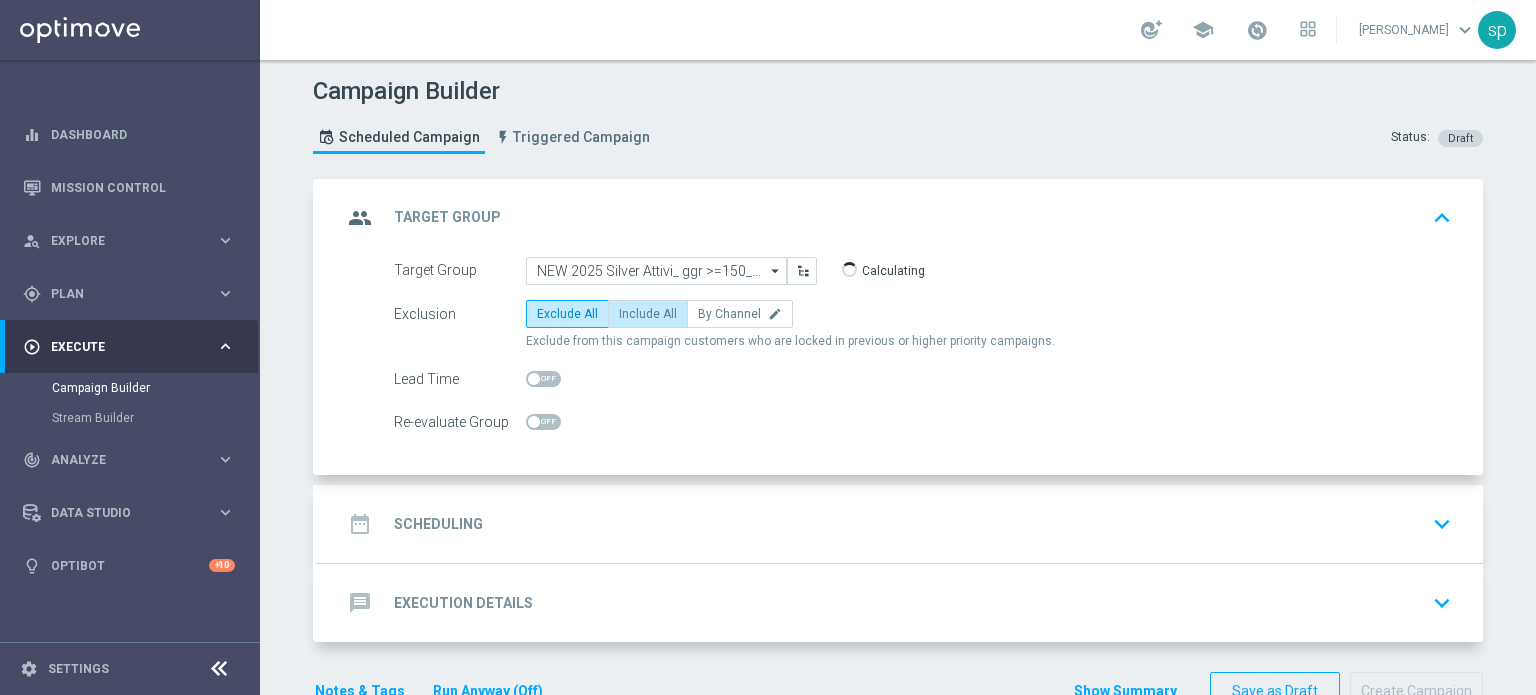 click on "Include All" 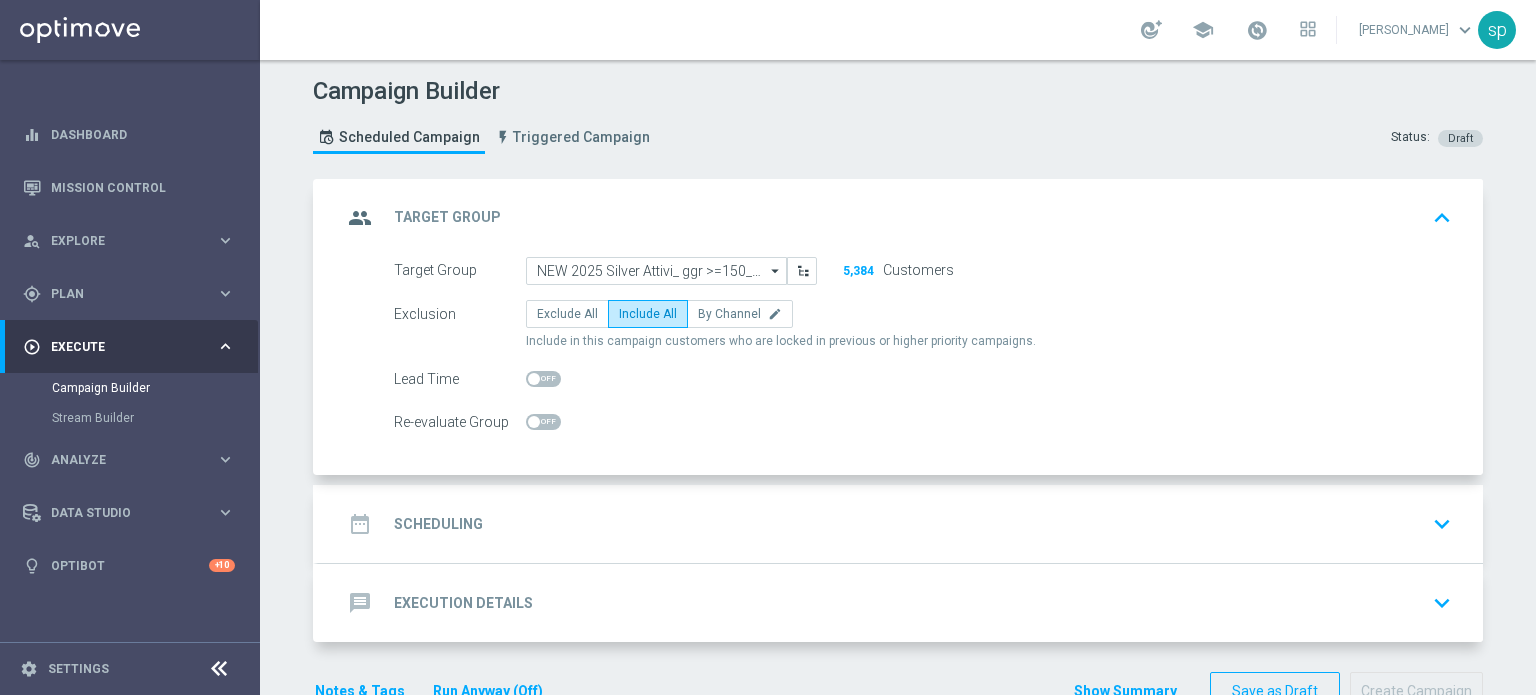 click on "date_range
Scheduling" 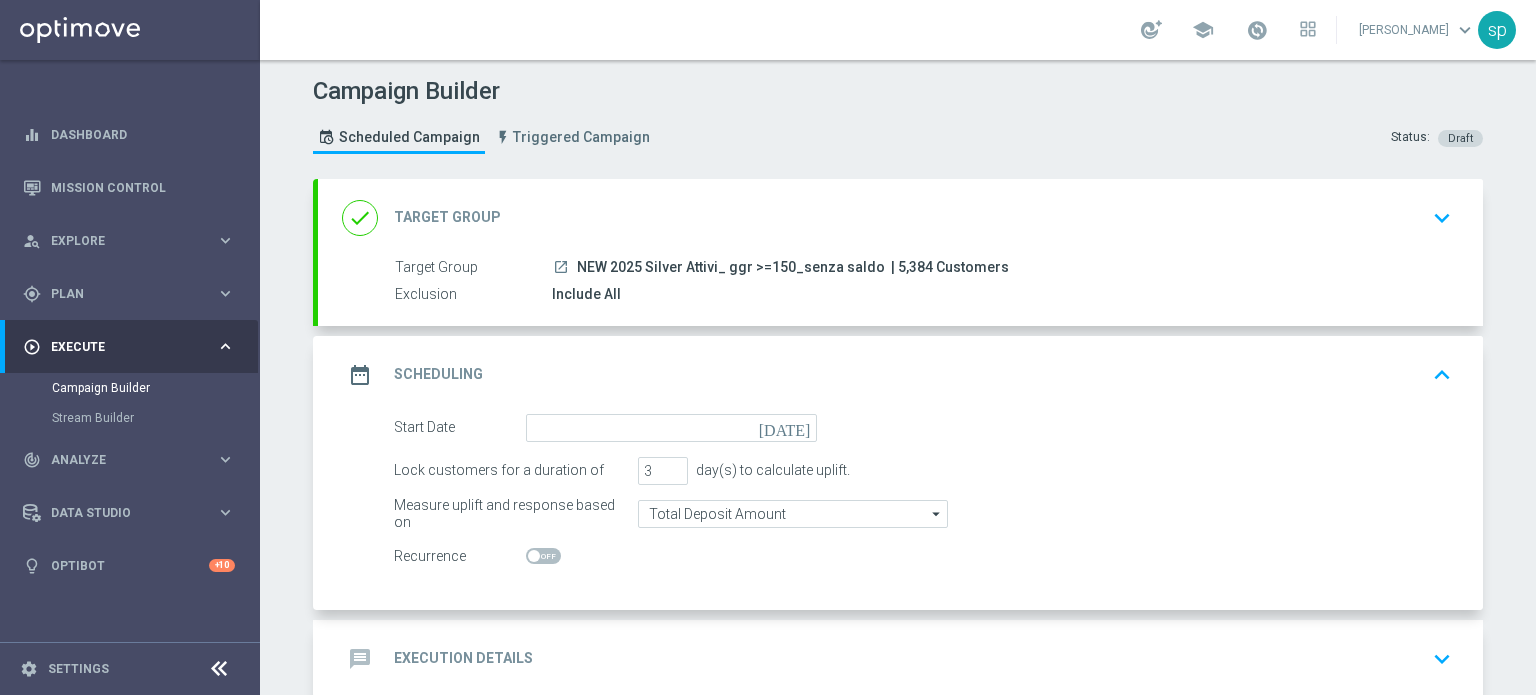 click on "[DATE]" 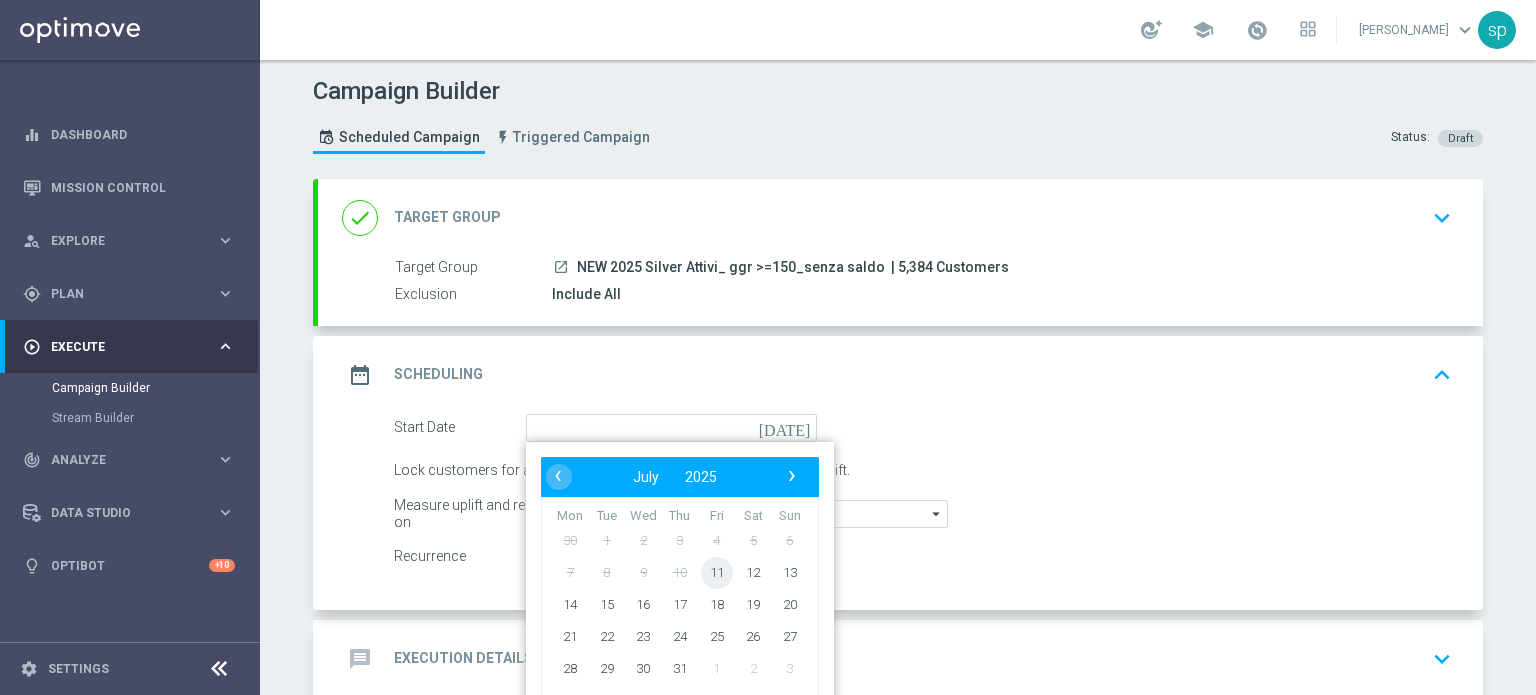 click on "11" 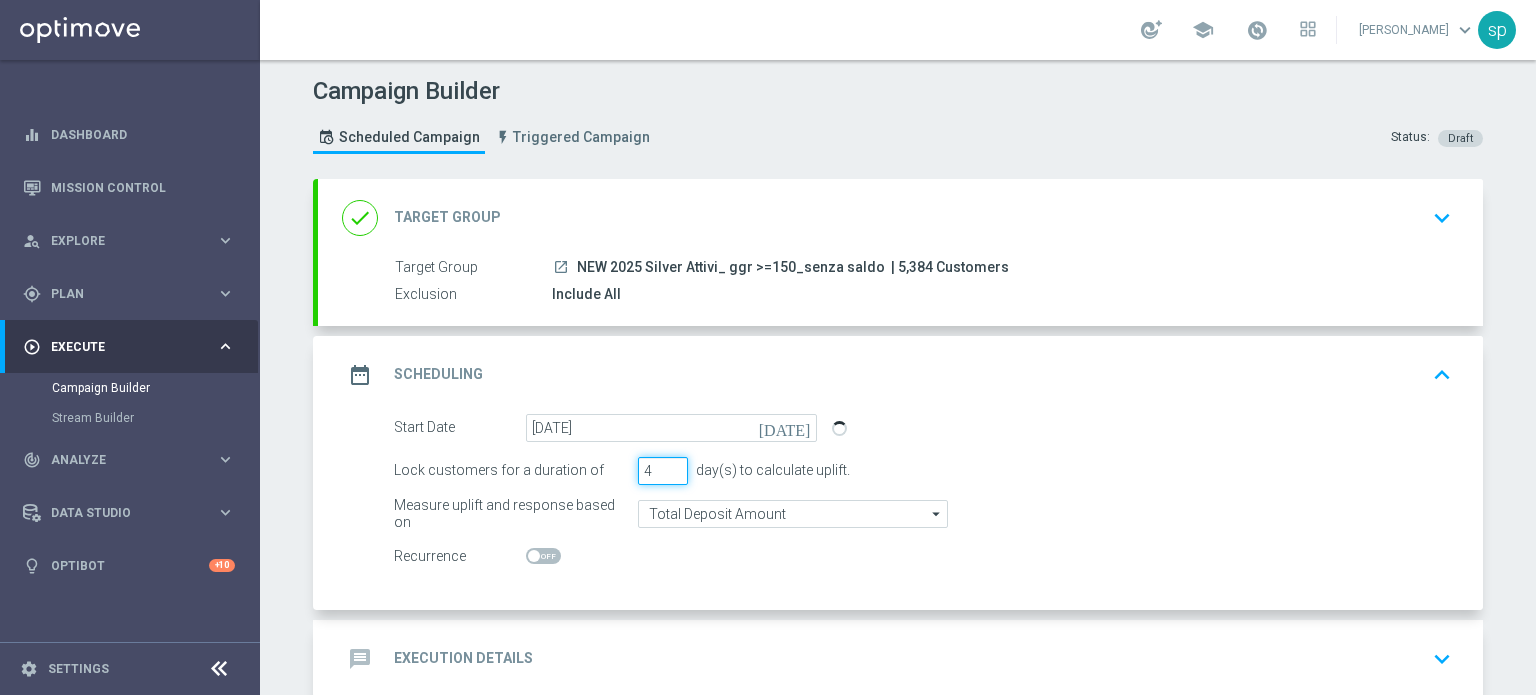 click on "4" 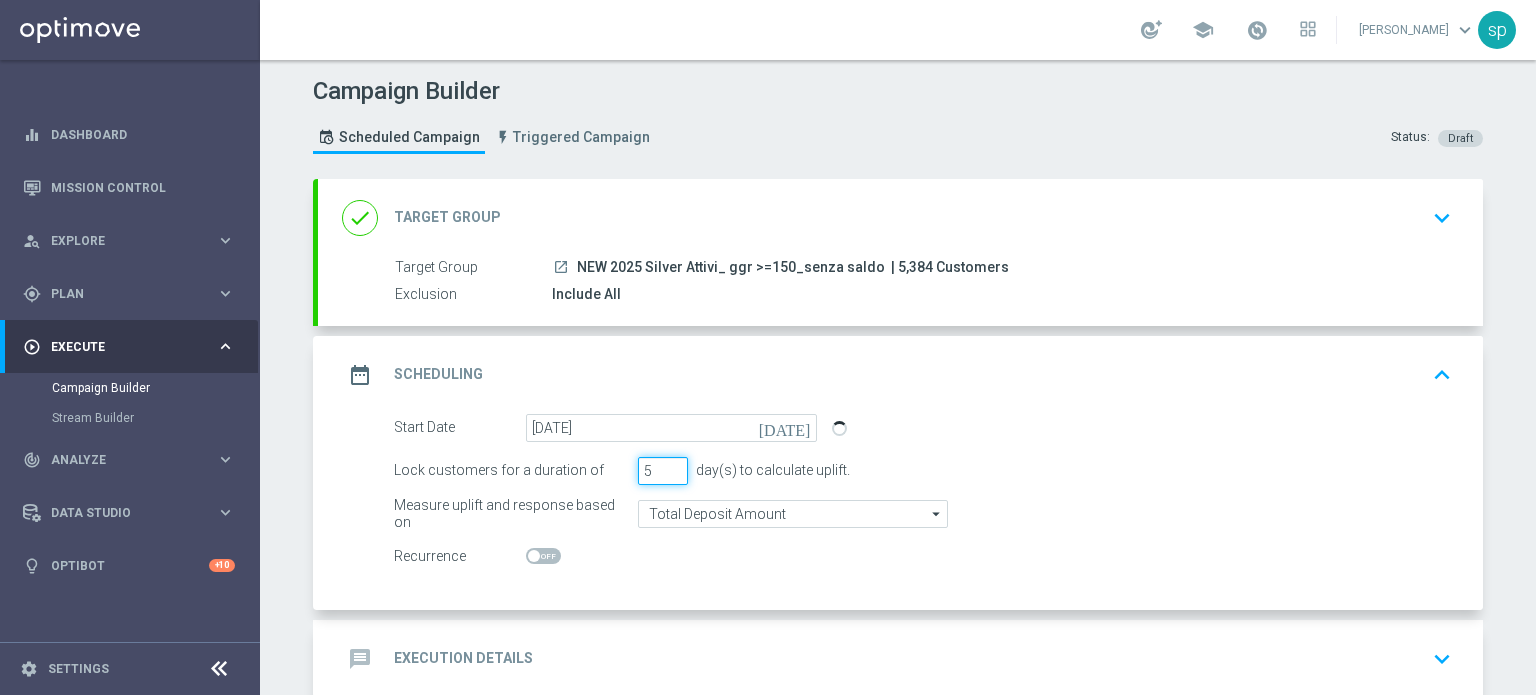 type on "5" 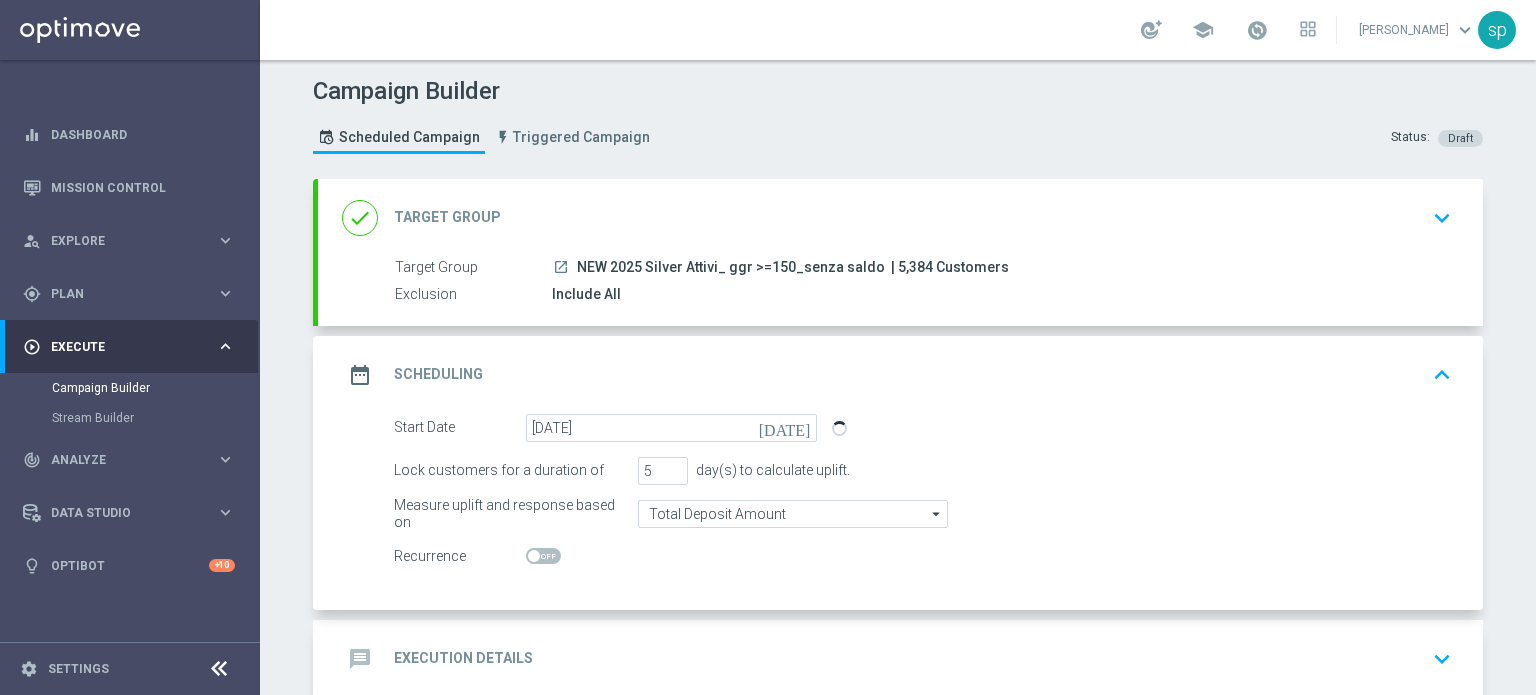 click 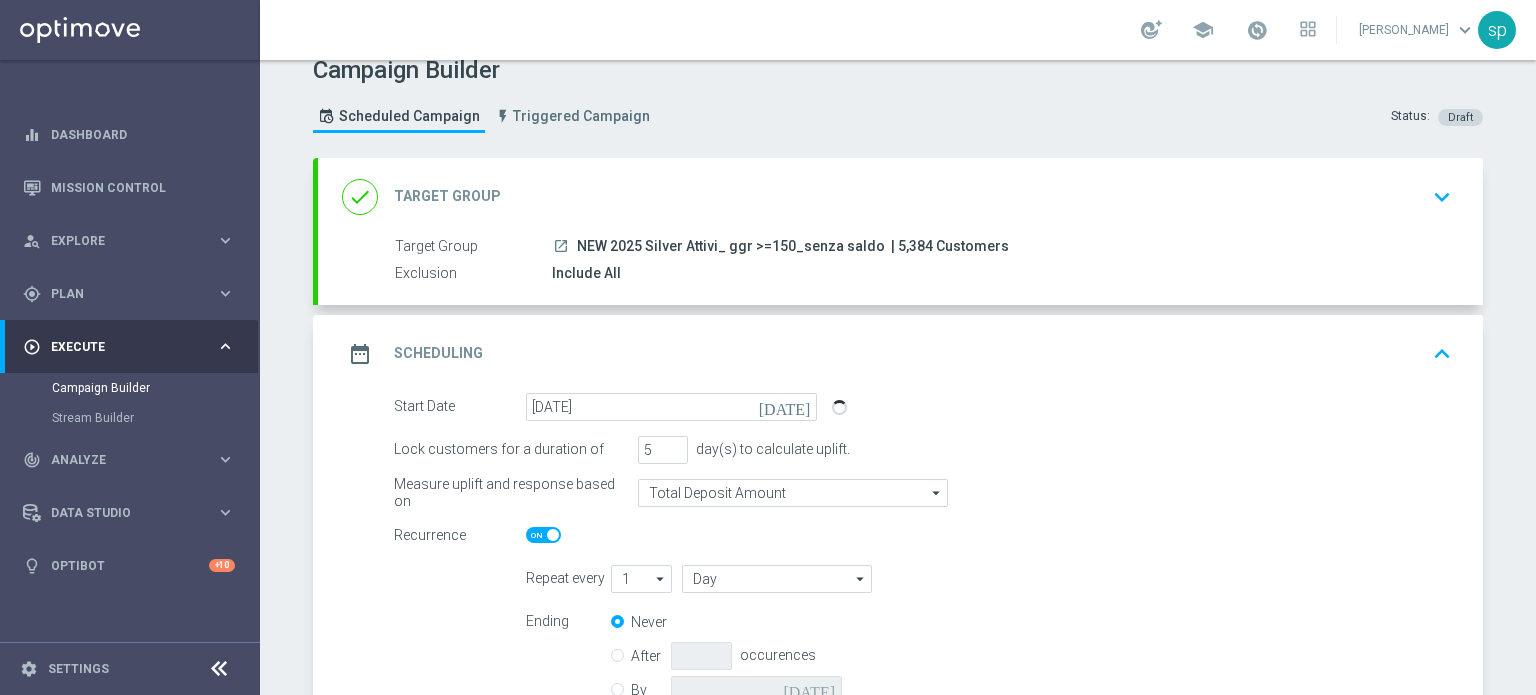 scroll, scrollTop: 145, scrollLeft: 0, axis: vertical 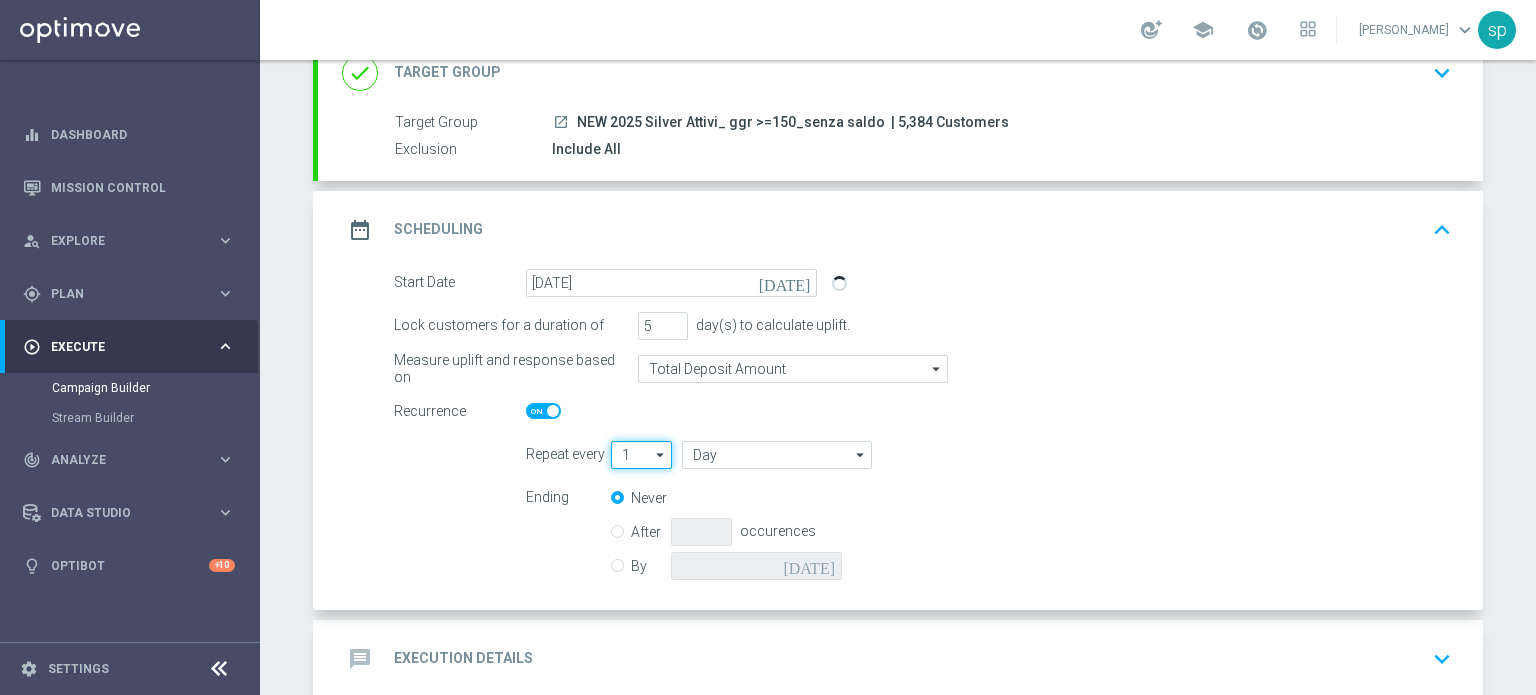 click on "1" 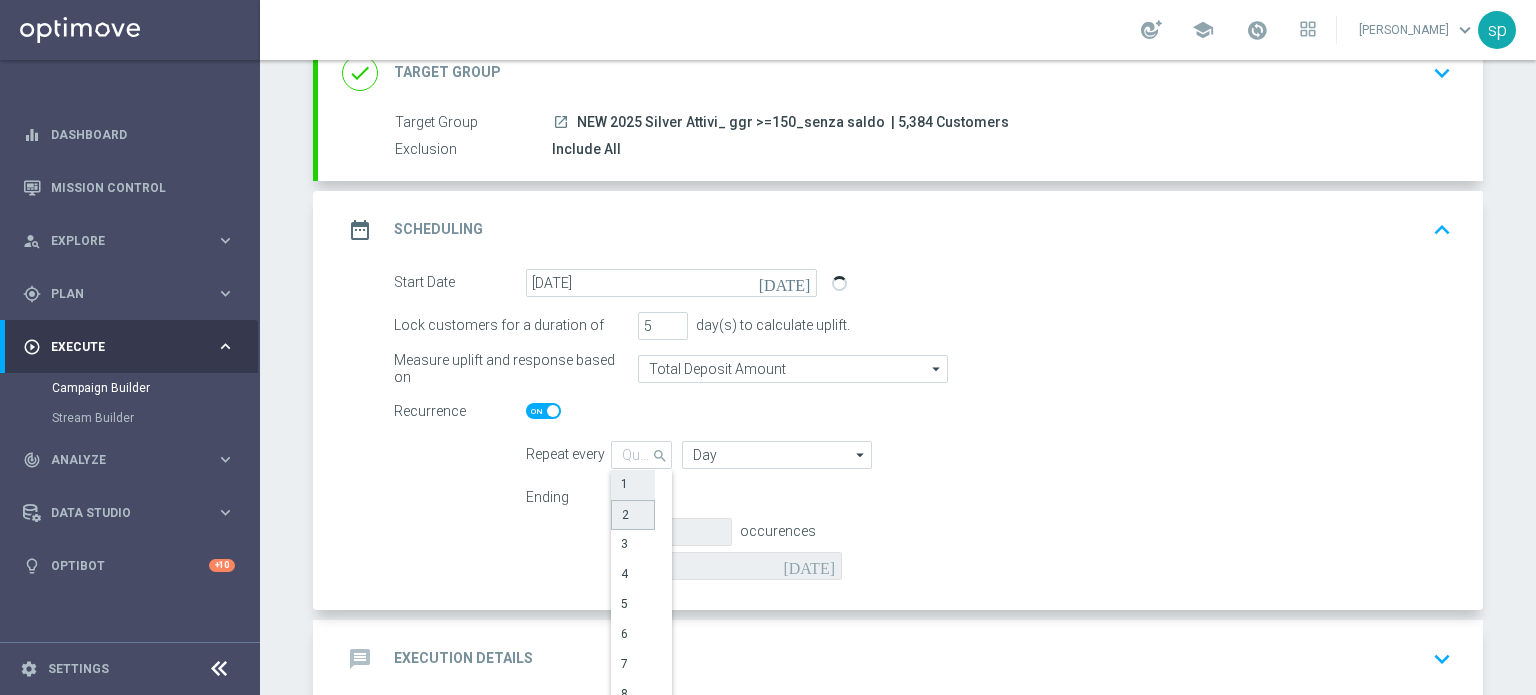 click on "2" 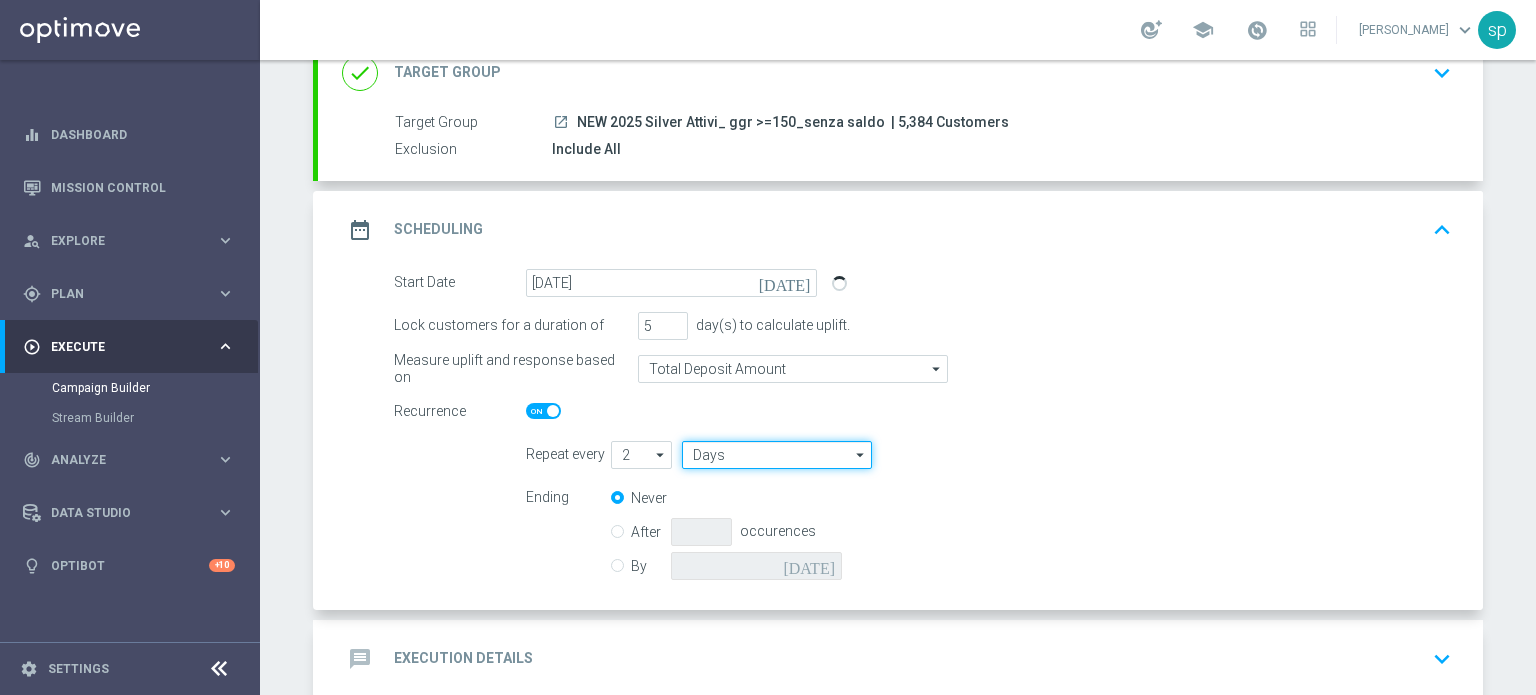 click on "Days" 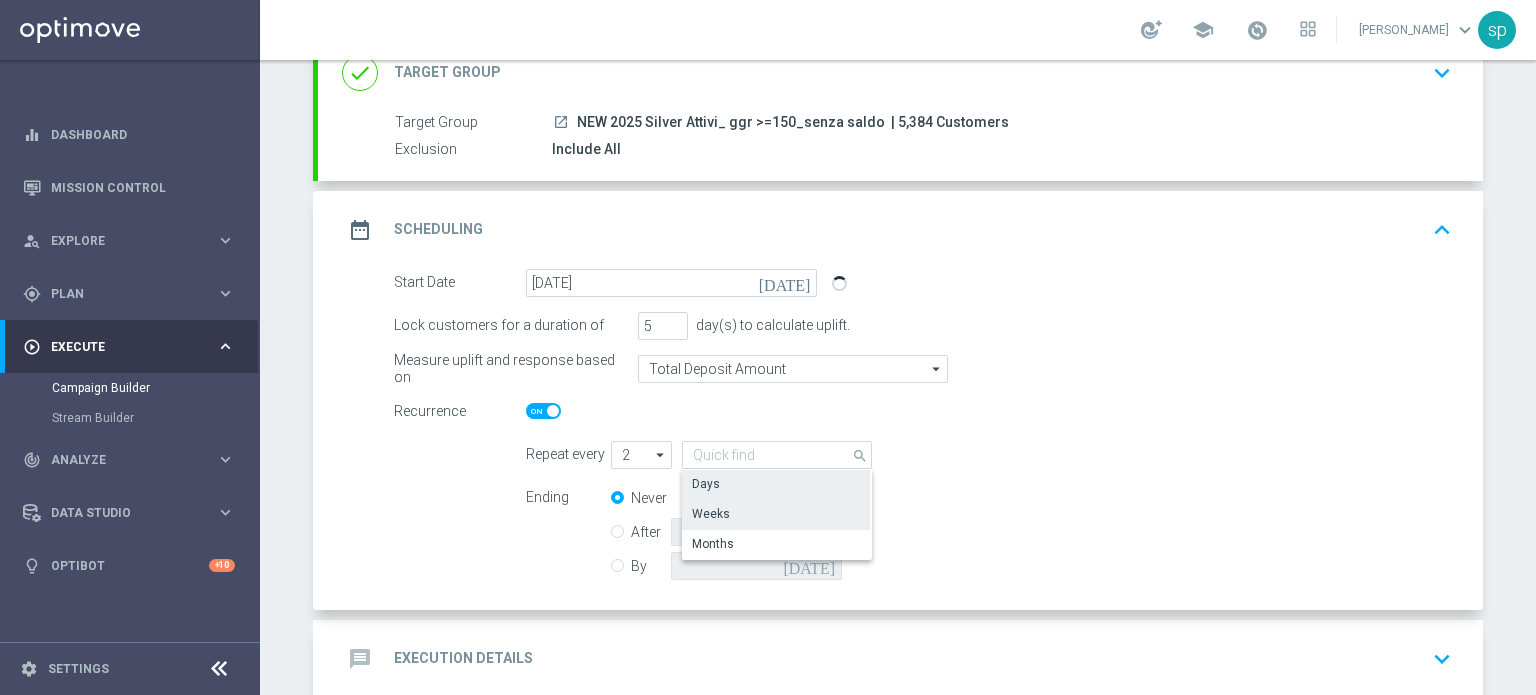 click on "Weeks" 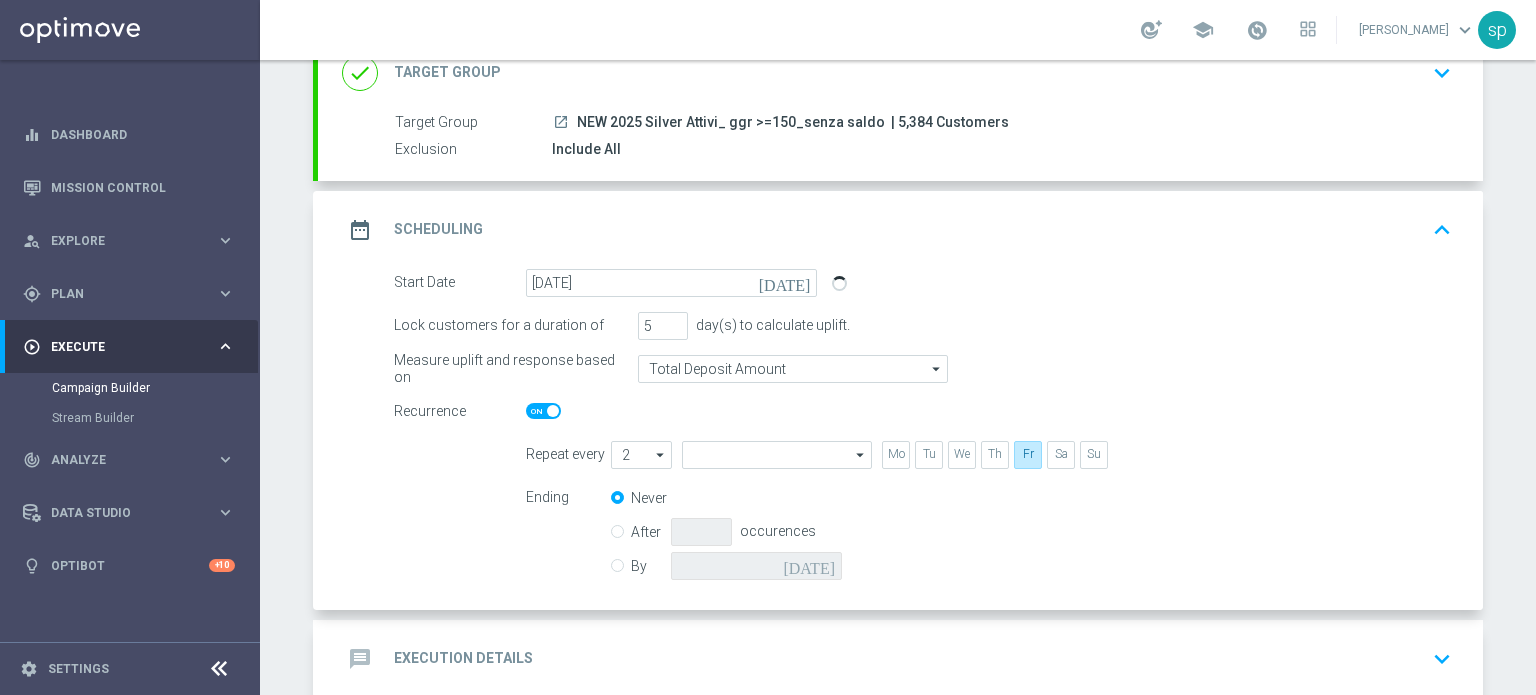 type on "Weeks" 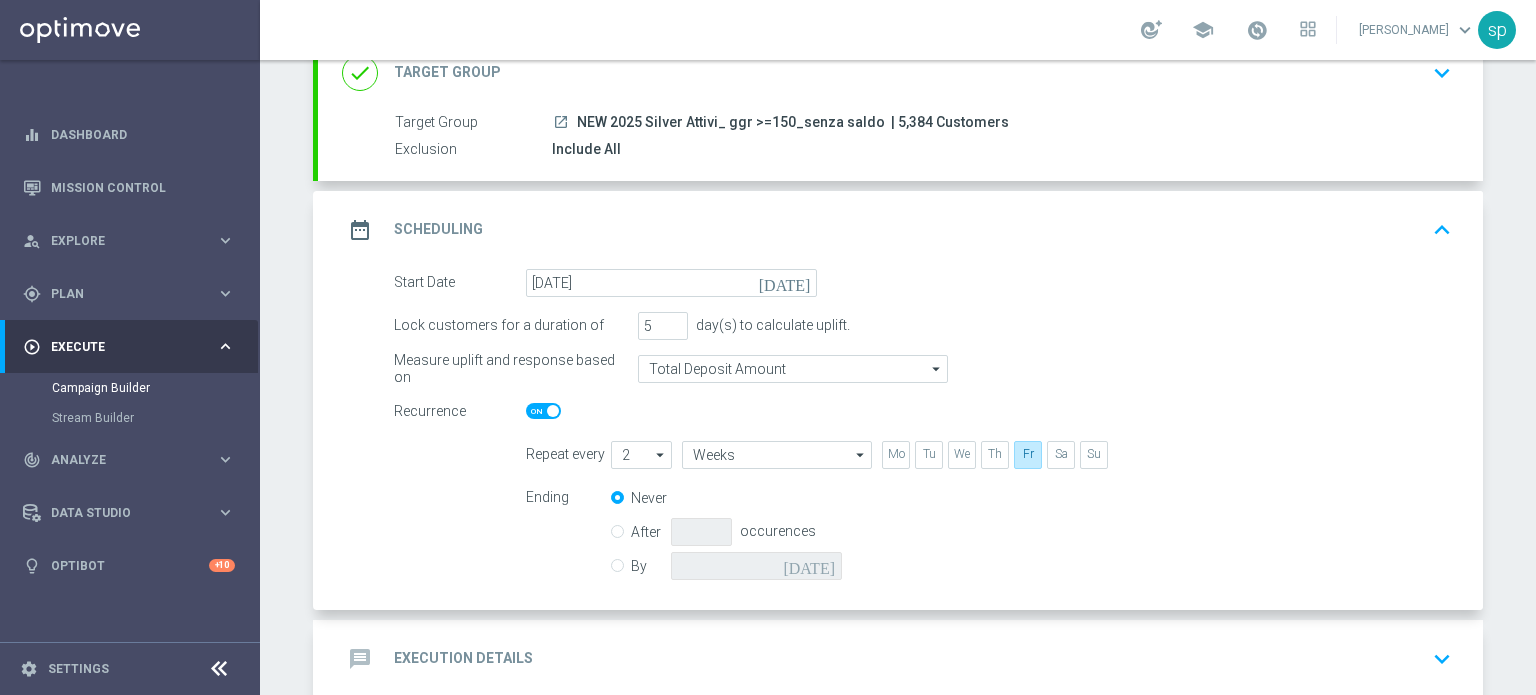 click on "By" at bounding box center (617, 562) 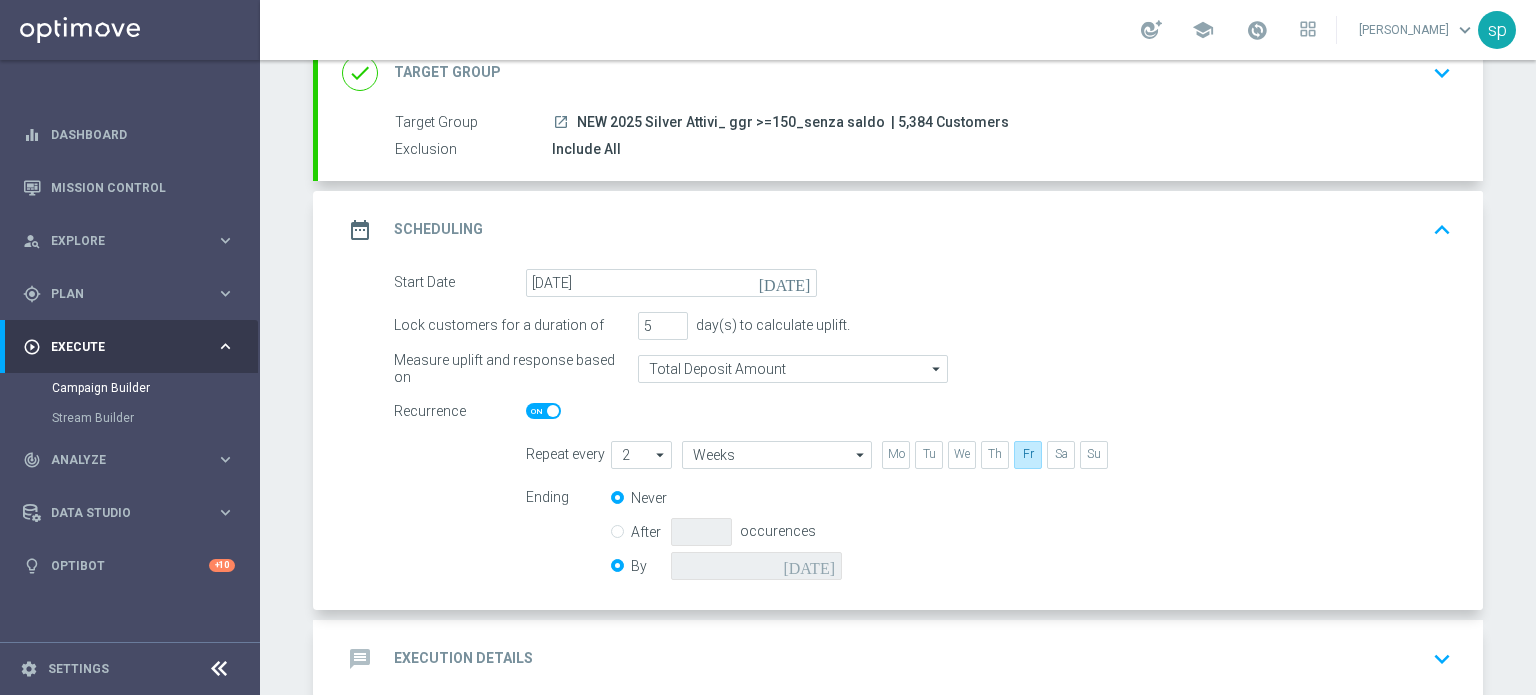 radio on "false" 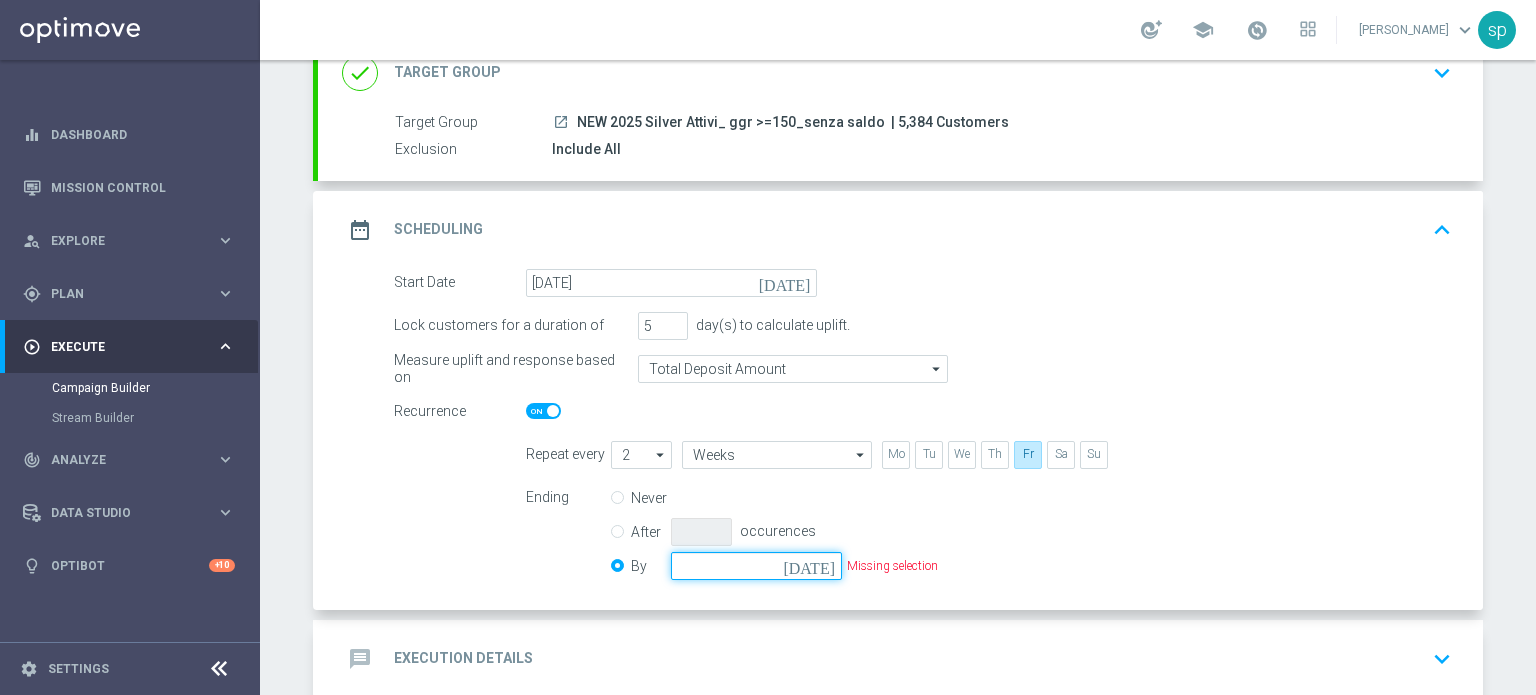 click 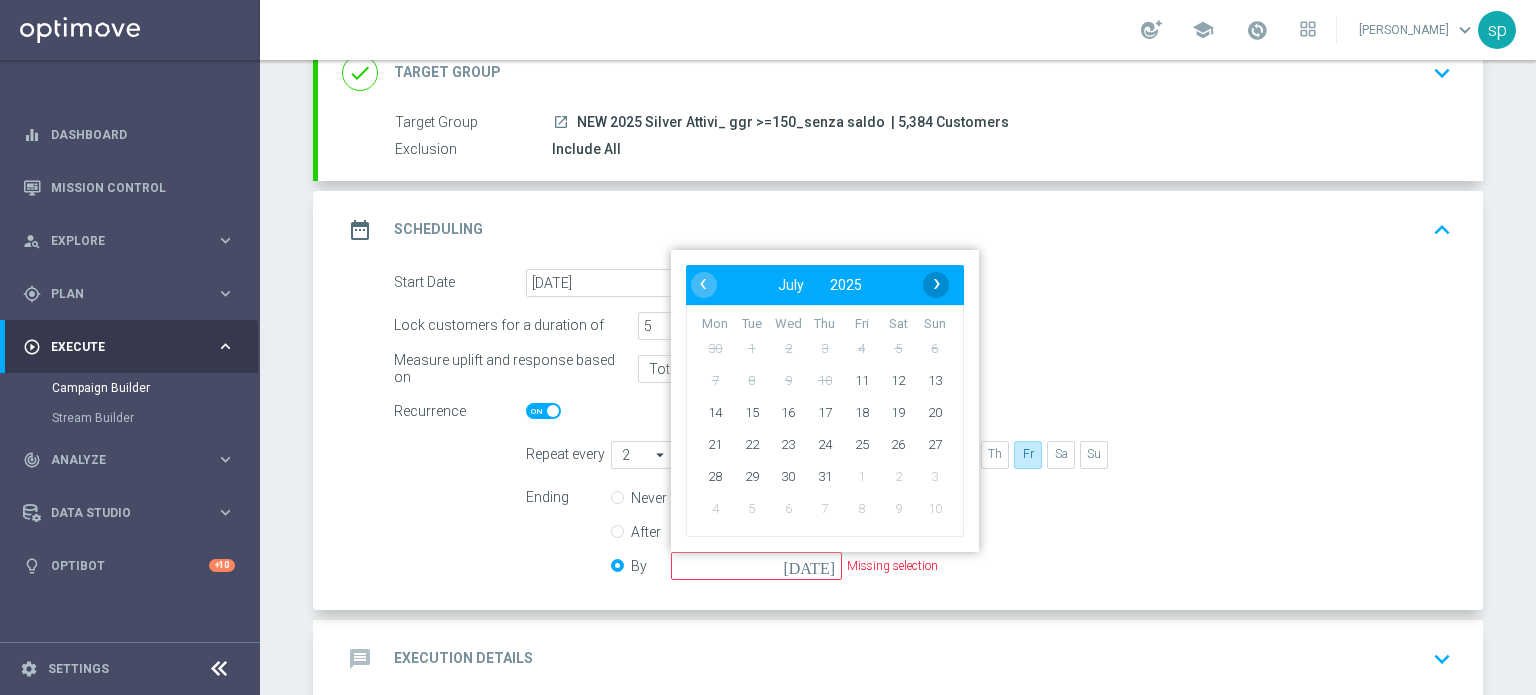 click on "›" 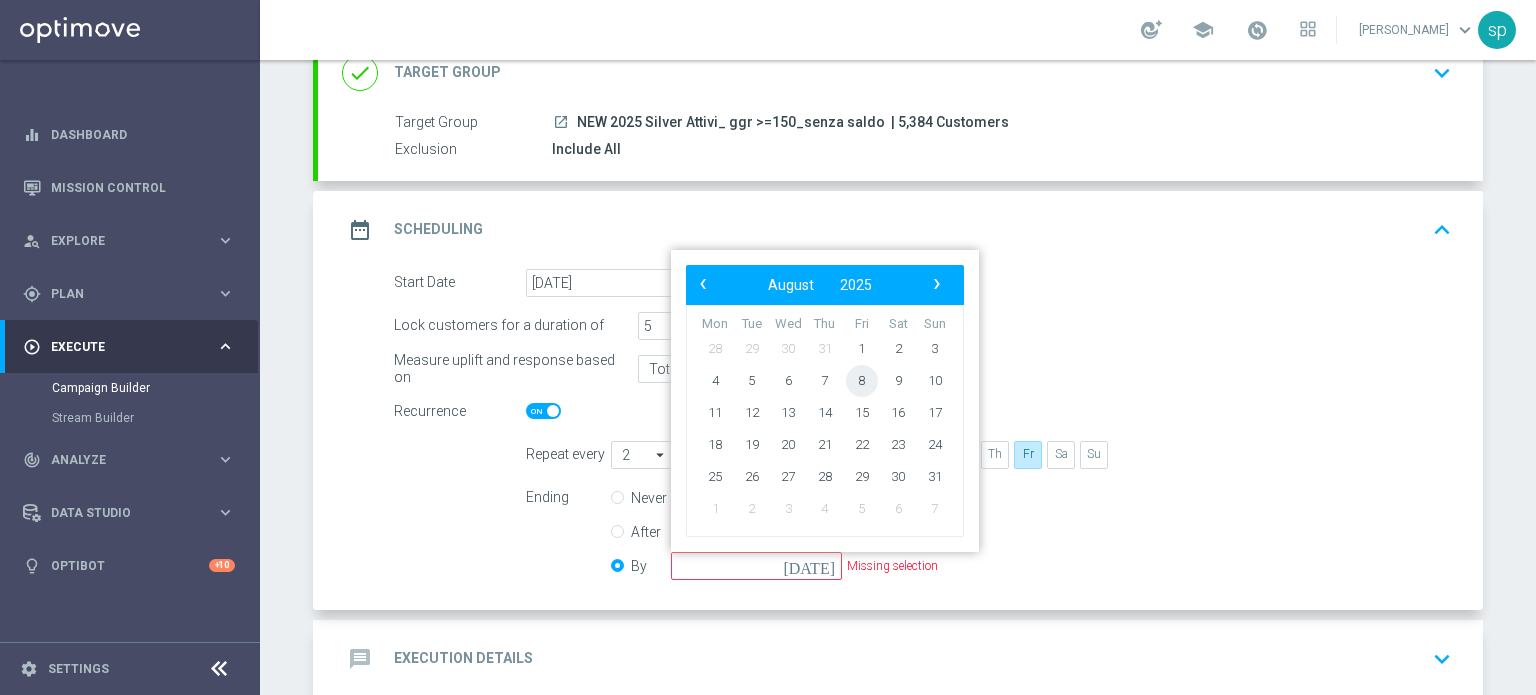 click on "8" 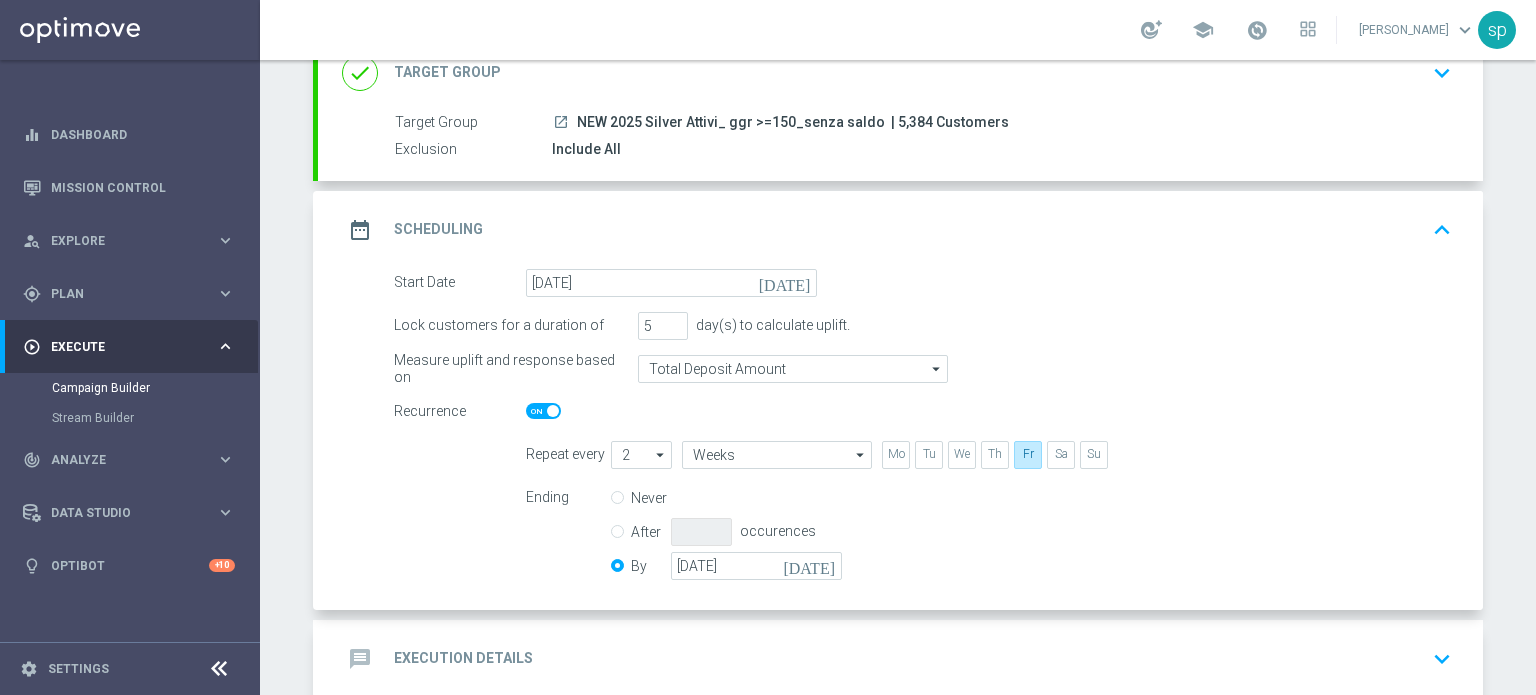 click on "Execution Details" 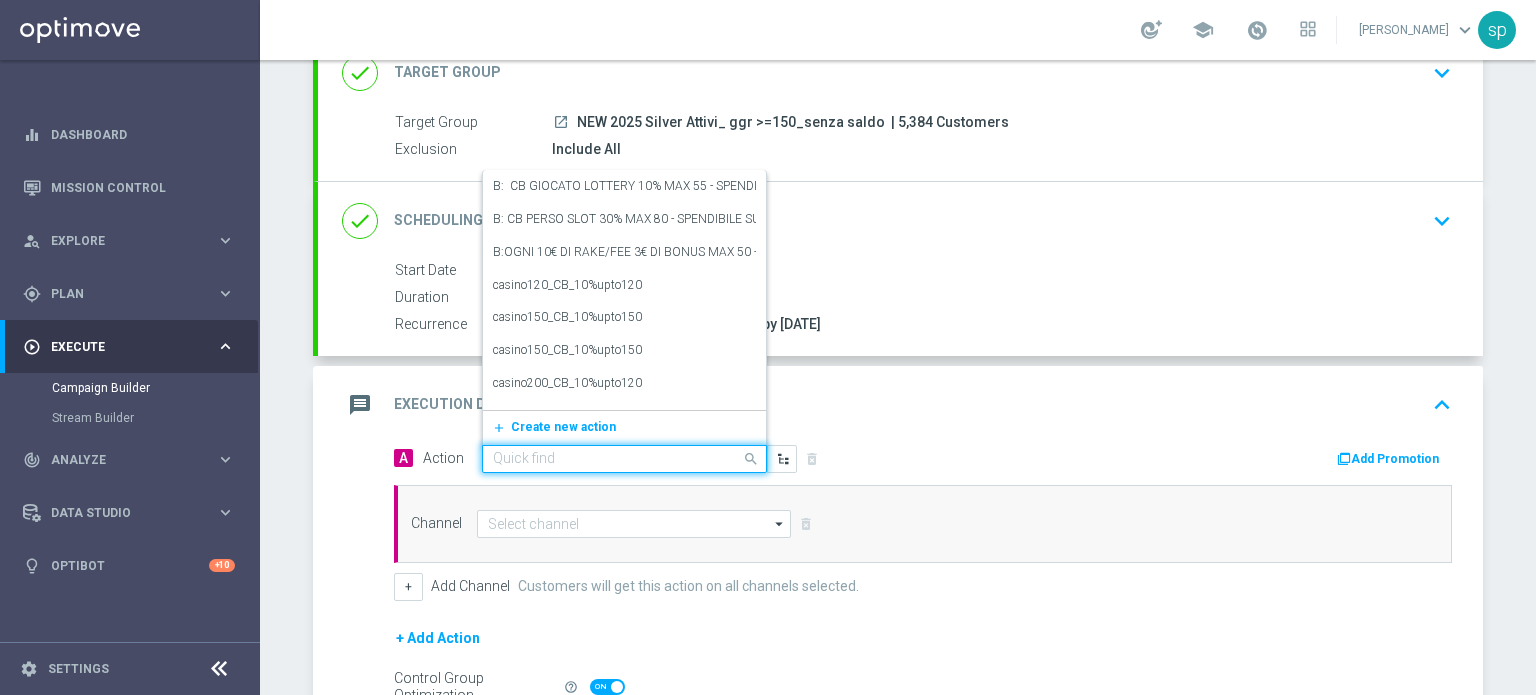 click 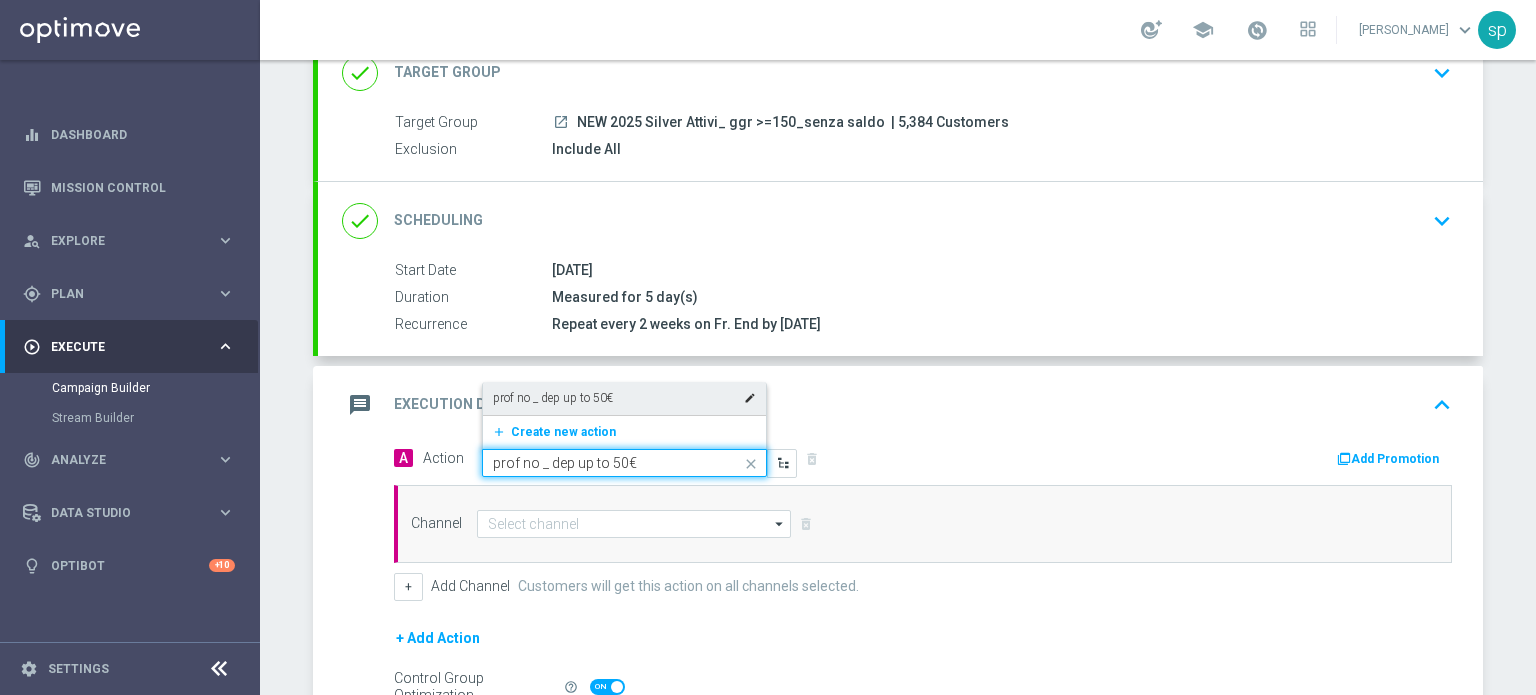 click on "prof no _ dep up to 50€ edit" at bounding box center (624, 398) 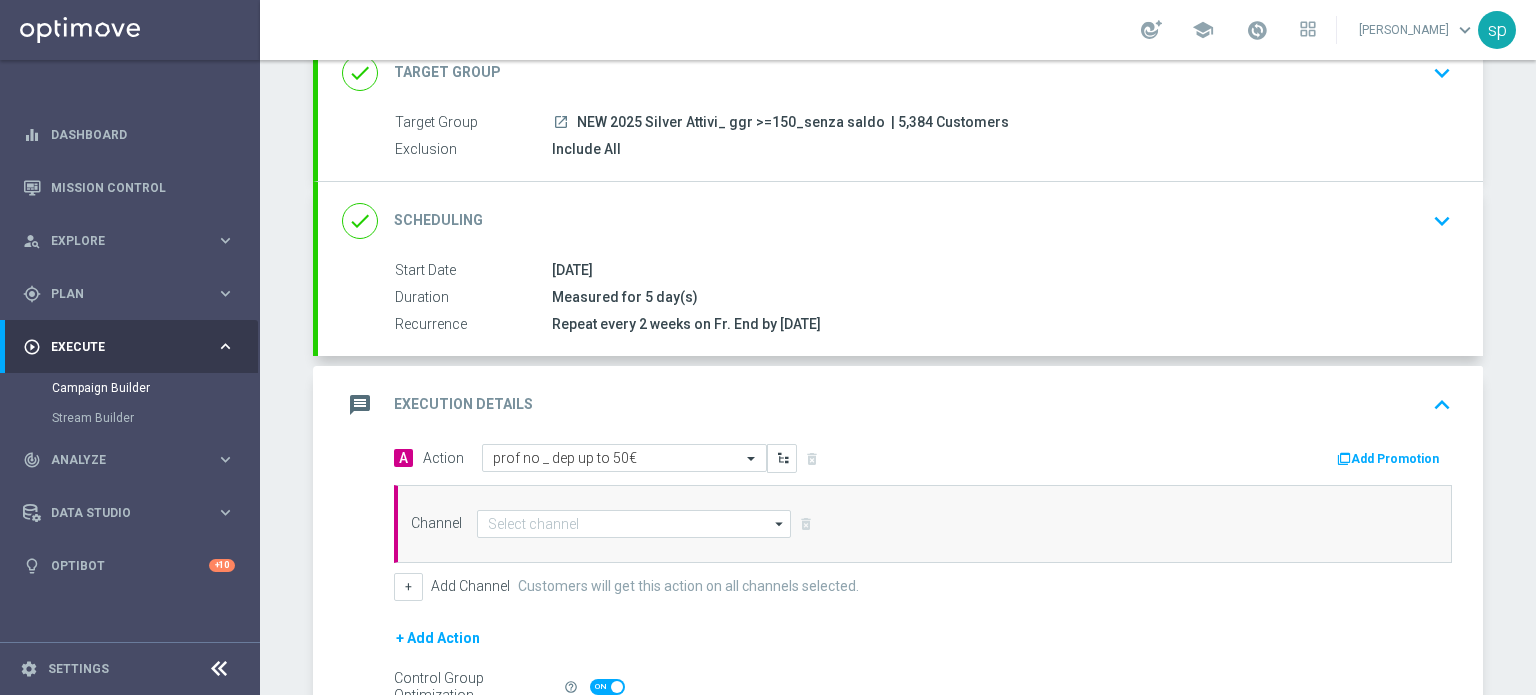 click on "Add Promotion" 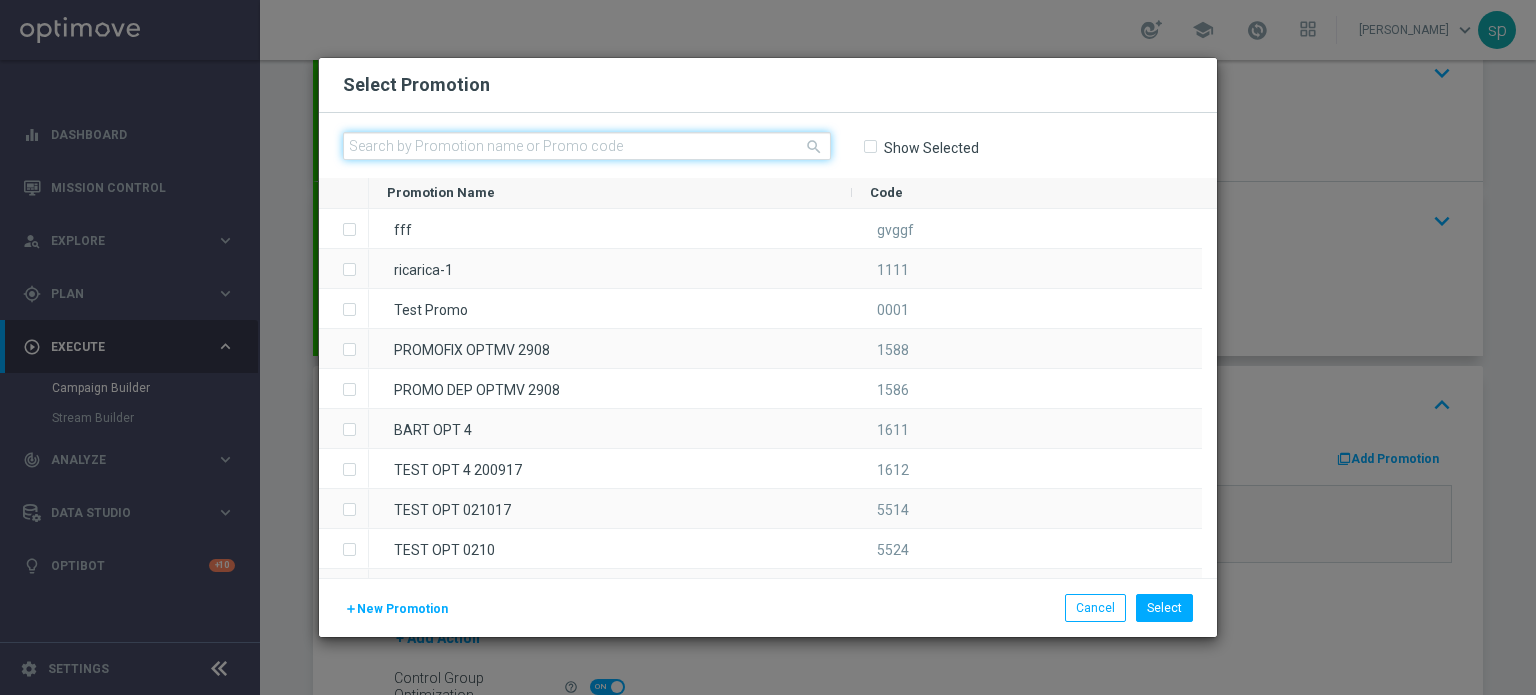 click 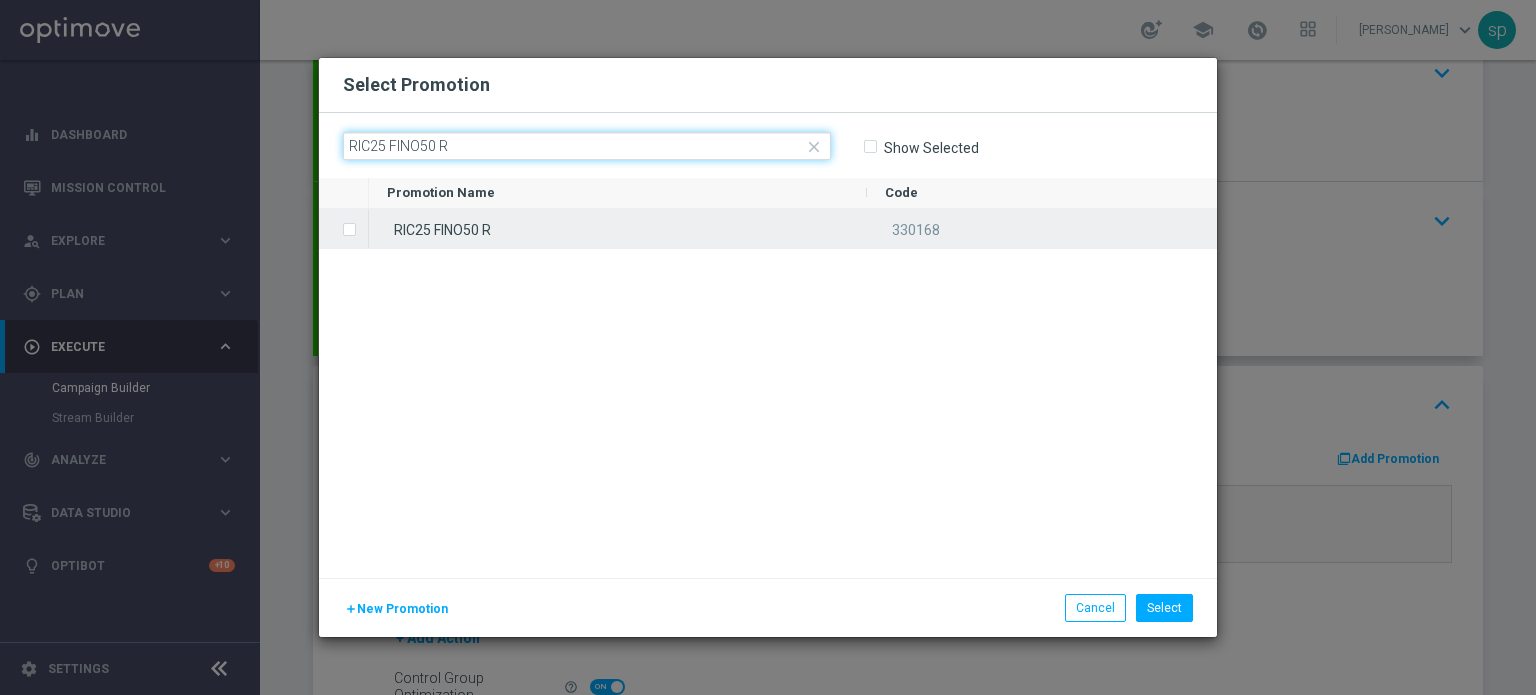 type on "RIC25 FINO50 R" 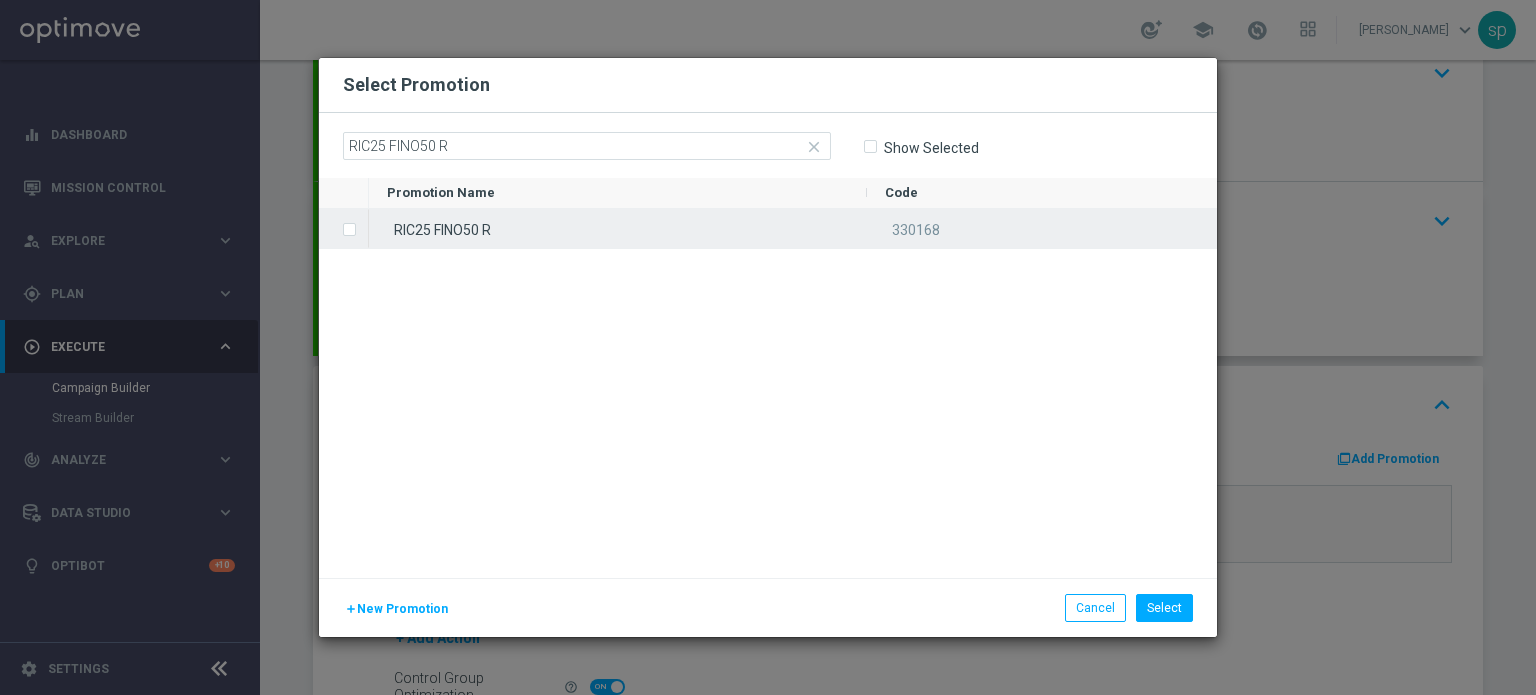 click on "RIC25 FINO50 R" 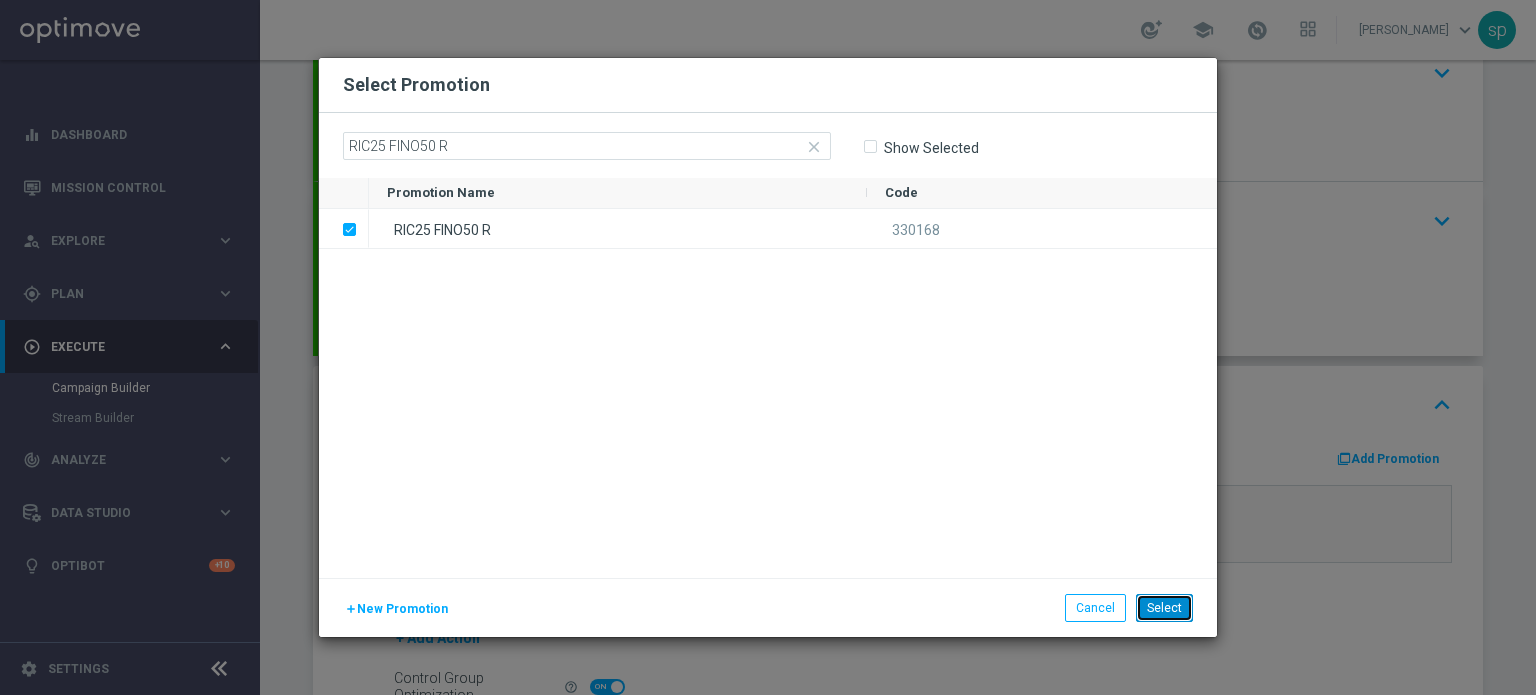 click on "Select" 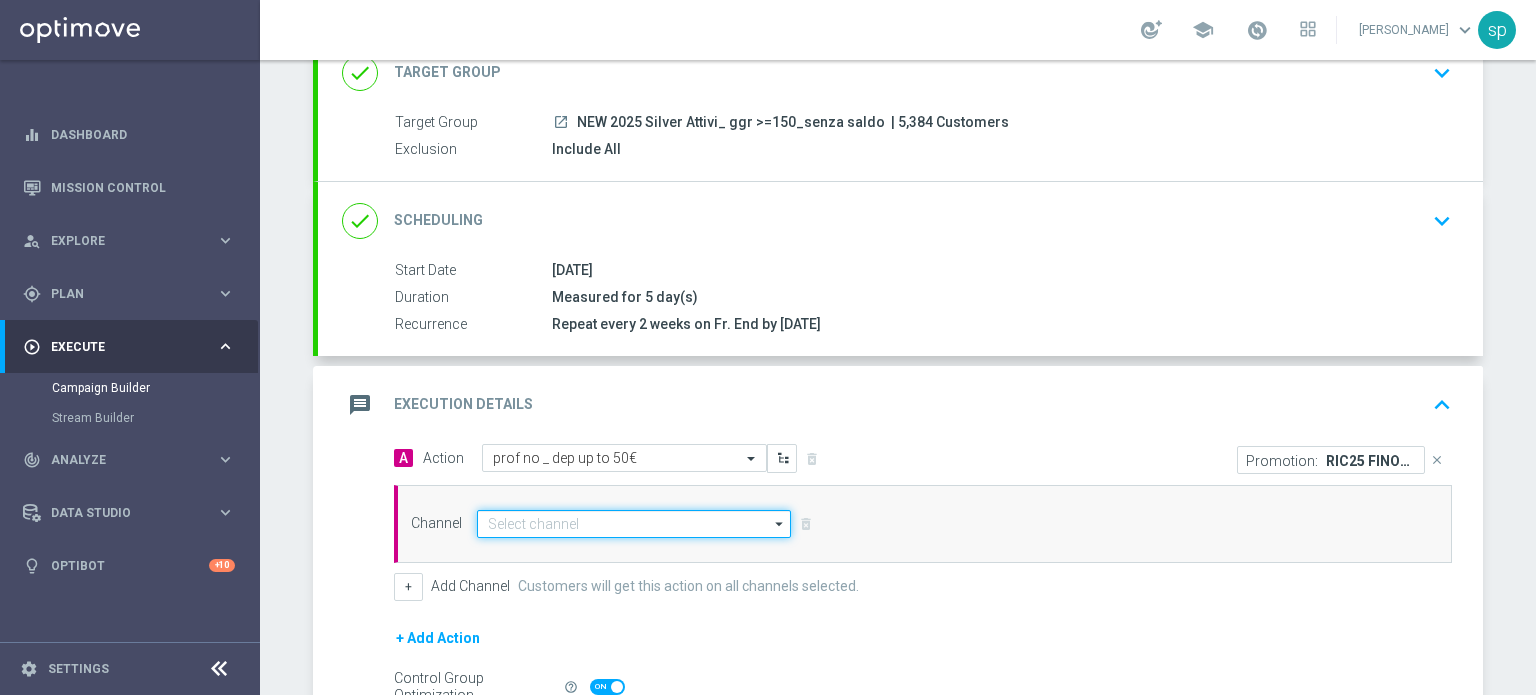click 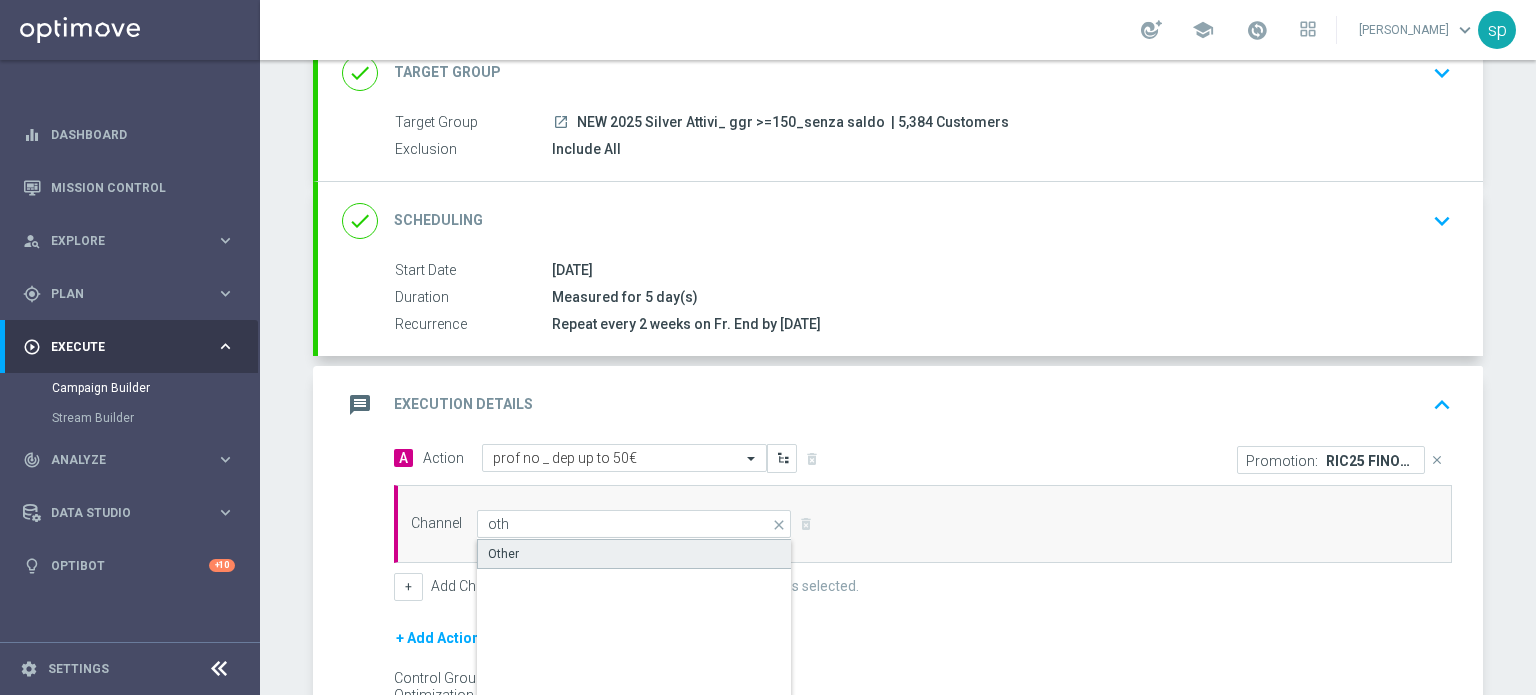 click on "Other" 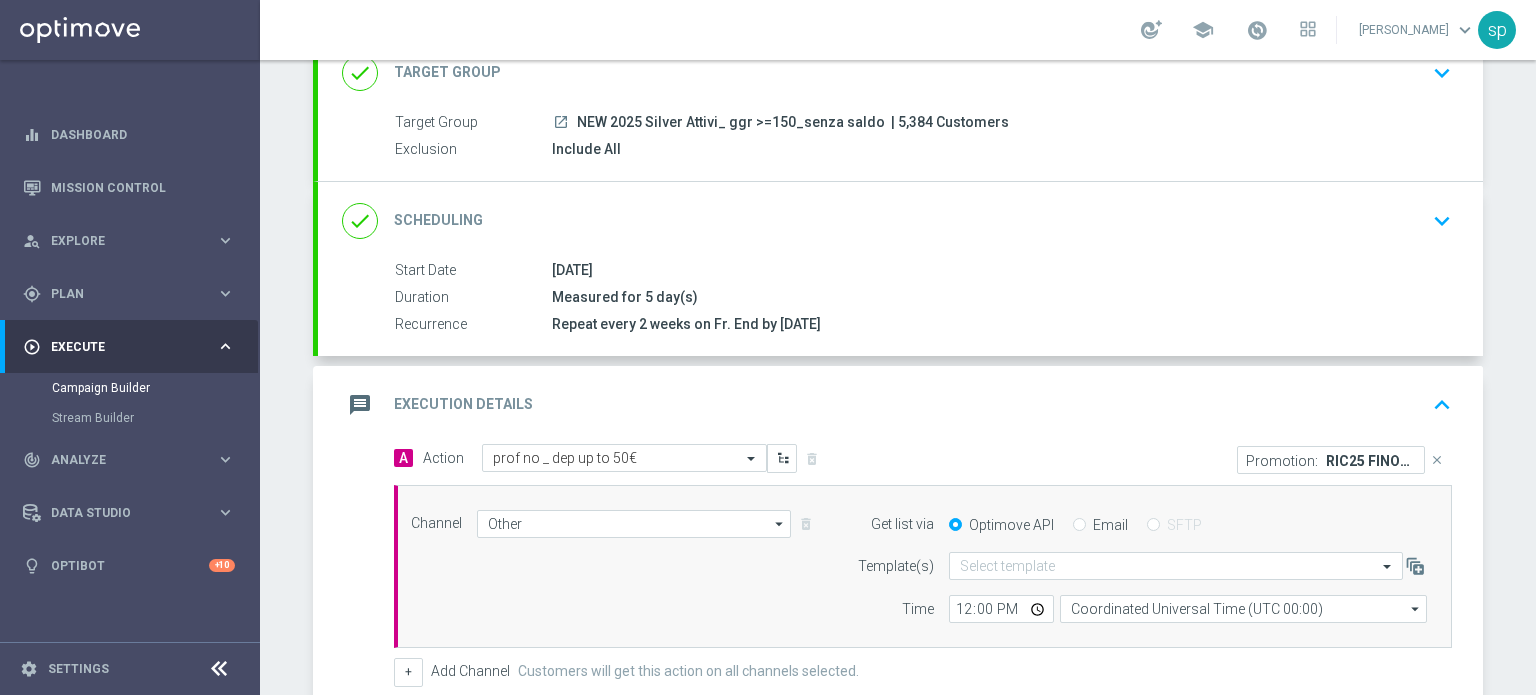 click on "Email" 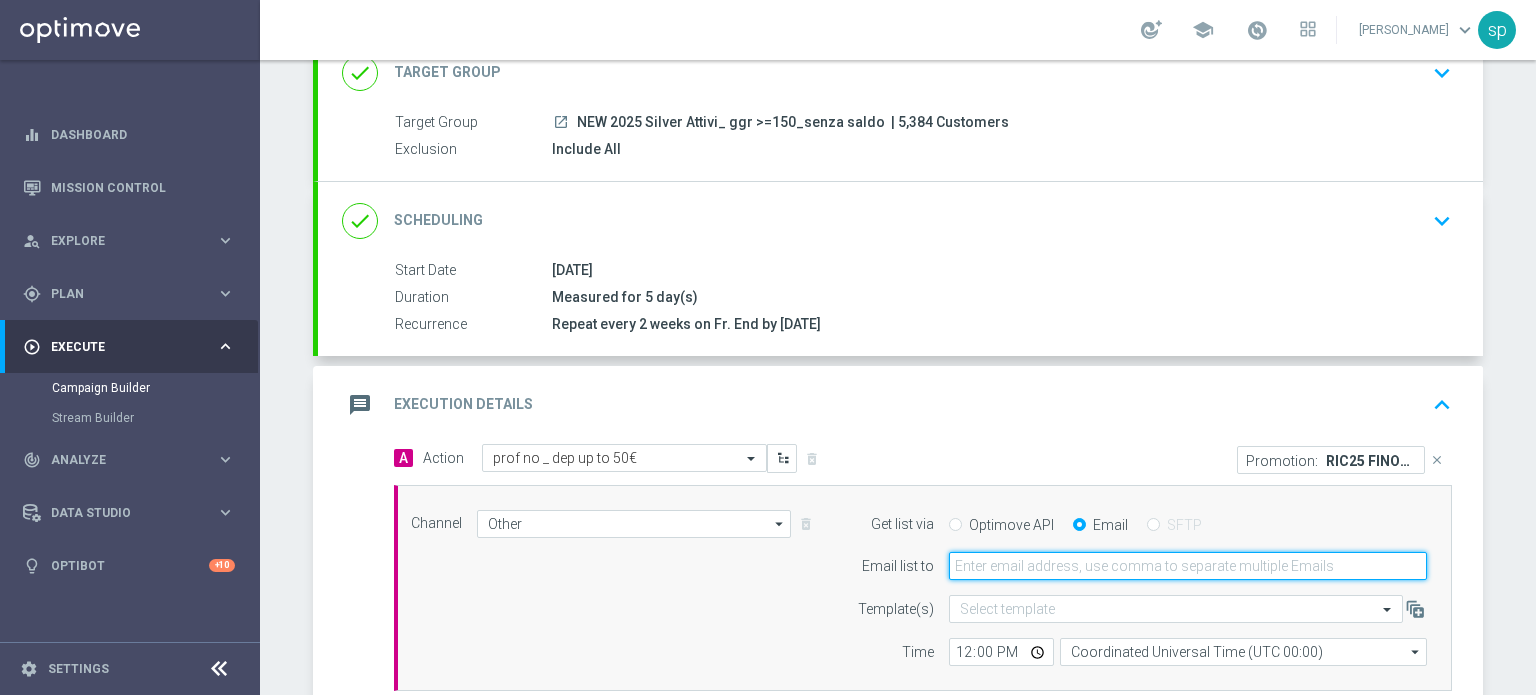 click 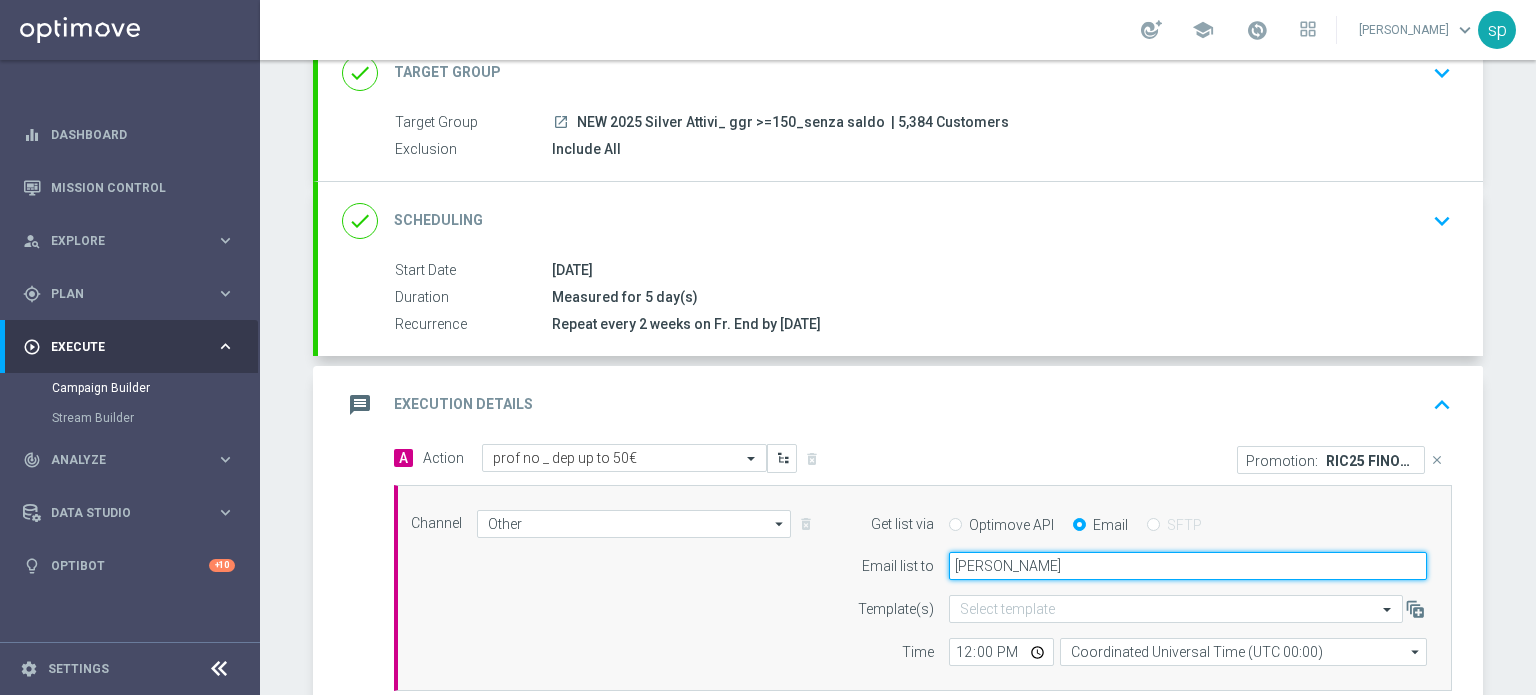 type on "sara.parisi@sisal.it" 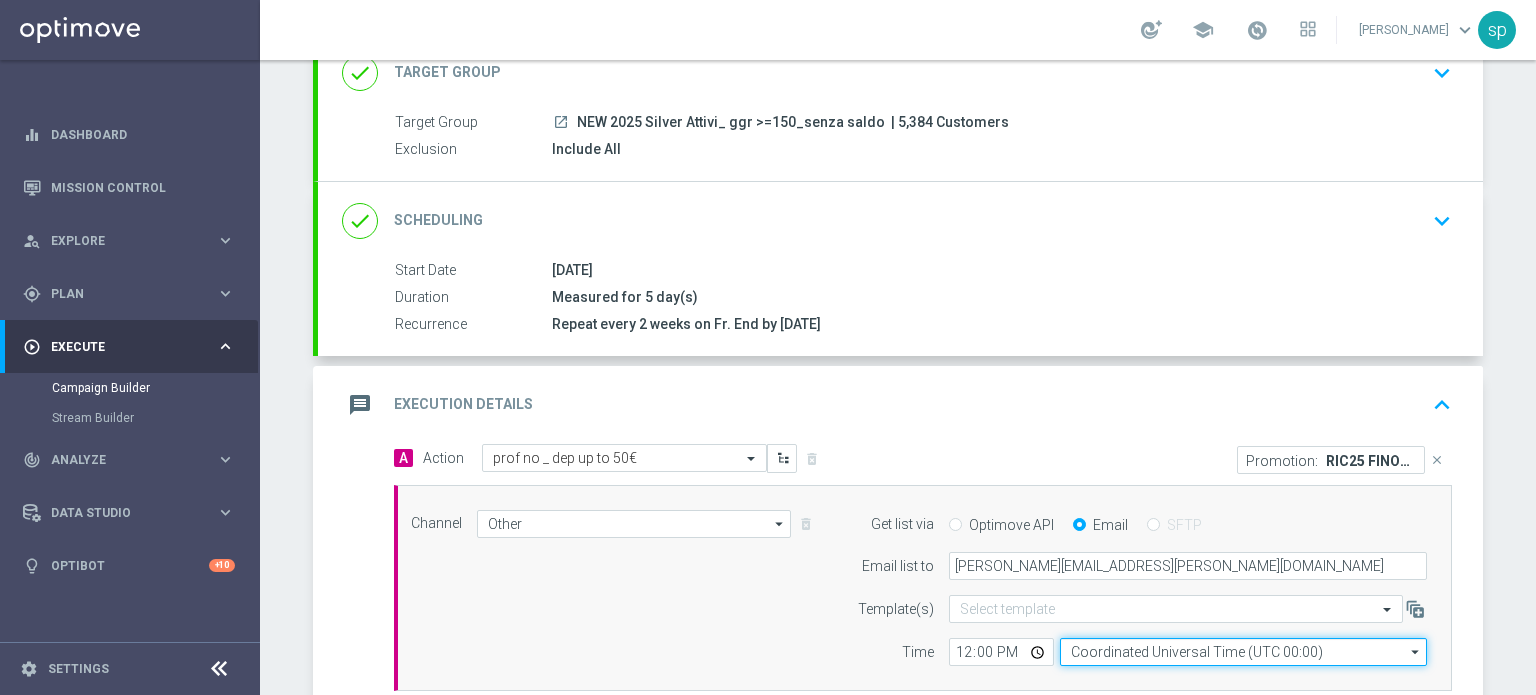 click on "Coordinated Universal Time (UTC 00:00)" 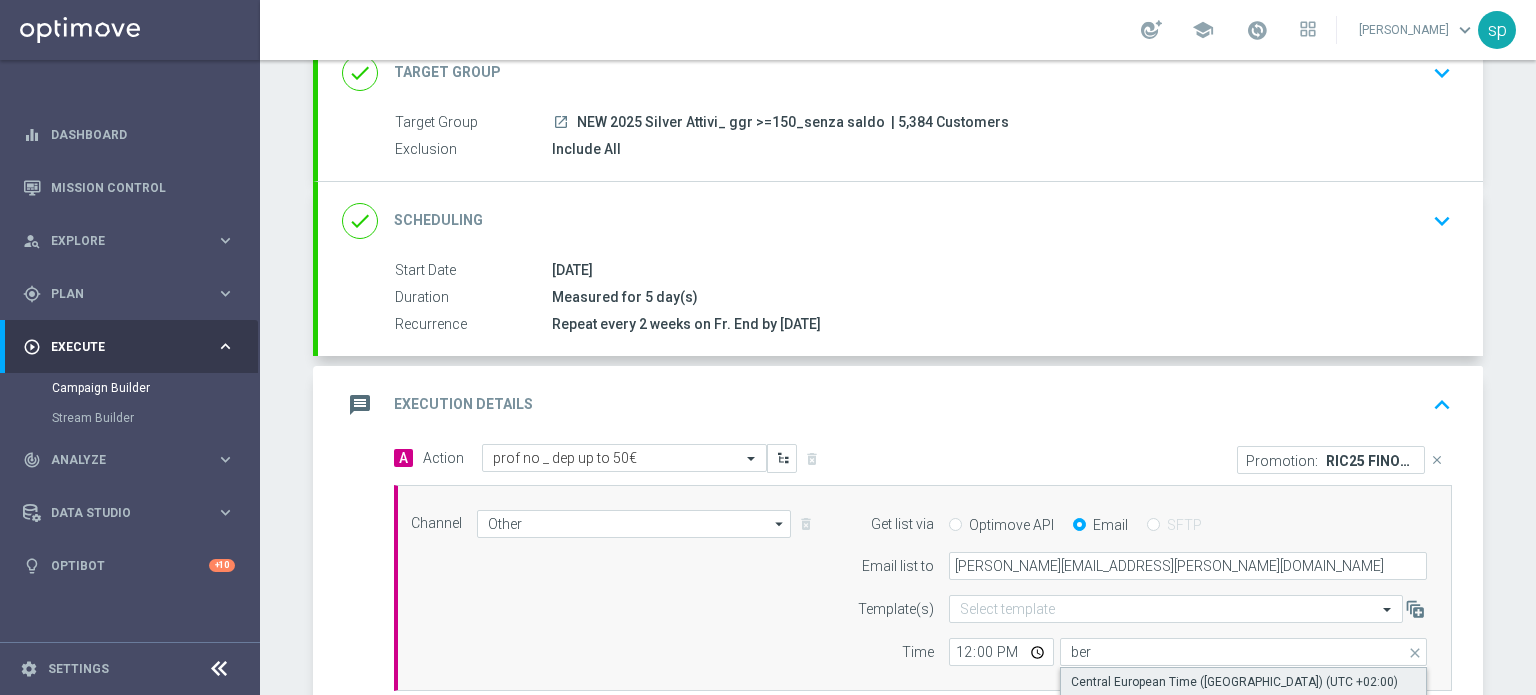 click on "Central European Time (Berlin) (UTC +02:00)" 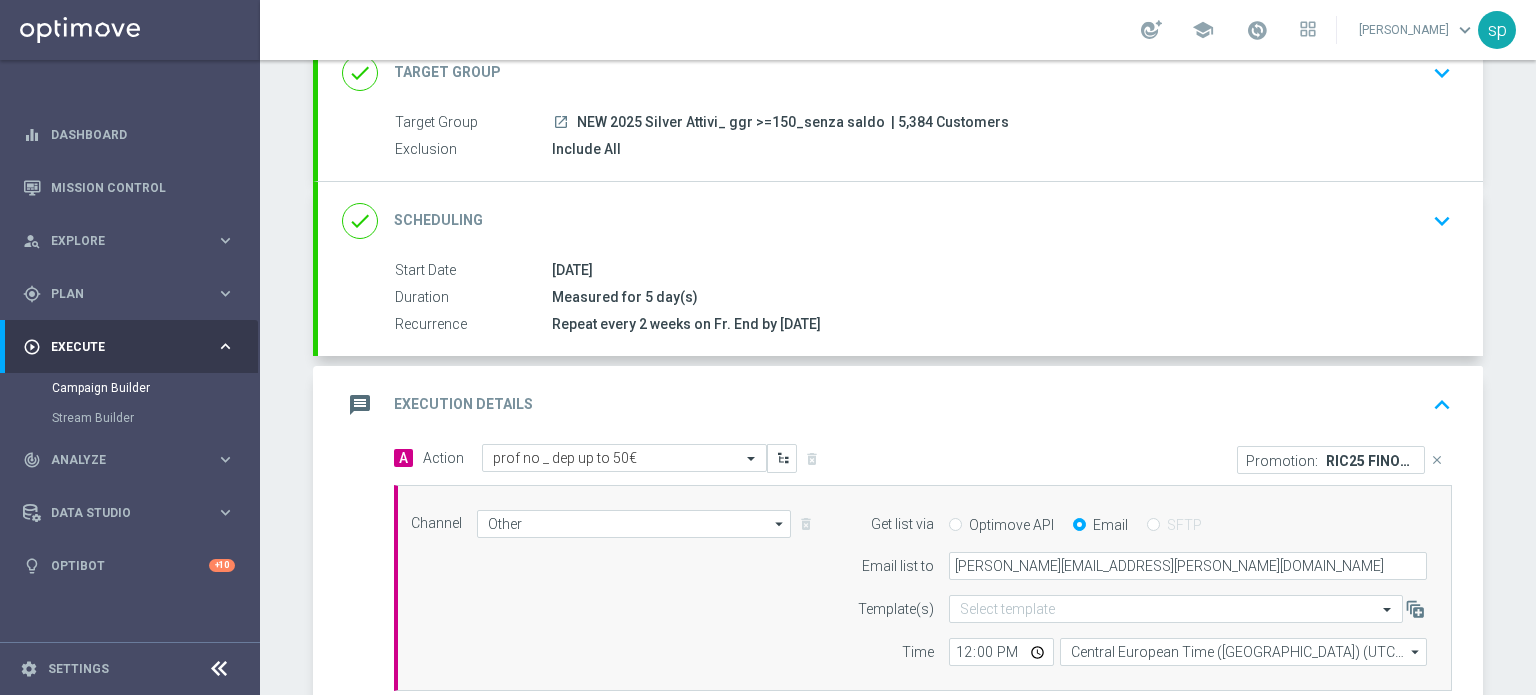 scroll, scrollTop: 308, scrollLeft: 0, axis: vertical 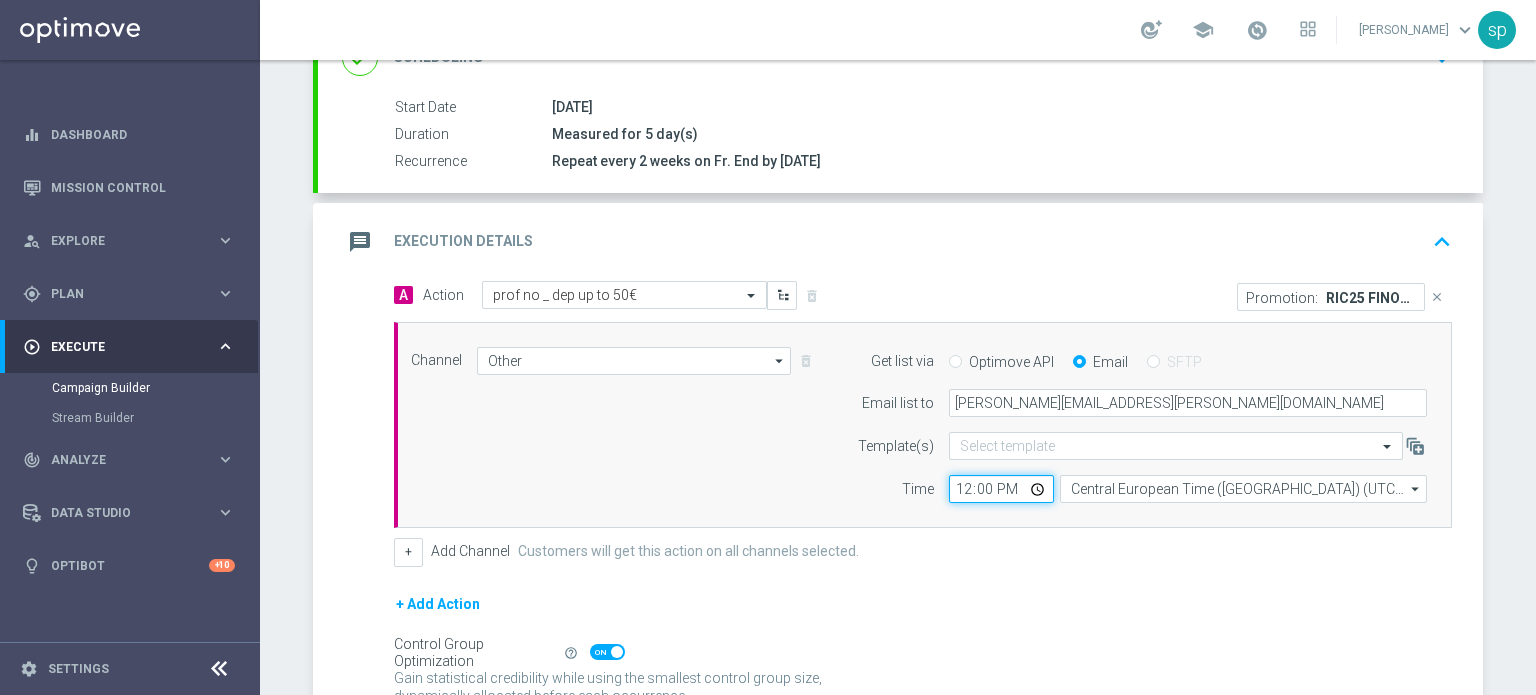 click on "12:00" 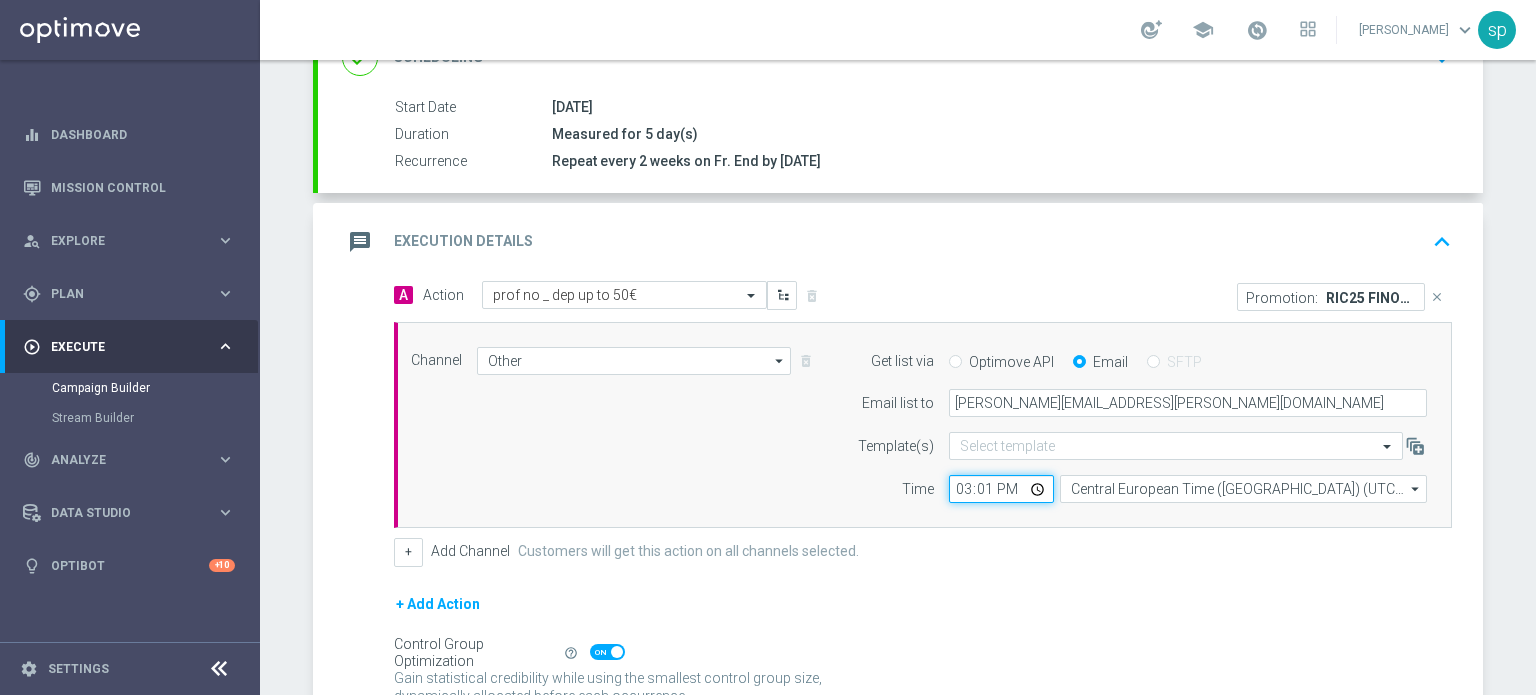 type on "15:15" 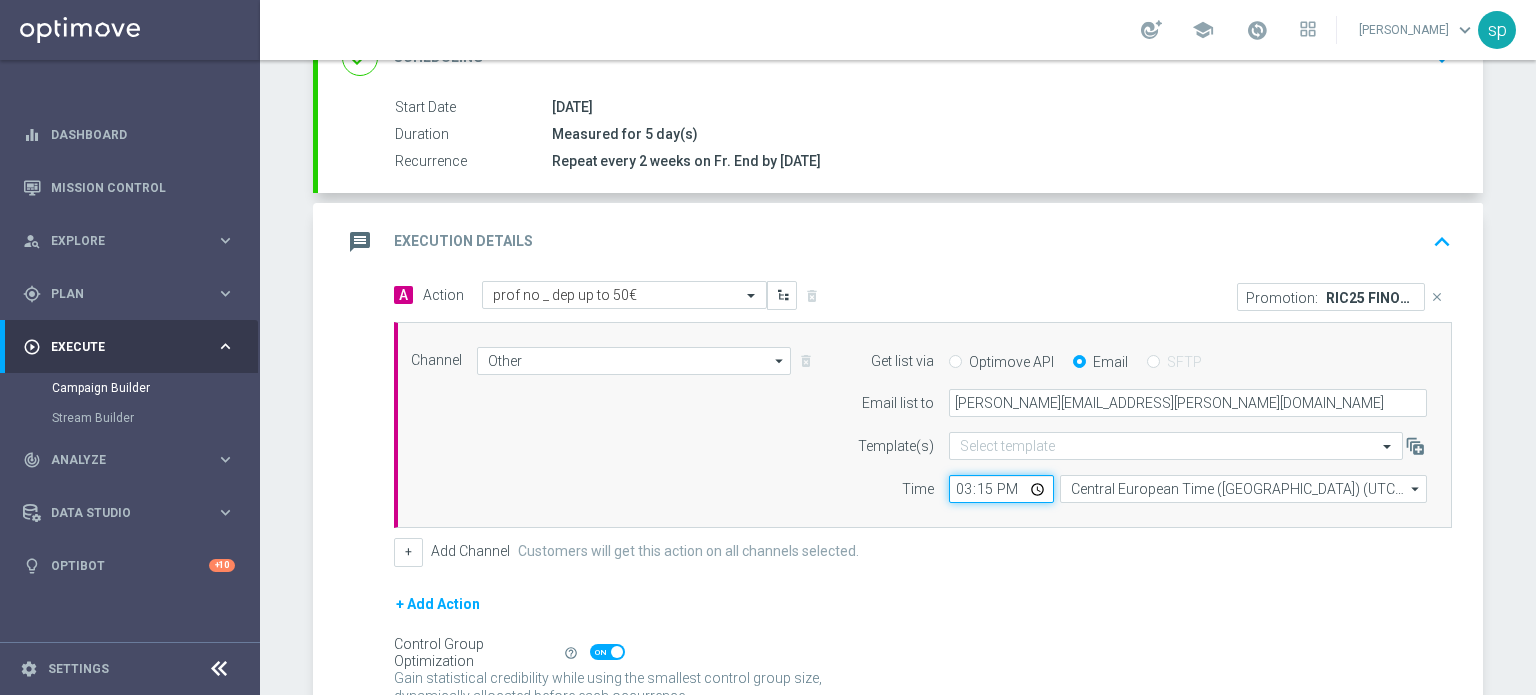 scroll, scrollTop: 462, scrollLeft: 0, axis: vertical 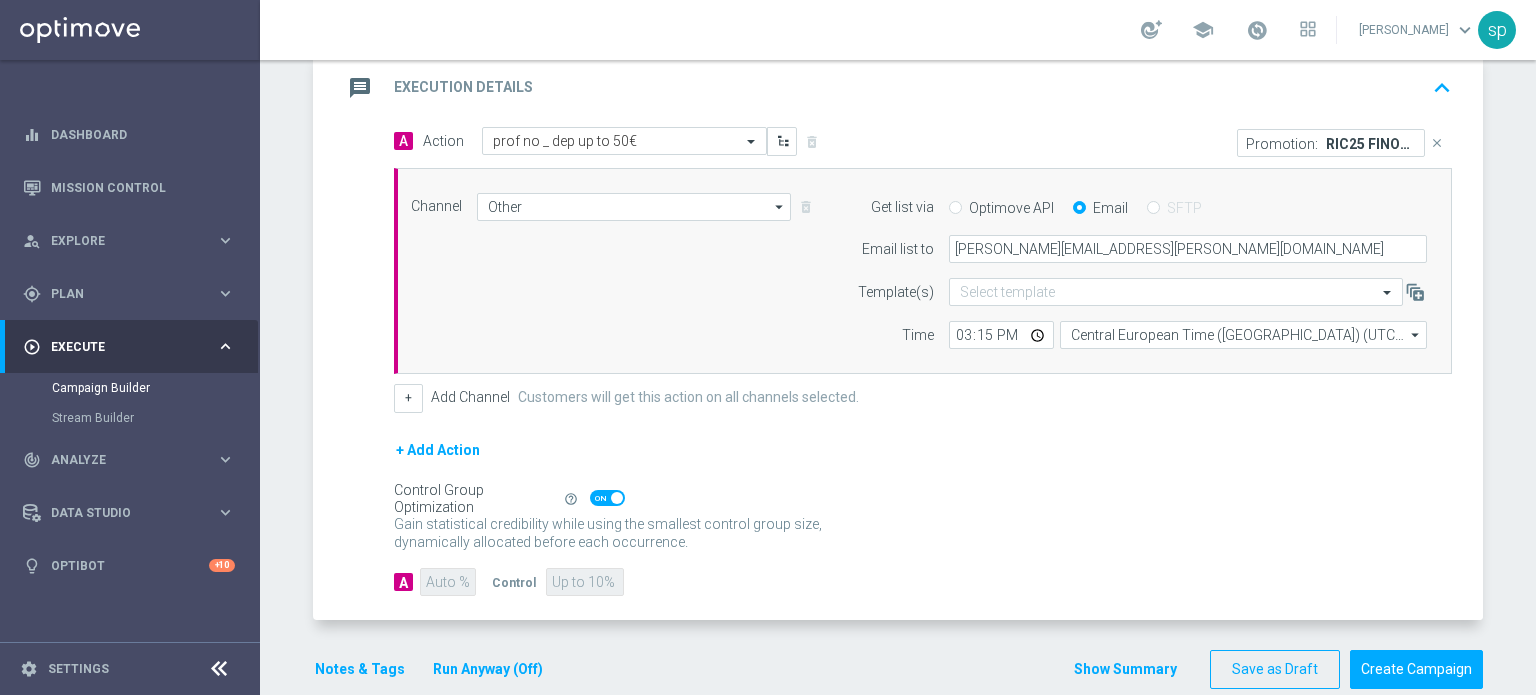 click 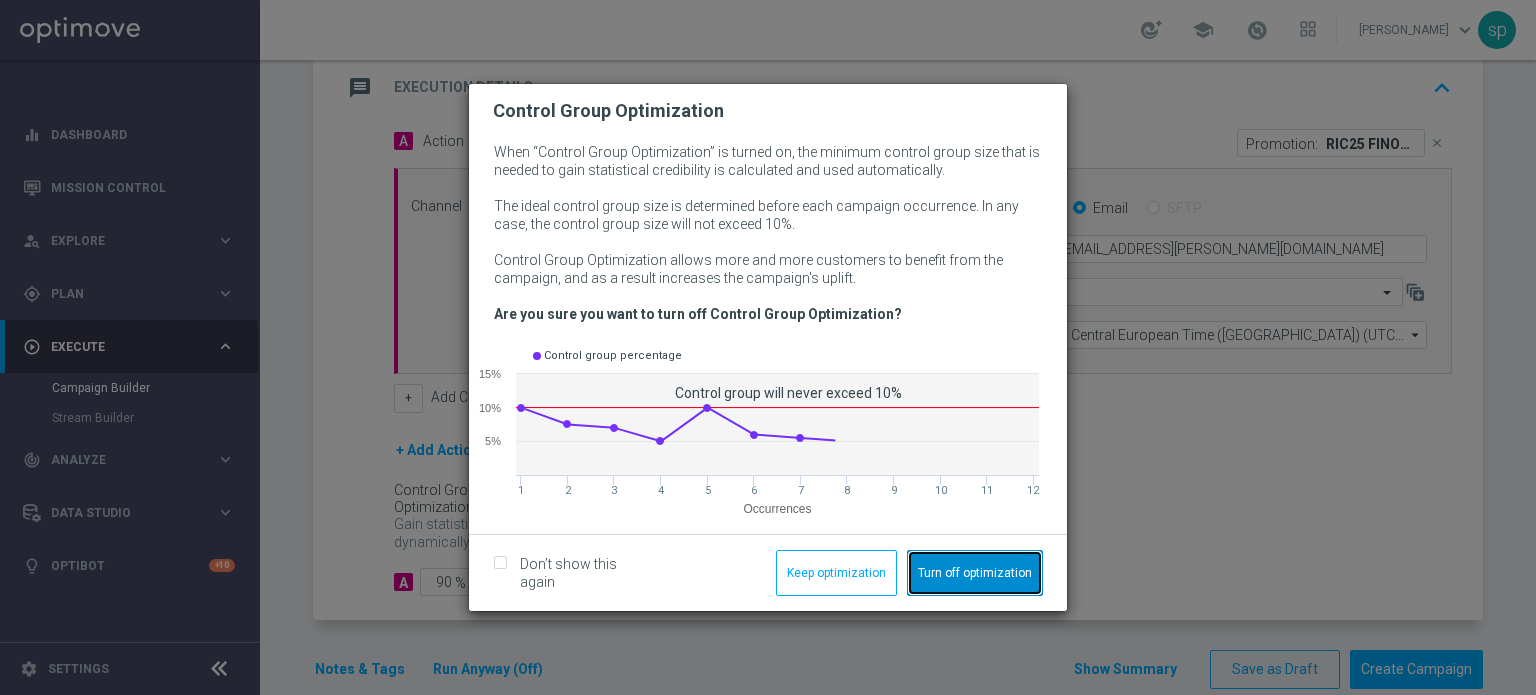 click on "Turn off optimization" 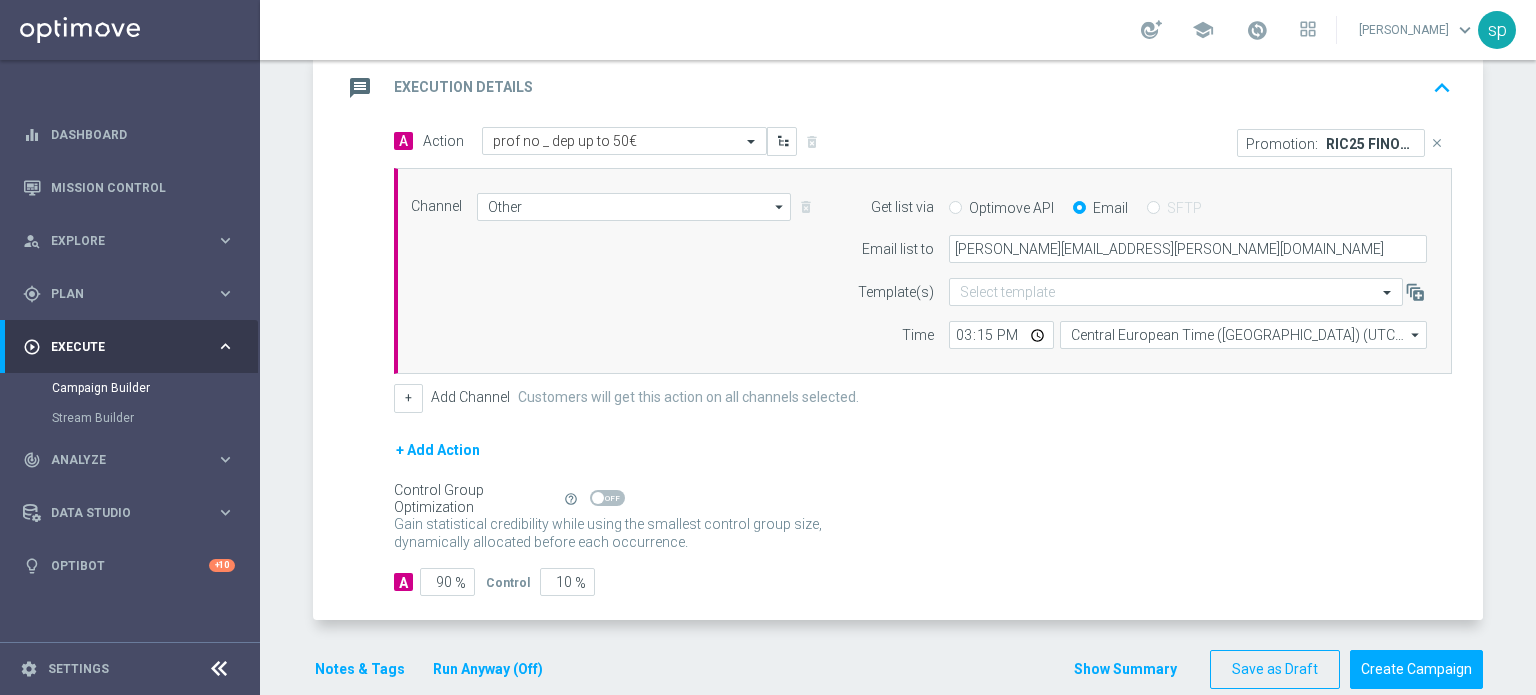 click on "Run Anyway (Off)" 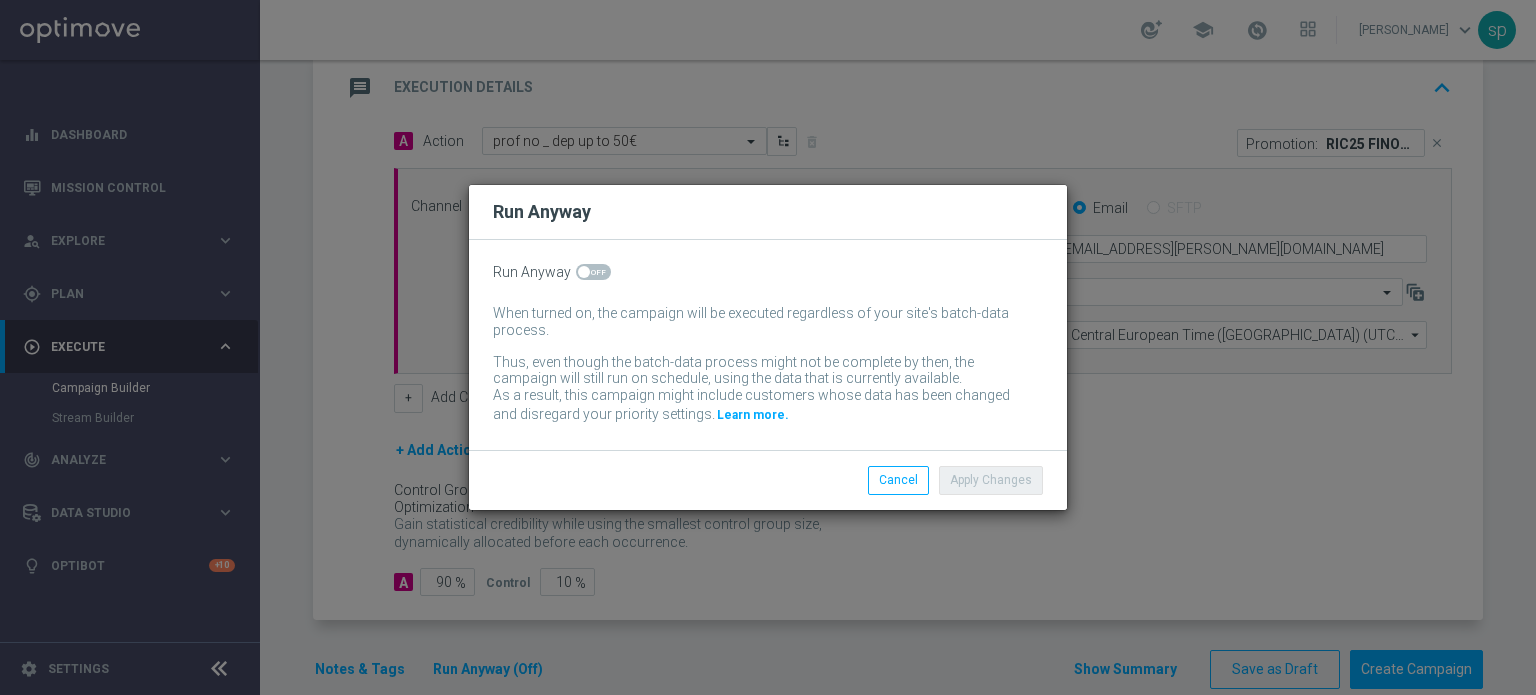 click on "Run Anyway
When turned on, the campaign will be executed regardless of your site's batch-data process.
Thus, even though the batch-data process might not be complete by then, the campaign will still run on schedule, using the data that is currently available.
As a result, this campaign might include customers whose data has been changed and disregard your priority settings.
Learn more." 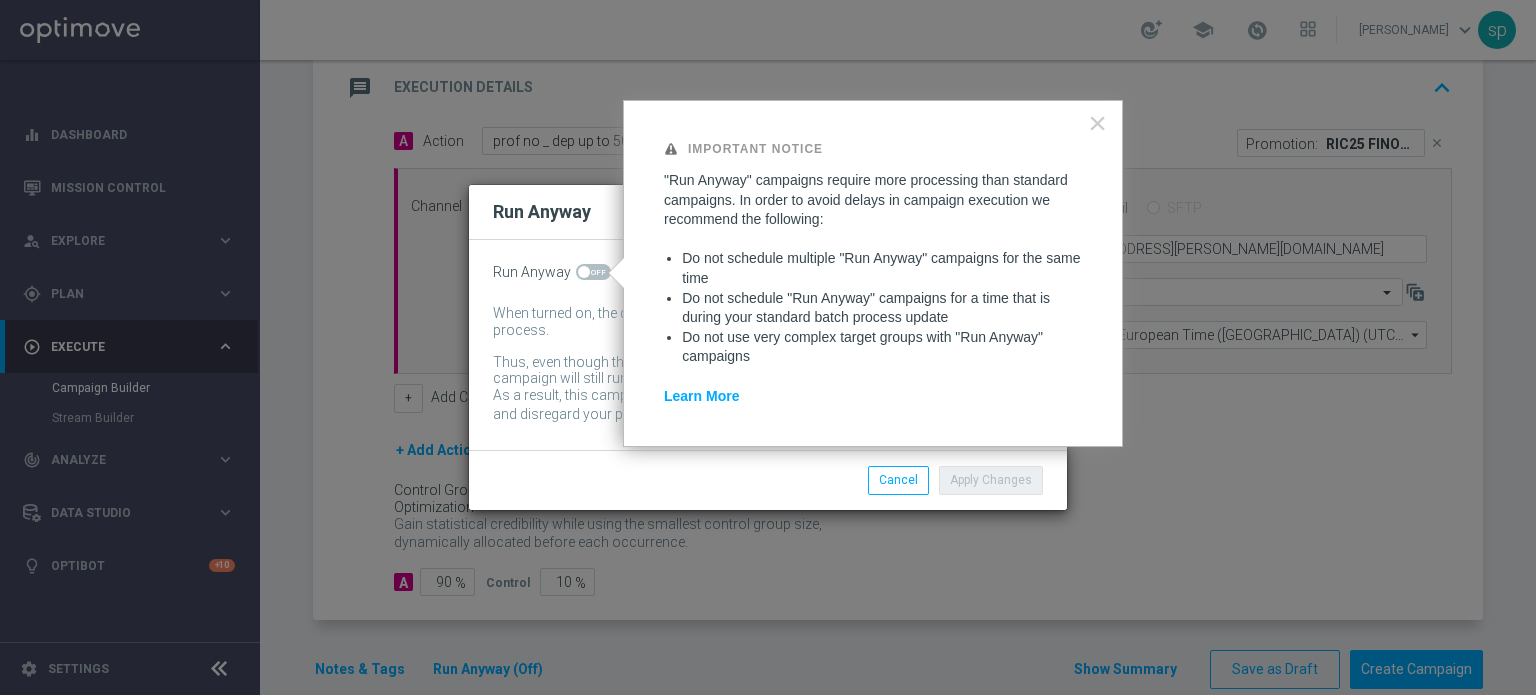 click 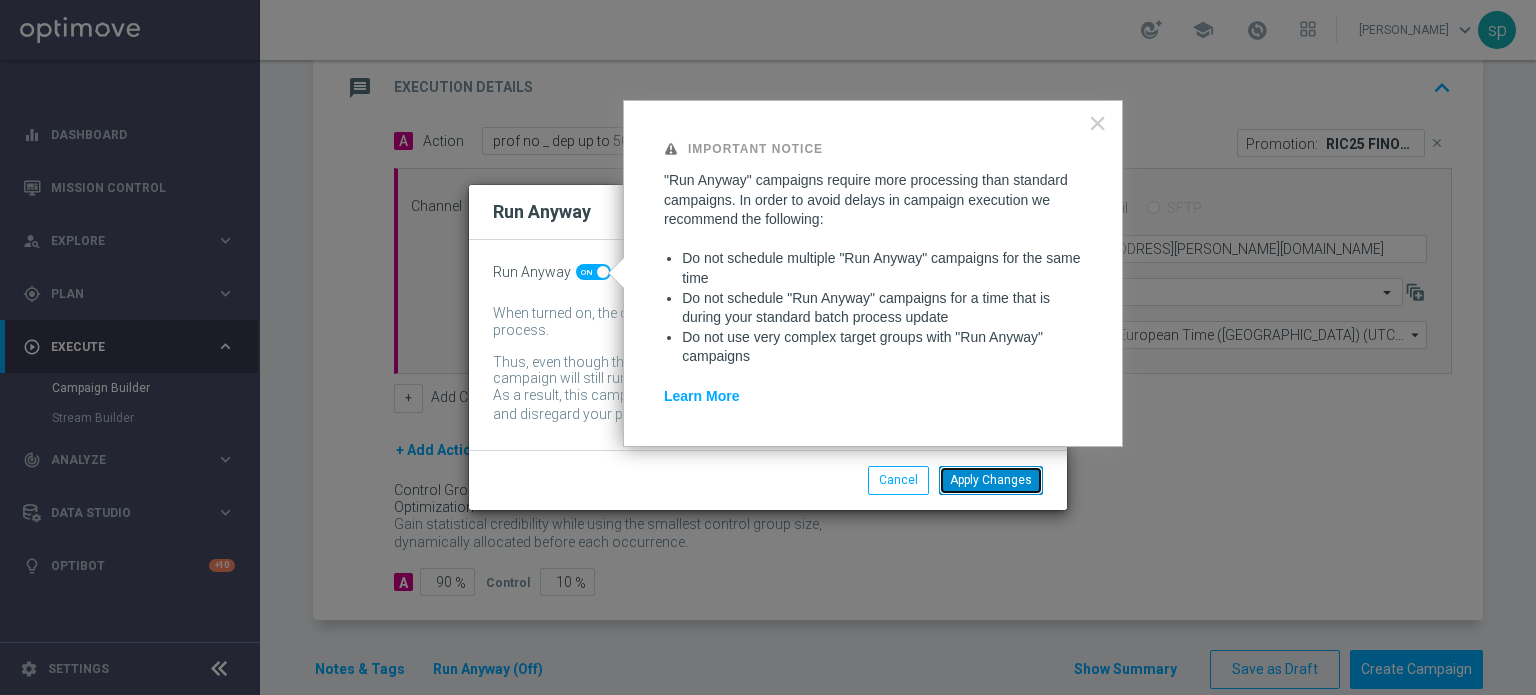 click on "Apply Changes" 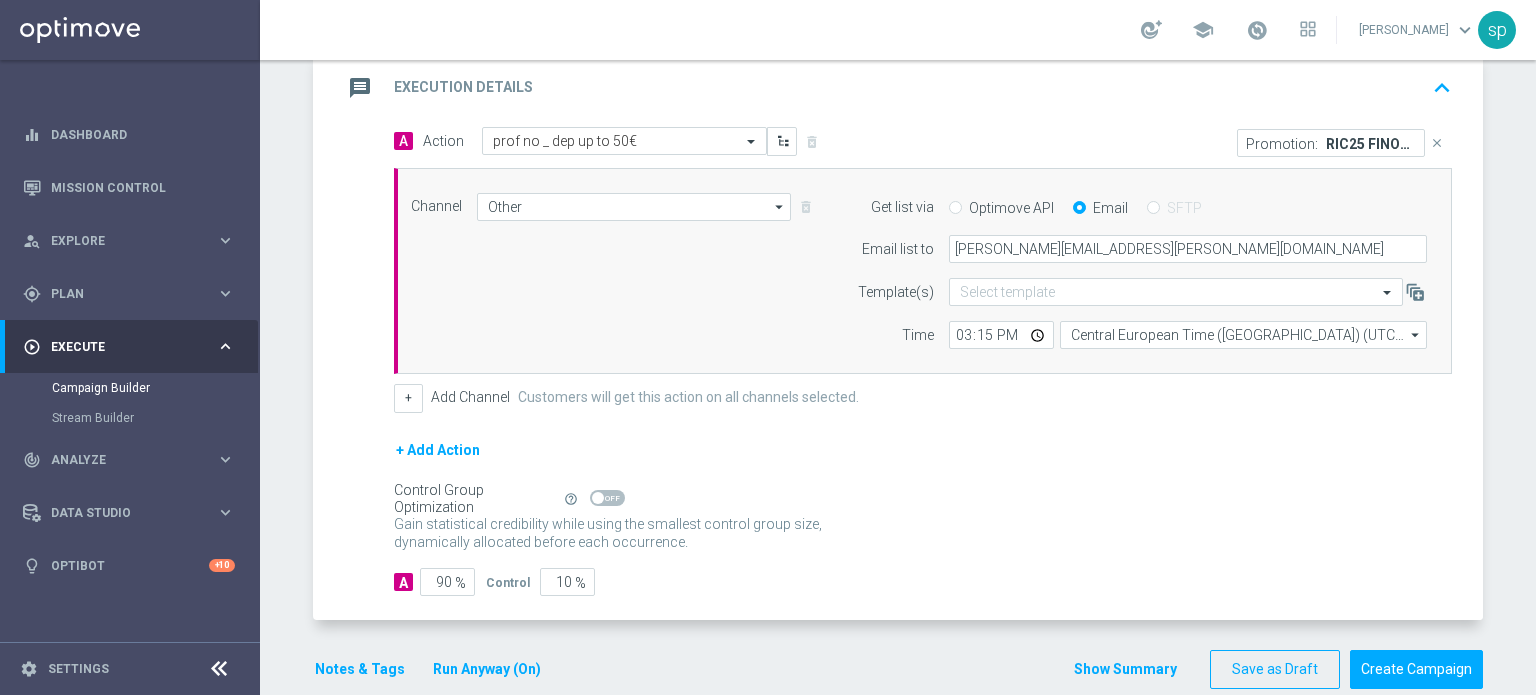 click on "Notes & Tags" 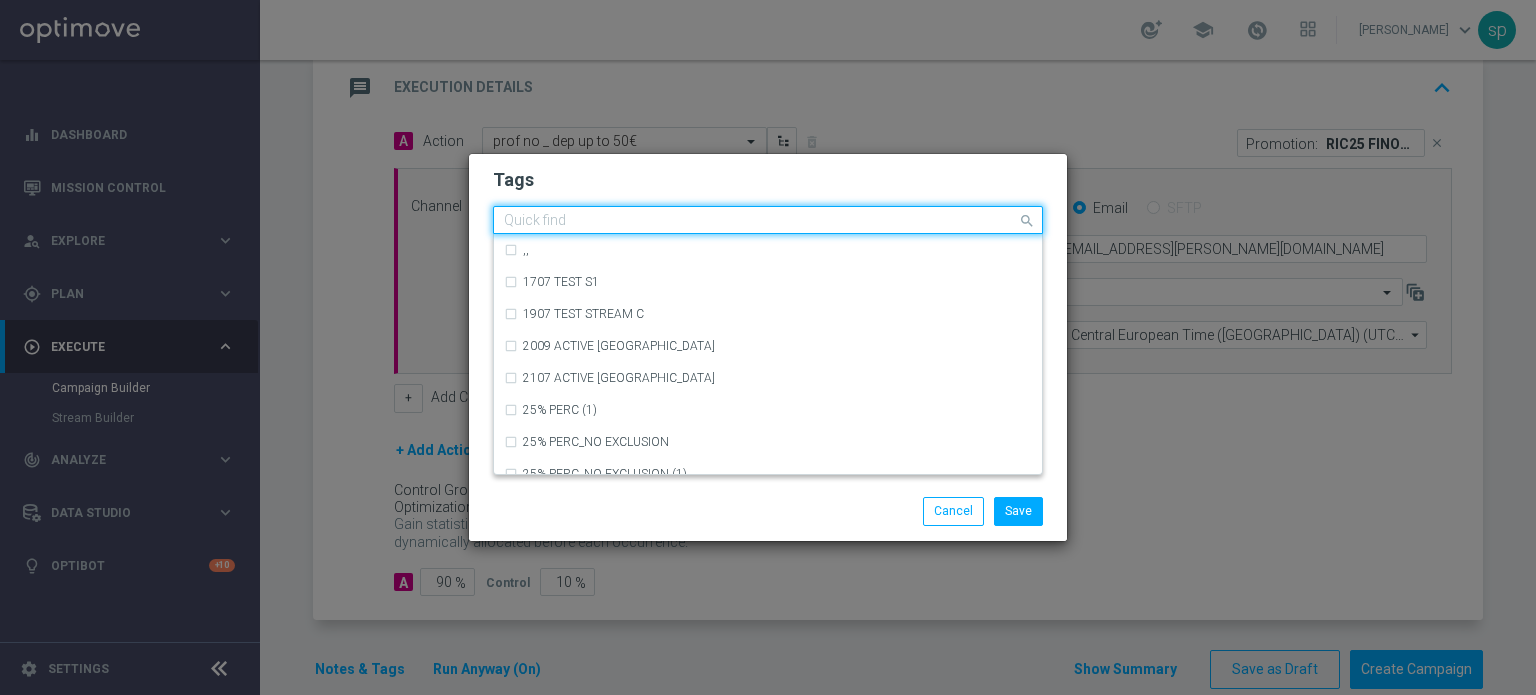 click 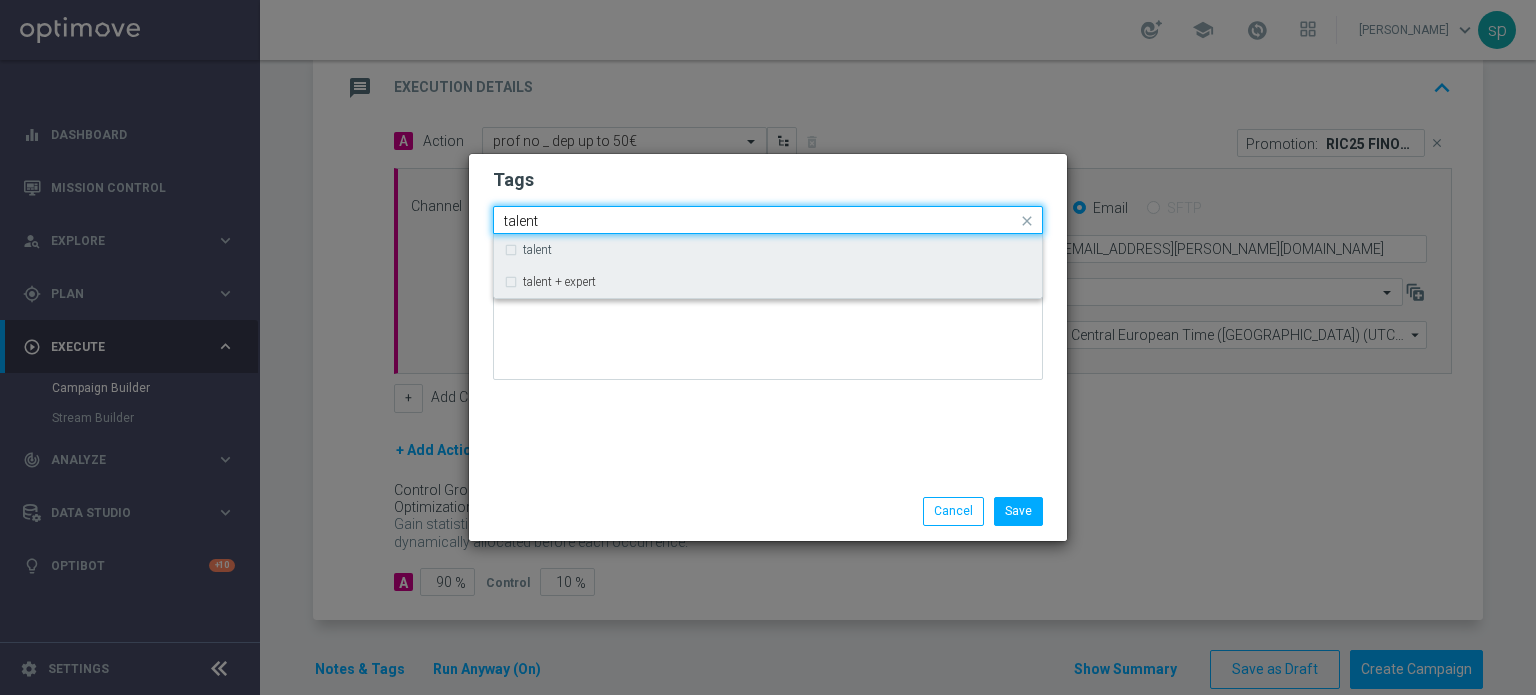 drag, startPoint x: 601, startPoint y: 272, endPoint x: 589, endPoint y: 244, distance: 30.463093 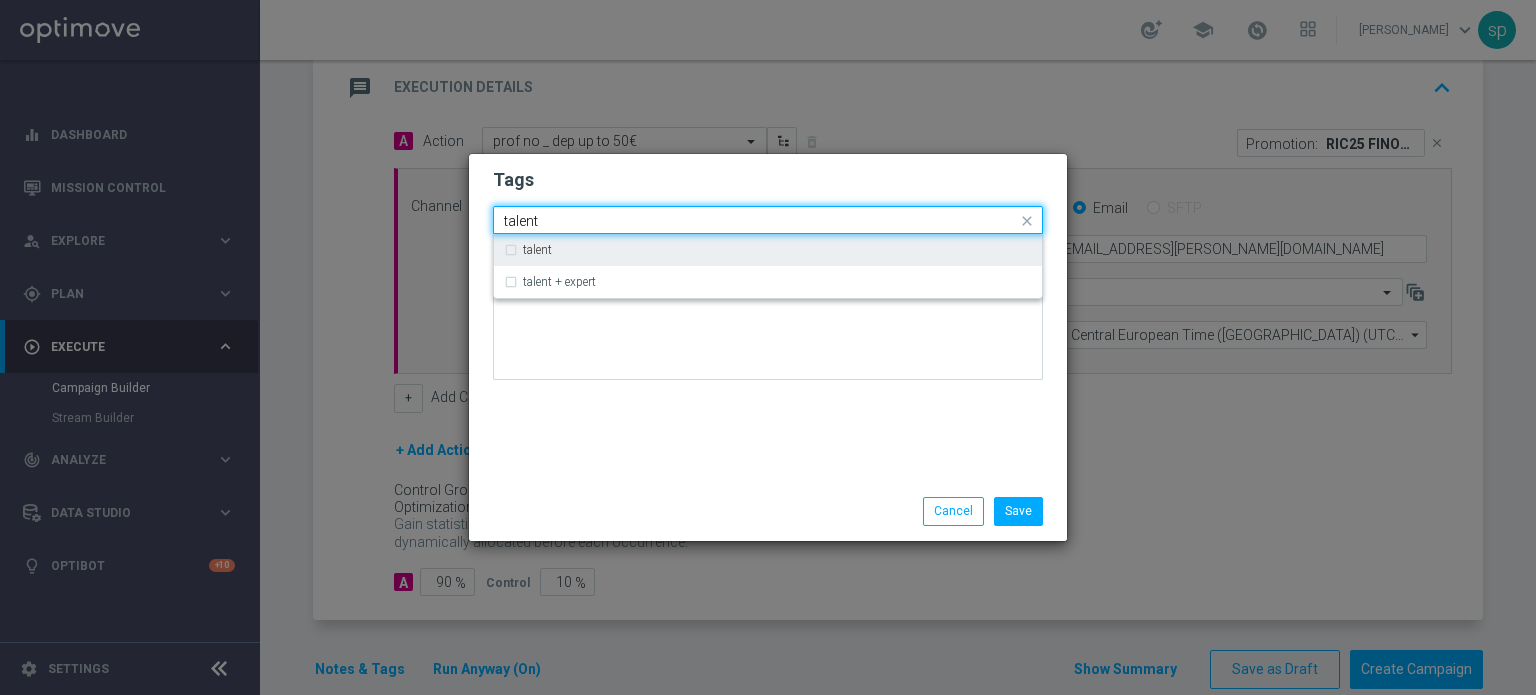click on "talent" at bounding box center [768, 250] 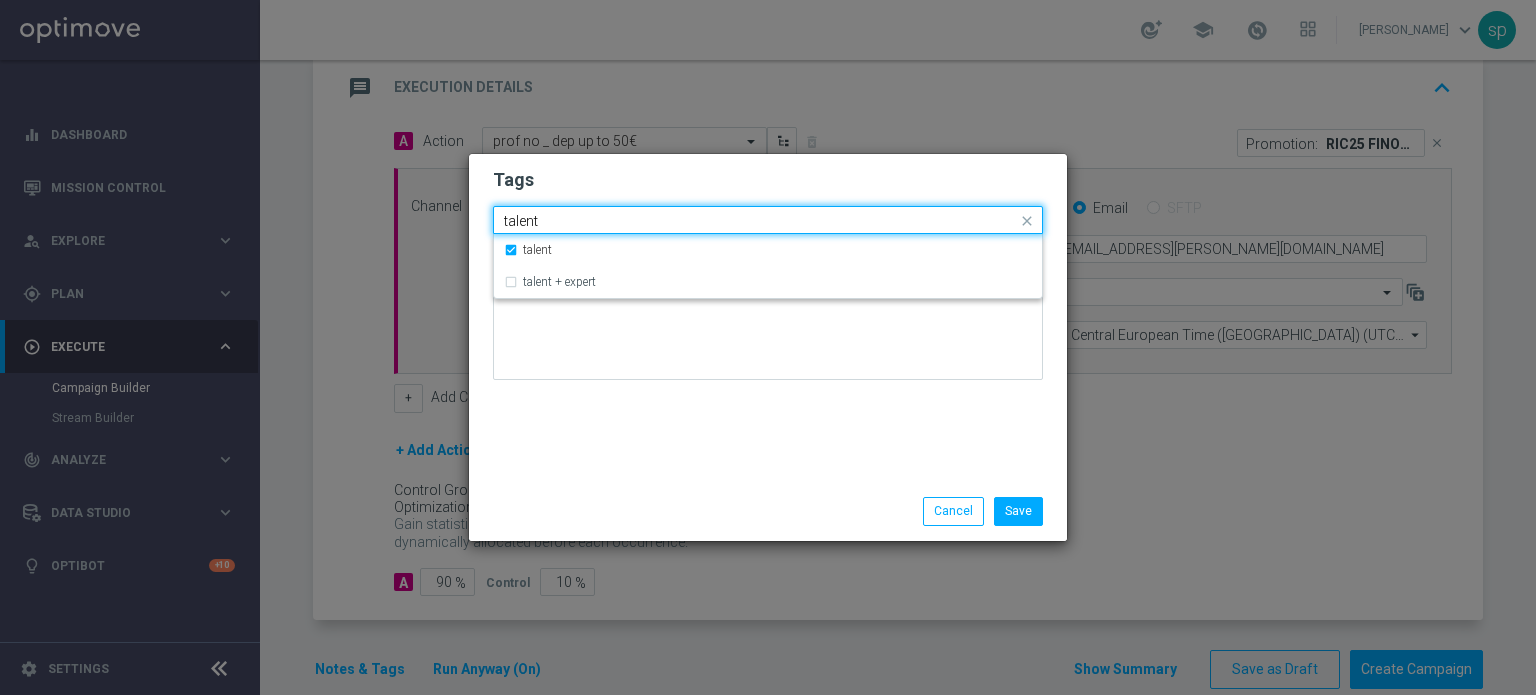 drag, startPoint x: 548, startPoint y: 227, endPoint x: 188, endPoint y: 196, distance: 361.33224 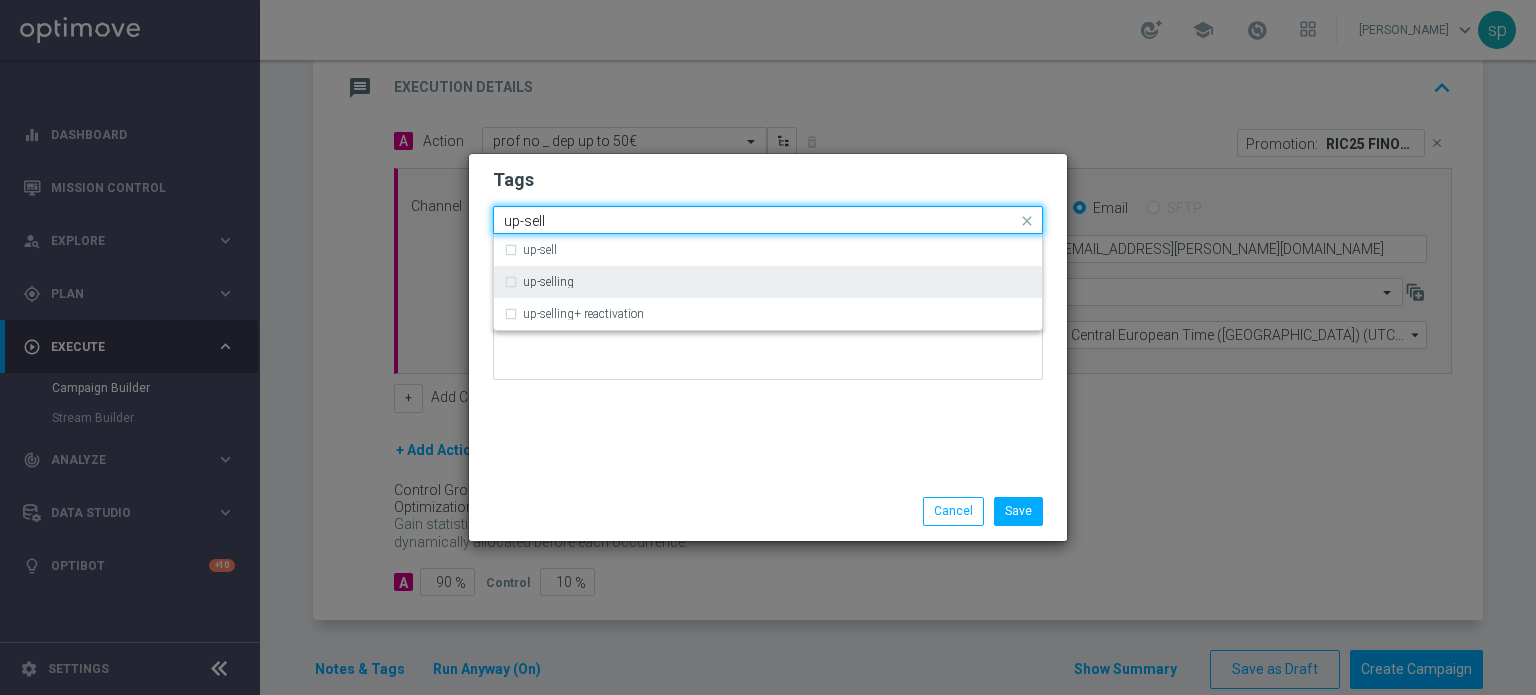 click on "up-selling" at bounding box center [539, 282] 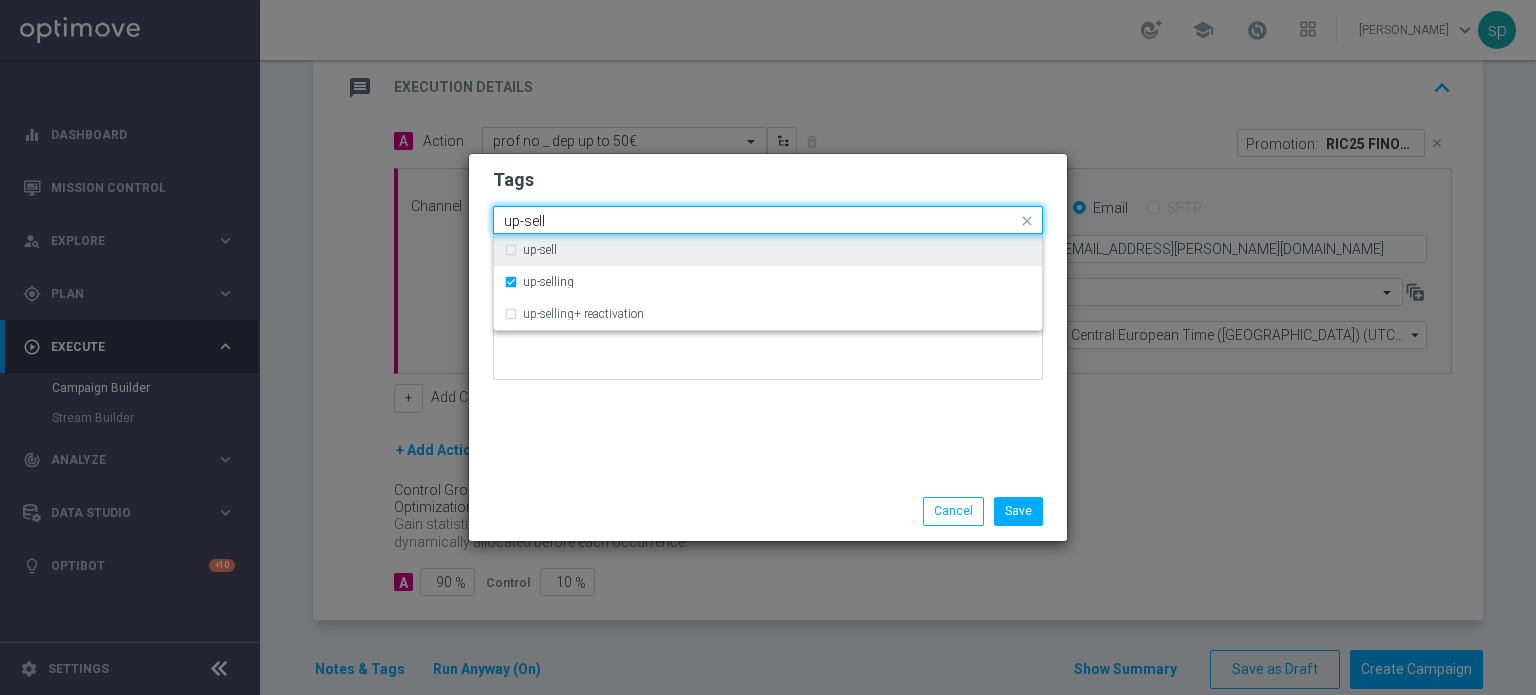 drag, startPoint x: 571, startPoint y: 226, endPoint x: 402, endPoint y: 219, distance: 169.14491 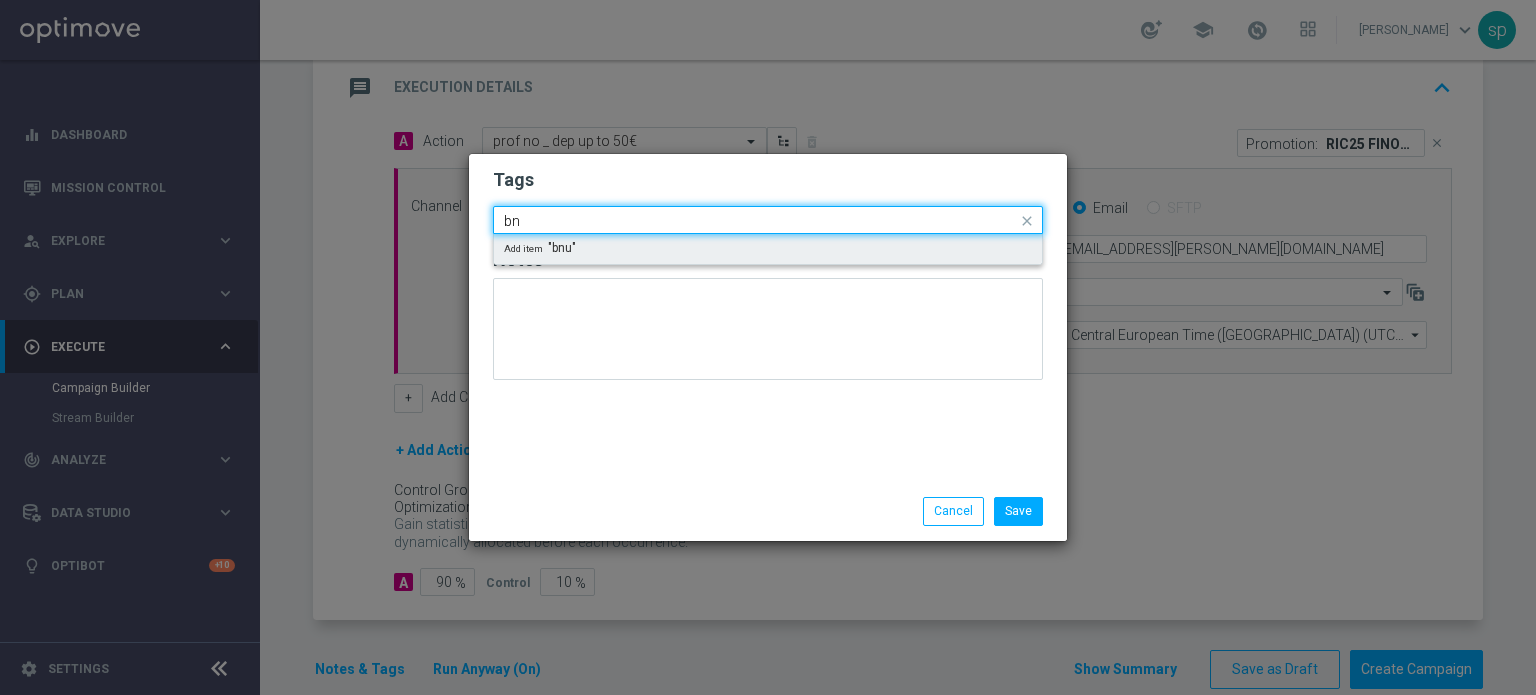 type on "b" 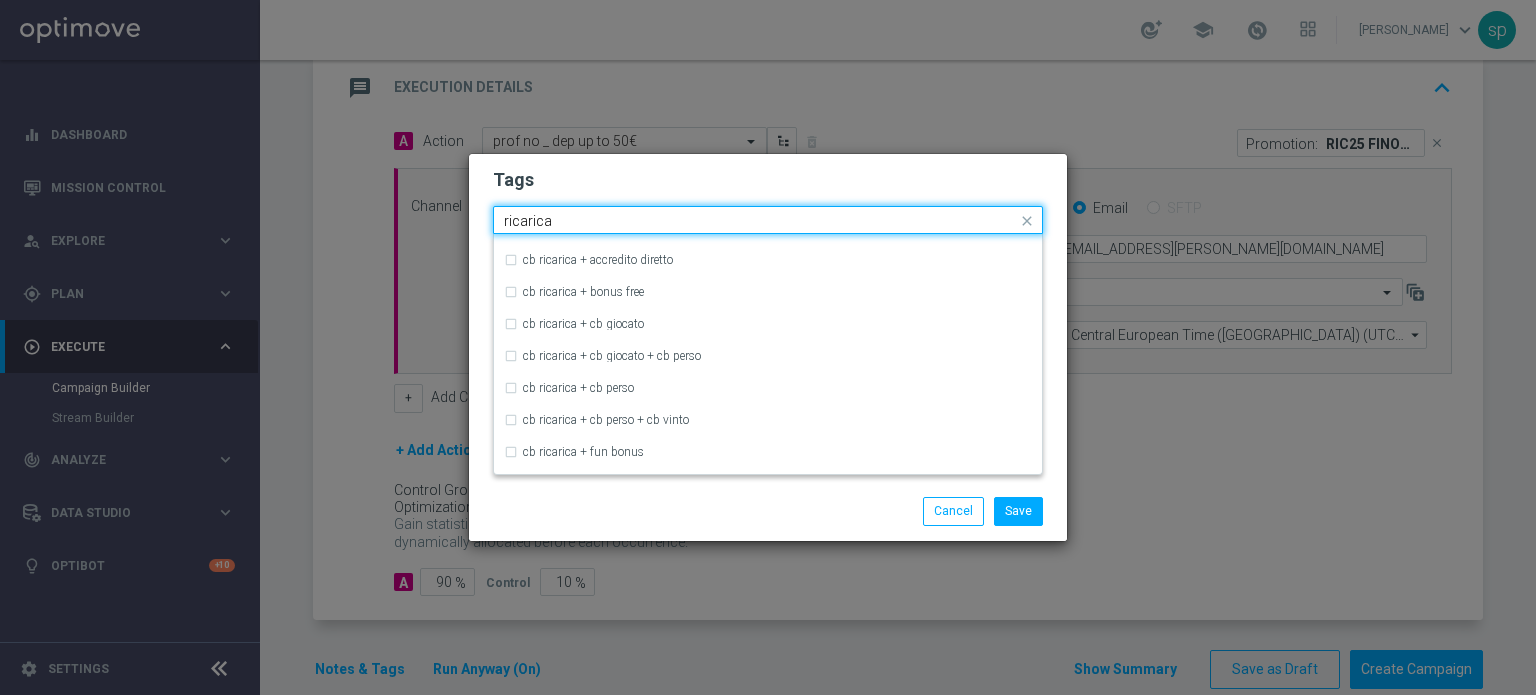 scroll, scrollTop: 419, scrollLeft: 0, axis: vertical 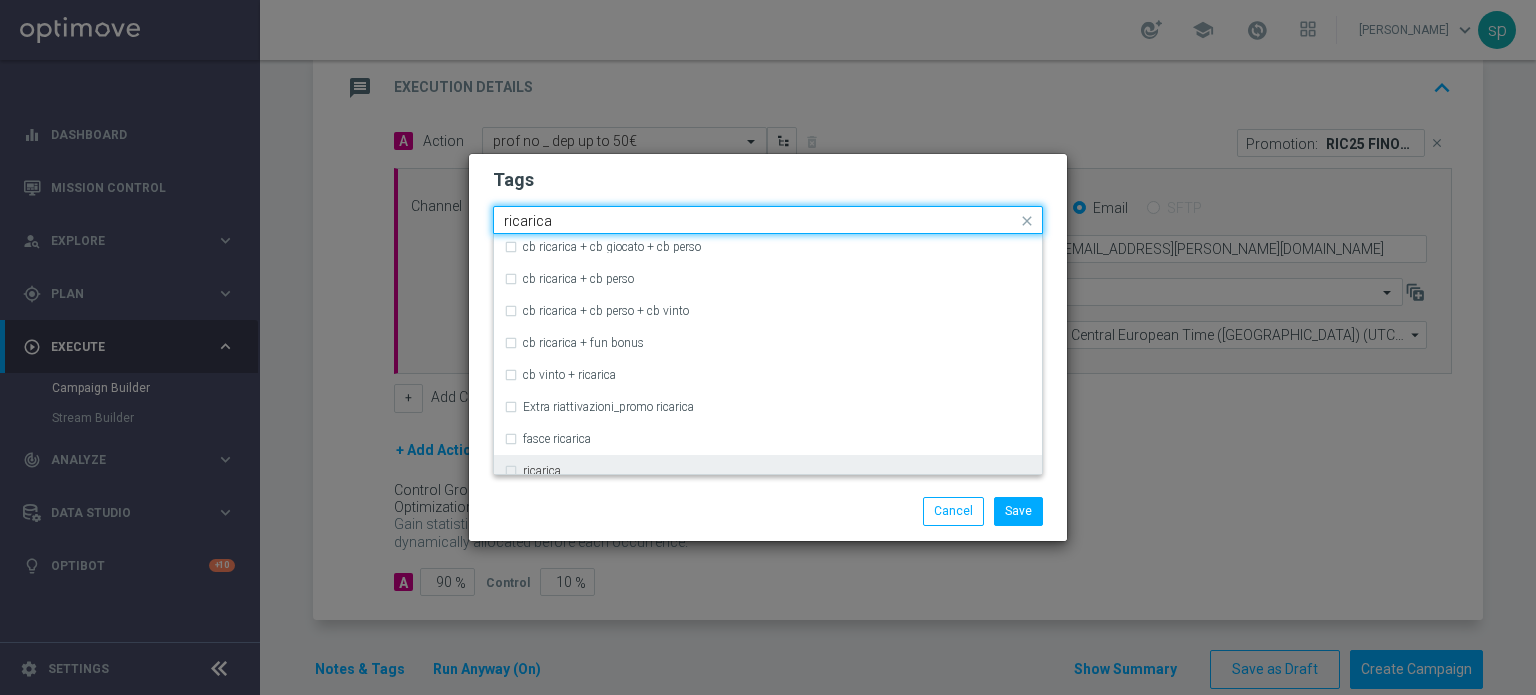 click on "ricarica" at bounding box center (768, 471) 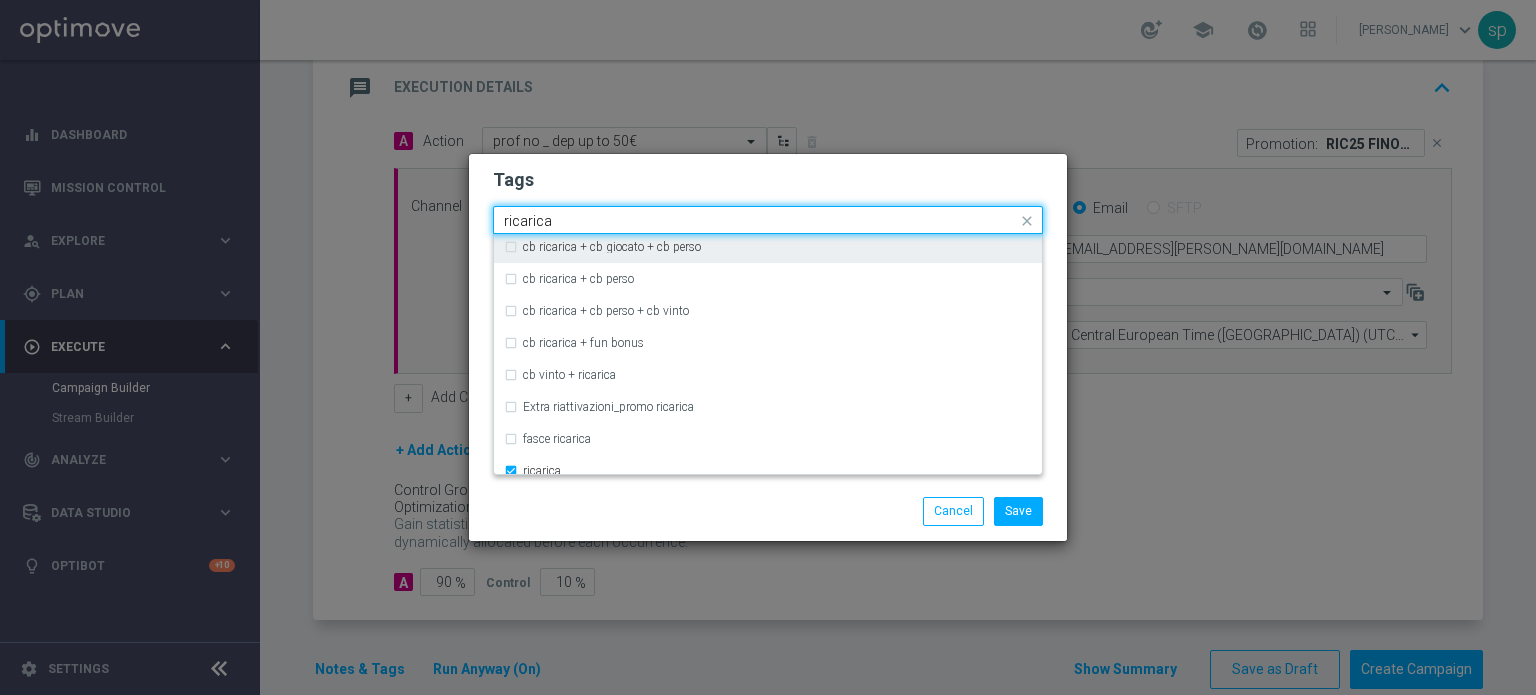 drag, startPoint x: 558, startPoint y: 215, endPoint x: 365, endPoint y: 222, distance: 193.1269 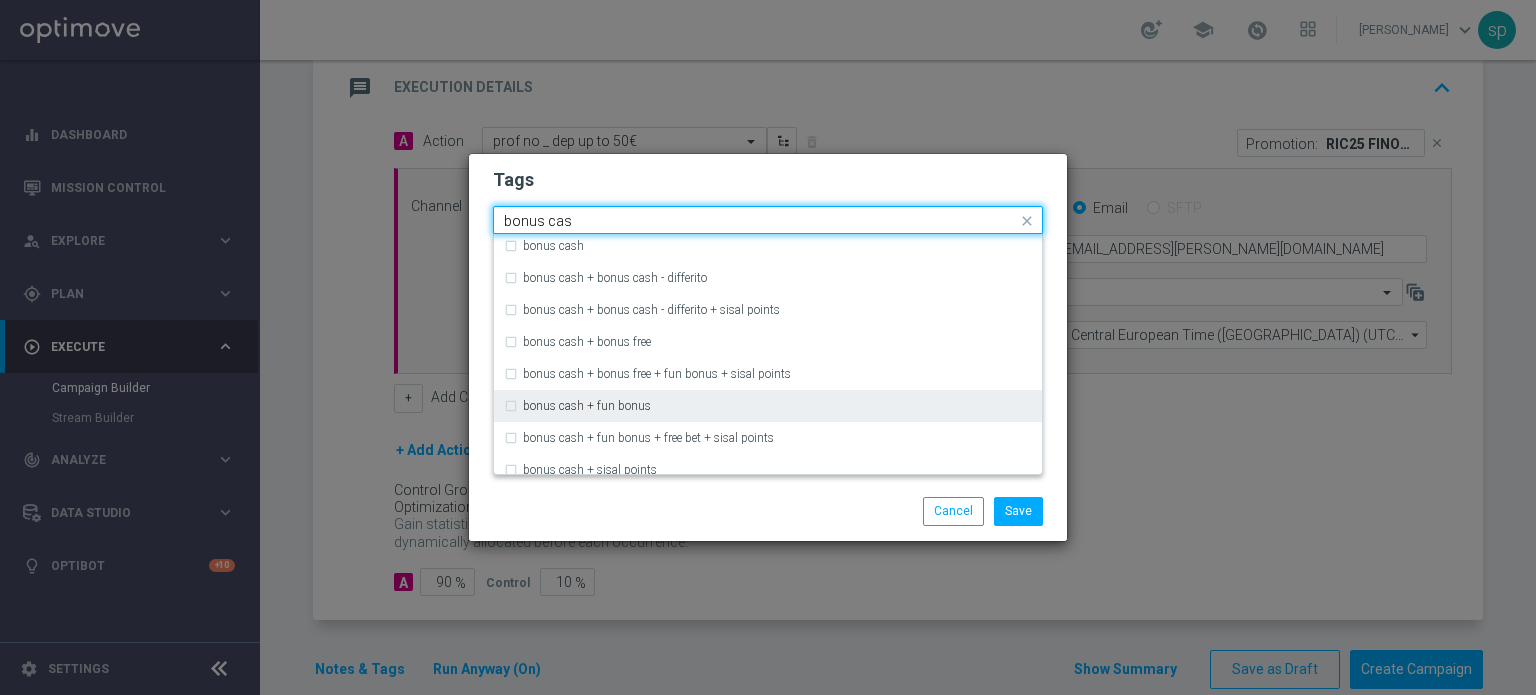 scroll, scrollTop: 0, scrollLeft: 0, axis: both 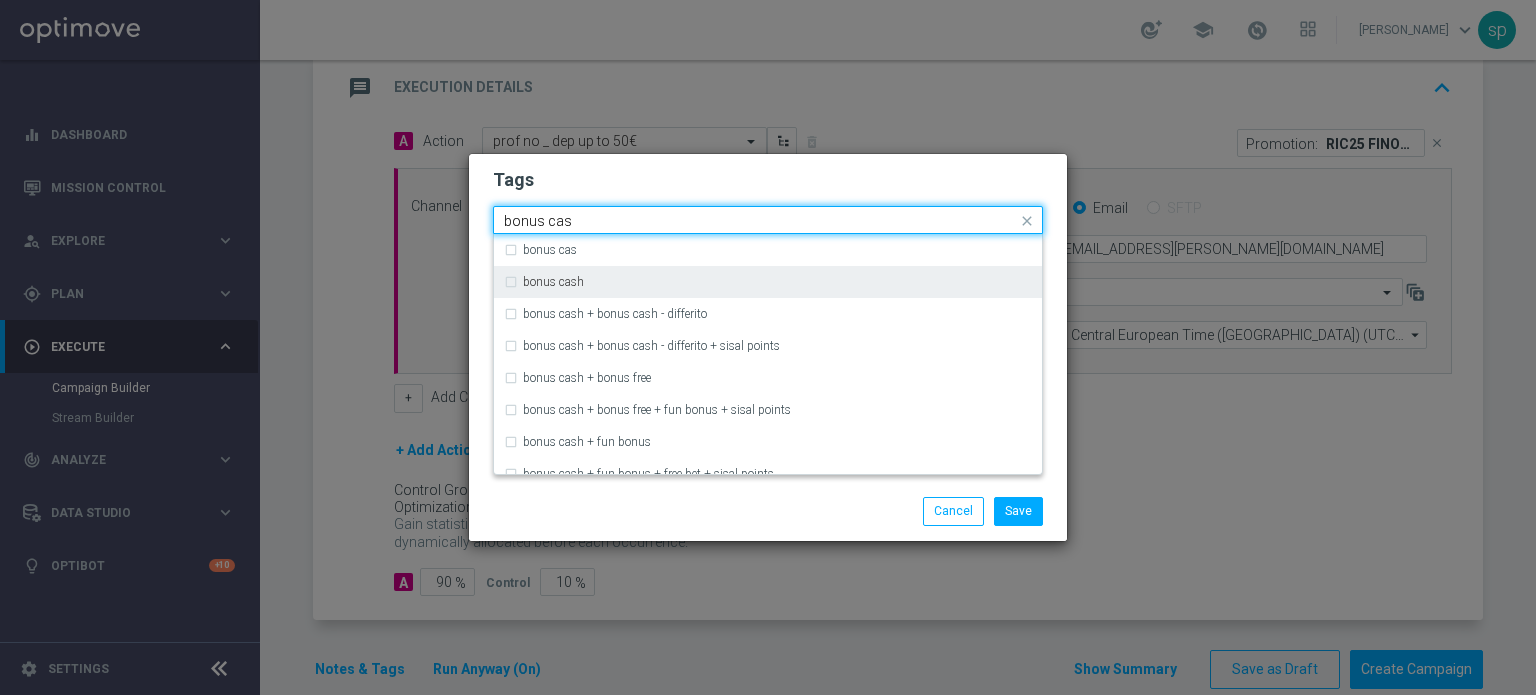 click on "bonus cash" at bounding box center (768, 282) 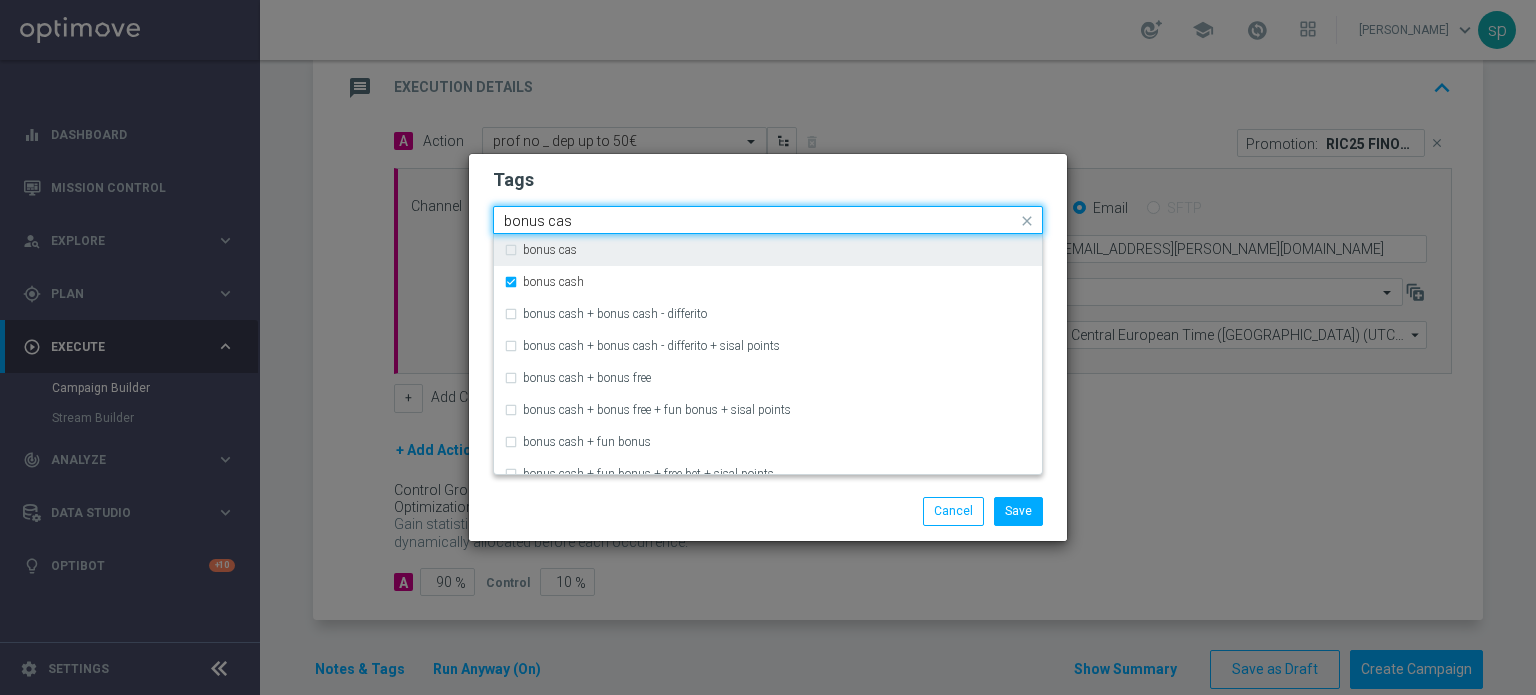 drag, startPoint x: 601, startPoint y: 211, endPoint x: 280, endPoint y: 220, distance: 321.12613 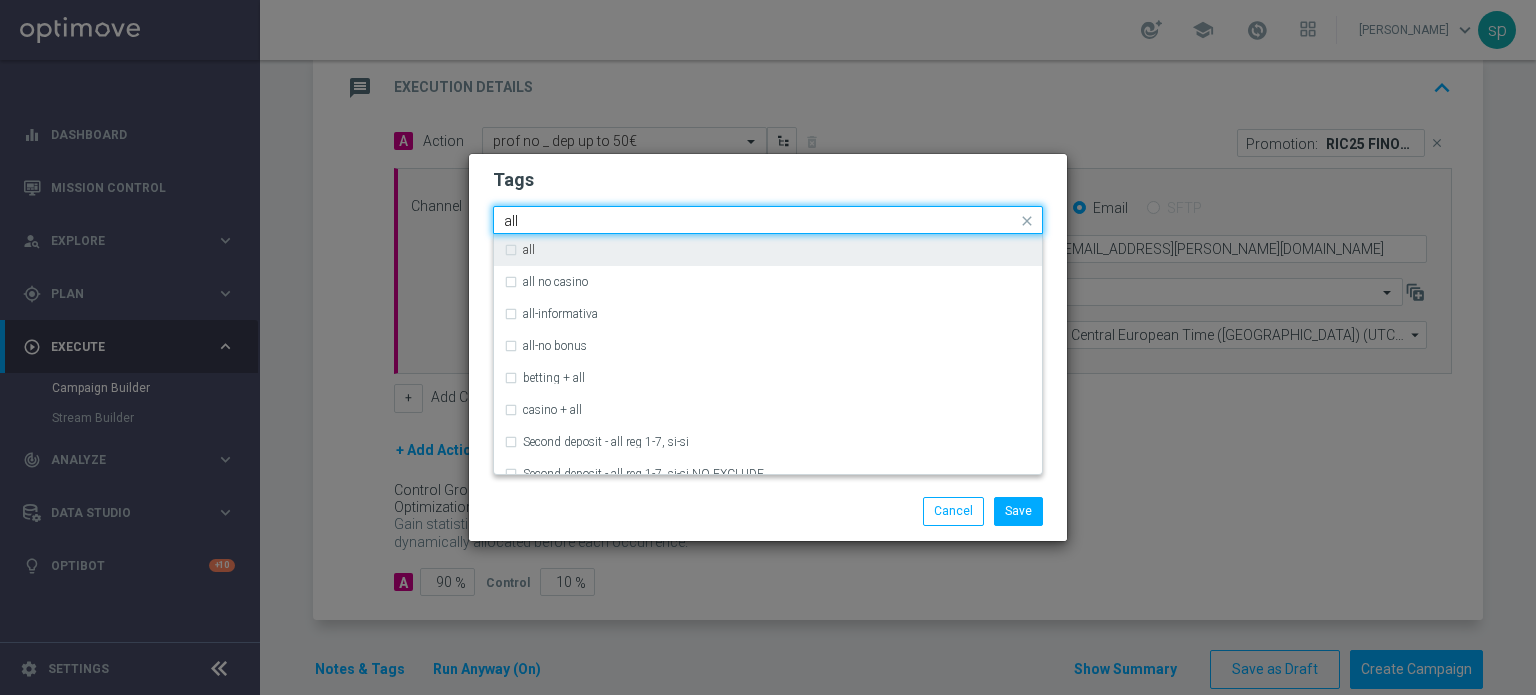 click on "all" at bounding box center (768, 250) 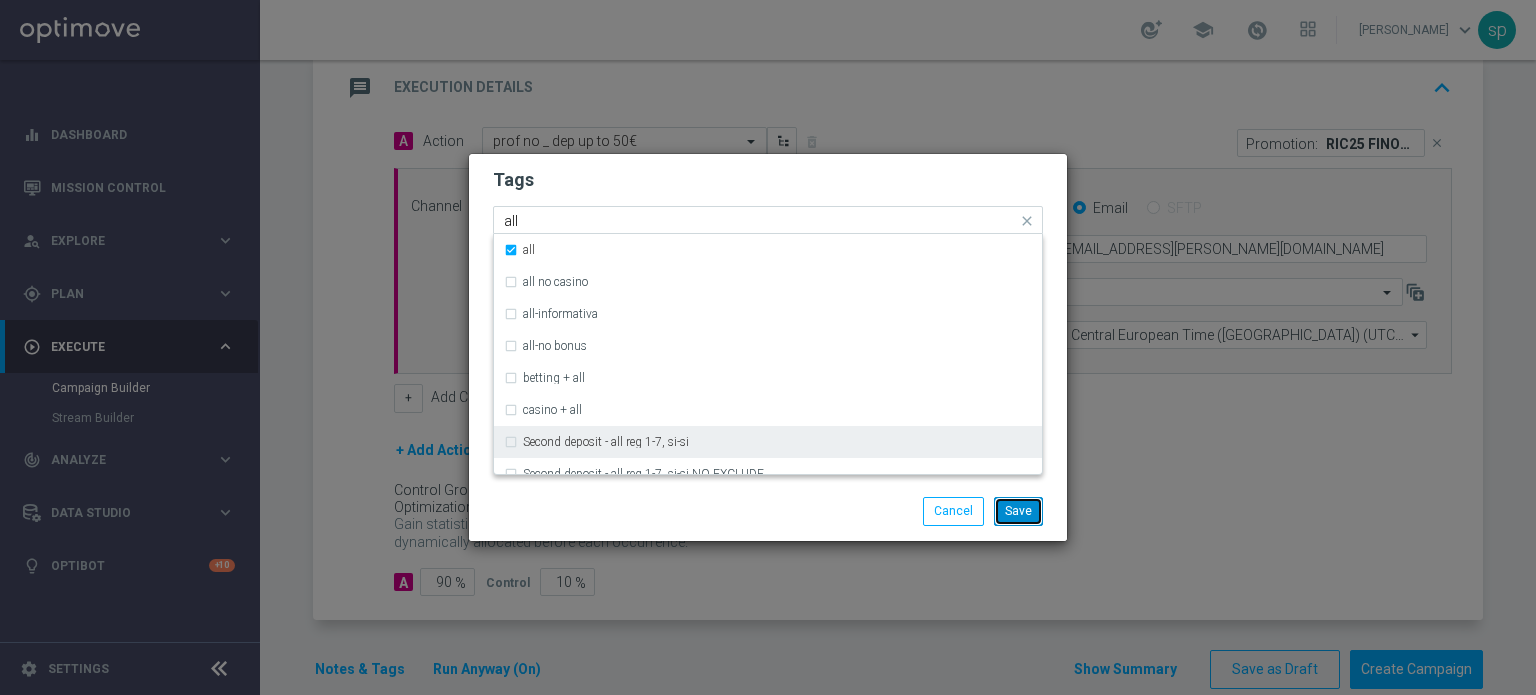 type 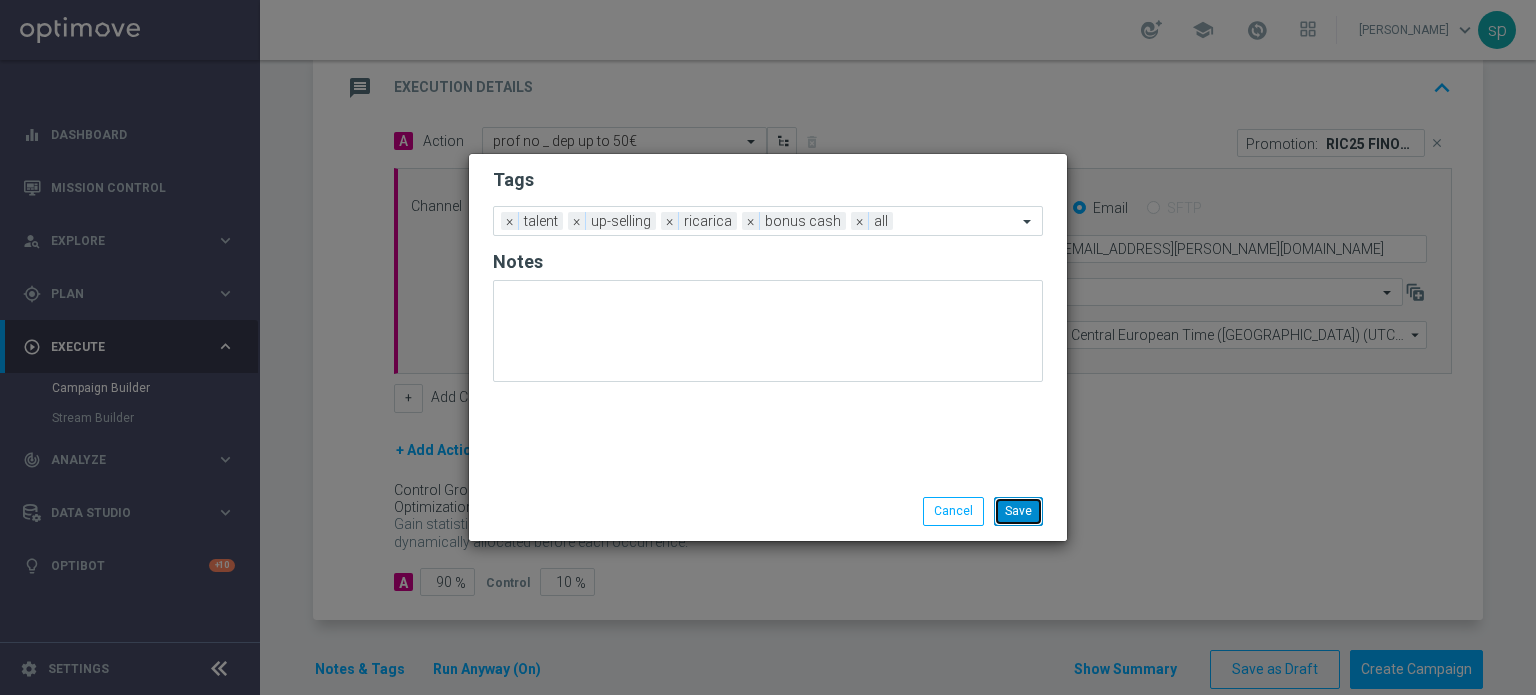 click on "Save" 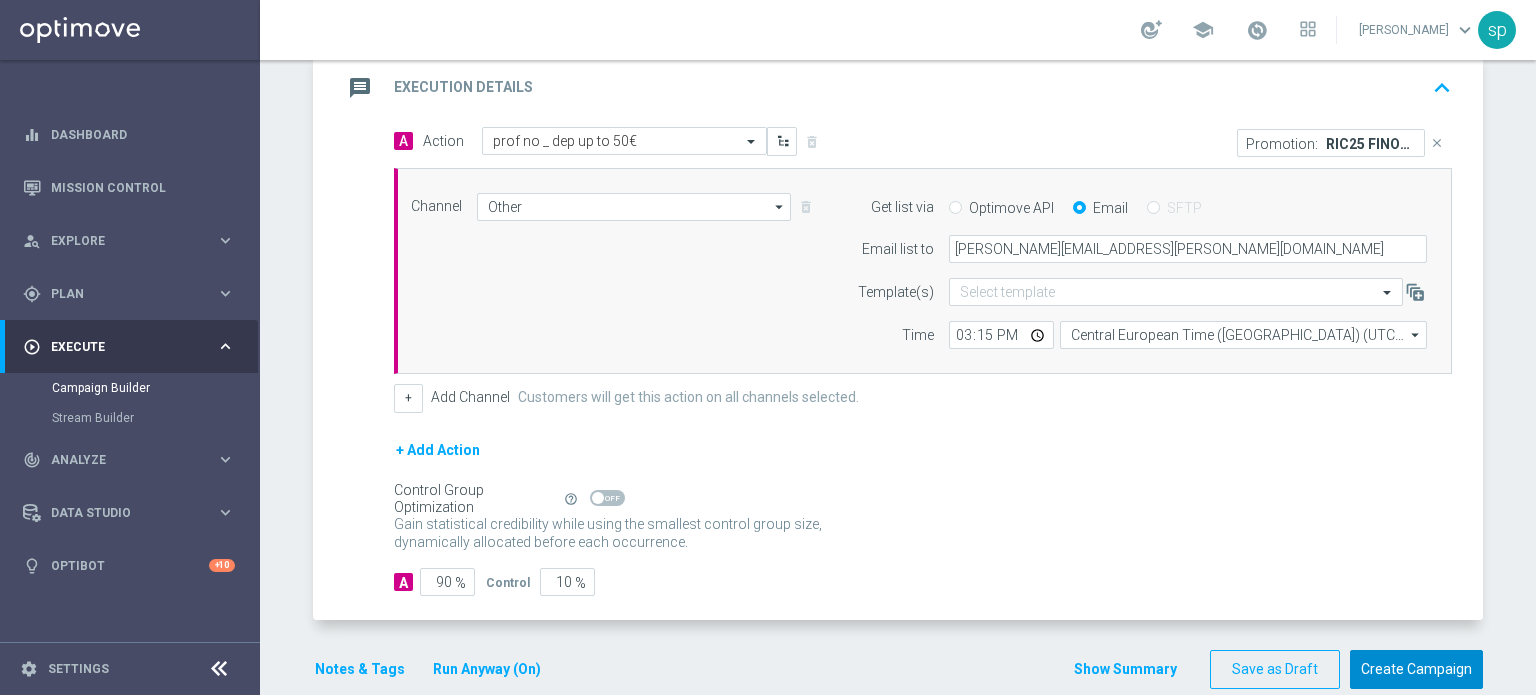 click on "Create Campaign" 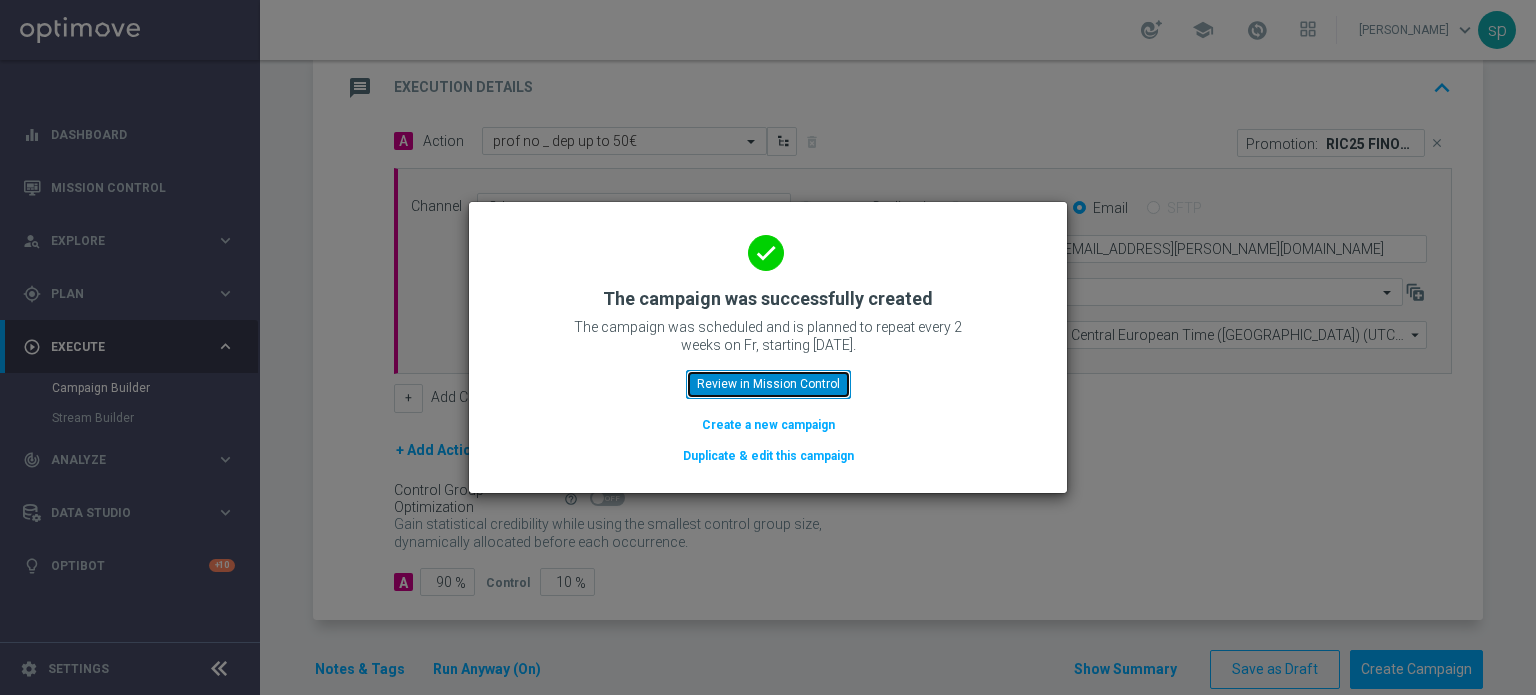 click on "Review in Mission Control" 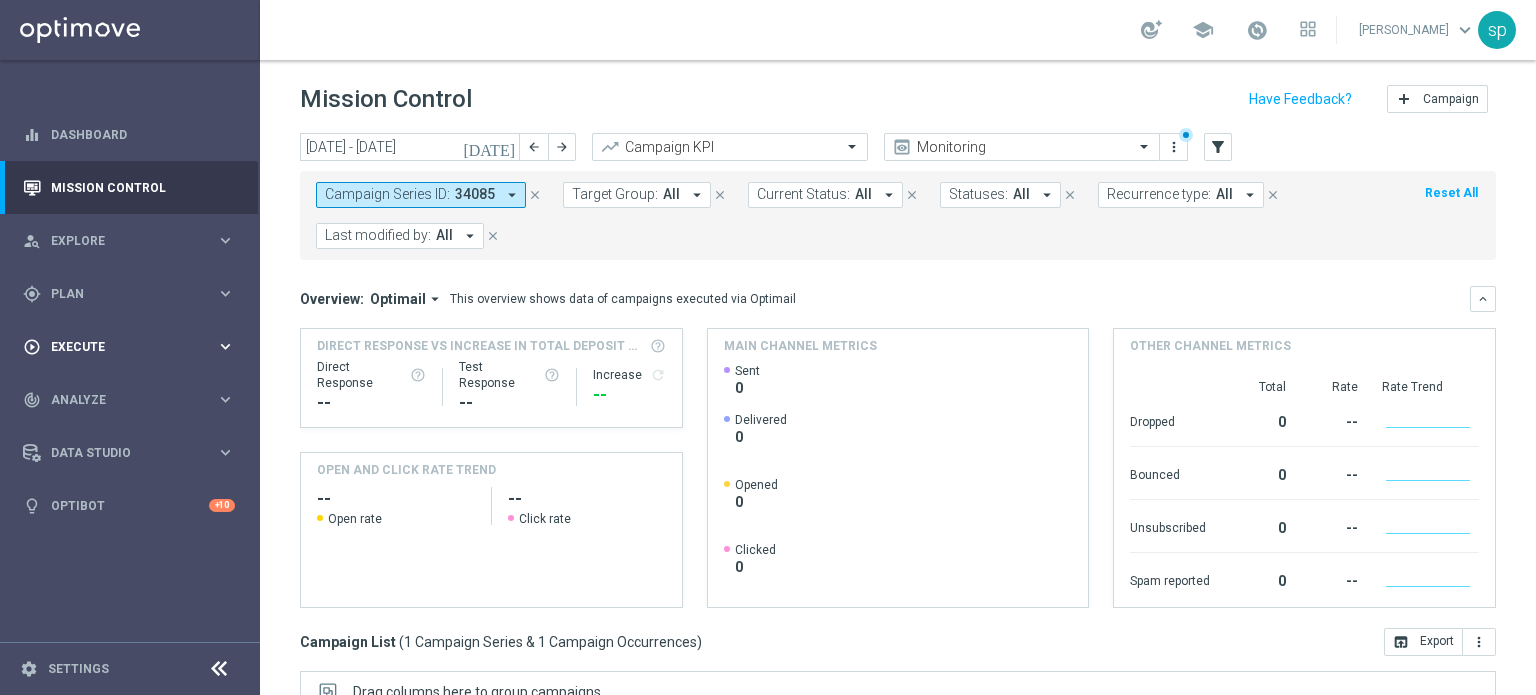 click on "play_circle_outline
Execute
keyboard_arrow_right" at bounding box center [129, 346] 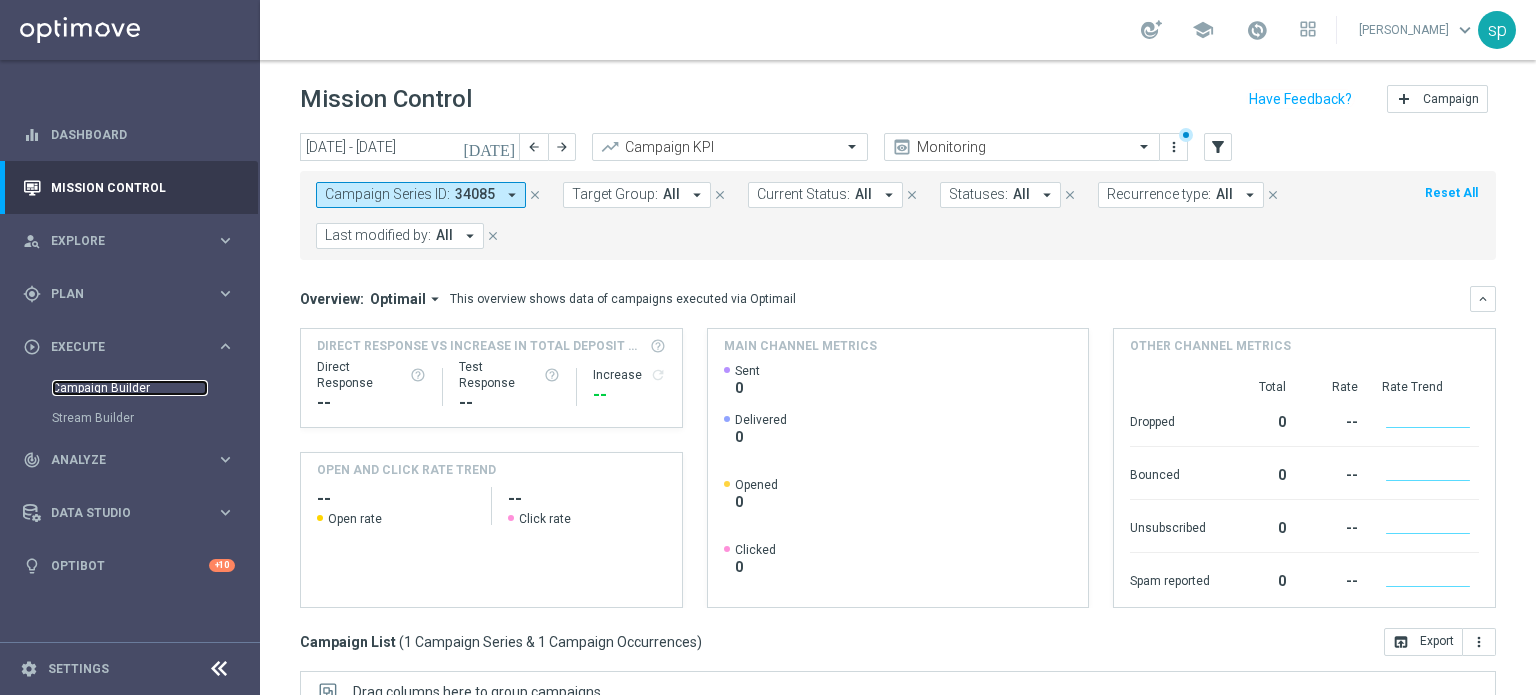 click on "Campaign Builder" at bounding box center [130, 388] 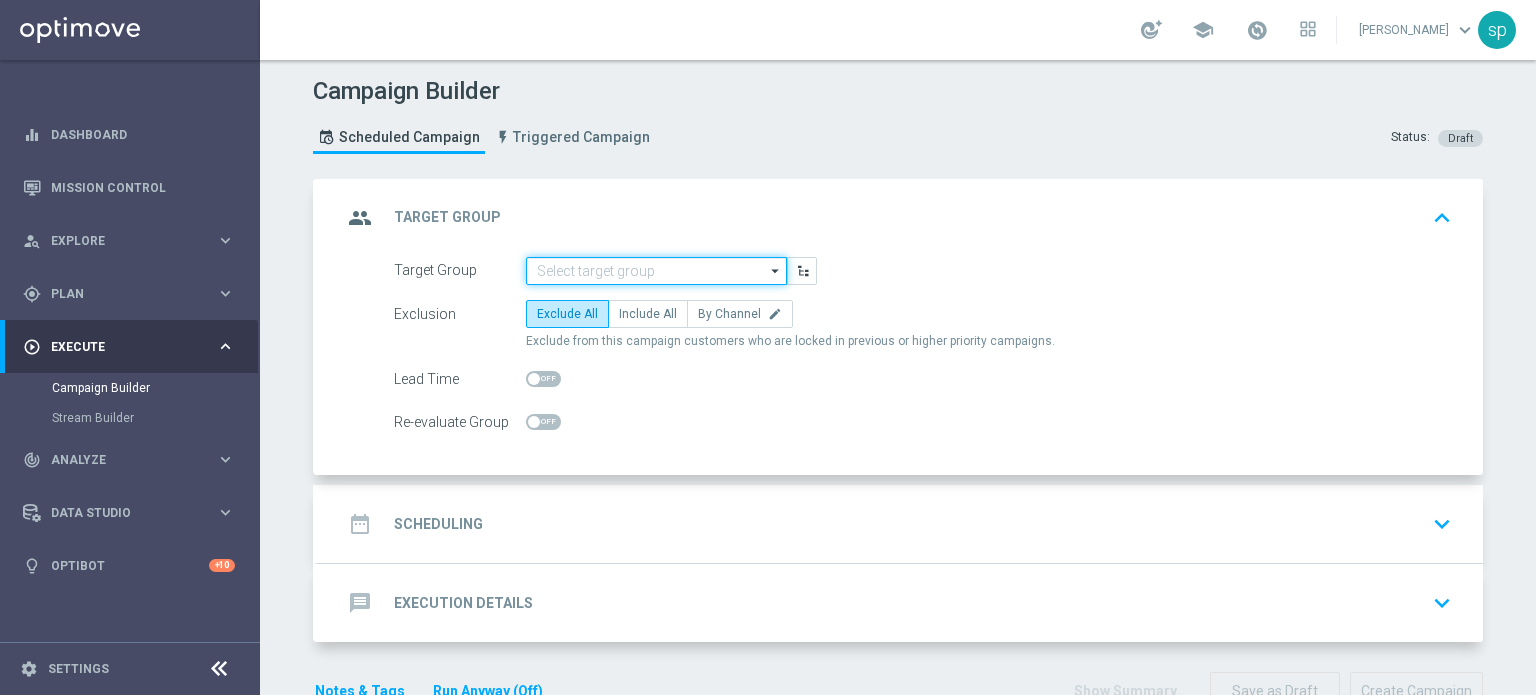 click 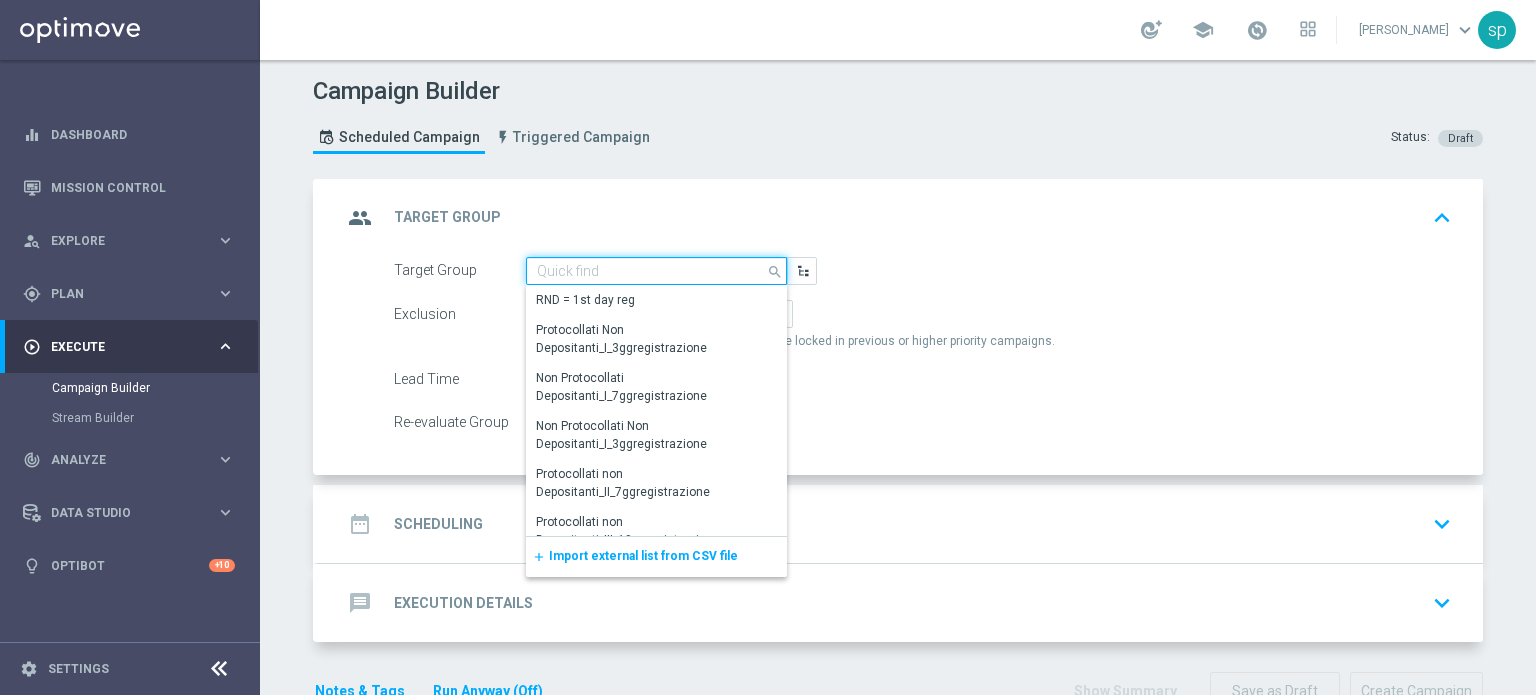 type on "v" 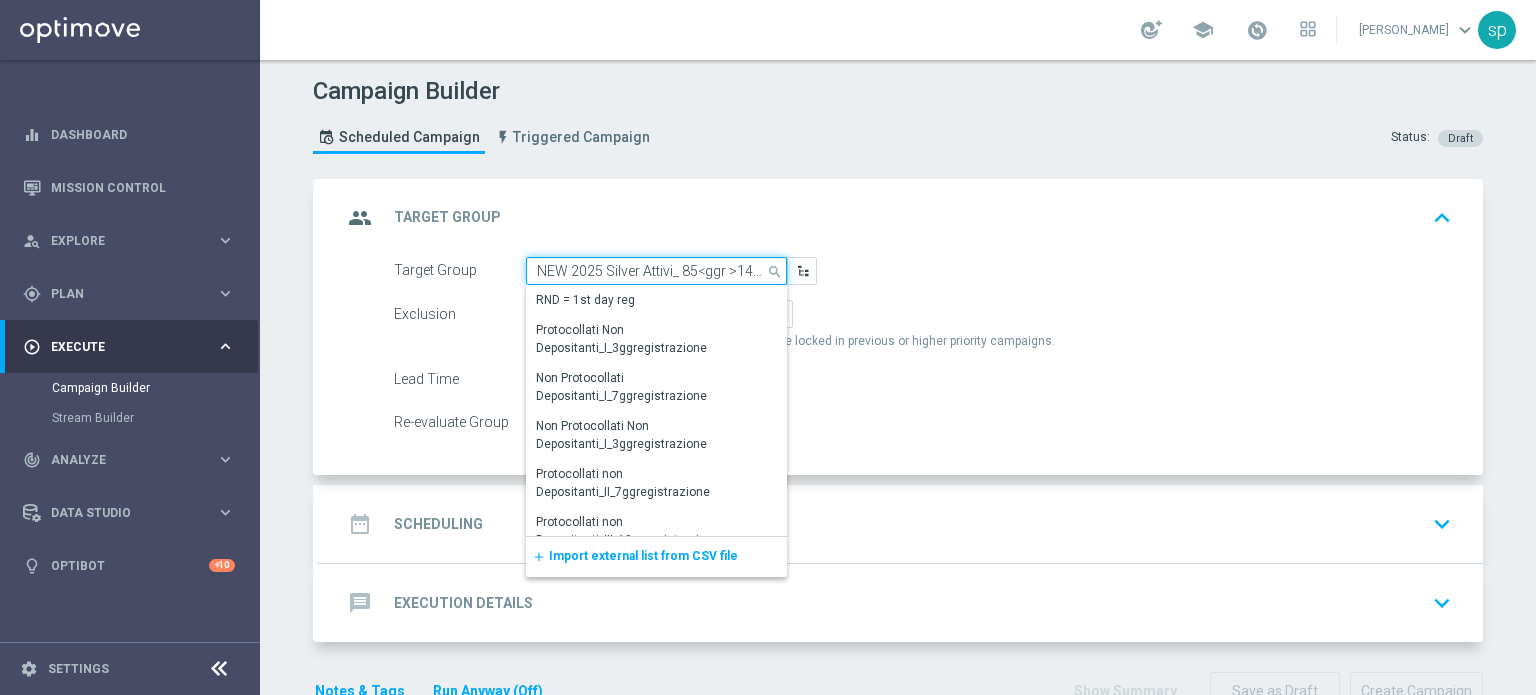 scroll, scrollTop: 0, scrollLeft: 88, axis: horizontal 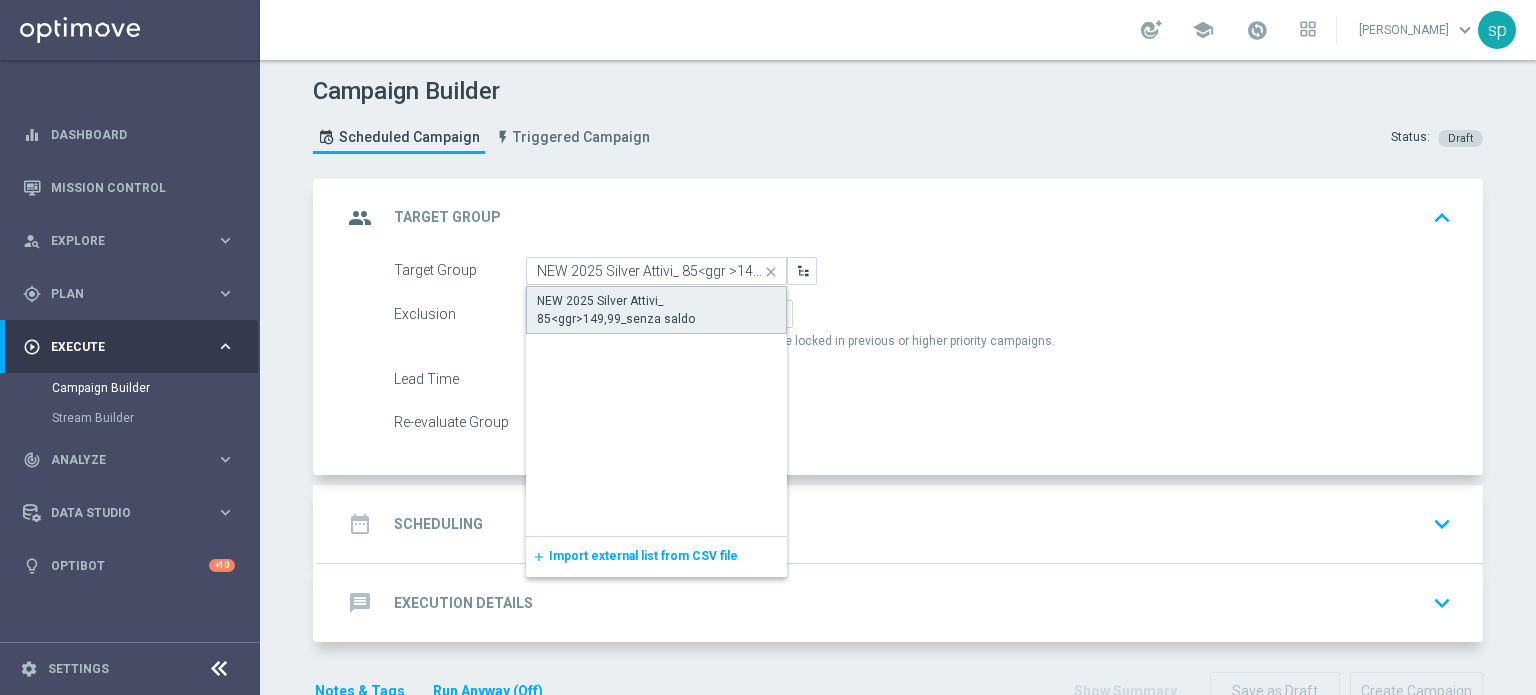 click on "NEW 2025 Silver Attivi_ 85<ggr>149,99_senza saldo" 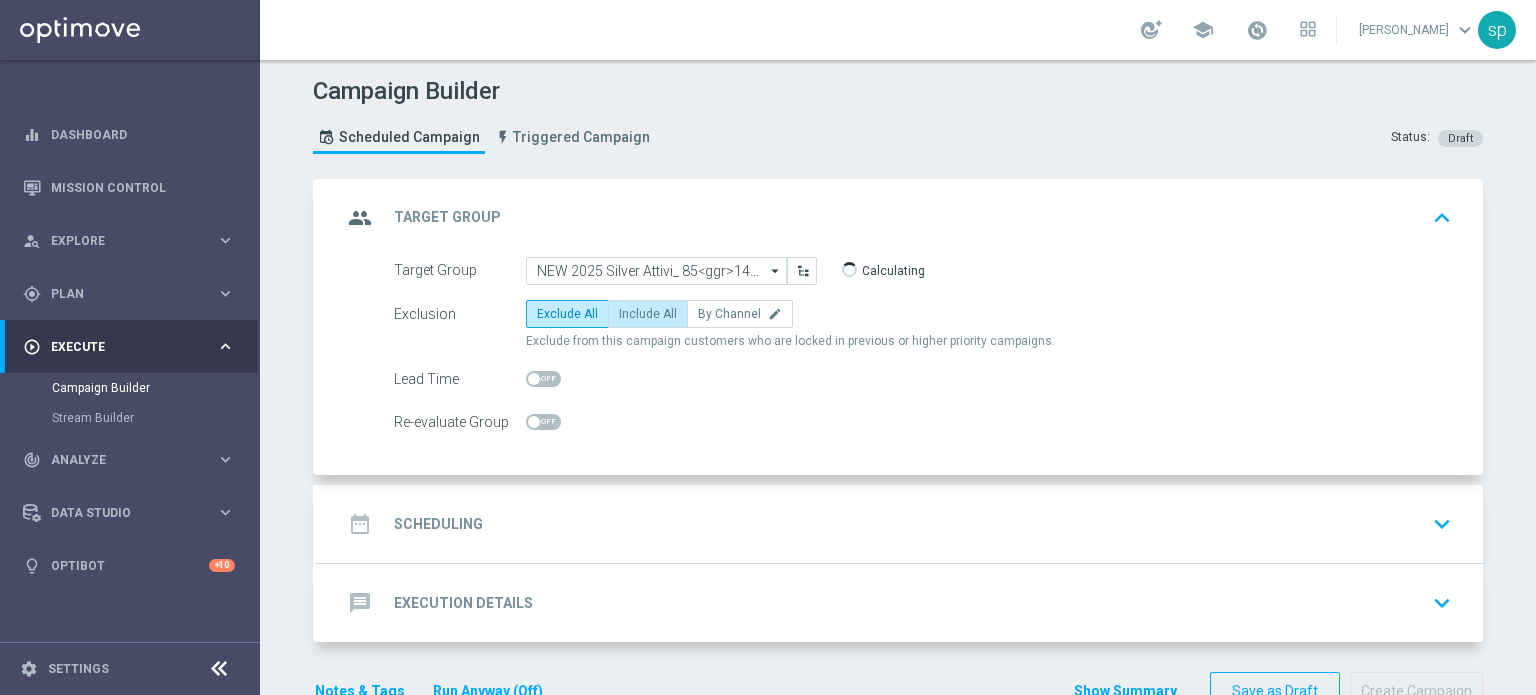 click on "Include All" 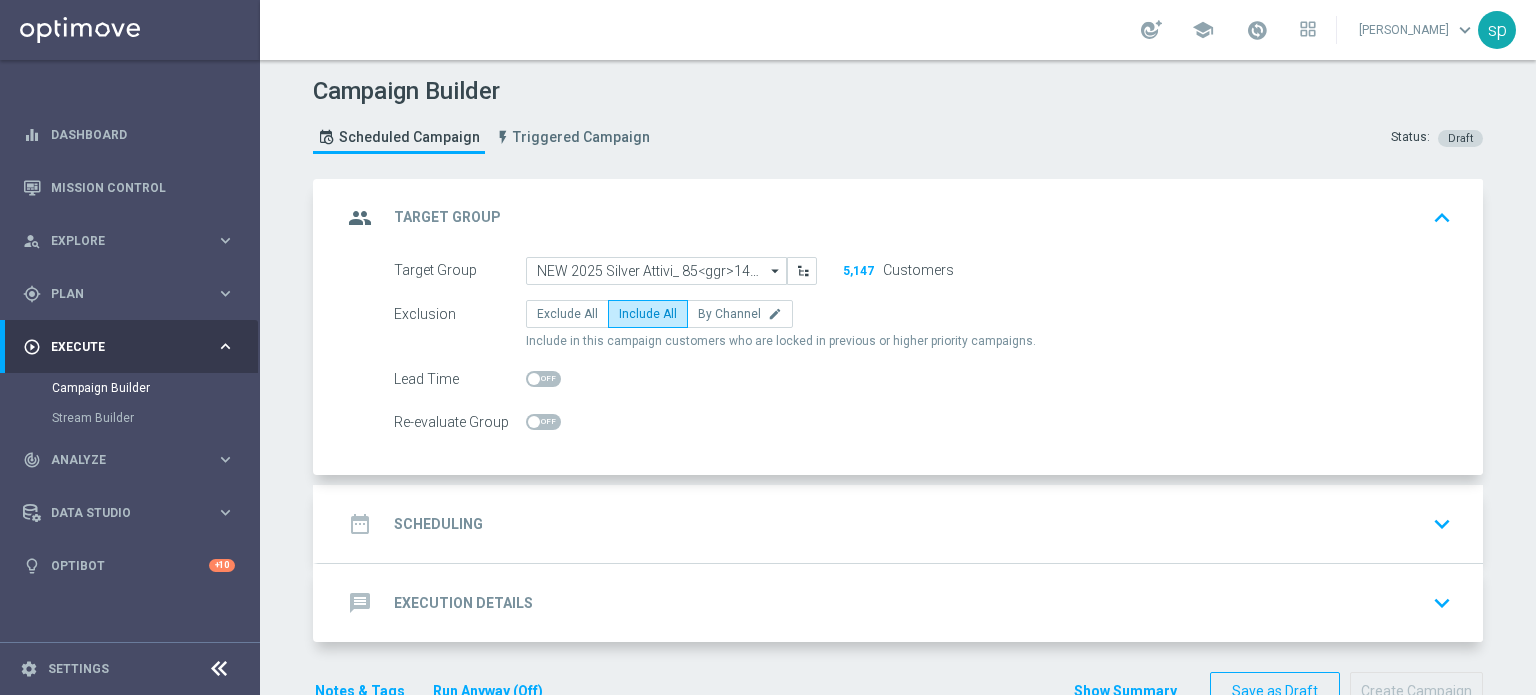 click on "Scheduling" 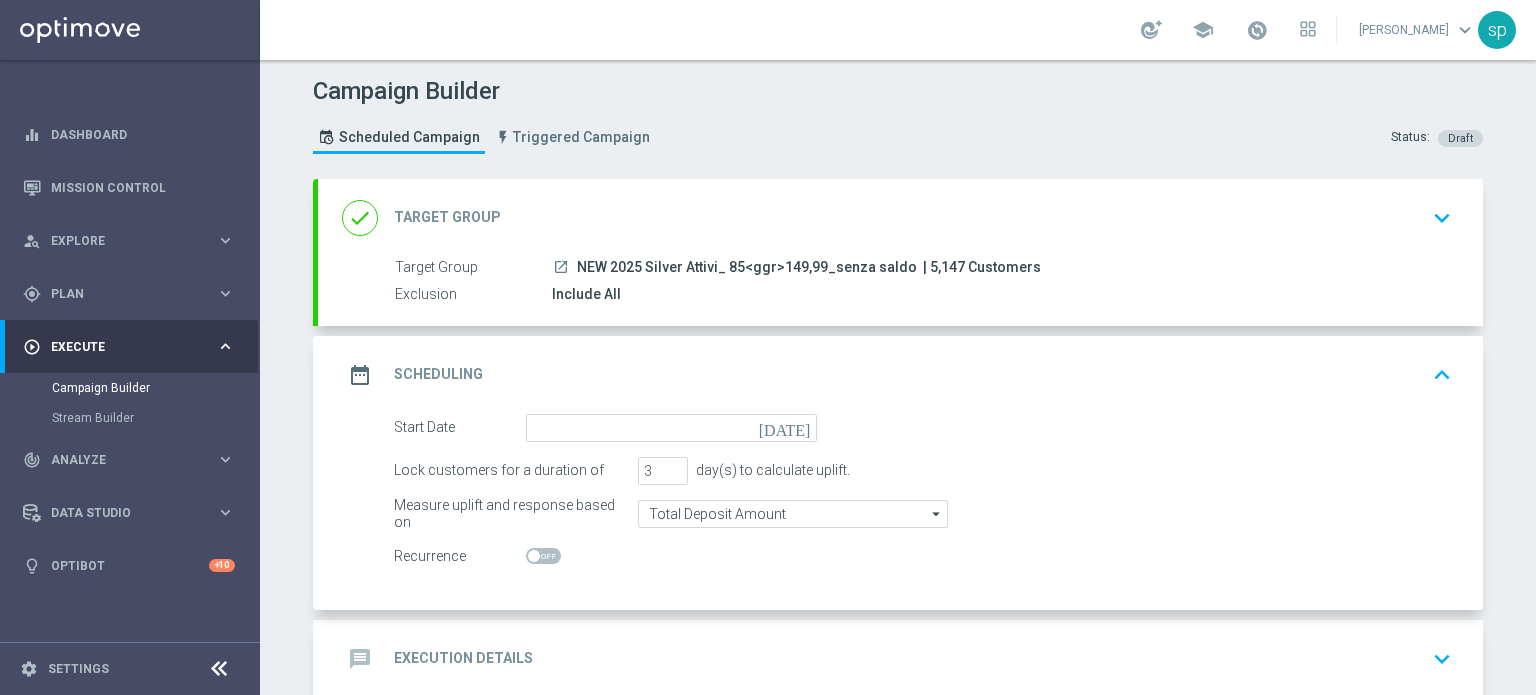 click on "today" 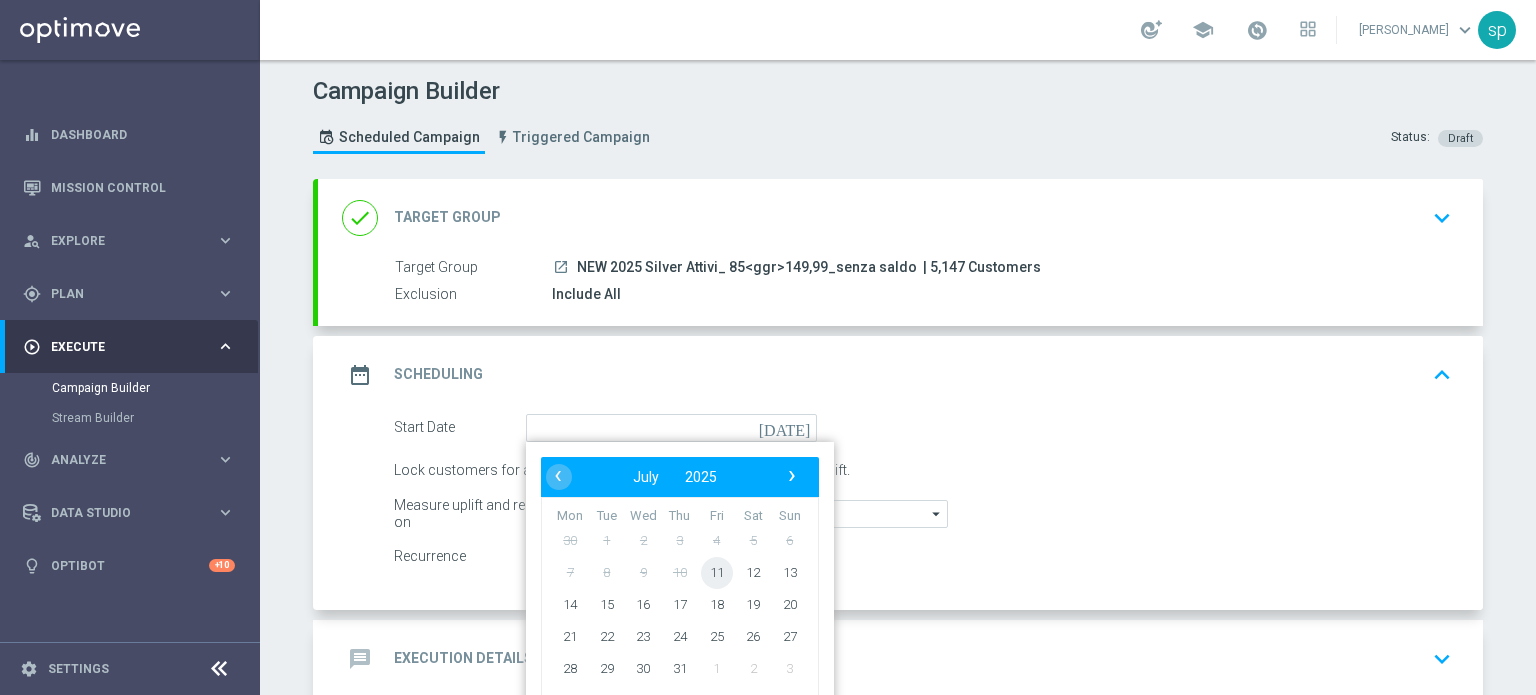 click on "11" 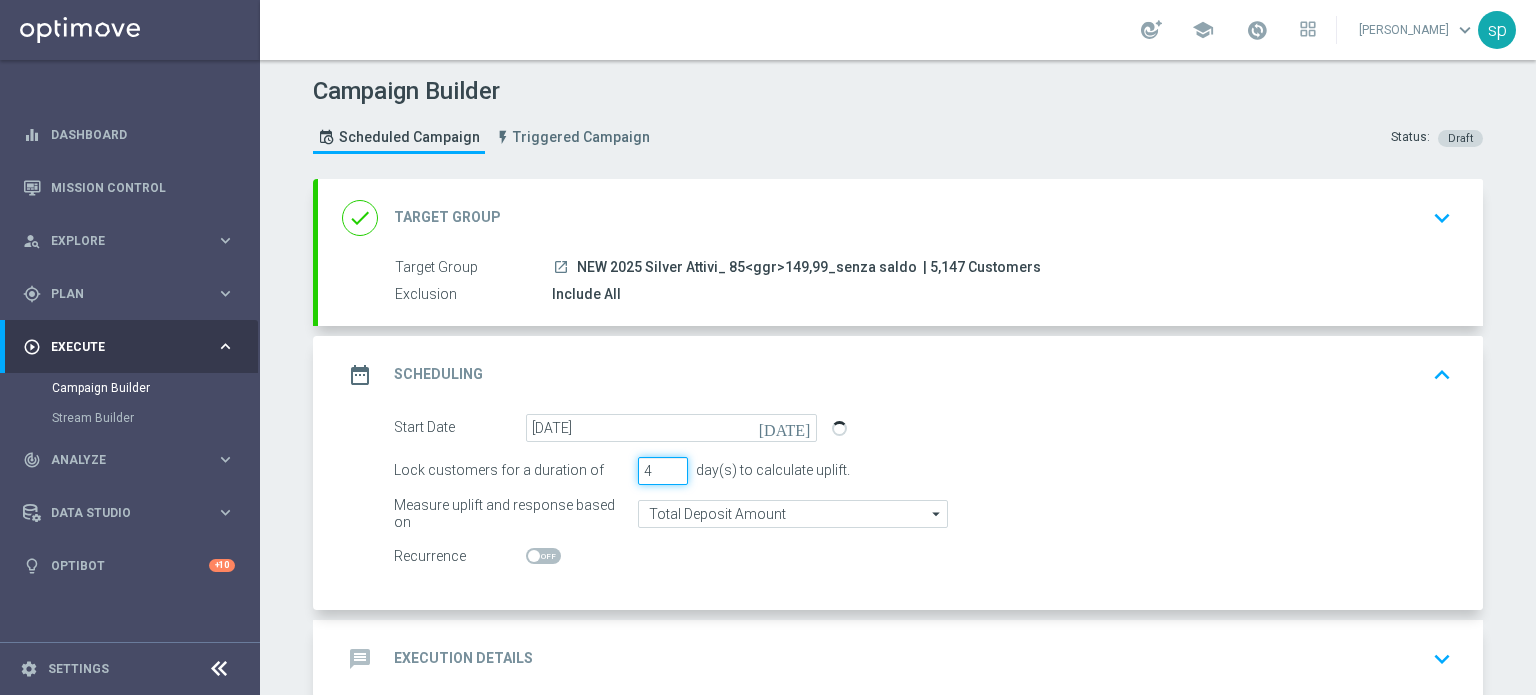click on "4" 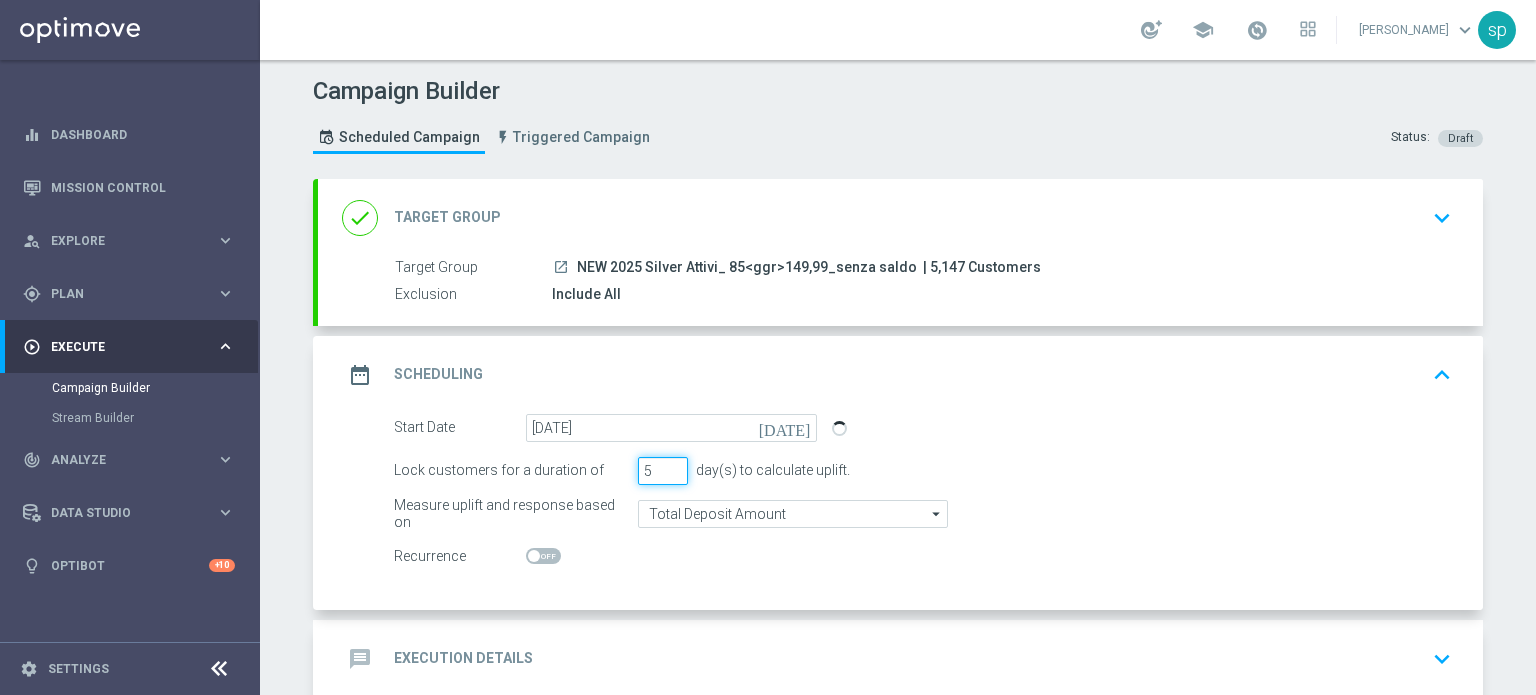 type on "5" 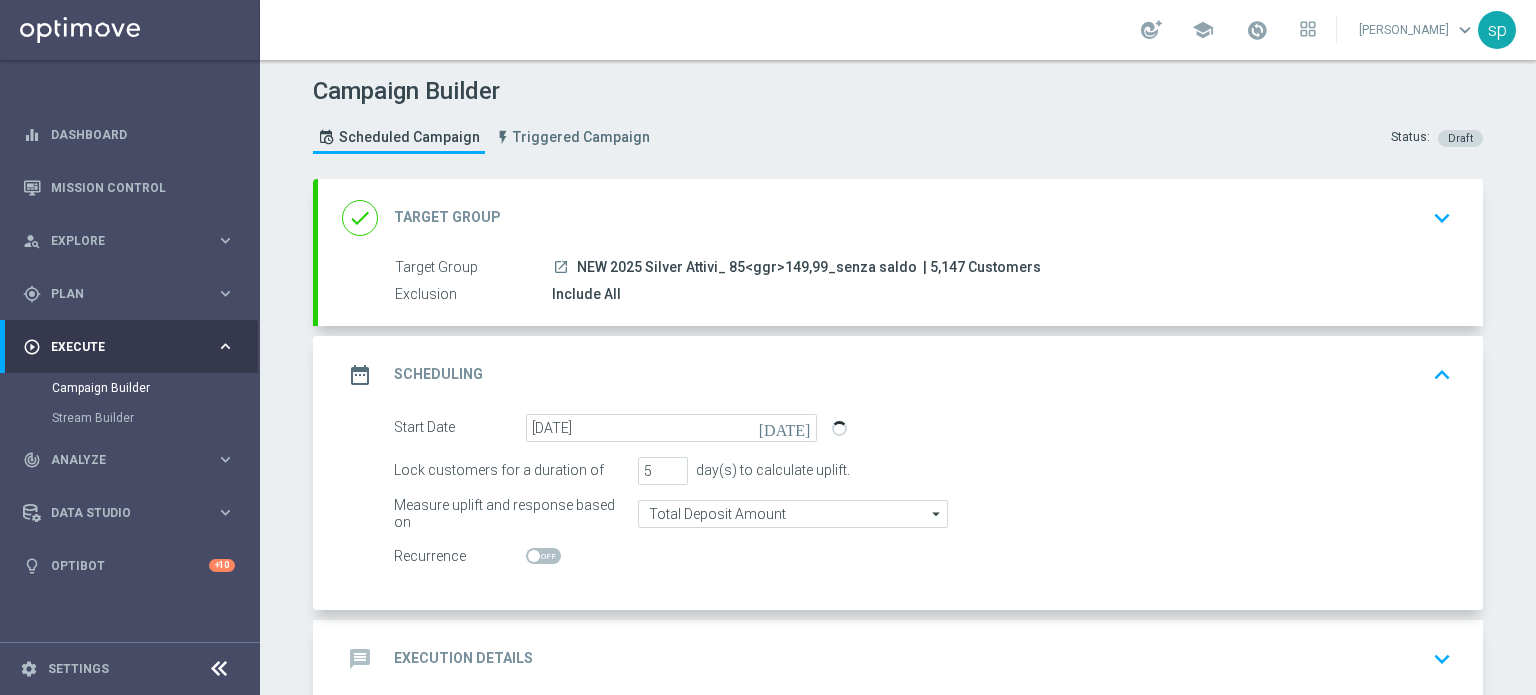 click on "Recurrence" 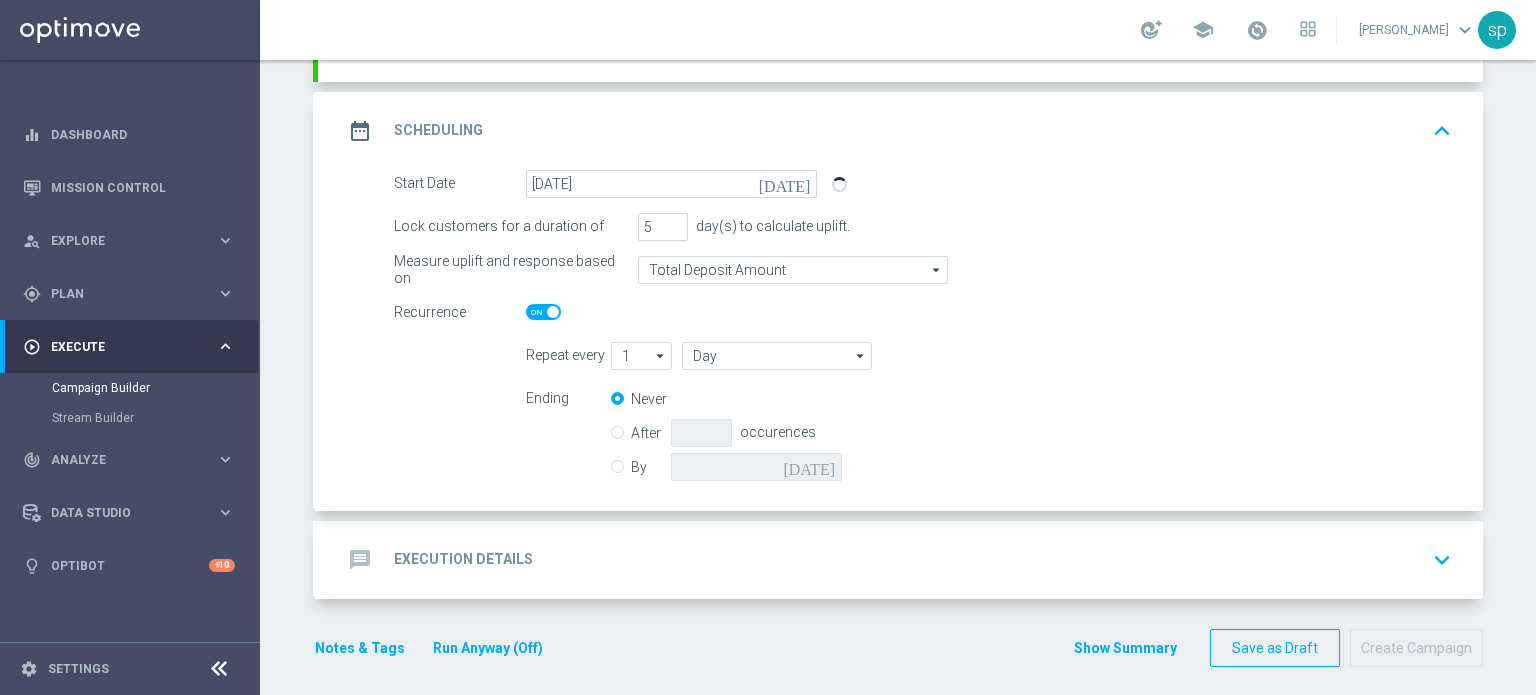 scroll, scrollTop: 253, scrollLeft: 0, axis: vertical 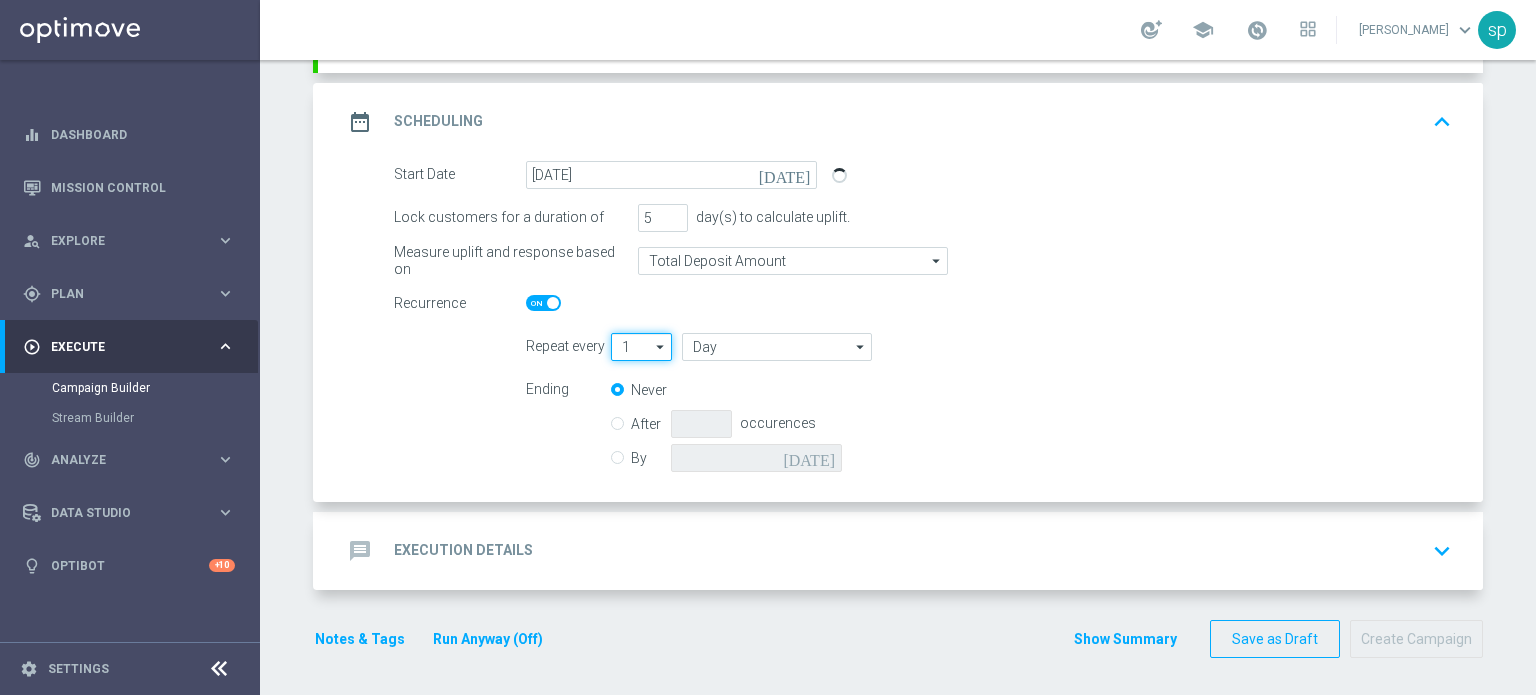 click on "1" 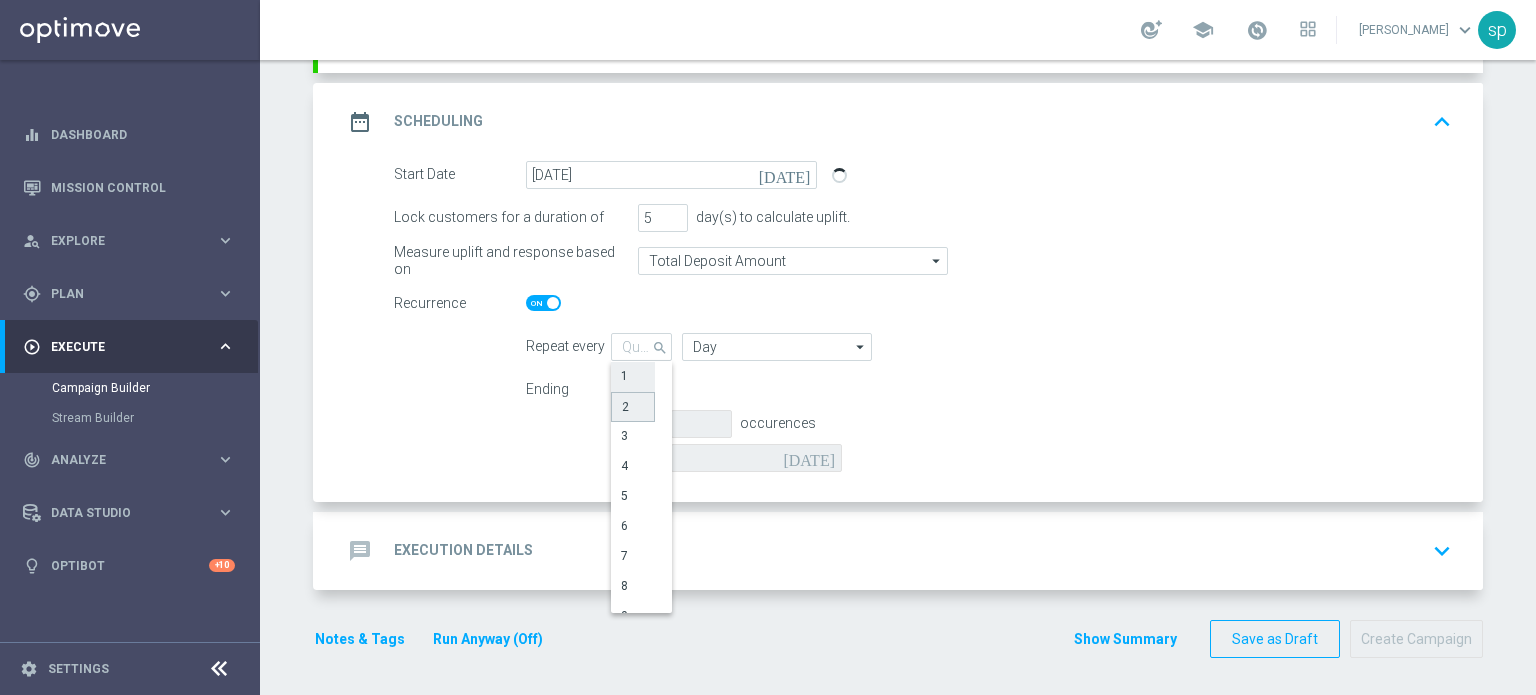 click on "2" 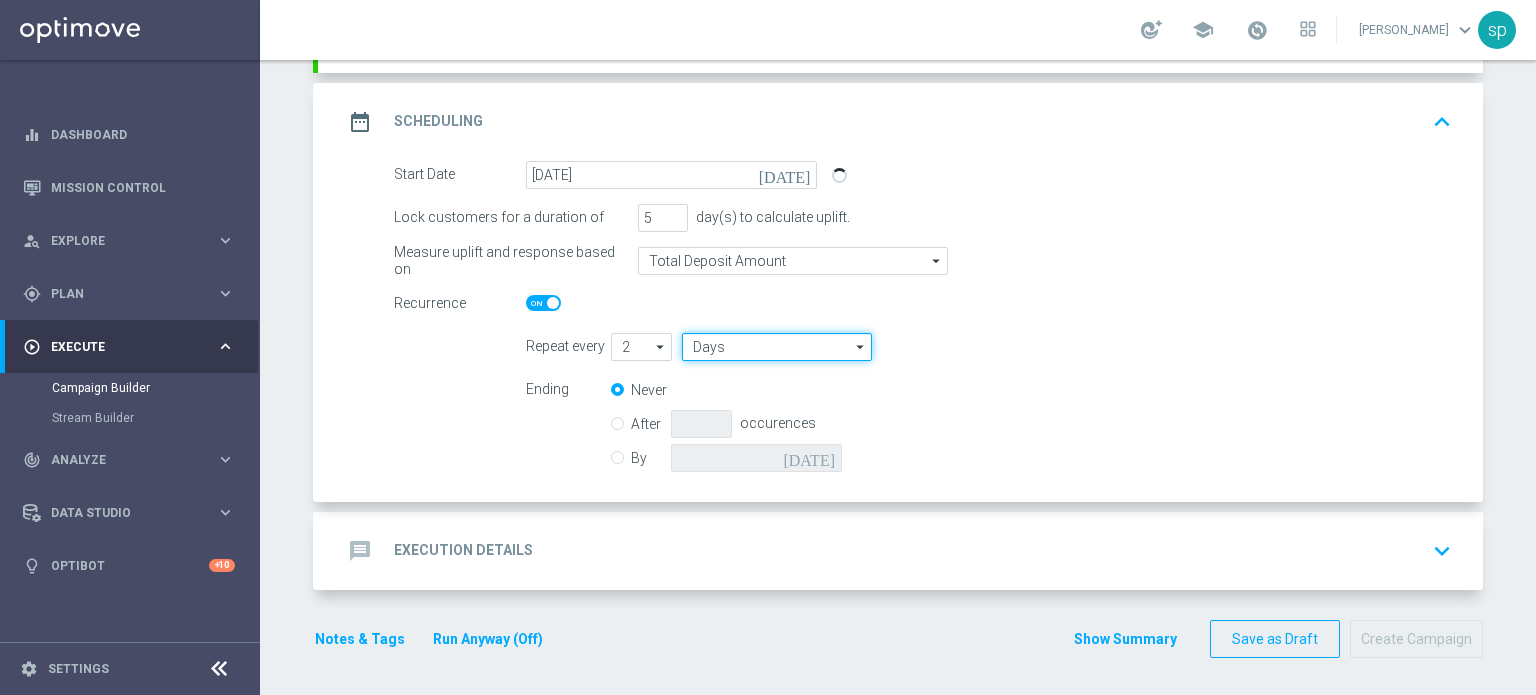 click on "Days" 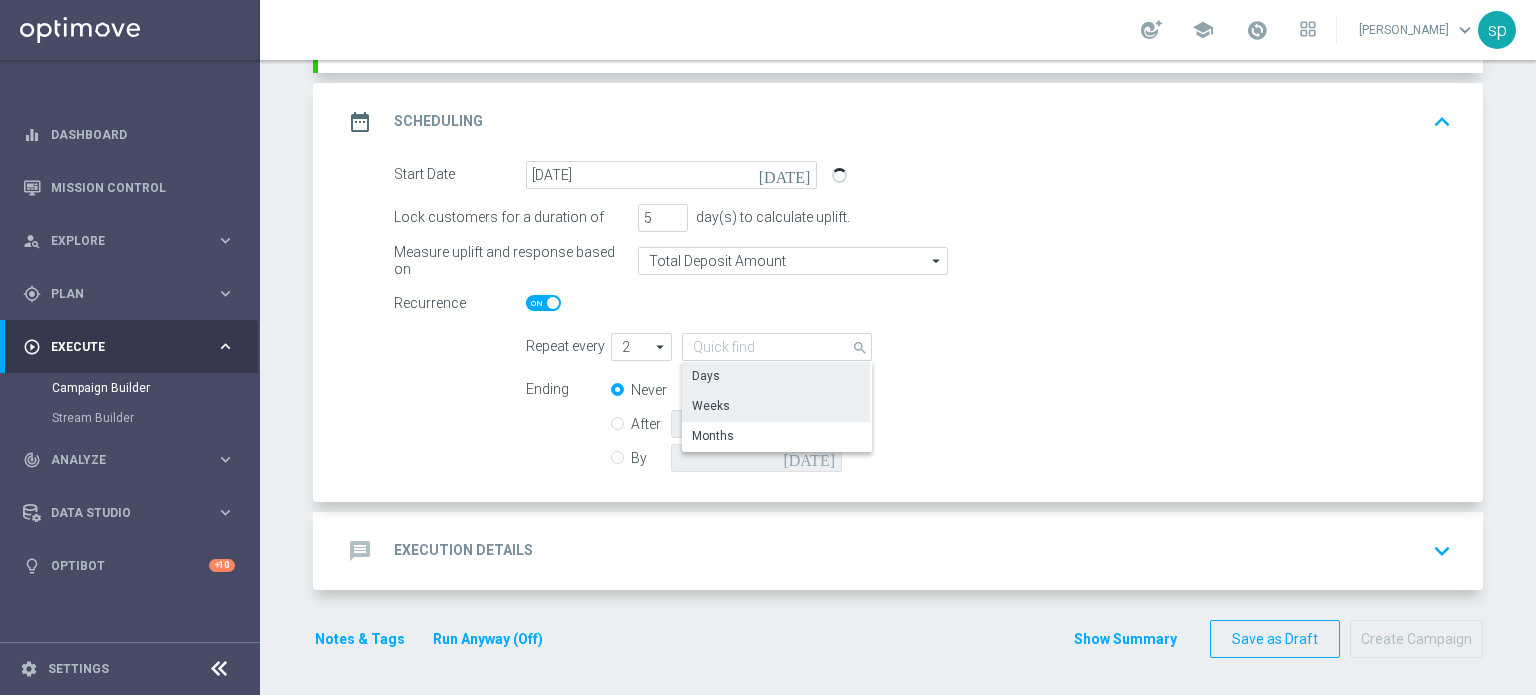 click on "Weeks" 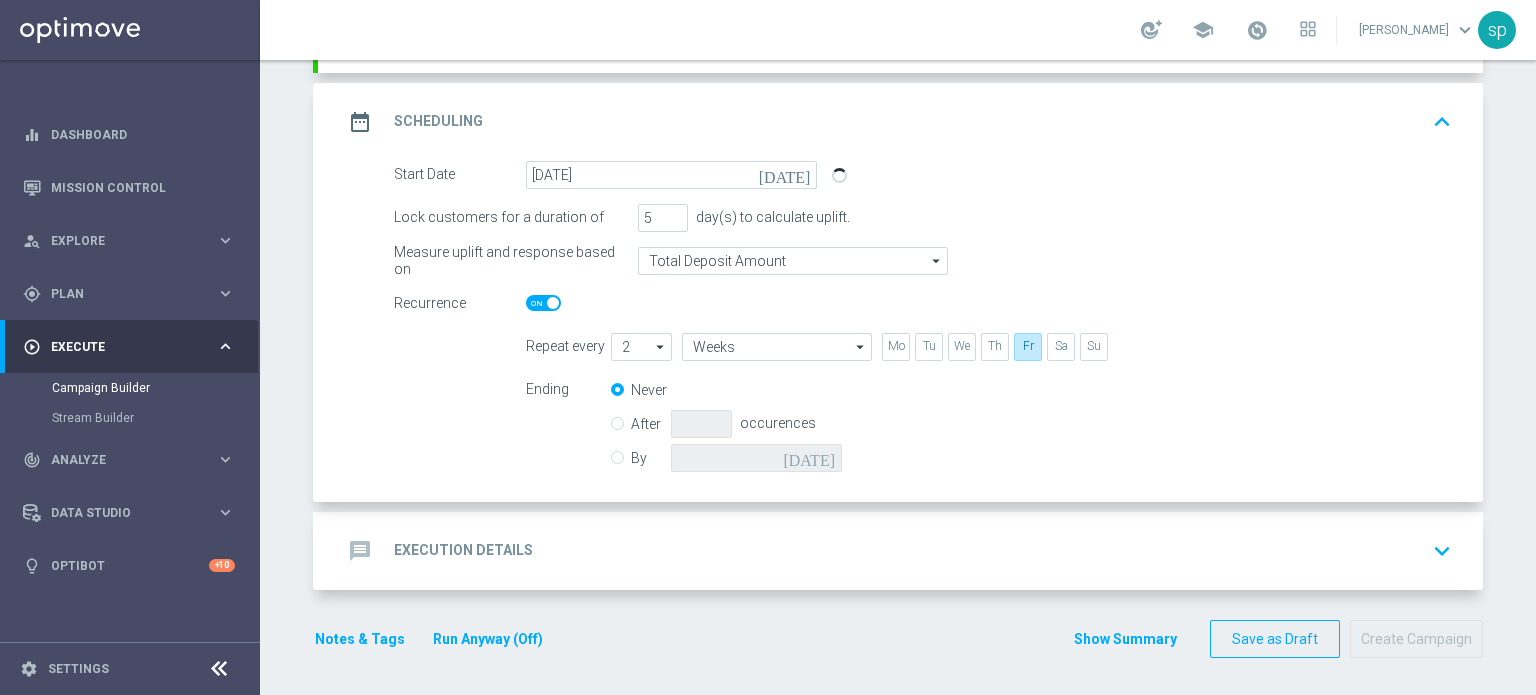click on "By
today" 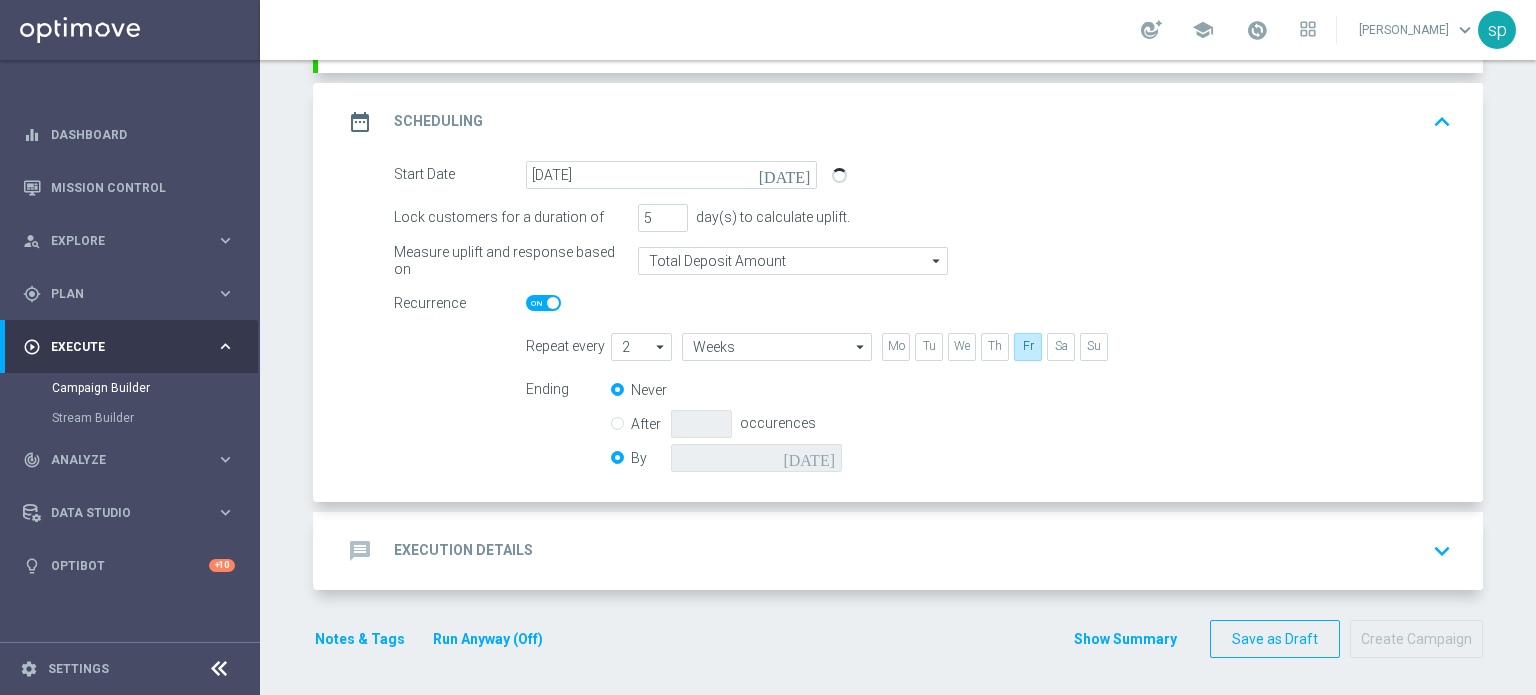 radio on "false" 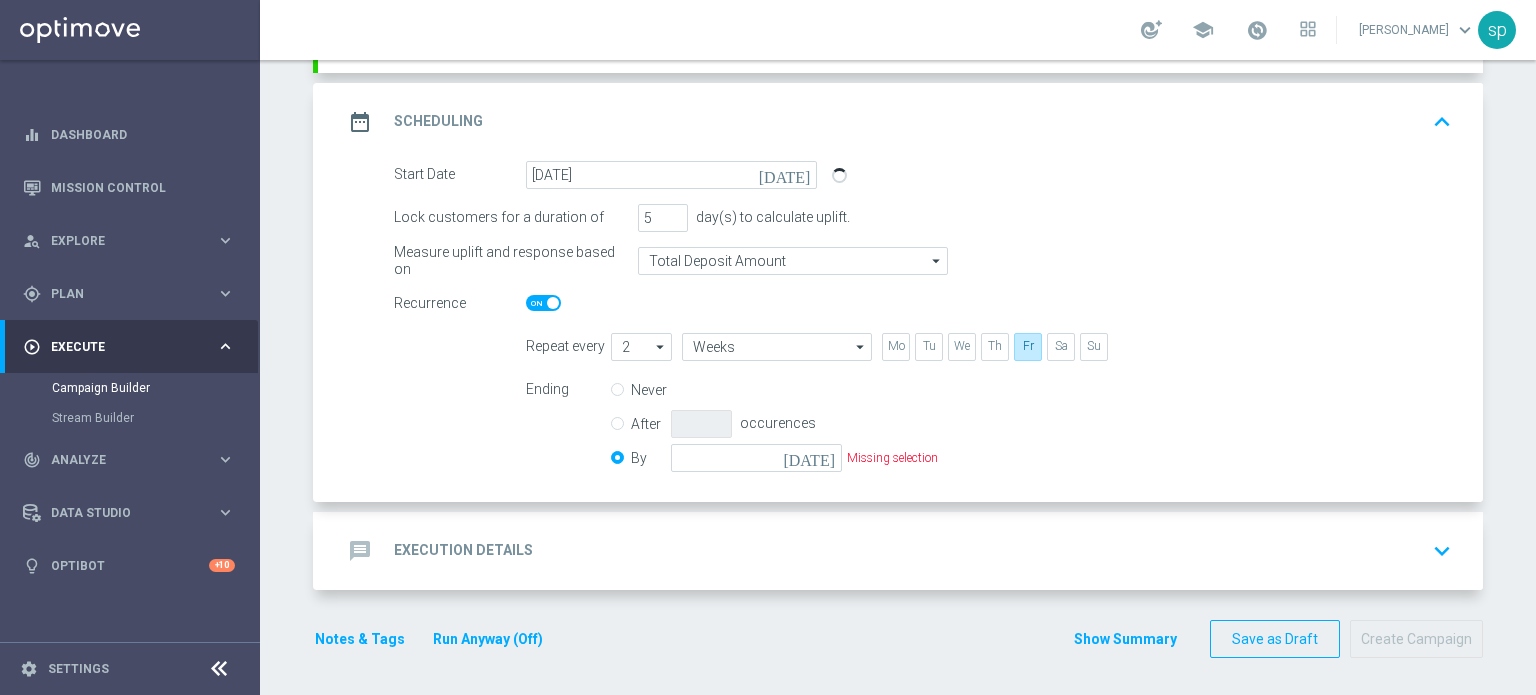 click on "today" 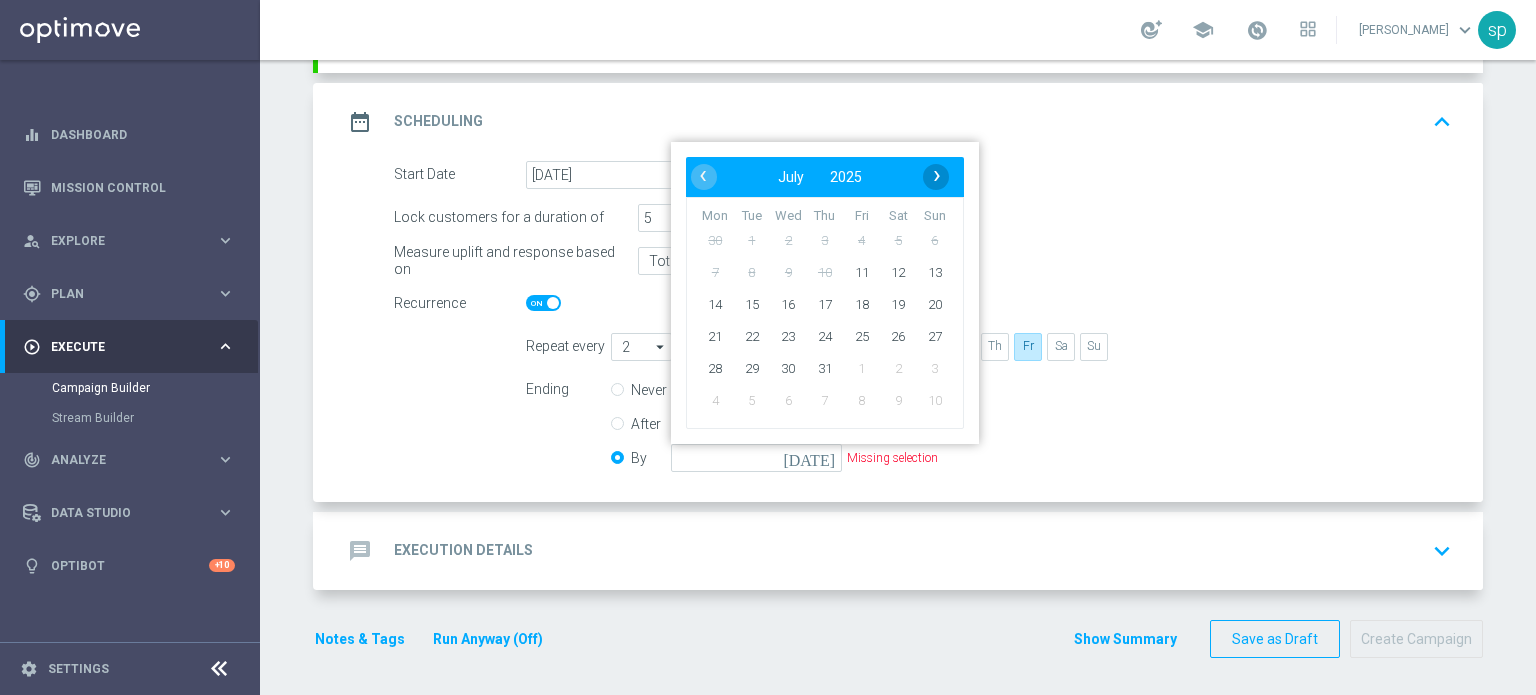 click on "›" 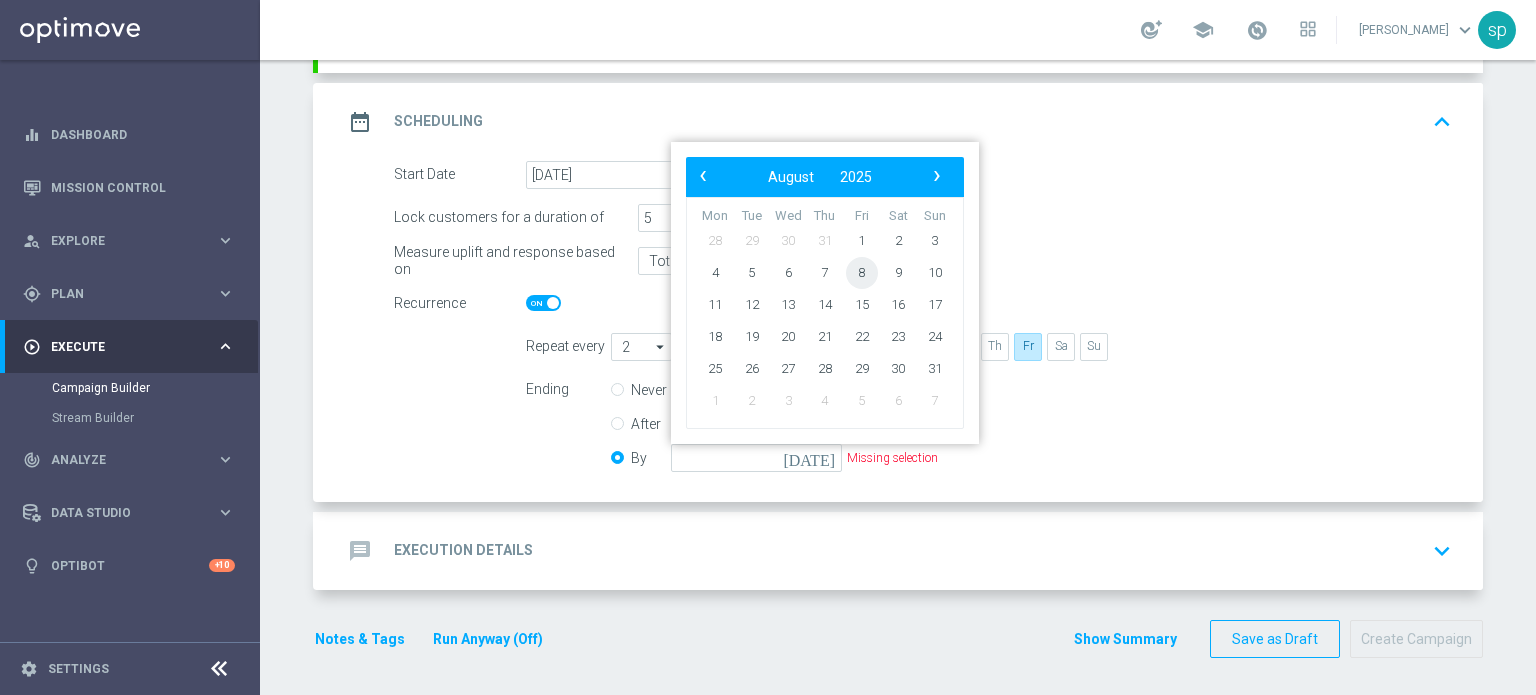 click on "8" 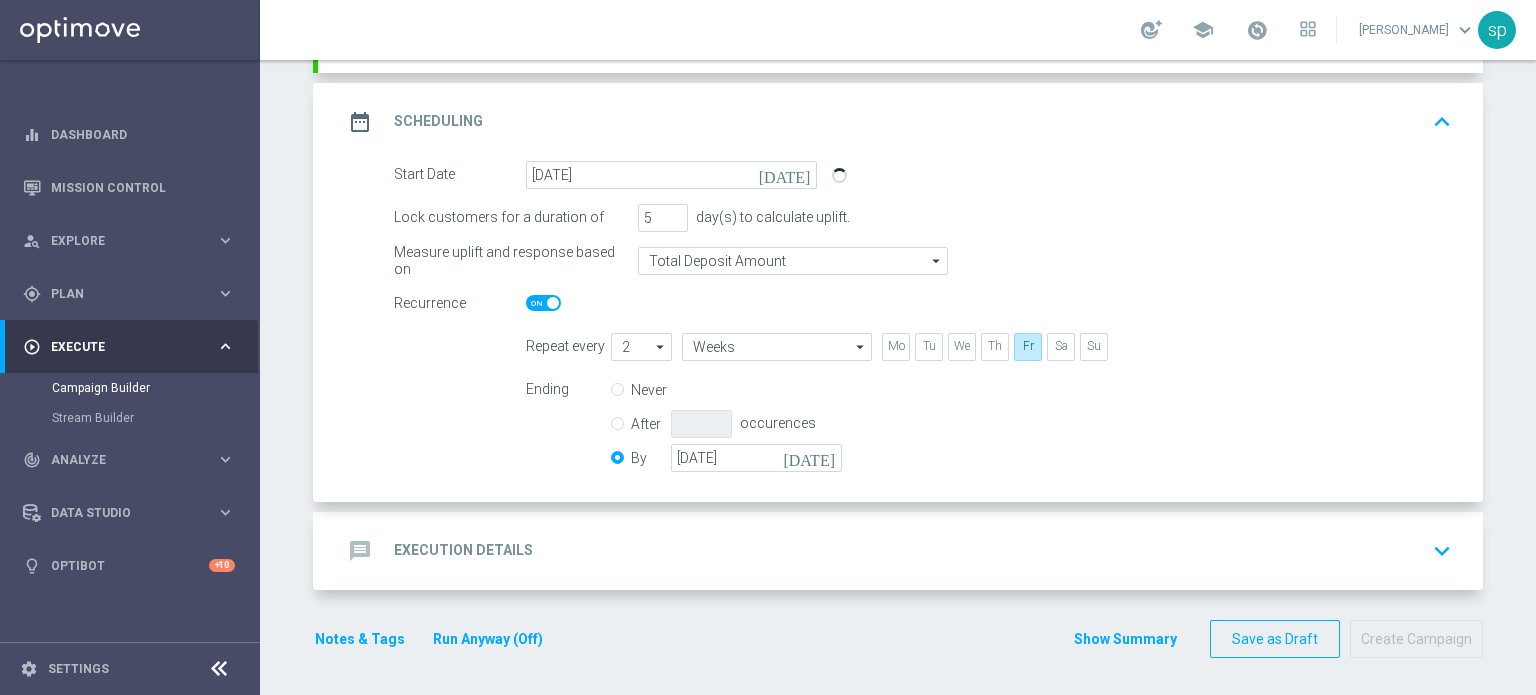 click on "Execution Details" 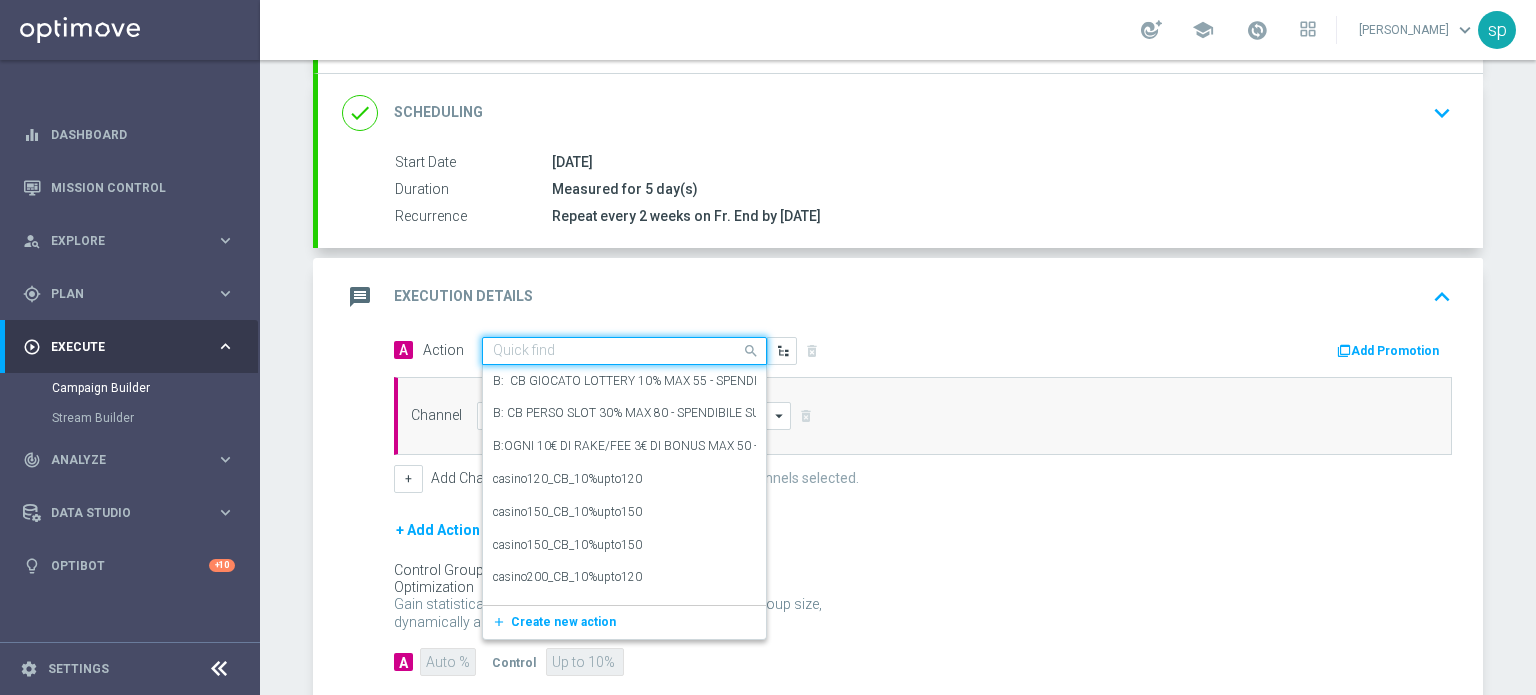 click 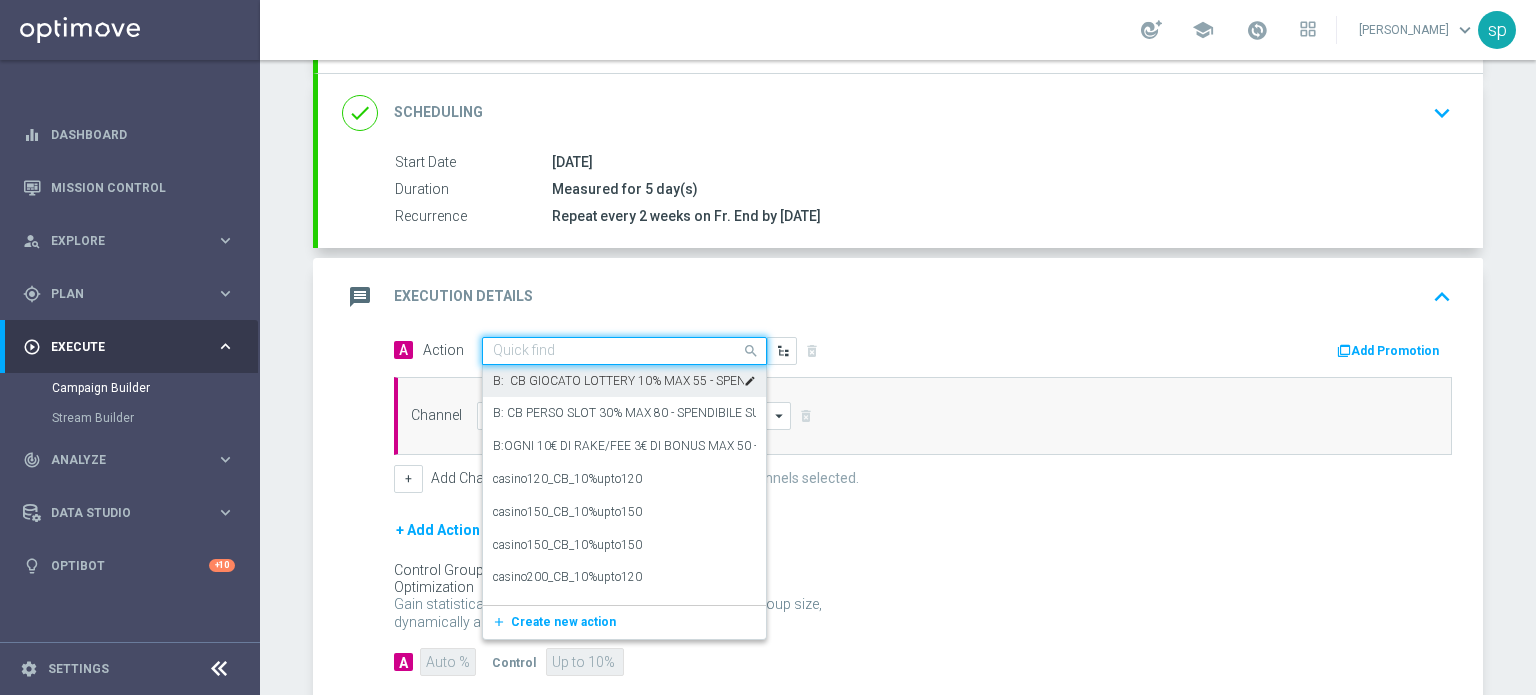 paste on "prof no _ dep up to 50€" 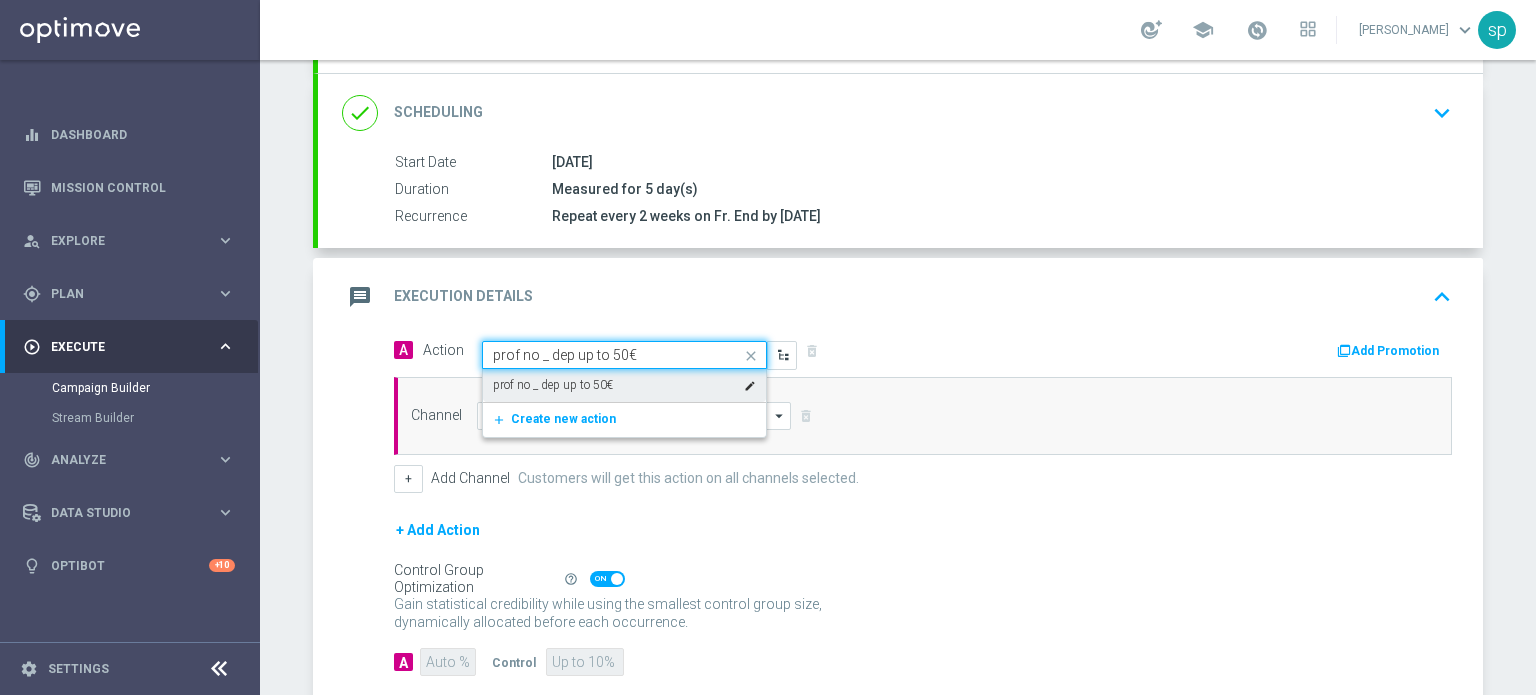 click on "prof no _ dep up to 50€ edit" at bounding box center [624, 385] 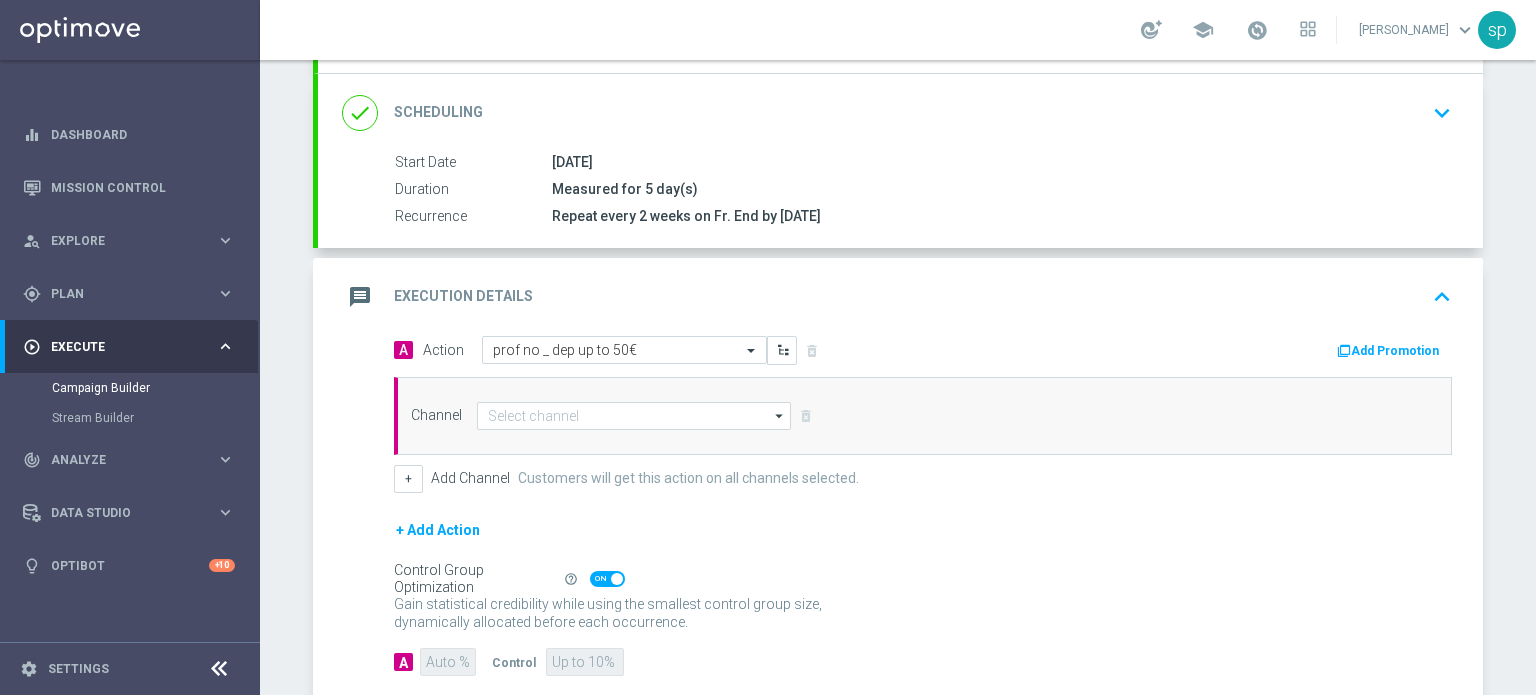 click on "Add Promotion" 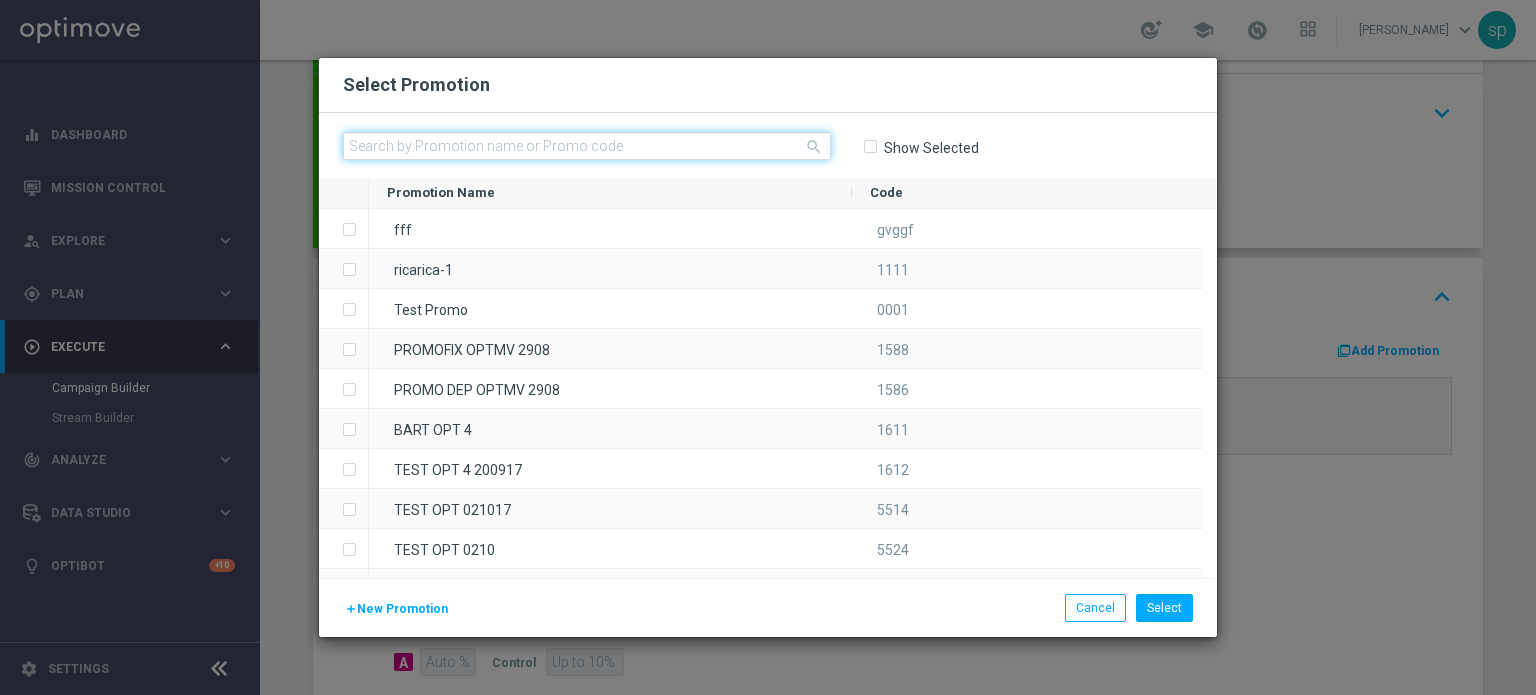 click 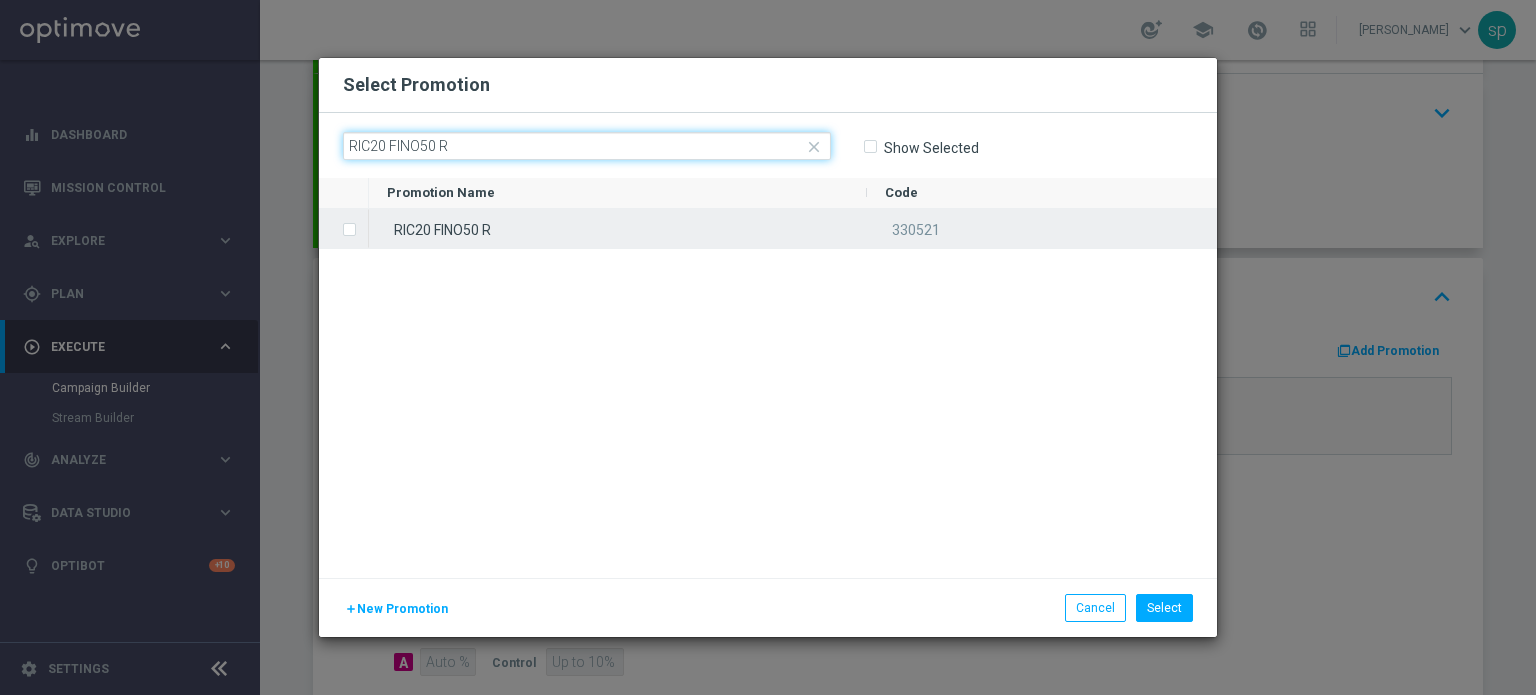 type on "RIC20 FINO50 R" 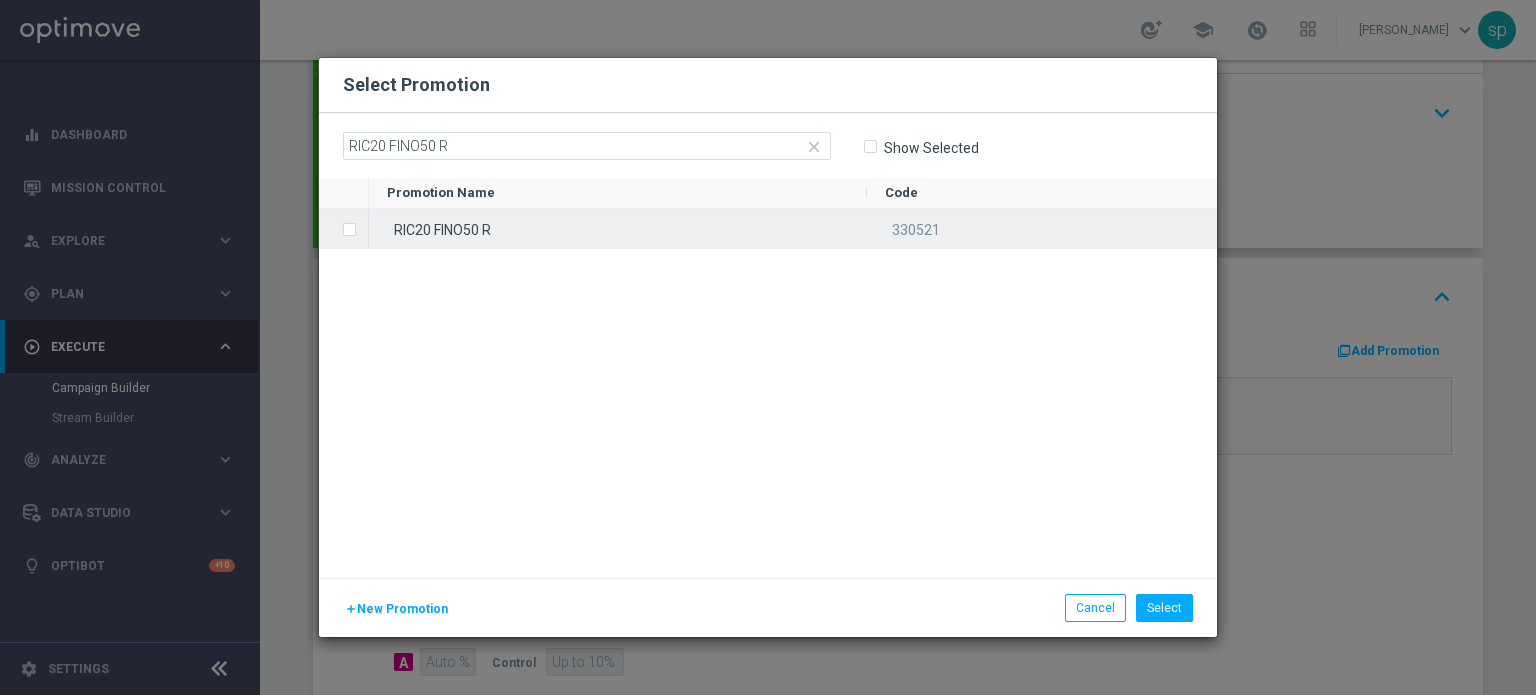 click on "RIC20 FINO50 R" 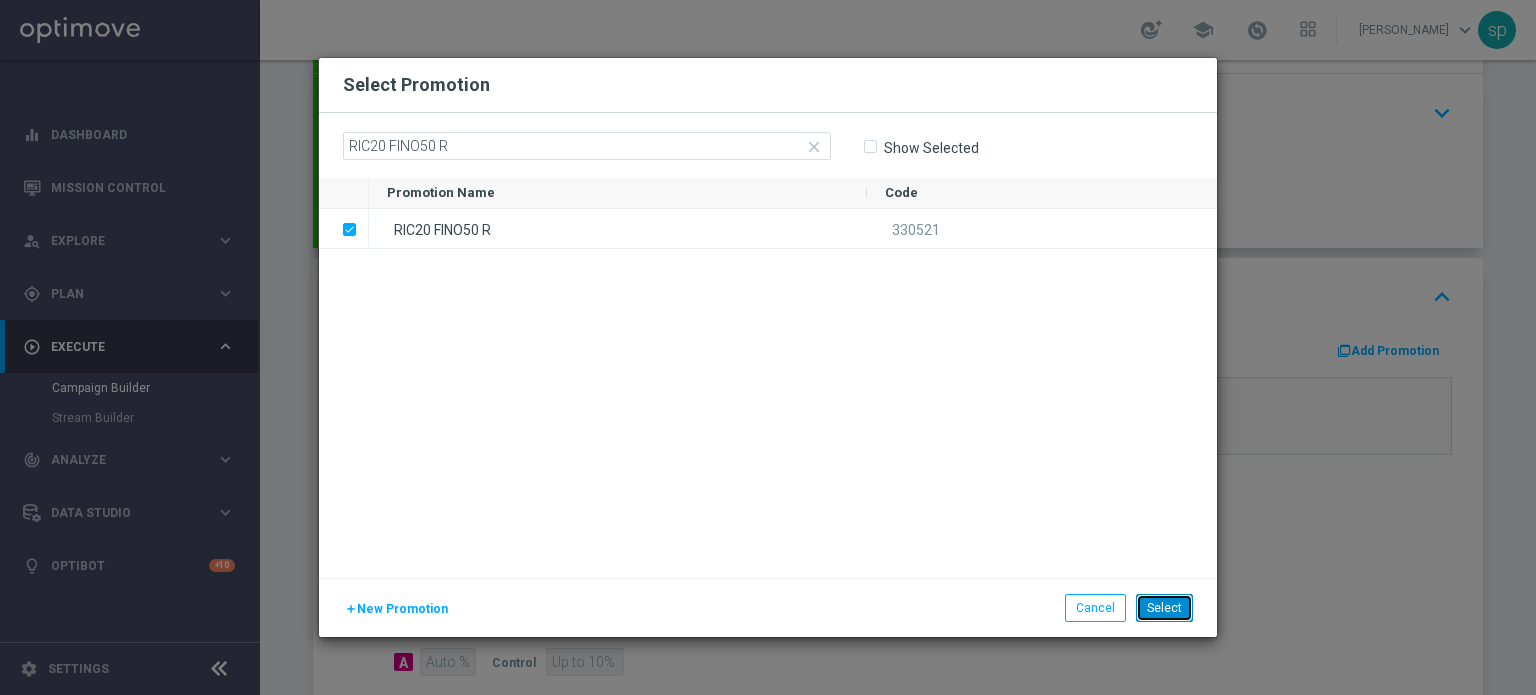 click on "Select" 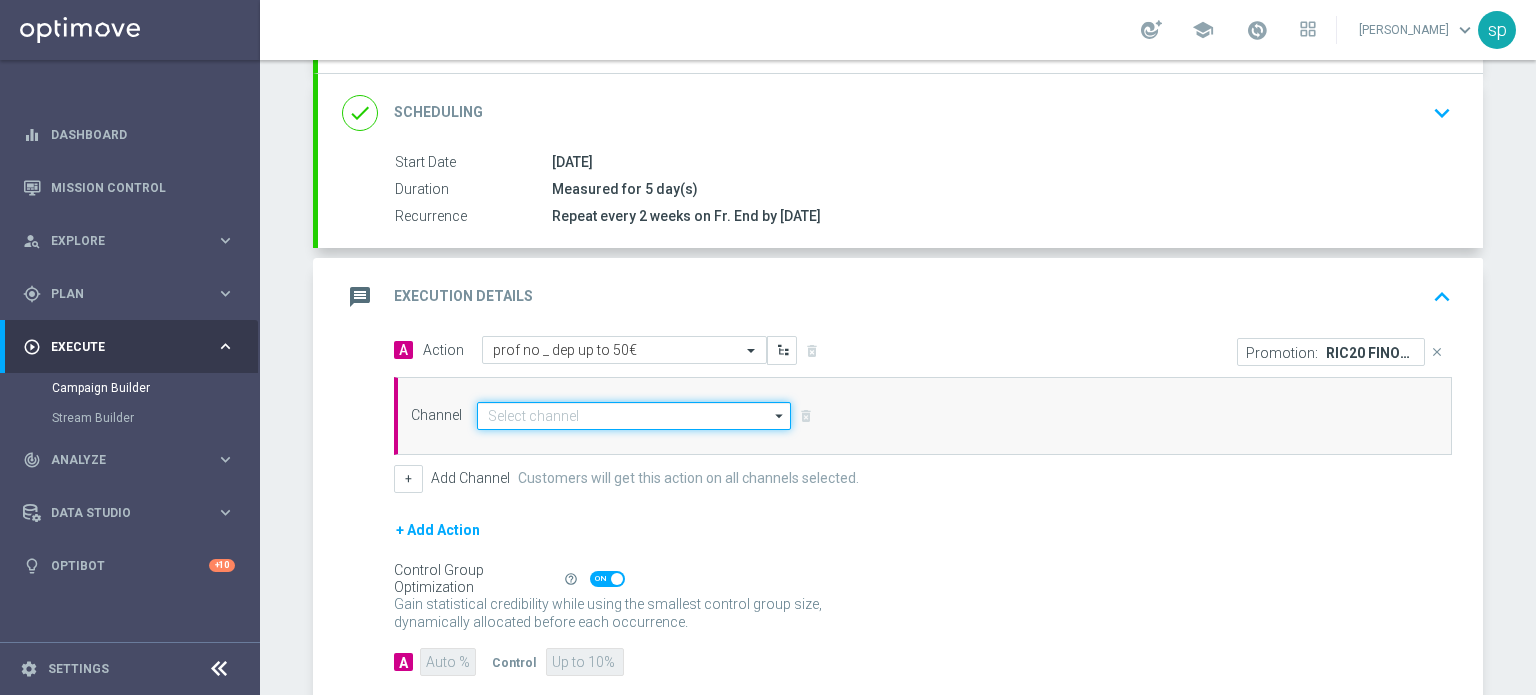click 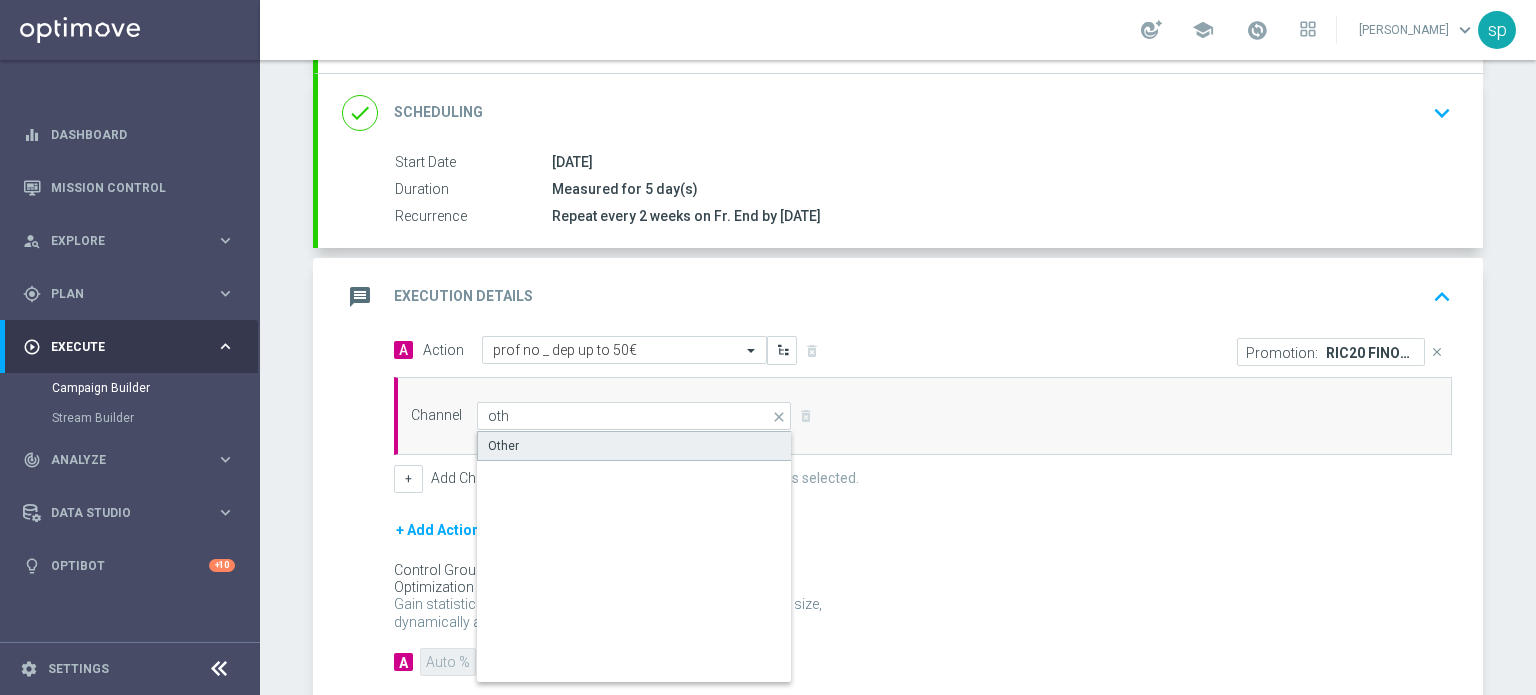 click on "Other" 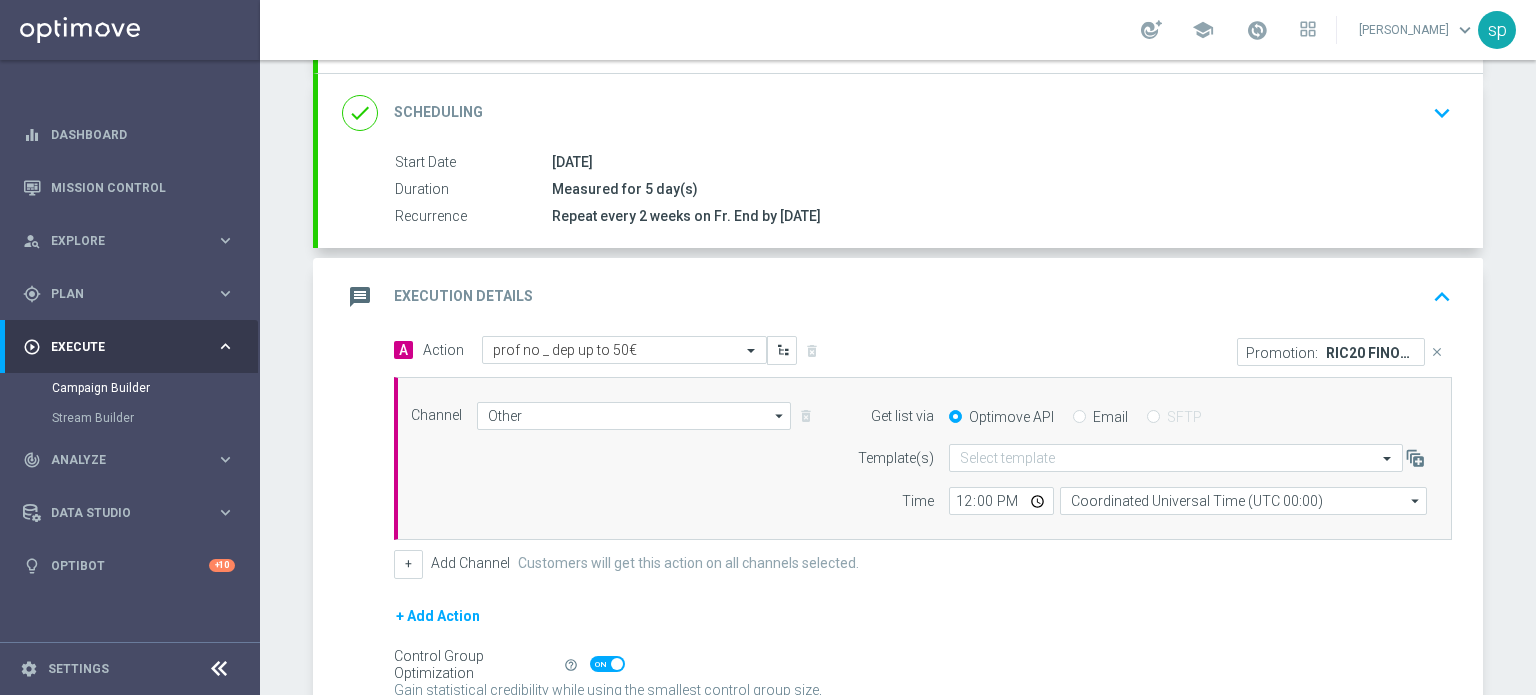 click on "Email" 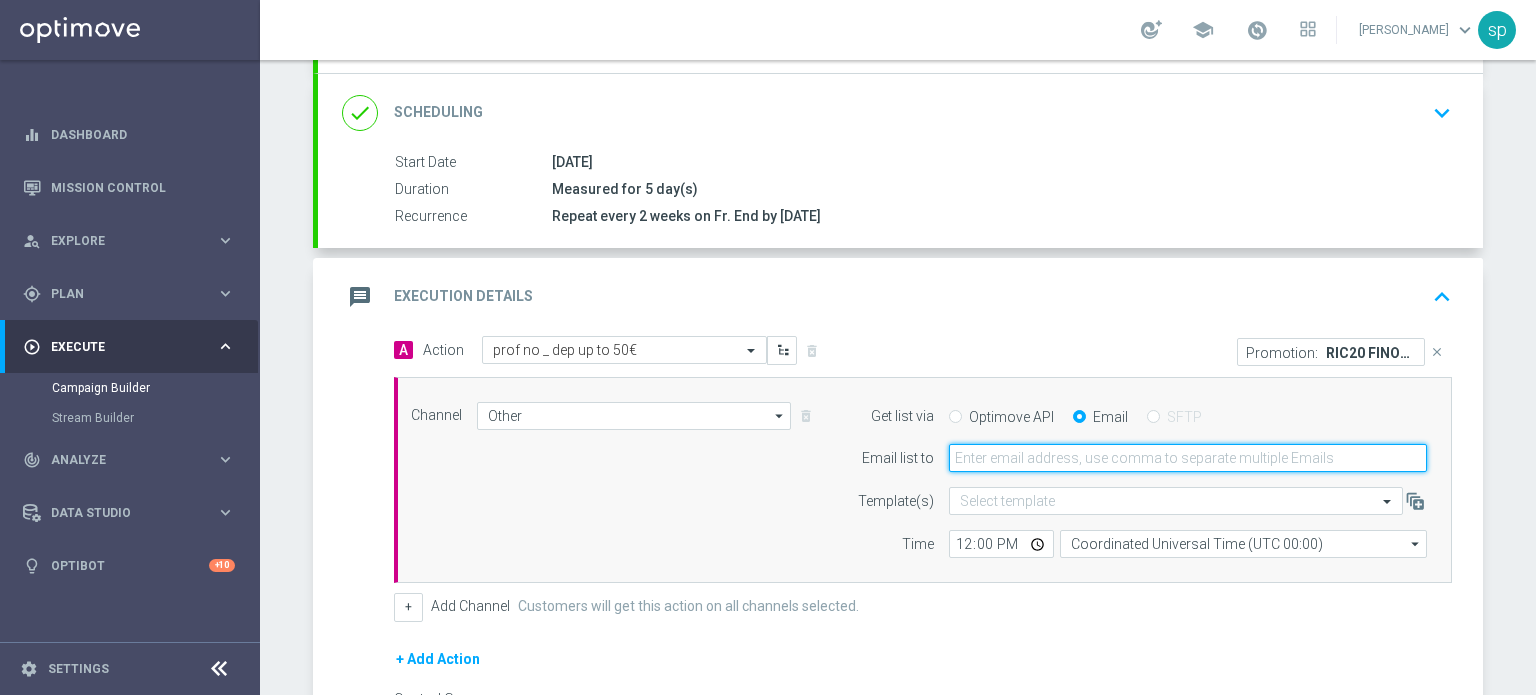 click 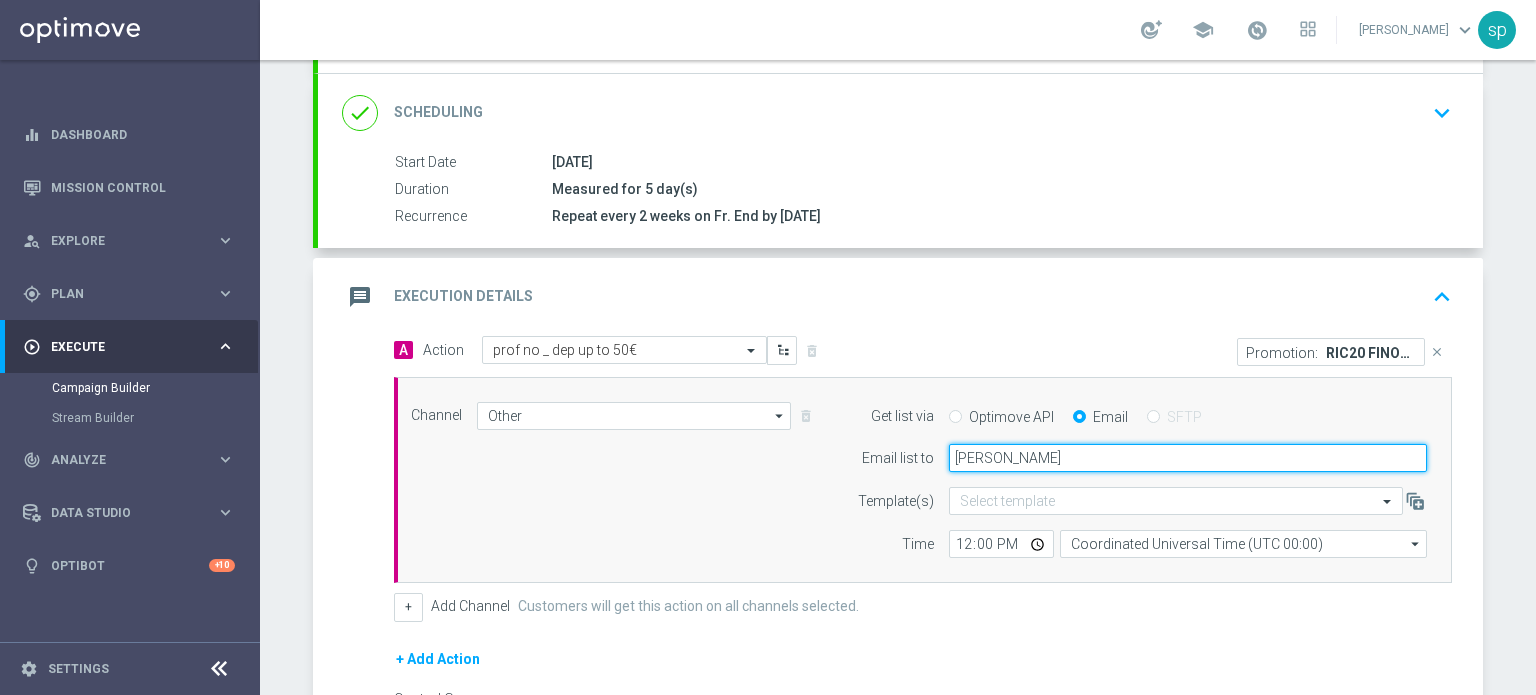 type on "sara.parisi@sisal.it" 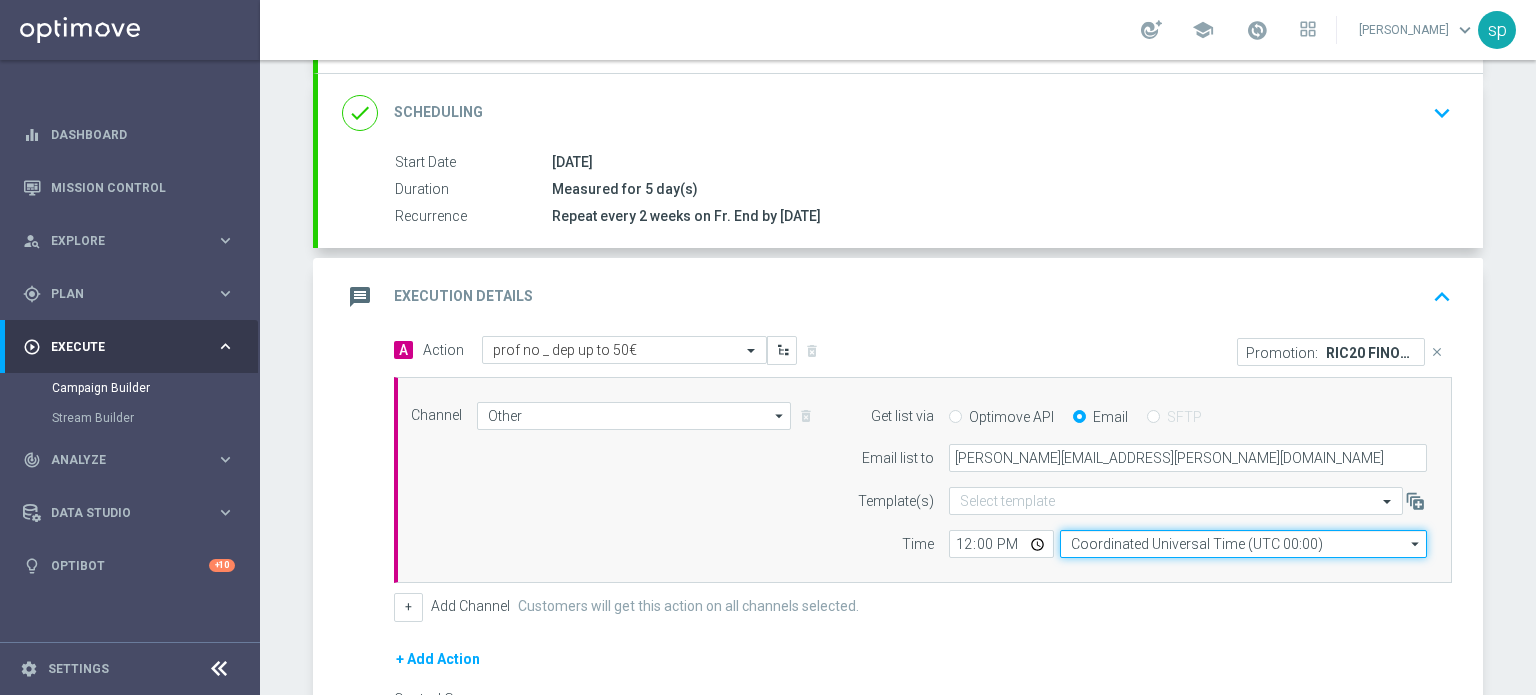 click on "Coordinated Universal Time (UTC 00:00)" 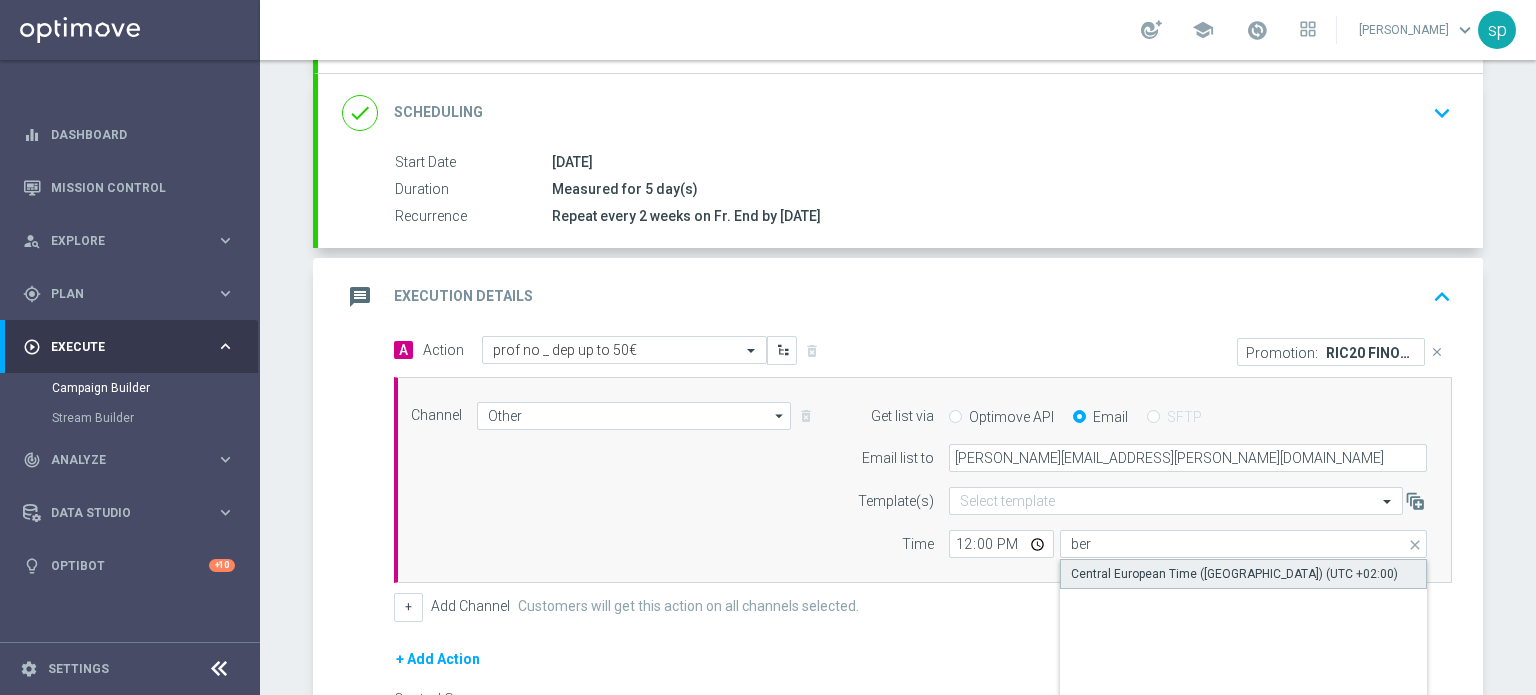 click on "Central European Time (Berlin) (UTC +02:00)" 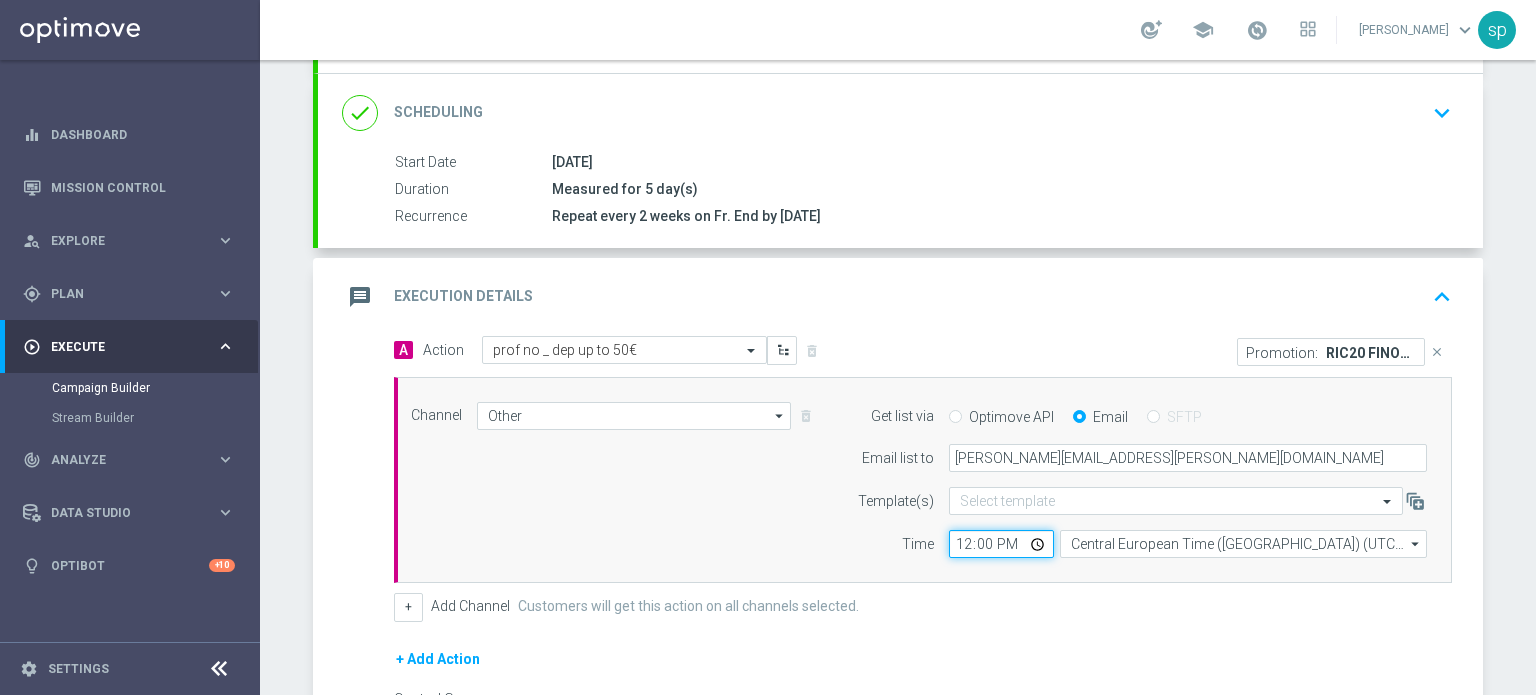 click on "12:00" 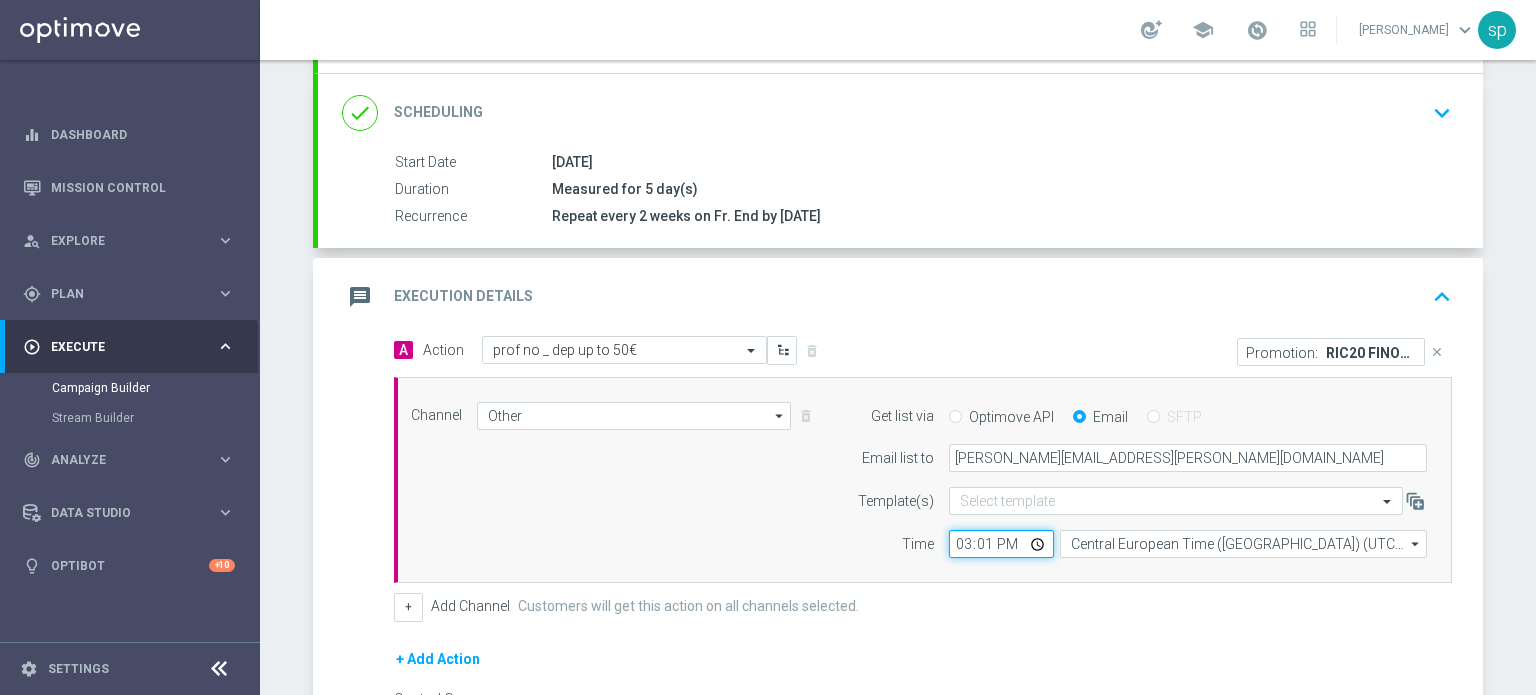 type on "15:15" 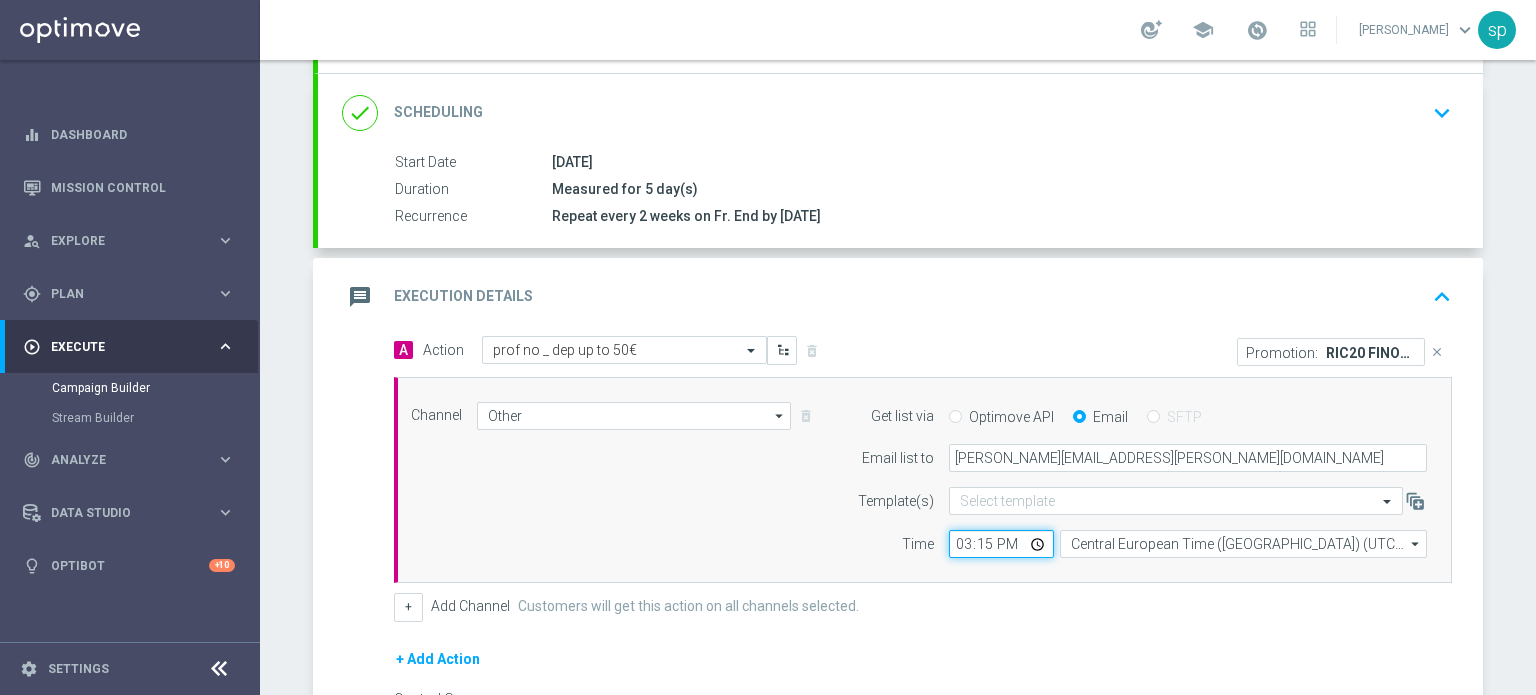 scroll, scrollTop: 396, scrollLeft: 0, axis: vertical 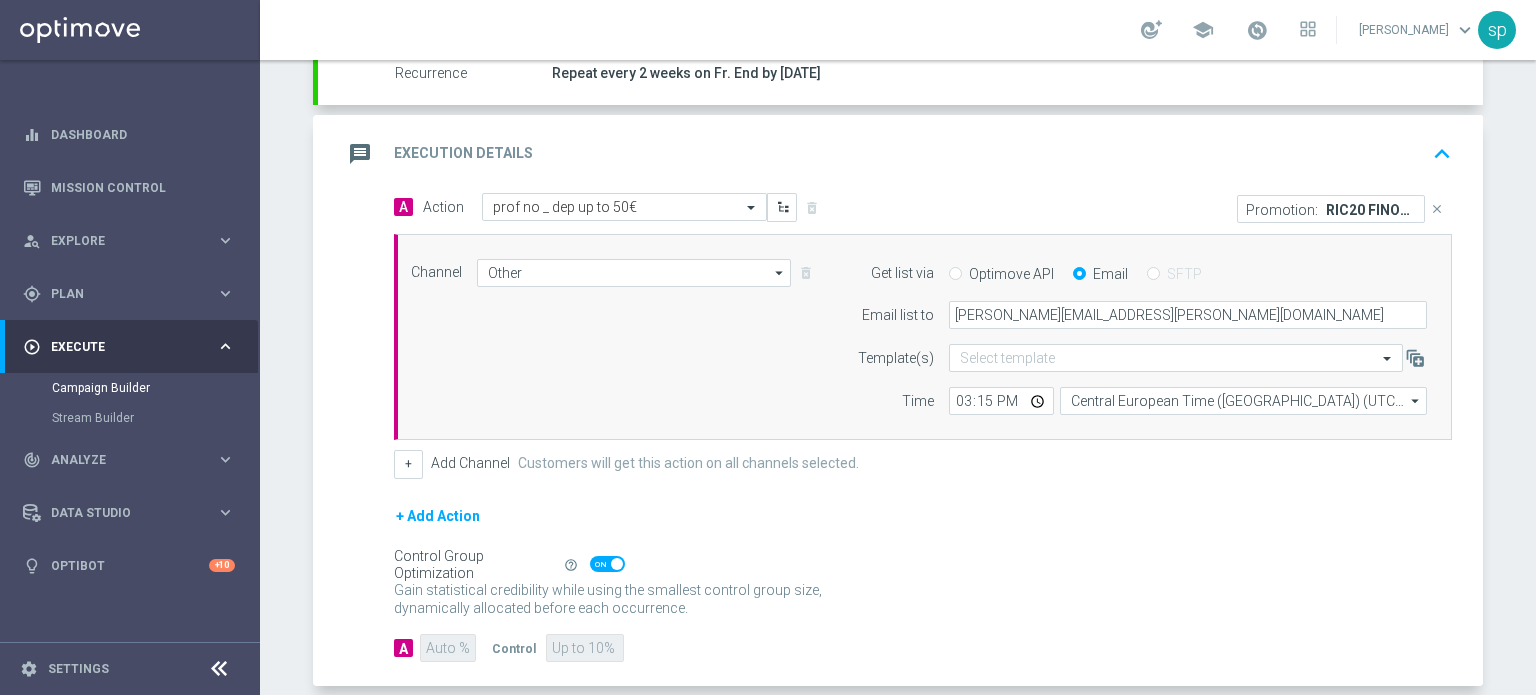click 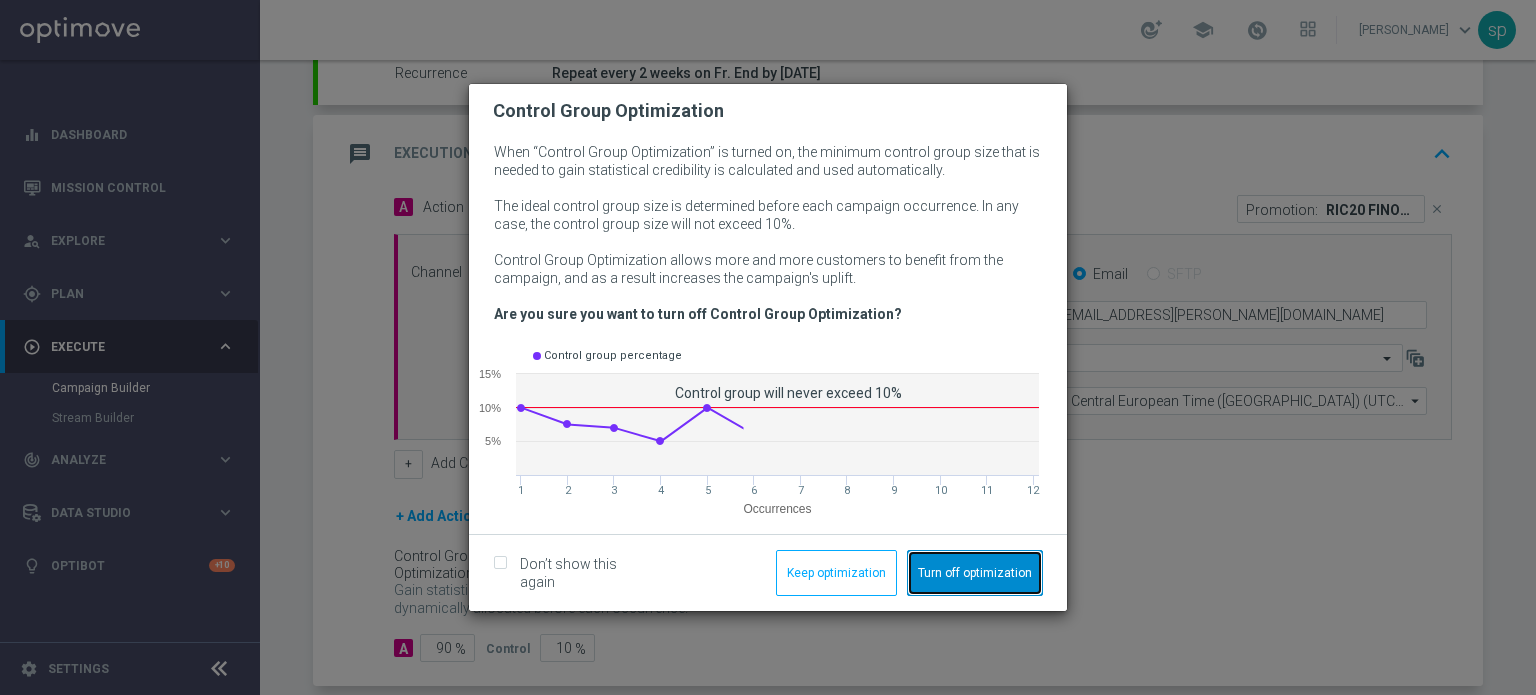click on "Turn off optimization" 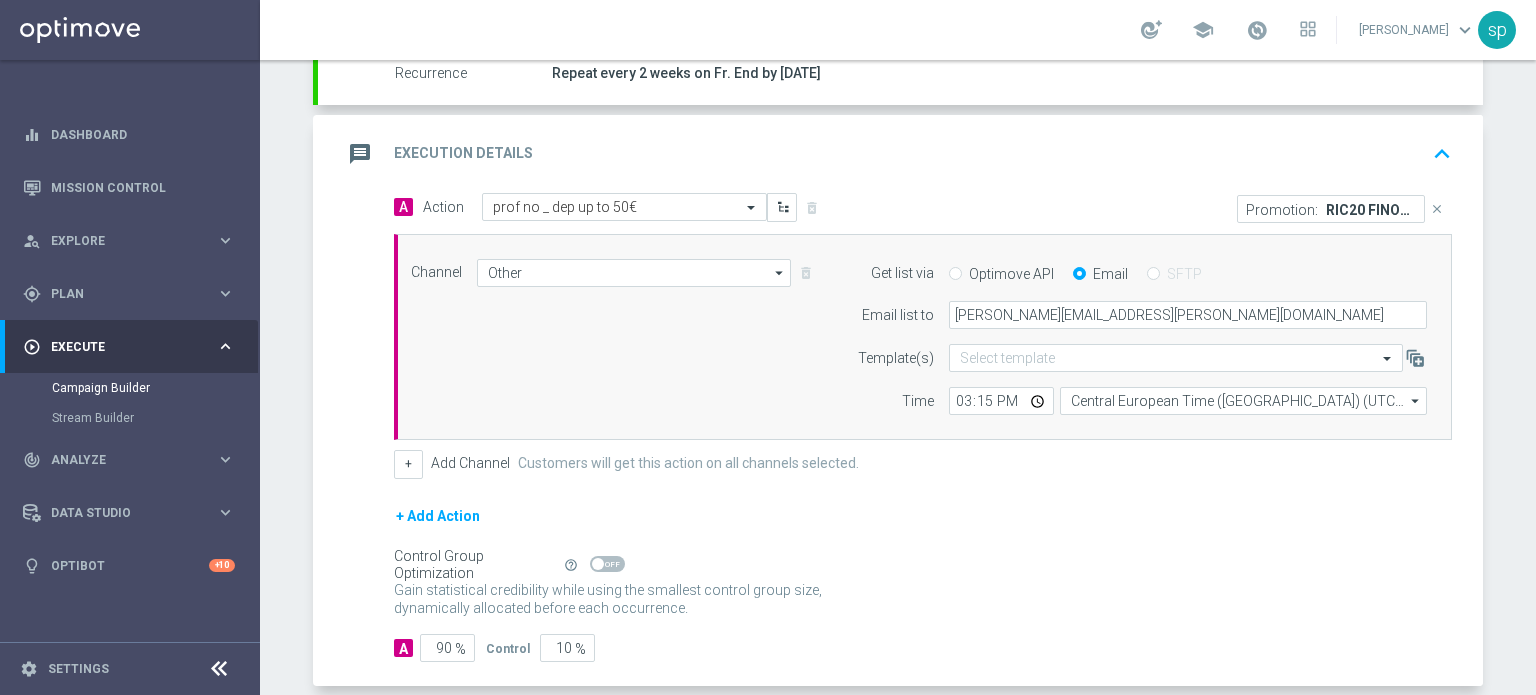 scroll, scrollTop: 491, scrollLeft: 0, axis: vertical 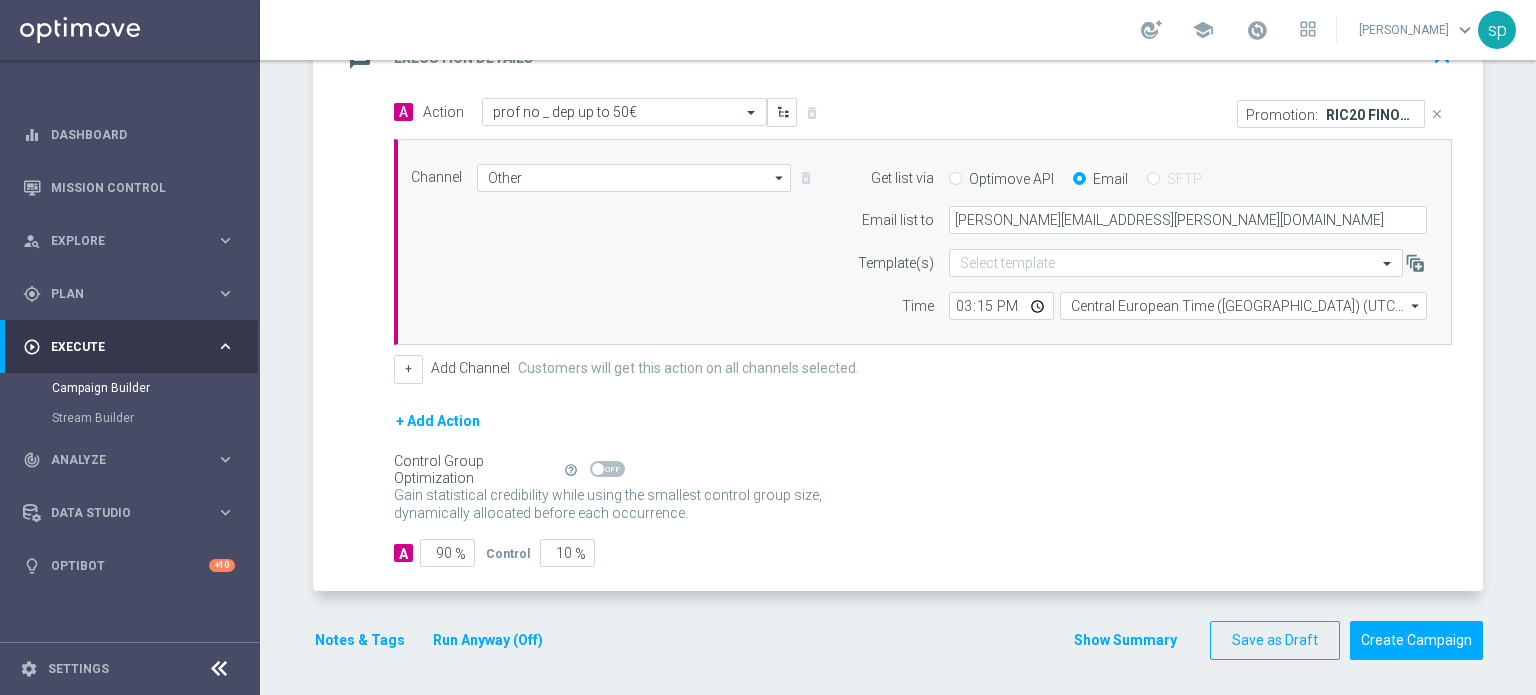 click on "Run Anyway (Off)" 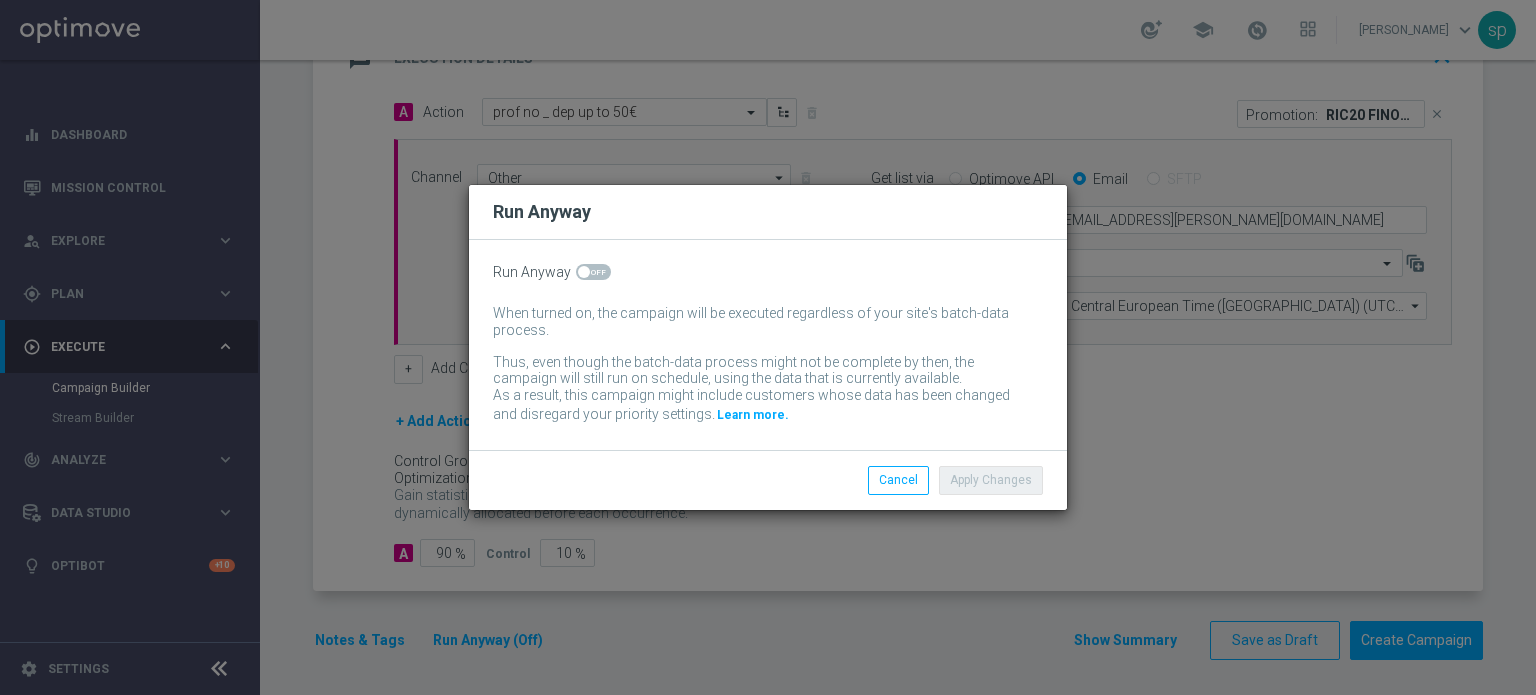 drag, startPoint x: 582, startPoint y: 285, endPoint x: 616, endPoint y: 251, distance: 48.08326 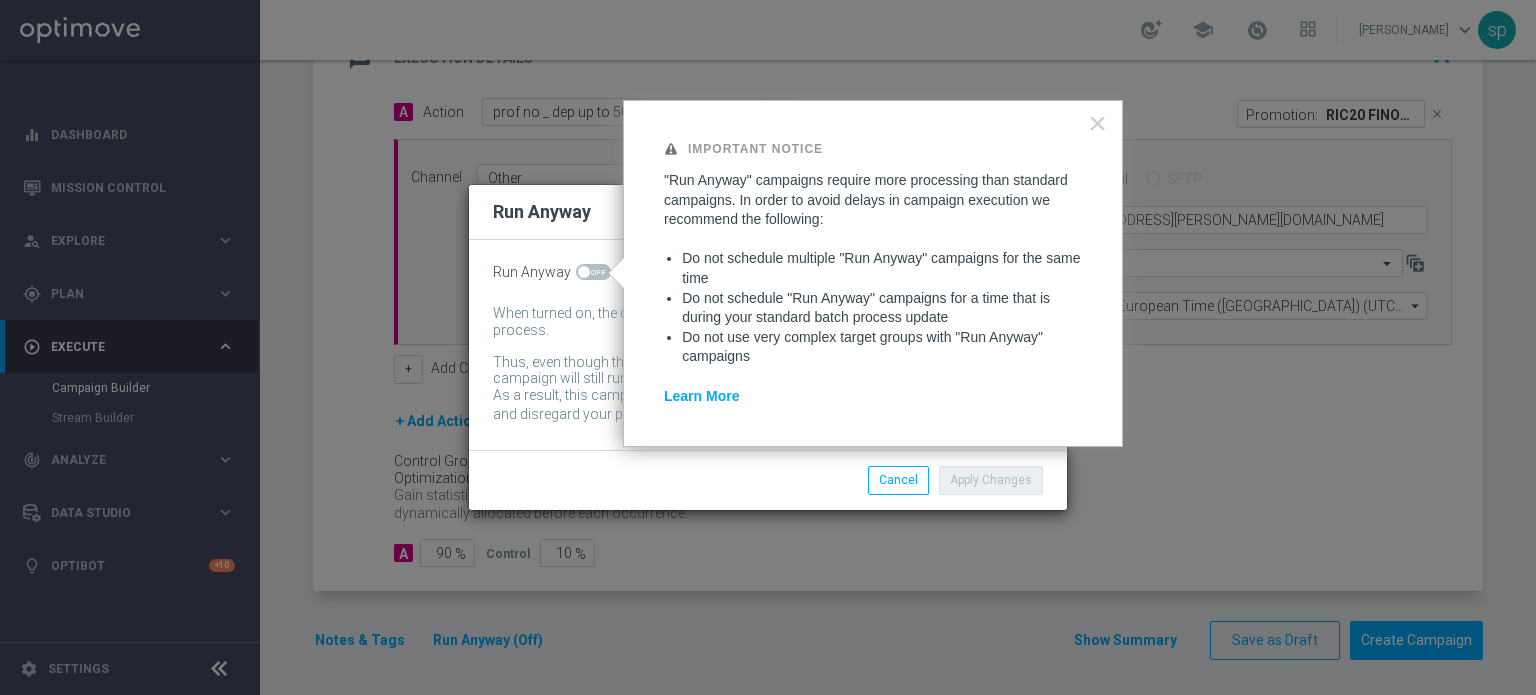 click 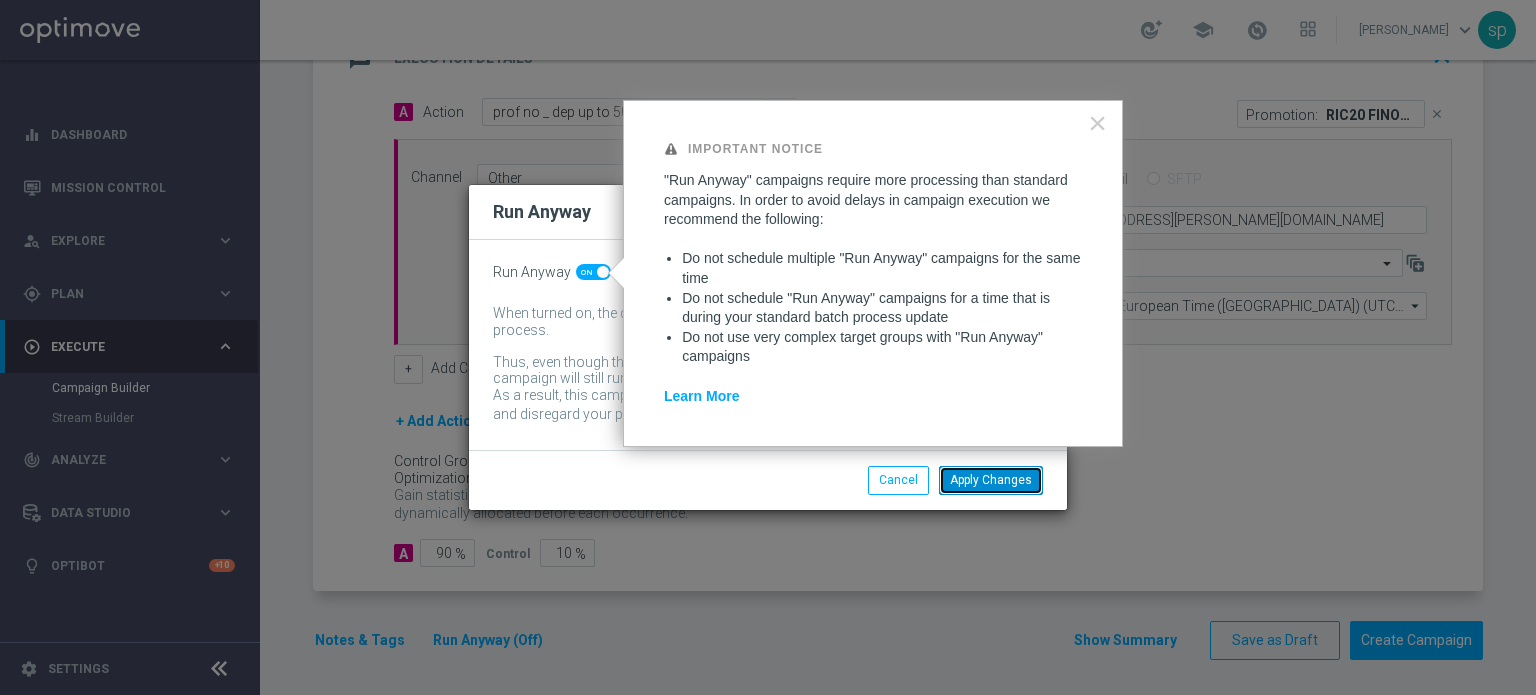 click on "Apply Changes" 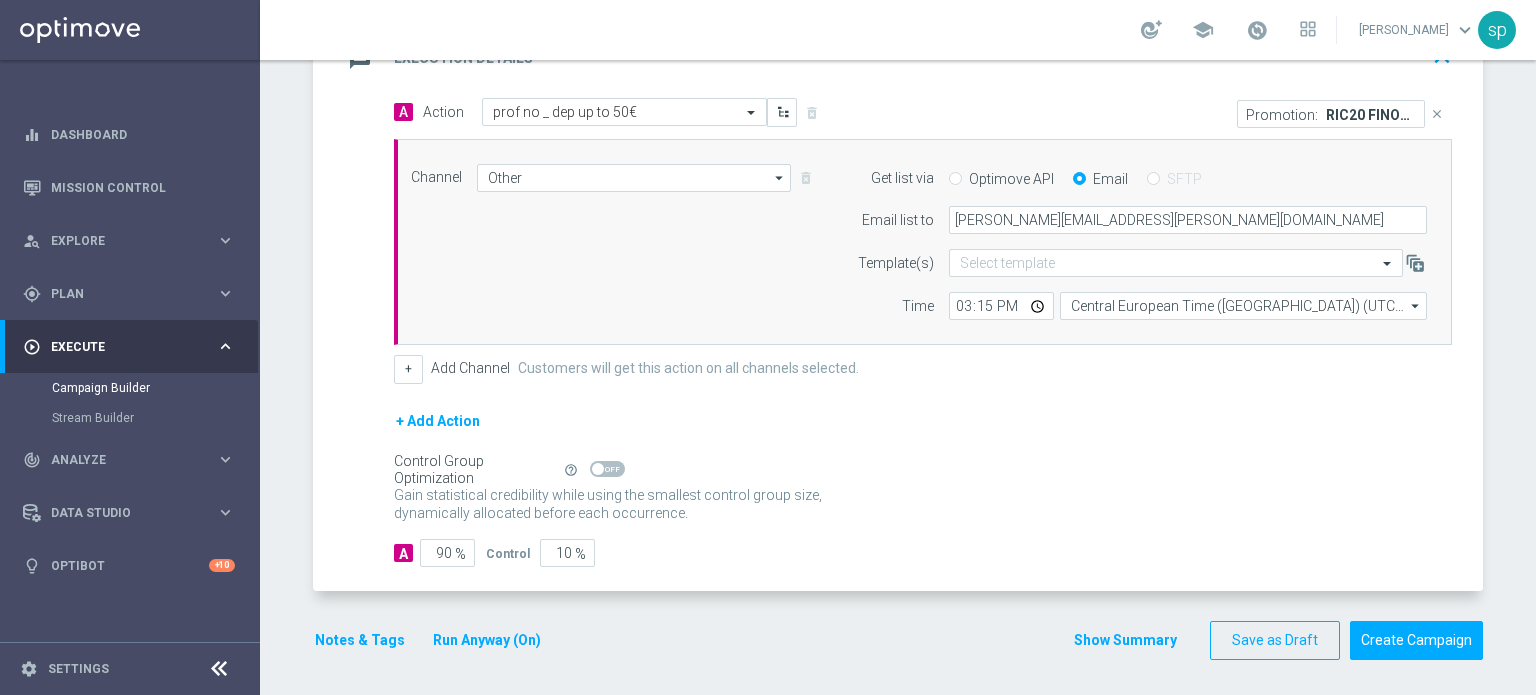 click on "Notes & Tags" 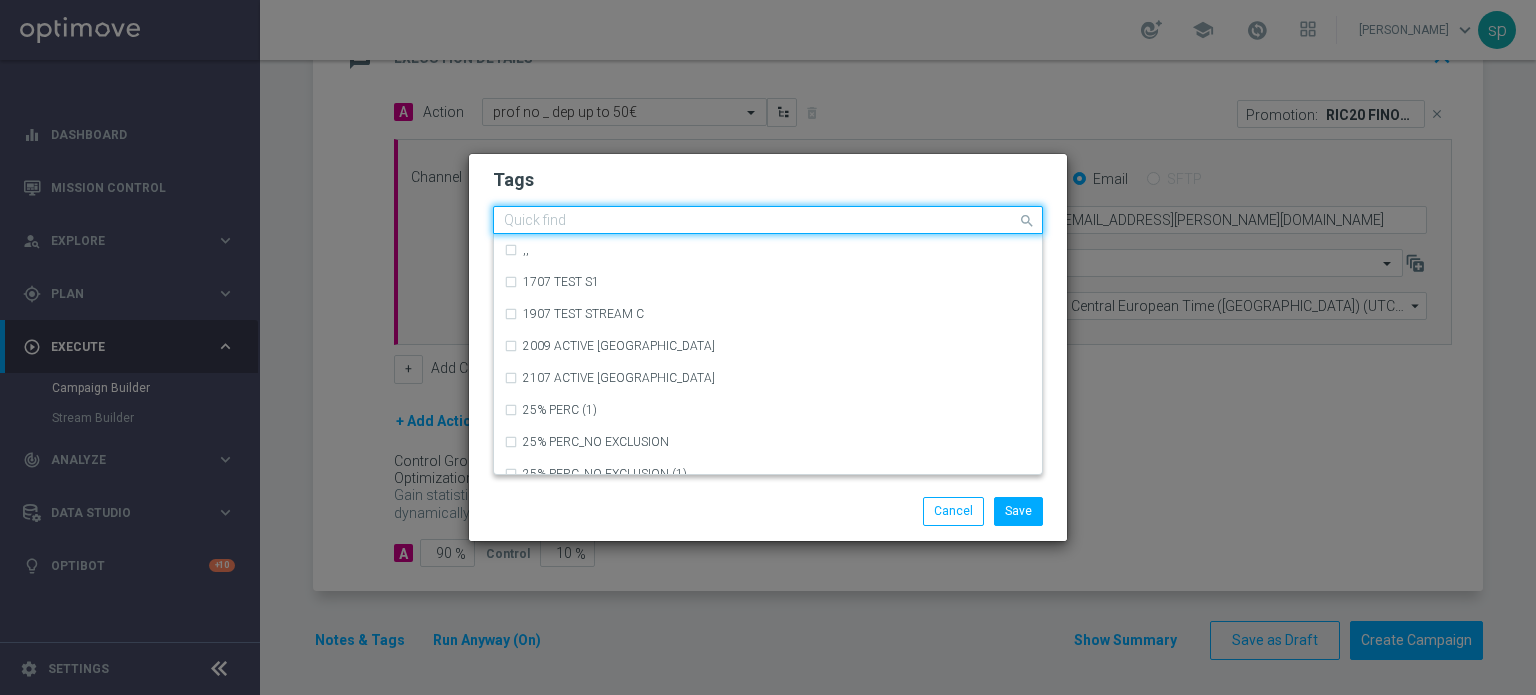 click 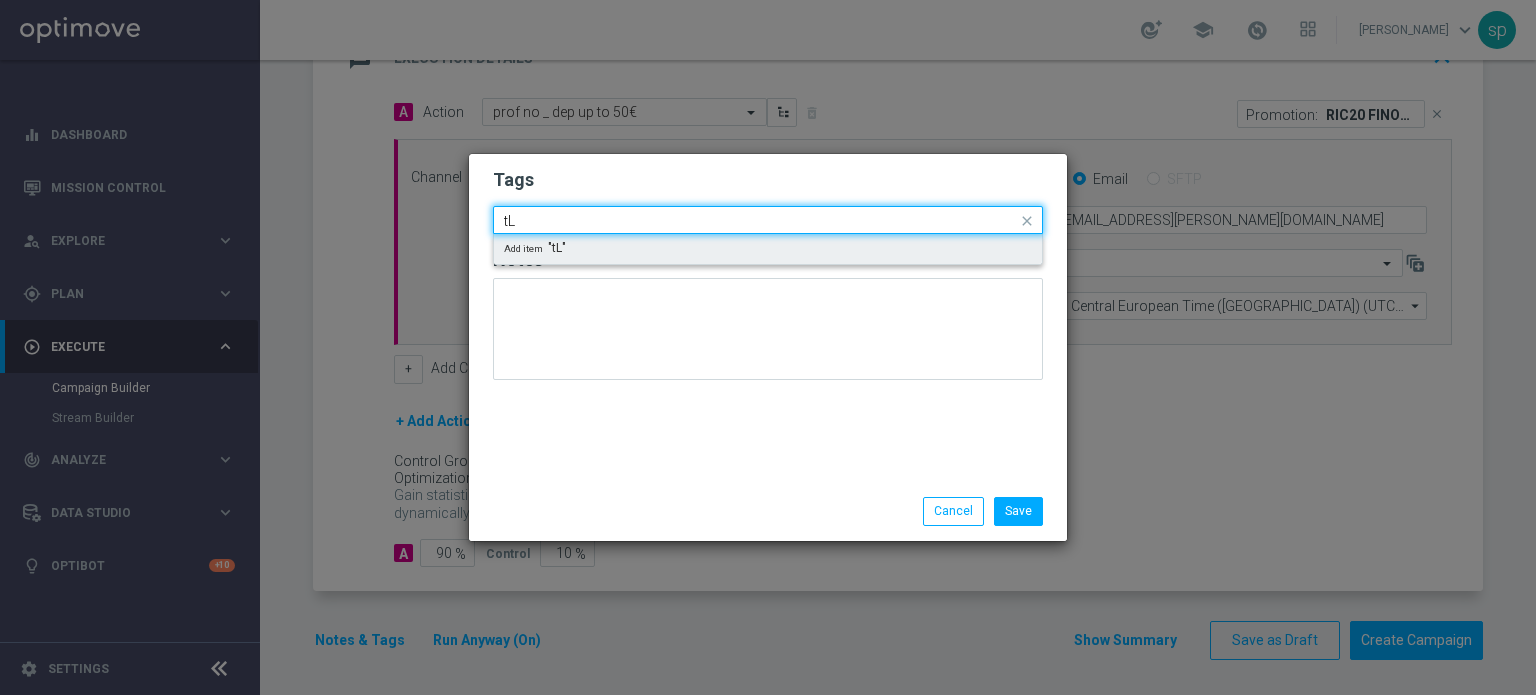 type on "t" 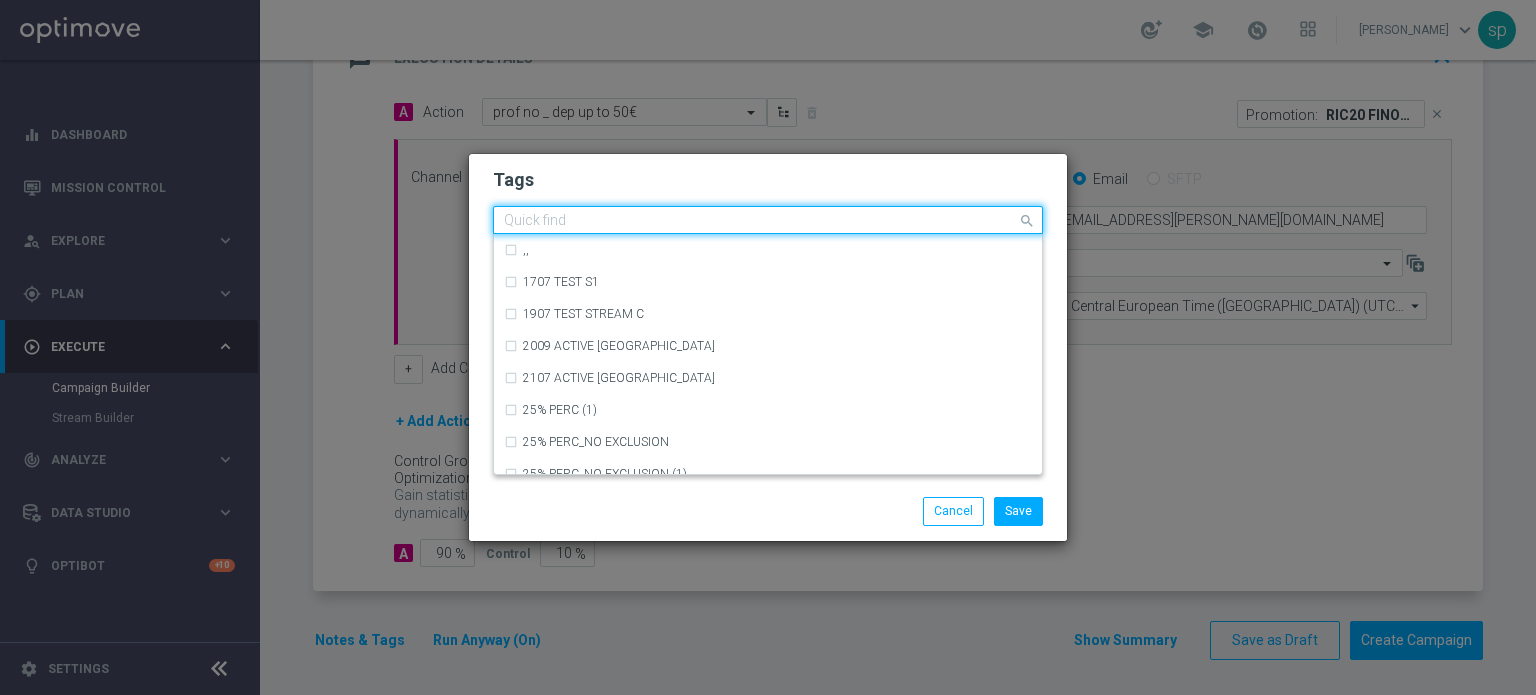 type on "a" 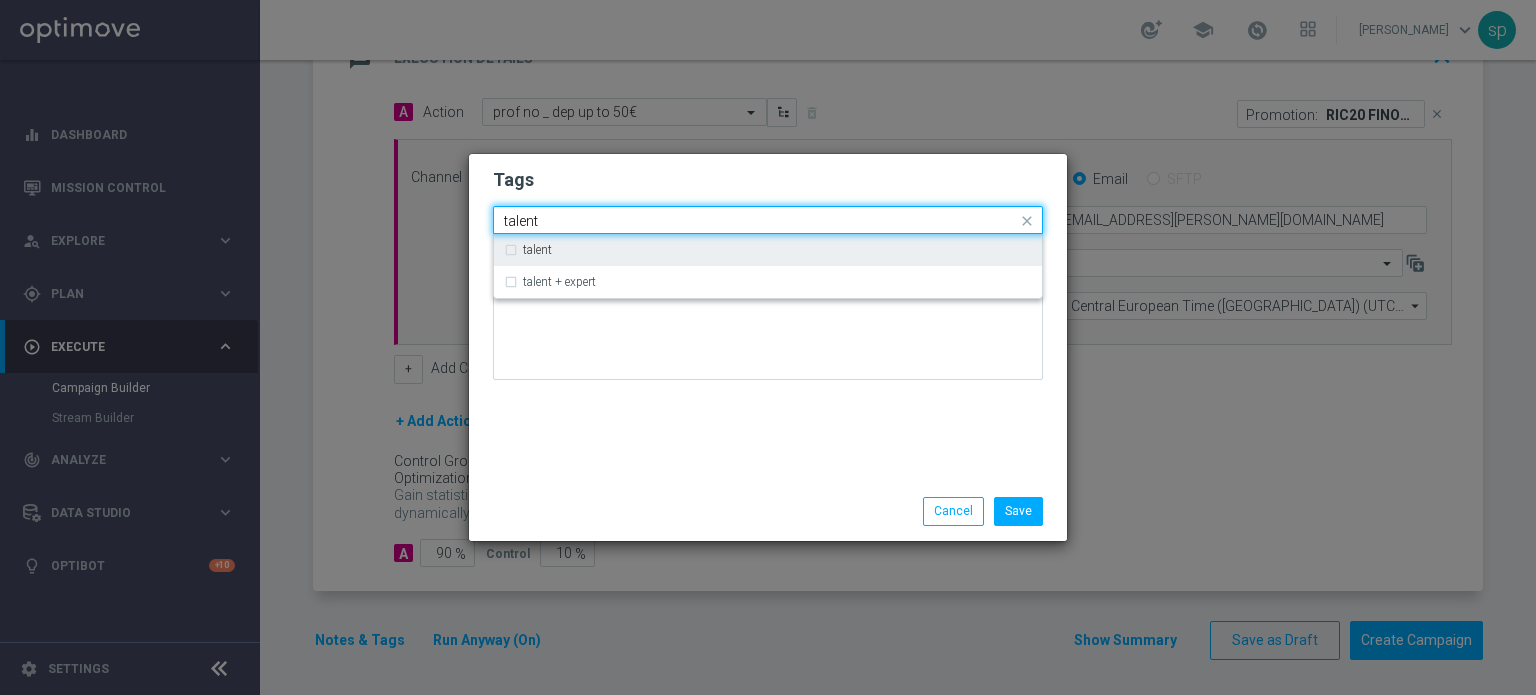 click on "talent" at bounding box center [768, 250] 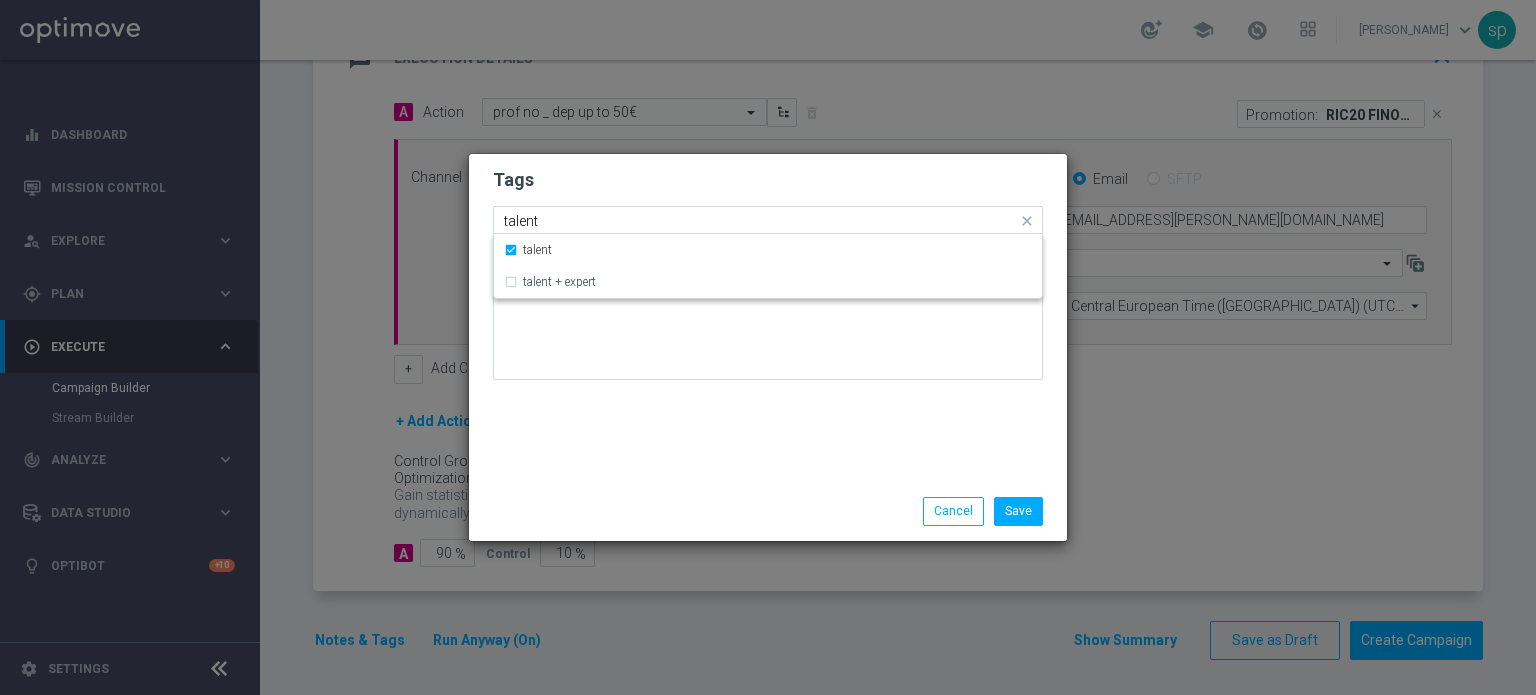drag, startPoint x: 616, startPoint y: 224, endPoint x: 295, endPoint y: 228, distance: 321.02493 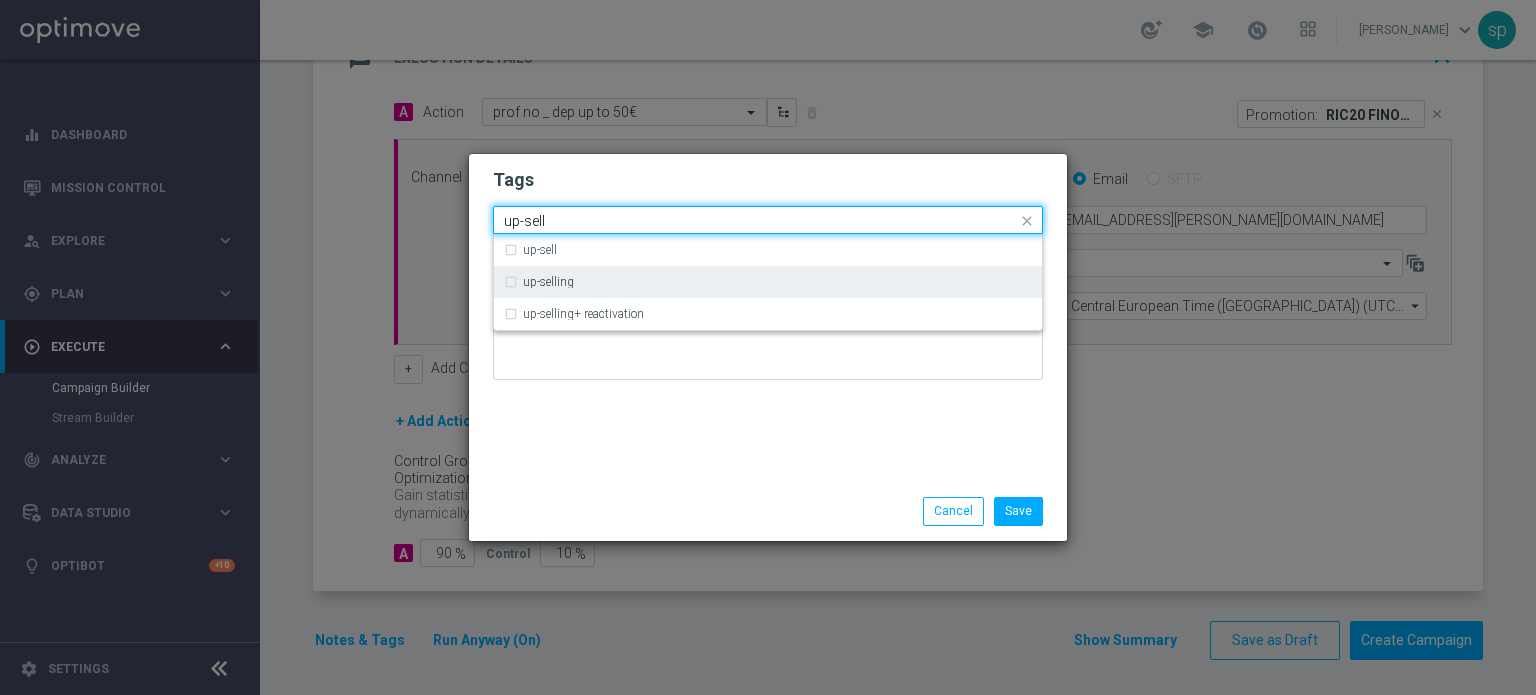 click on "up-selling" at bounding box center [548, 282] 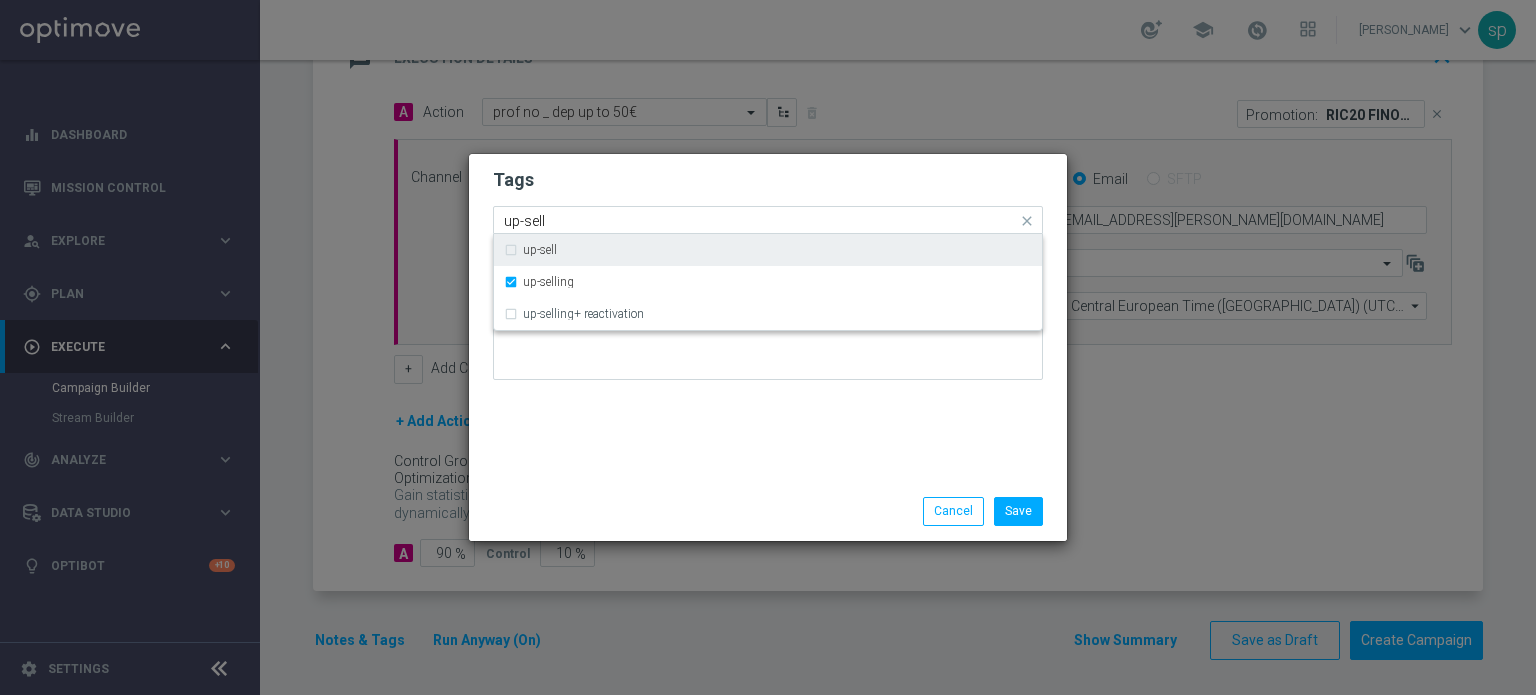 drag, startPoint x: 555, startPoint y: 235, endPoint x: 429, endPoint y: 222, distance: 126.66886 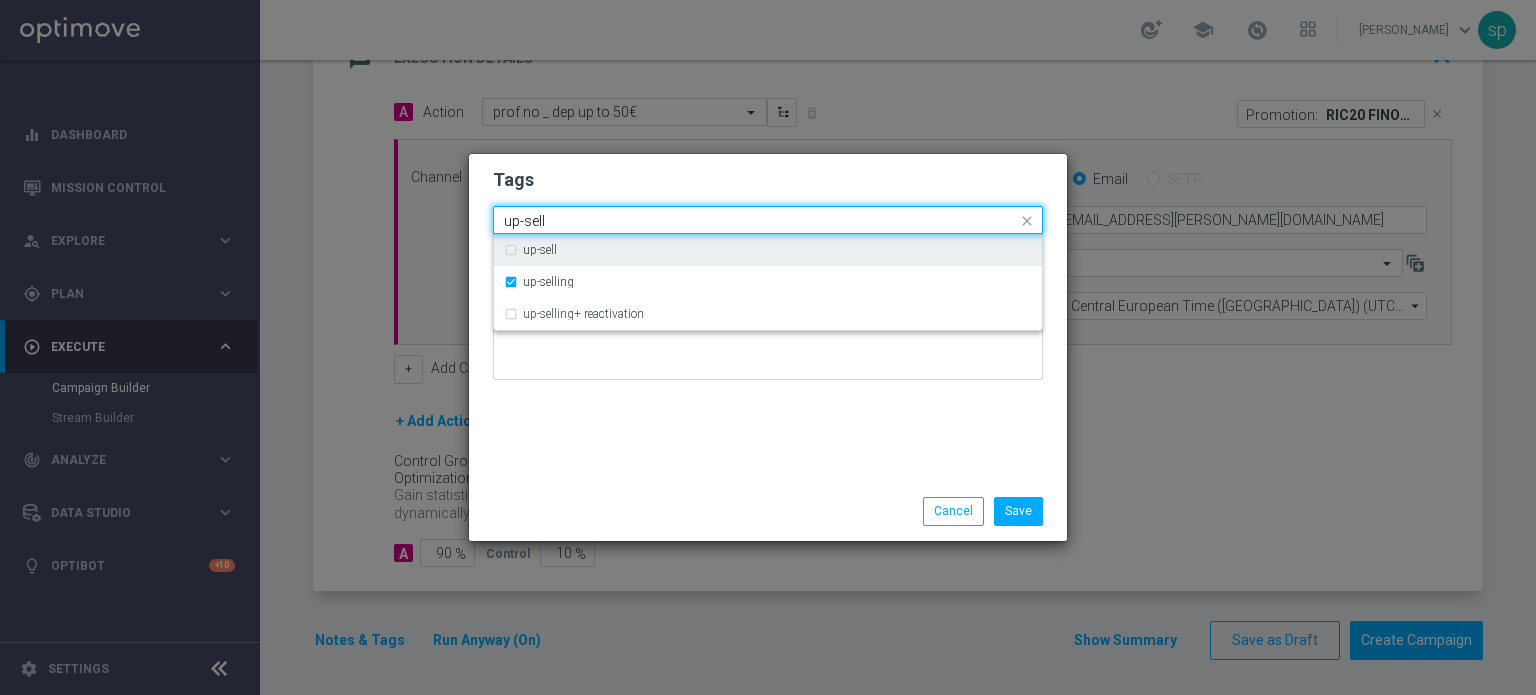 drag, startPoint x: 601, startPoint y: 220, endPoint x: 376, endPoint y: 217, distance: 225.02 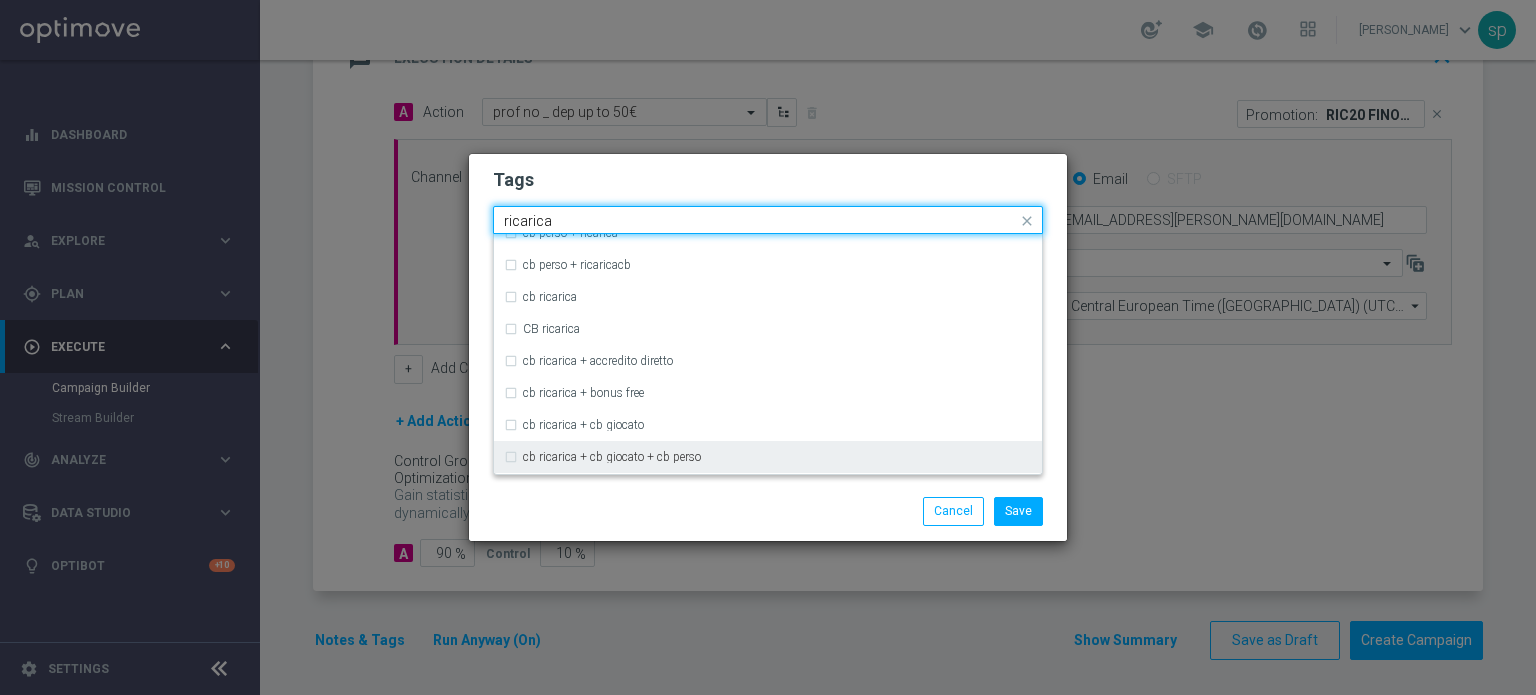 scroll, scrollTop: 419, scrollLeft: 0, axis: vertical 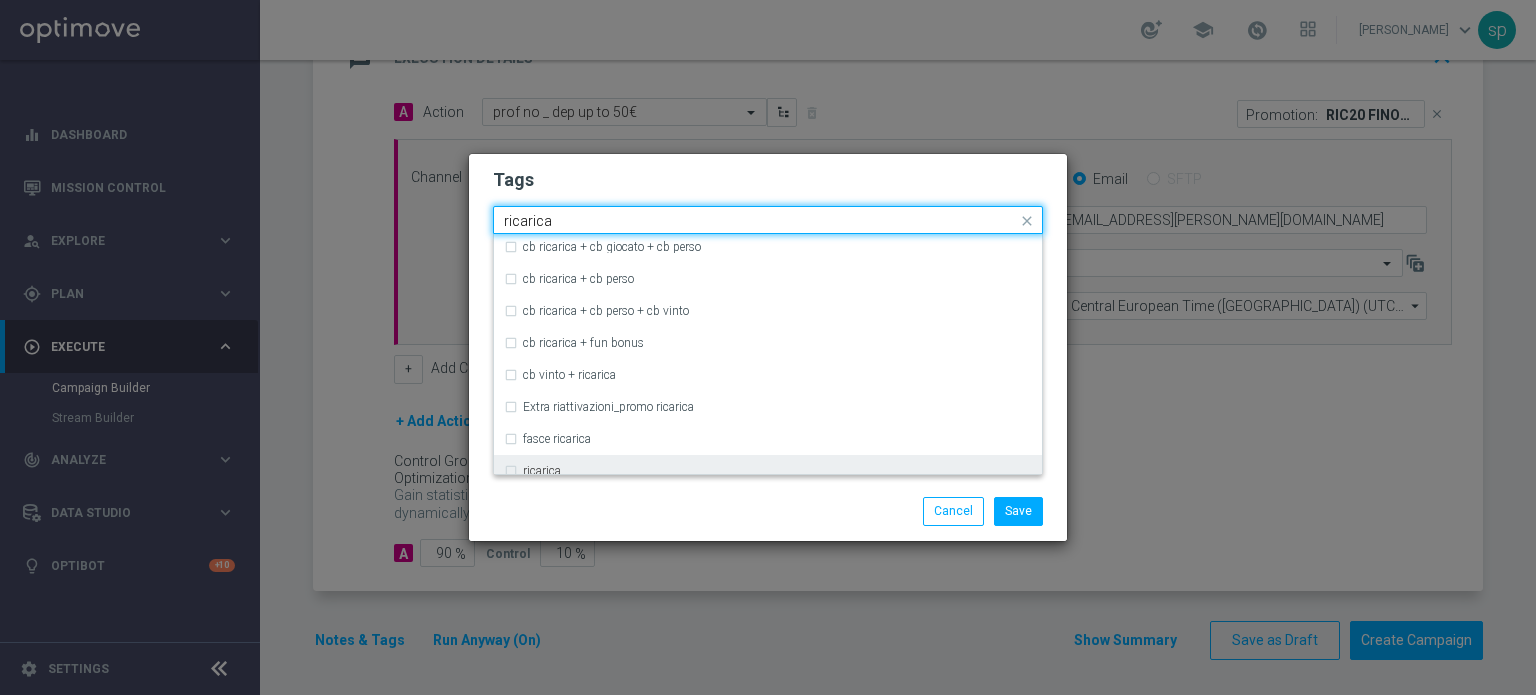 click on "ricarica" at bounding box center (768, 471) 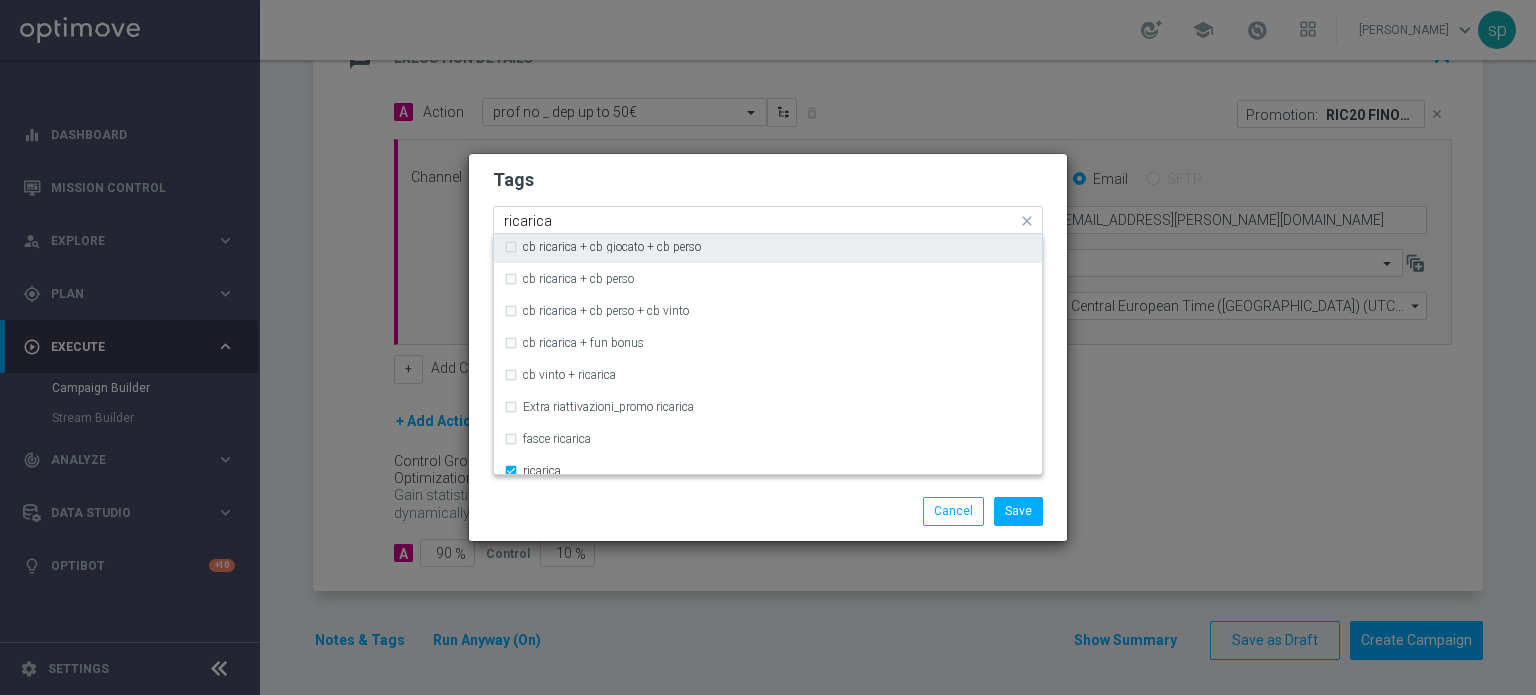 click on "Tags
Quick find × talent × up-selling × ricarica ricarica CB ricarica cb ricarica + accredito diretto cb ricarica + bonus free cb ricarica + cb giocato cb ricarica + cb giocato + cb perso cb ricarica + cb perso cb ricarica + cb perso + cb vinto cb ricarica + fun bonus cb vinto + ricarica Extra riattivazioni_promo ricarica fasce ricarica ricarica ricarica + bonus free ricarica + cb giocato ricarica + cb perso ricarica + cb perso + cb vinto ricarica + progressivo
Notes
Save
Cancel" 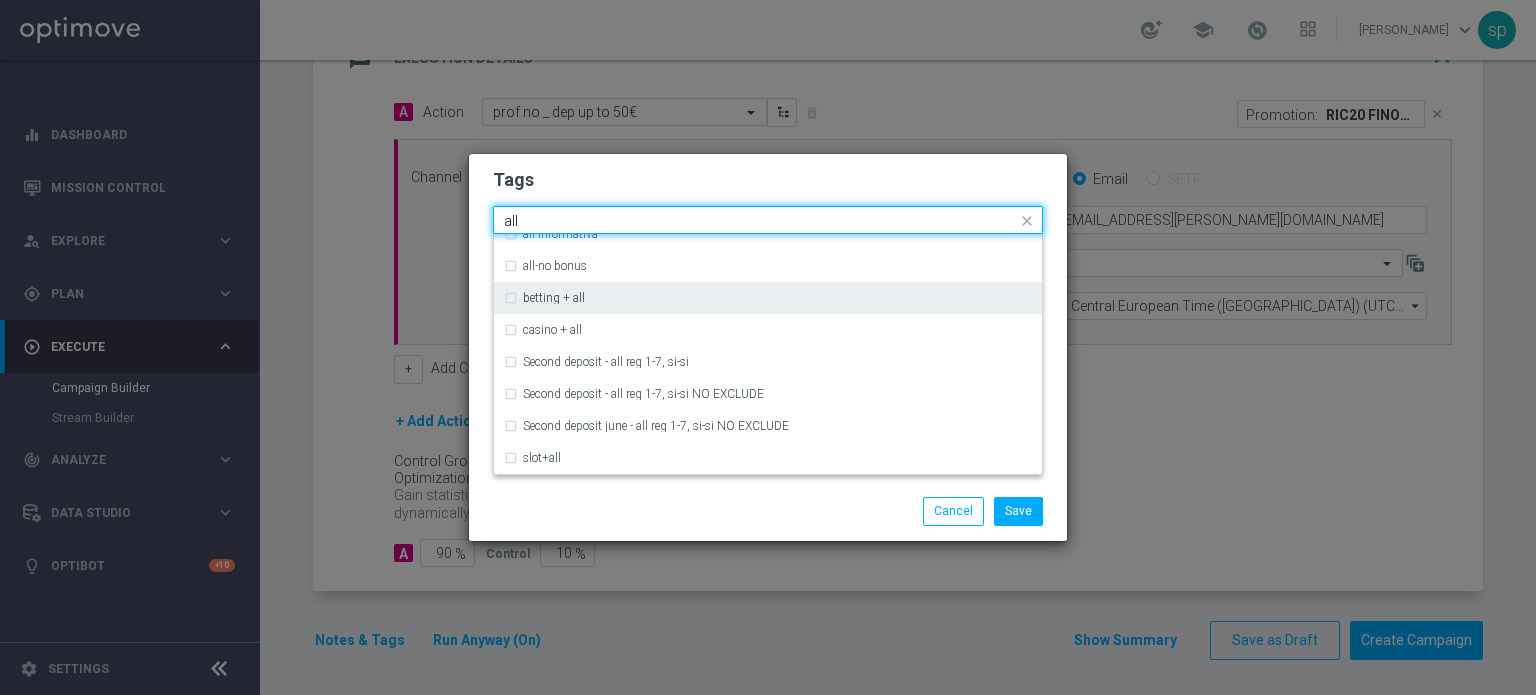 scroll, scrollTop: 0, scrollLeft: 0, axis: both 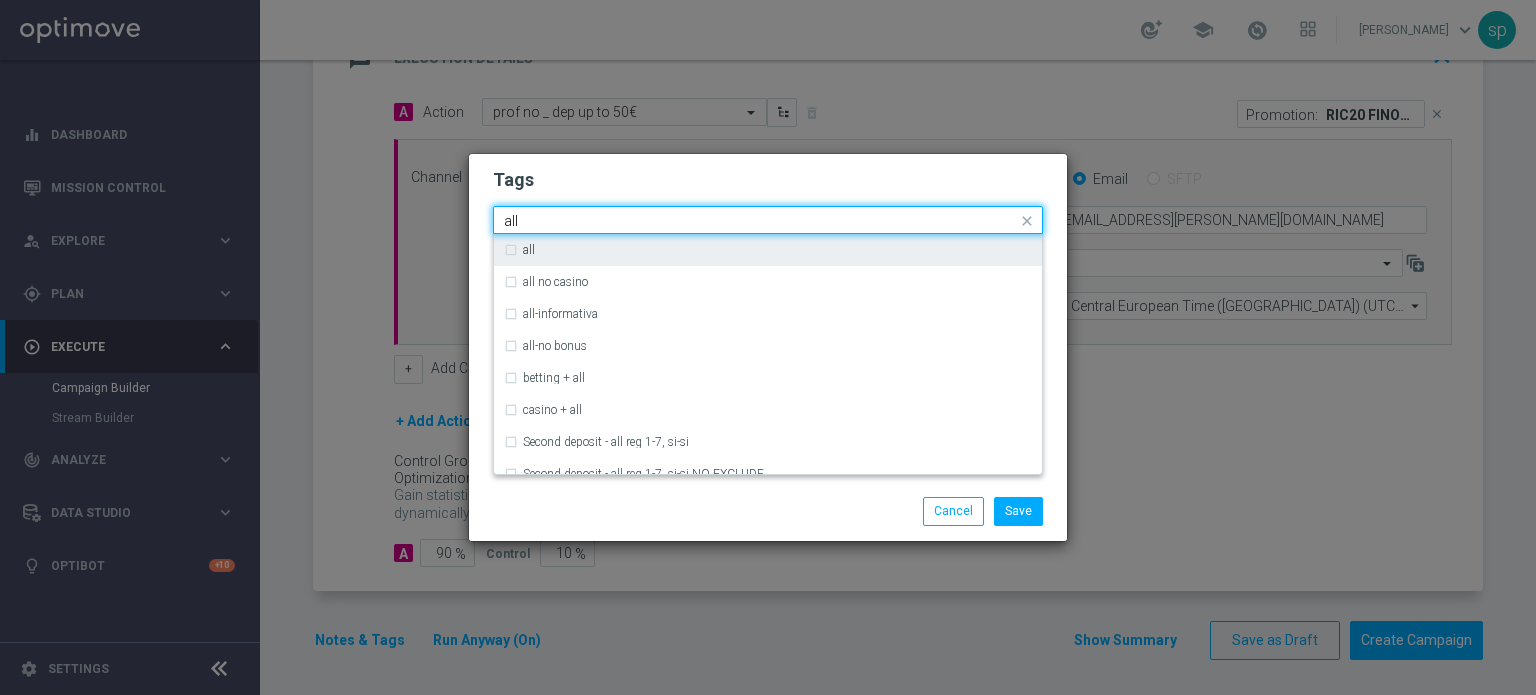 click on "all" at bounding box center (519, 250) 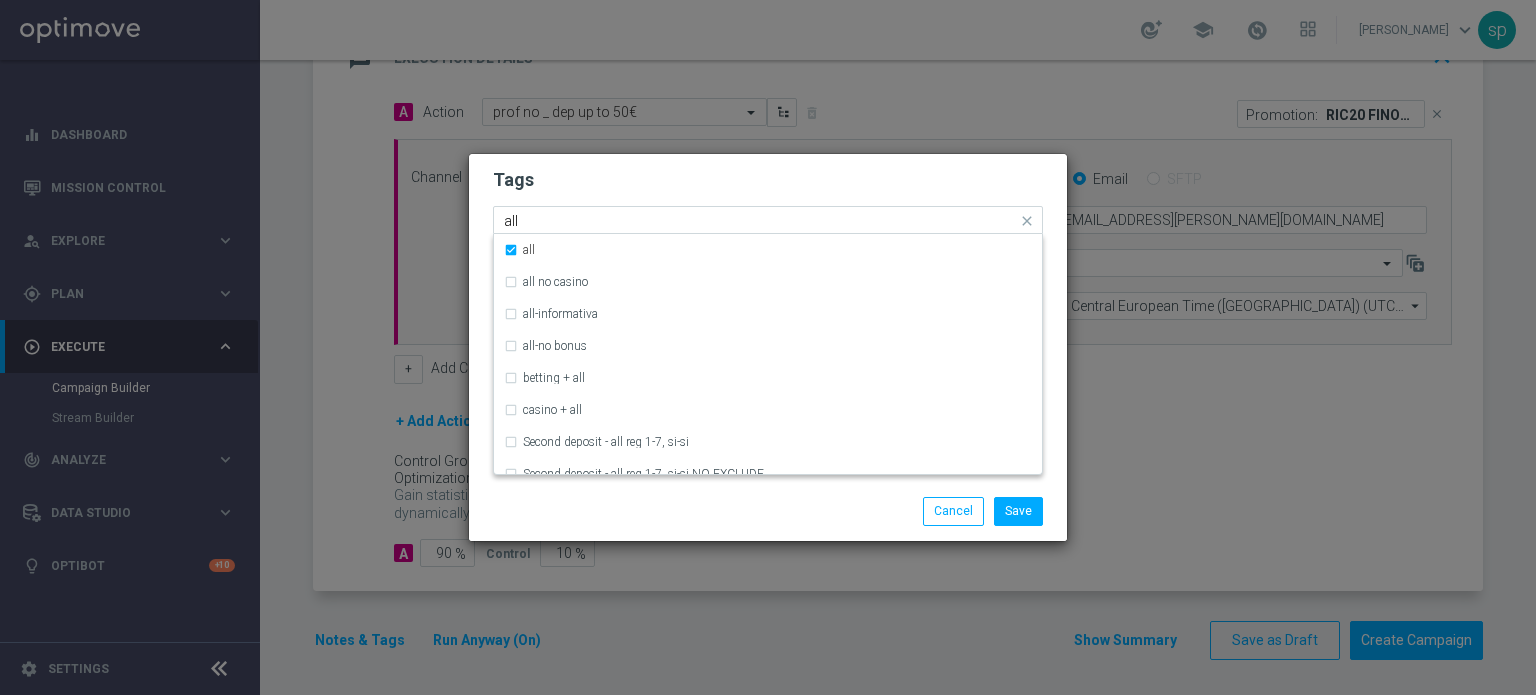 drag, startPoint x: 577, startPoint y: 212, endPoint x: 438, endPoint y: 206, distance: 139.12944 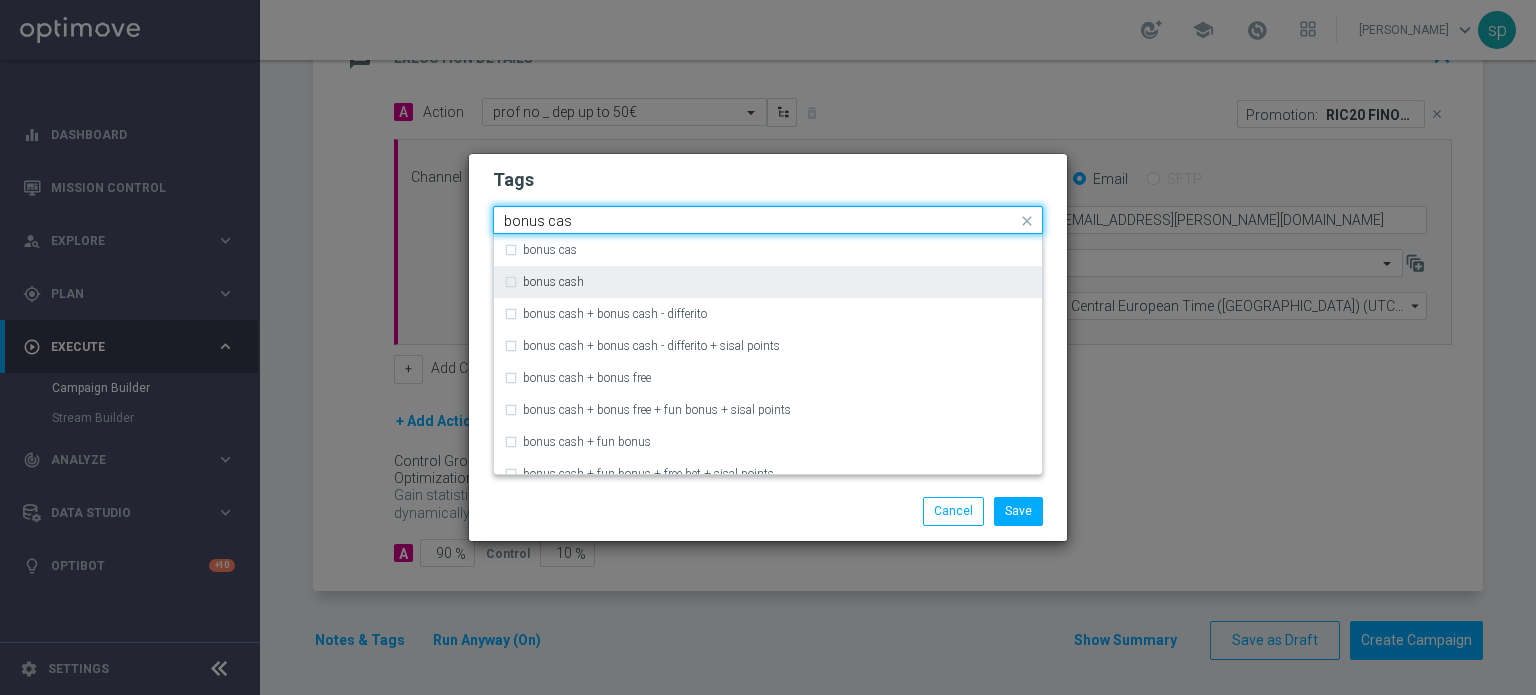 click on "bonus cash" at bounding box center (768, 282) 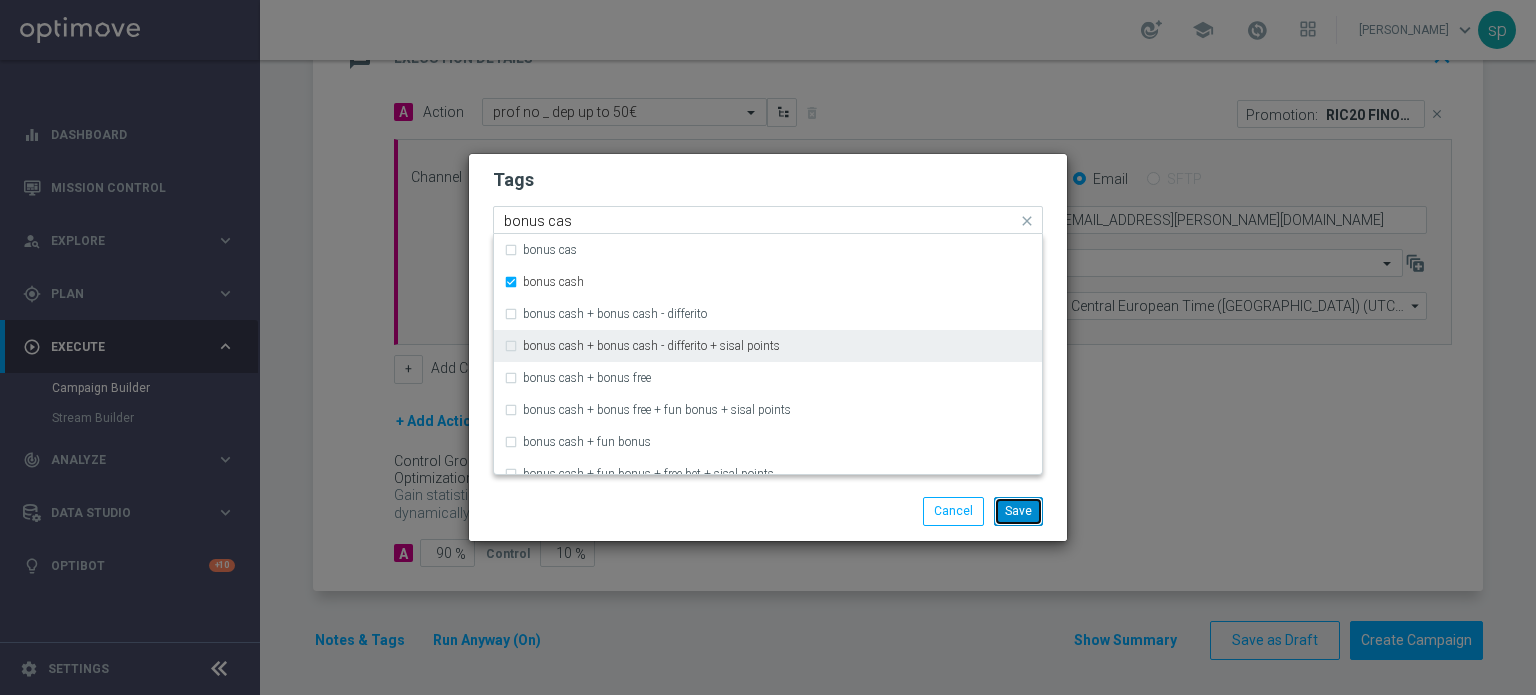 type 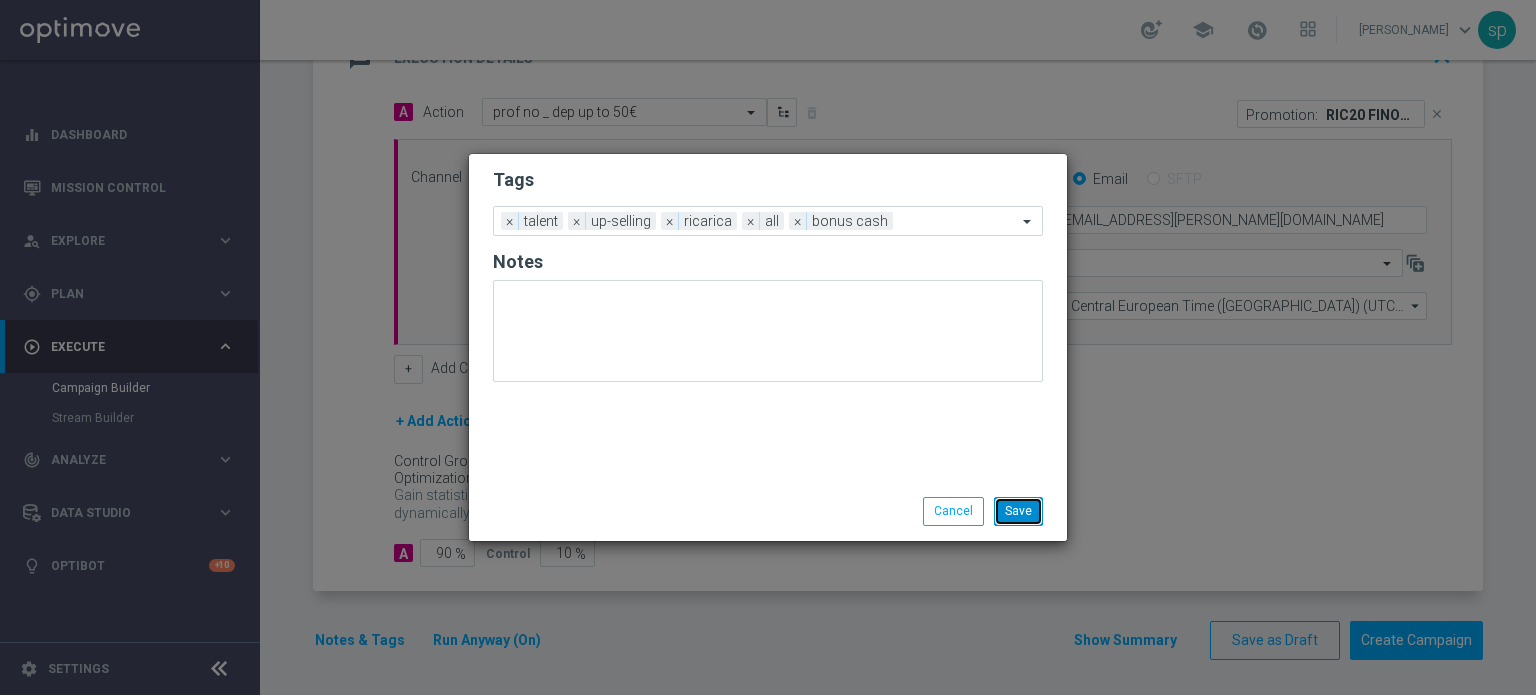 click on "Save" 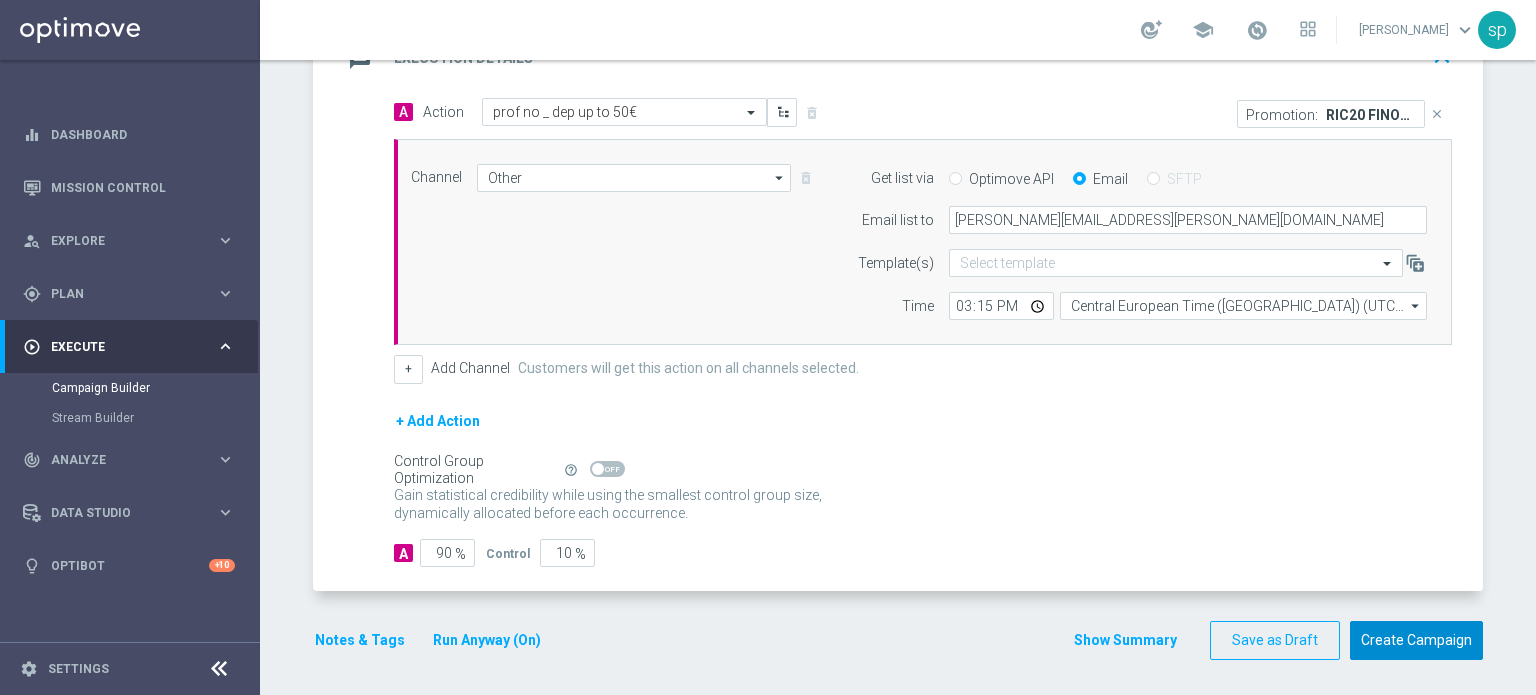 click on "Create Campaign" 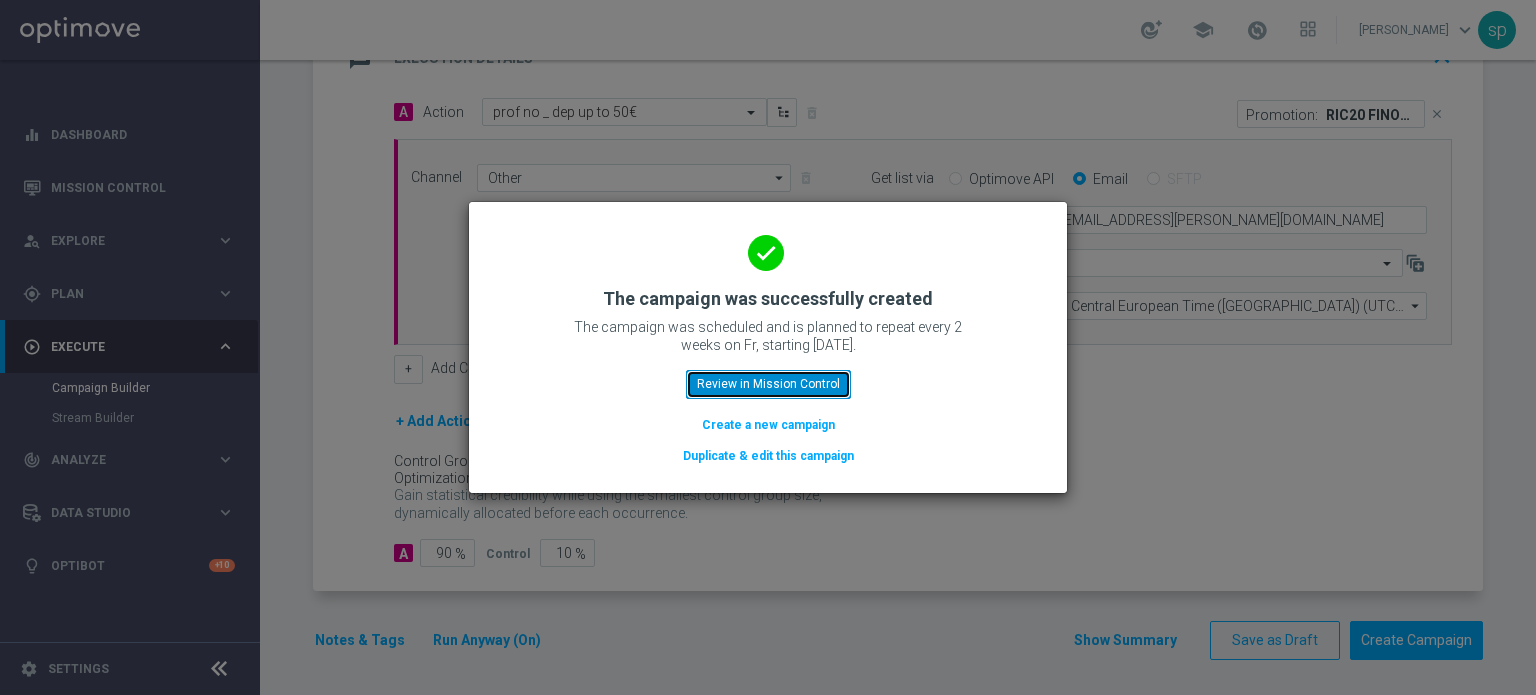 click on "Review in Mission Control" 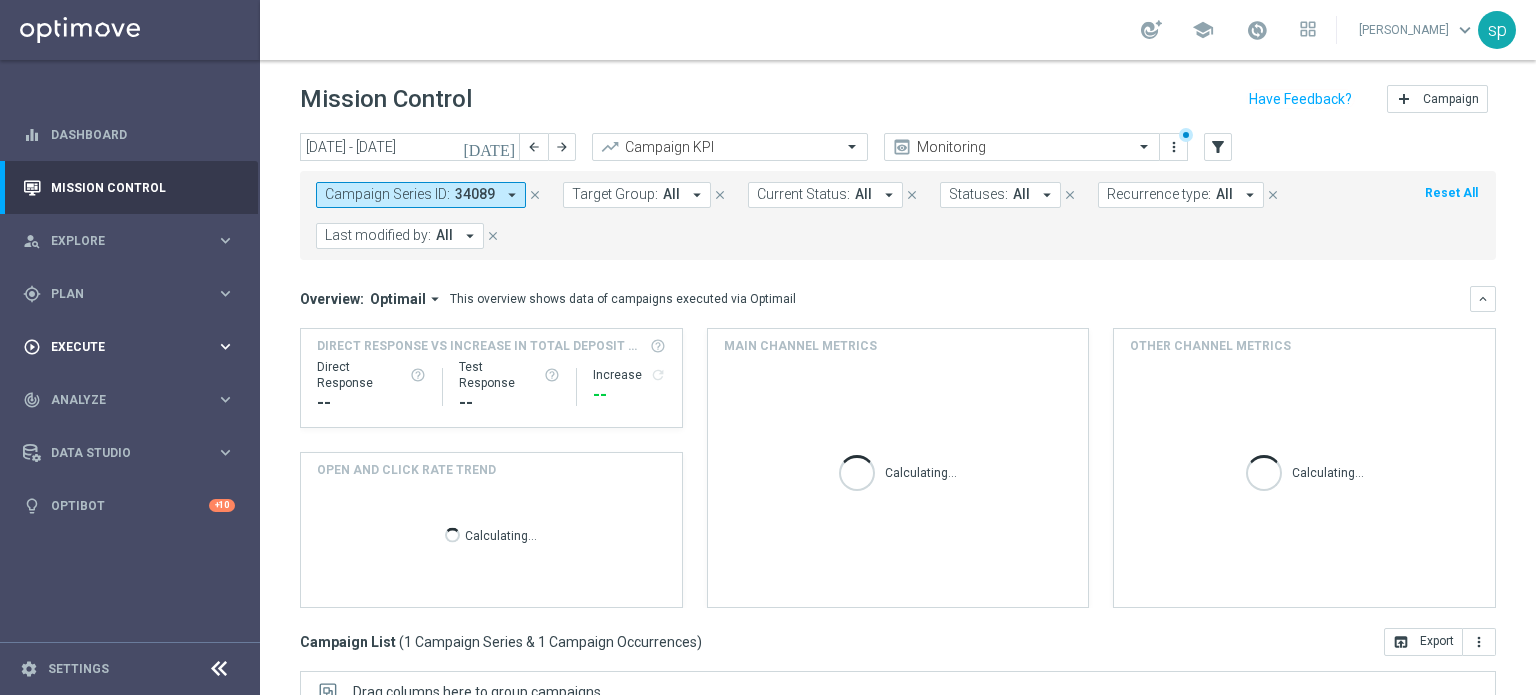 click on "play_circle_outline
Execute" at bounding box center (119, 347) 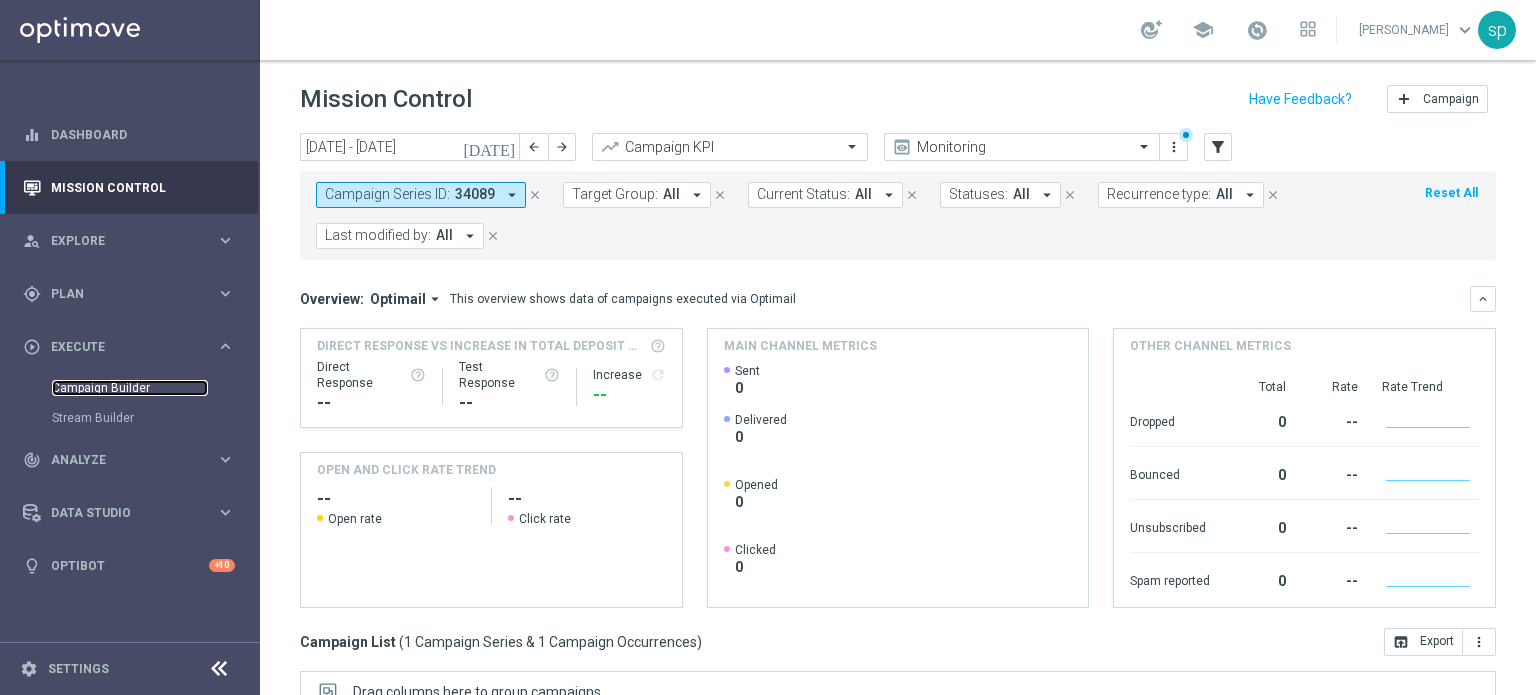 click on "Campaign Builder" at bounding box center [130, 388] 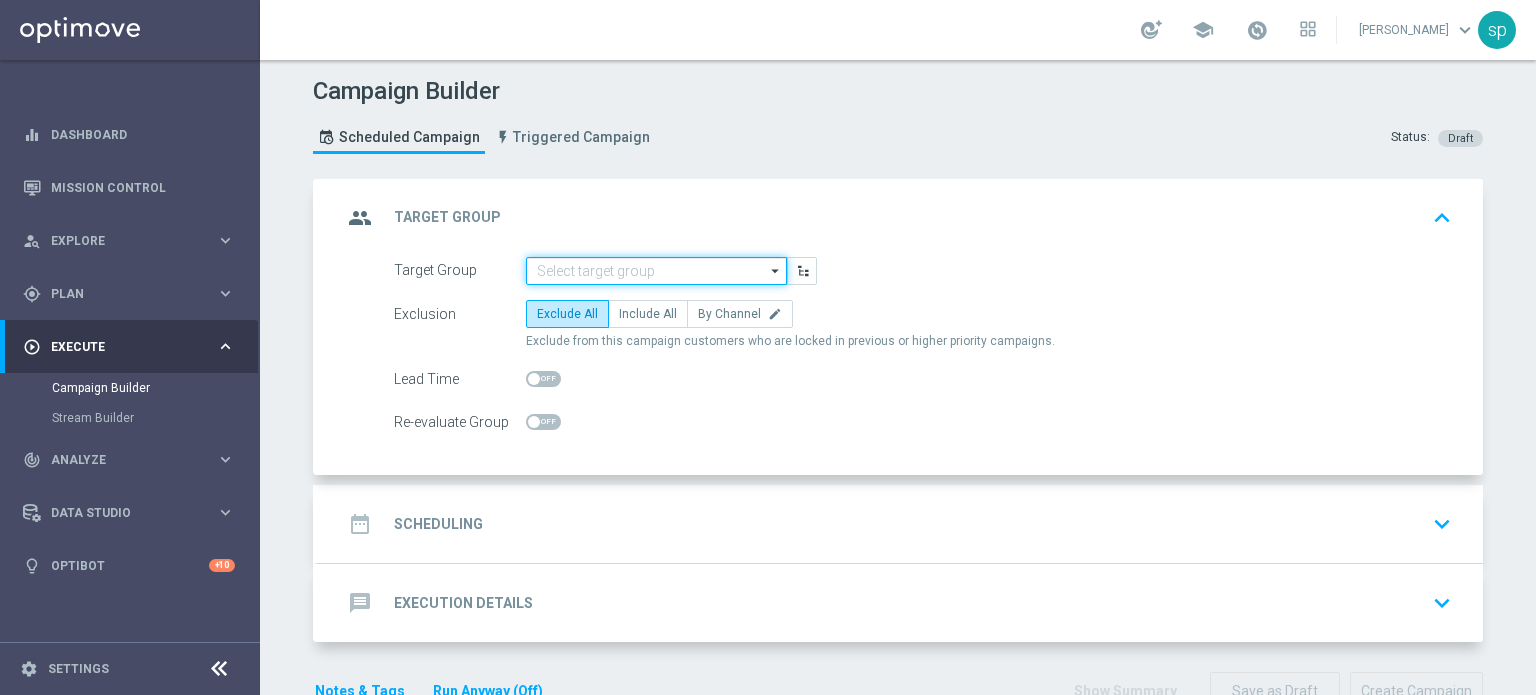 click 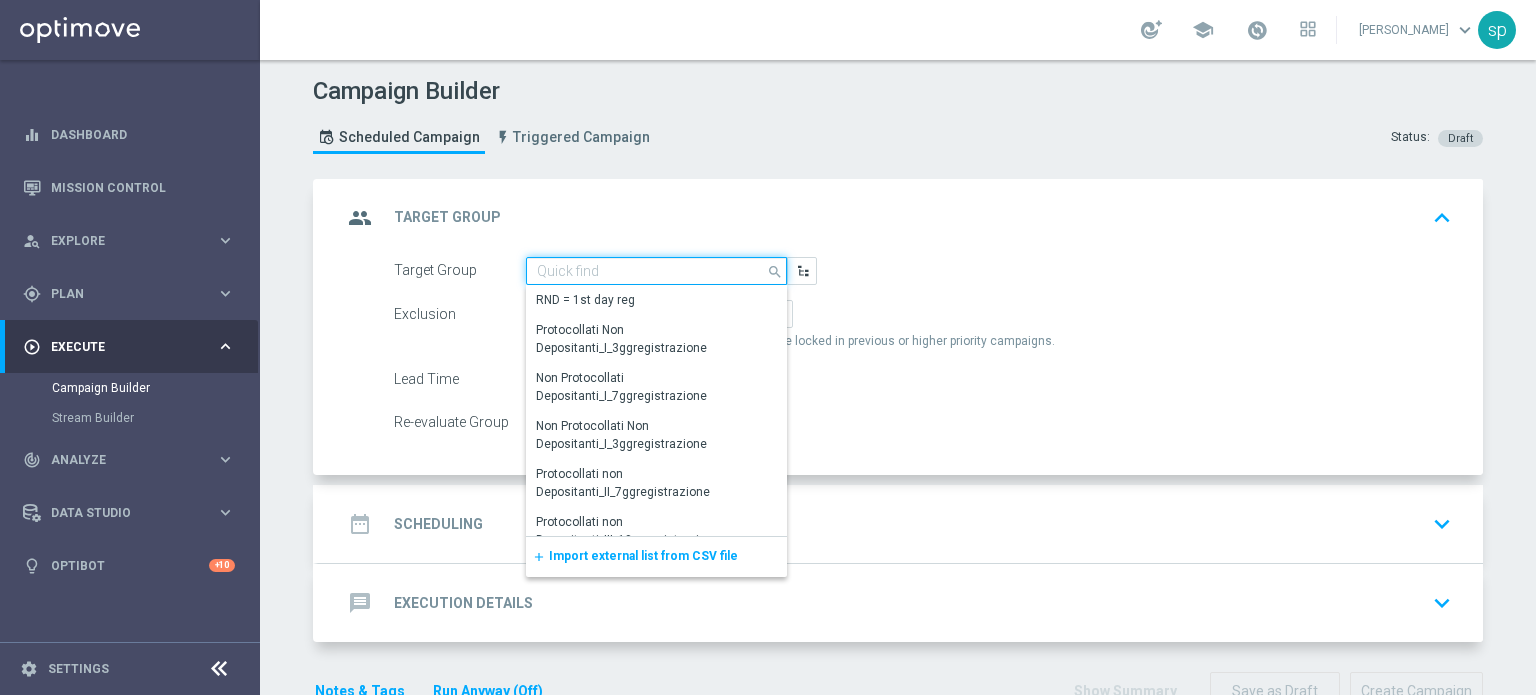 paste on "RIC15 FINO50 R" 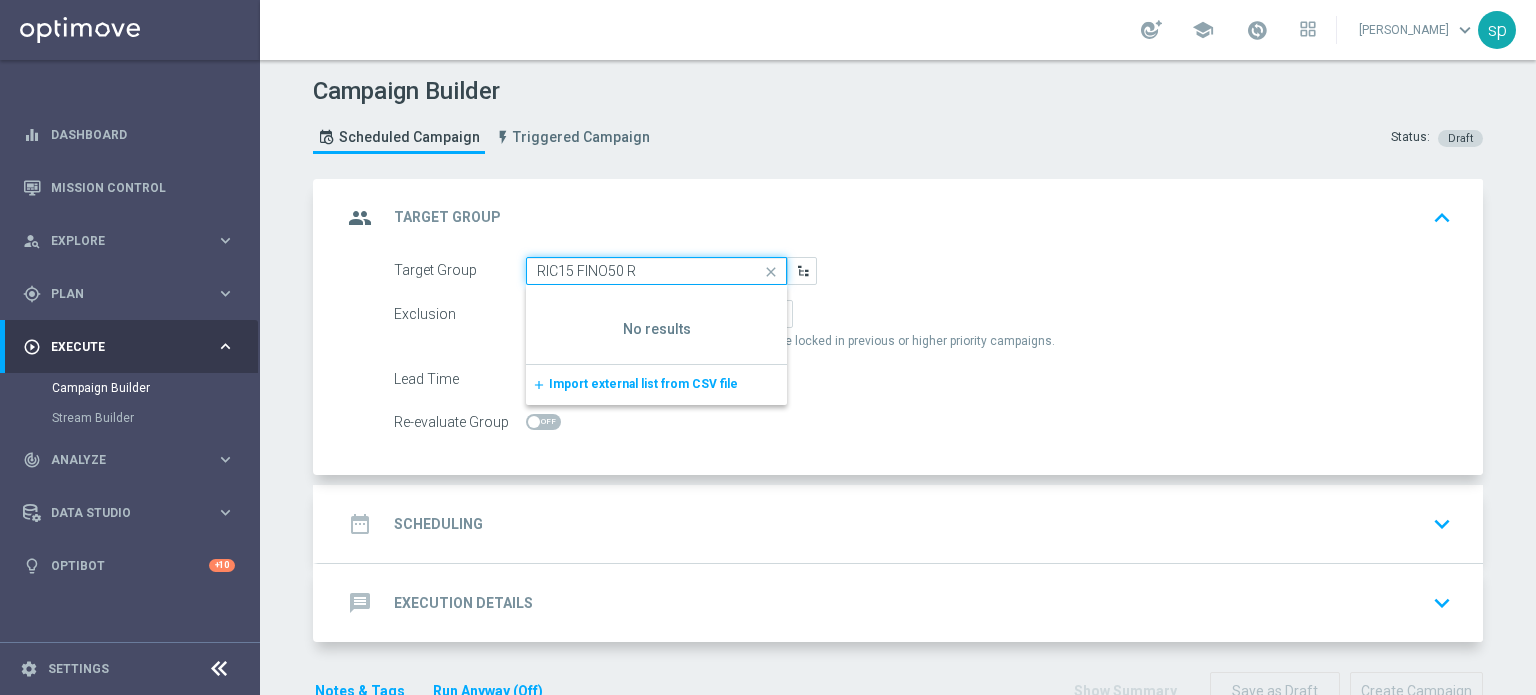 type on "RIC15 FINO50 R" 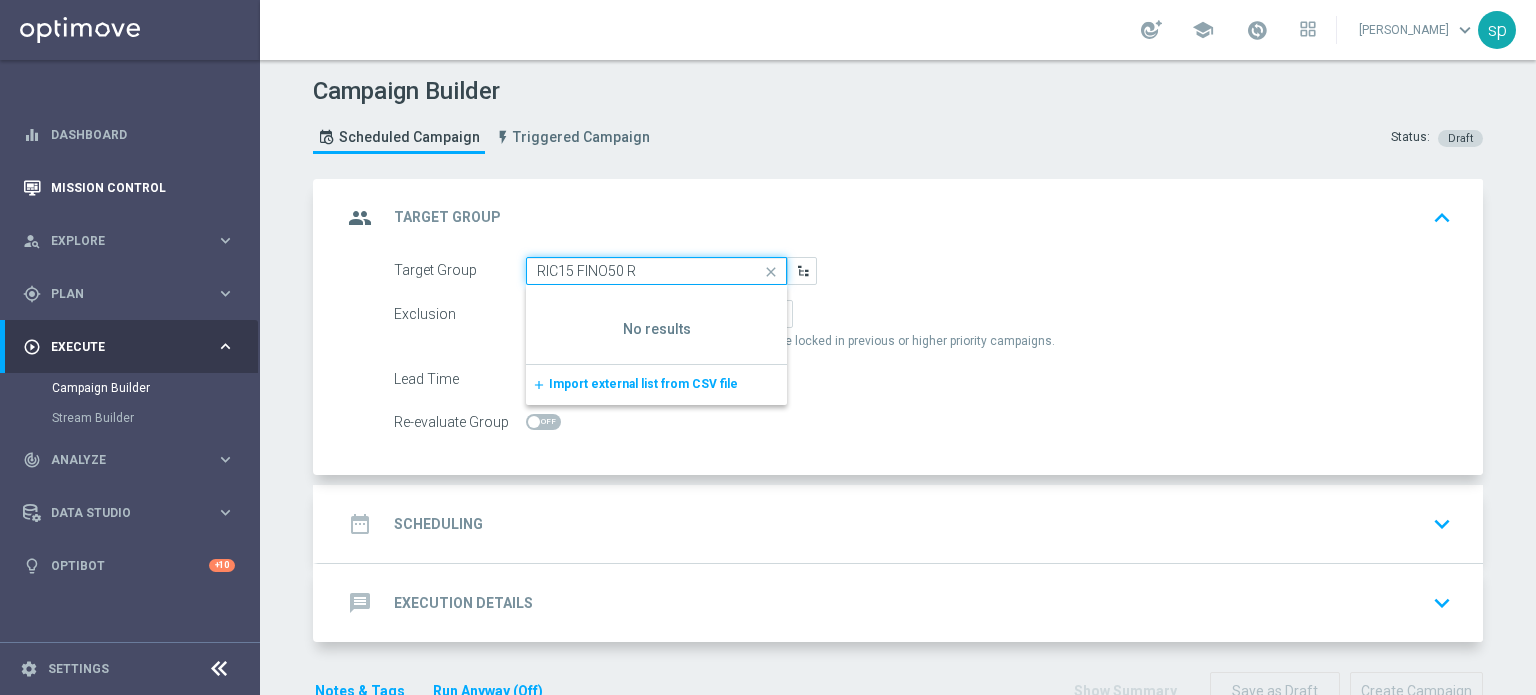 drag, startPoint x: 672, startPoint y: 262, endPoint x: 184, endPoint y: 191, distance: 493.1379 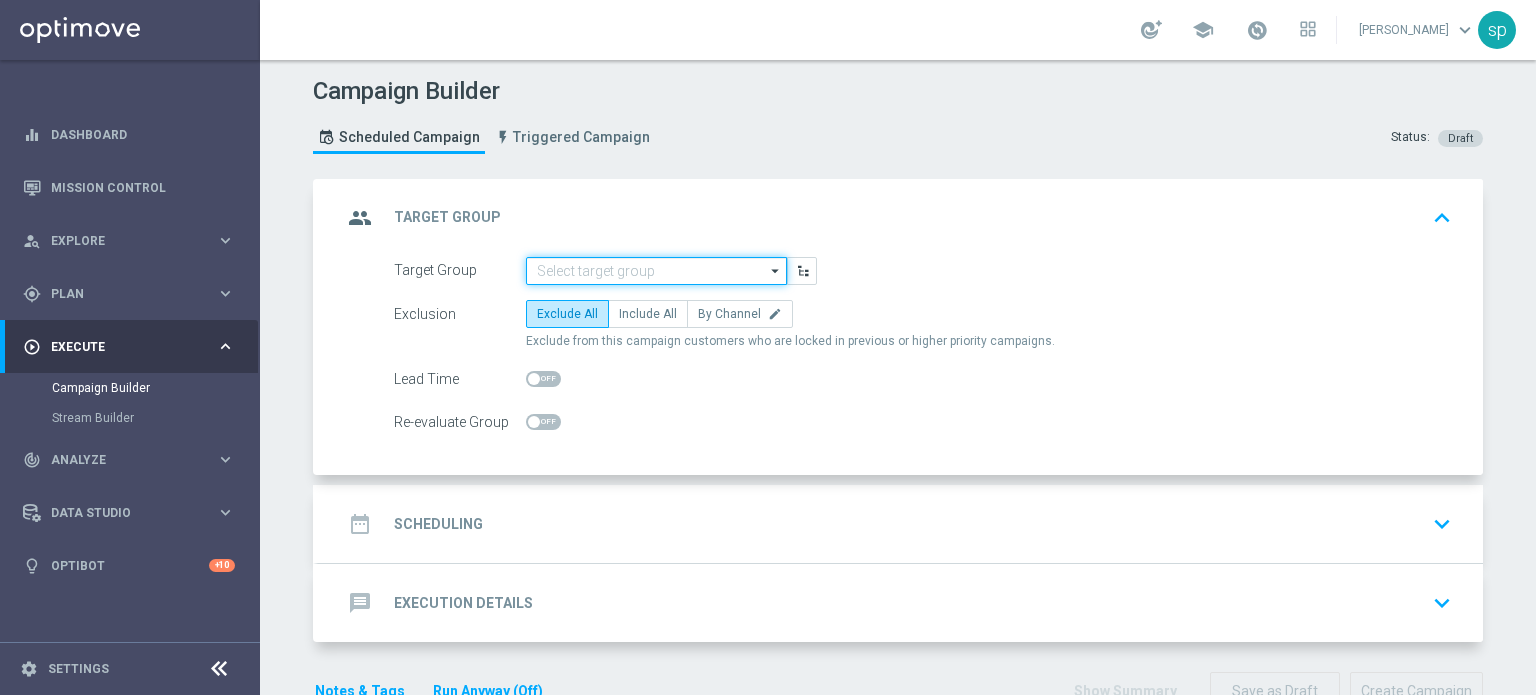 click 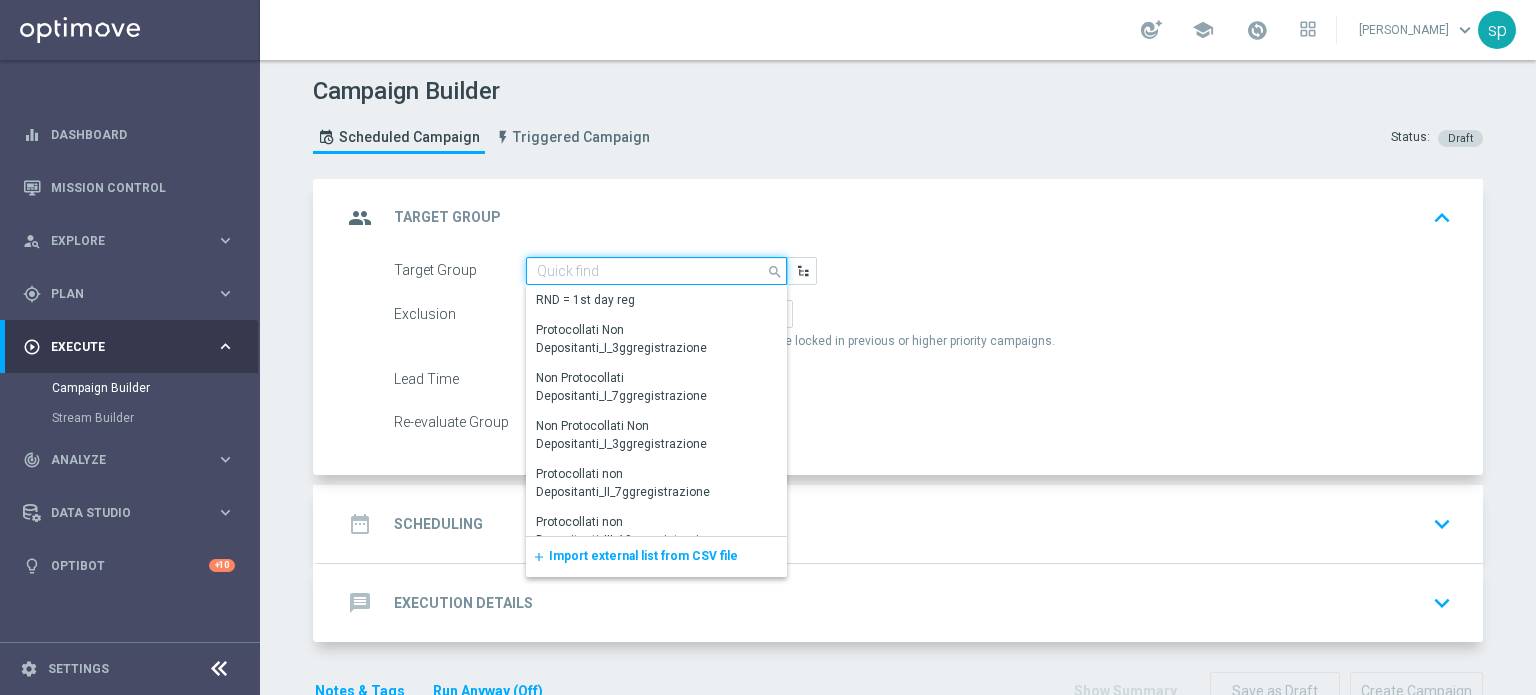 paste on "NEW 2025 Silver Attivi_ 15<ggr>84,99_senza saldo" 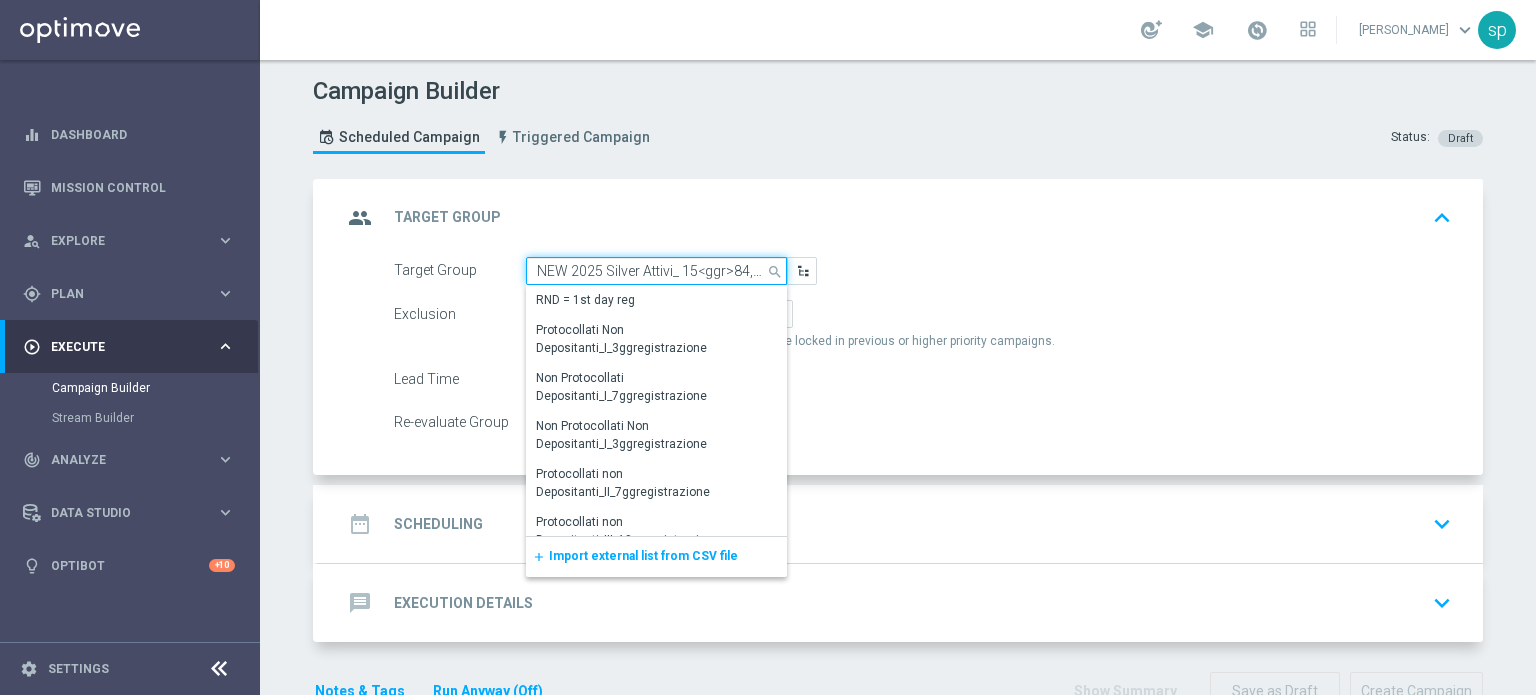 scroll, scrollTop: 0, scrollLeft: 77, axis: horizontal 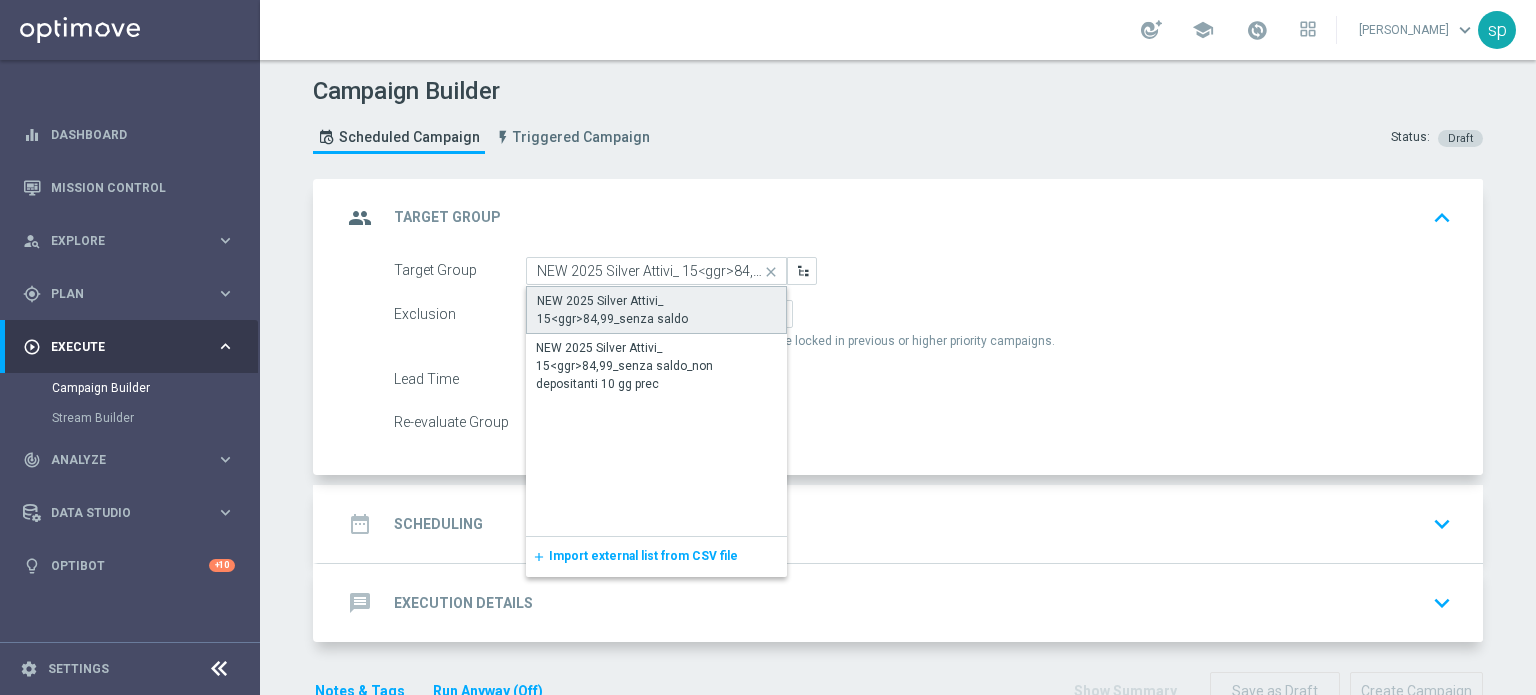 click on "NEW 2025 Silver Attivi_ 15<ggr>84,99_senza saldo" 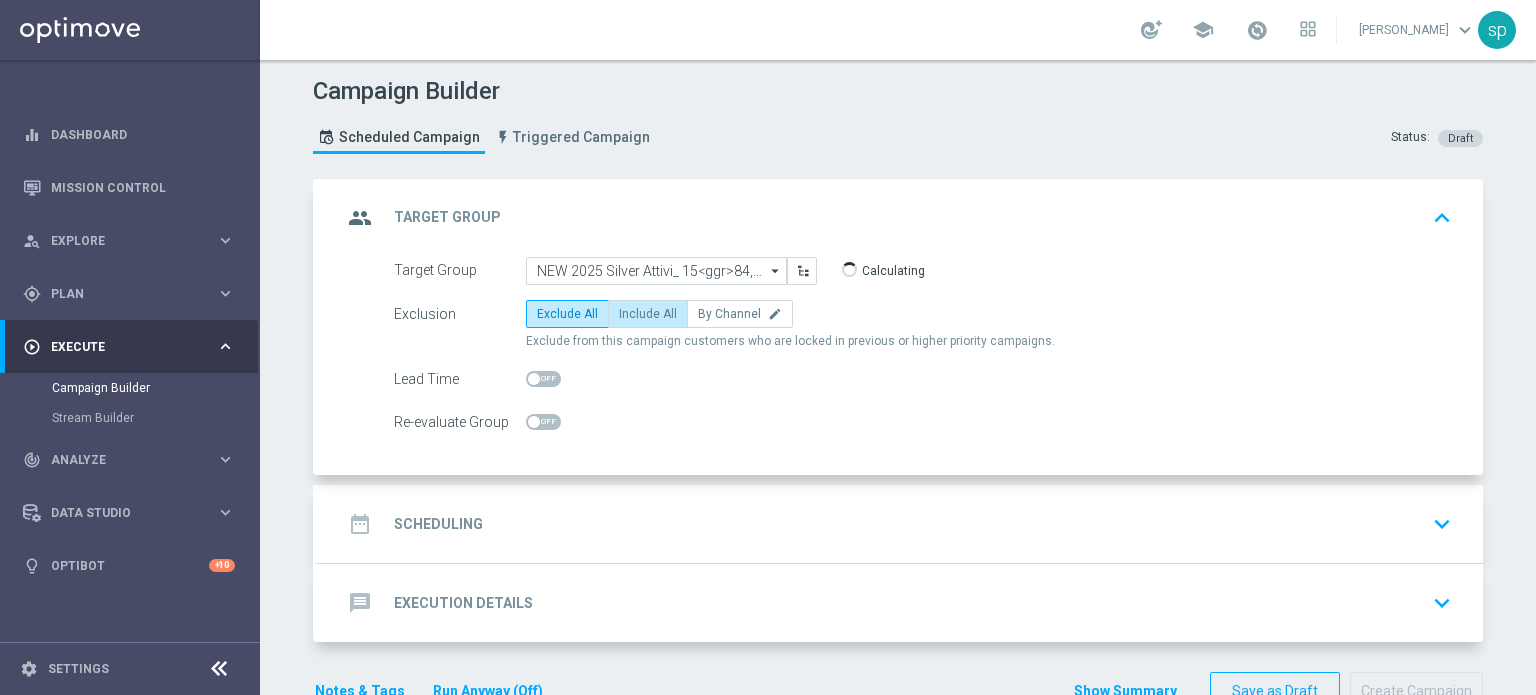 click on "Include All" 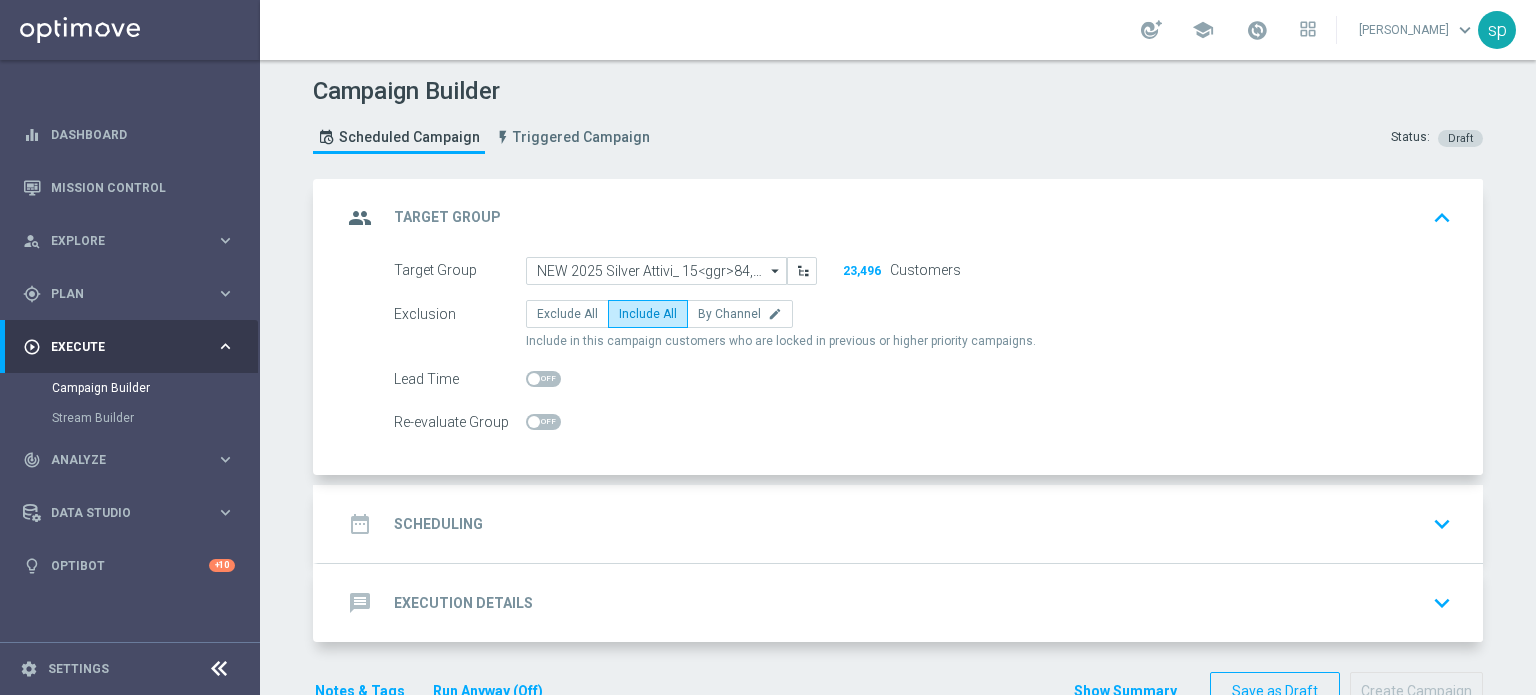 click on "Scheduling" 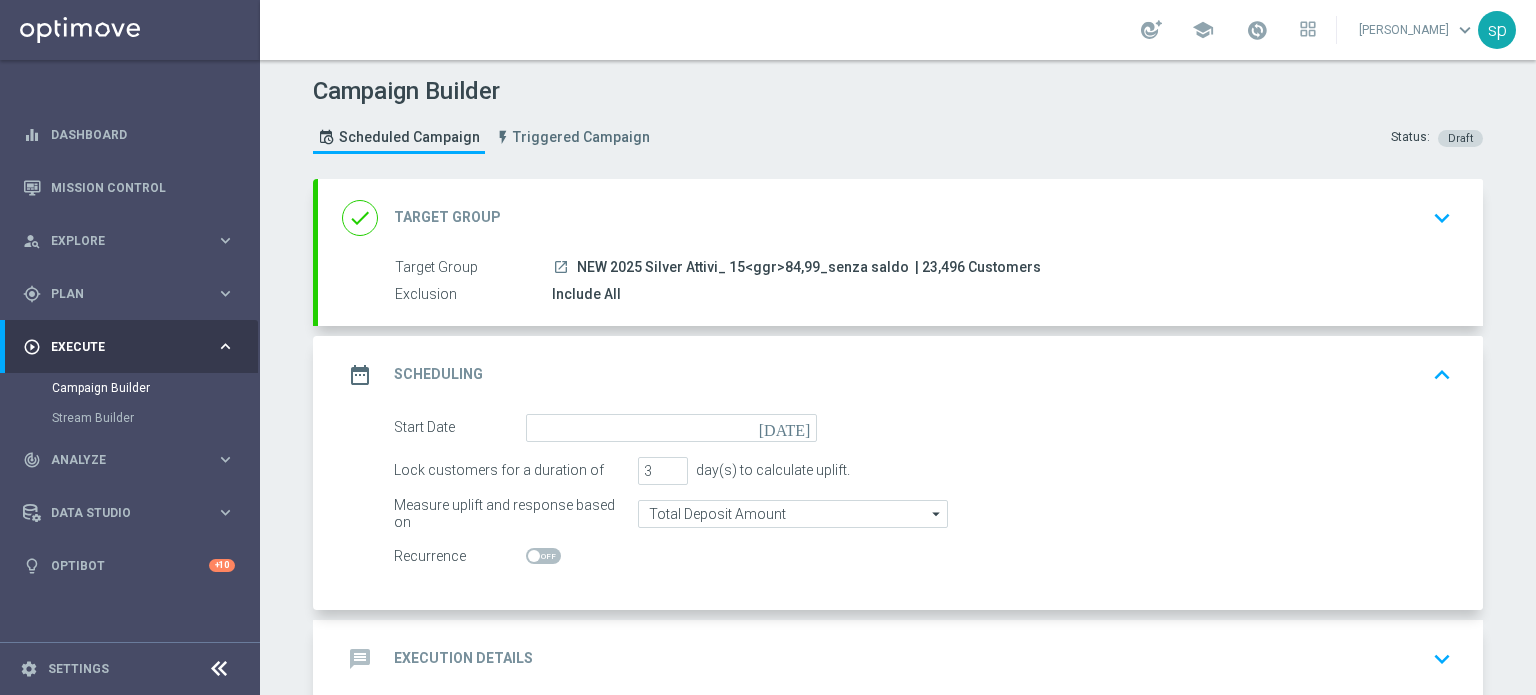 click on "today" 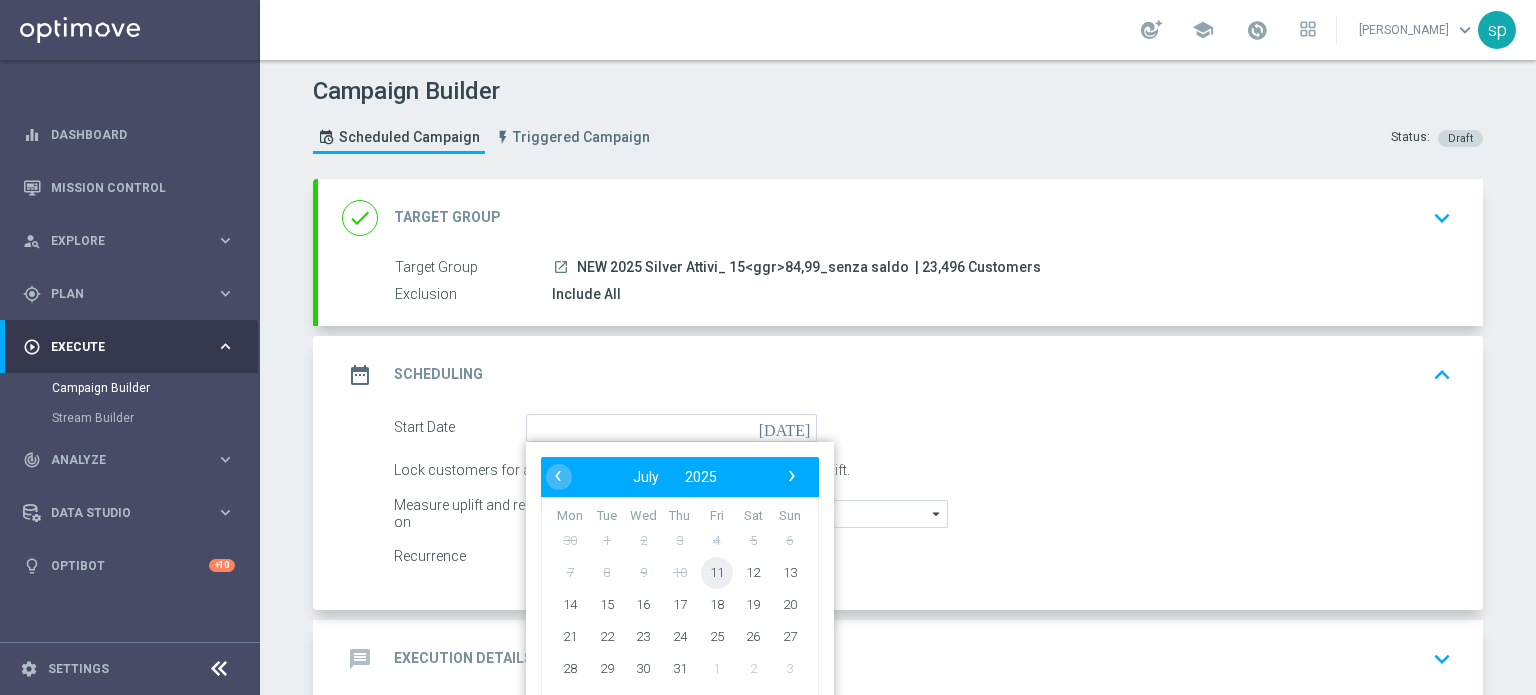 click on "11" 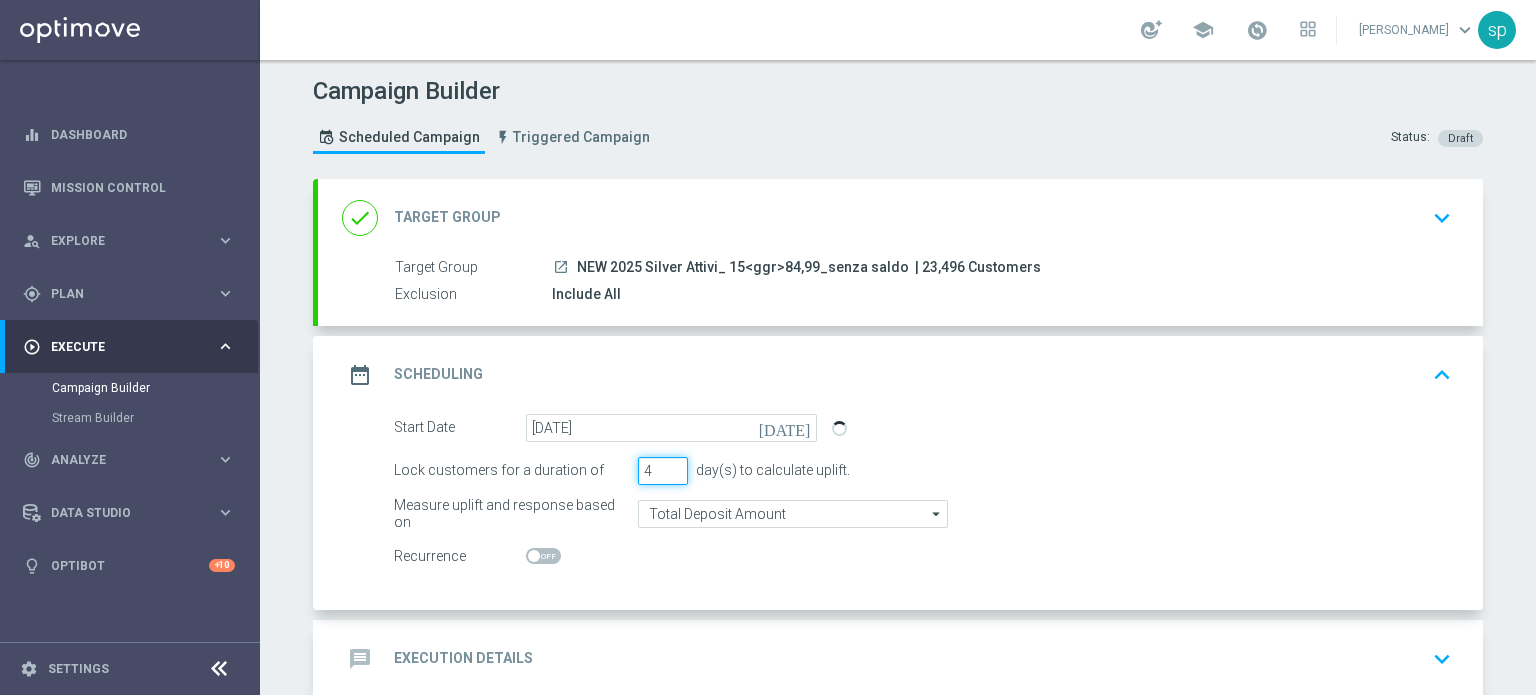 click on "4" 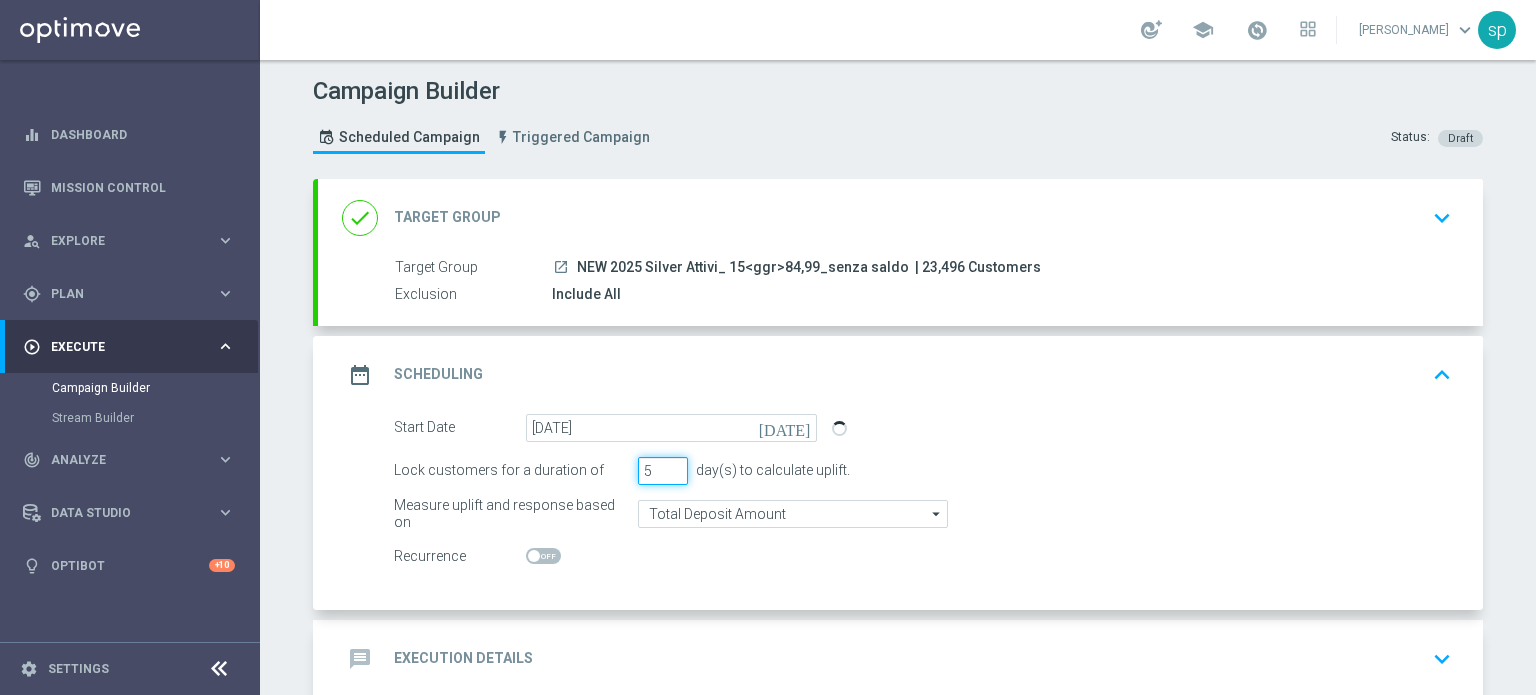type on "5" 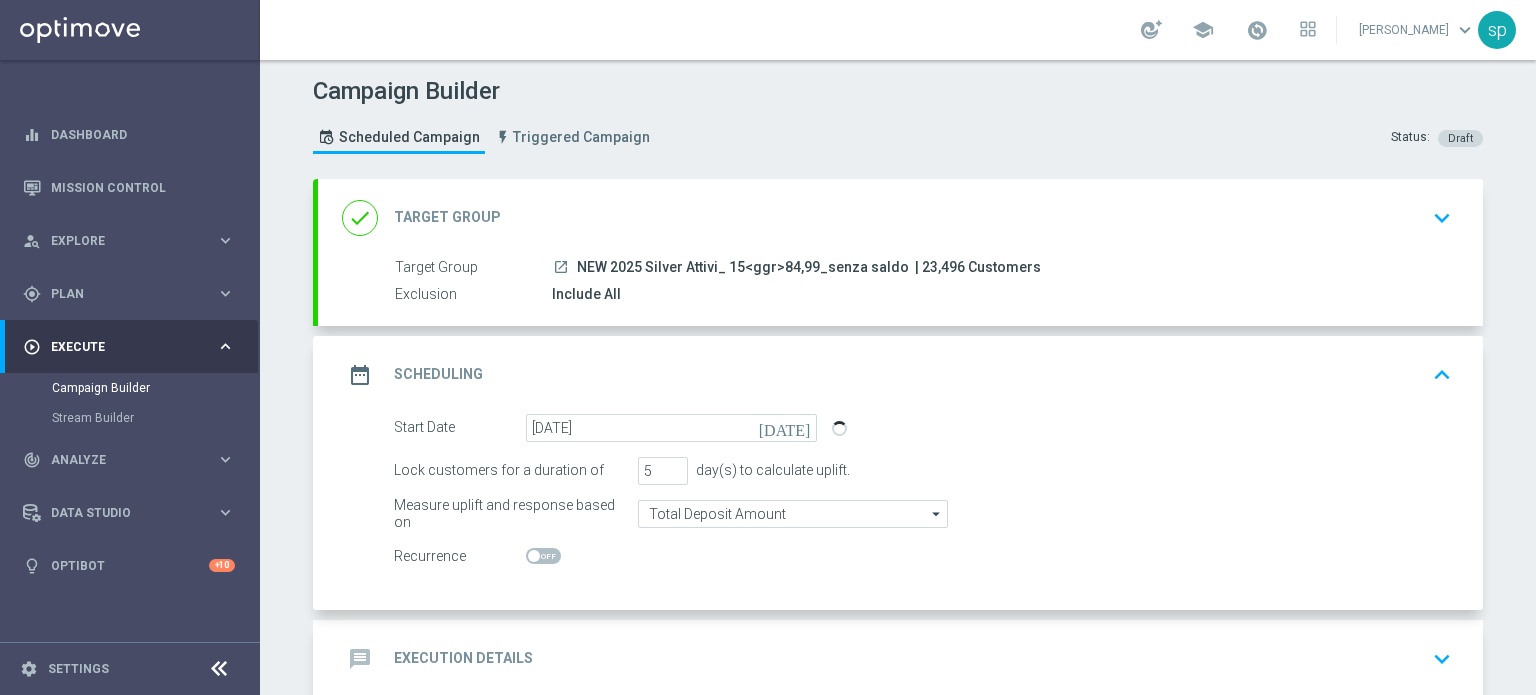 click on "Start Date
11 Jul 2025
today
Lock customers for a duration of
5
day(s) to calculate uplift.
Measure uplift and response based on
Total Deposit Amount
Total Deposit Amount
arrow_drop_down
Drag here to set row groups Drag here to set column labels" 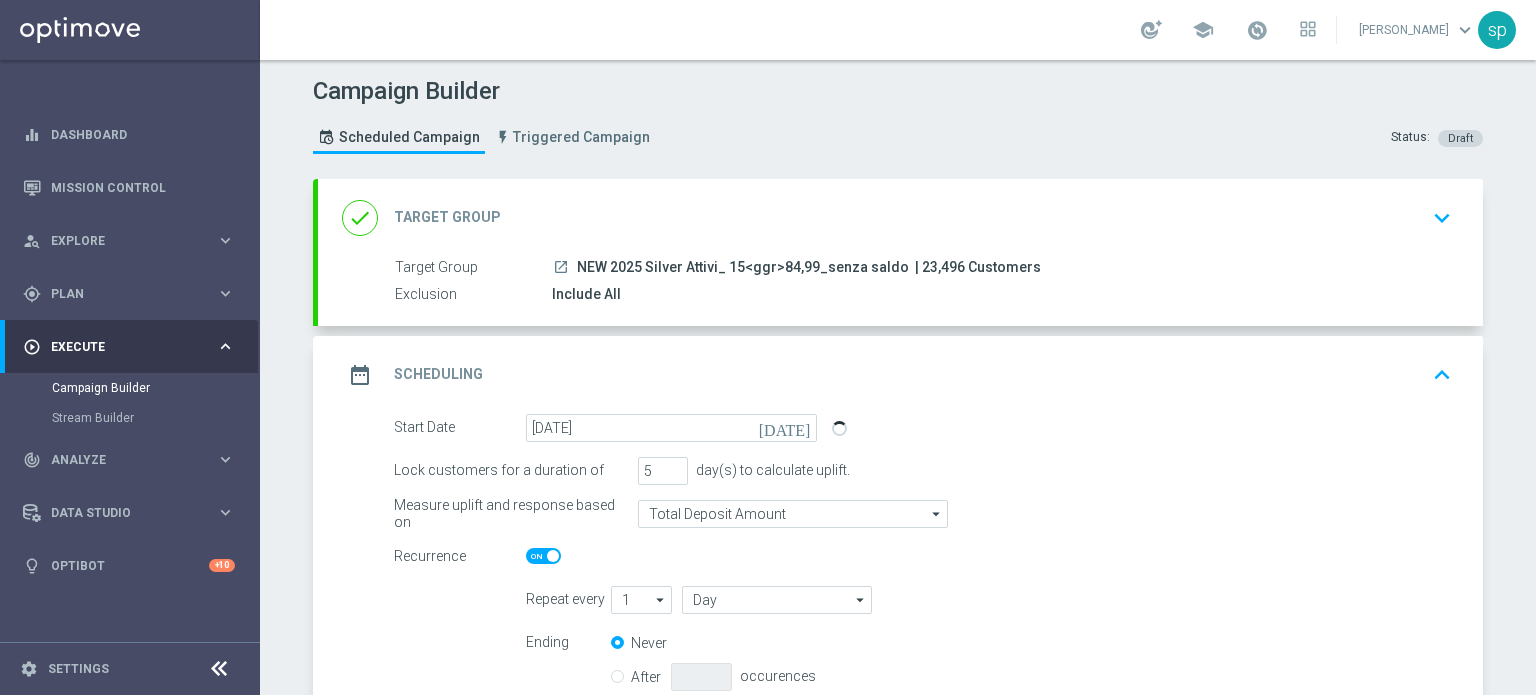 scroll, scrollTop: 221, scrollLeft: 0, axis: vertical 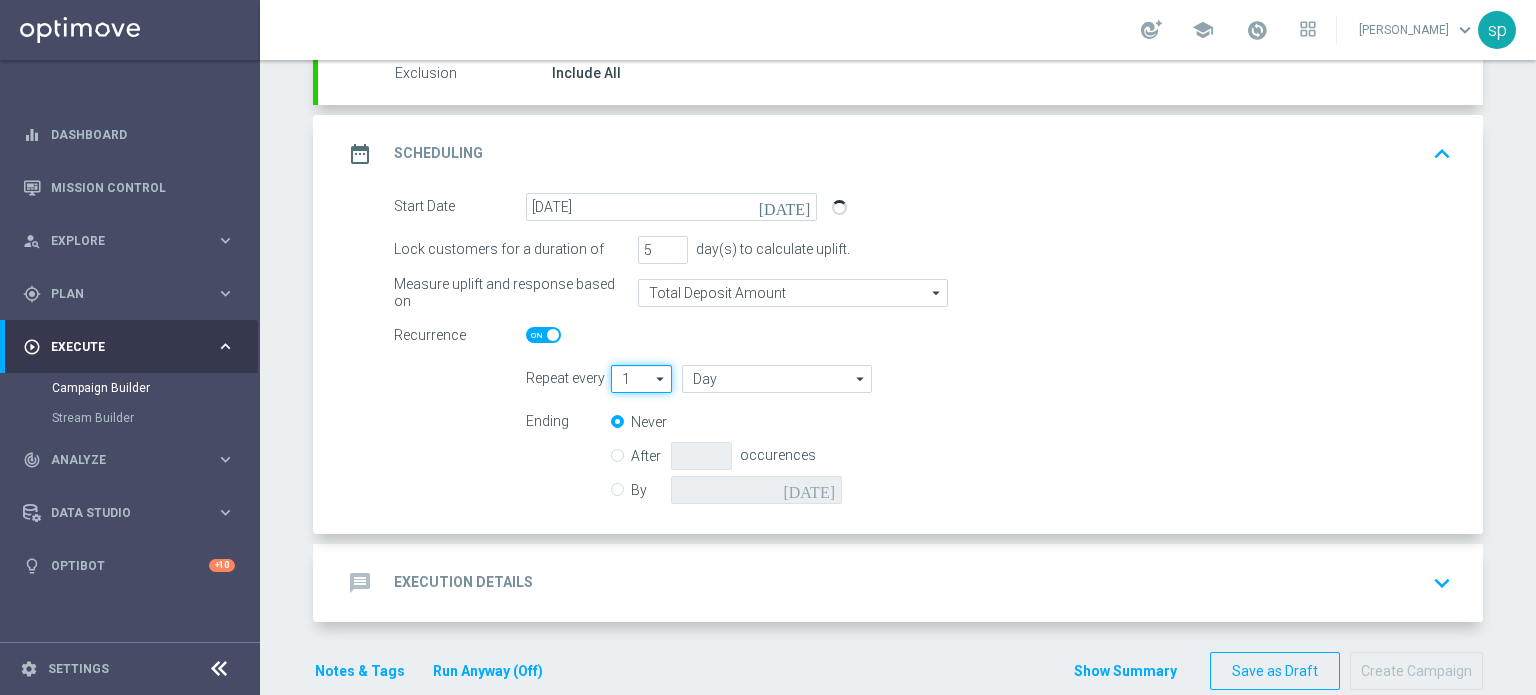 click on "1" 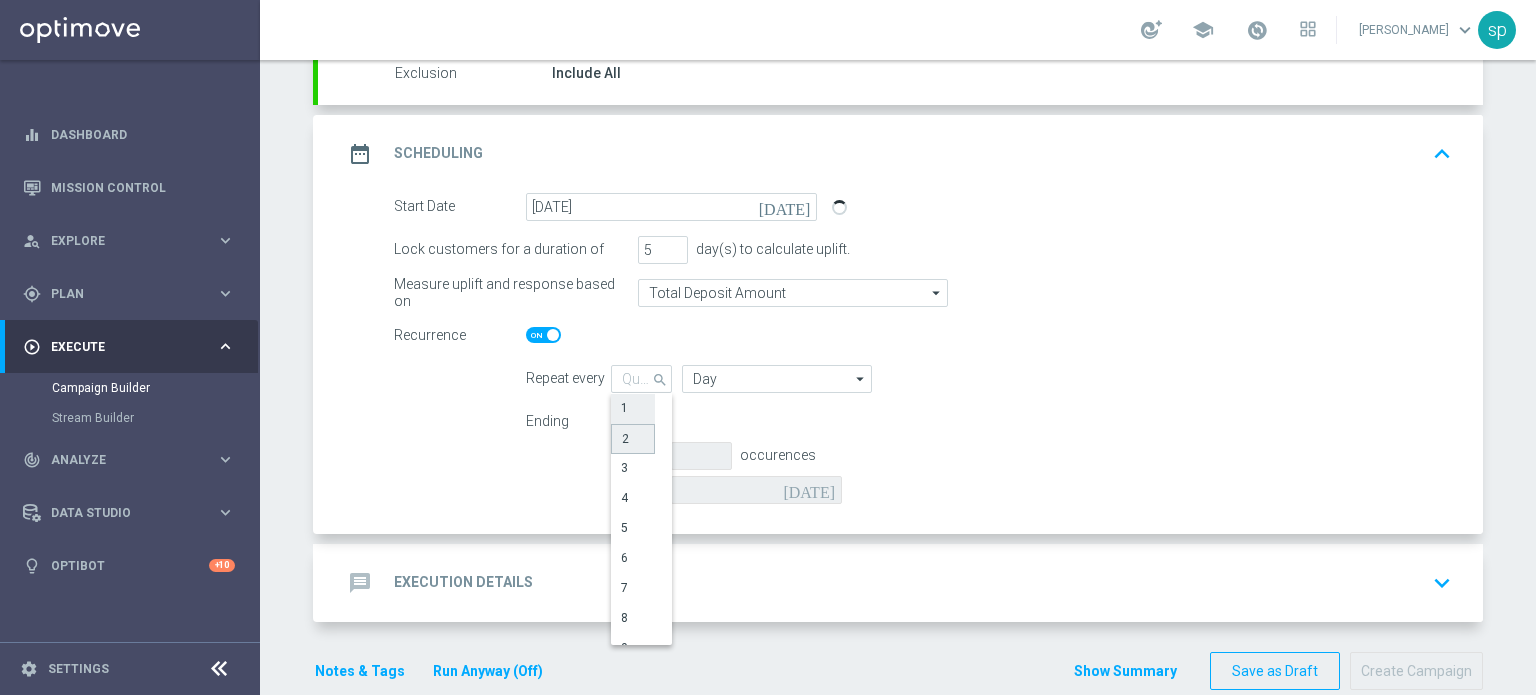 click on "2" 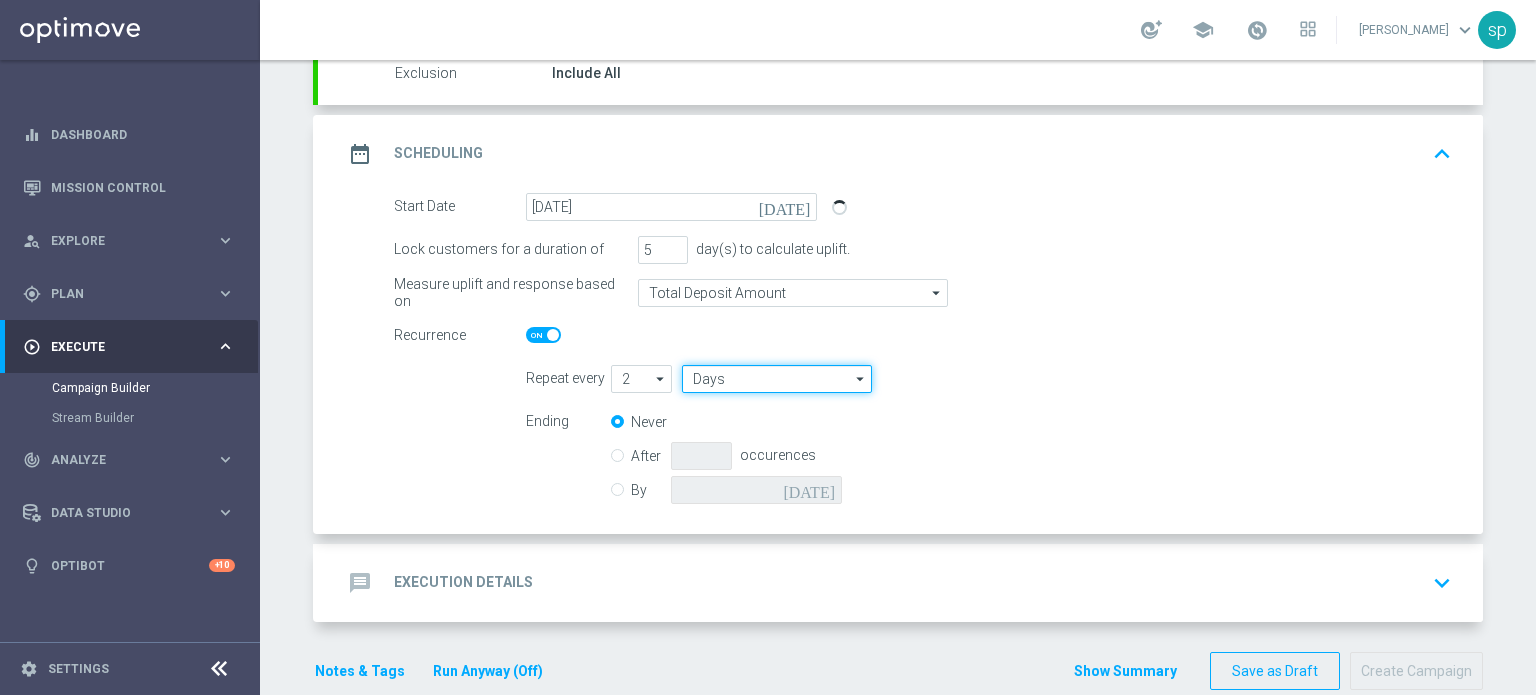 click on "Days" 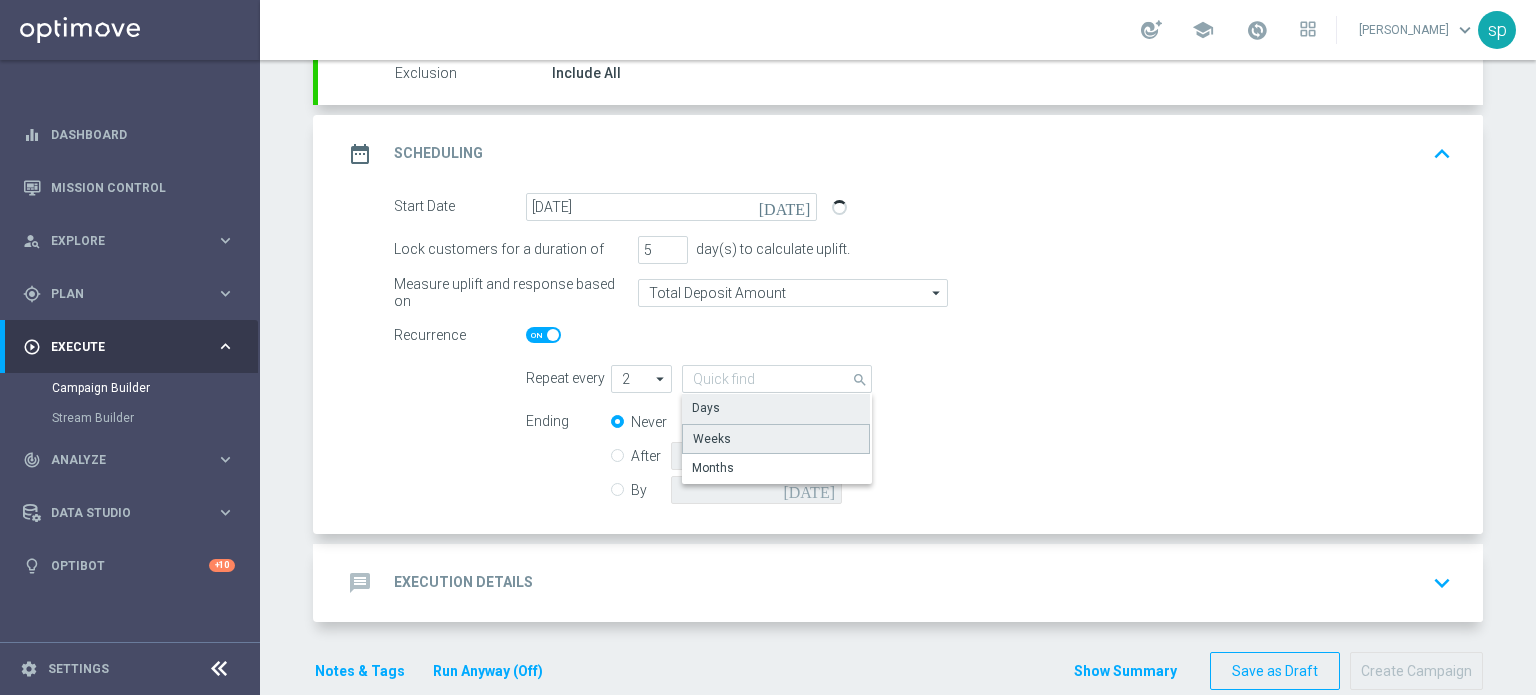 click on "Weeks" 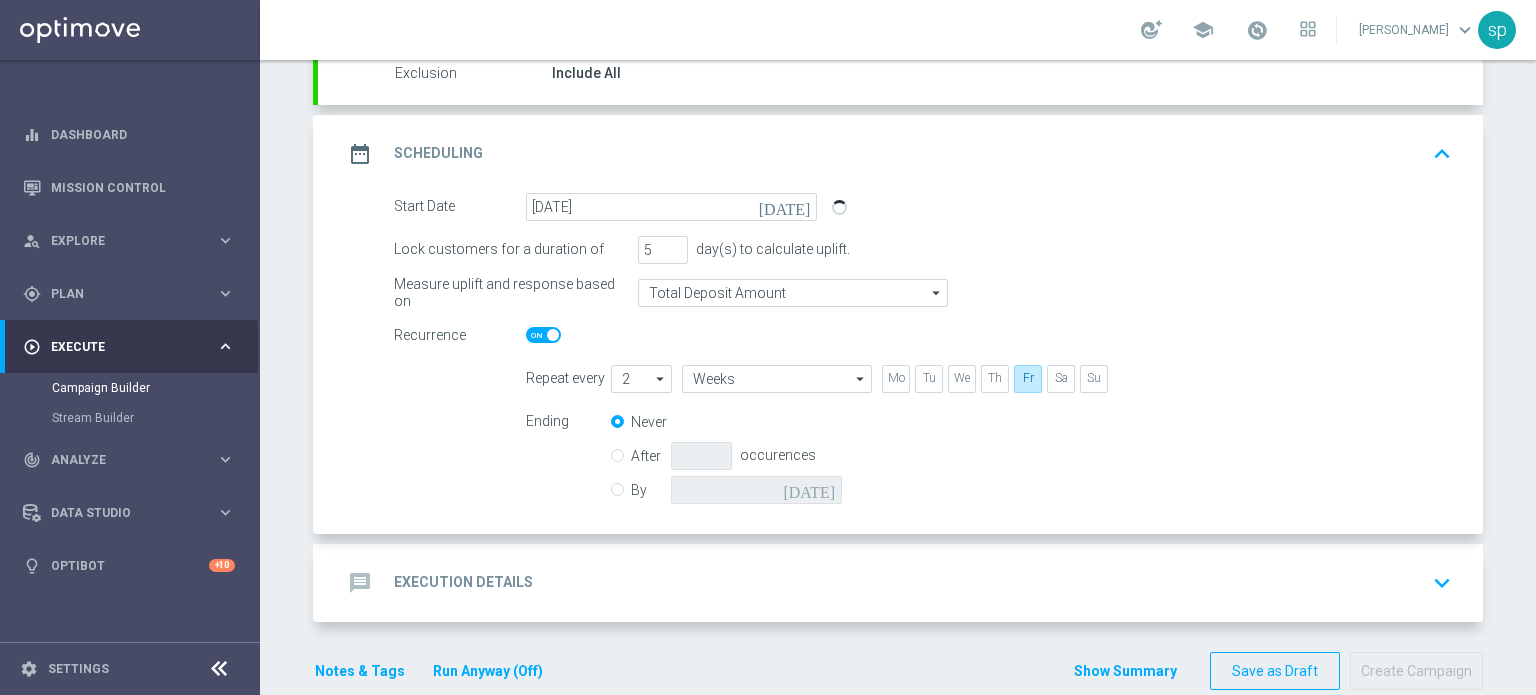 click on "By
today" 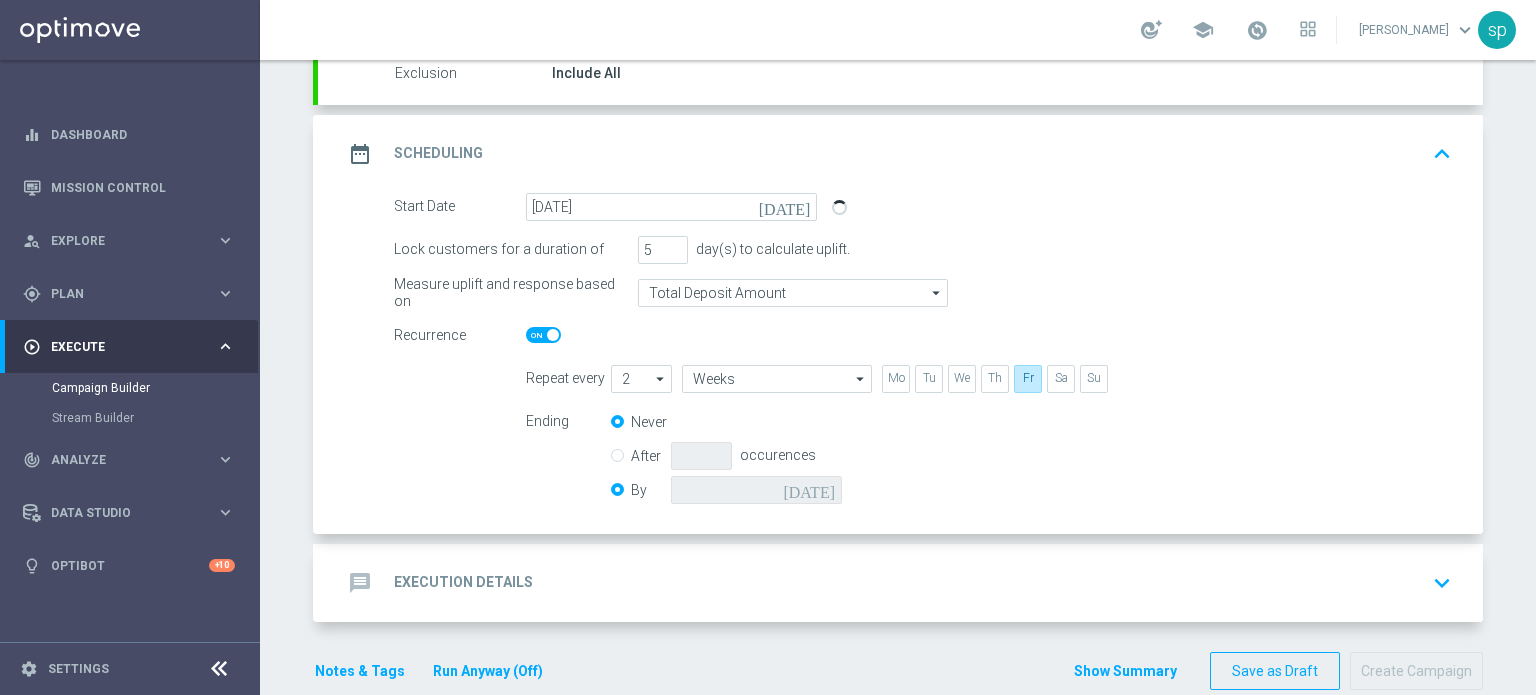 radio on "false" 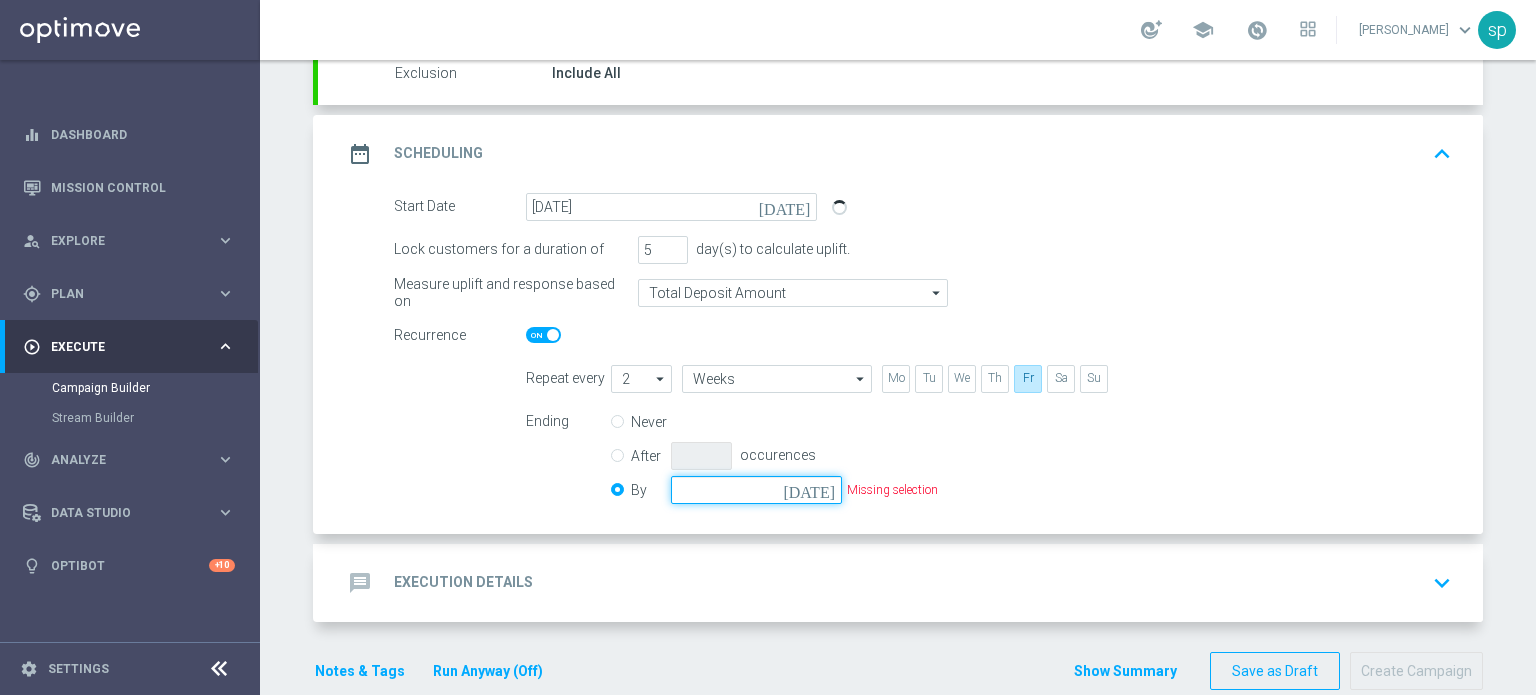 click 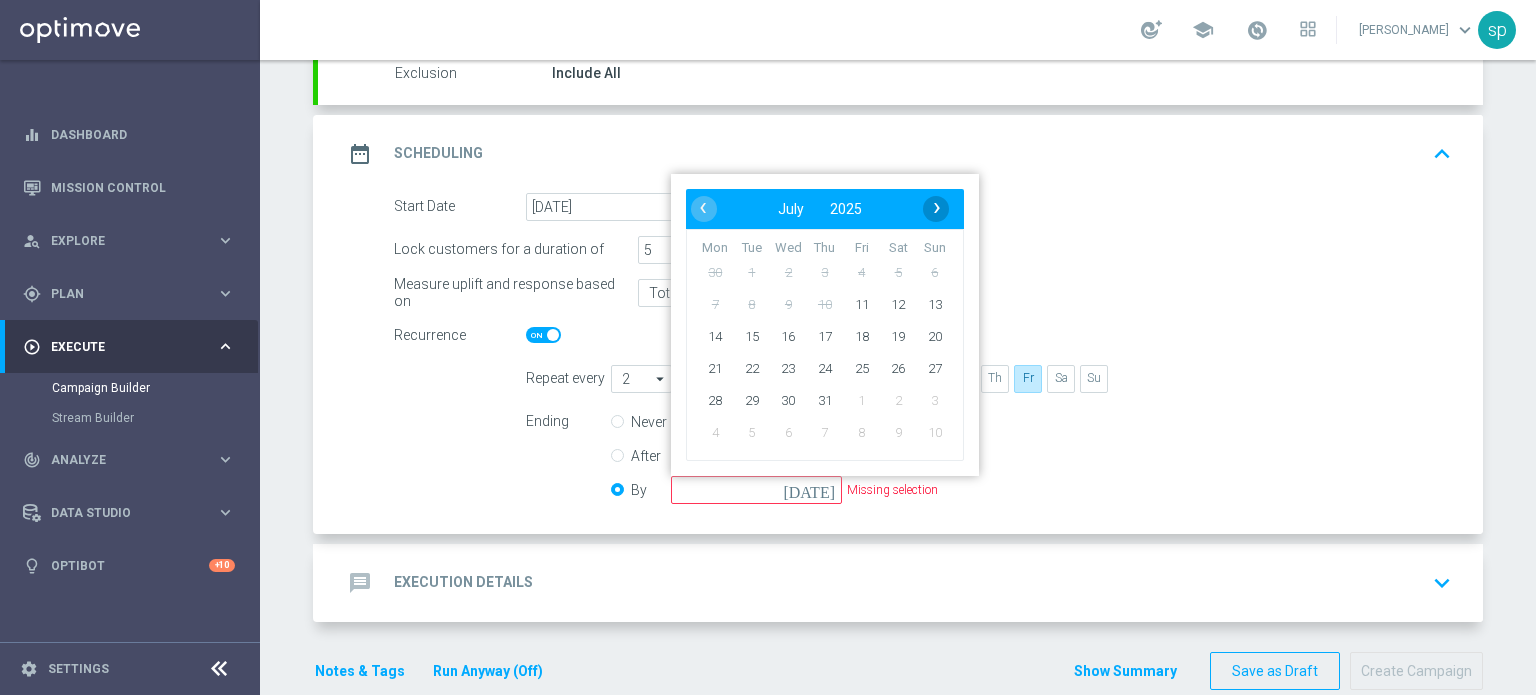 click on "›" 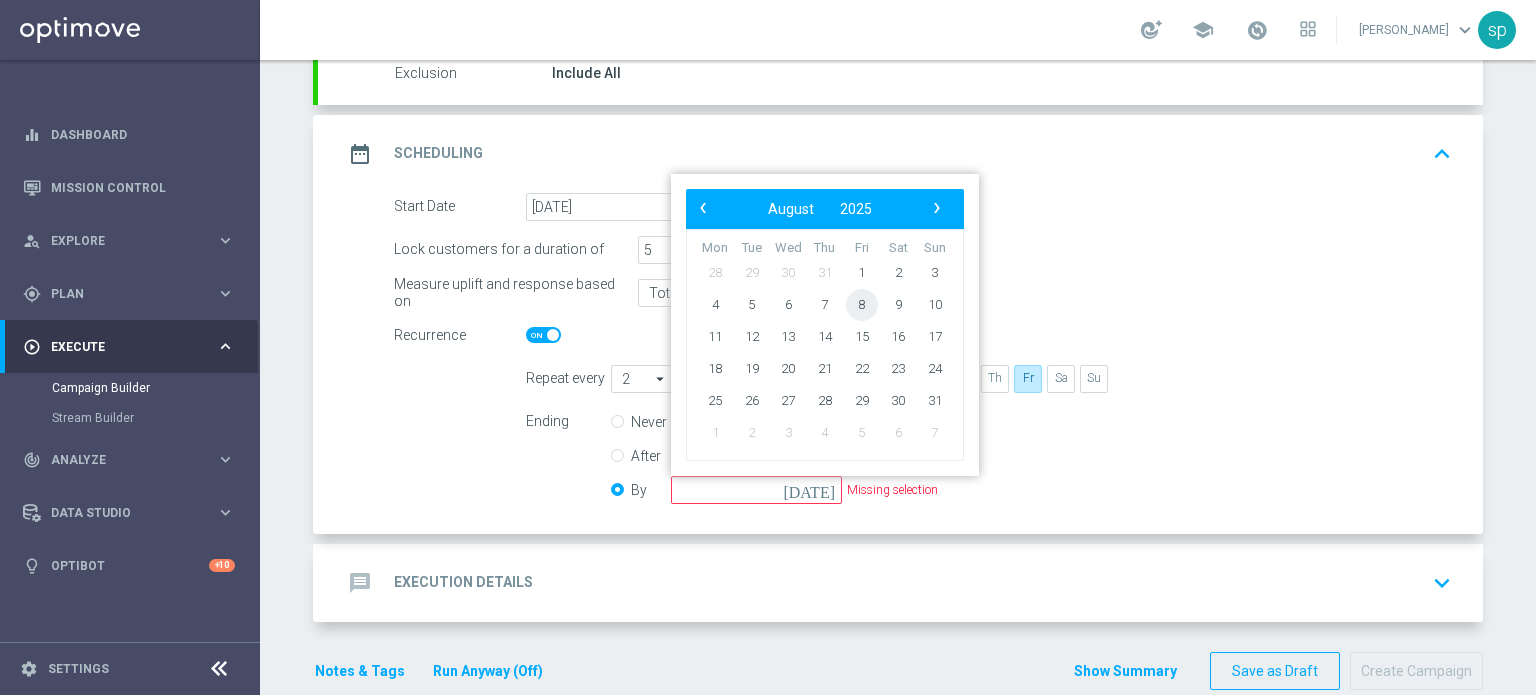 click on "8" 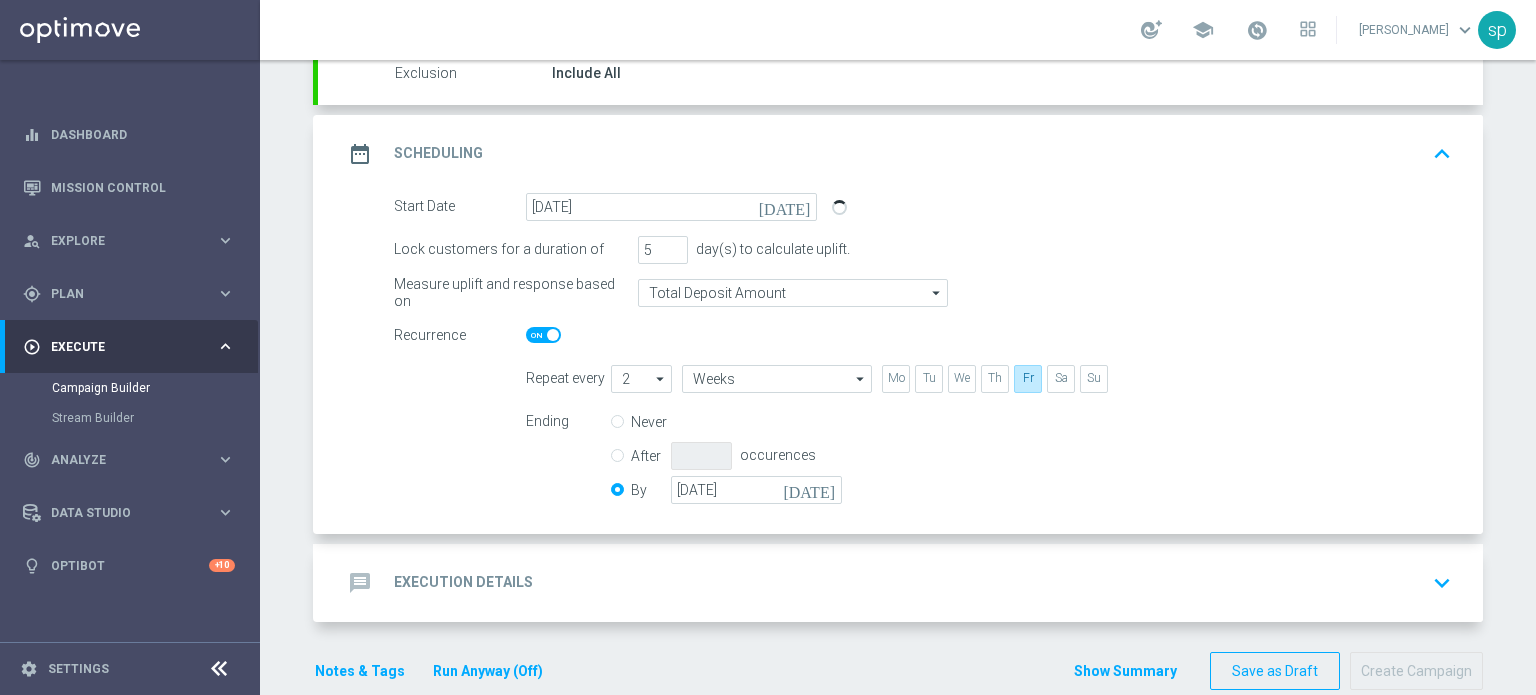 scroll, scrollTop: 253, scrollLeft: 0, axis: vertical 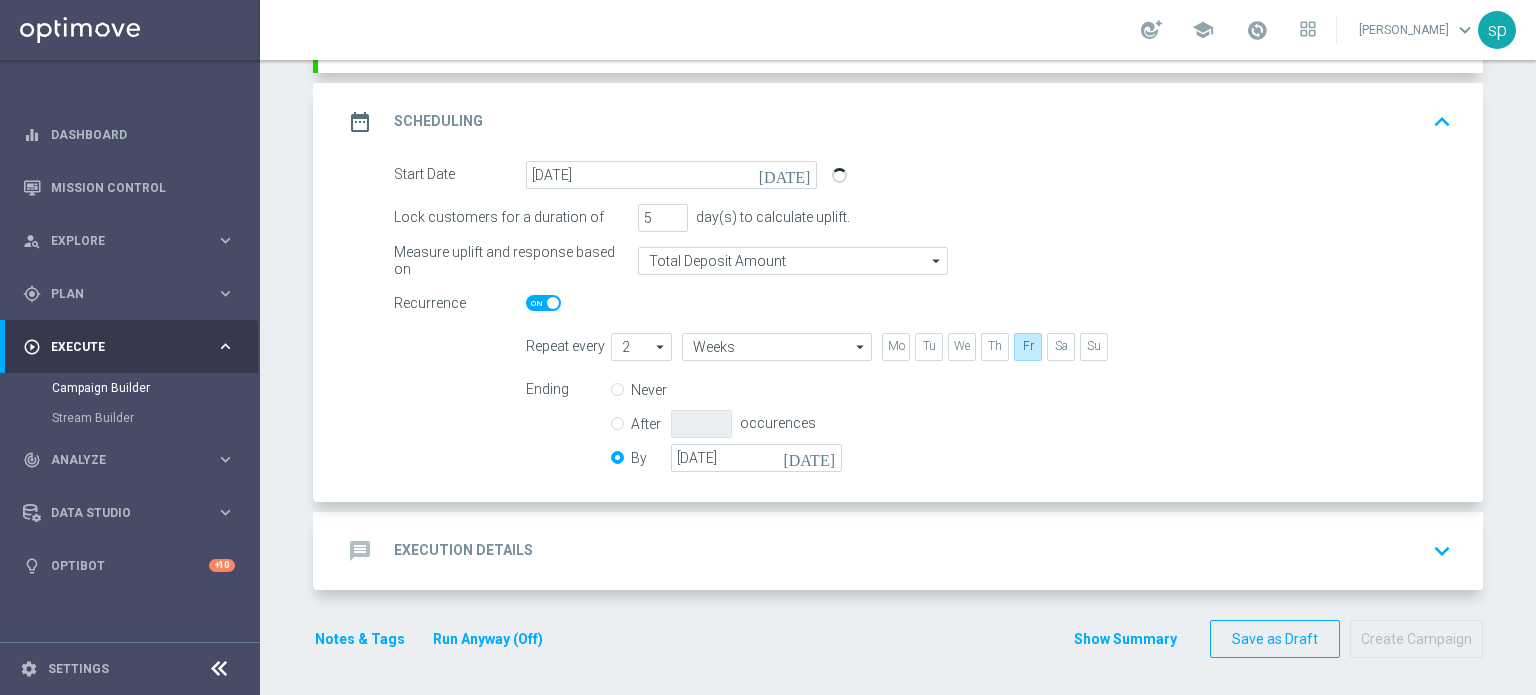 click on "Execution Details" 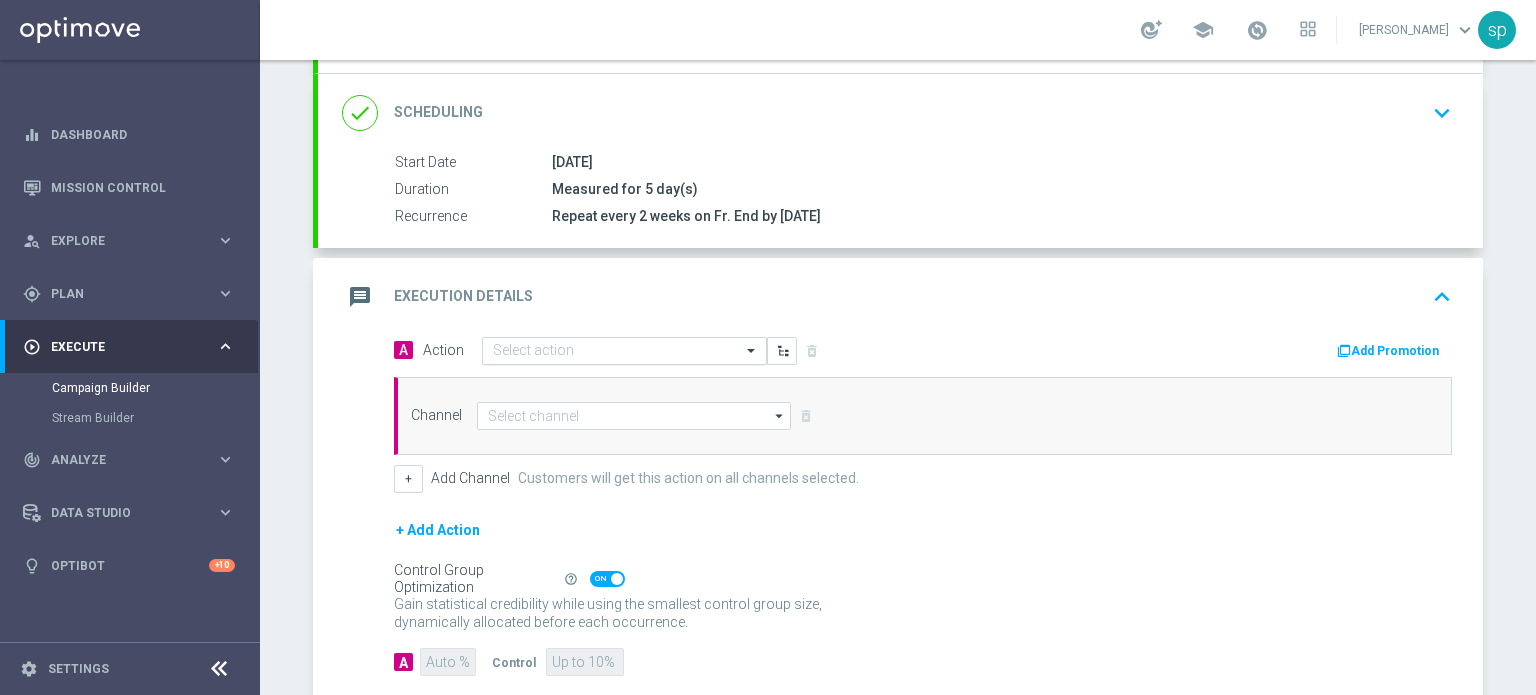 click 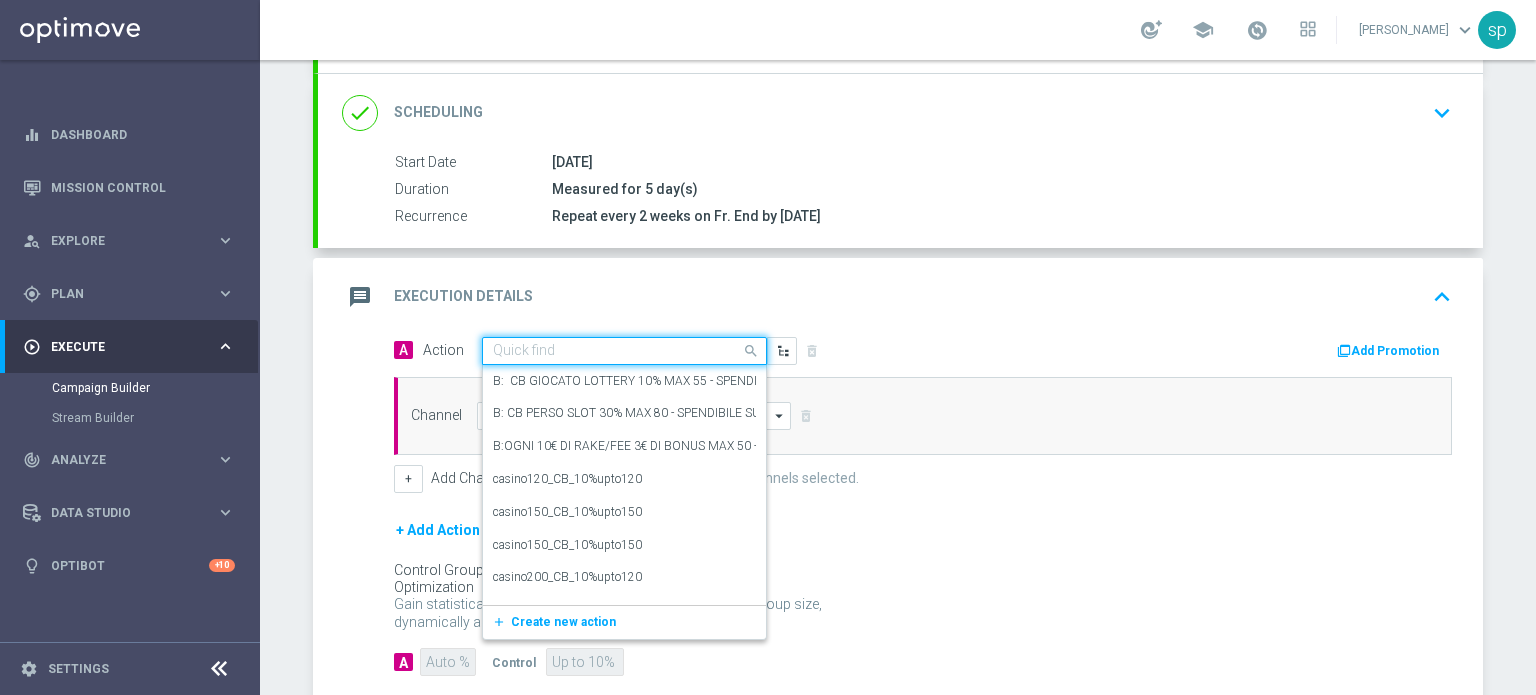 paste on "prof no _ dep up to 50€" 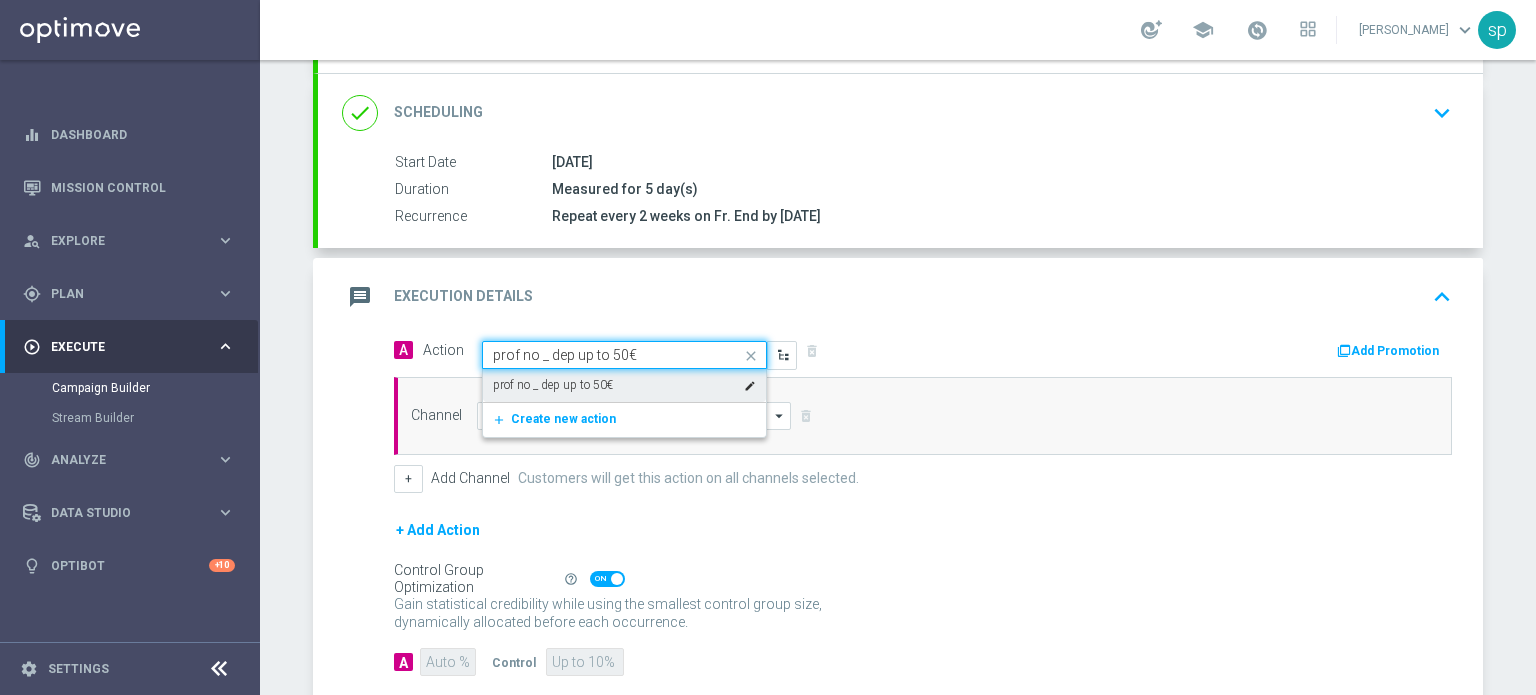 click on "prof no _ dep up to 50€" at bounding box center [553, 385] 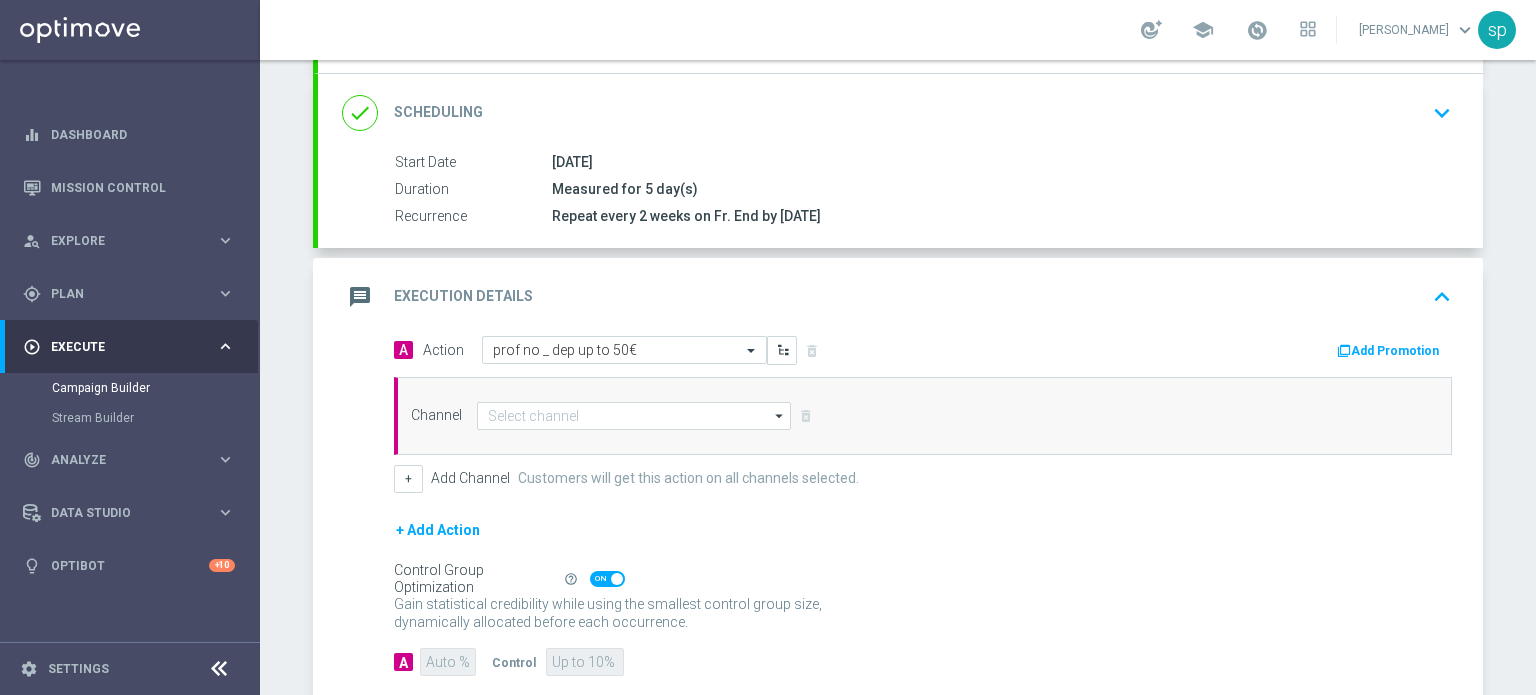 click on "Add Promotion" 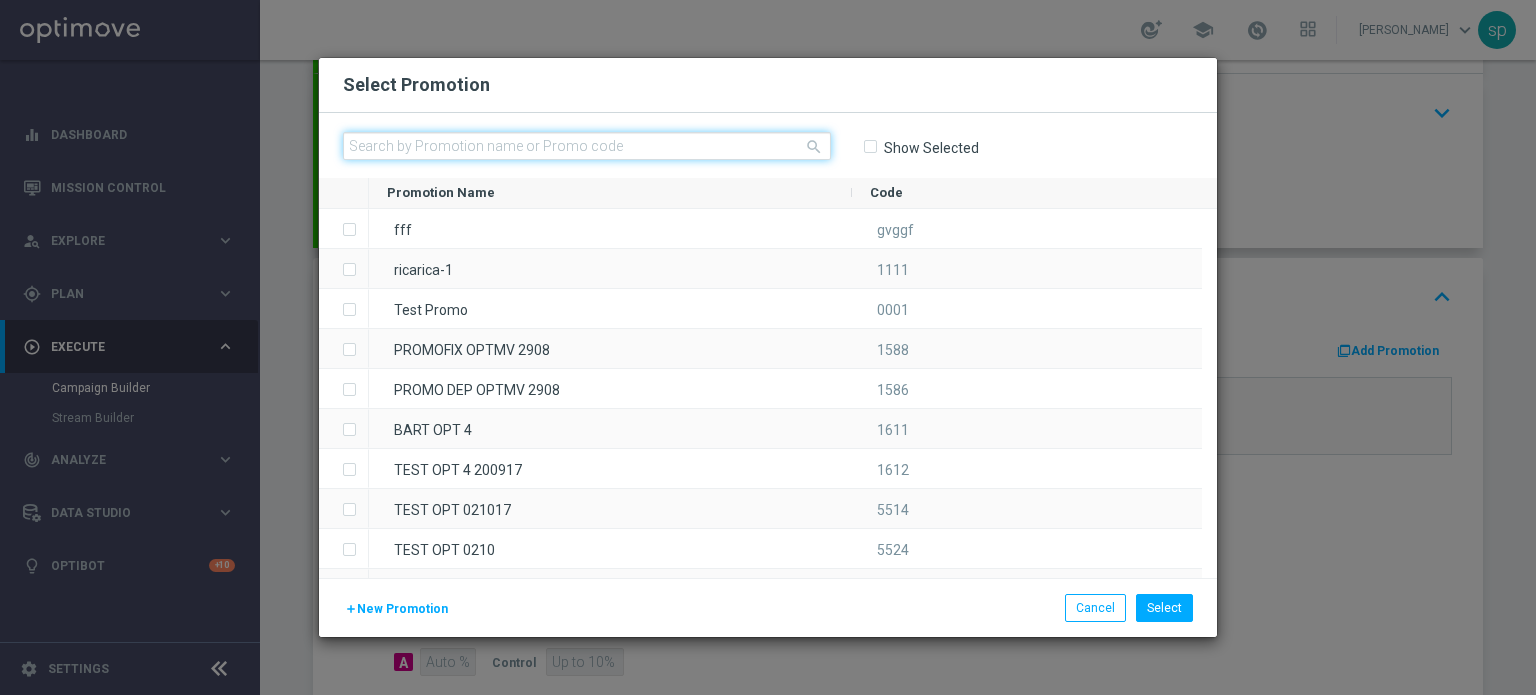 click 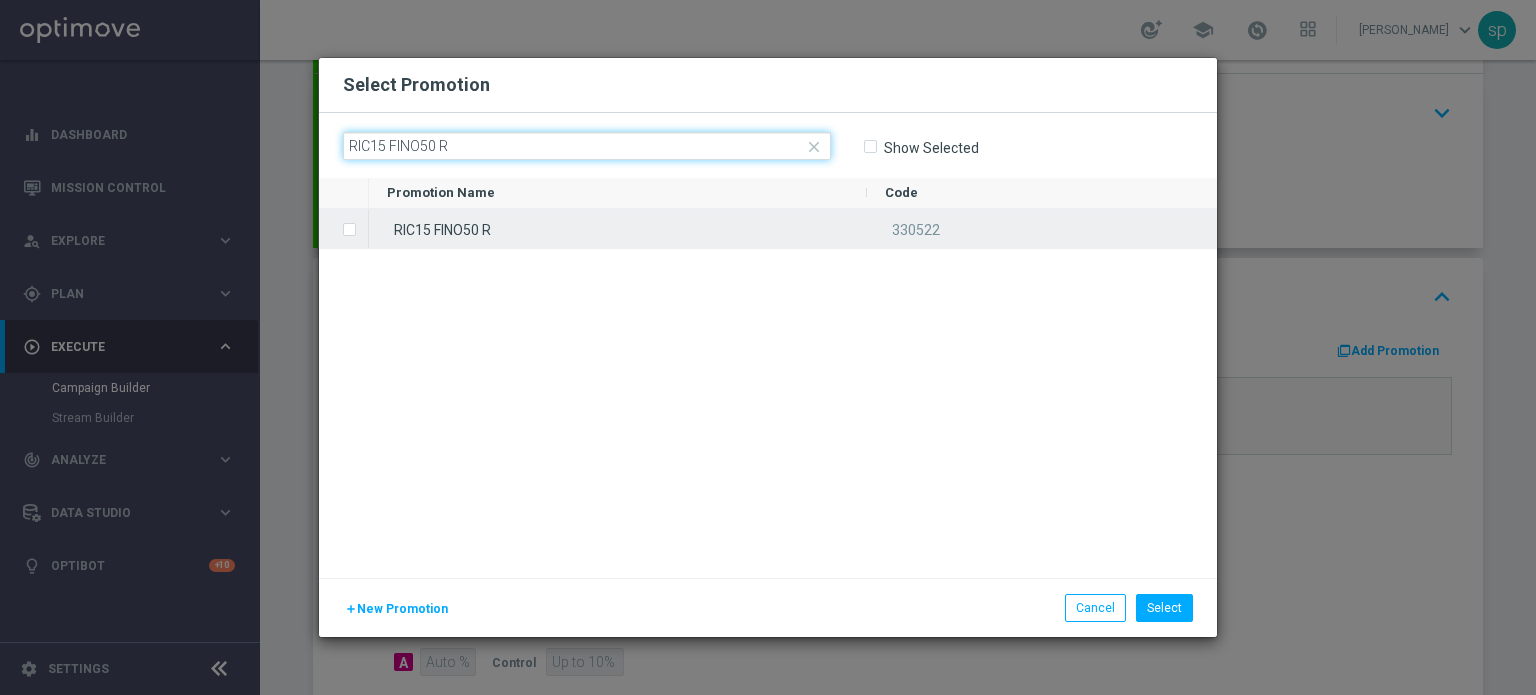 type on "RIC15 FINO50 R" 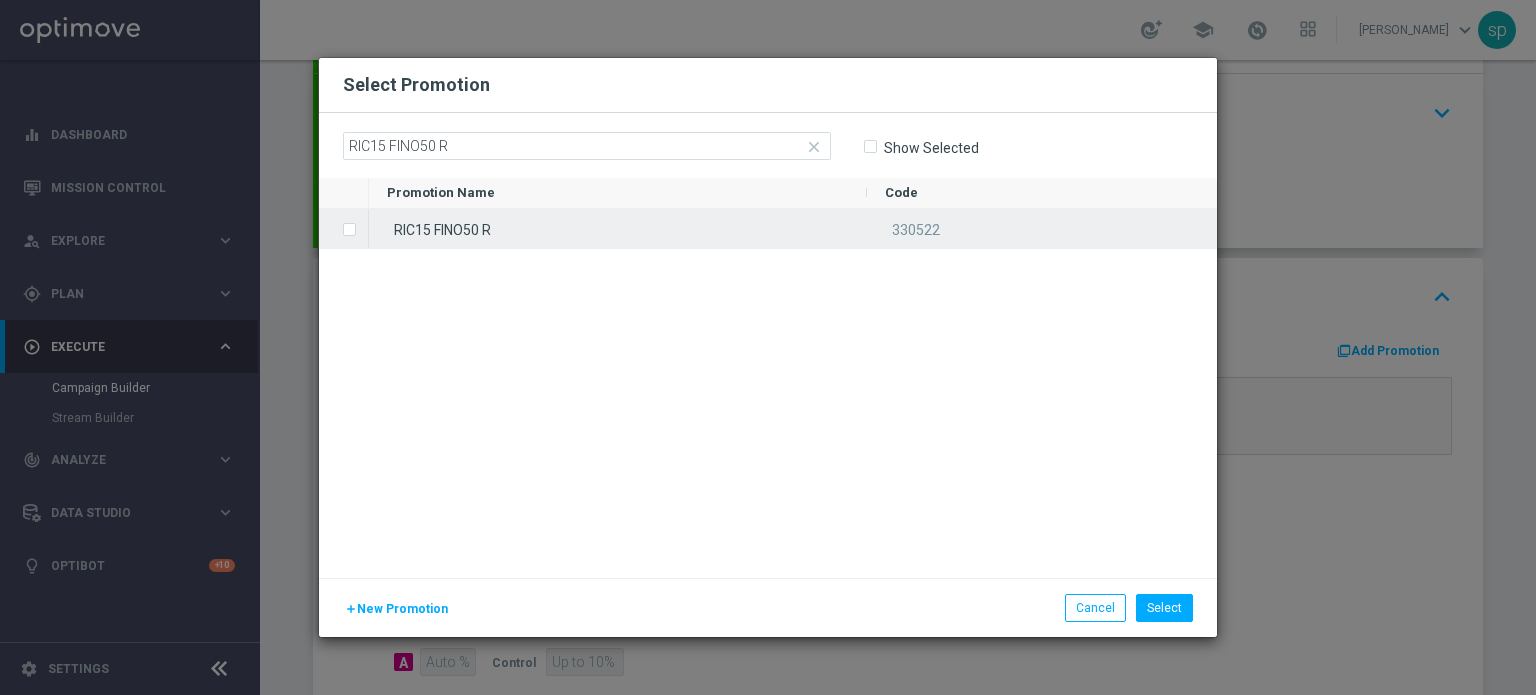 click on "RIC15 FINO50 R" 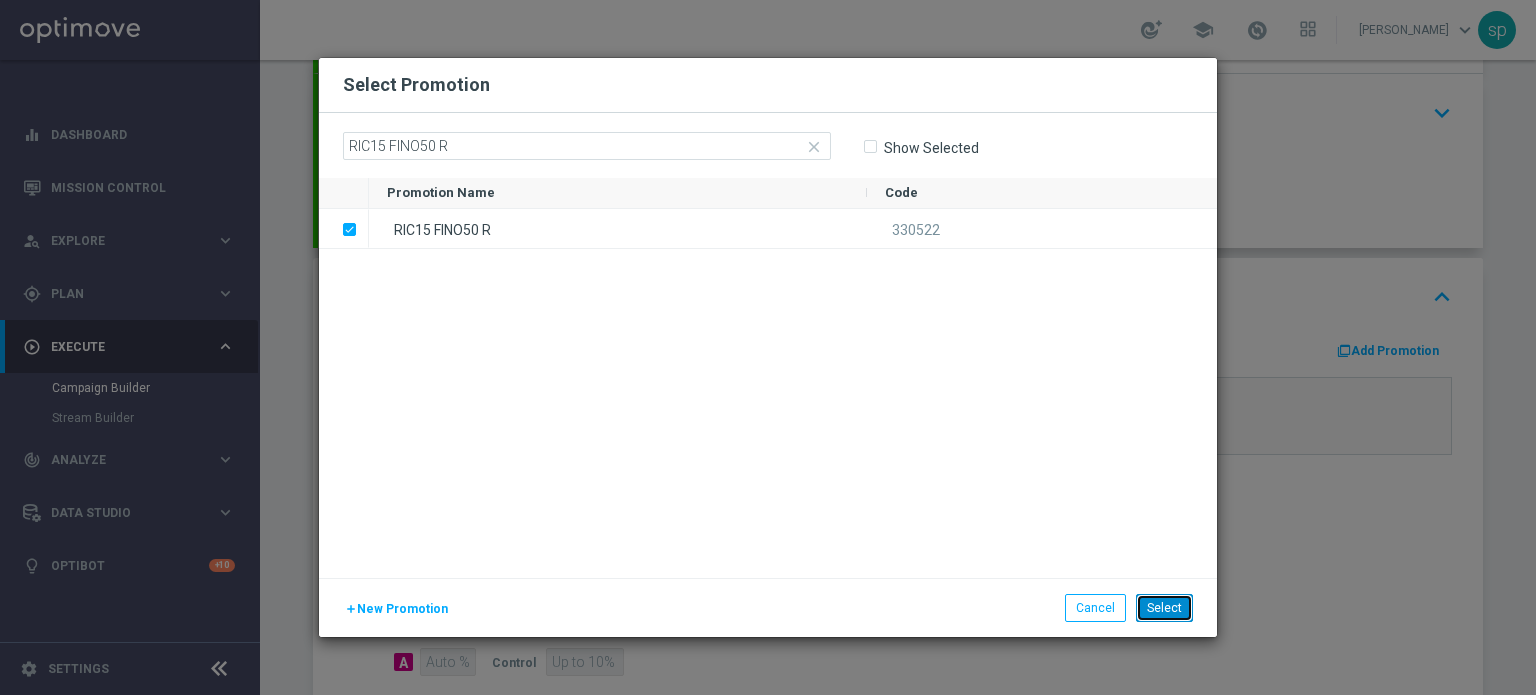 click on "Select" 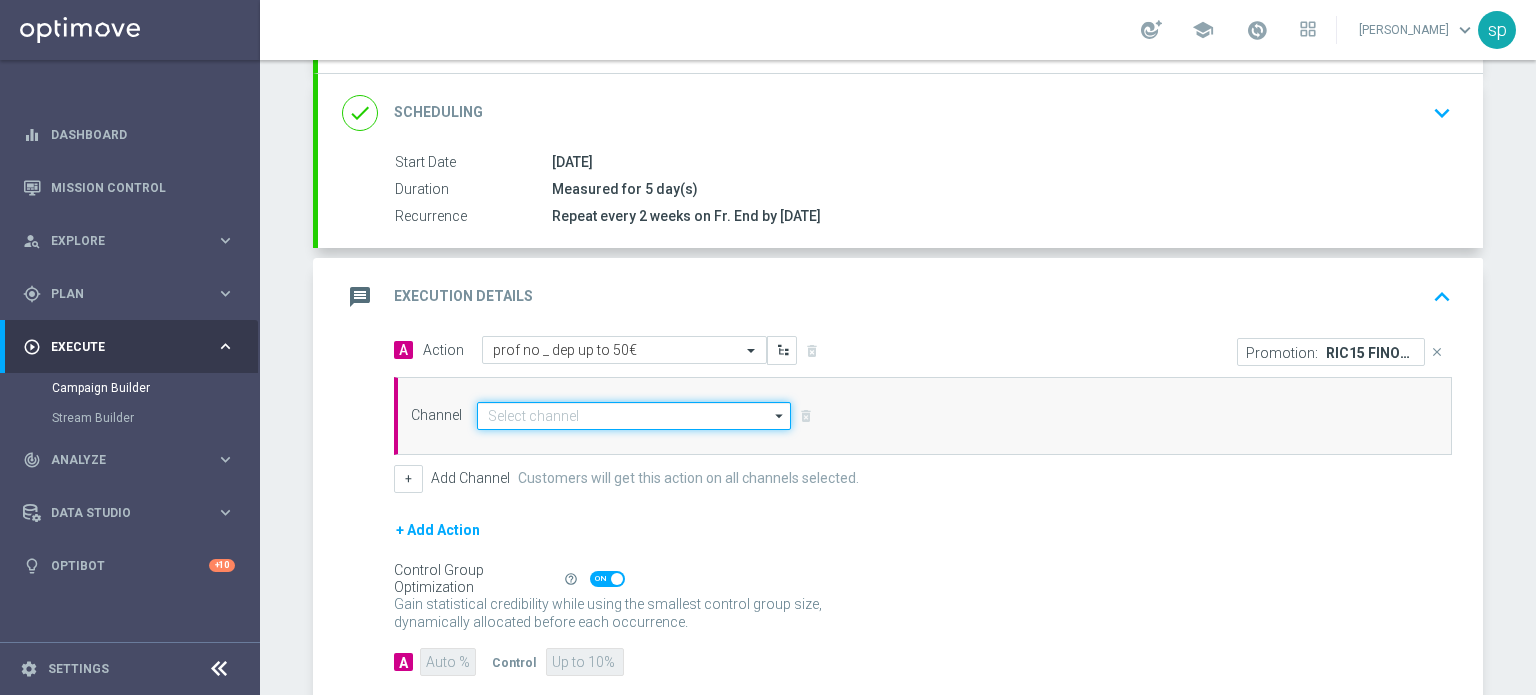 click 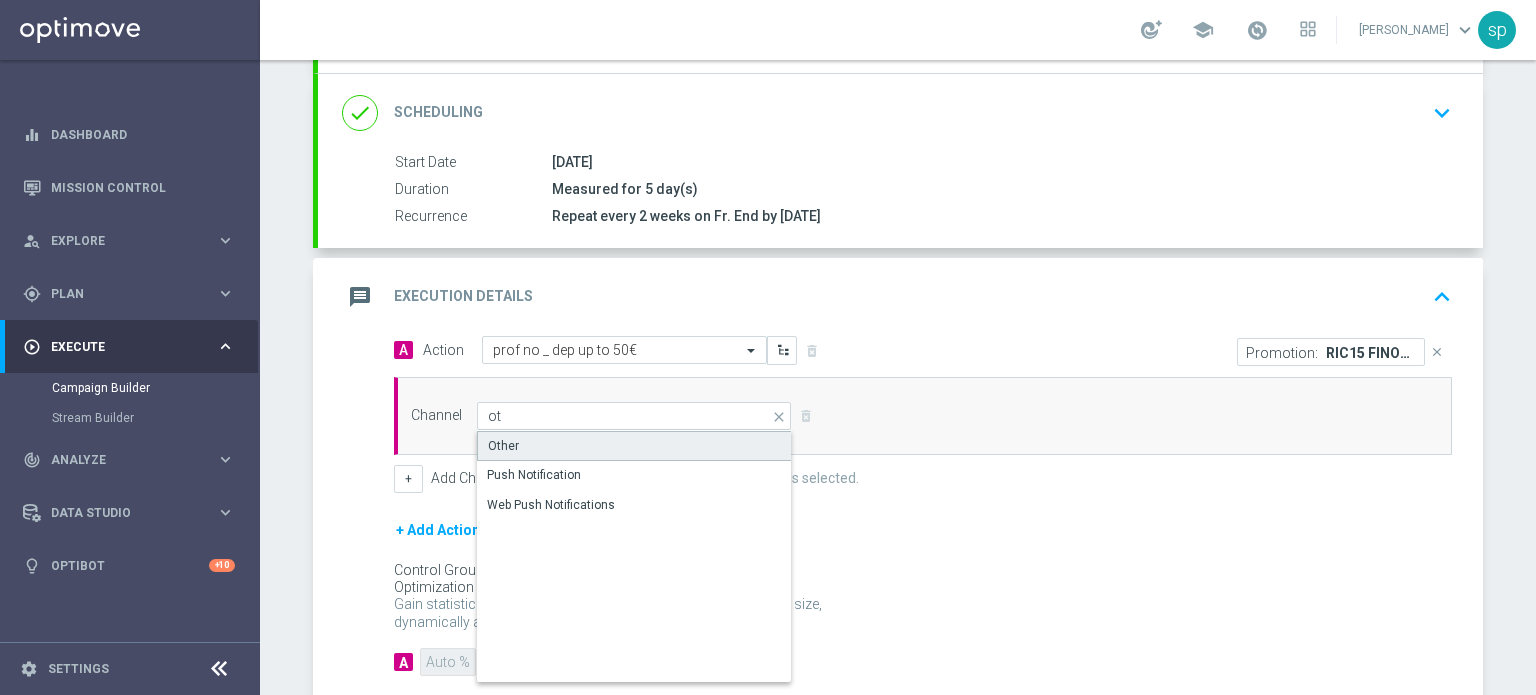 click on "Other" 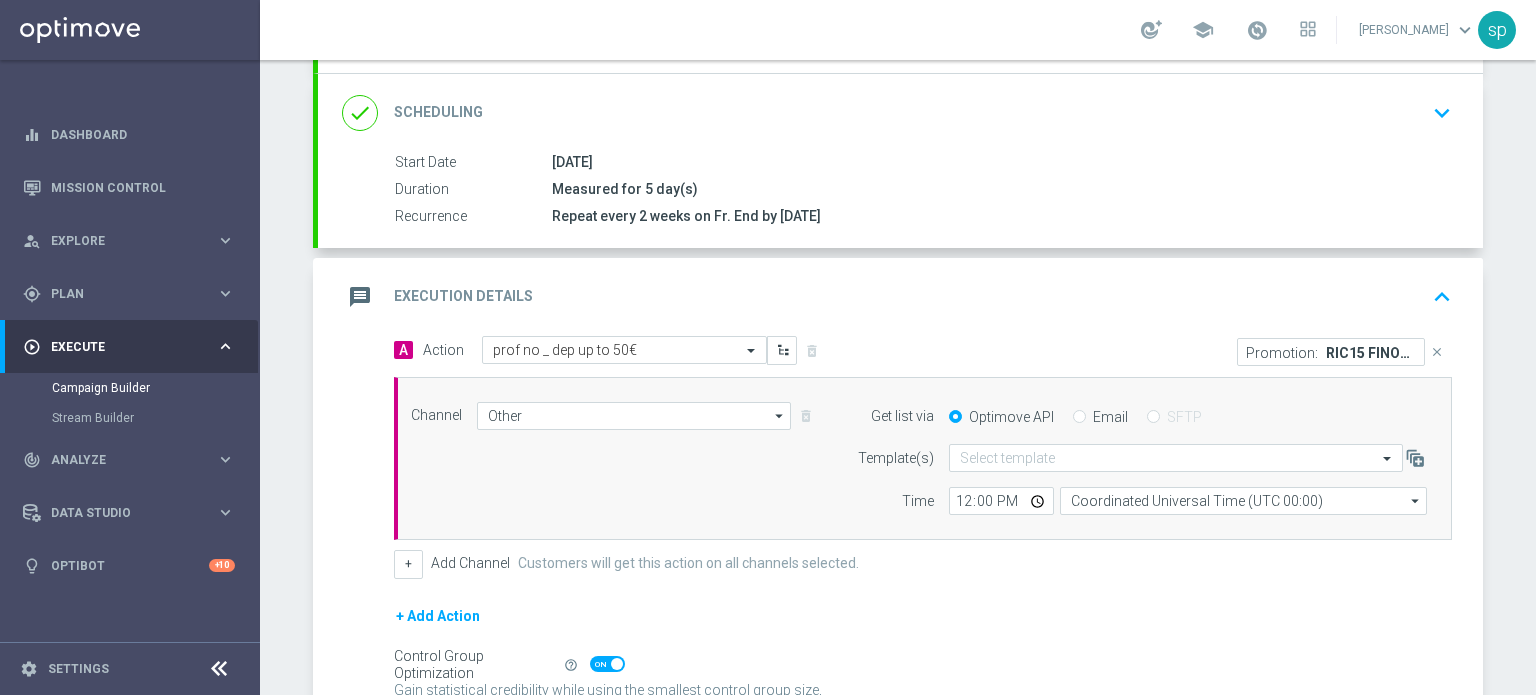click on "Email" at bounding box center (1079, 418) 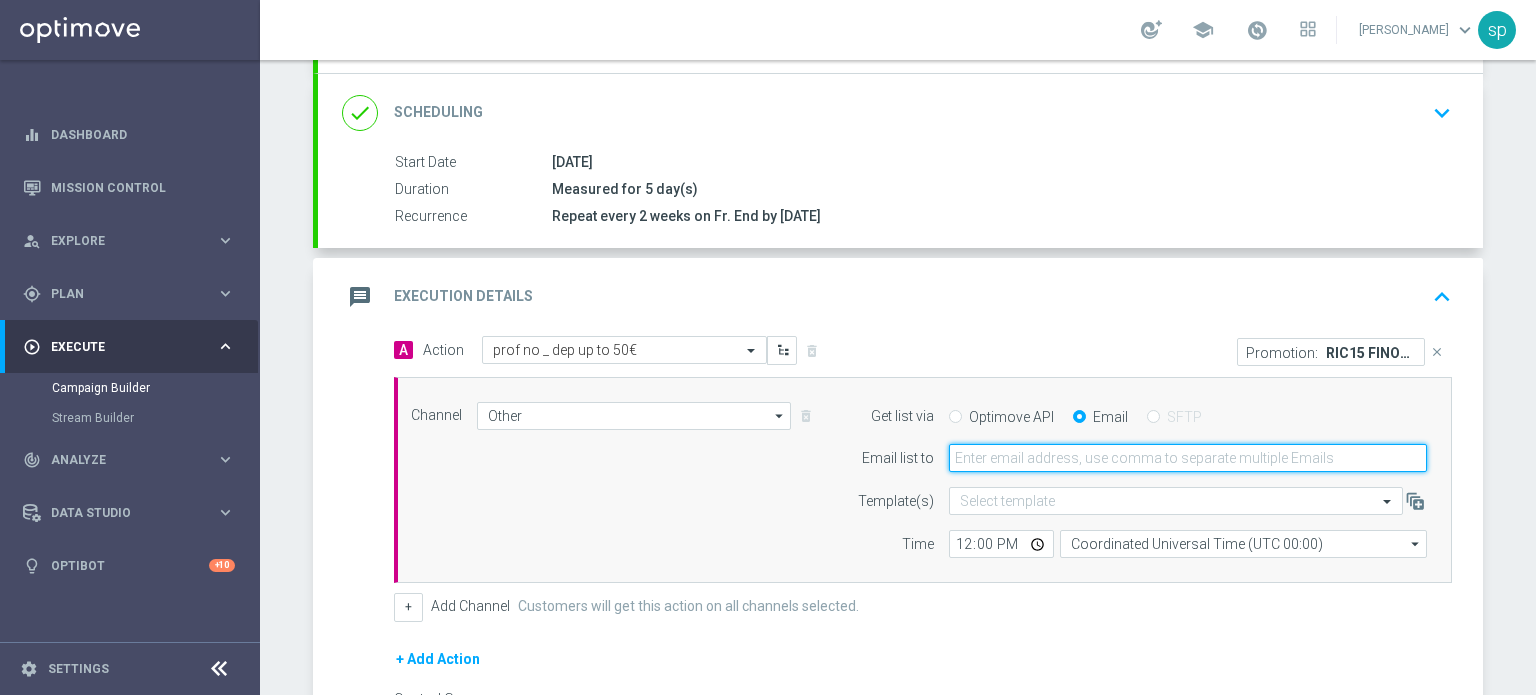 click 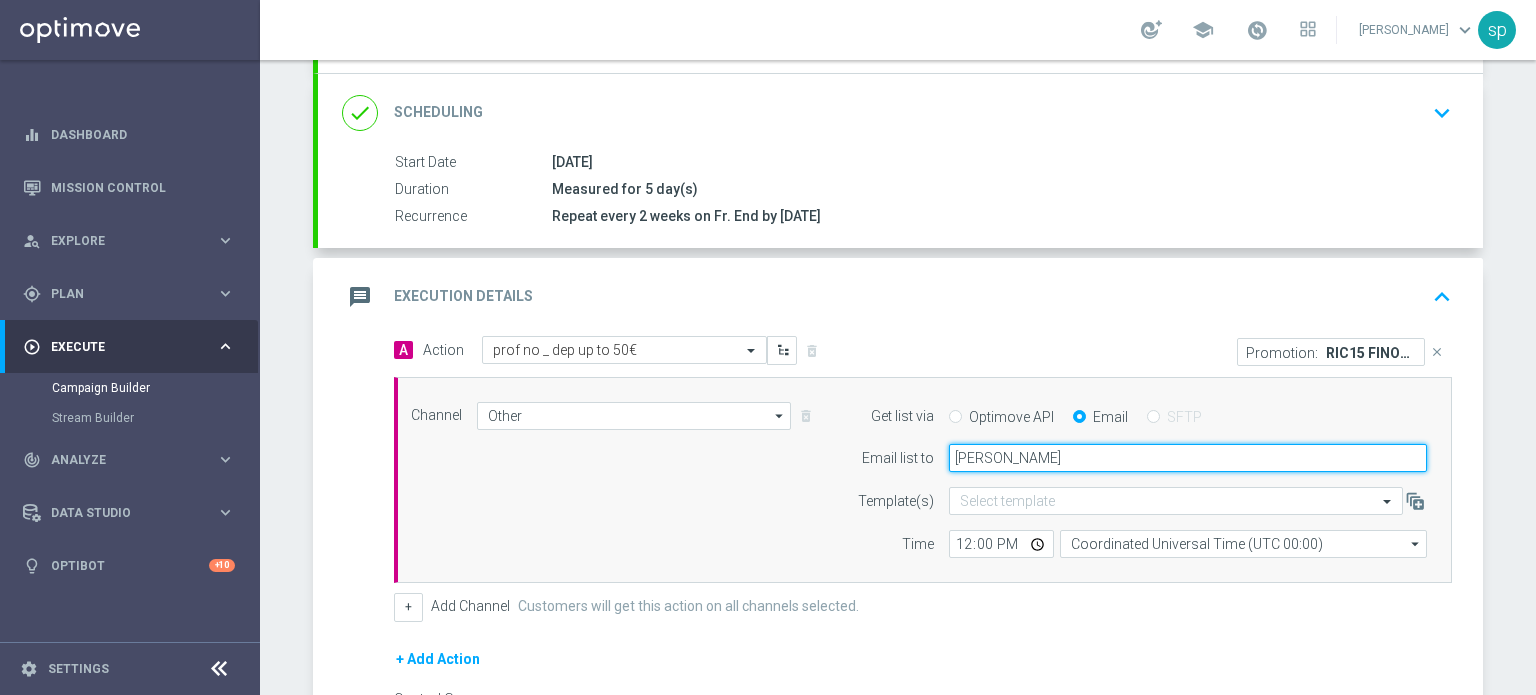 type on "sara.parisi@sisal.it" 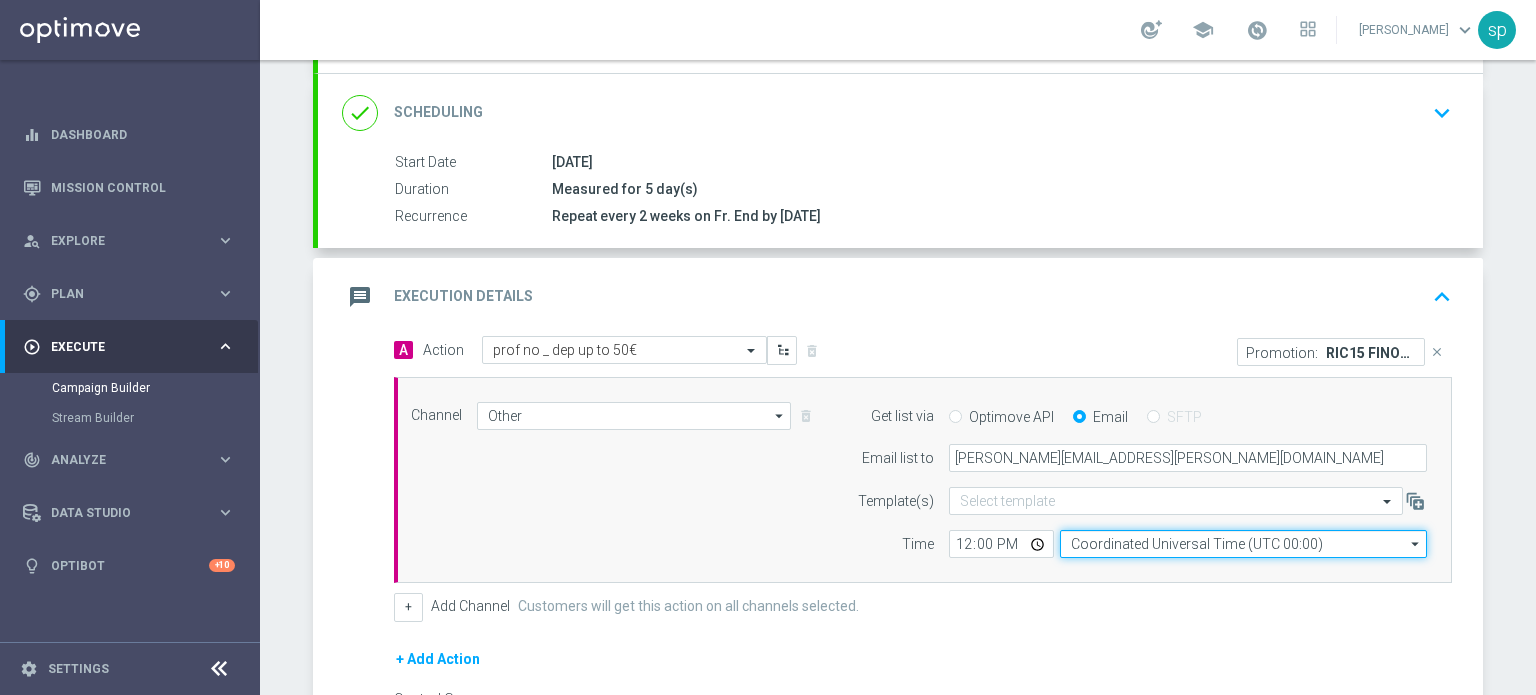 click on "Coordinated Universal Time (UTC 00:00)" 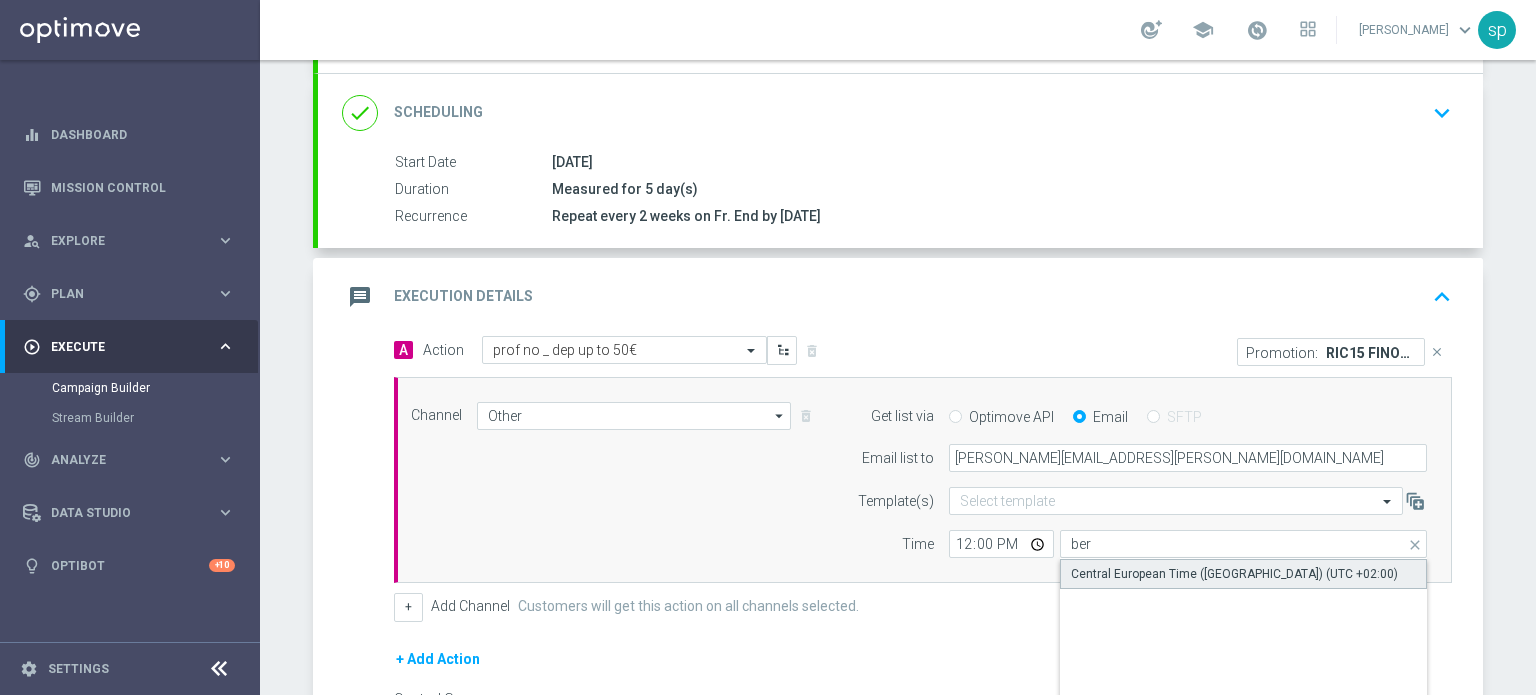 click on "Central European Time (Berlin) (UTC +02:00)" 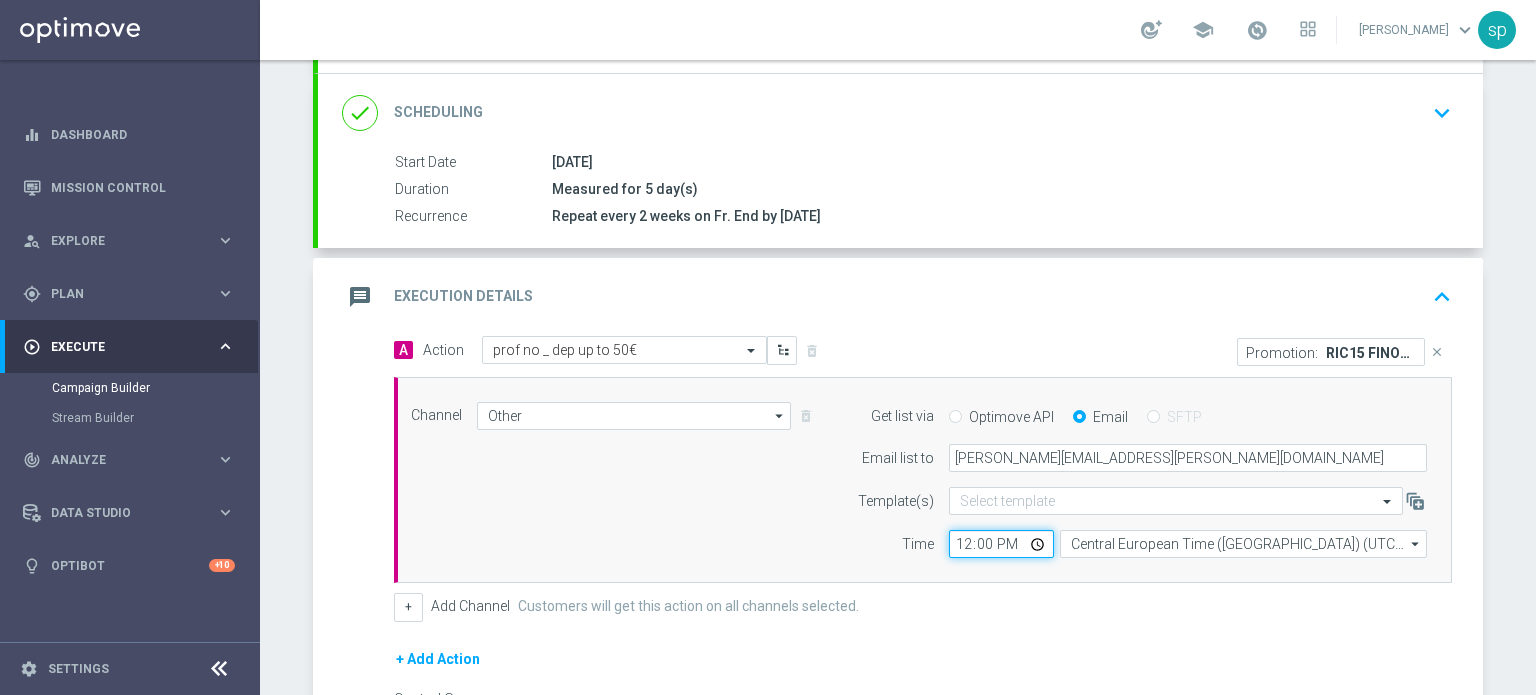 click on "12:00" 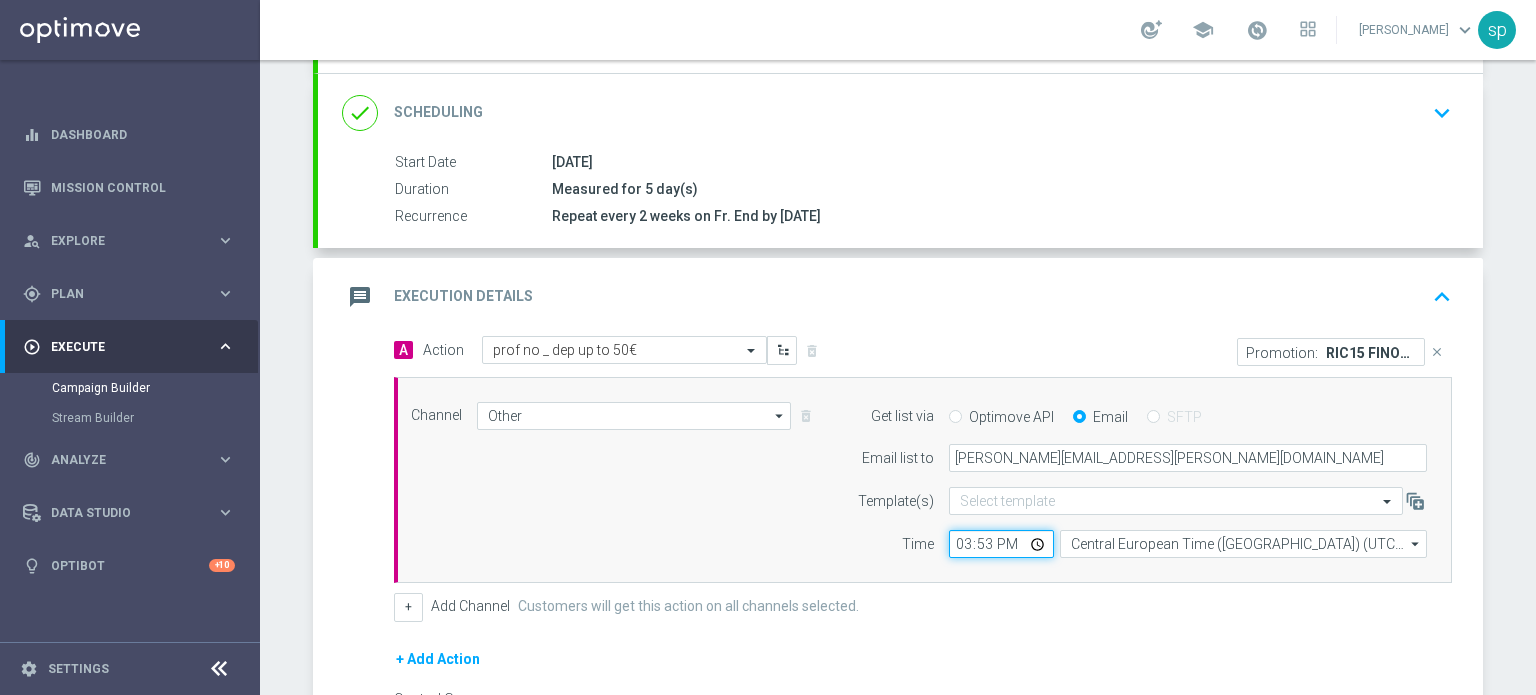 click on "15:53" 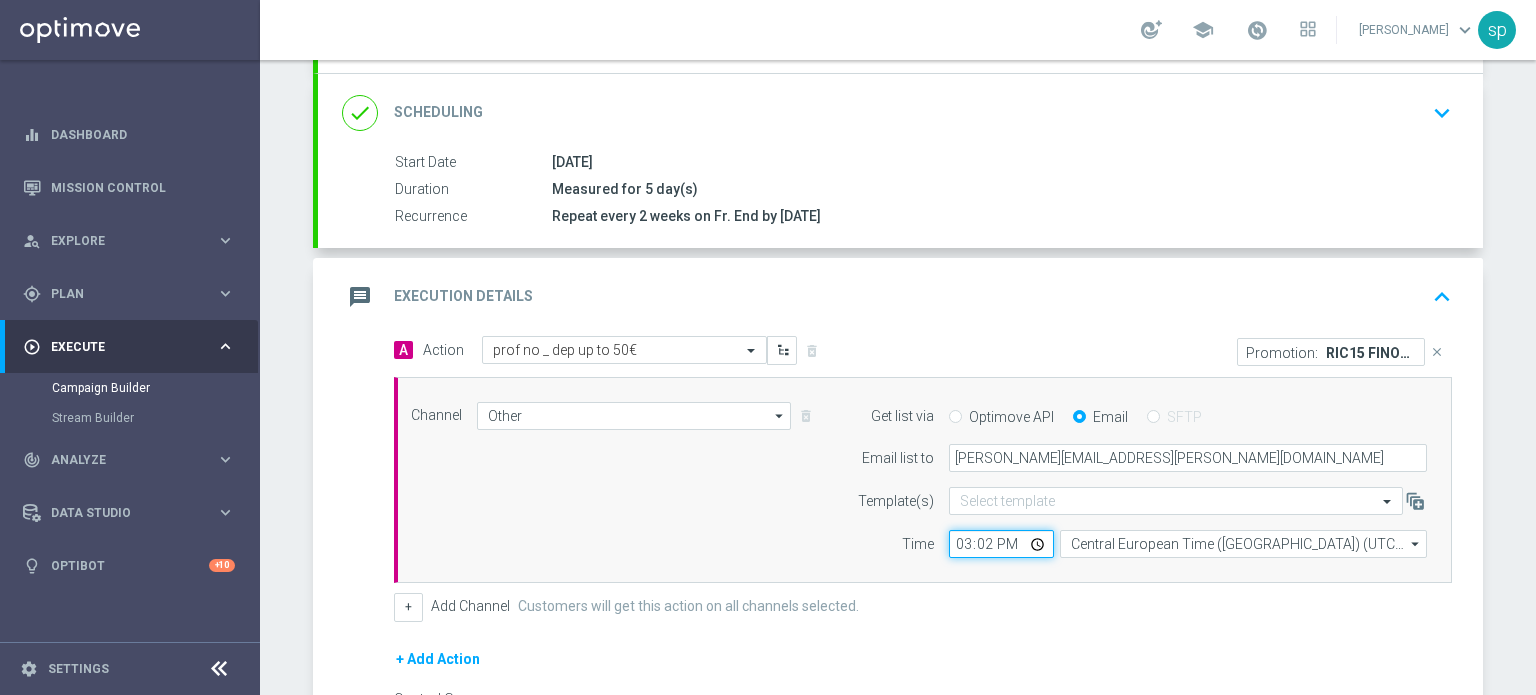 type on "15:20" 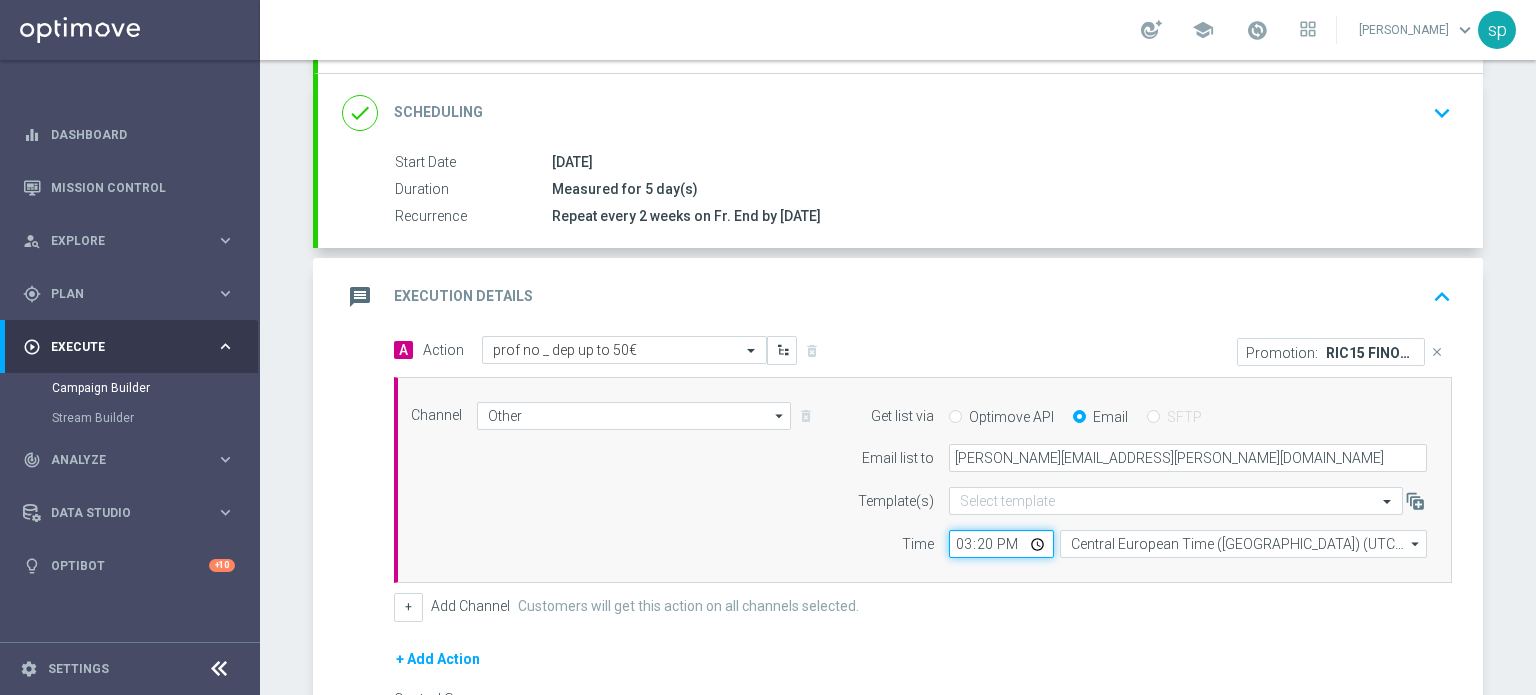 scroll, scrollTop: 427, scrollLeft: 0, axis: vertical 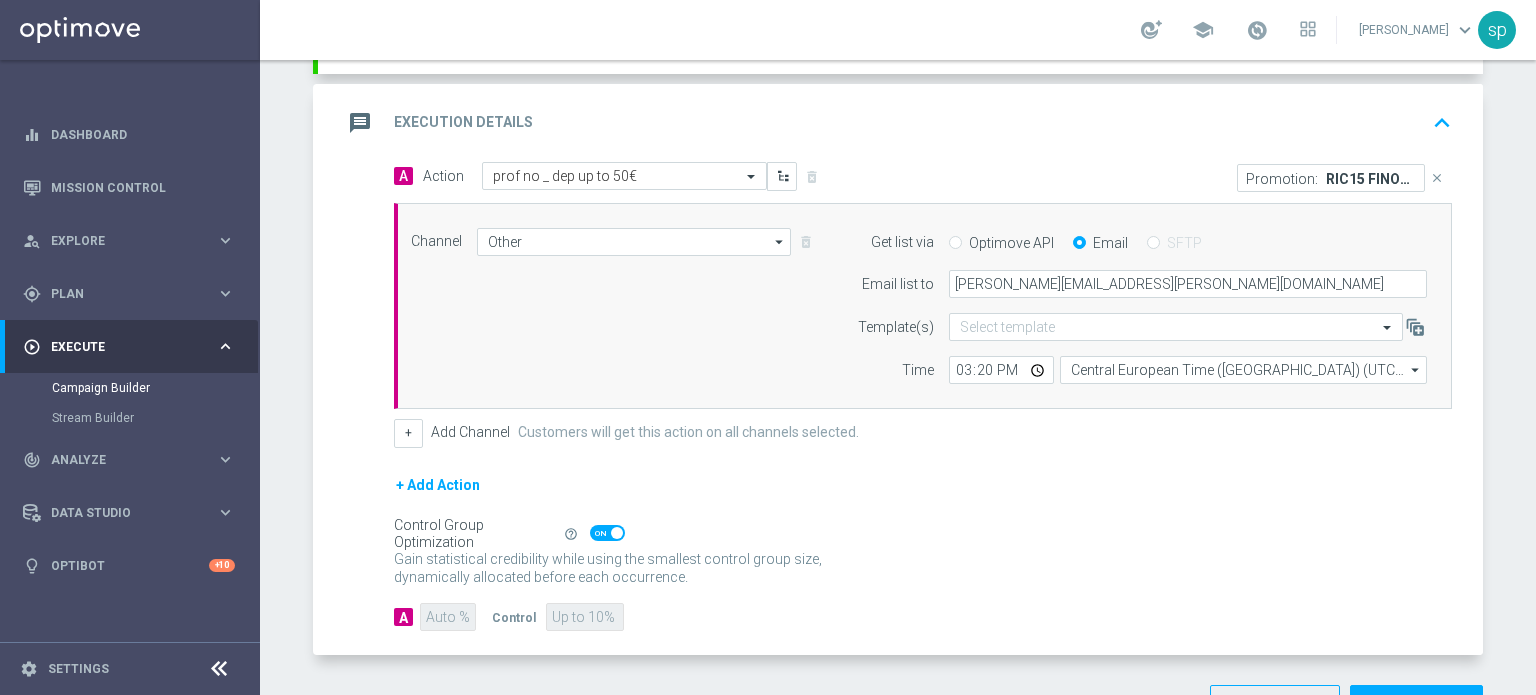 click 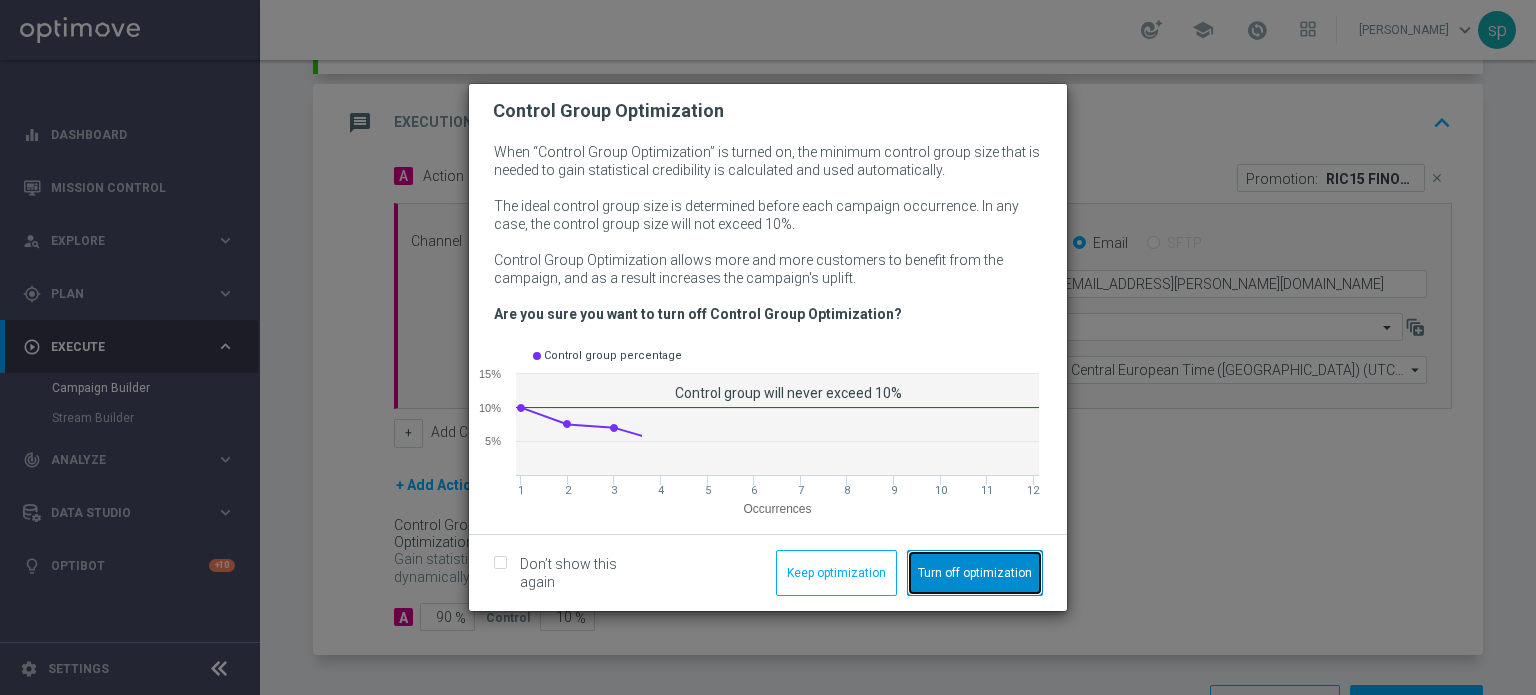 click on "Turn off optimization" 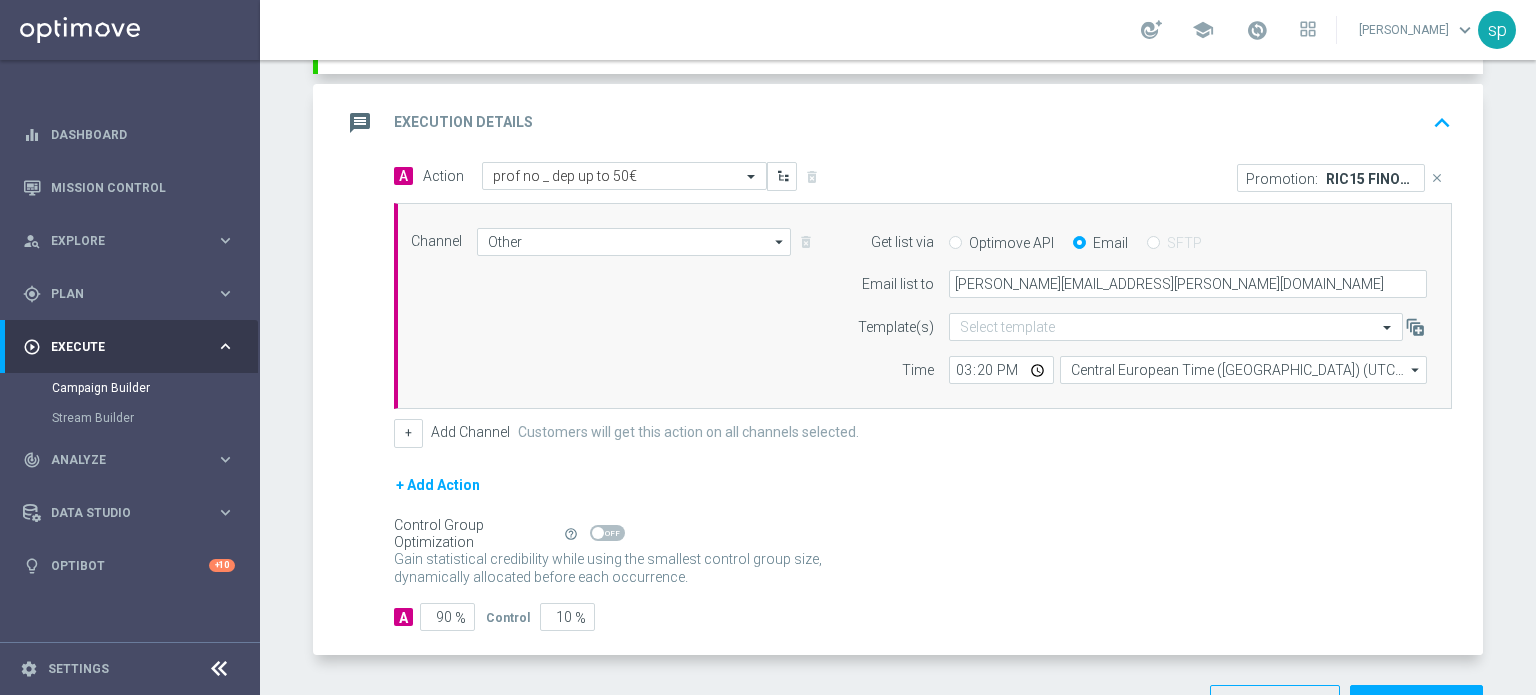 scroll, scrollTop: 491, scrollLeft: 0, axis: vertical 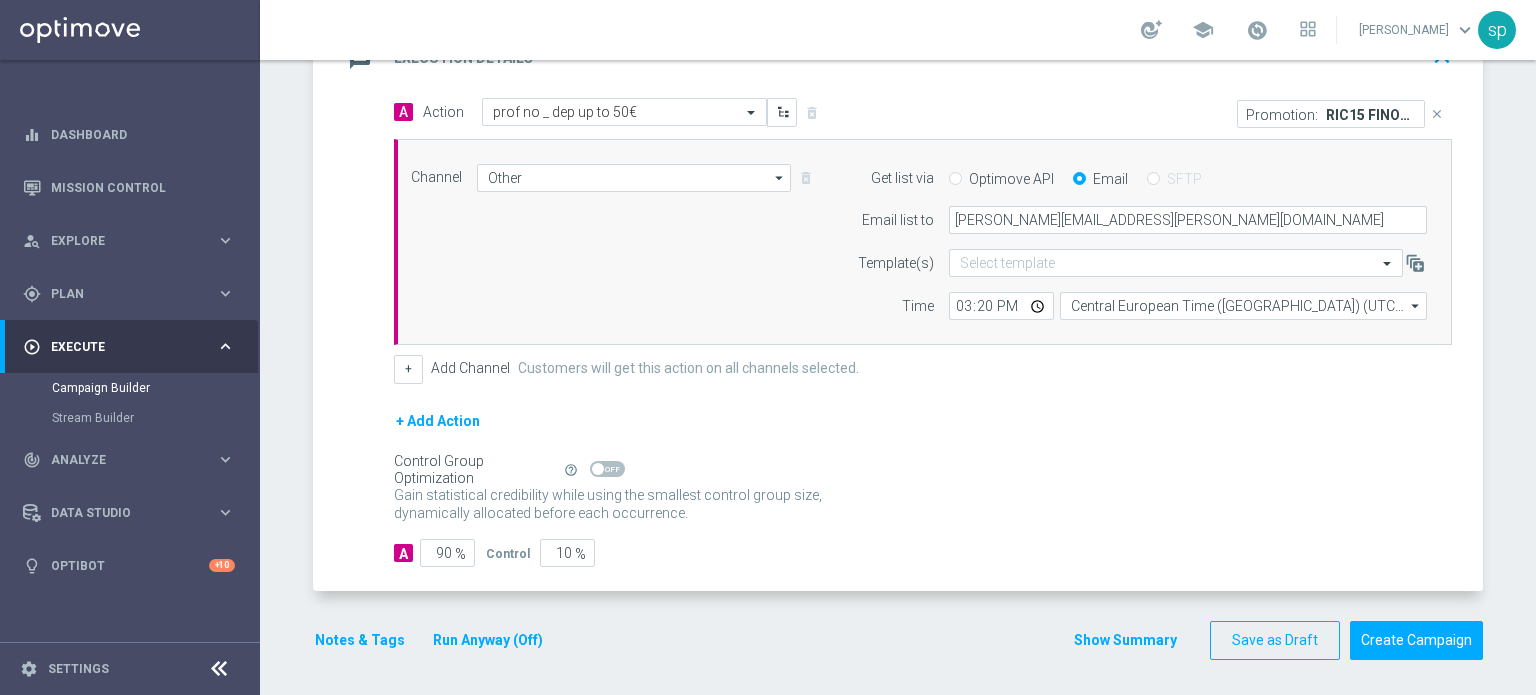 click on "Run Anyway (Off)" 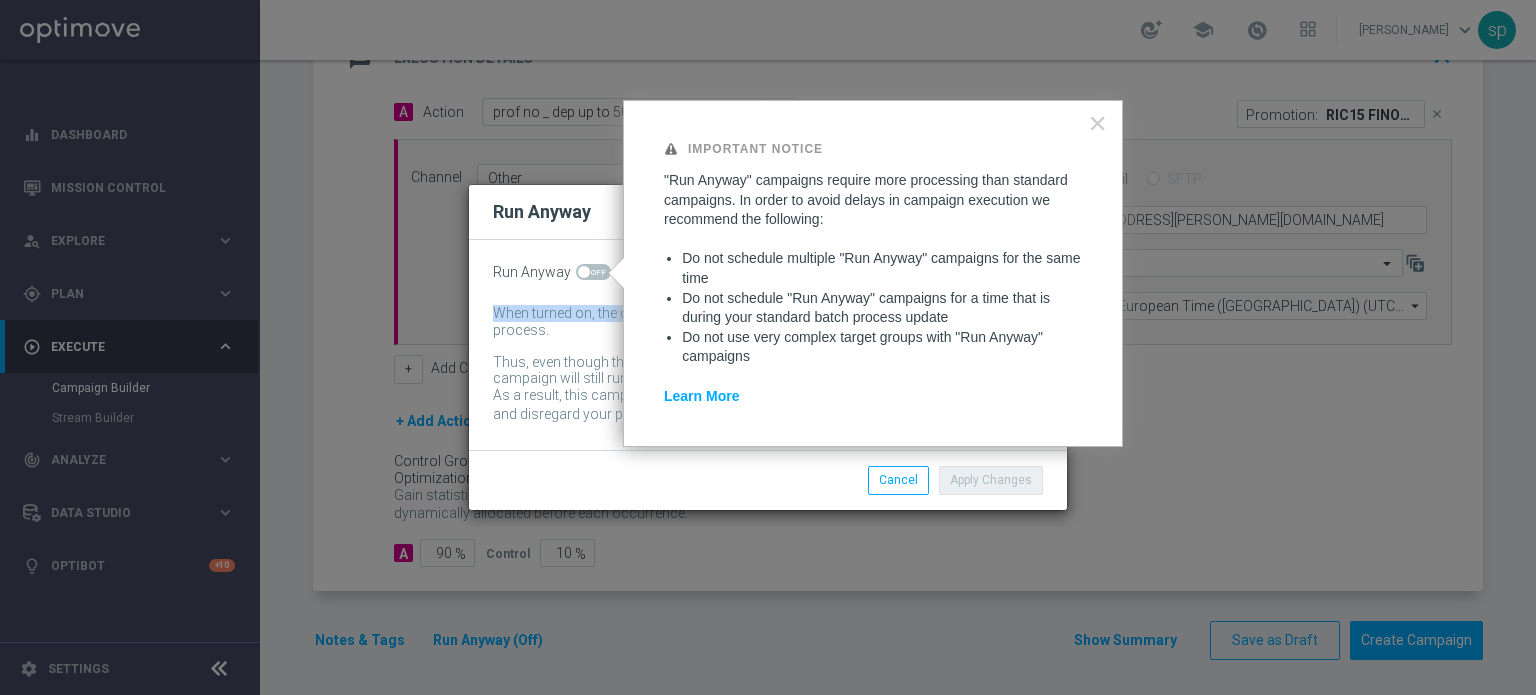 drag, startPoint x: 600, startPoint y: 263, endPoint x: 584, endPoint y: 291, distance: 32.24903 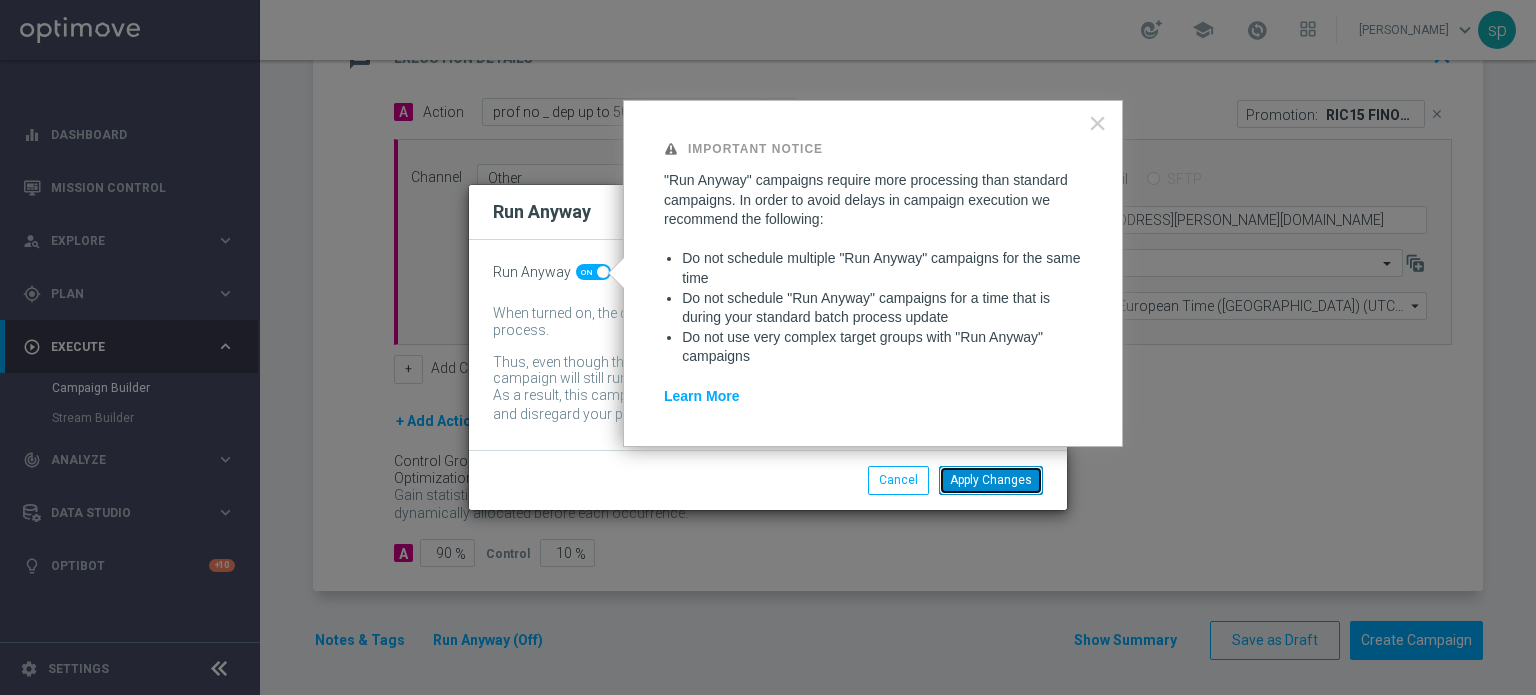 click on "Apply Changes" 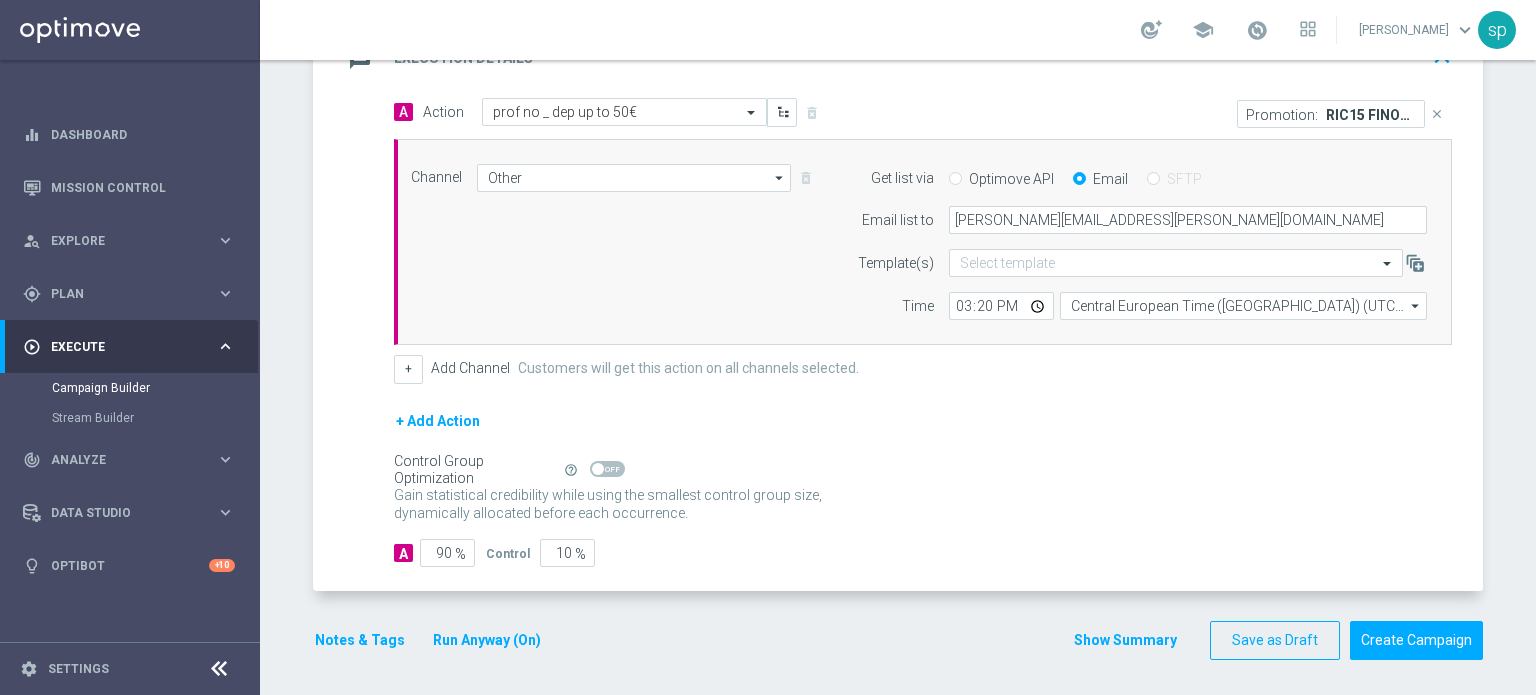 click on "Notes & Tags" 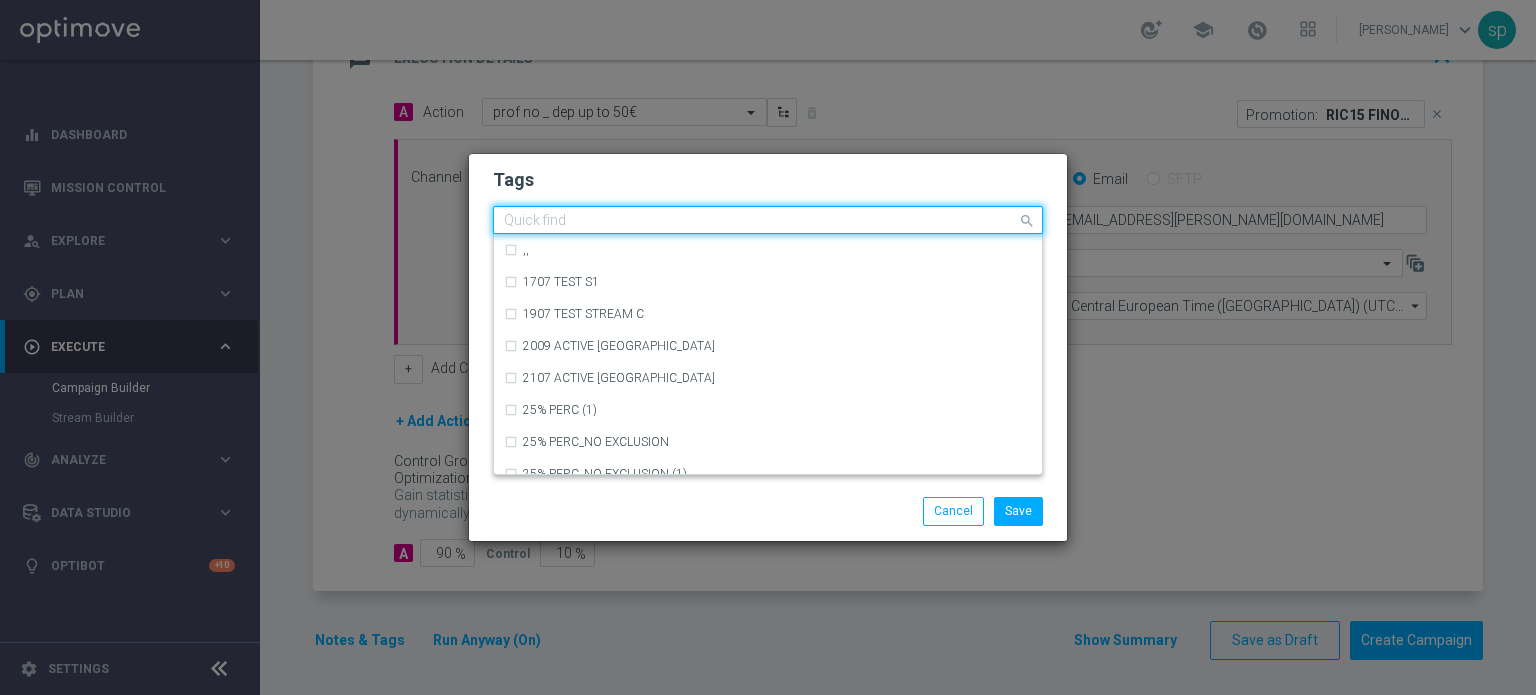 click 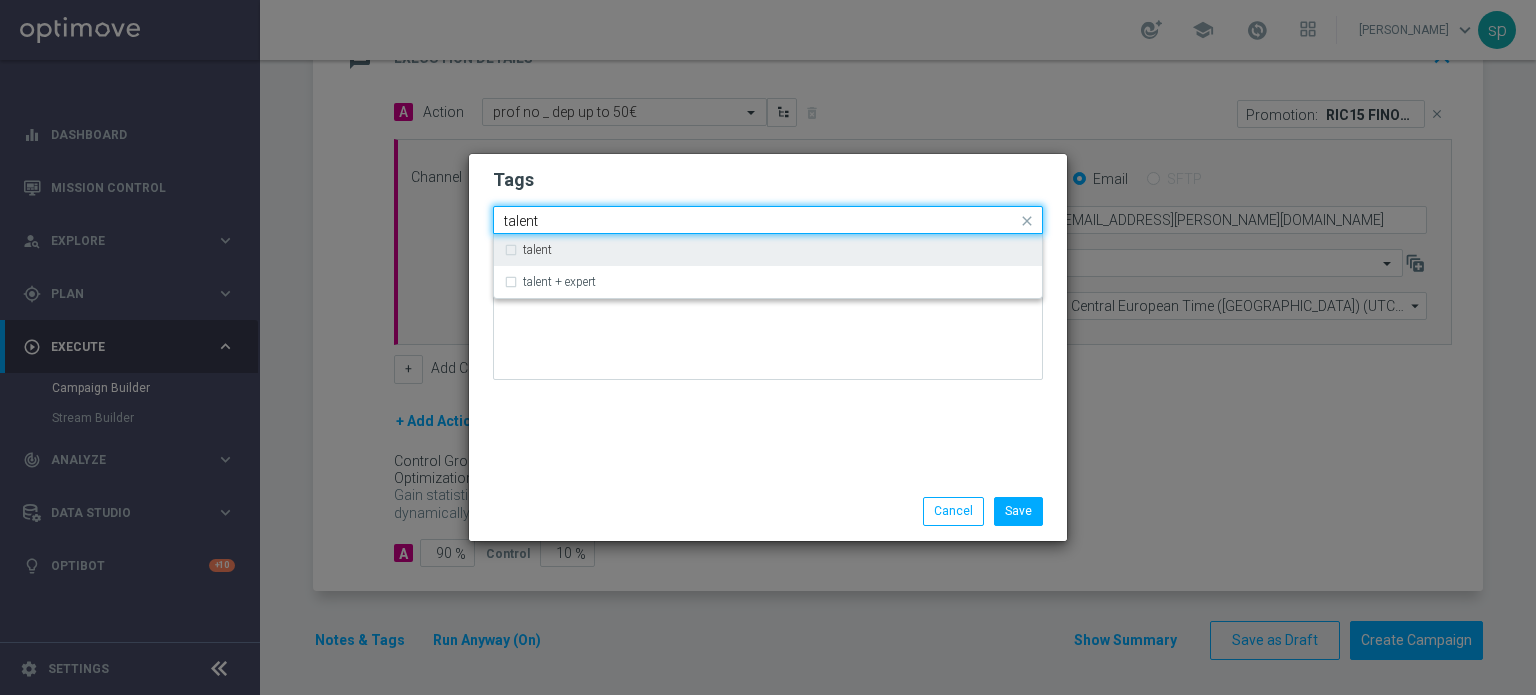 click on "talent" at bounding box center (537, 250) 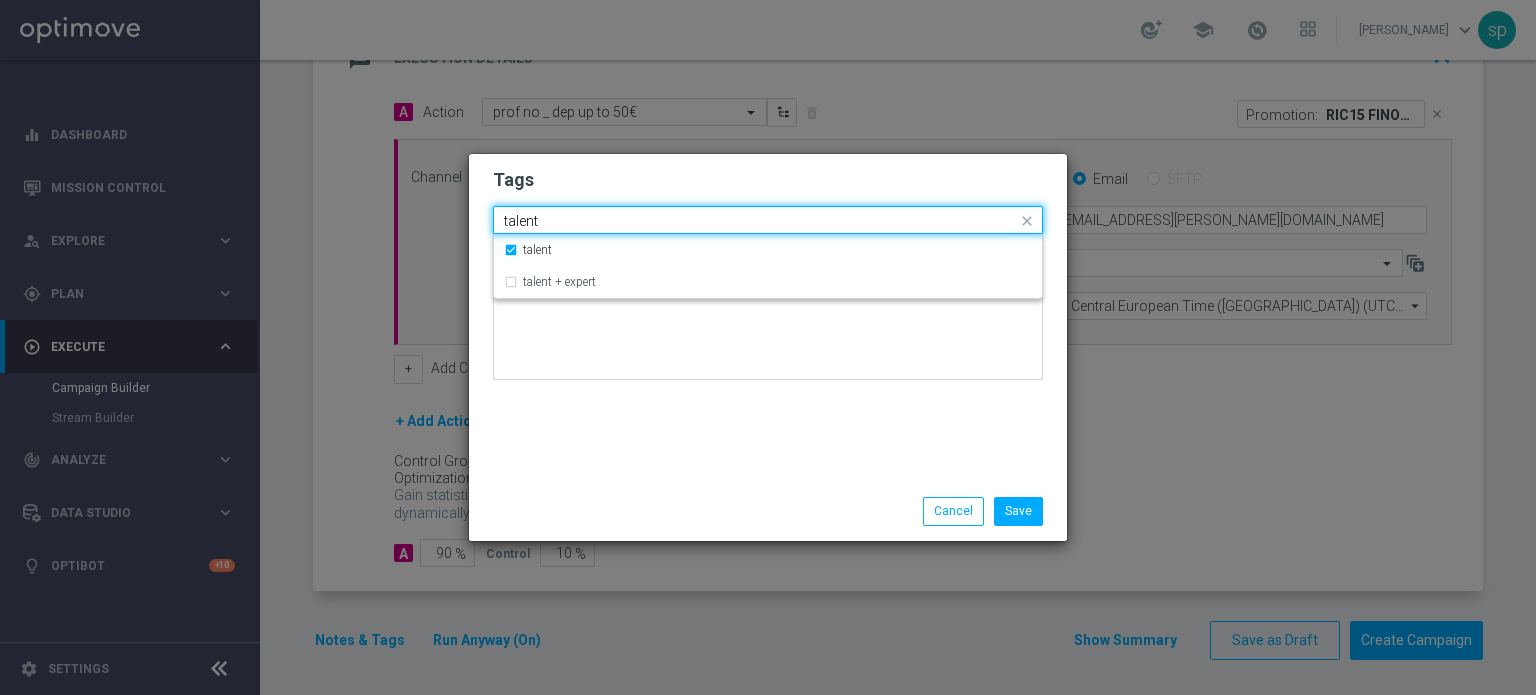 drag, startPoint x: 556, startPoint y: 227, endPoint x: 418, endPoint y: 220, distance: 138.17743 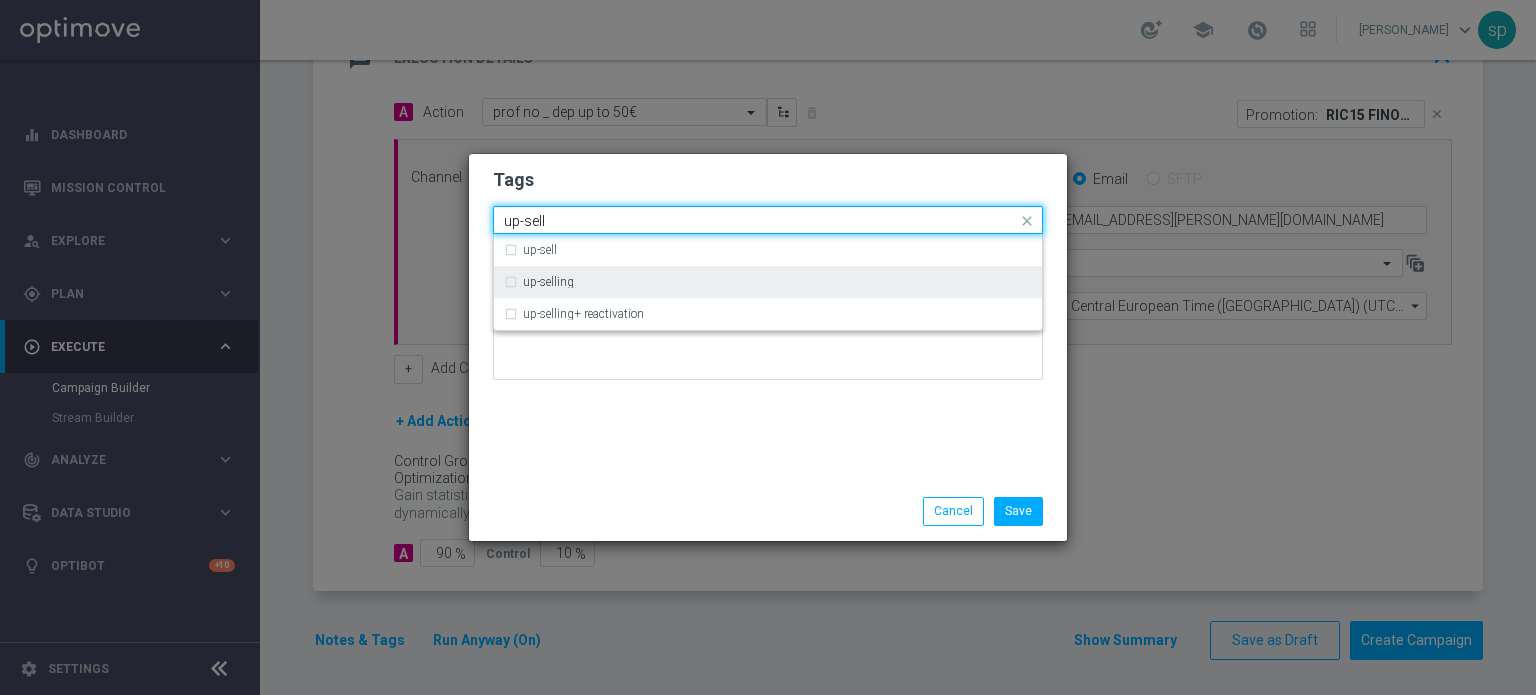 click on "up-selling" at bounding box center (768, 282) 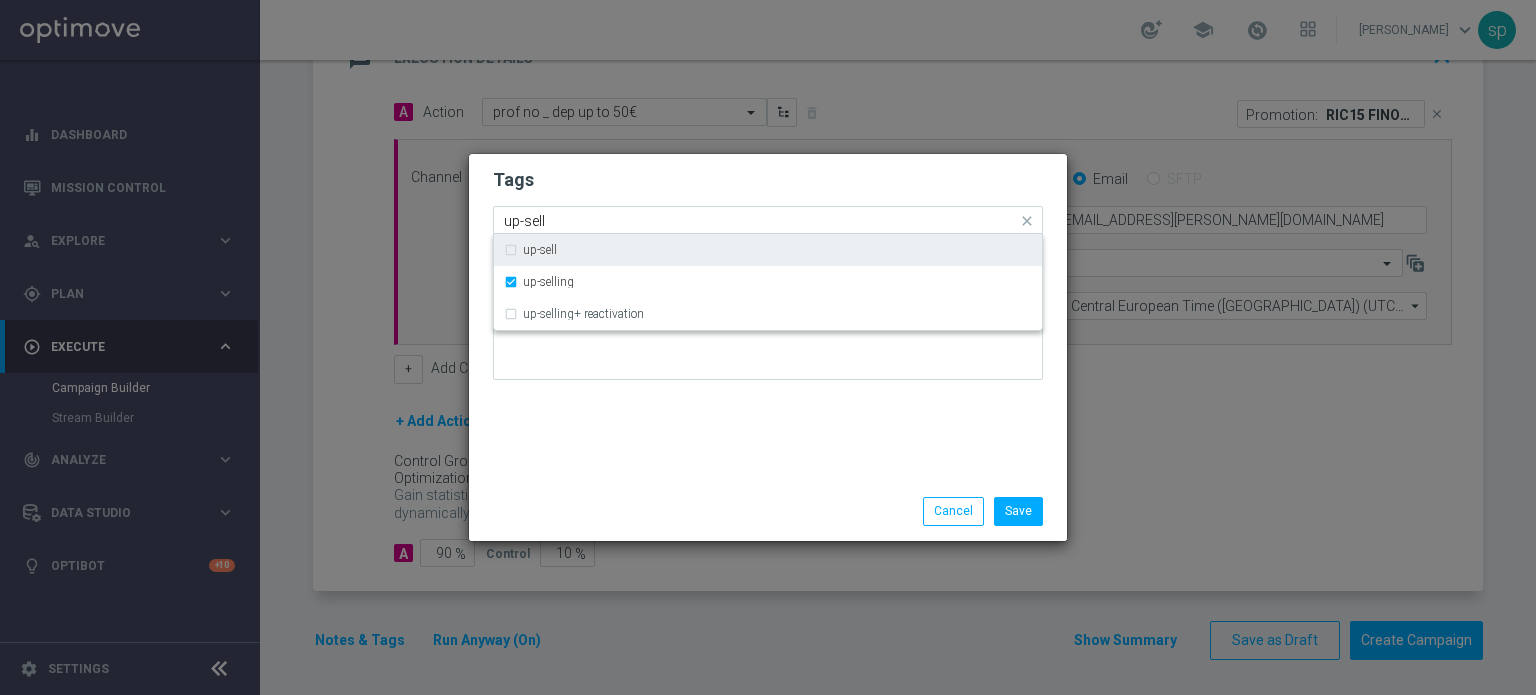 drag, startPoint x: 590, startPoint y: 229, endPoint x: 492, endPoint y: 214, distance: 99.14131 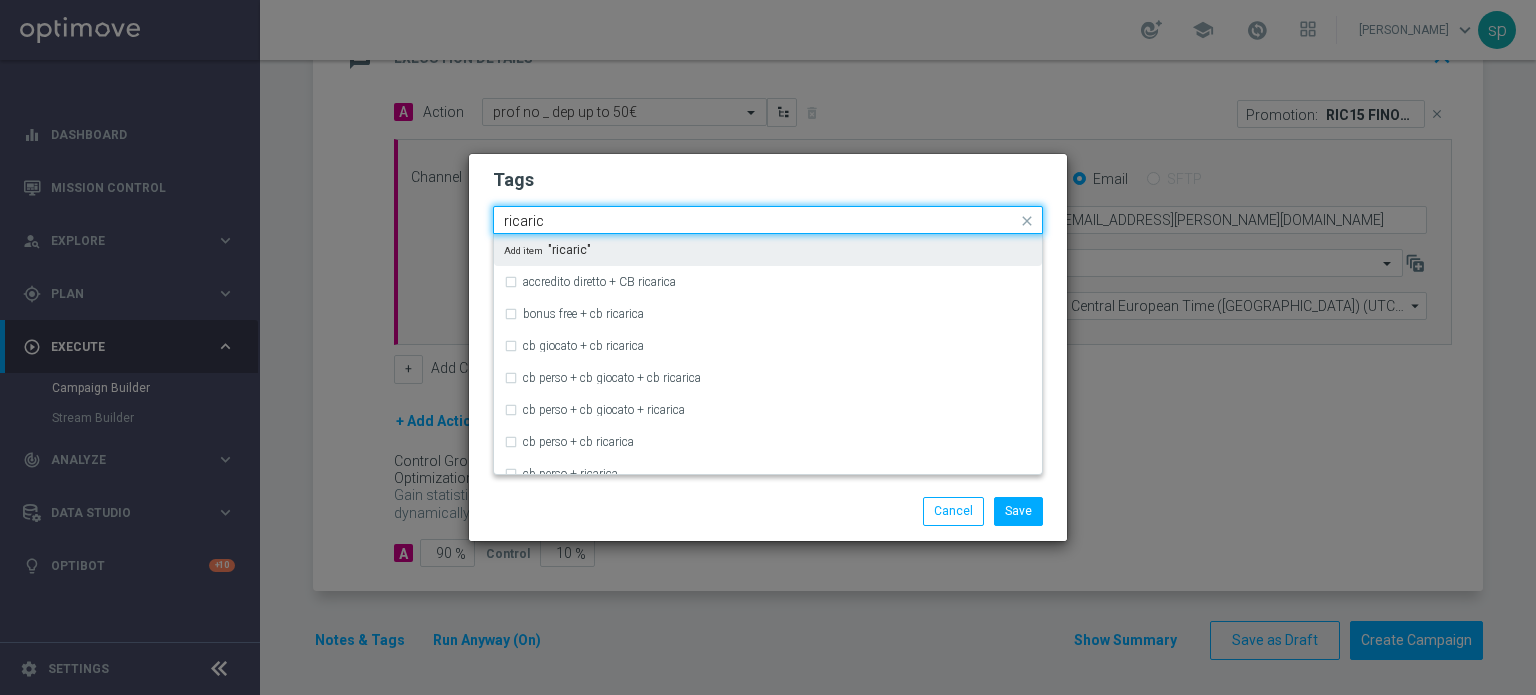 type on "ricarica" 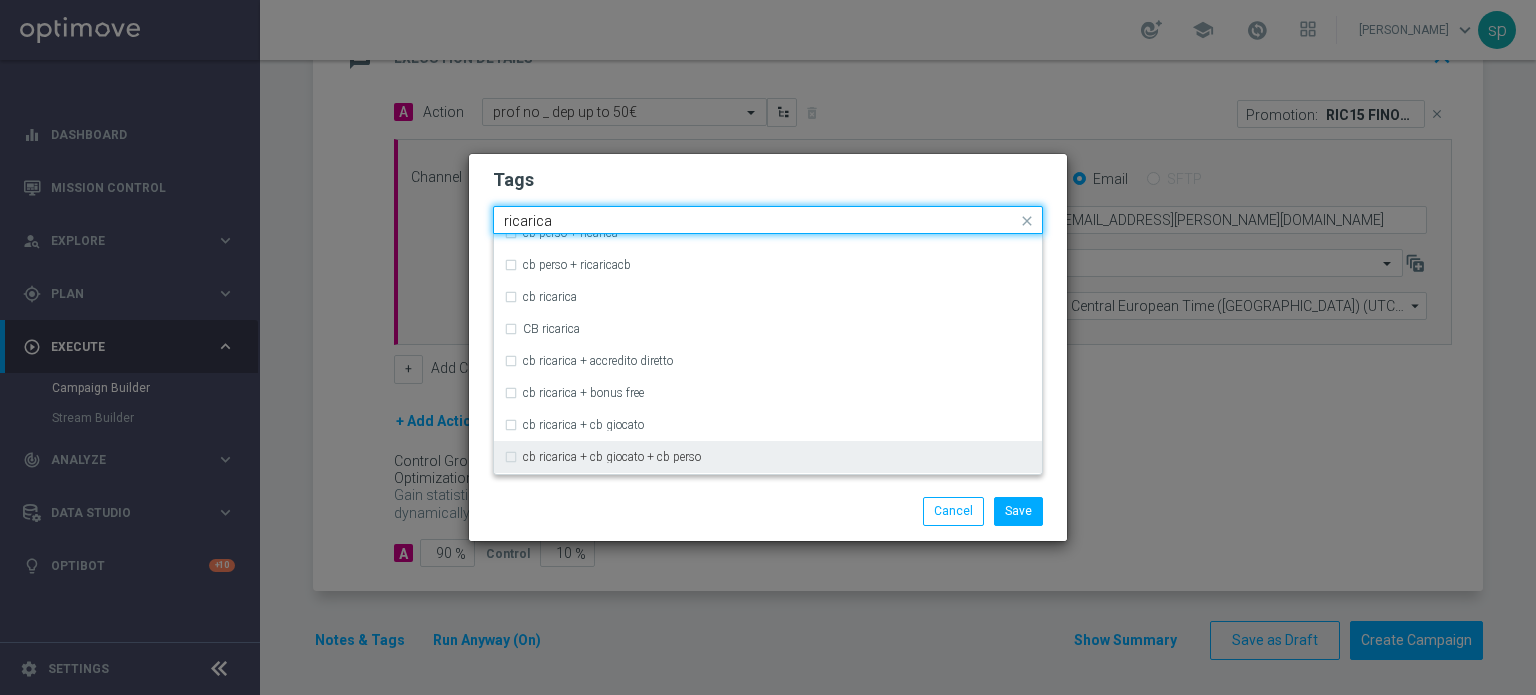 scroll, scrollTop: 419, scrollLeft: 0, axis: vertical 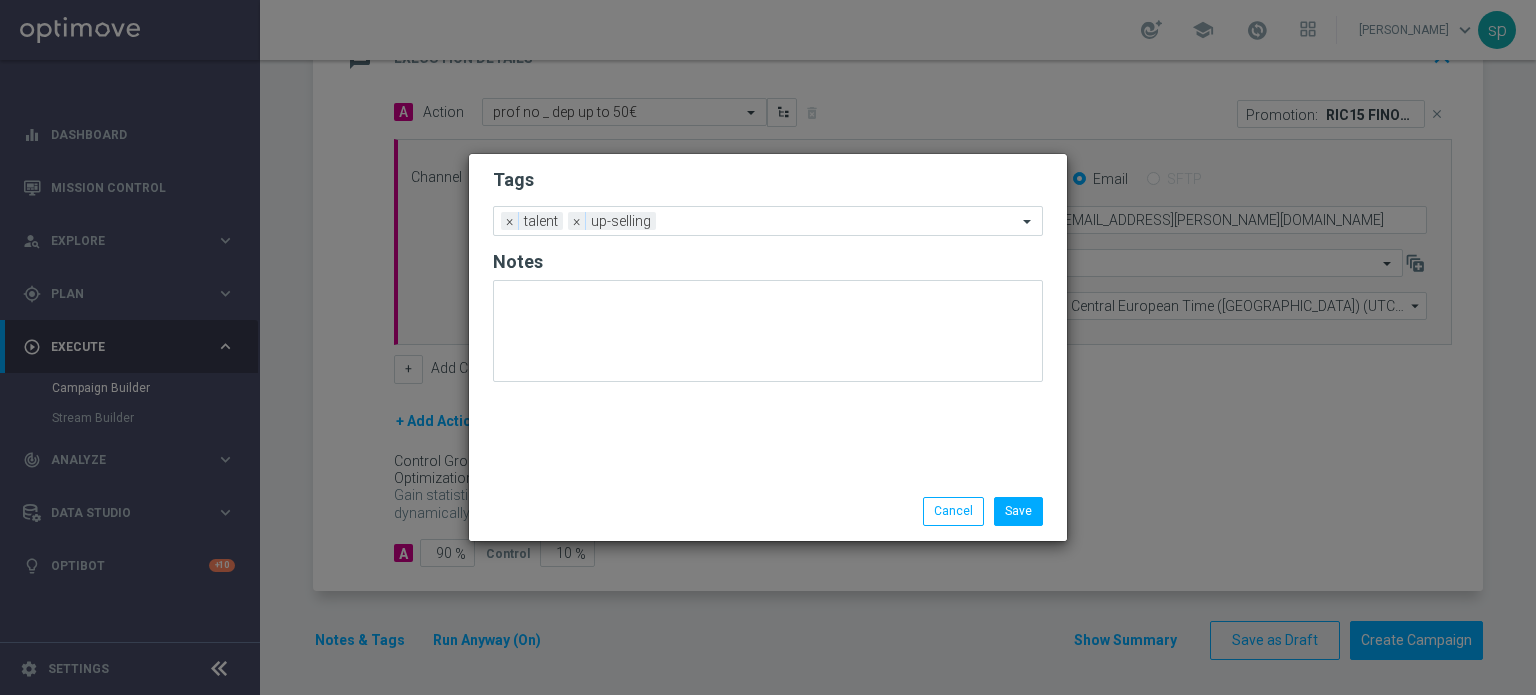 click on "Tags
Add a new tag × talent × up-selling
Notes" 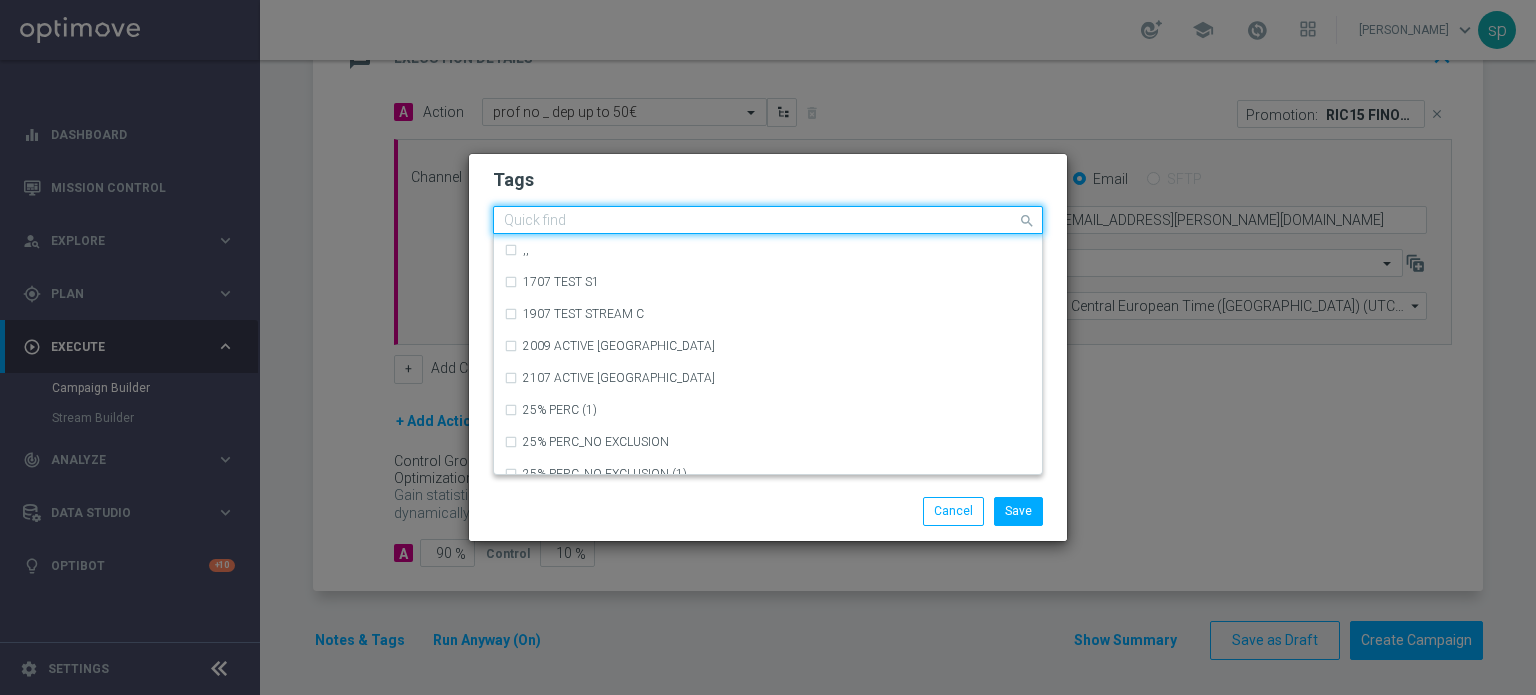 click 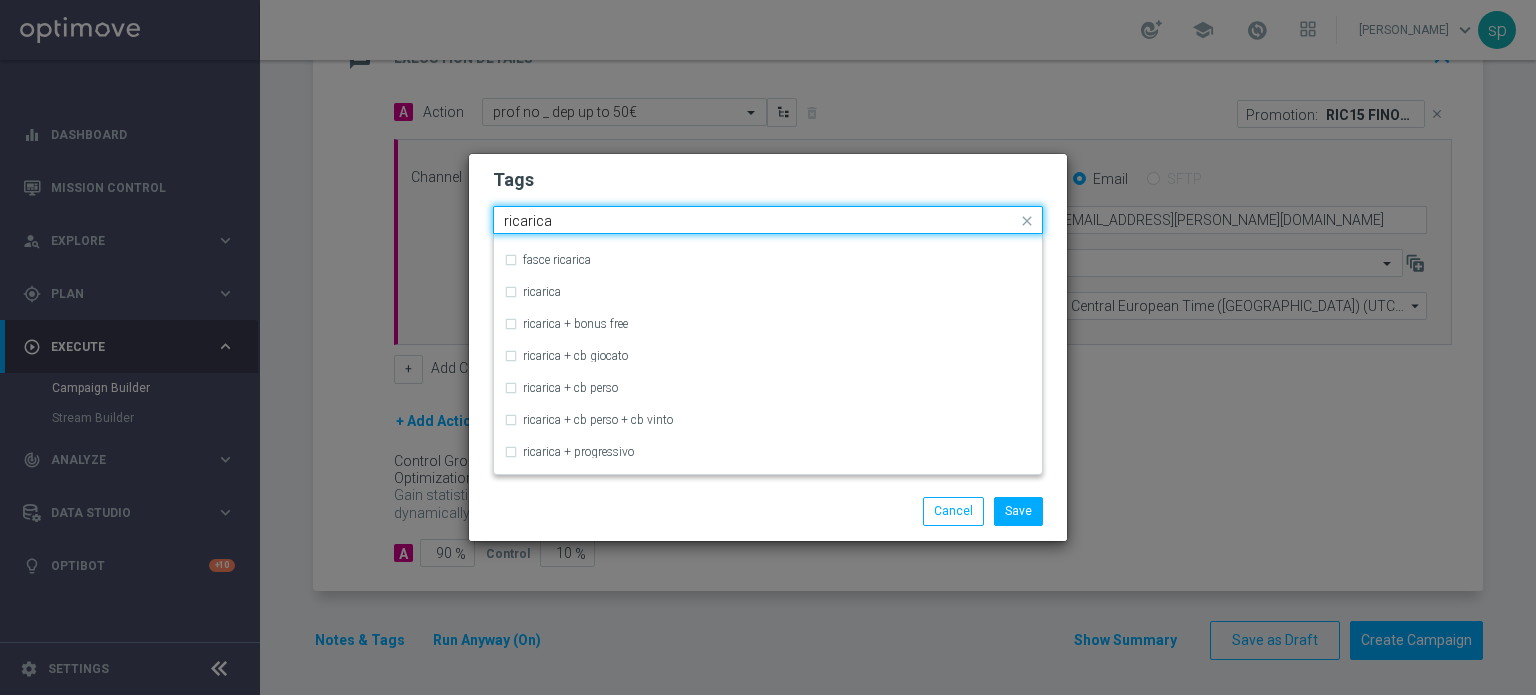 scroll, scrollTop: 628, scrollLeft: 0, axis: vertical 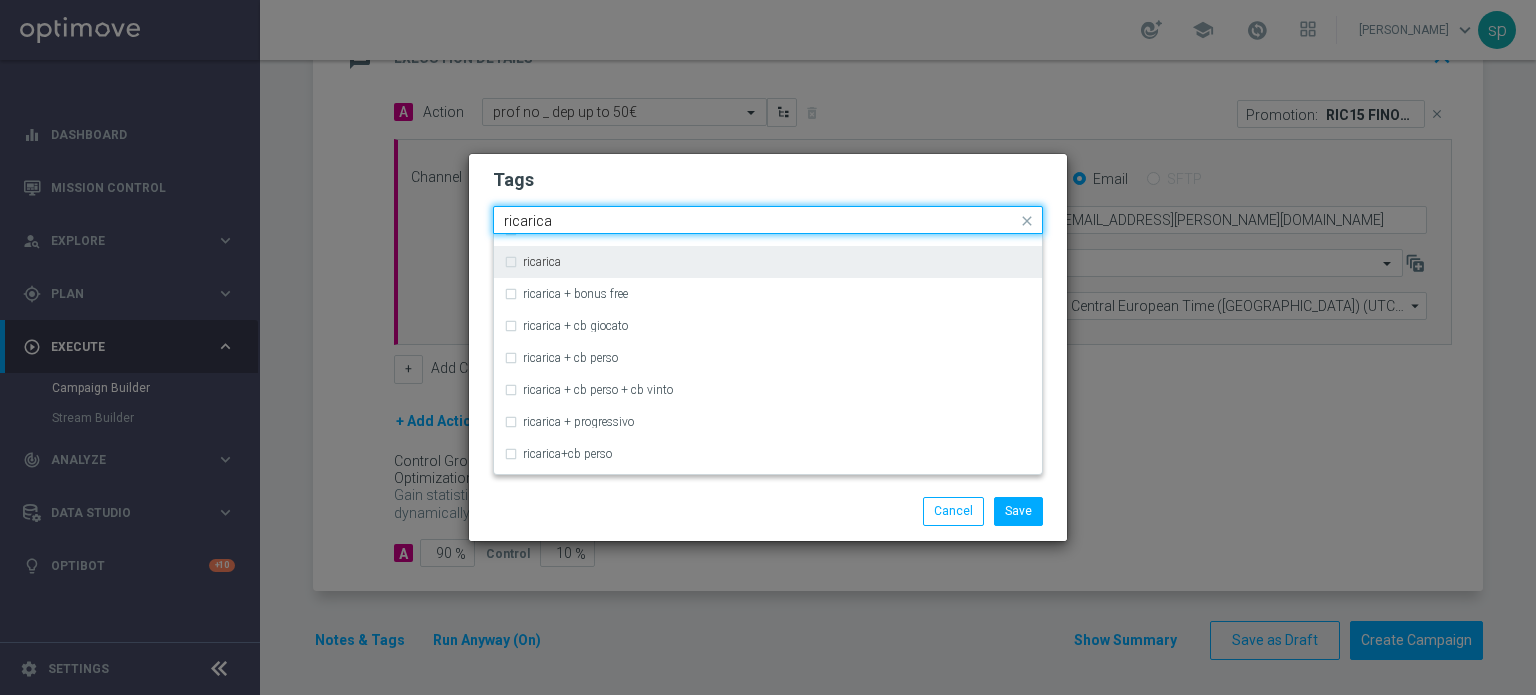 click on "ricarica" at bounding box center (768, 262) 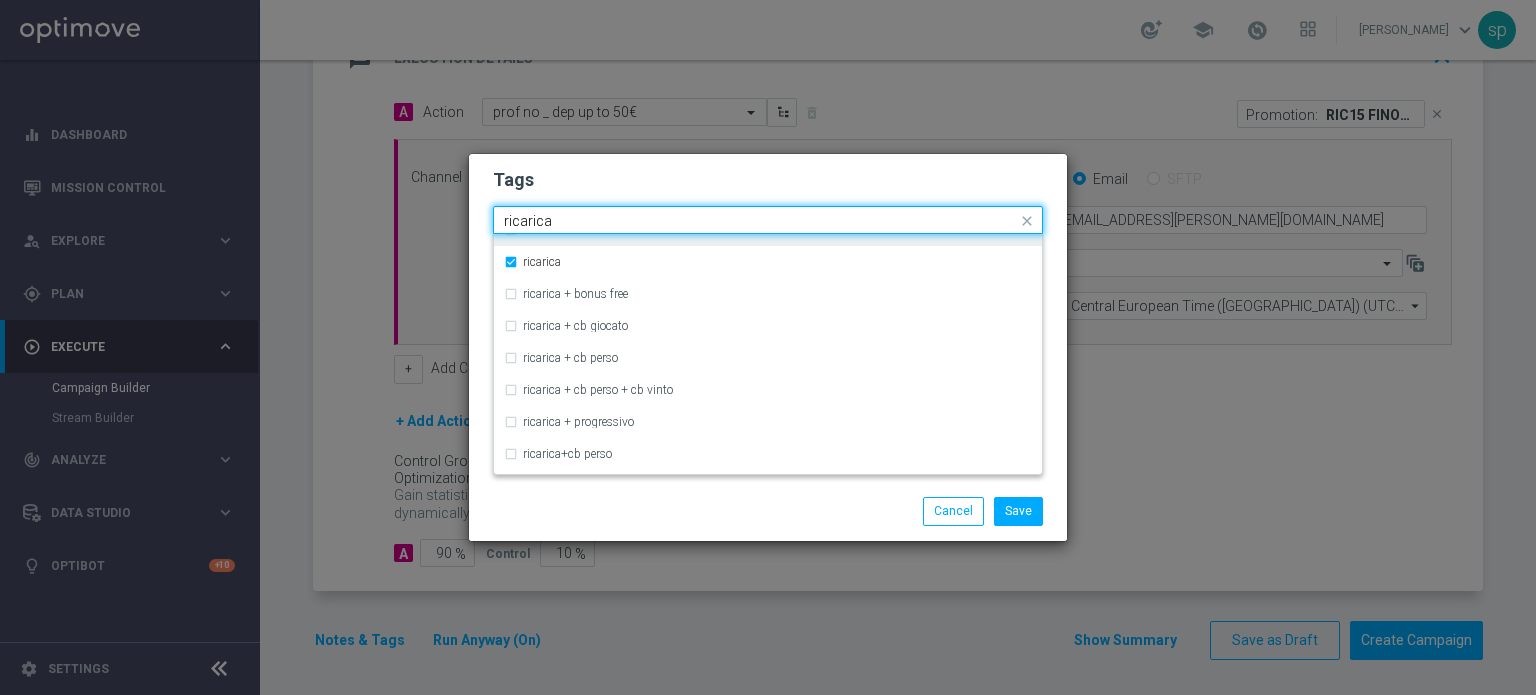 drag, startPoint x: 577, startPoint y: 215, endPoint x: 280, endPoint y: 218, distance: 297.01514 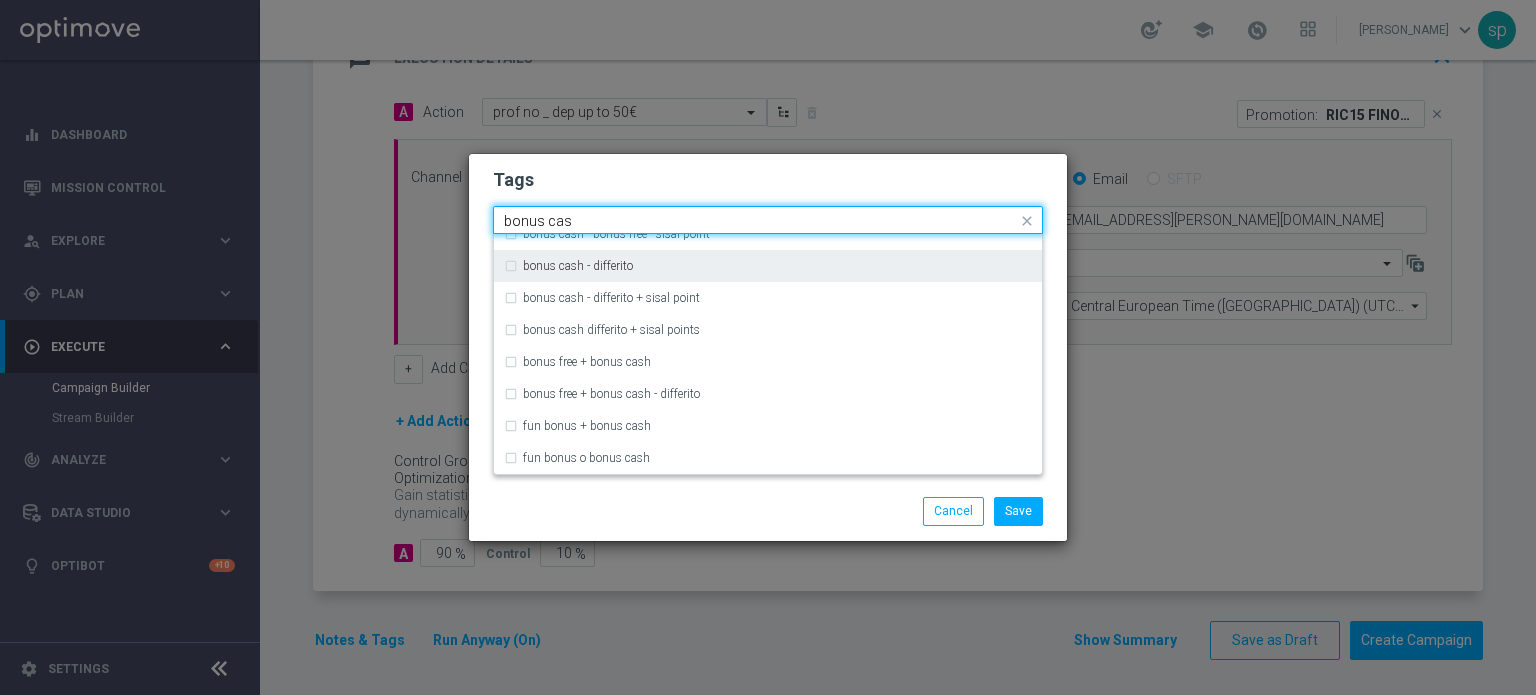 scroll, scrollTop: 158, scrollLeft: 0, axis: vertical 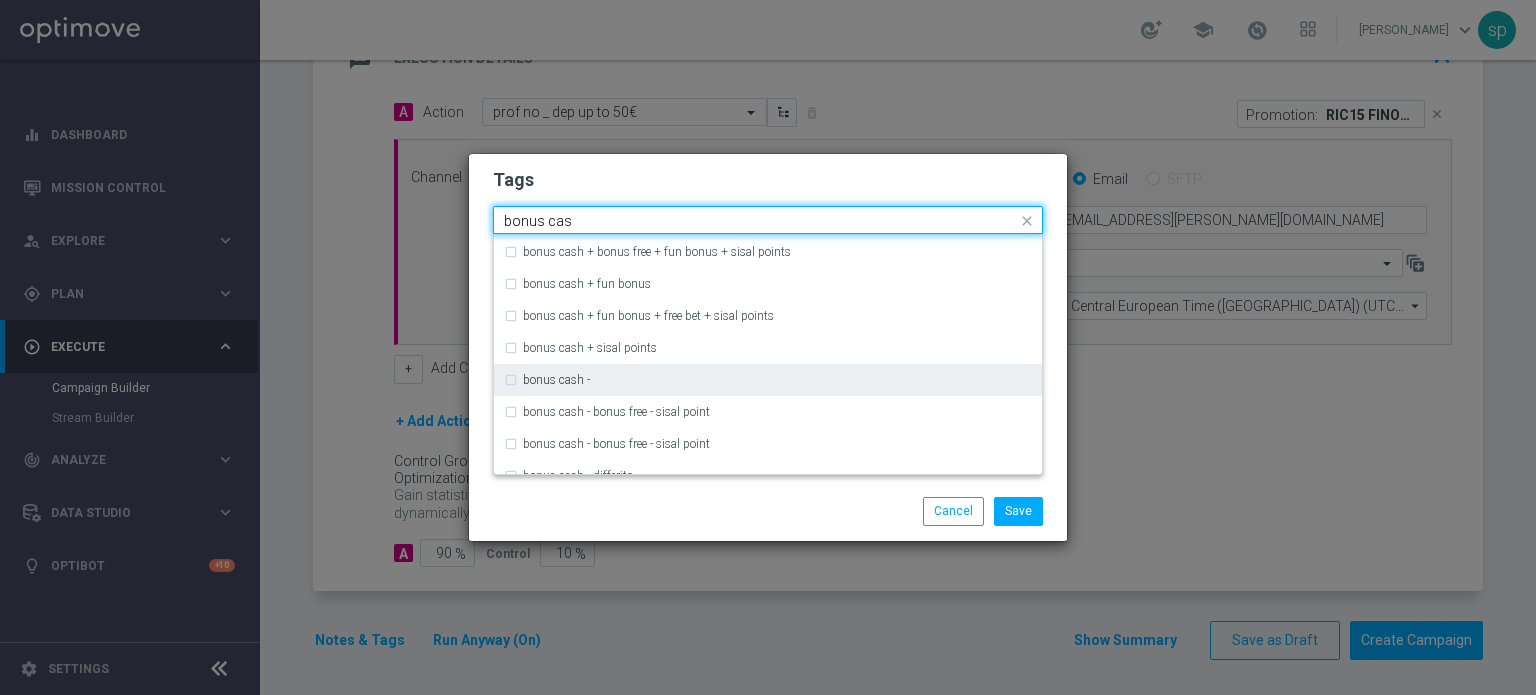 click on "bonus cash -" at bounding box center [768, 380] 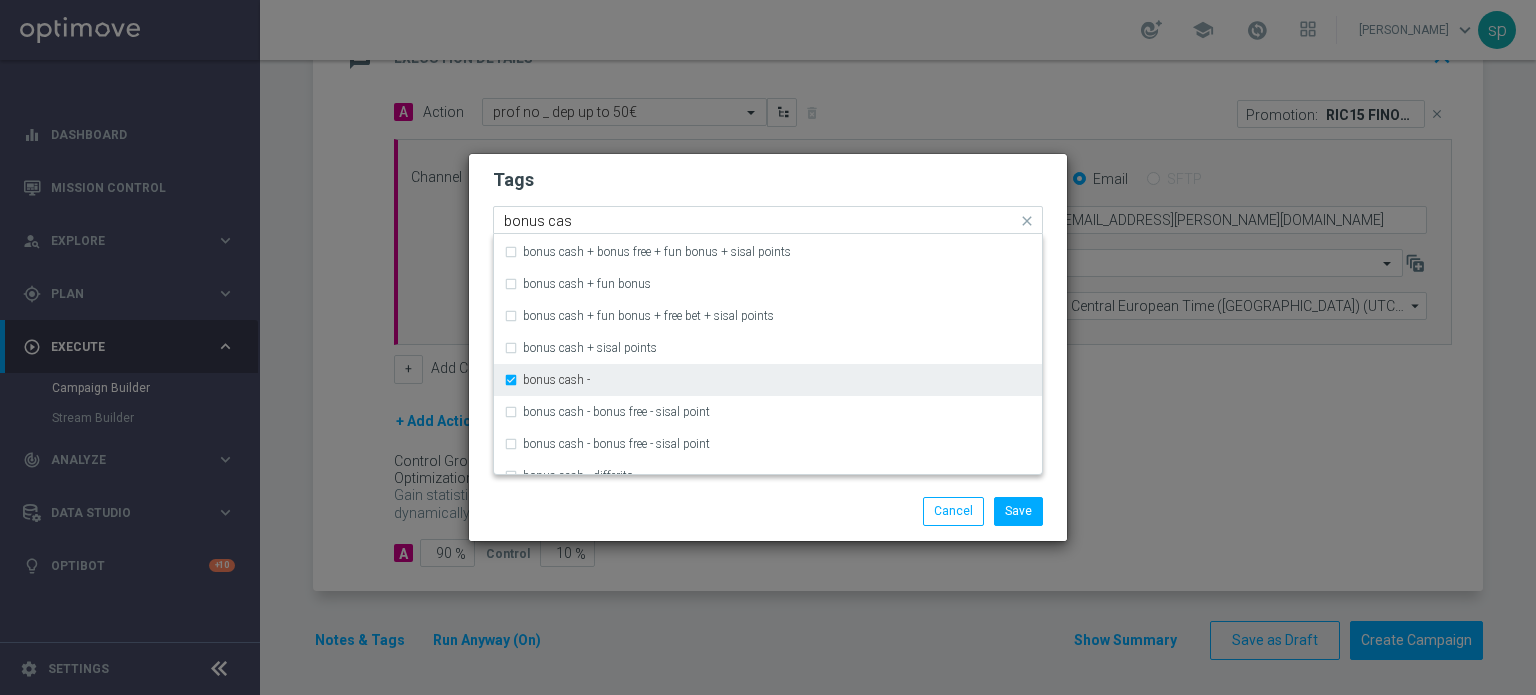 click on "bonus cash -" at bounding box center (768, 380) 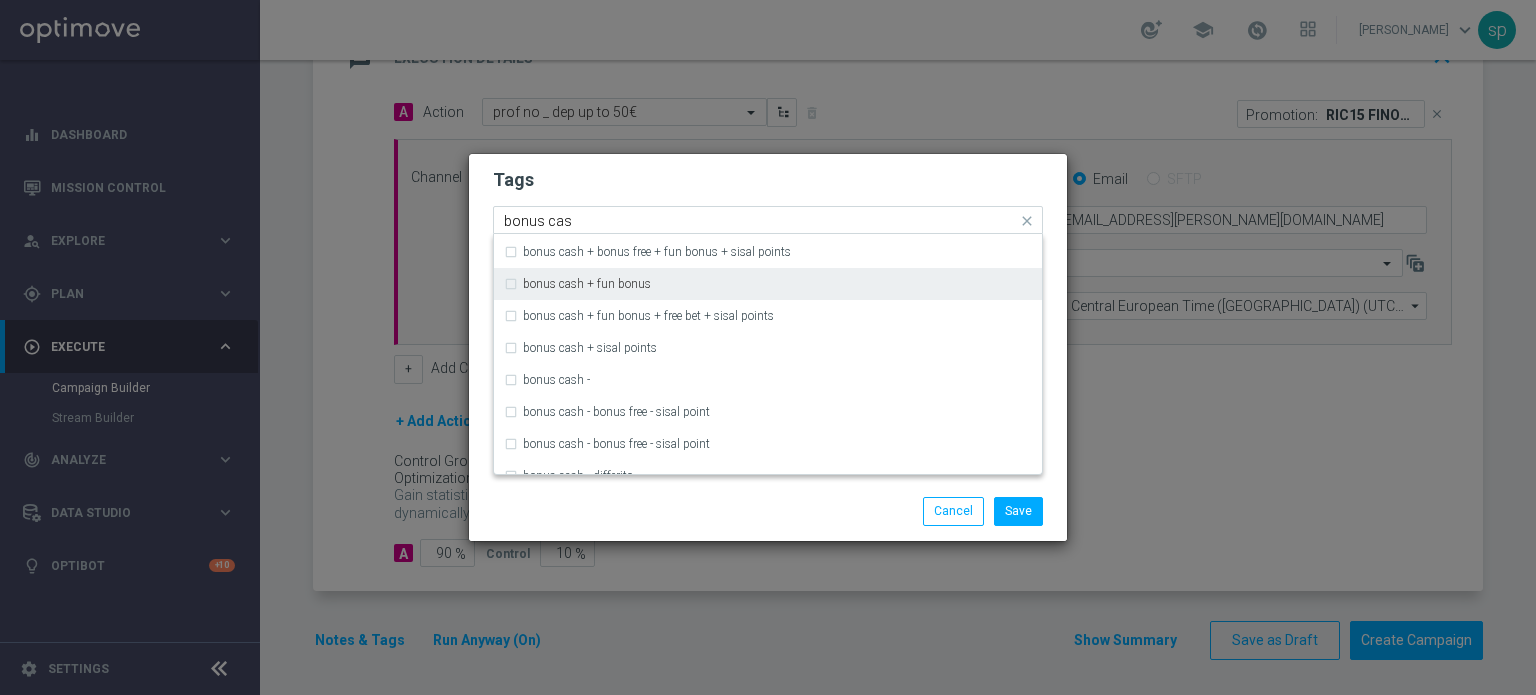 scroll, scrollTop: 0, scrollLeft: 0, axis: both 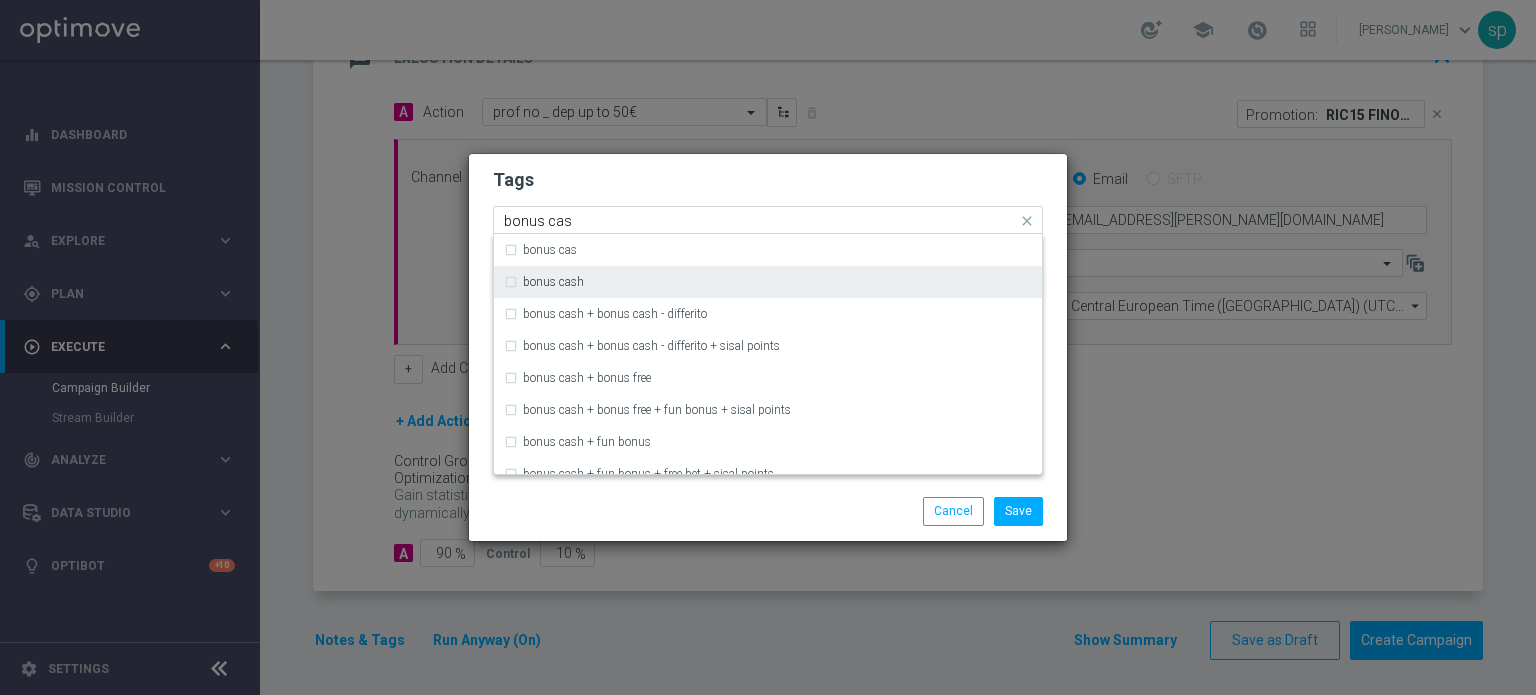 click on "bonus cash" at bounding box center (768, 282) 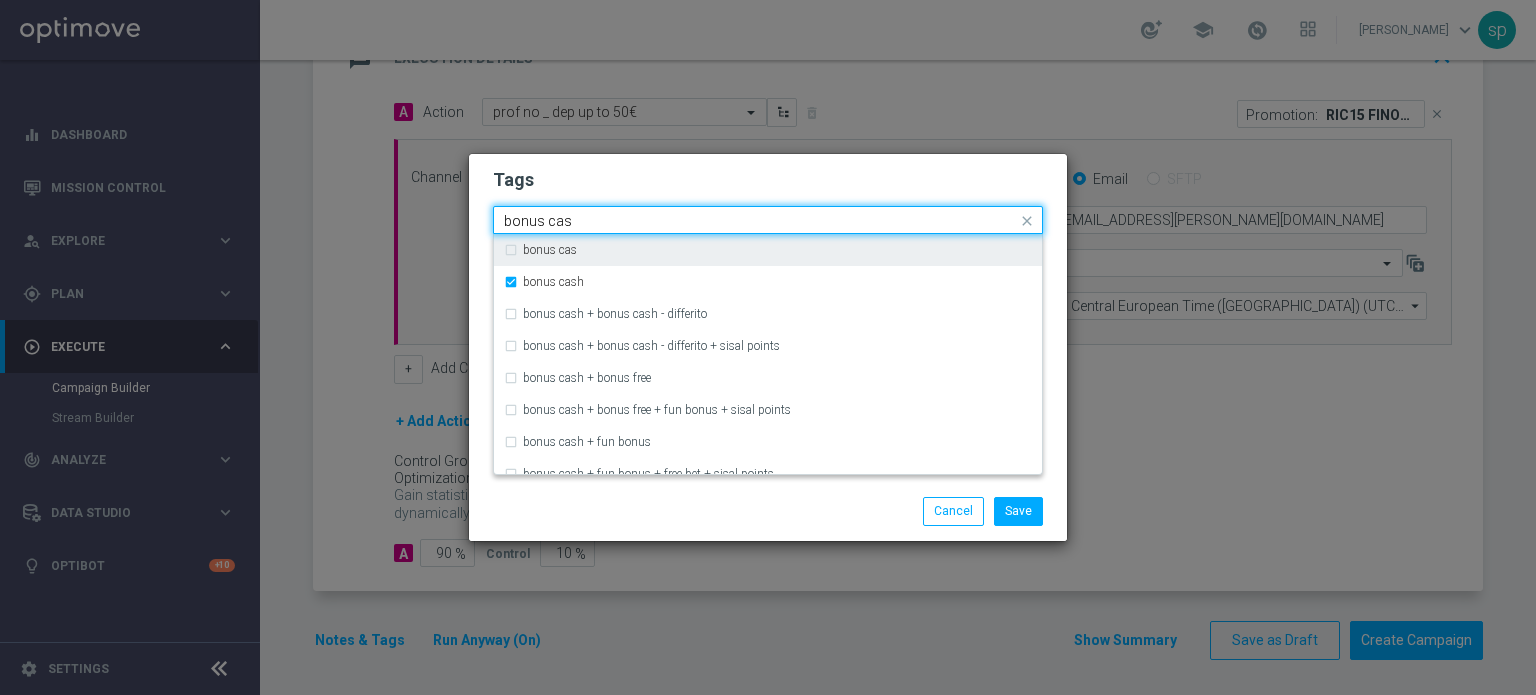 drag, startPoint x: 629, startPoint y: 223, endPoint x: 287, endPoint y: 204, distance: 342.52737 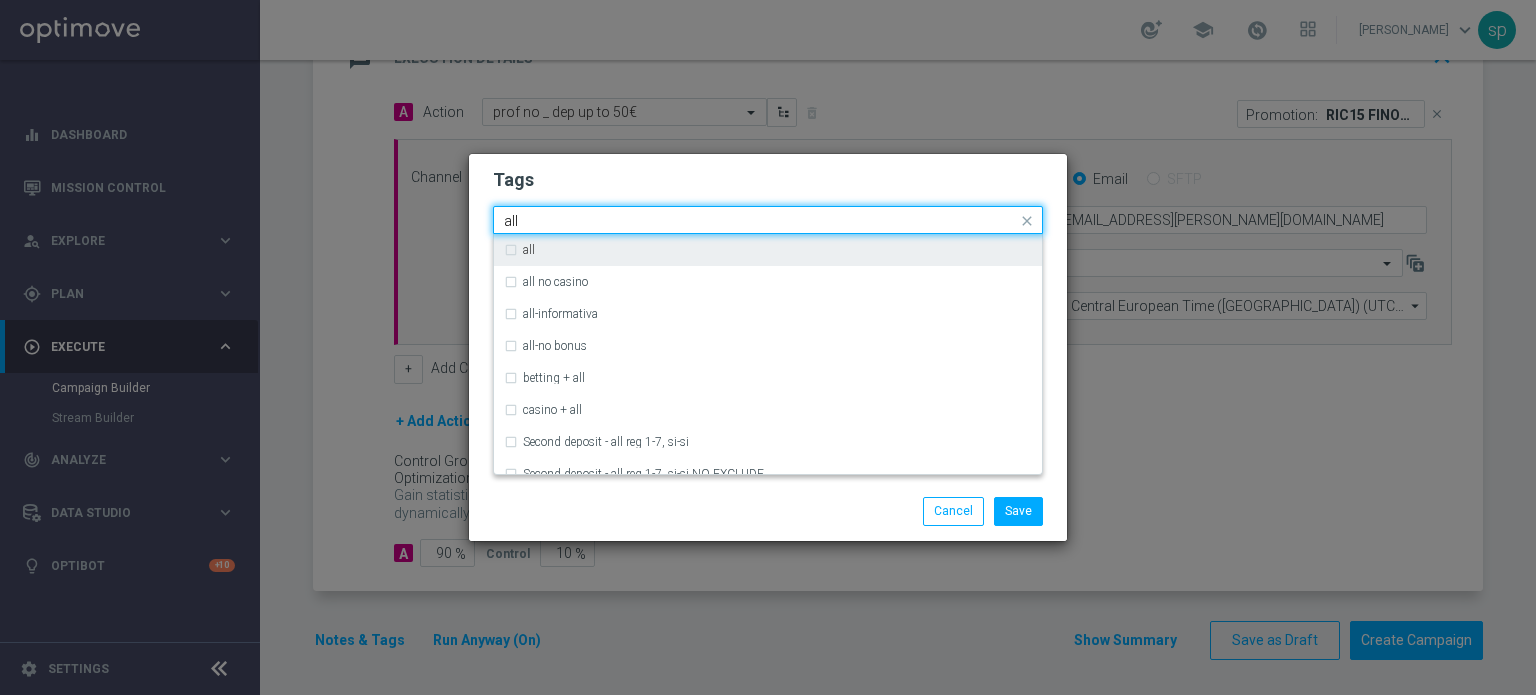 click on "all" at bounding box center [768, 250] 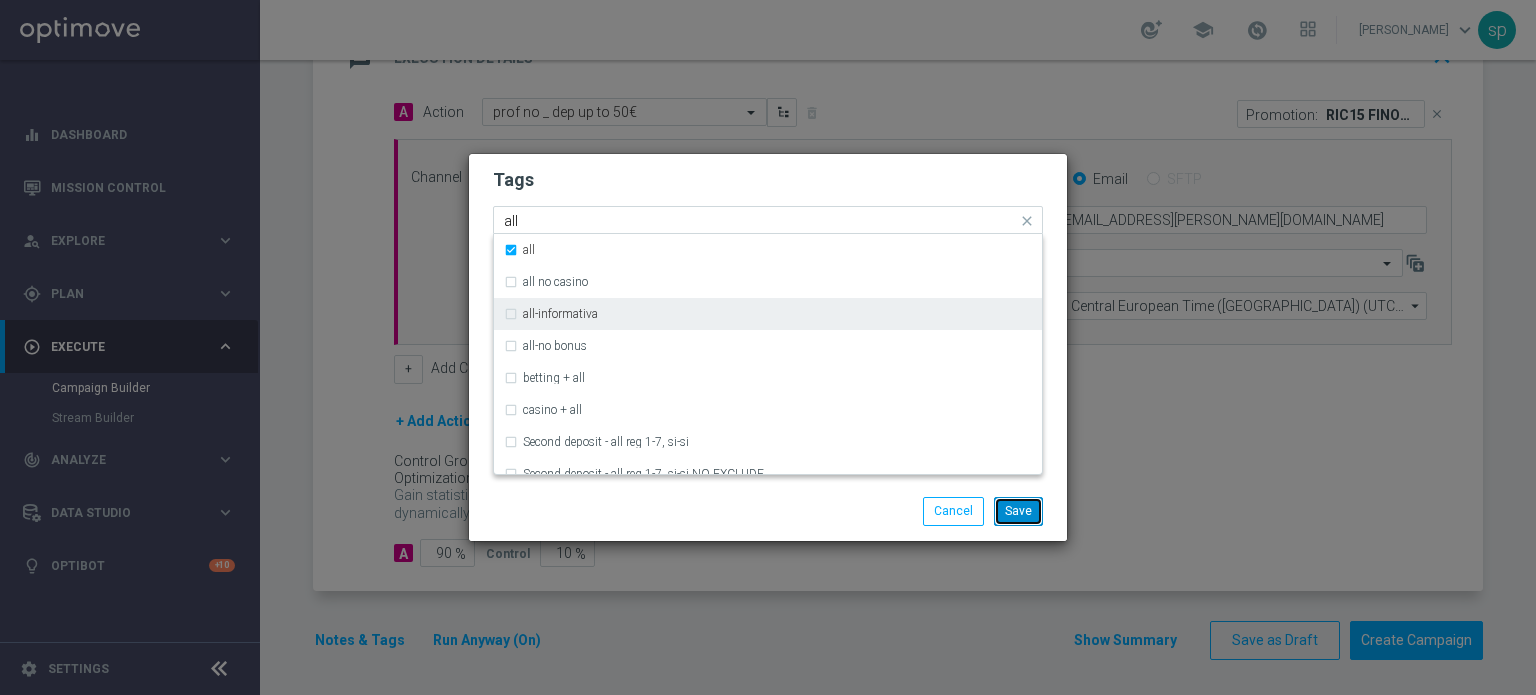 type 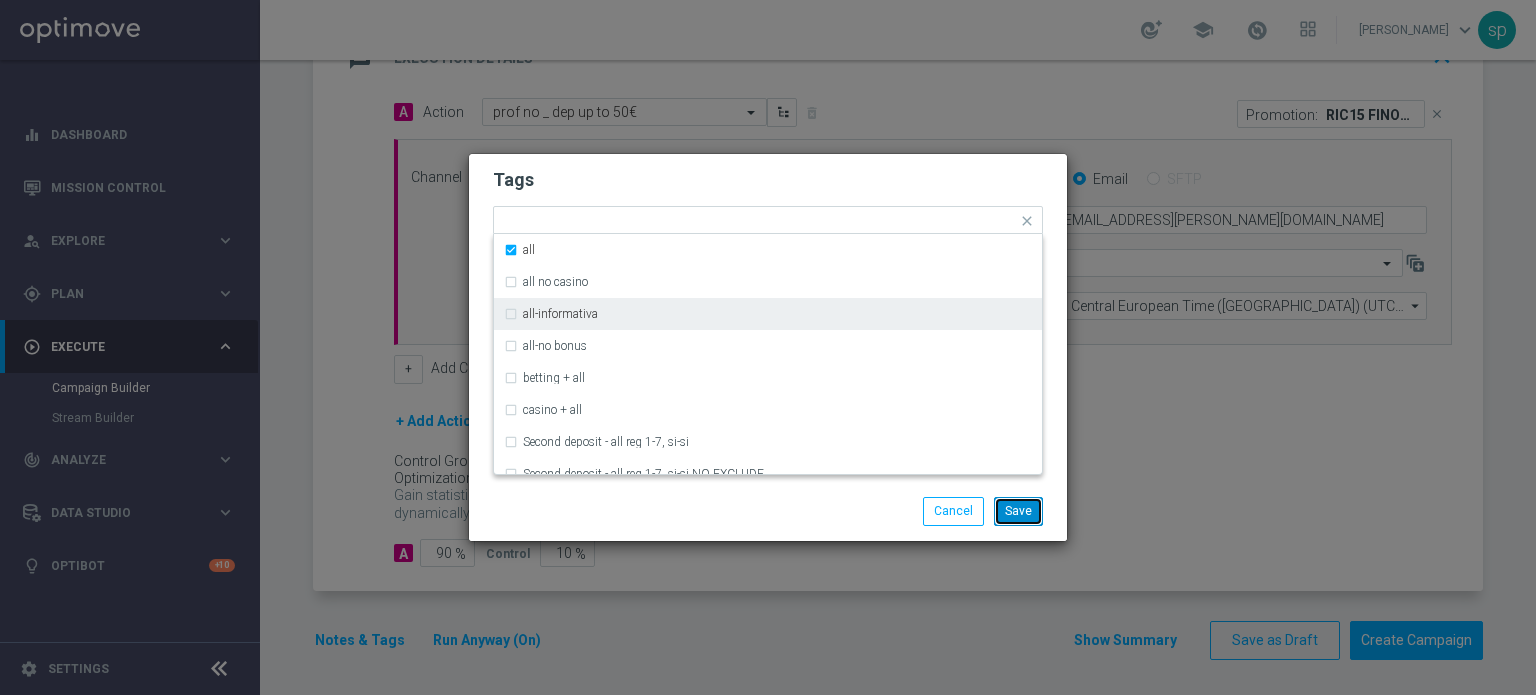 click on "Save" 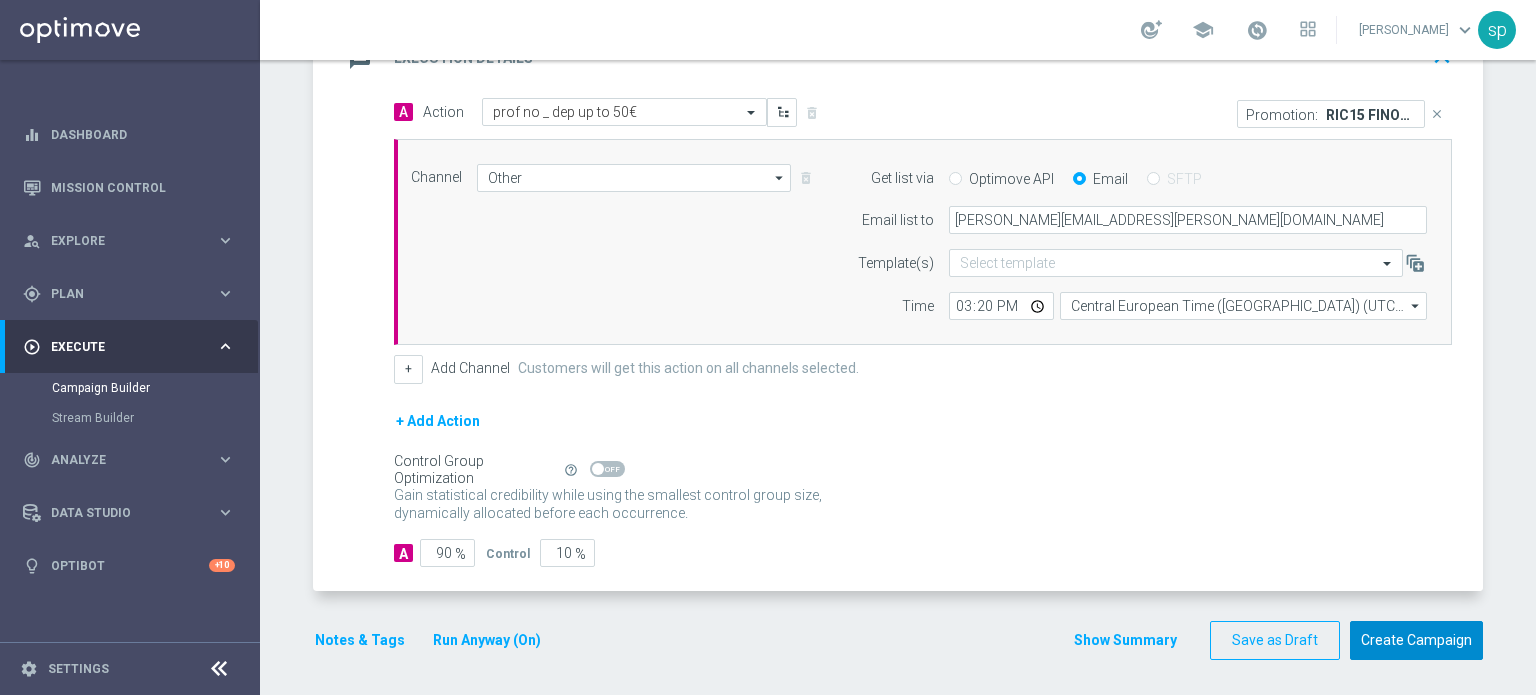 click on "Create Campaign" 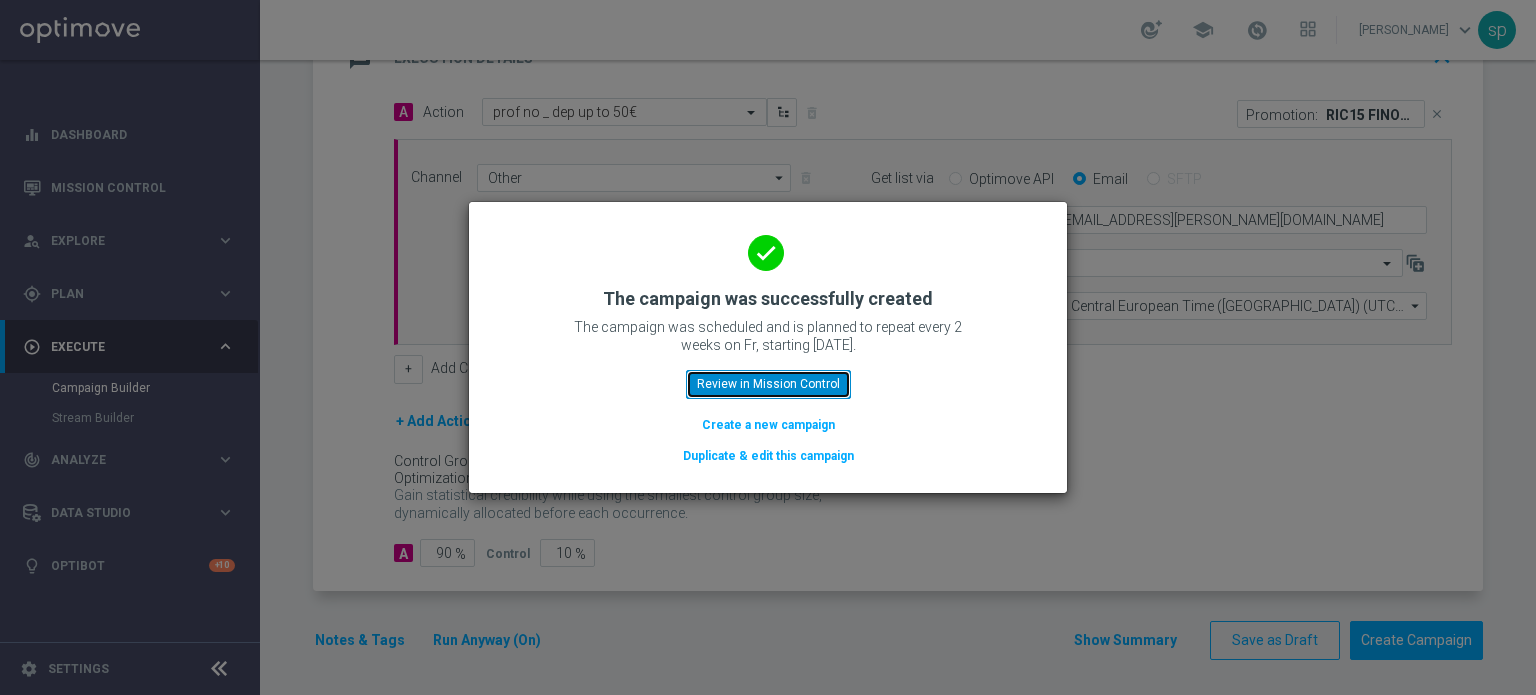 click on "Review in Mission Control" 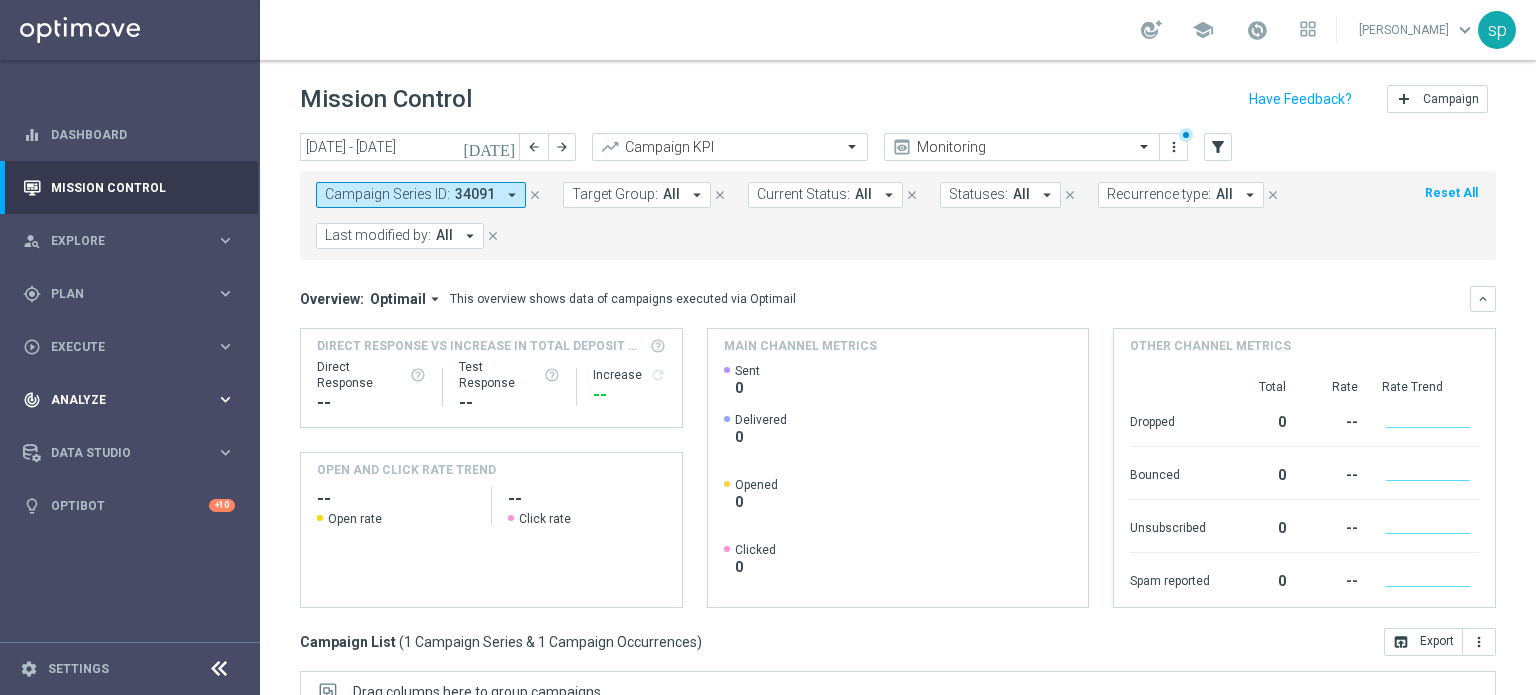 click on "Analyze" at bounding box center (133, 400) 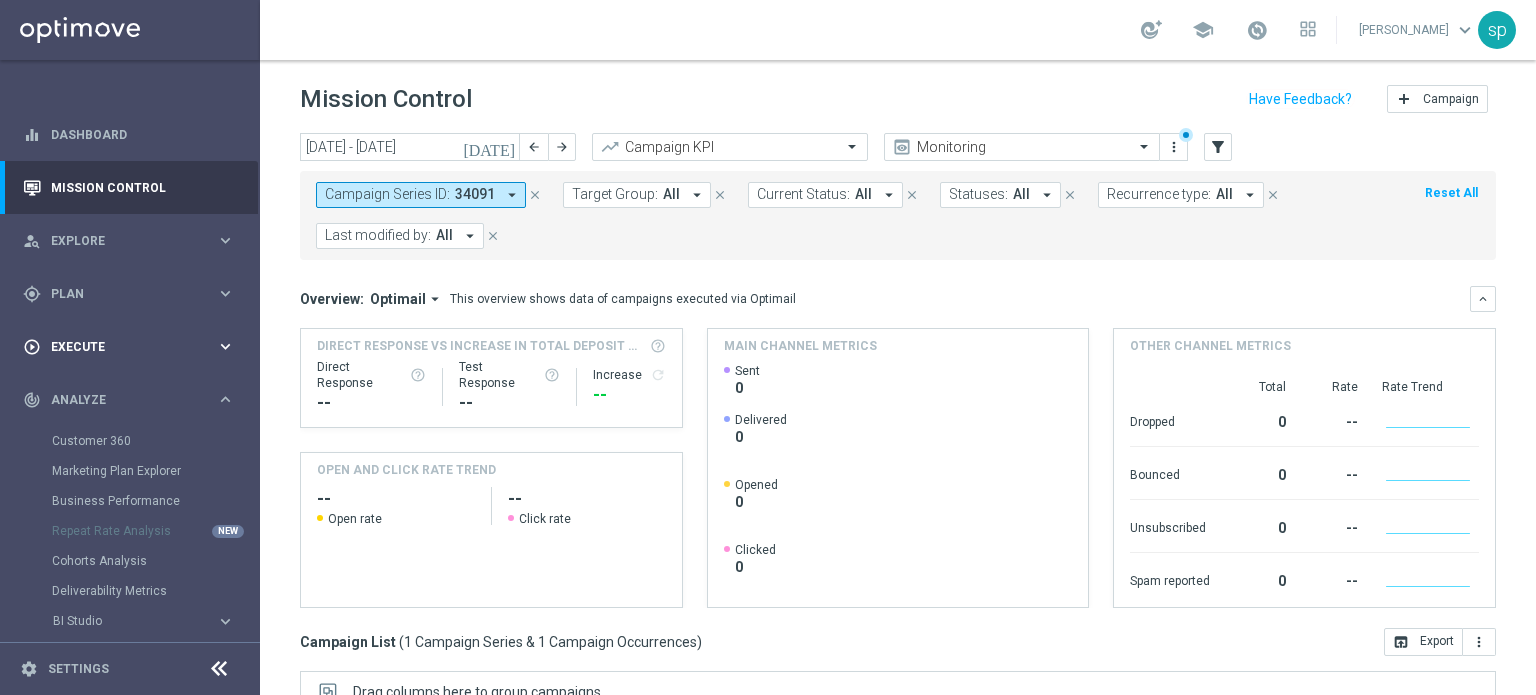 click on "play_circle_outline
Execute
keyboard_arrow_right" at bounding box center [129, 346] 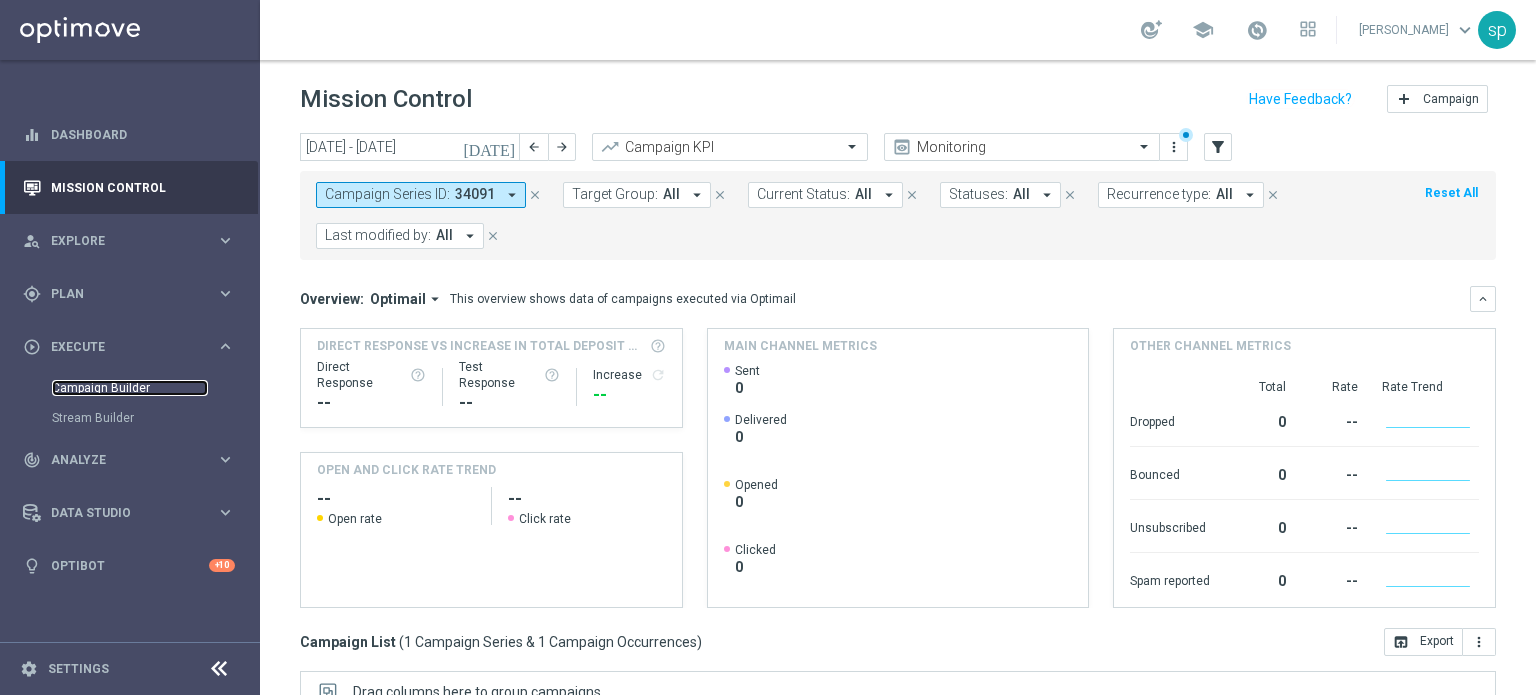 click on "Campaign Builder" at bounding box center (130, 388) 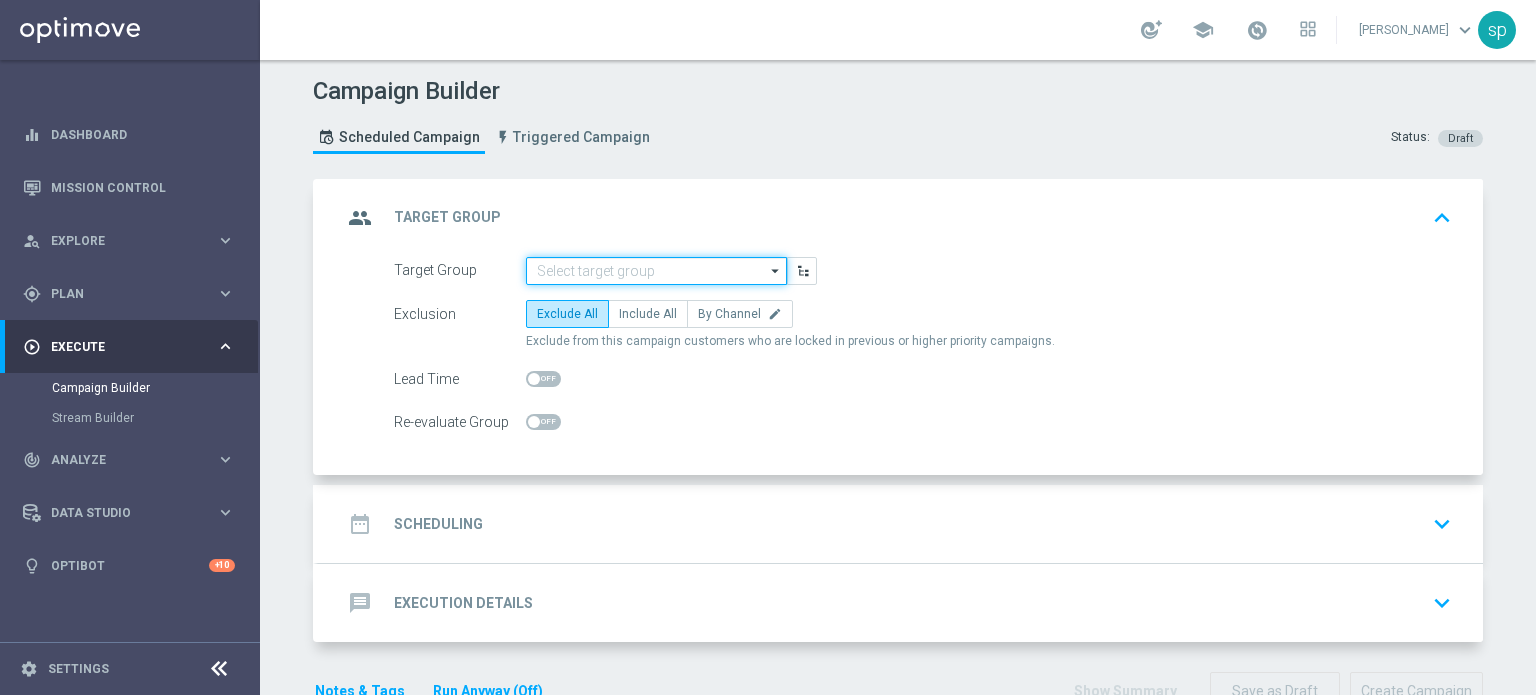 click 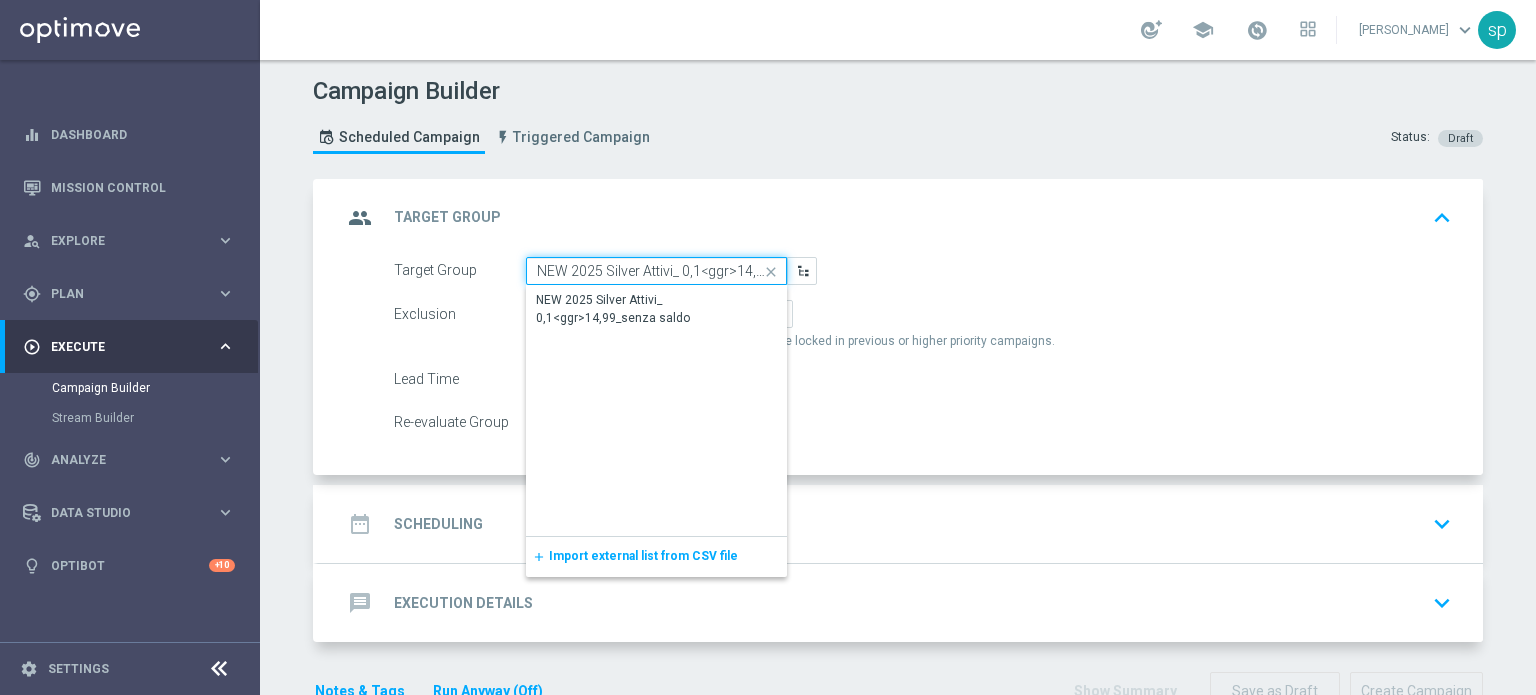 scroll, scrollTop: 0, scrollLeft: 80, axis: horizontal 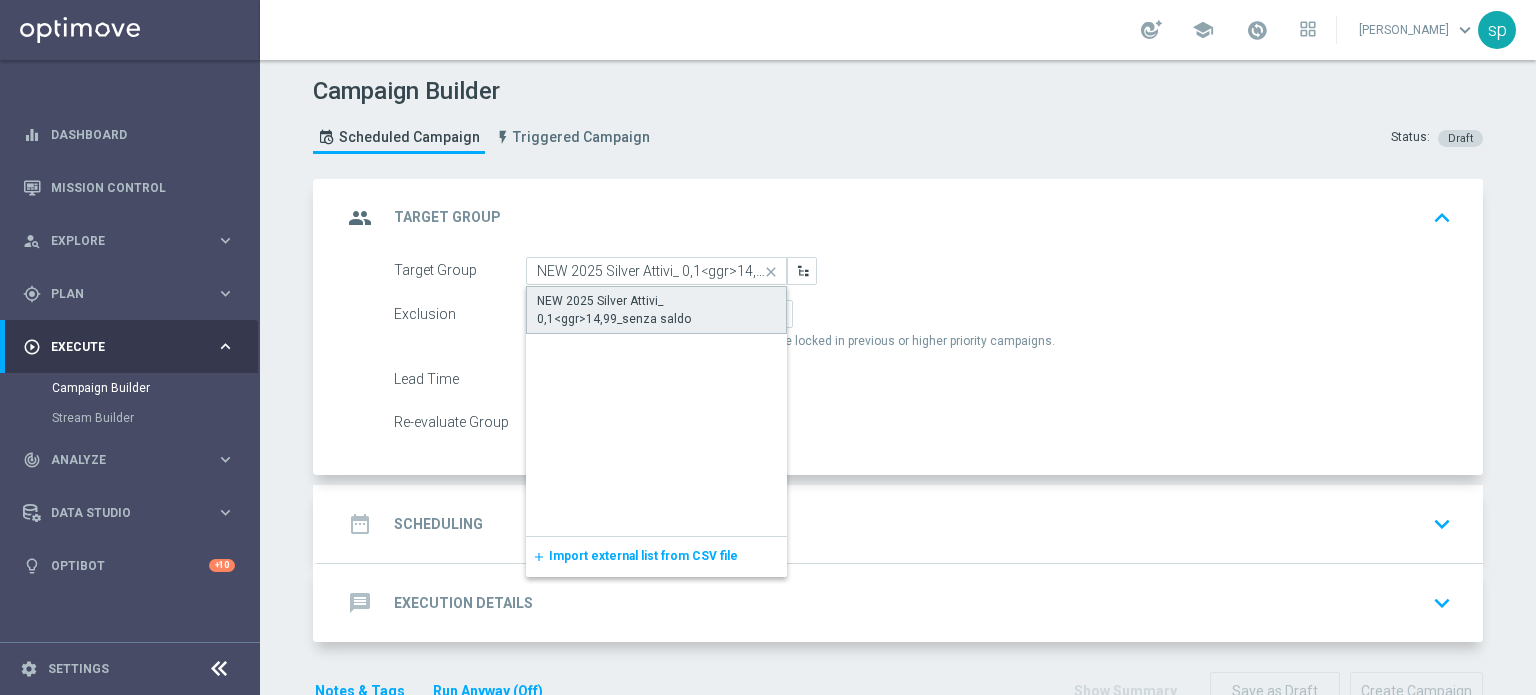 click on "NEW 2025 Silver Attivi_ 0,1<ggr>14,99_senza saldo" 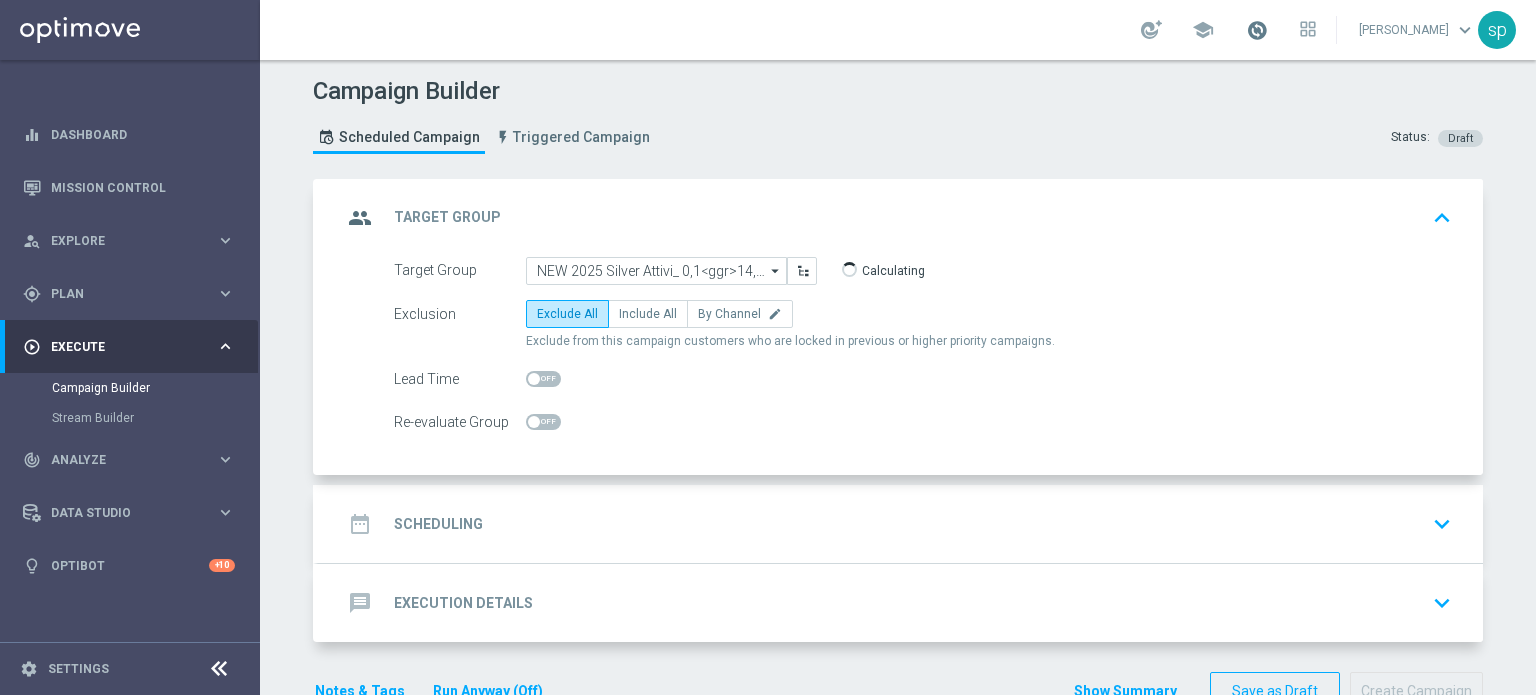 click at bounding box center [1257, 30] 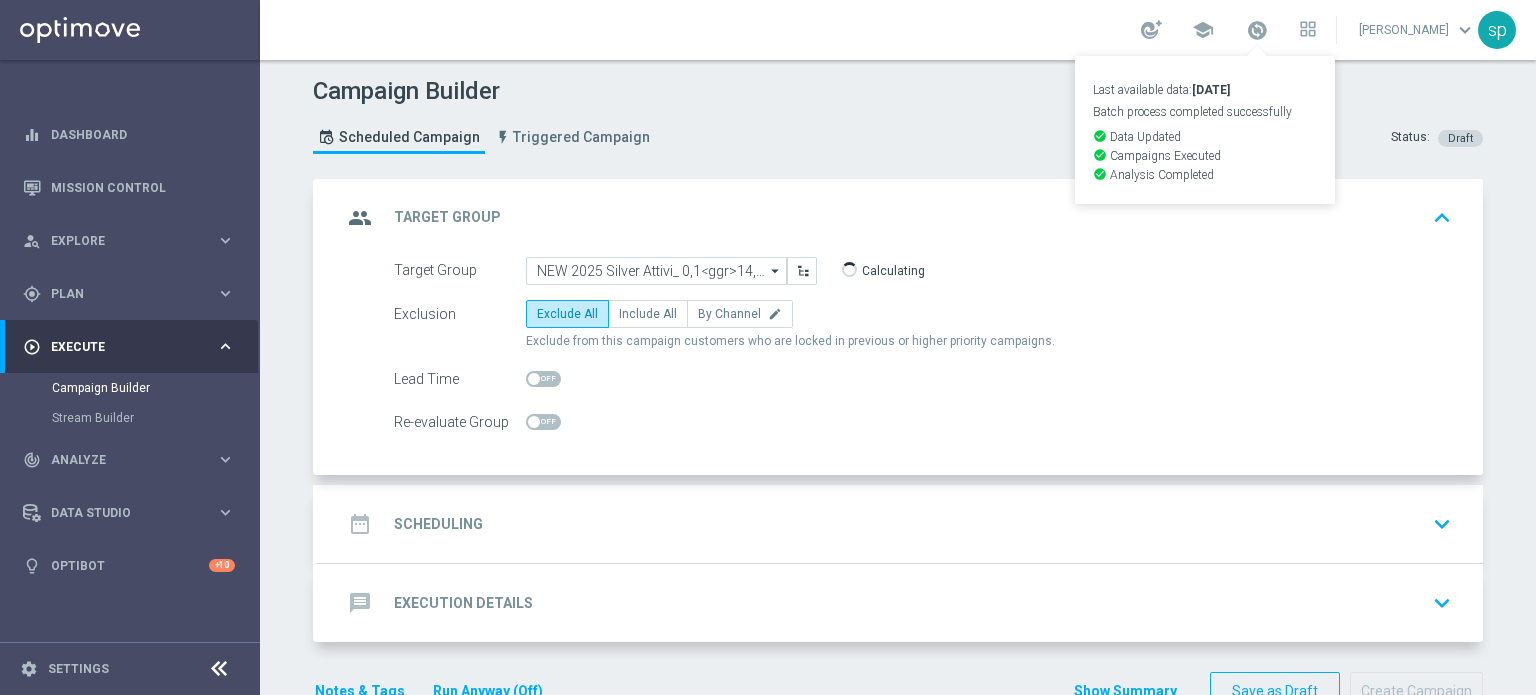 click on "Campaign Builder
Scheduled Campaign
Triggered Campaign
Status:
Draft" 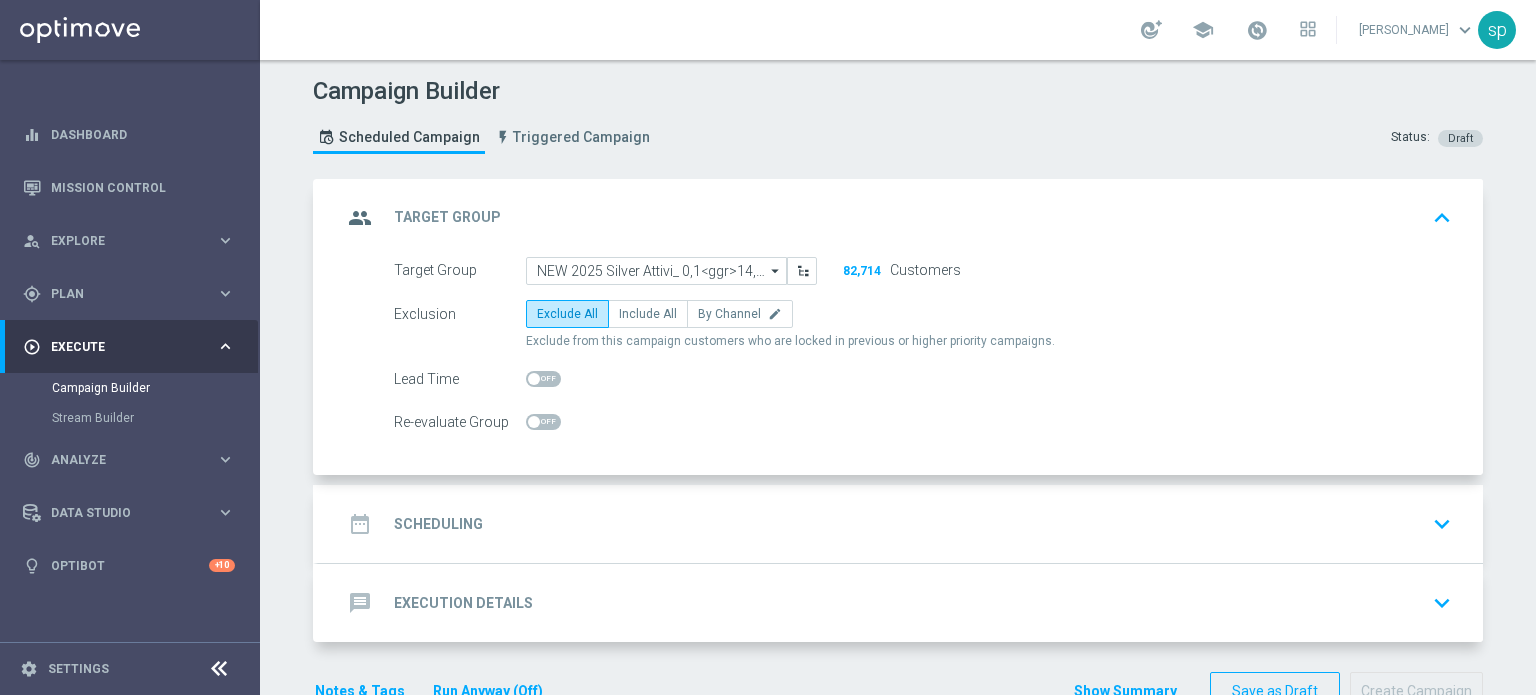click on "Re-evaluate Group" 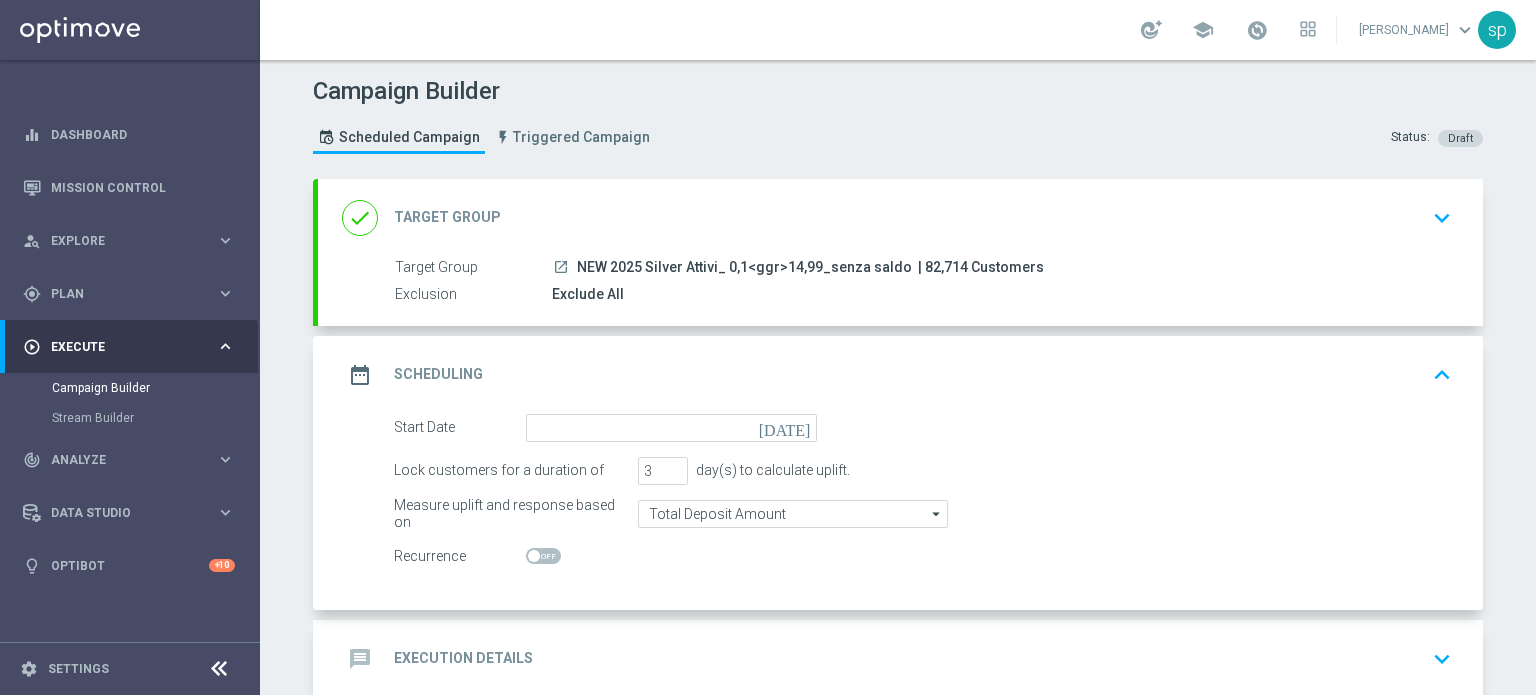 click on "Target Group" 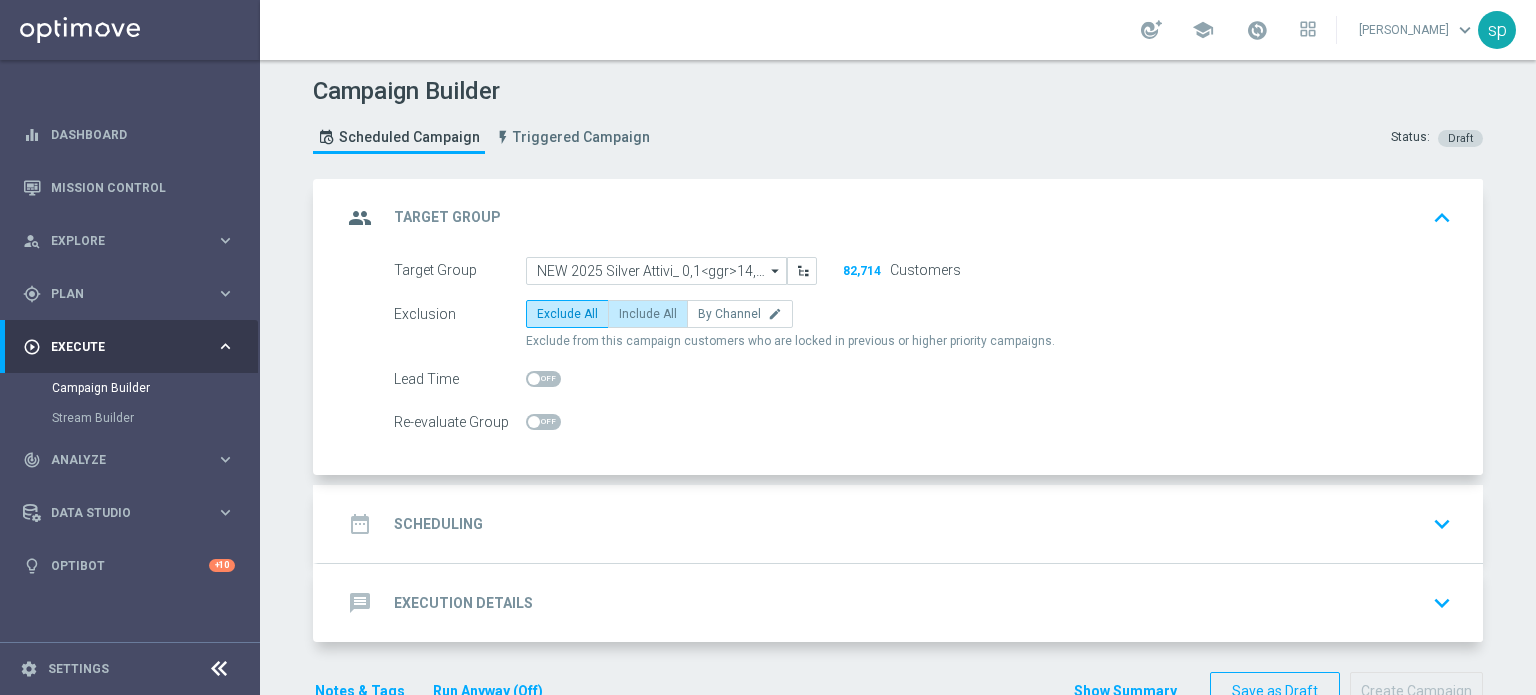 click on "Include All" 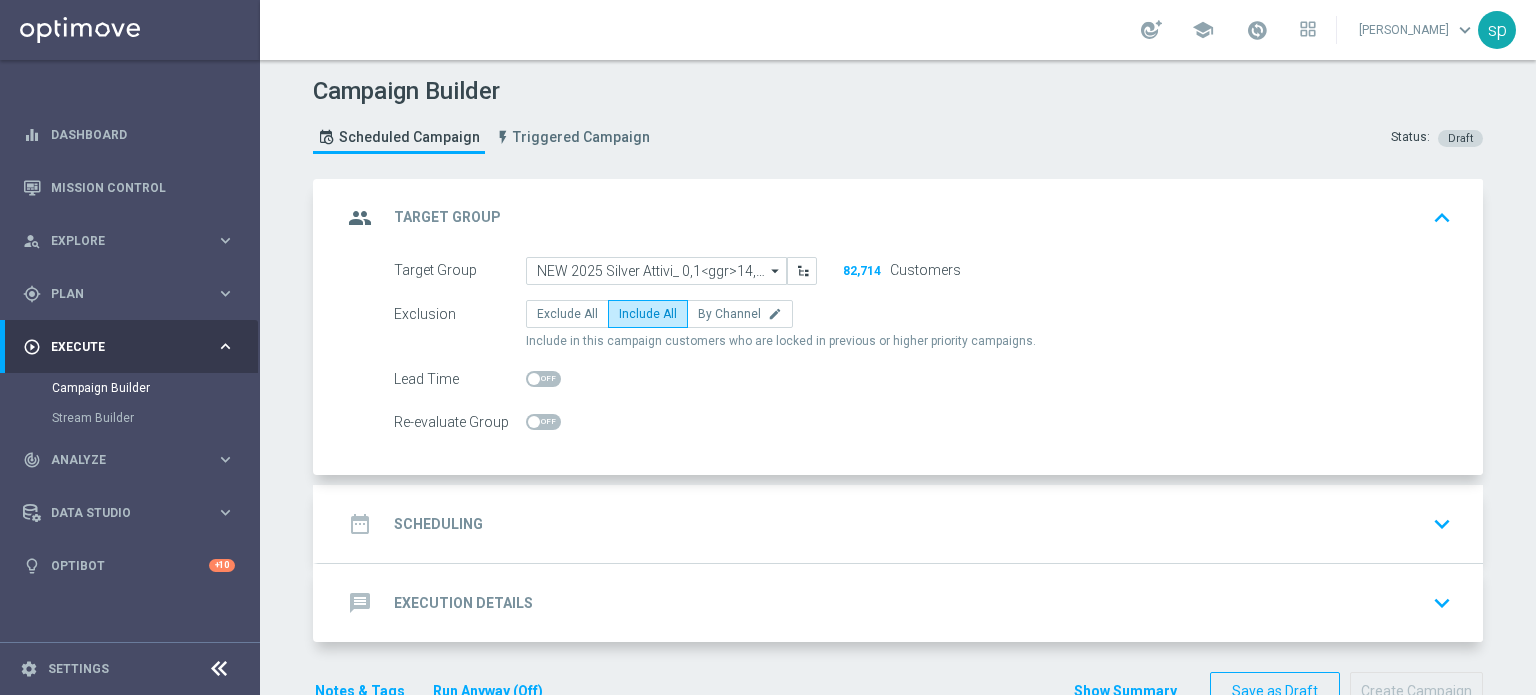 click on "date_range
Scheduling
keyboard_arrow_down" 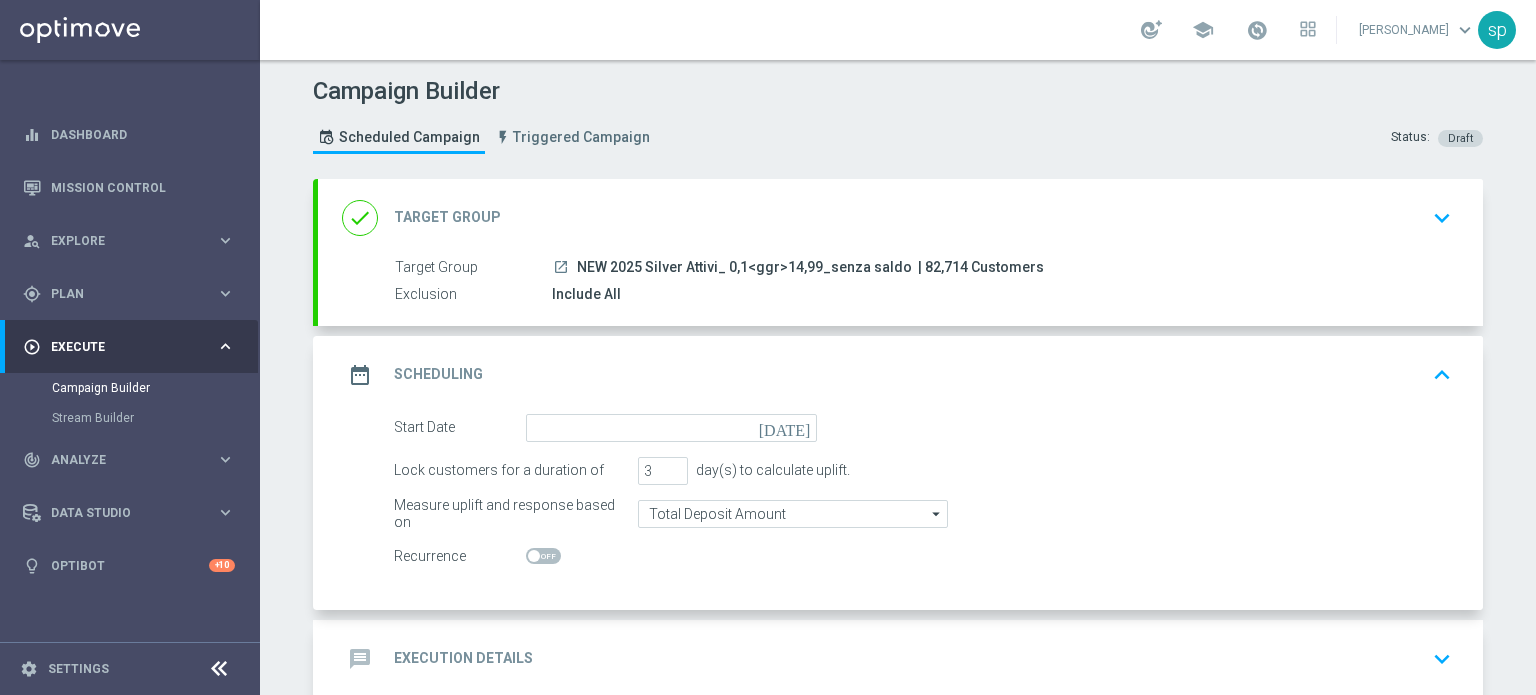 click on "today" 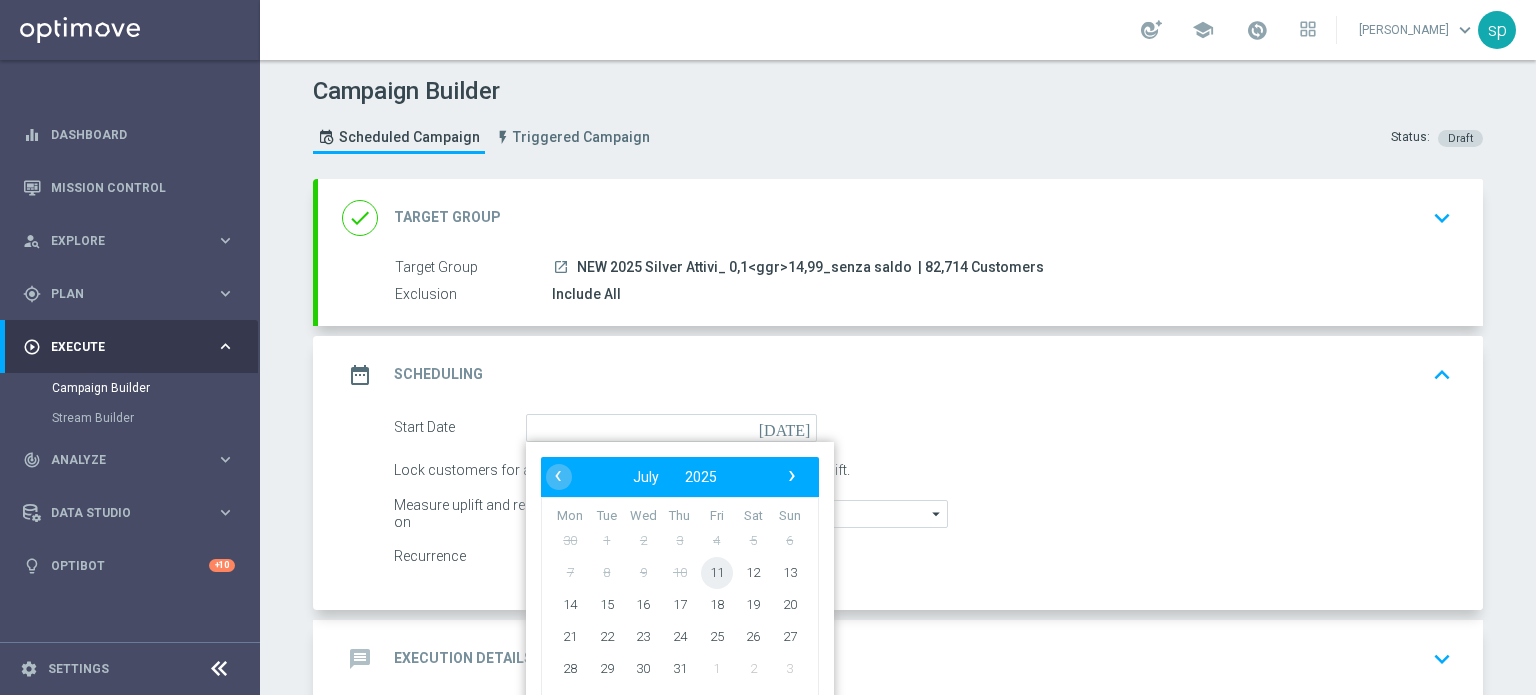 click on "11" 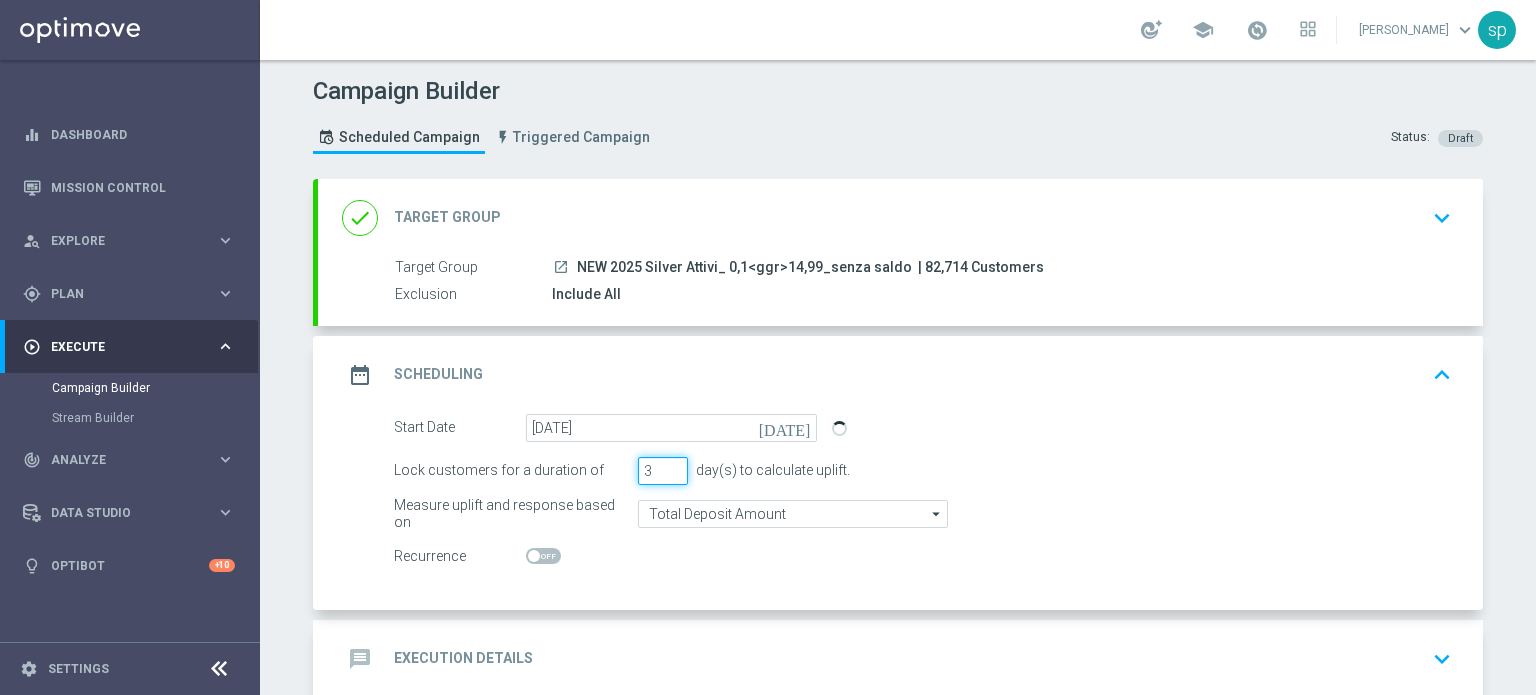 drag, startPoint x: 665, startPoint y: 456, endPoint x: 668, endPoint y: 475, distance: 19.235384 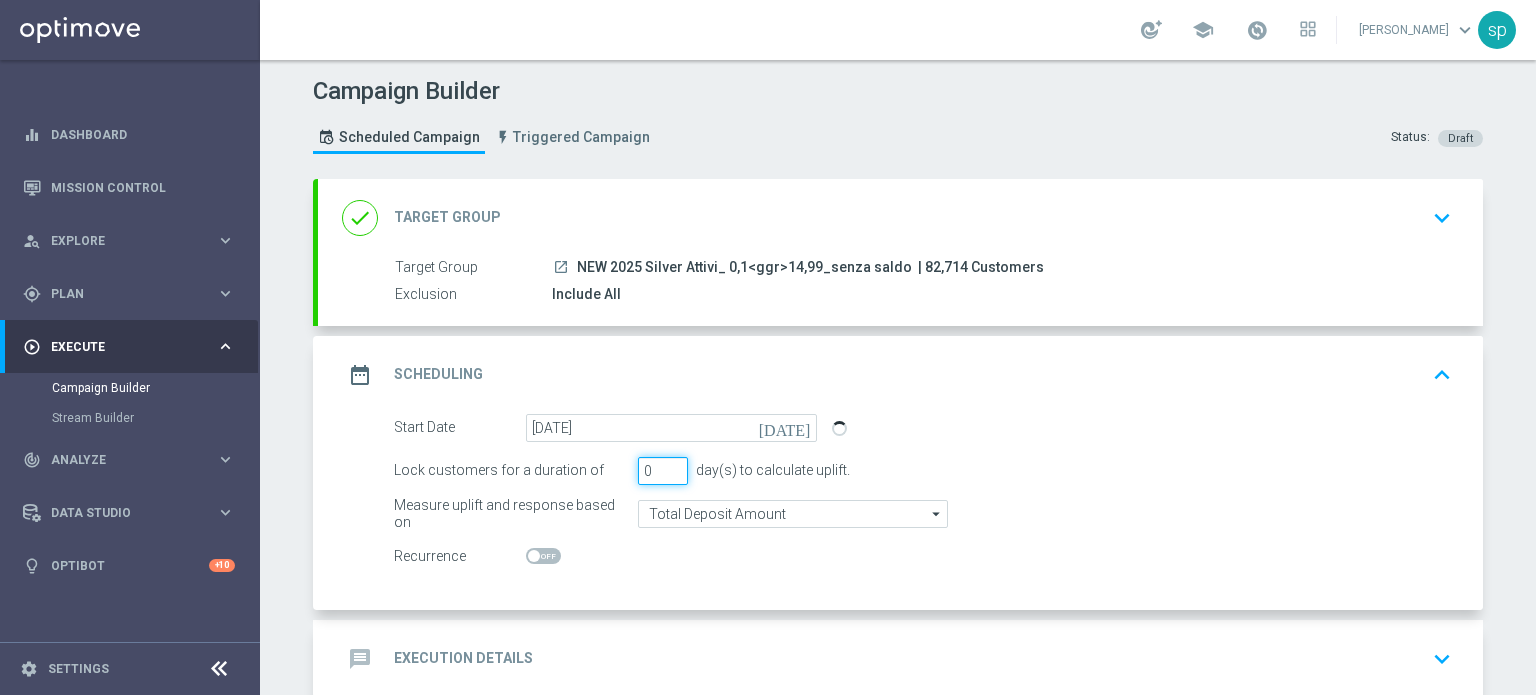 click on "0" 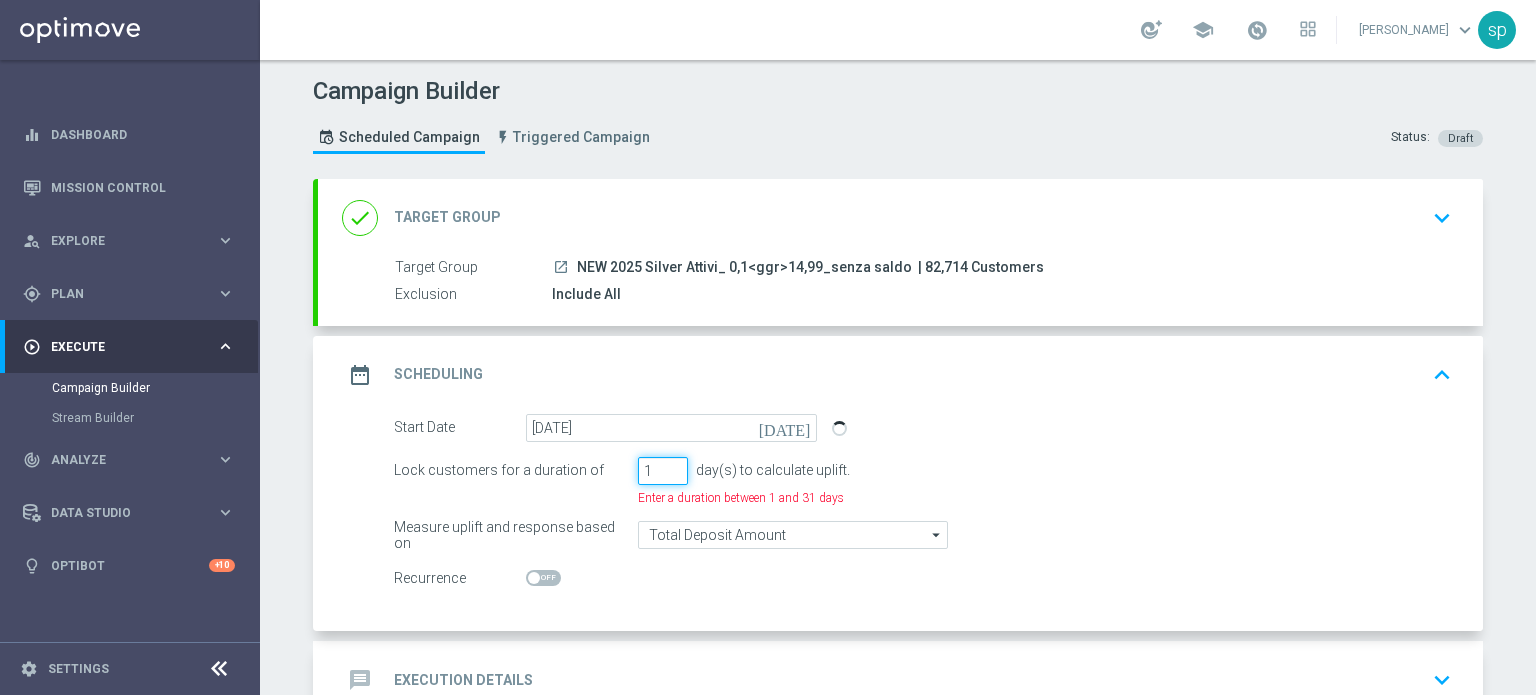 click on "1" 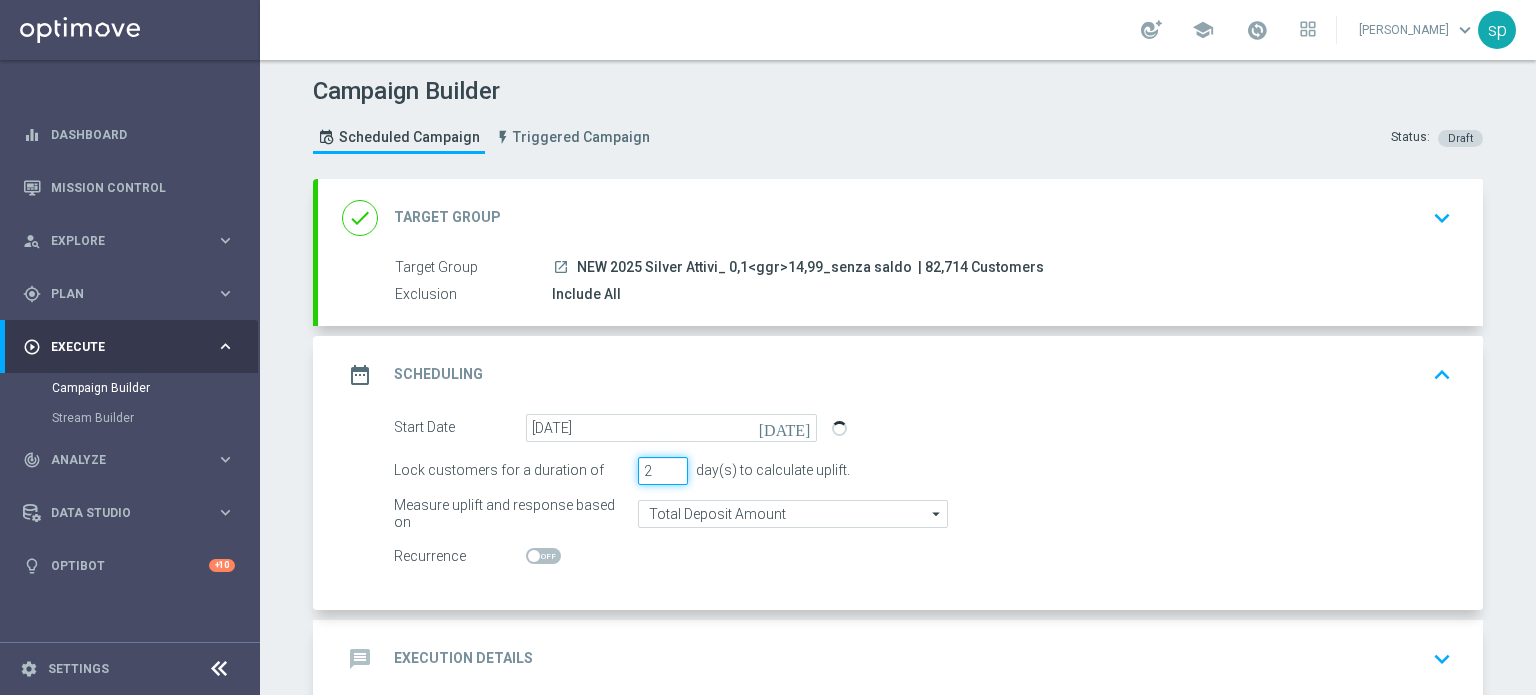 click on "2" 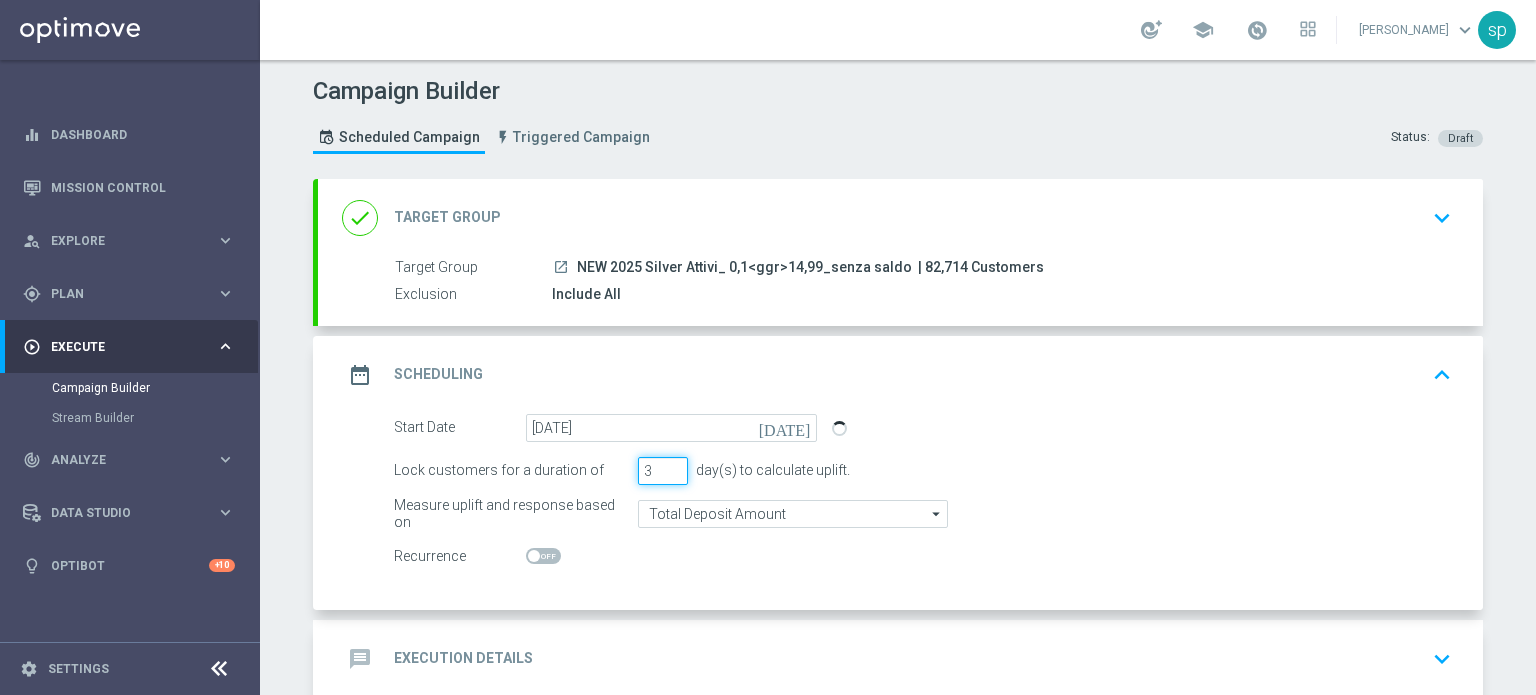 click on "3" 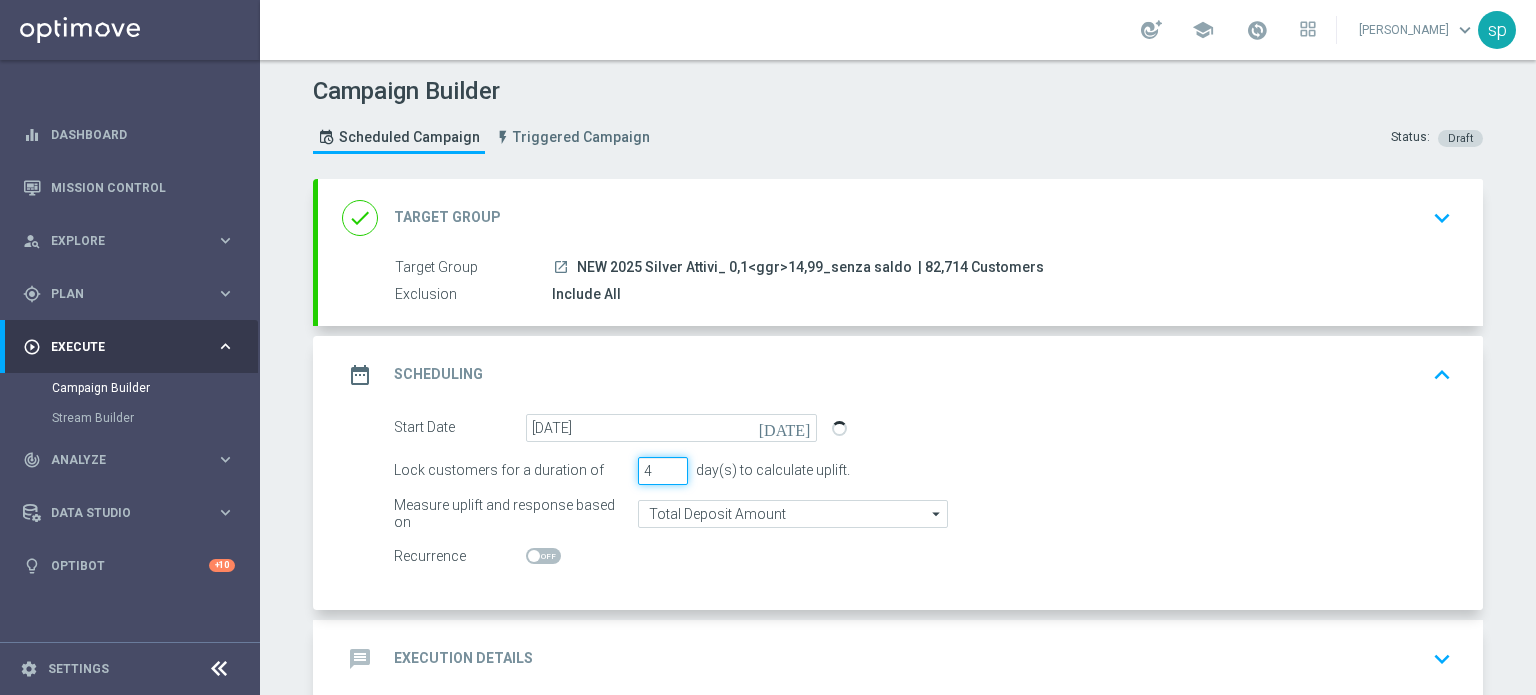 click on "4" 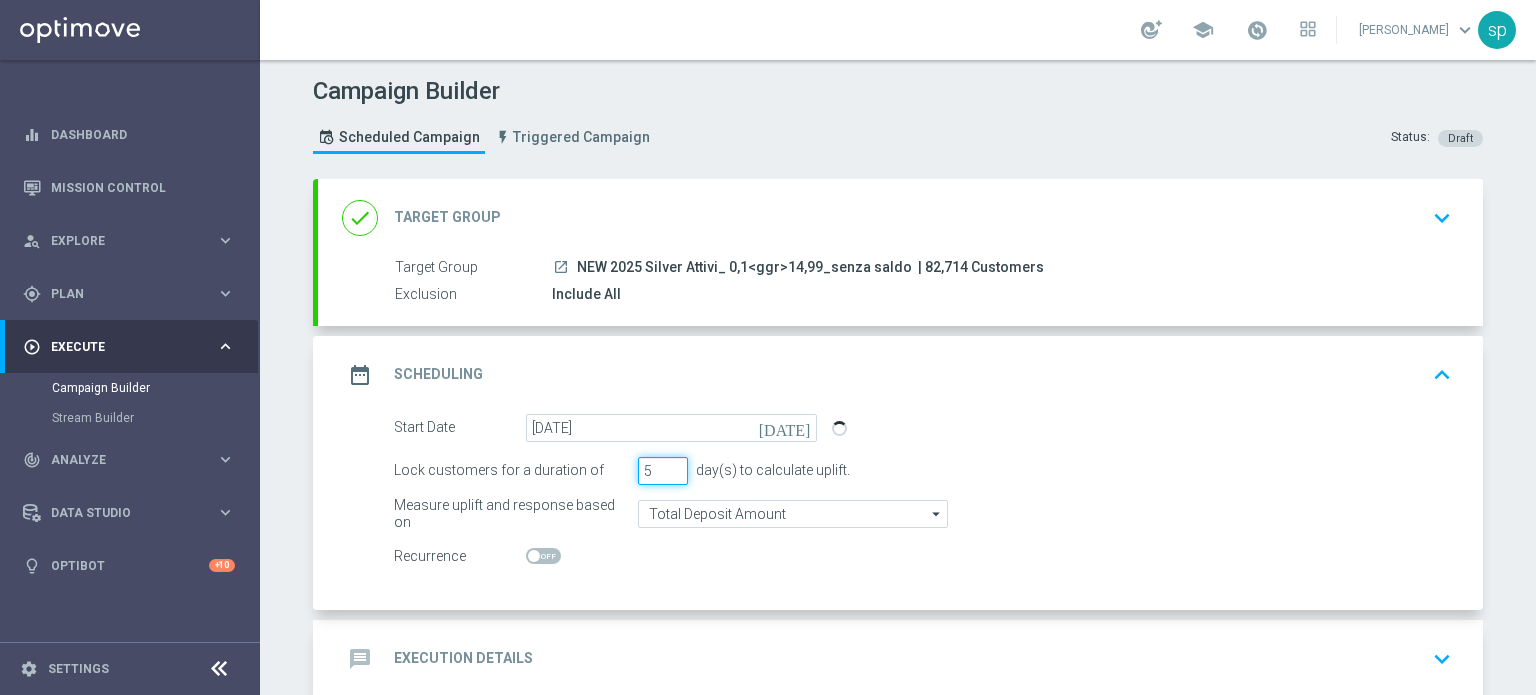 type on "5" 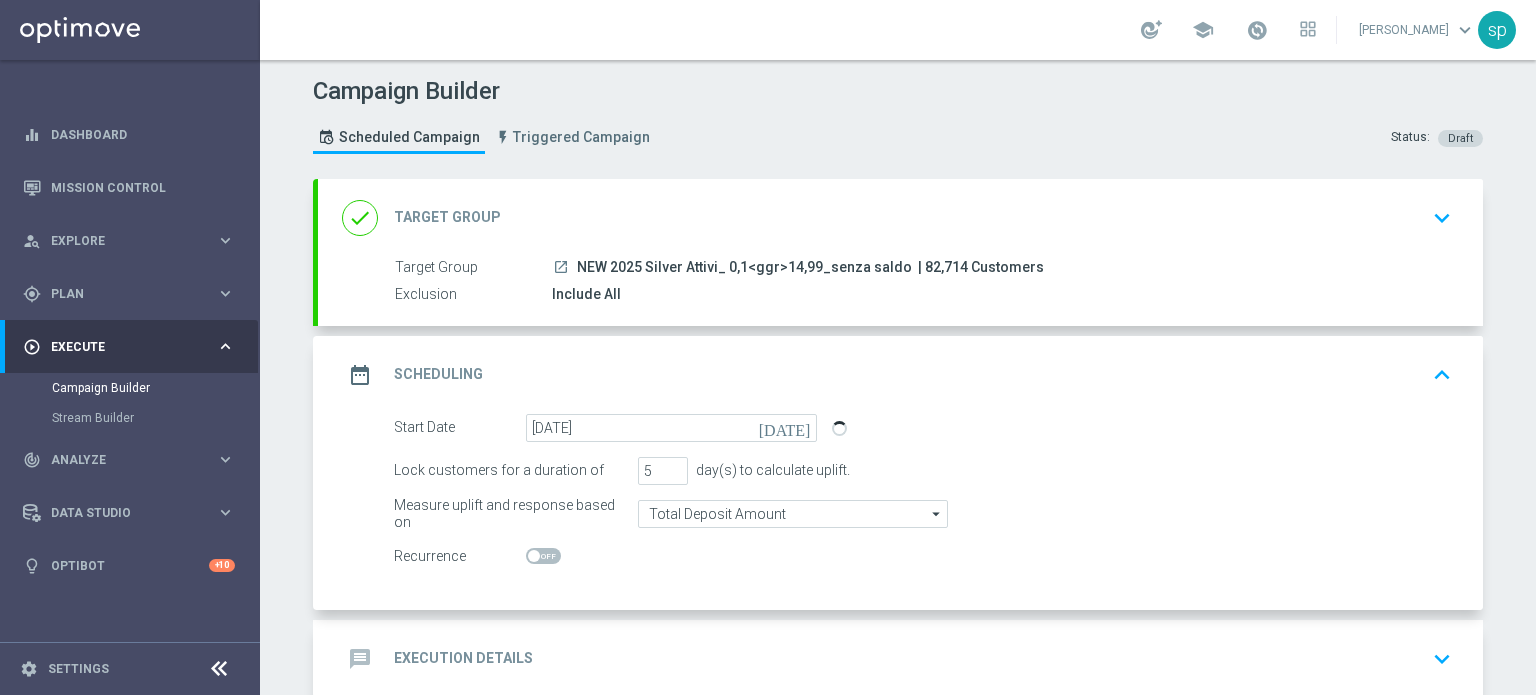 click 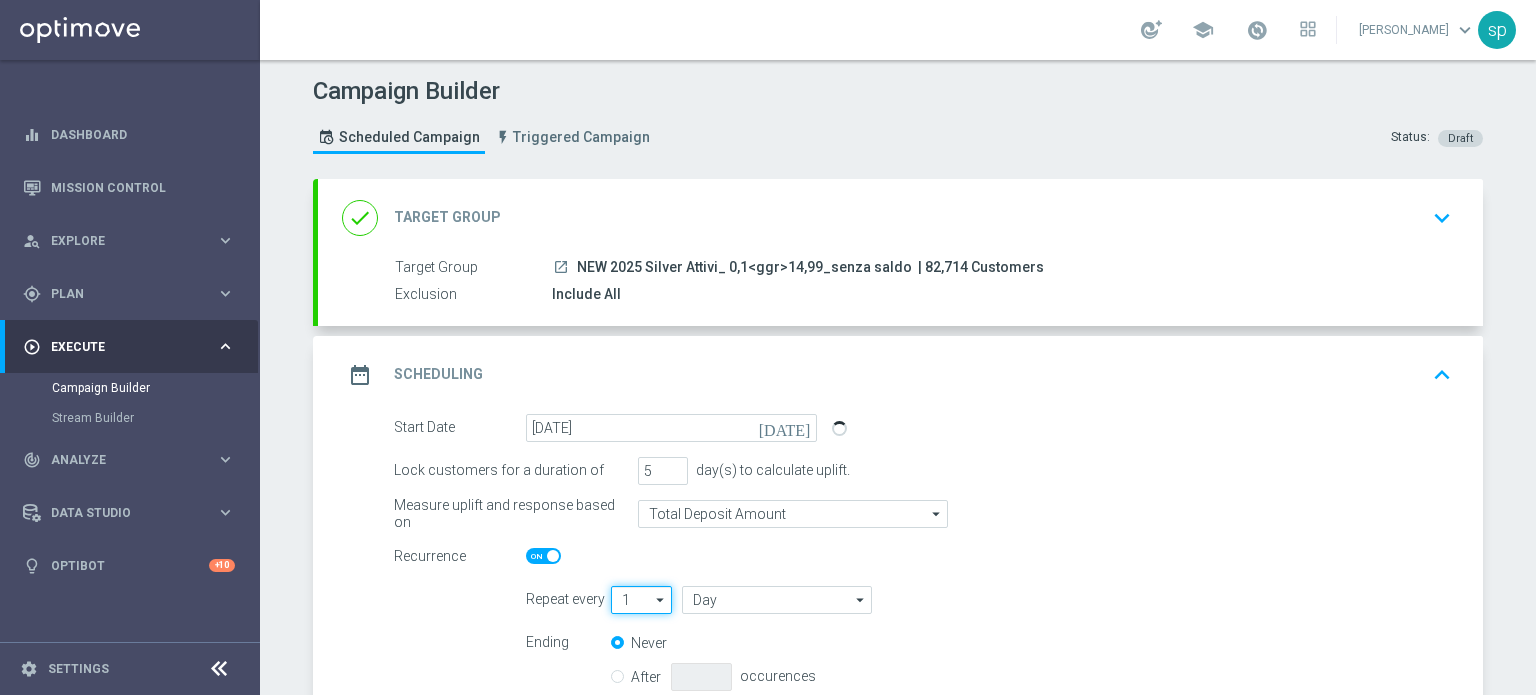 click on "1" 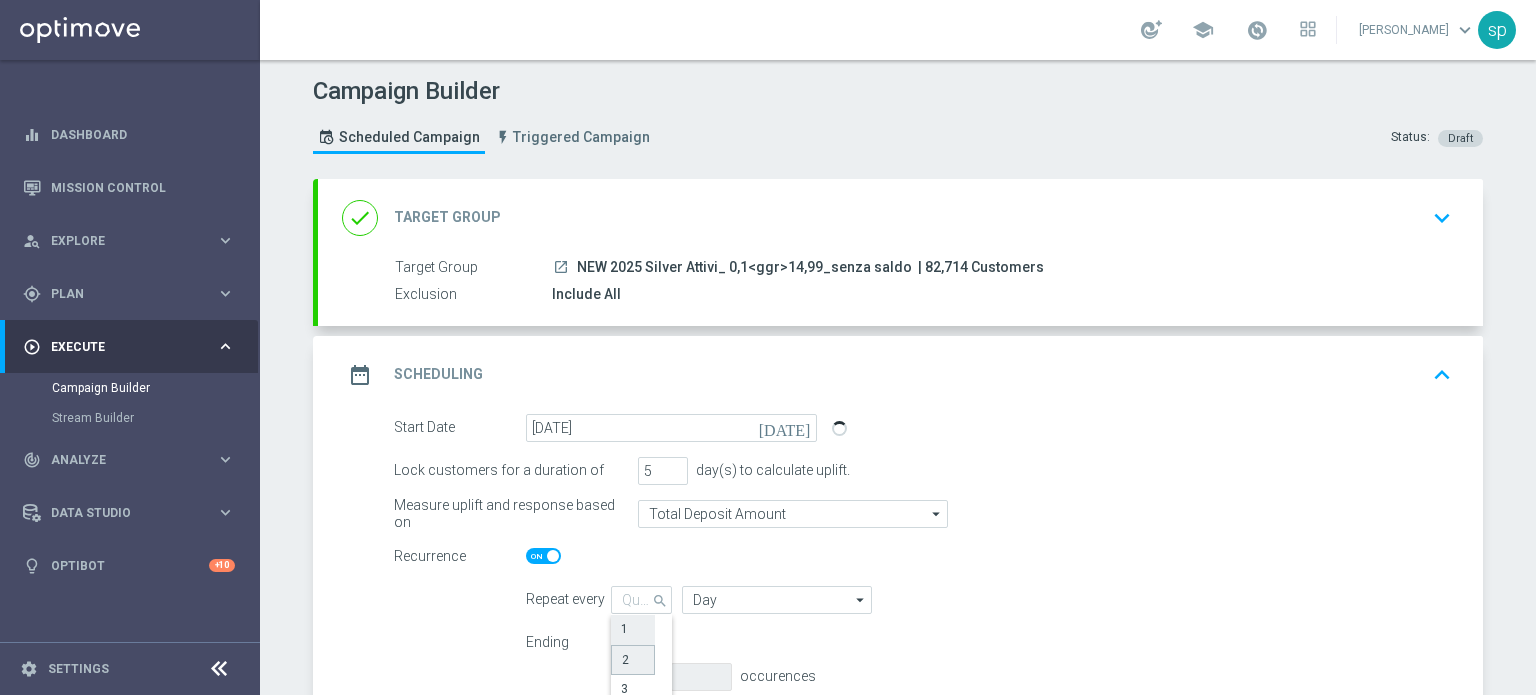 click on "2" 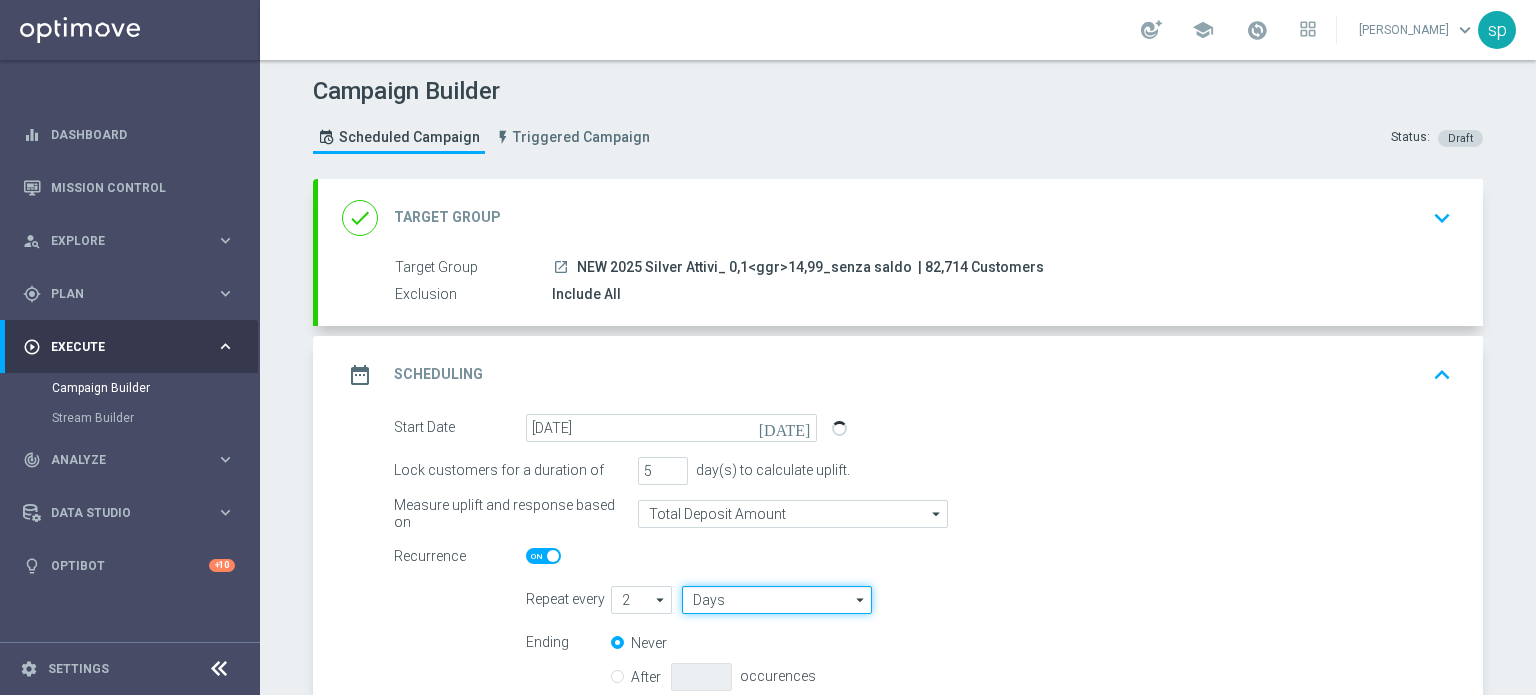 click on "Days" 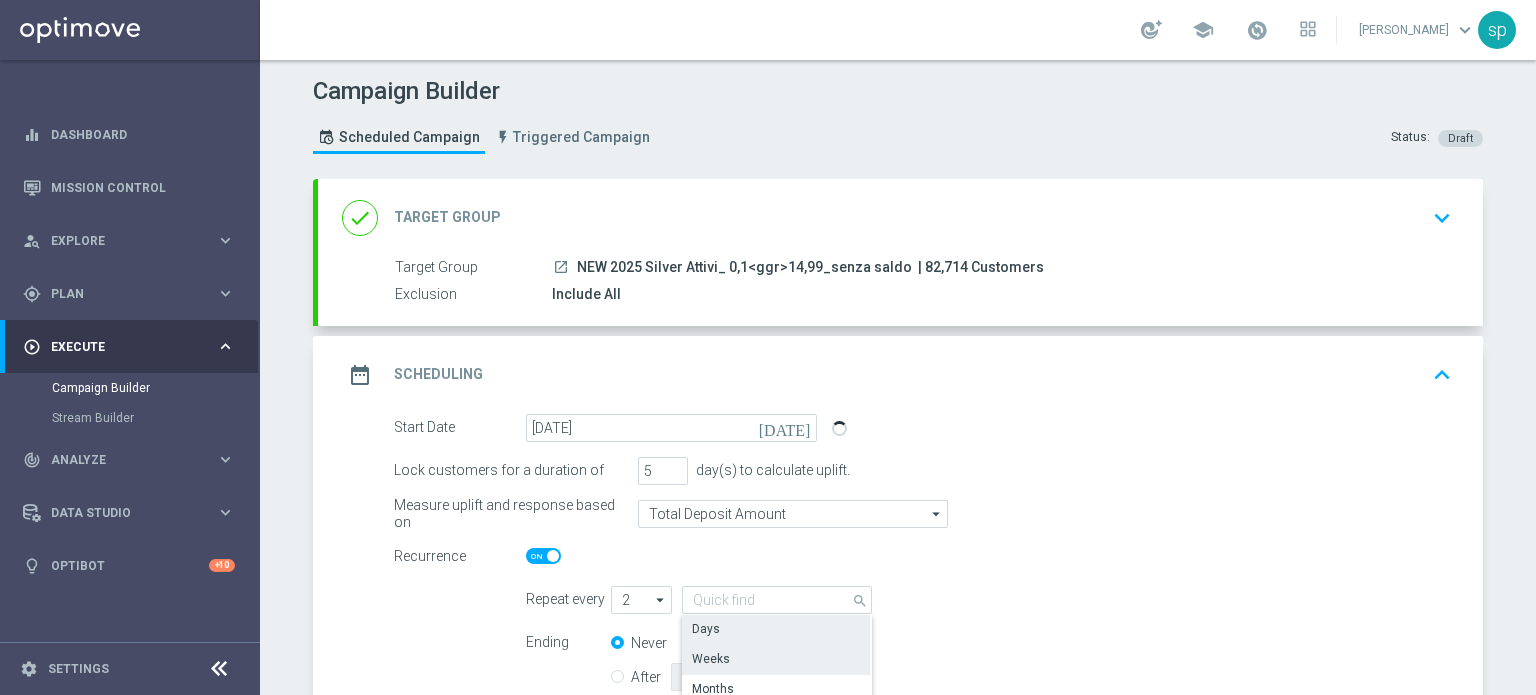 click on "Weeks" 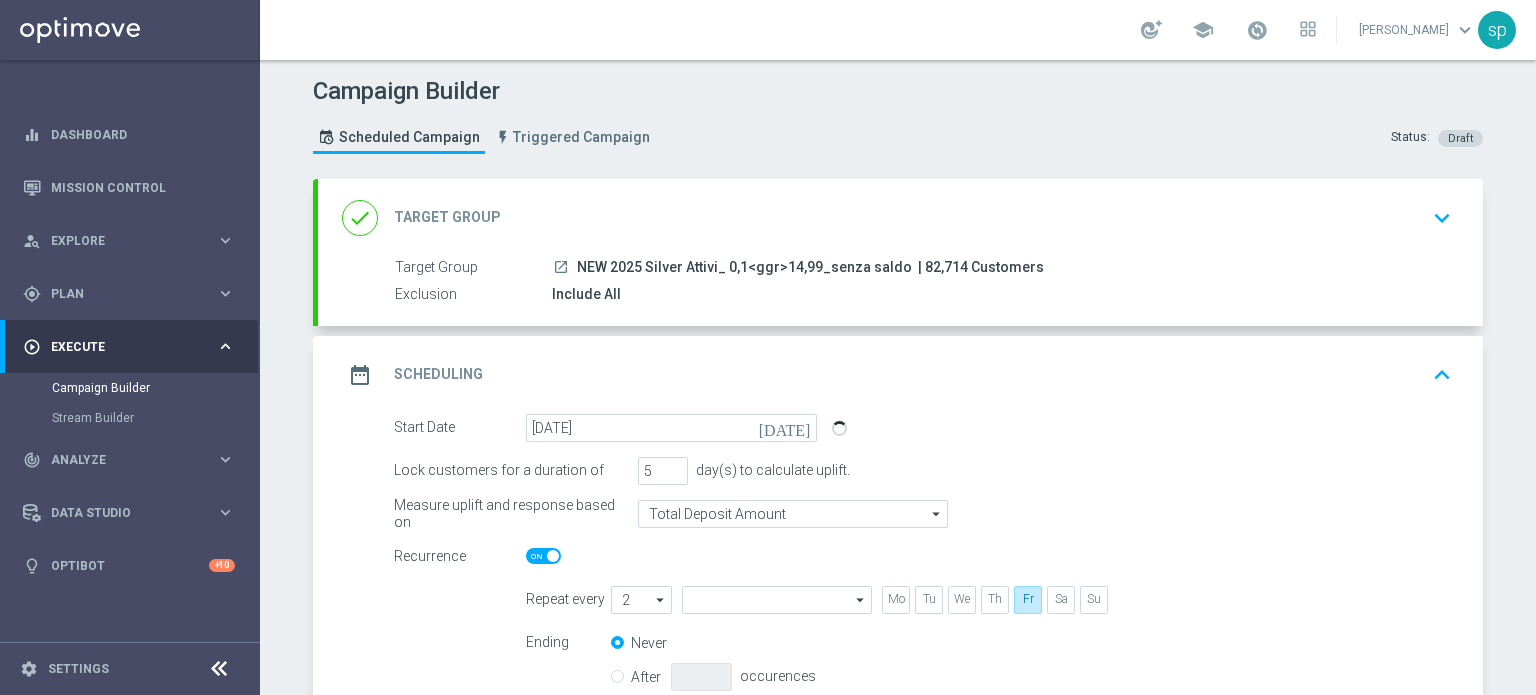 type on "Weeks" 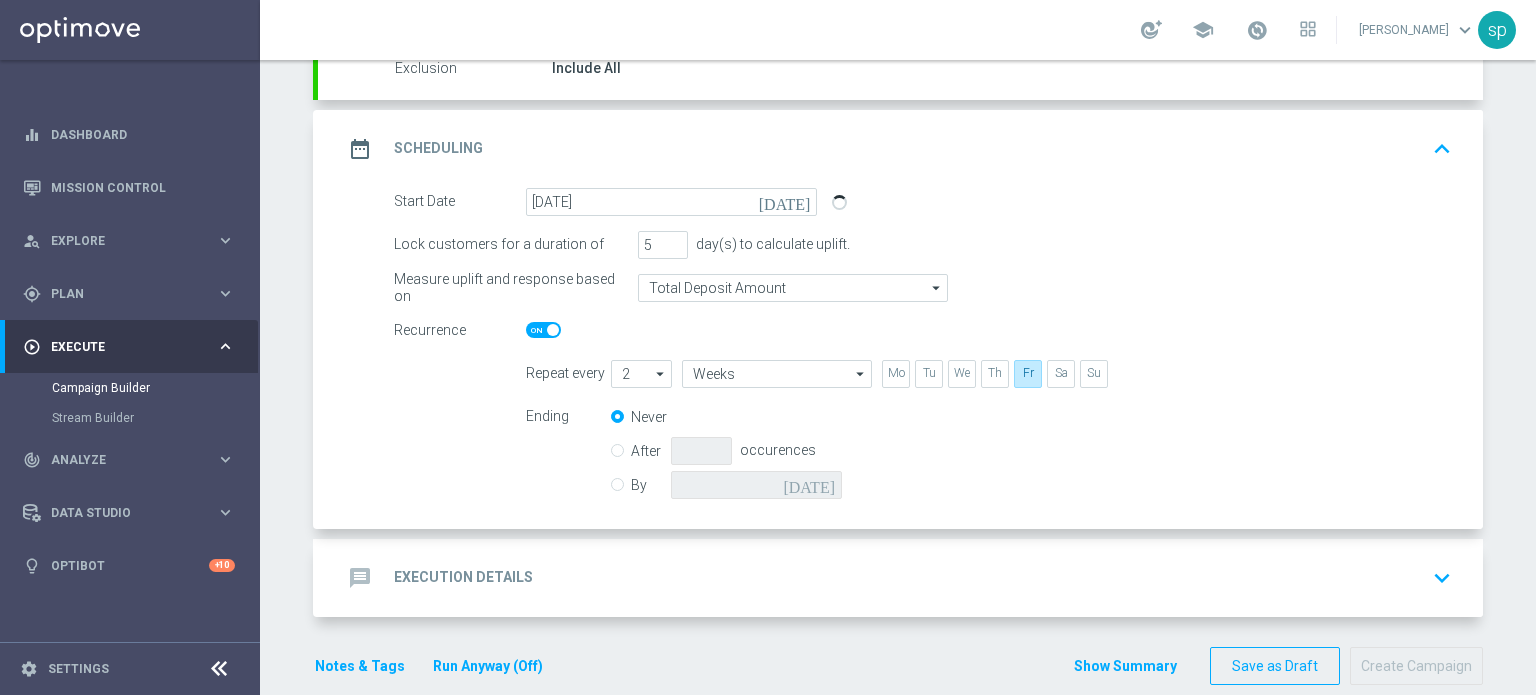 scroll, scrollTop: 253, scrollLeft: 0, axis: vertical 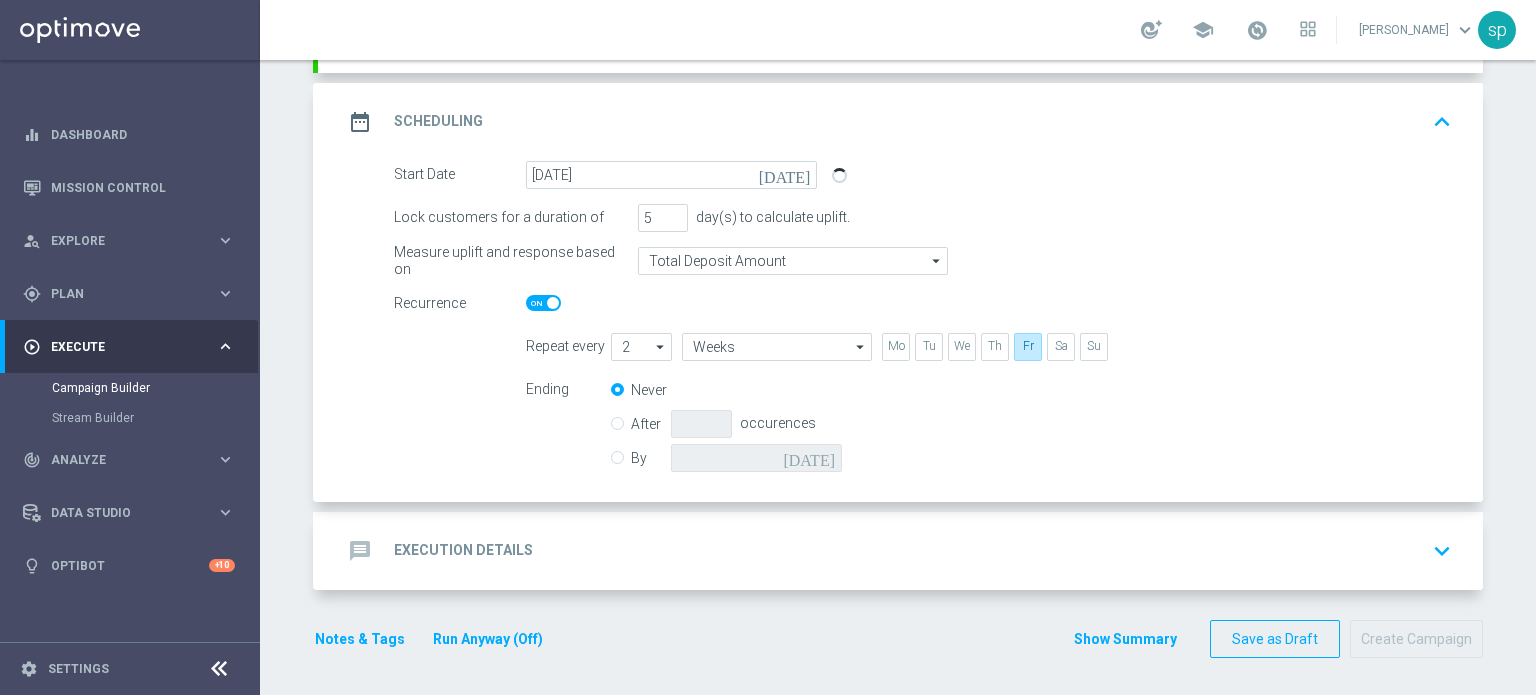 click on "By" at bounding box center (617, 454) 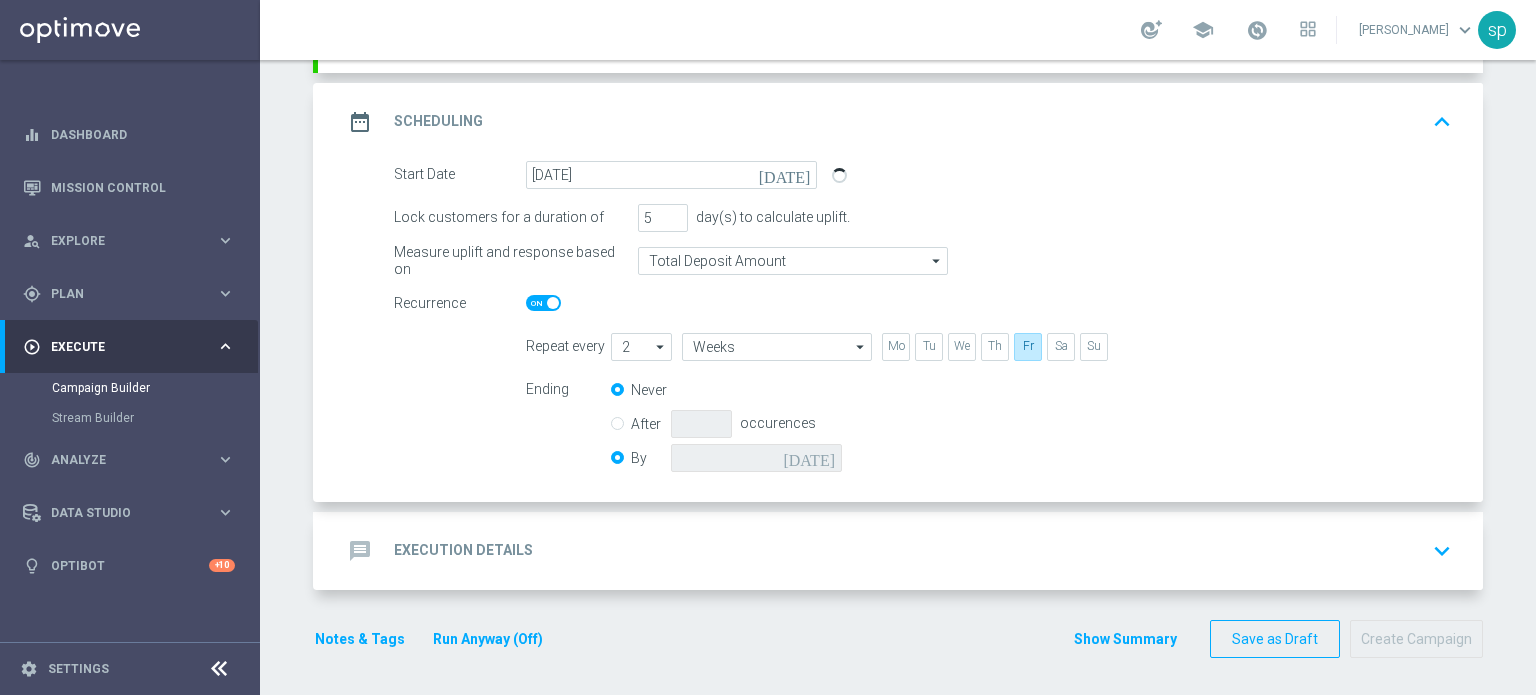 radio on "false" 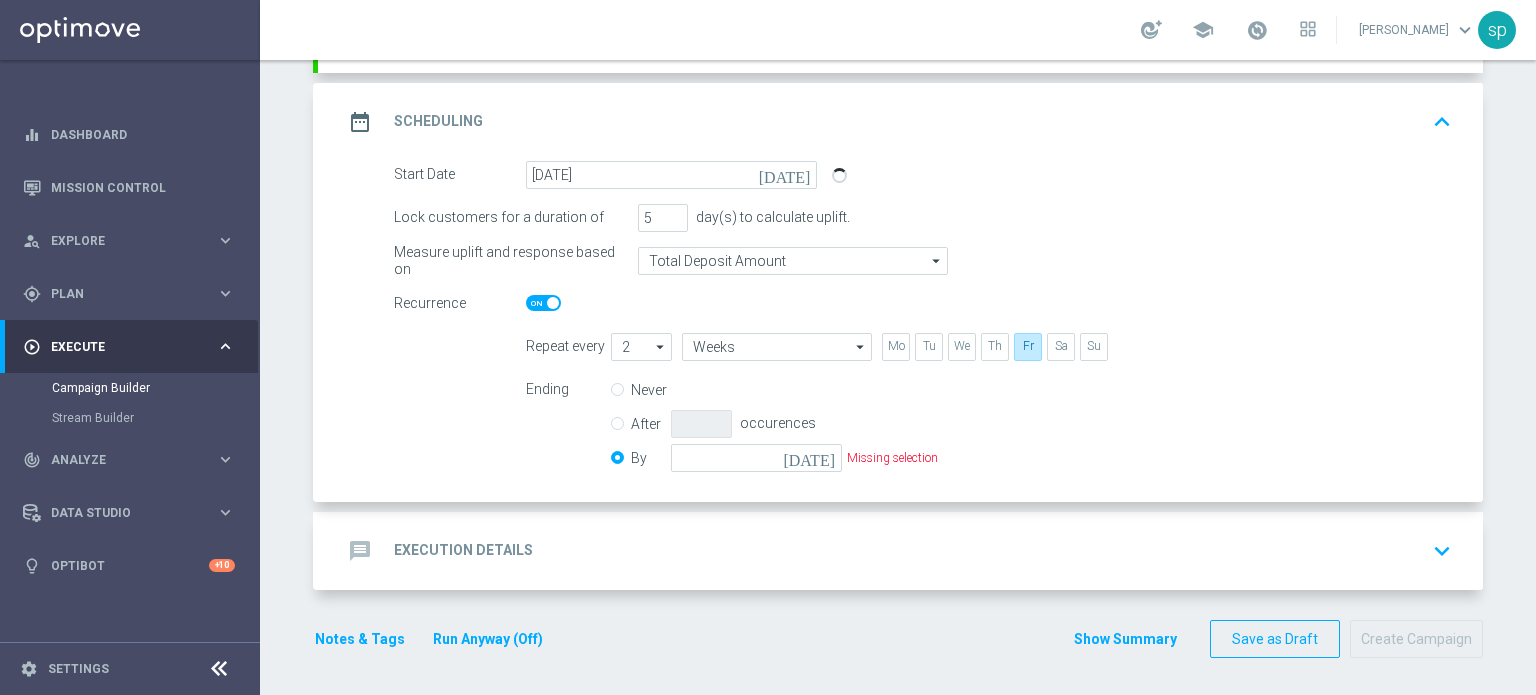 click on "today" 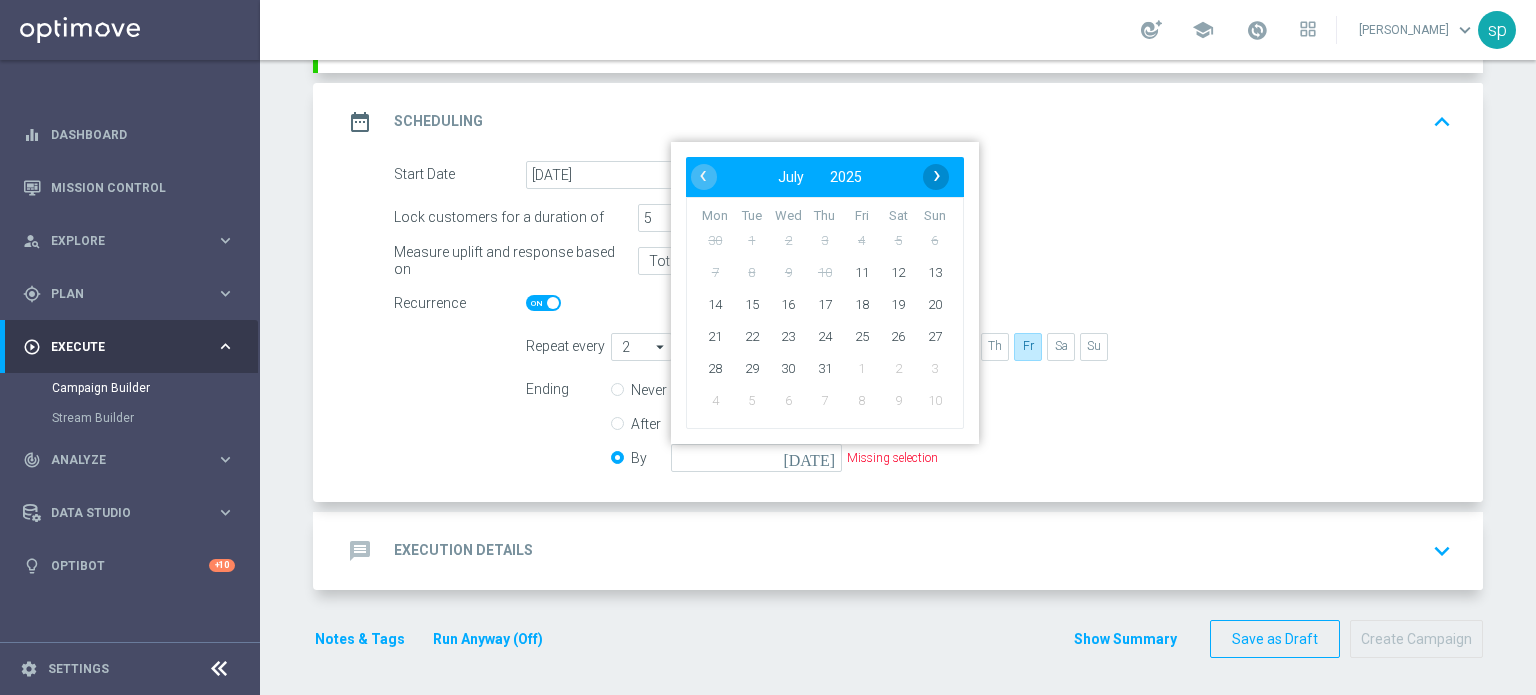 click on "›" 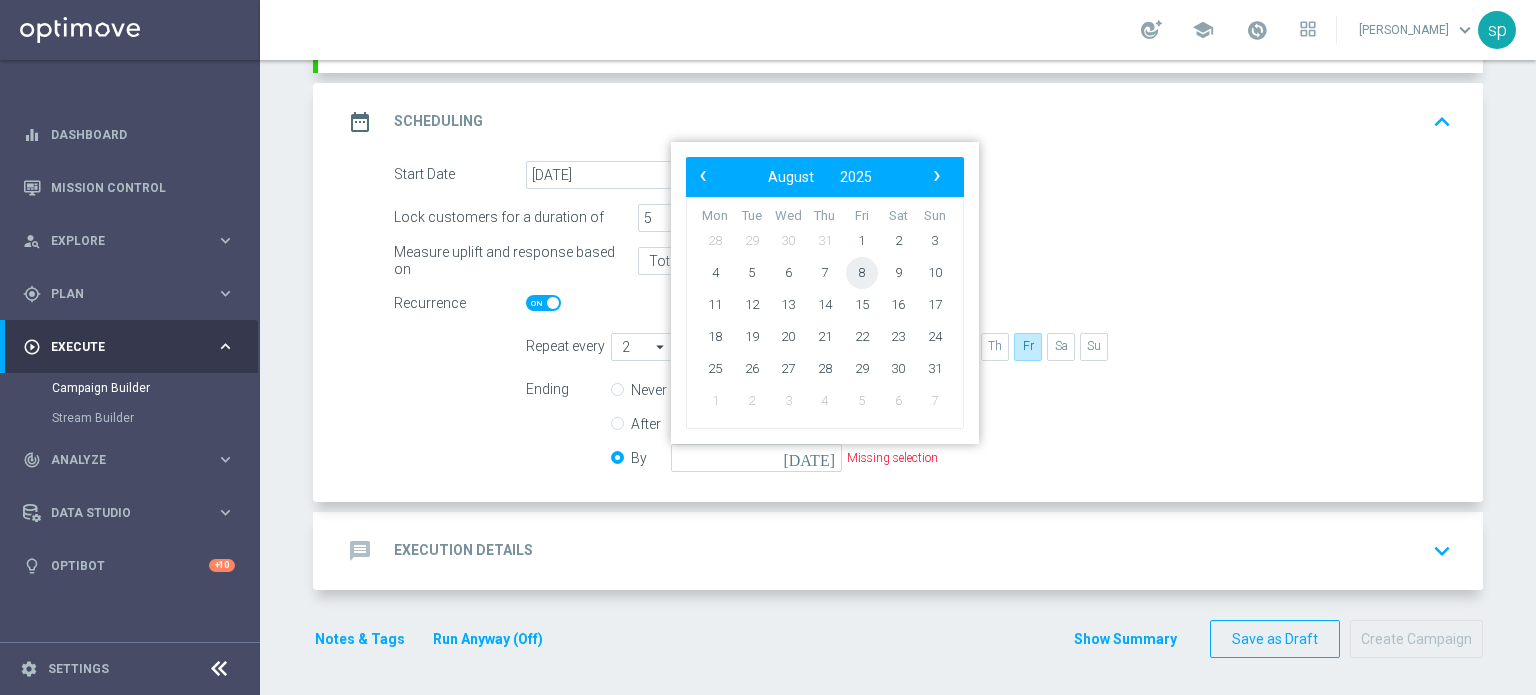click on "8" 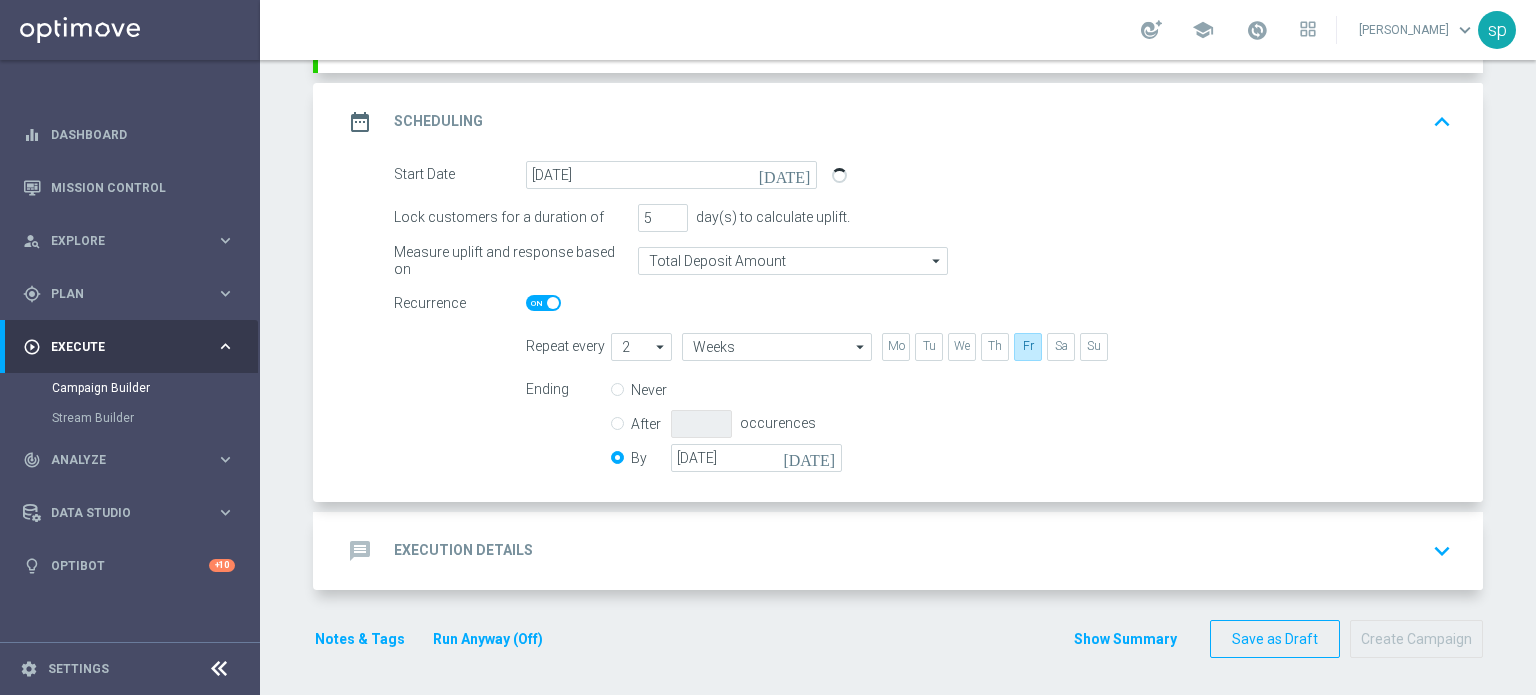 click on "message
Execution Details
keyboard_arrow_down" 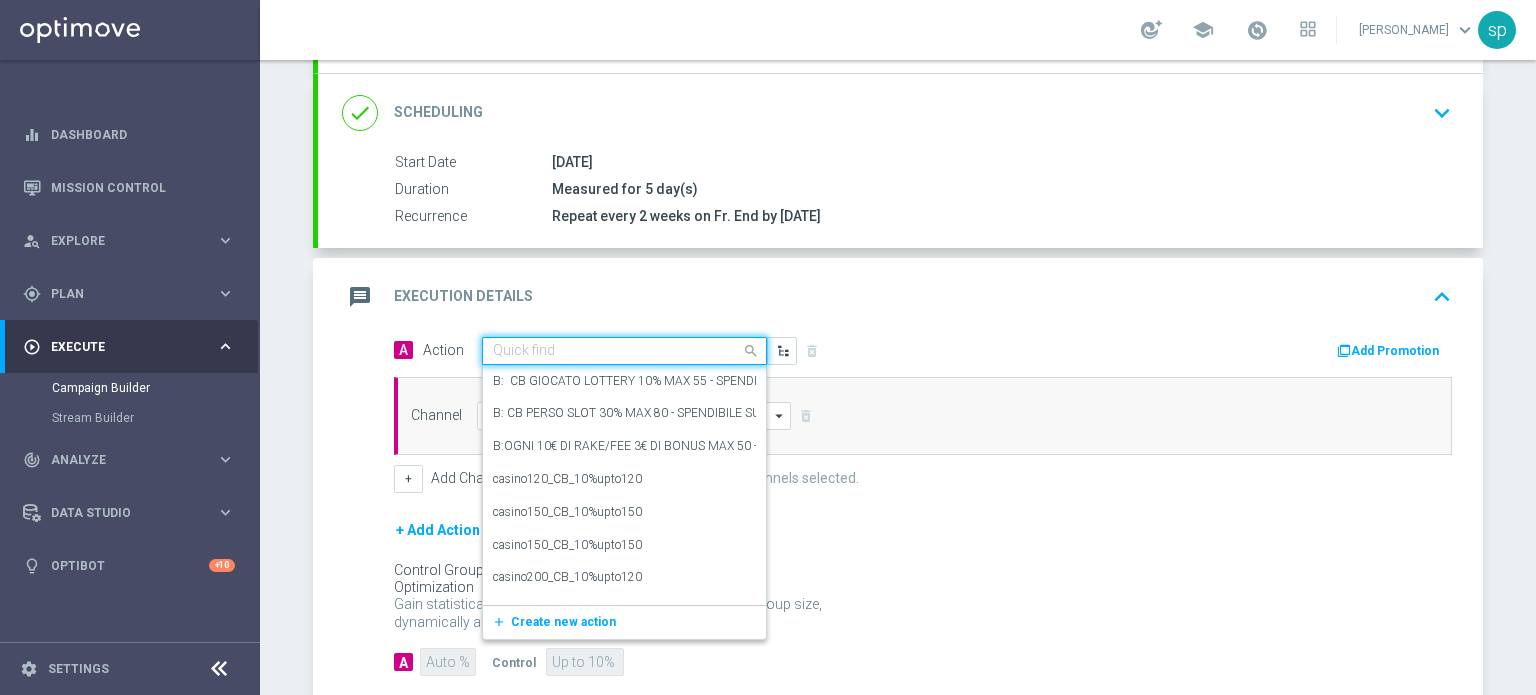 click 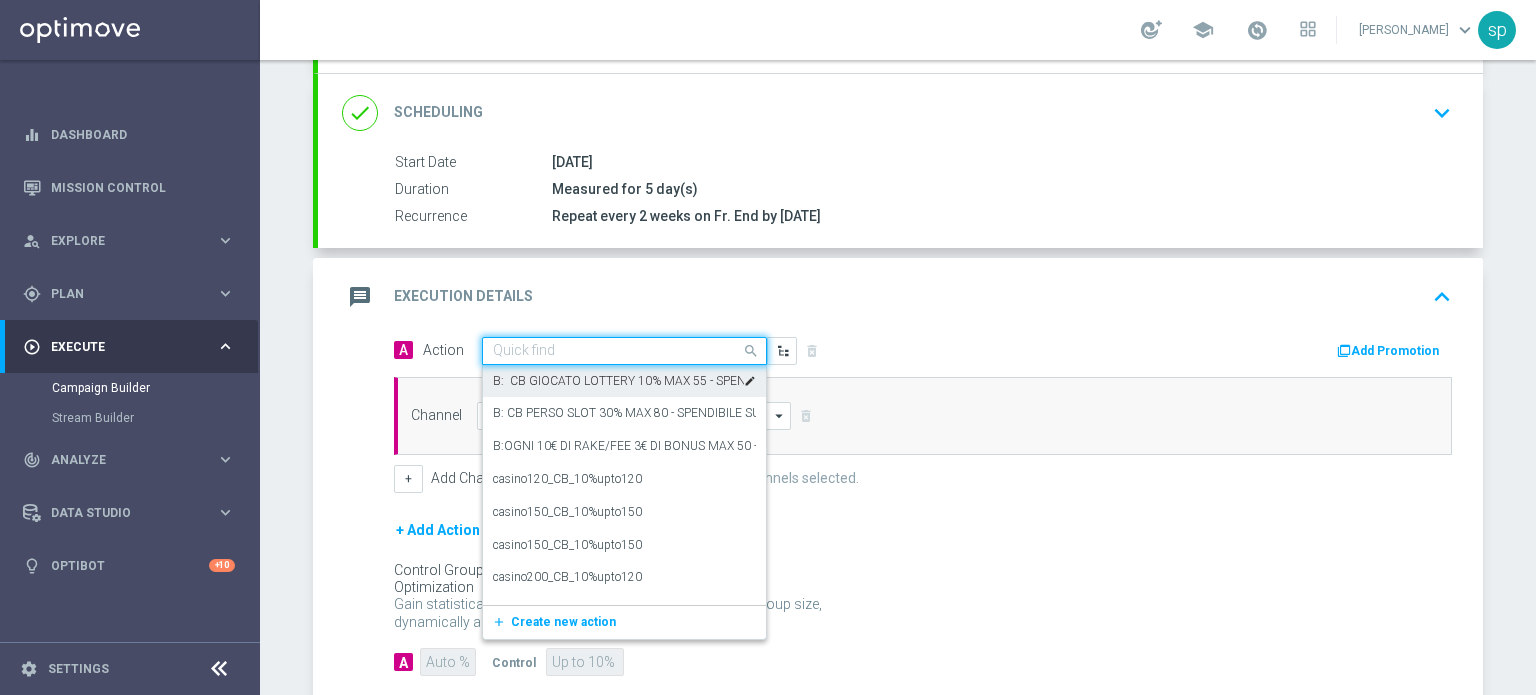 click 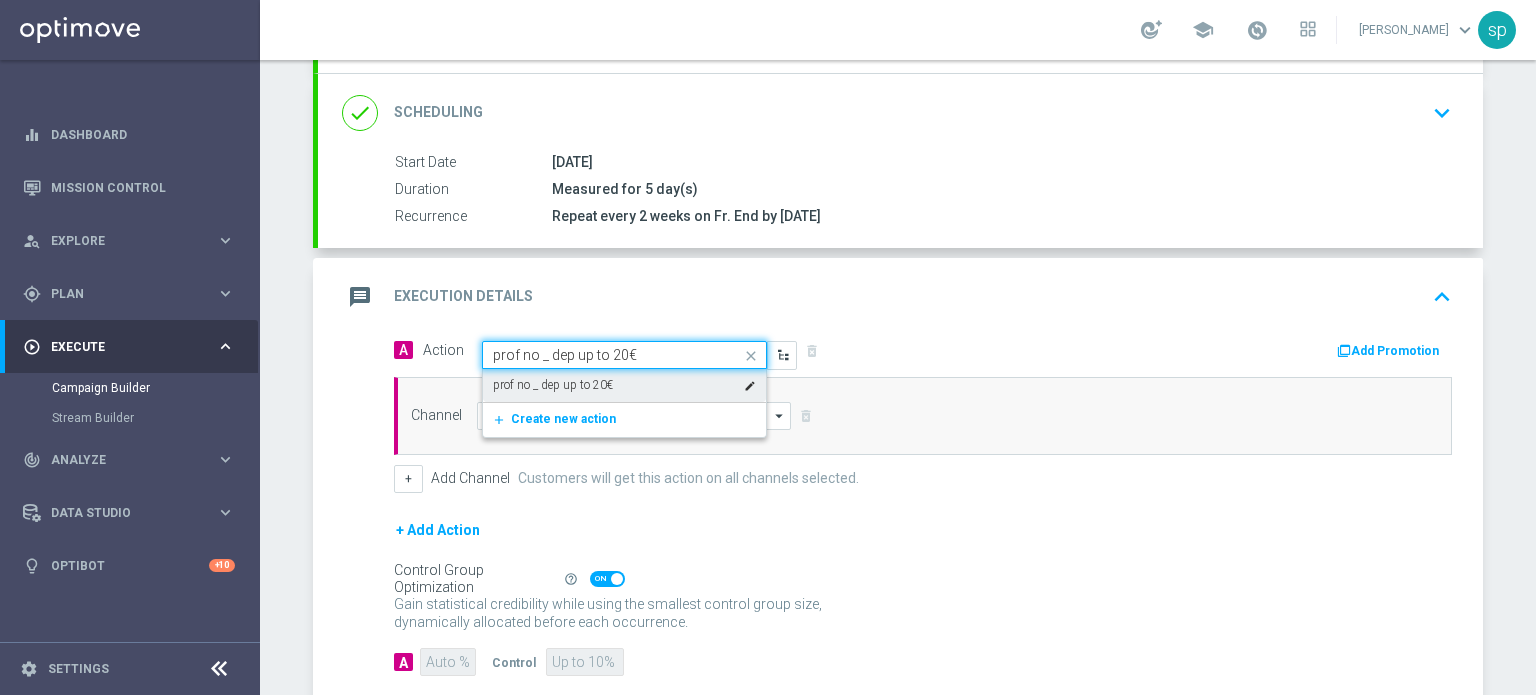 click on "prof no _ dep up to 20€ edit" at bounding box center [624, 385] 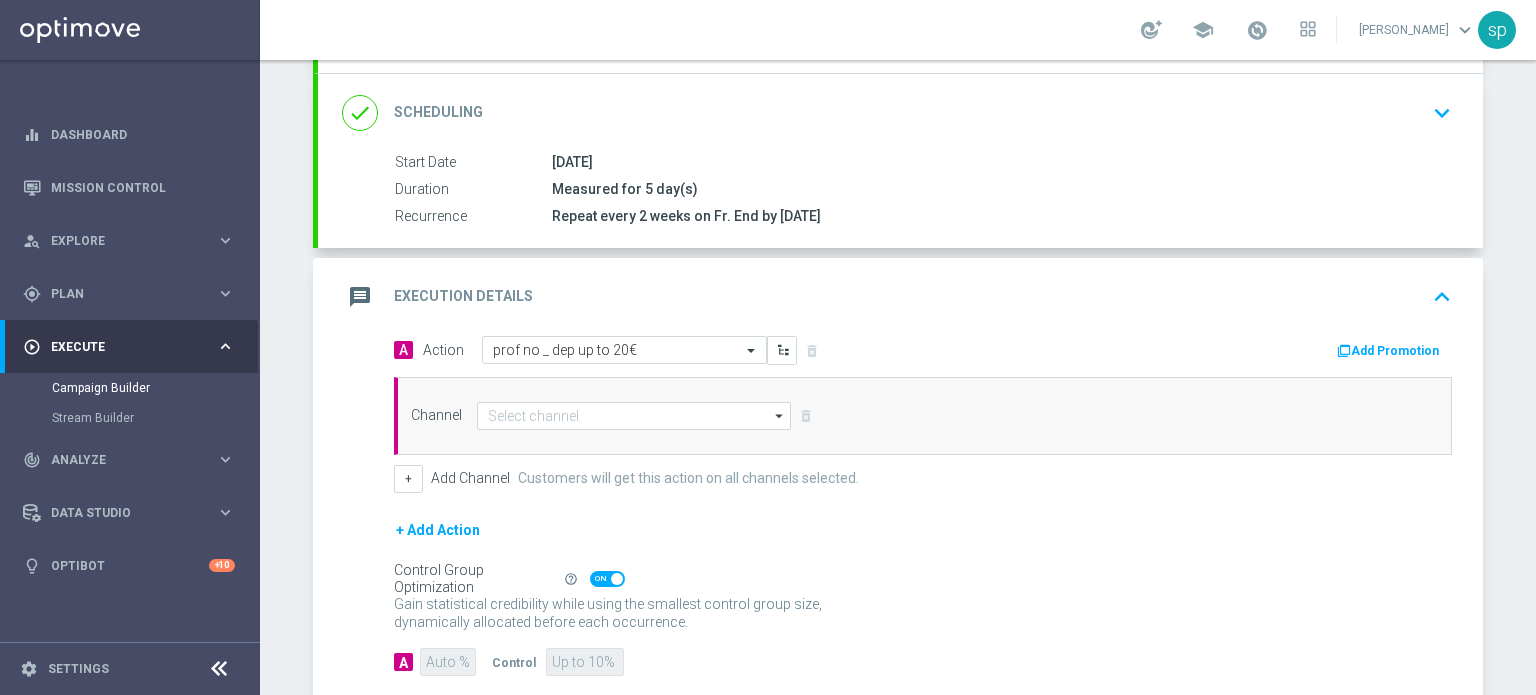 click on "Add Promotion" 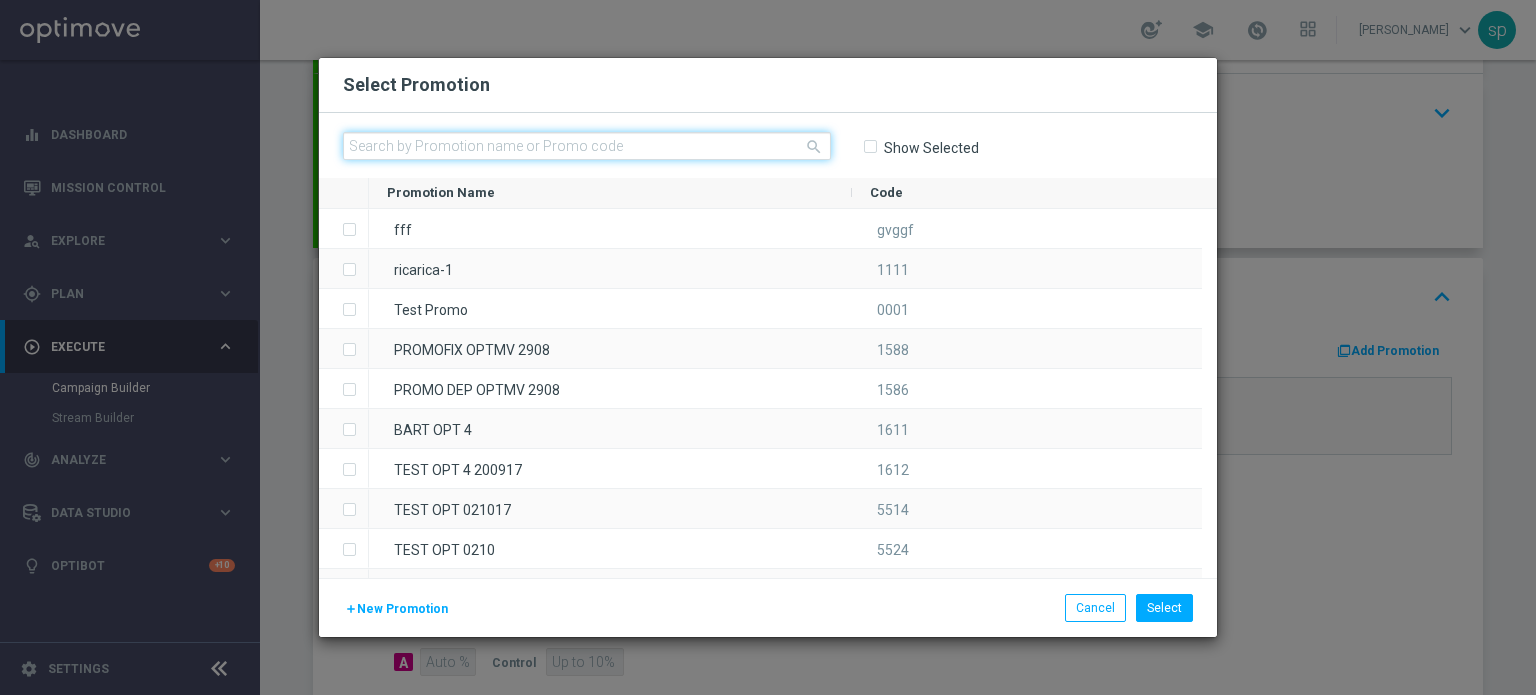 click 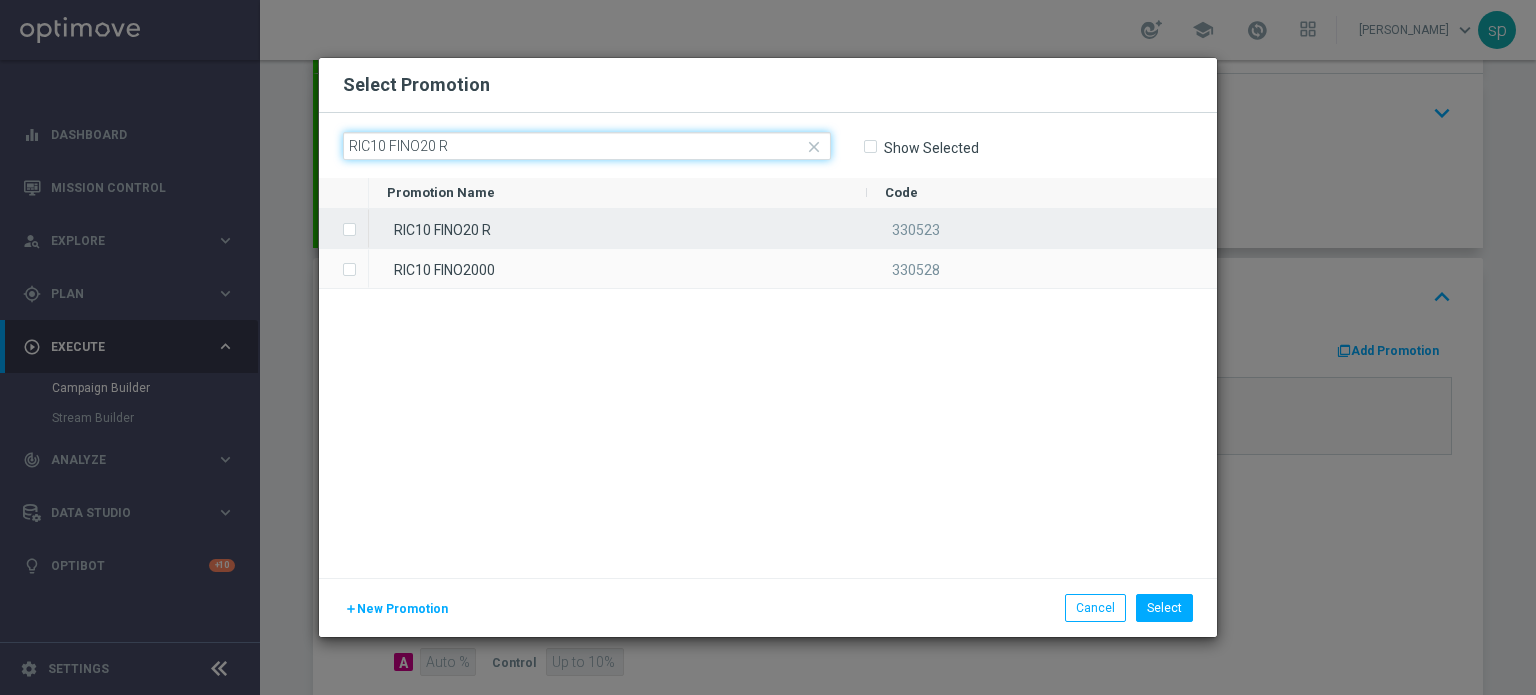 type on "RIC10 FINO20 R" 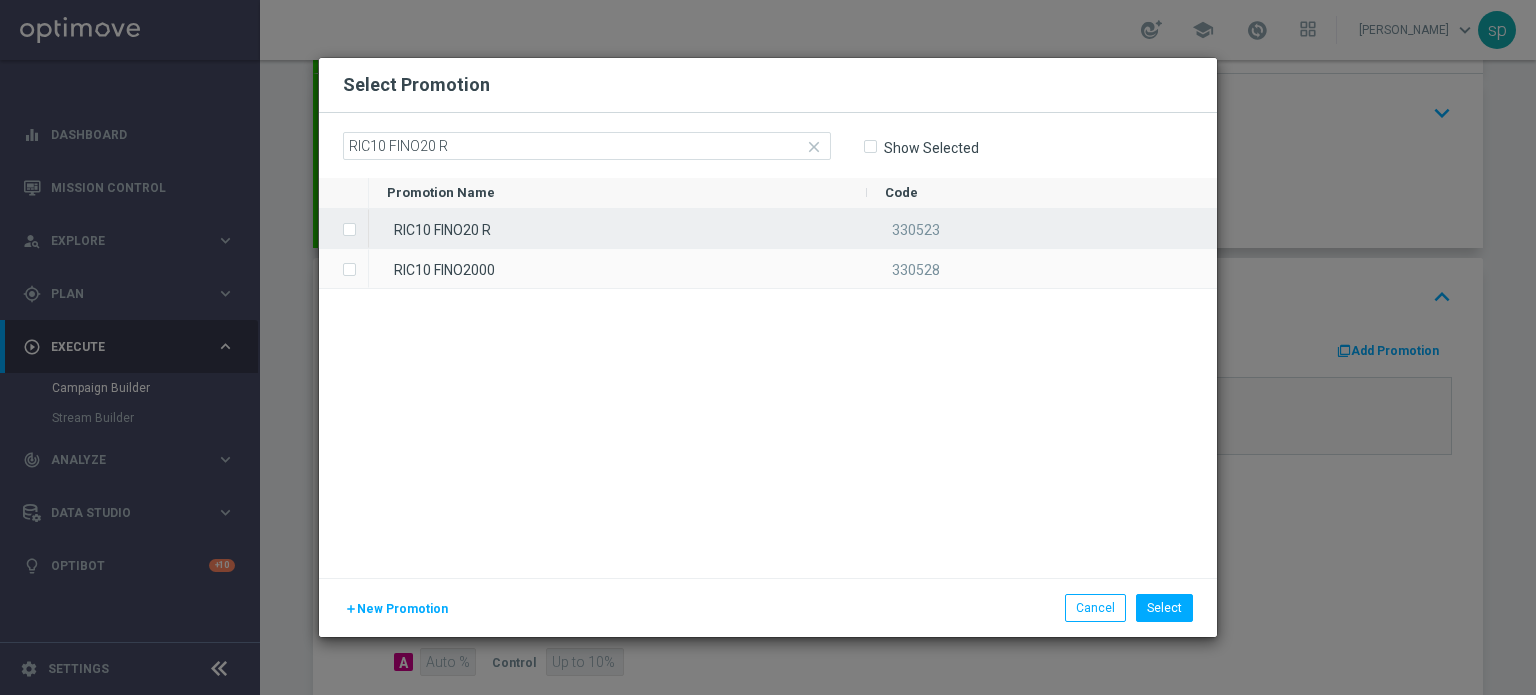 click on "RIC10 FINO20 R" 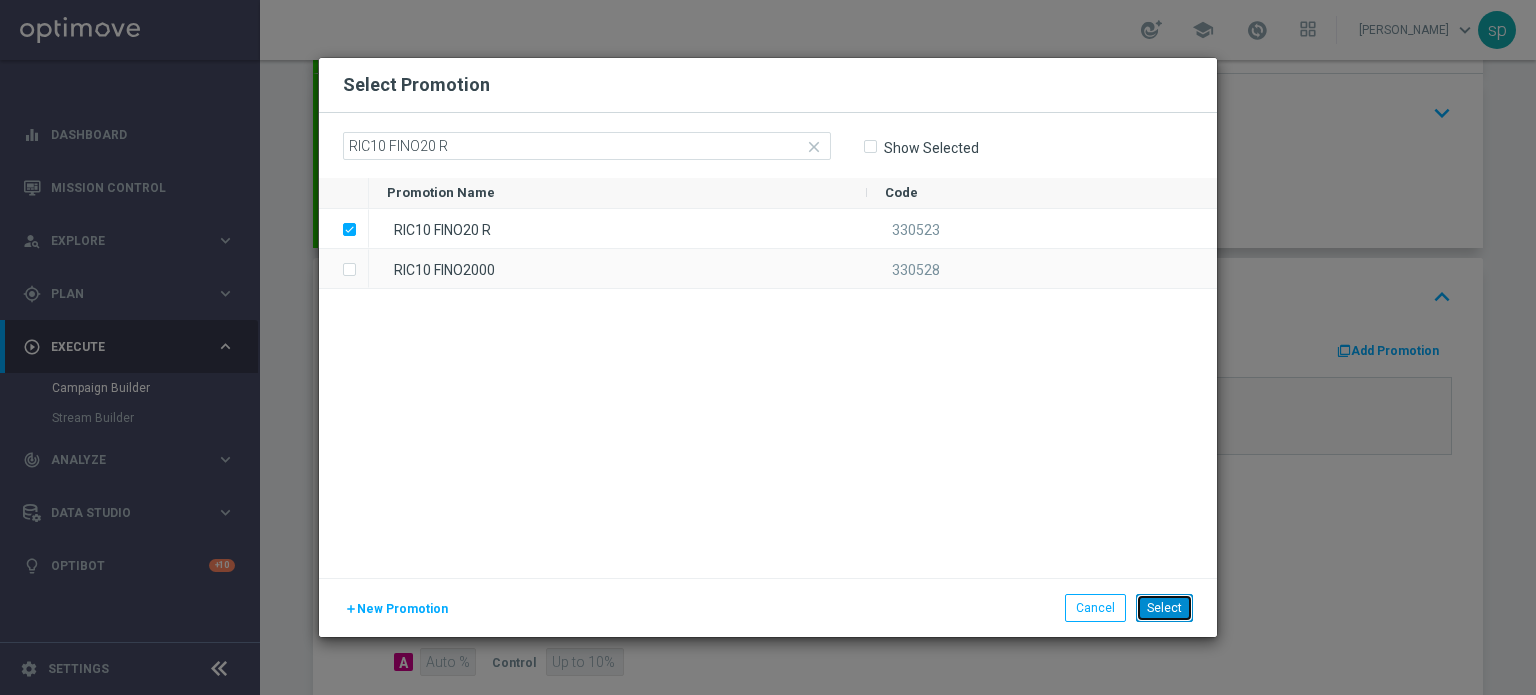 click on "Select" 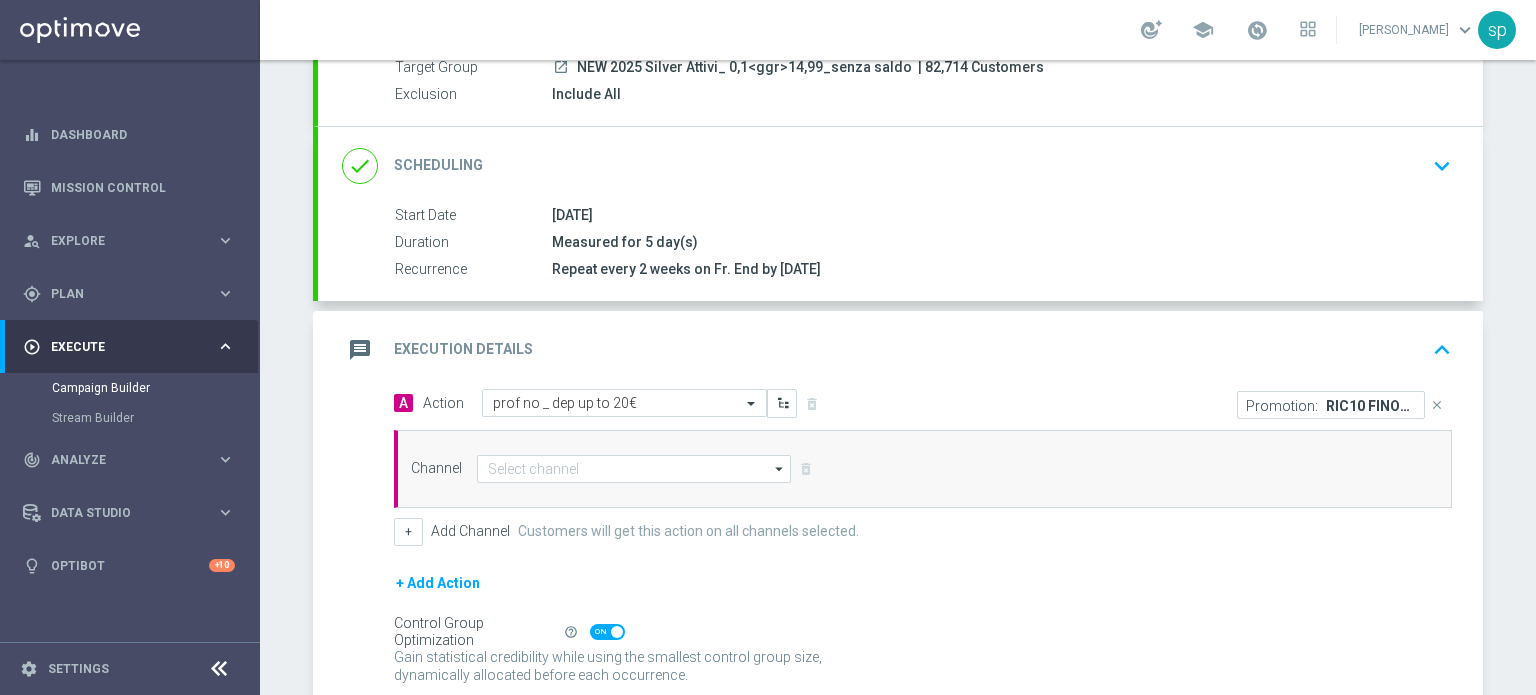 scroll, scrollTop: 311, scrollLeft: 0, axis: vertical 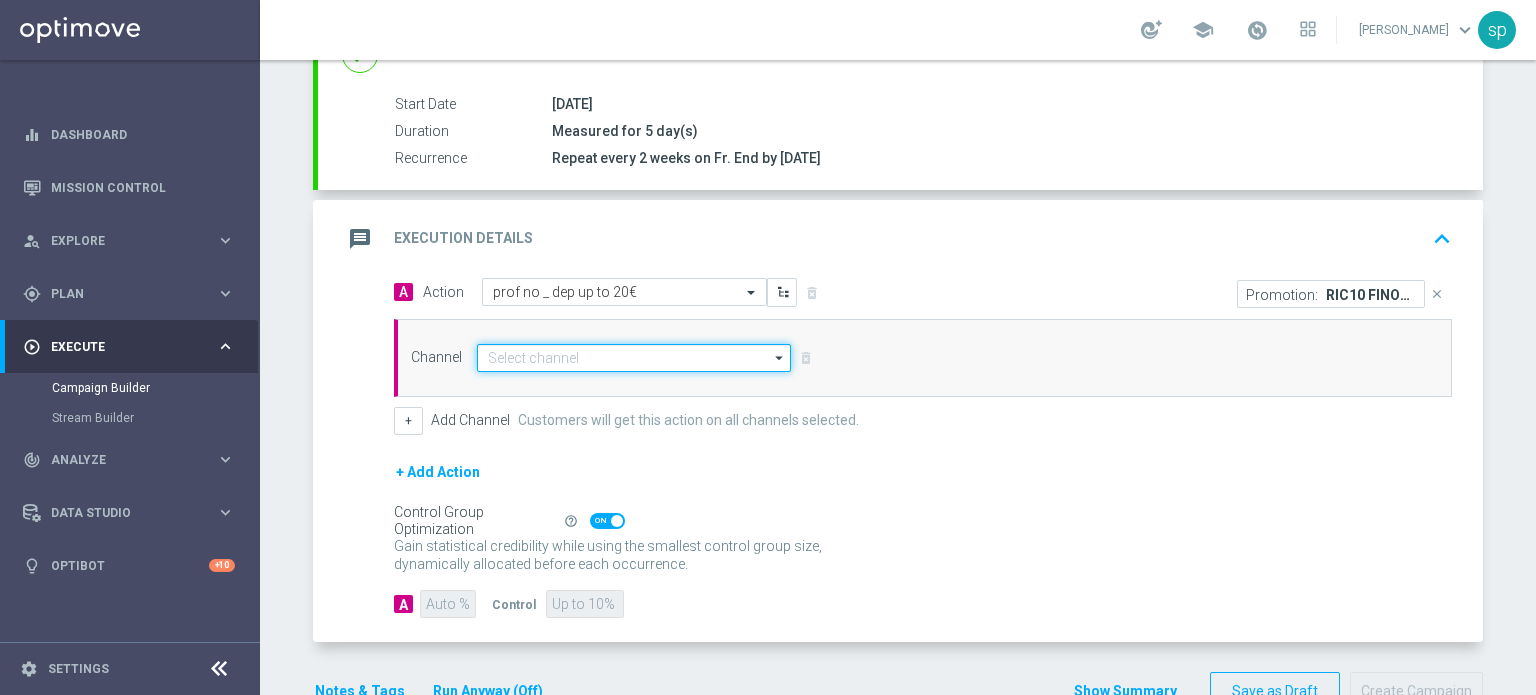 click 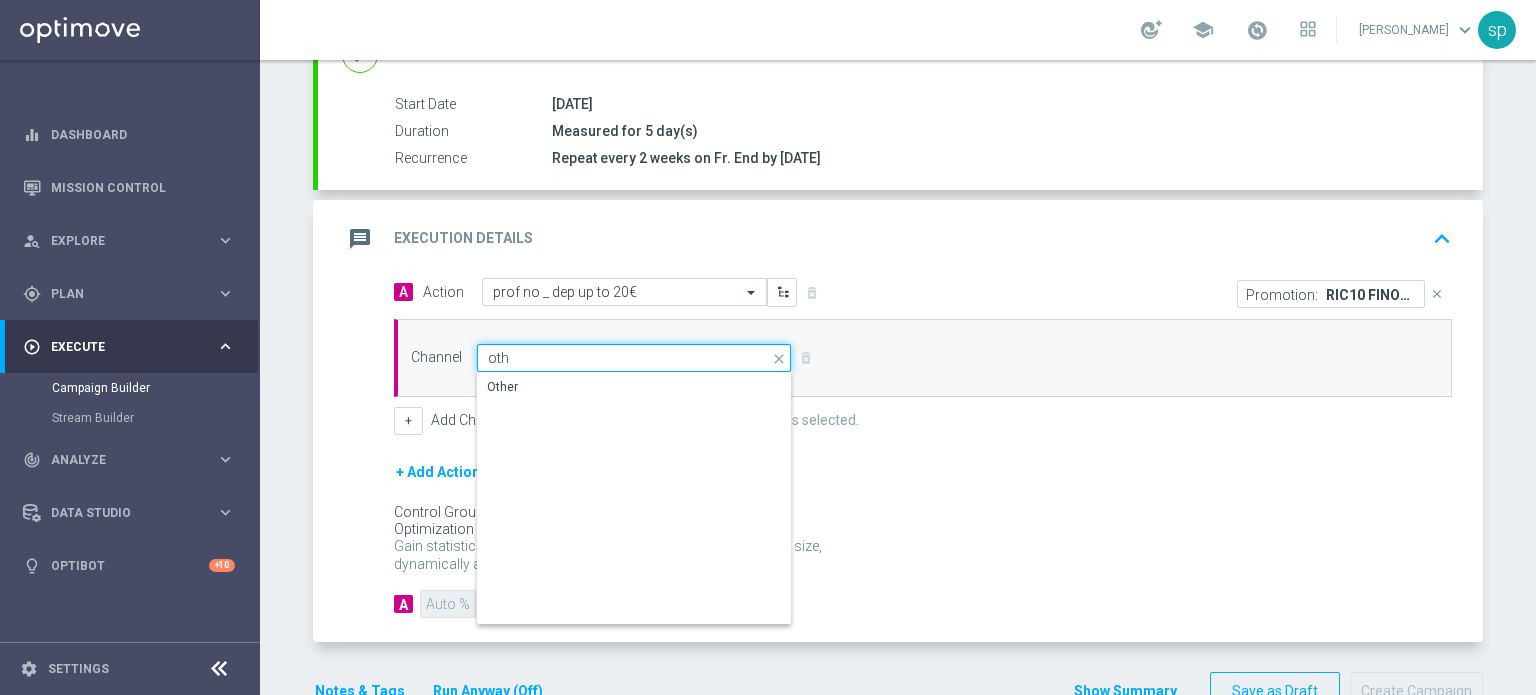 click on "oth" 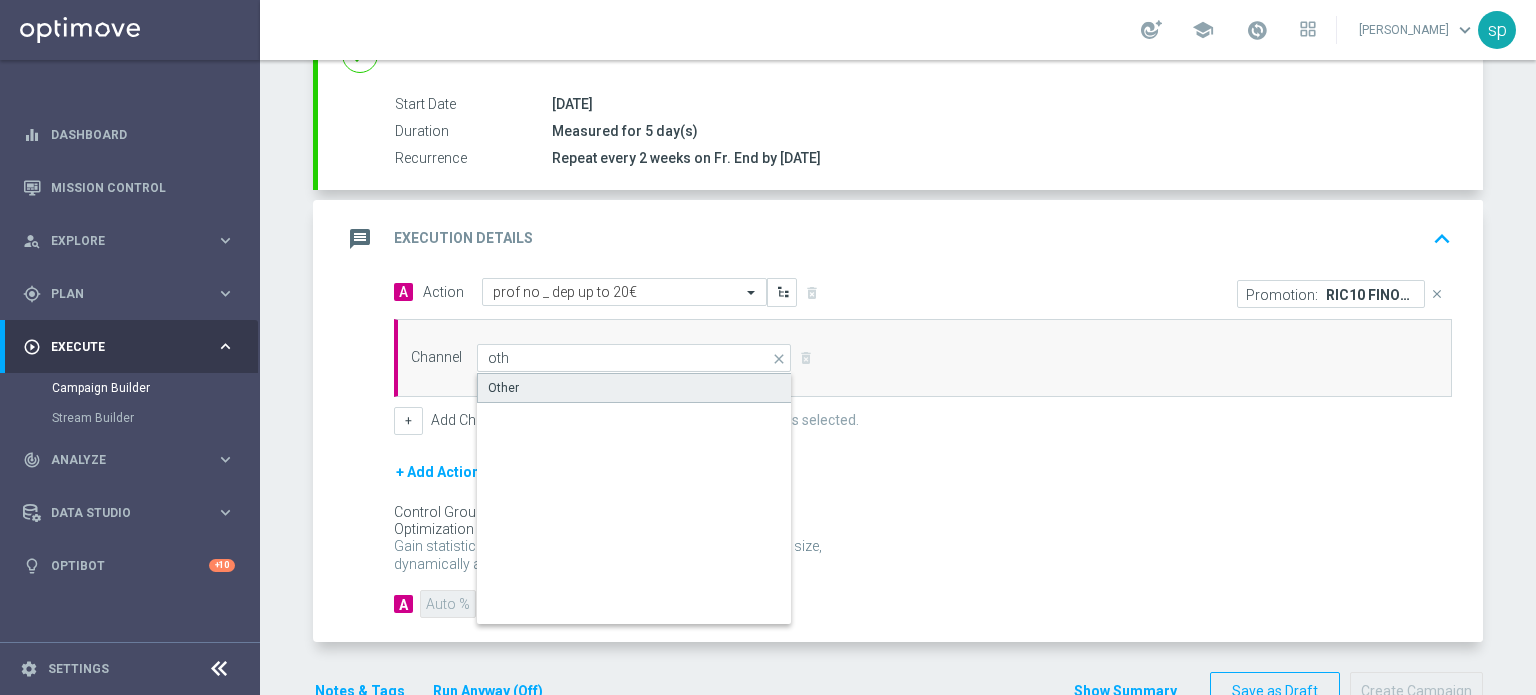 click on "Other" 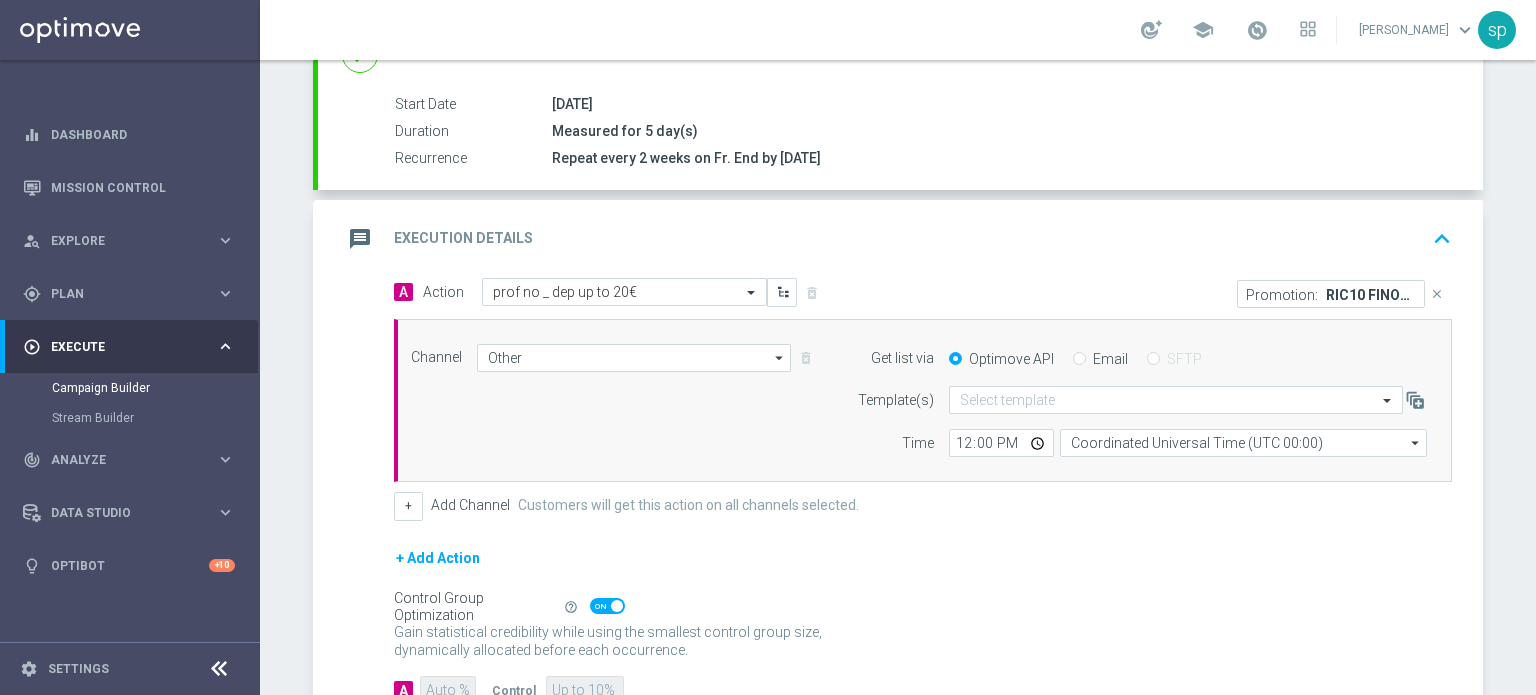 click on "Email" 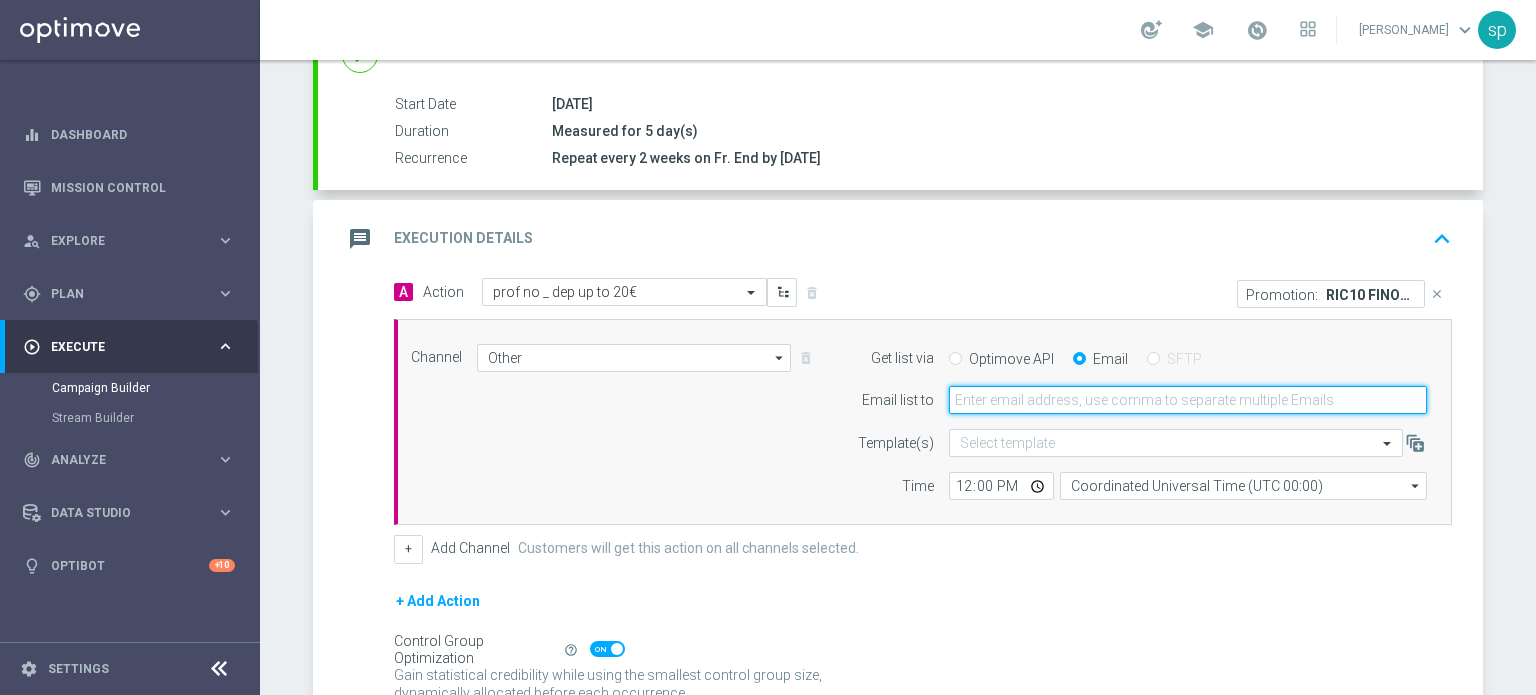 click 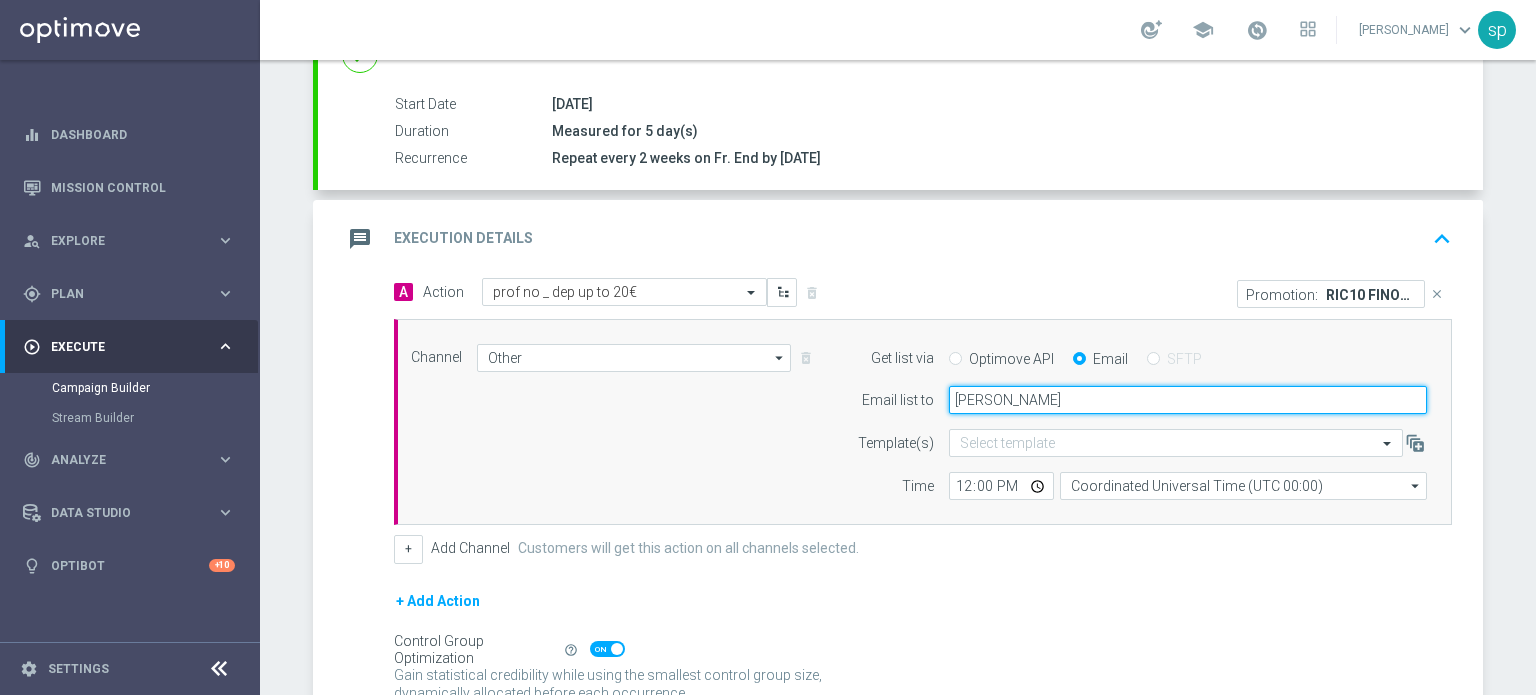 type on "sara.parisi@sisal.it" 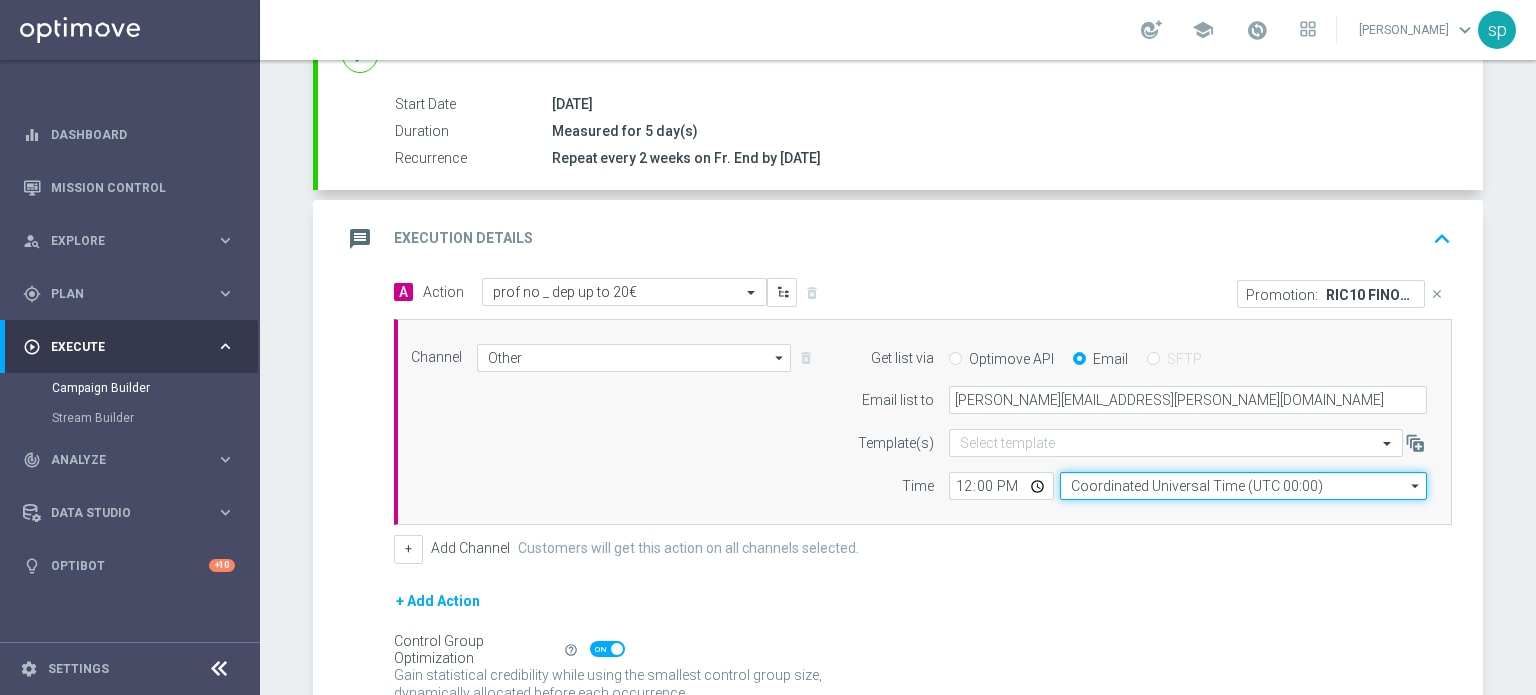 click on "Coordinated Universal Time (UTC 00:00)" 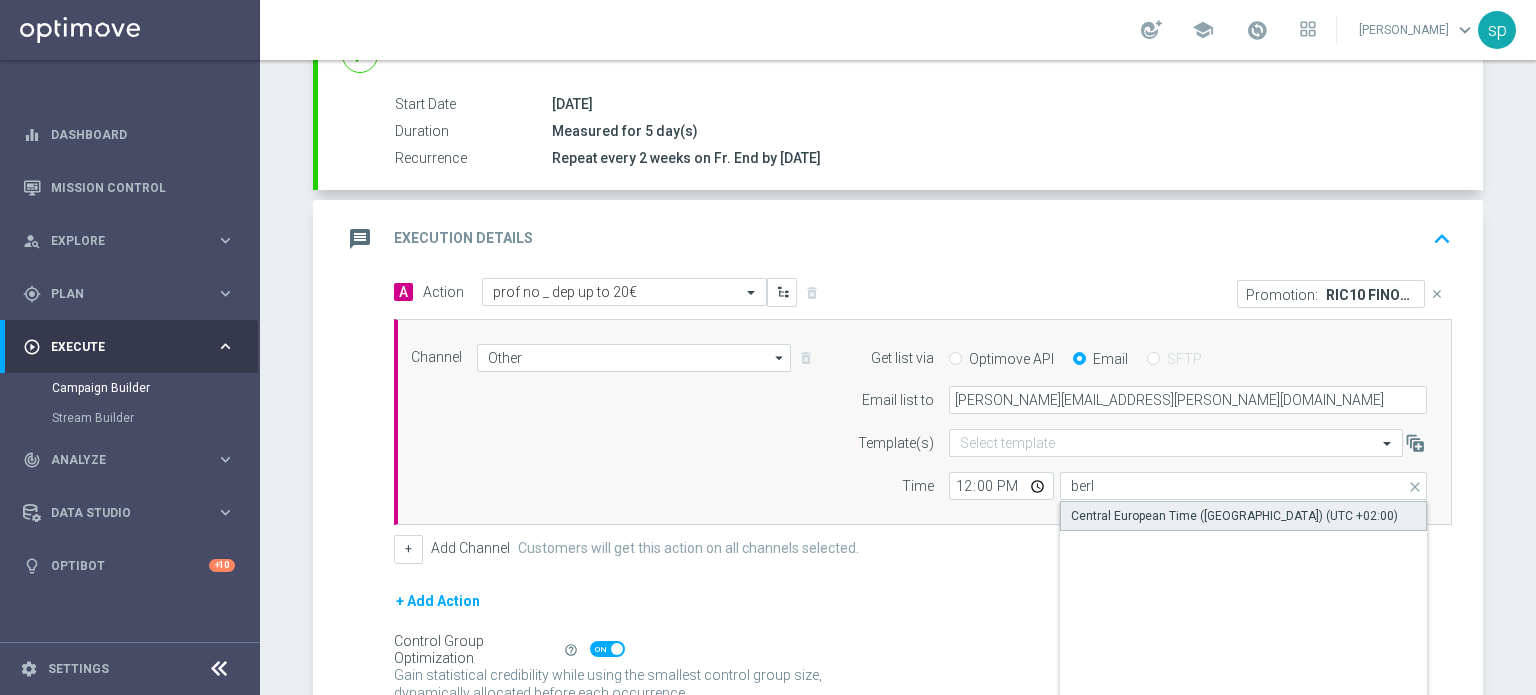 click on "Central European Time (Berlin) (UTC +02:00)" 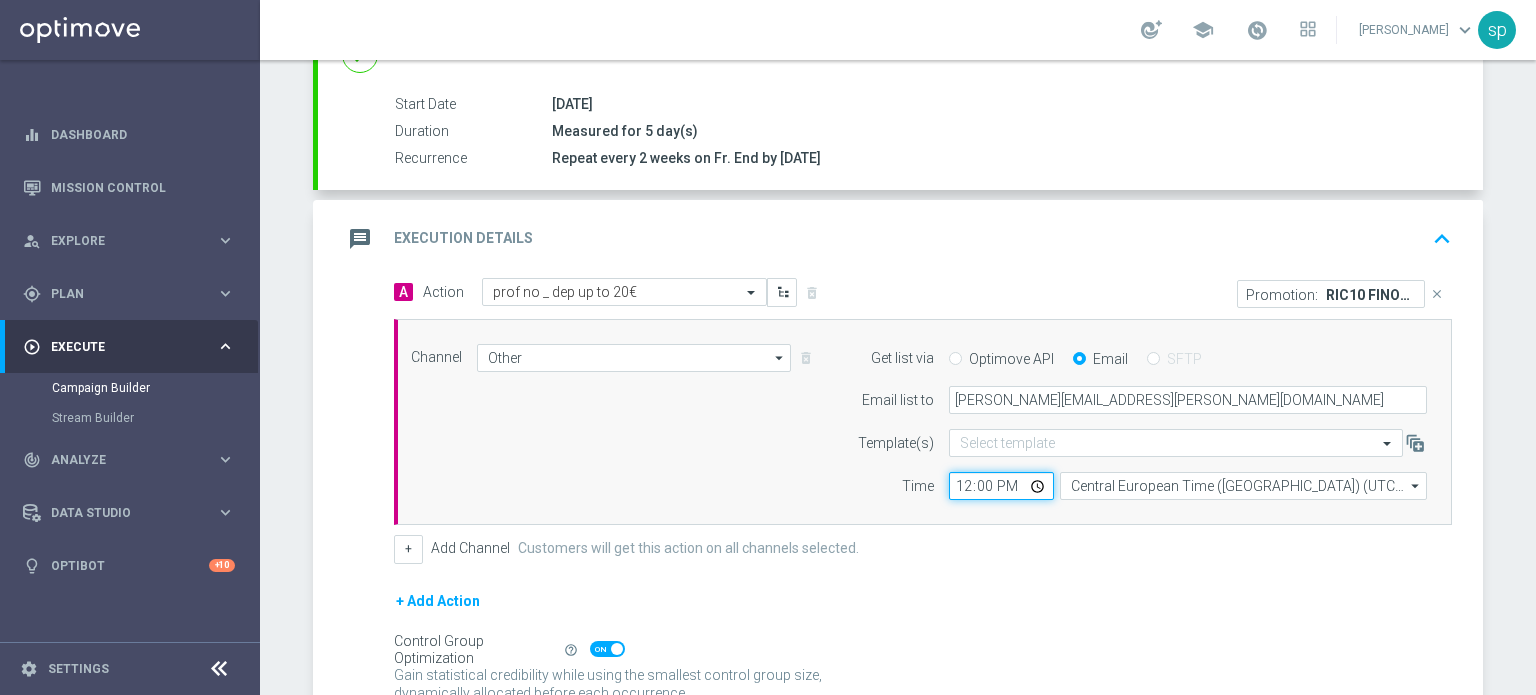 click on "12:00" 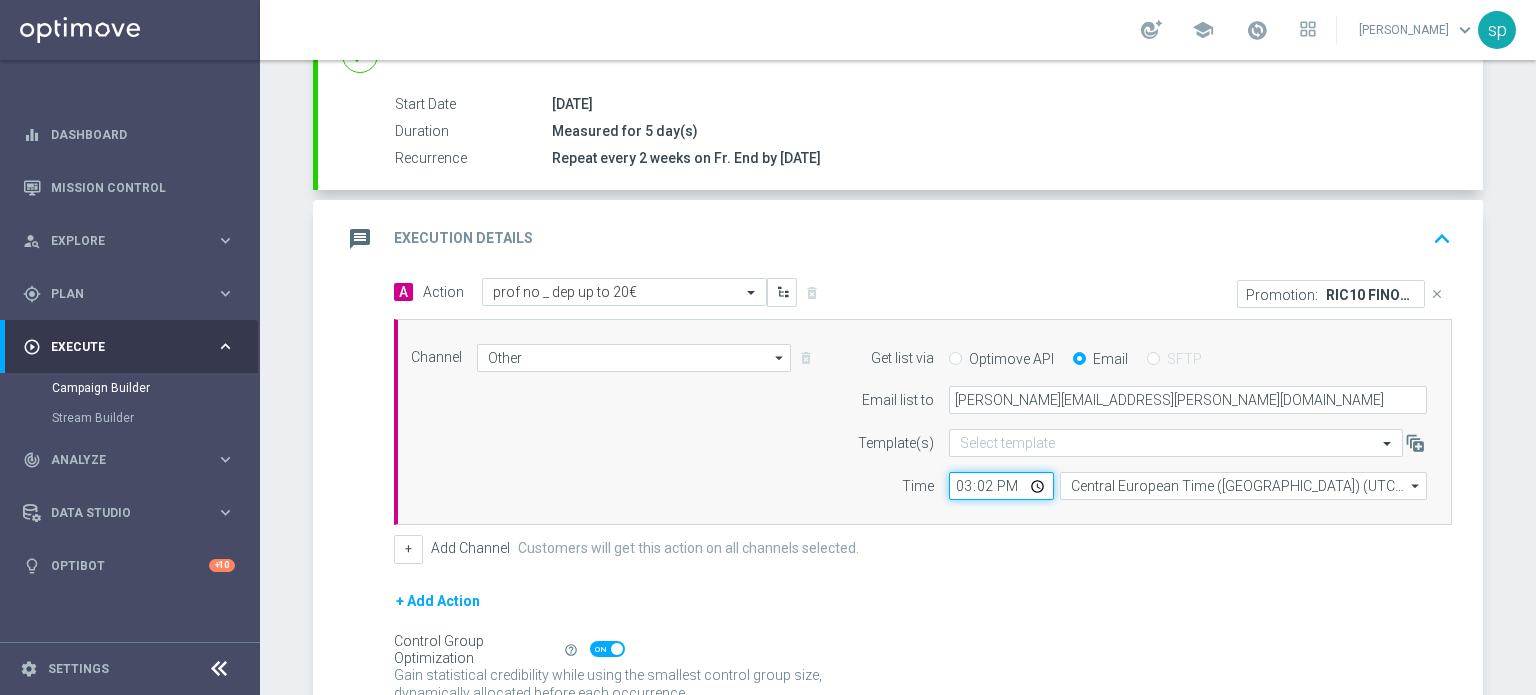 type on "15:20" 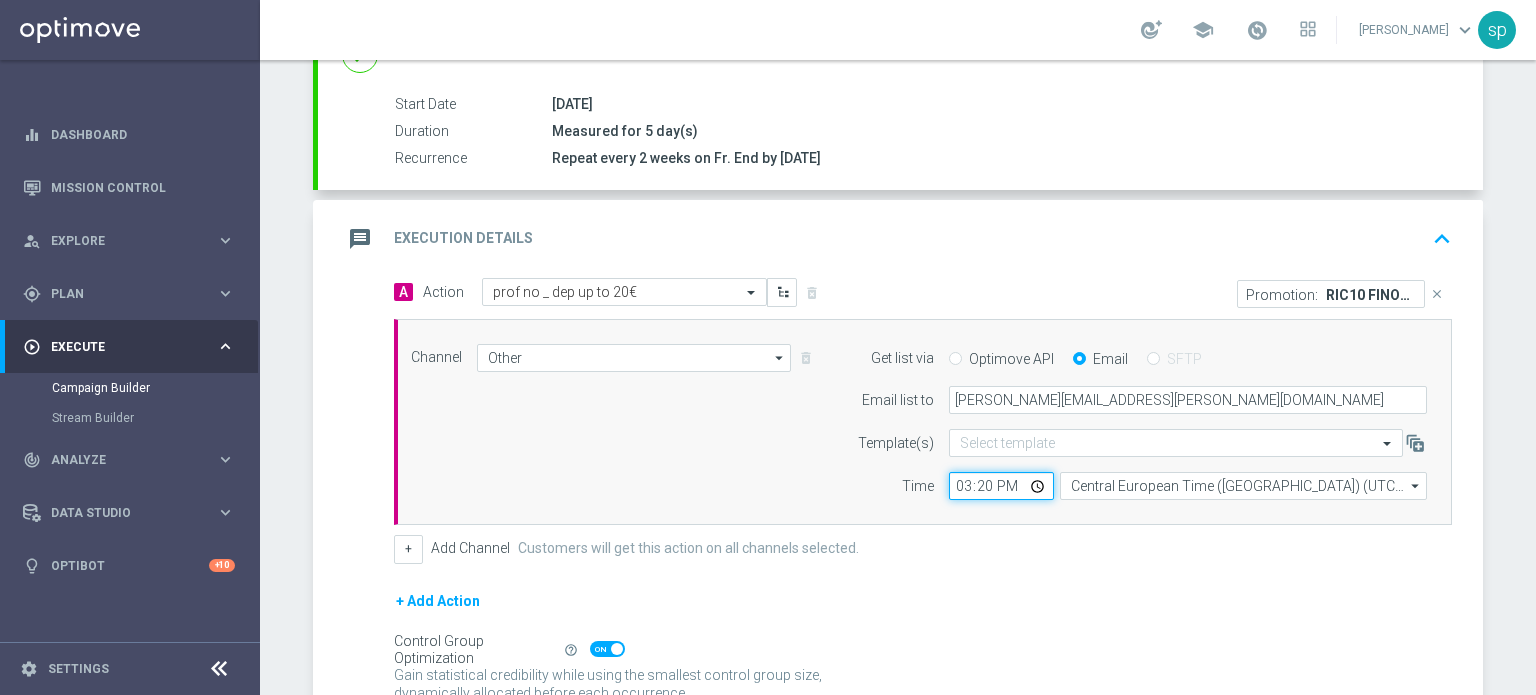 scroll, scrollTop: 491, scrollLeft: 0, axis: vertical 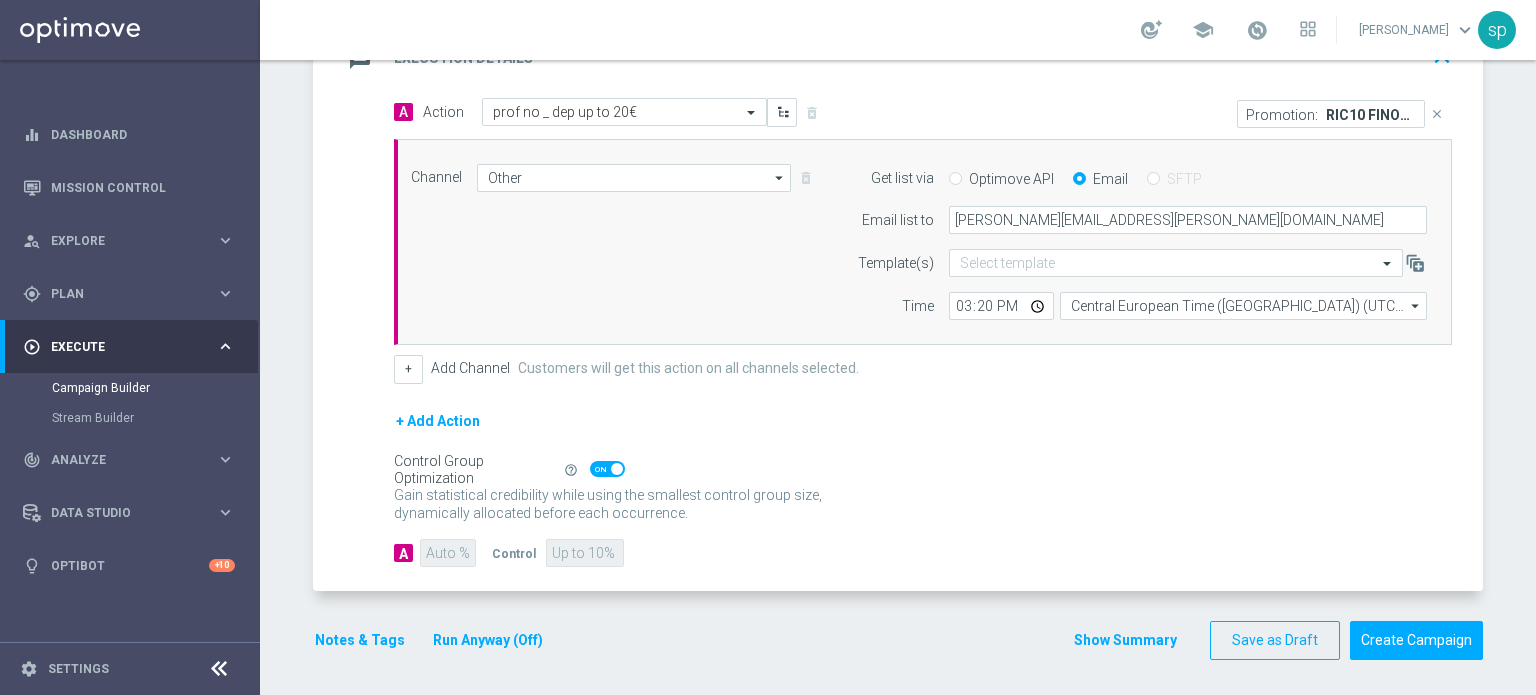 click 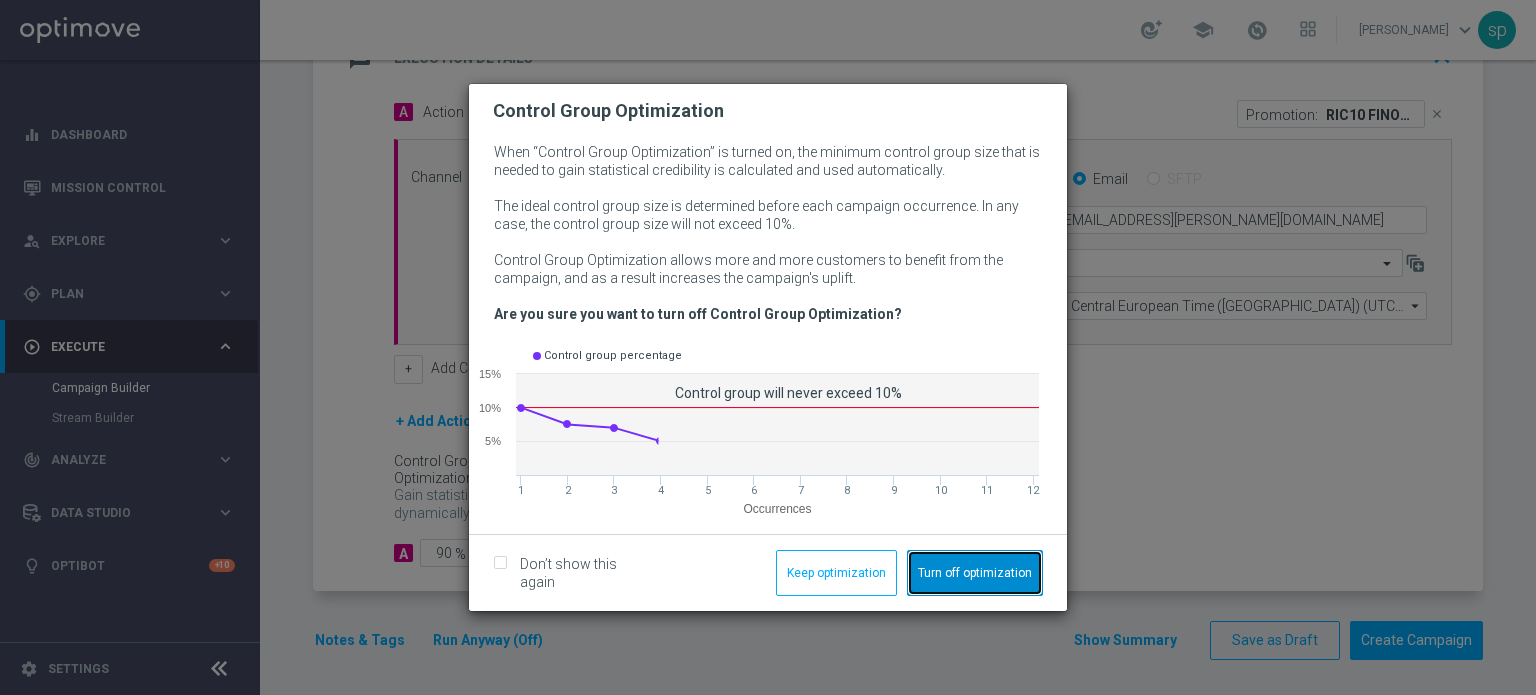 click on "Turn off optimization" 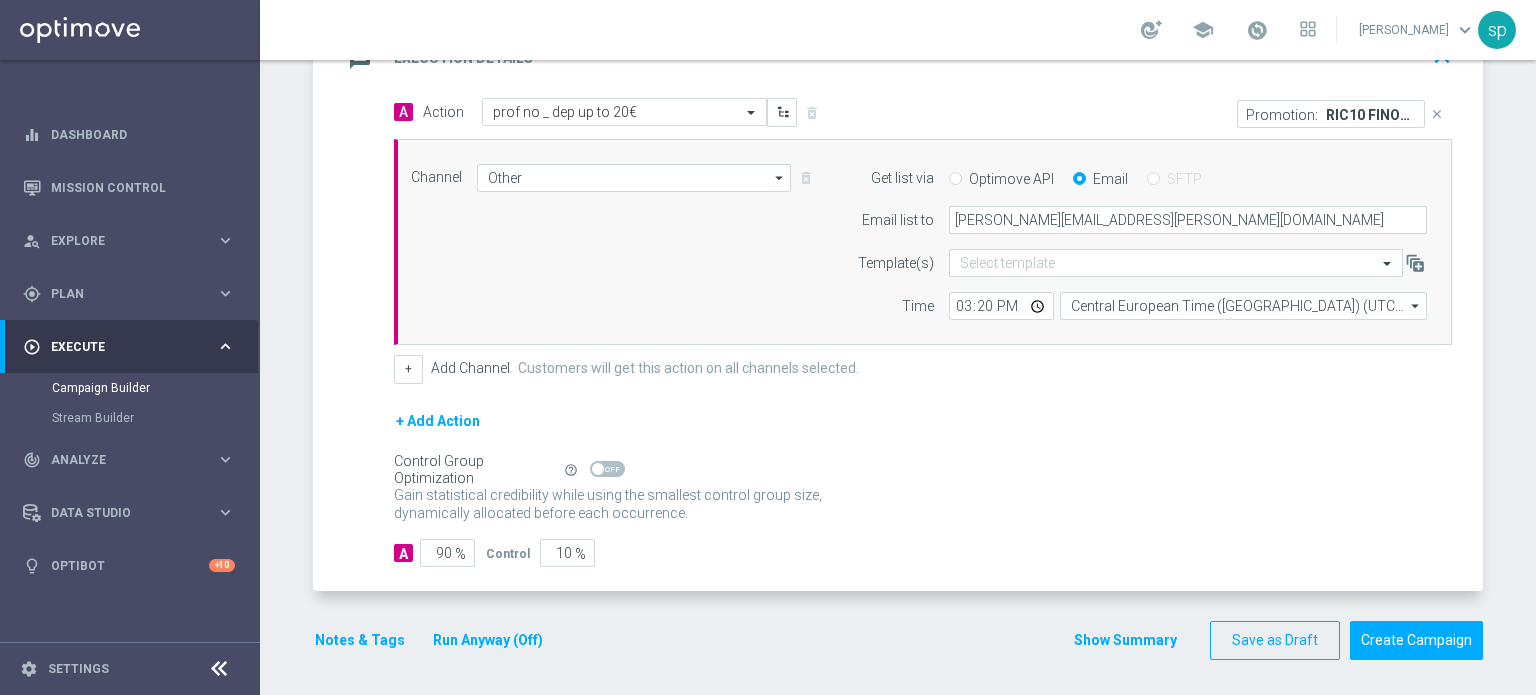 click on "Run Anyway (Off)" 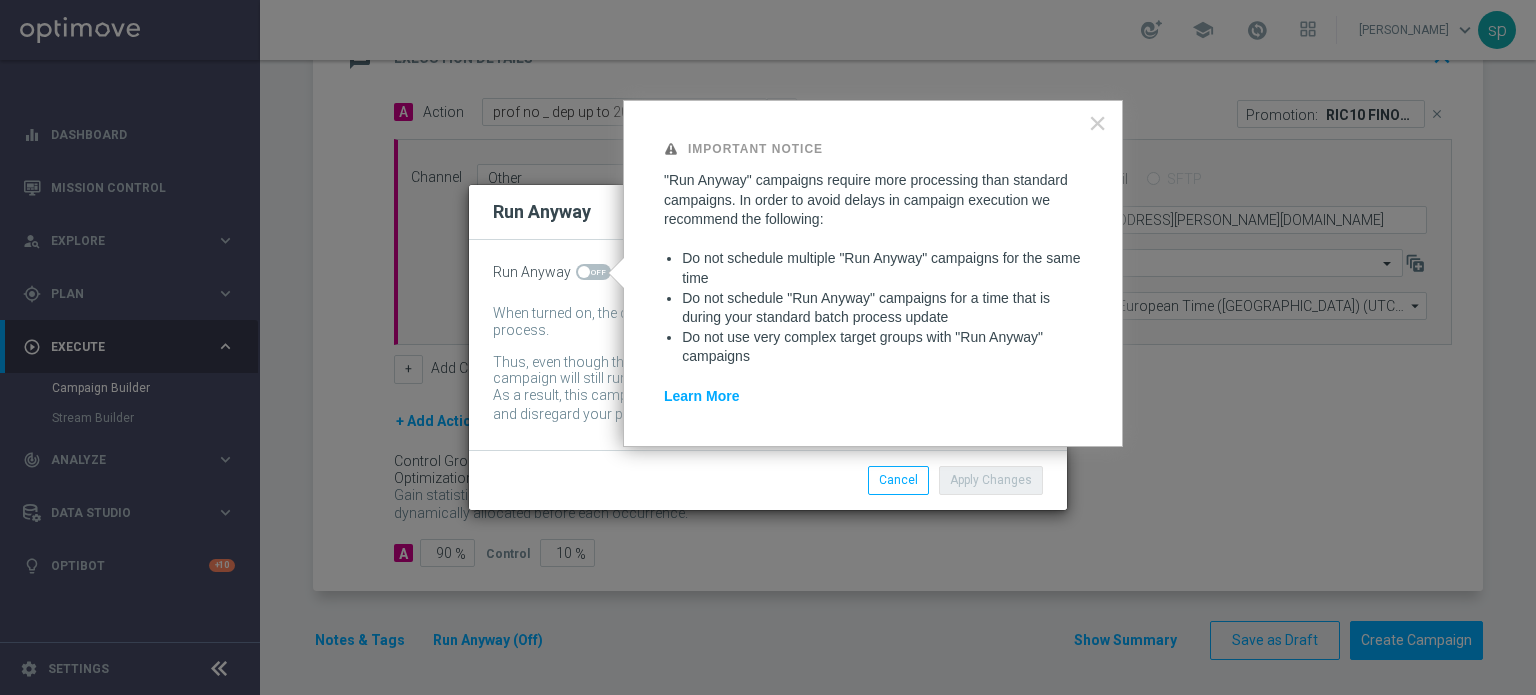 click 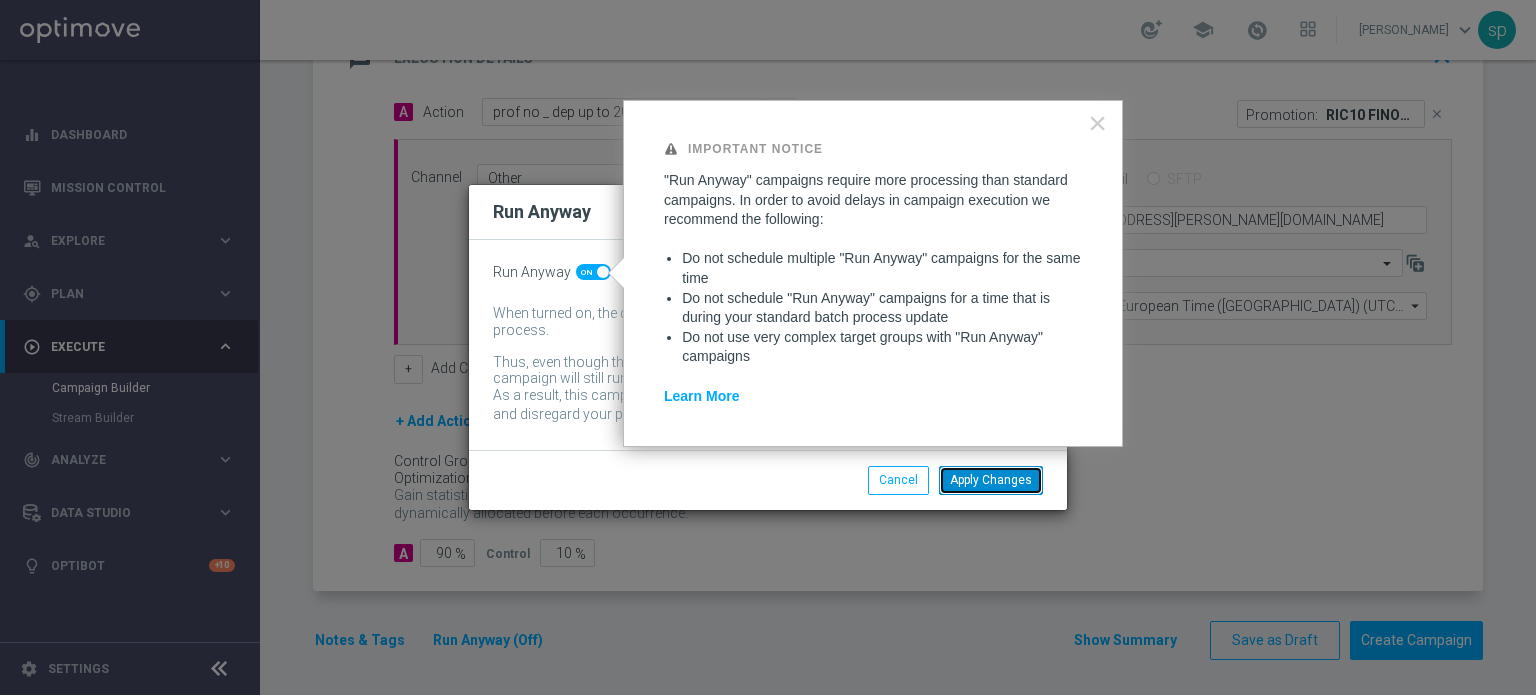 click on "Apply Changes" 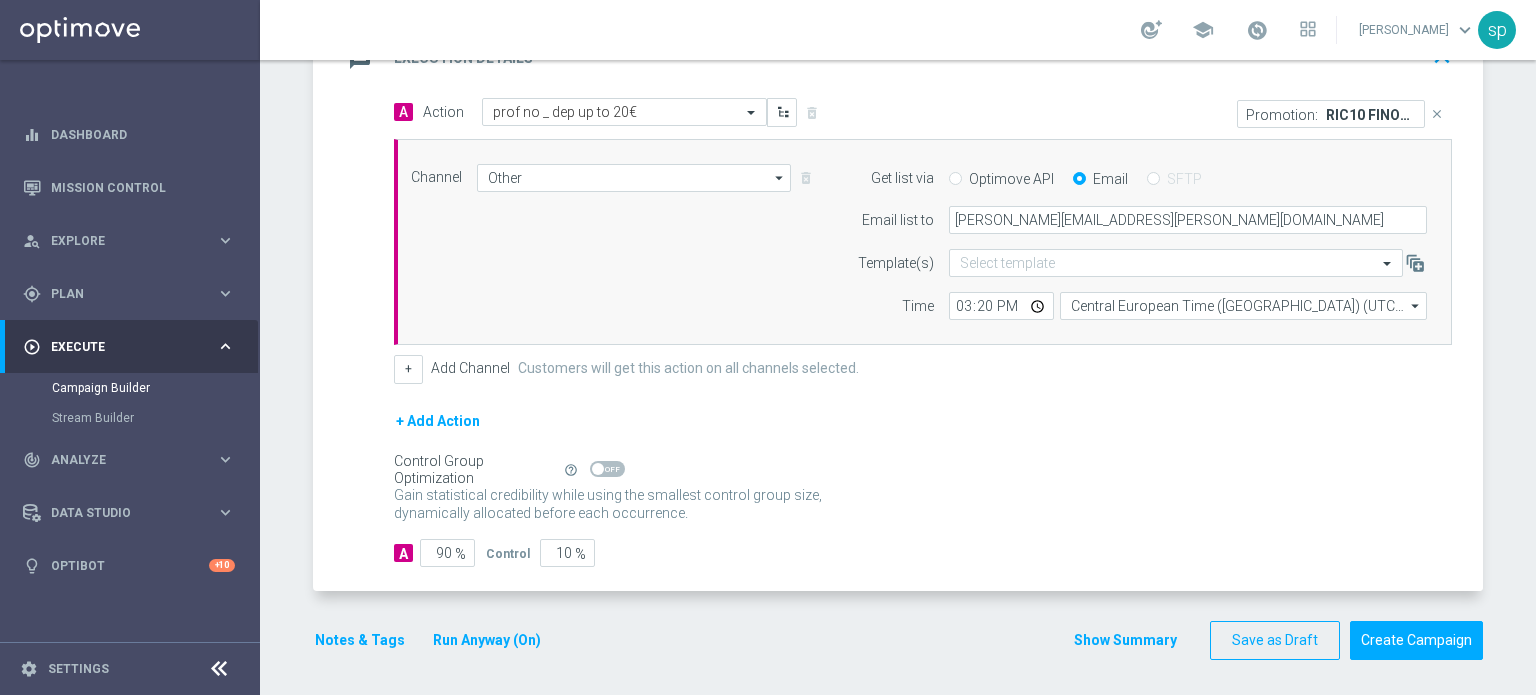 click on "Notes & Tags" 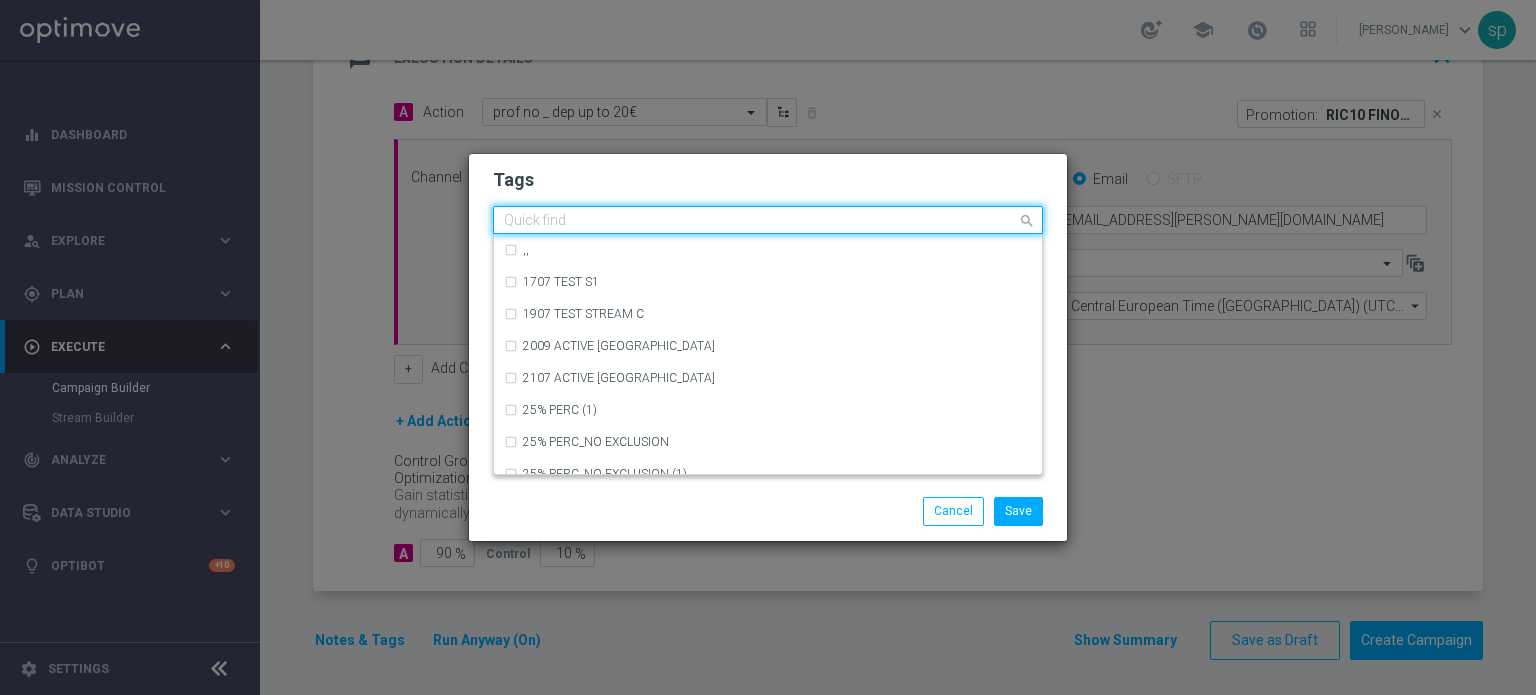 click 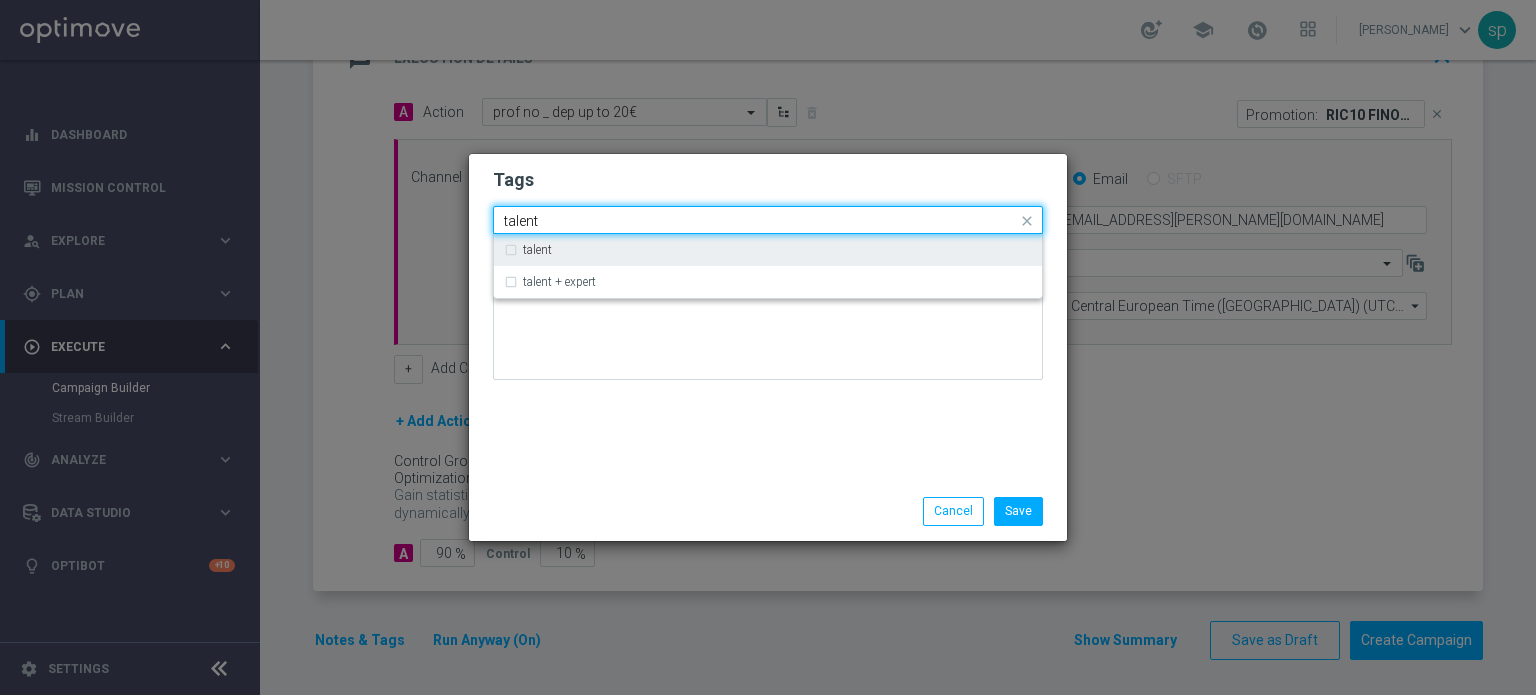click on "talent" at bounding box center (768, 250) 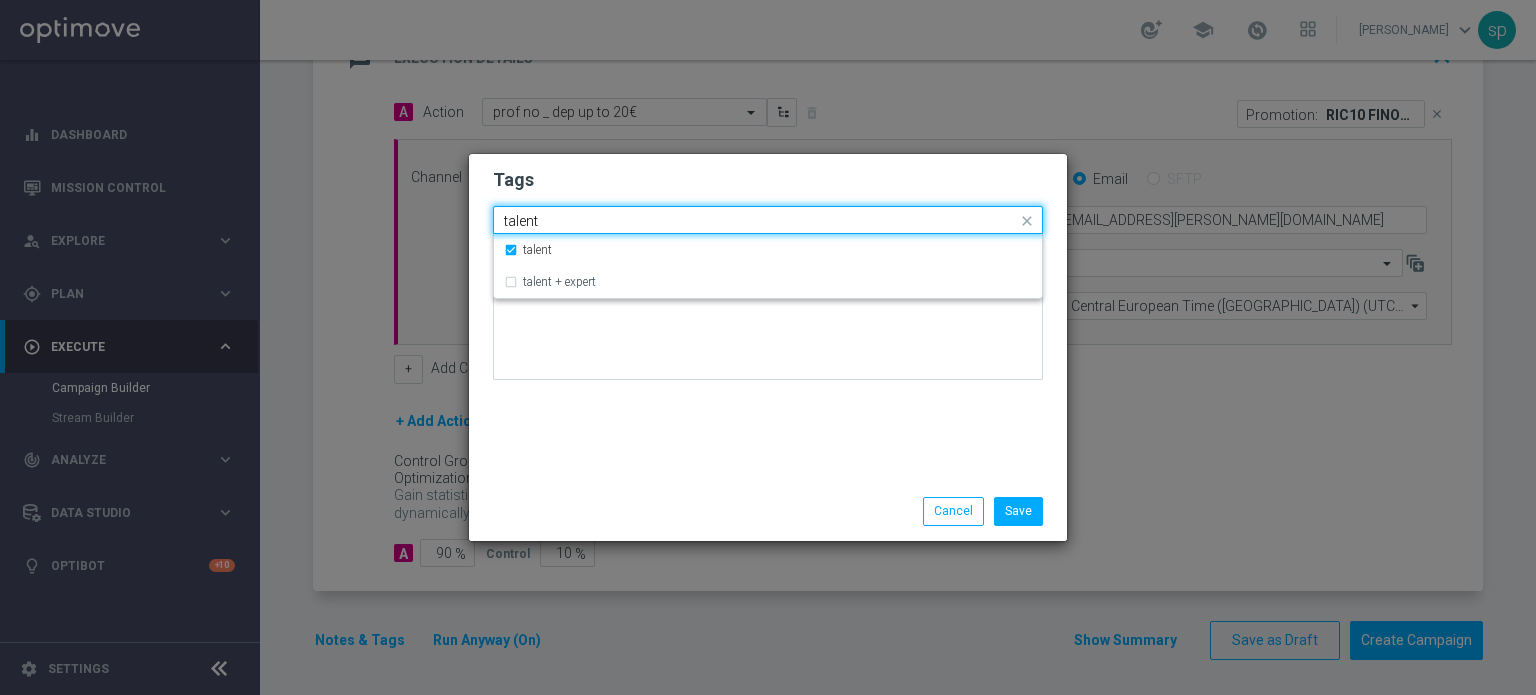 drag, startPoint x: 566, startPoint y: 208, endPoint x: 317, endPoint y: 202, distance: 249.07228 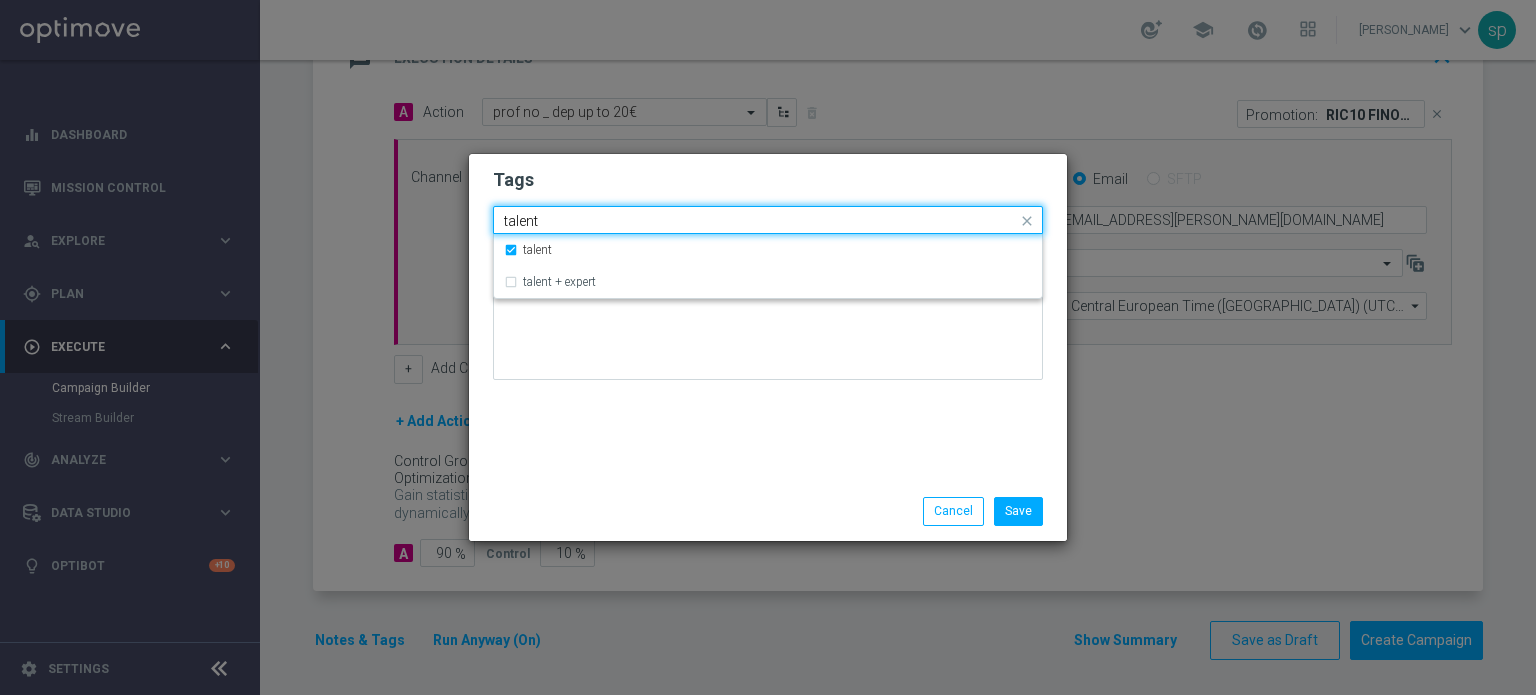 click on "Tags
Quick find × talent talent talent talent + expert
Notes
Save
Cancel" 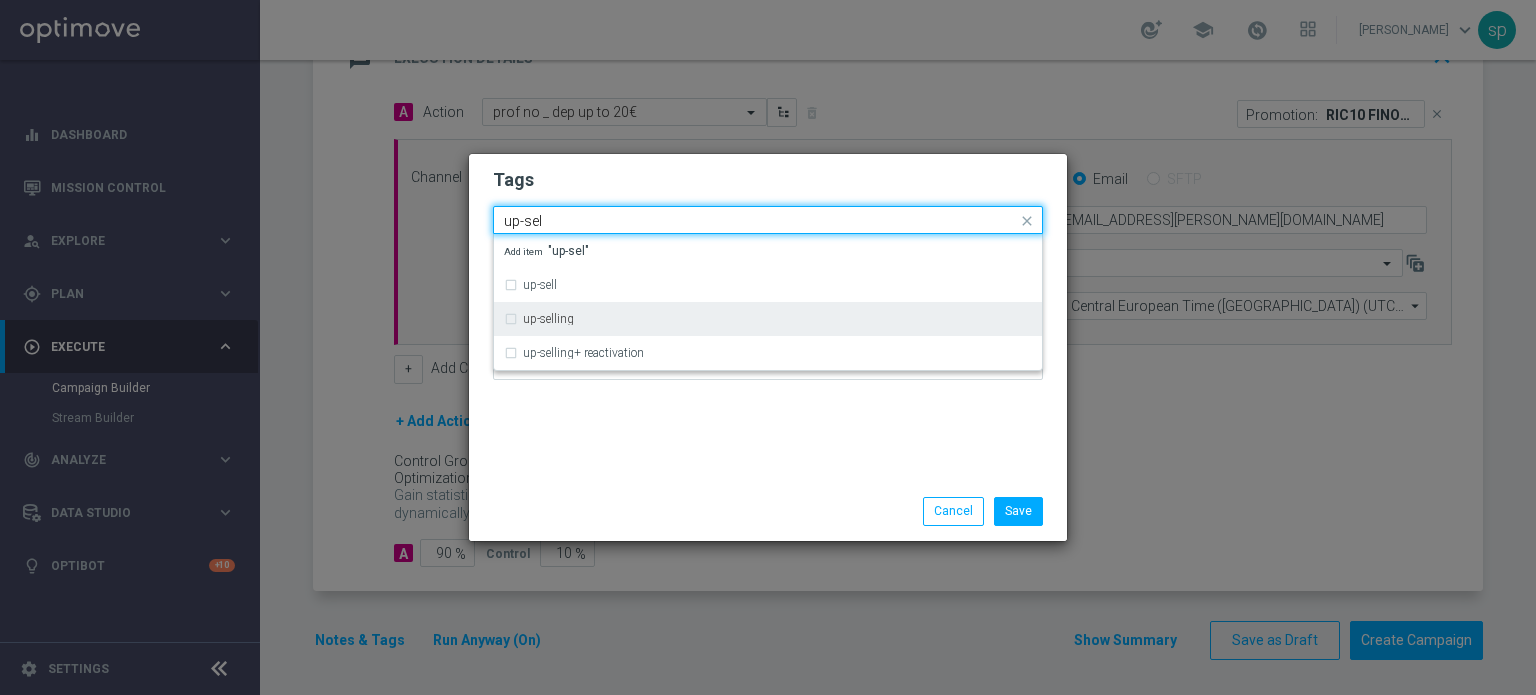 click on "up-selling" at bounding box center (768, 319) 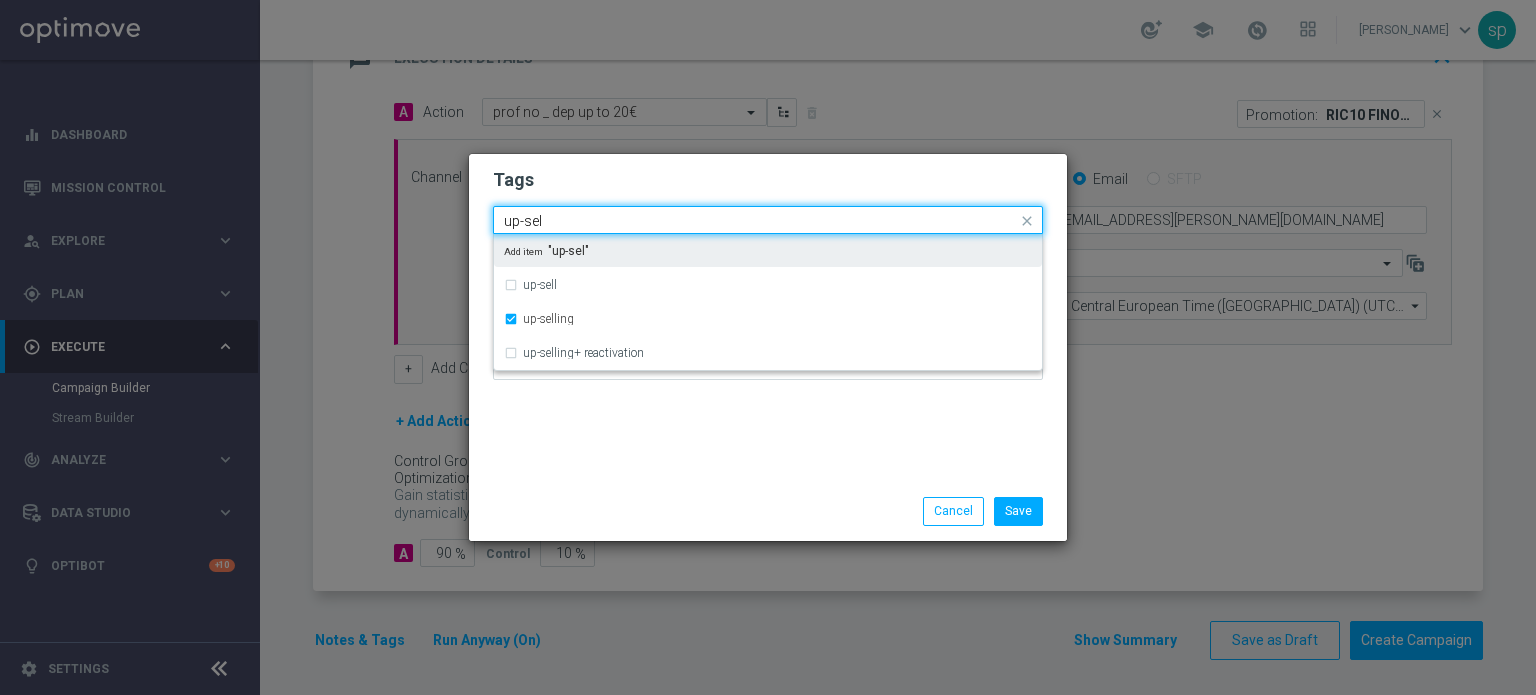 drag, startPoint x: 464, startPoint y: 191, endPoint x: 444, endPoint y: 186, distance: 20.615528 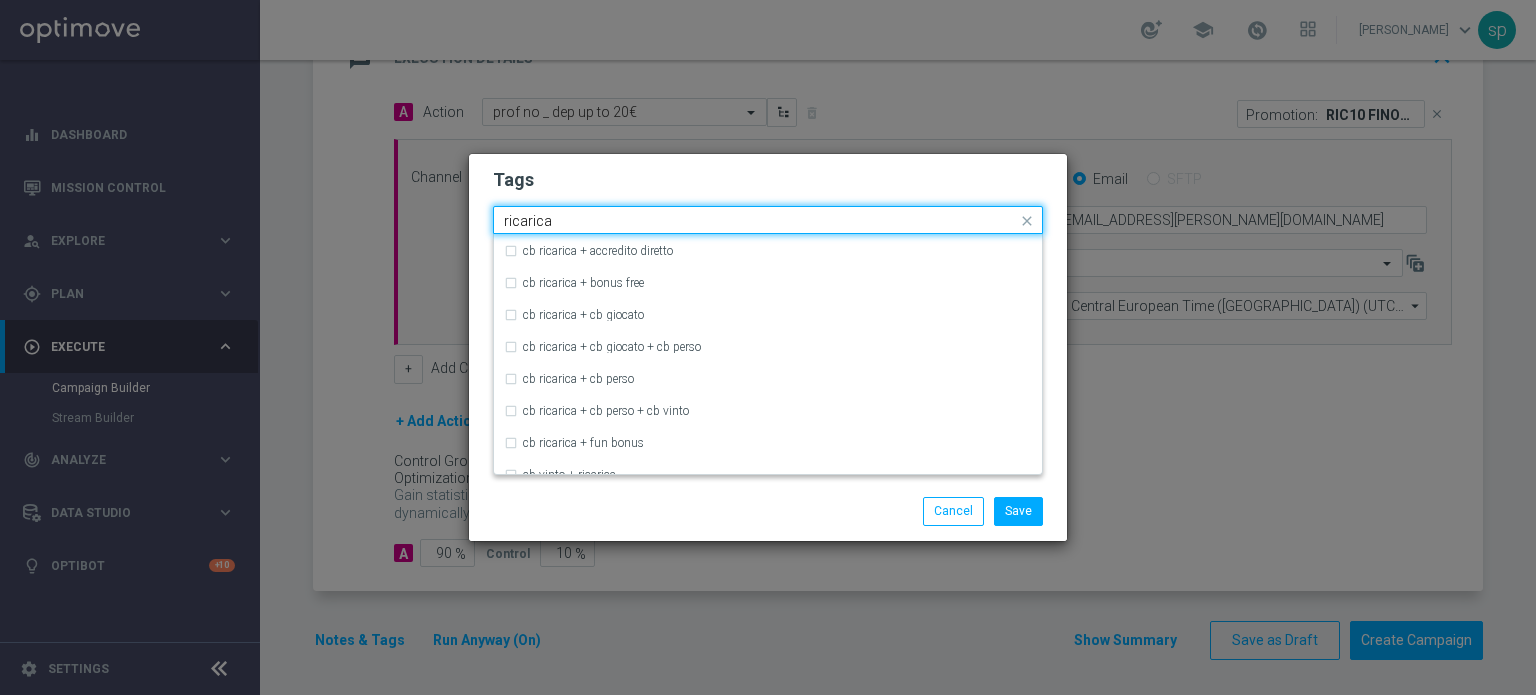 scroll, scrollTop: 419, scrollLeft: 0, axis: vertical 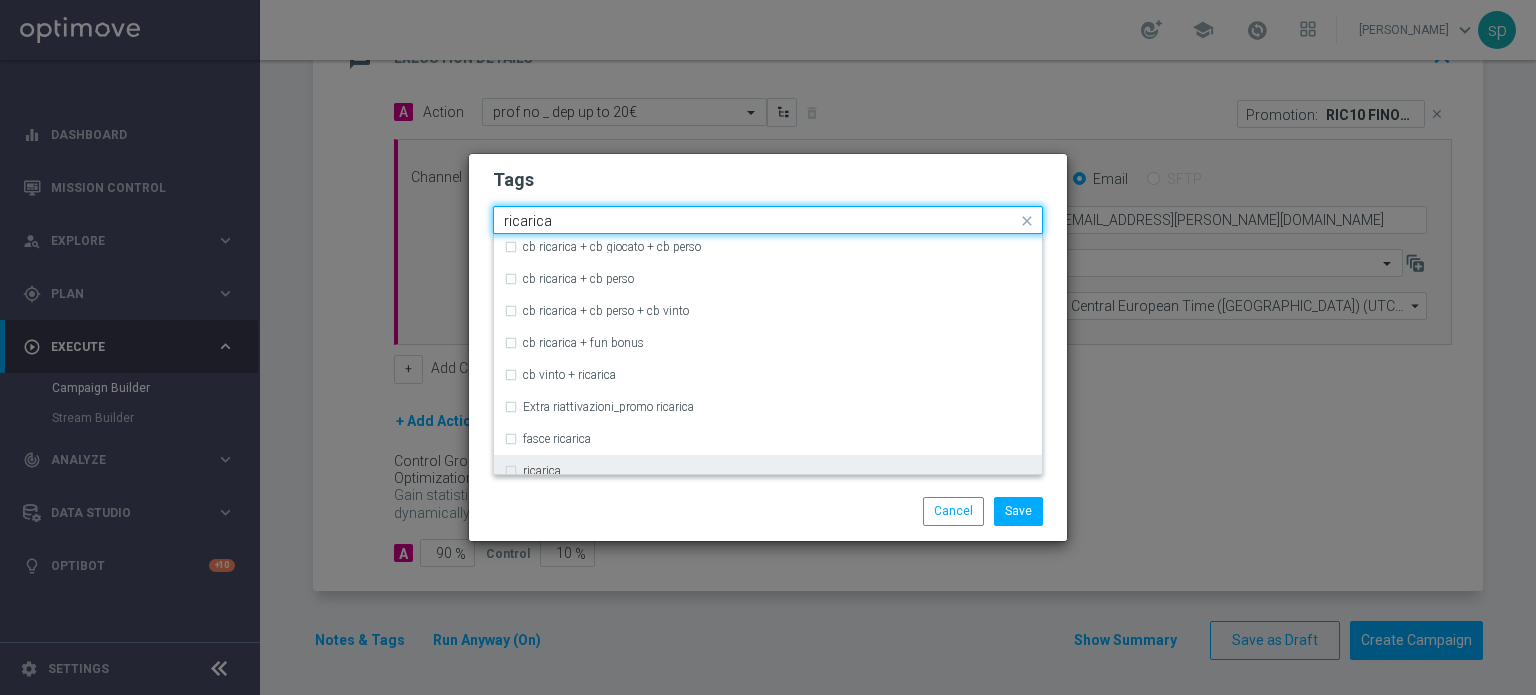 click on "ricarica" at bounding box center (768, 471) 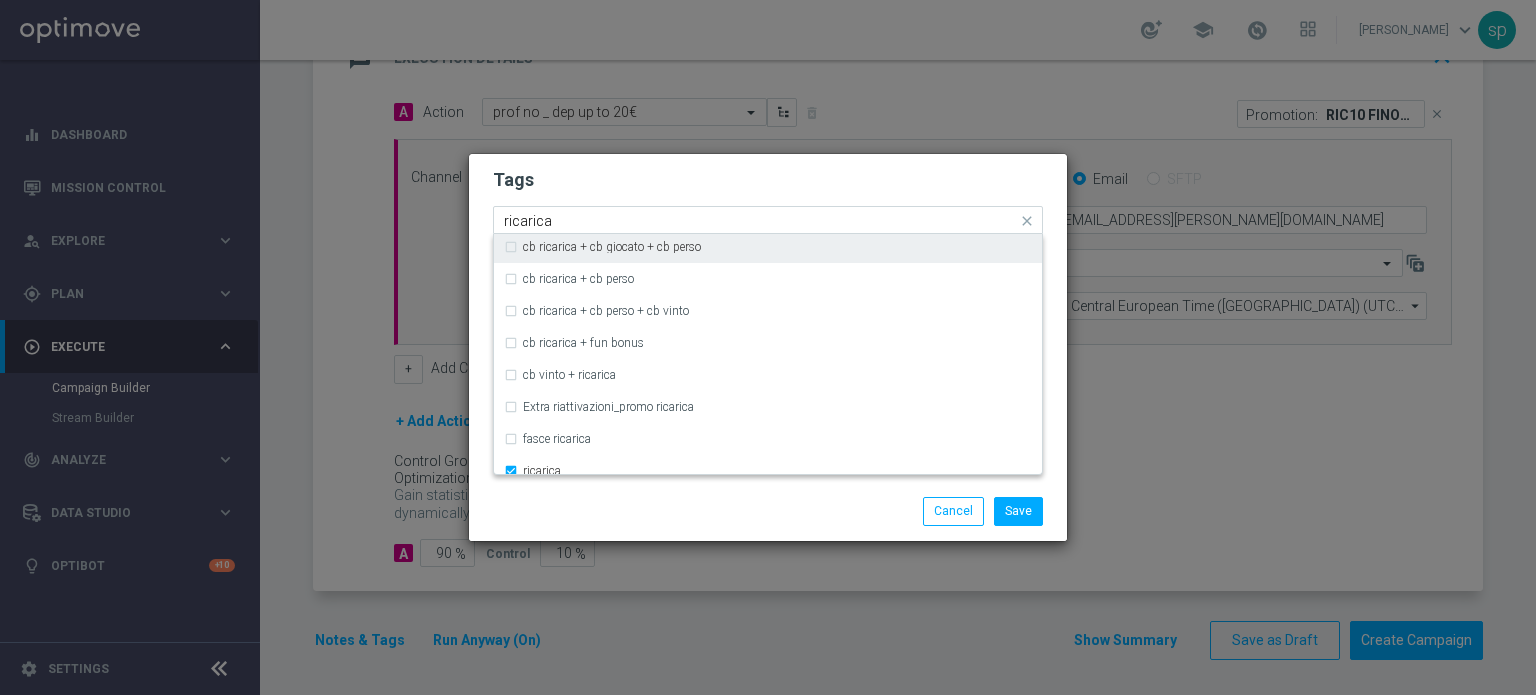 click on "Tags
Quick find × talent × up-selling × ricarica ricarica CB ricarica cb ricarica + accredito diretto cb ricarica + bonus free cb ricarica + cb giocato cb ricarica + cb giocato + cb perso cb ricarica + cb perso cb ricarica + cb perso + cb vinto cb ricarica + fun bonus cb vinto + ricarica Extra riattivazioni_promo ricarica fasce ricarica ricarica ricarica + bonus free ricarica + cb giocato ricarica + cb perso ricarica + cb perso + cb vinto ricarica + progressivo
Notes
Save
Cancel" 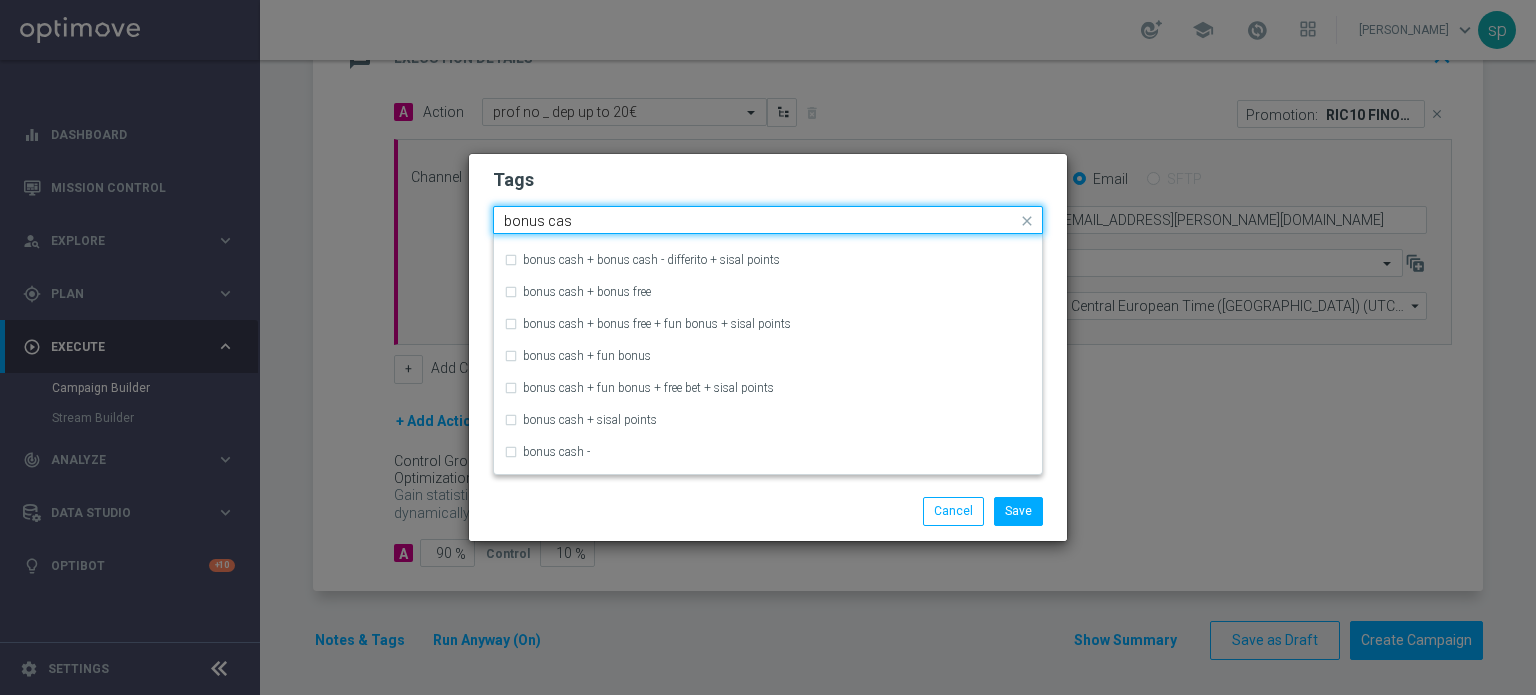 scroll, scrollTop: 19, scrollLeft: 0, axis: vertical 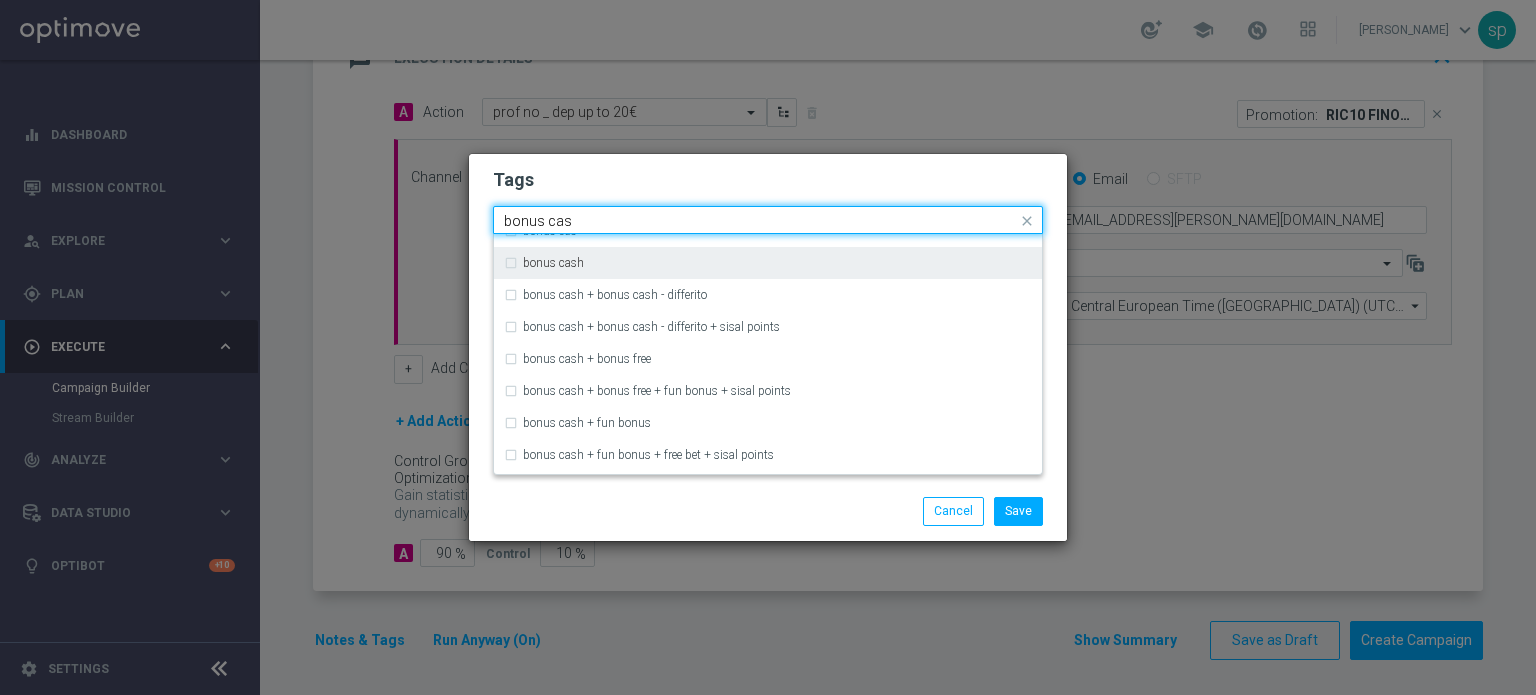 click on "bonus cash" at bounding box center [768, 263] 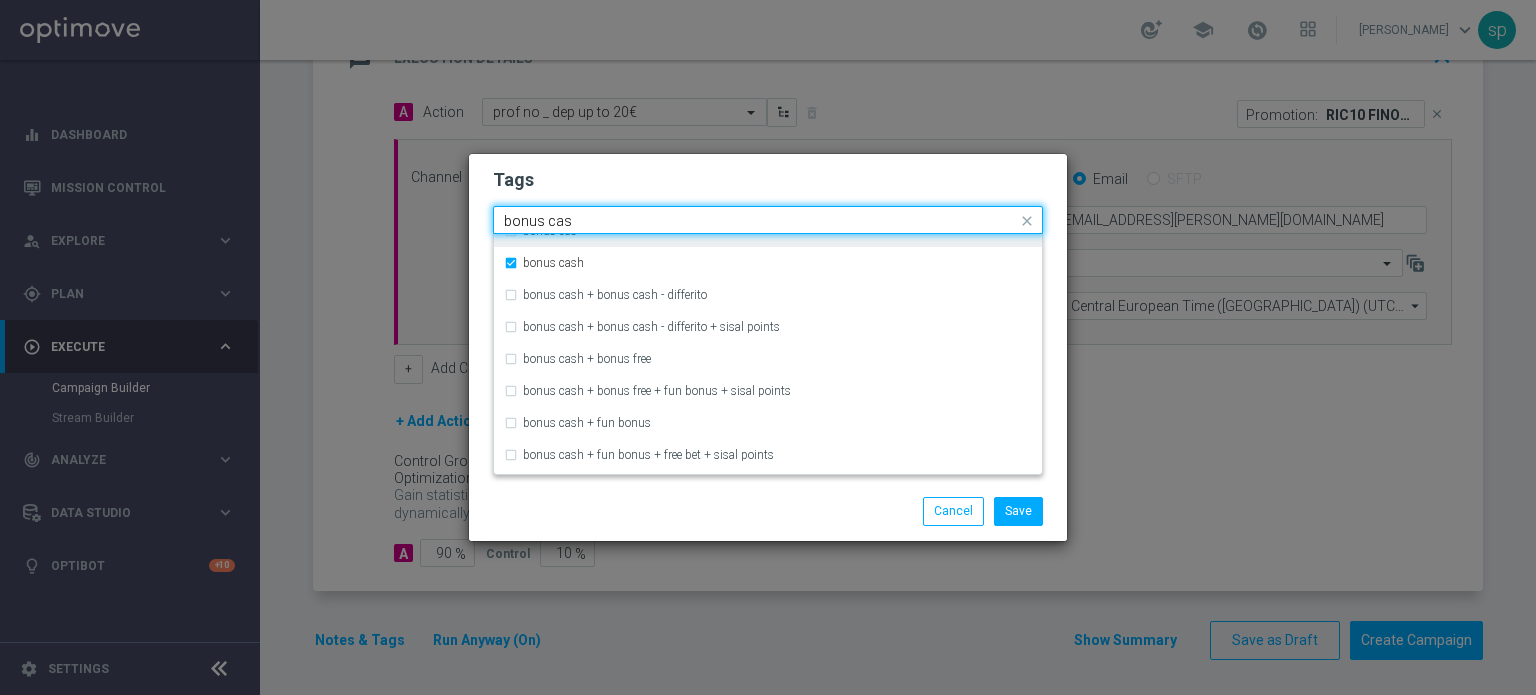 drag, startPoint x: 606, startPoint y: 234, endPoint x: 432, endPoint y: 206, distance: 176.23848 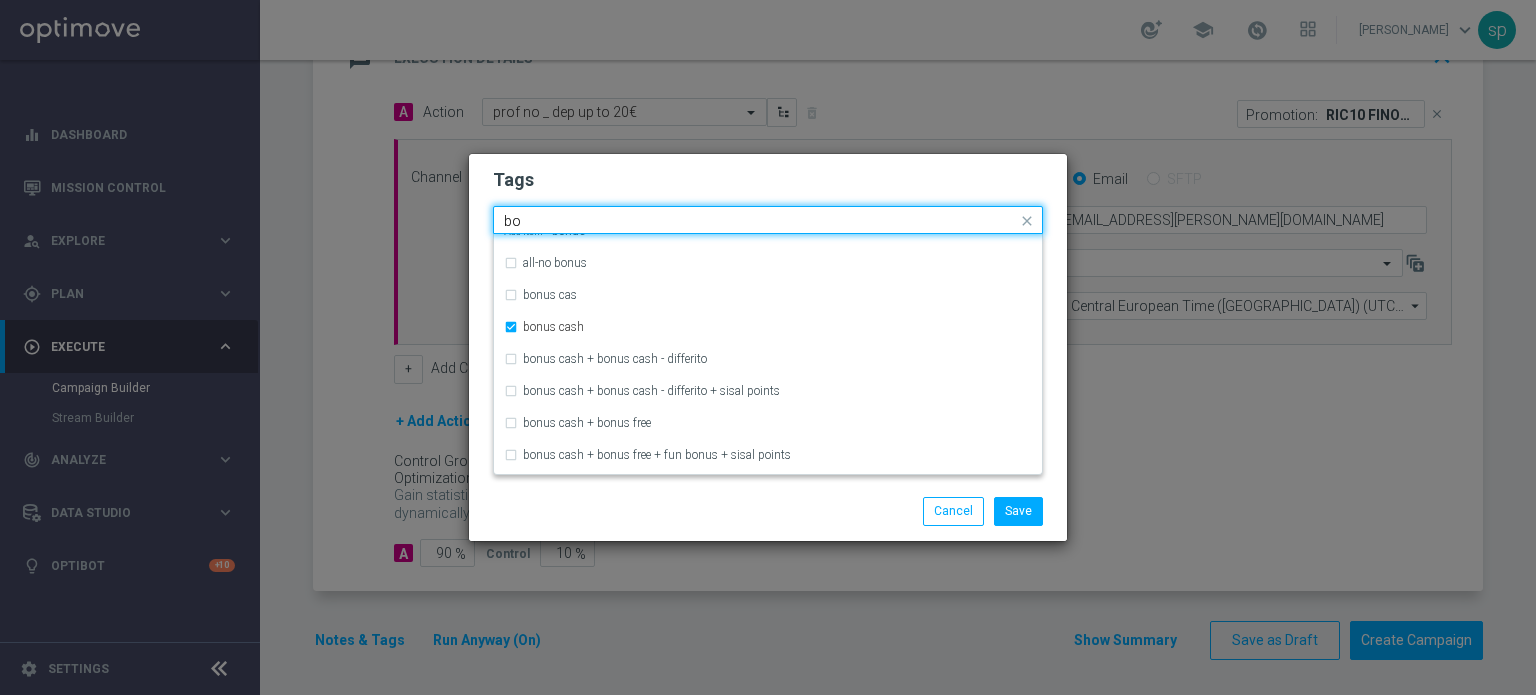 type on "b" 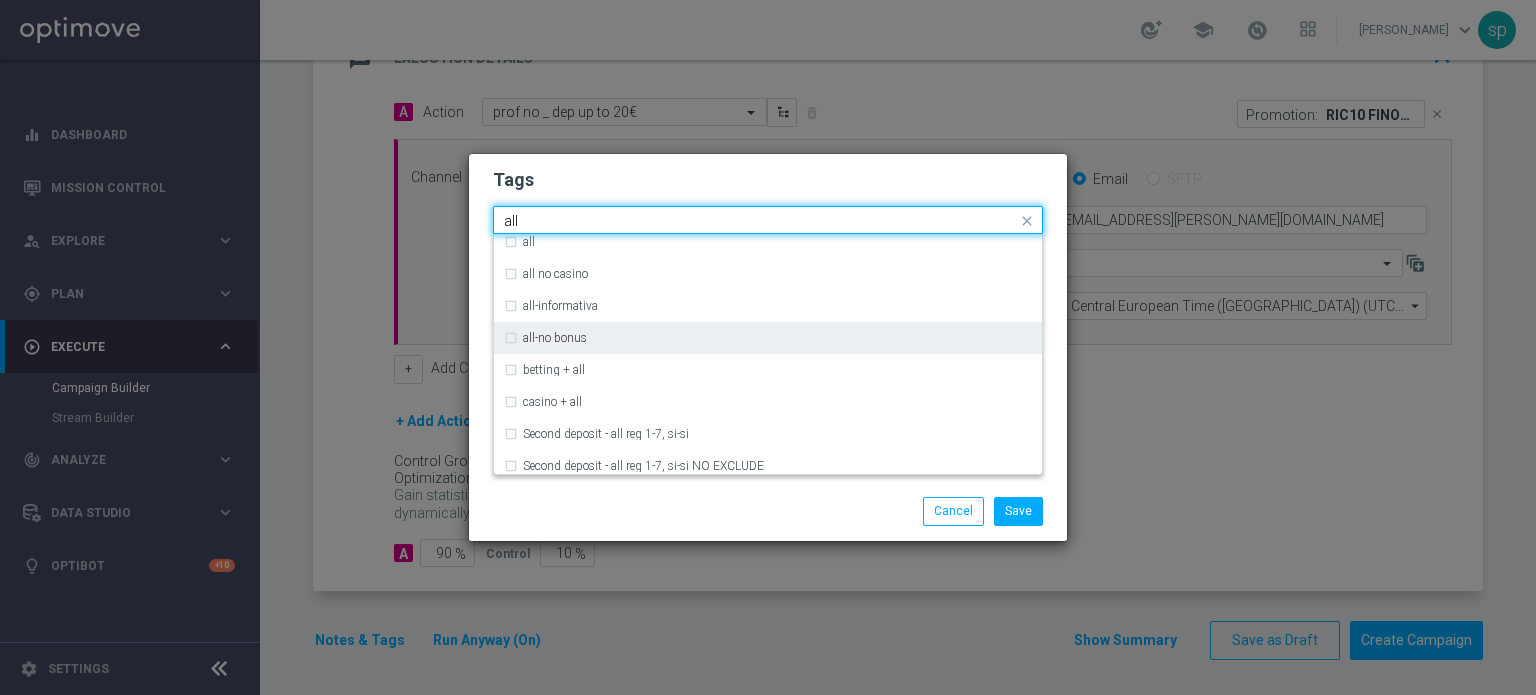 scroll, scrollTop: 0, scrollLeft: 0, axis: both 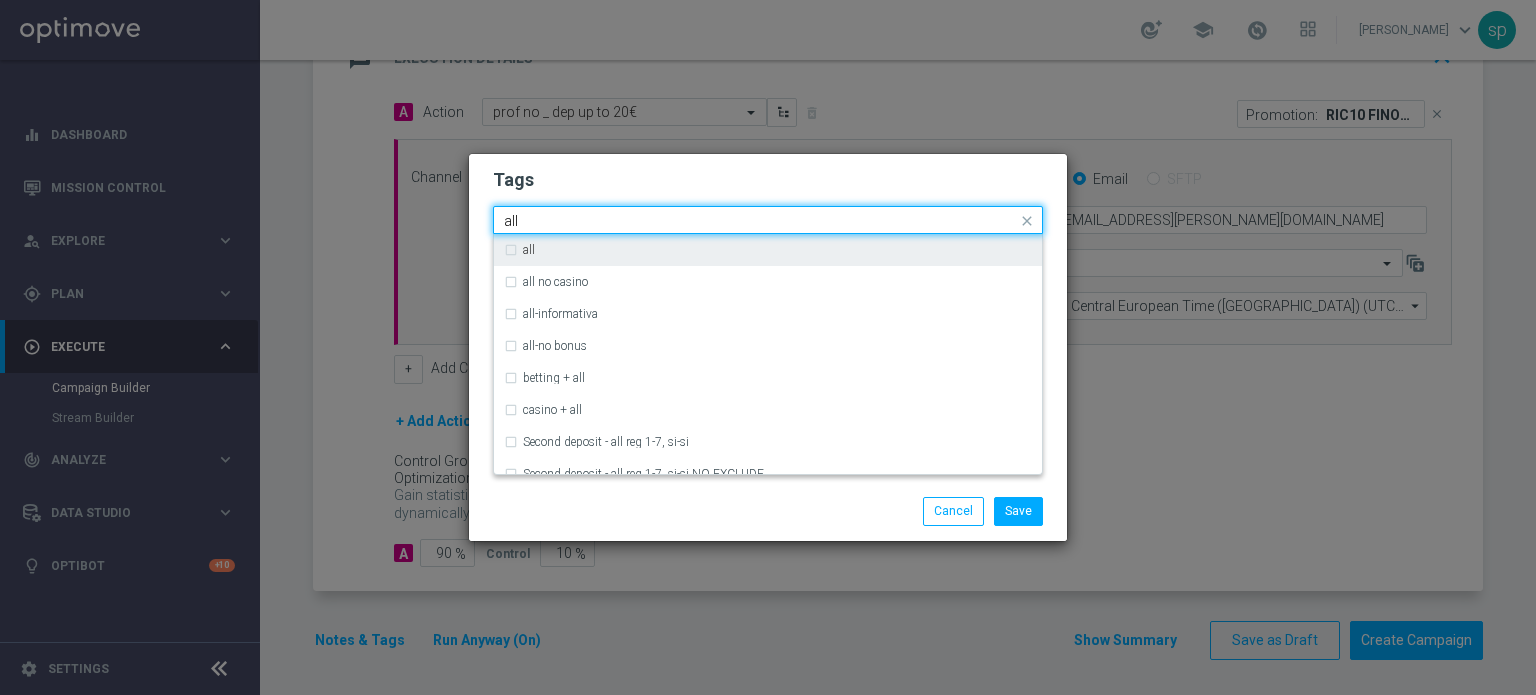 click on "all" at bounding box center [768, 250] 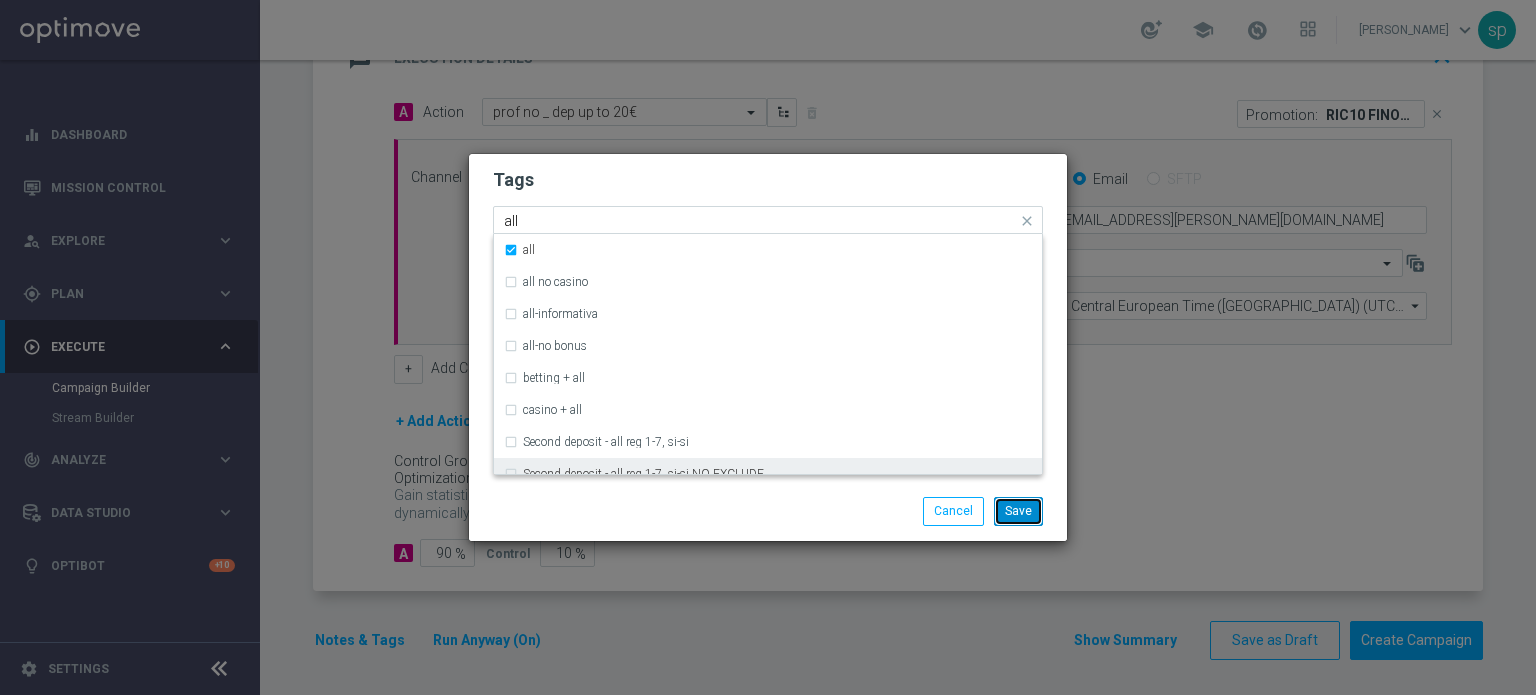 type 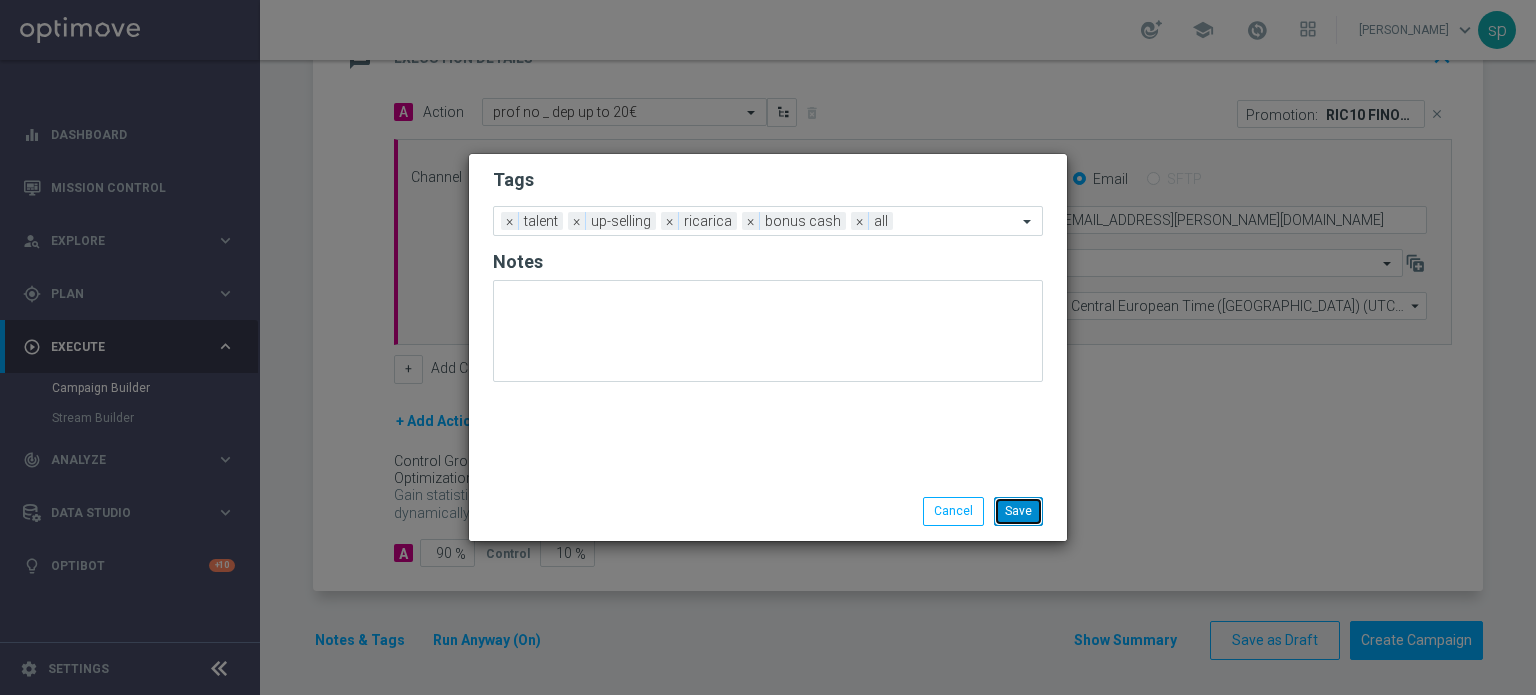 click on "Save" 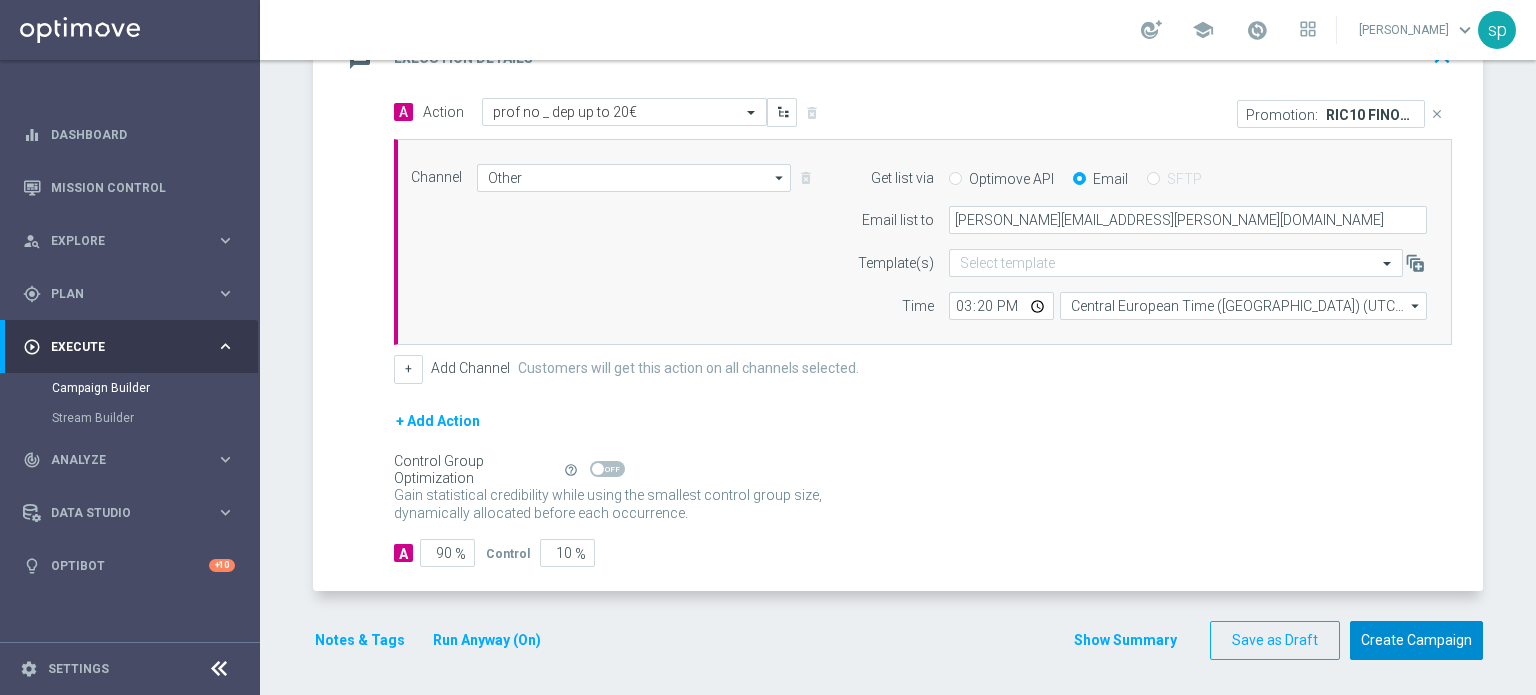 click on "Create Campaign" 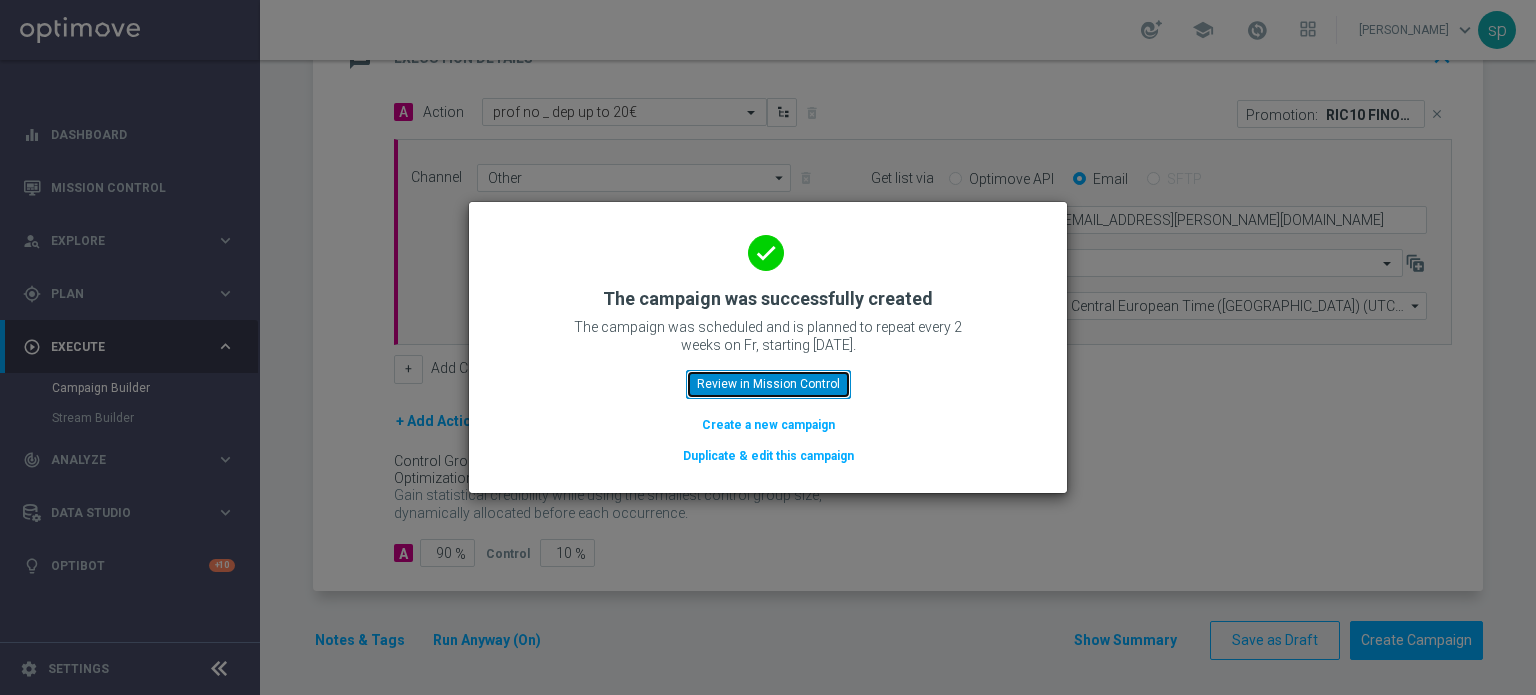 click on "Review in Mission Control" 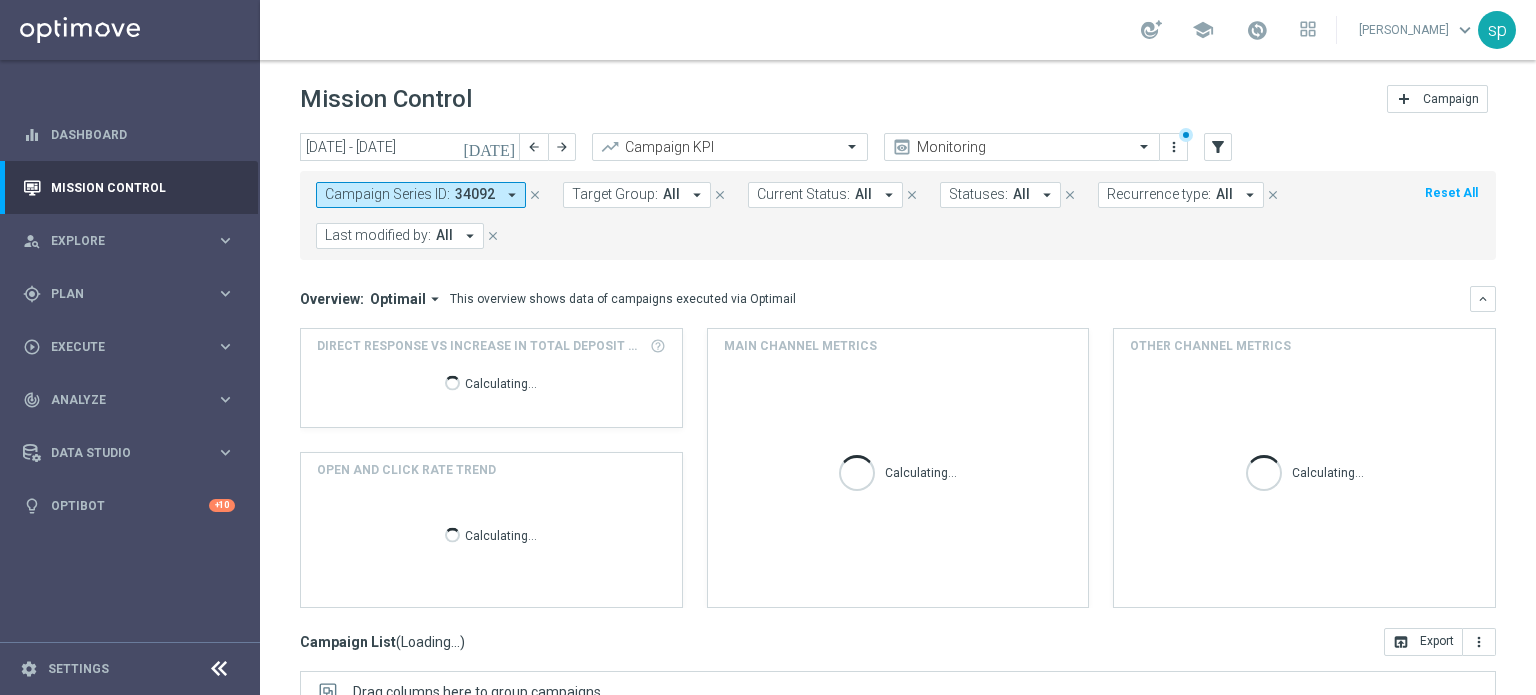 scroll, scrollTop: 344, scrollLeft: 0, axis: vertical 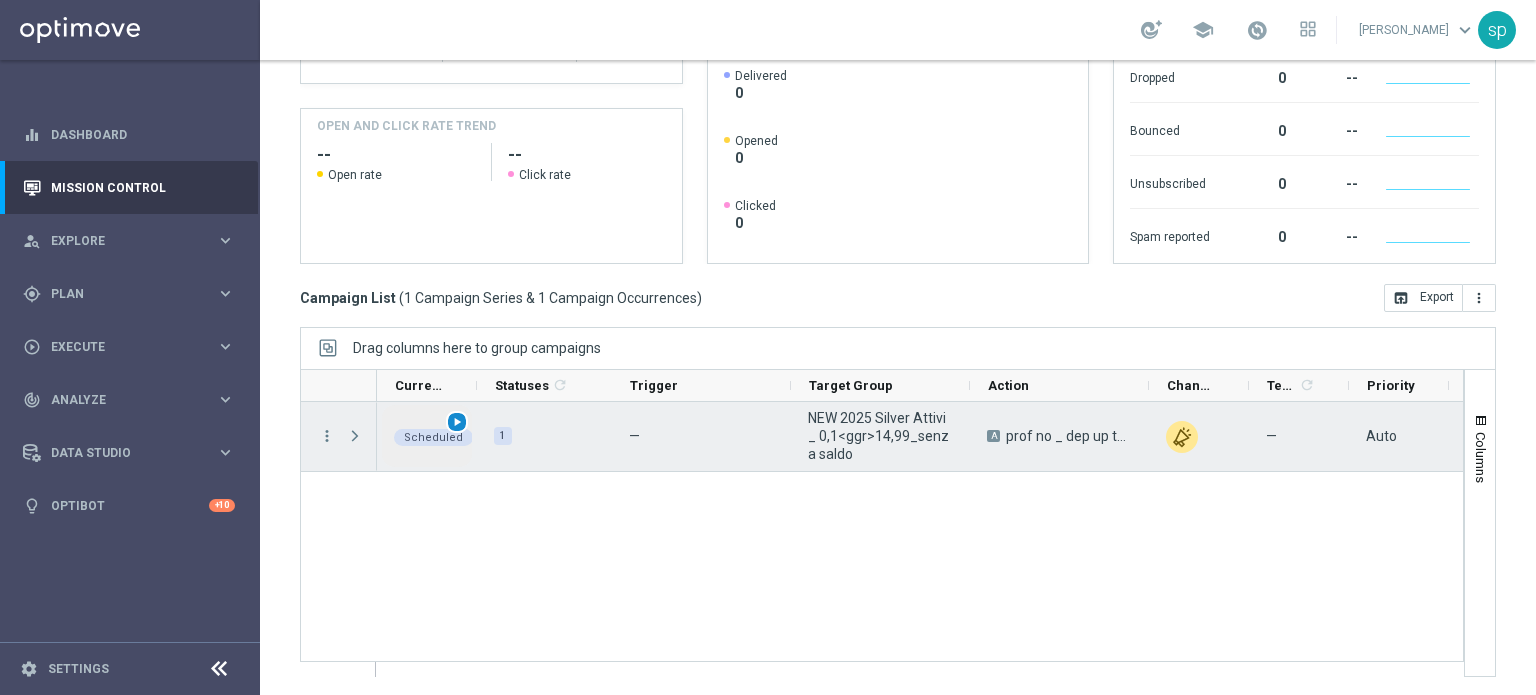 click on "play_arrow" at bounding box center [457, 422] 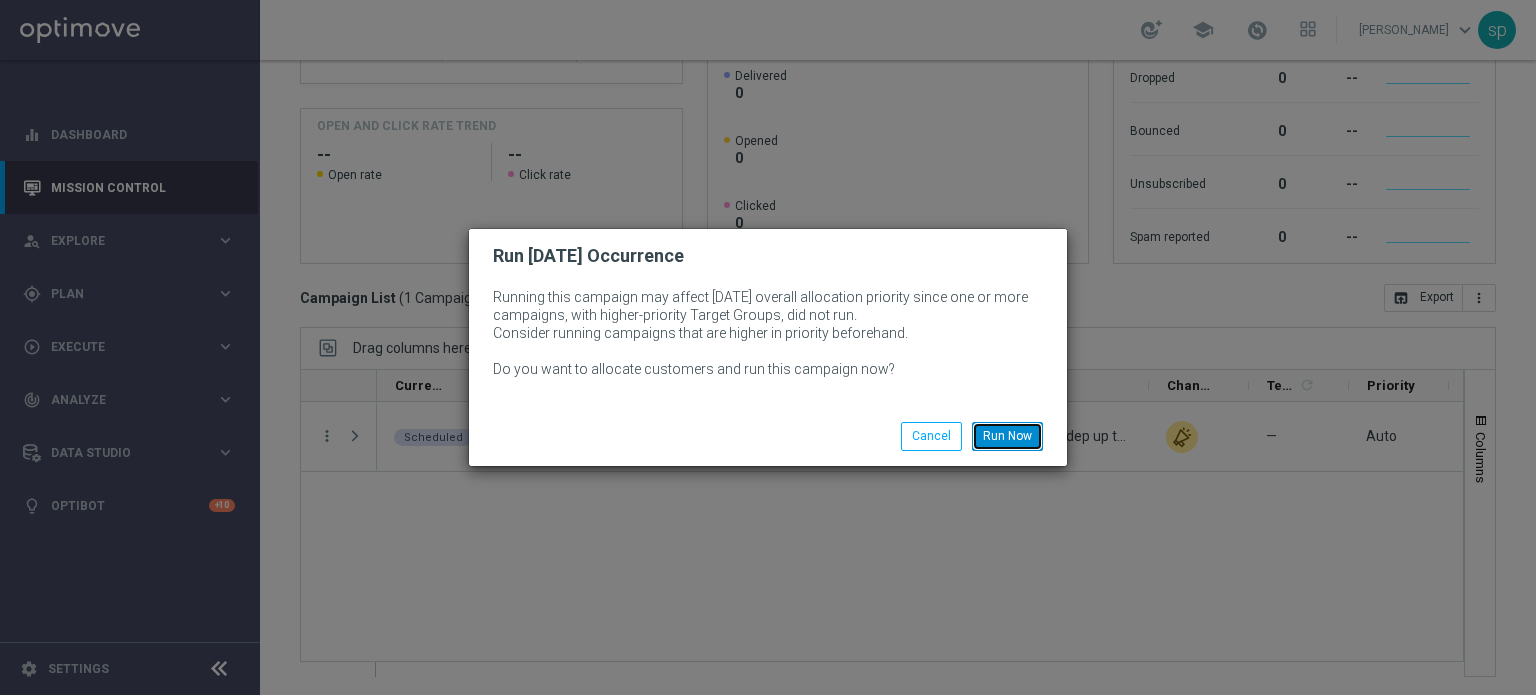 click on "Run Now" 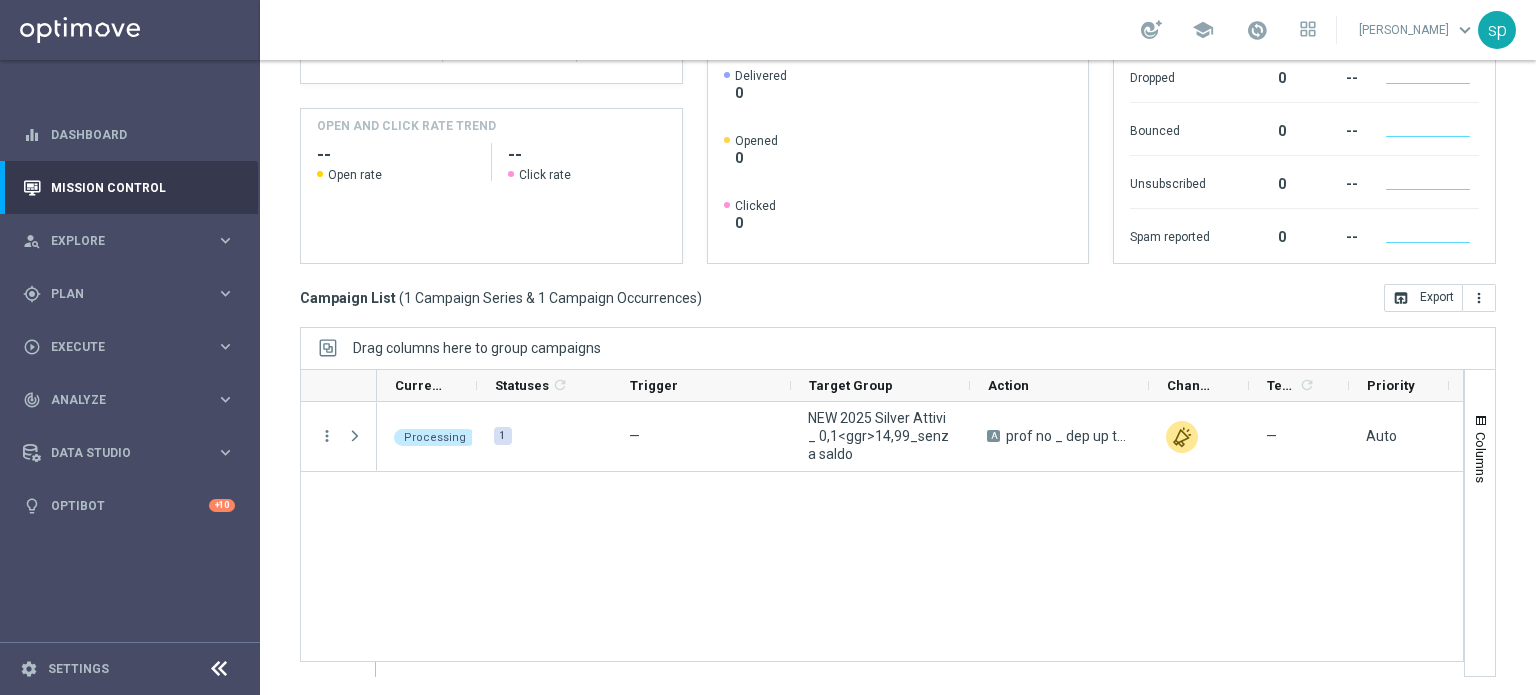 scroll, scrollTop: 0, scrollLeft: 0, axis: both 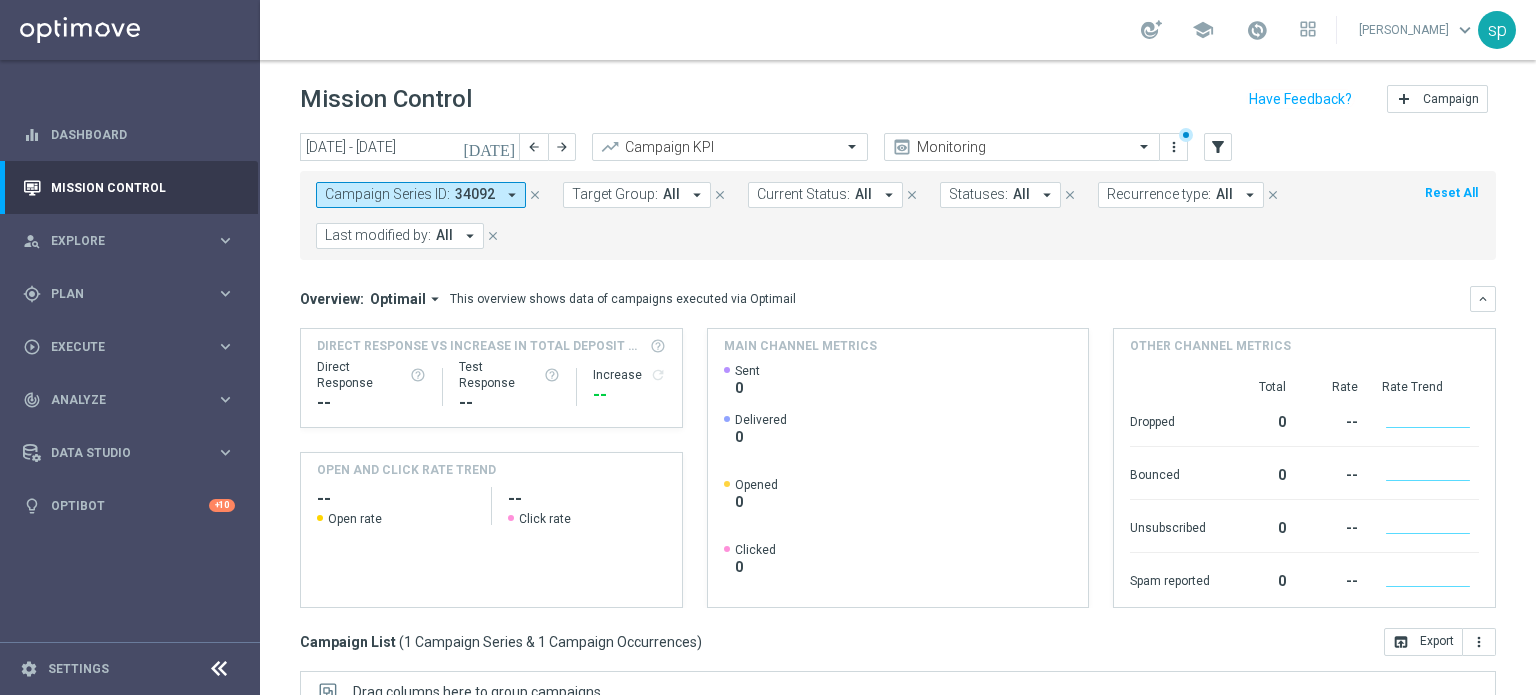 click on "Recurrence type:" at bounding box center (1159, 194) 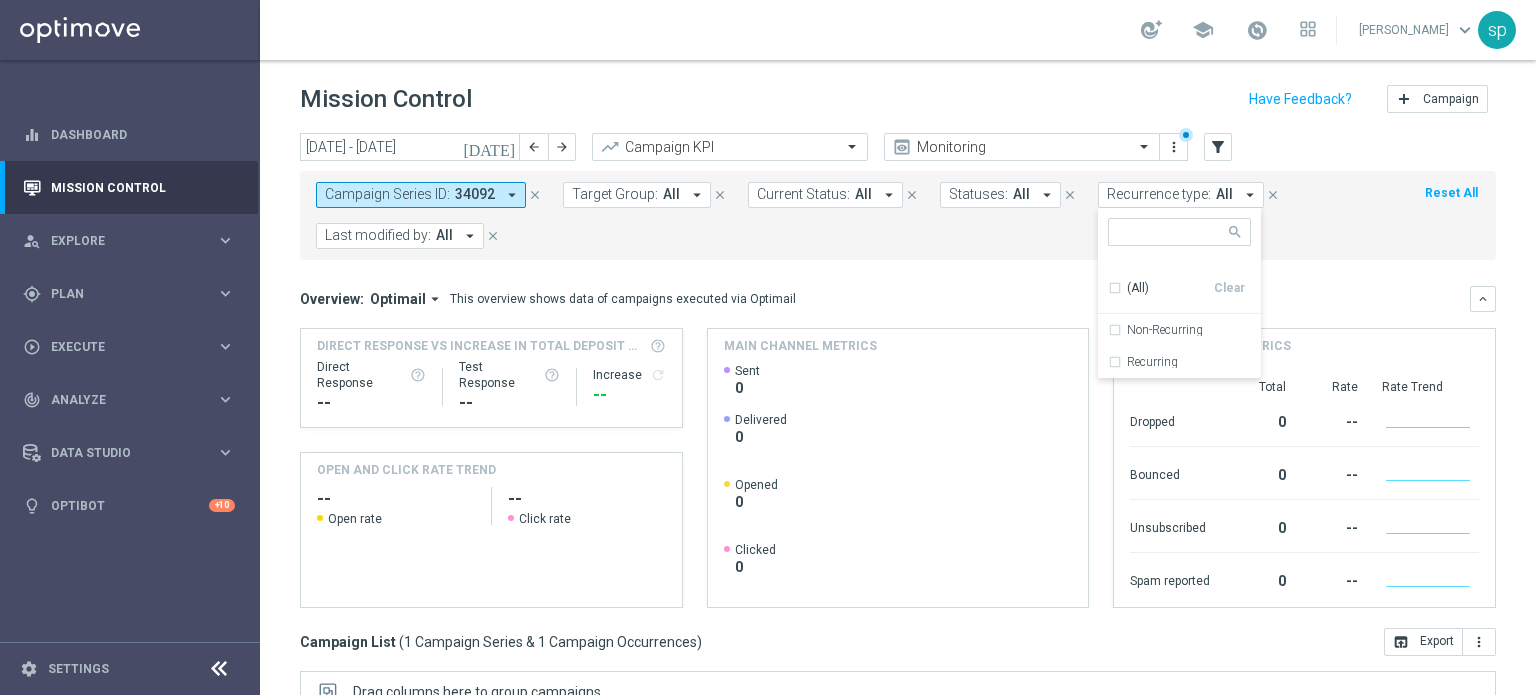 click on "arrow_drop_down" at bounding box center (470, 236) 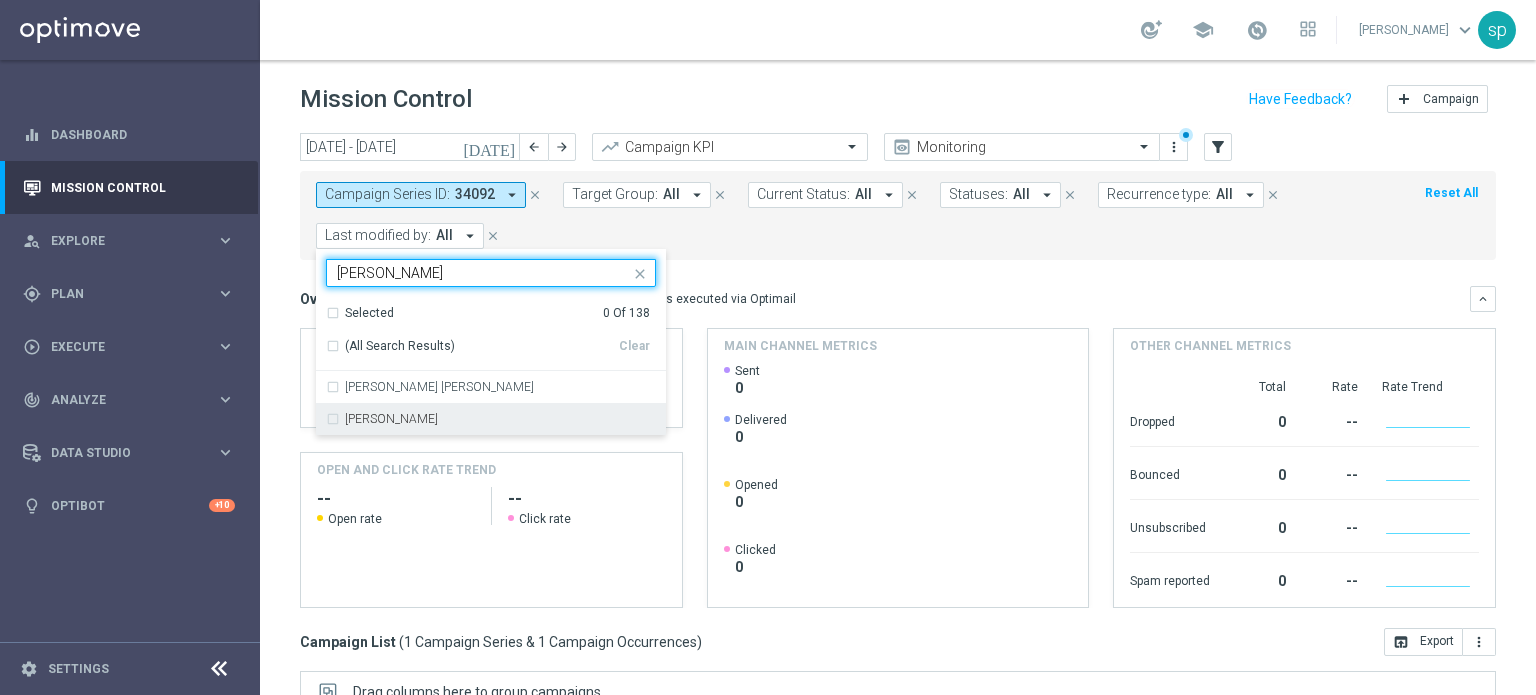 click on "[PERSON_NAME]" at bounding box center (491, 419) 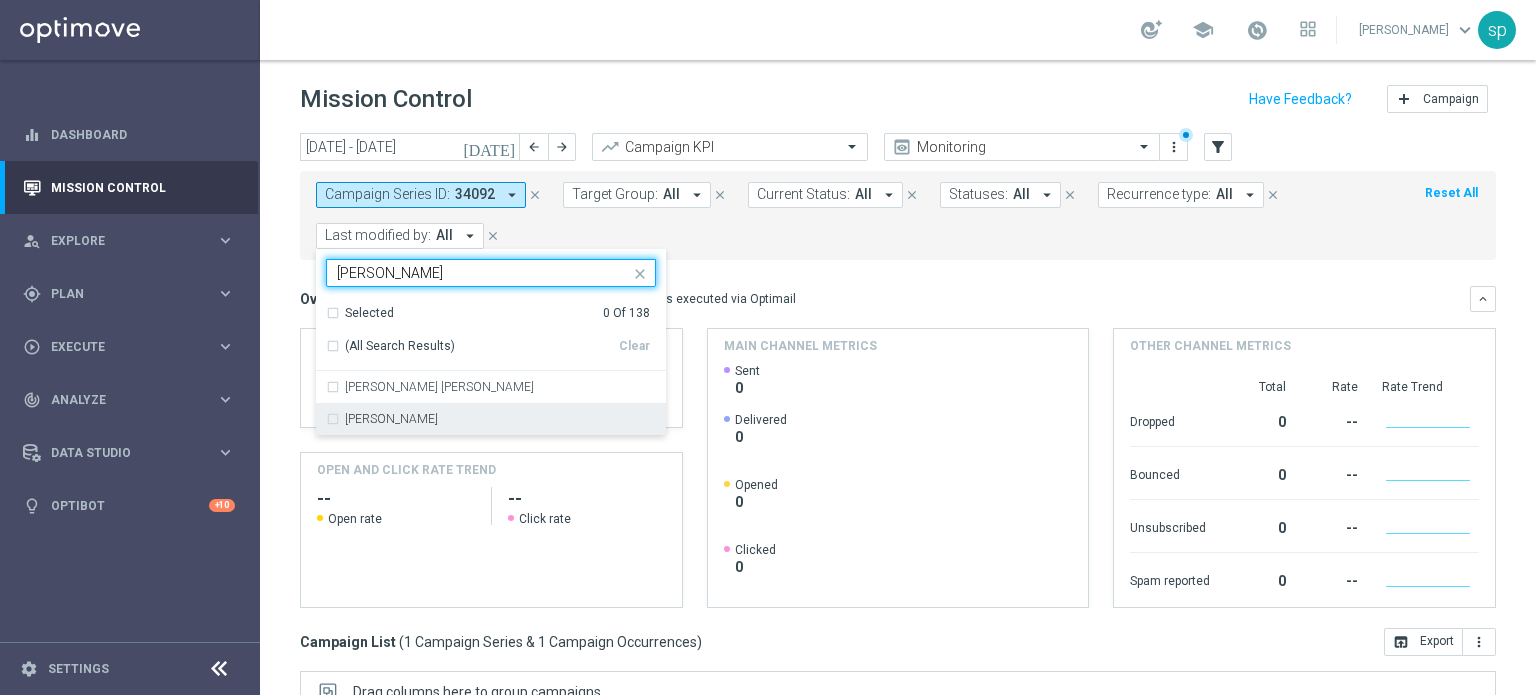type on "sara" 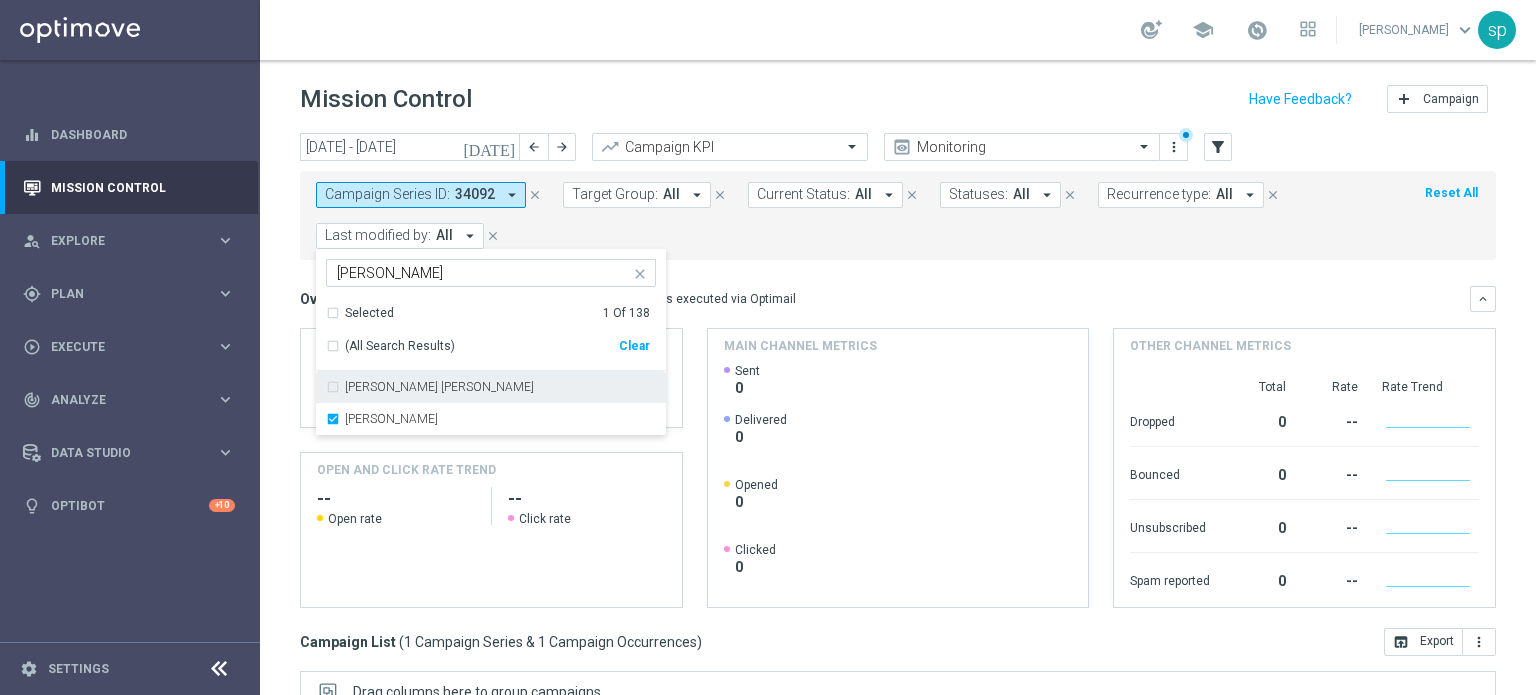 click on "Campaign Series ID:
34092
arrow_drop_down
close
Target Group:
All
arrow_drop_down
close
Current Status:
All
arrow_drop_down
close
Statuses:
All
arrow_drop_down
close
Recurrence type:
All
arrow_drop_down
close
Last modified by:
All" 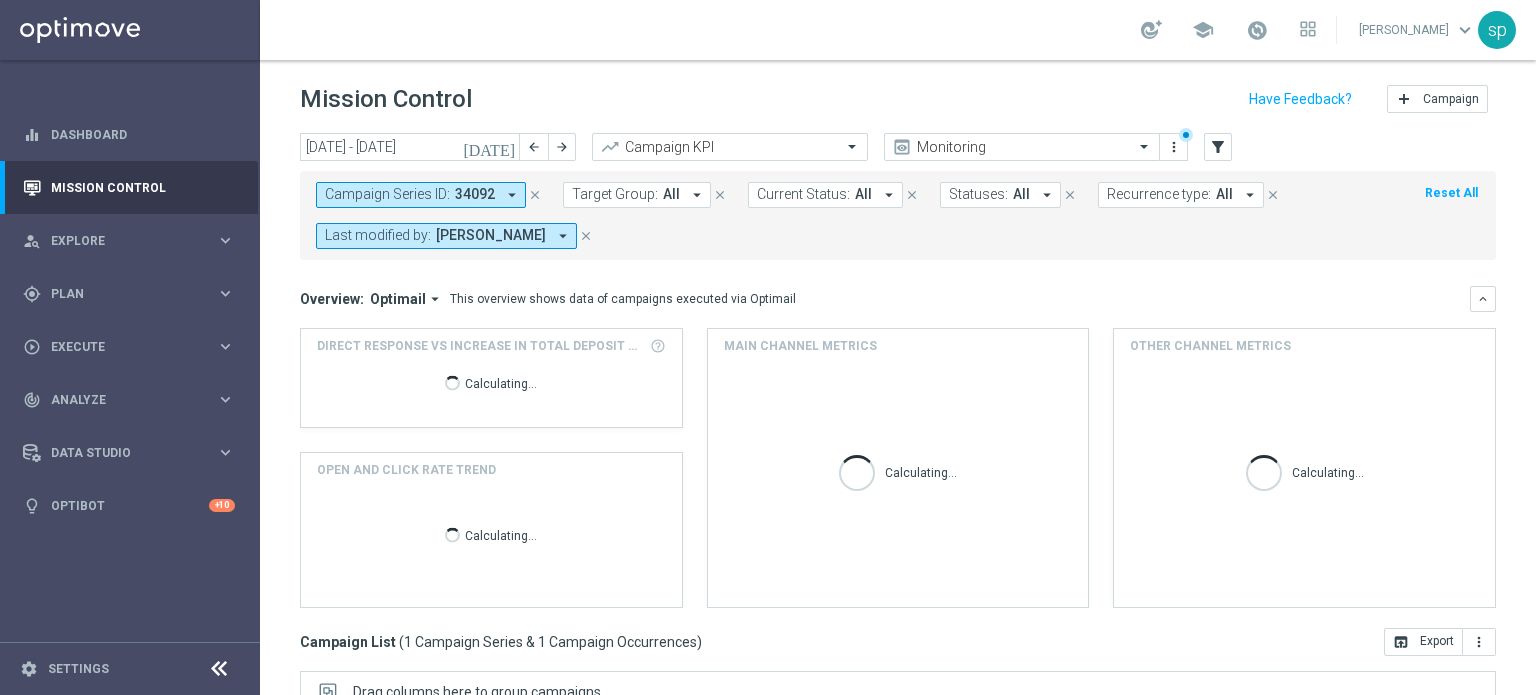 click on "34092" at bounding box center [475, 194] 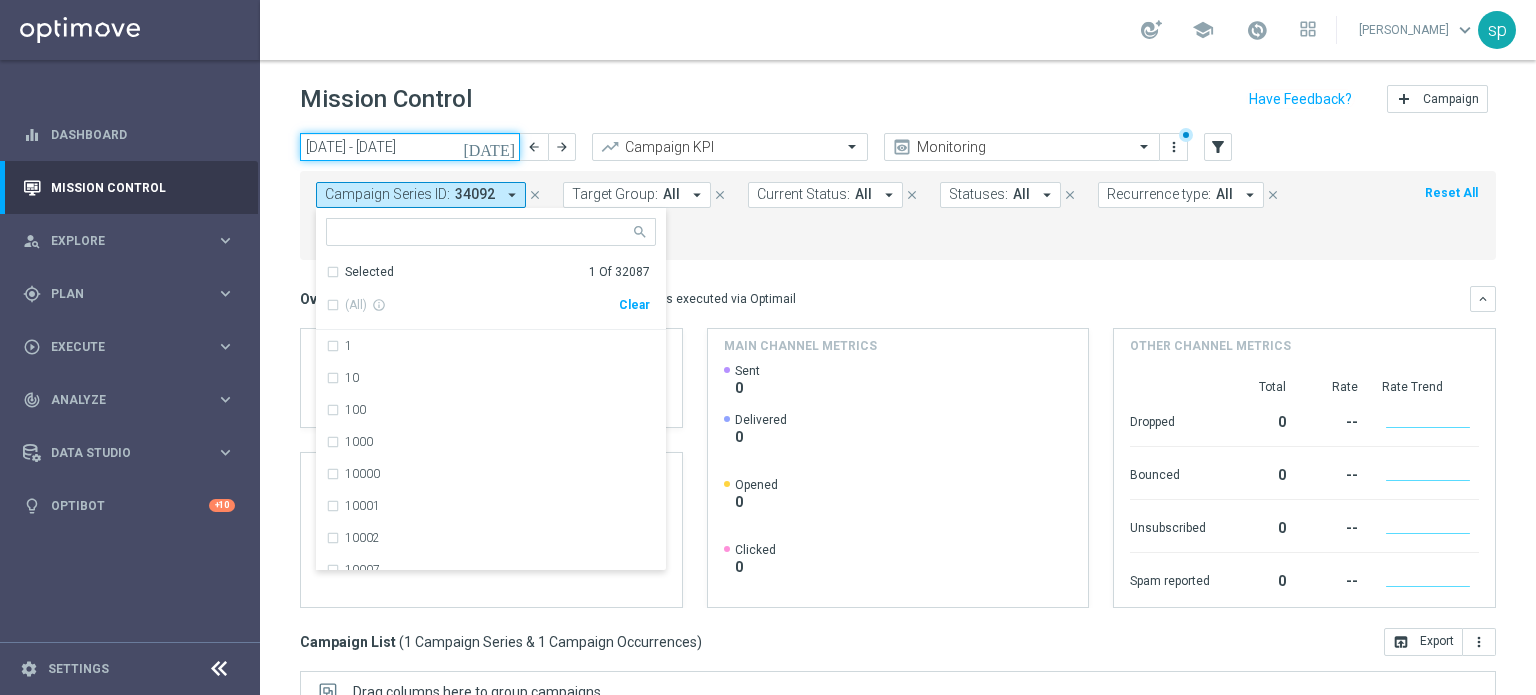 click on "07 Jul 2025 - 13 Jul 2025" 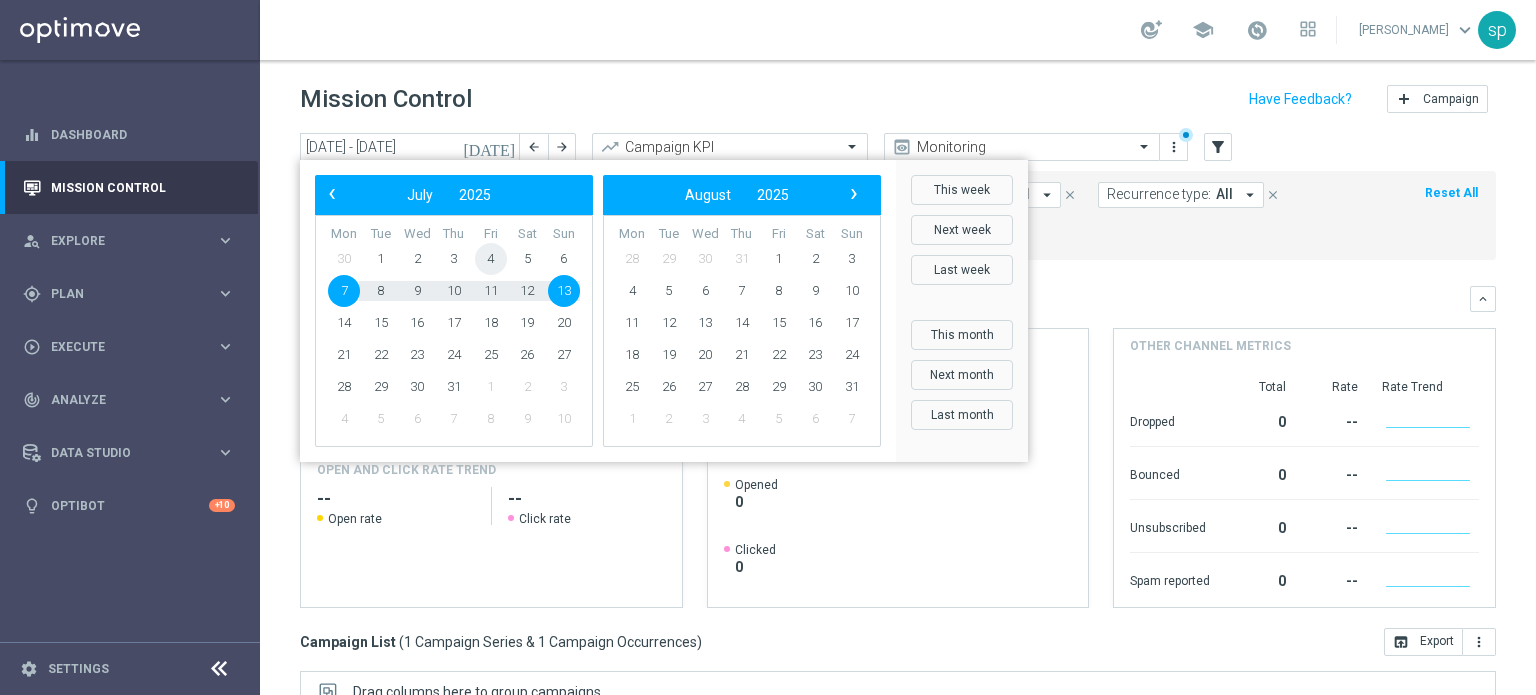 click on "4" 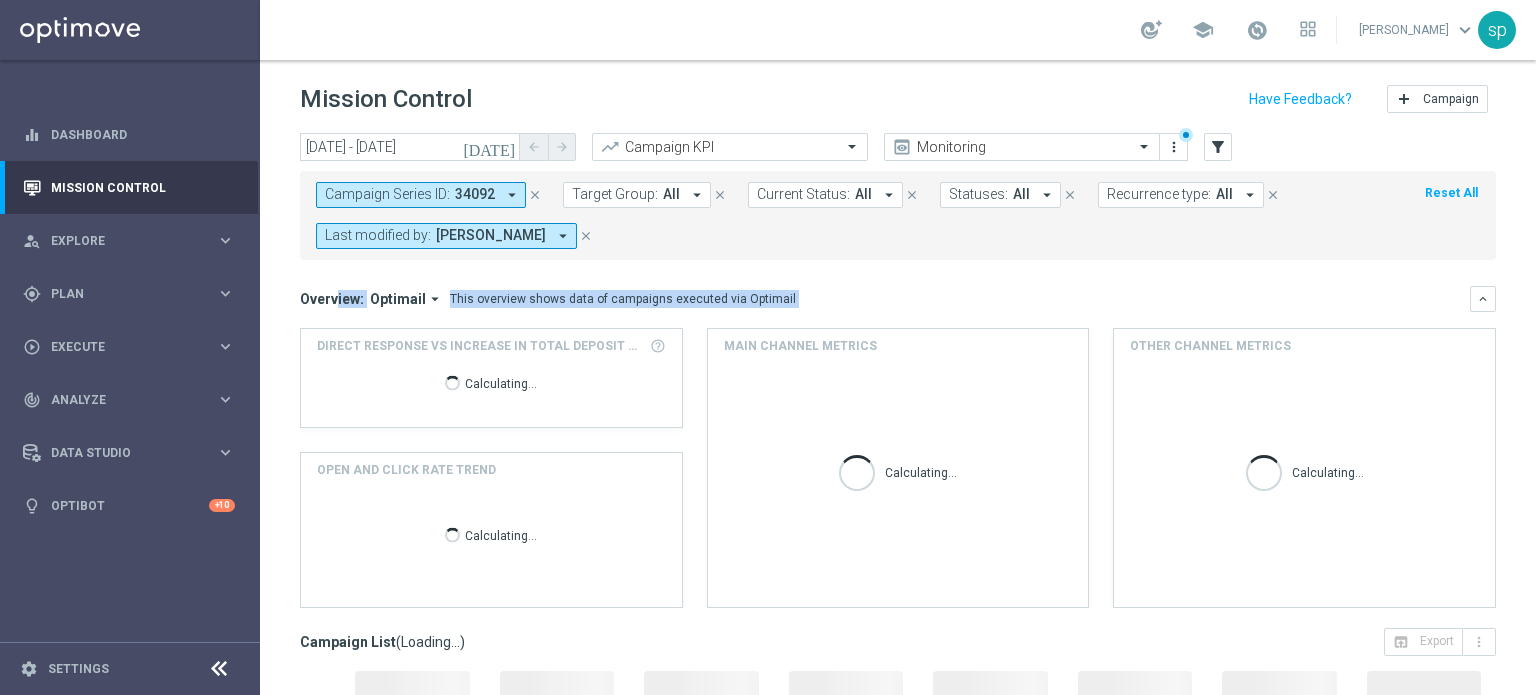drag, startPoint x: 506, startPoint y: 289, endPoint x: 489, endPoint y: 259, distance: 34.48188 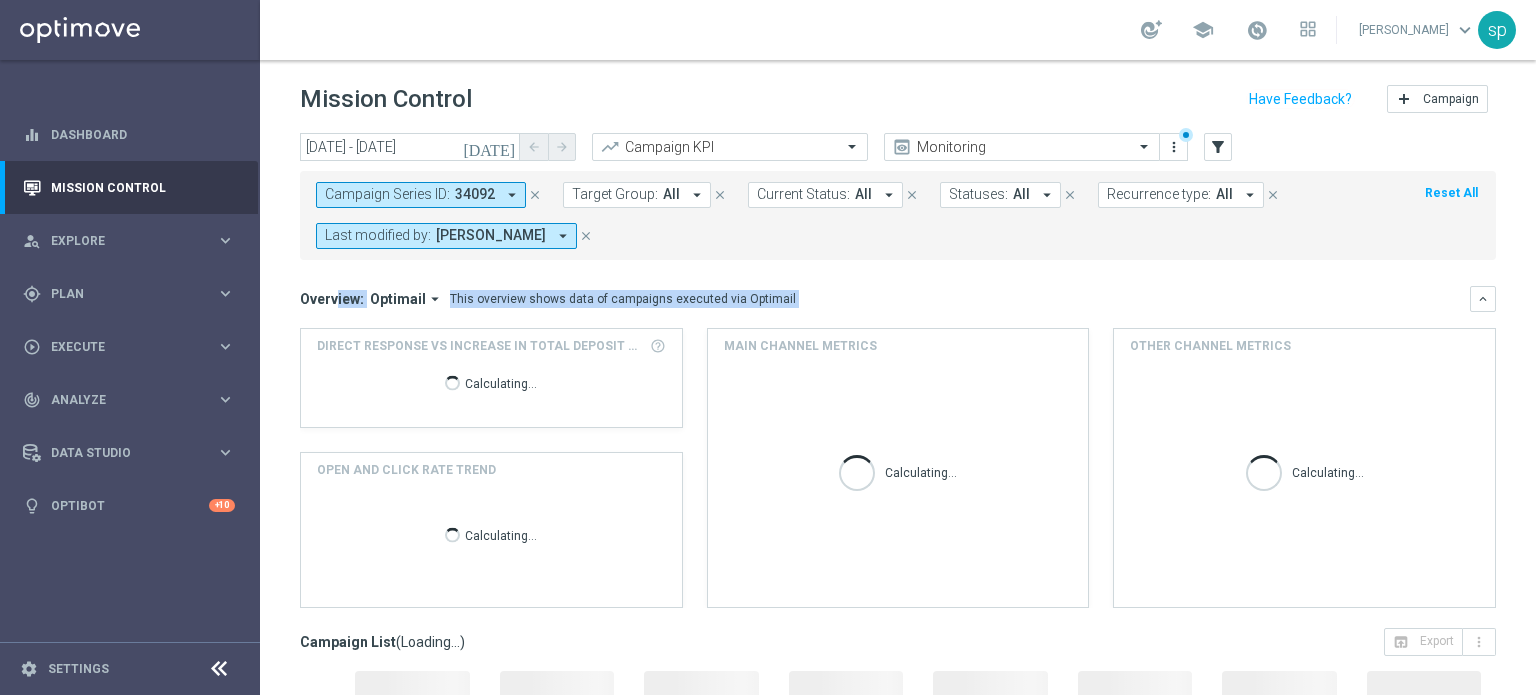click on "Overview:
Optimail
arrow_drop_down
This overview shows data of campaigns executed via Optimail
keyboard_arrow_down
Direct Response VS Increase In Total Deposit Amount
Calculating...
OPEN AND CLICK RATE TREND
Calculating...
Main channel metrics
Calculating...
Other channel metrics
Calculating..." 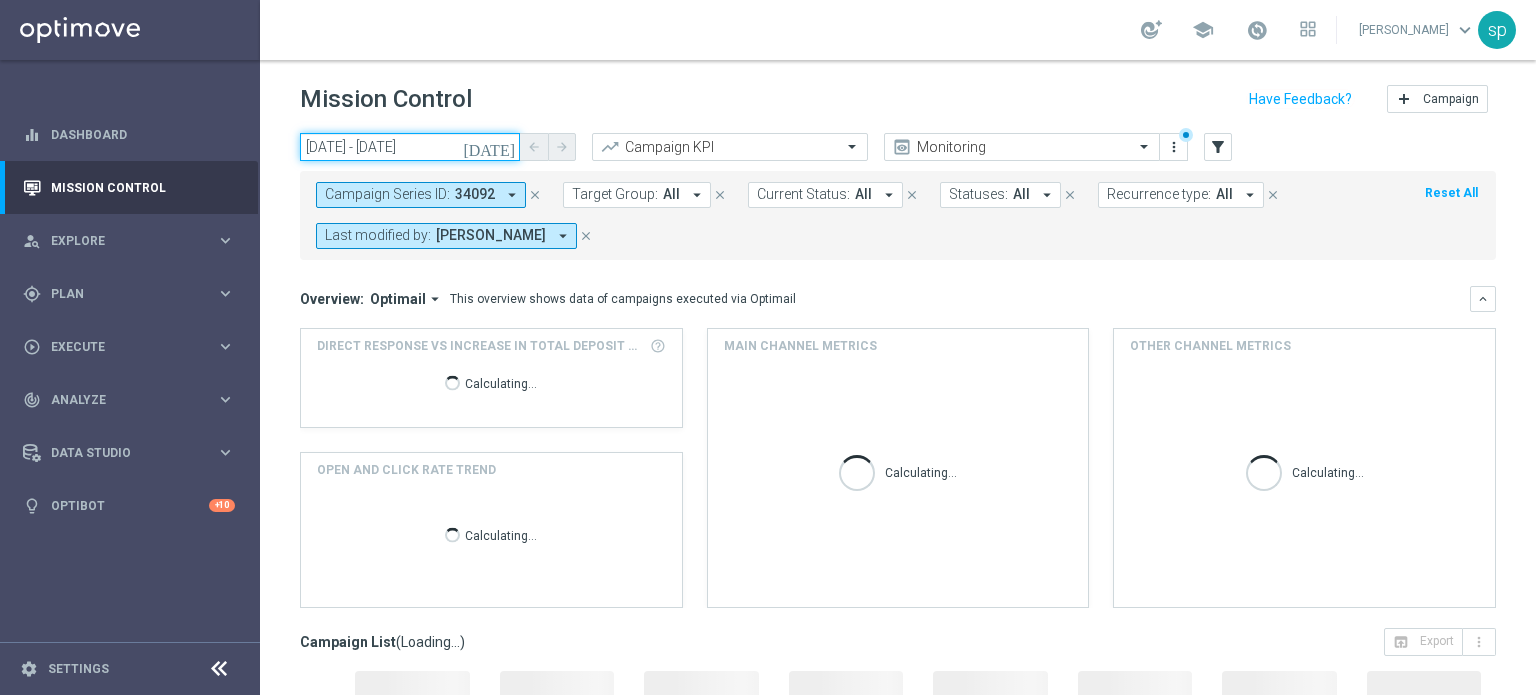 click on "04 Jul 2025 - 04 Jul 2025" 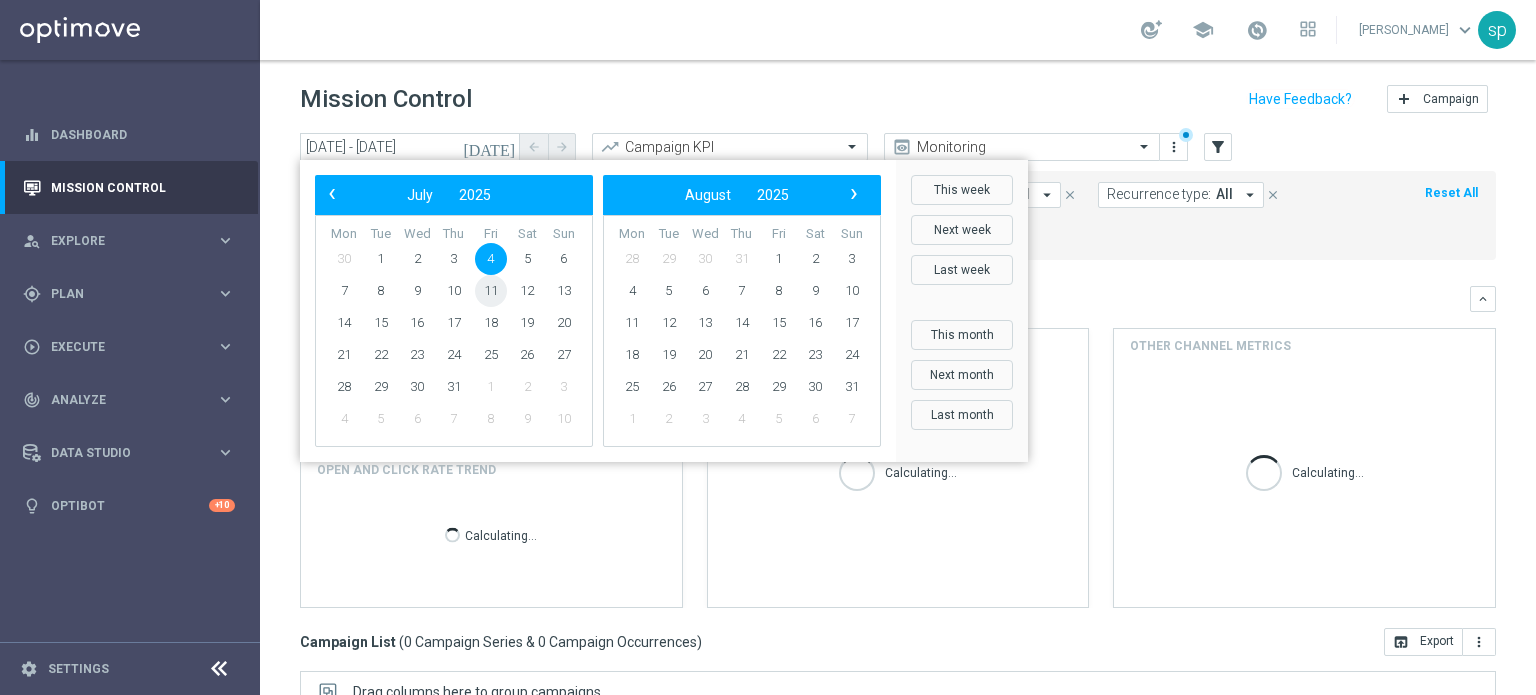 click on "11" 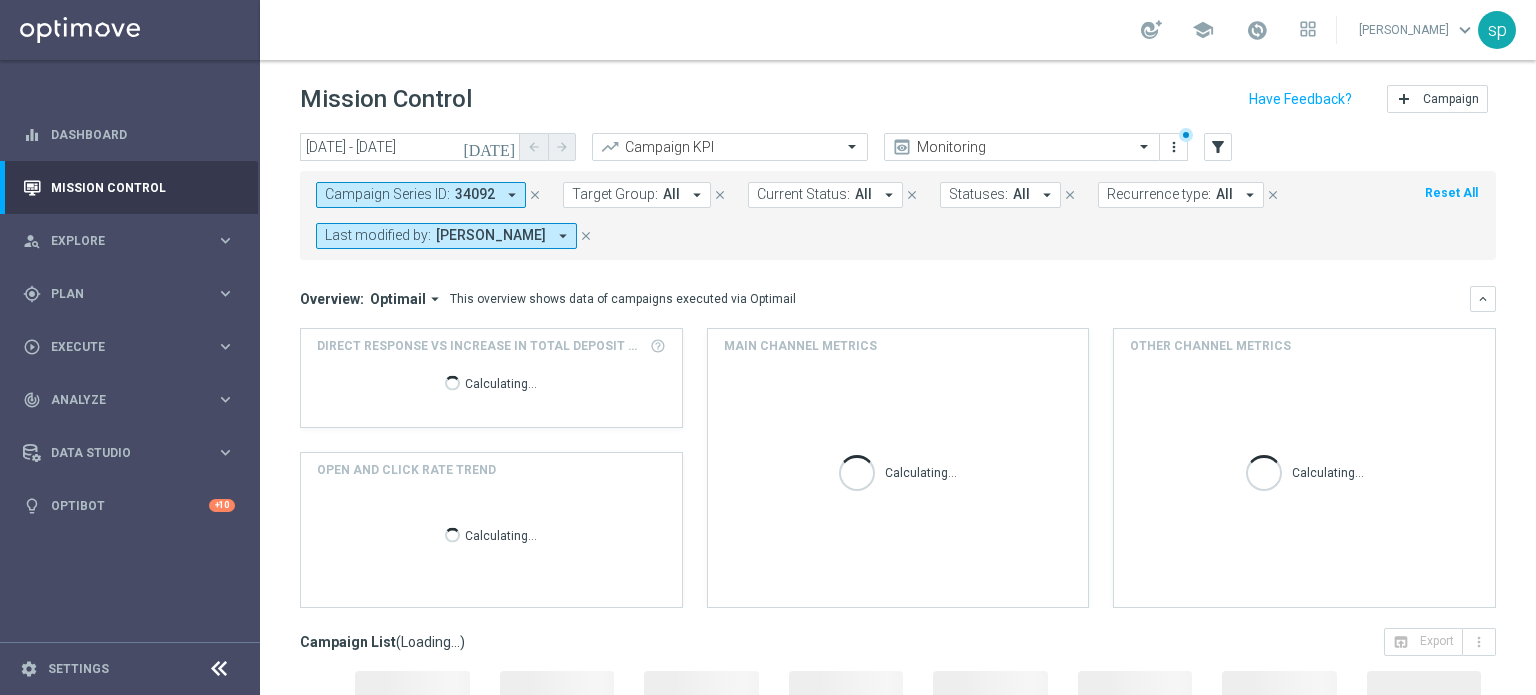 drag, startPoint x: 502, startPoint y: 303, endPoint x: 490, endPoint y: 291, distance: 16.970562 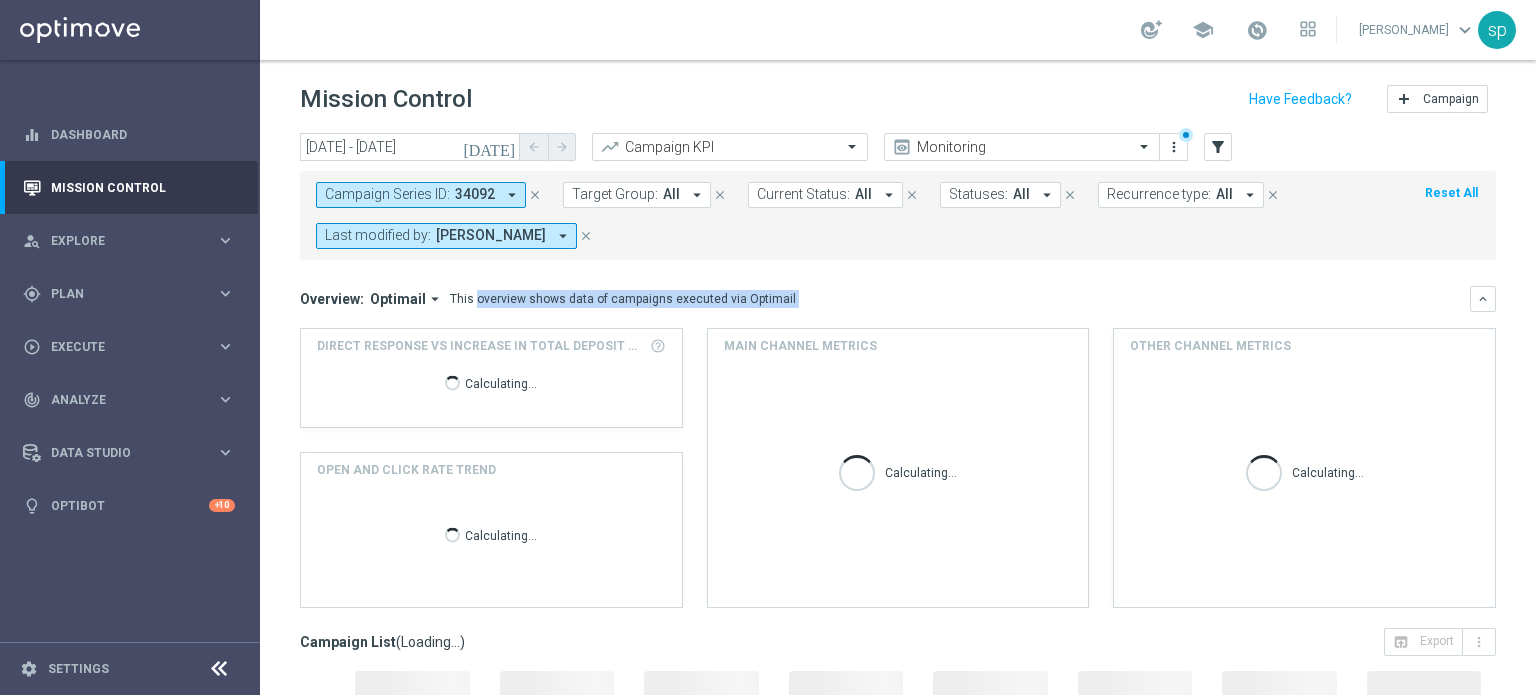 click on "Campaign Series ID:
34092
arrow_drop_down" at bounding box center [421, 195] 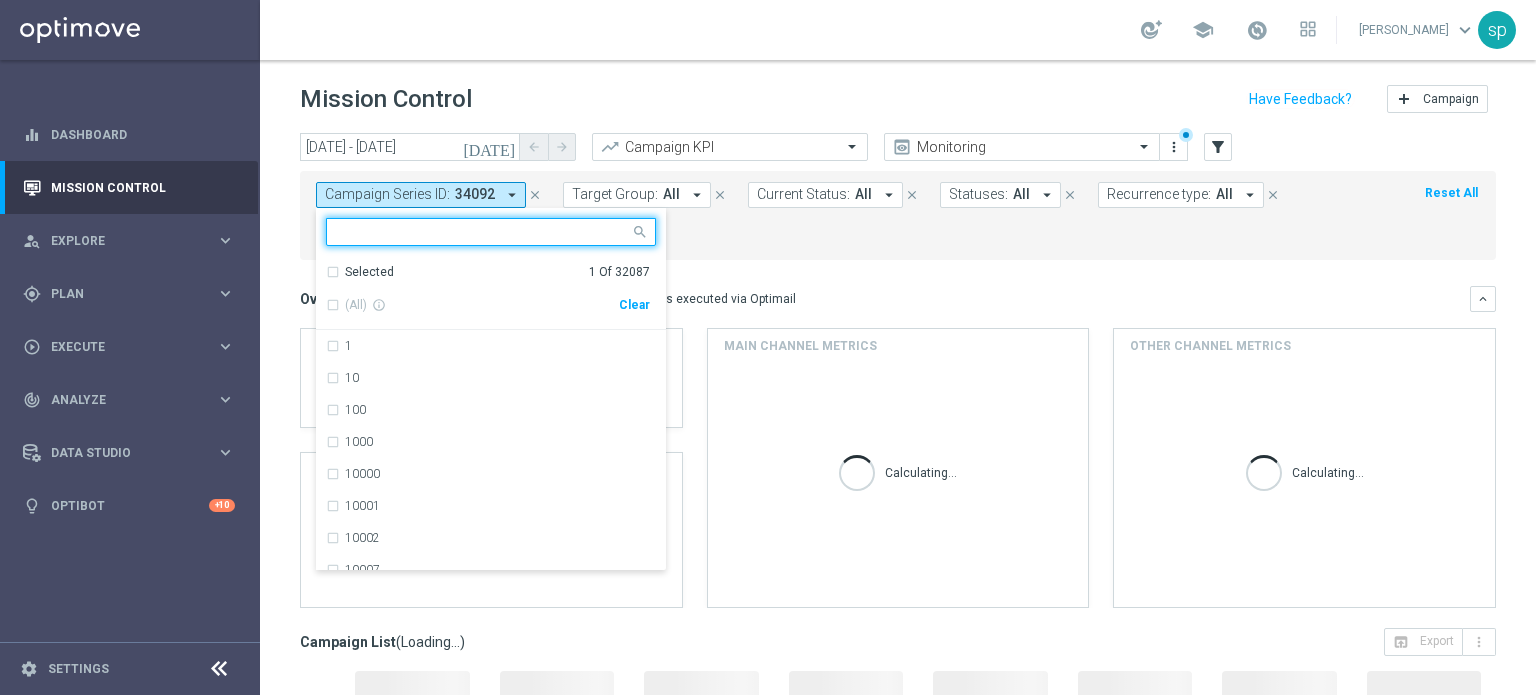 click on "Clear" at bounding box center (0, 0) 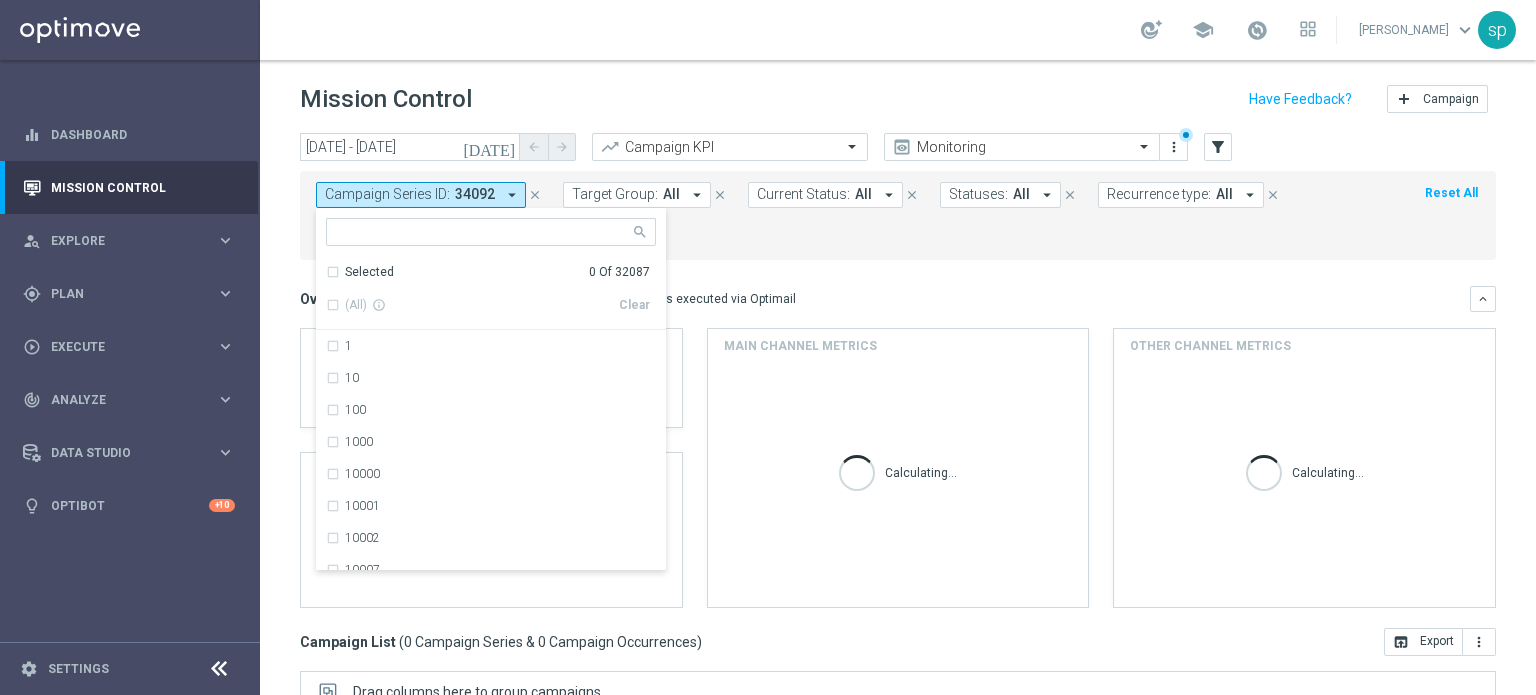 click on "Campaign Series ID:
34092
arrow_drop_down
Selected   0 Of 32087  (All)  info_outline  Clear  1 10 100 1000 10000 10001 10002 10007 10008 10009 1001 10010
close
close
Target Group:
All
arrow_drop_down
close
Current Status:
All
arrow_drop_down
close
Statuses:
All
arrow_drop_down
close
Recurrence type:
All" 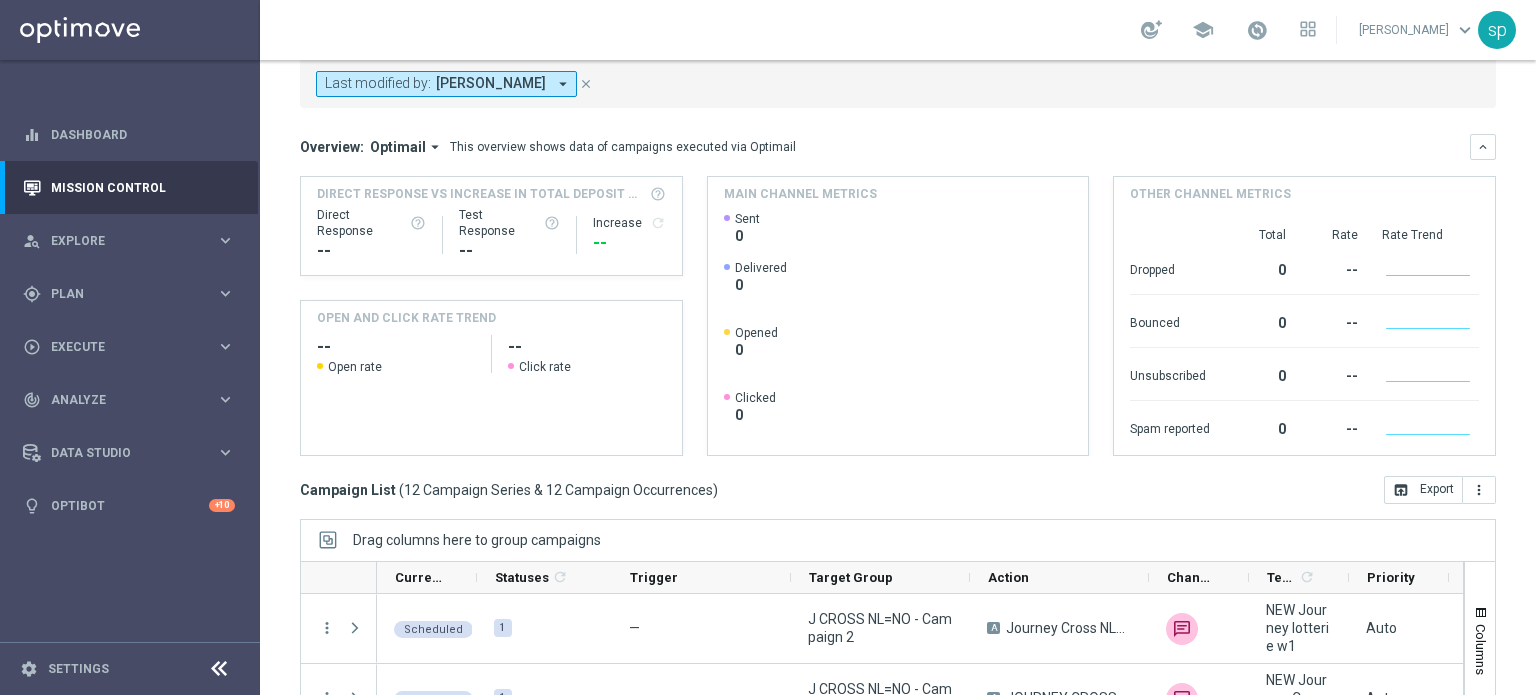 scroll, scrollTop: 344, scrollLeft: 0, axis: vertical 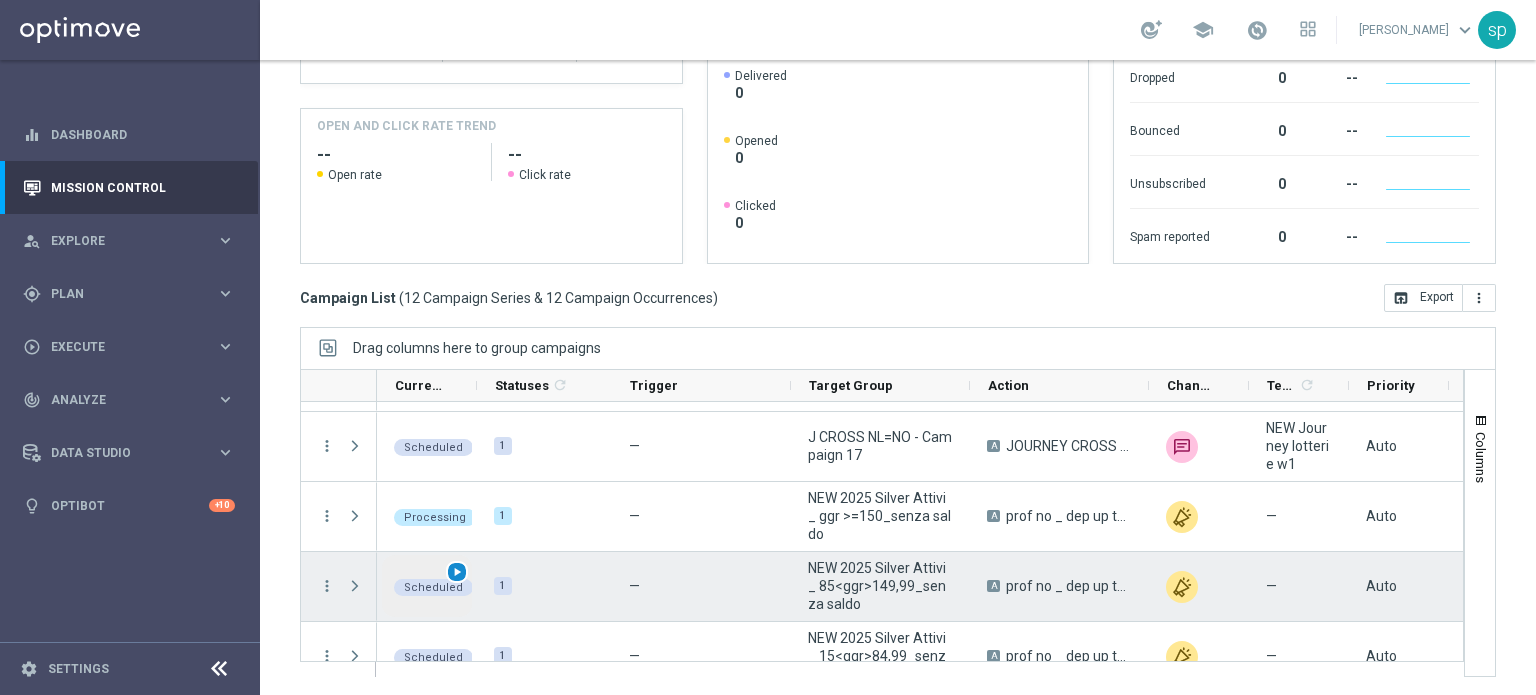 click on "play_arrow" at bounding box center [457, 572] 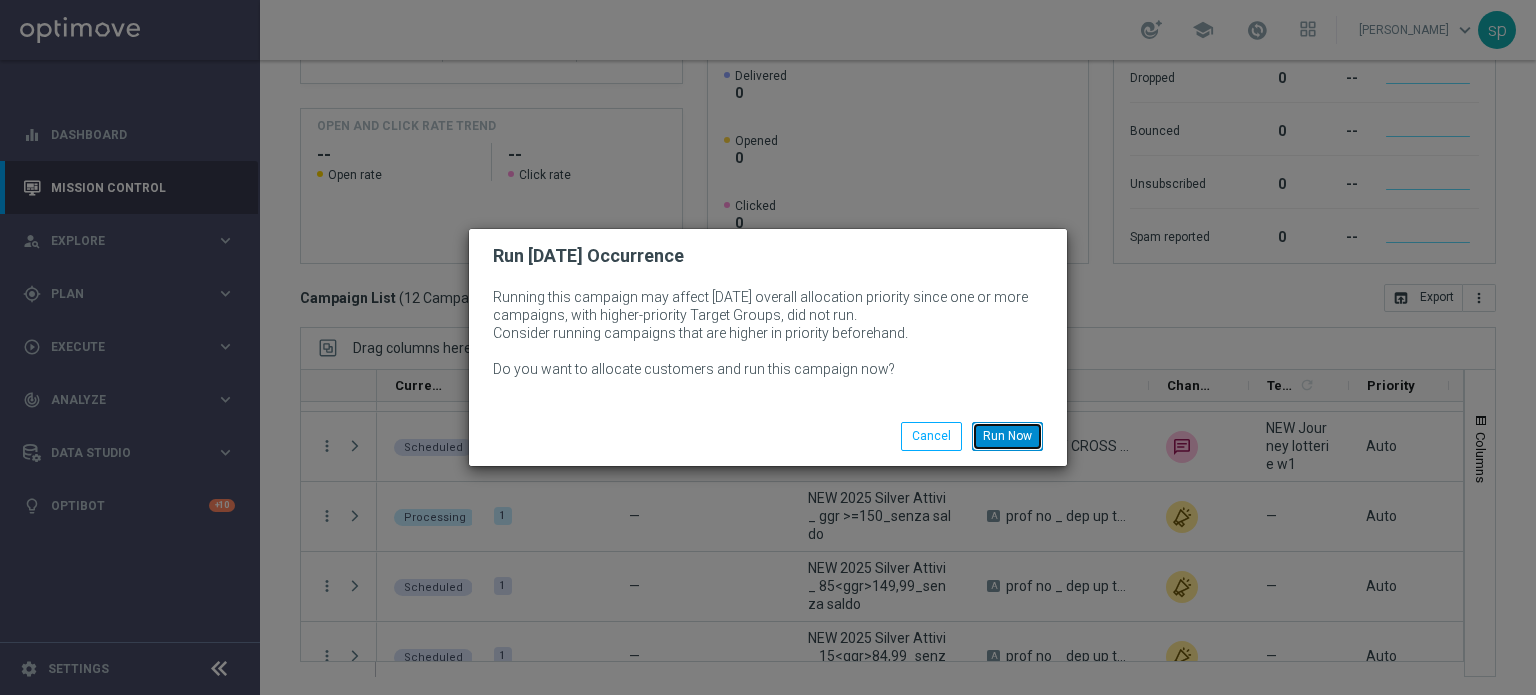 click on "Run Now" 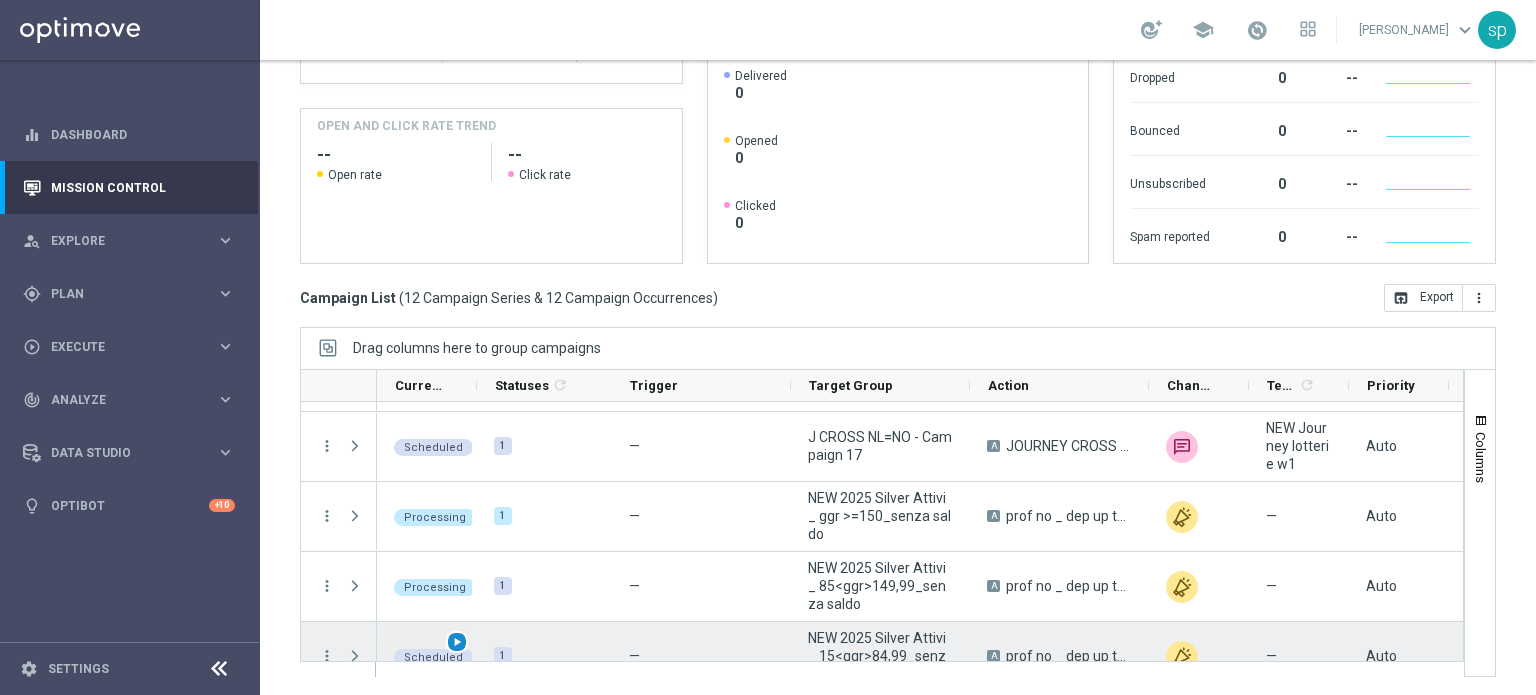 click on "Scheduled
play_arrow
1
—
NEW 2025 Silver Attivi_ 0,1<ggr>14,99_senza saldo
A
prof no _ dep up to 20€
unfold_more
—
Auto
—
sara parisi
Scheduled
play_arrow
1
—
J CROSS NL=NO - Campaign 2
A
Journey Cross NL=0 W2 DEP
unfold_more
NEW Journey lotterie w1
Auto
—
sara parisi" at bounding box center (1222, 342) 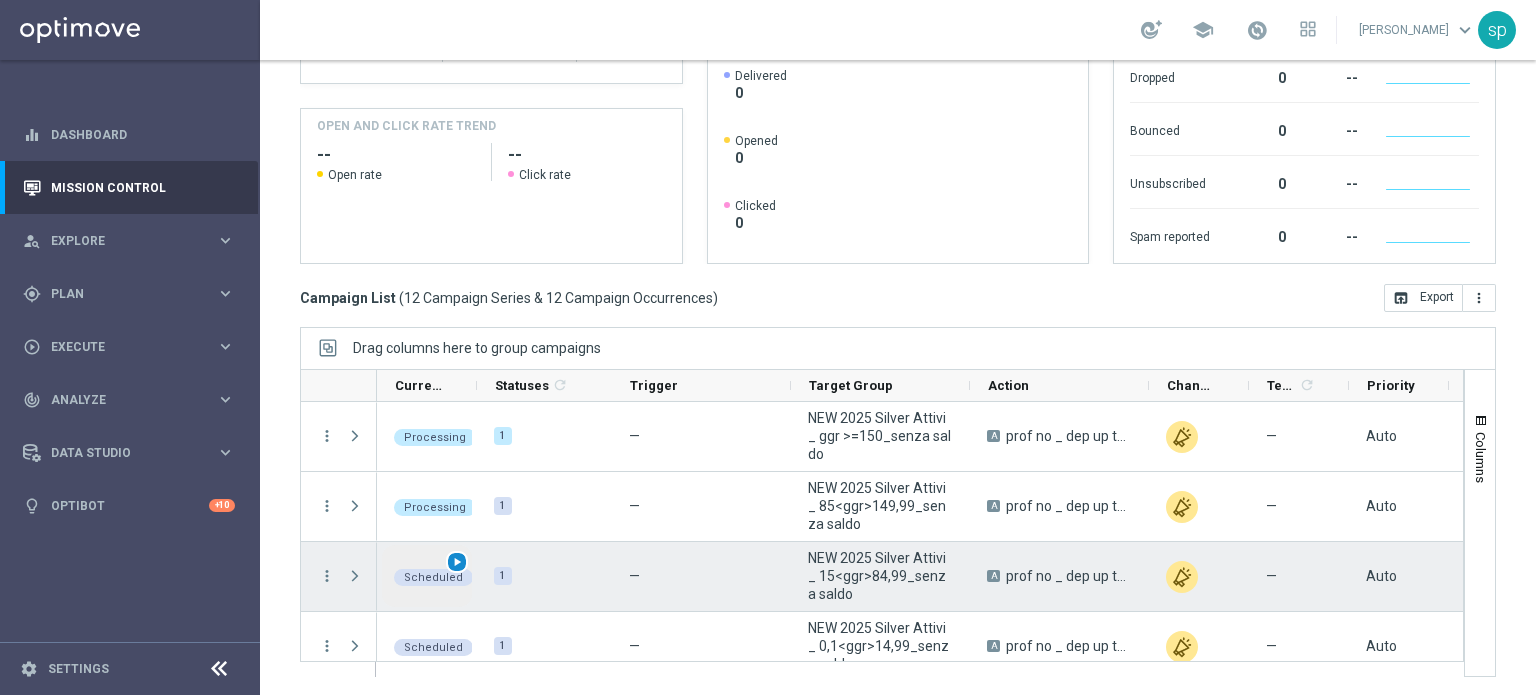 click on "play_arrow" at bounding box center (457, 562) 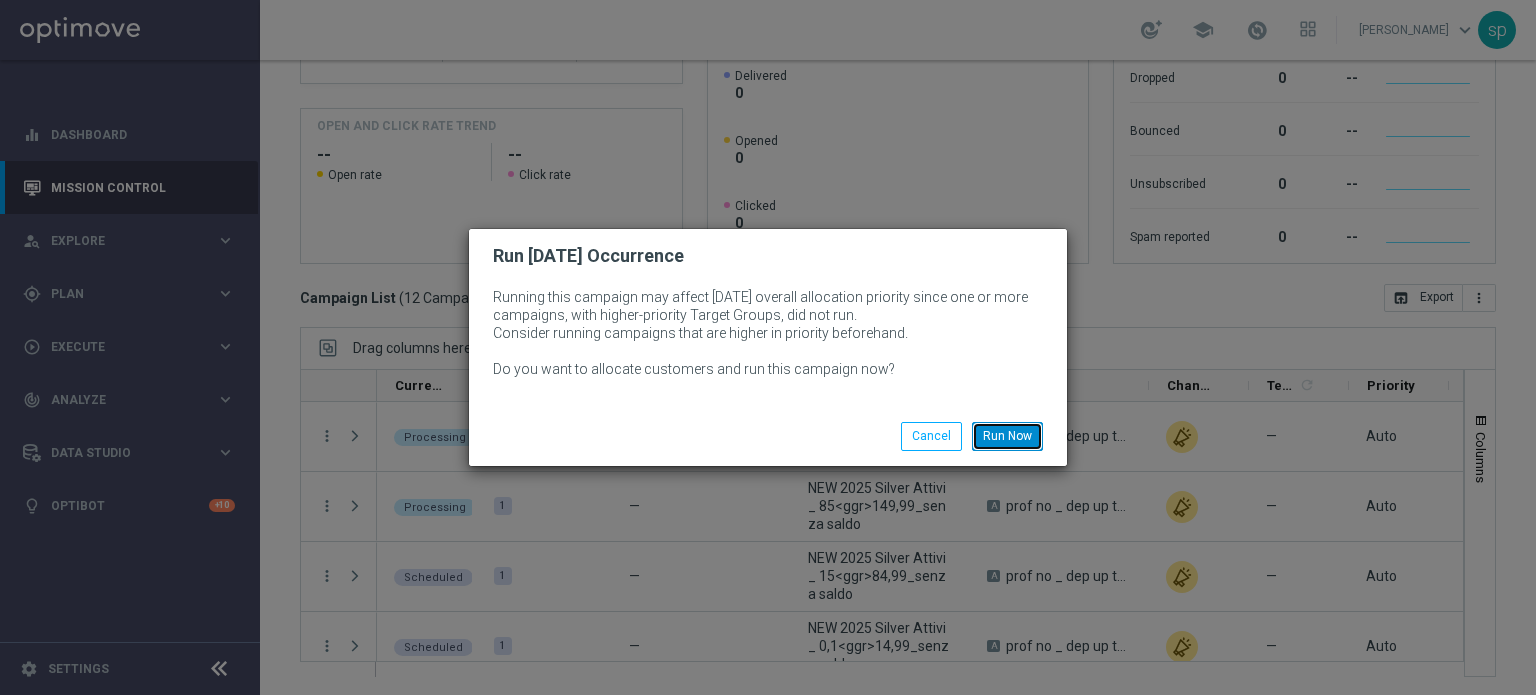 click on "Run Now" 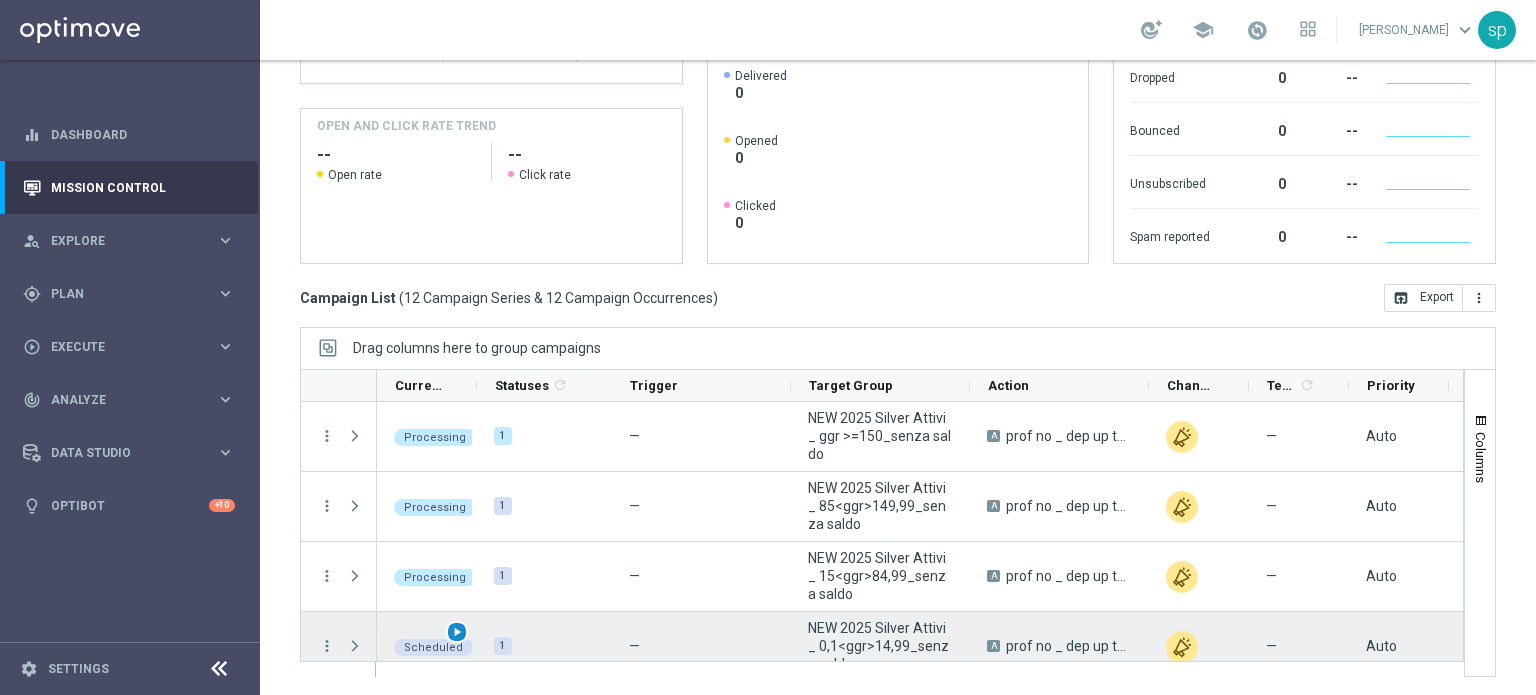 click on "play_arrow" at bounding box center (457, 632) 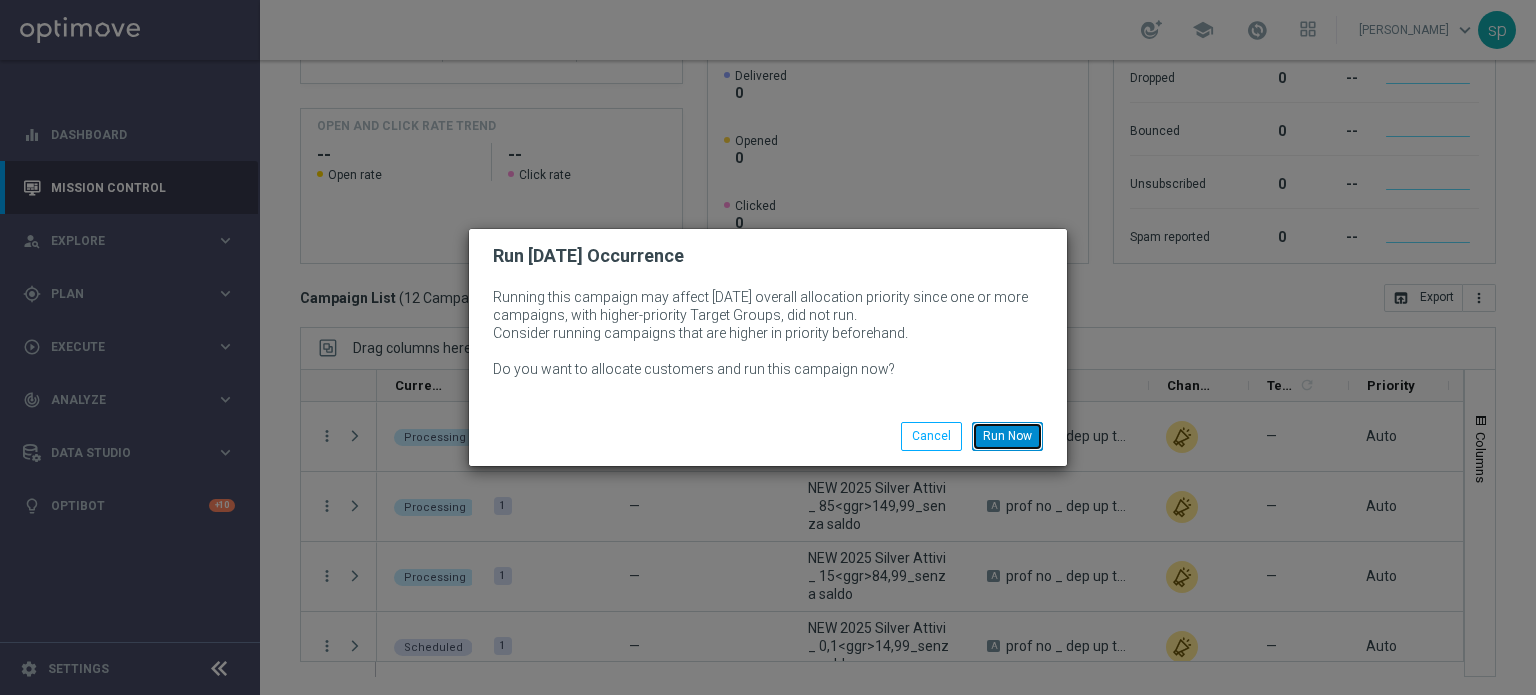 click on "Run Now" 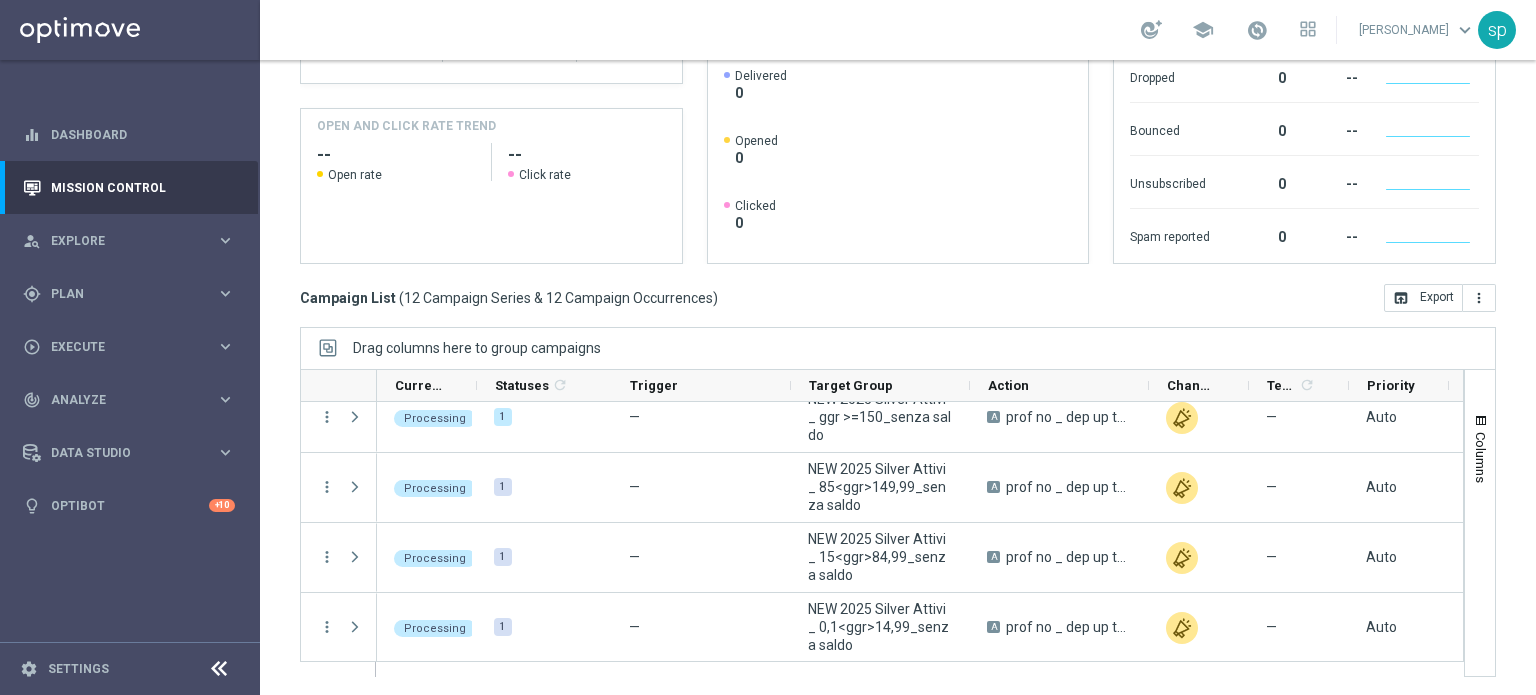 scroll, scrollTop: 580, scrollLeft: 0, axis: vertical 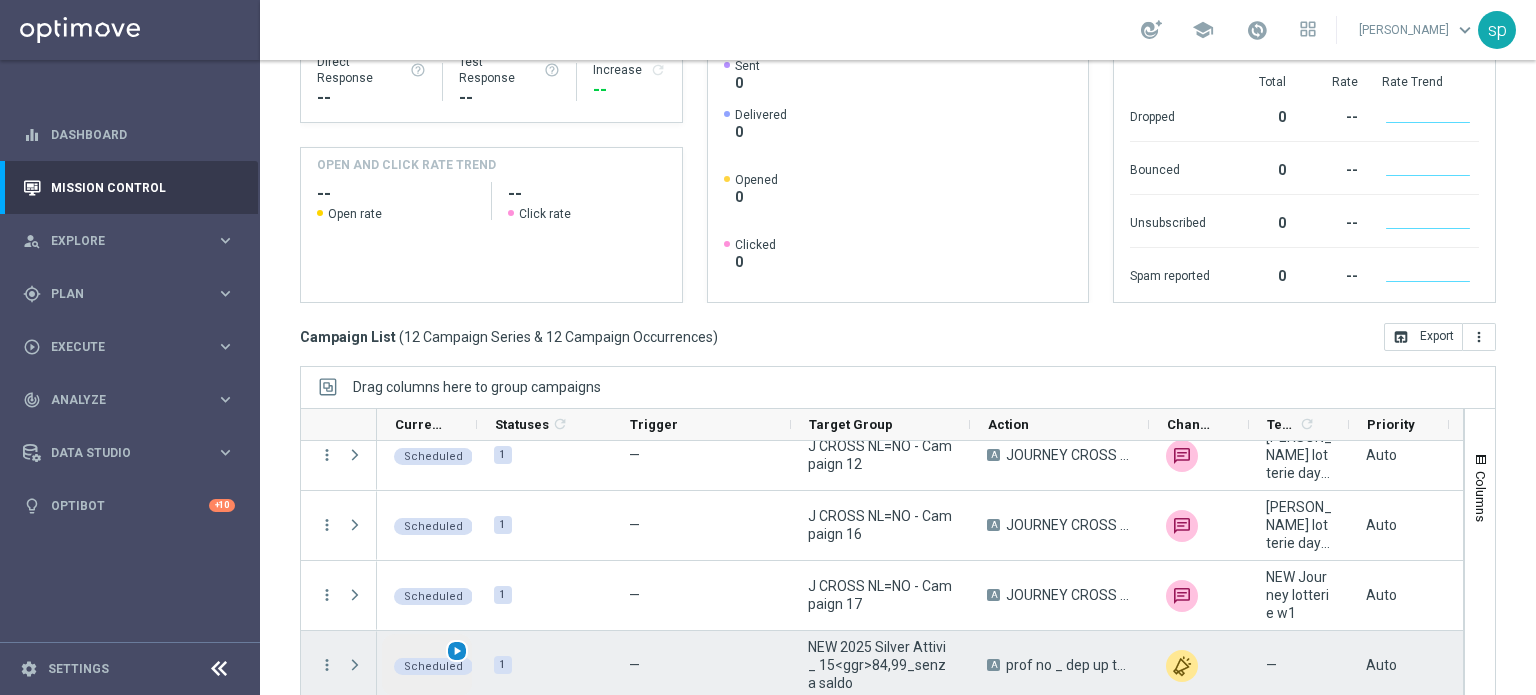 click on "play_arrow" at bounding box center (457, 651) 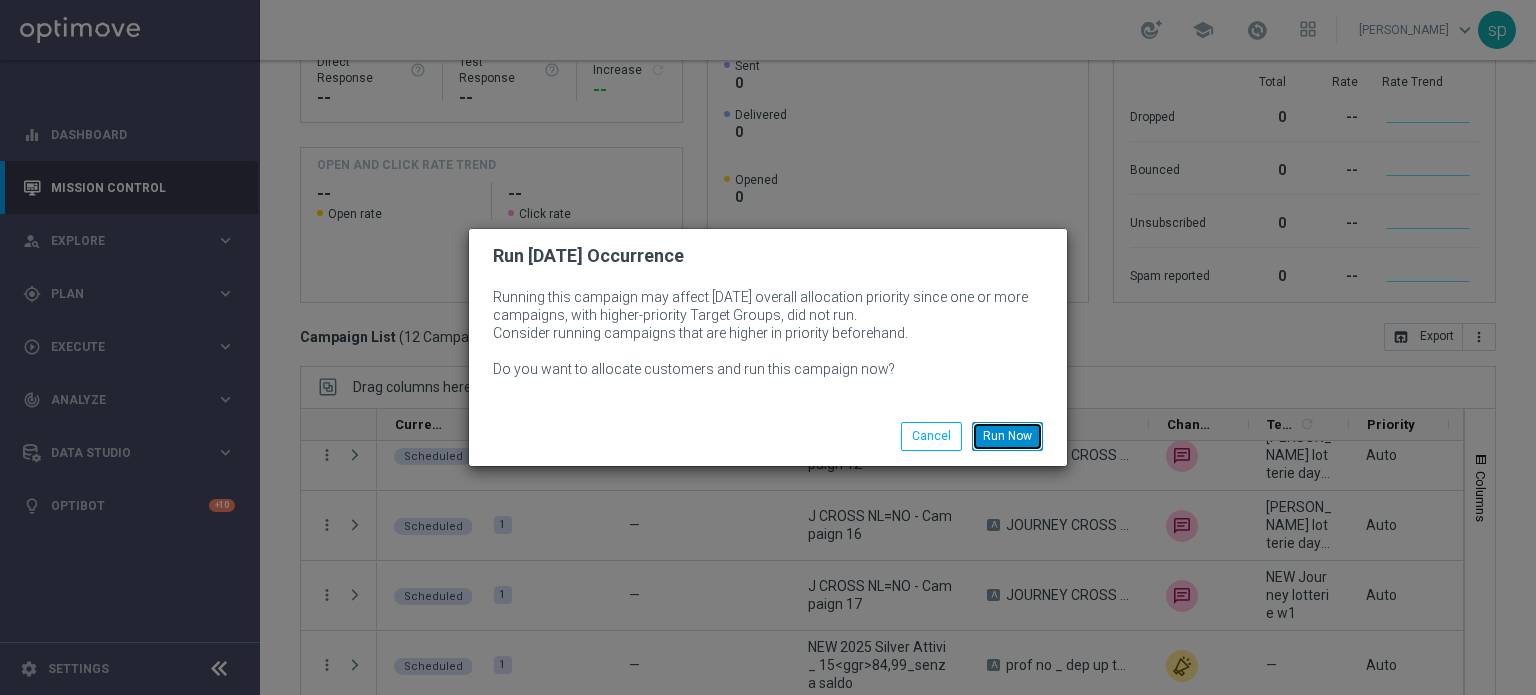click on "Run Now" 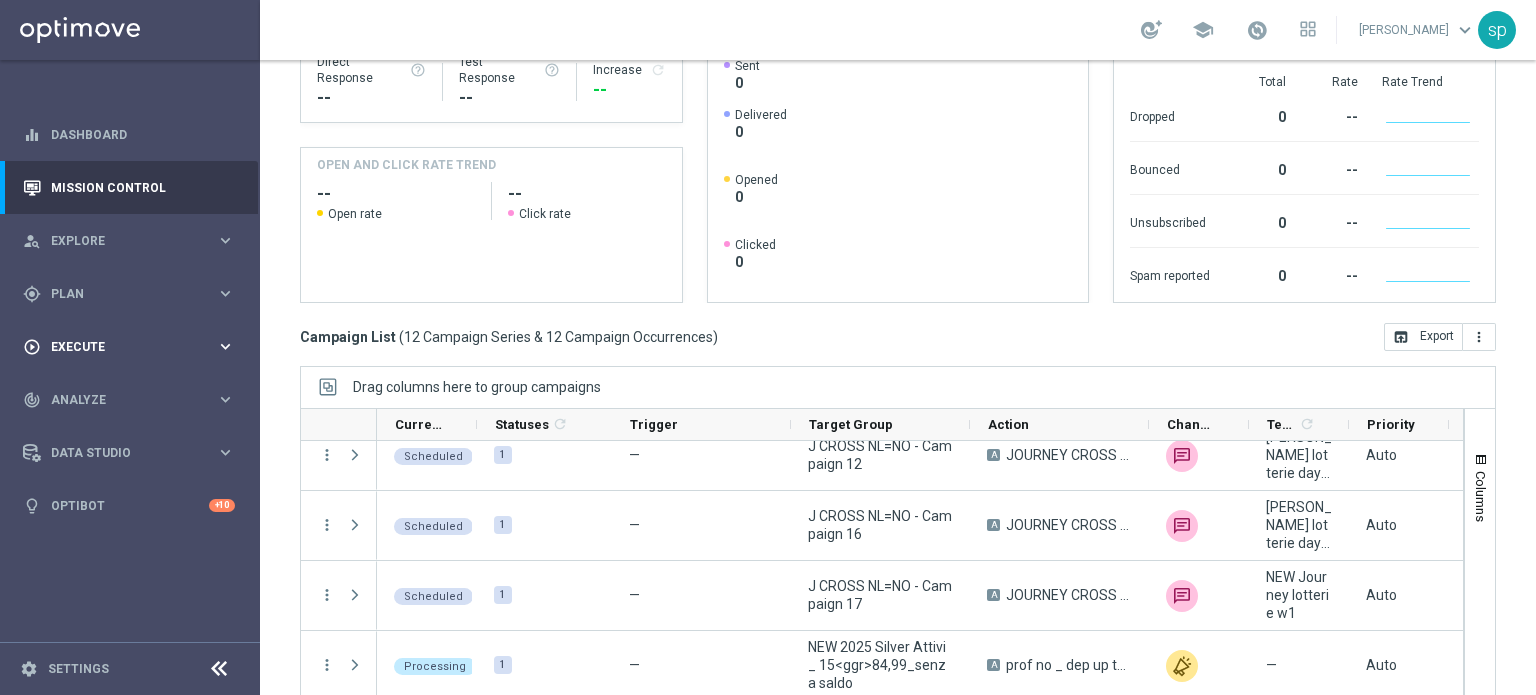 click on "Execute" at bounding box center (133, 347) 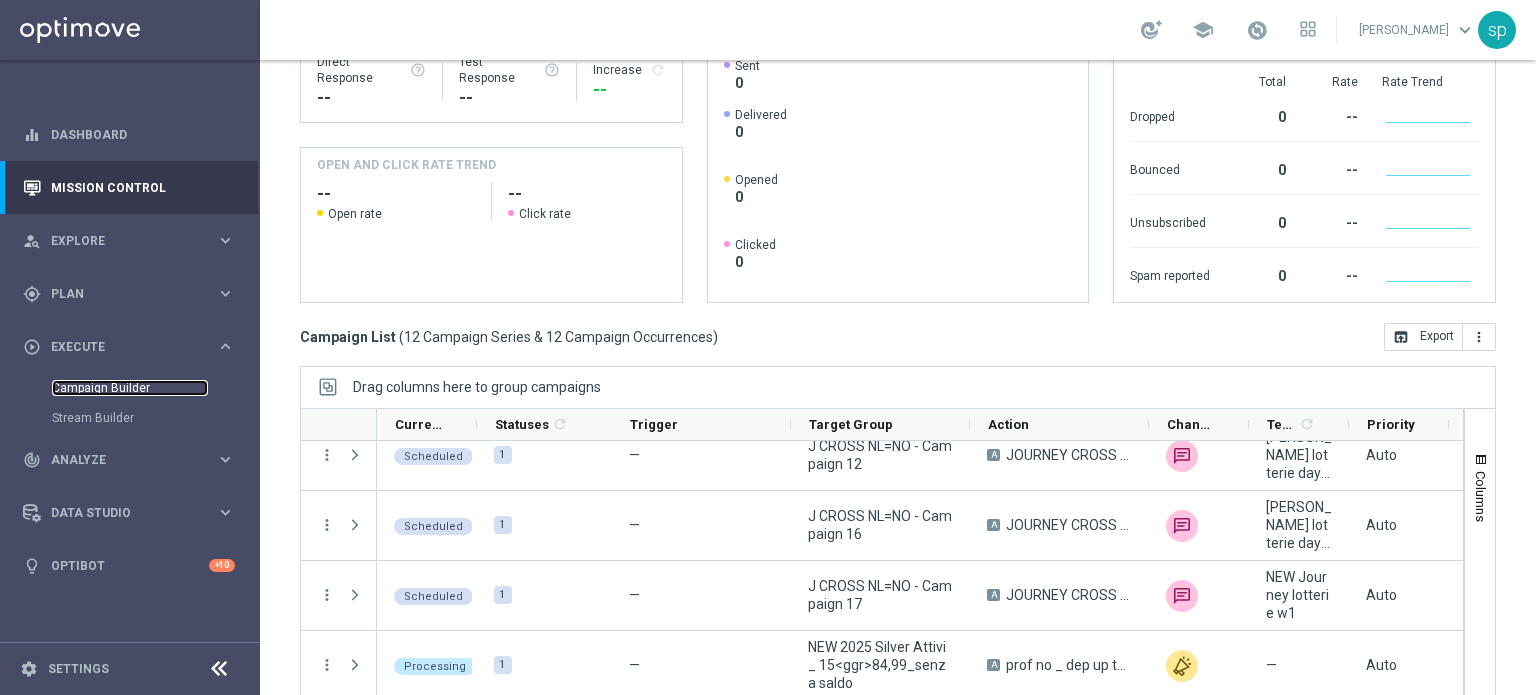 click on "Campaign Builder" at bounding box center (130, 388) 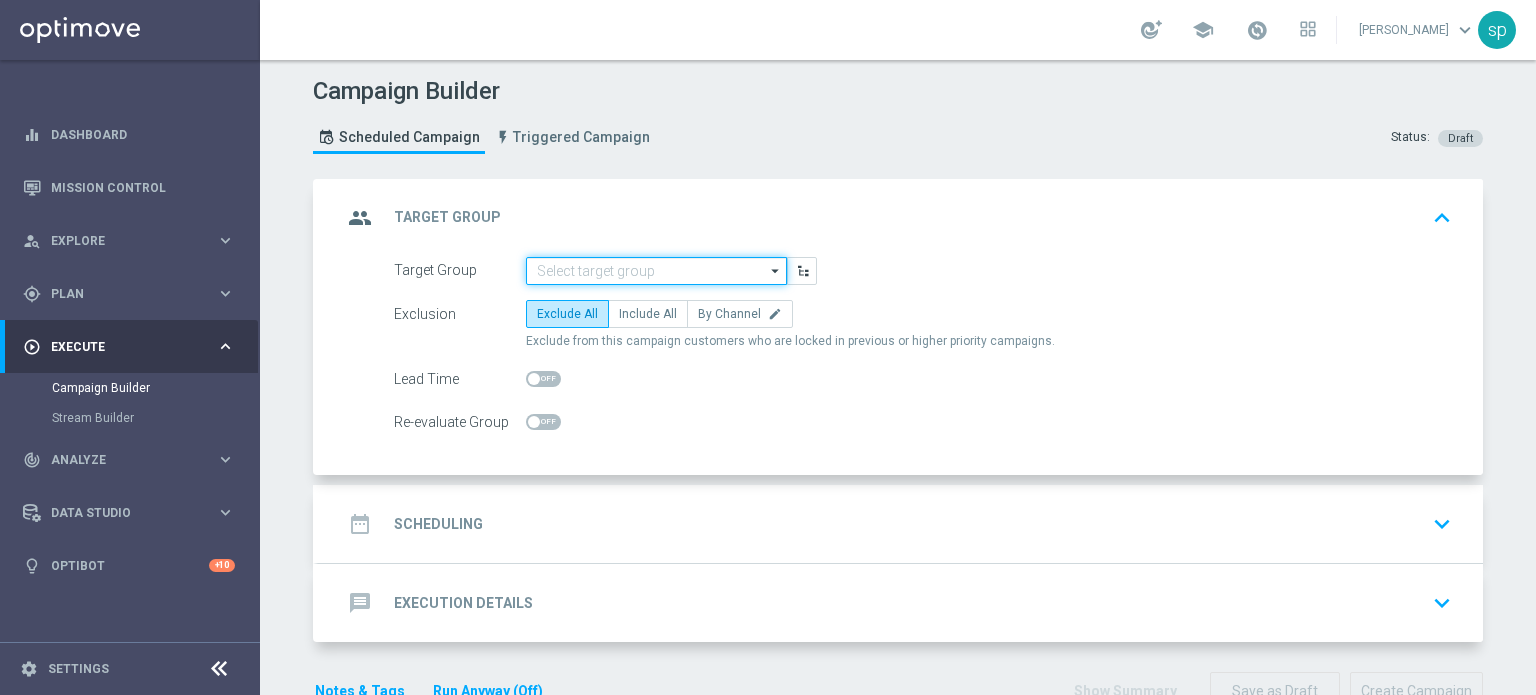 click 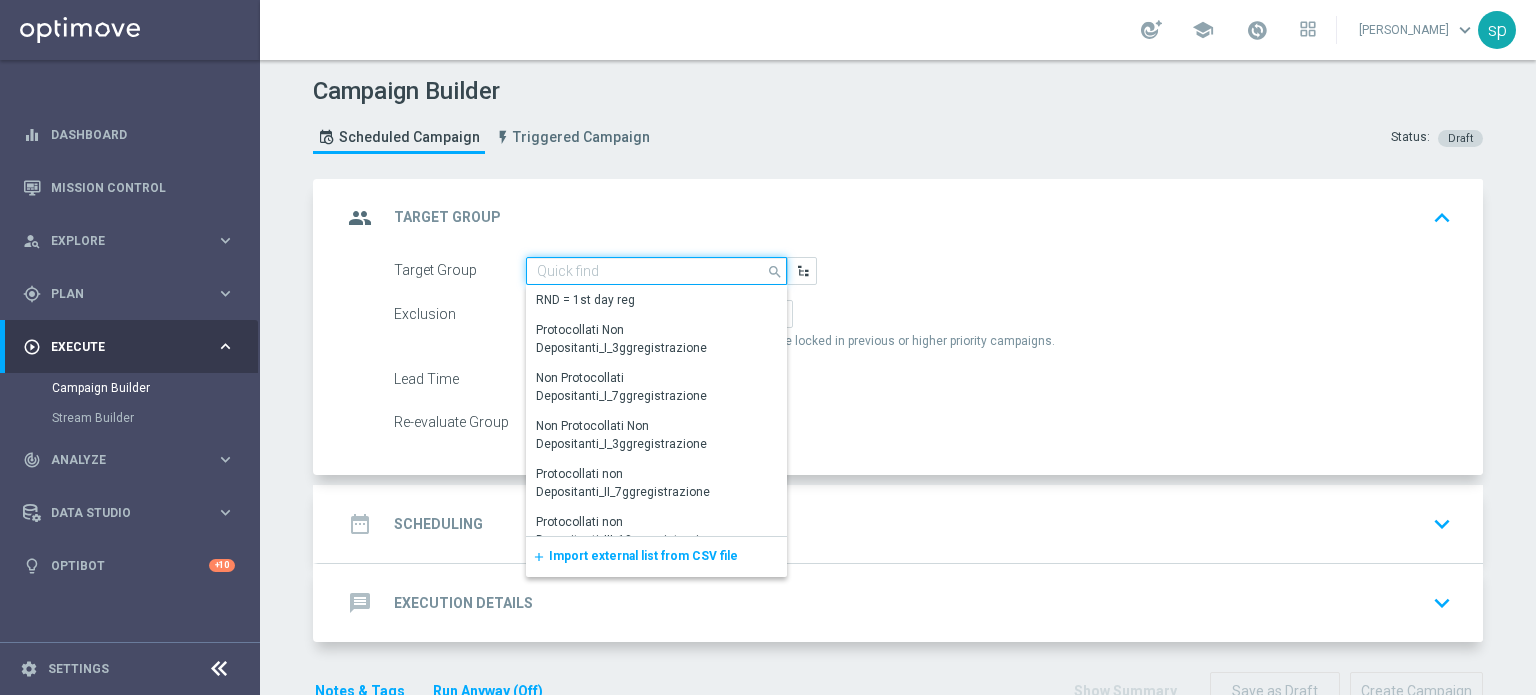 paste on "NEW 2025 Master Low Attivi" 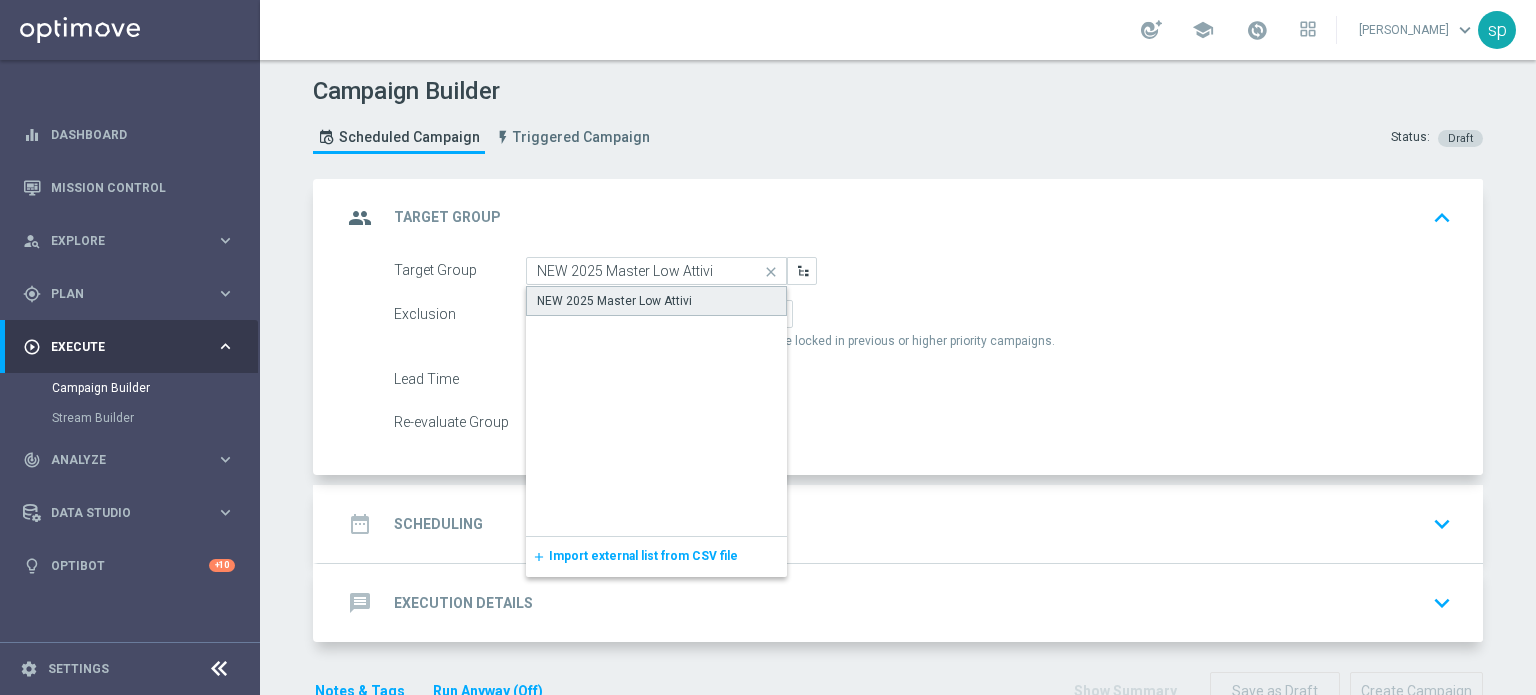 click on "NEW 2025 Master Low Attivi" 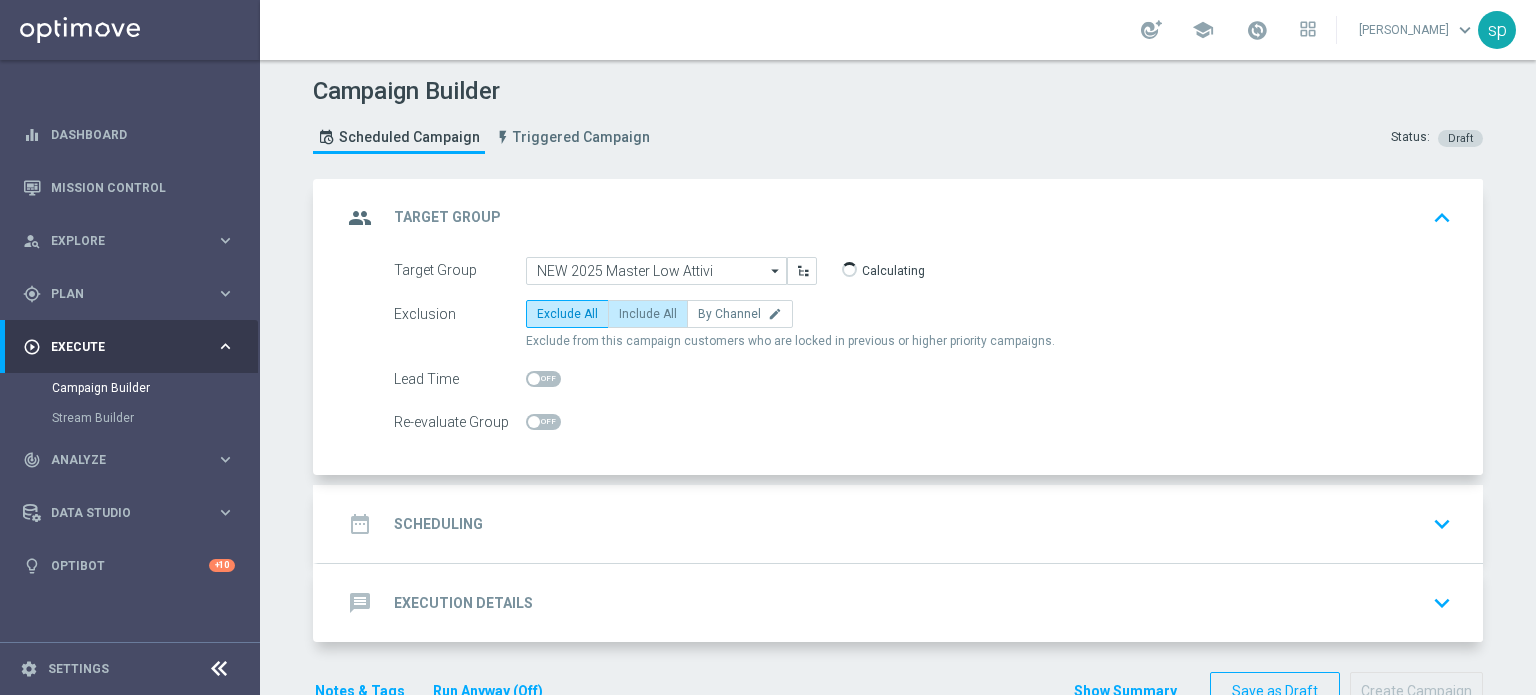 click on "Include All" 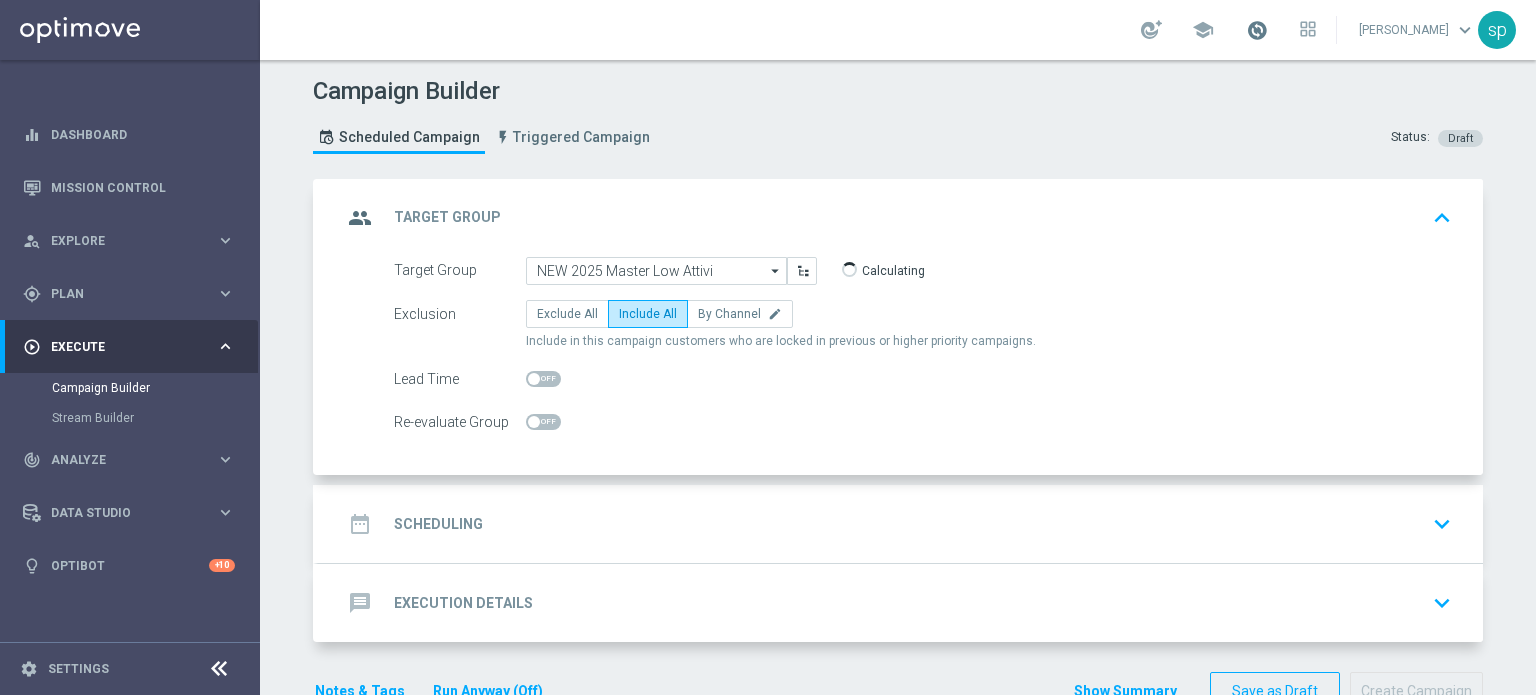 click at bounding box center [1257, 30] 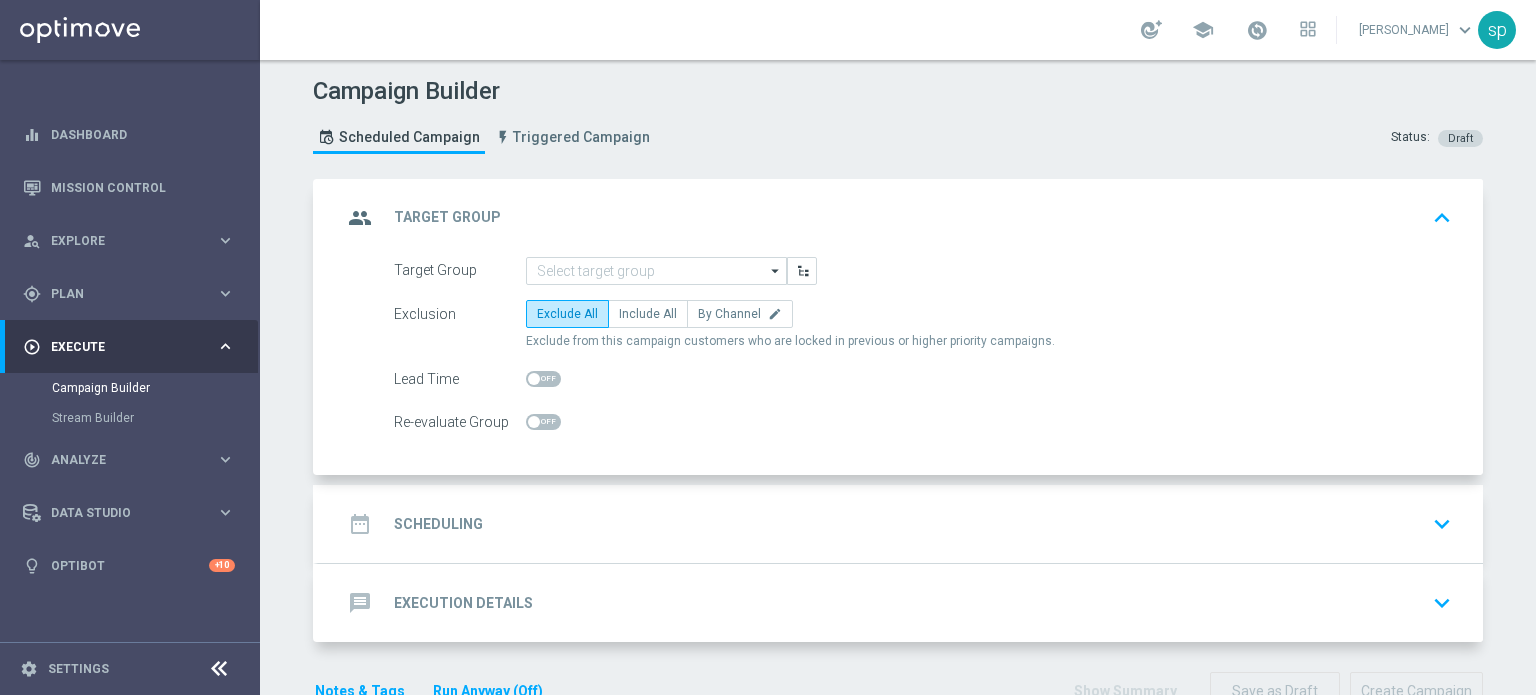 scroll, scrollTop: 0, scrollLeft: 0, axis: both 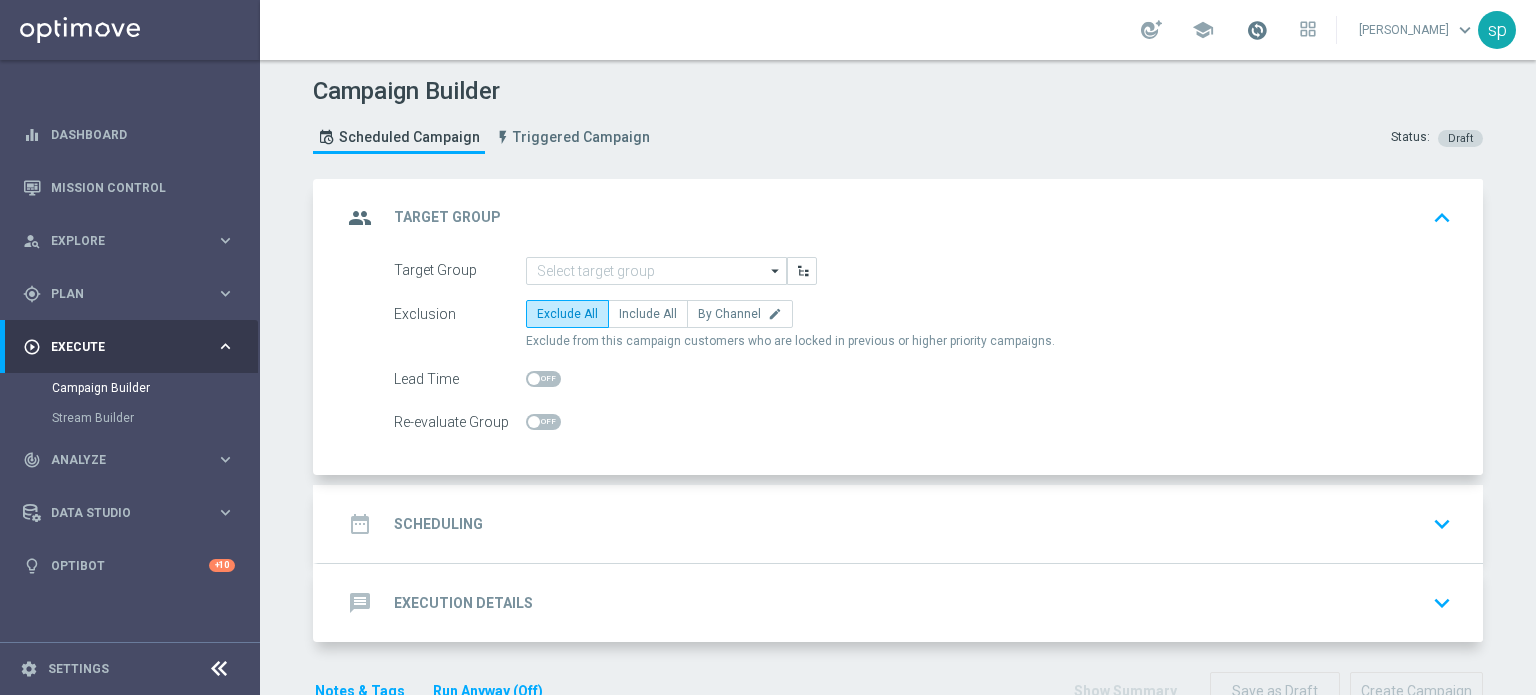 click at bounding box center (1257, 30) 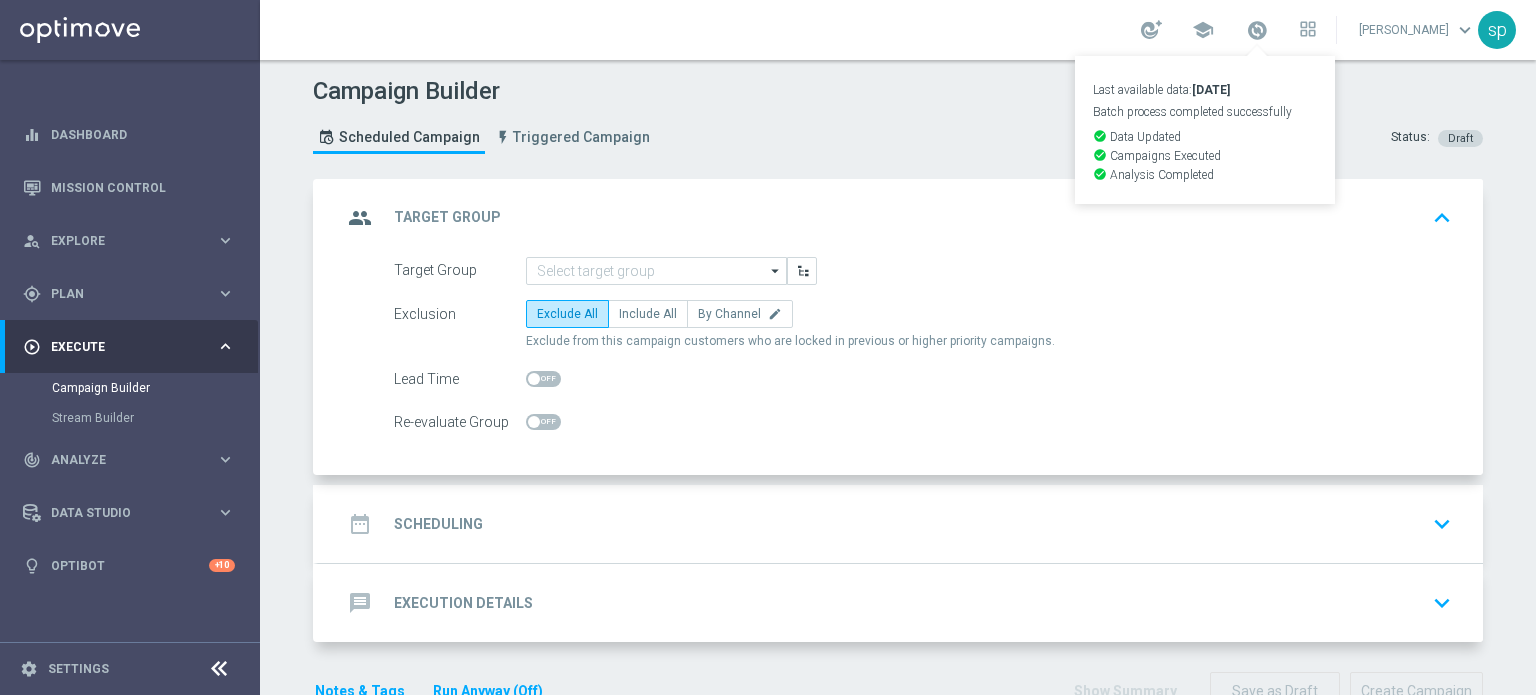 drag, startPoint x: 778, startPoint y: 116, endPoint x: 600, endPoint y: 22, distance: 201.2958 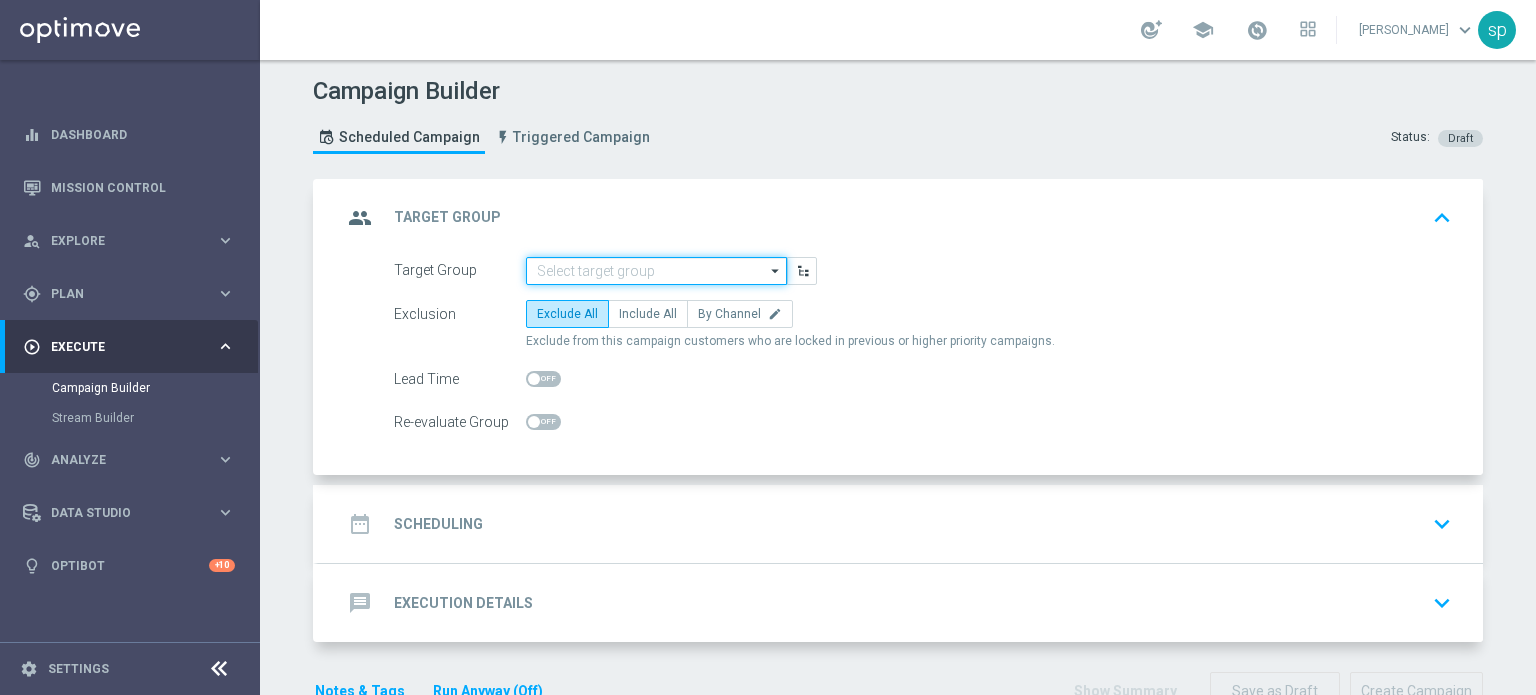 click 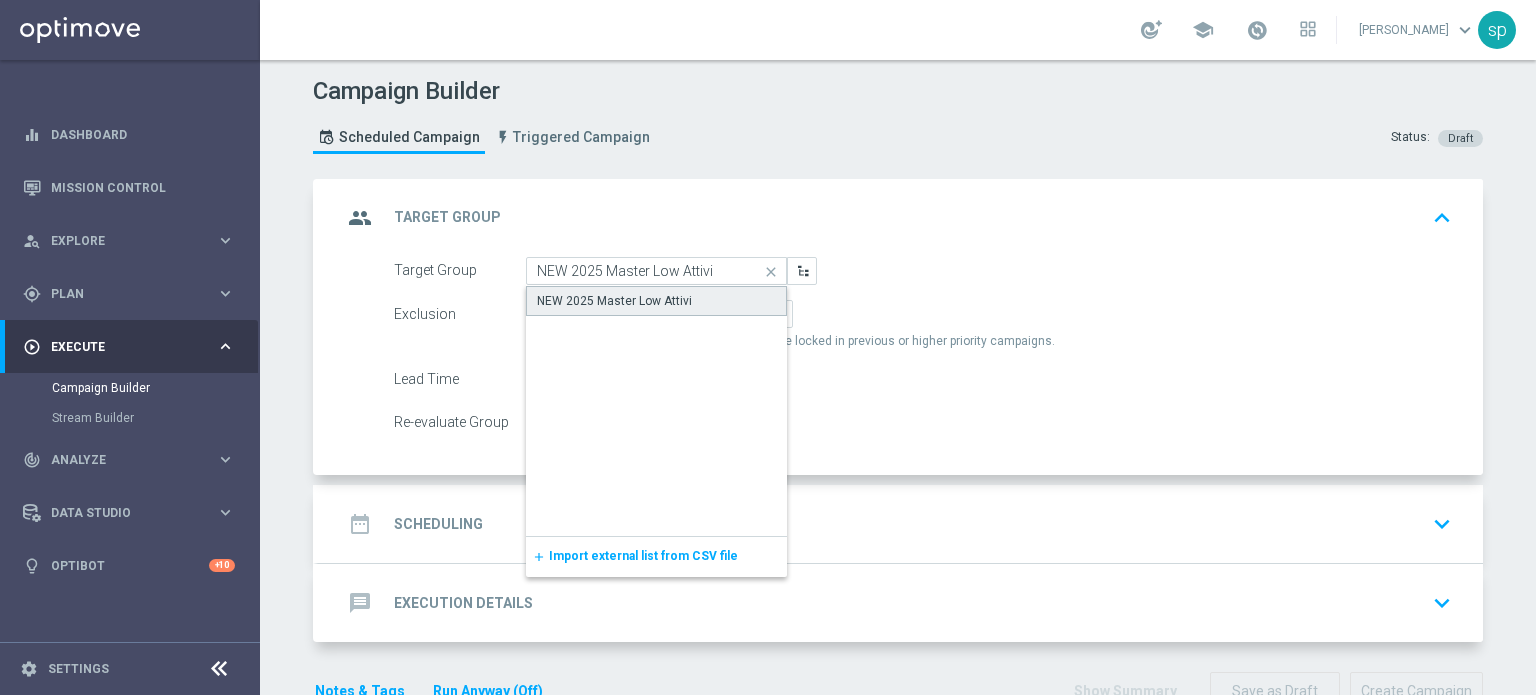 click on "NEW 2025 Master Low Attivi" 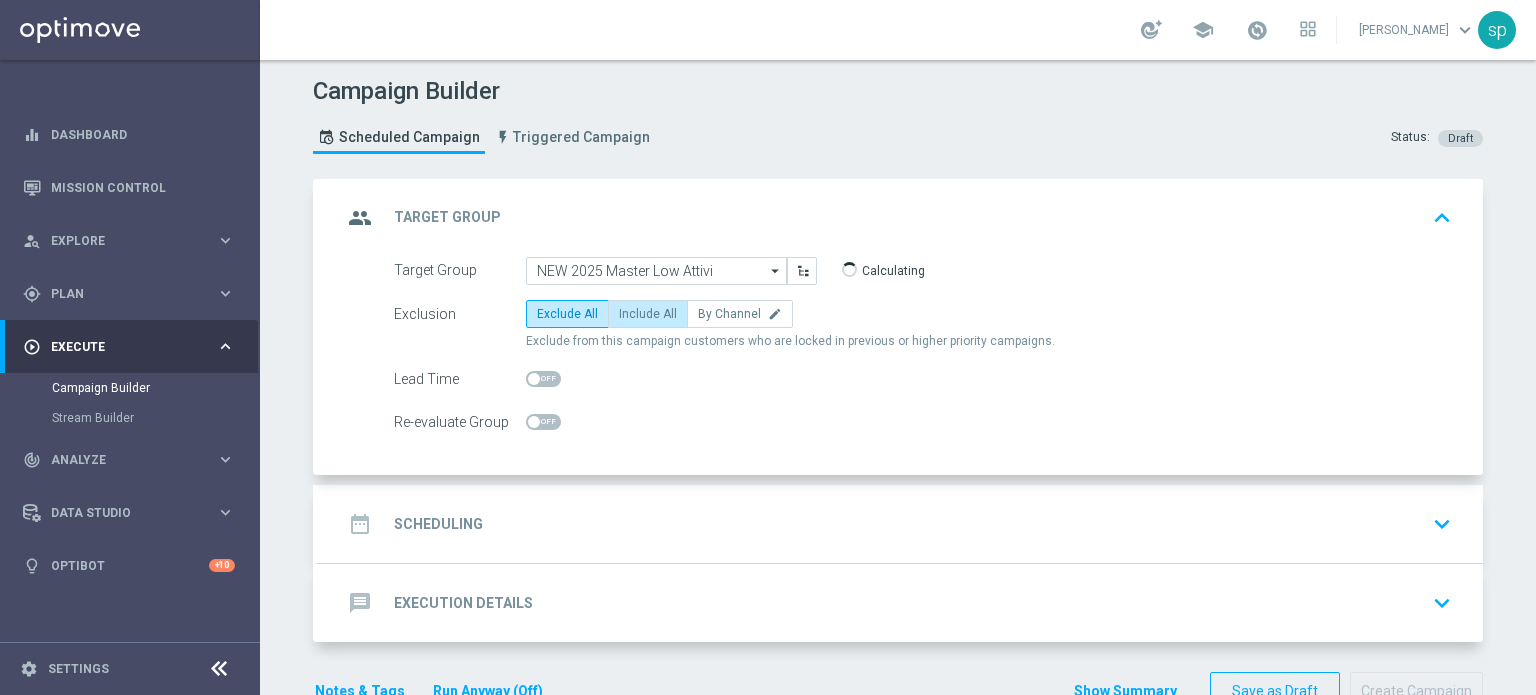 click on "Include All" 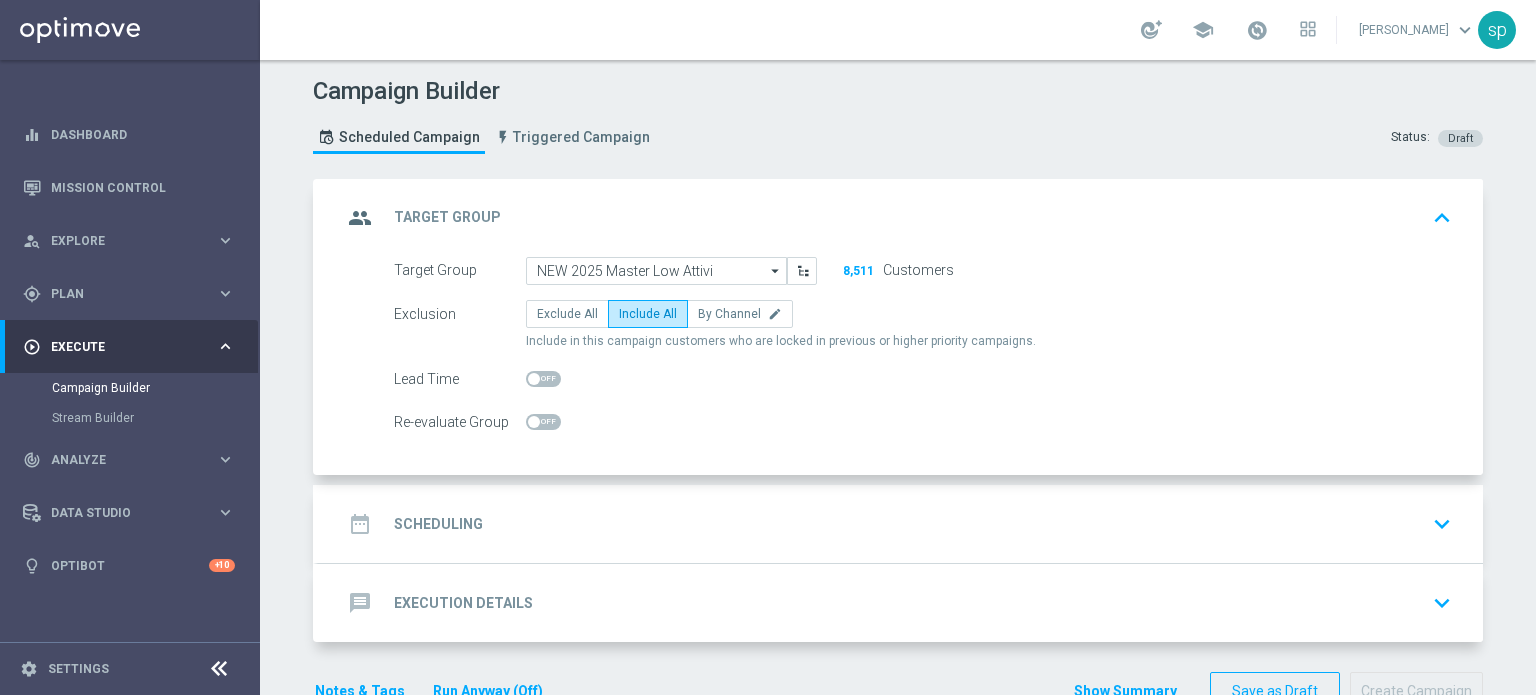 click on "Scheduling" 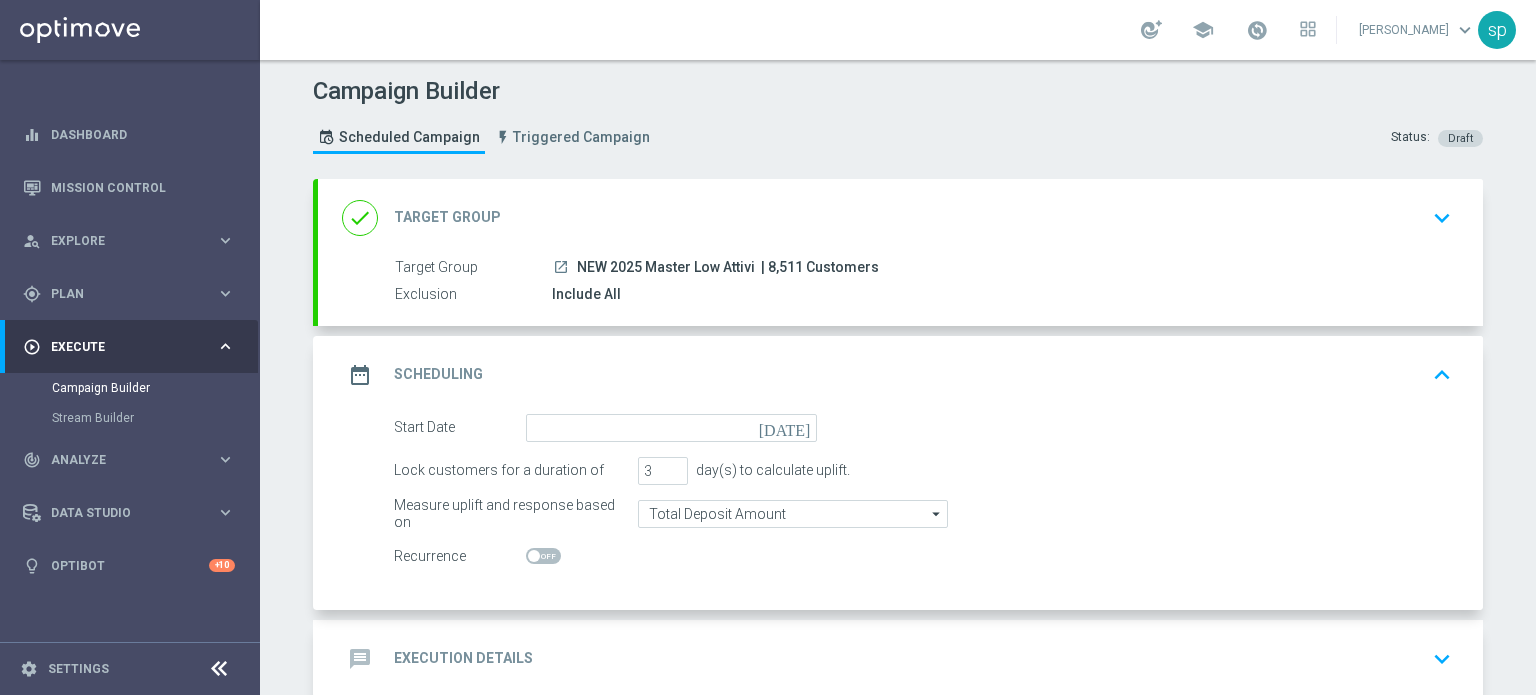 click on "[DATE]" 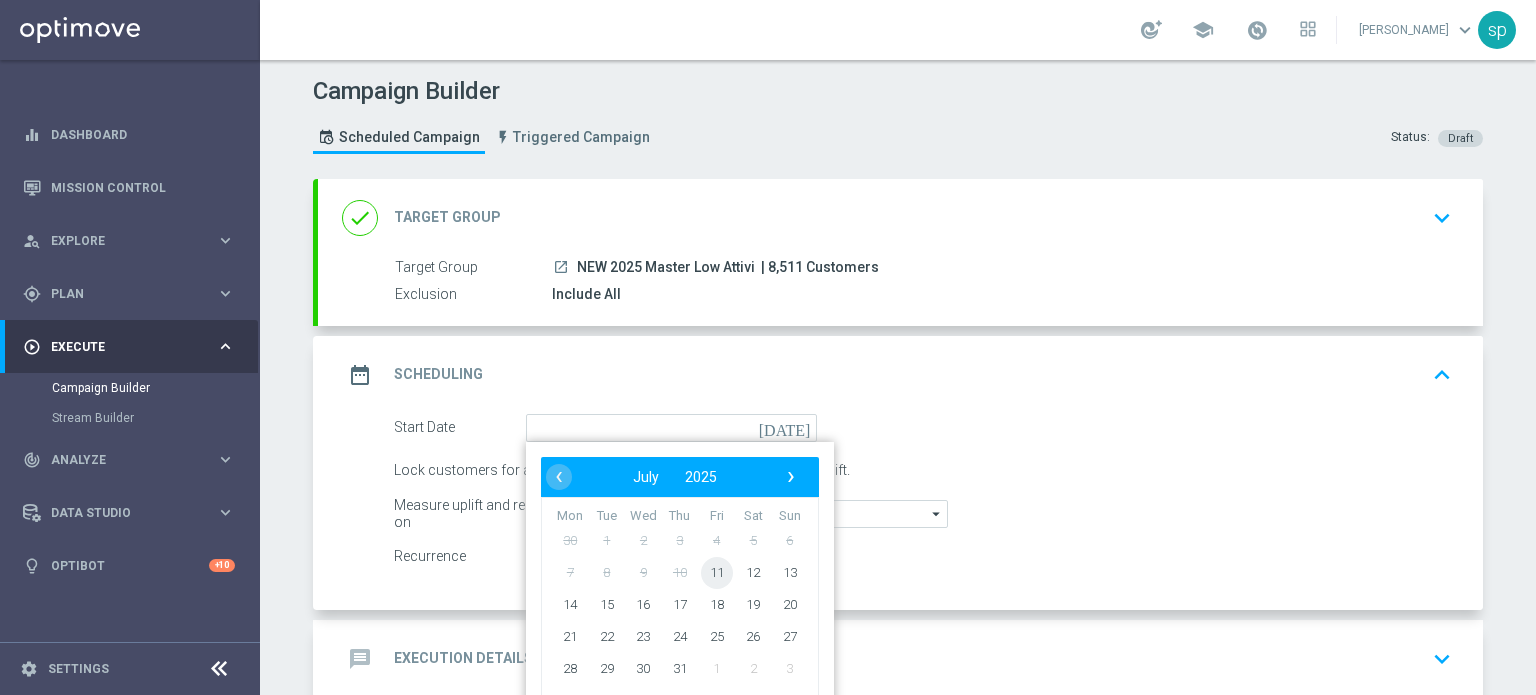 click on "11" 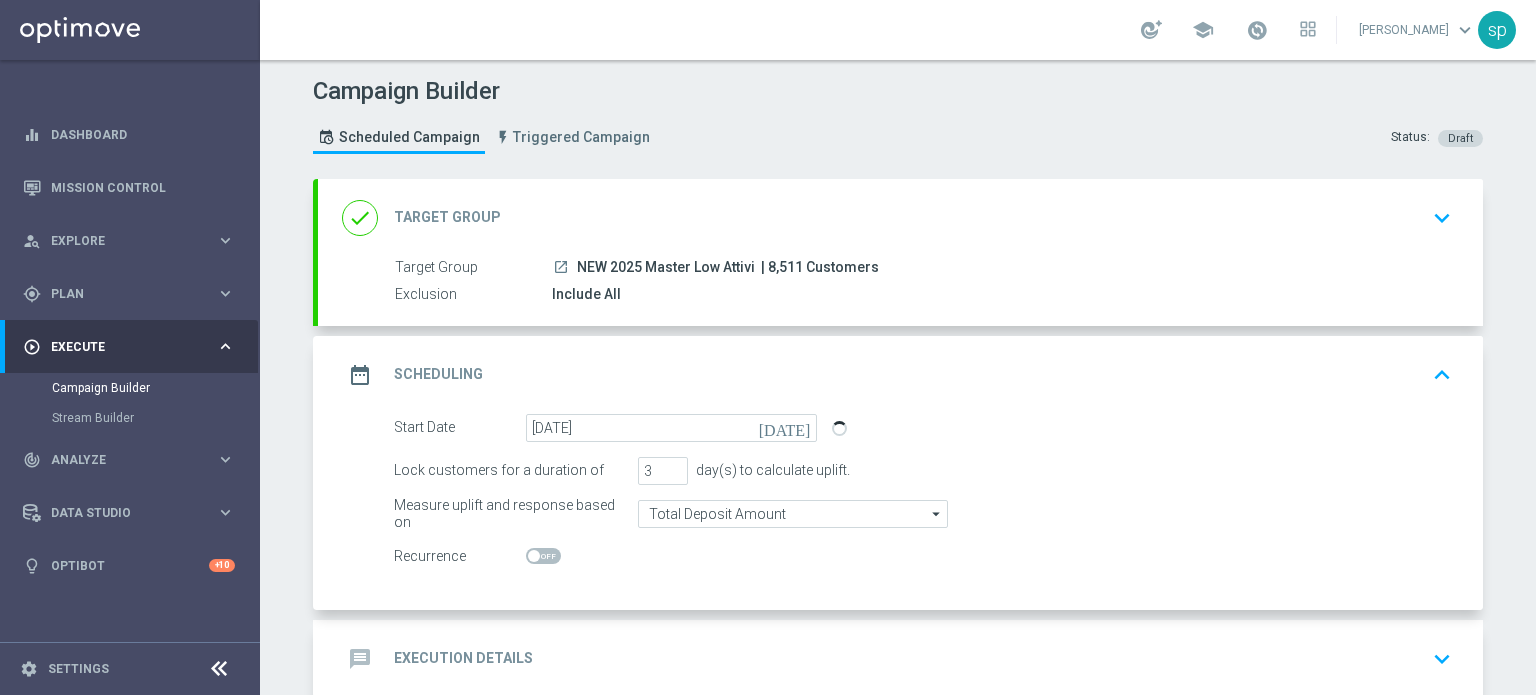 scroll, scrollTop: 108, scrollLeft: 0, axis: vertical 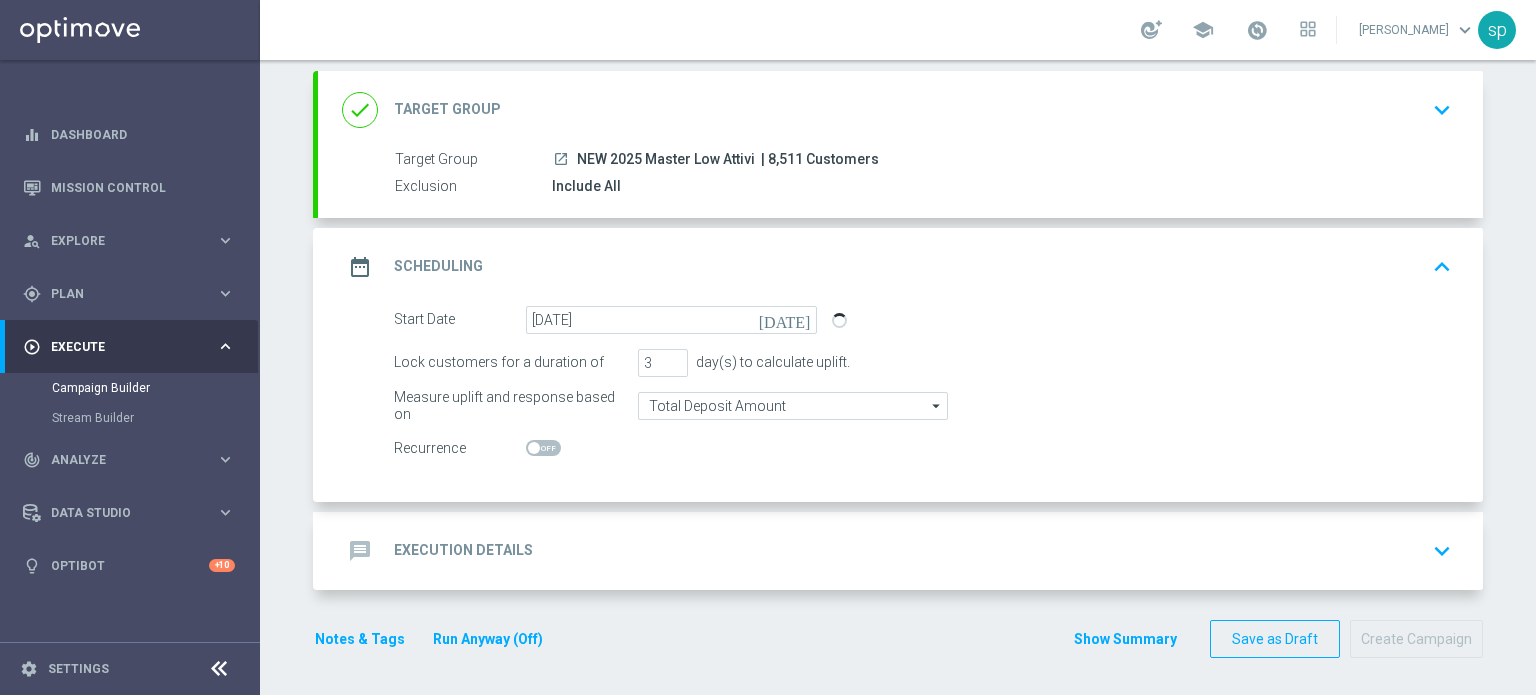 click on "Execution Details" 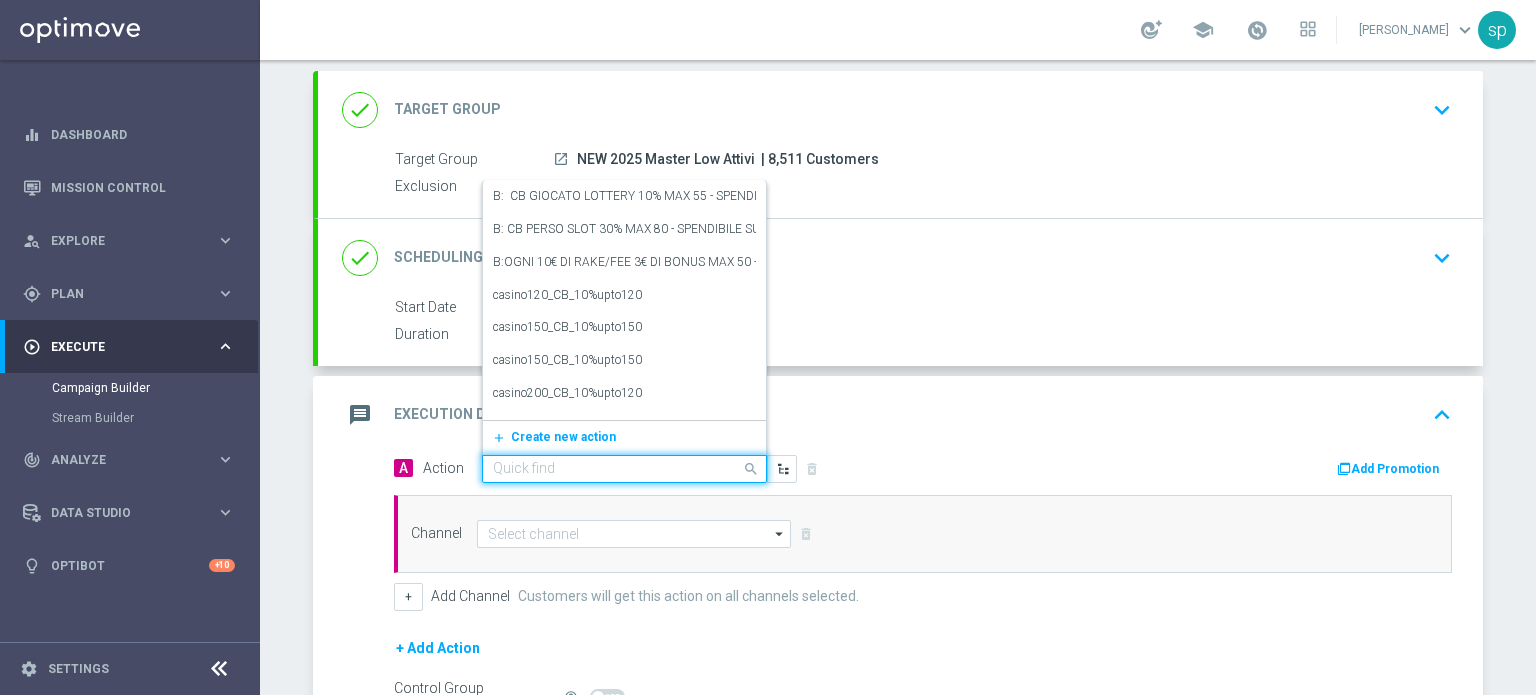 click 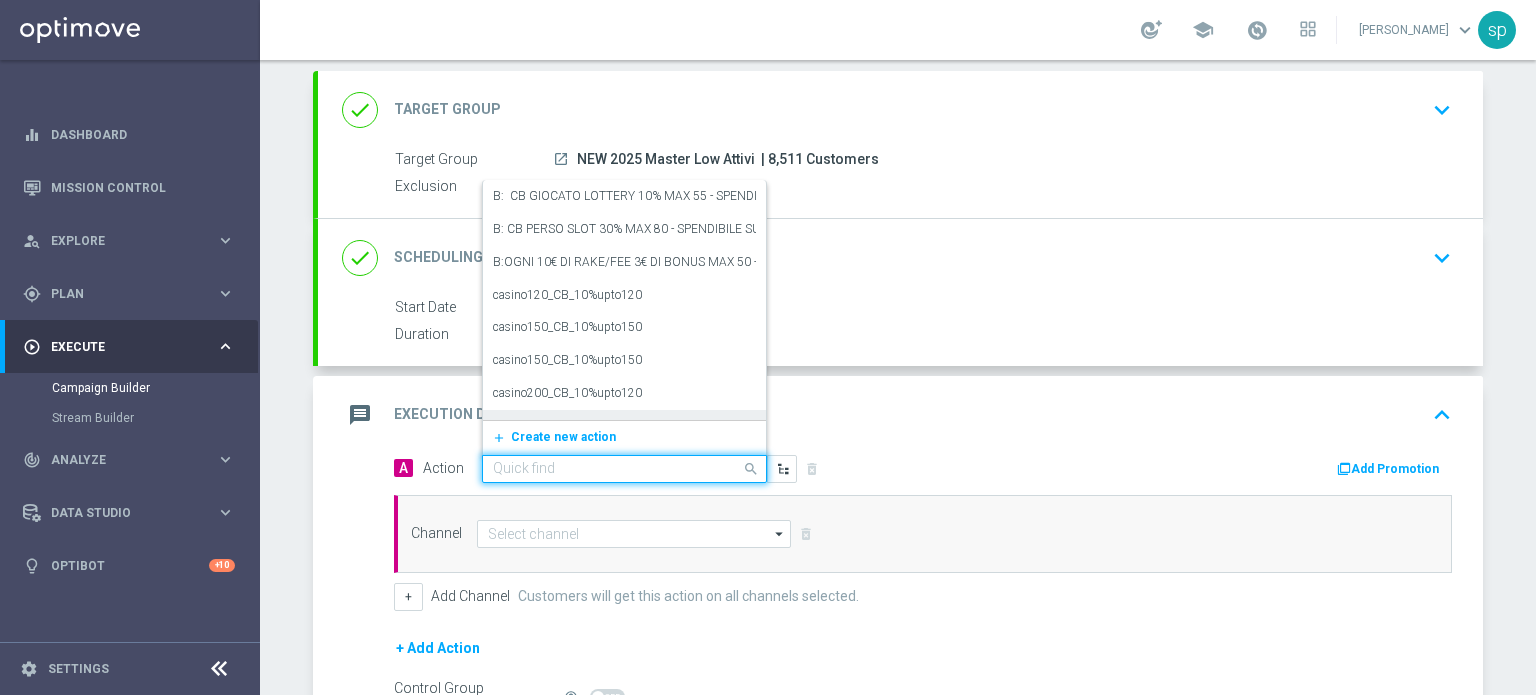 click 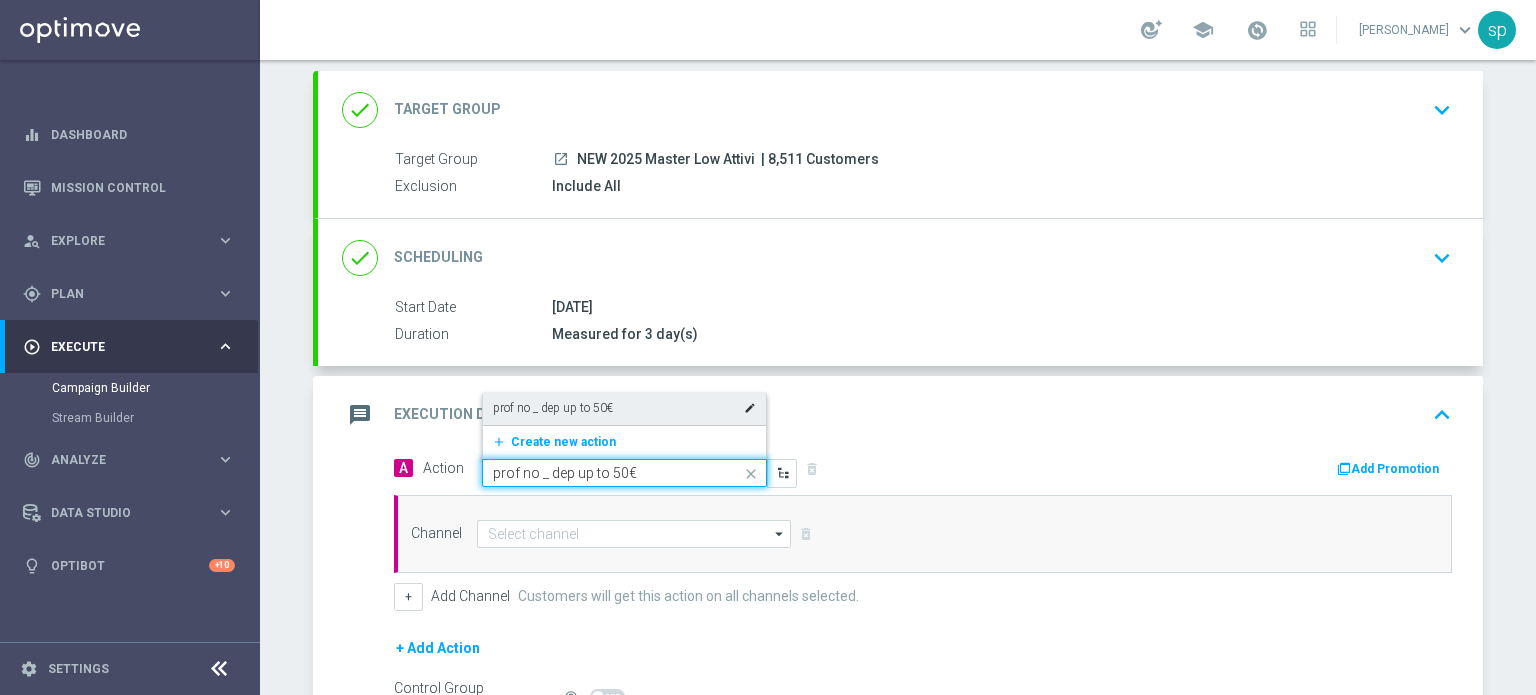click on "prof no _ dep up to 50€ edit" at bounding box center (624, 408) 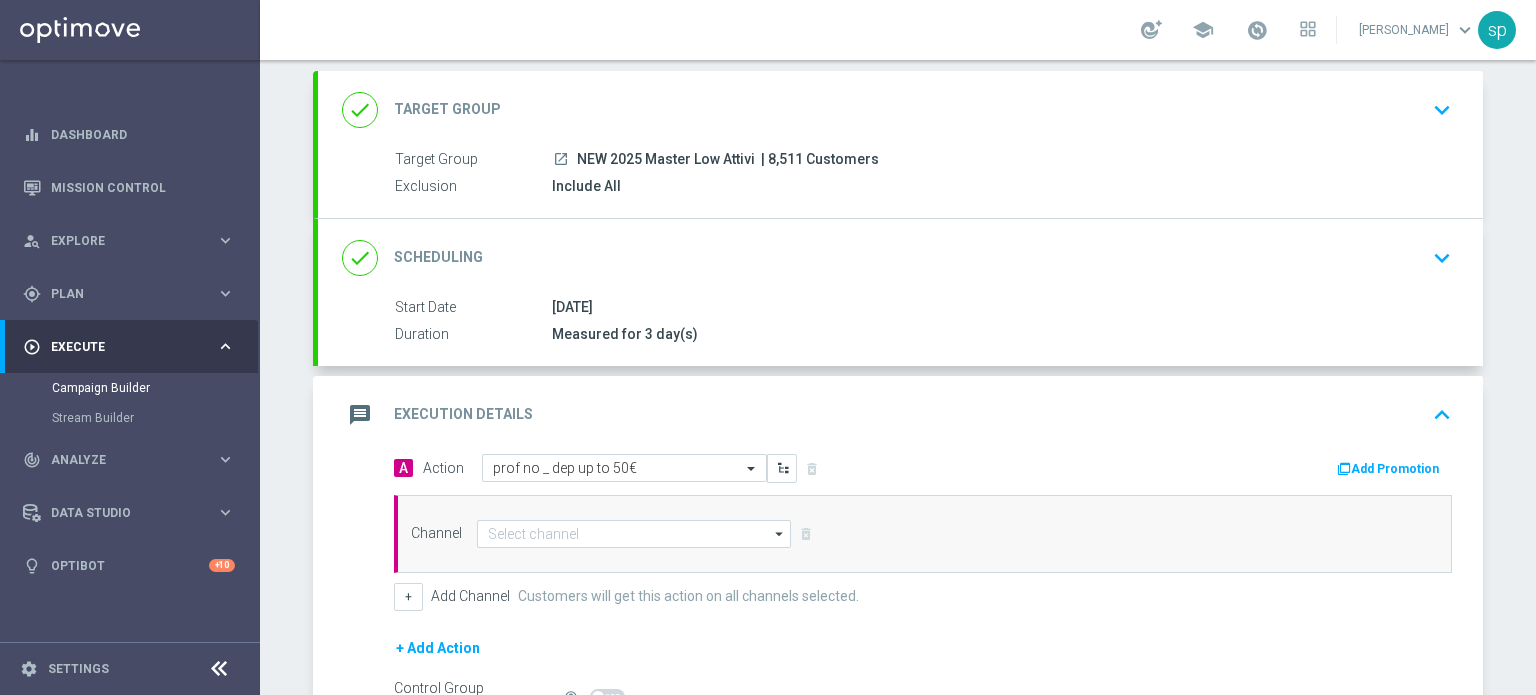click on "Add Promotion" 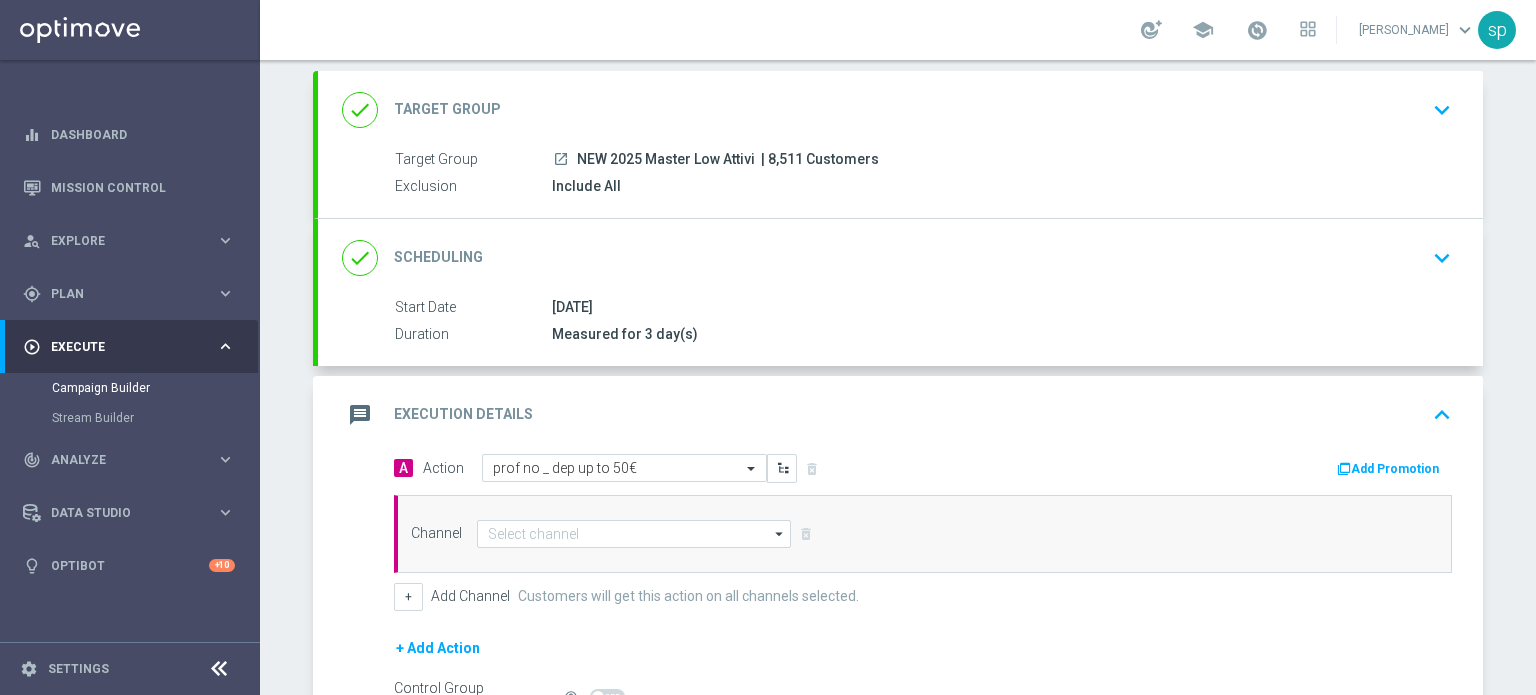 click on "Add Promotion" 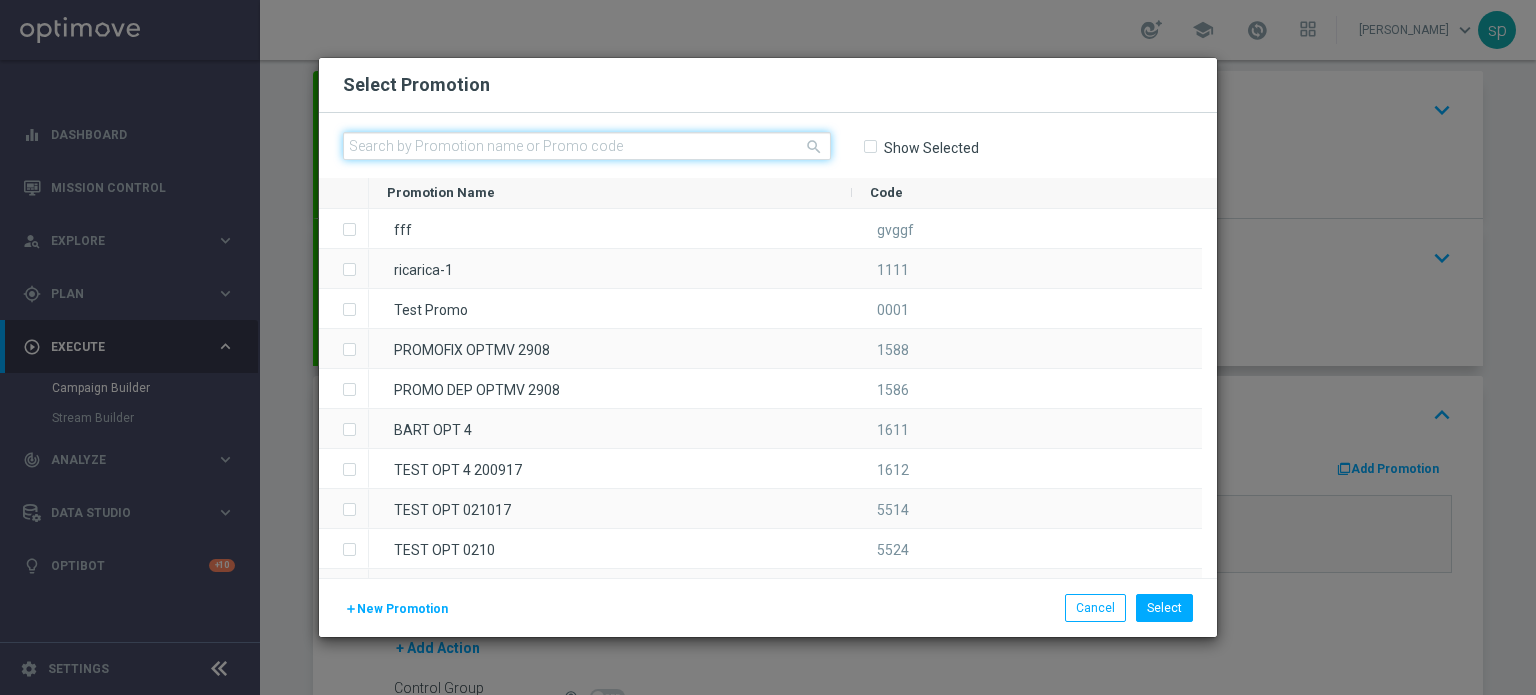 click 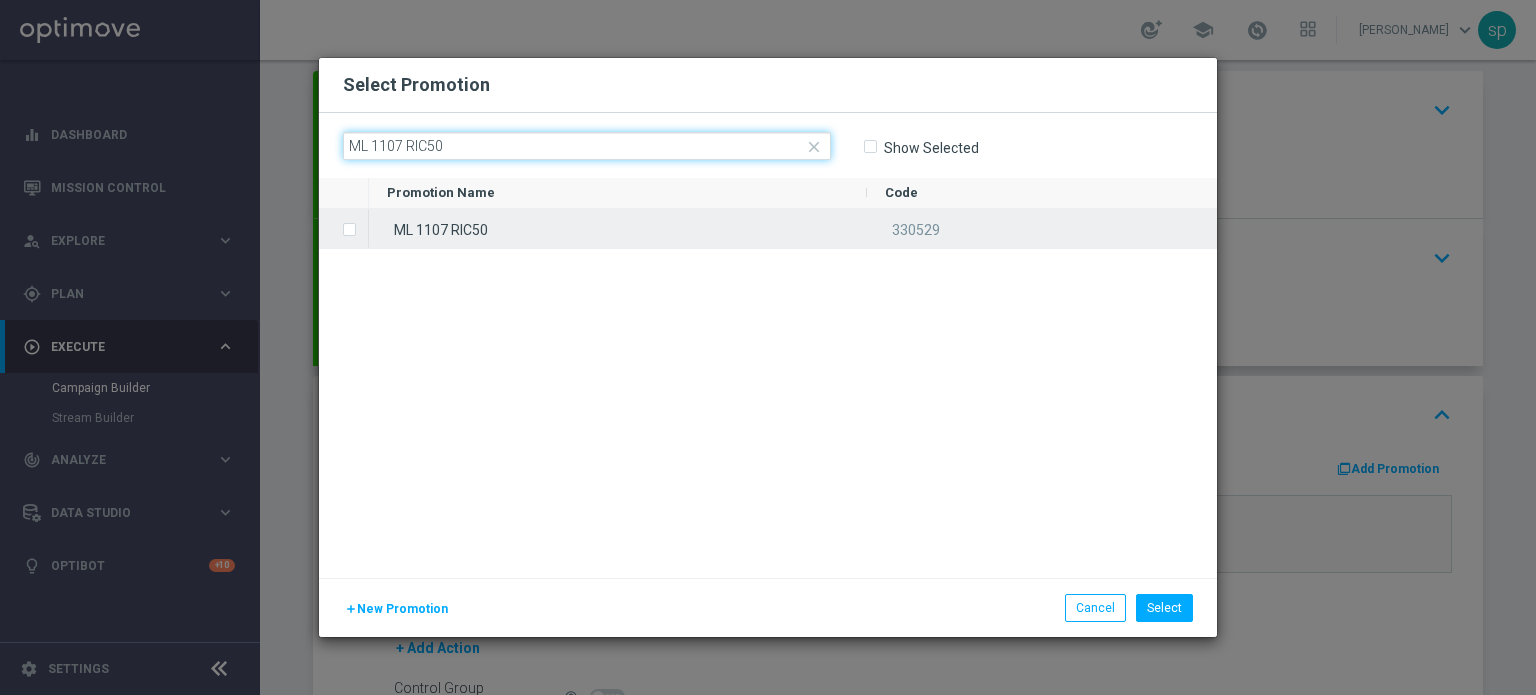 type on "ML 1107 RIC50" 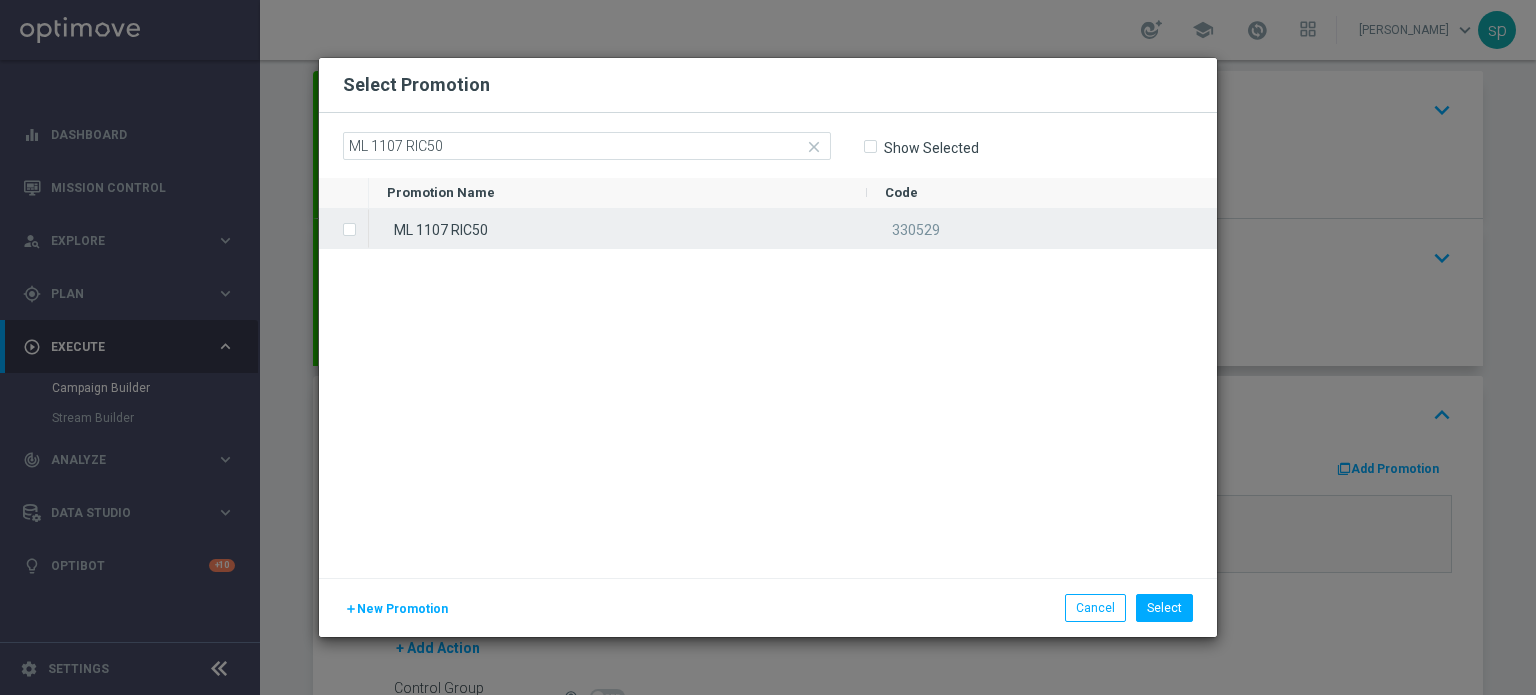 click on "ML 1107 RIC50" 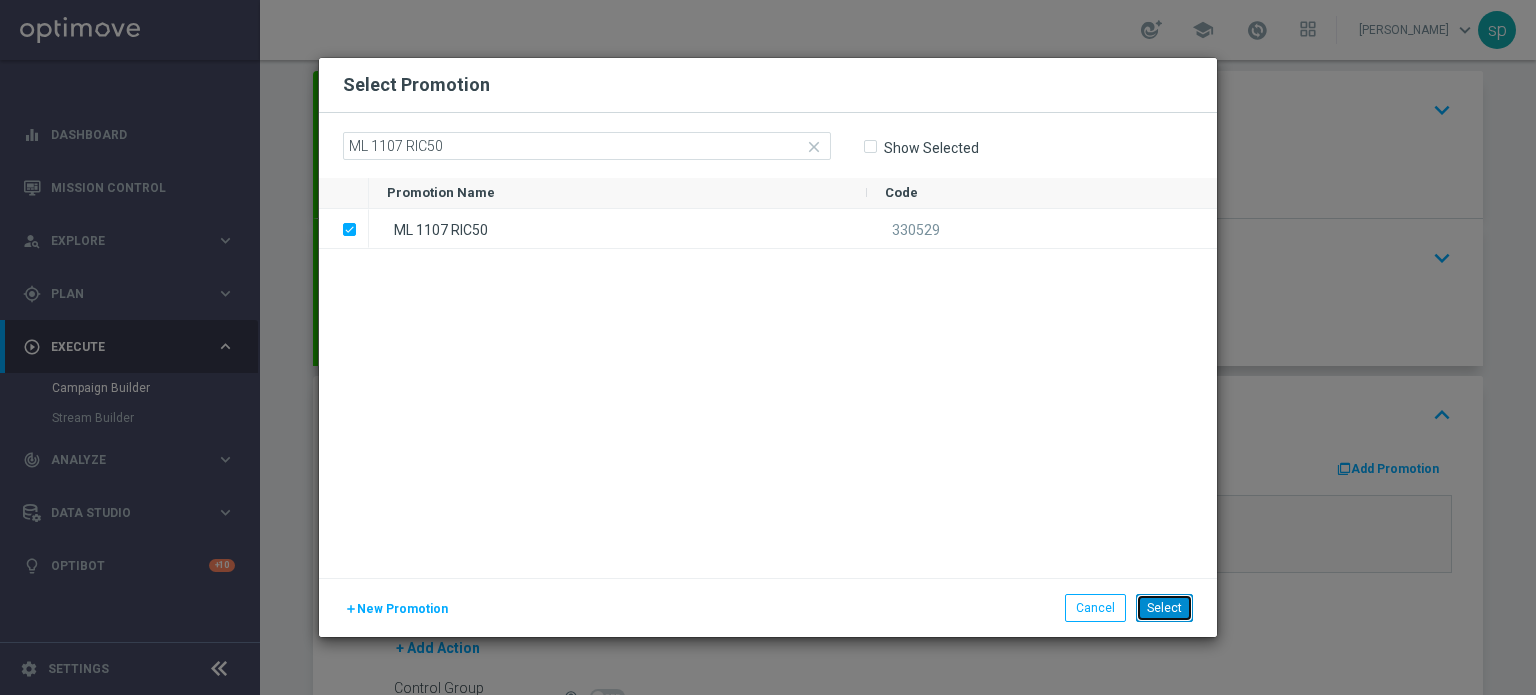 click on "Select" 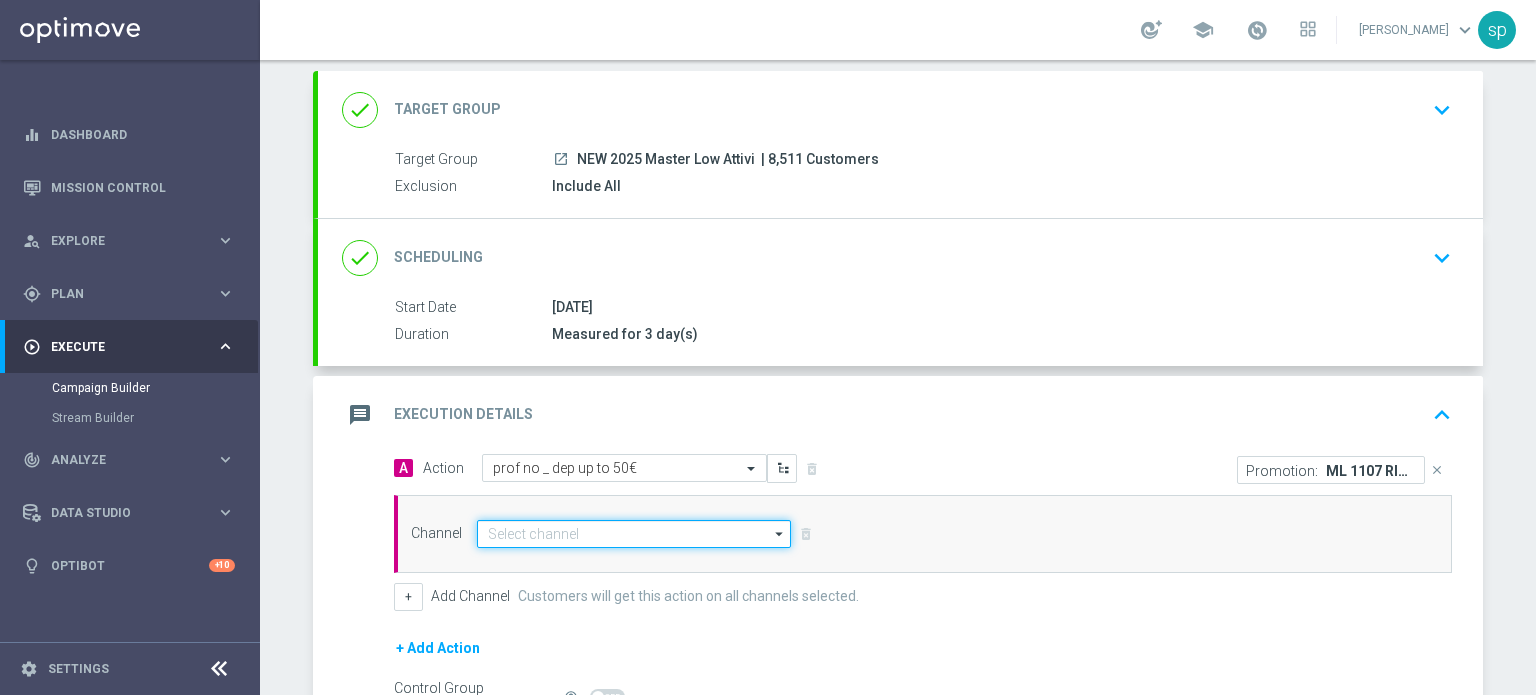 click 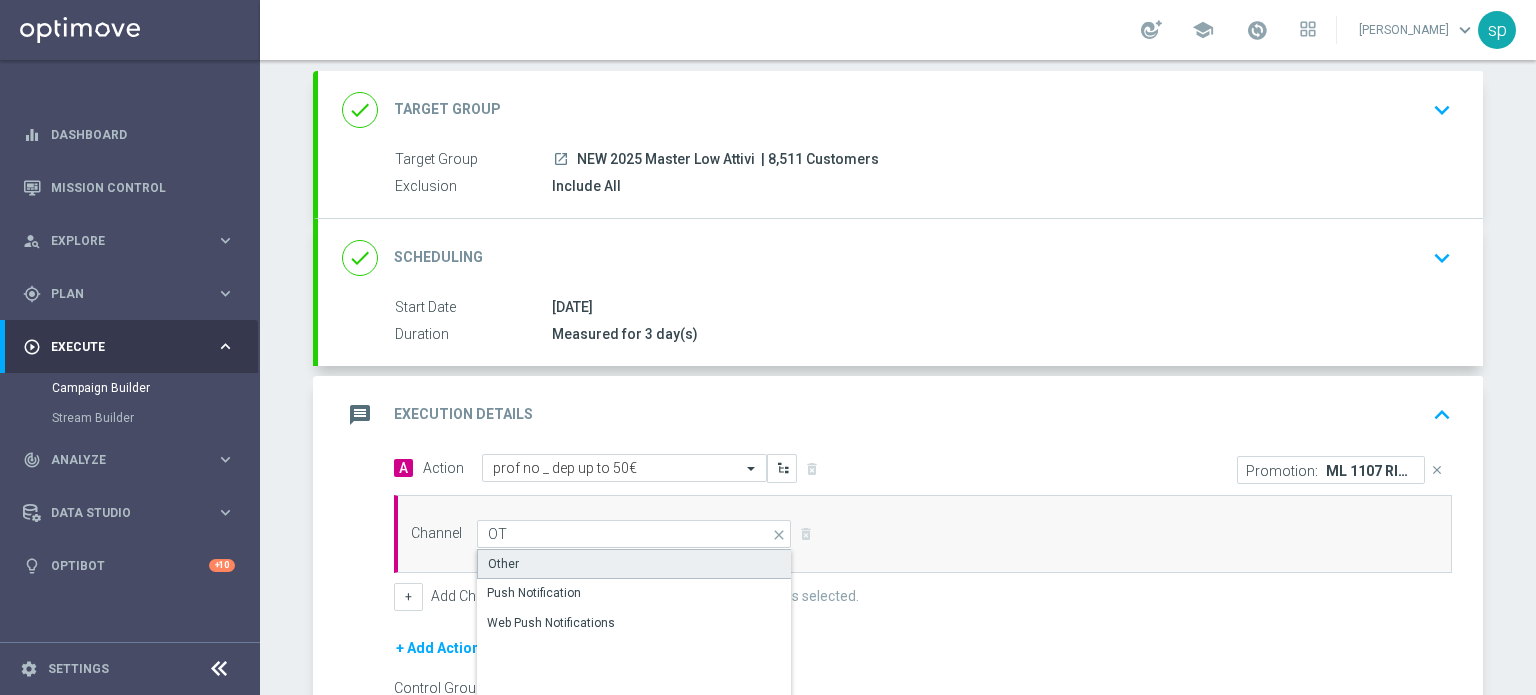 click on "Other" 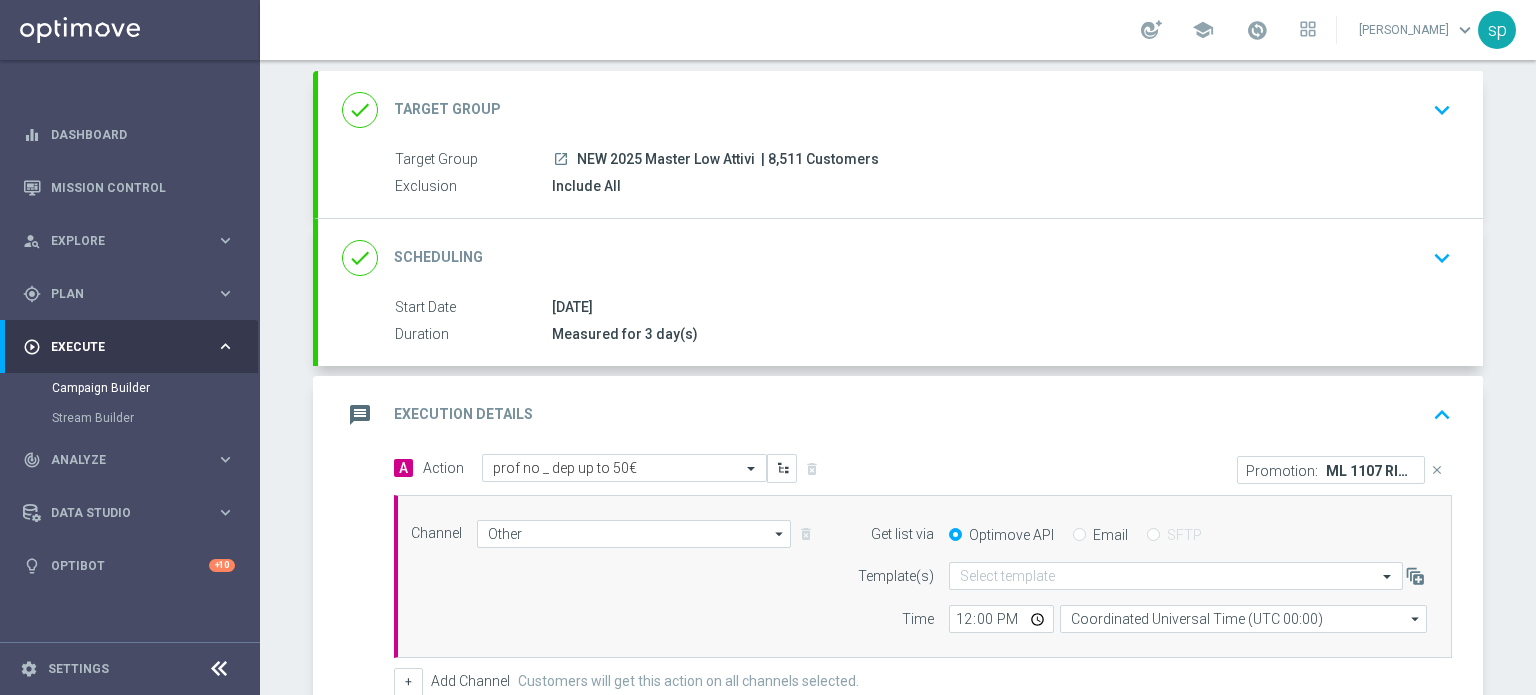 click on "Email" 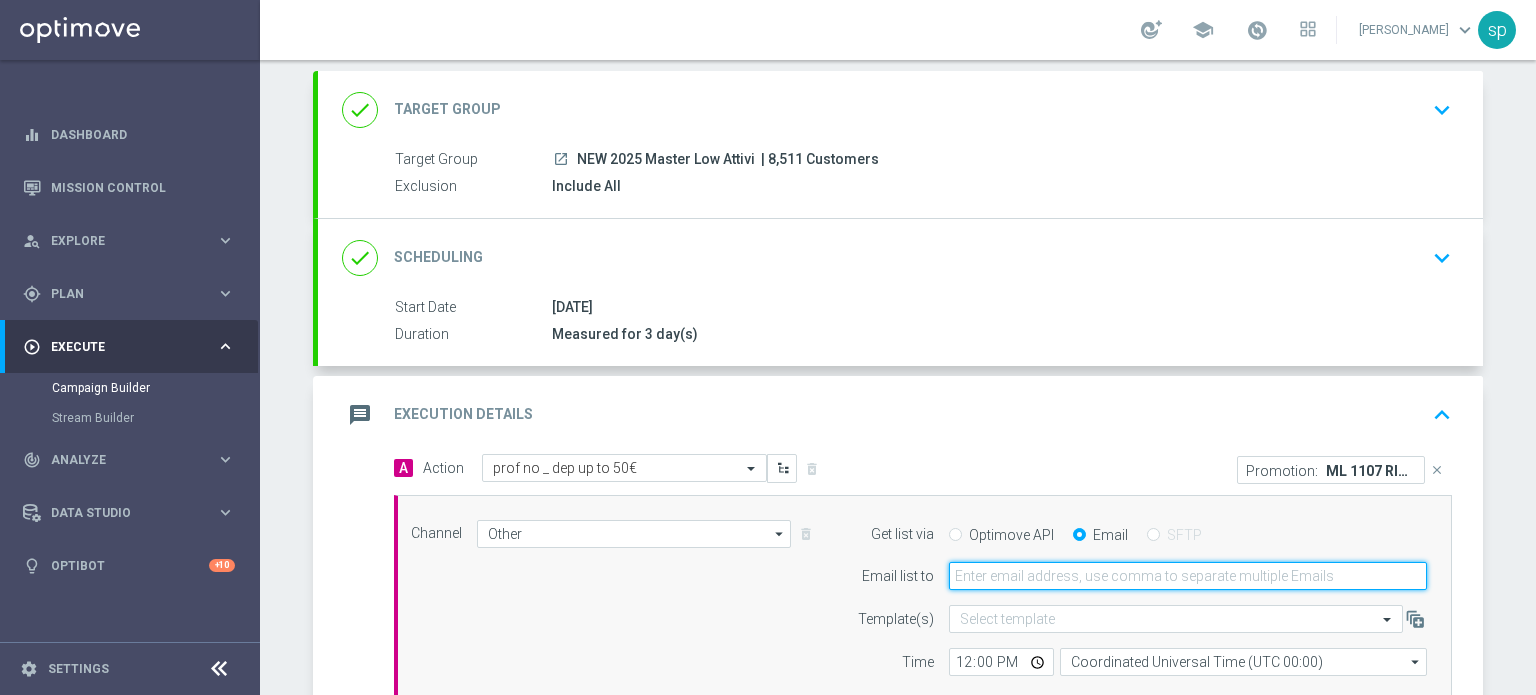 click 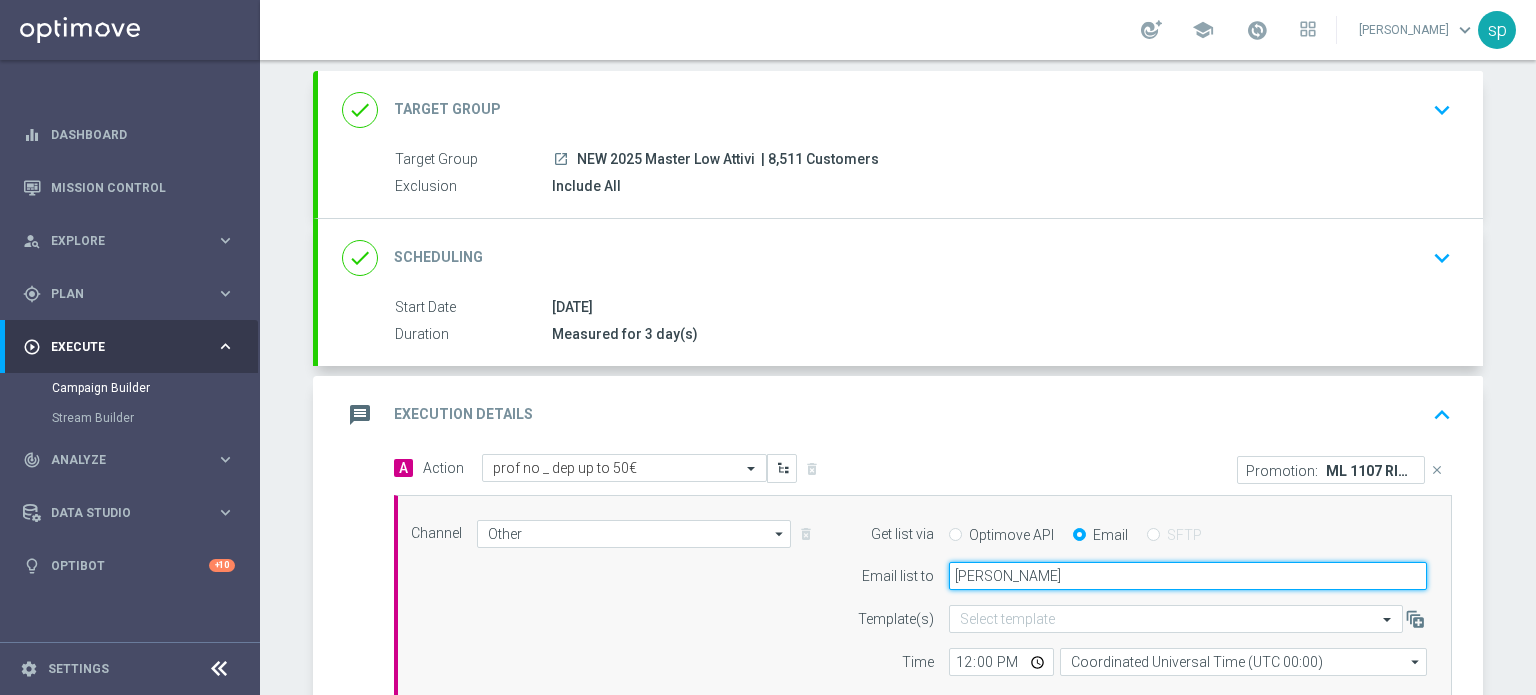 type on "sara.parisi@sisal.it" 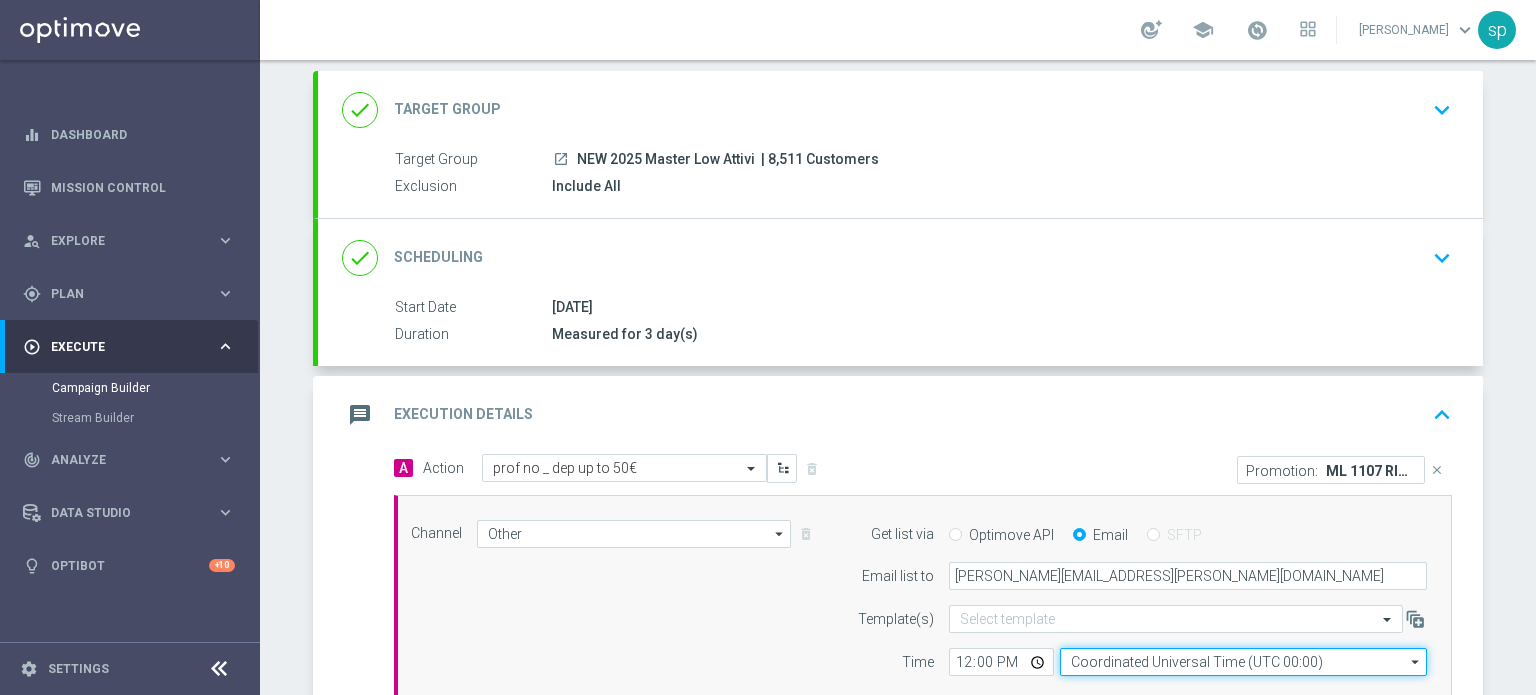 click on "Coordinated Universal Time (UTC 00:00)" 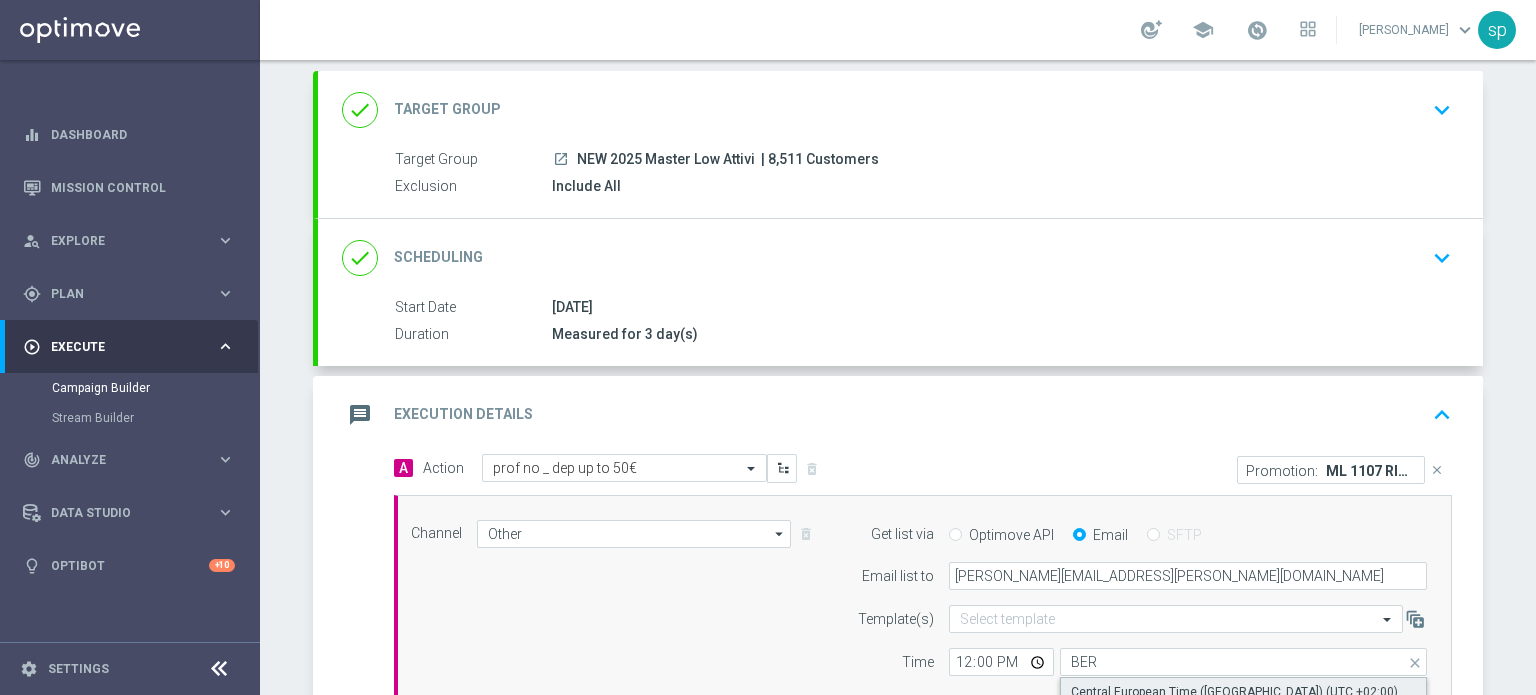 click on "Central European Time (Berlin) (UTC +02:00)" 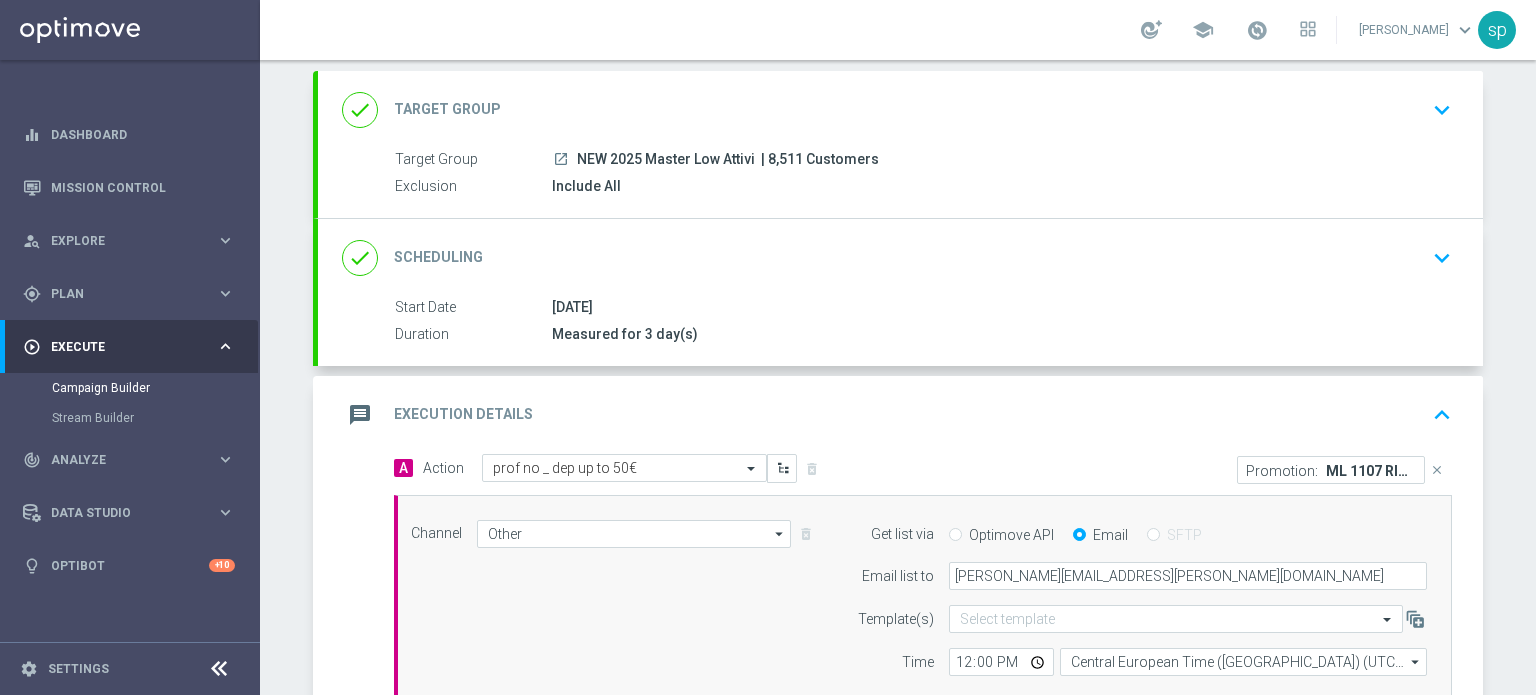 scroll, scrollTop: 382, scrollLeft: 0, axis: vertical 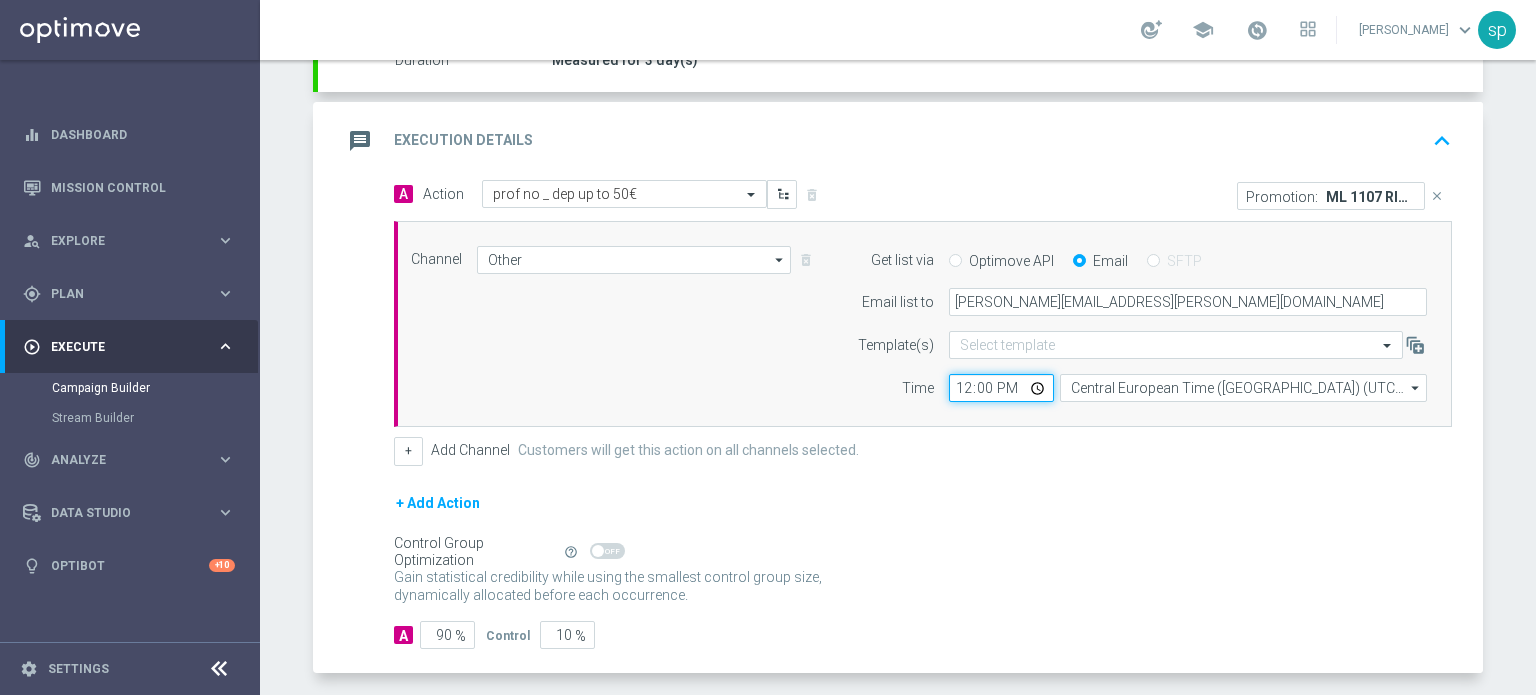 click on "12:00" 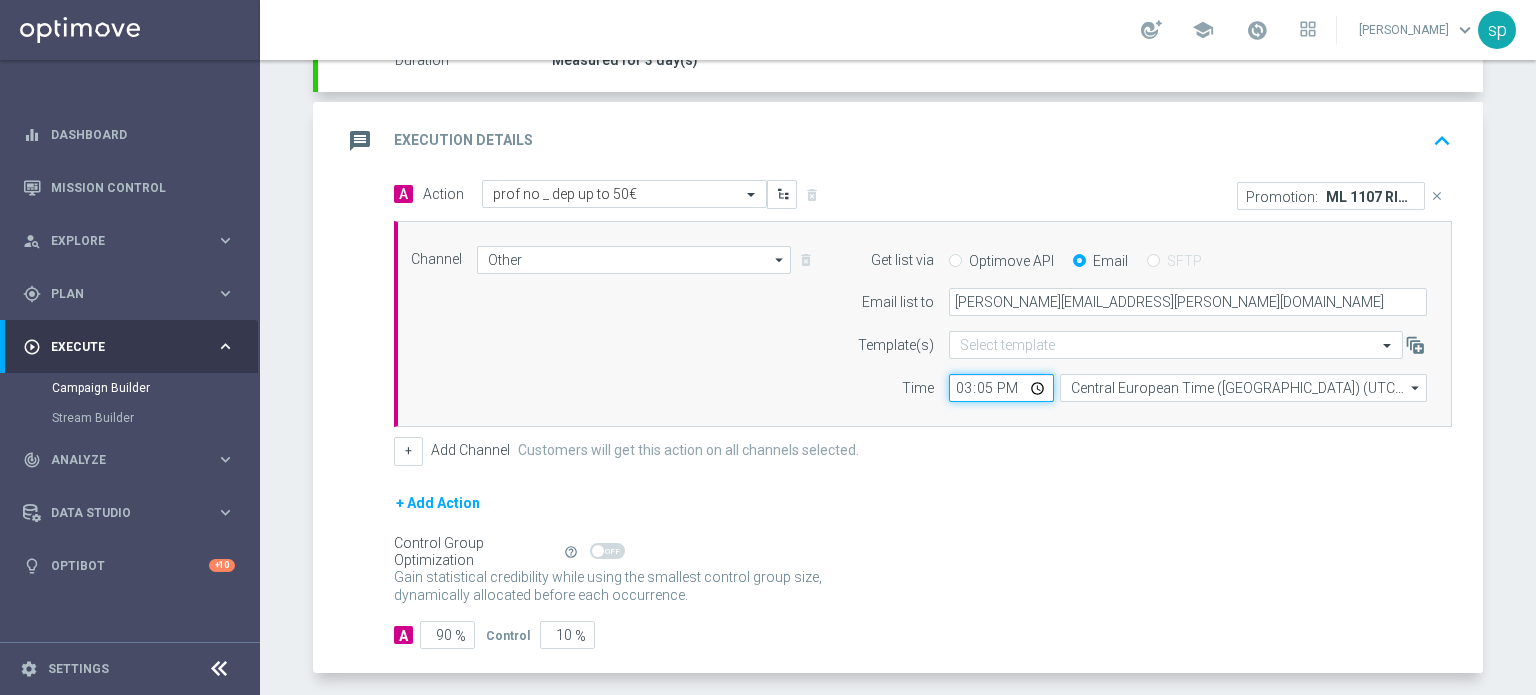 type on "15:55" 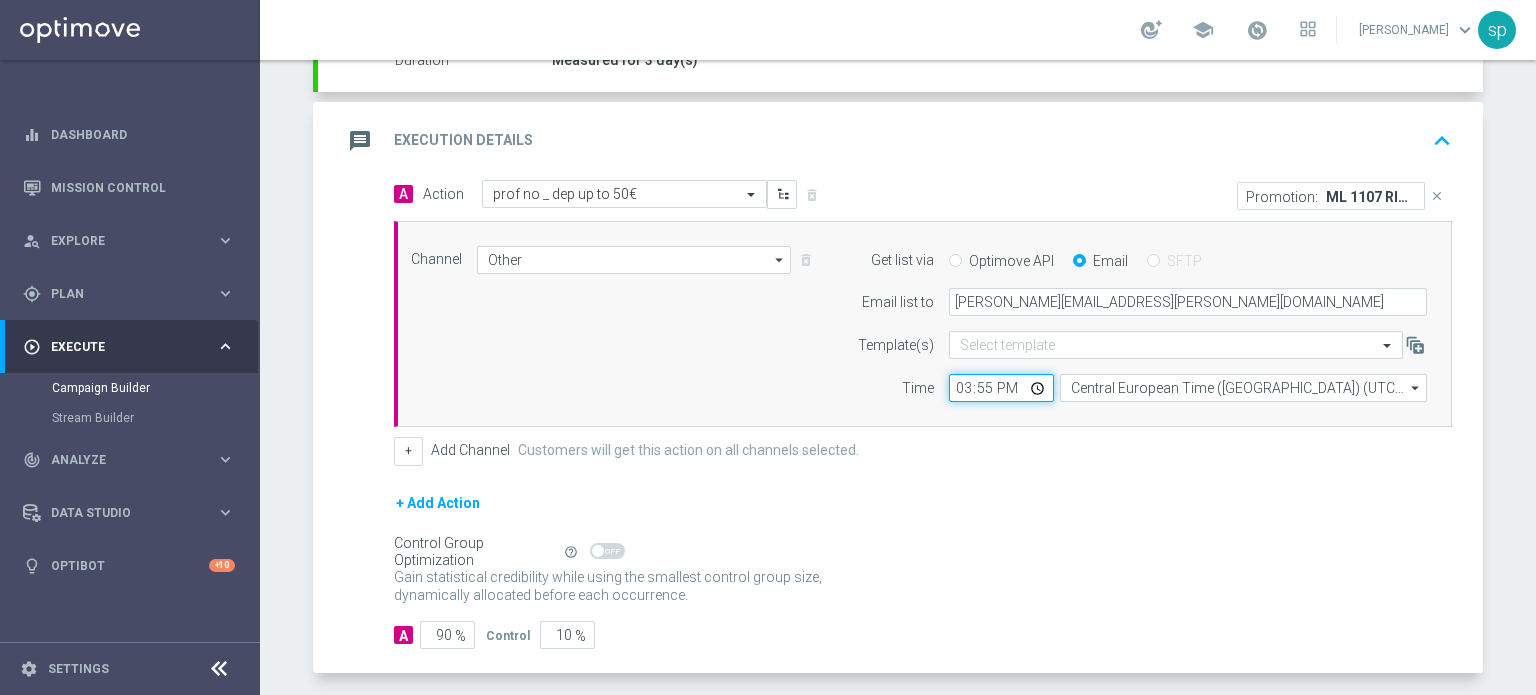 scroll, scrollTop: 464, scrollLeft: 0, axis: vertical 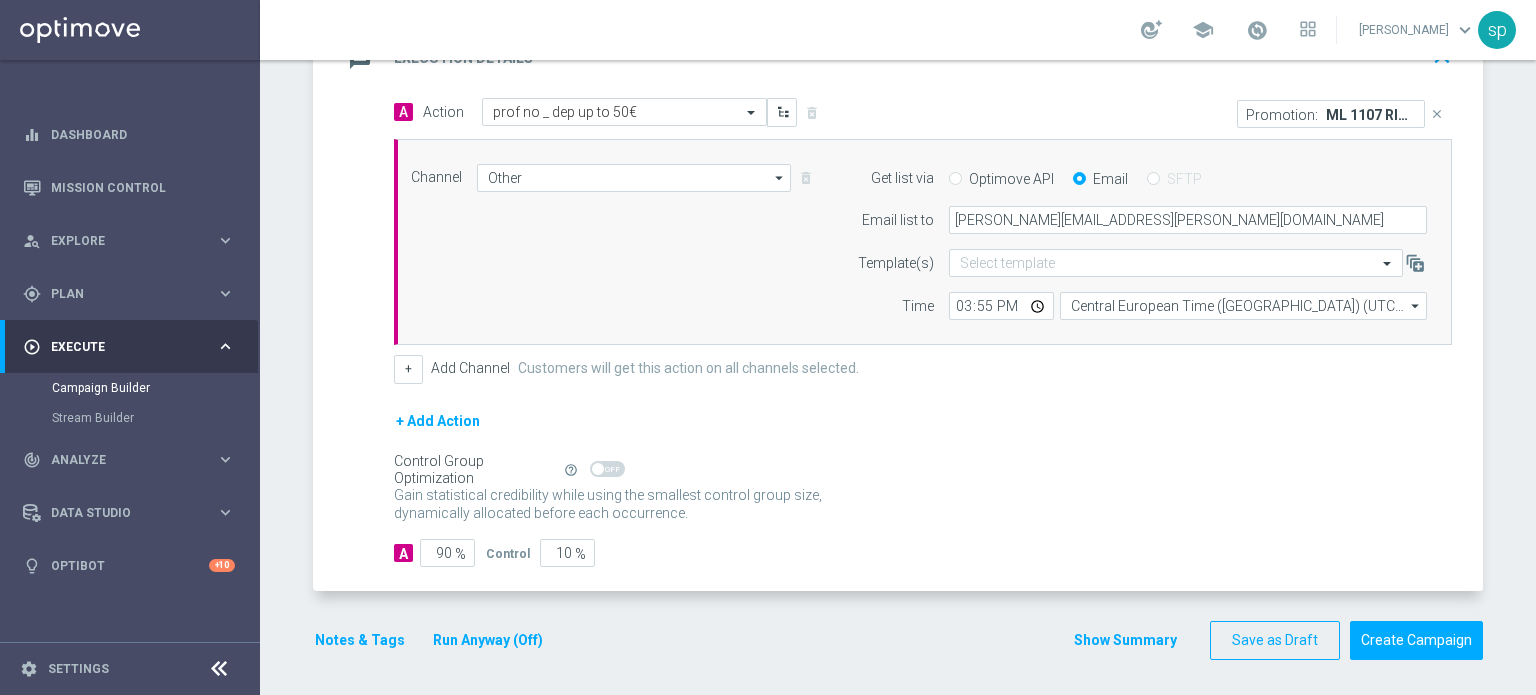 click on "Notes & Tags" 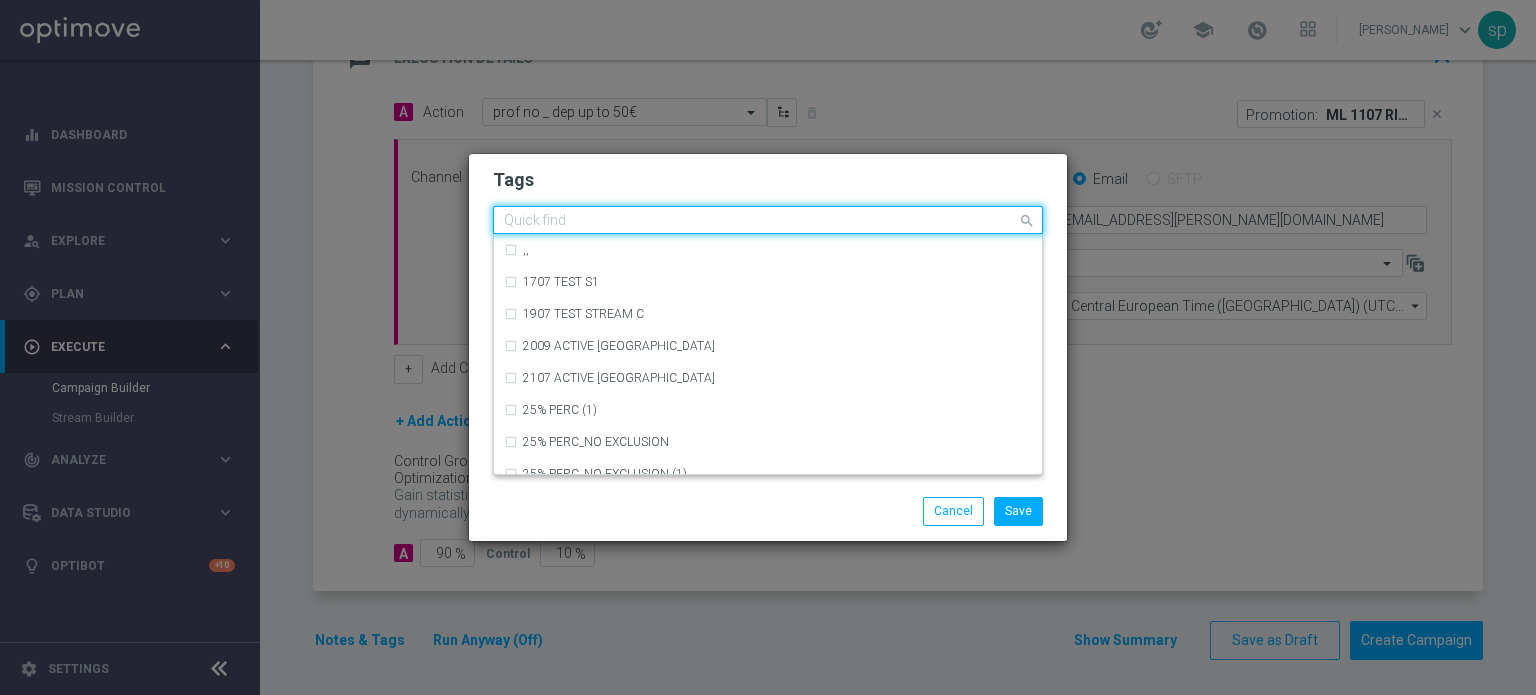 click 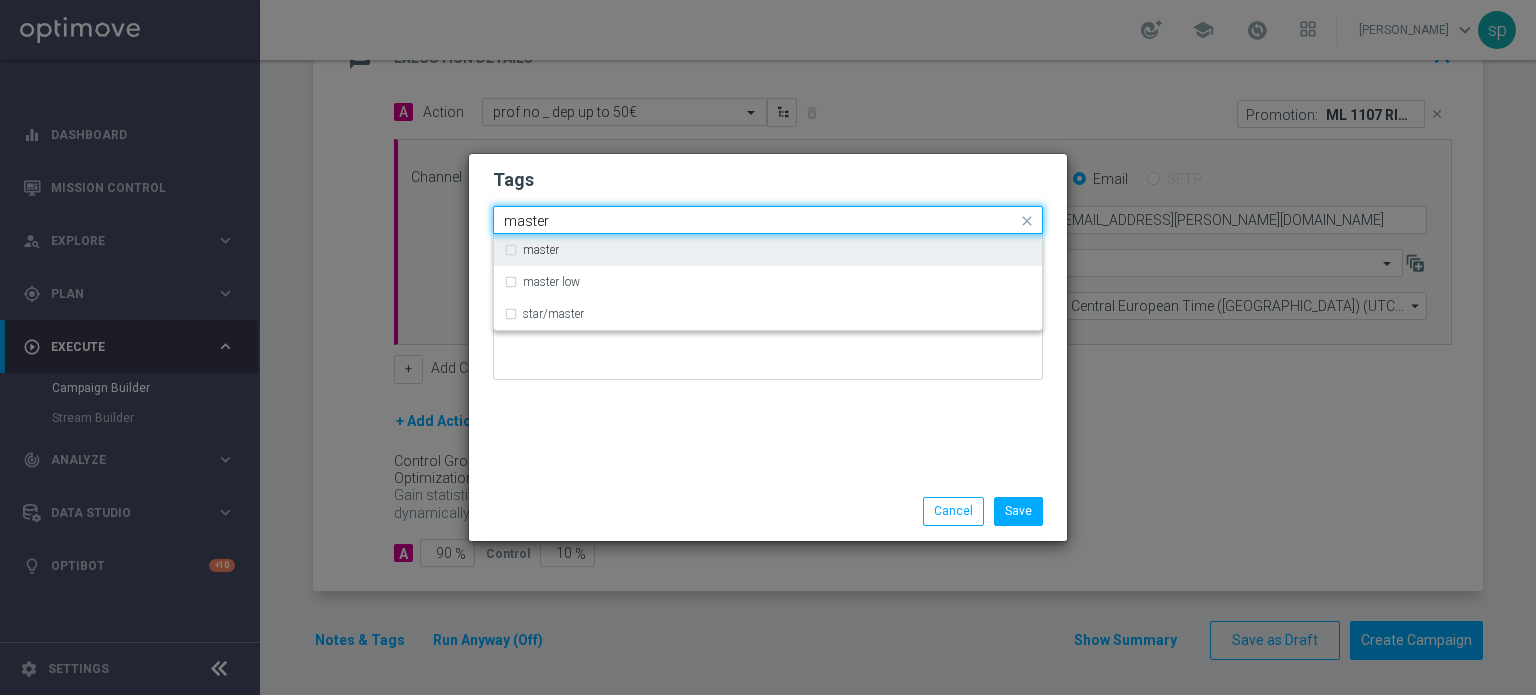 click on "master" at bounding box center (768, 250) 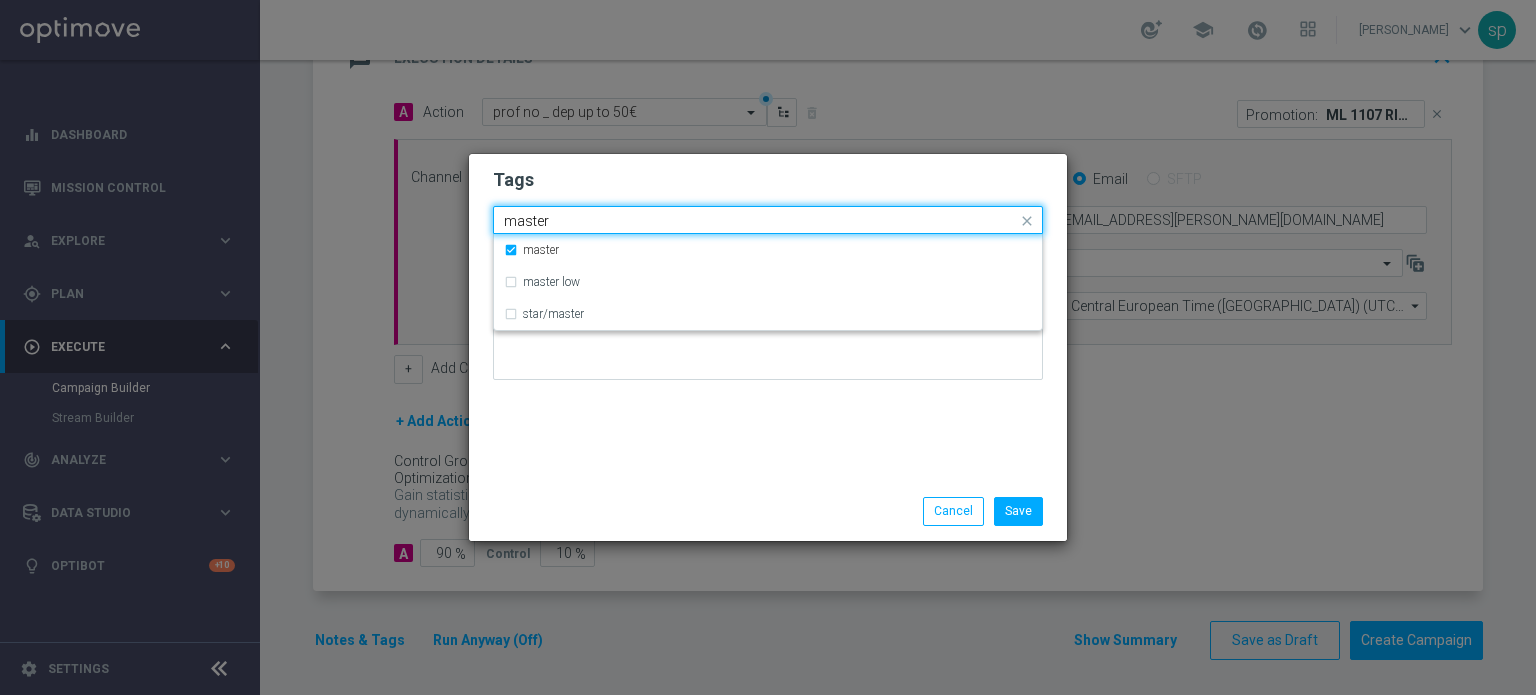 drag, startPoint x: 583, startPoint y: 227, endPoint x: 440, endPoint y: 215, distance: 143.50261 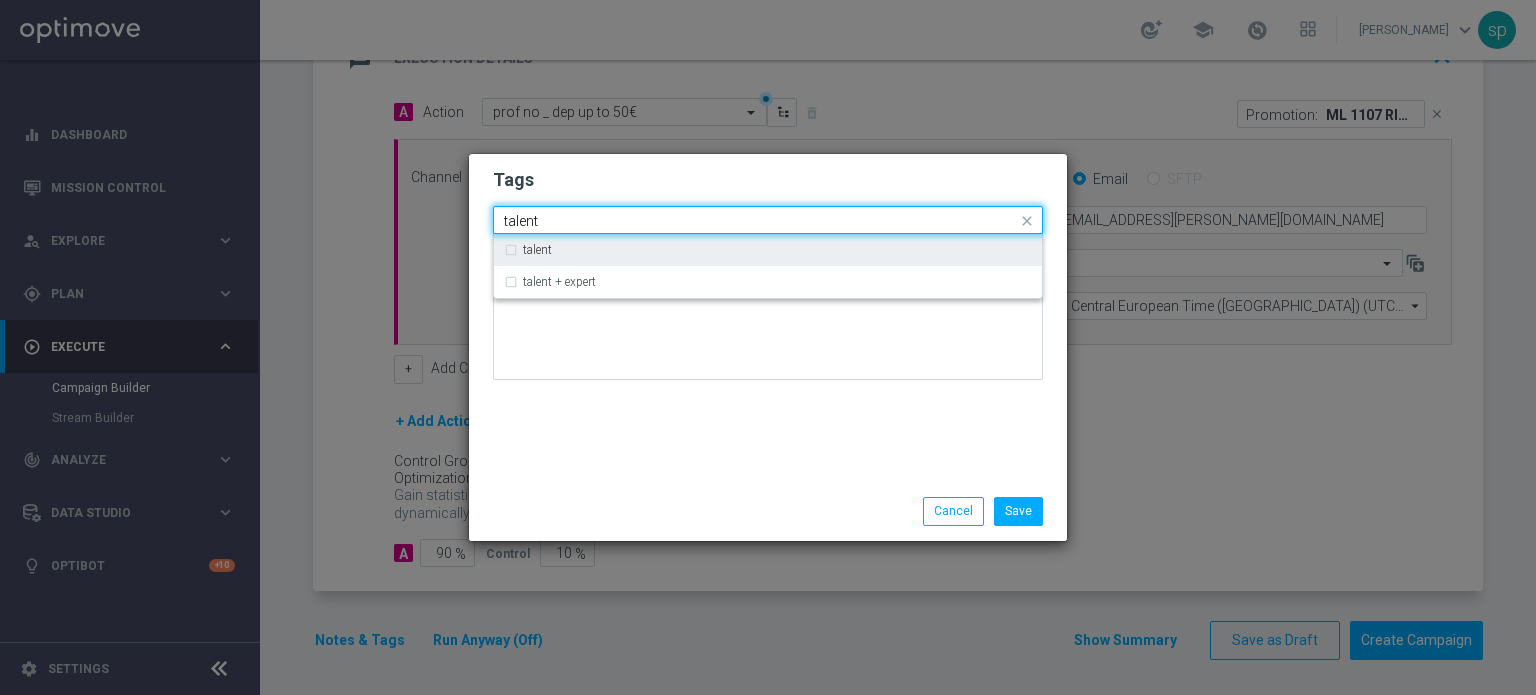 click on "talent" at bounding box center [768, 250] 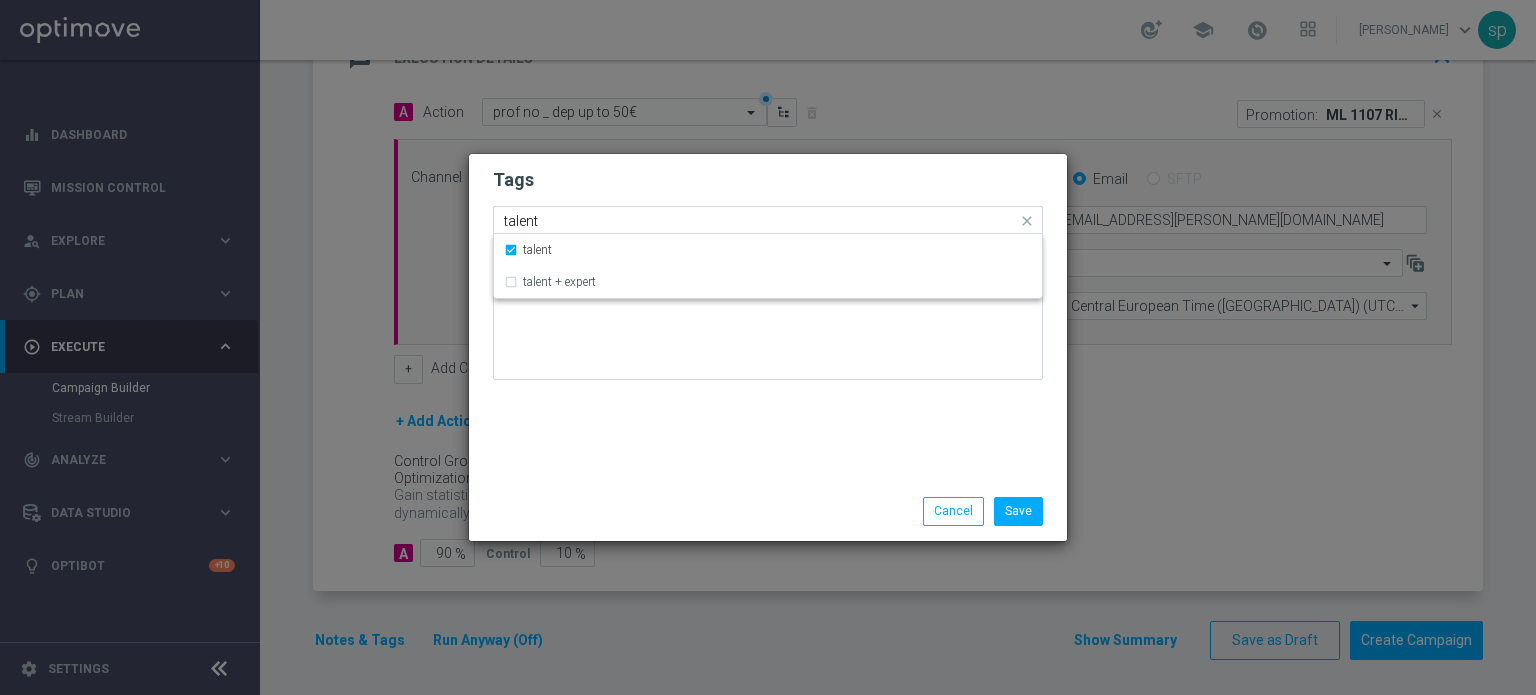 click on "talent" 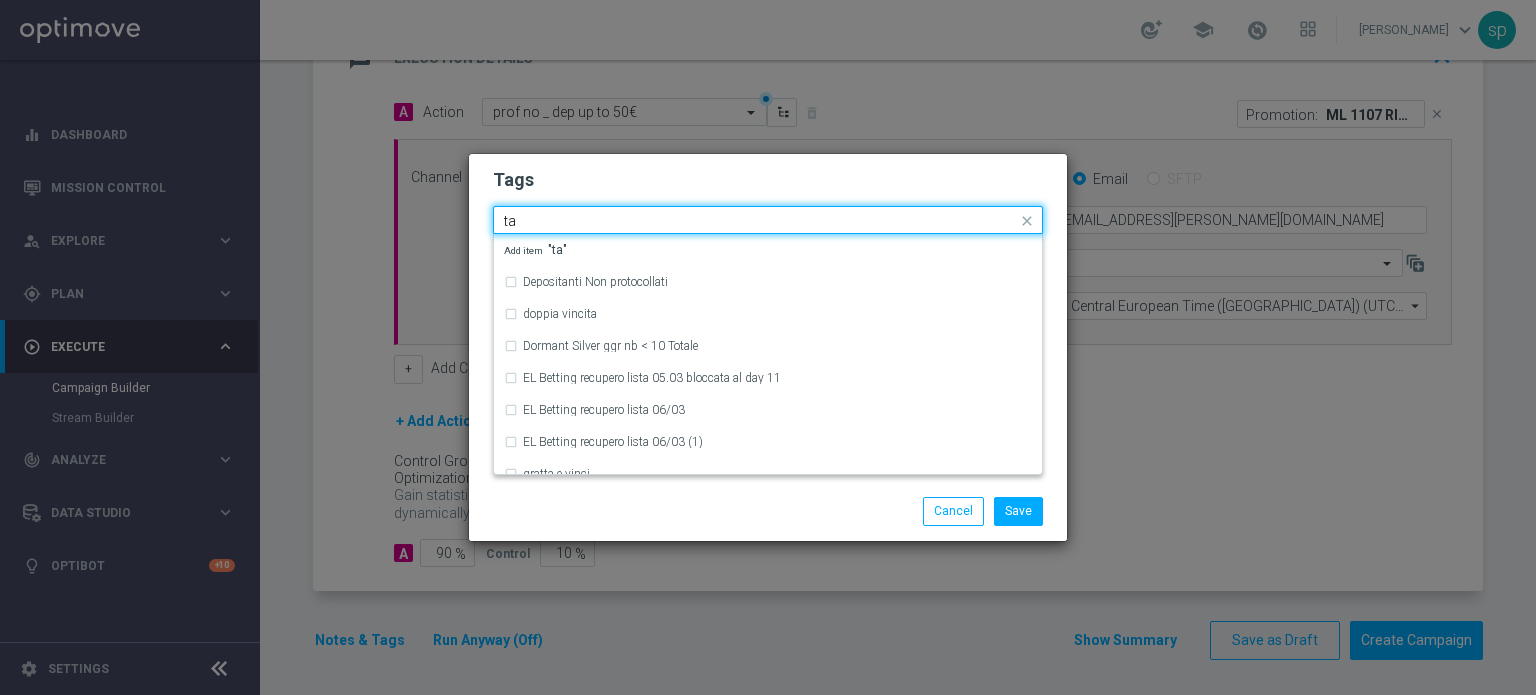 type on "t" 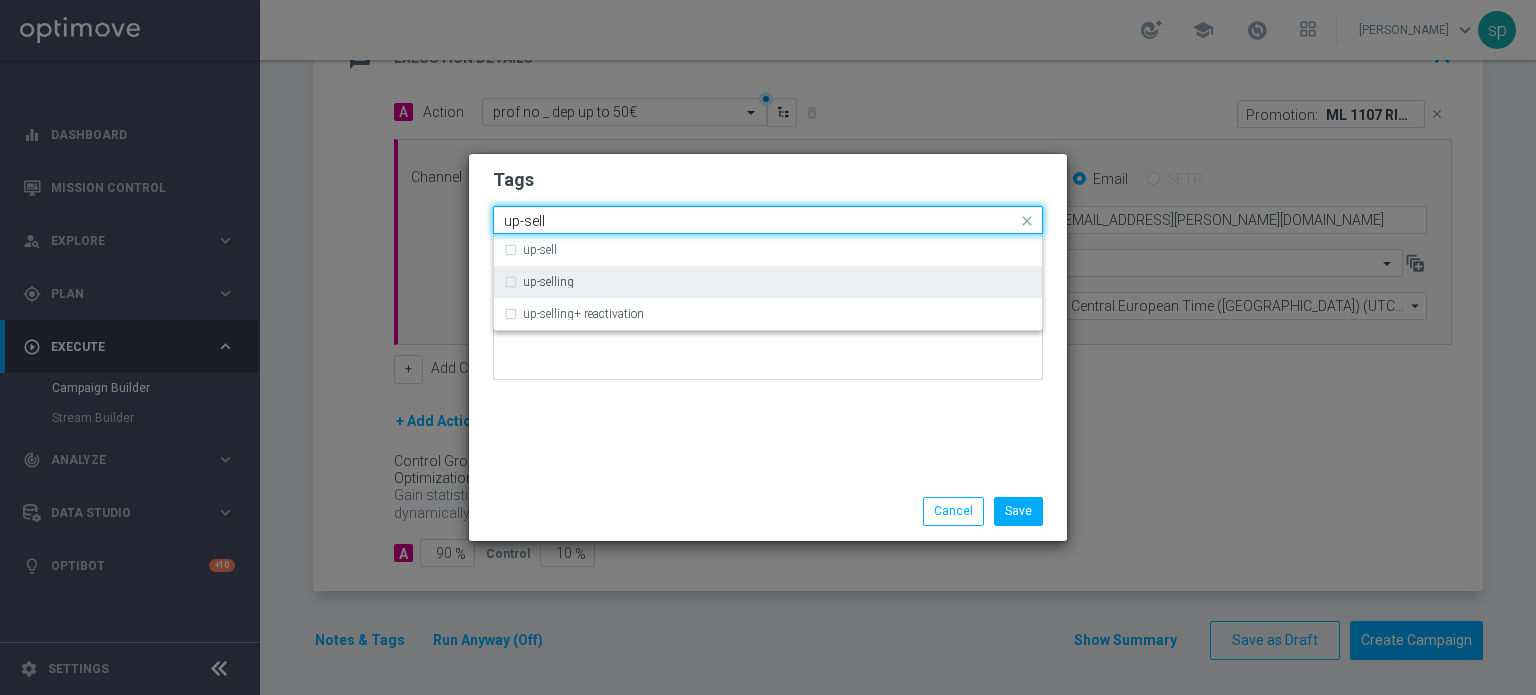 click on "up-selling" at bounding box center (768, 282) 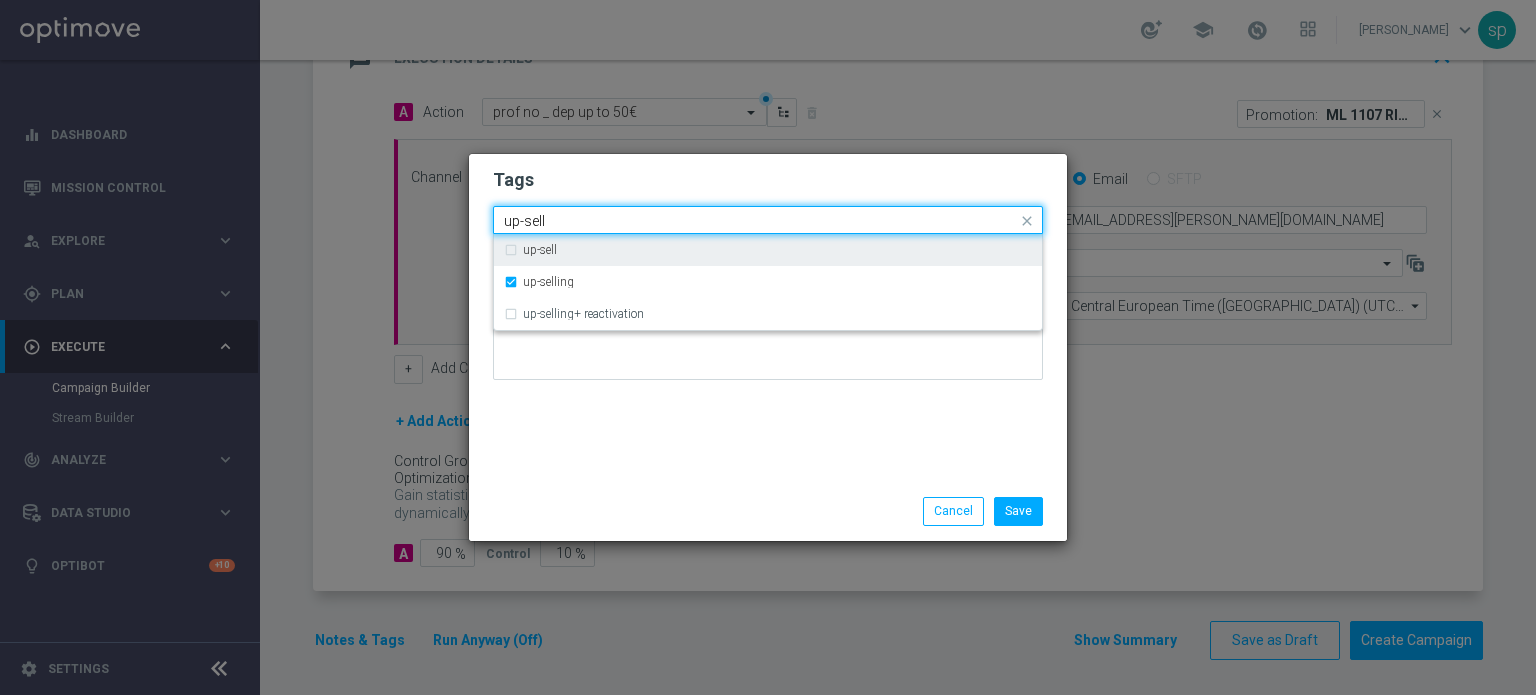drag, startPoint x: 562, startPoint y: 219, endPoint x: 192, endPoint y: 215, distance: 370.0216 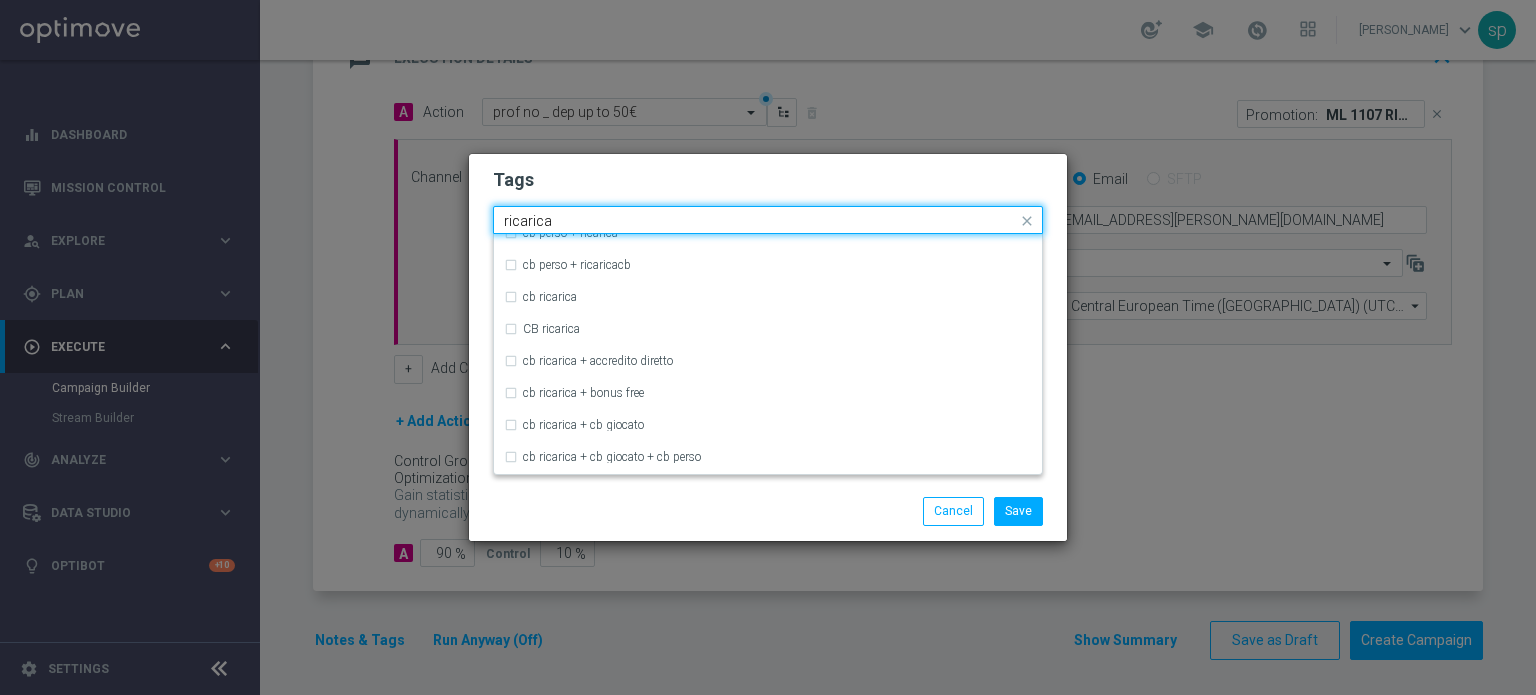scroll, scrollTop: 419, scrollLeft: 0, axis: vertical 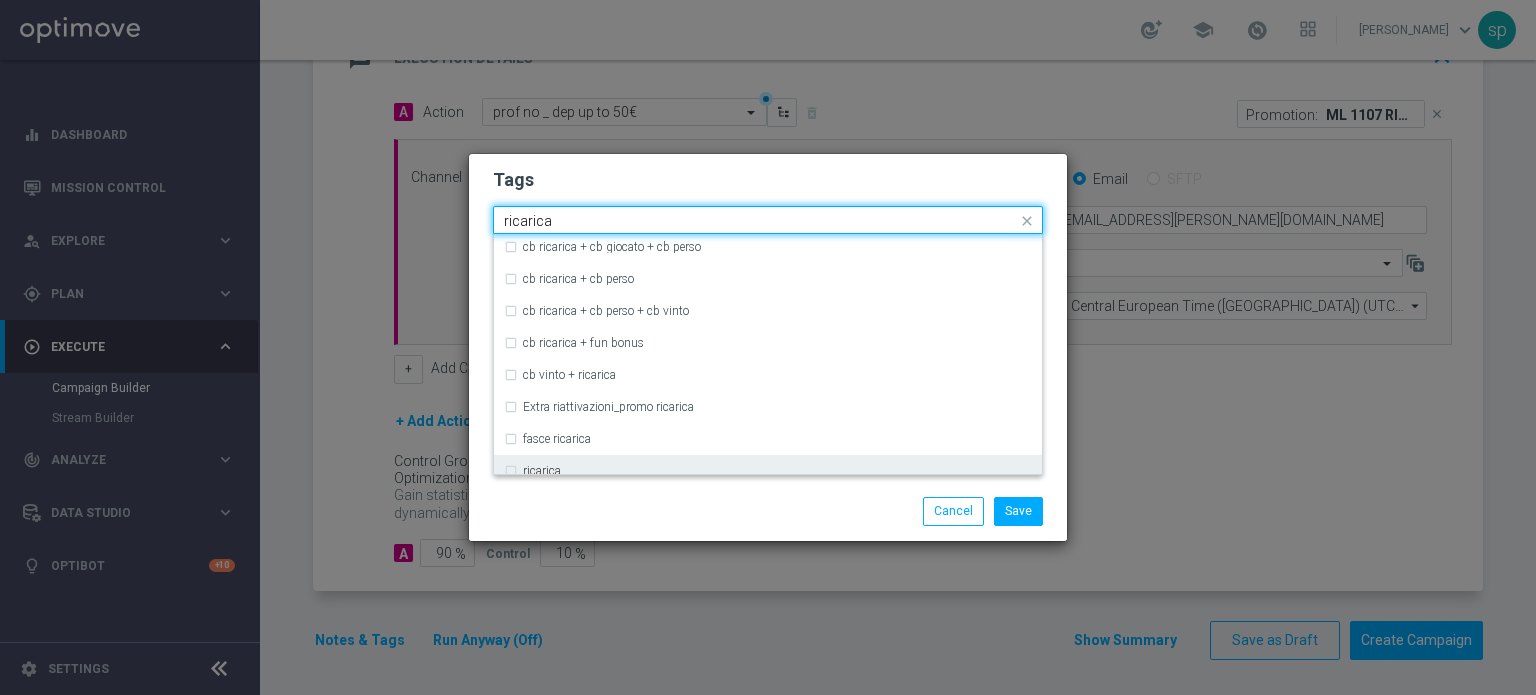 click on "ricarica" at bounding box center [768, 471] 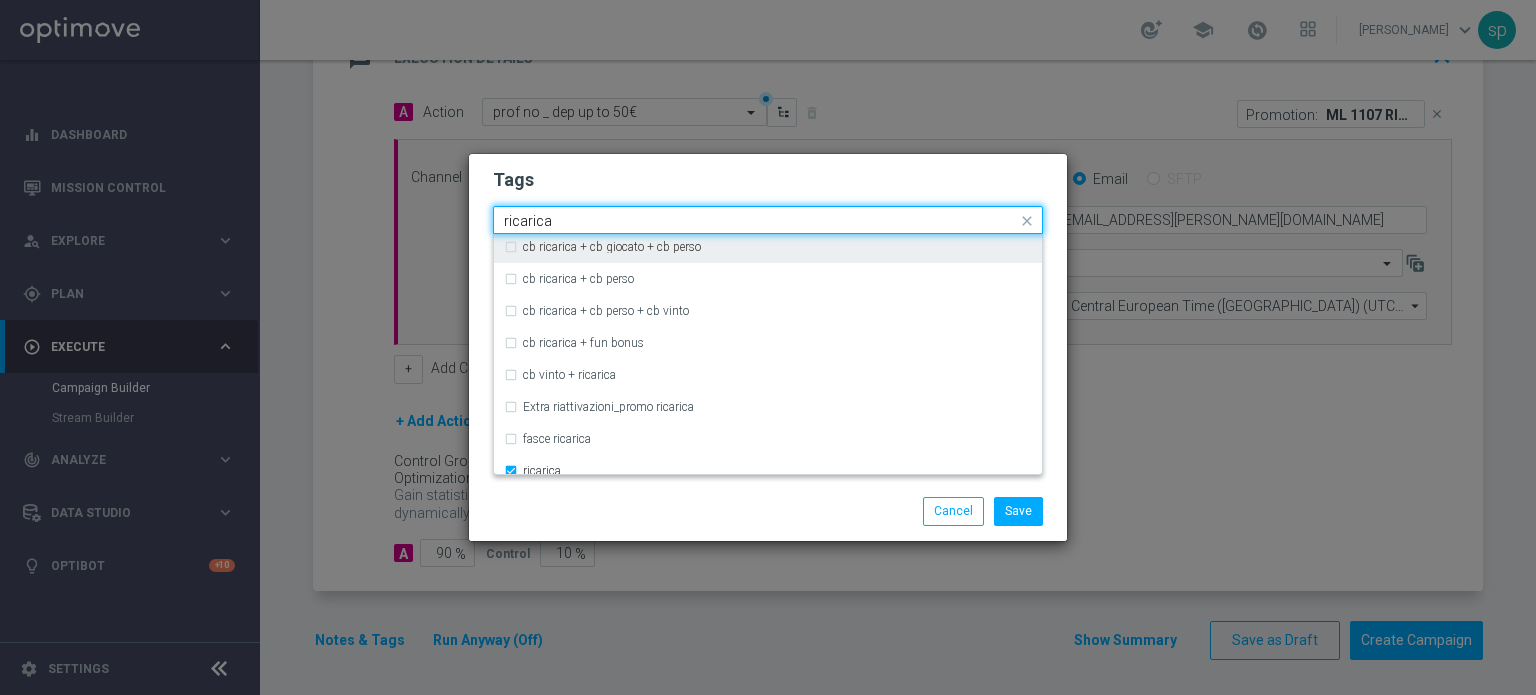 drag, startPoint x: 580, startPoint y: 218, endPoint x: 383, endPoint y: 207, distance: 197.30687 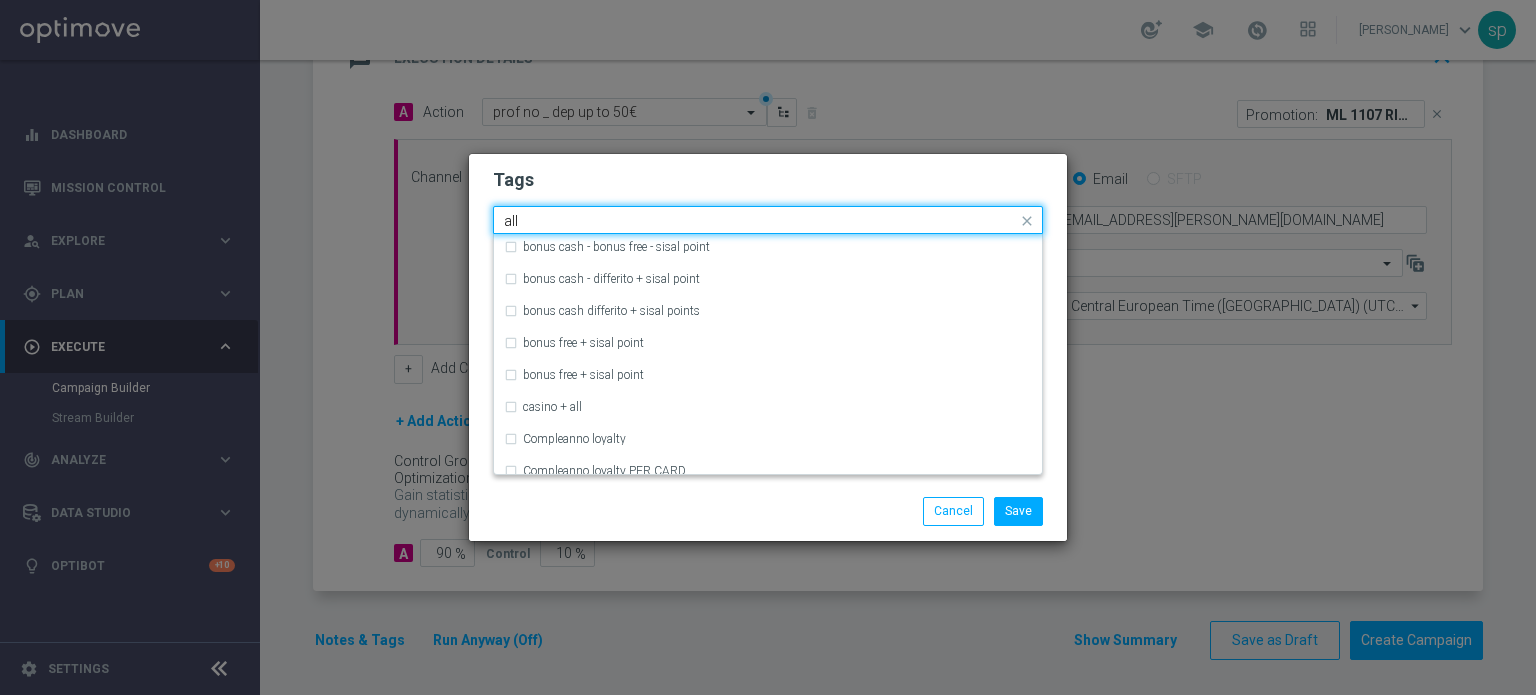 scroll, scrollTop: 80, scrollLeft: 0, axis: vertical 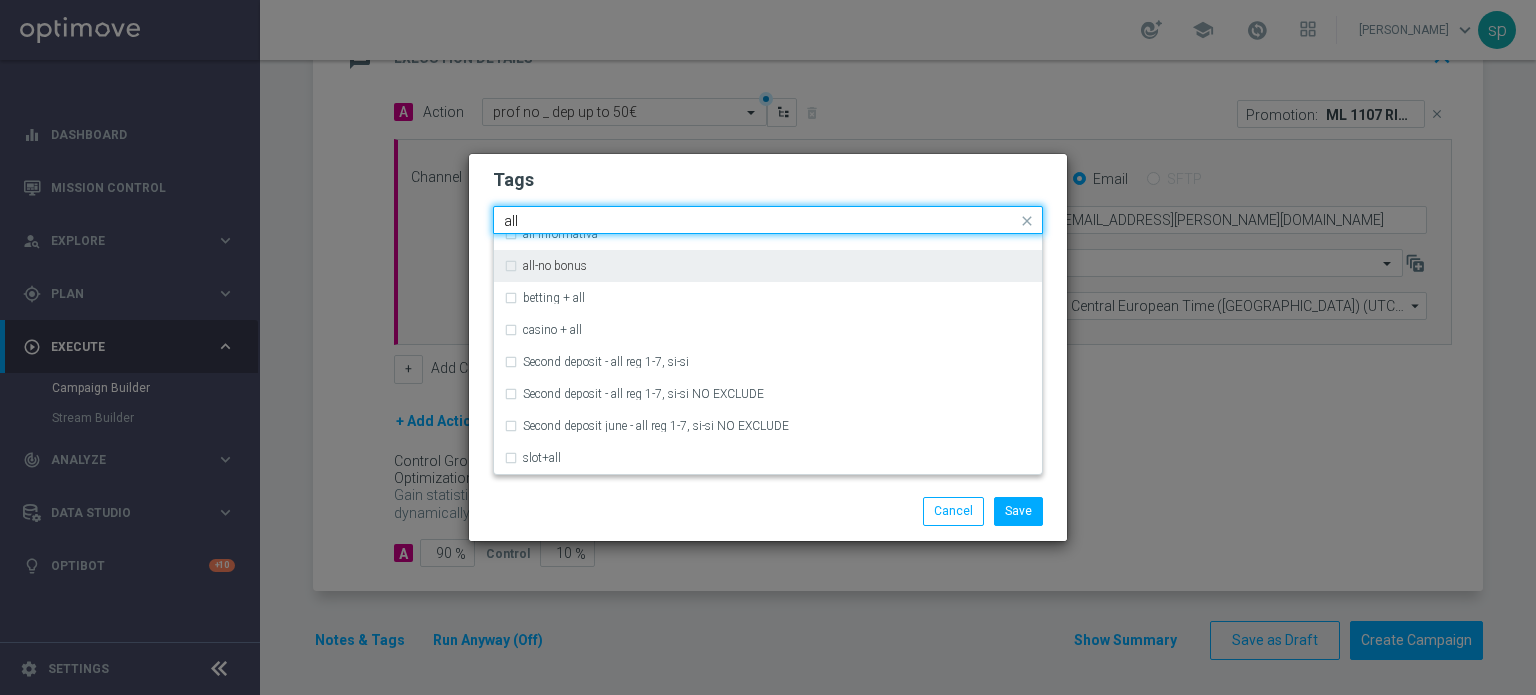 click on "all-no bonus" at bounding box center [768, 266] 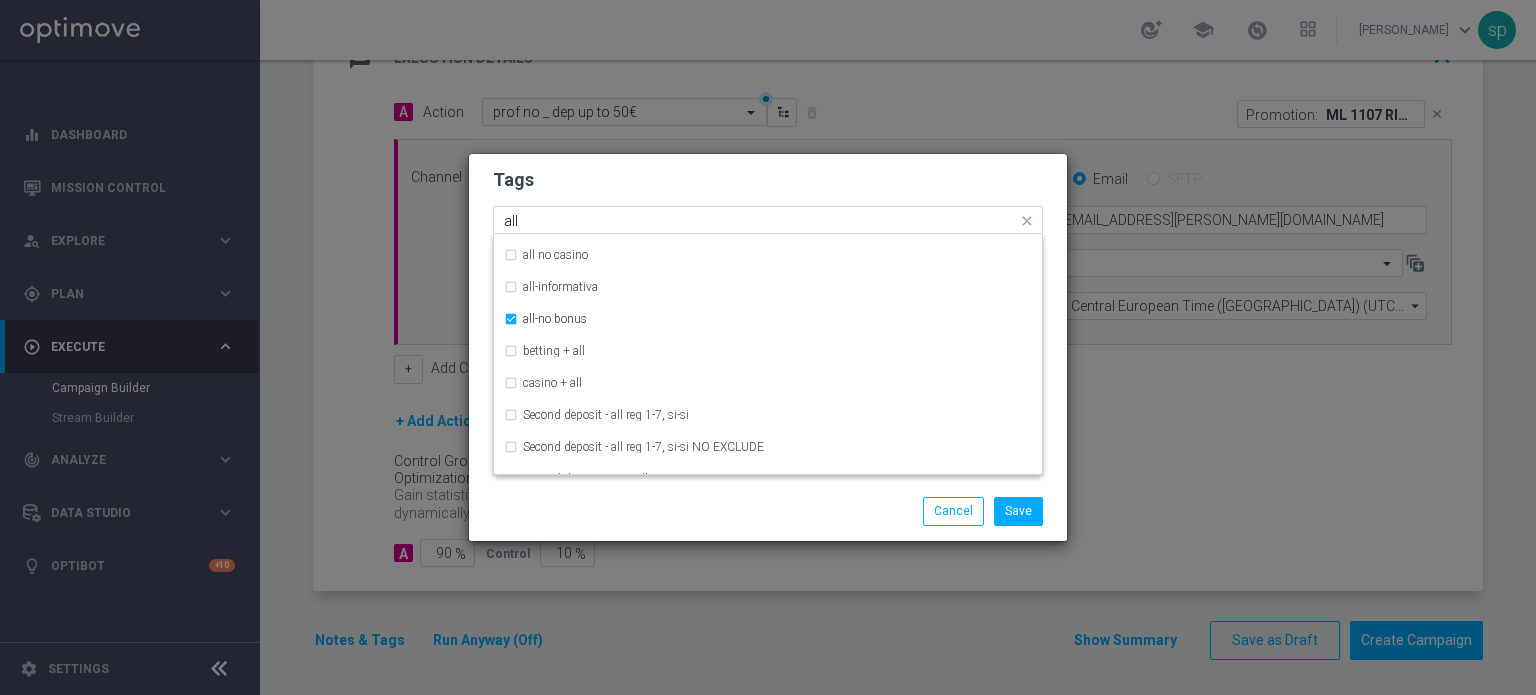 scroll, scrollTop: 0, scrollLeft: 0, axis: both 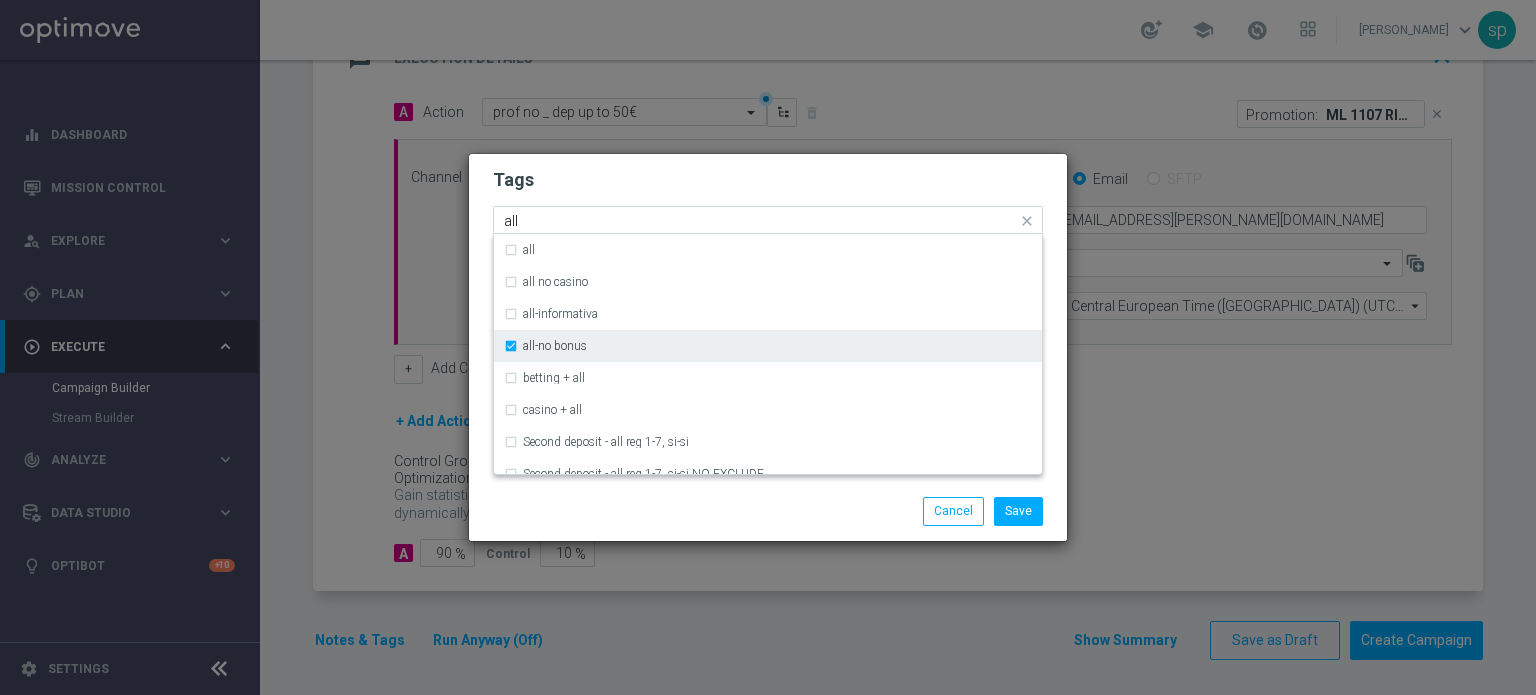 click on "all-no bonus" at bounding box center (545, 346) 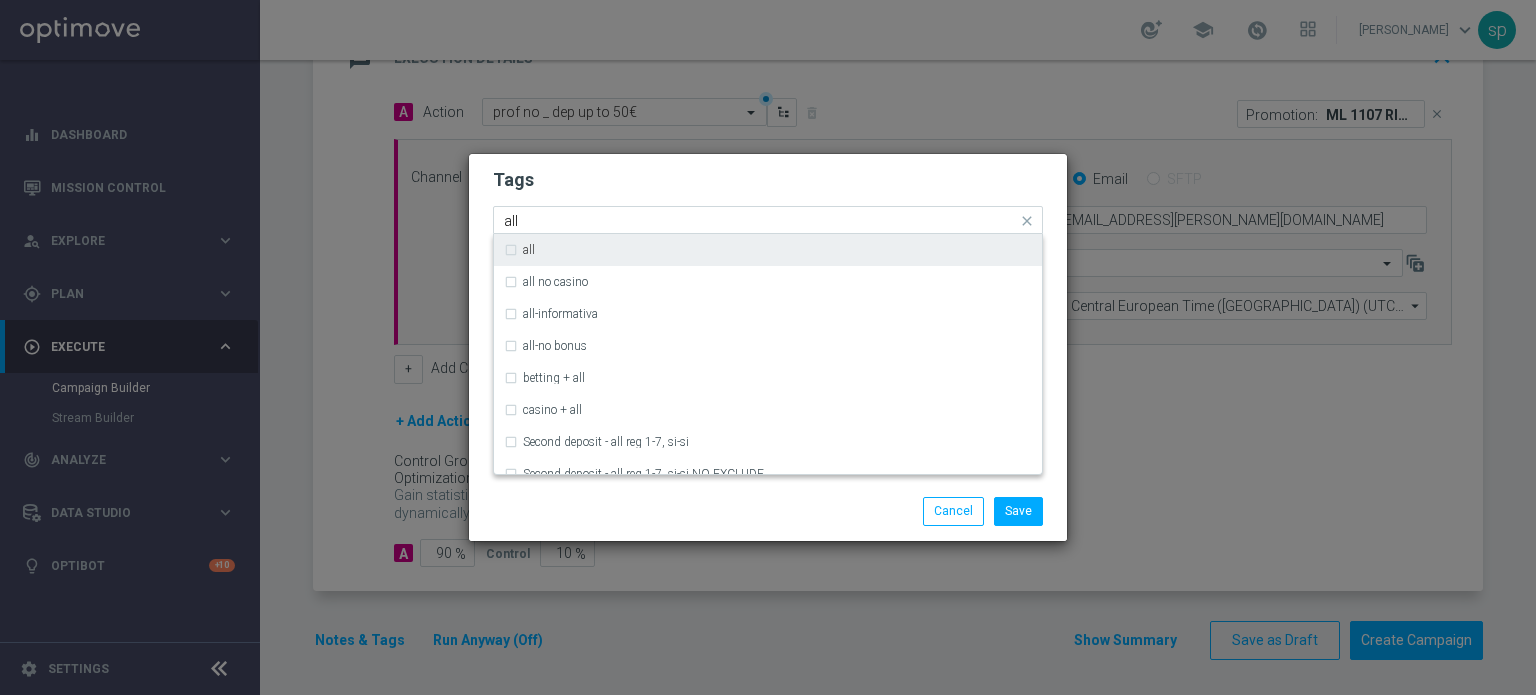 click on "all" at bounding box center [768, 250] 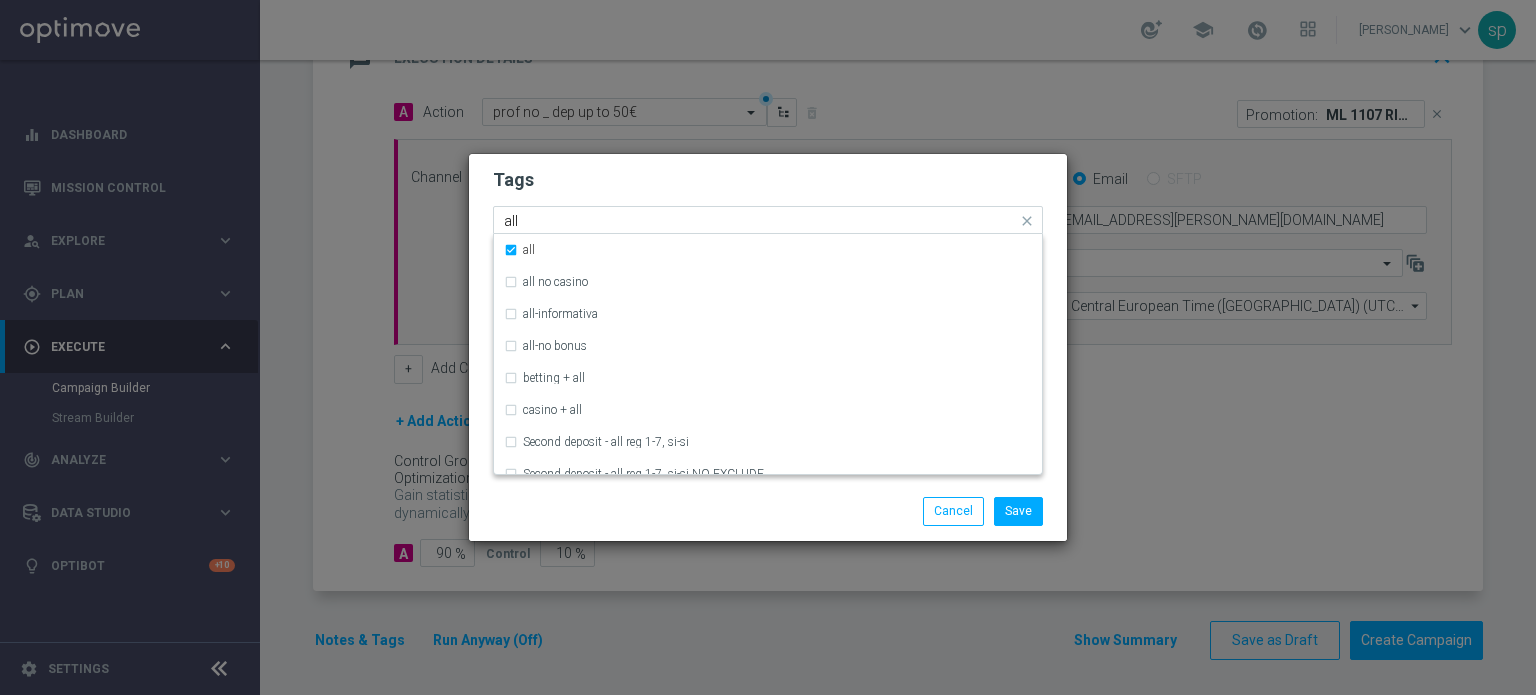 drag, startPoint x: 529, startPoint y: 235, endPoint x: 522, endPoint y: 225, distance: 12.206555 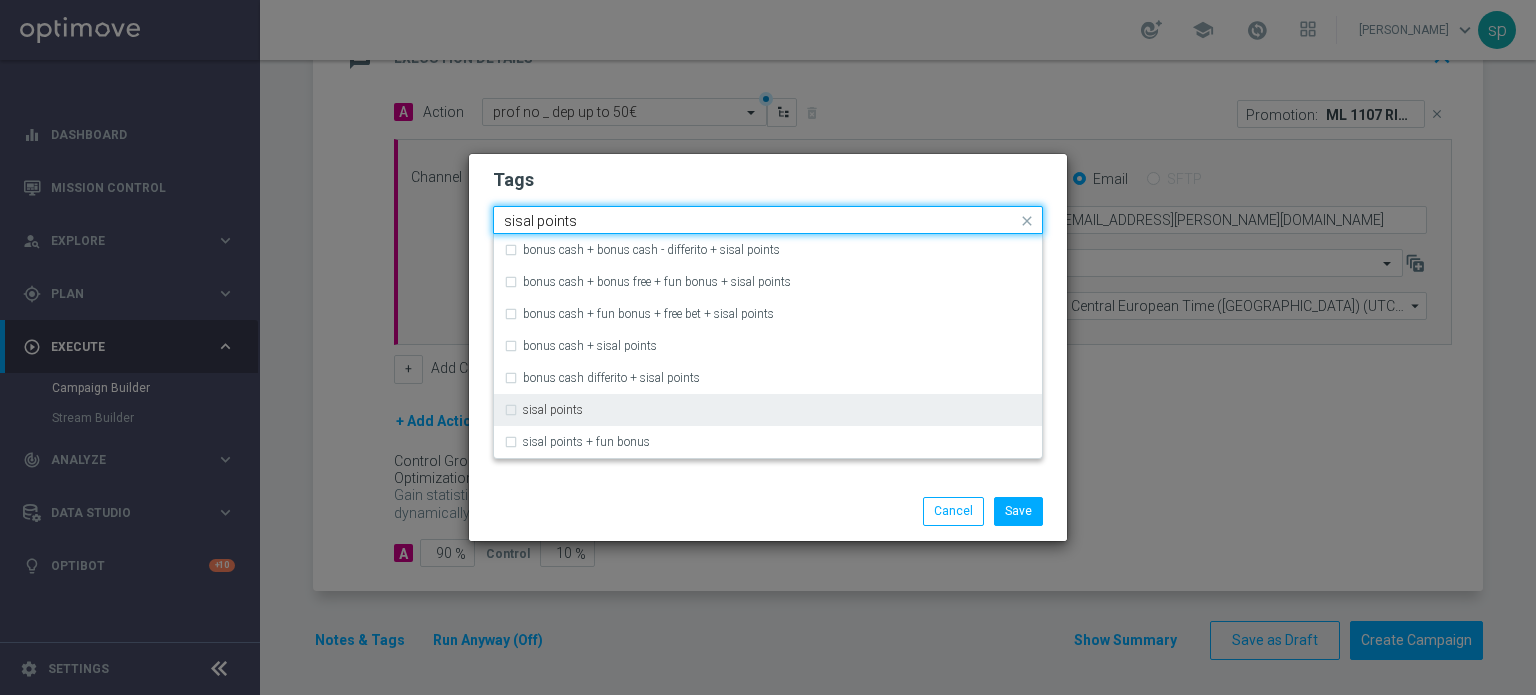 click on "sisal points" at bounding box center [768, 410] 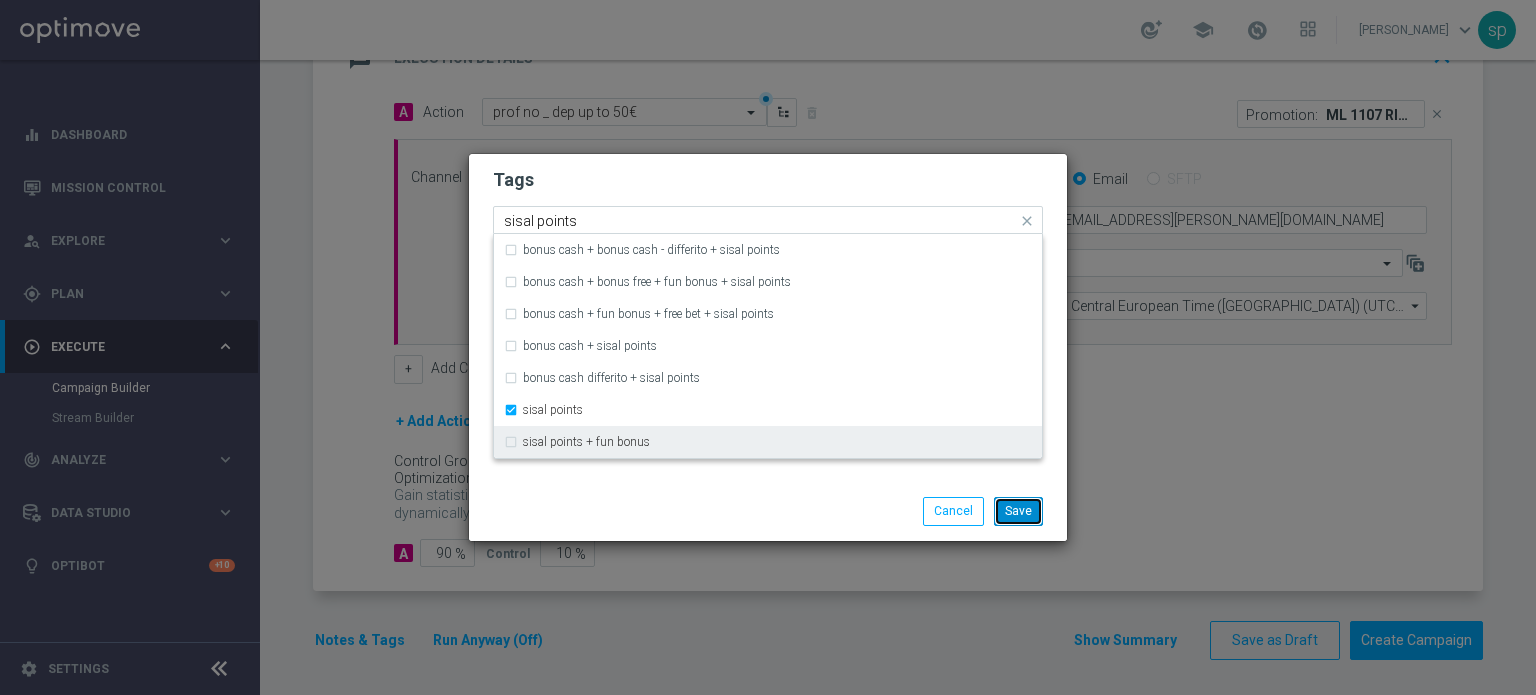 type 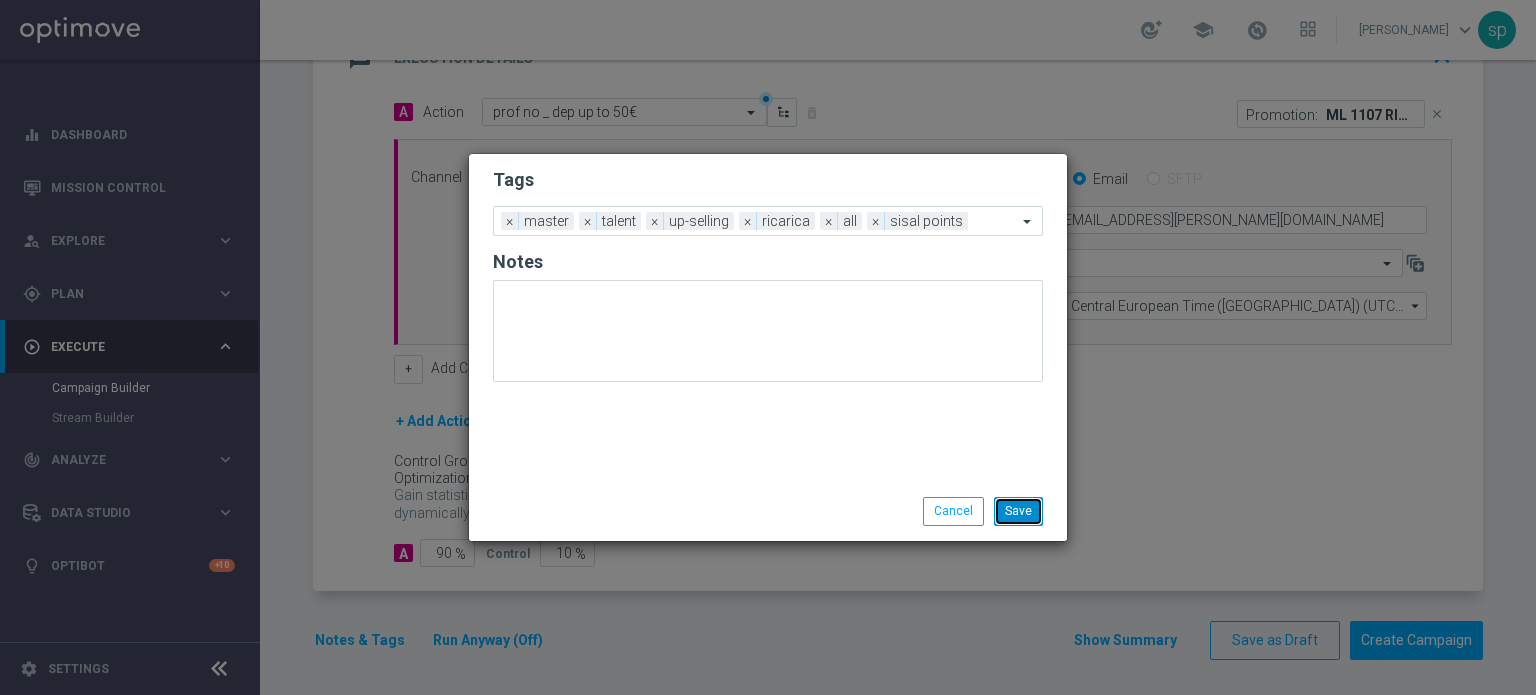 click on "Save" 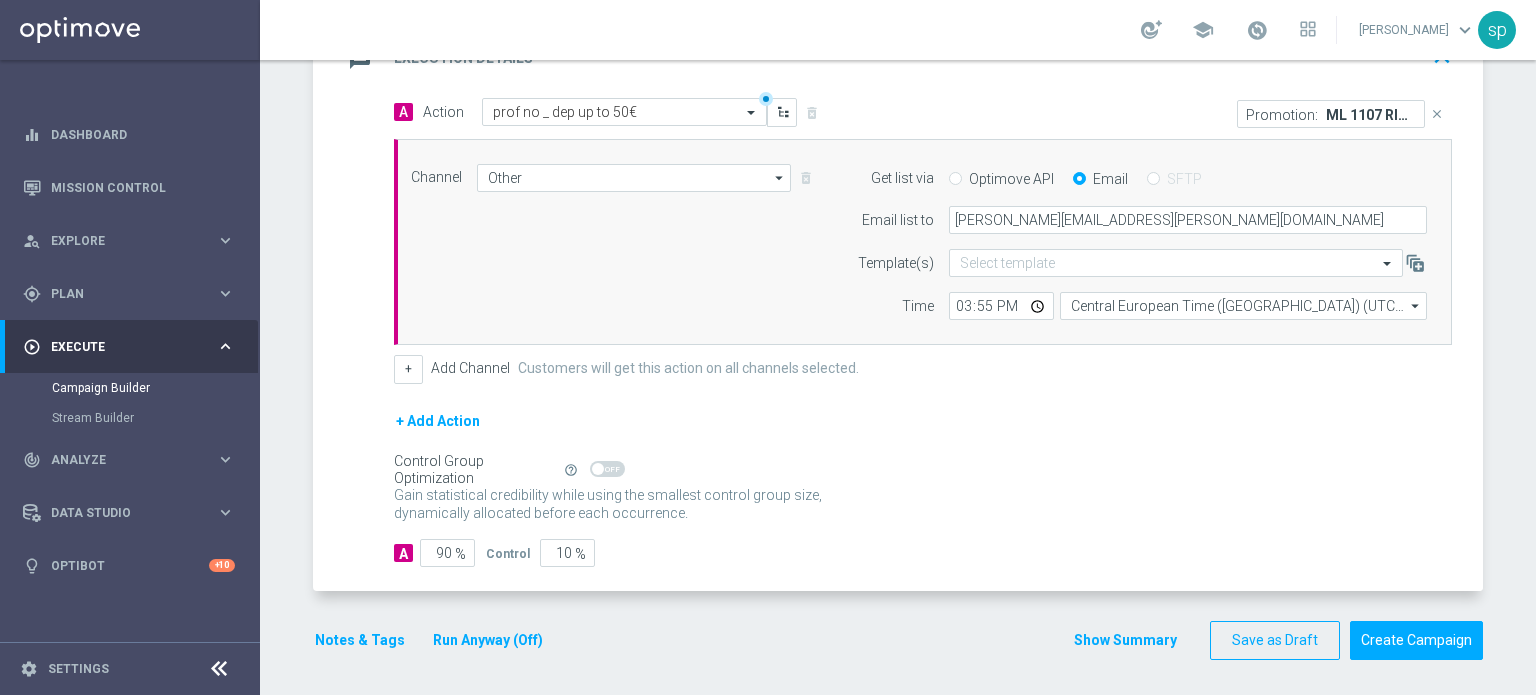 click on "Promotion:
ML 1107 RIC50" 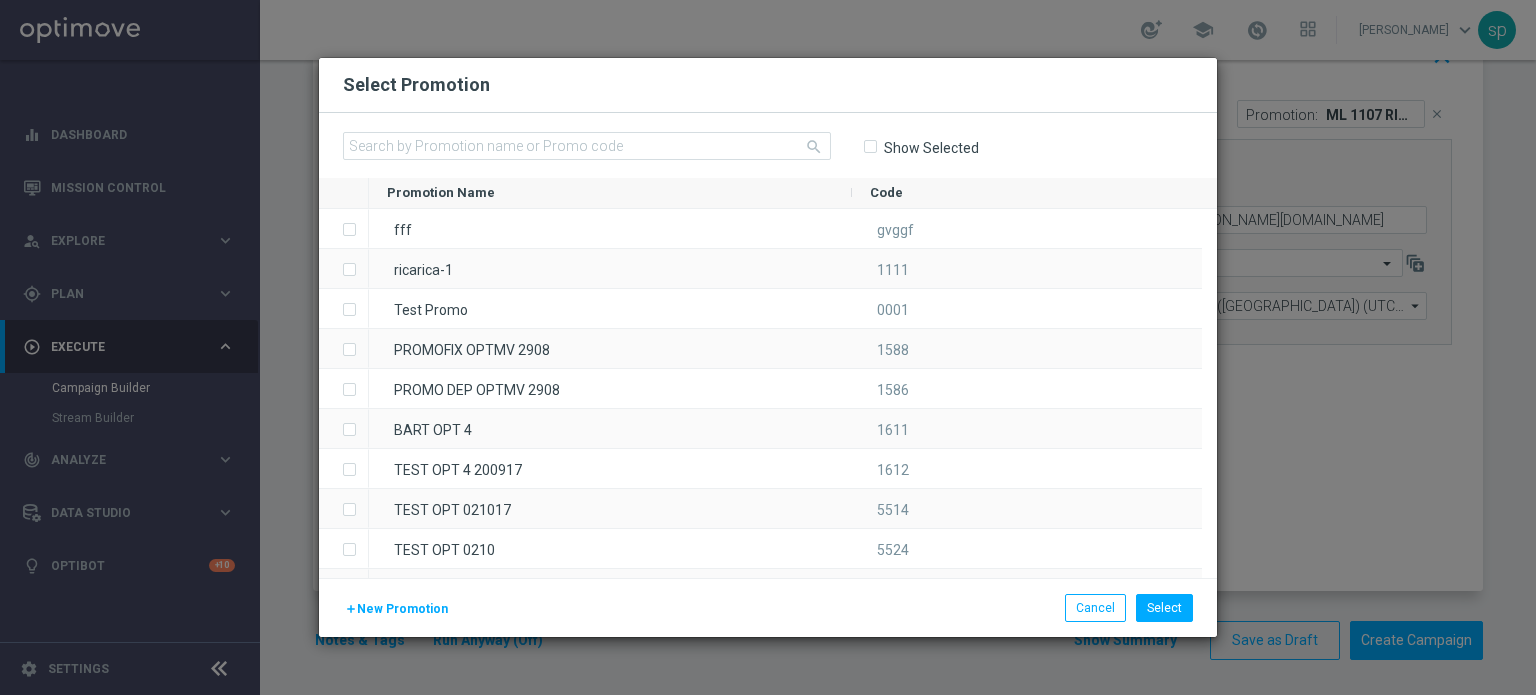 click on "Show Selected" at bounding box center (869, 146) 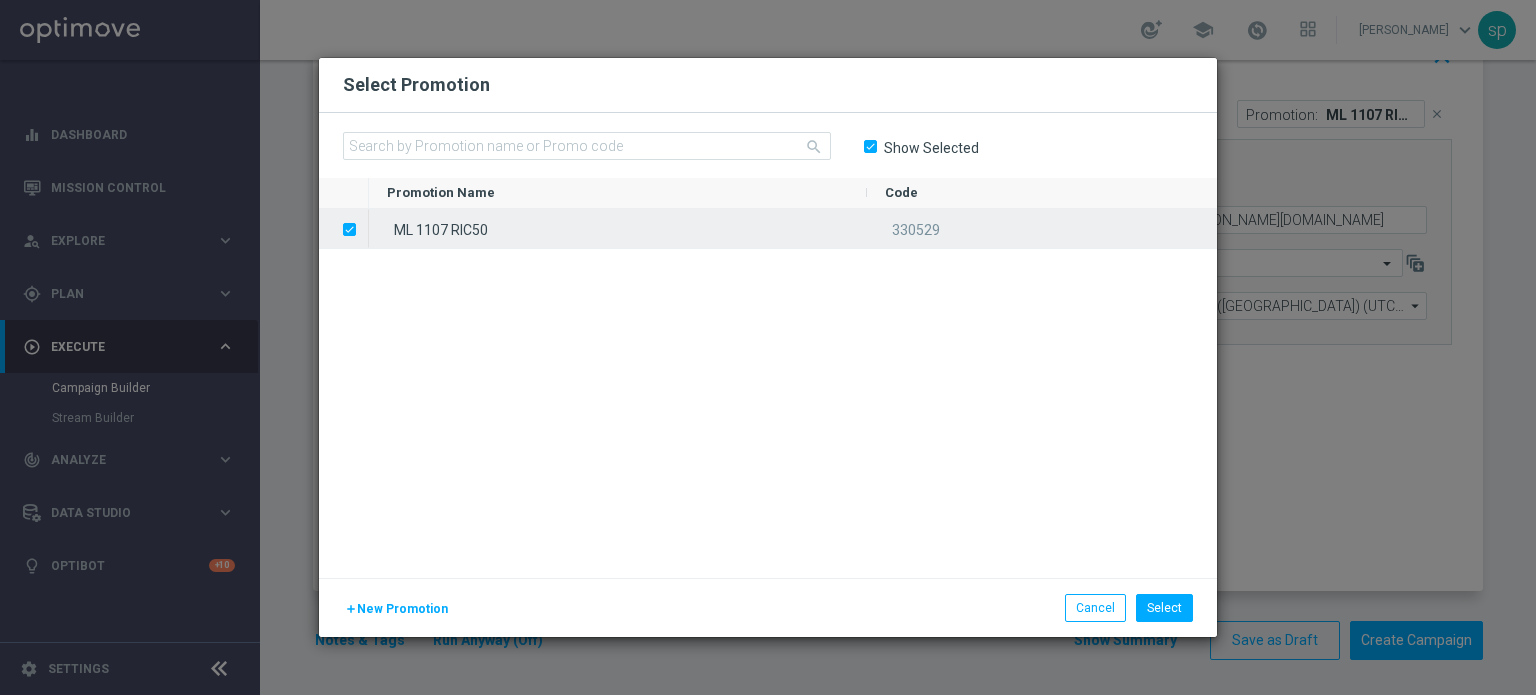 click 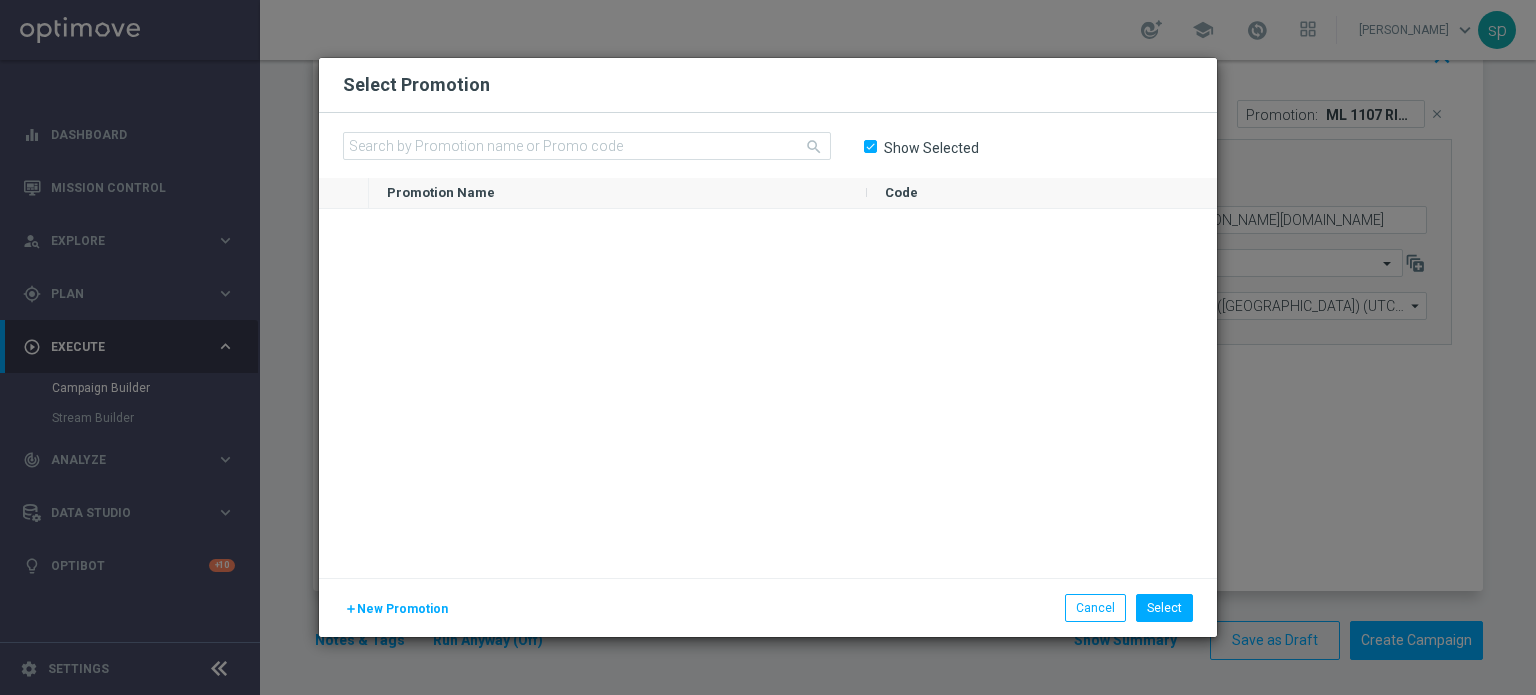 click on "Show Selected" at bounding box center (869, 146) 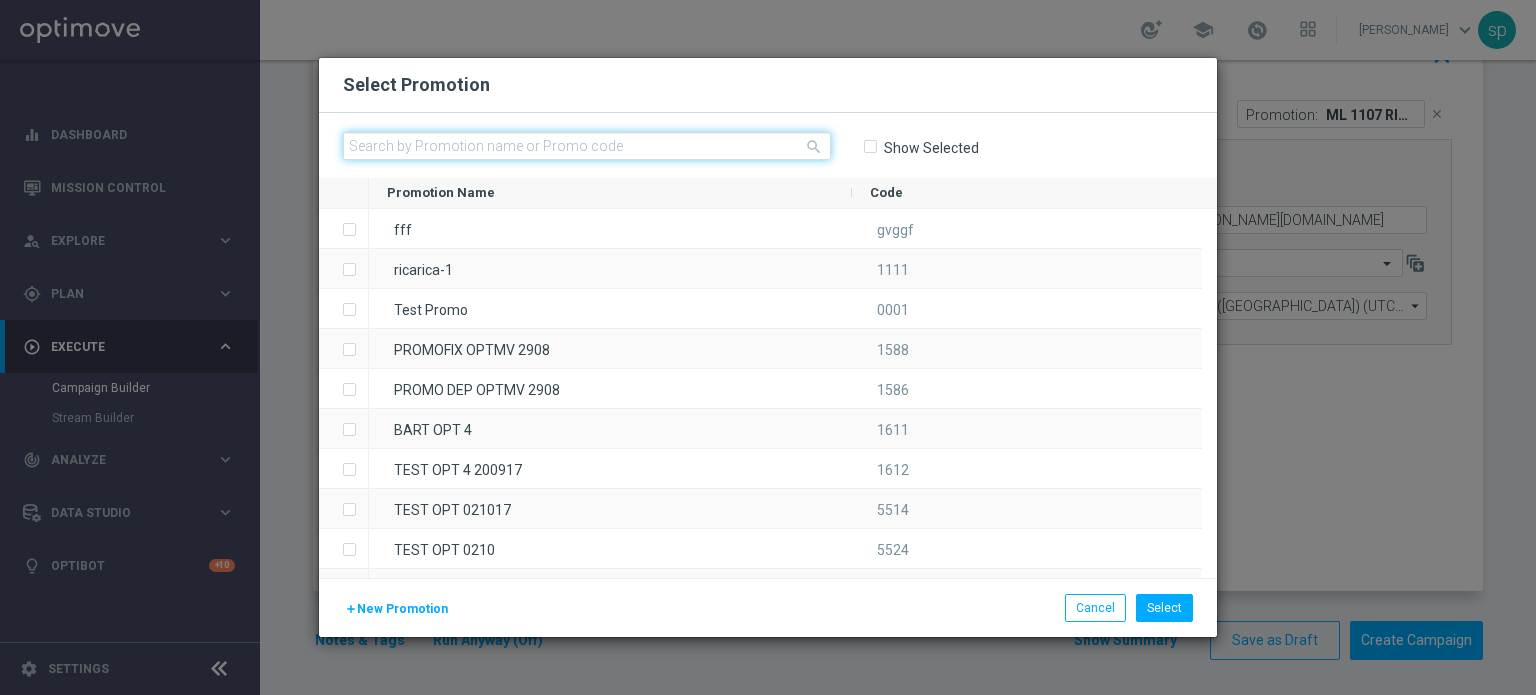 click 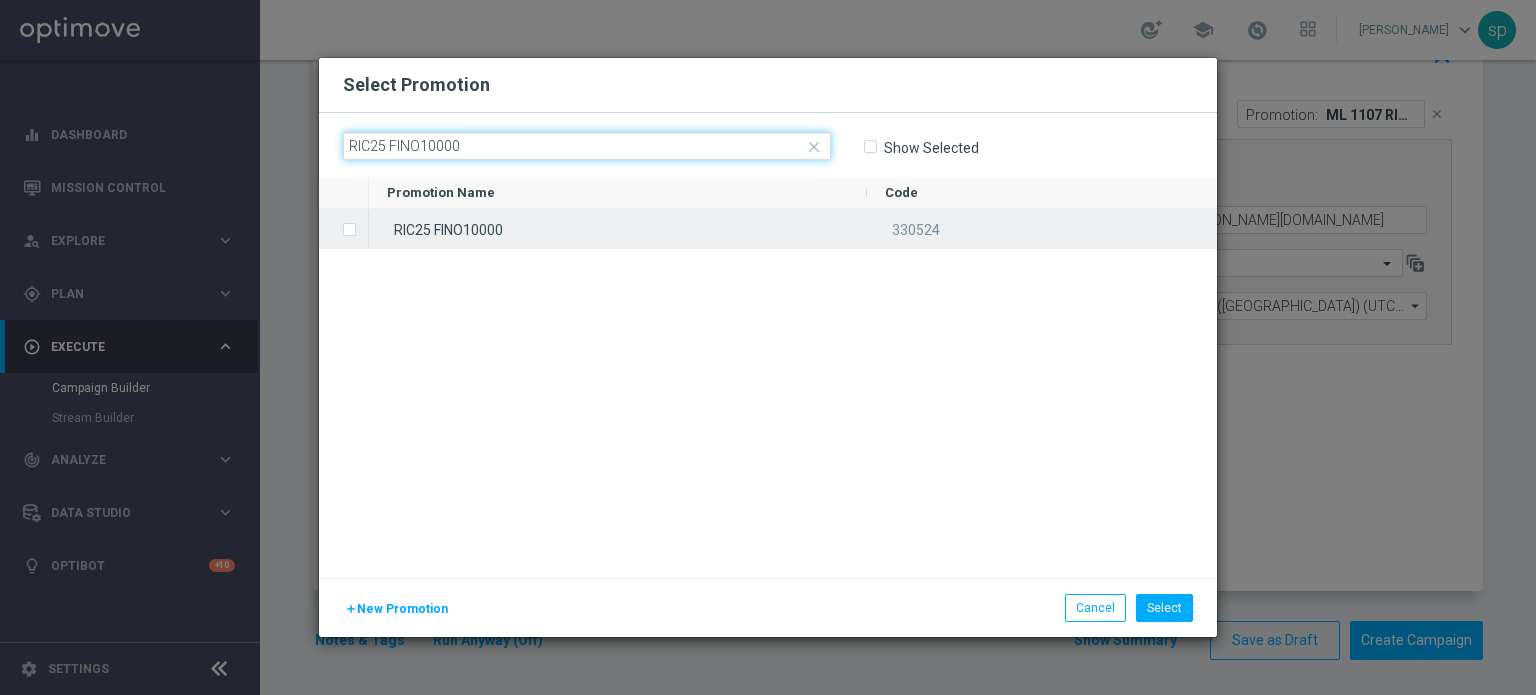 type on "RIC25 FINO10000" 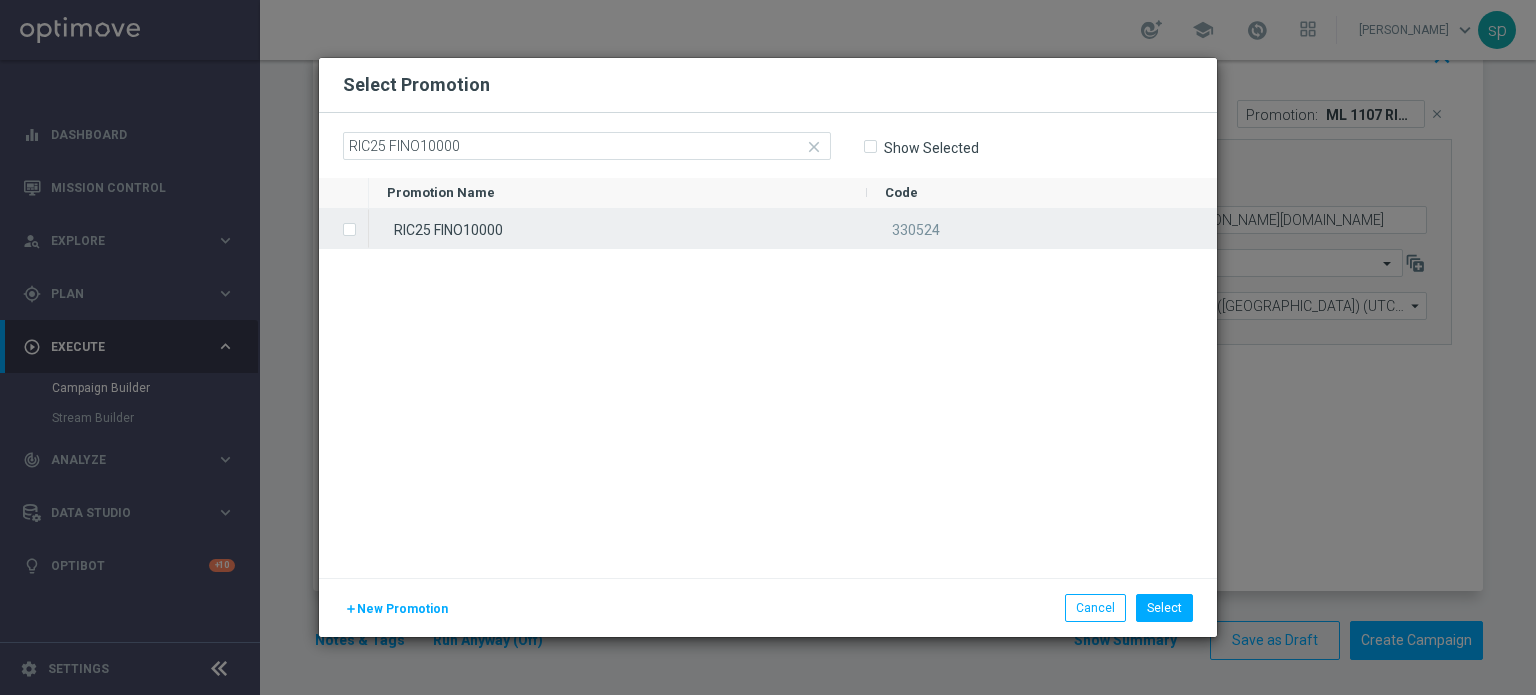 click on "RIC25 FINO10000" 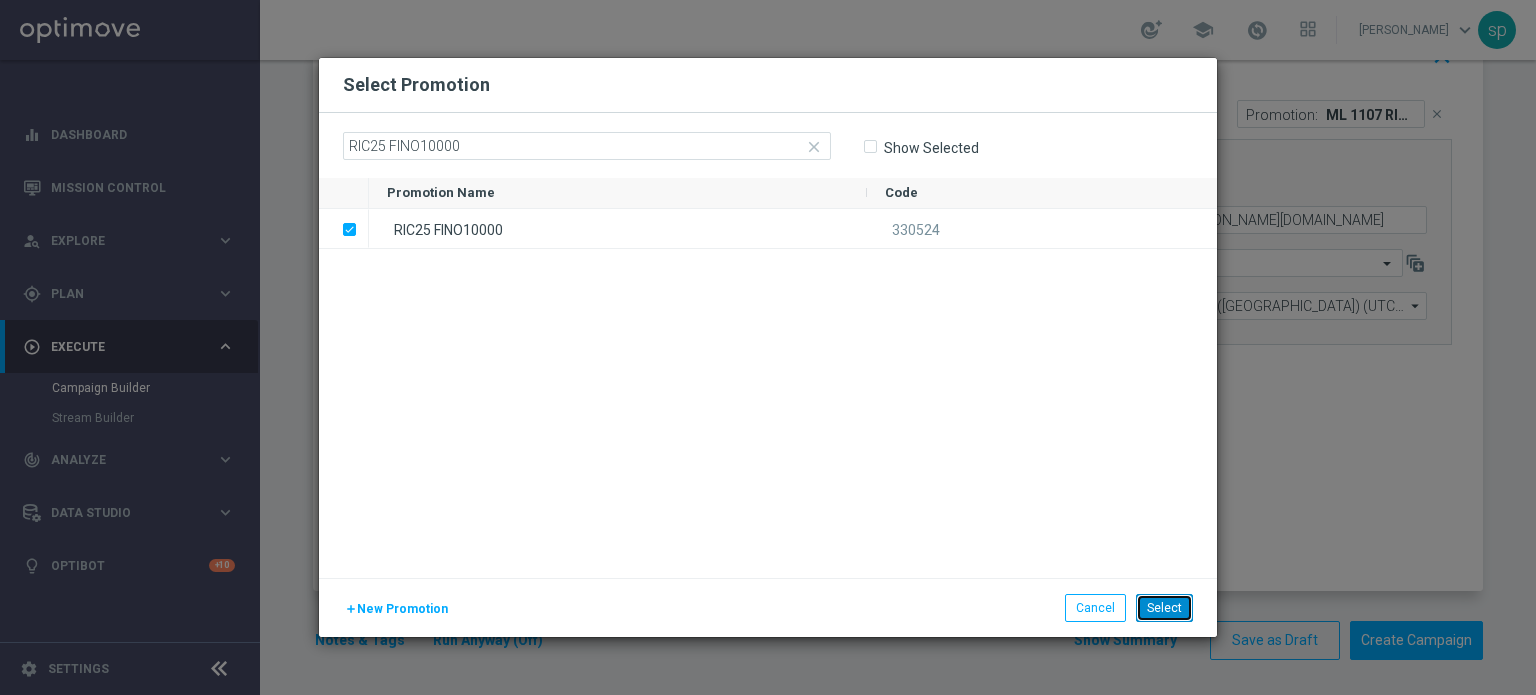 click on "Select" 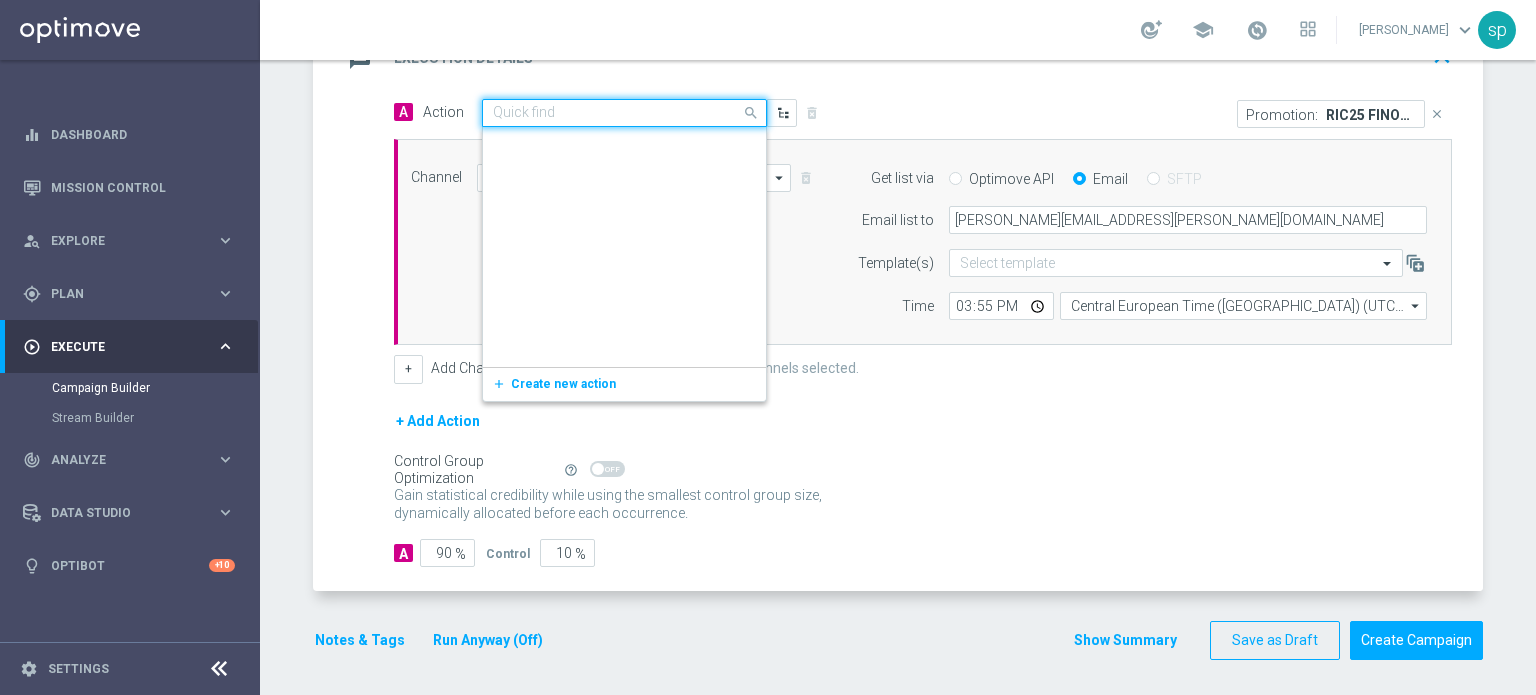 scroll, scrollTop: 243870, scrollLeft: 0, axis: vertical 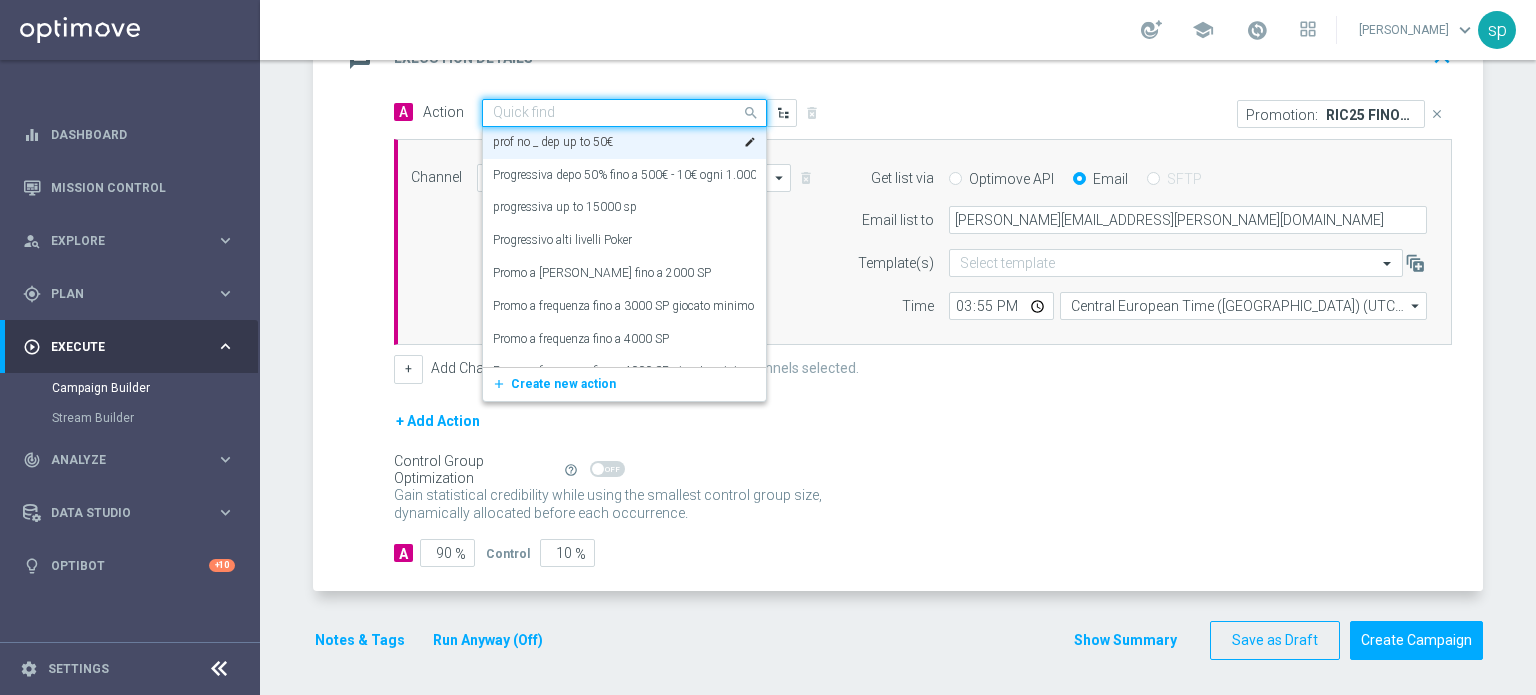 click 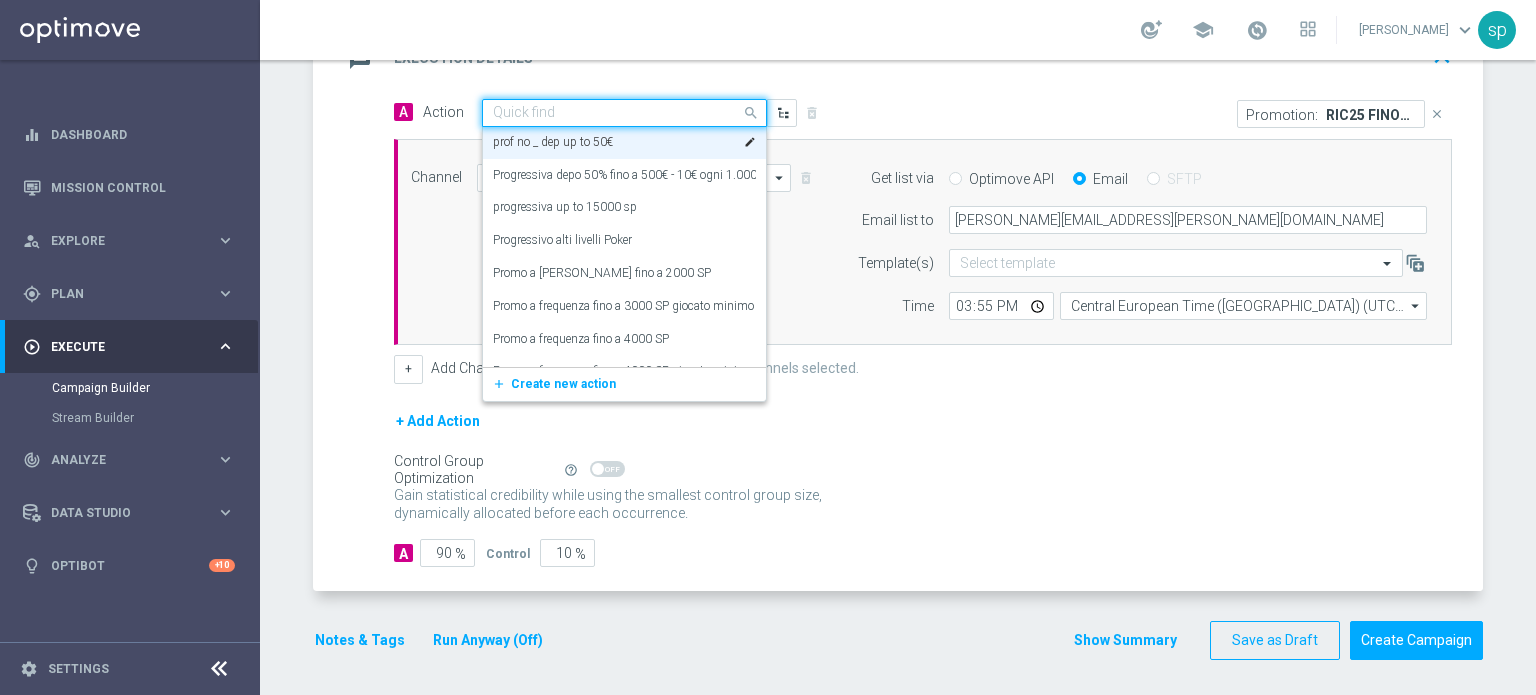 paste on "NP - dep fasce up to 10.000SP" 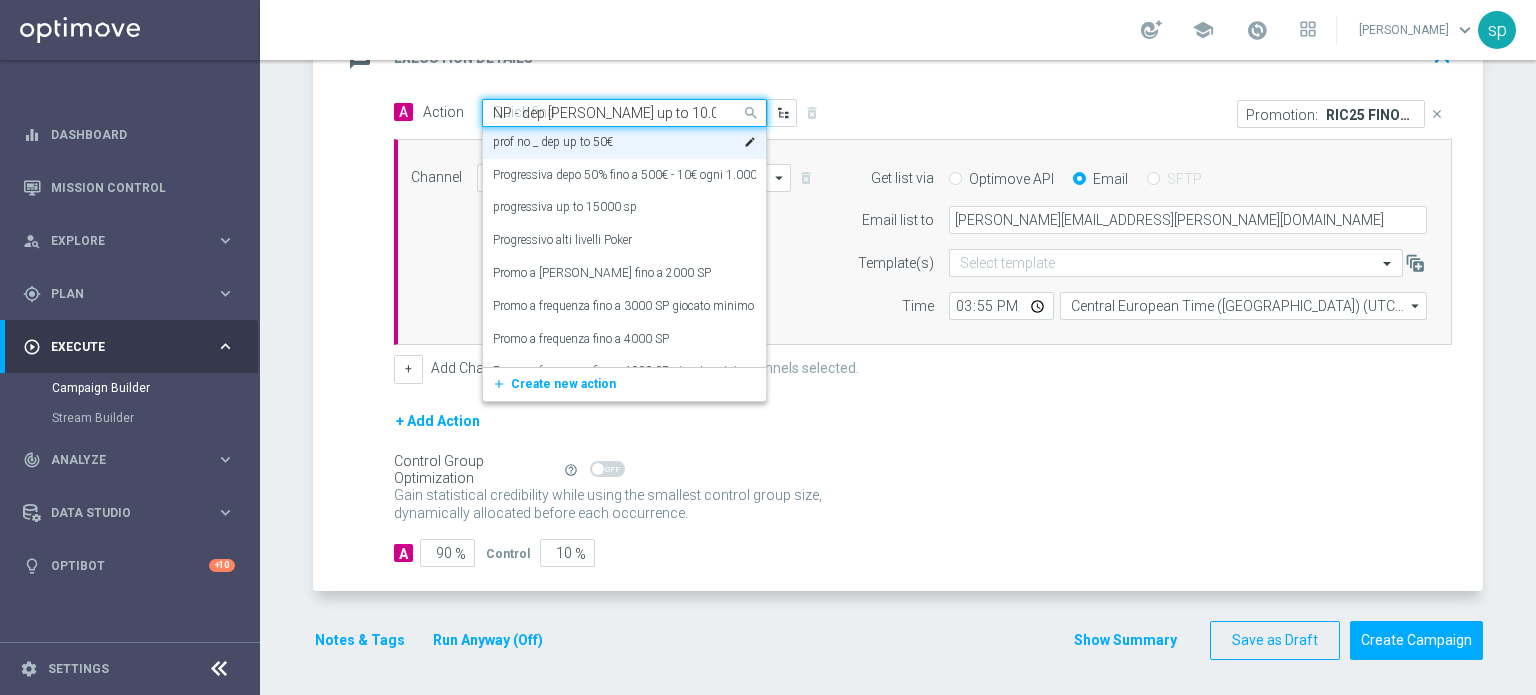 scroll, scrollTop: 0, scrollLeft: 0, axis: both 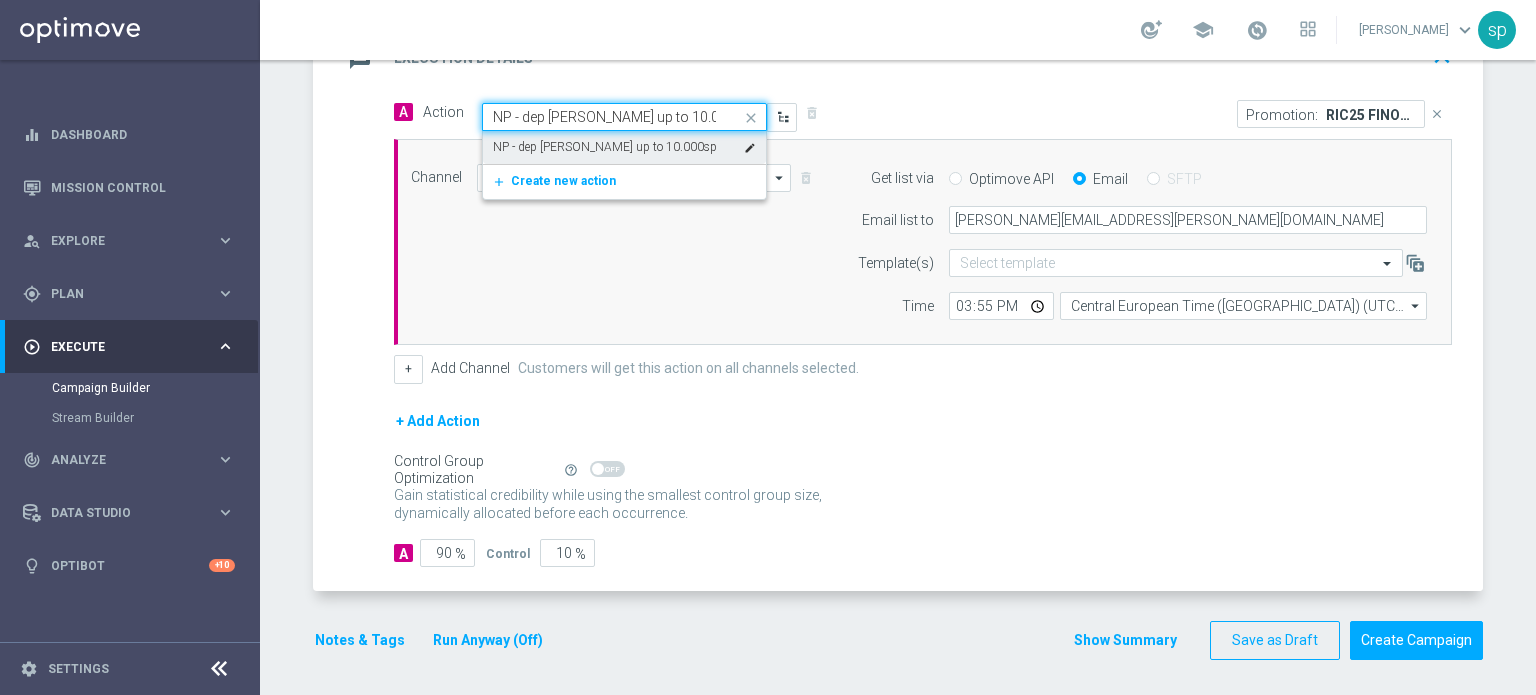 click on "NP - dep fasce up to 10.000sp" at bounding box center (605, 147) 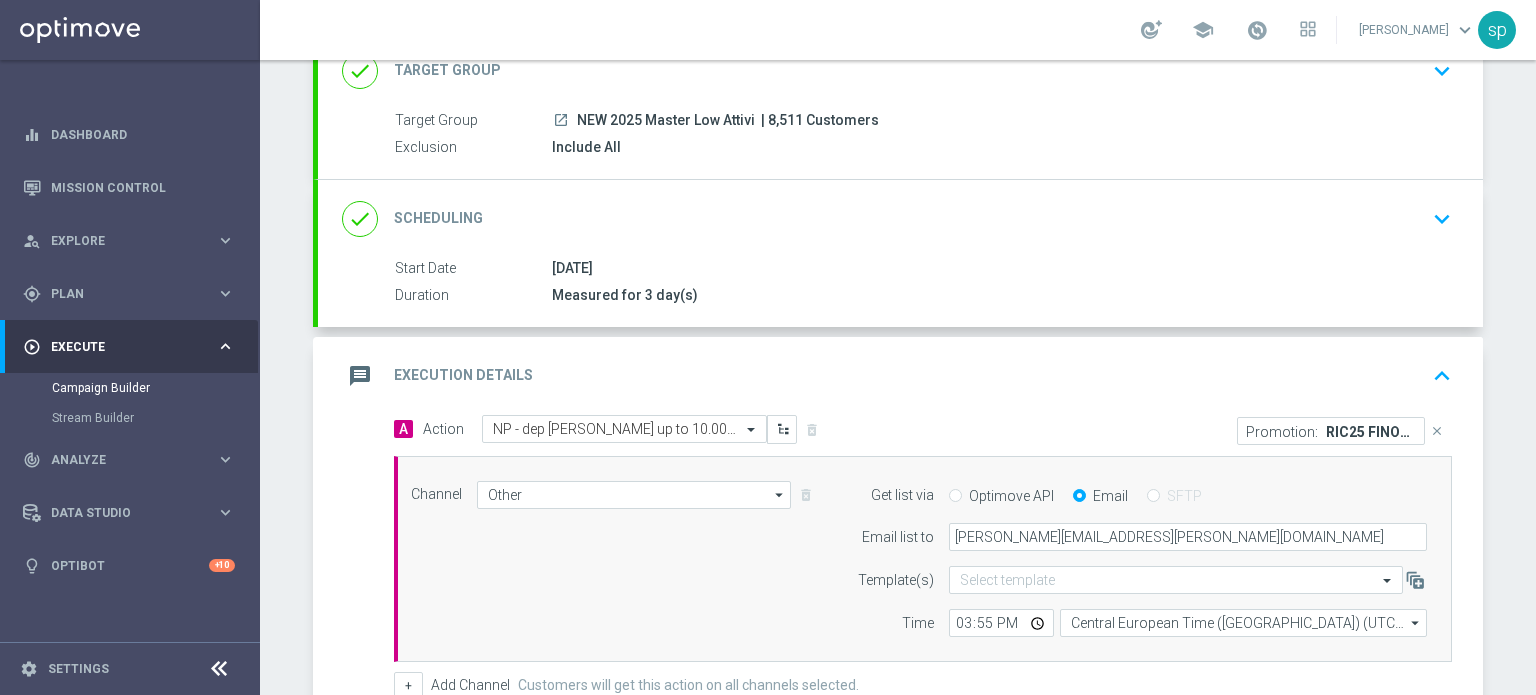 scroll, scrollTop: 0, scrollLeft: 0, axis: both 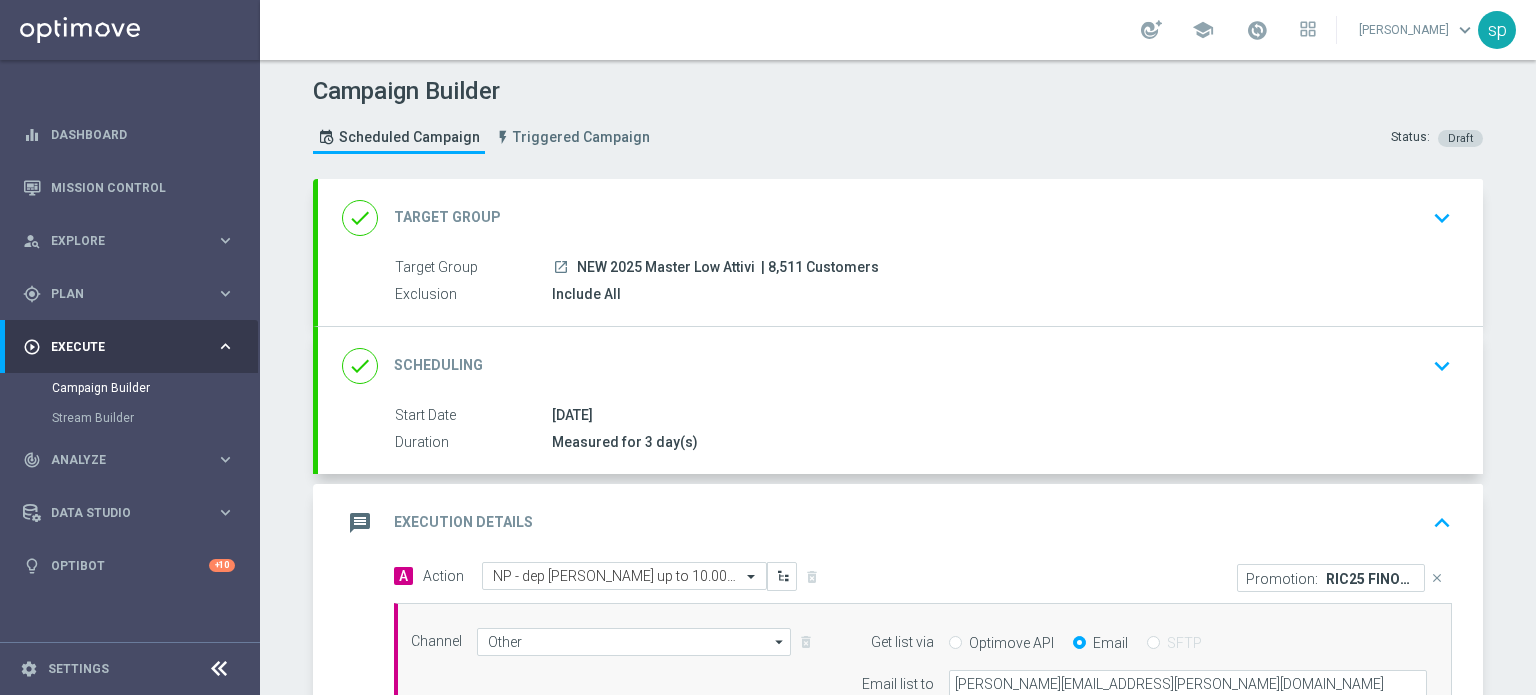 click on "NEW 2025 Master Low Attivi" 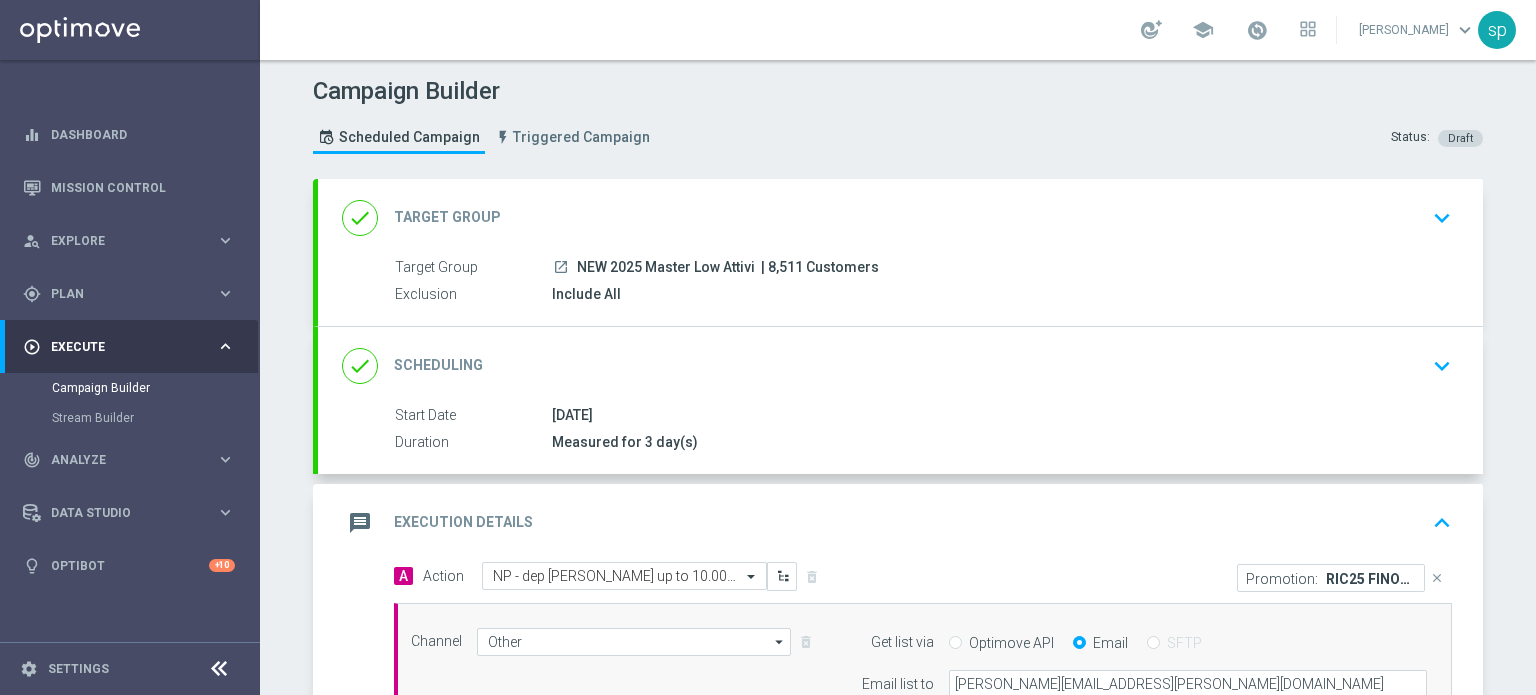 click on "keyboard_arrow_down" 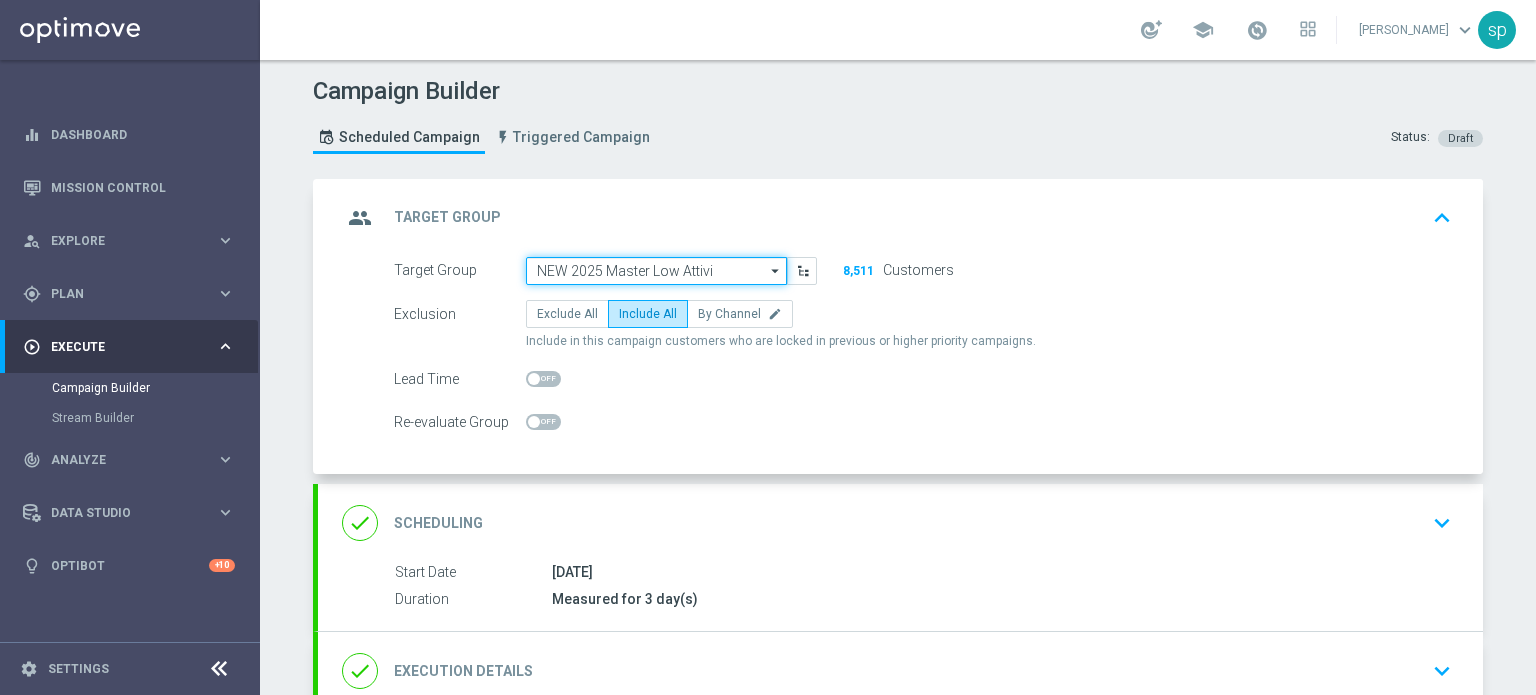 click on "NEW 2025 Master Low Attivi" 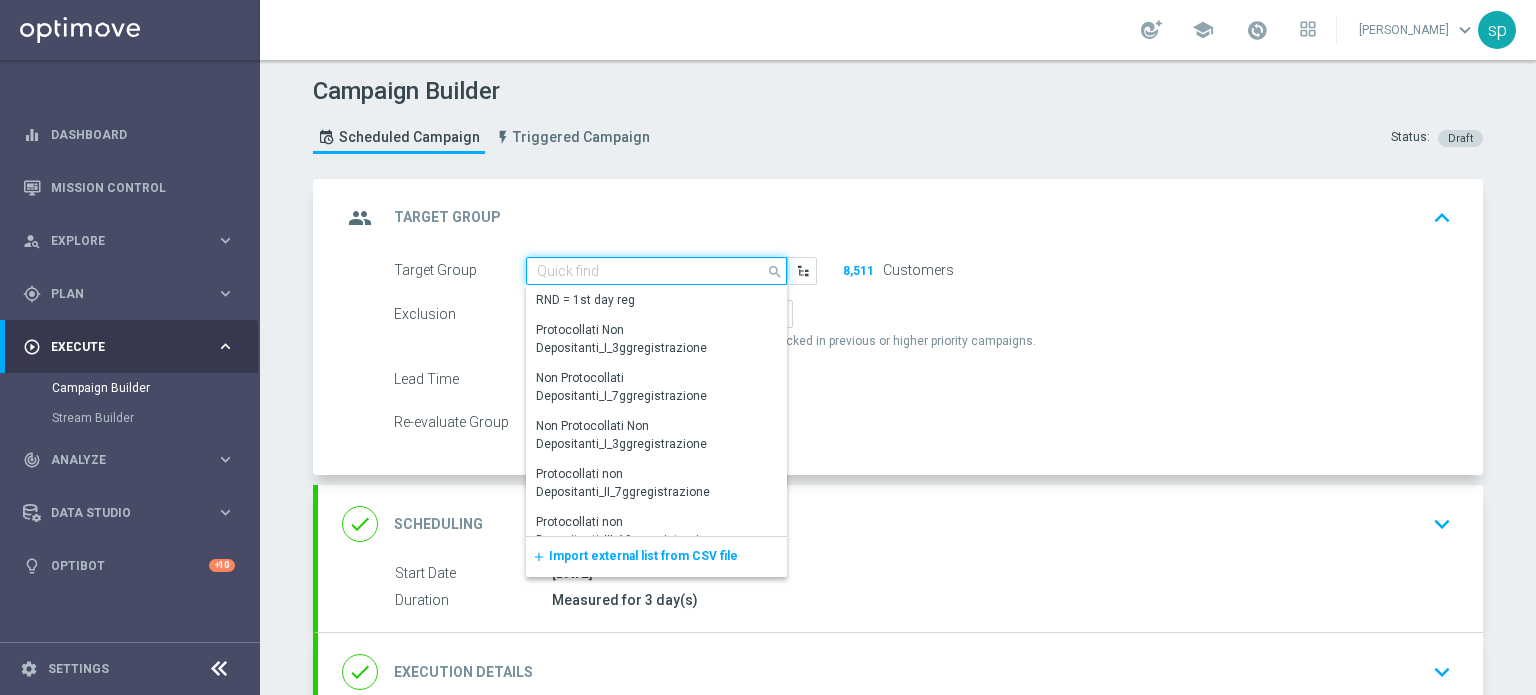 paste on "NEW 2025 Silver Attivi_ ggr >=150_con saldo" 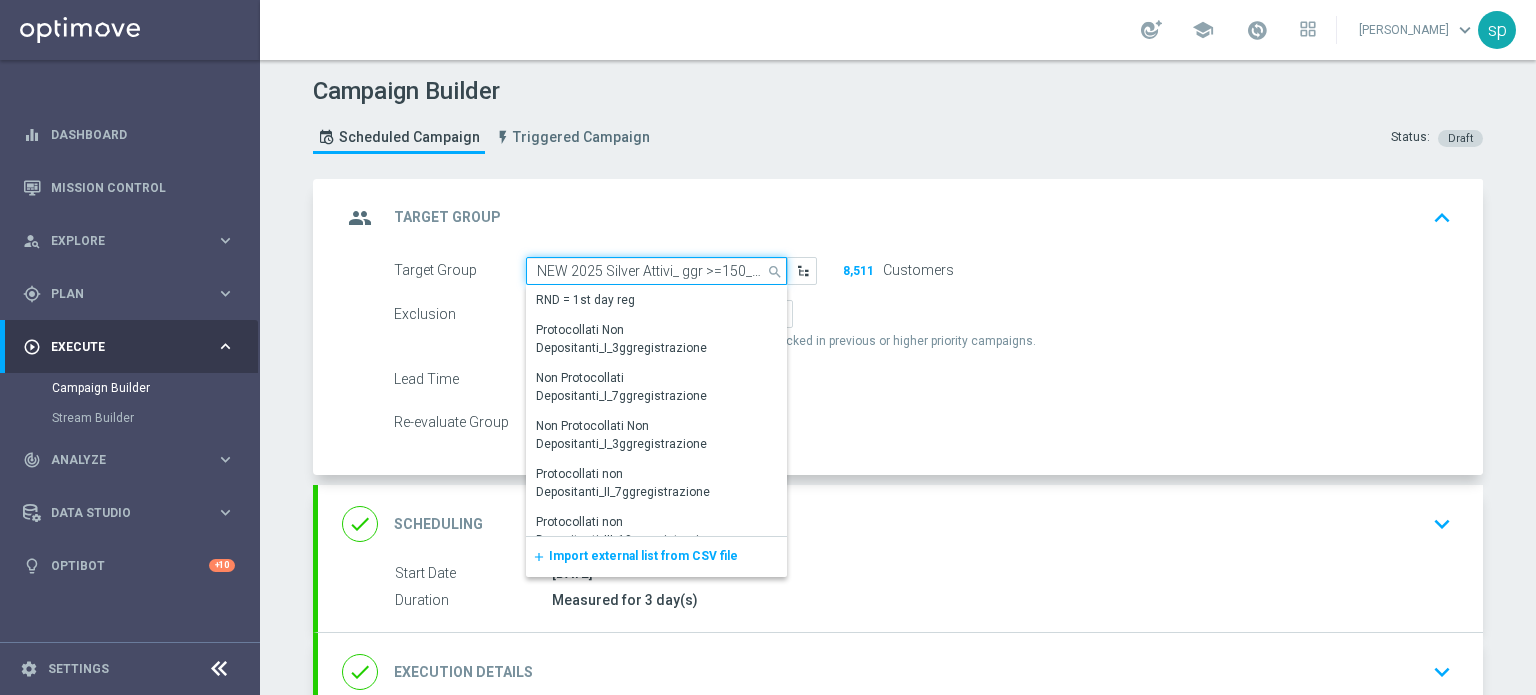 scroll, scrollTop: 0, scrollLeft: 42, axis: horizontal 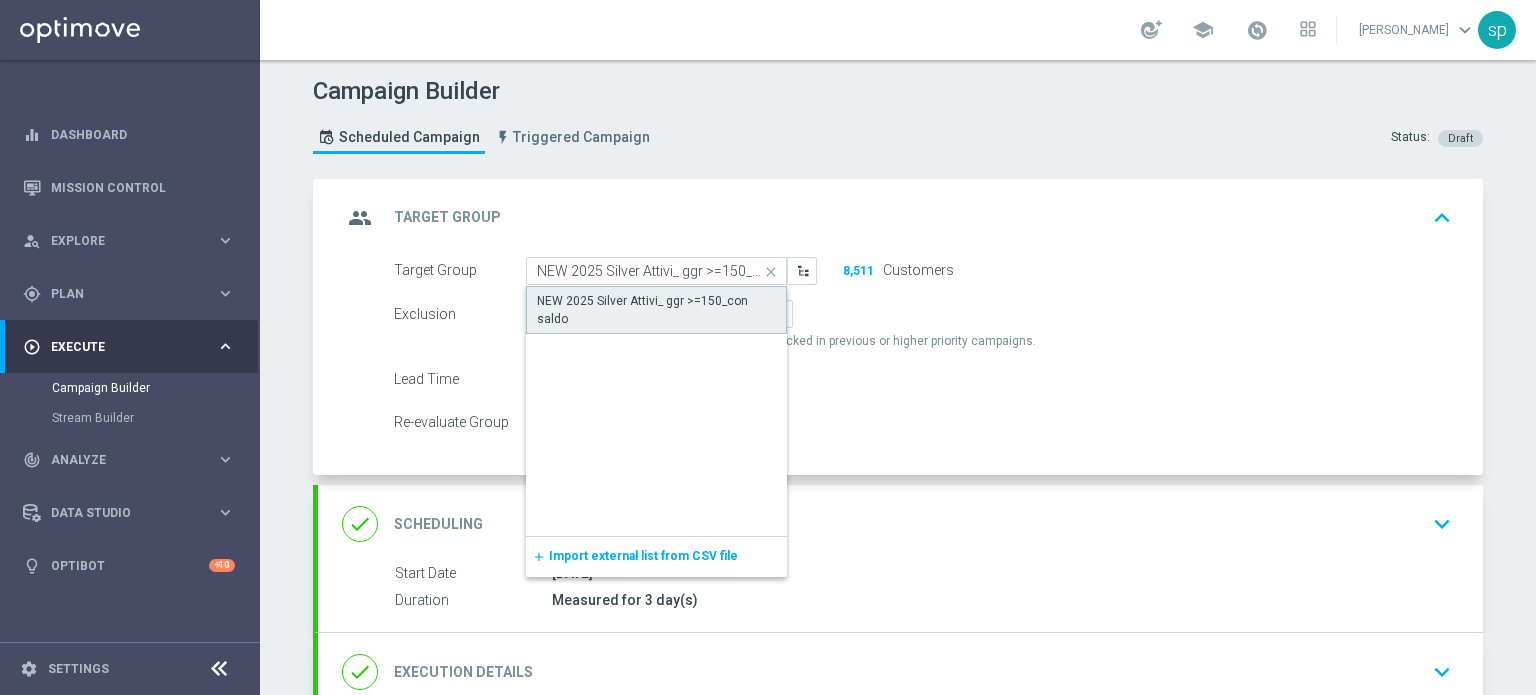 click on "NEW 2025 Silver Attivi_ ggr >=150_con saldo" 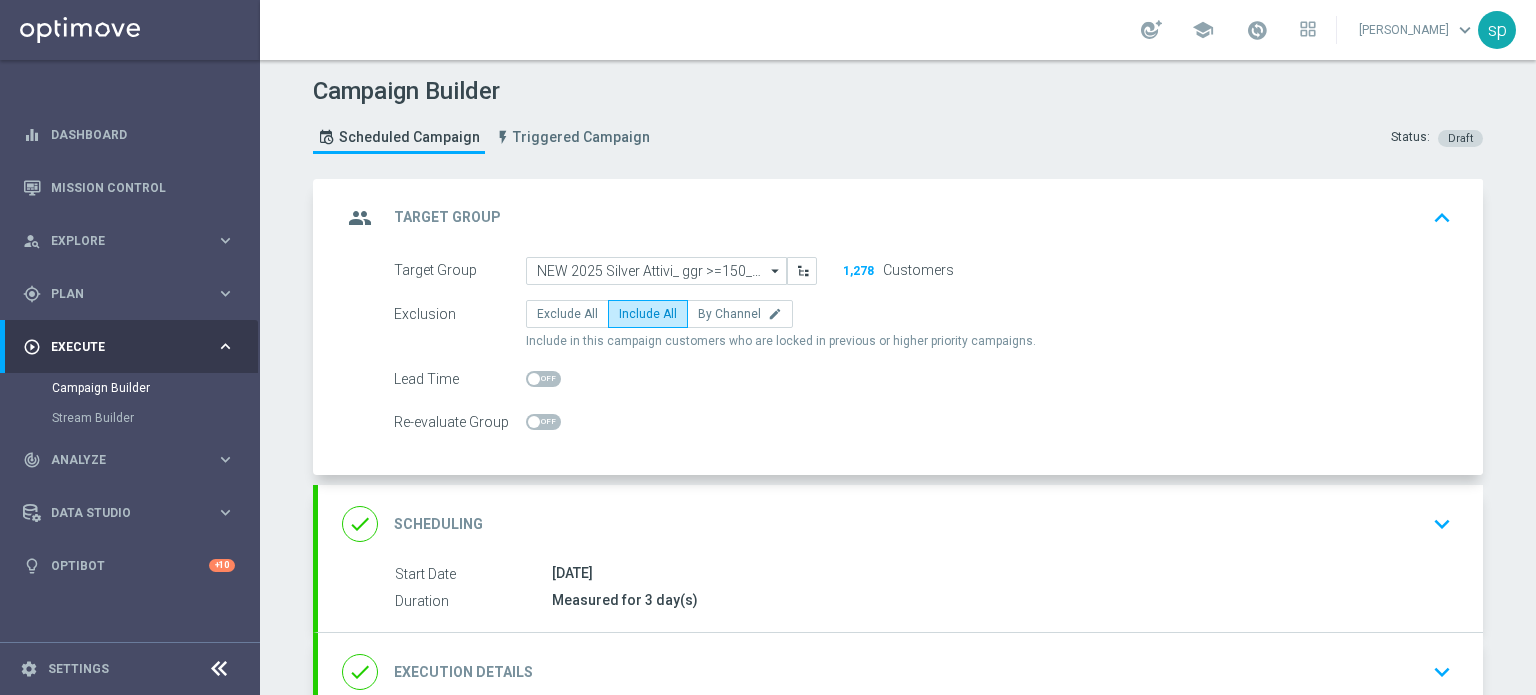 click on "Measured for 3 day(s)" 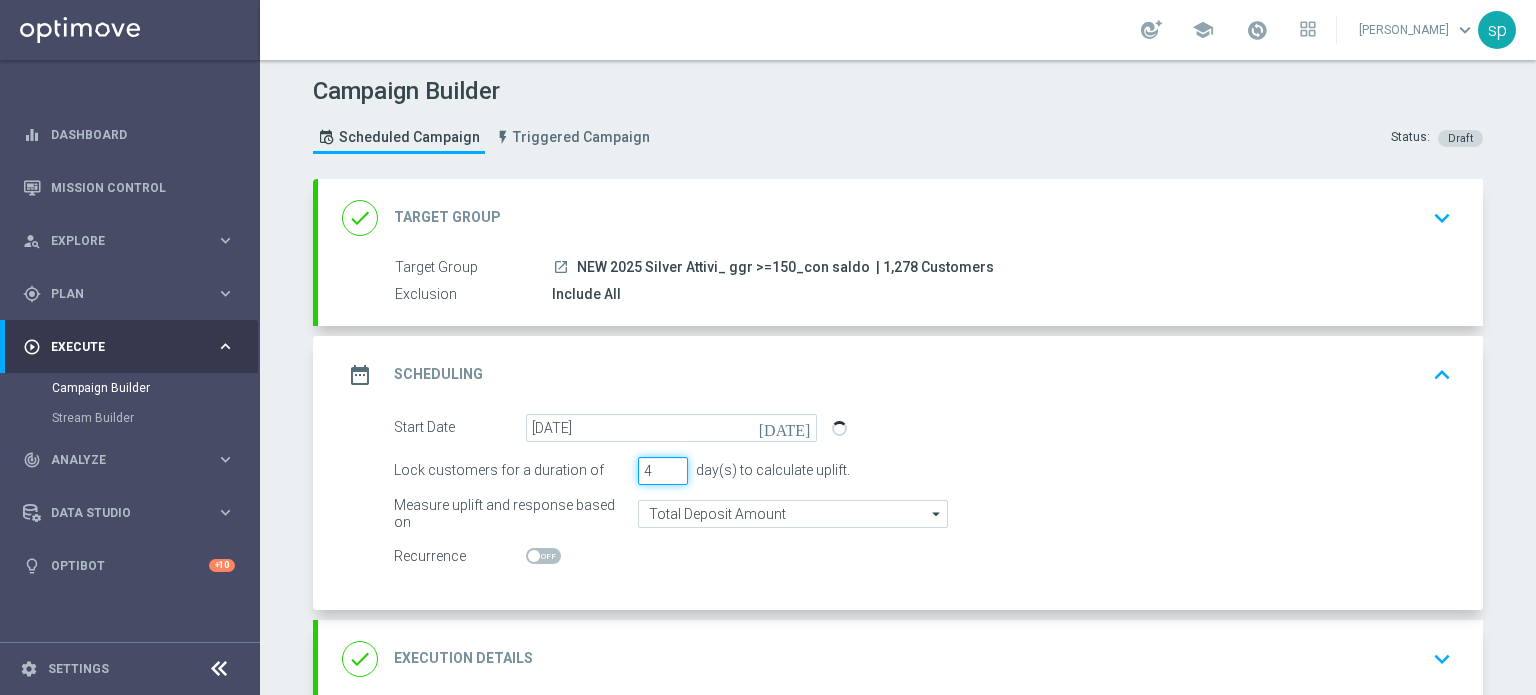 click on "4" 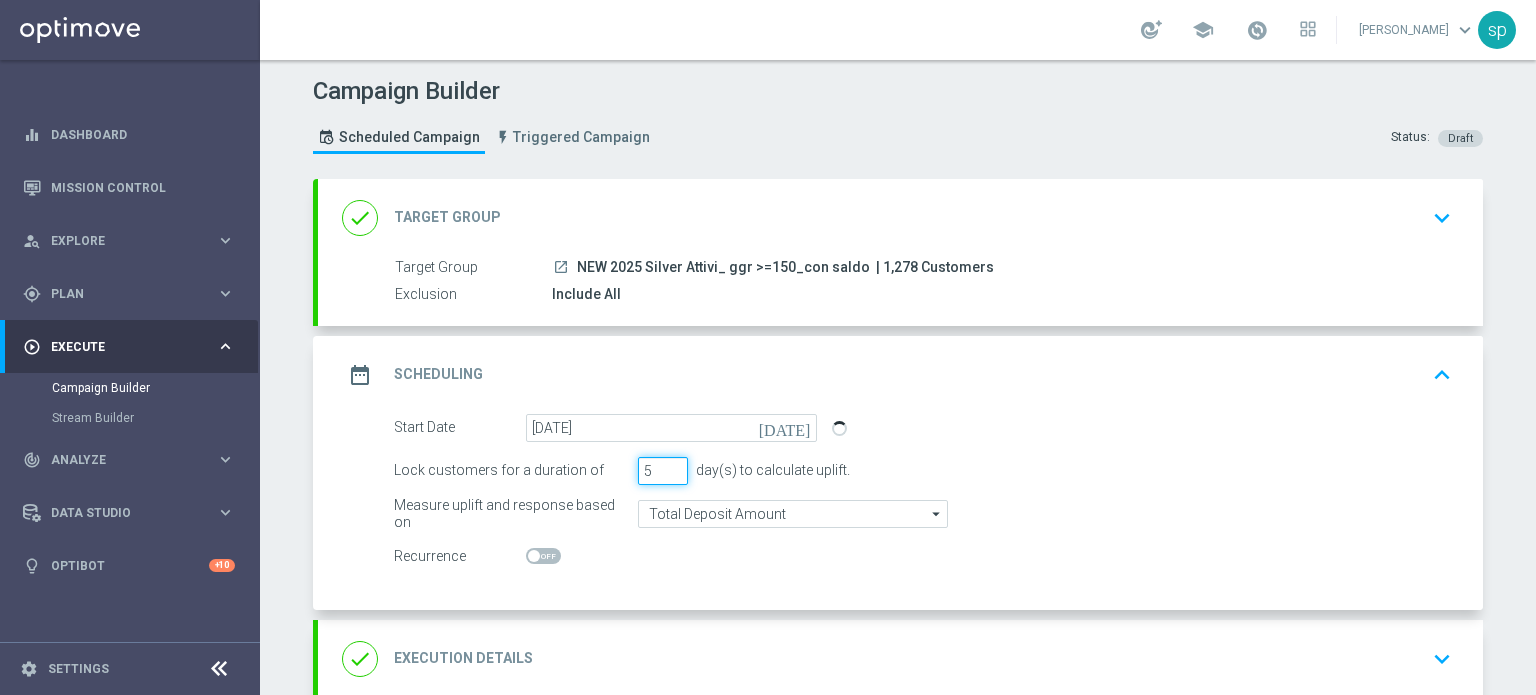 type on "5" 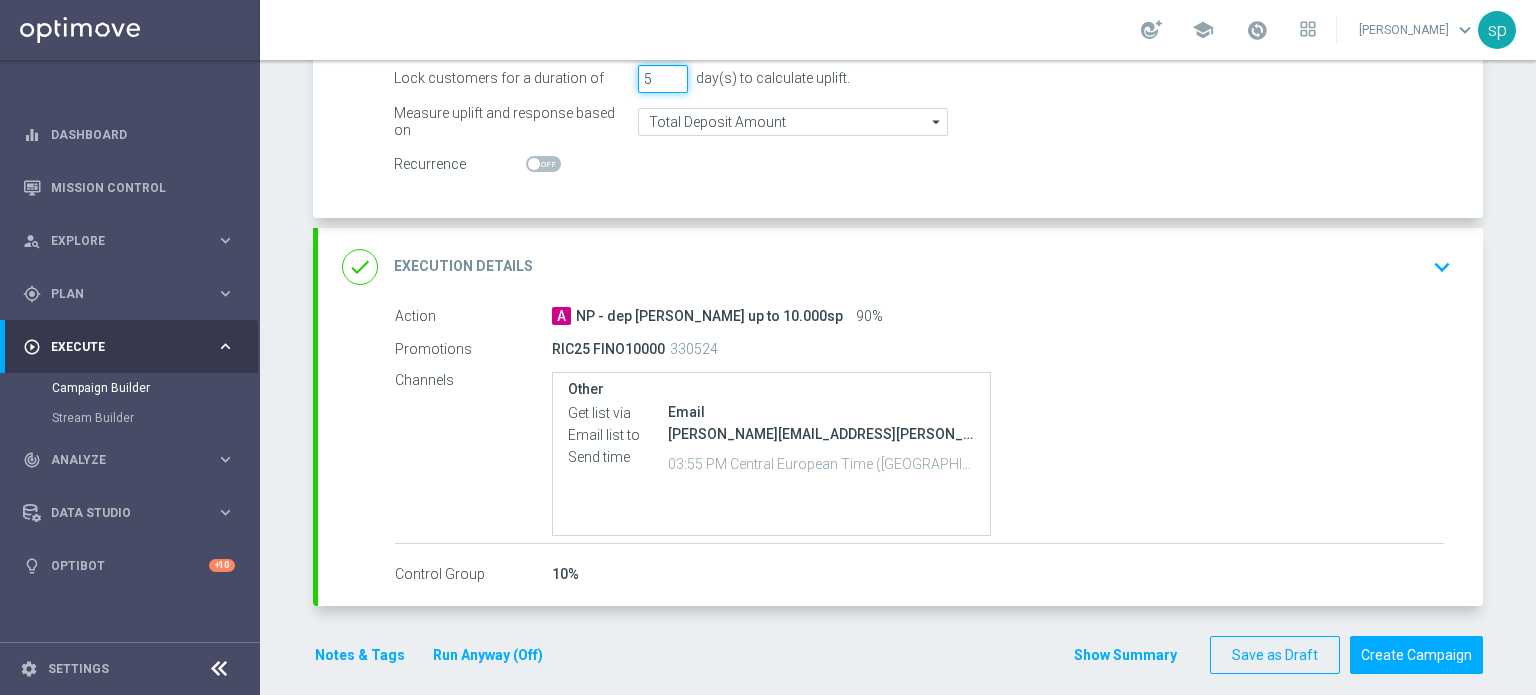 scroll, scrollTop: 408, scrollLeft: 0, axis: vertical 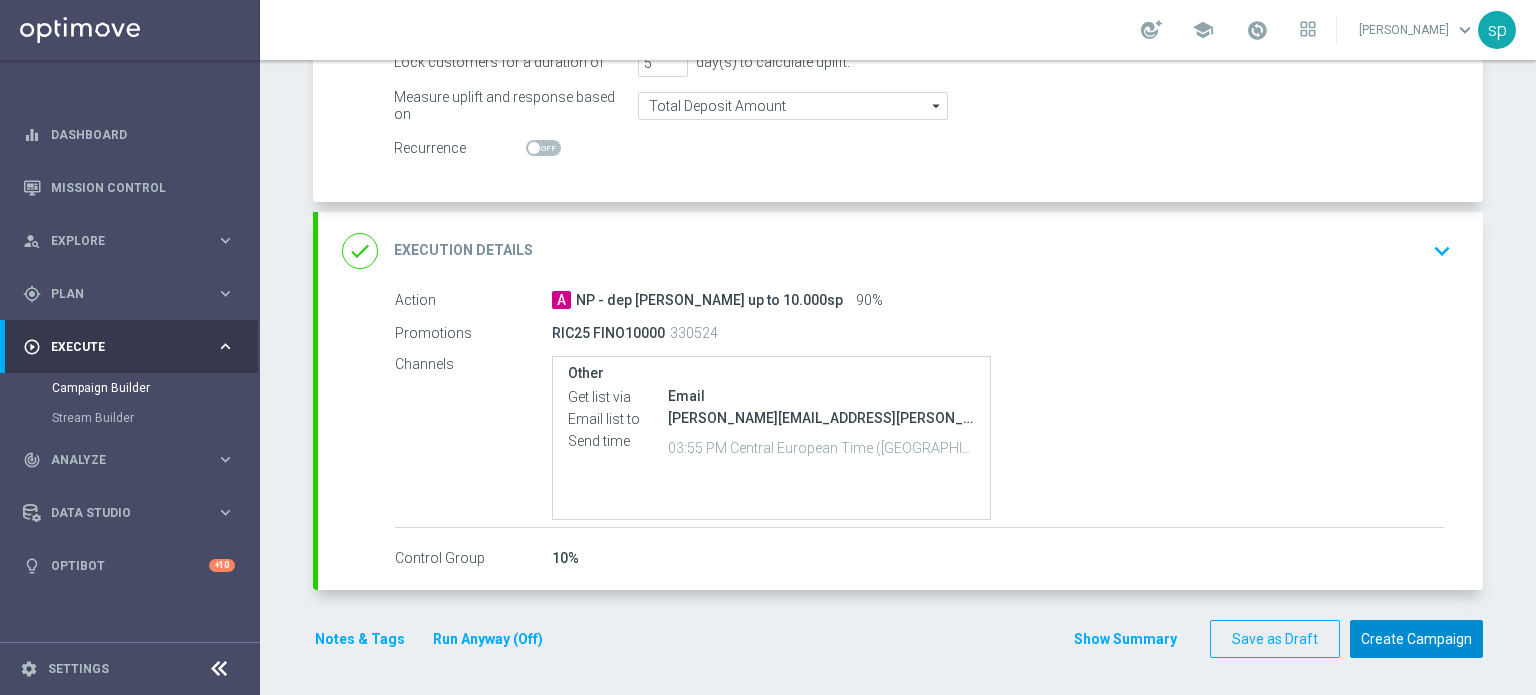 click on "Create Campaign" 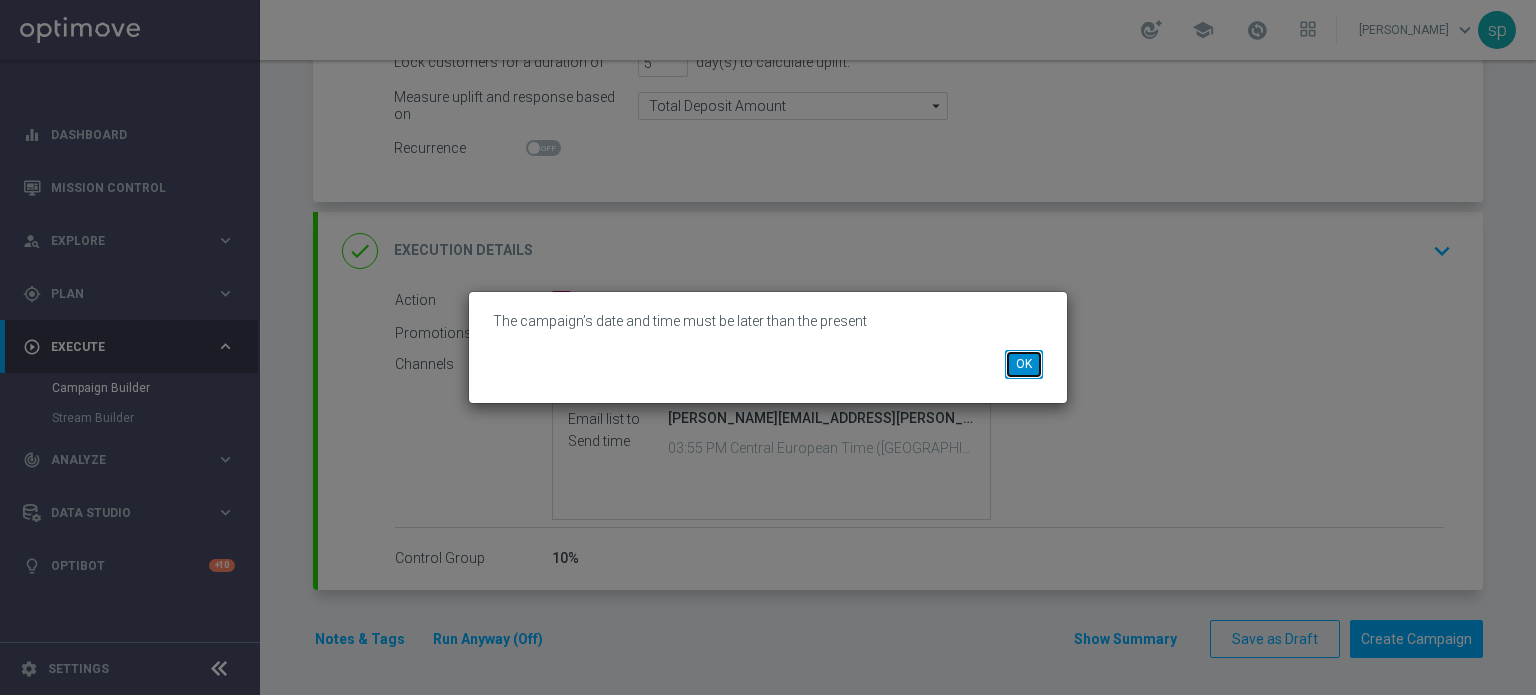 click on "OK" 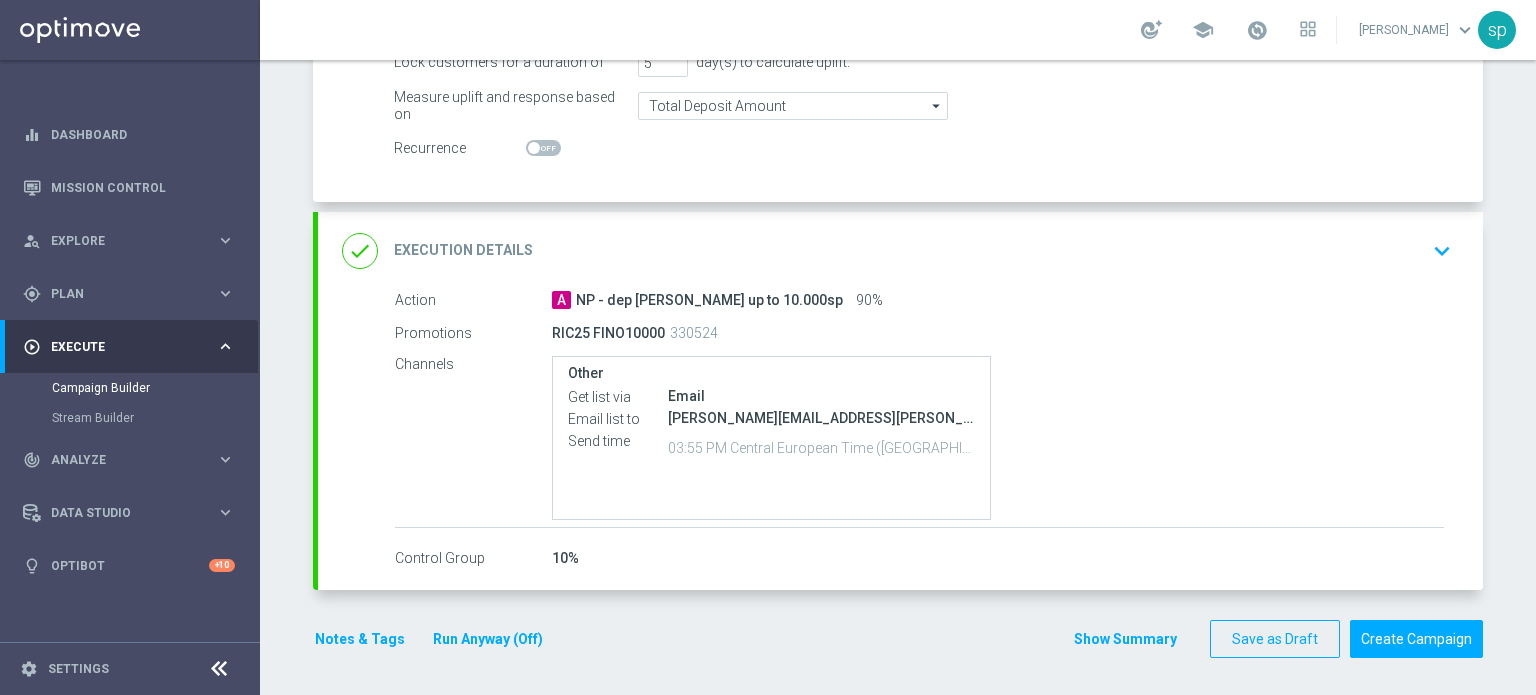 click on "keyboard_arrow_down" 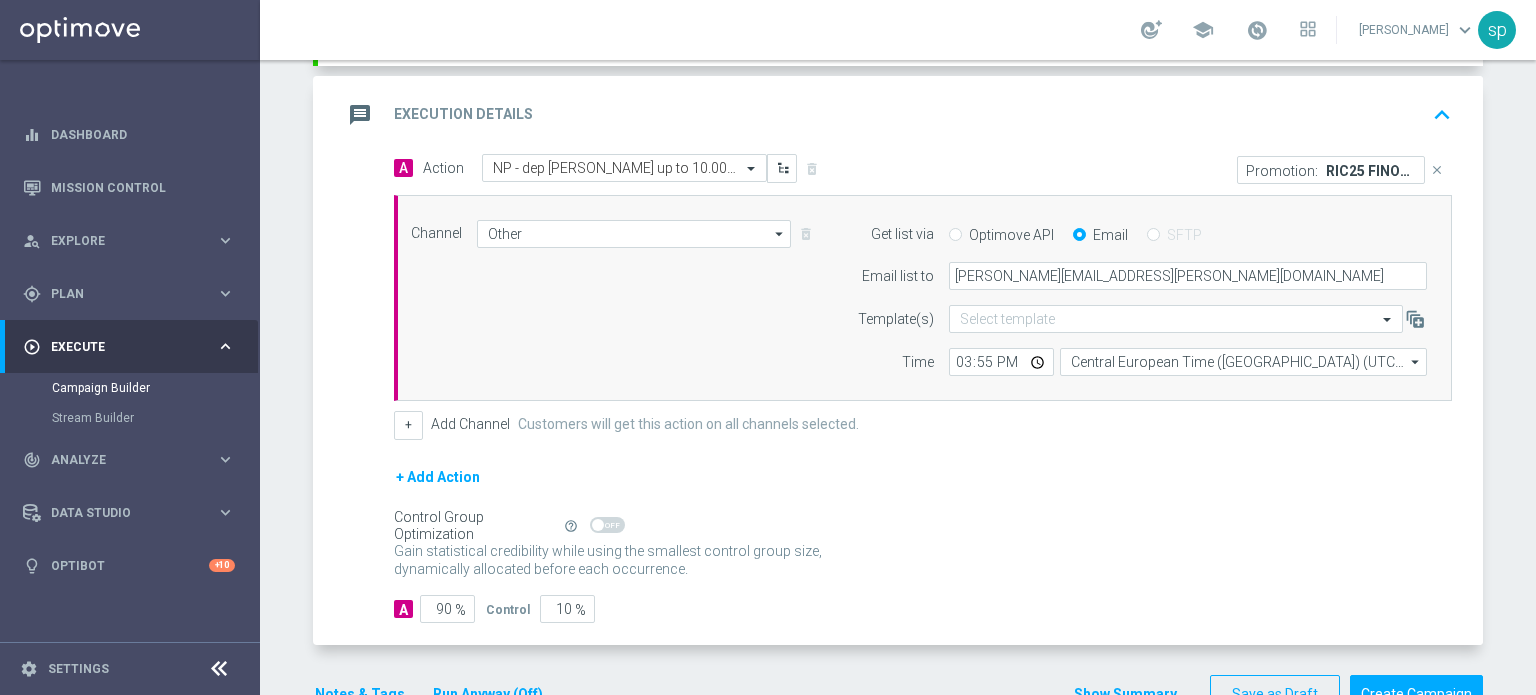 scroll, scrollTop: 389, scrollLeft: 0, axis: vertical 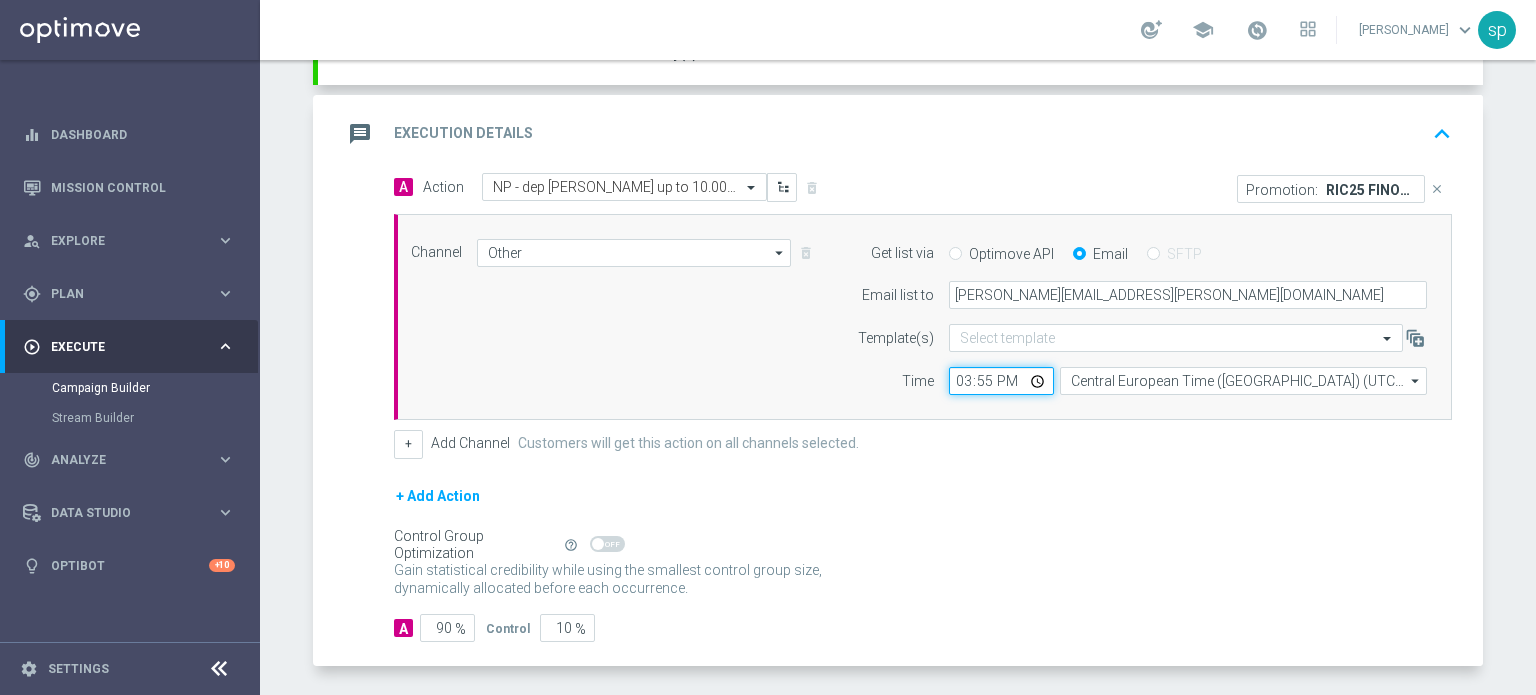 click on "15:55" 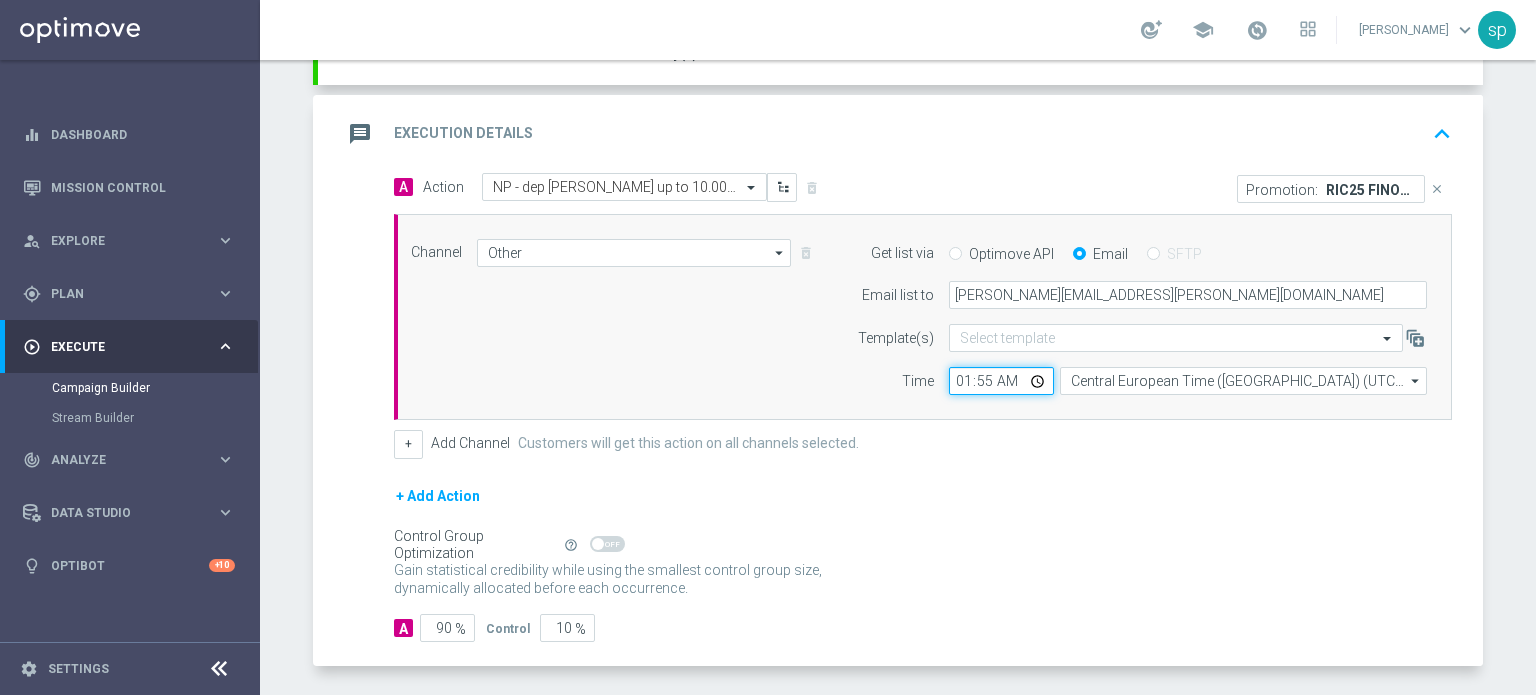click on "01:55" 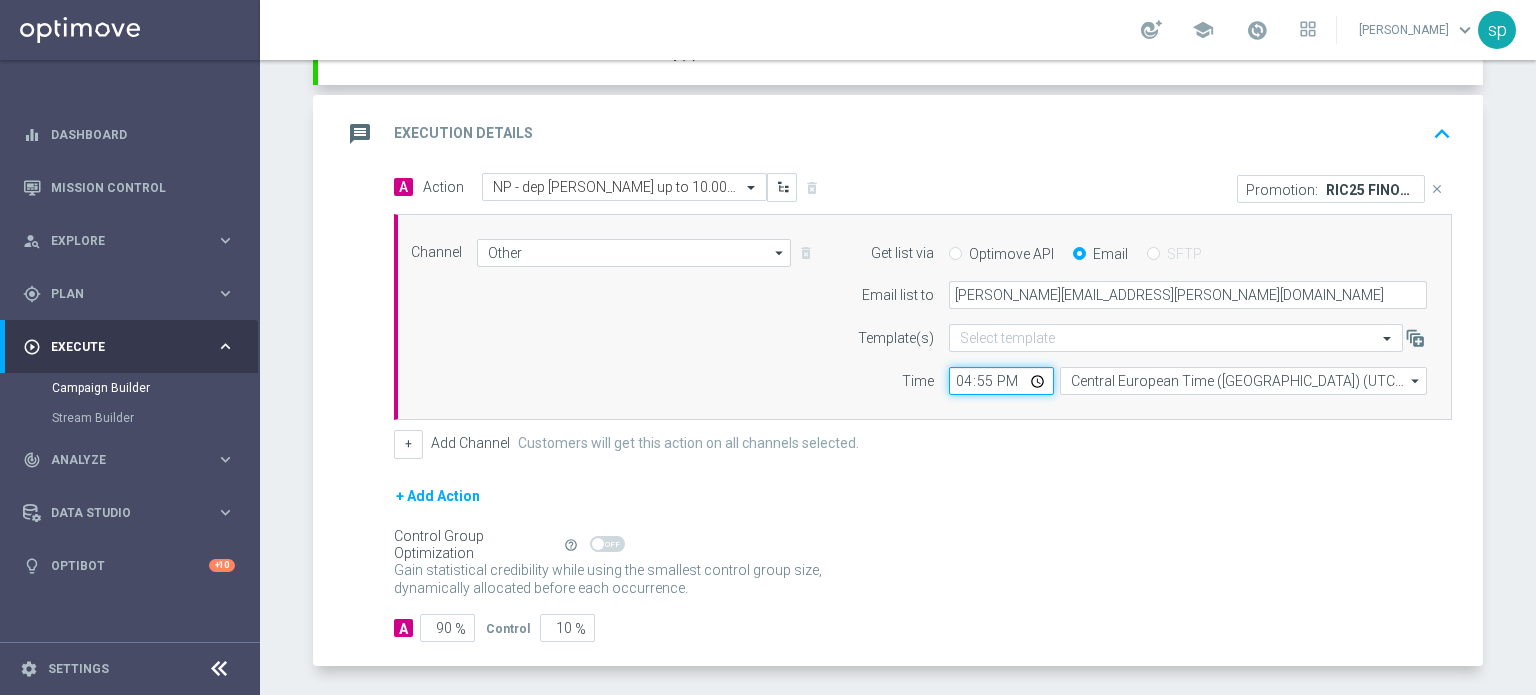 type on "16:00" 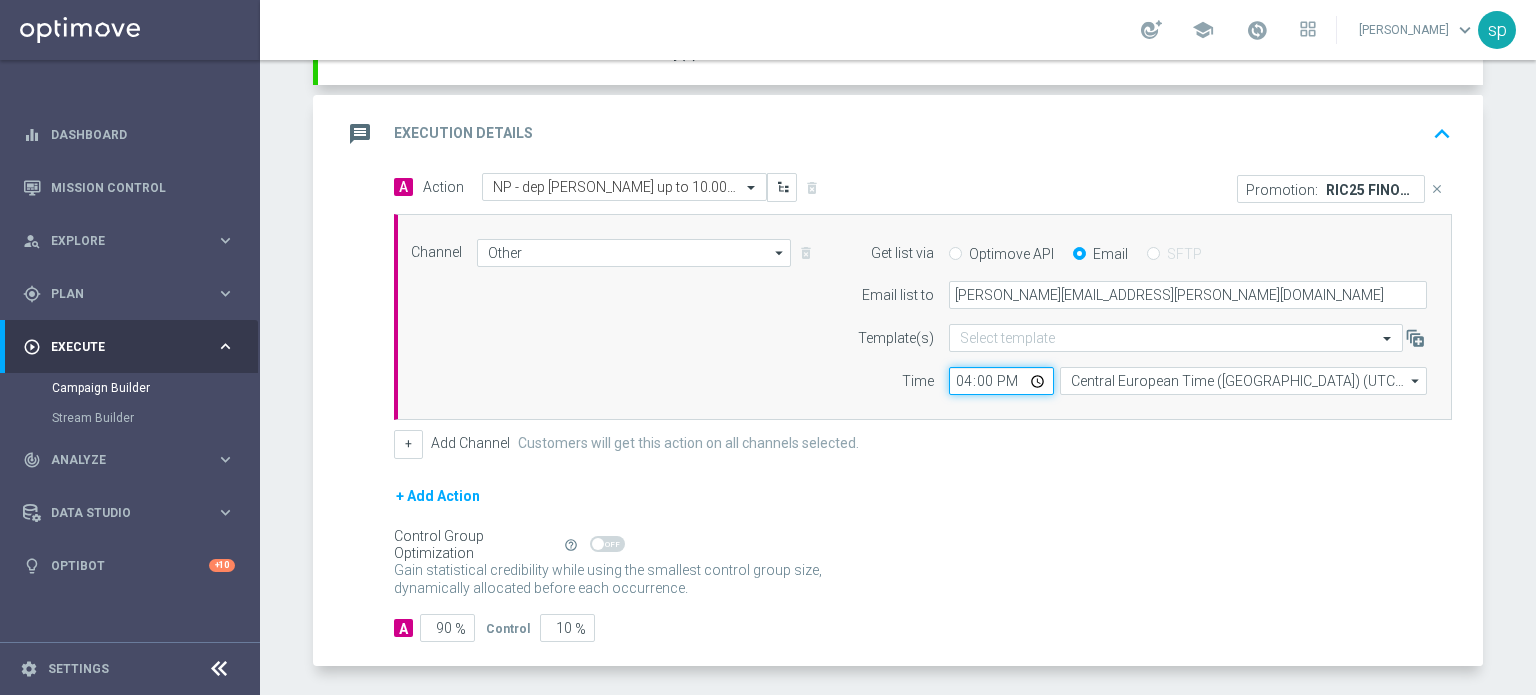 scroll, scrollTop: 464, scrollLeft: 0, axis: vertical 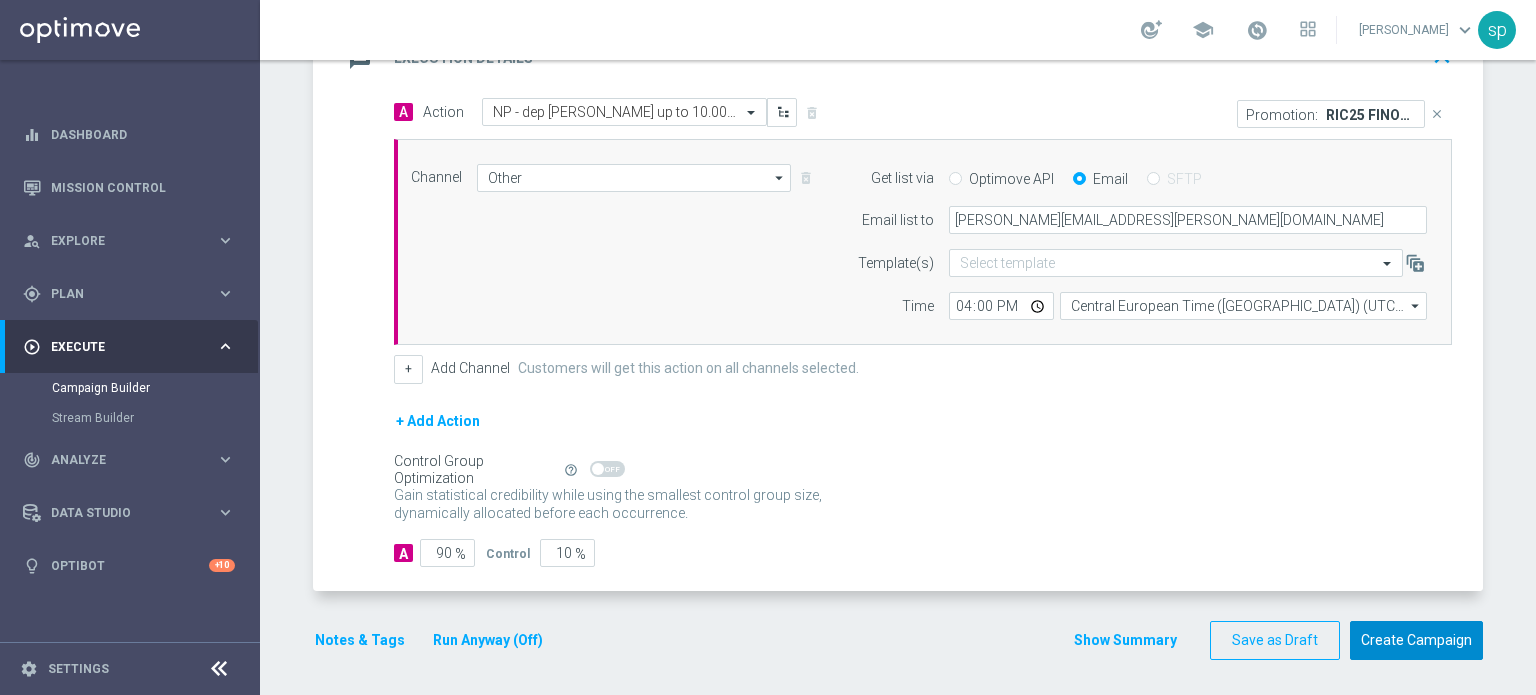 click on "Create Campaign" 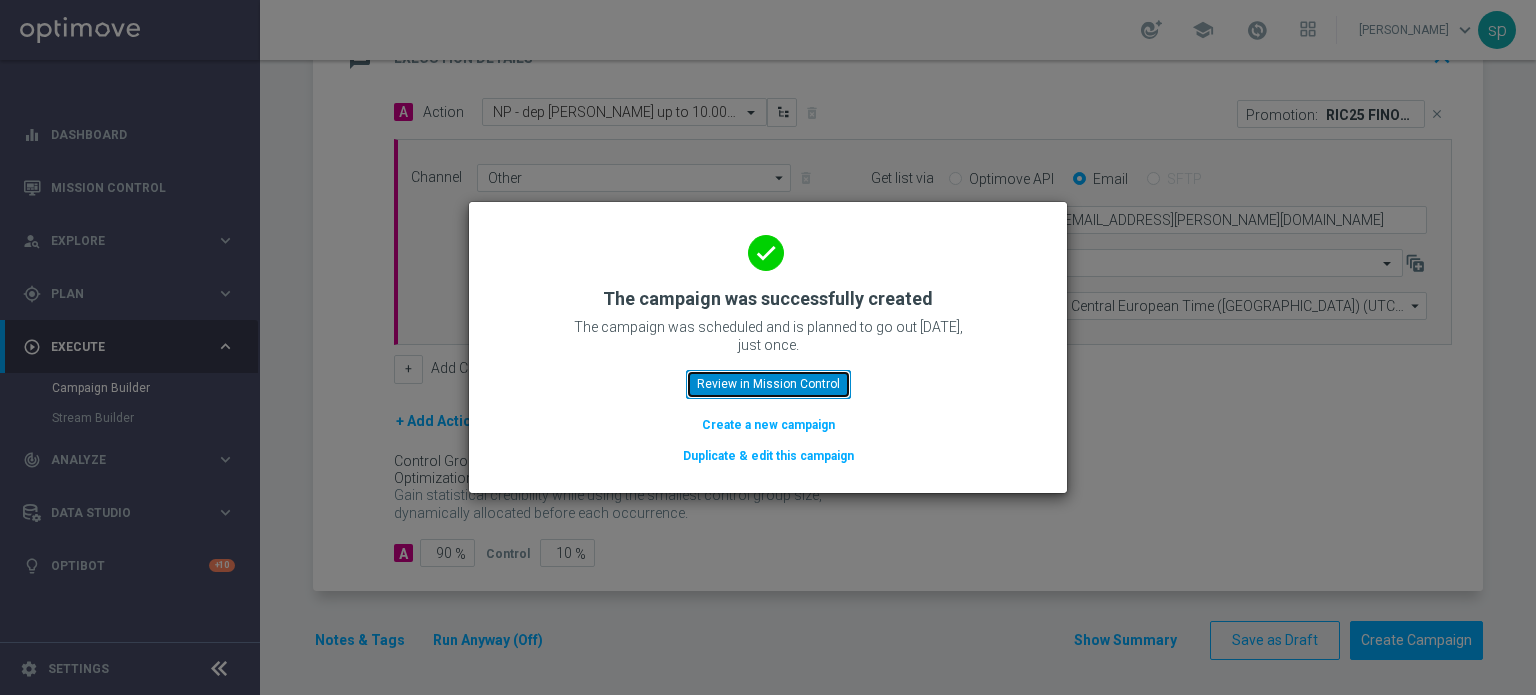 click on "Review in Mission Control" 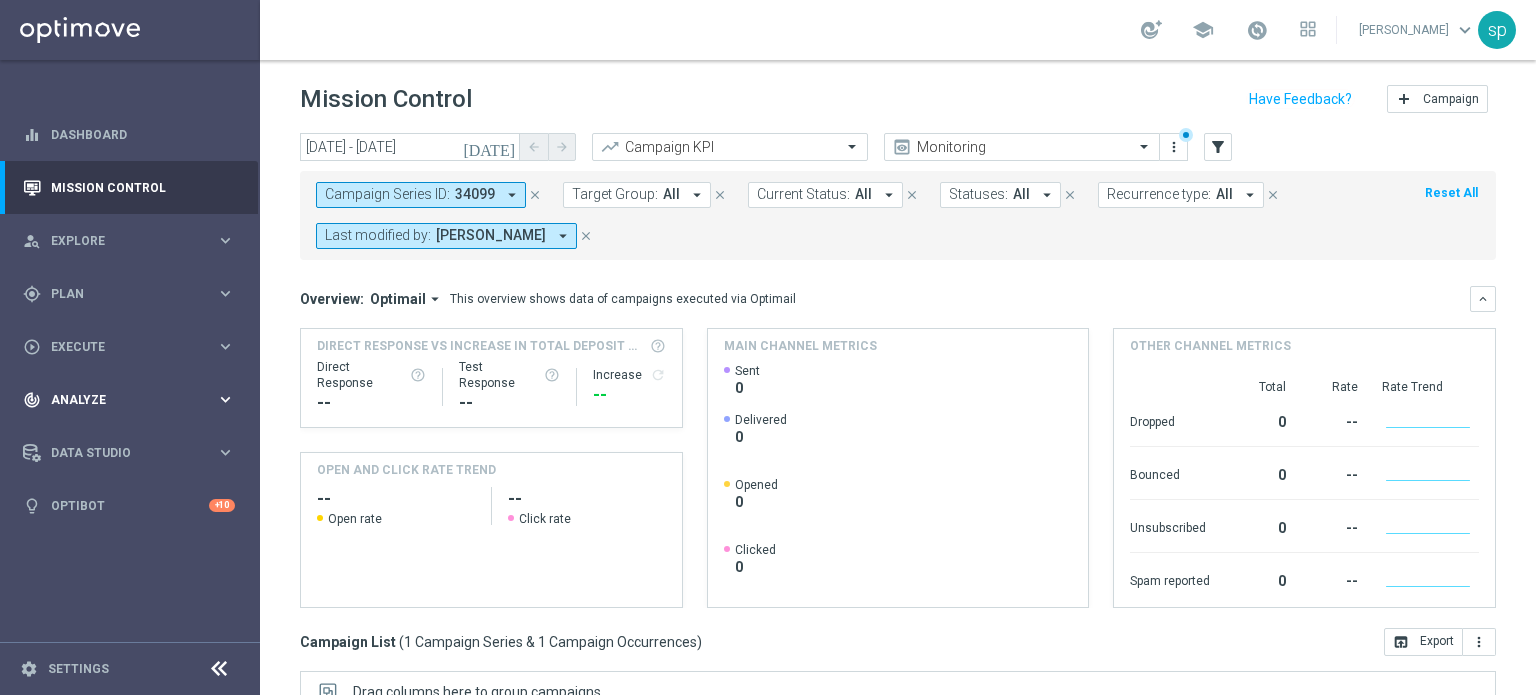 click on "track_changes
Analyze
keyboard_arrow_right" at bounding box center [129, 399] 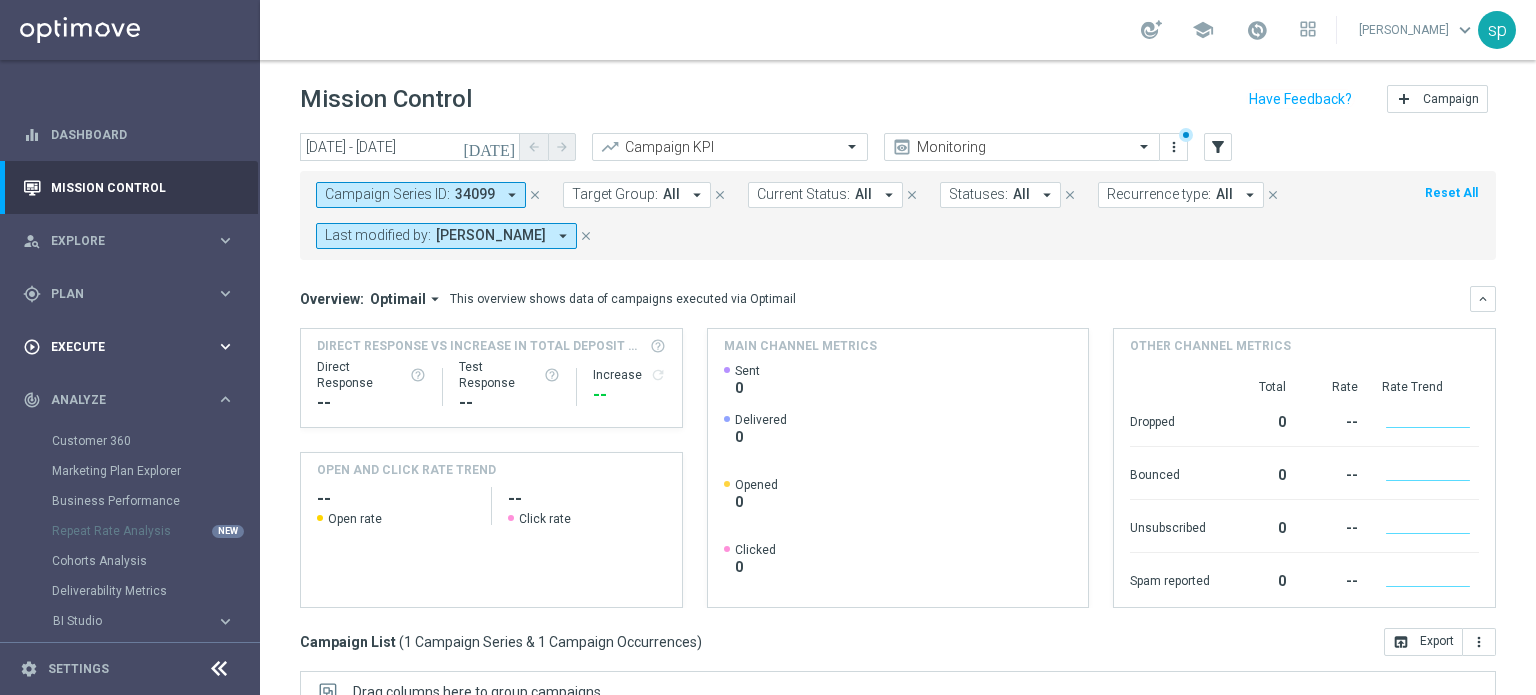 click on "Execute" at bounding box center [133, 347] 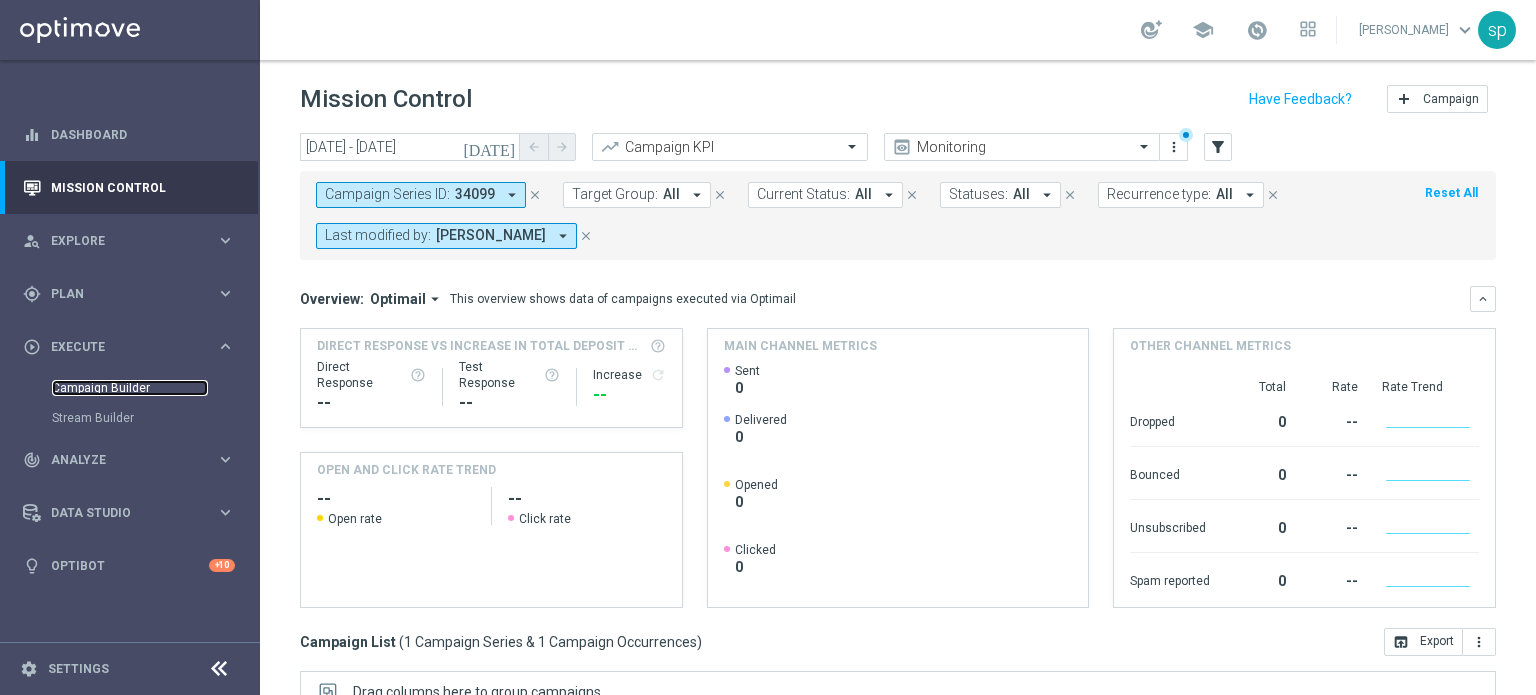 click on "Campaign Builder" at bounding box center [130, 388] 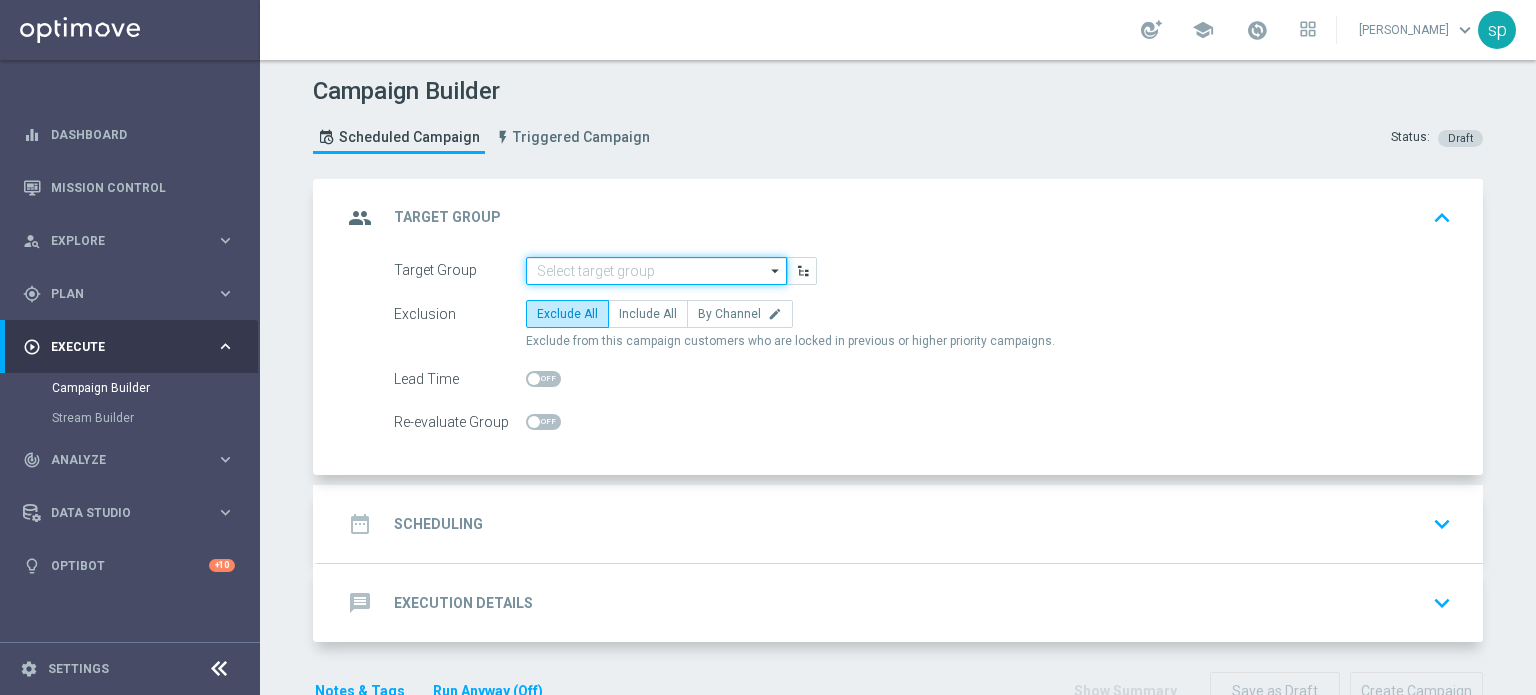click 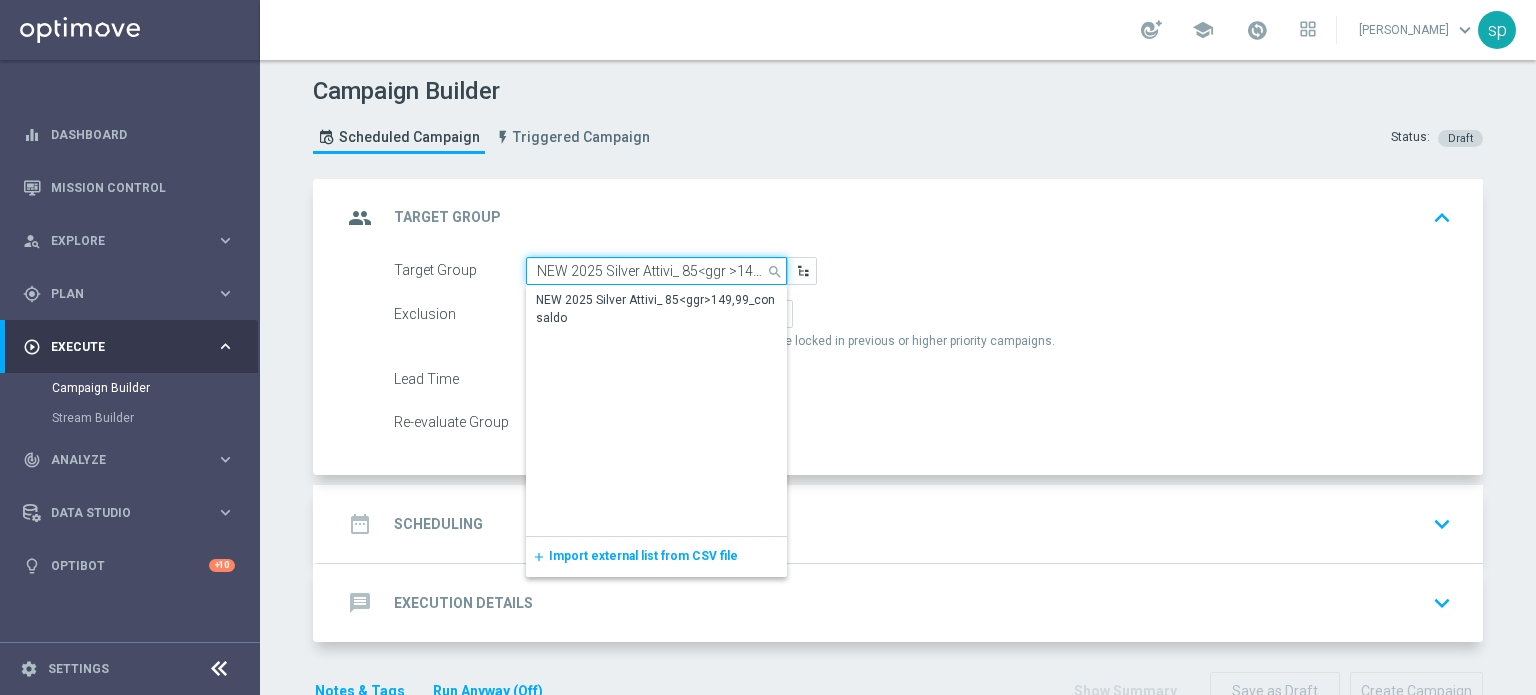 scroll, scrollTop: 0, scrollLeft: 75, axis: horizontal 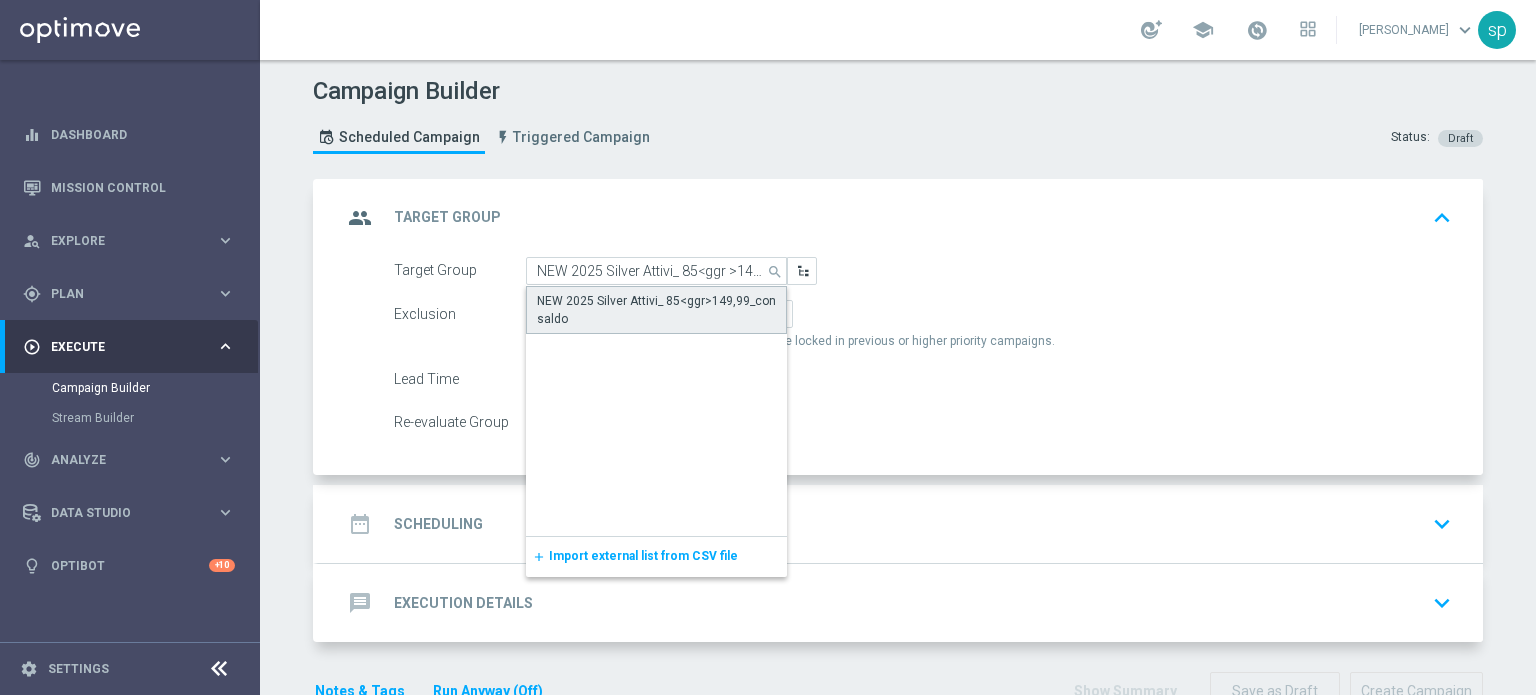 click on "NEW 2025 Silver Attivi_ 85<ggr>149,99_con saldo" 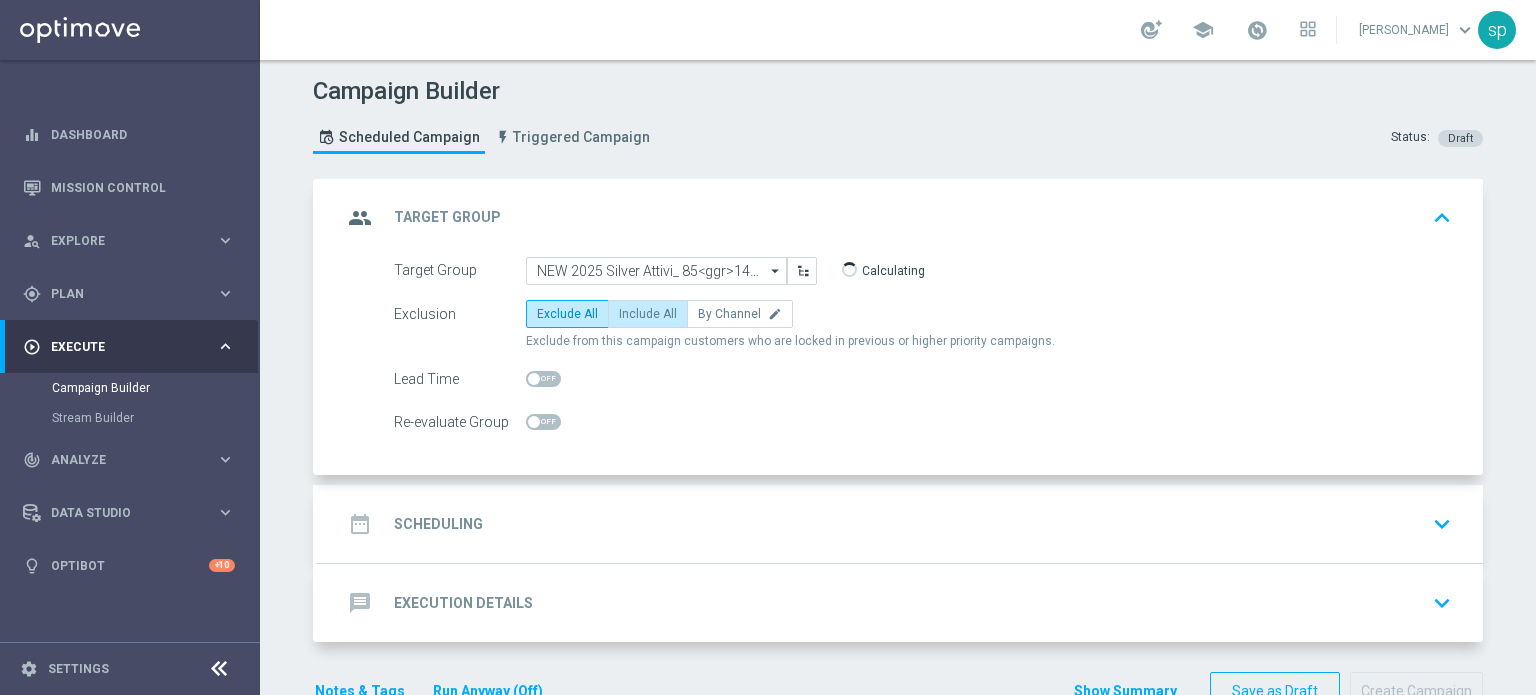 click on "Include All" 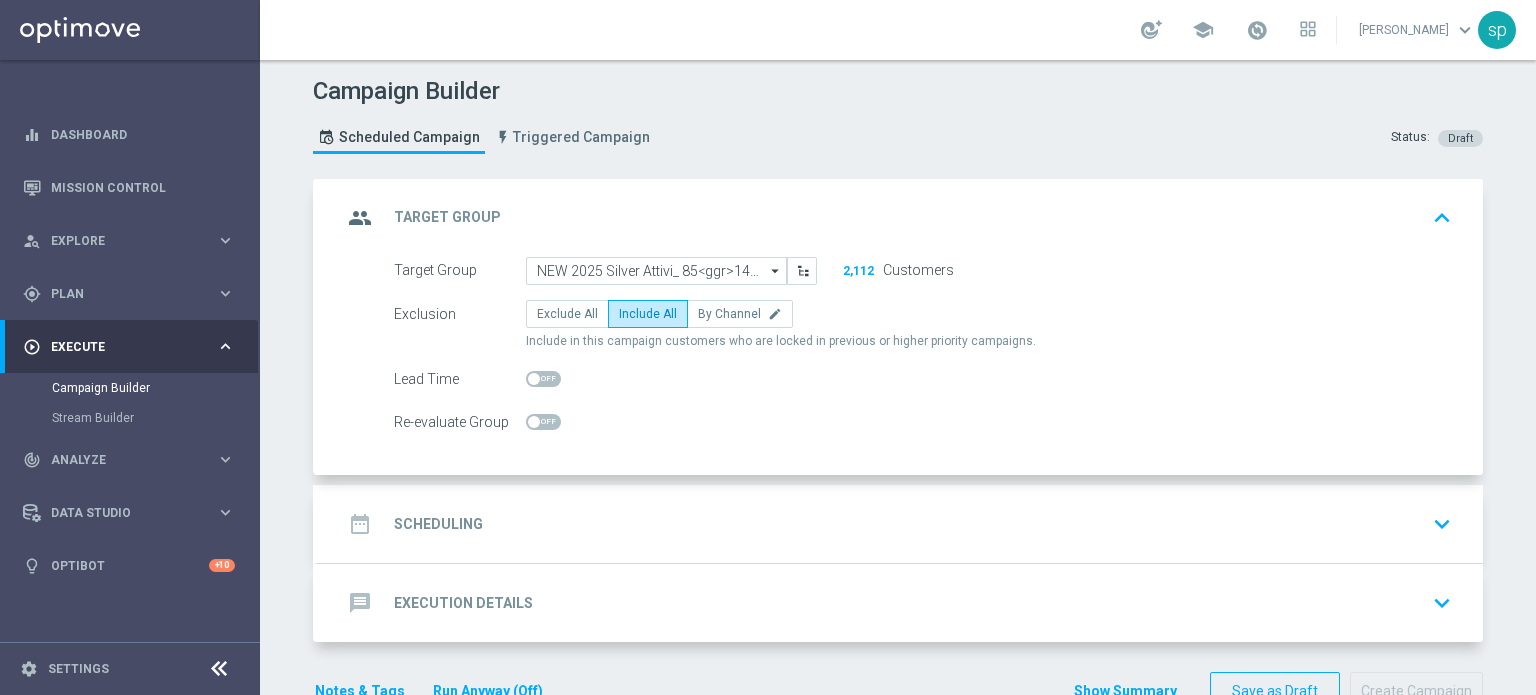 click on "Scheduling" 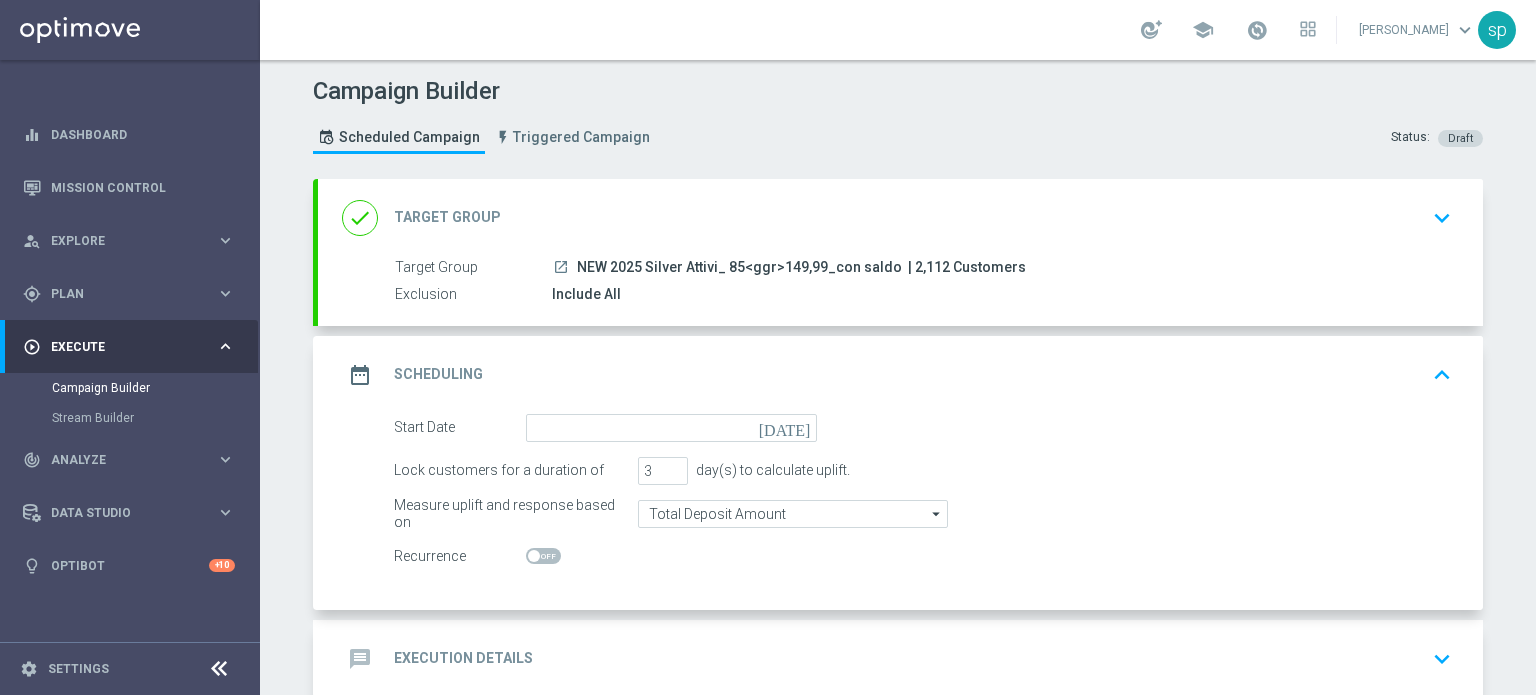 click on "today" 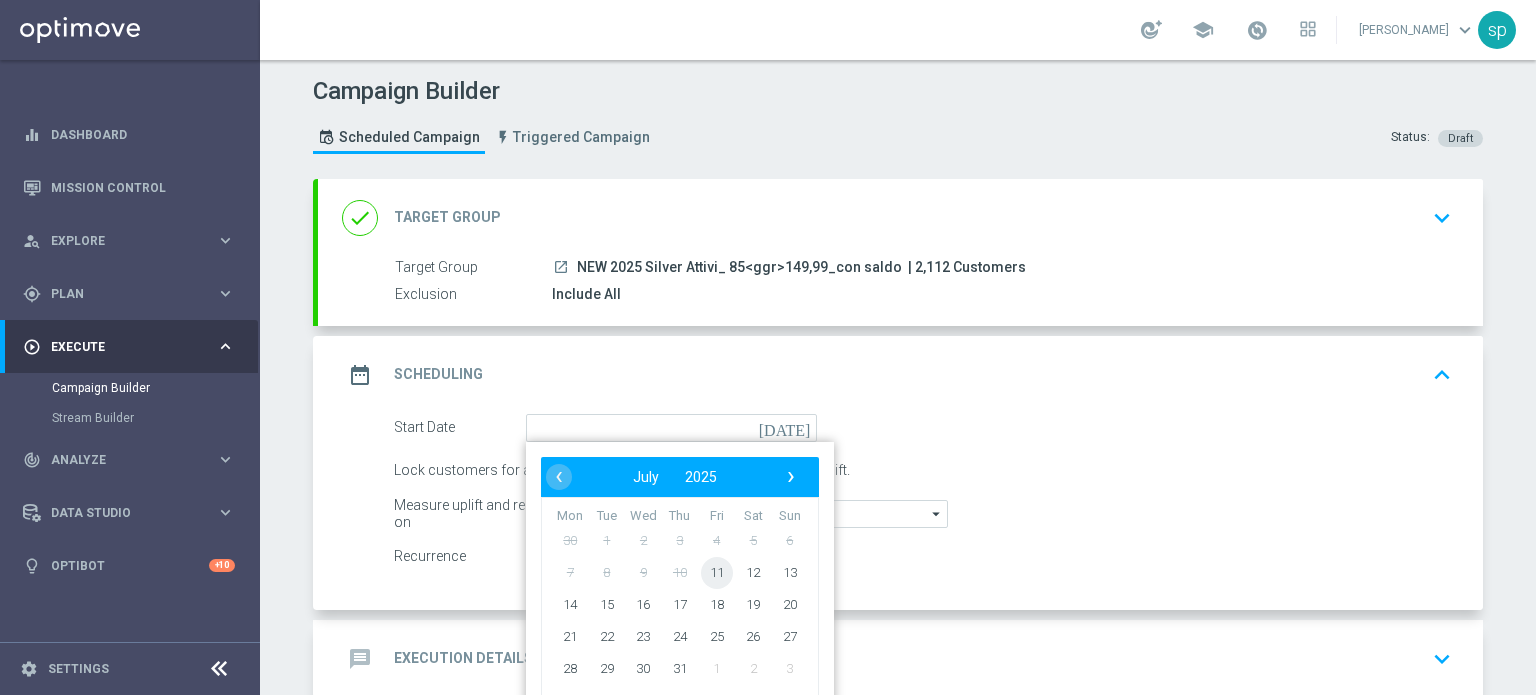 click on "11" 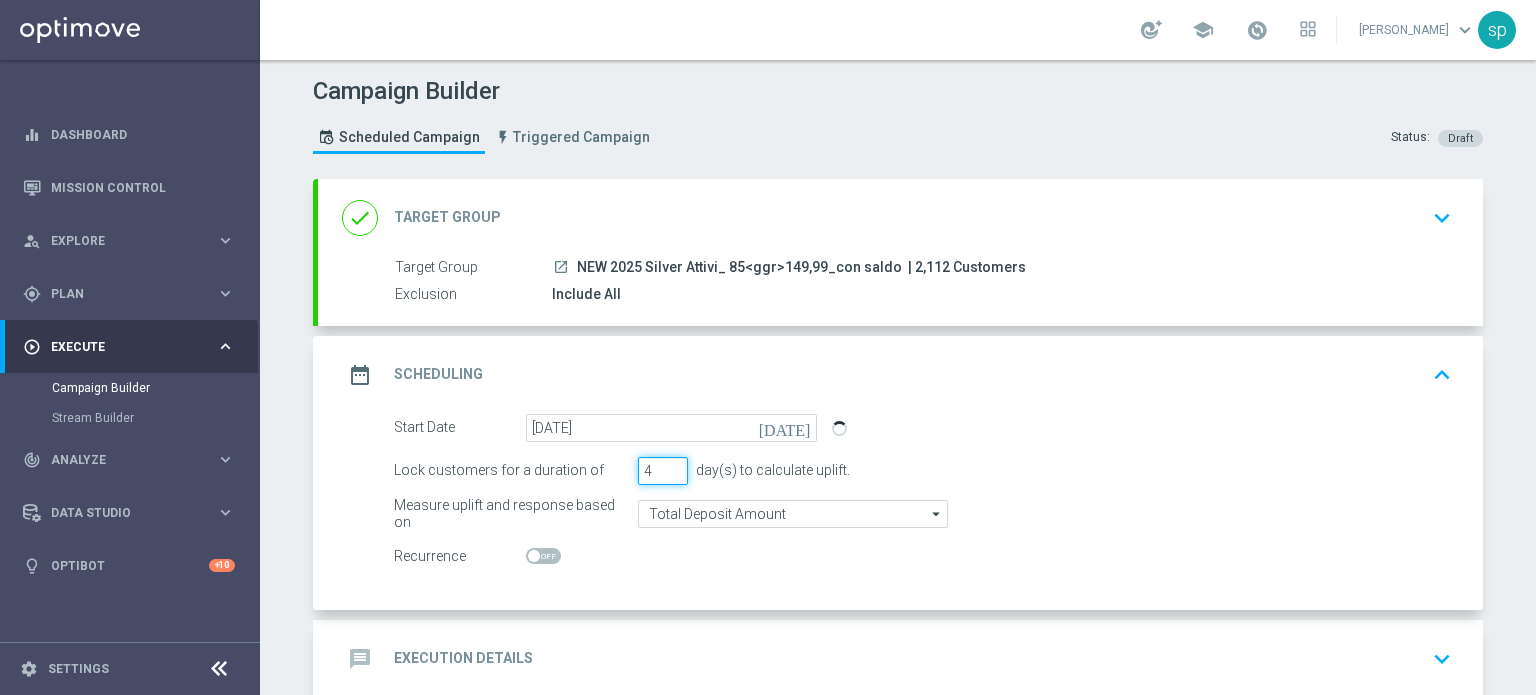 click on "4" 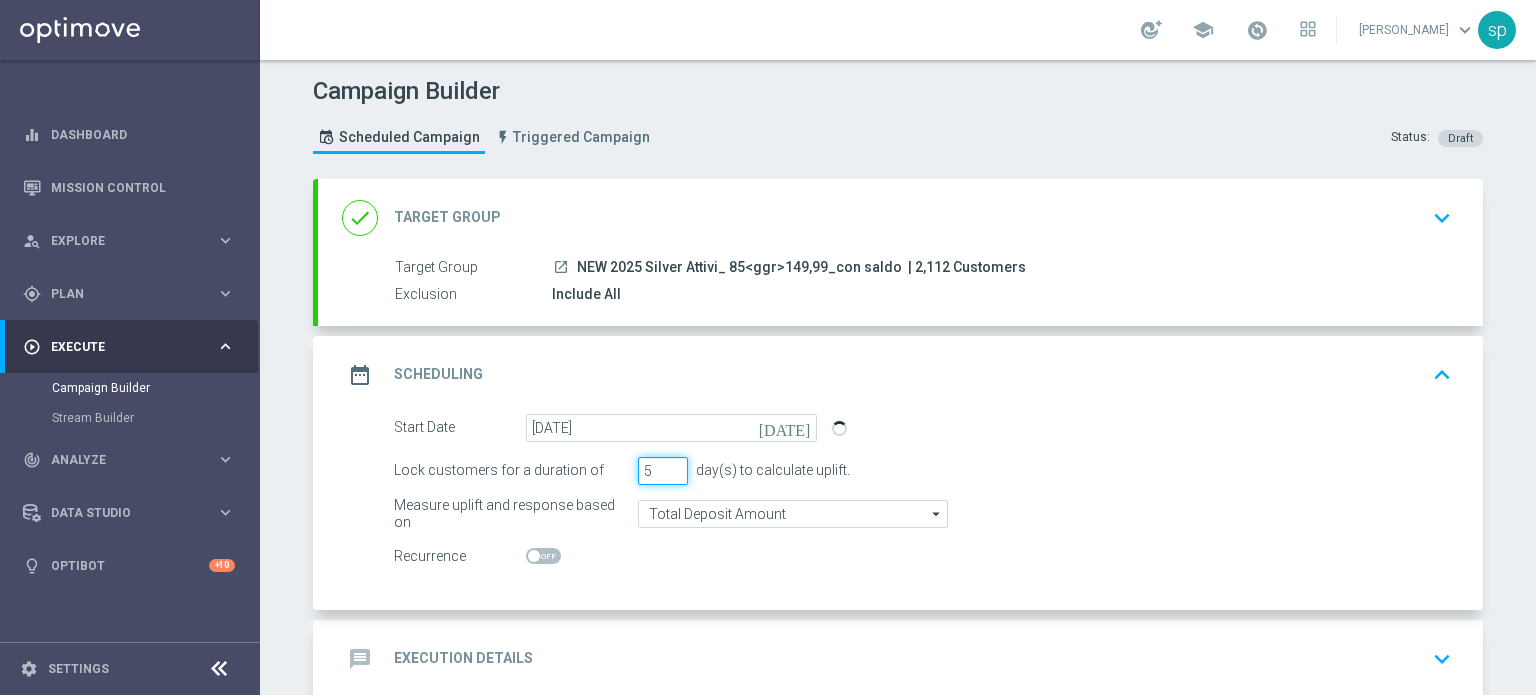 type on "5" 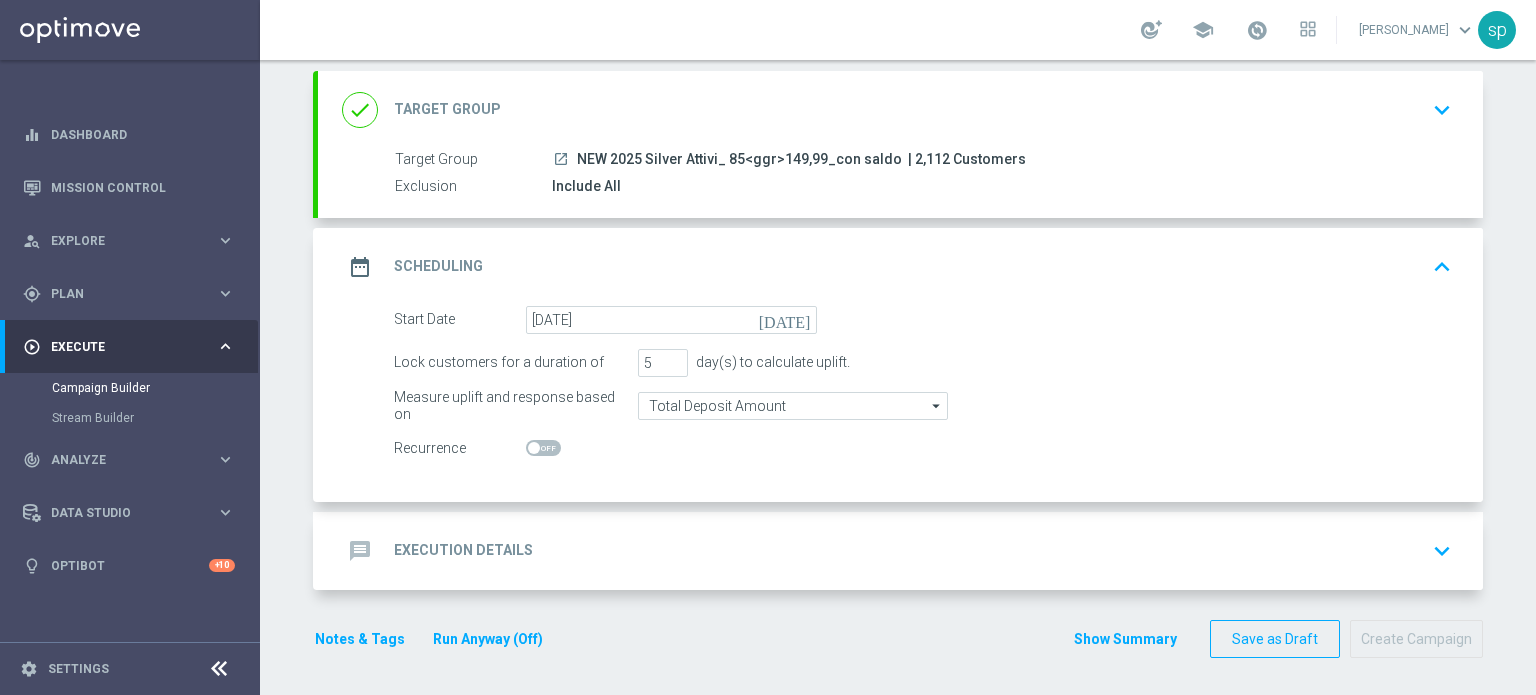 click on "message
Execution Details" 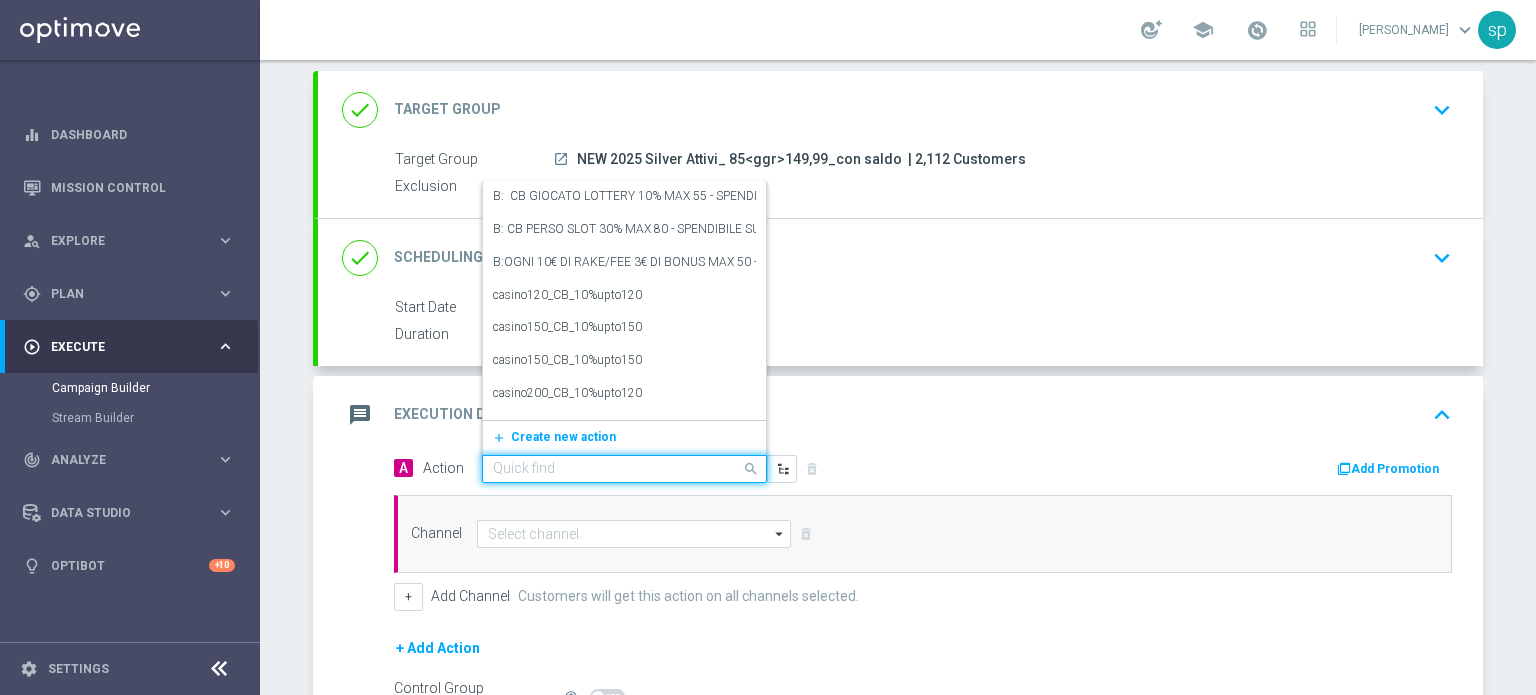 click on "Quick find" 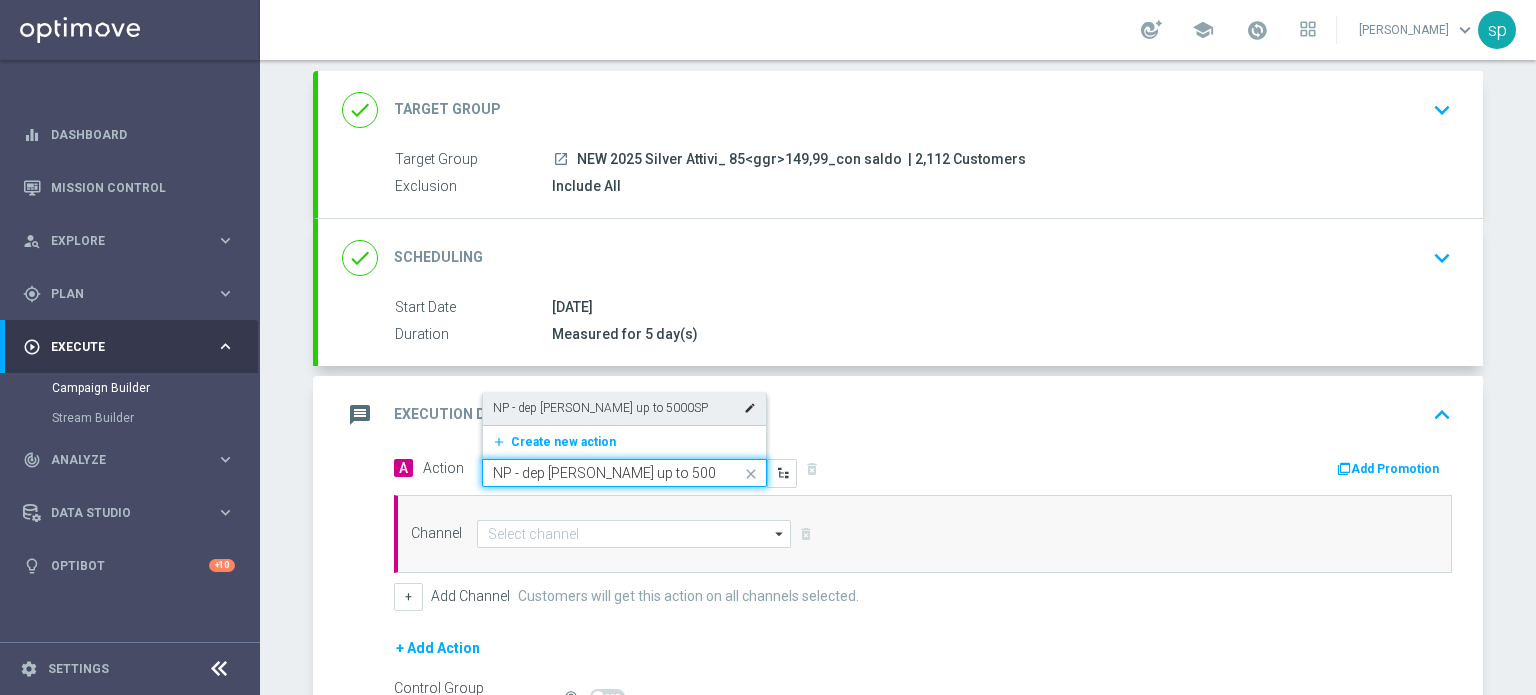 click on "NP - dep fasce up to 5000SP" at bounding box center (600, 408) 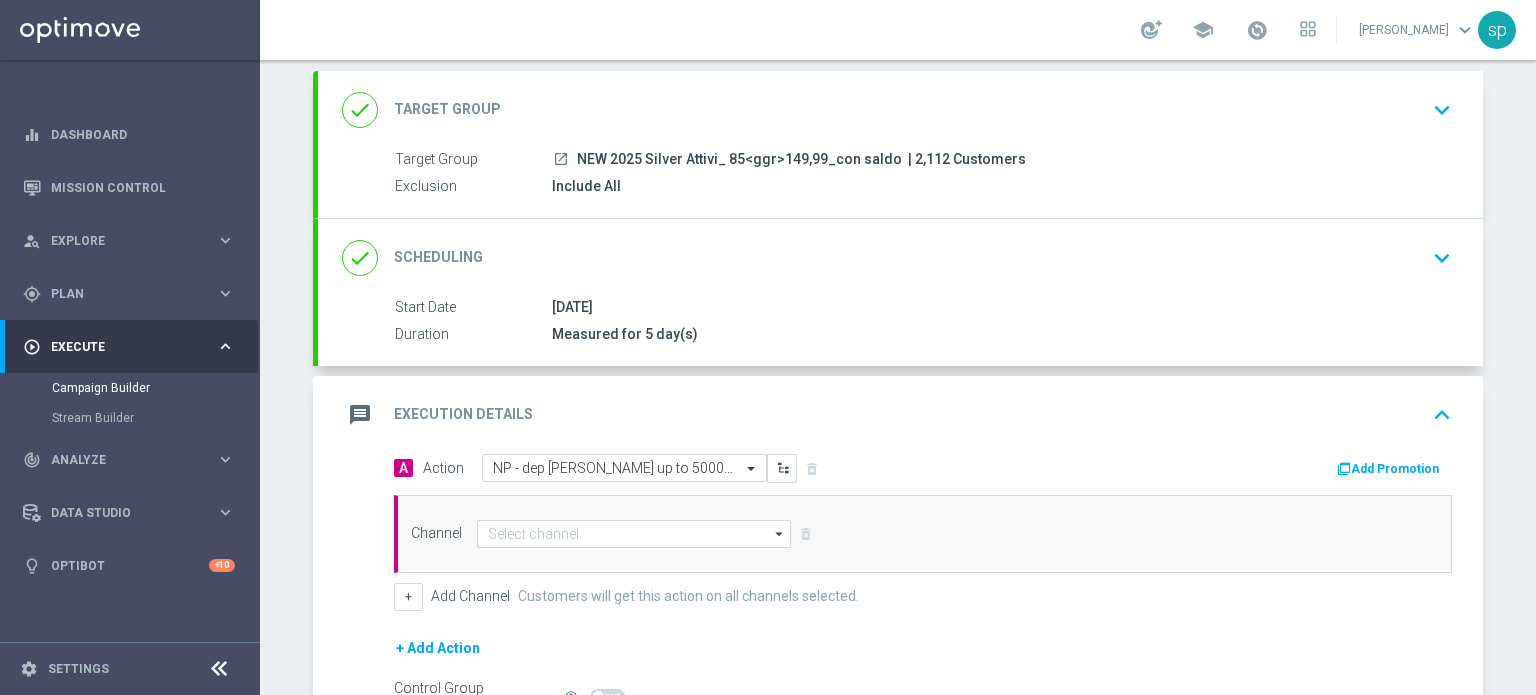 click on "message
Execution Details
keyboard_arrow_up" 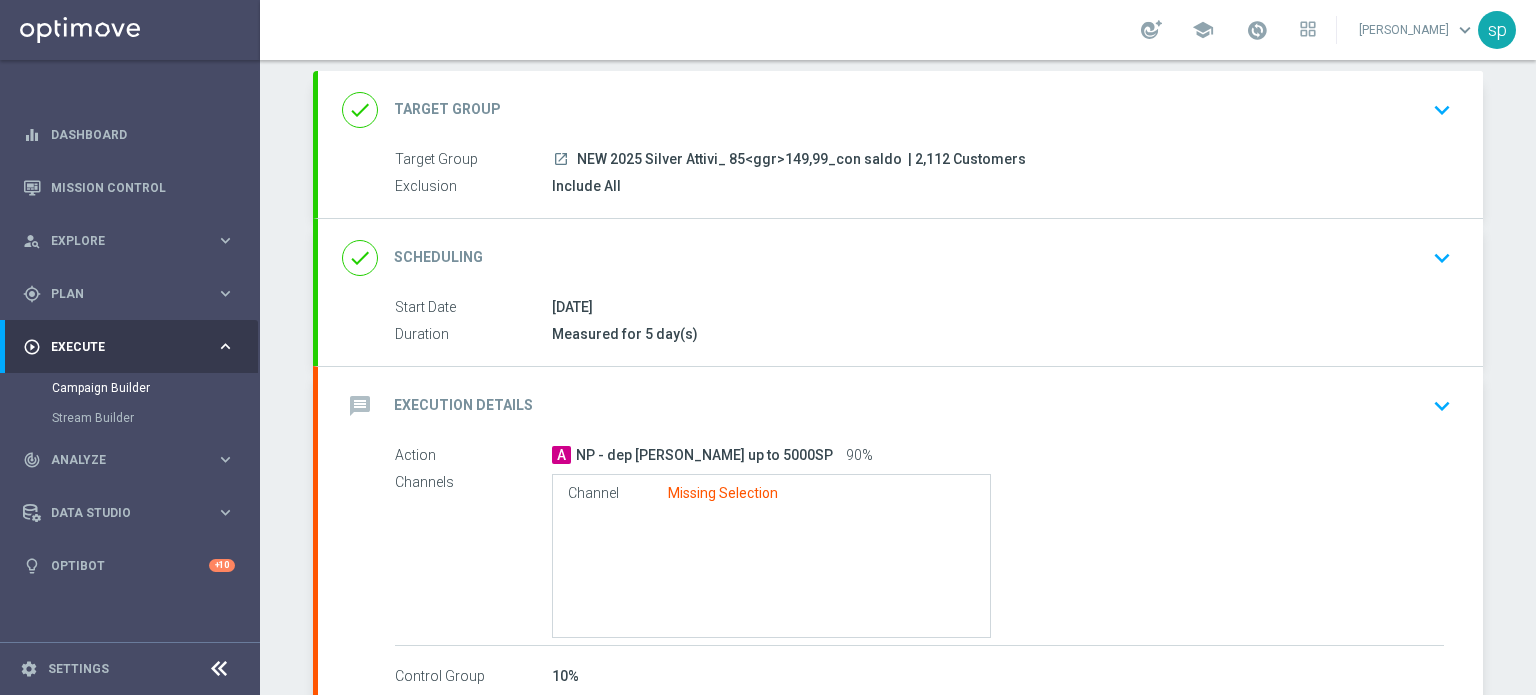 click on "keyboard_arrow_down" 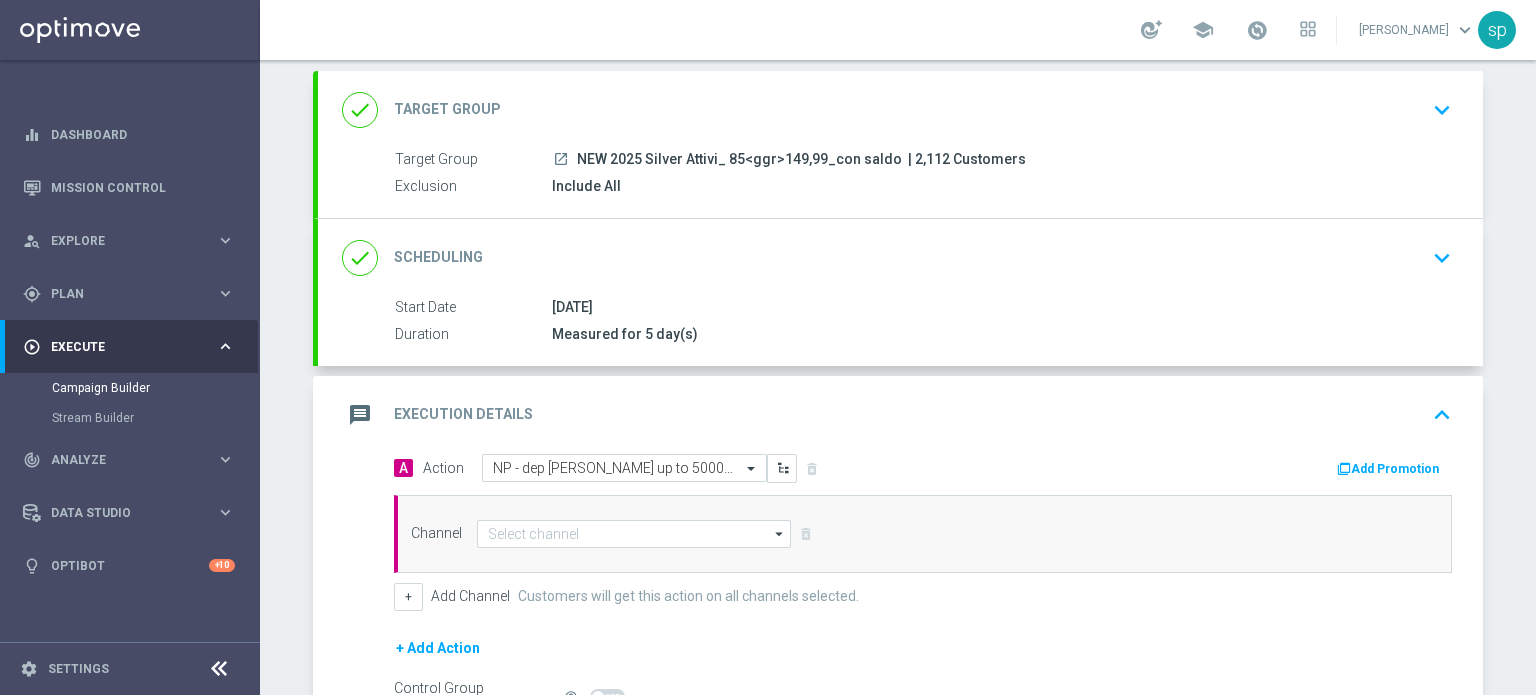 click on "Add Promotion" 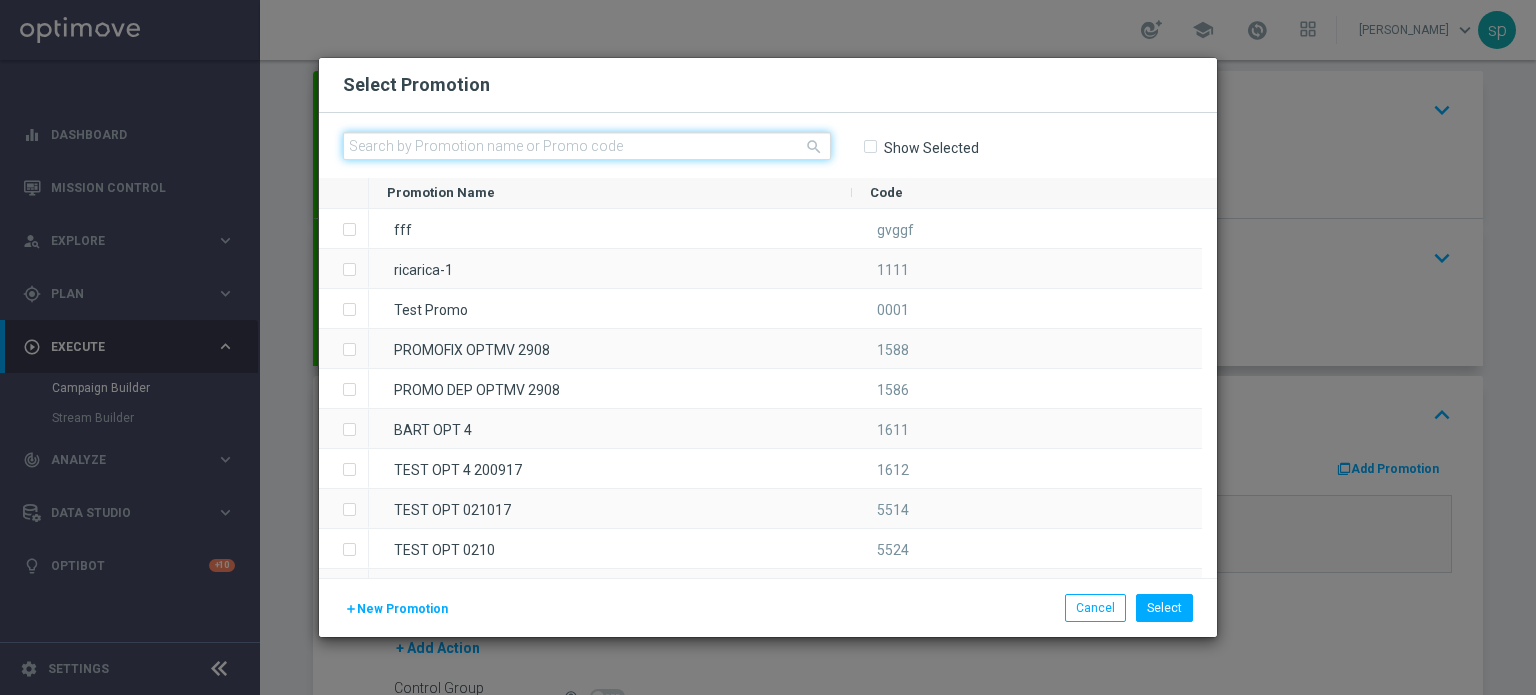 click 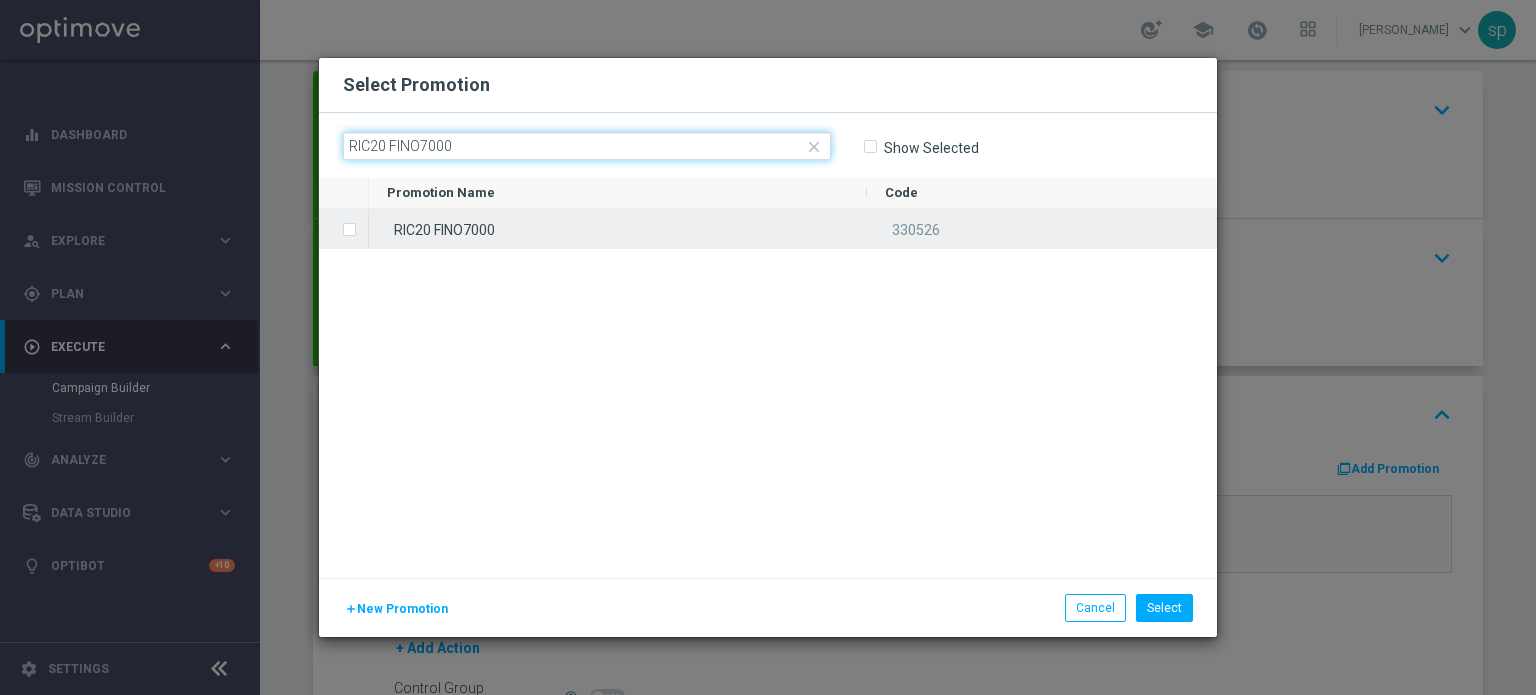 type on "RIC20 FINO7000" 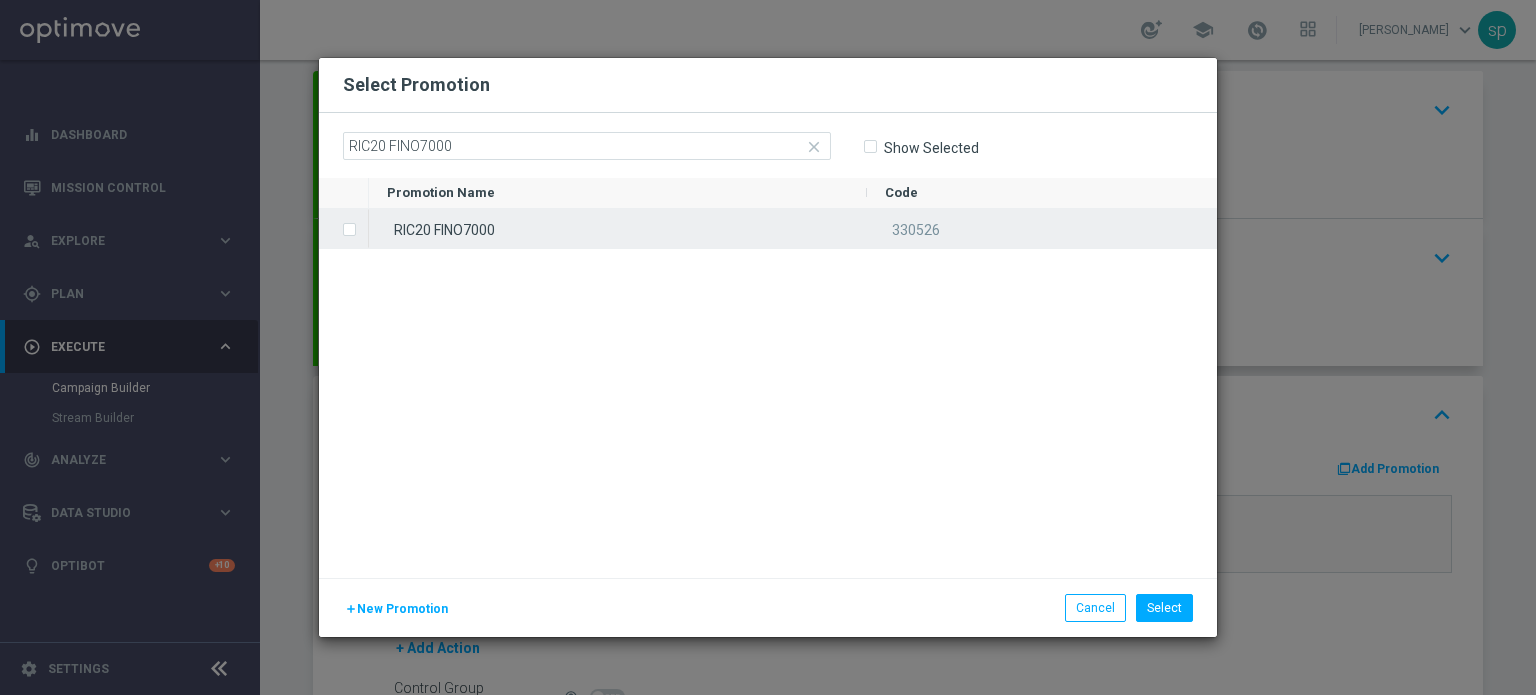 click on "RIC20 FINO7000" 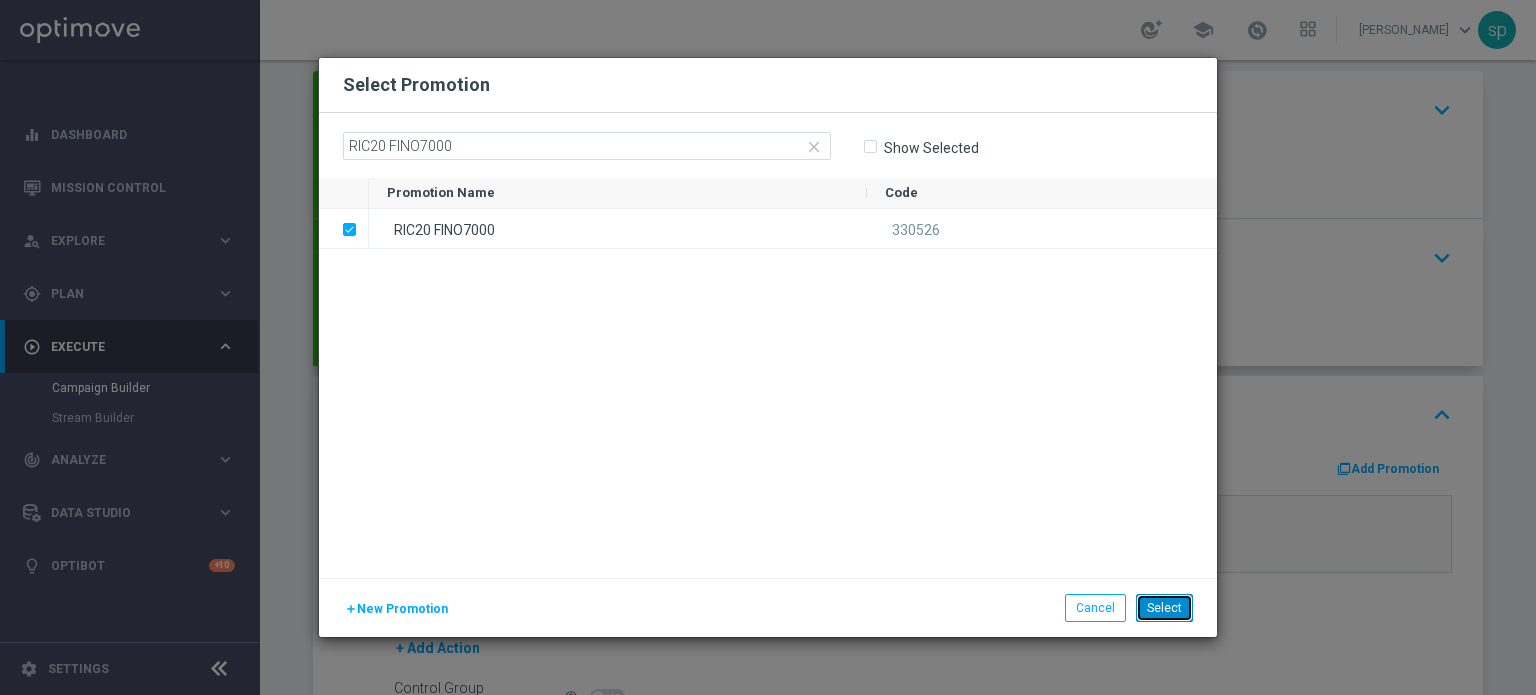 click on "Select" 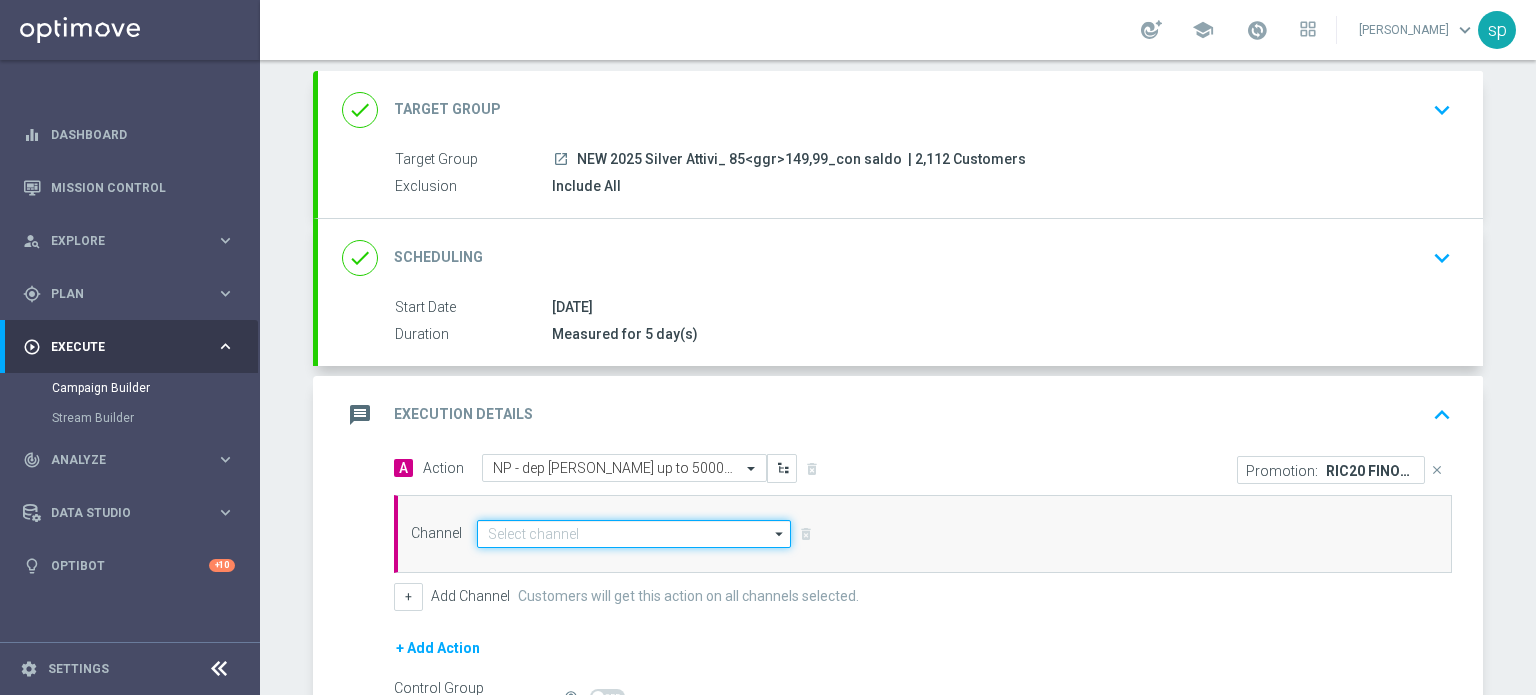 click 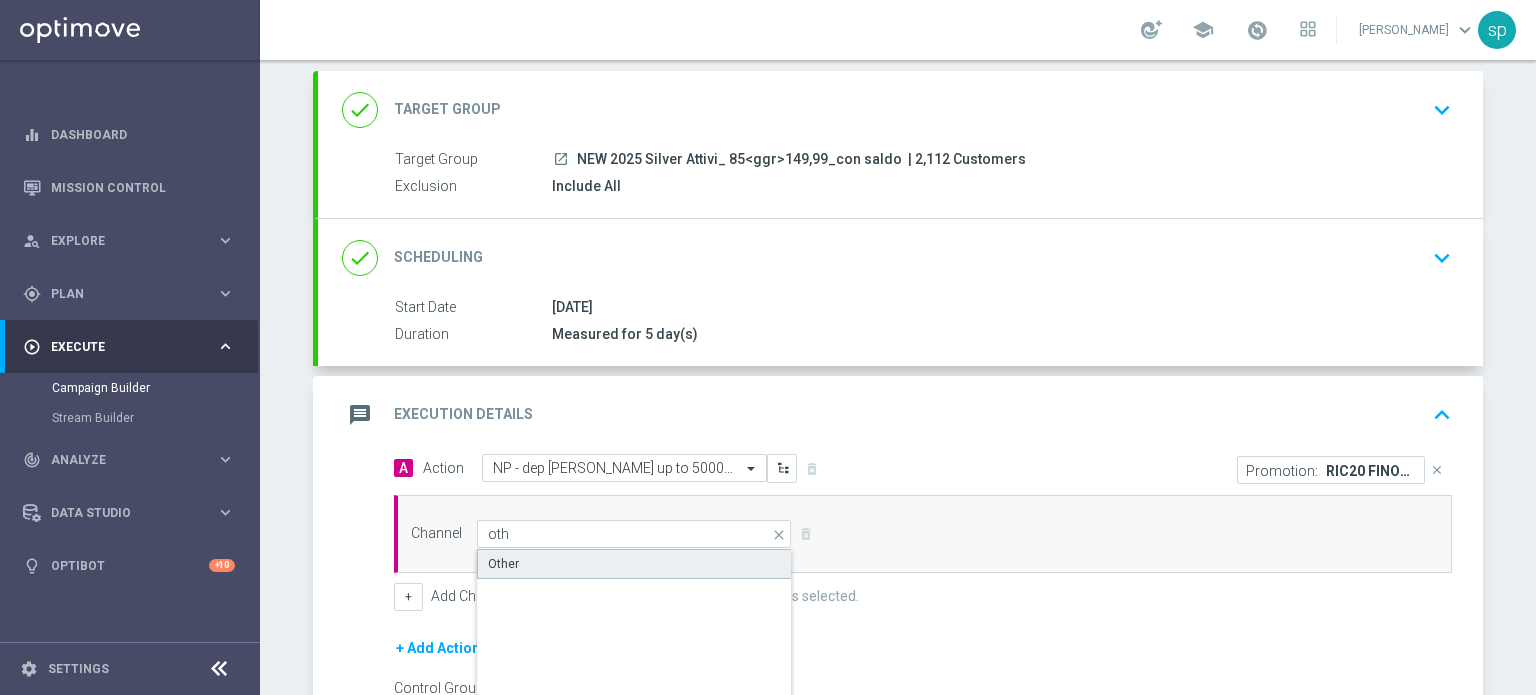 click on "Other" 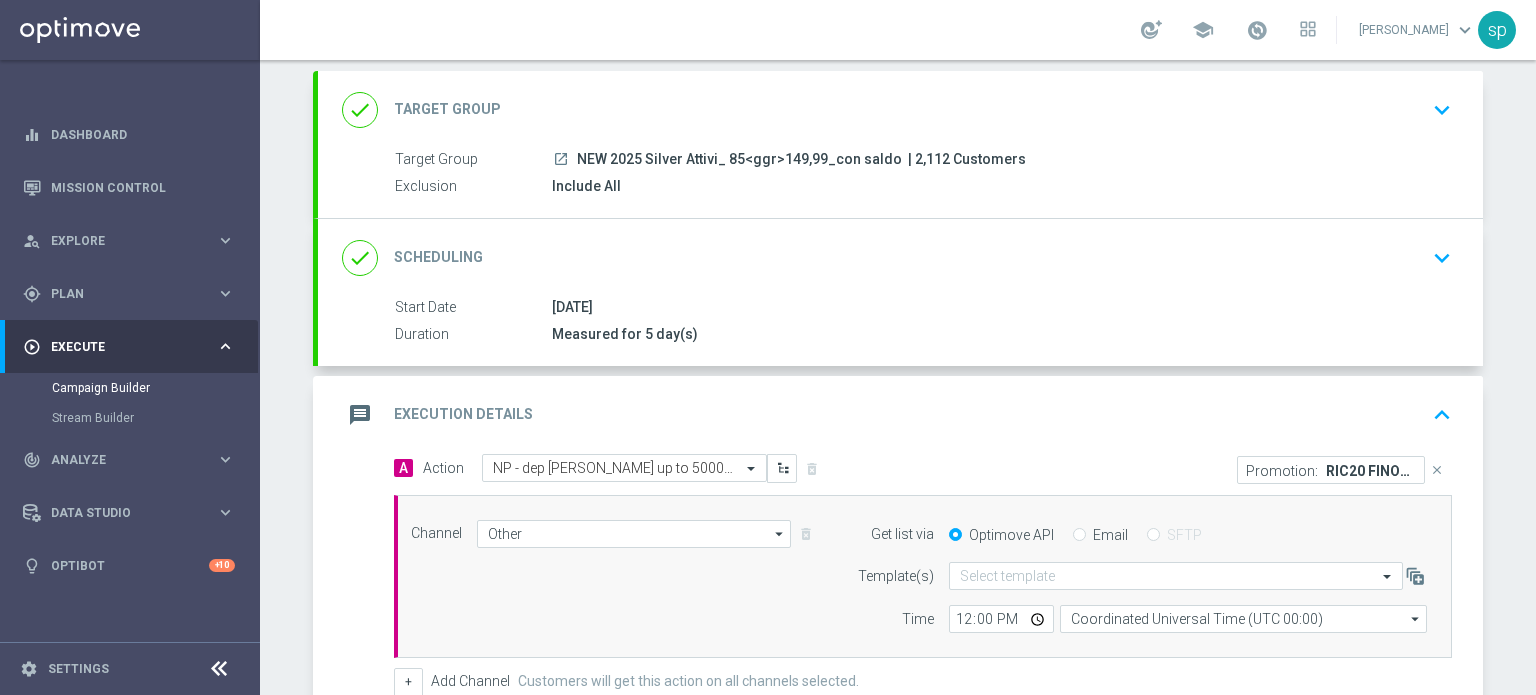 click on "Optimove API
Email
SFTP" 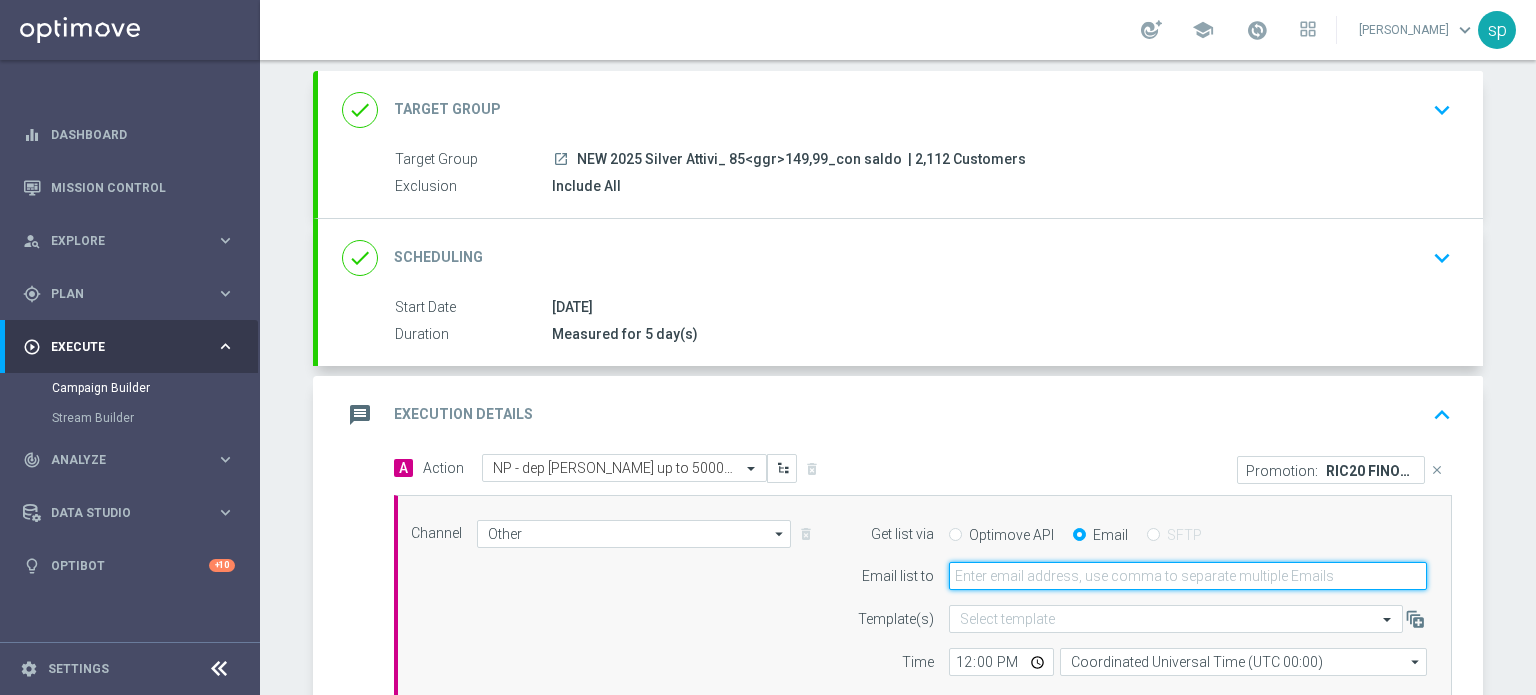 click 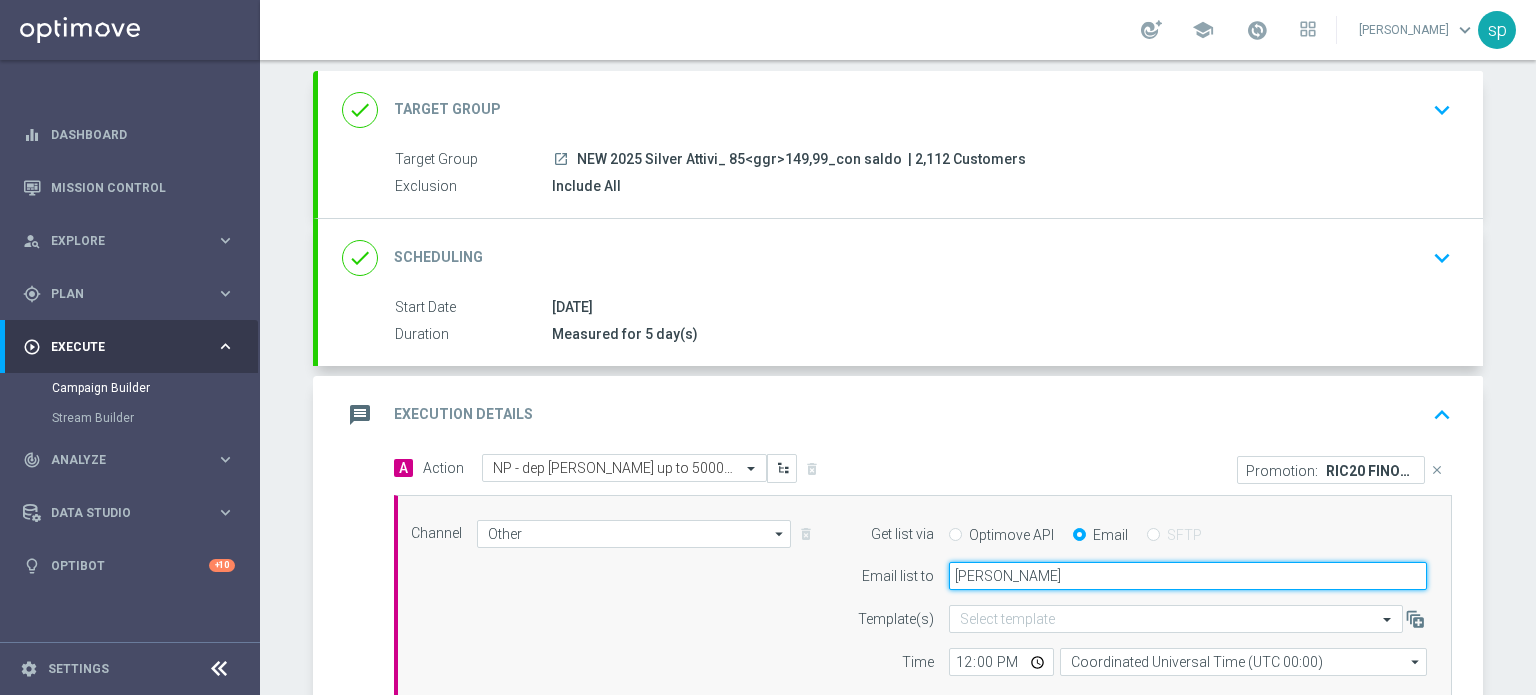 type on "sara.parisi@sisal.it" 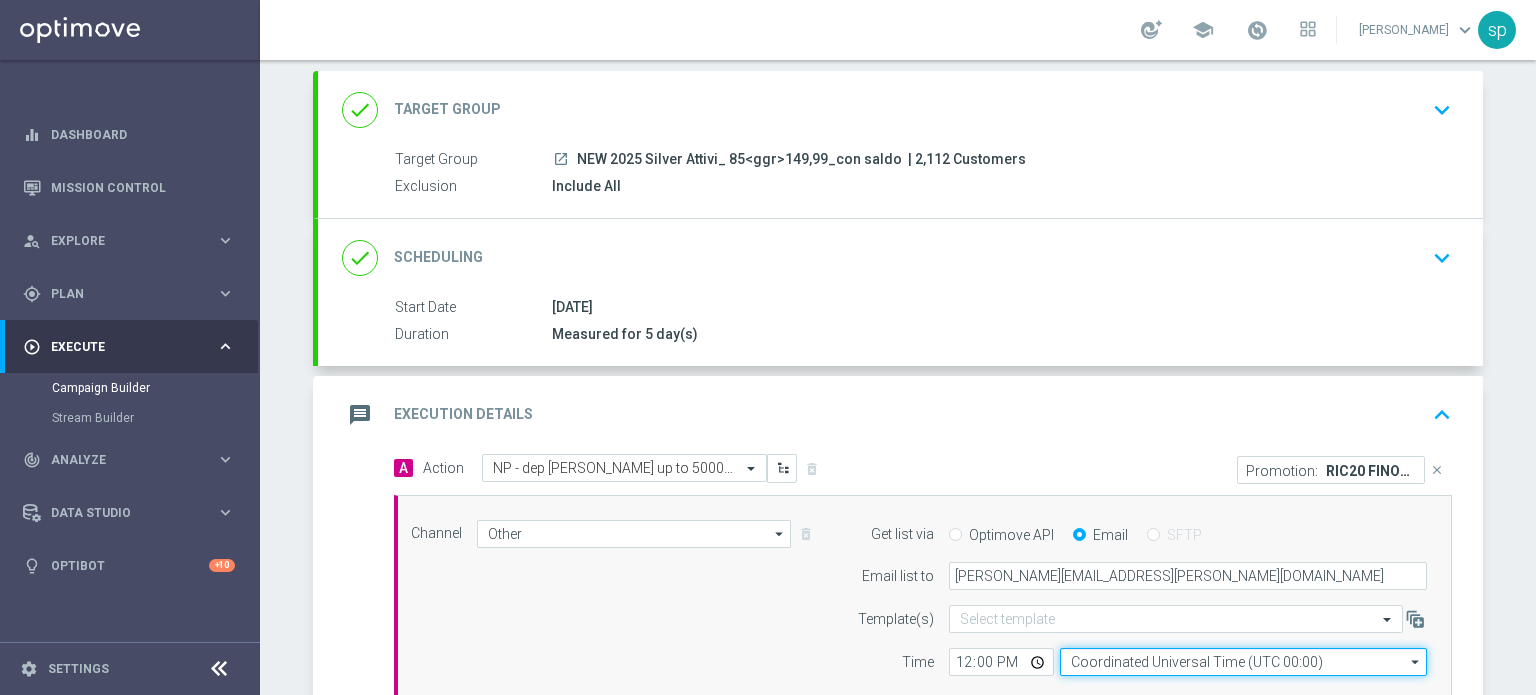 click on "Coordinated Universal Time (UTC 00:00)" 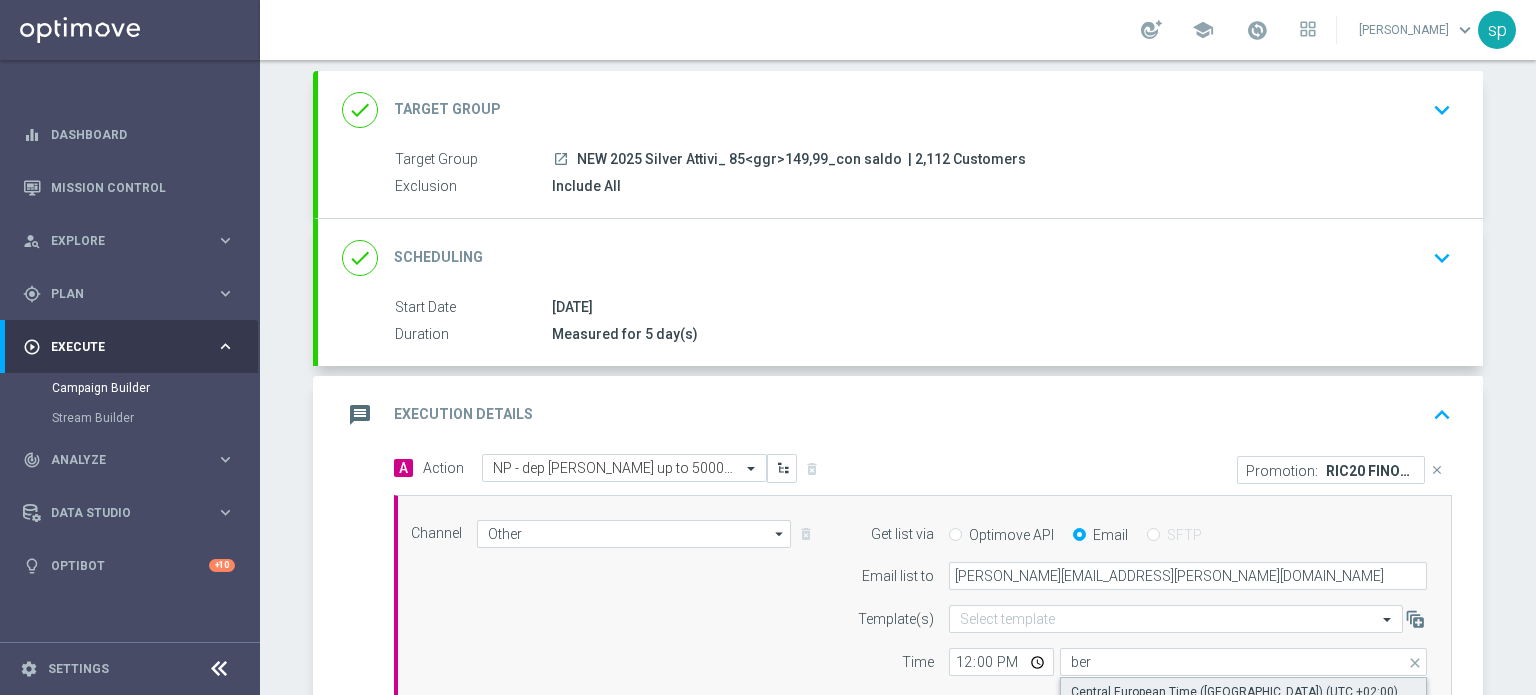 click on "Central European Time (Berlin) (UTC +02:00)" 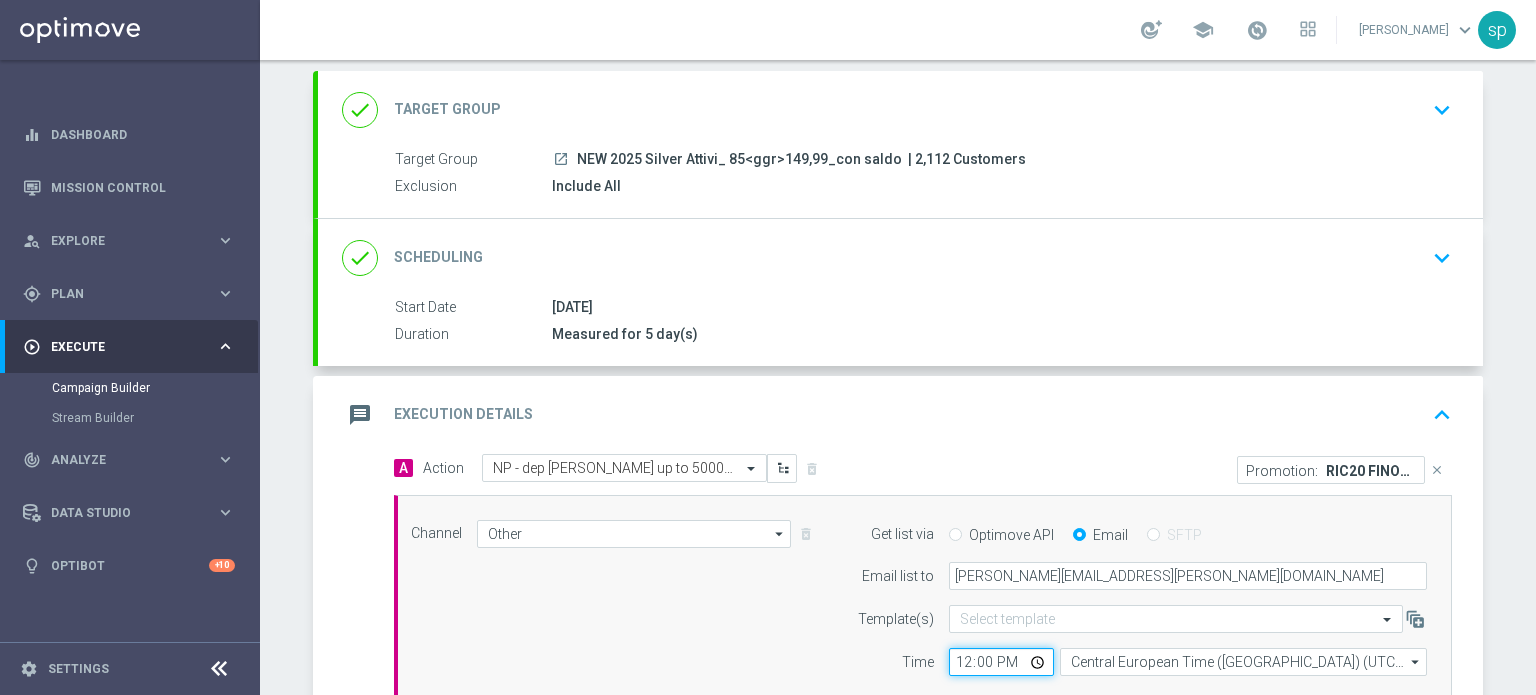 click on "12:00" 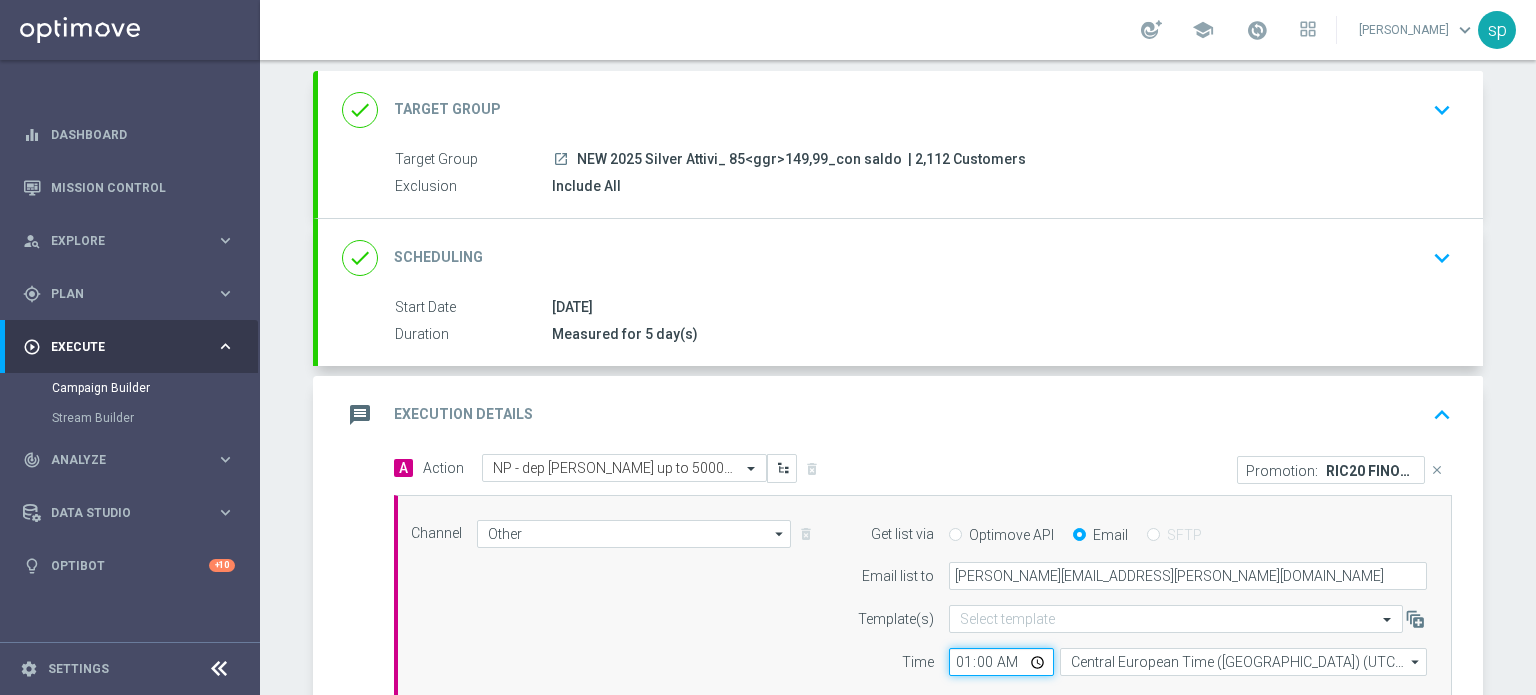 type on "16:00" 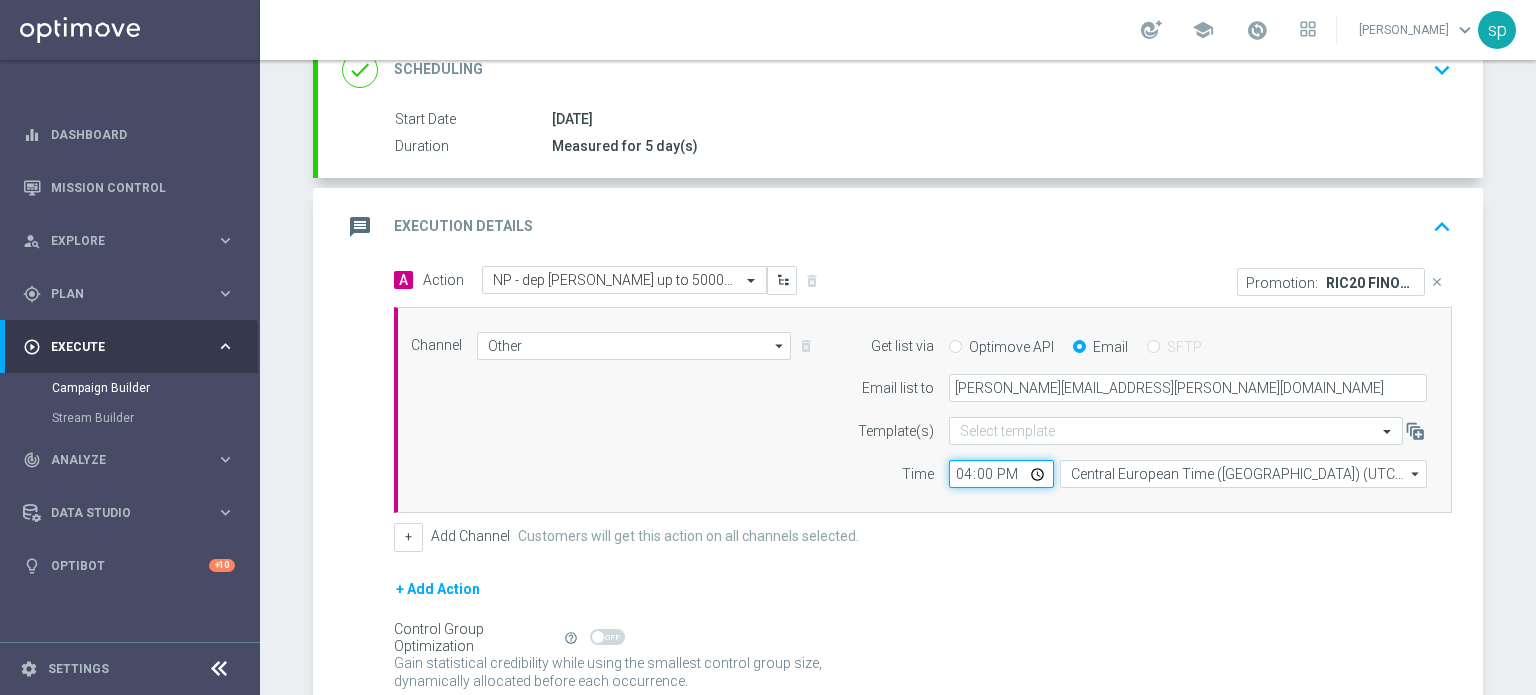 scroll, scrollTop: 464, scrollLeft: 0, axis: vertical 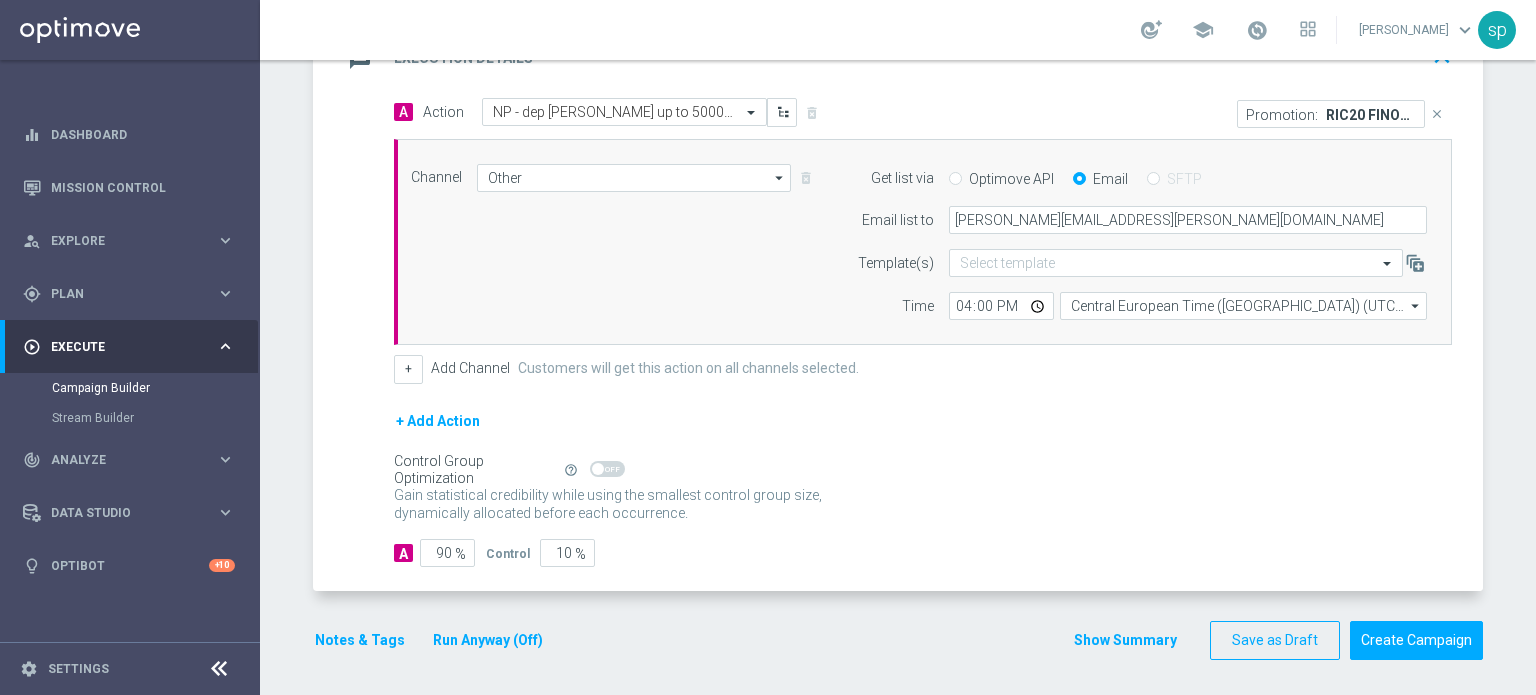 click on "Notes & Tags" 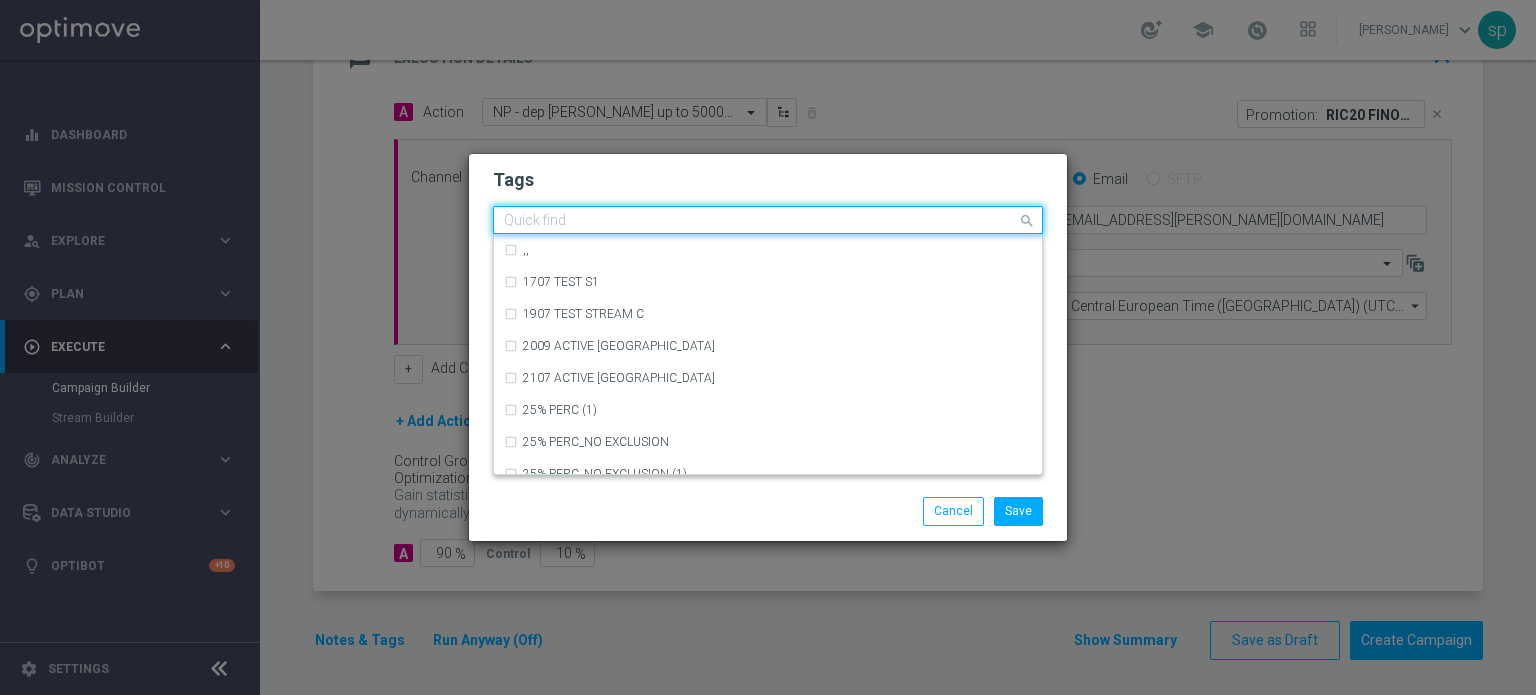 click 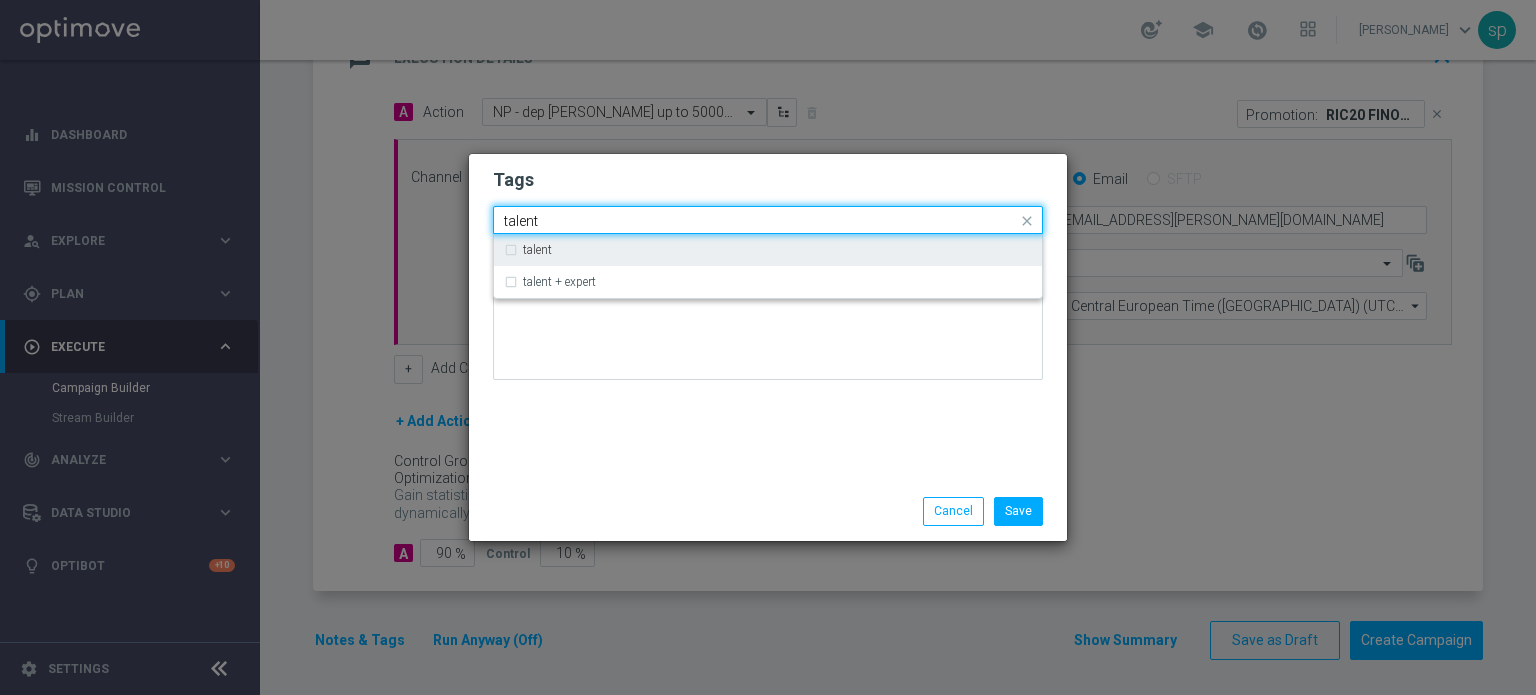 click on "talent" at bounding box center [768, 250] 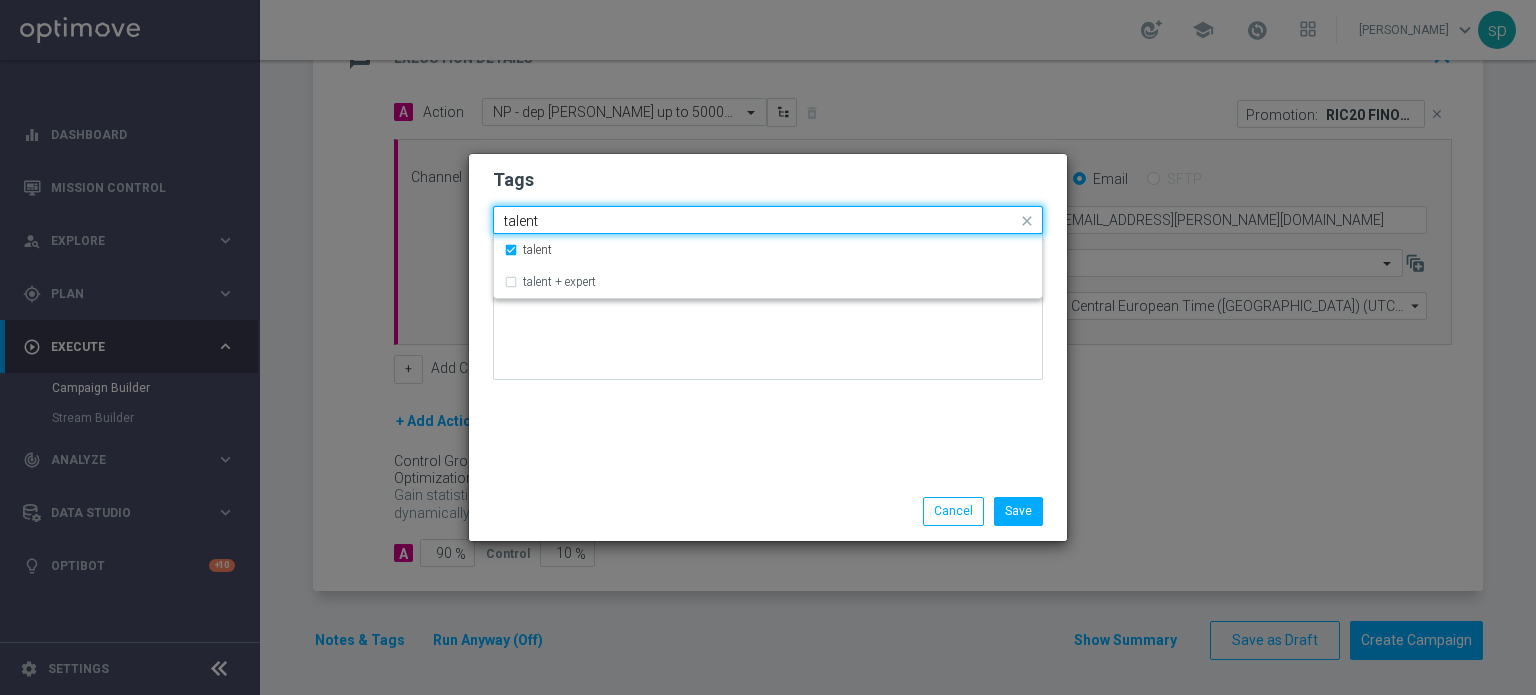 drag, startPoint x: 660, startPoint y: 220, endPoint x: 132, endPoint y: 182, distance: 529.36566 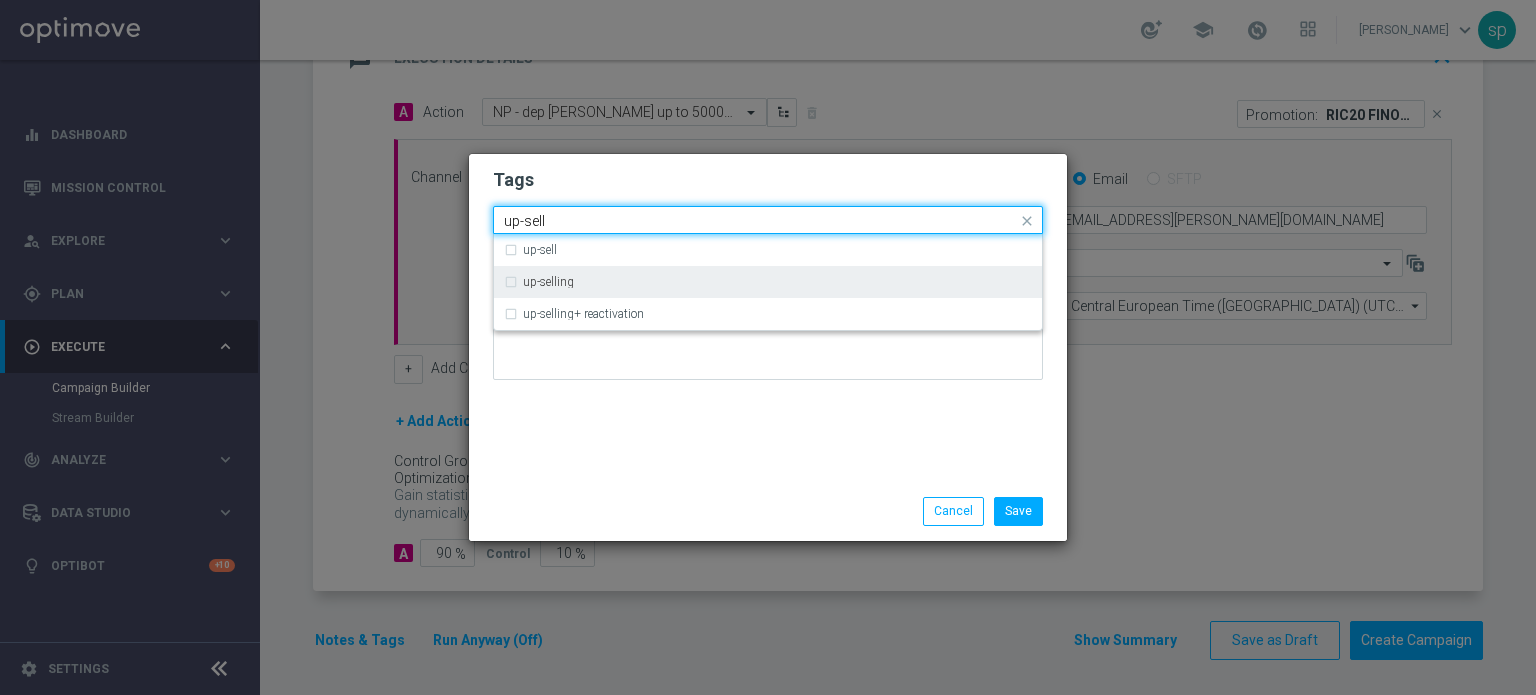 click on "up-selling" at bounding box center (548, 282) 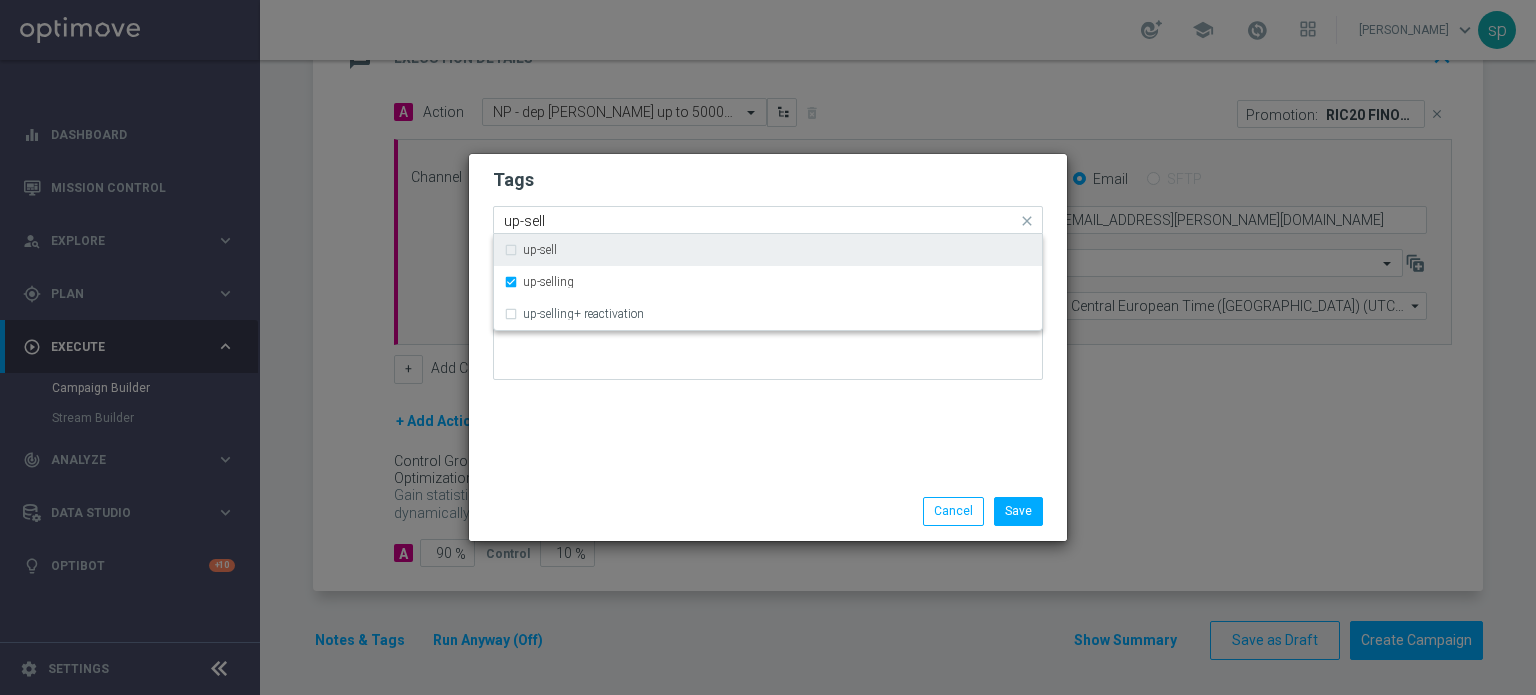 drag, startPoint x: 566, startPoint y: 219, endPoint x: 266, endPoint y: 238, distance: 300.60107 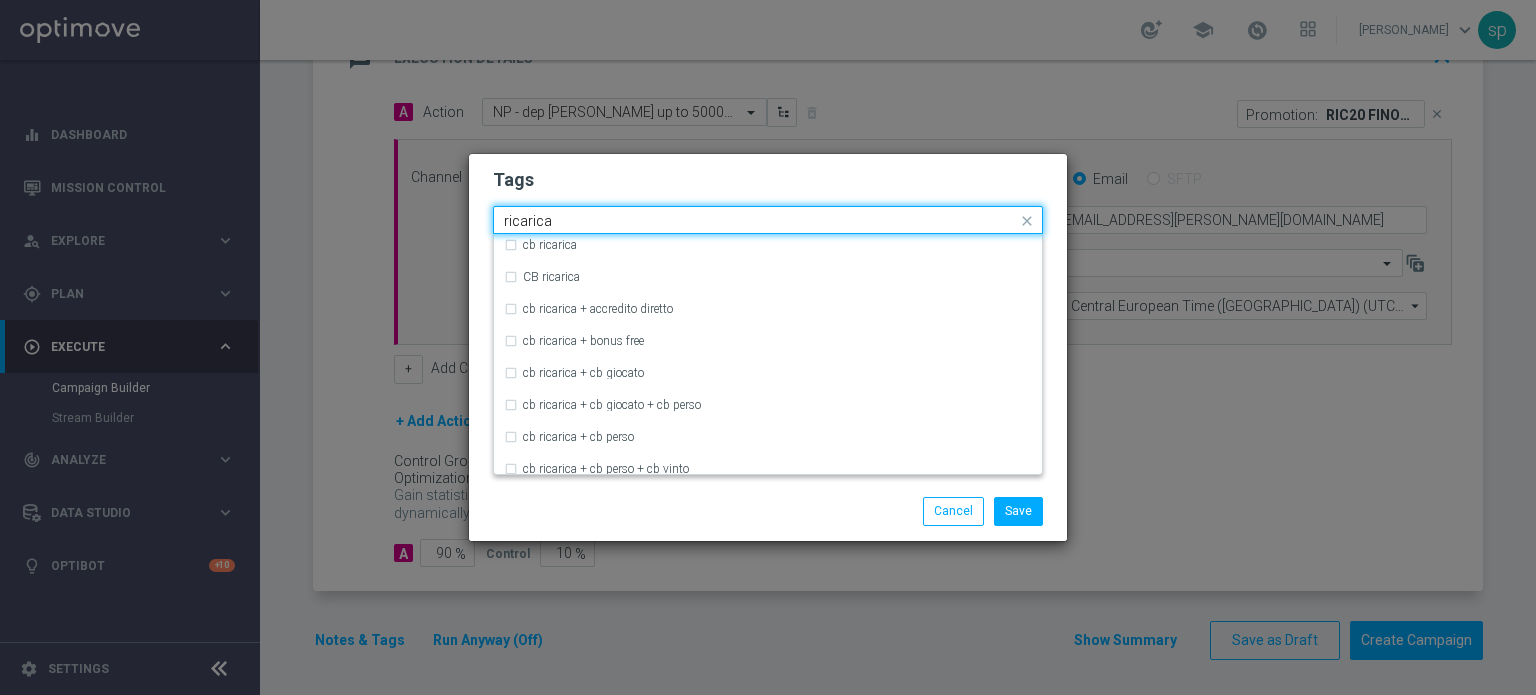 scroll, scrollTop: 419, scrollLeft: 0, axis: vertical 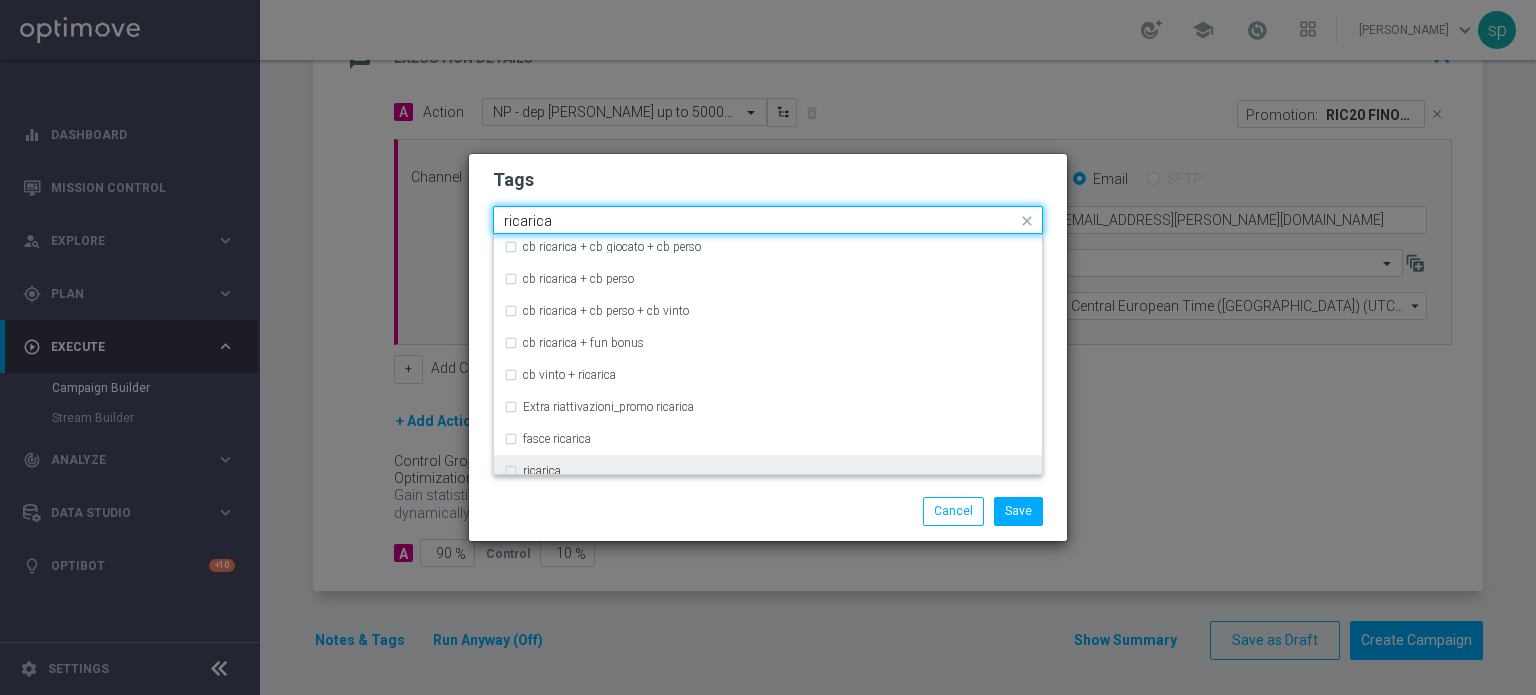 click on "ricarica" at bounding box center [768, 471] 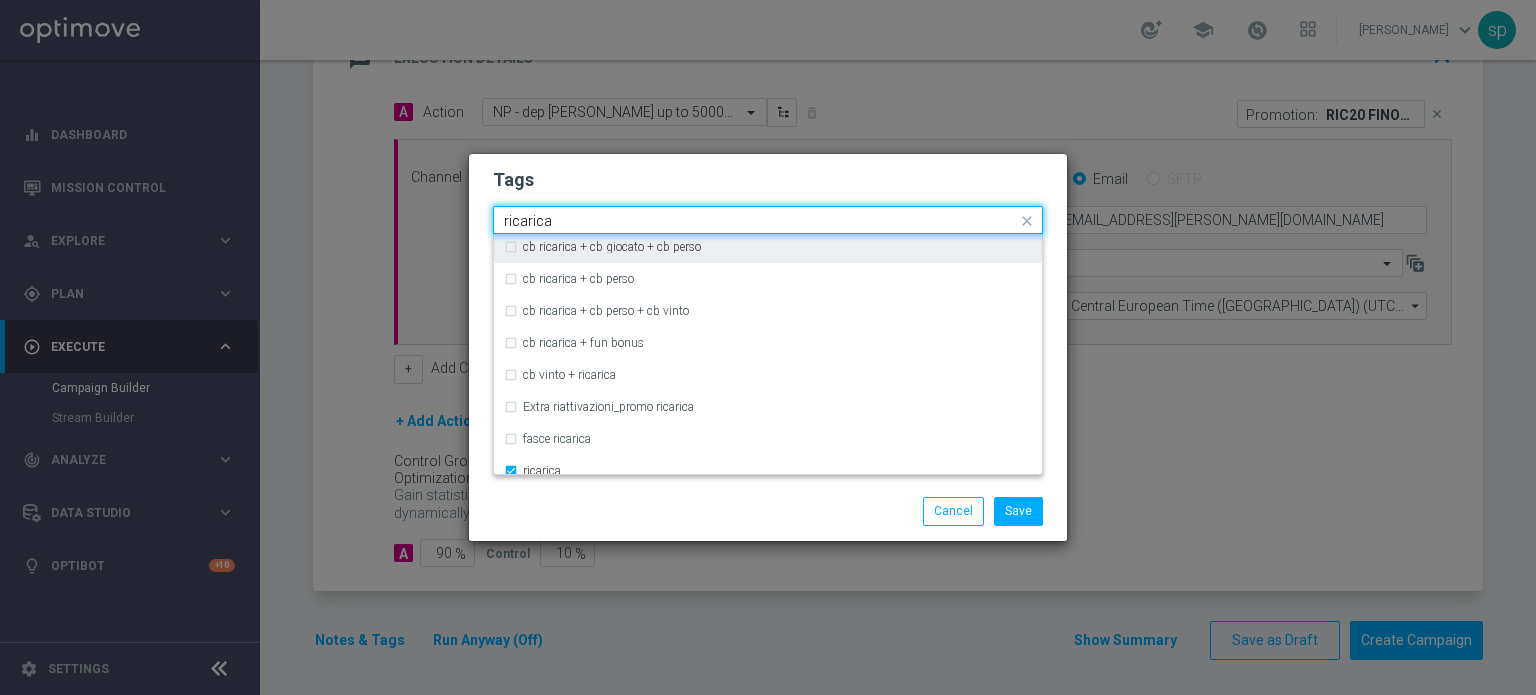 drag, startPoint x: 563, startPoint y: 215, endPoint x: 325, endPoint y: 225, distance: 238.20999 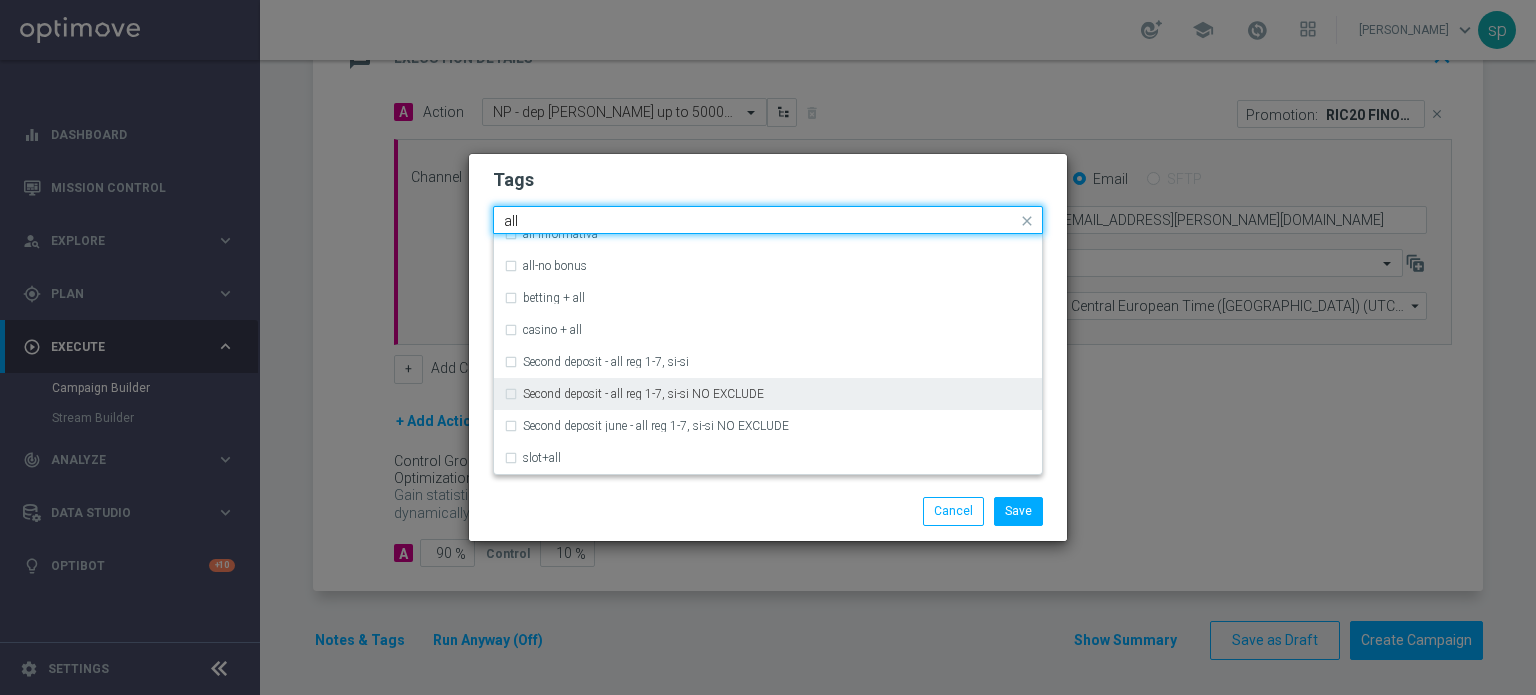 scroll, scrollTop: 0, scrollLeft: 0, axis: both 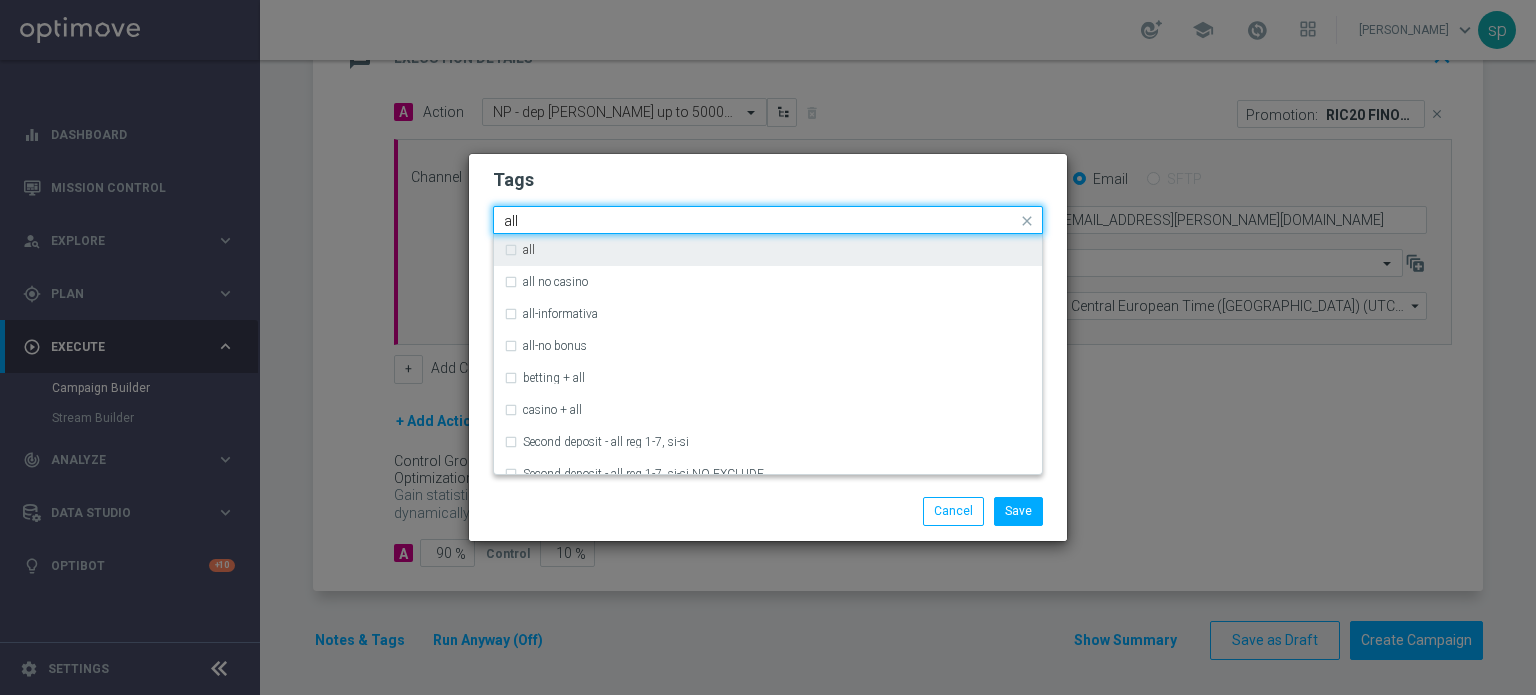 click on "all" at bounding box center (519, 250) 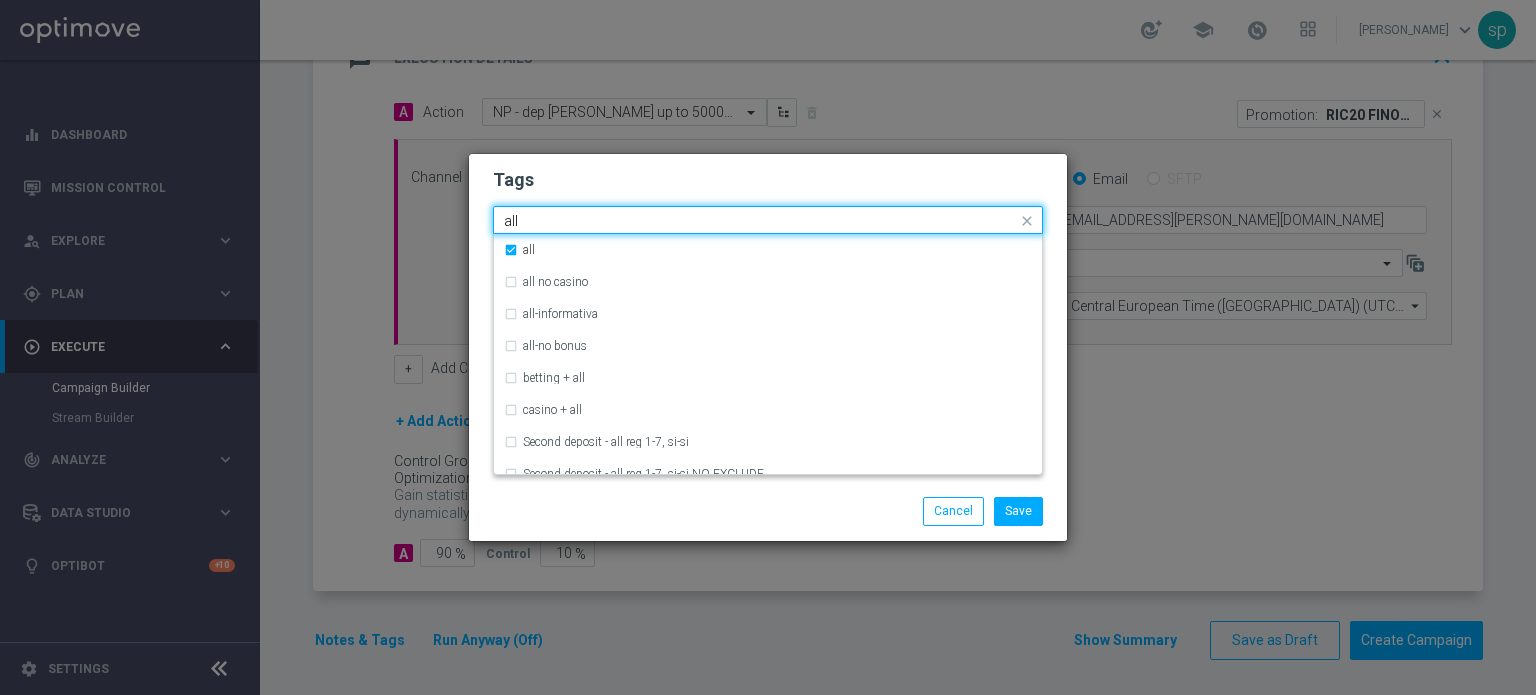 drag, startPoint x: 536, startPoint y: 215, endPoint x: 377, endPoint y: 215, distance: 159 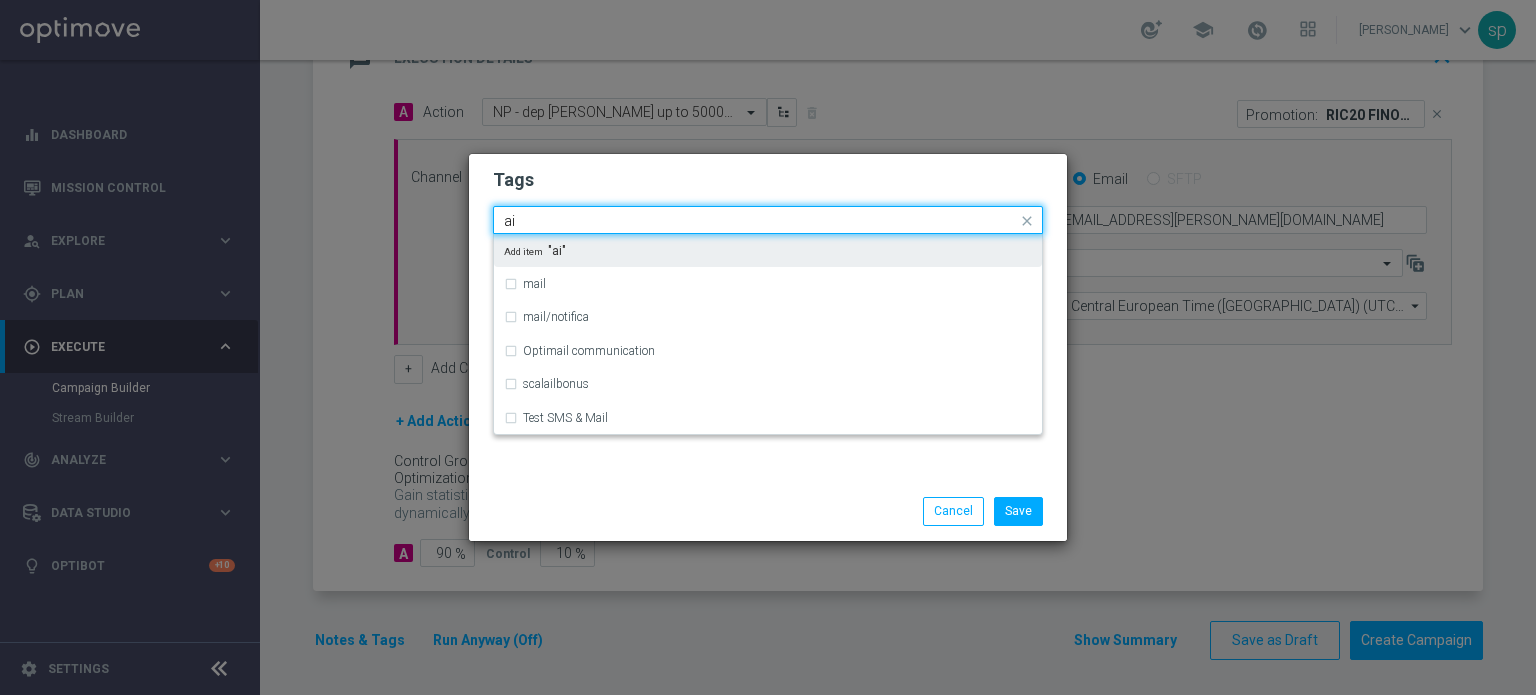 type on "a" 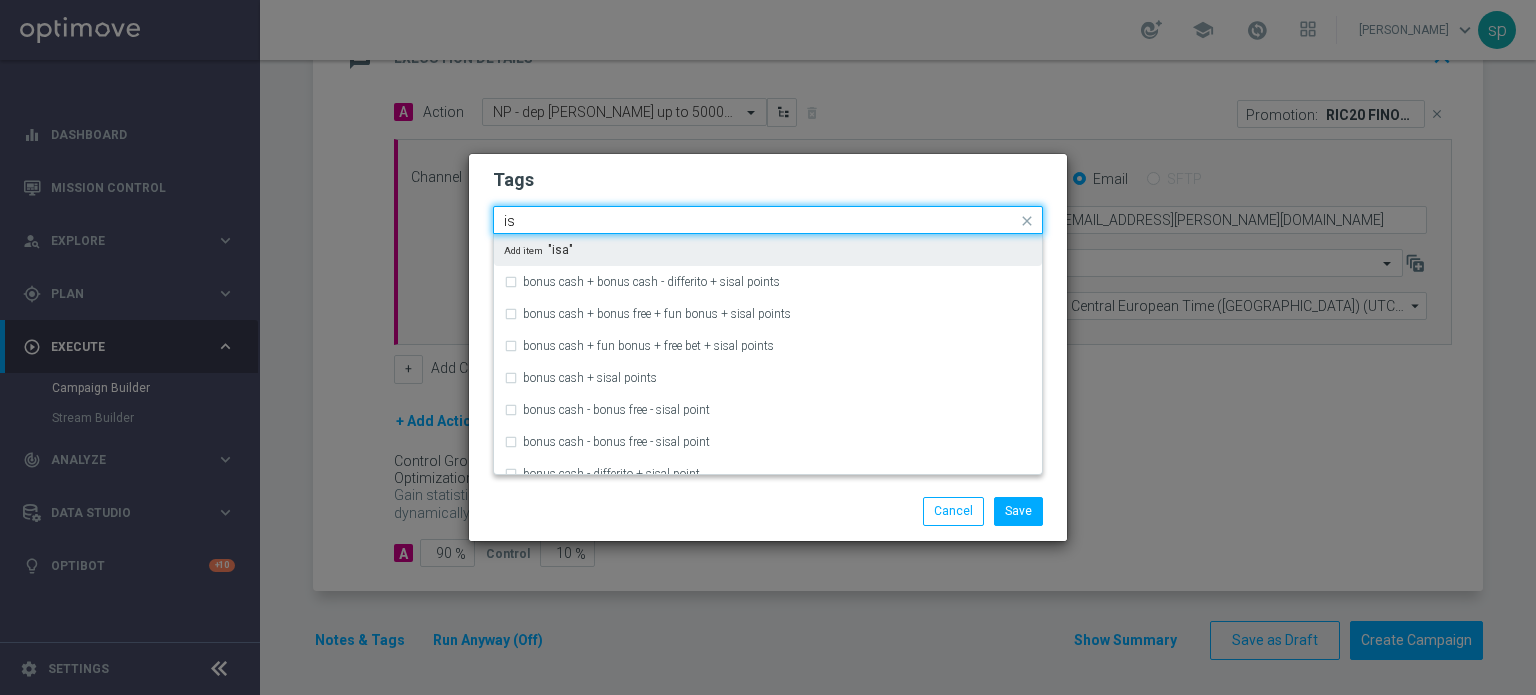 type on "i" 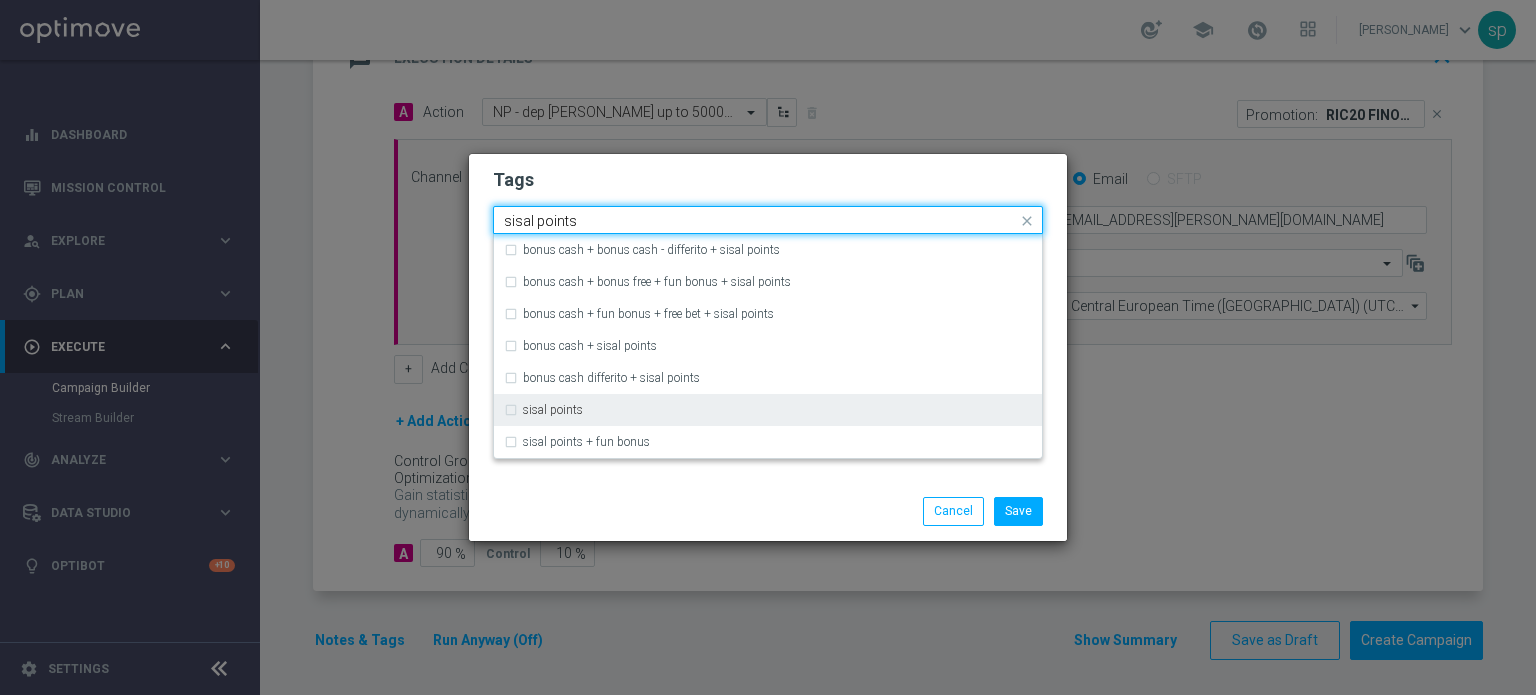 click on "sisal points" at bounding box center (768, 410) 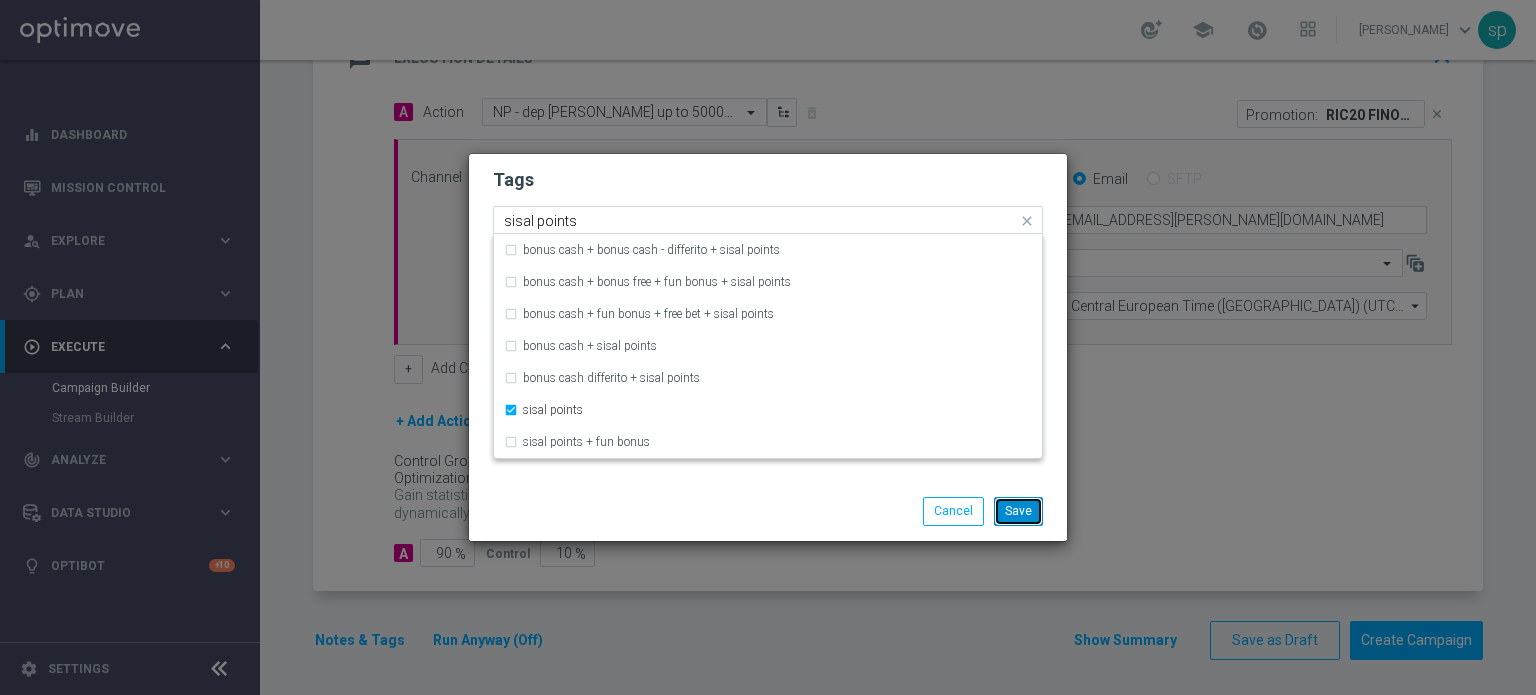 type 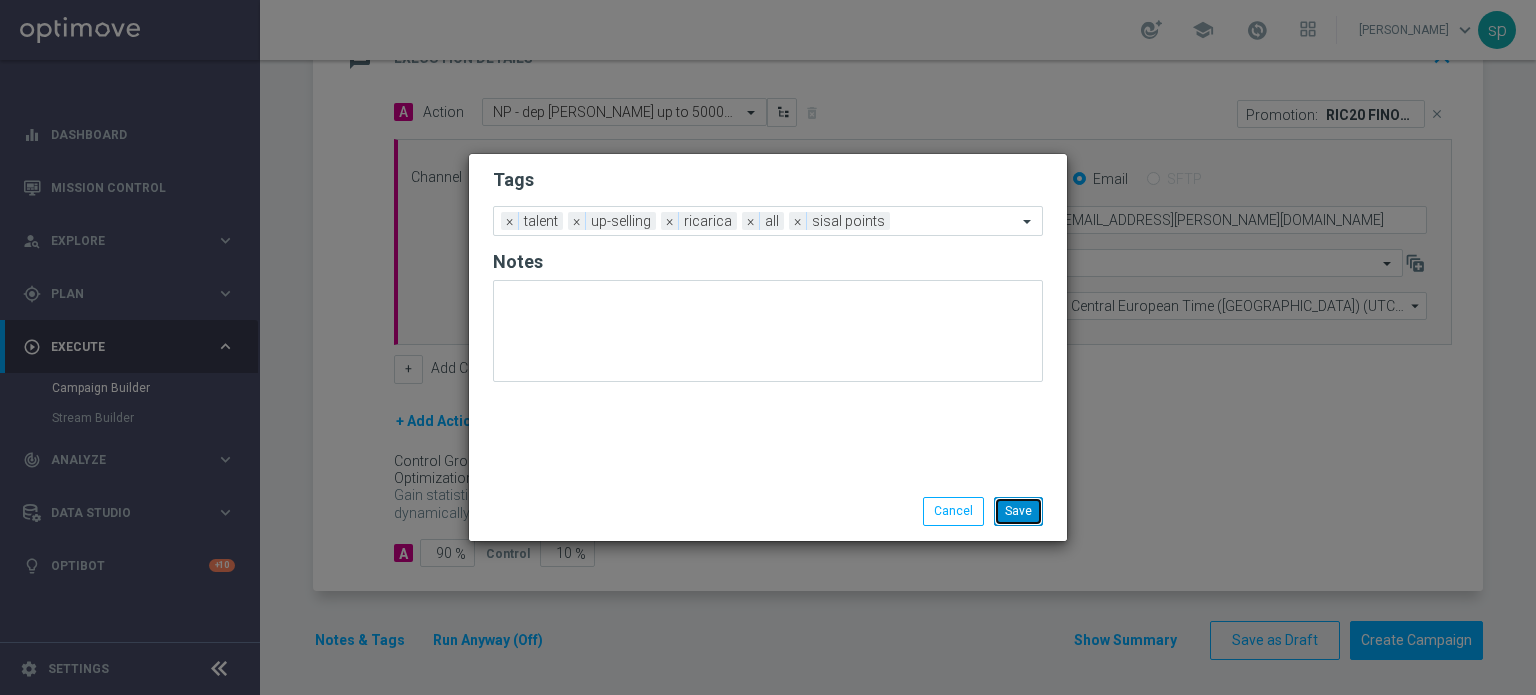 click on "Save" 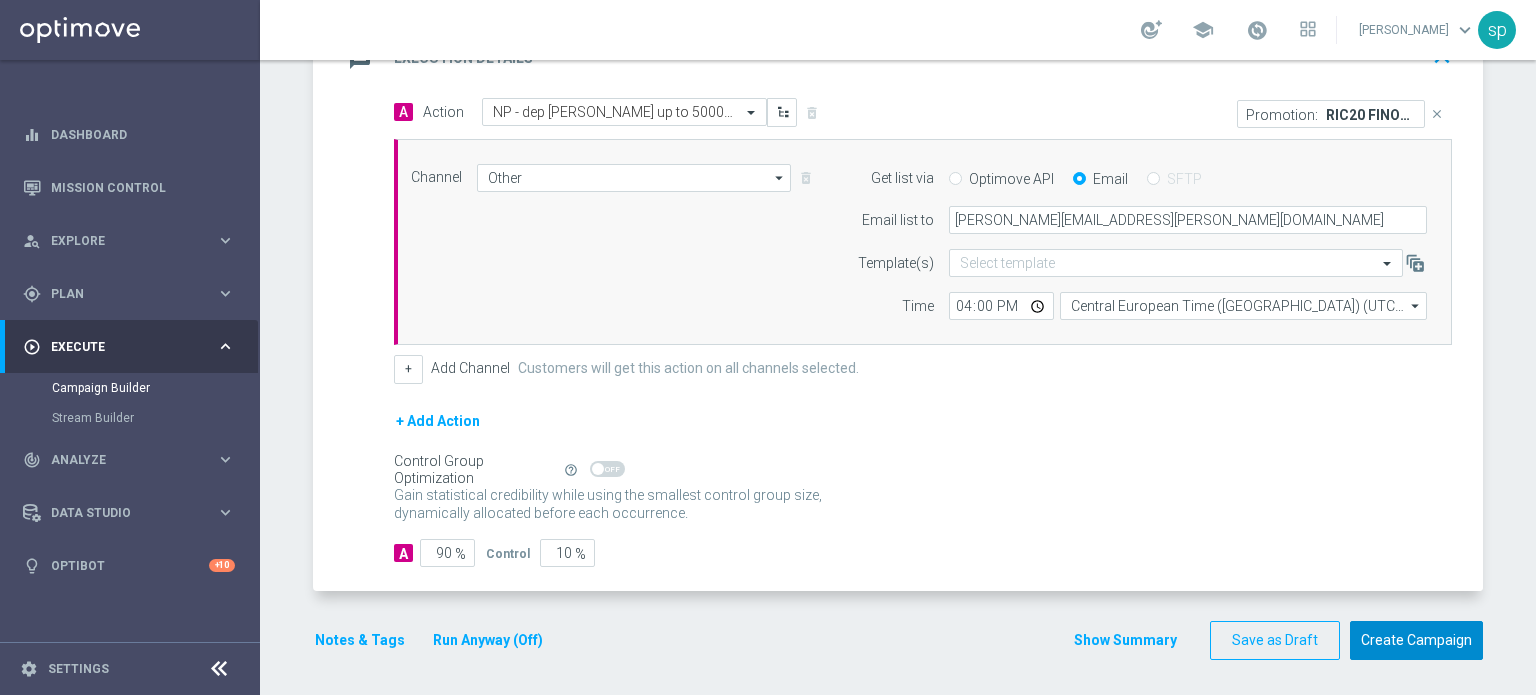 click on "Create Campaign" 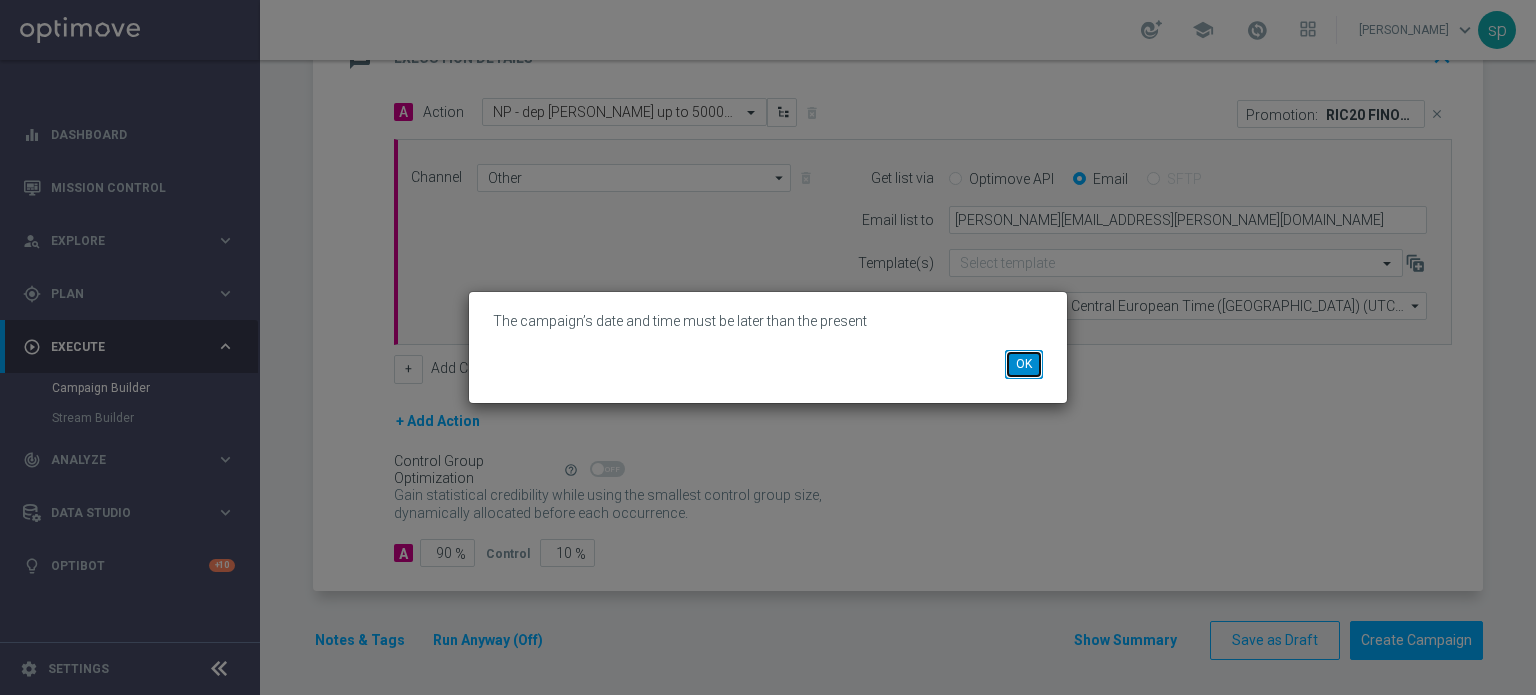 click on "OK" 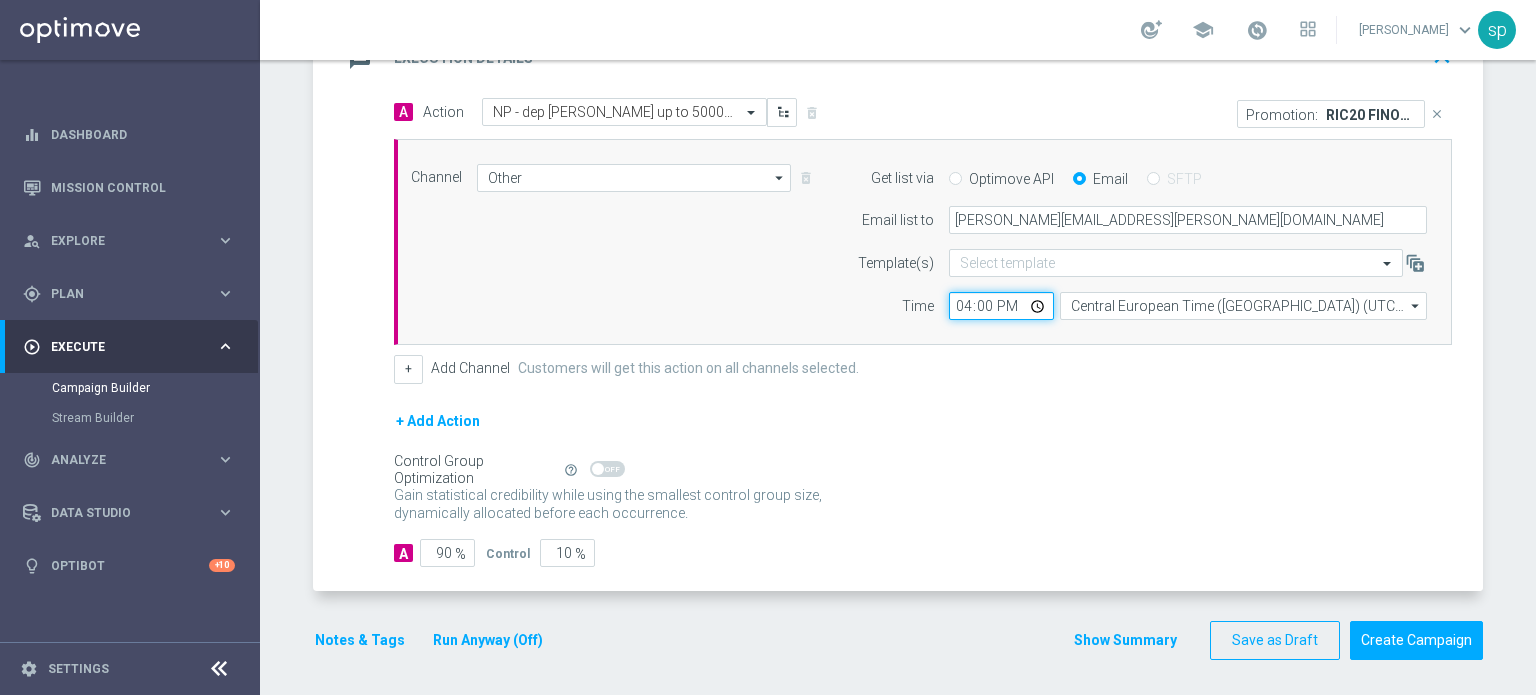 click on "16:00" 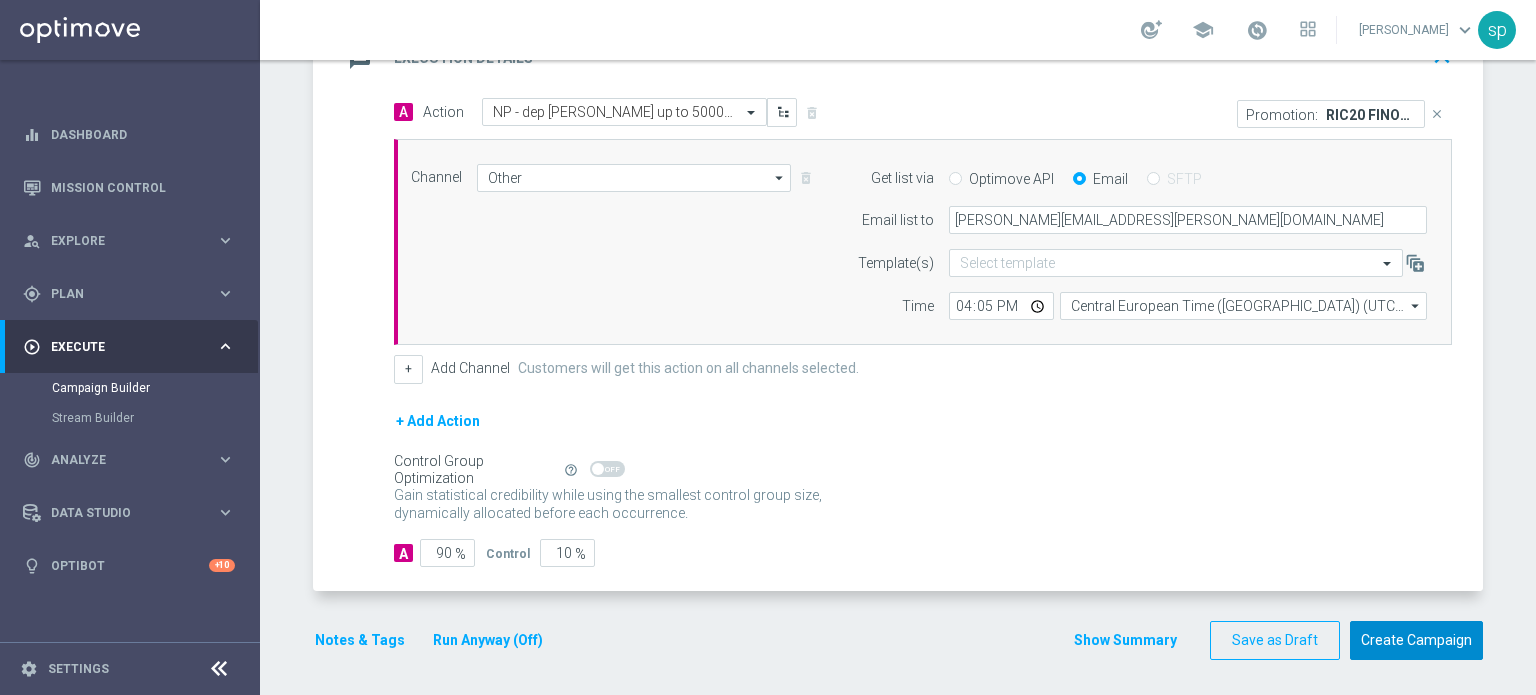click on "Create Campaign" 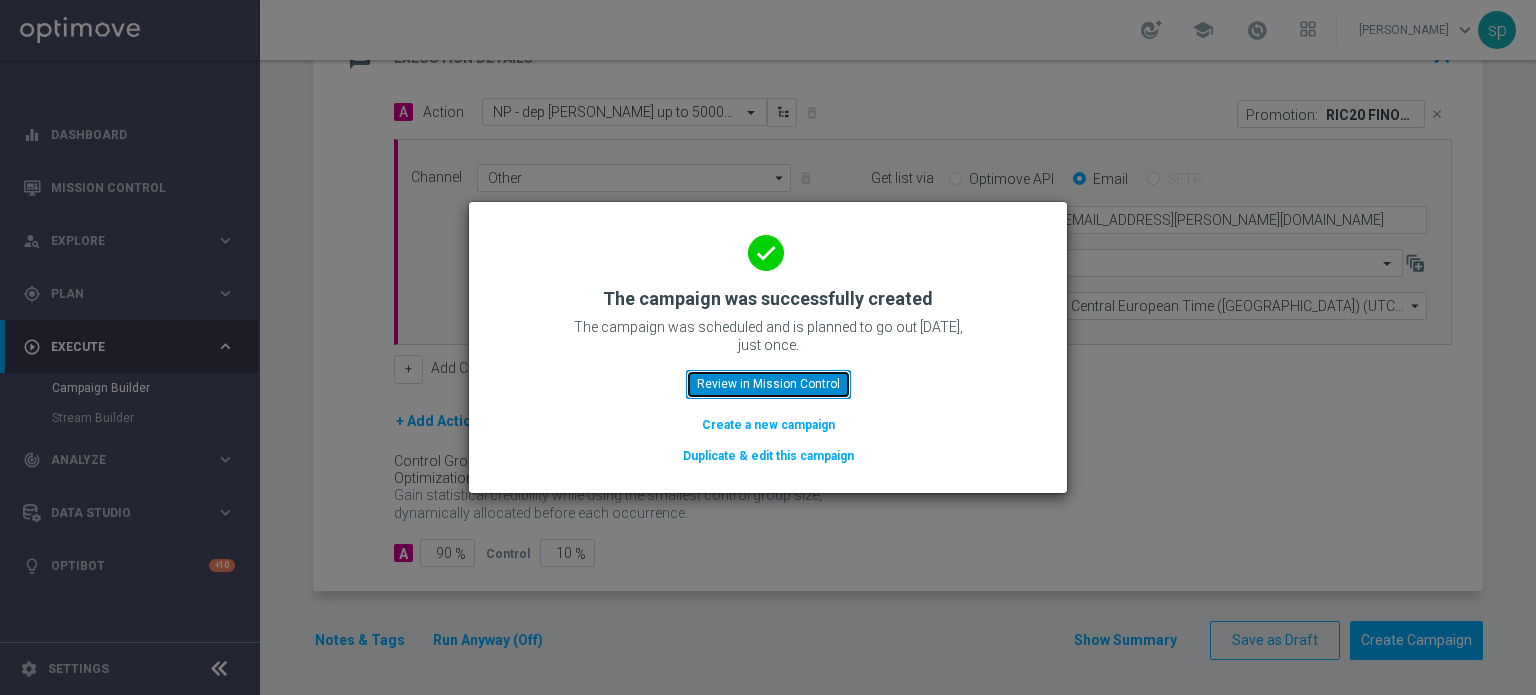 click on "Review in Mission Control" 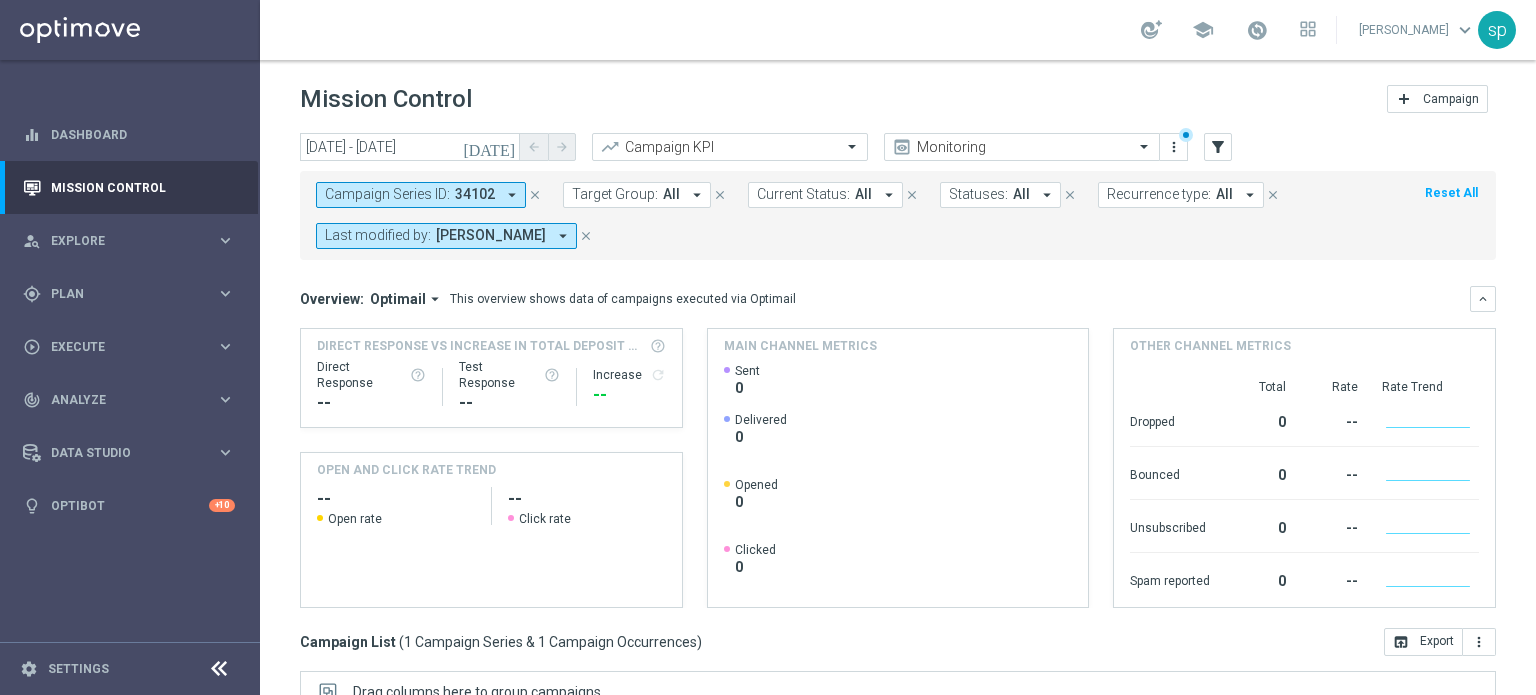 scroll, scrollTop: 344, scrollLeft: 0, axis: vertical 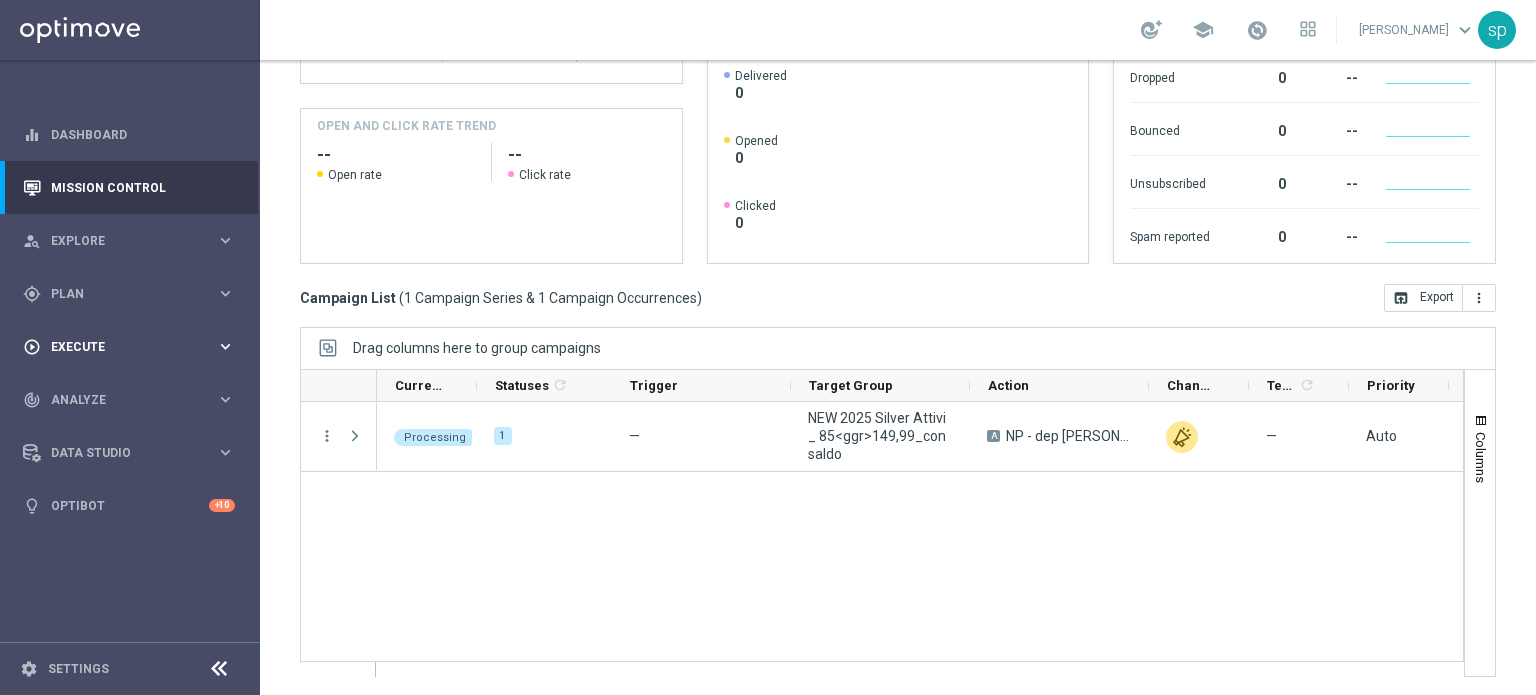 click on "play_circle_outline
Execute
keyboard_arrow_right" at bounding box center (129, 346) 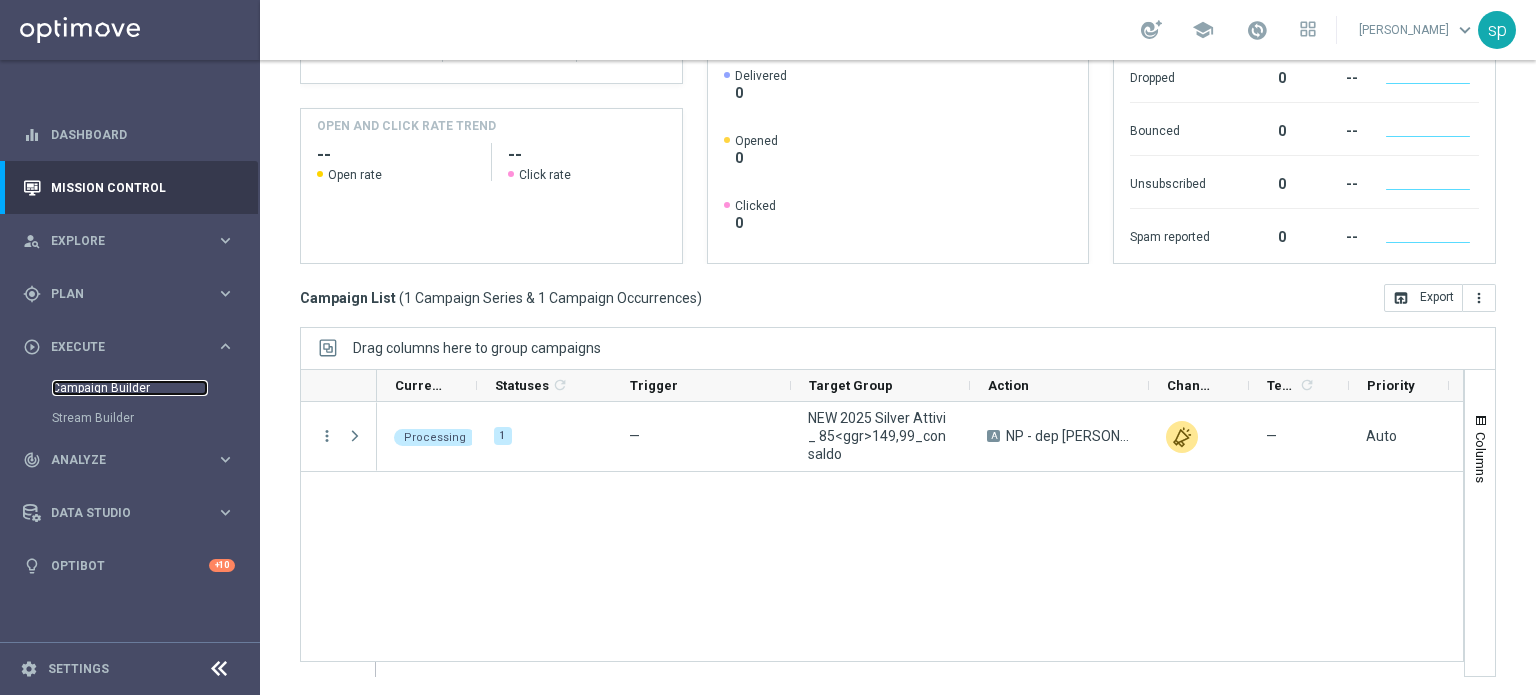 click on "Campaign Builder" at bounding box center [130, 388] 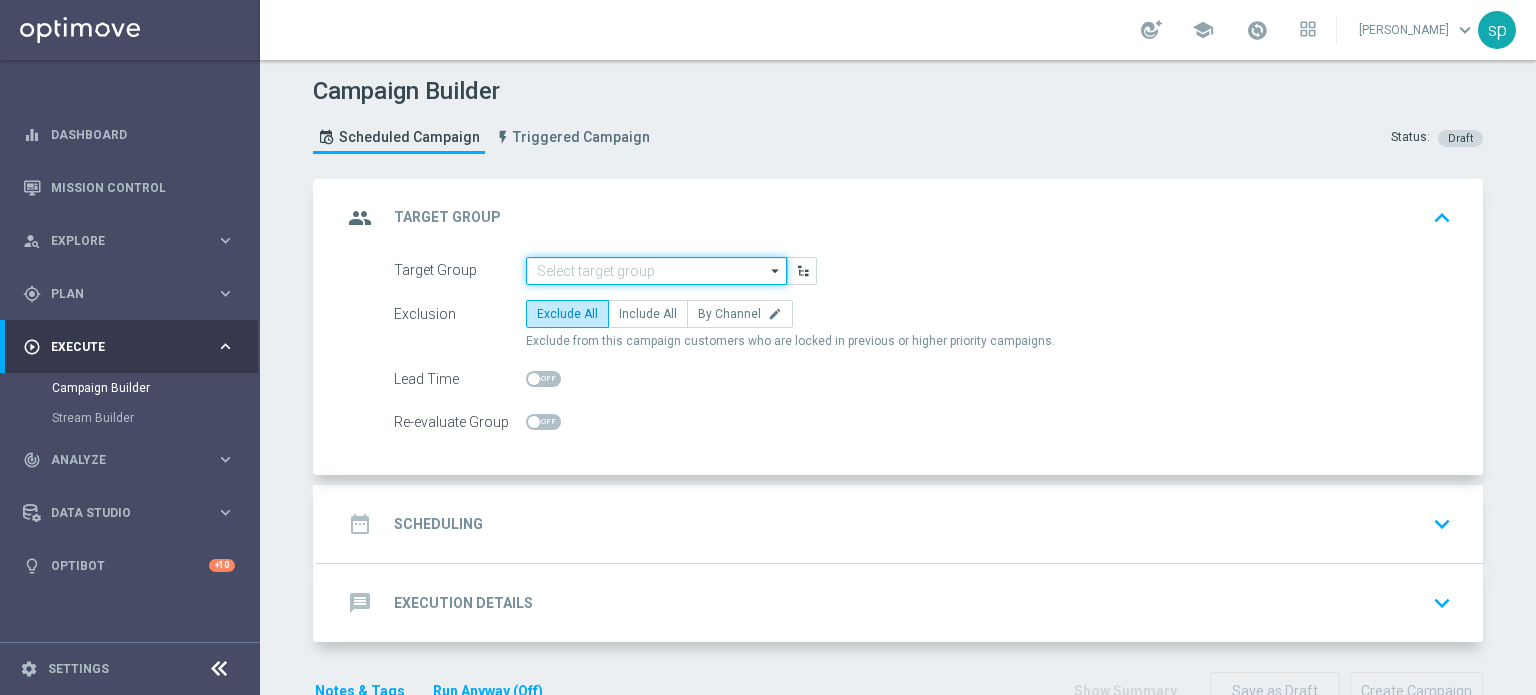 click 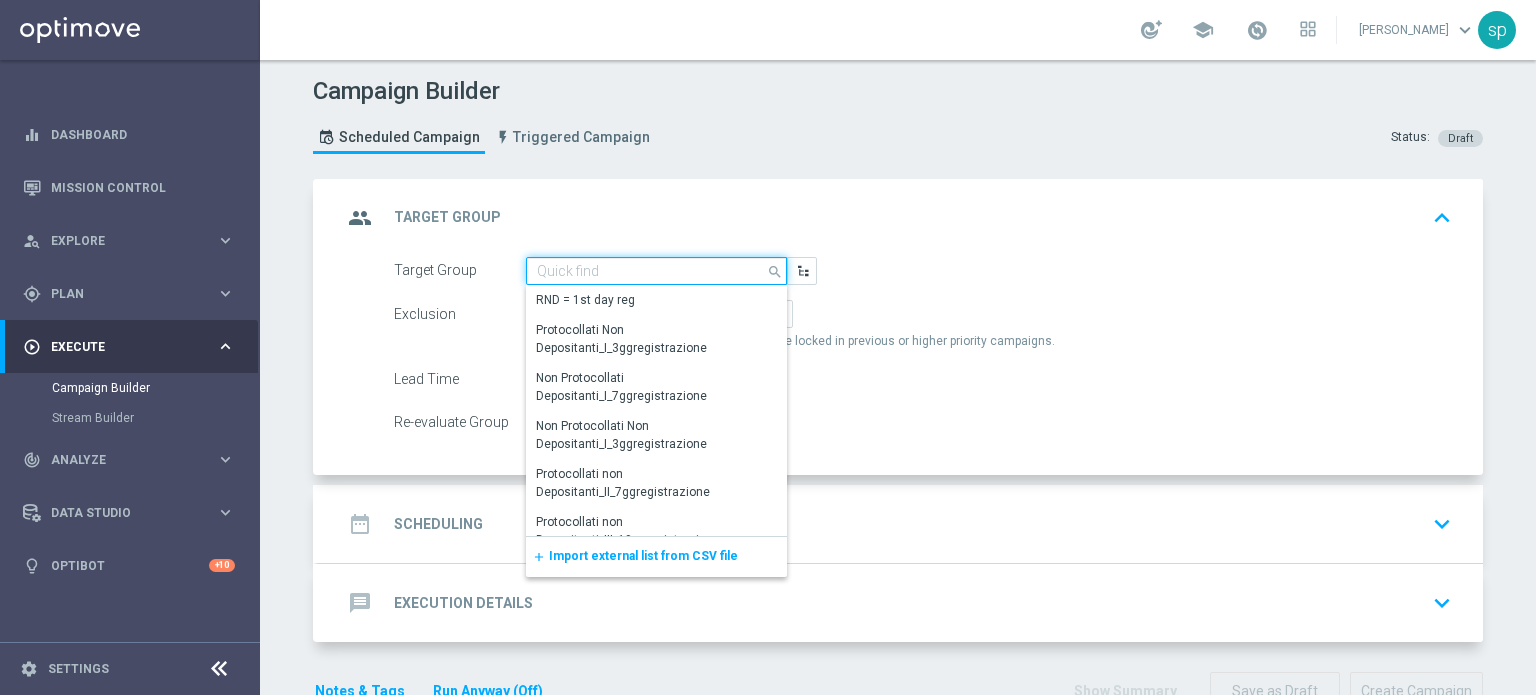 paste on "NEW 2025 Silver Attivi_ 15<ggr>84,99_con saldo" 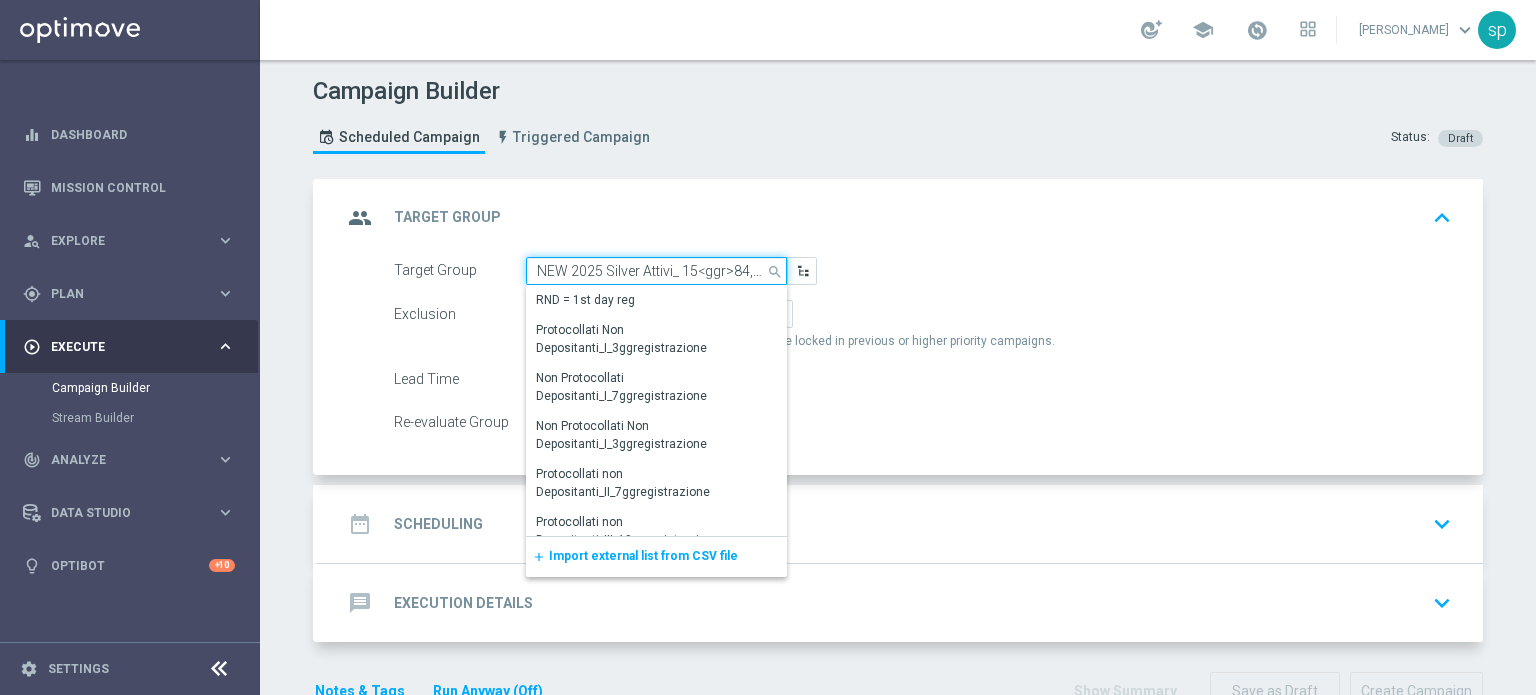 scroll, scrollTop: 0, scrollLeft: 64, axis: horizontal 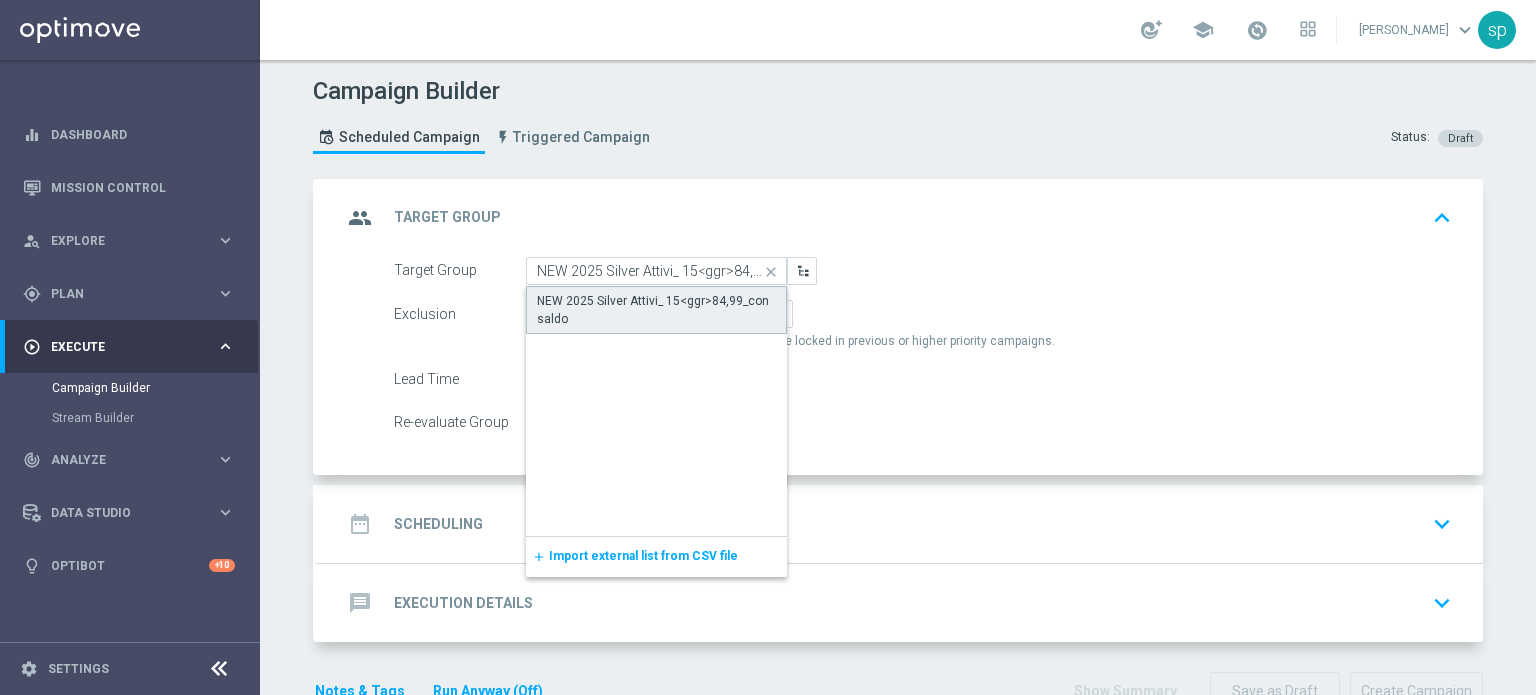 click on "NEW 2025 Silver Attivi_ 15<ggr>84,99_con saldo" 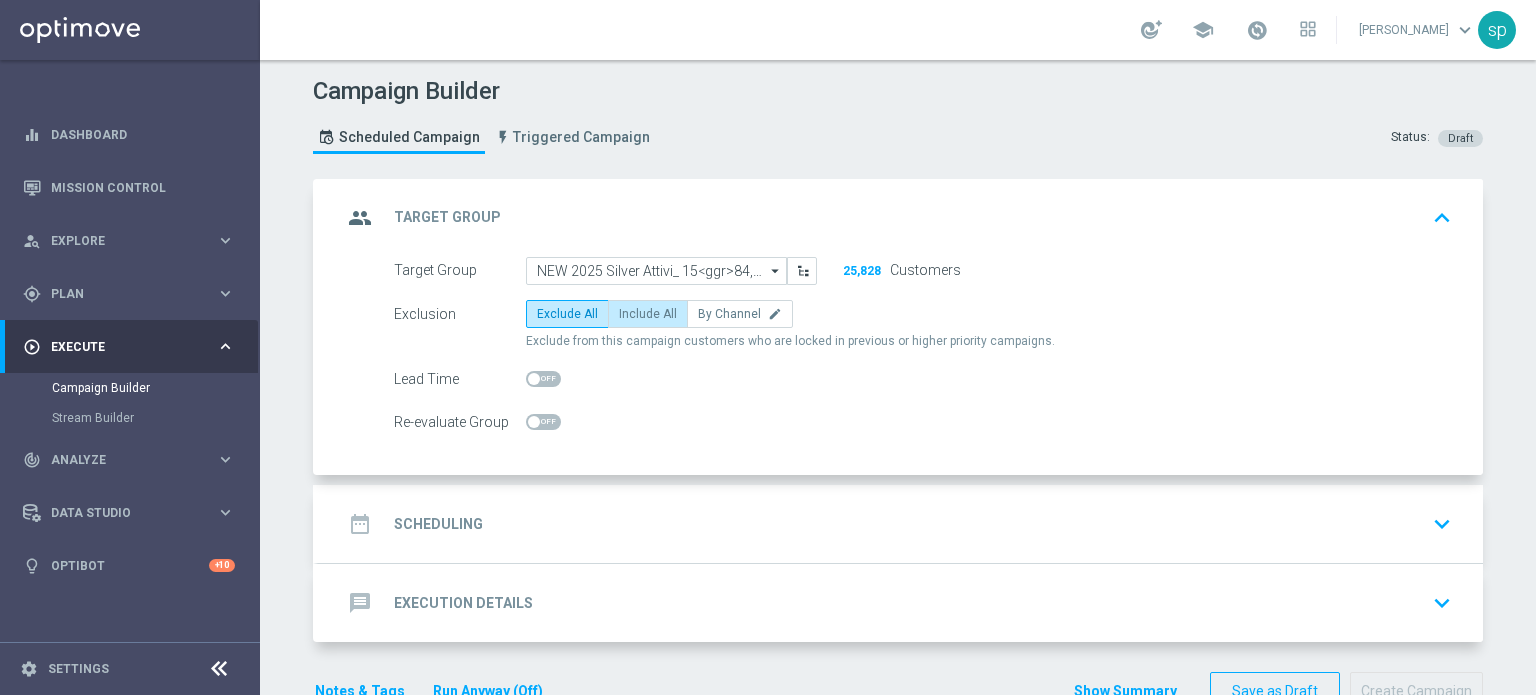 click on "Include All" 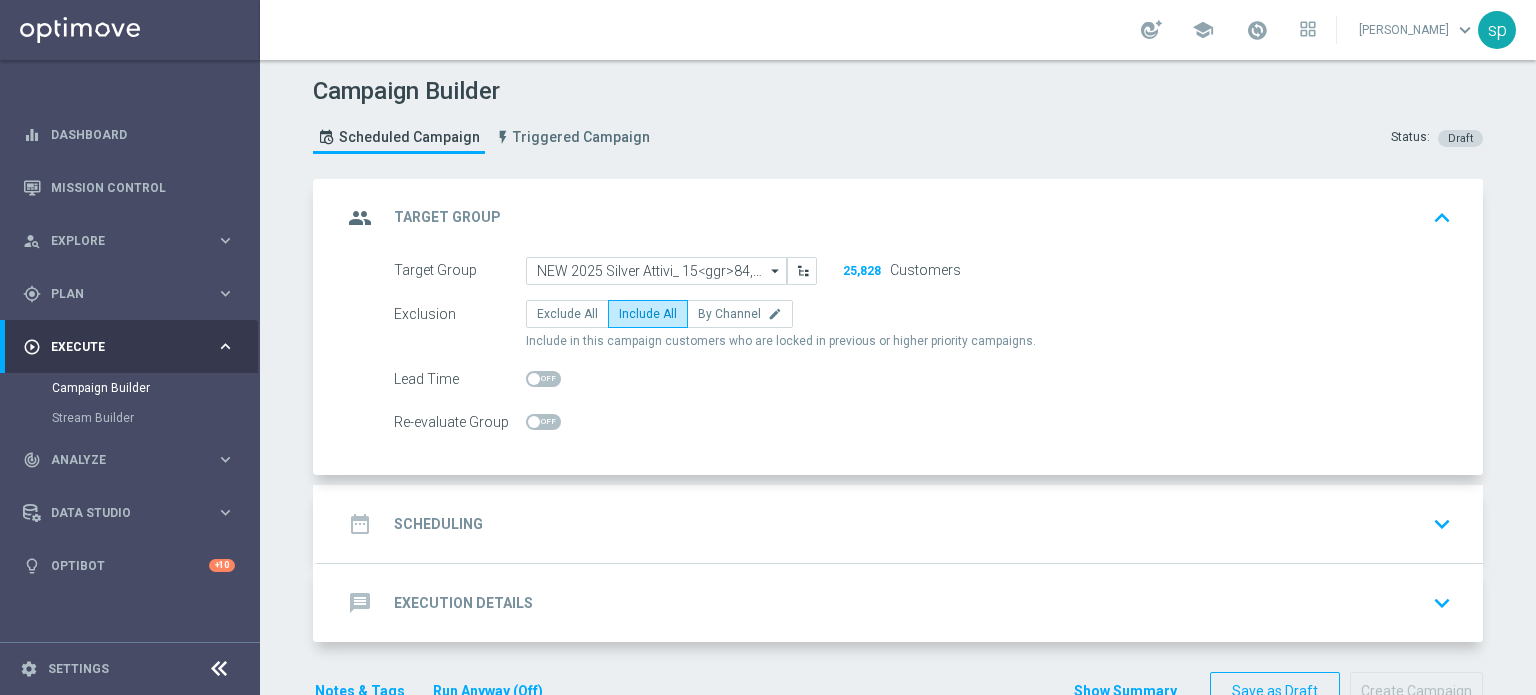 click on "date_range
Scheduling" 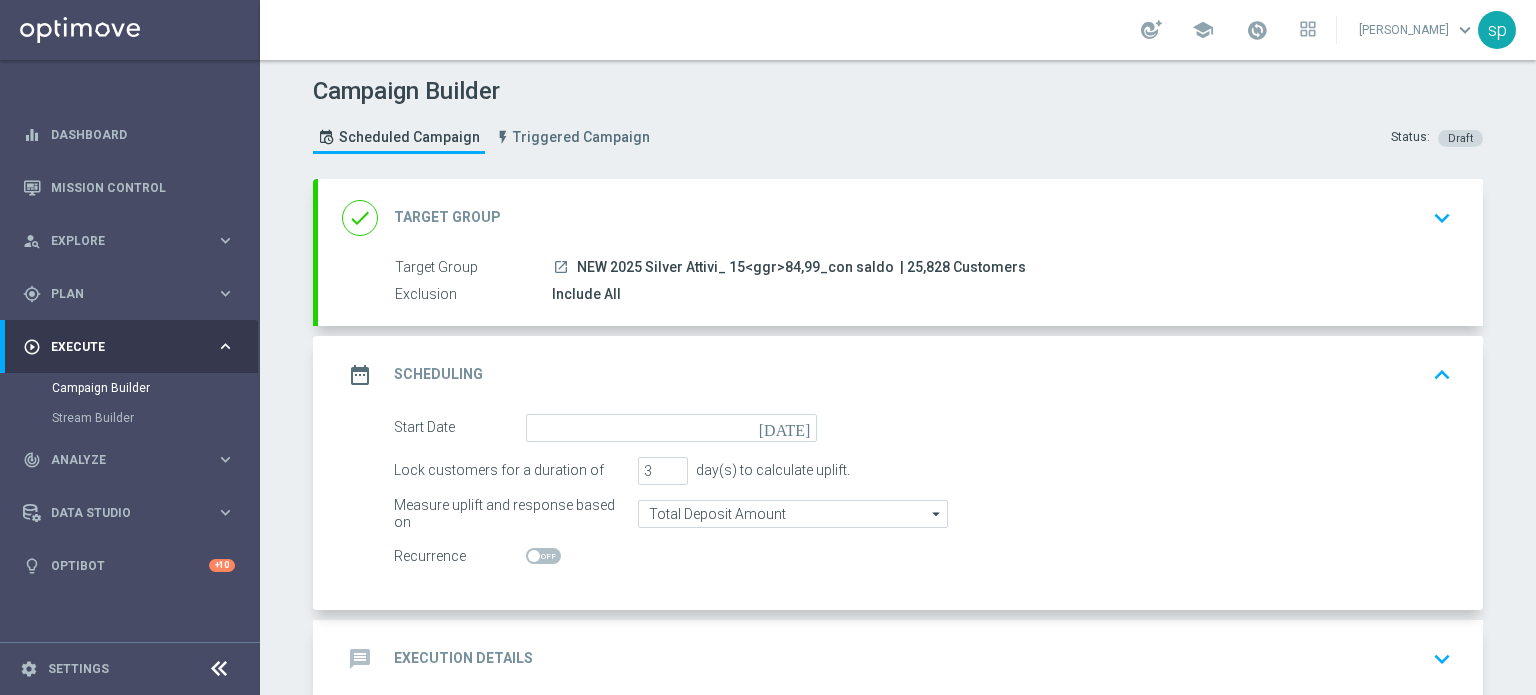 click on "today" 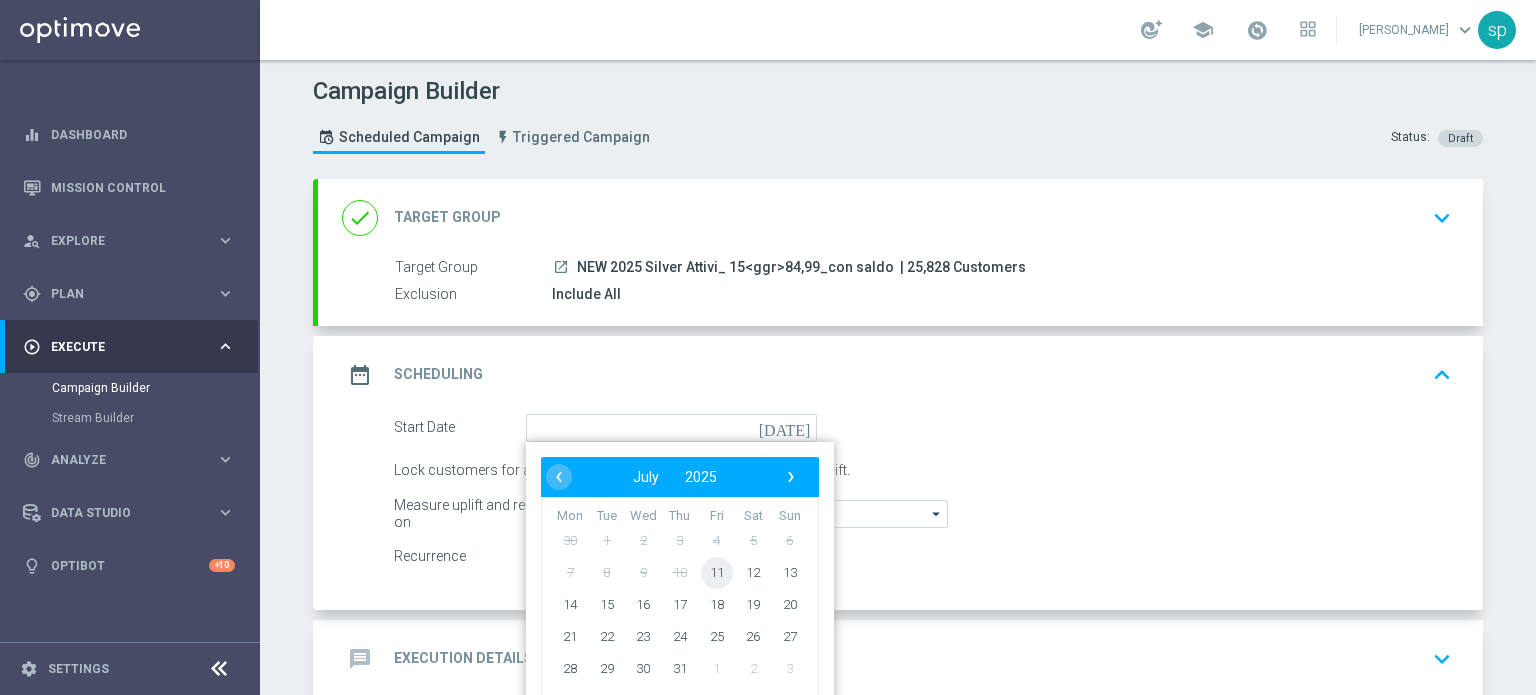 click on "11" 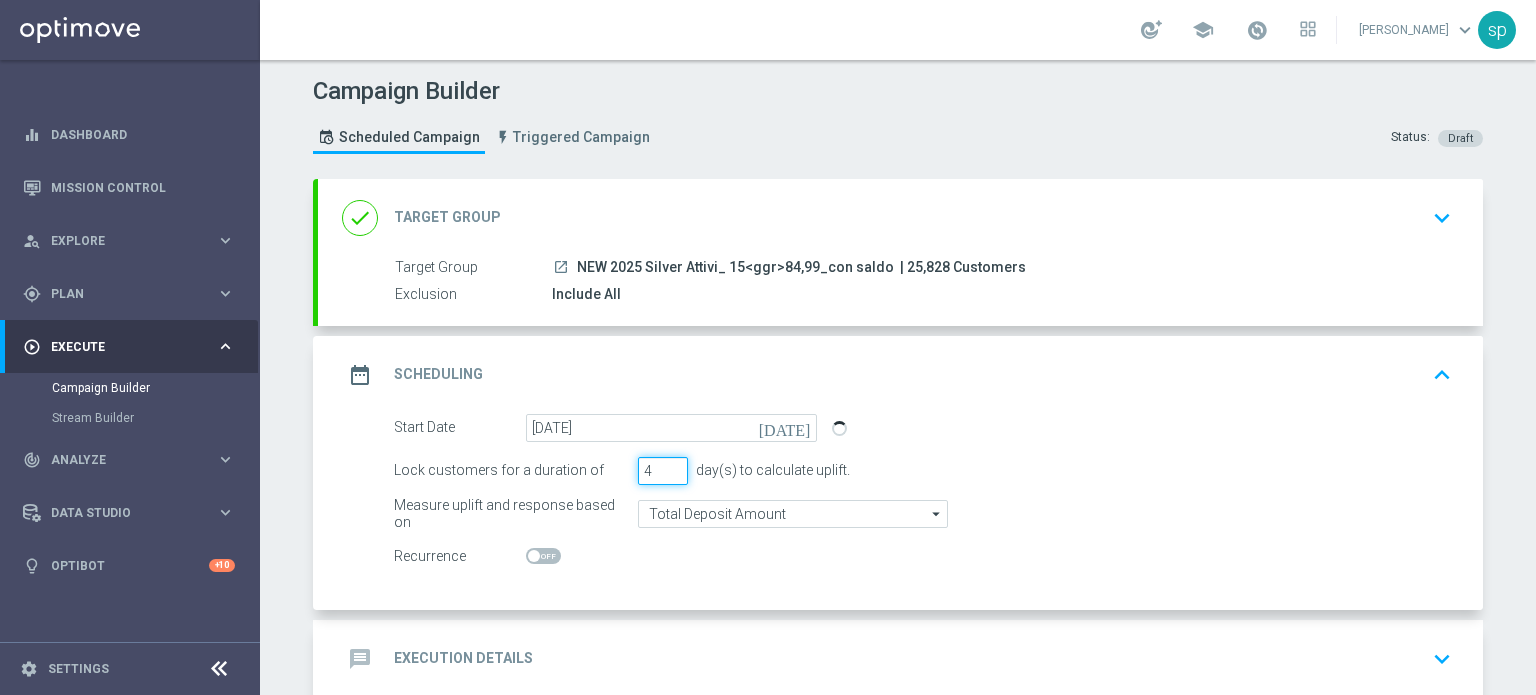 click on "4" 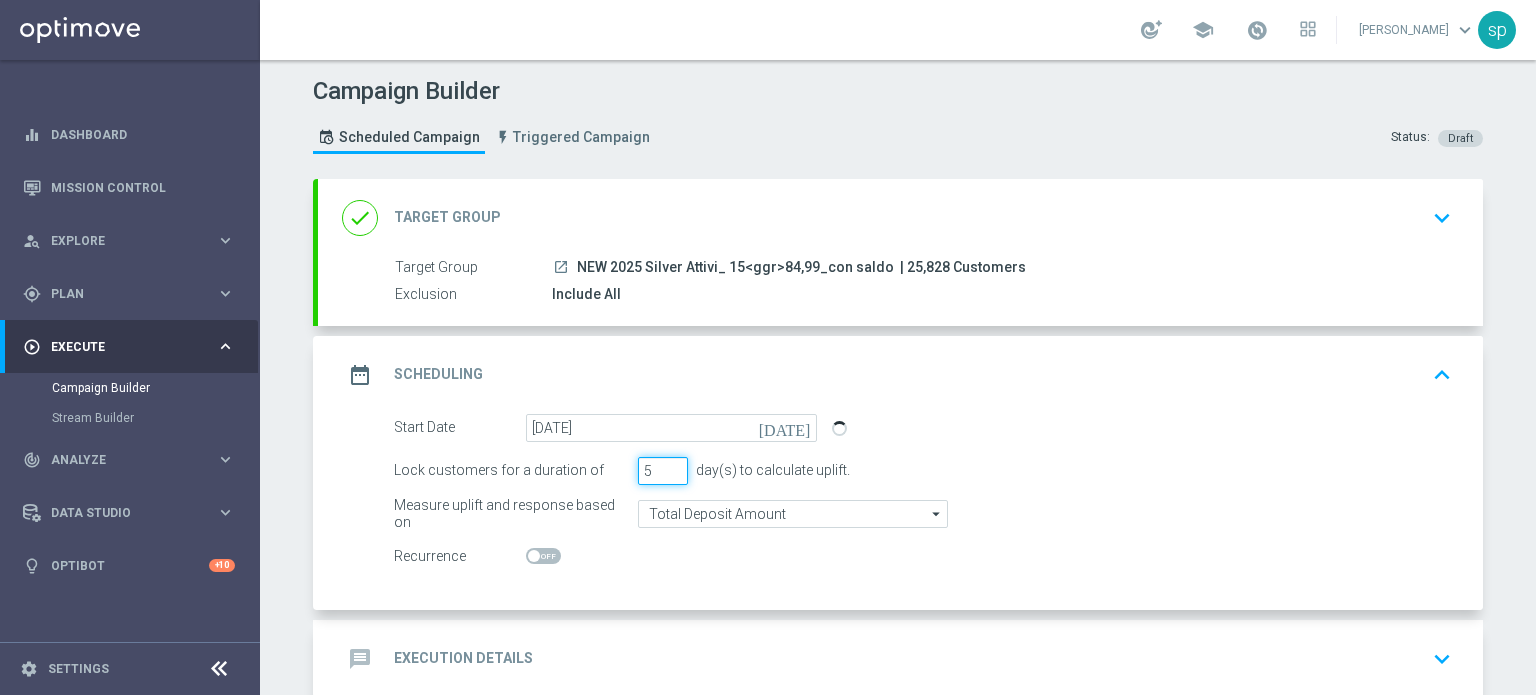 type on "5" 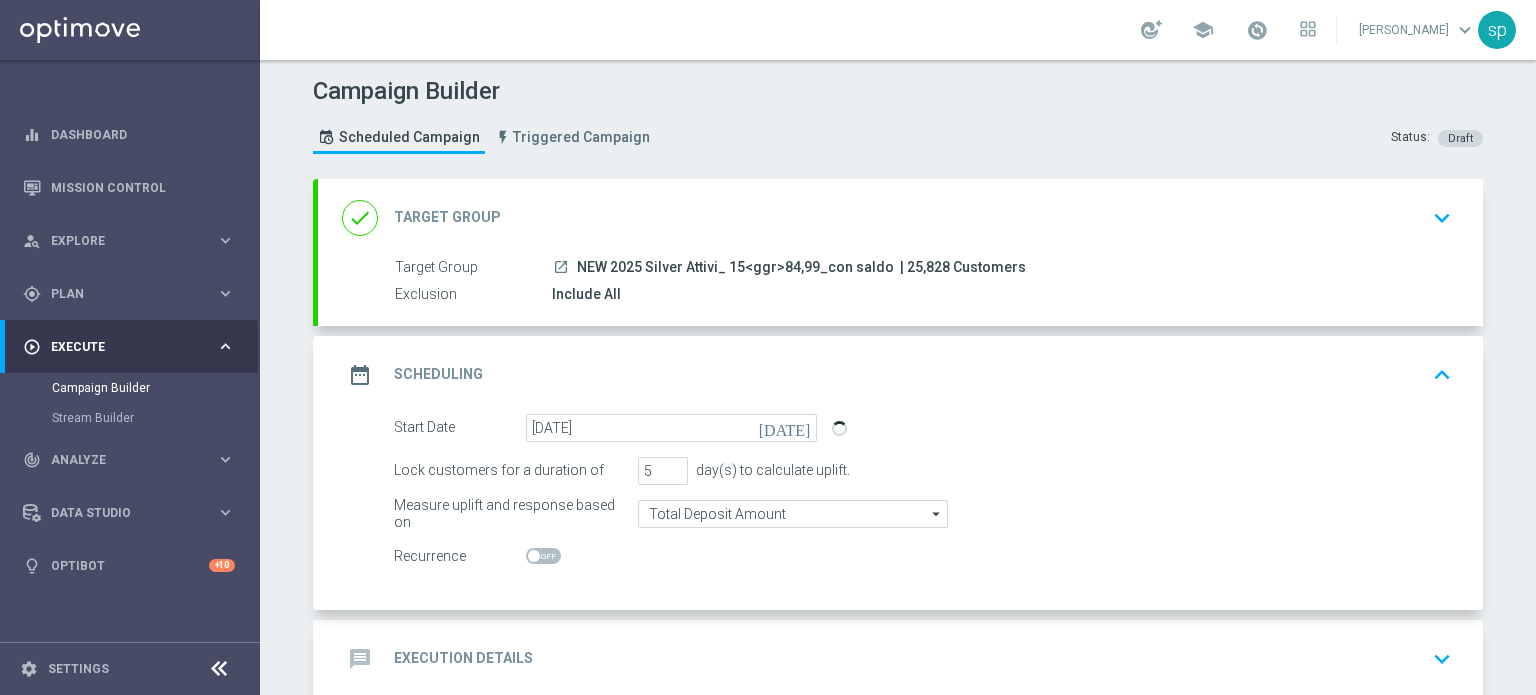 click on "message
Execution Details
keyboard_arrow_down" 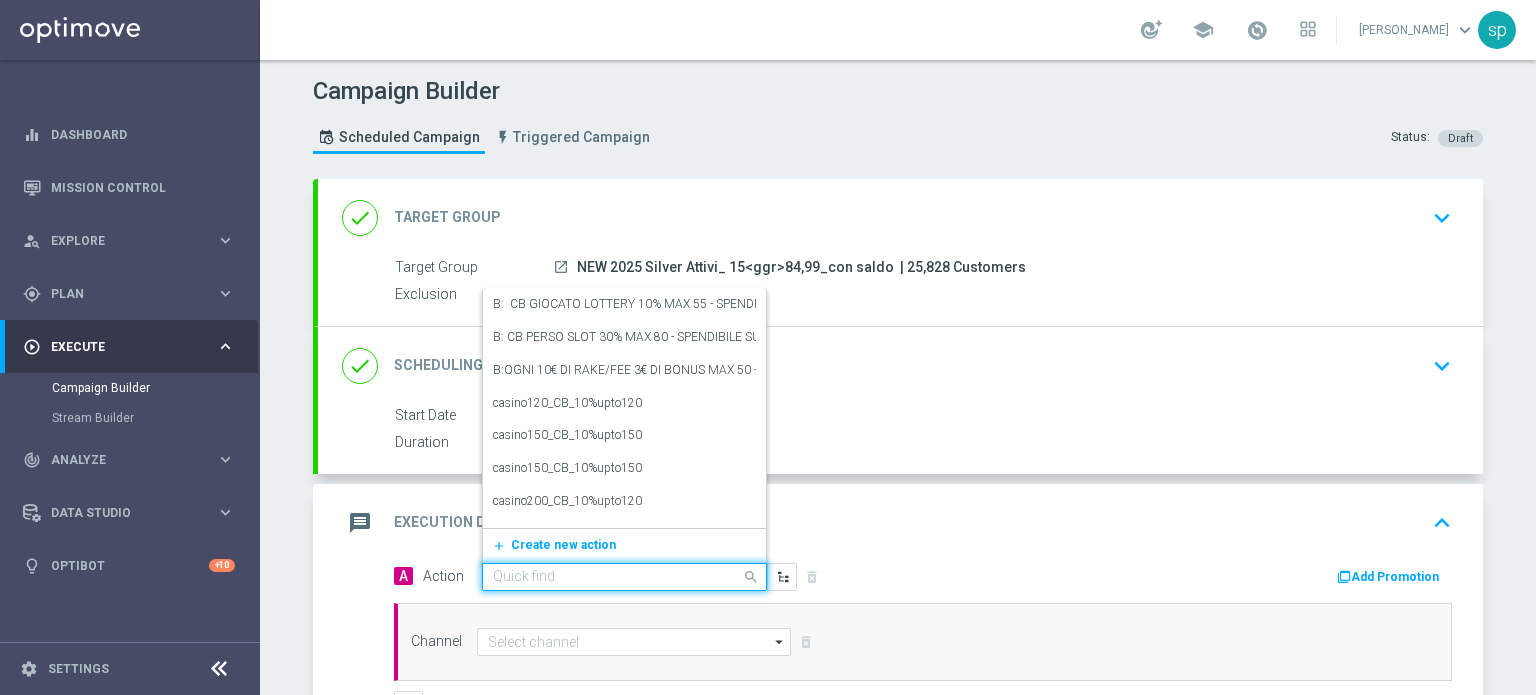 click 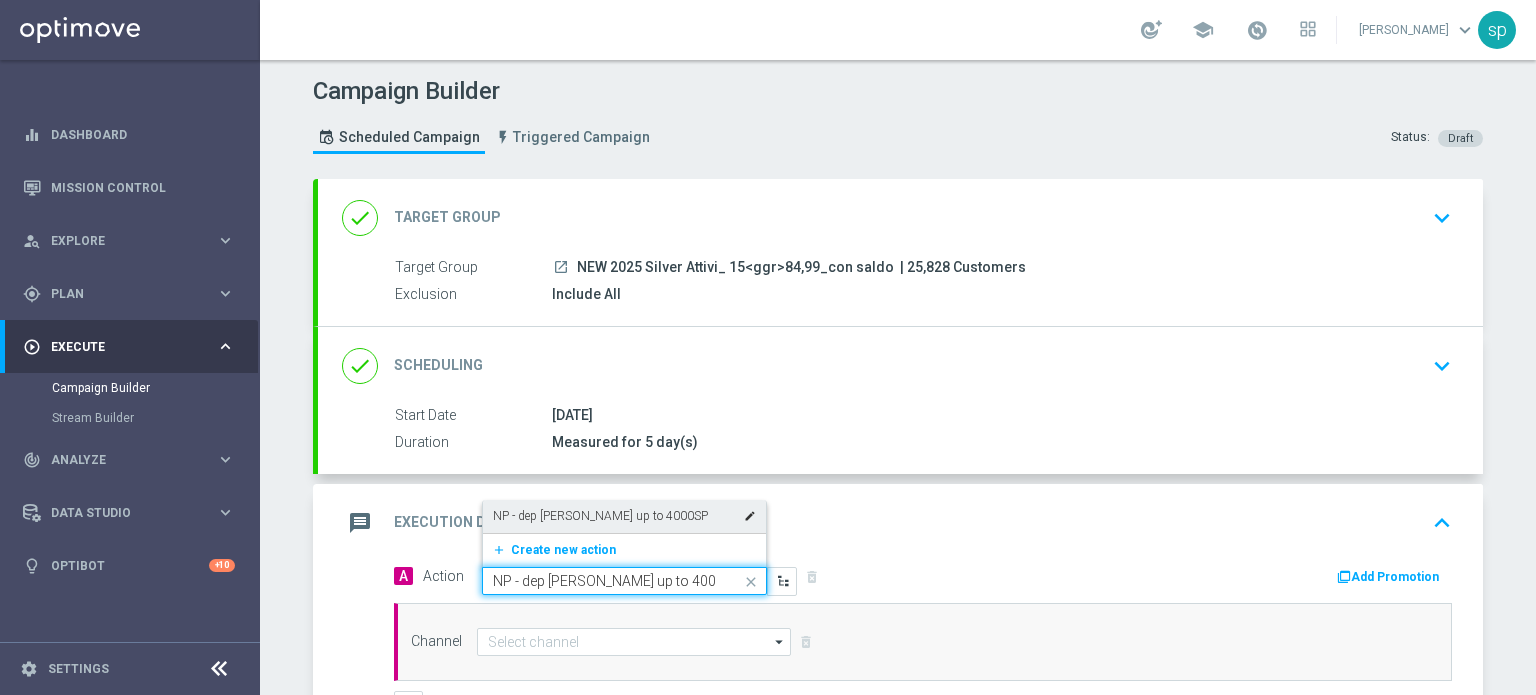 click on "NP - dep fasce up to 4000SP" at bounding box center (600, 516) 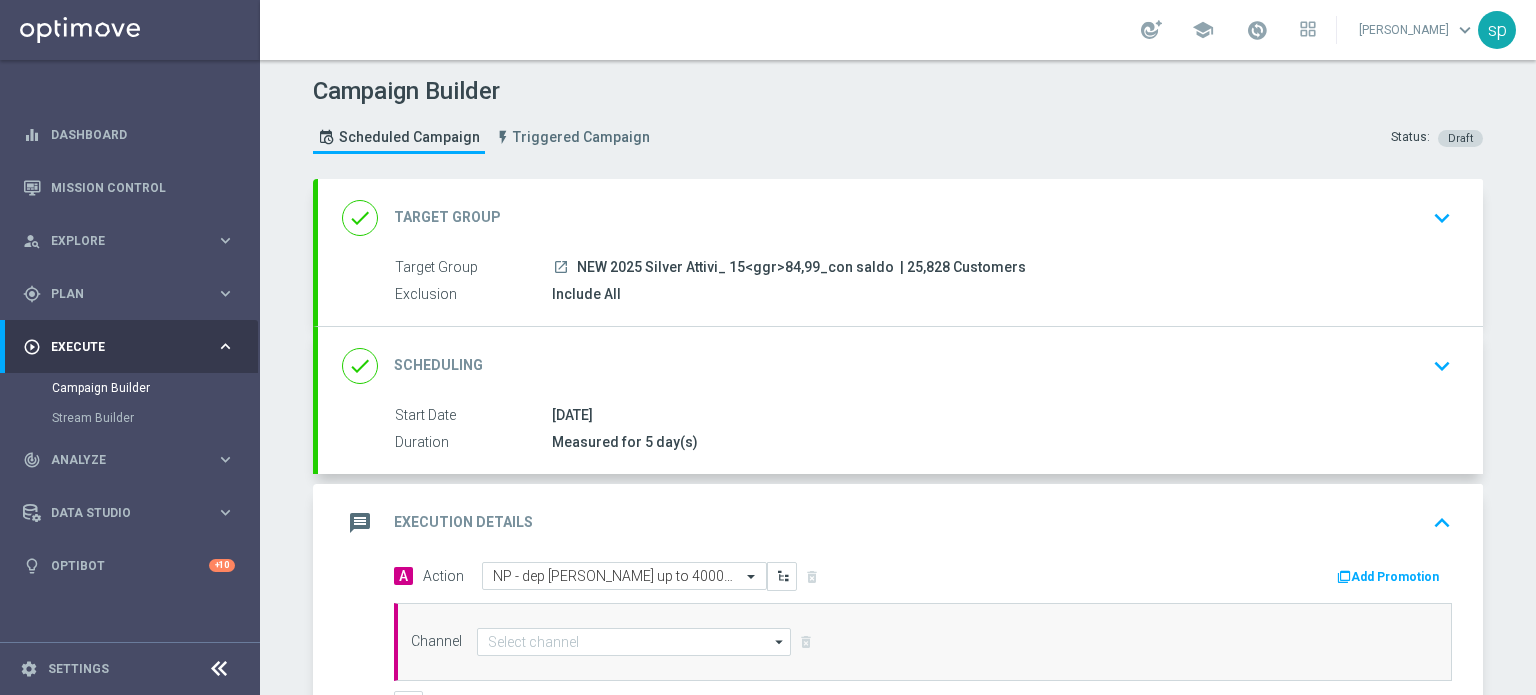 click on "Add Promotion" 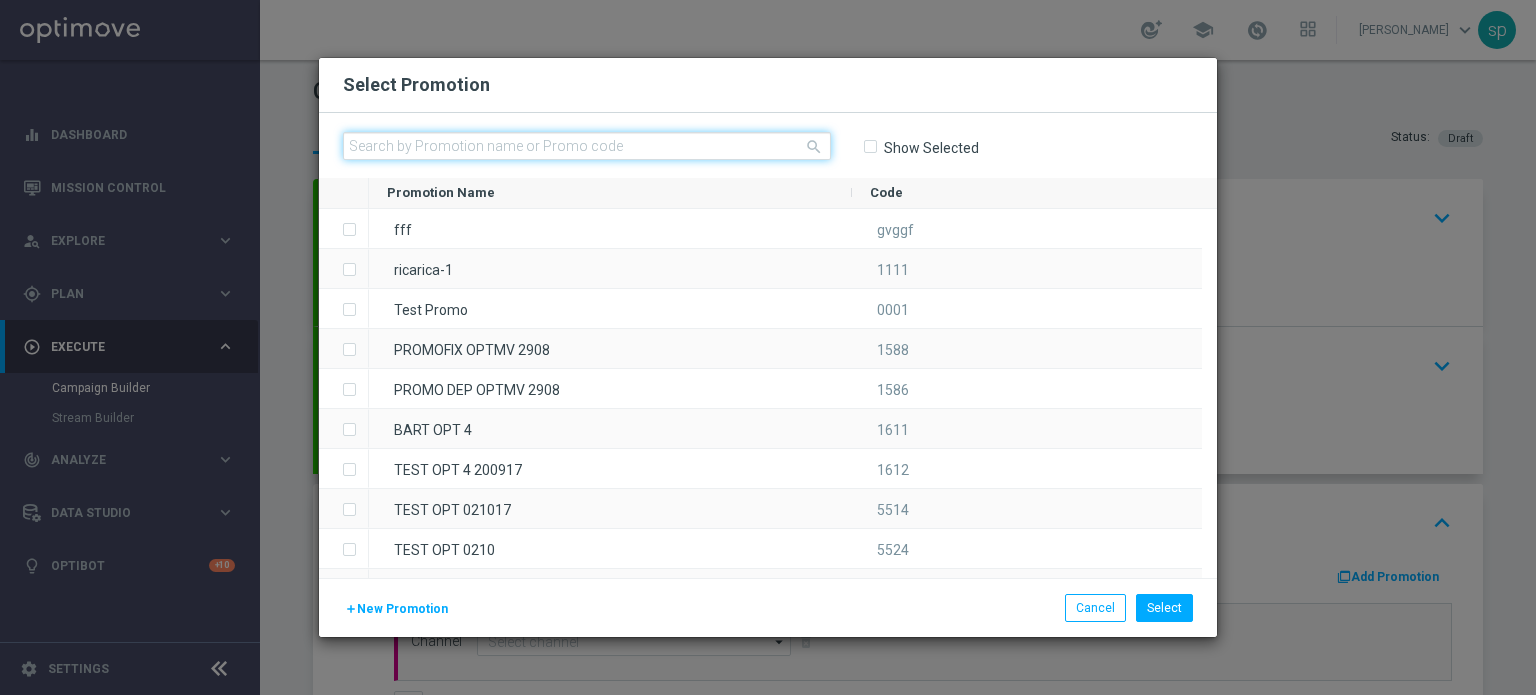 click 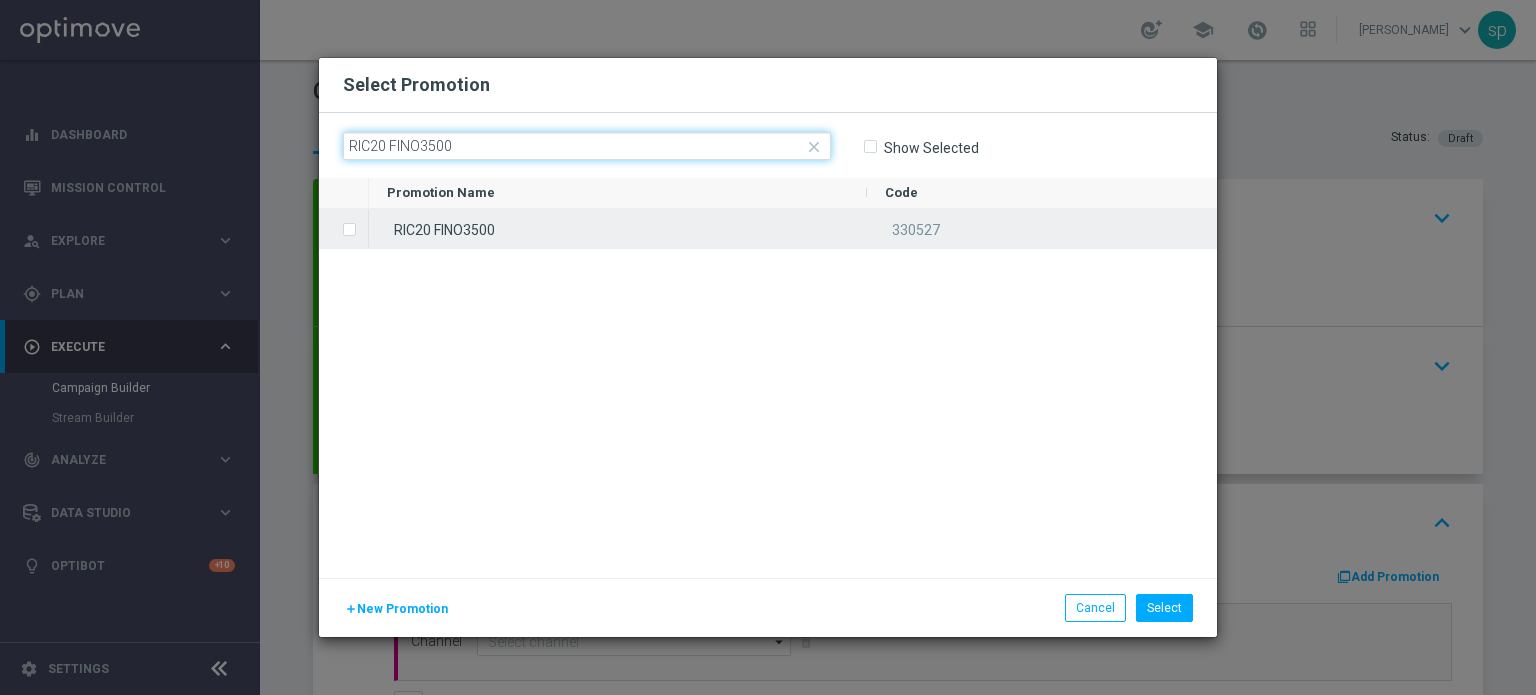 type on "RIC20 FINO3500" 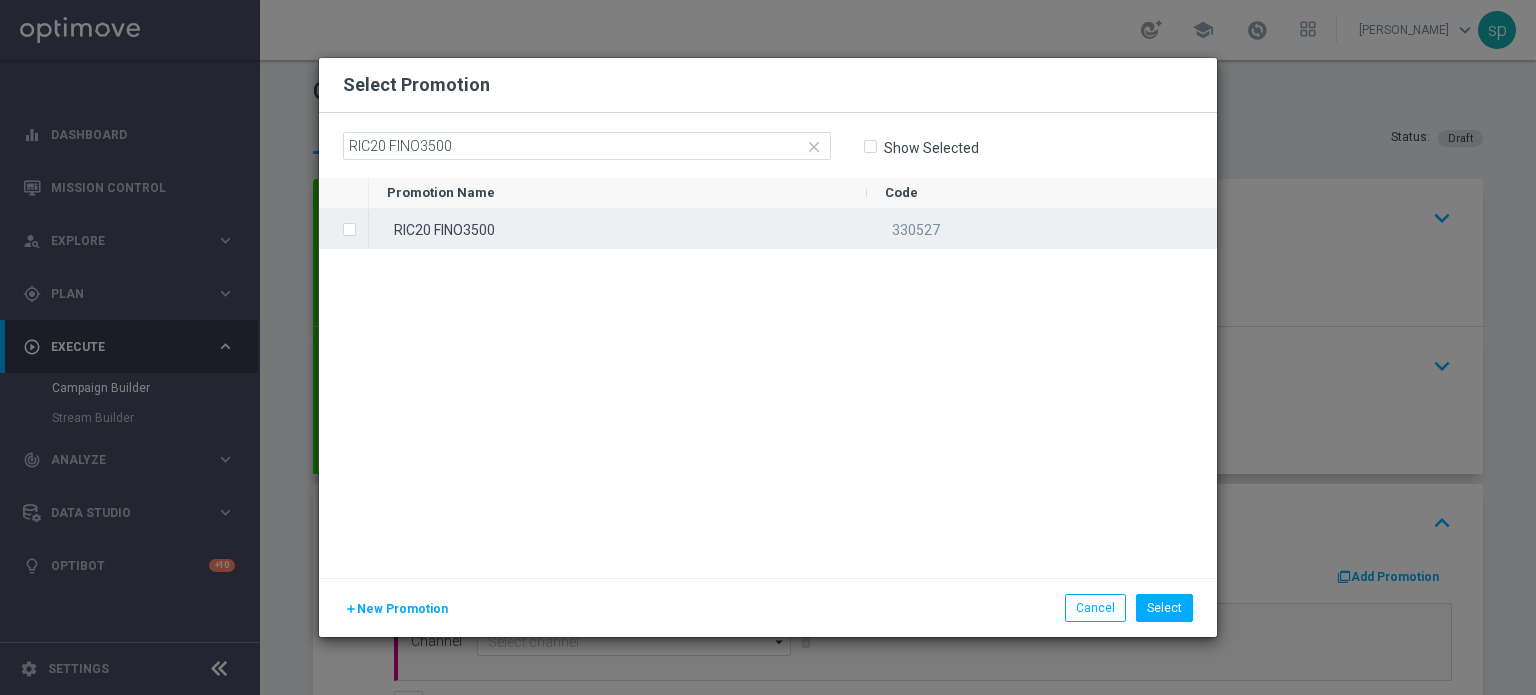 click on "RIC20 FINO3500" 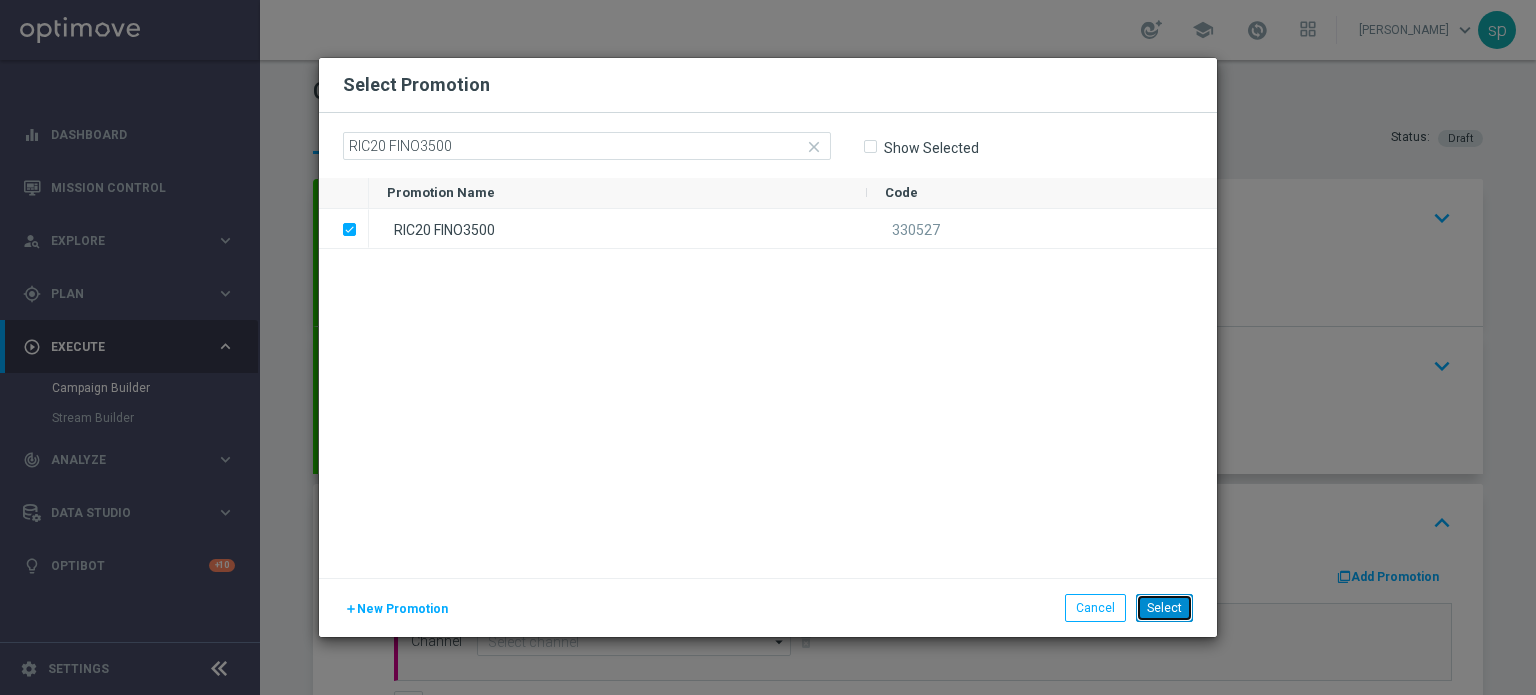 click on "Select" 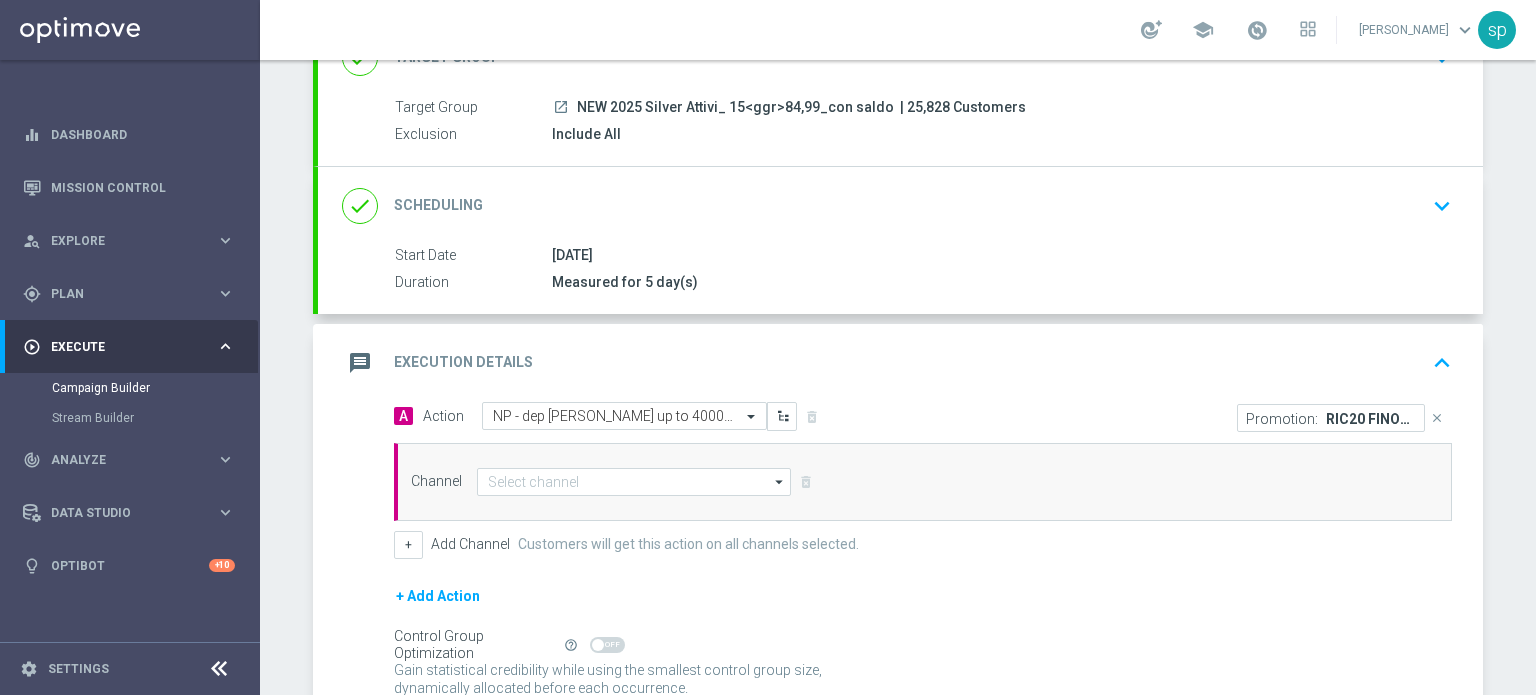 scroll, scrollTop: 287, scrollLeft: 0, axis: vertical 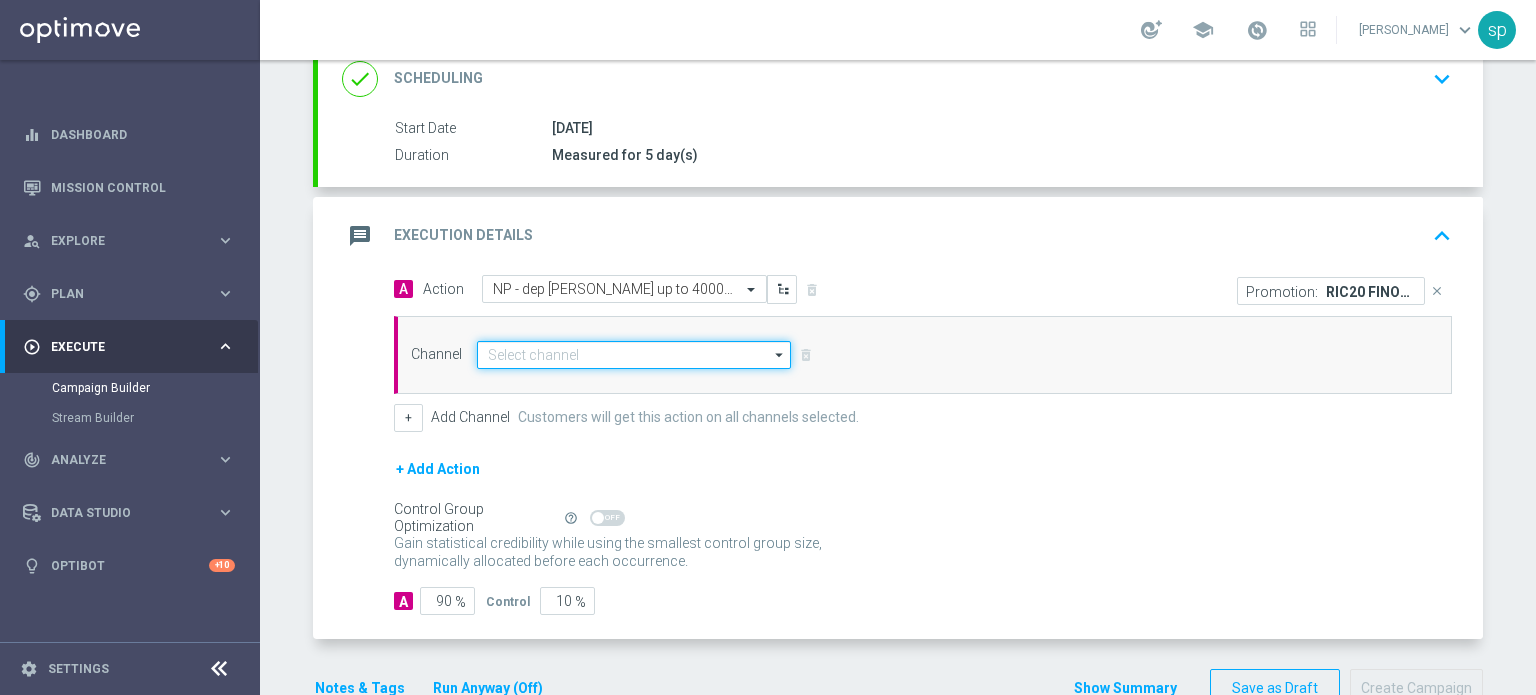 click 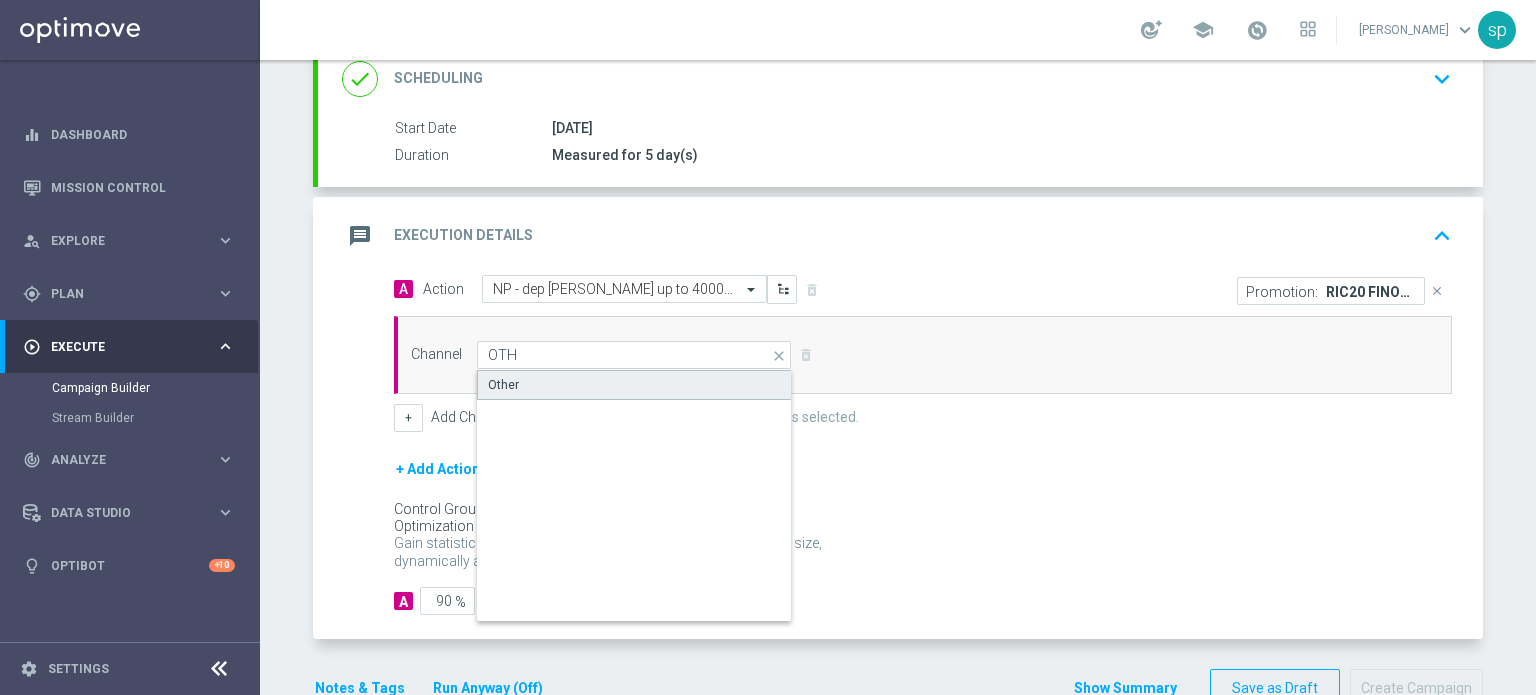 click on "Other" 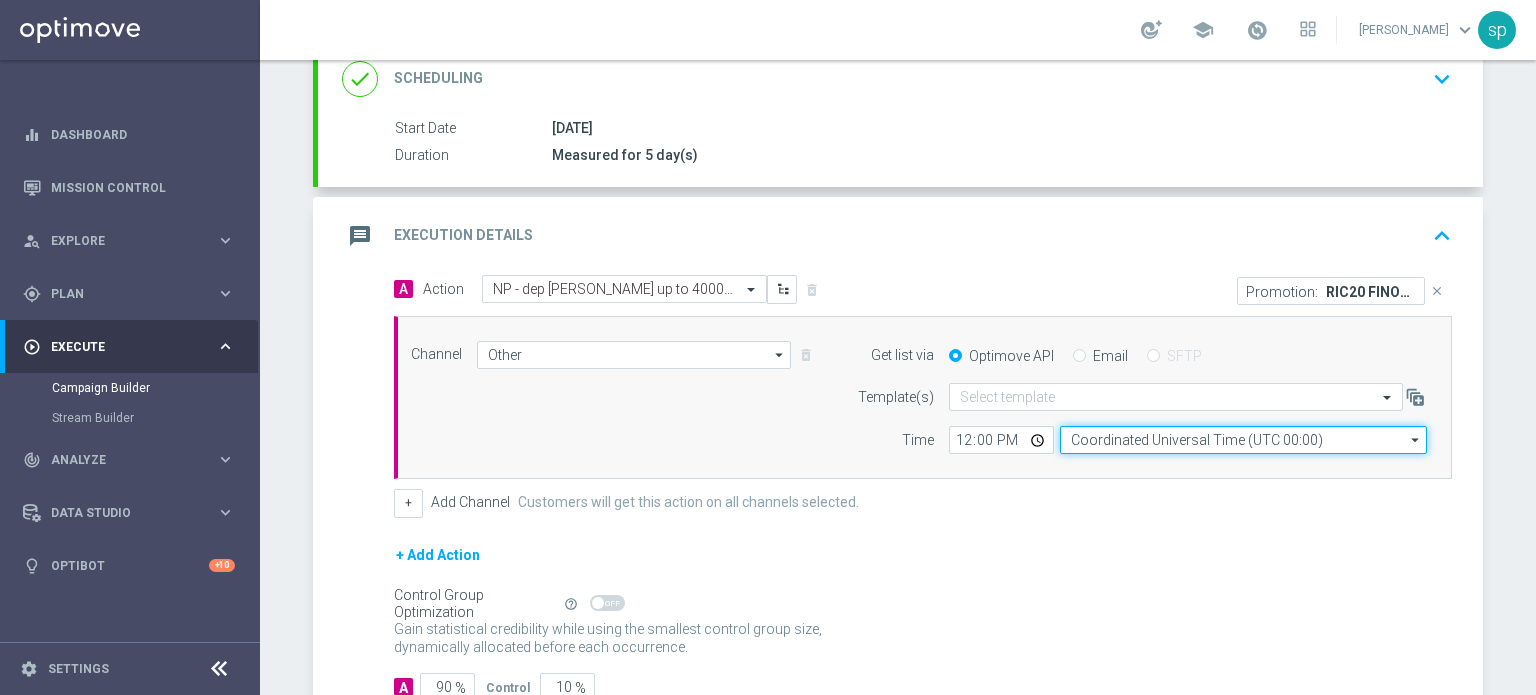 click on "Coordinated Universal Time (UTC 00:00)" 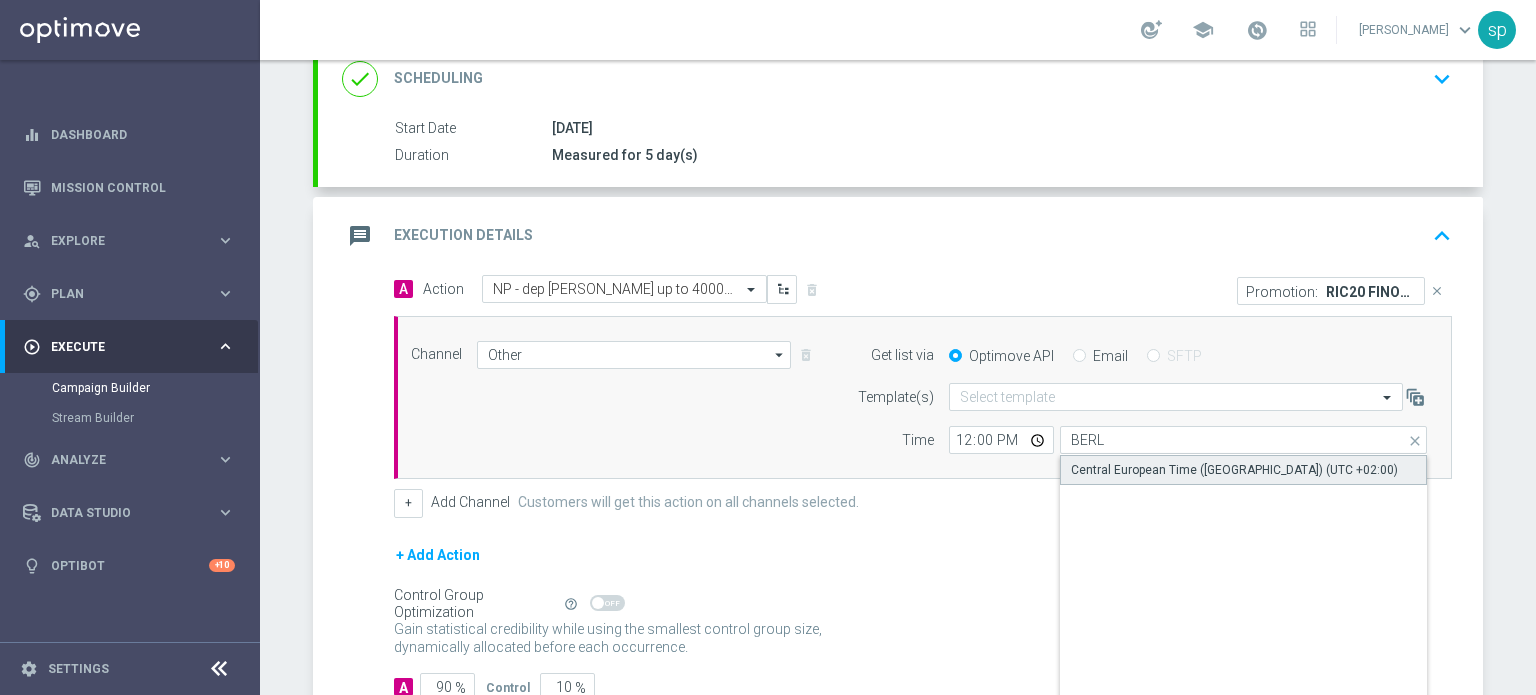 click on "Central European Time (Berlin) (UTC +02:00)" 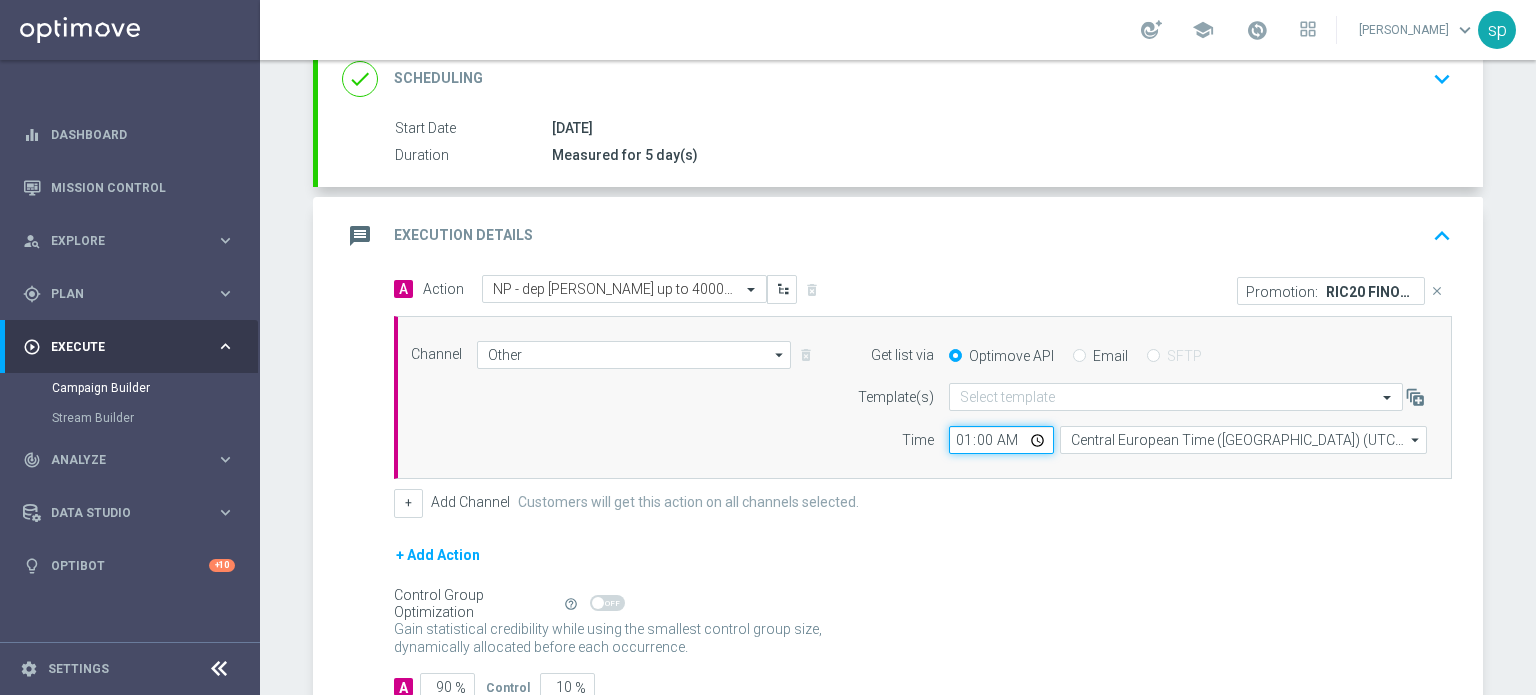 click on "01:00" 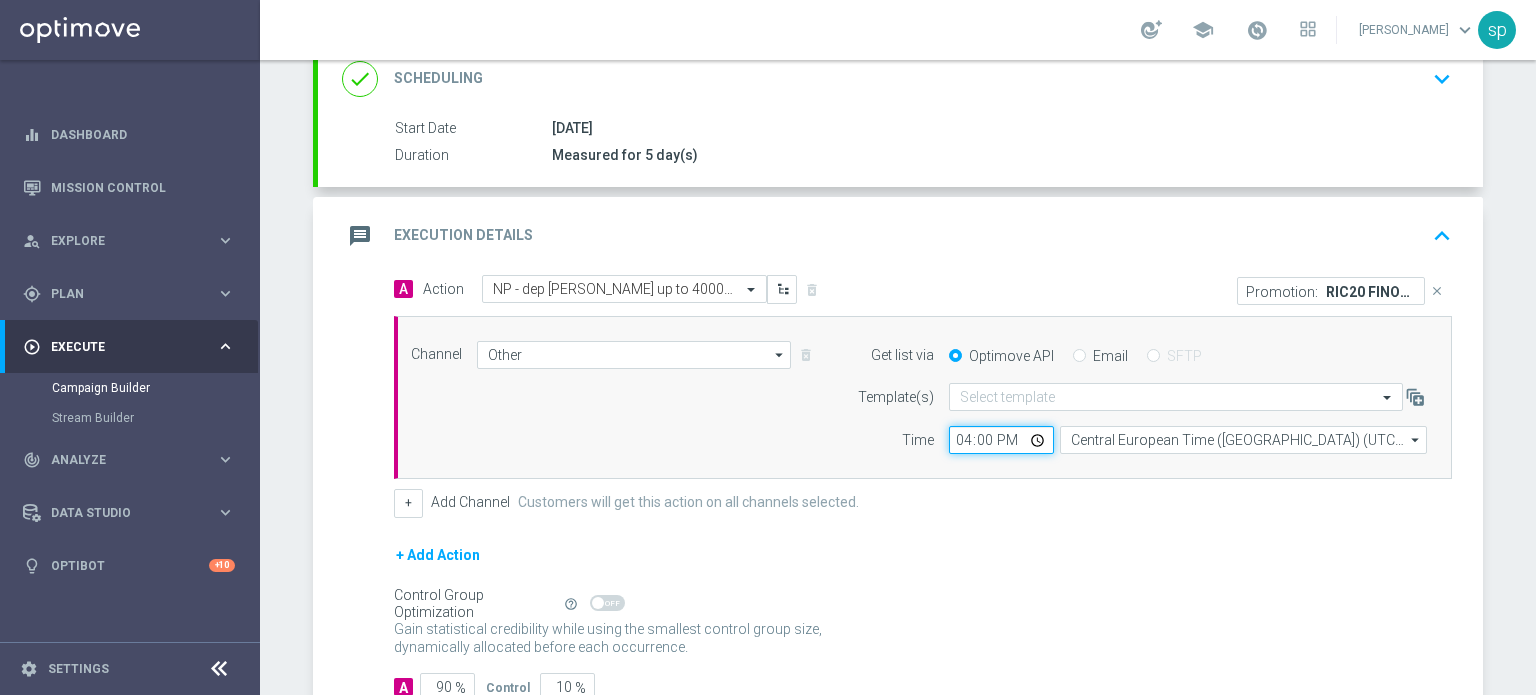 type on "16:05" 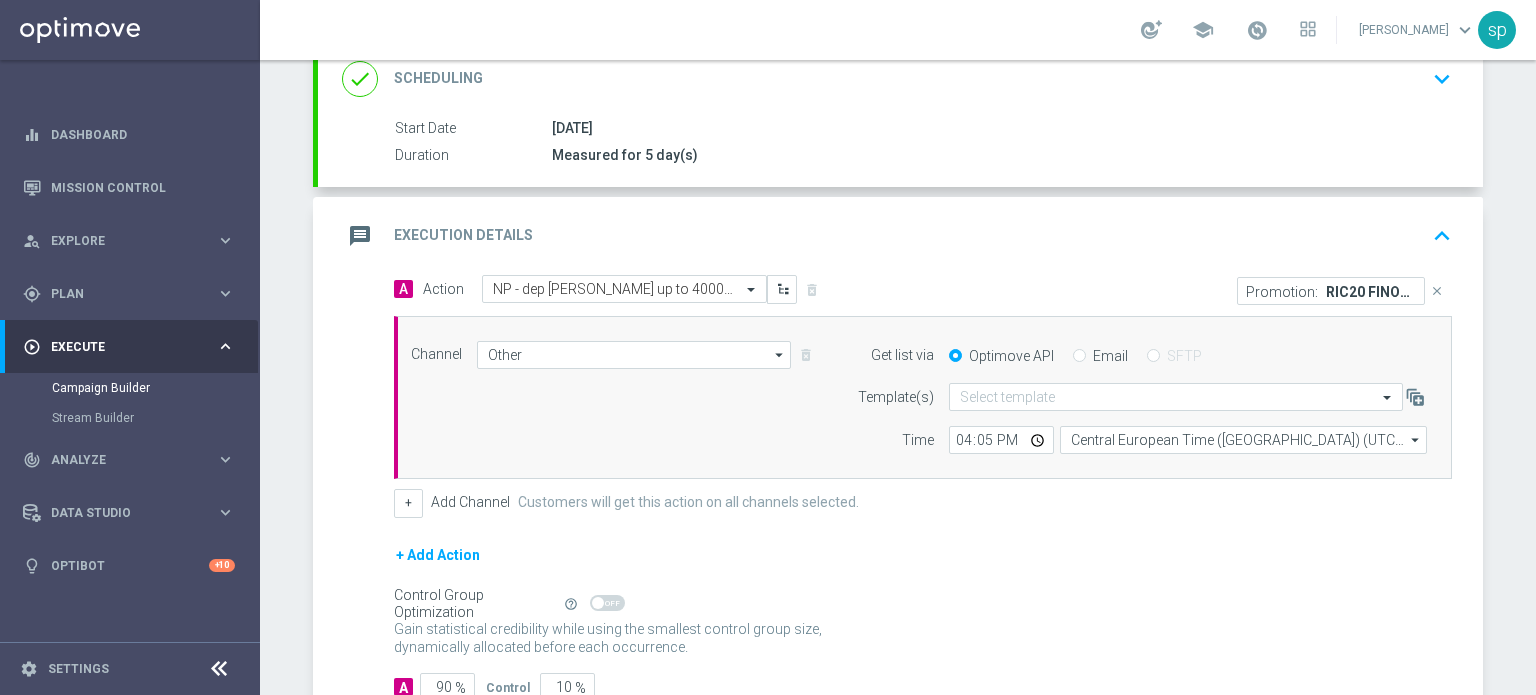 click on "Email" 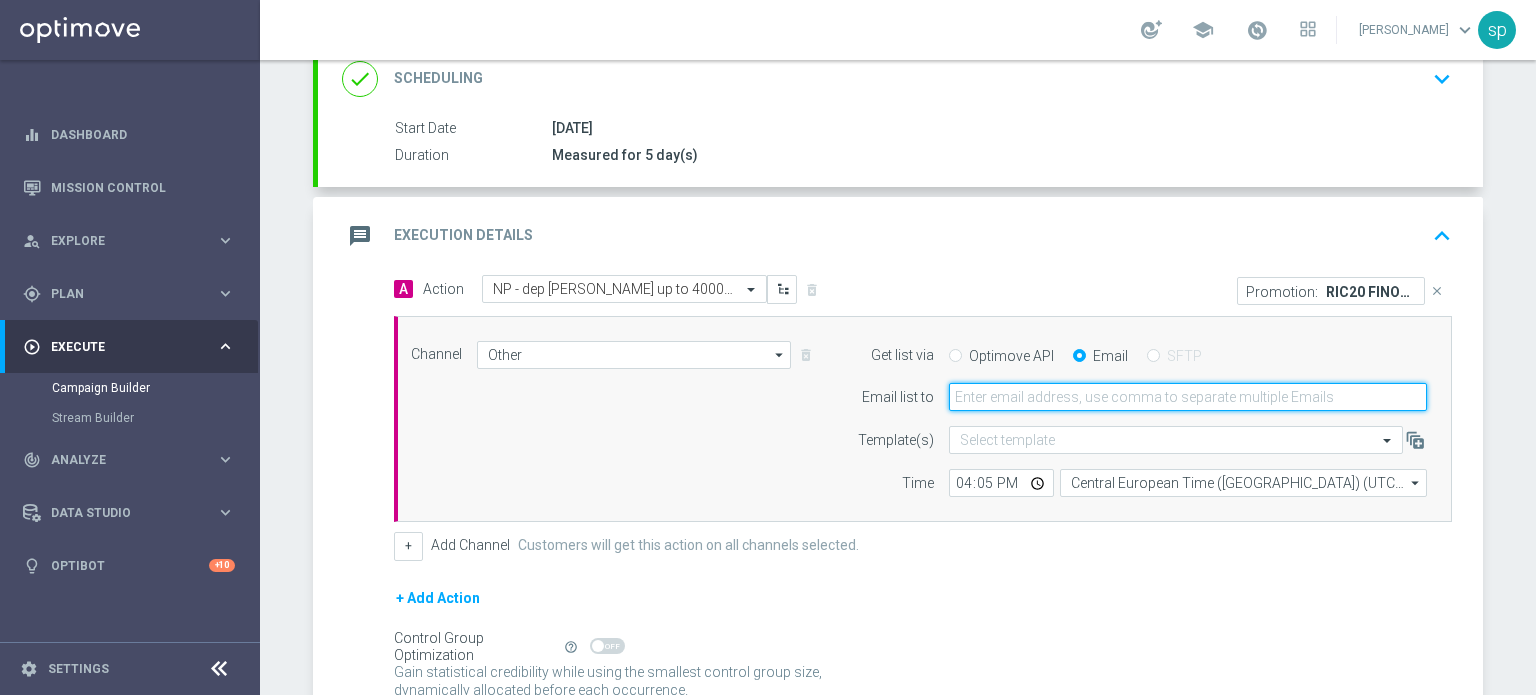 click 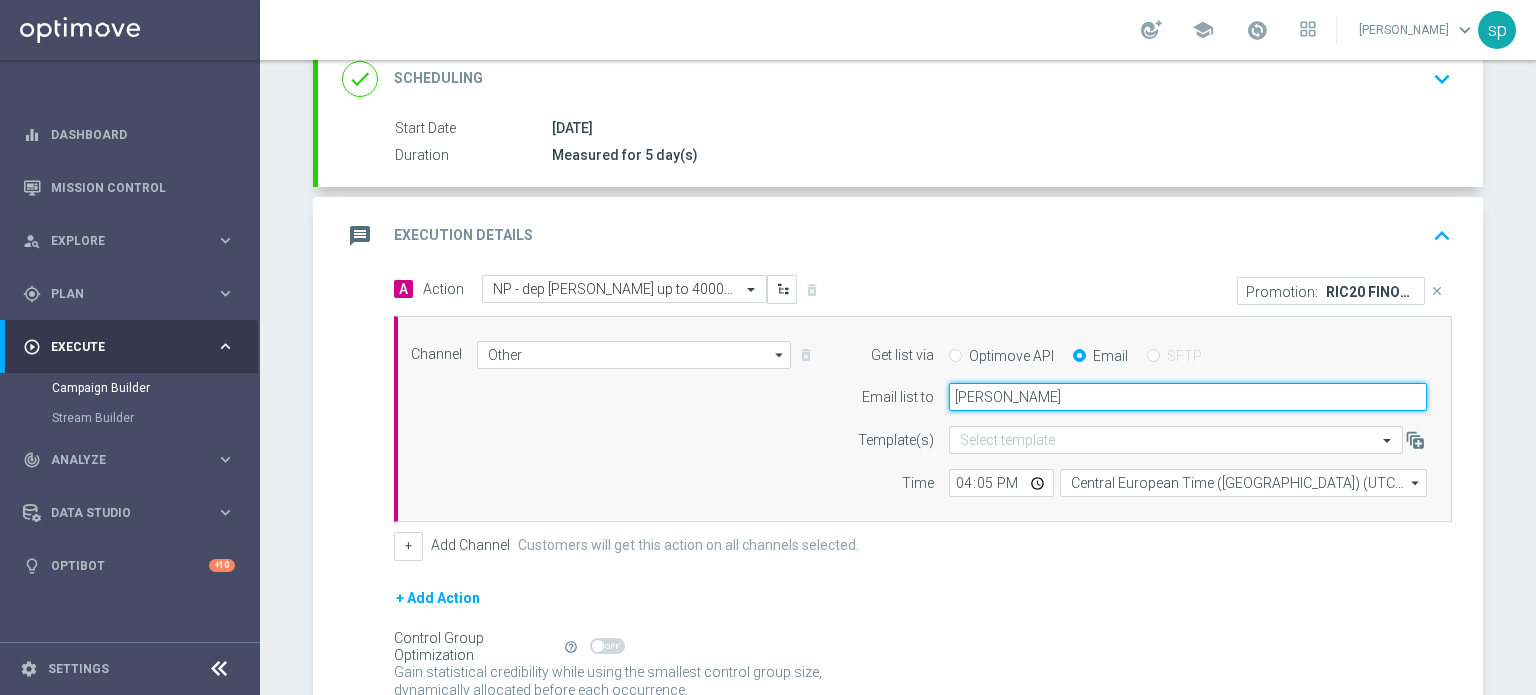 type on "sara.parisi@sisal.it" 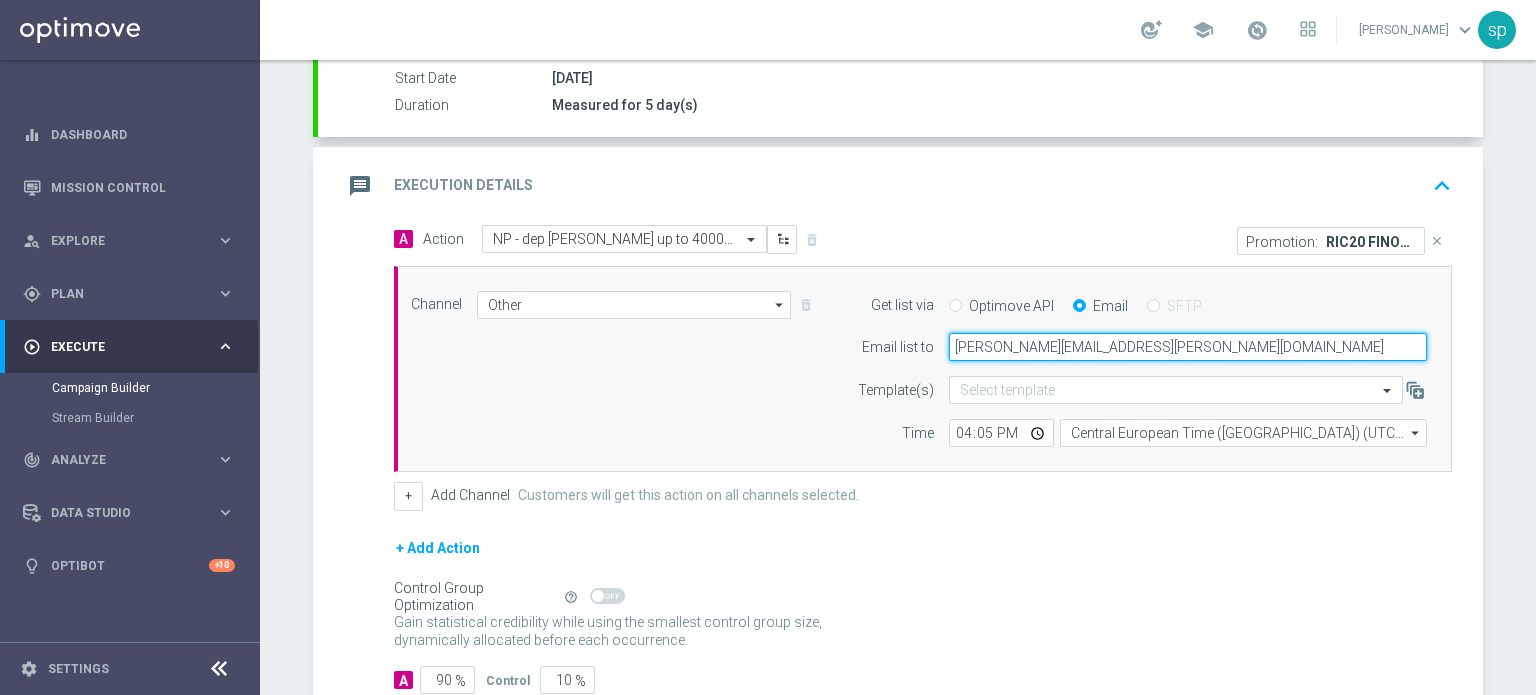scroll, scrollTop: 464, scrollLeft: 0, axis: vertical 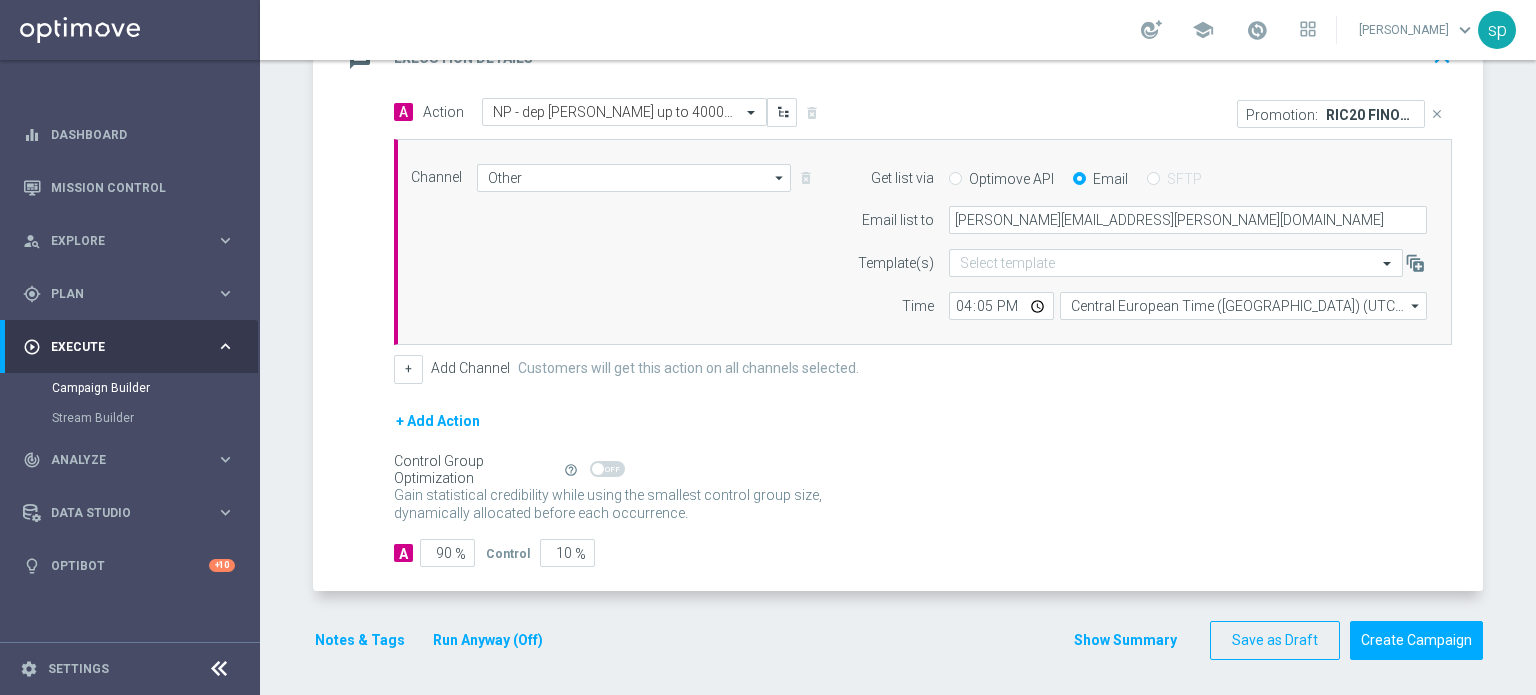 click on "Notes & Tags
Run Anyway (Off)" 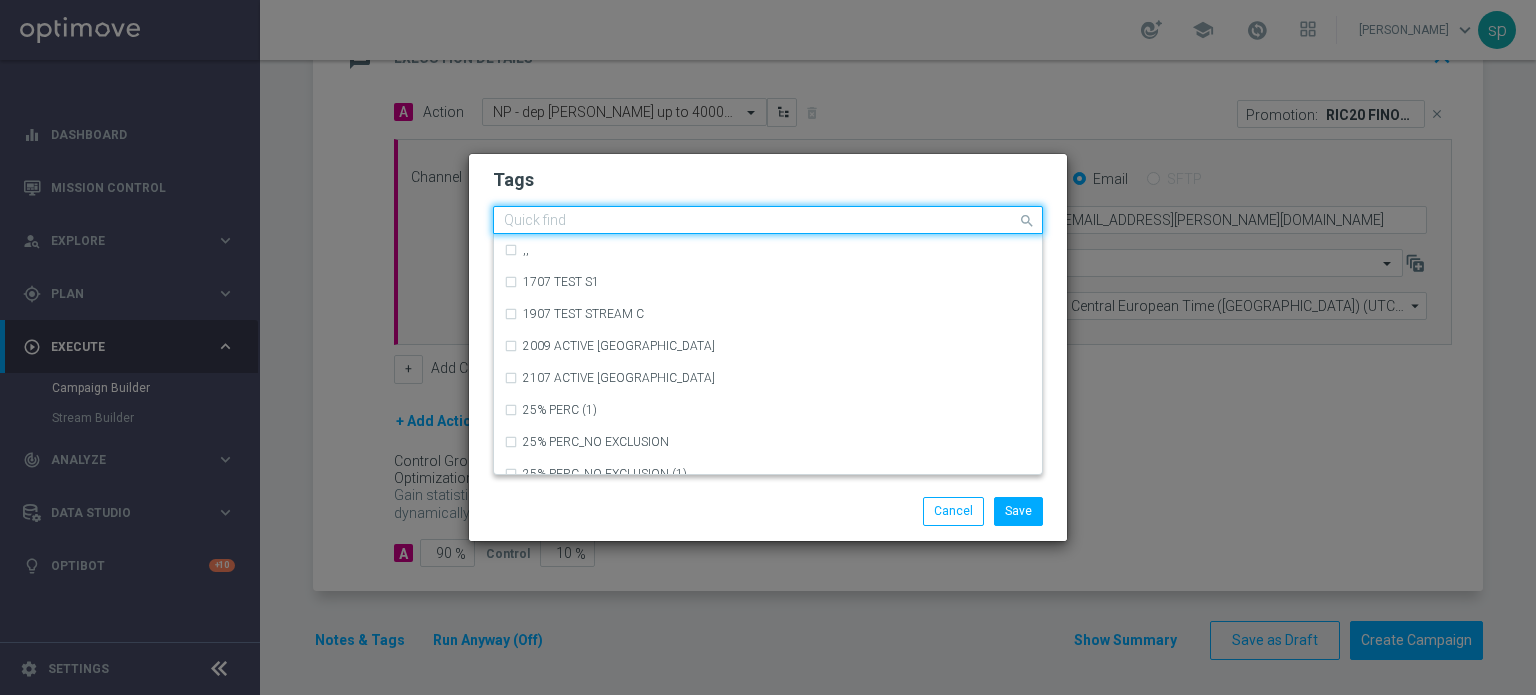 click on "Quick find" 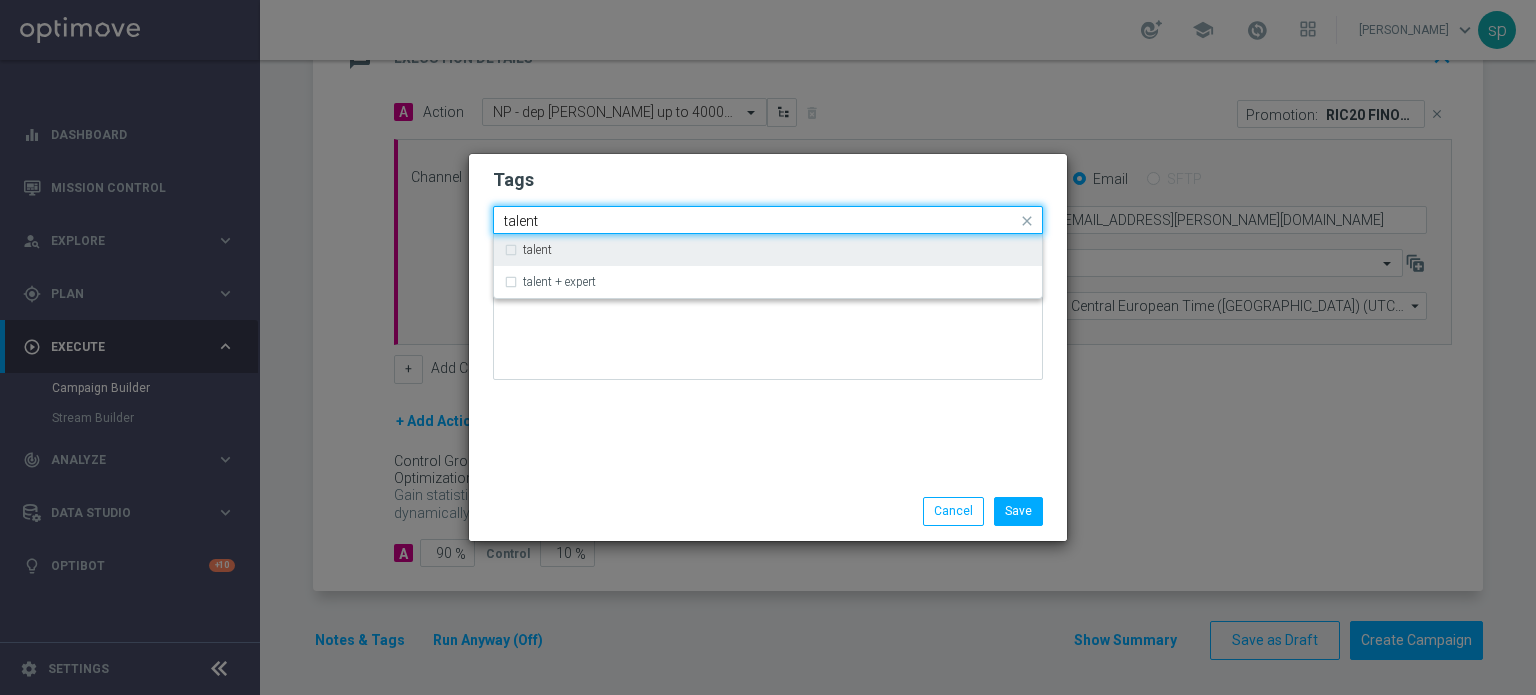 click on "talent" at bounding box center (768, 250) 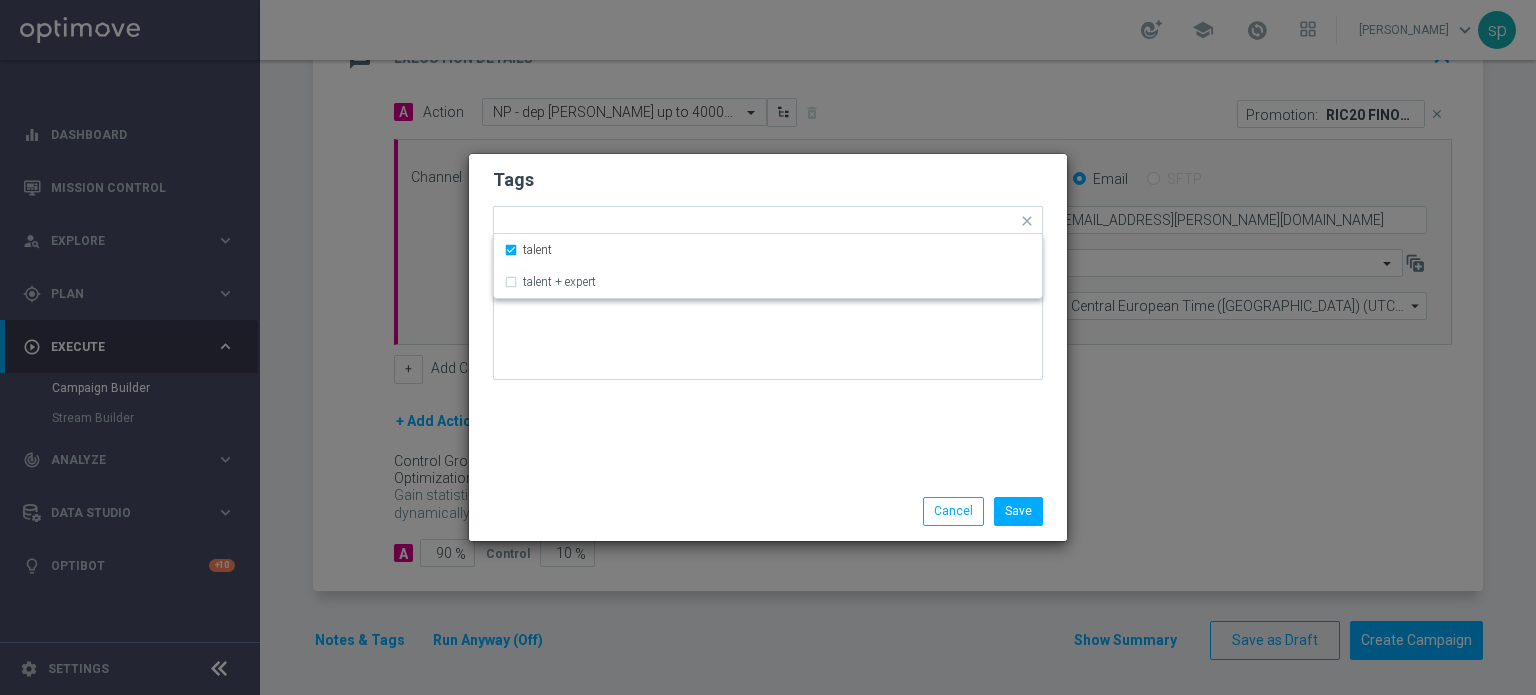 click on "Tags
Quick find × talent talent talent + expert
Notes" 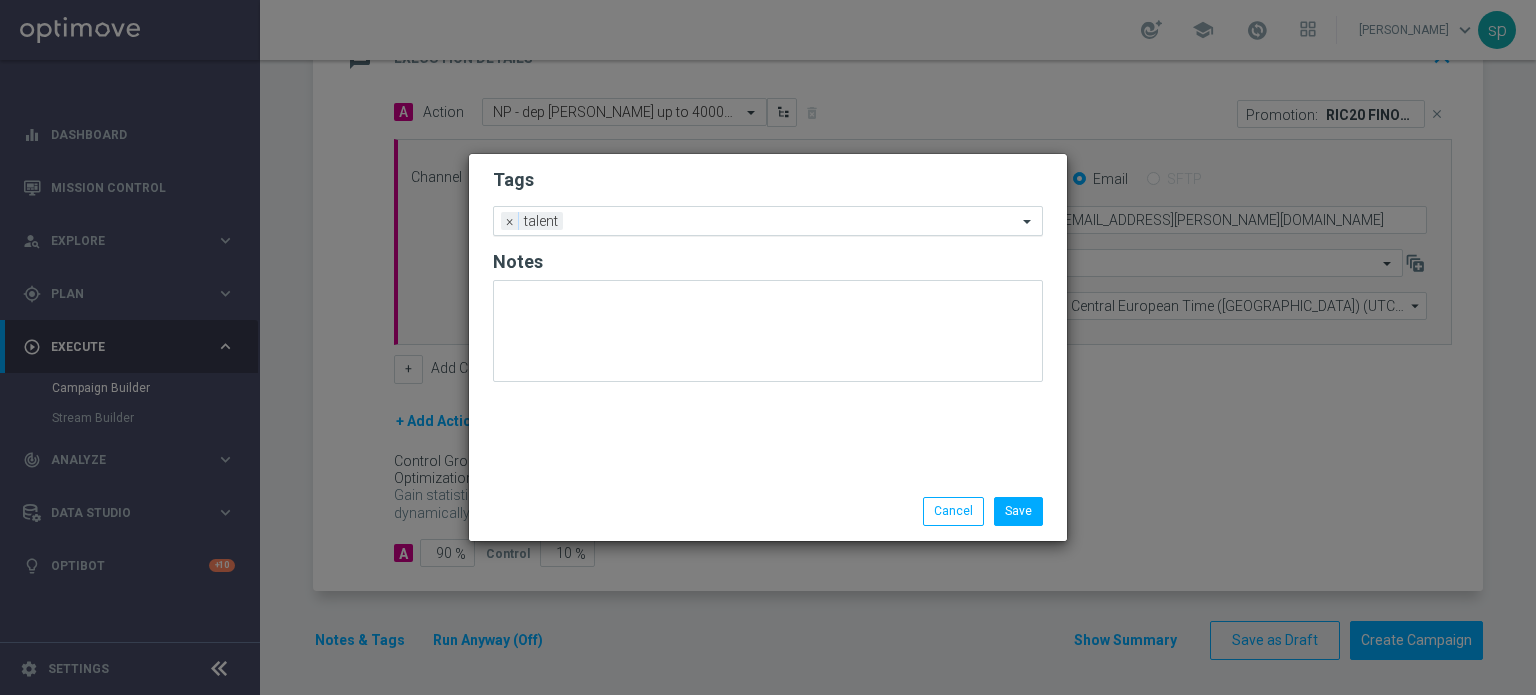click 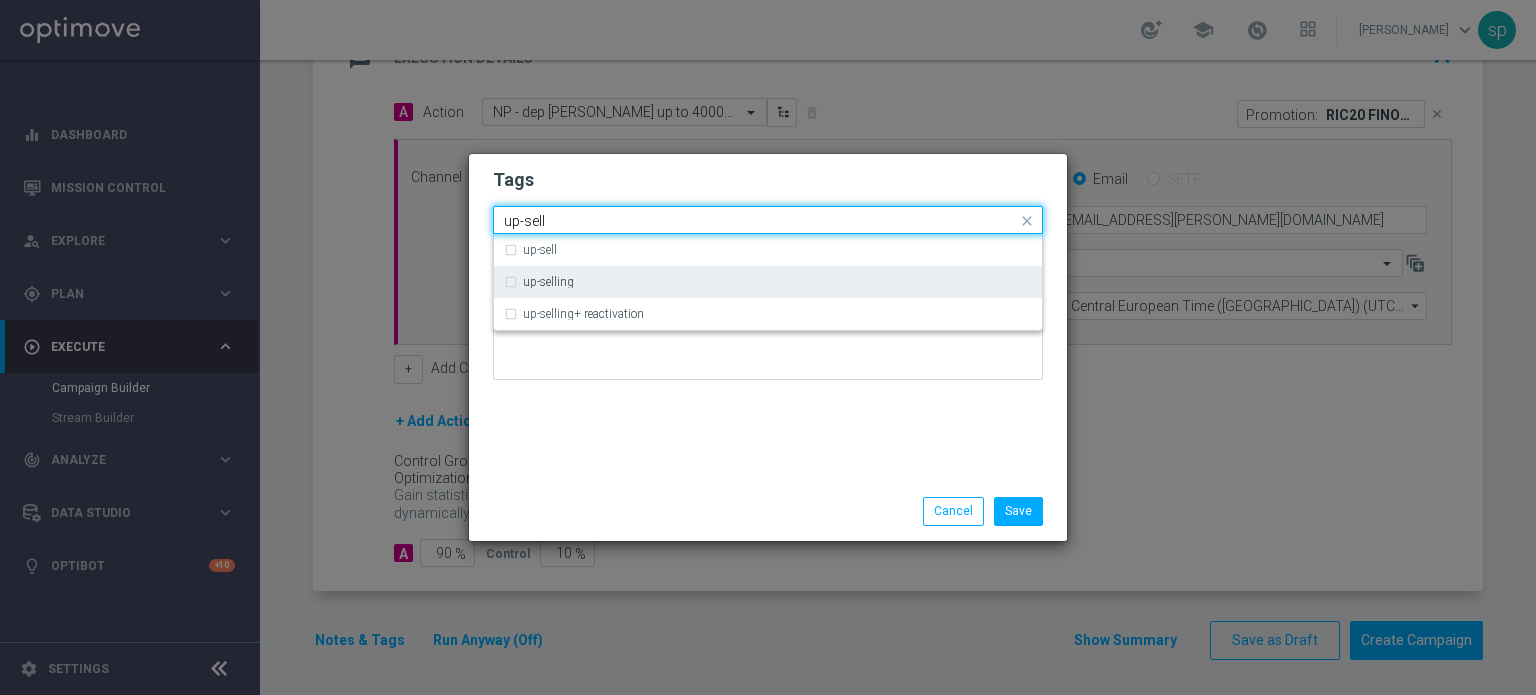 click on "up-selling" at bounding box center [768, 282] 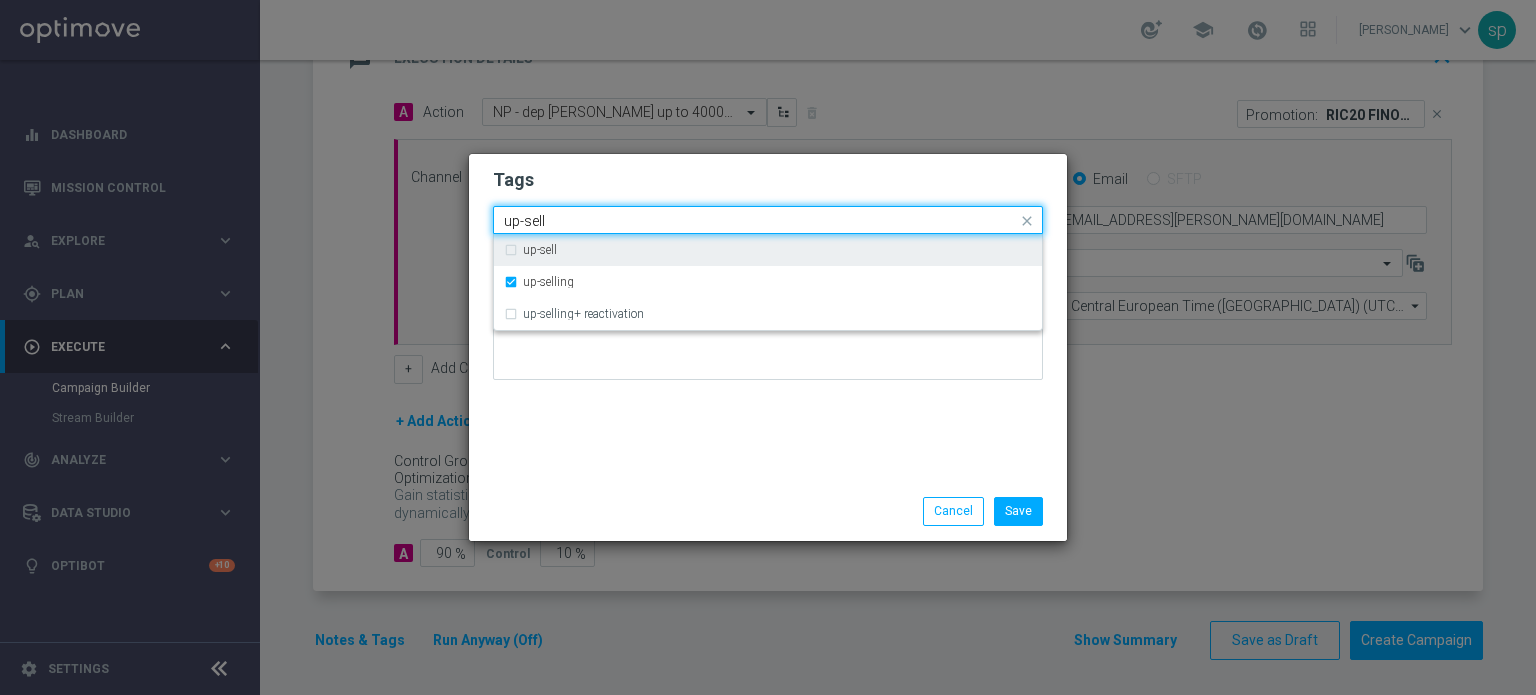 drag, startPoint x: 580, startPoint y: 211, endPoint x: 268, endPoint y: 237, distance: 313.08145 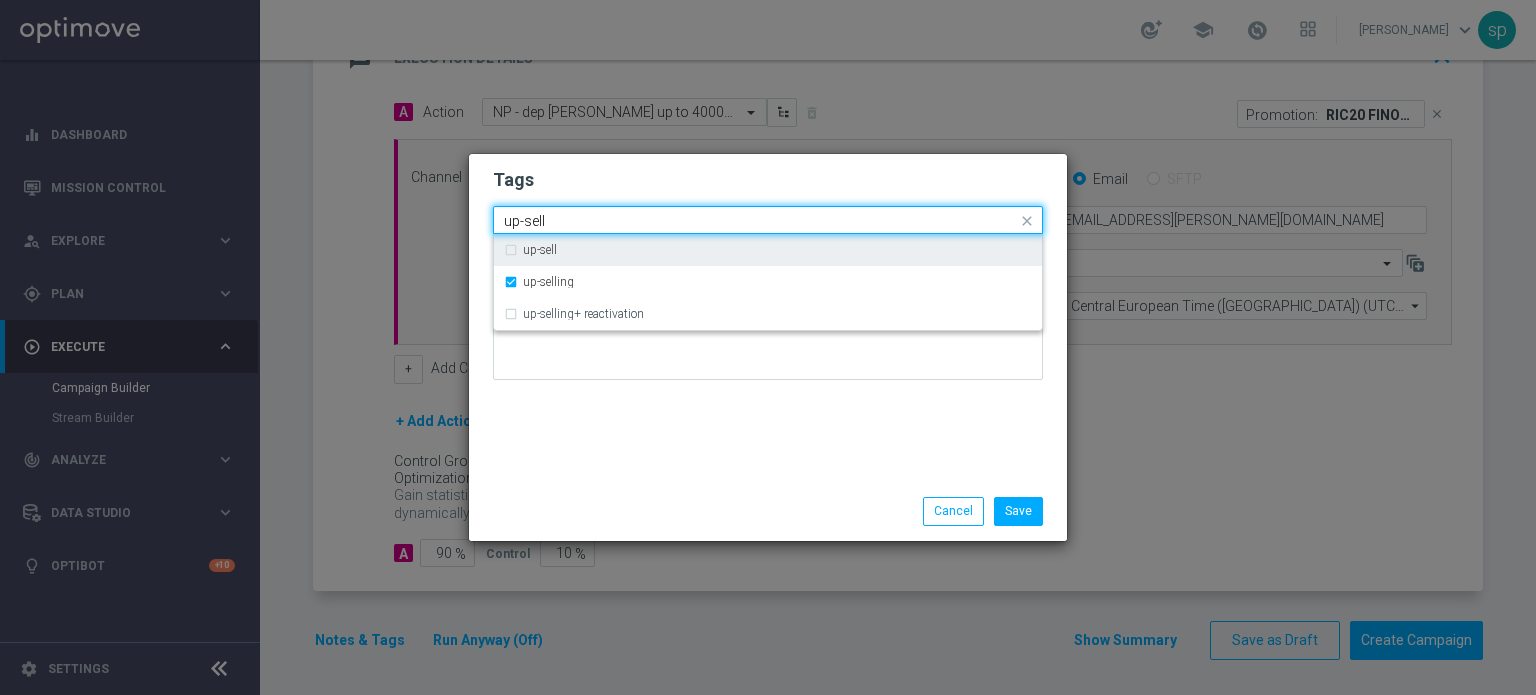 drag, startPoint x: 559, startPoint y: 216, endPoint x: 290, endPoint y: 207, distance: 269.1505 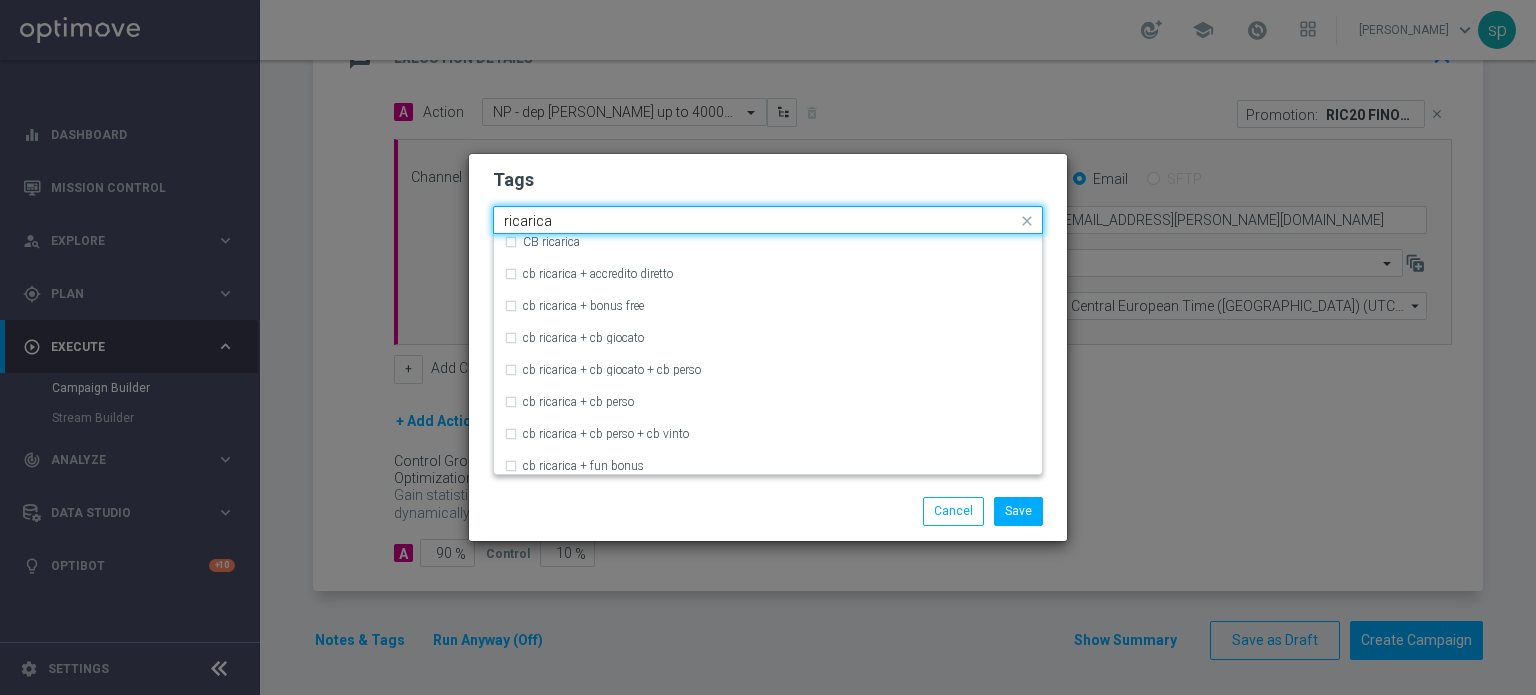 scroll, scrollTop: 419, scrollLeft: 0, axis: vertical 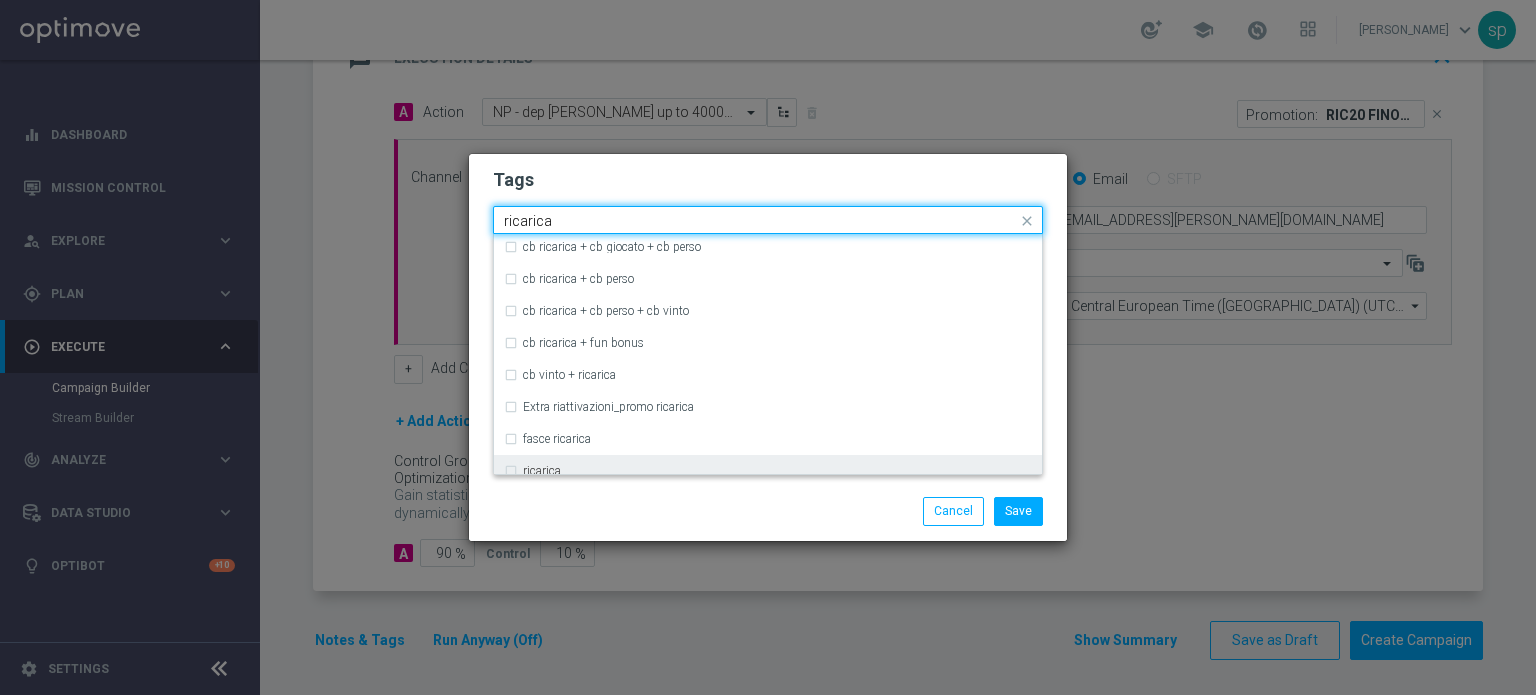 click on "ricarica" at bounding box center [542, 471] 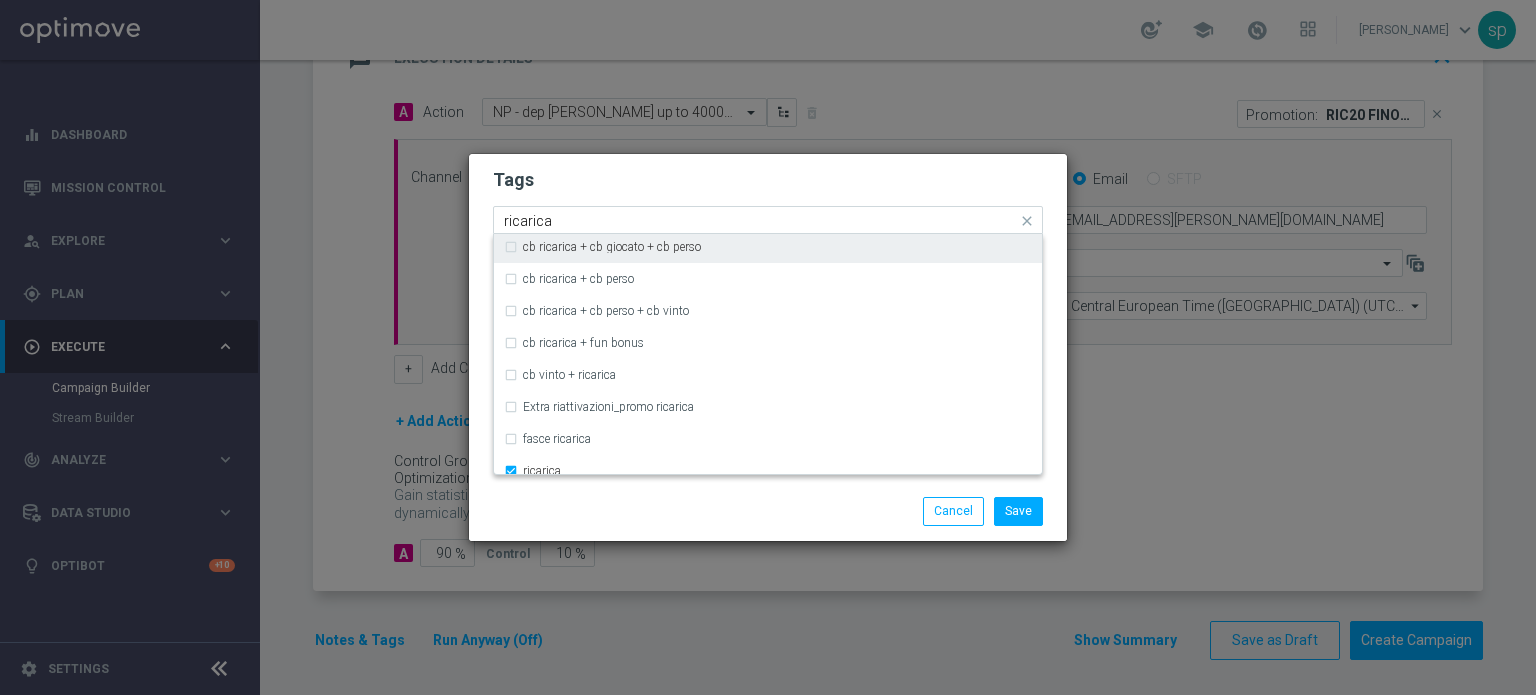 drag, startPoint x: 560, startPoint y: 221, endPoint x: 366, endPoint y: 223, distance: 194.01031 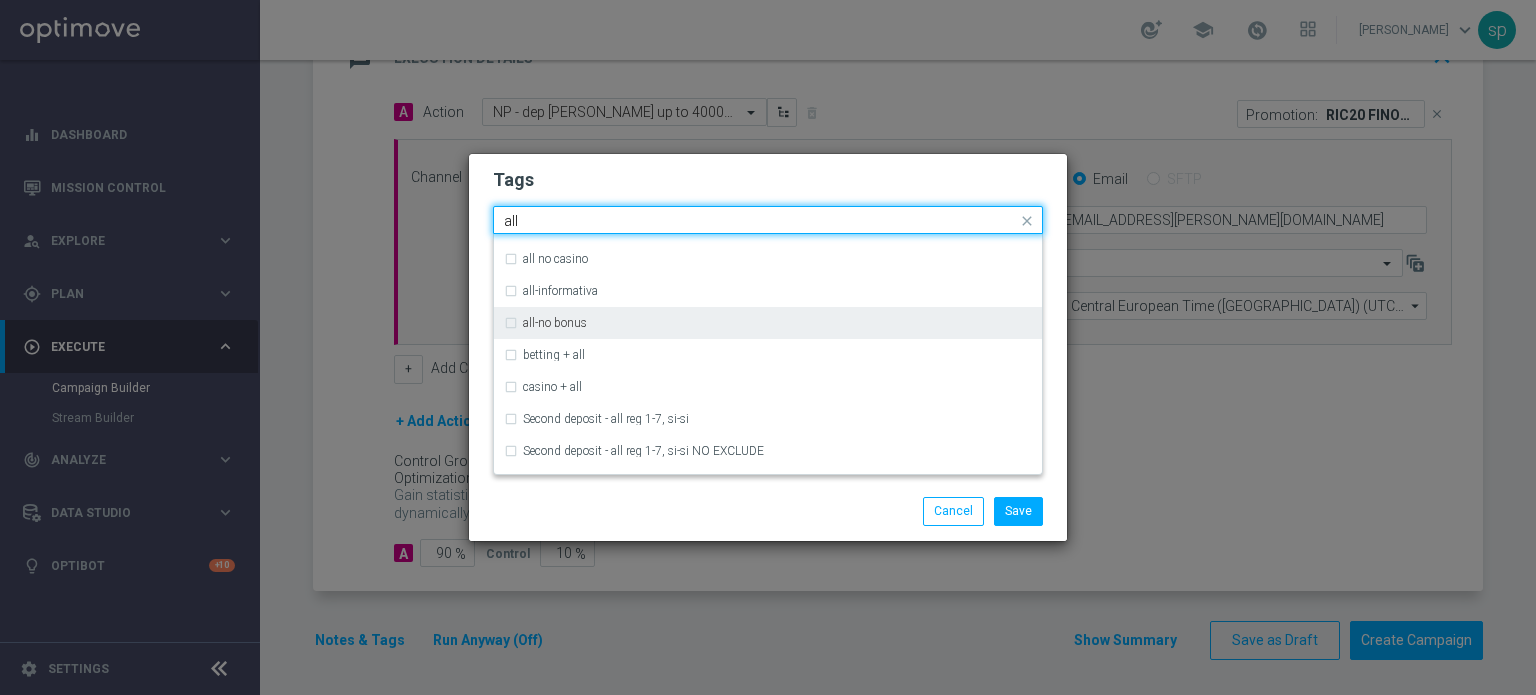 scroll, scrollTop: 0, scrollLeft: 0, axis: both 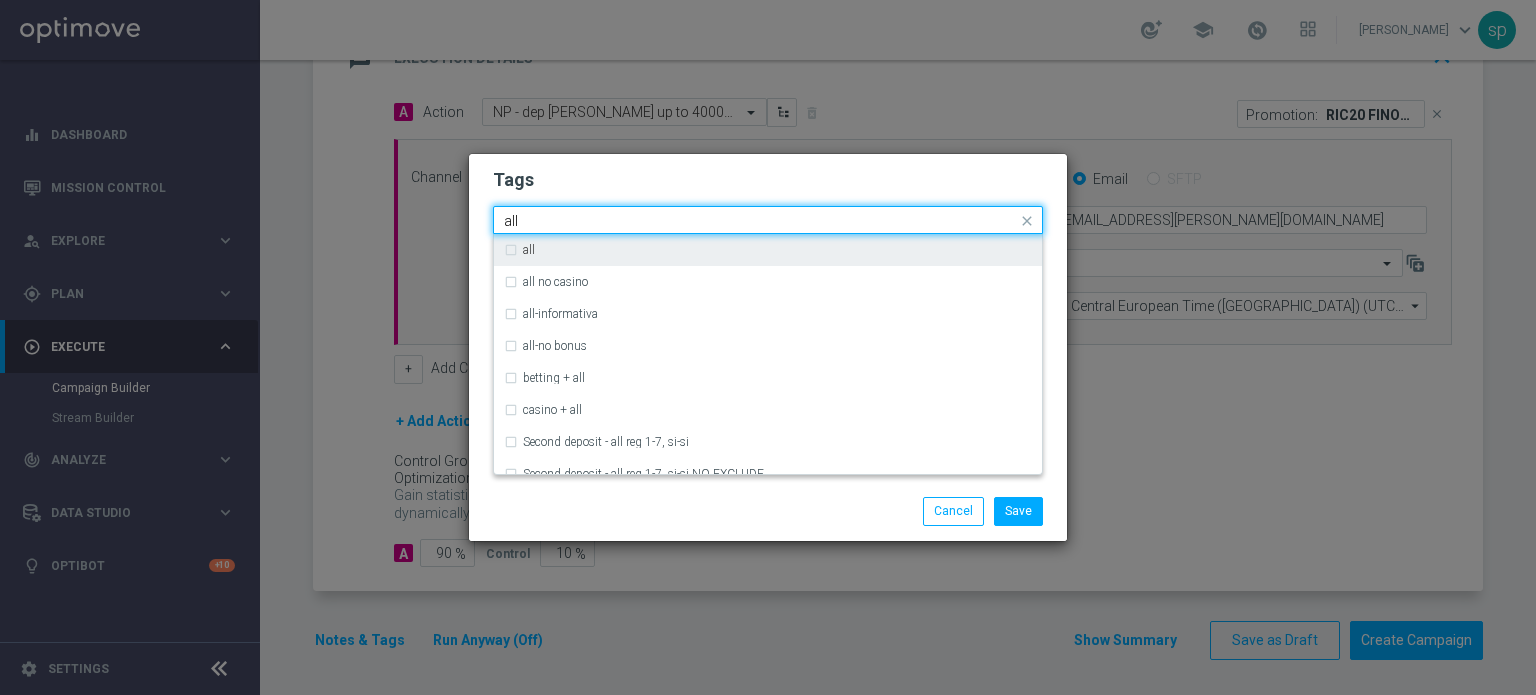 click on "all" at bounding box center [768, 250] 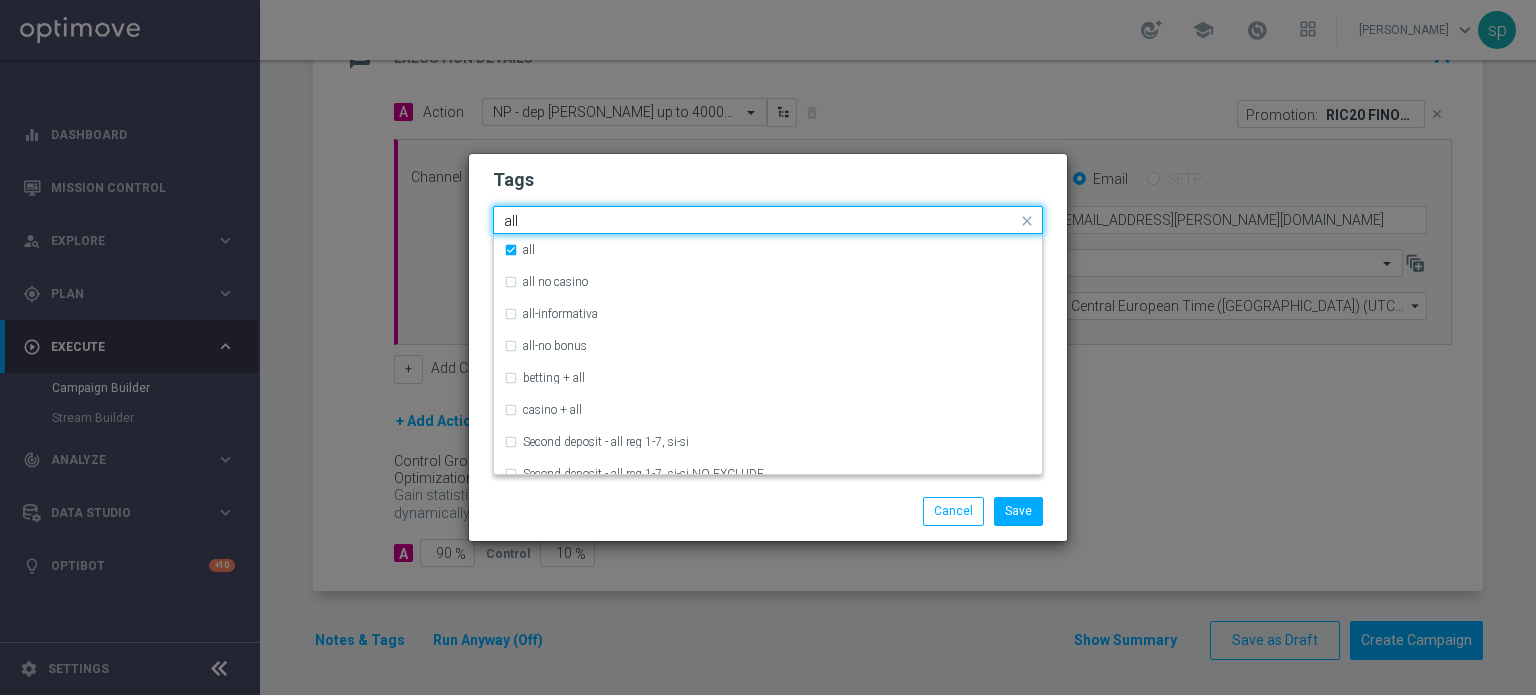 drag, startPoint x: 528, startPoint y: 217, endPoint x: 440, endPoint y: 218, distance: 88.005684 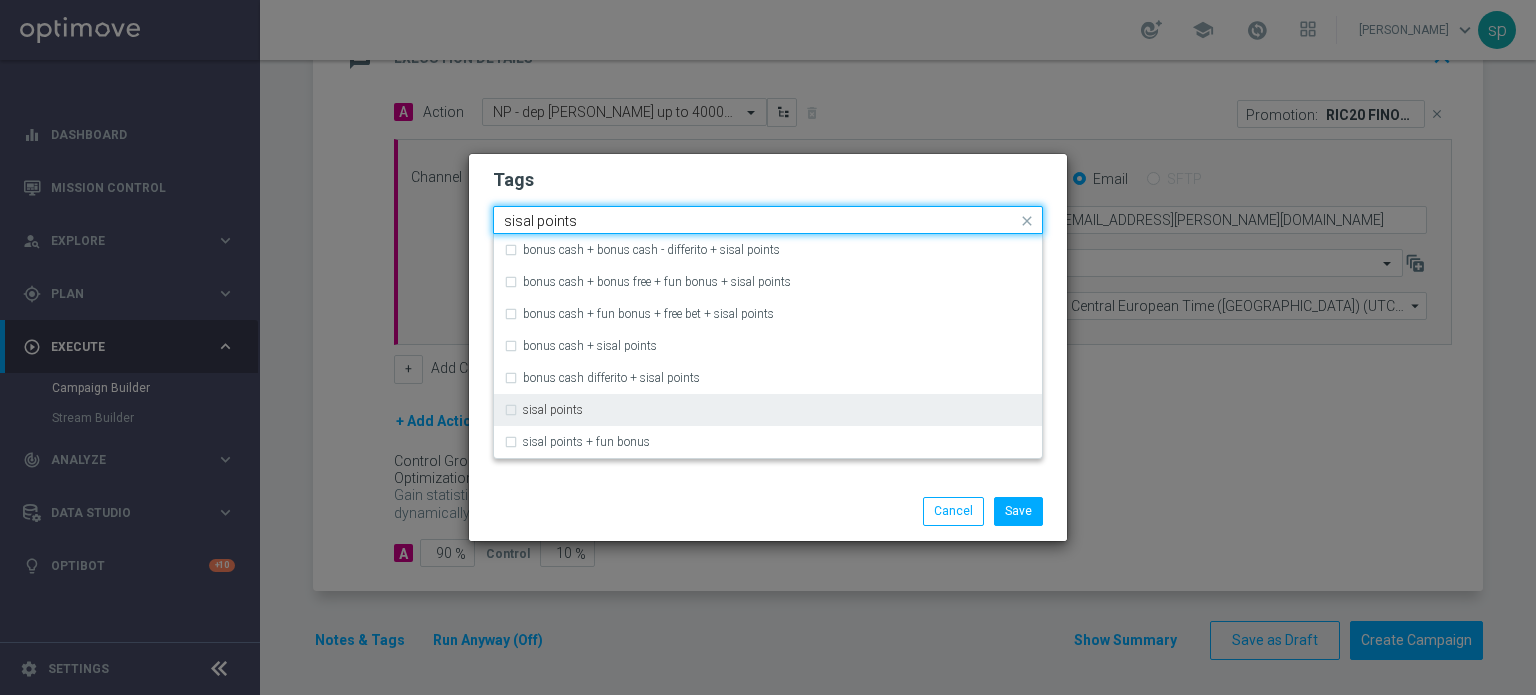 click on "sisal points" at bounding box center (768, 410) 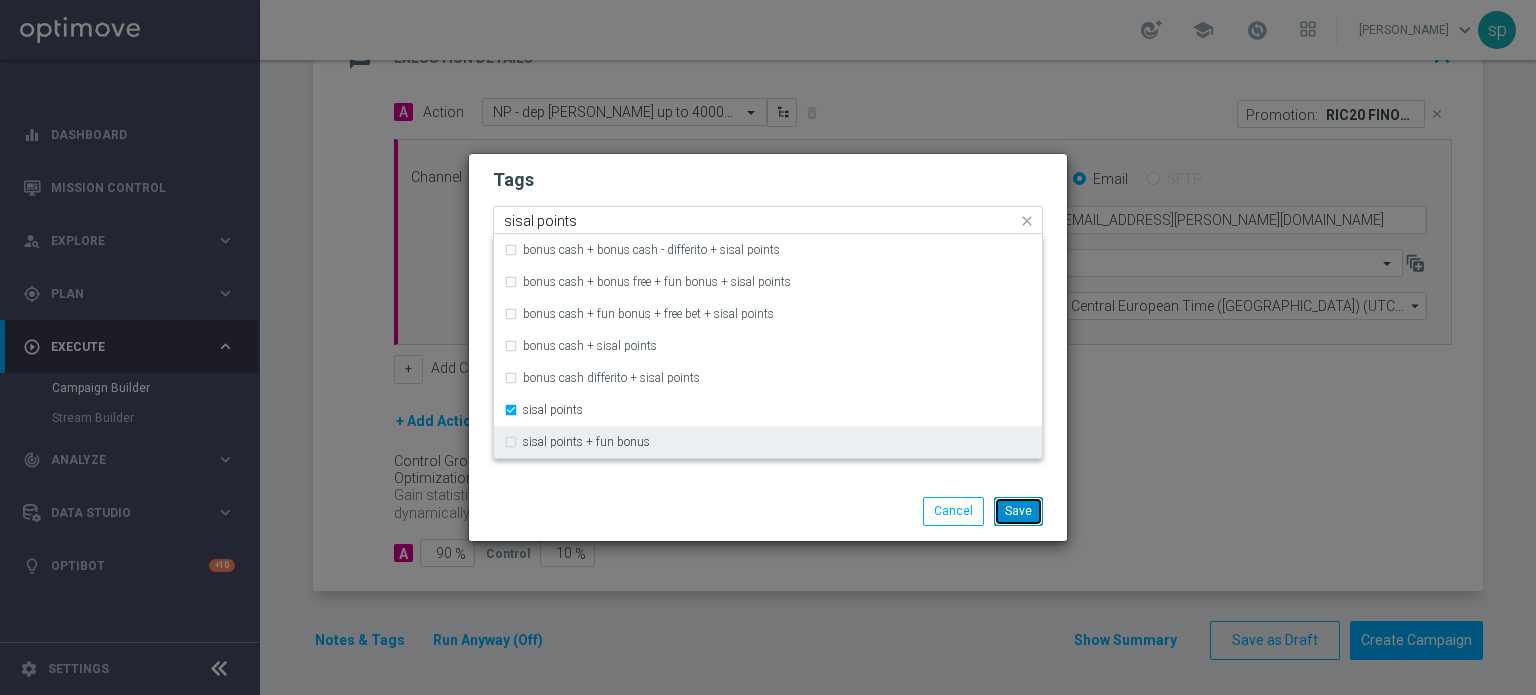 type 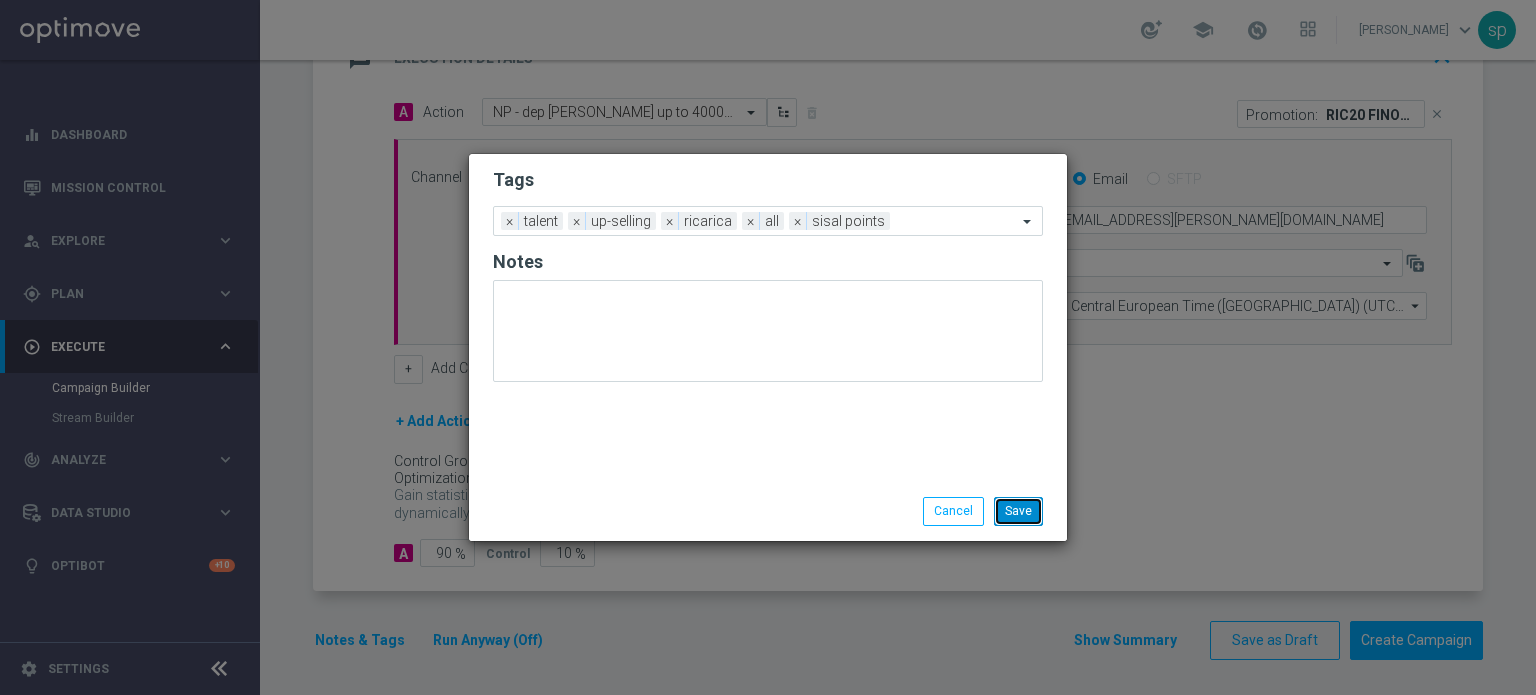 click on "Save" 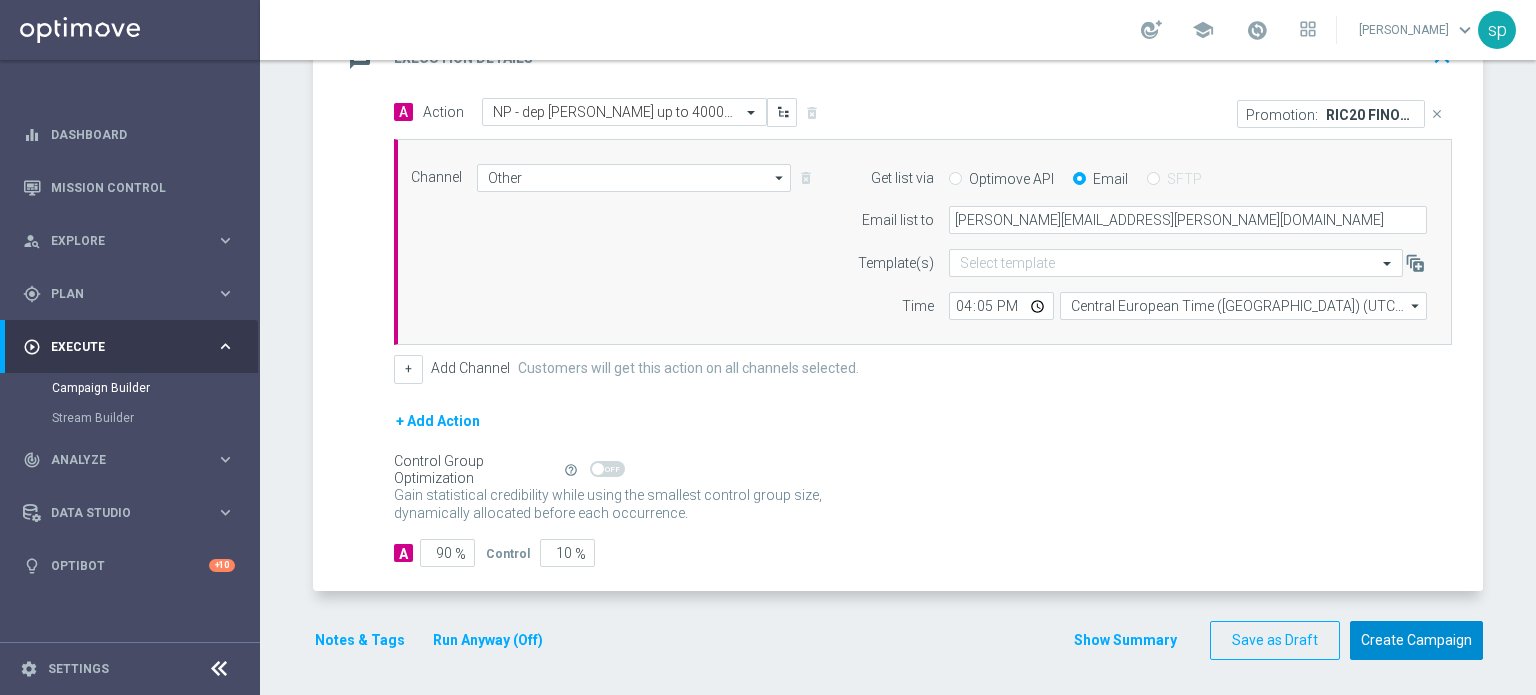click on "Create Campaign" 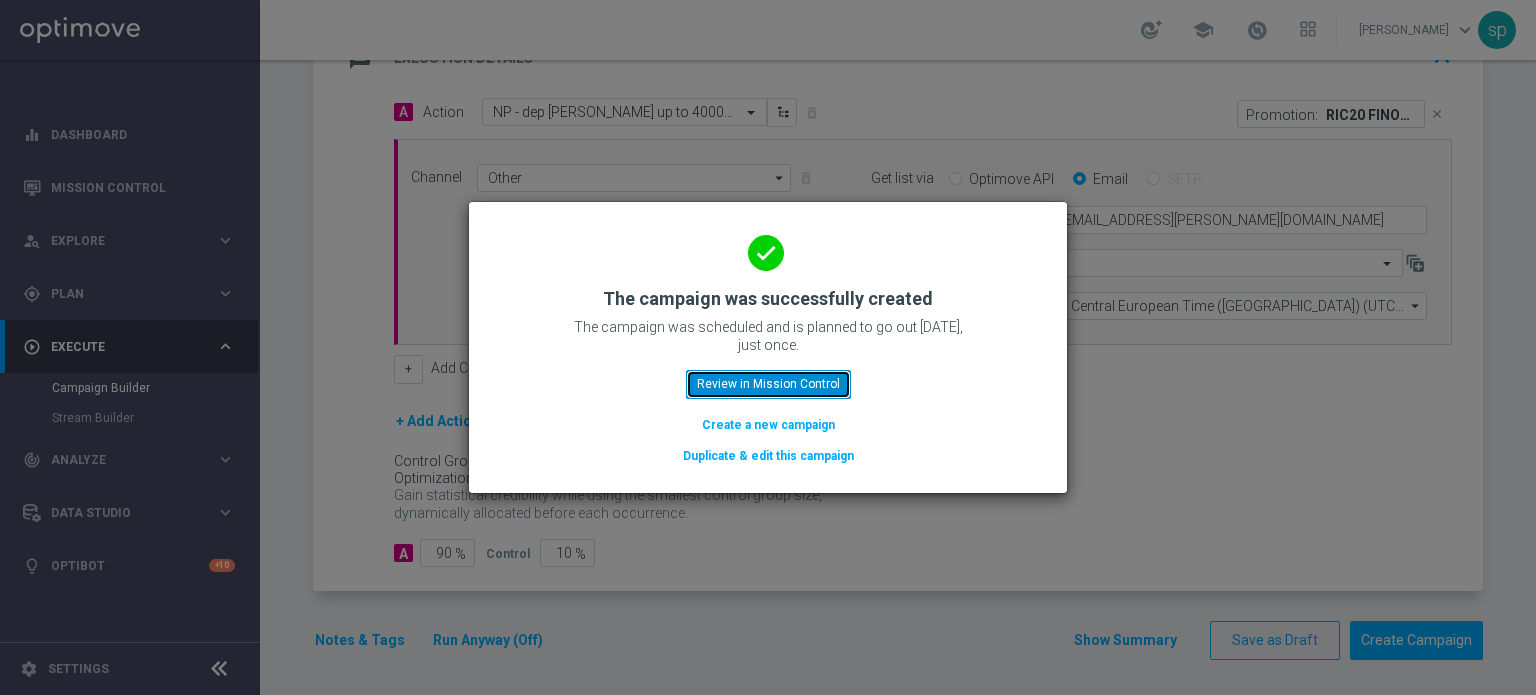 click on "Review in Mission Control" 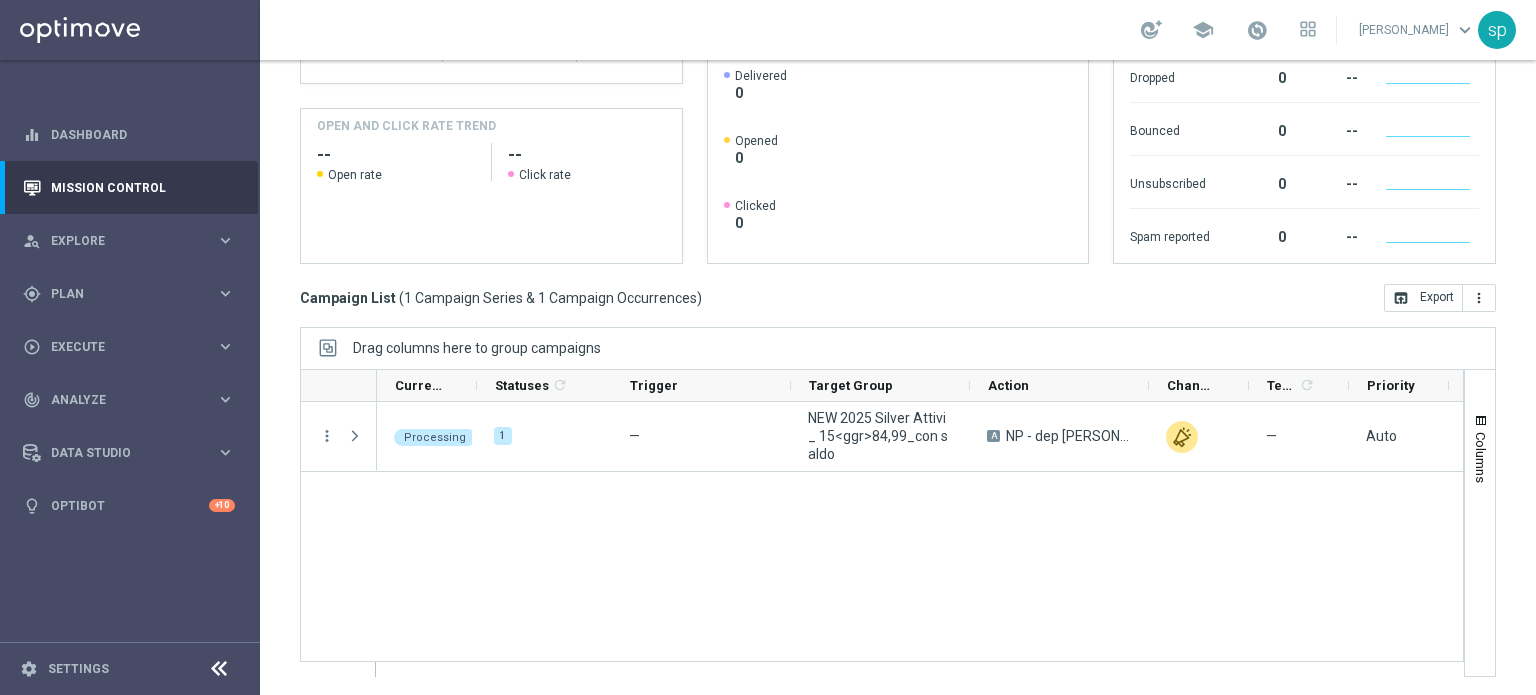 scroll, scrollTop: 44, scrollLeft: 0, axis: vertical 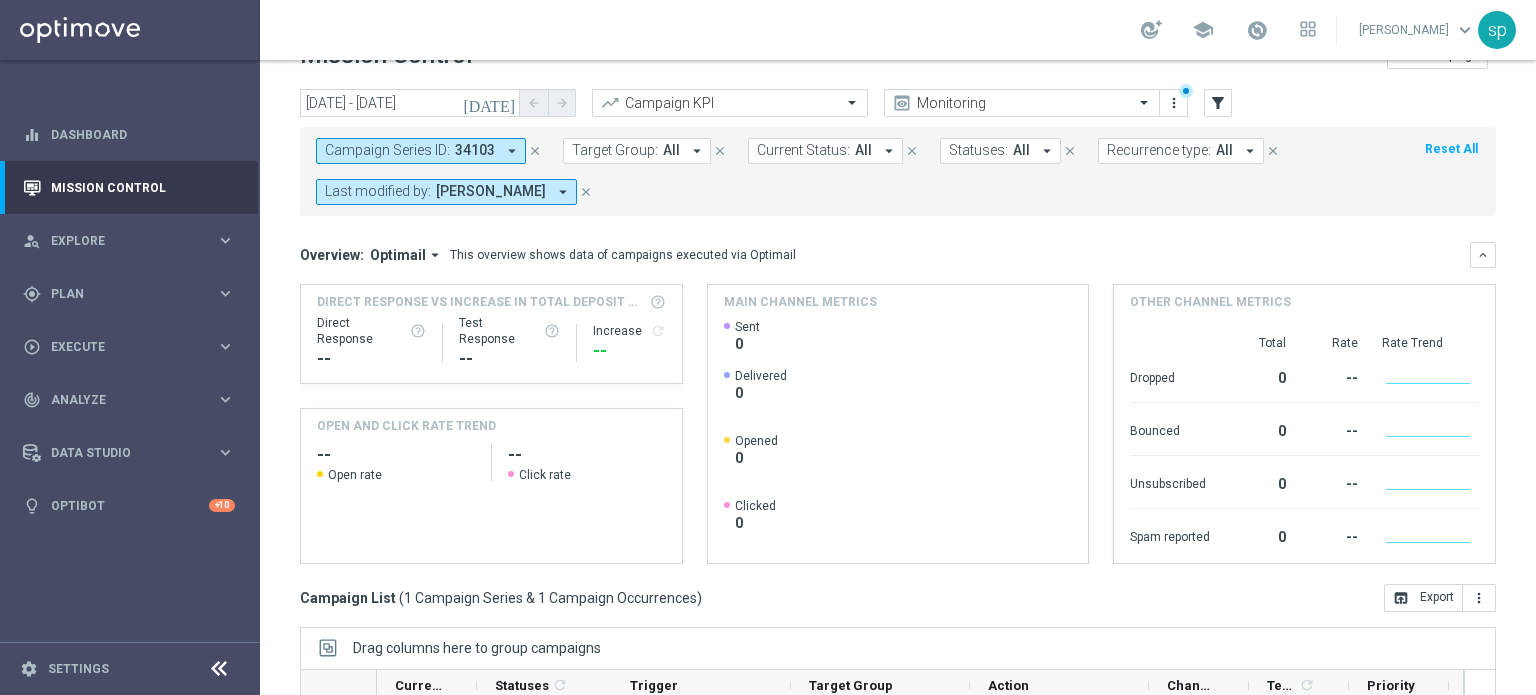 click on "close" 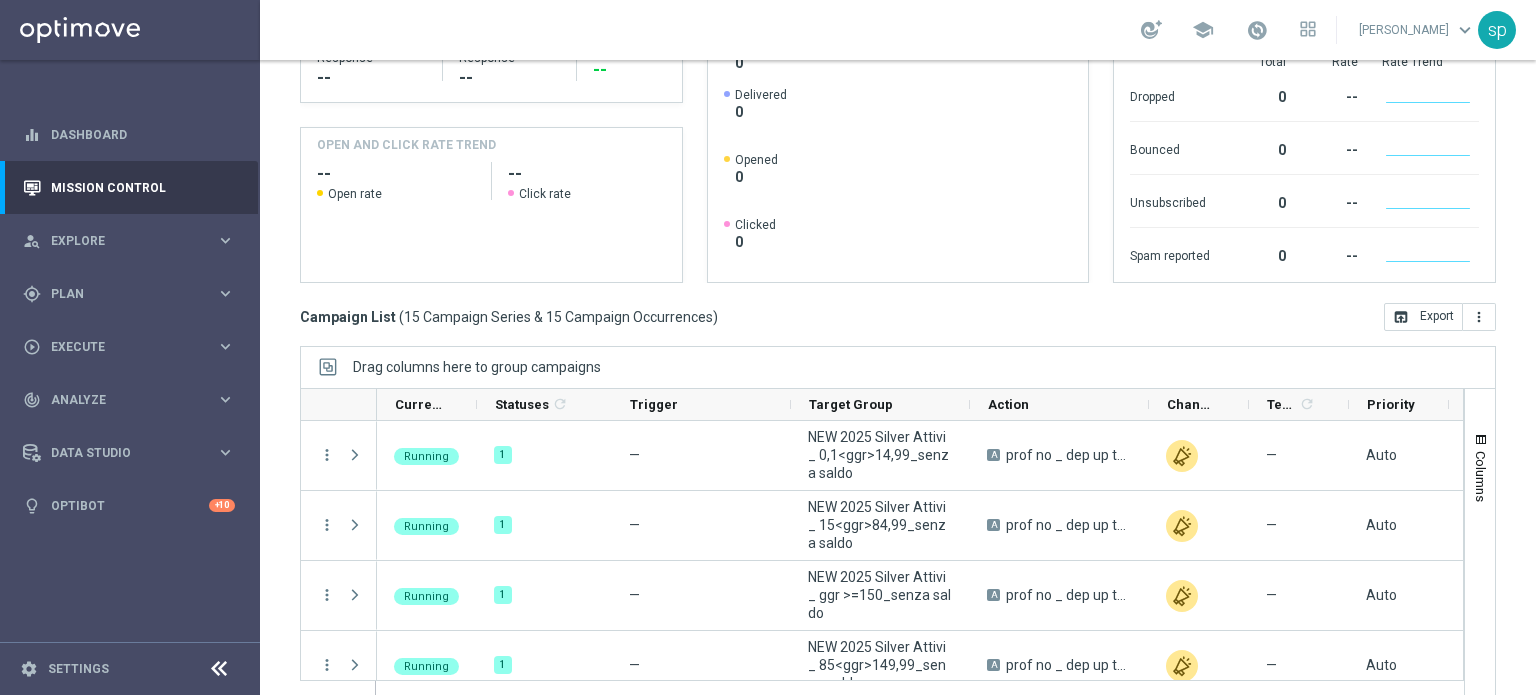 scroll, scrollTop: 304, scrollLeft: 0, axis: vertical 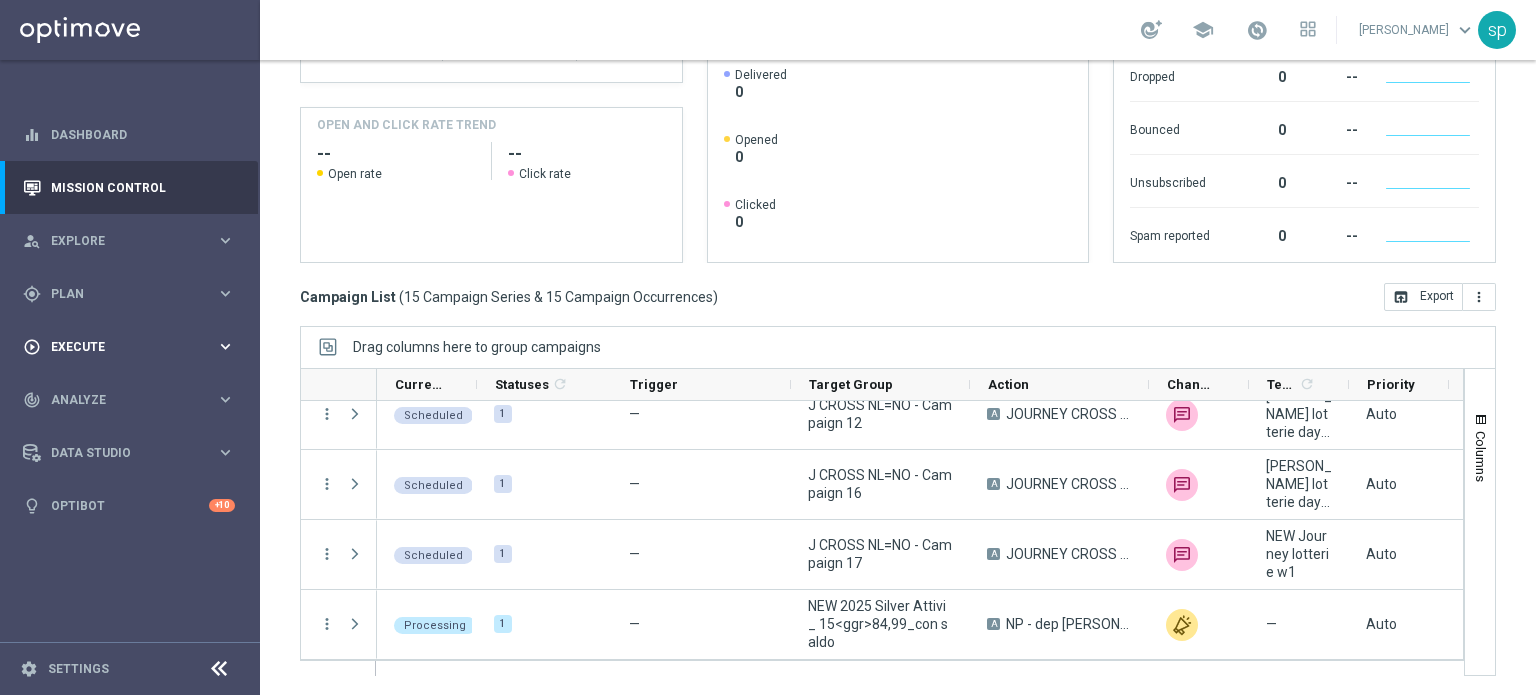 click on "play_circle_outline
Execute
keyboard_arrow_right" at bounding box center [129, 346] 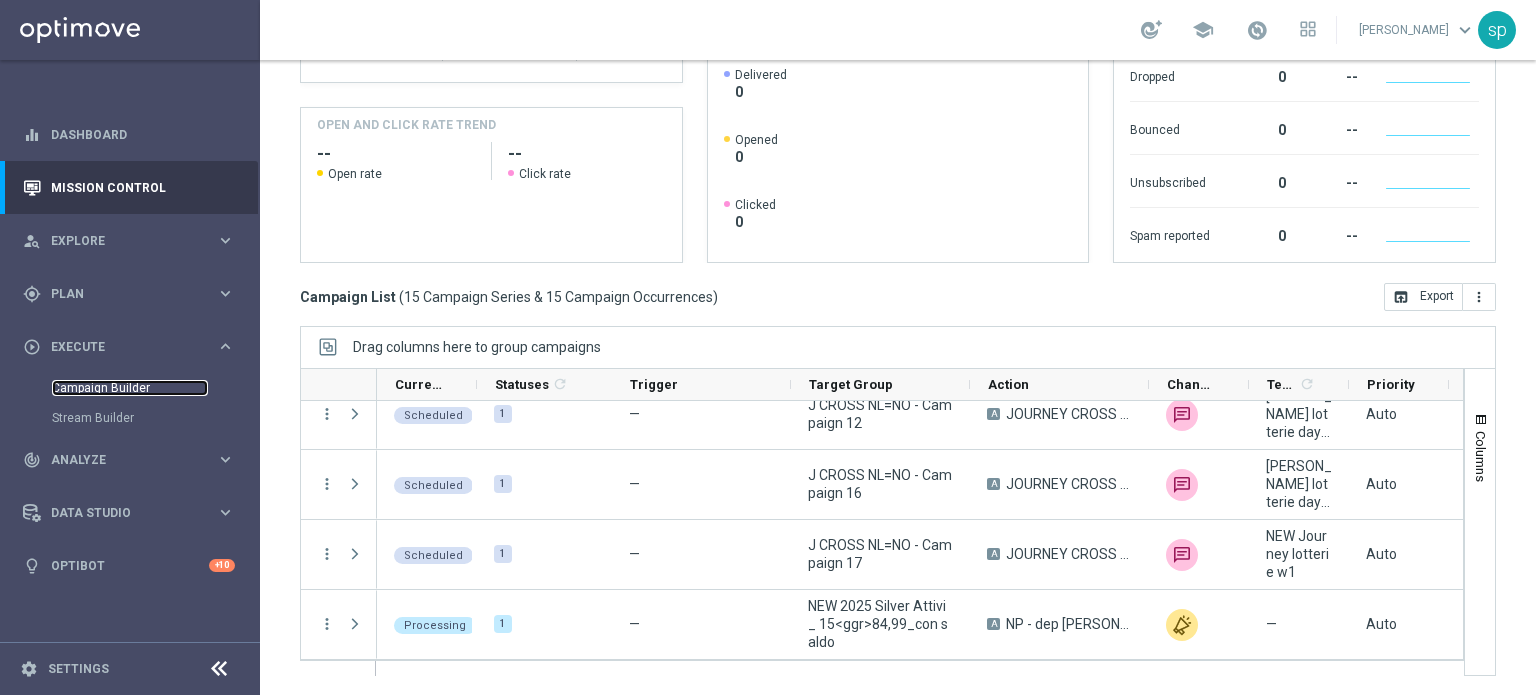click on "Campaign Builder" at bounding box center [130, 388] 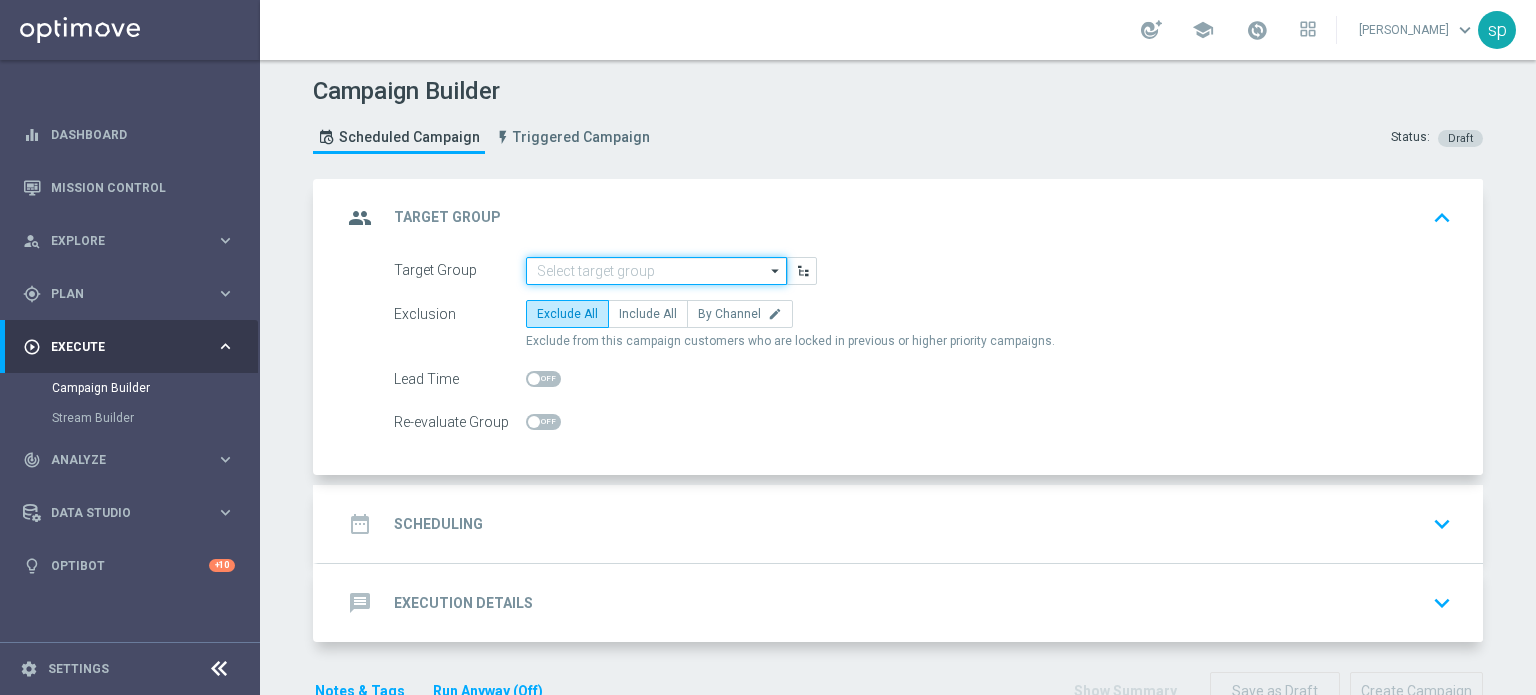 click 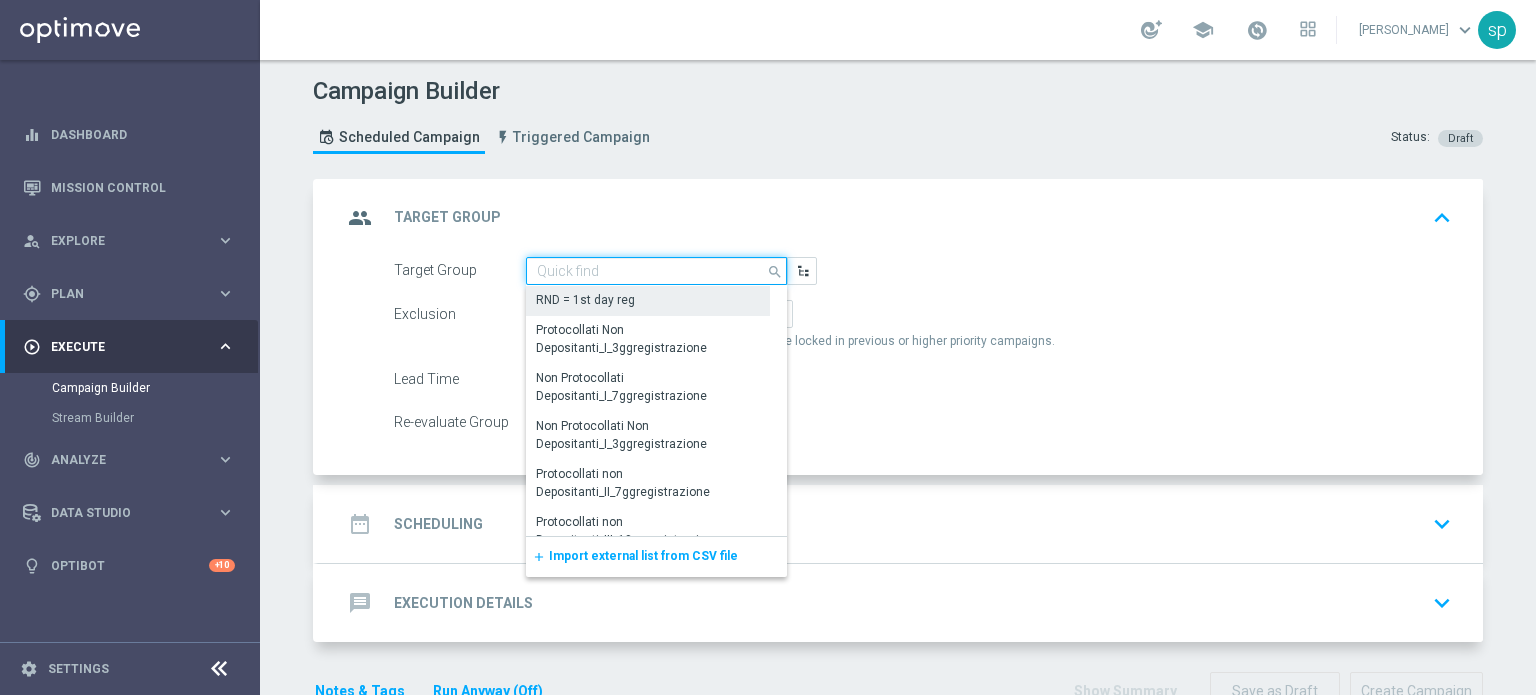 paste on "NEW 2025 Silver Attivi_ 0,1<ggr>14,99_con saldo" 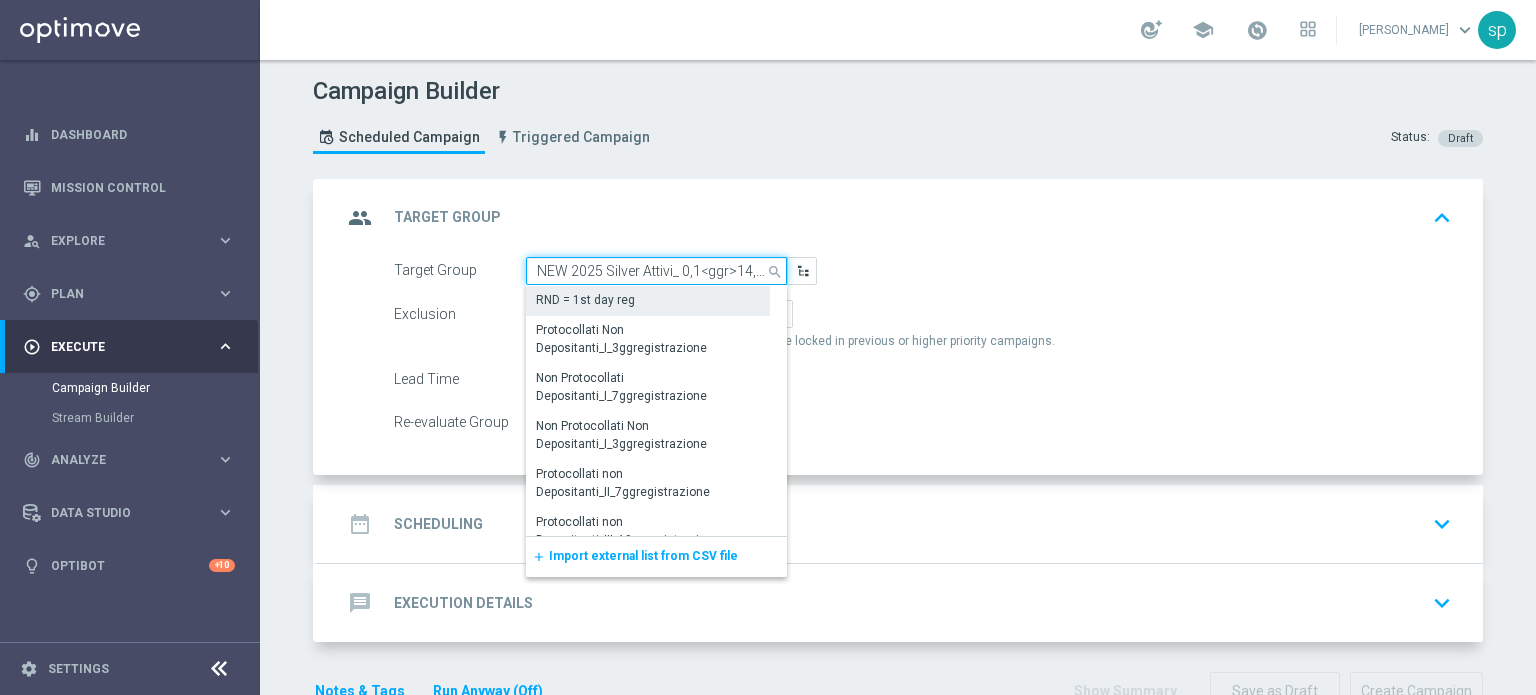 scroll, scrollTop: 0, scrollLeft: 67, axis: horizontal 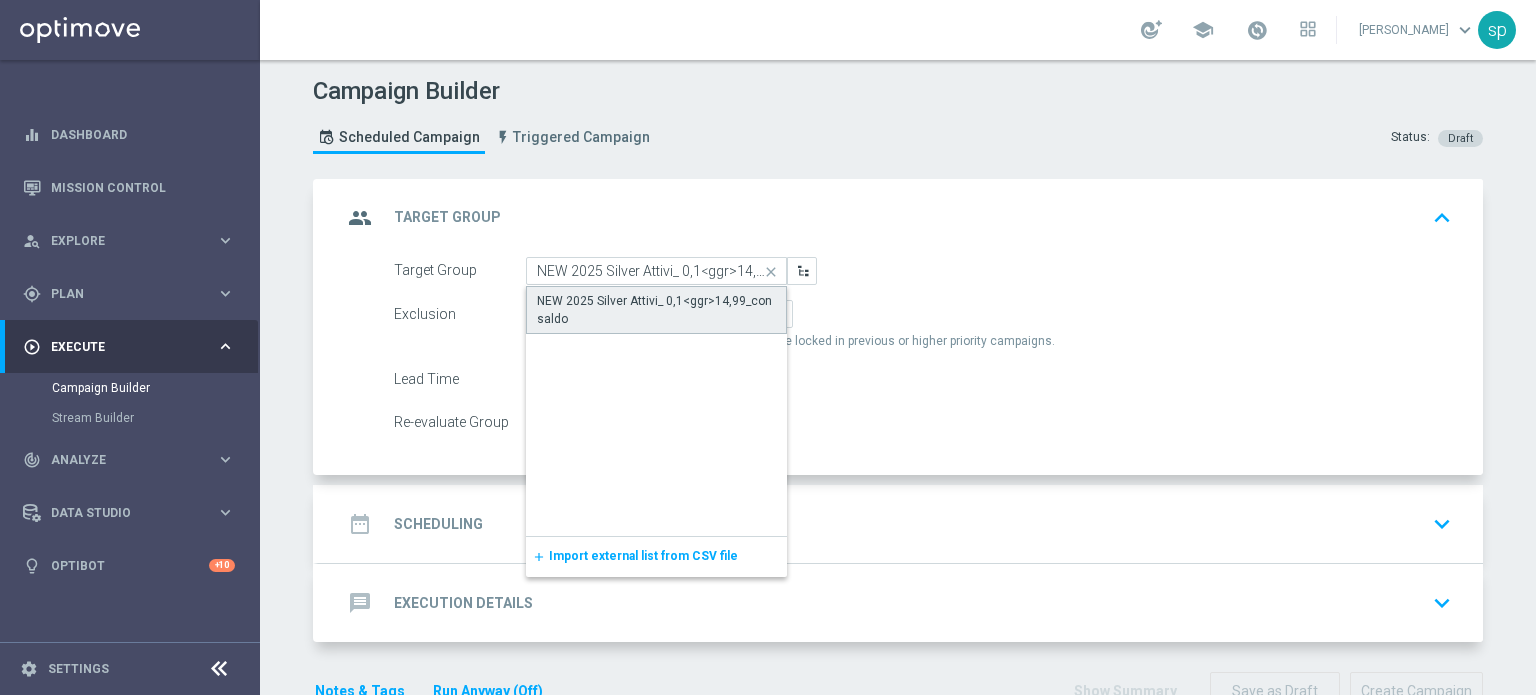 click on "NEW 2025 Silver Attivi_ 0,1<ggr>14,99_con saldo" 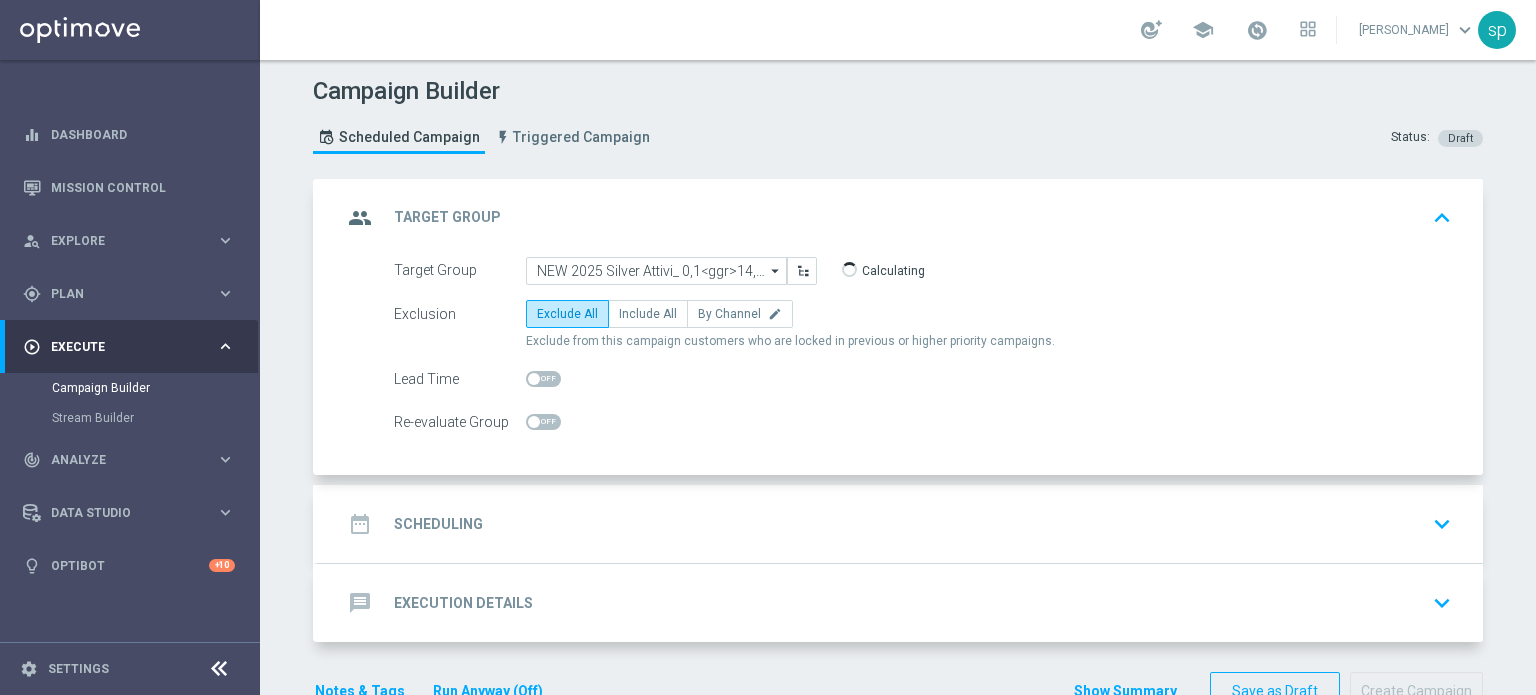 click on "Include All" 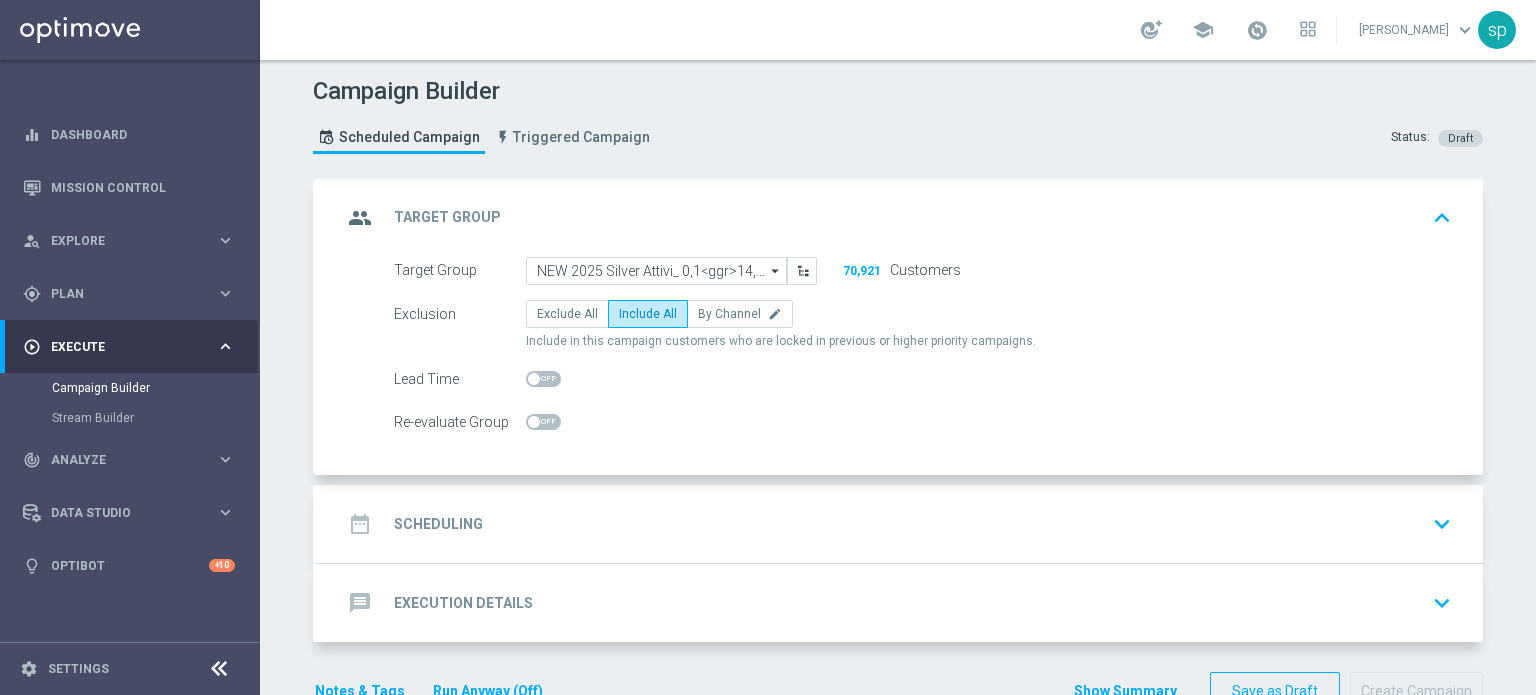 click on "date_range
Scheduling
keyboard_arrow_down" 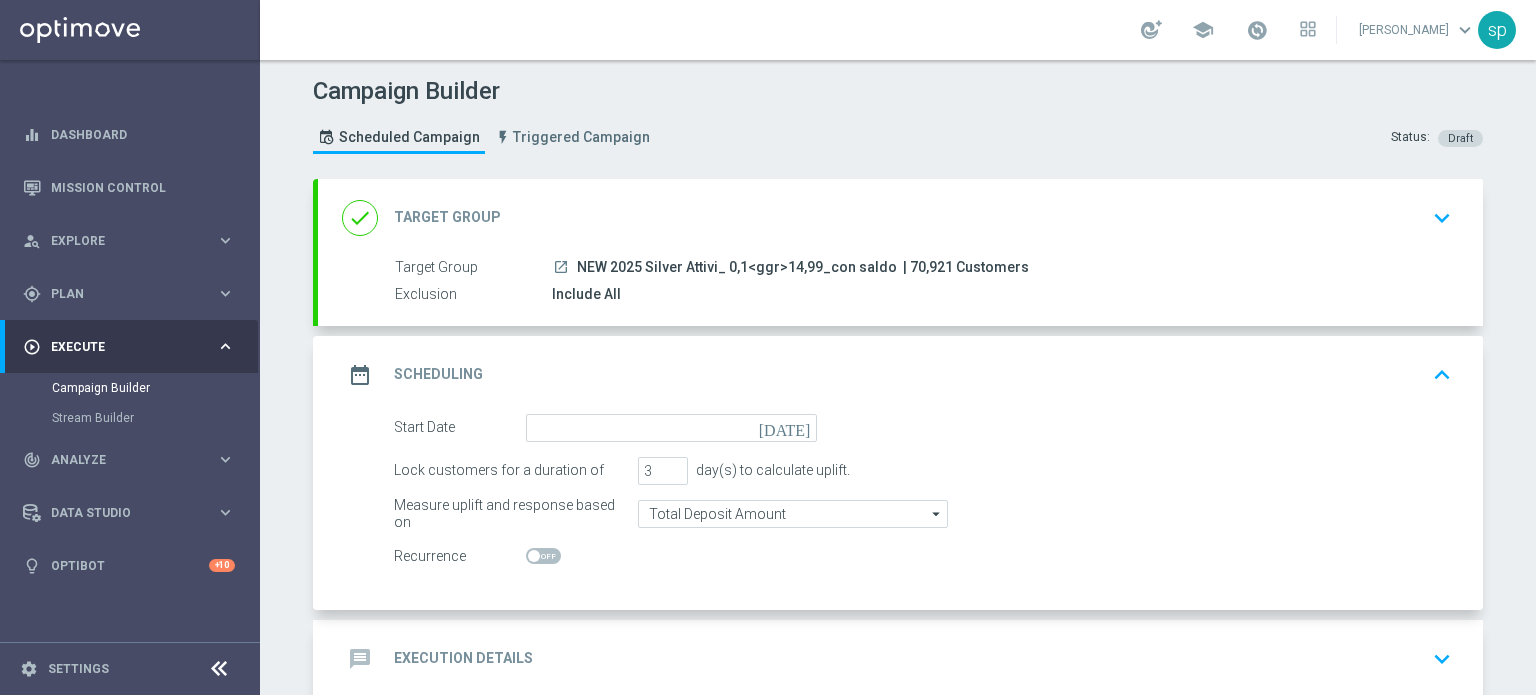 click on "today" 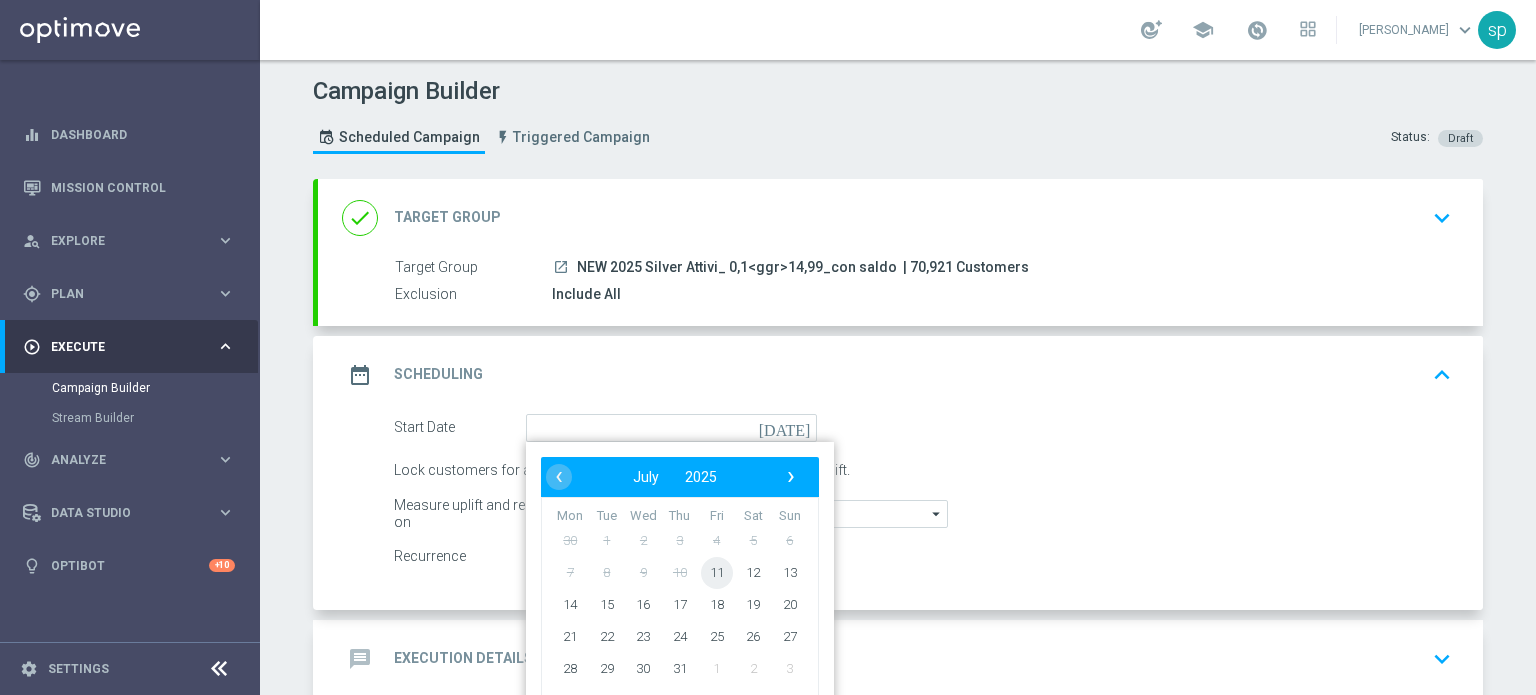 click on "11" 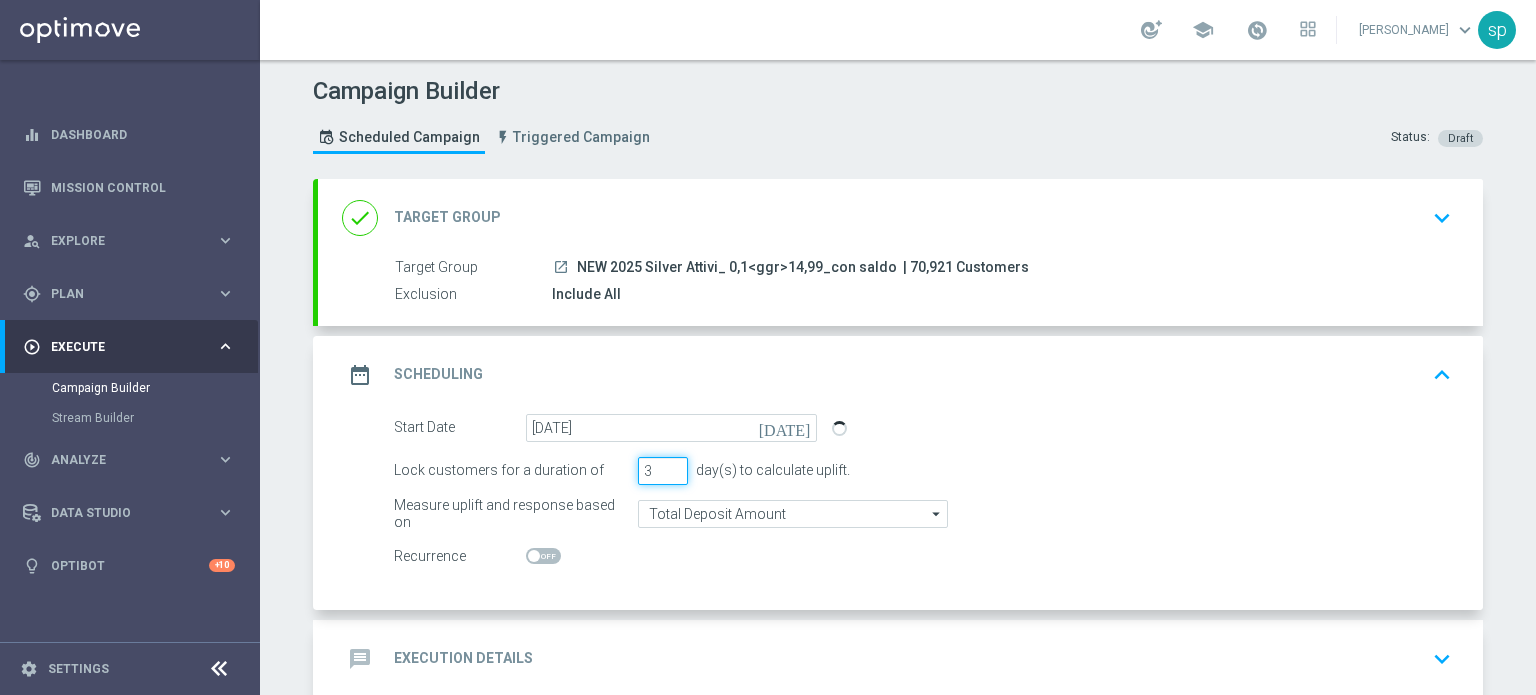 click on "3" 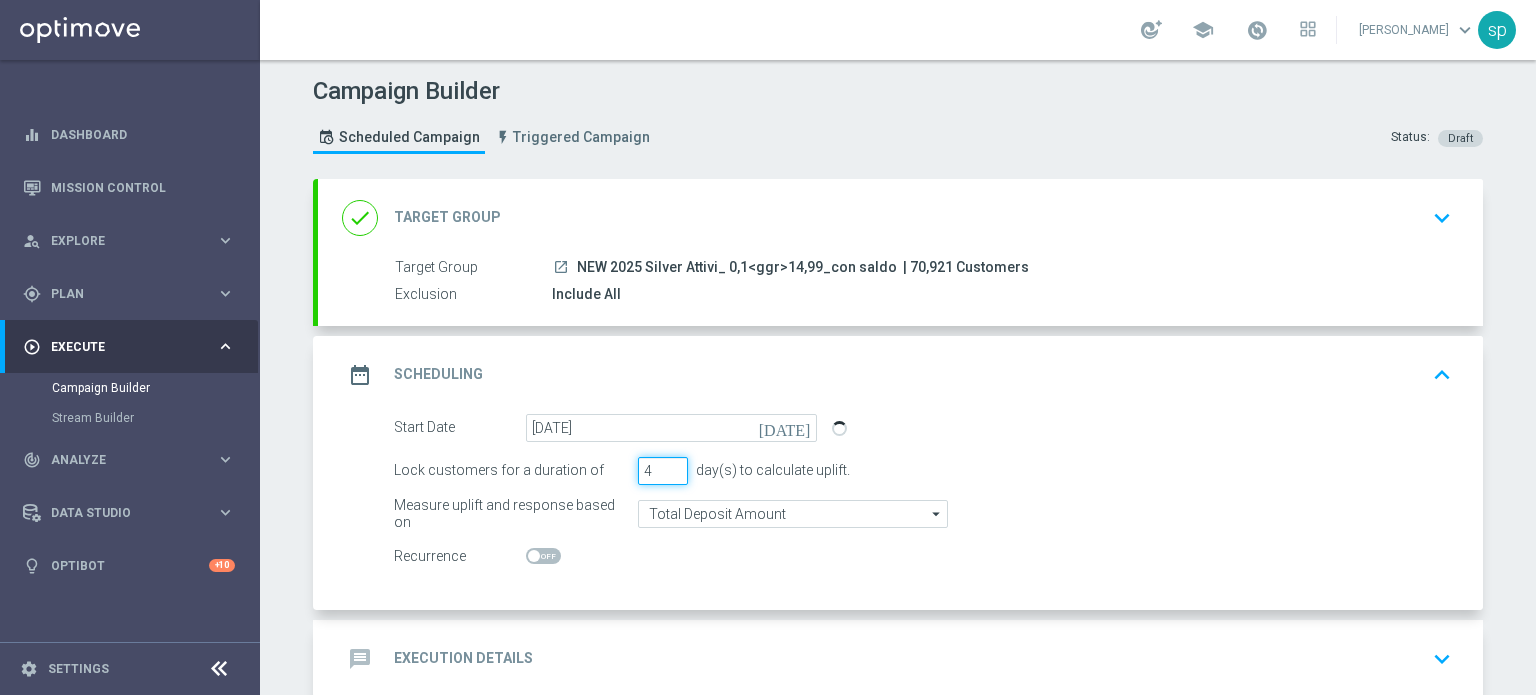 click on "4" 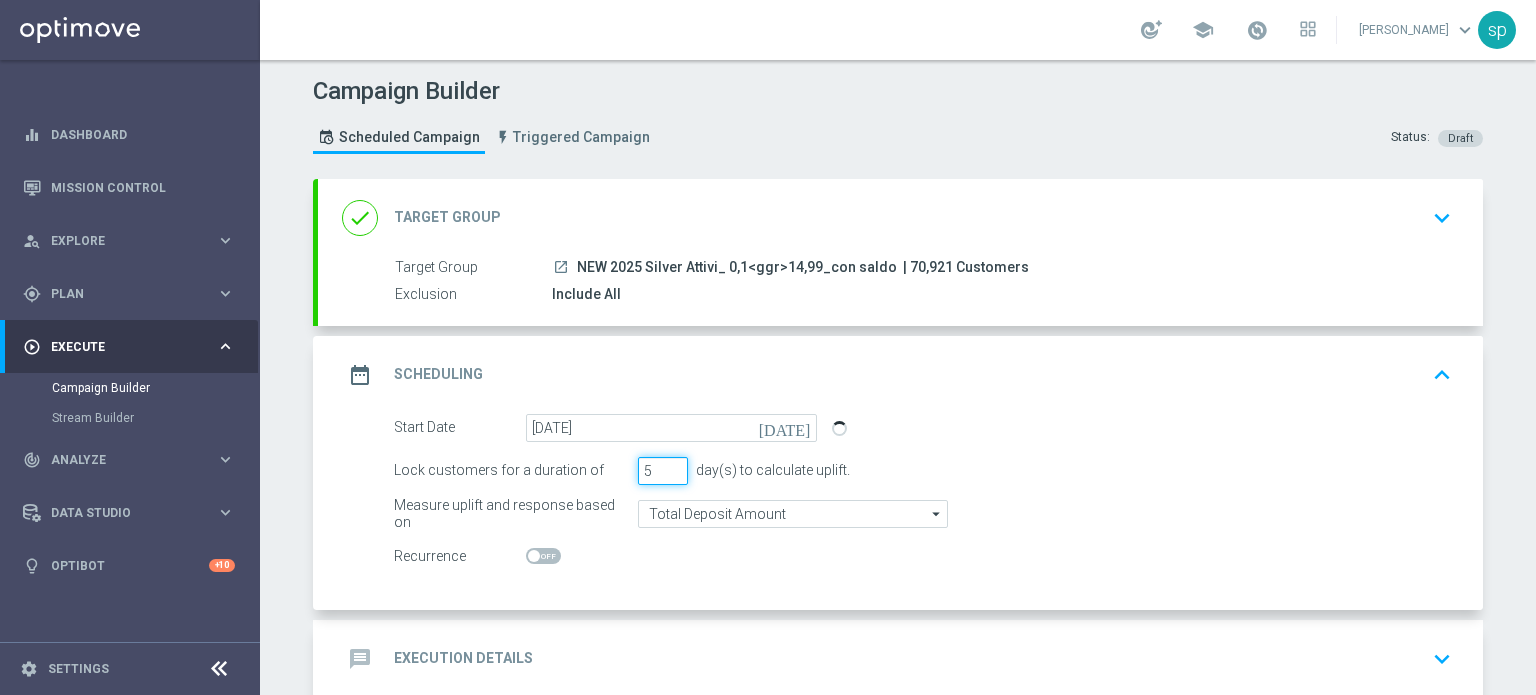 type on "5" 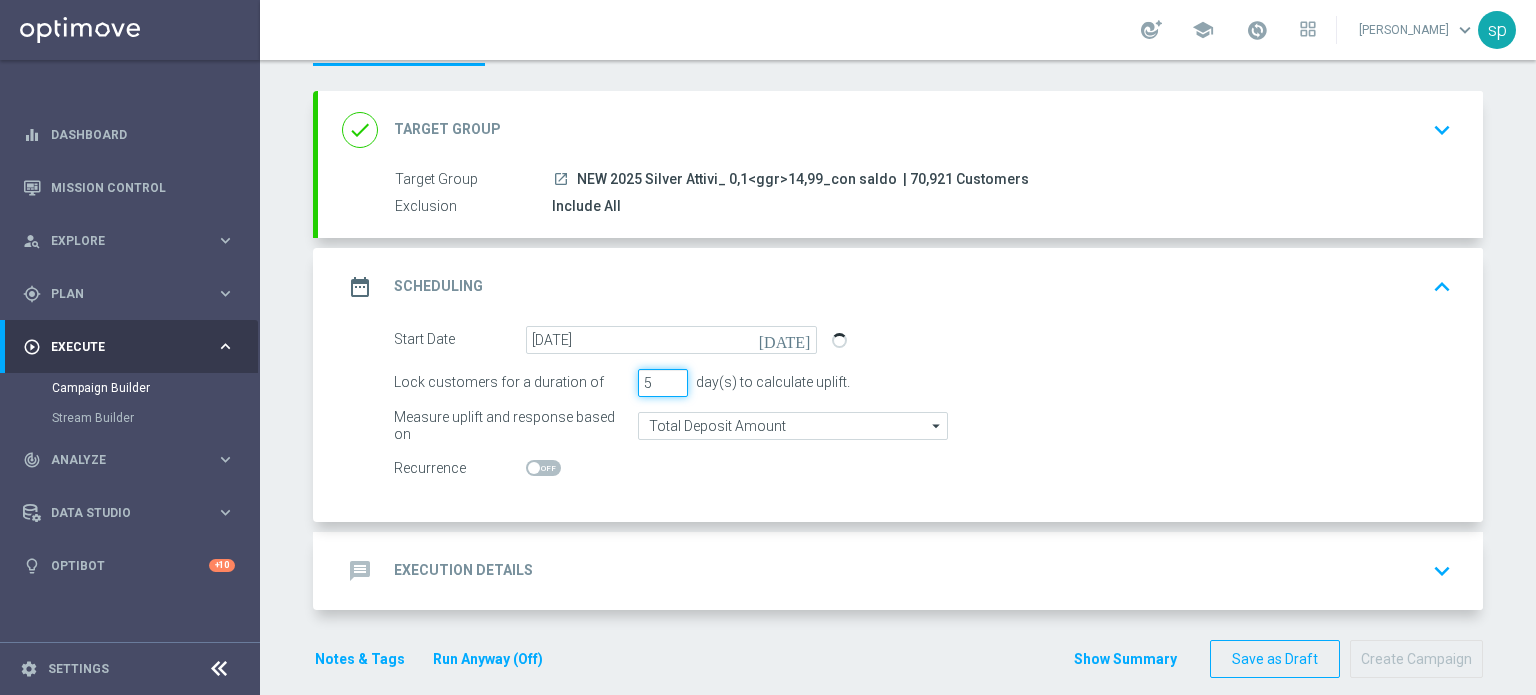 scroll, scrollTop: 108, scrollLeft: 0, axis: vertical 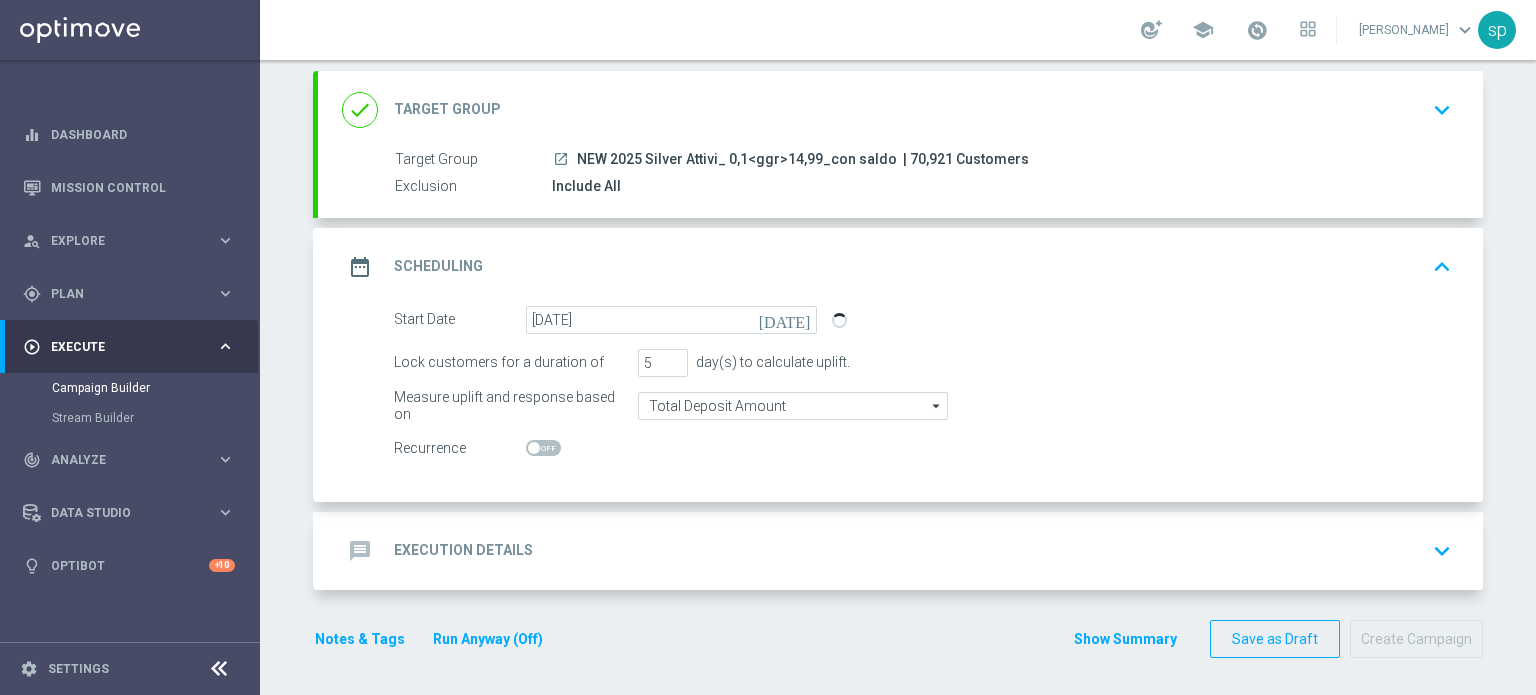 click on "message
Execution Details" 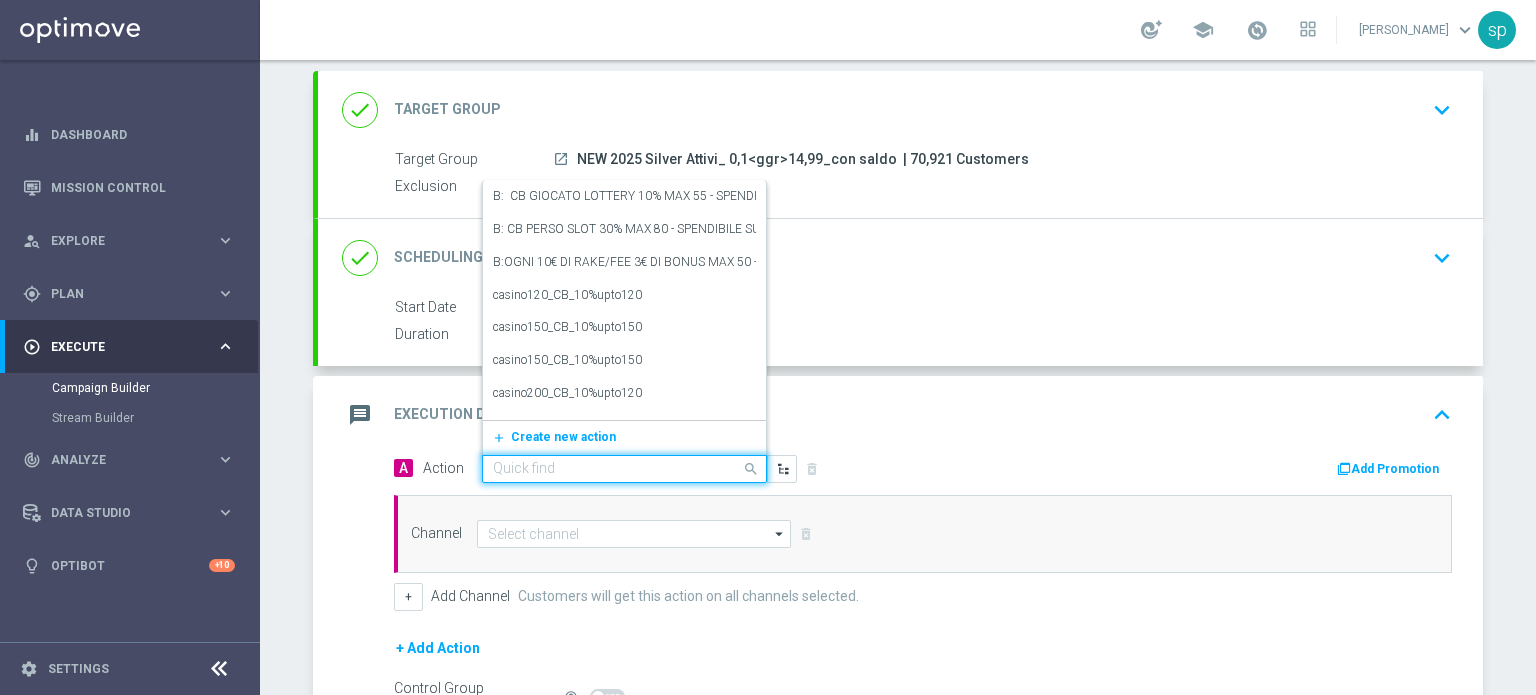 click 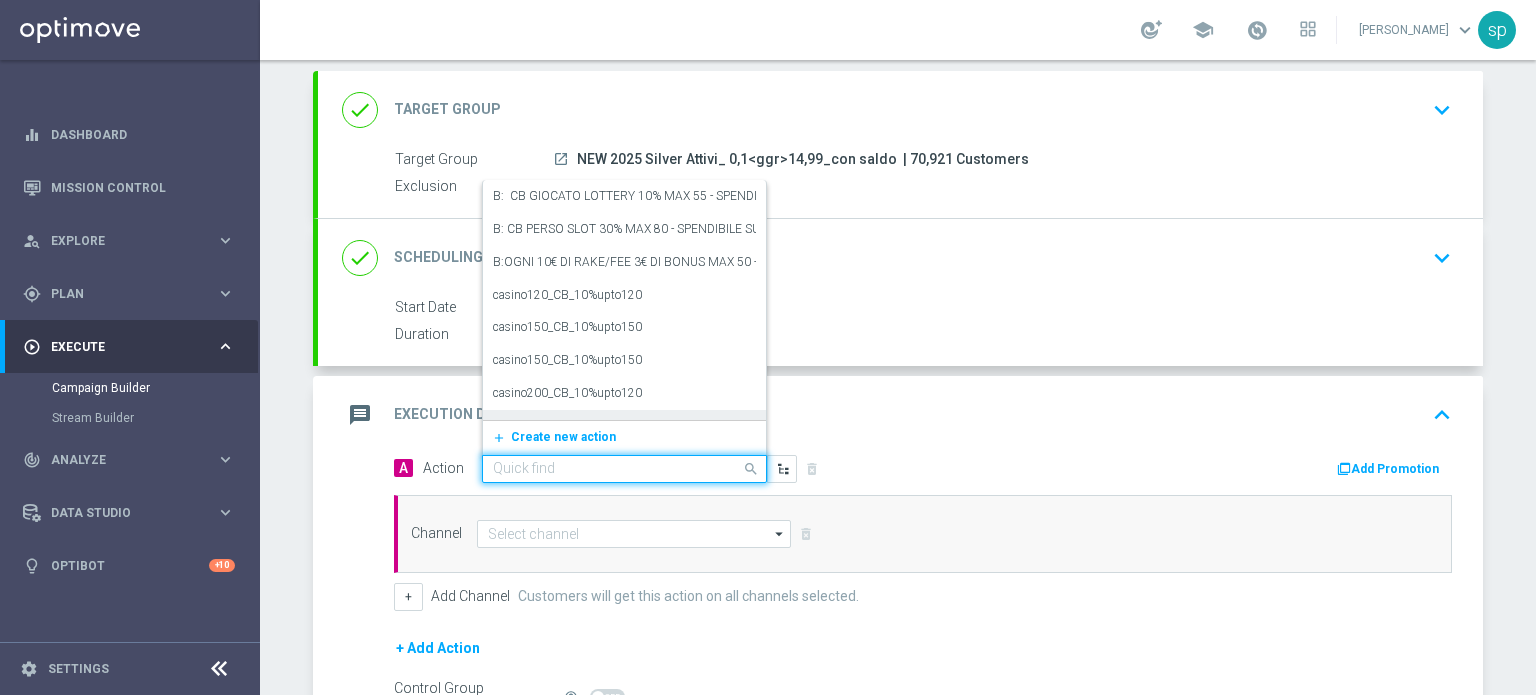 click 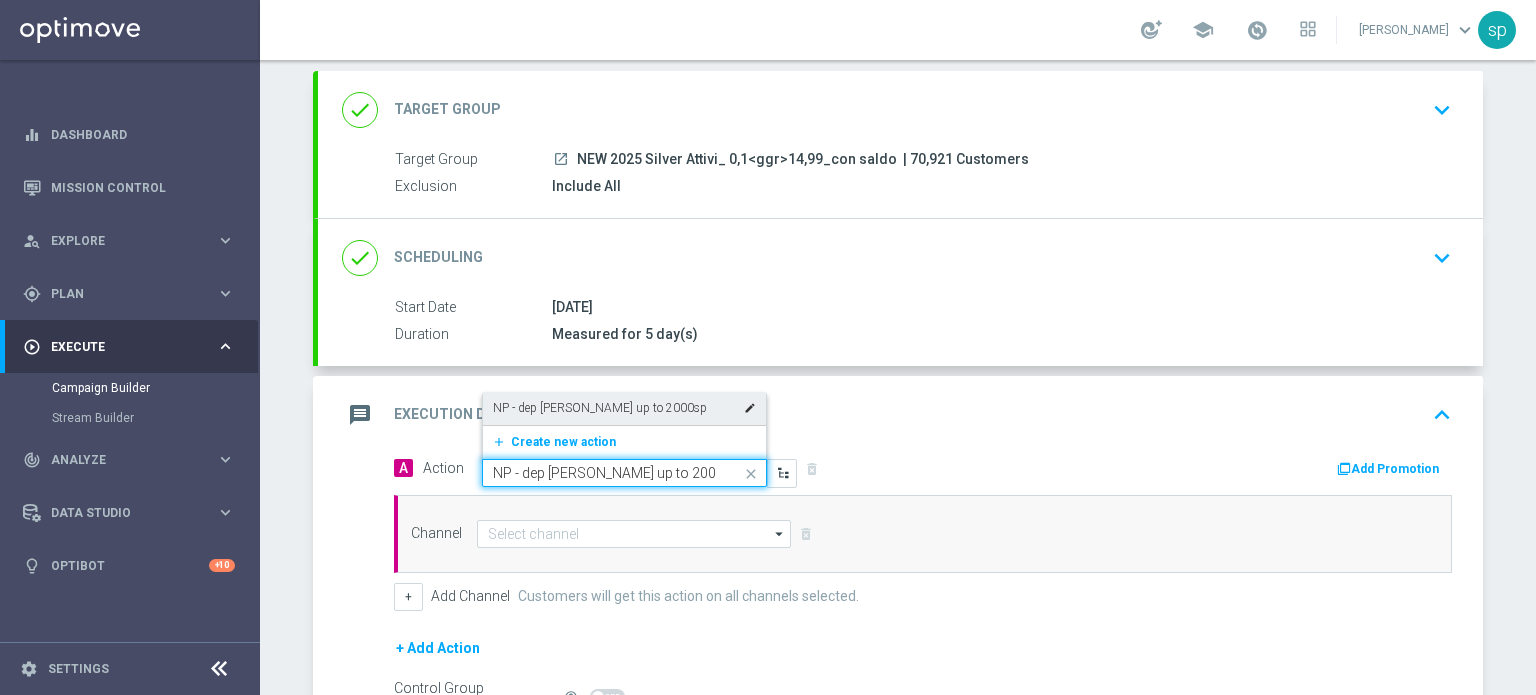 click on "NP - dep fasce up to 2000sp edit" at bounding box center [624, 408] 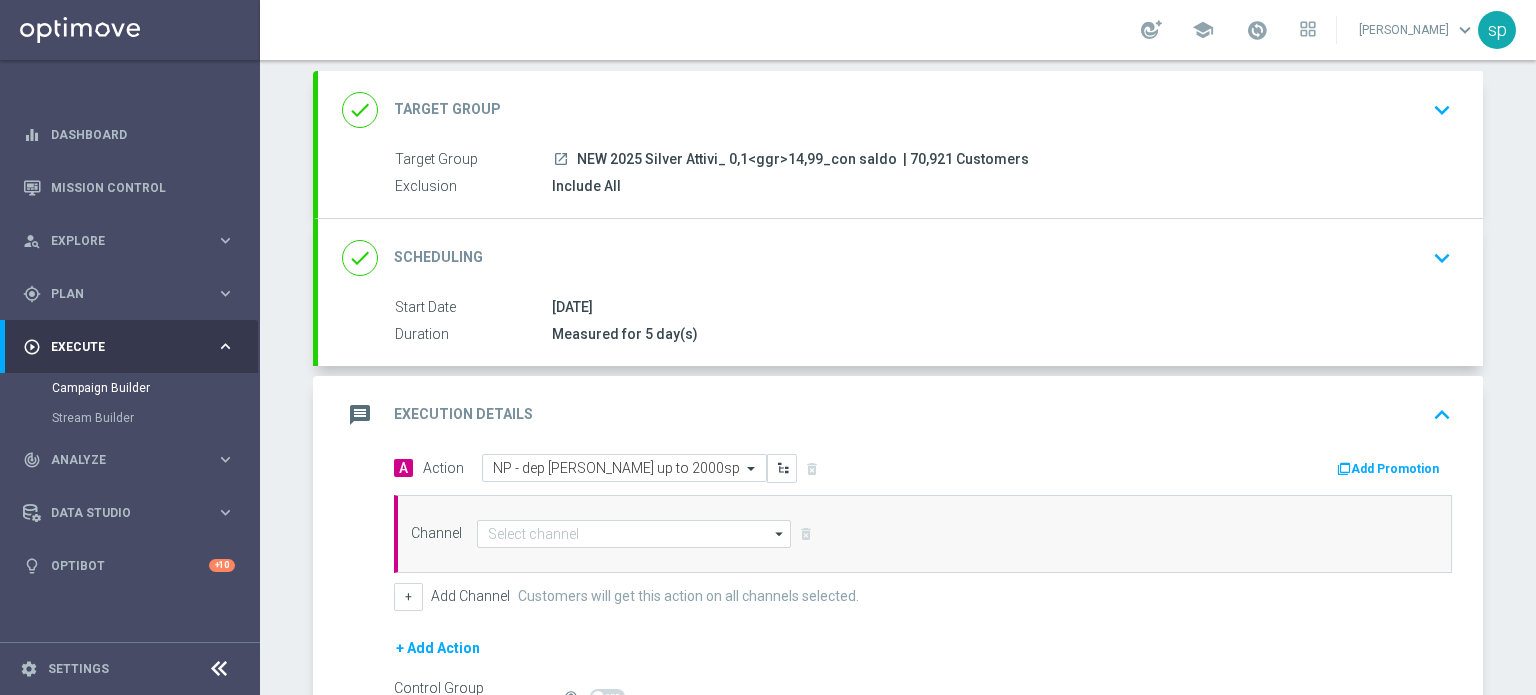 click on "Add Promotion" 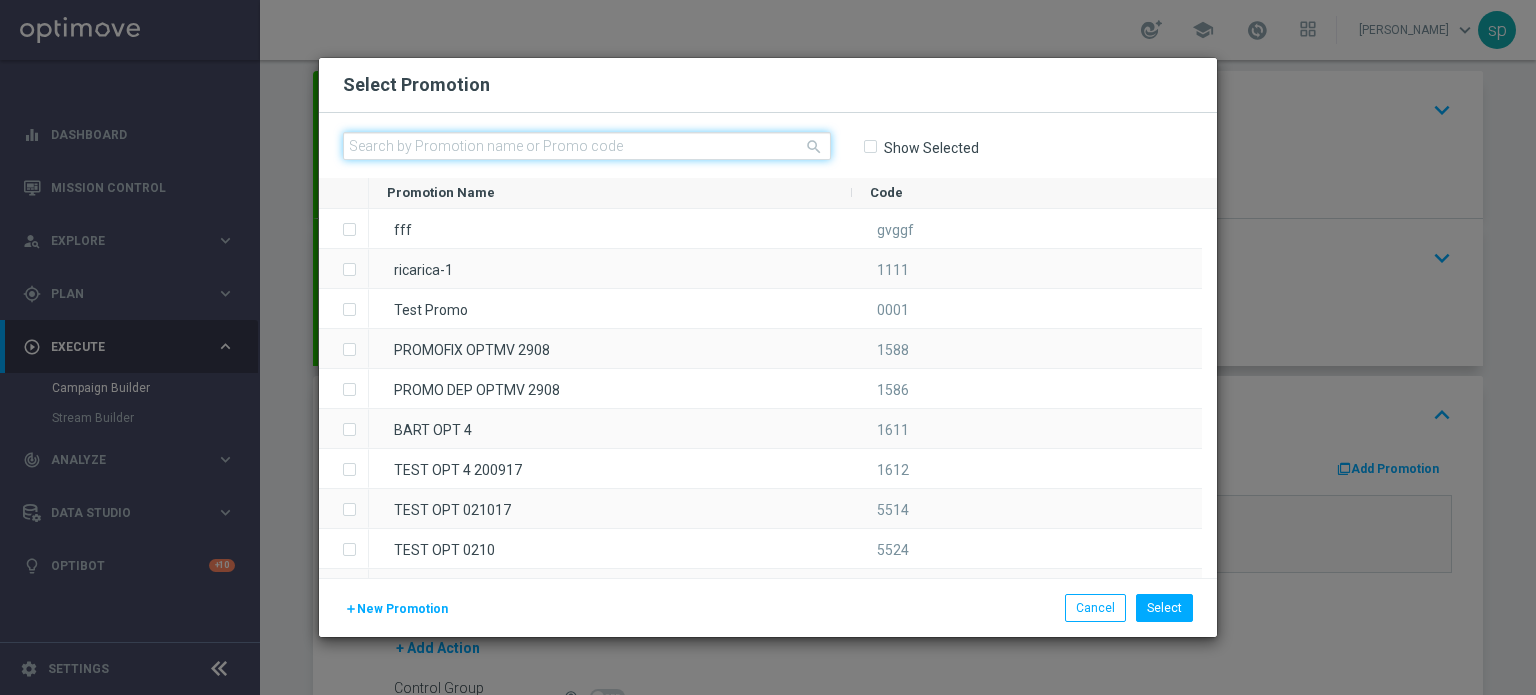 click 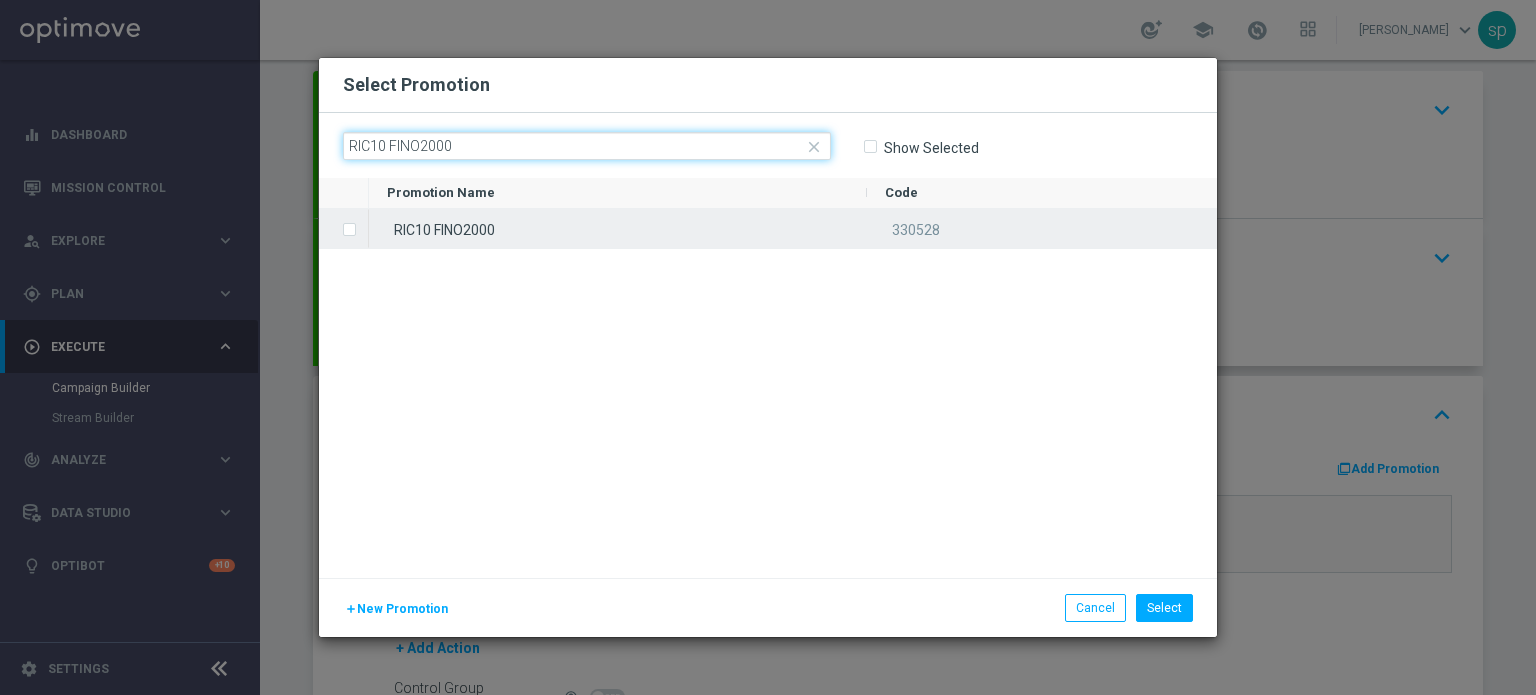 type on "RIC10 FINO2000" 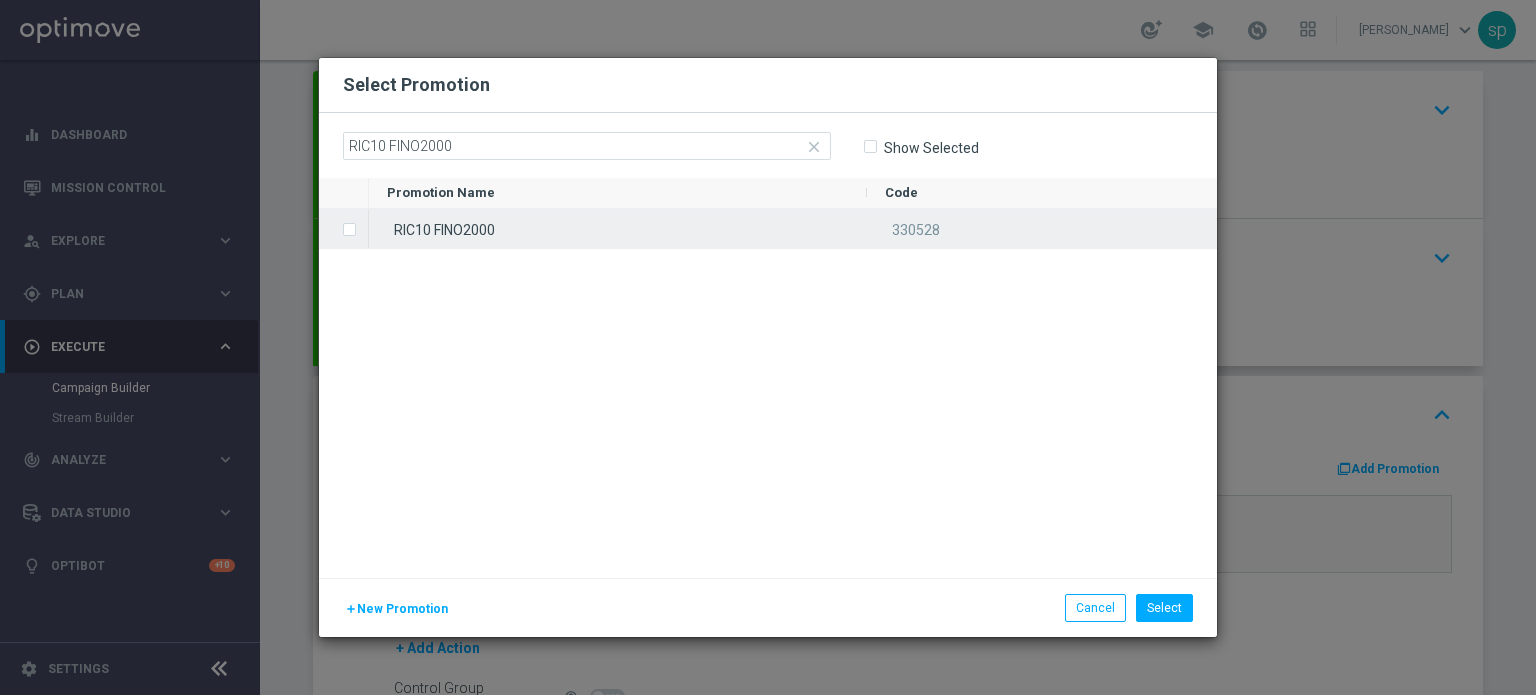 click on "RIC10 FINO2000" 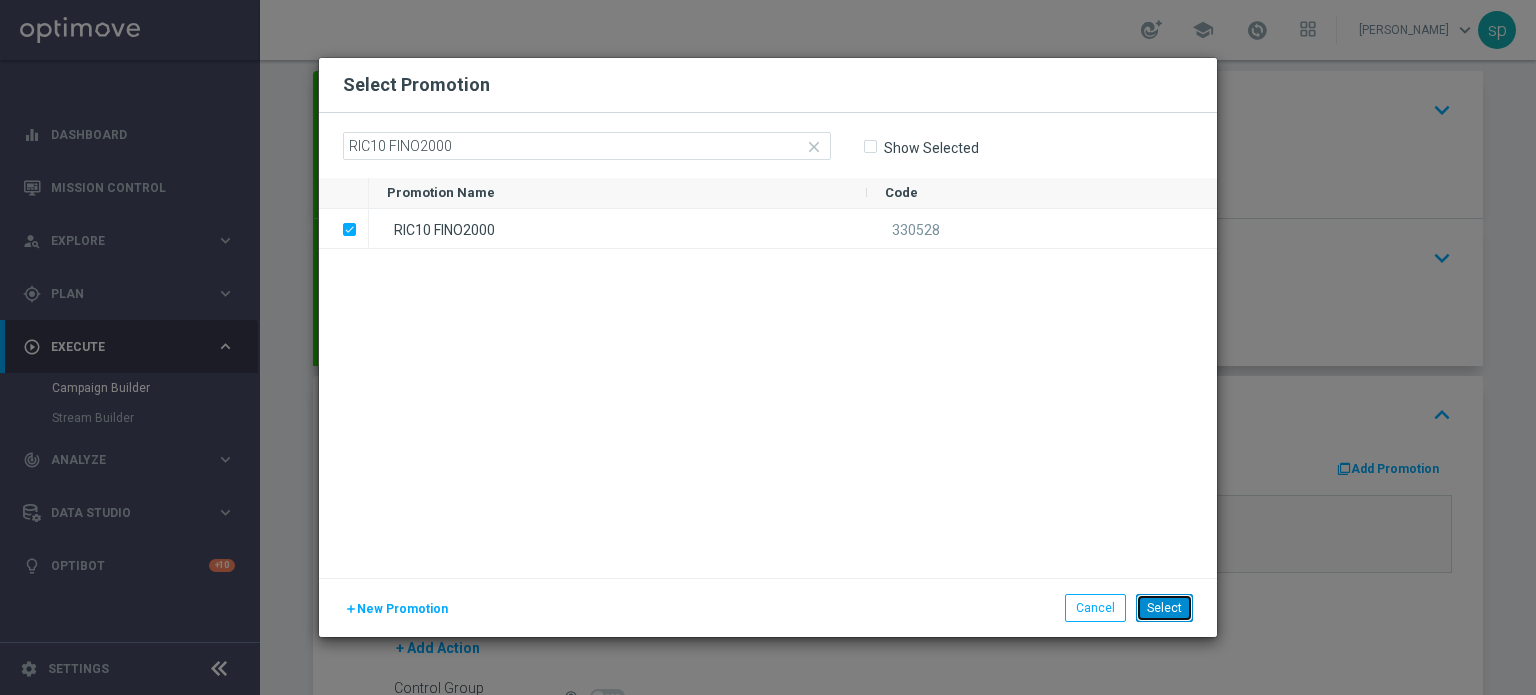 click on "Select" 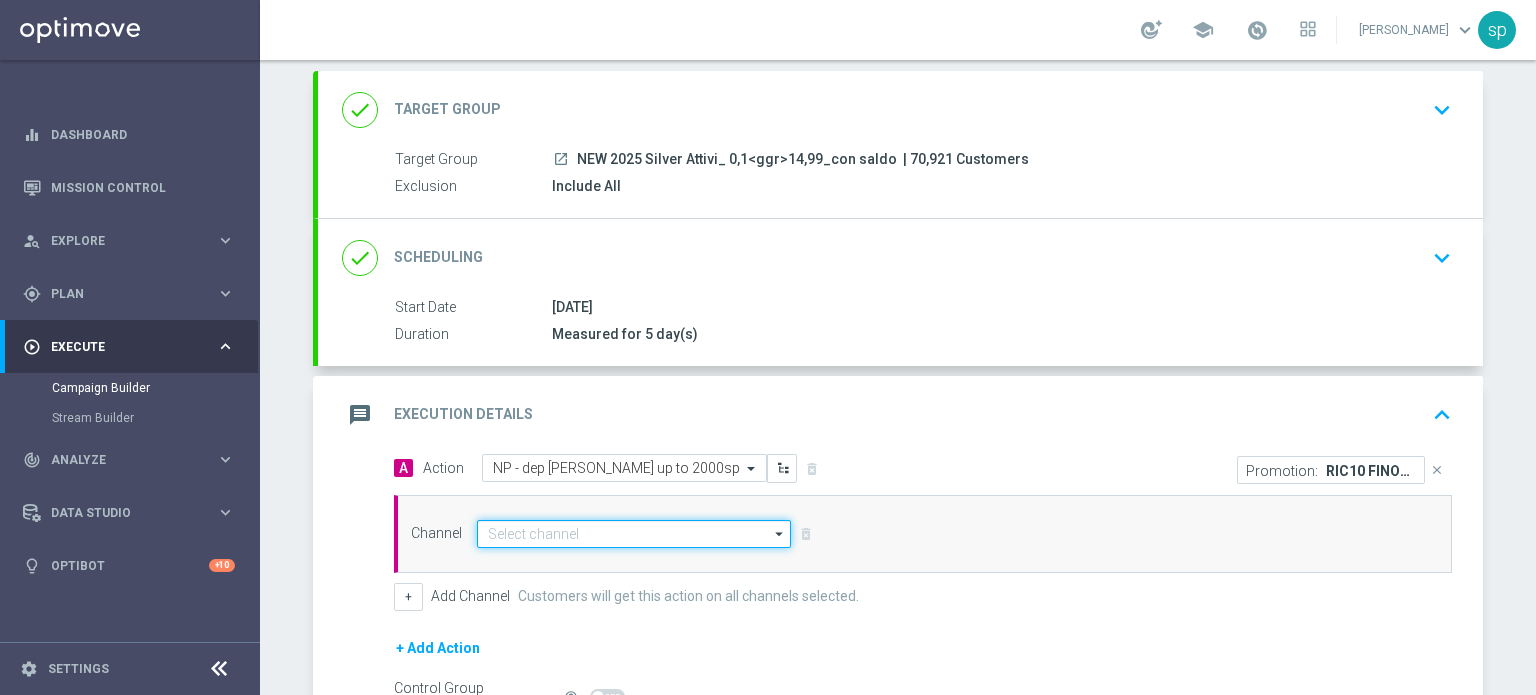 click 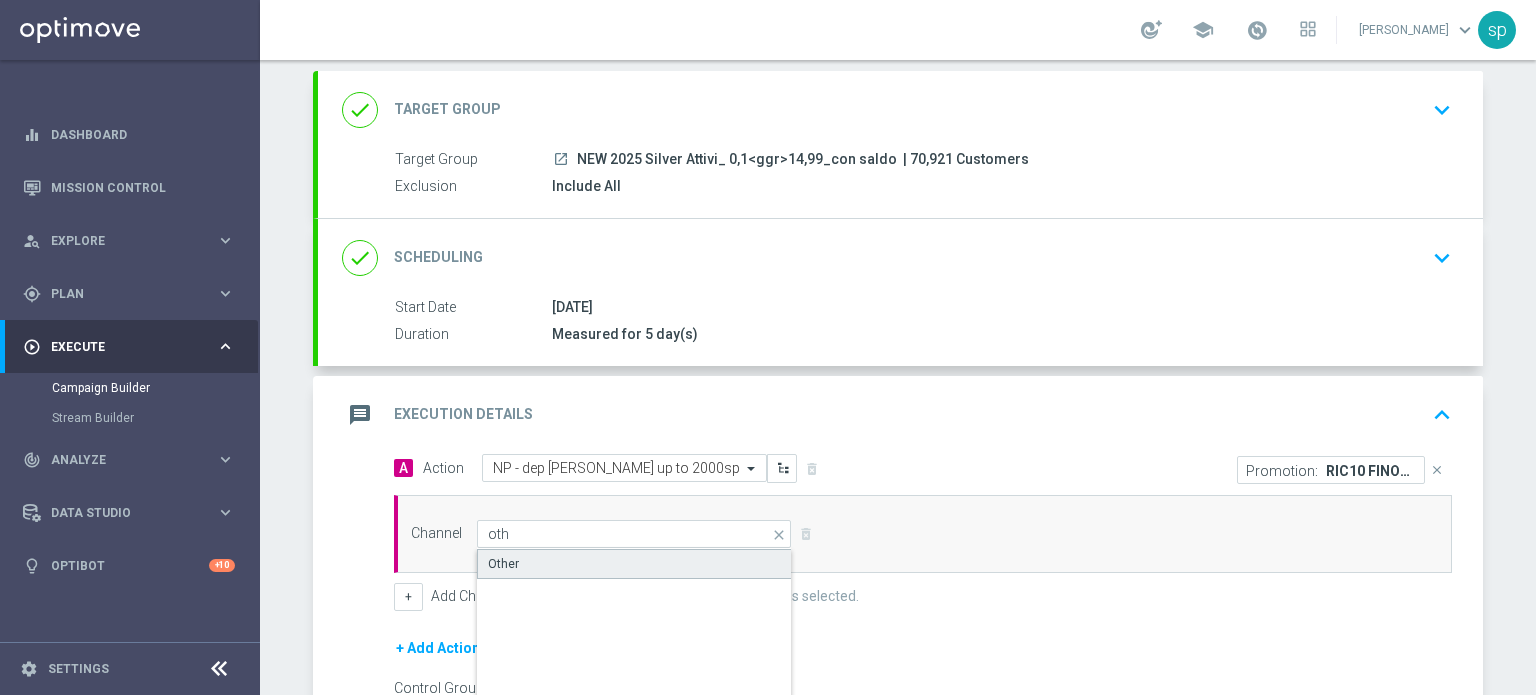 click on "Other" 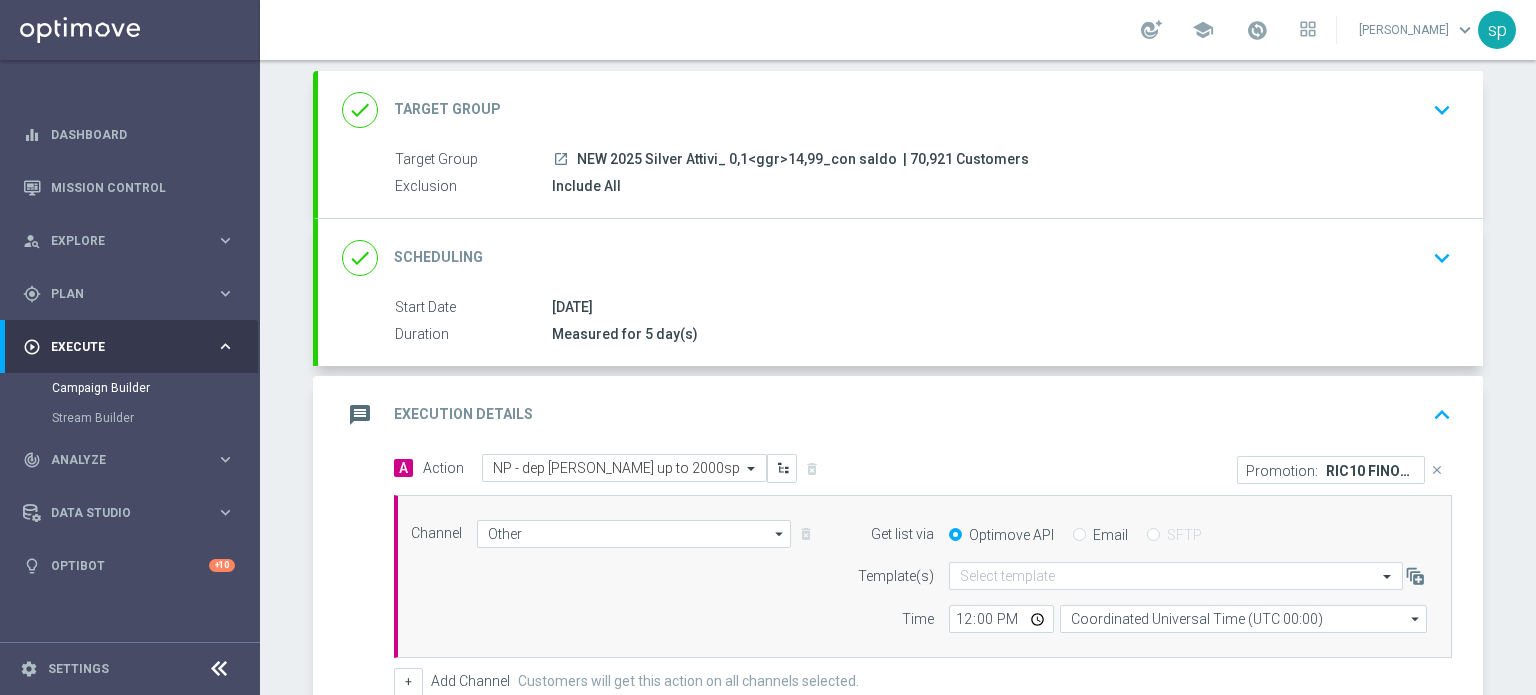 click on "Email" at bounding box center [1079, 536] 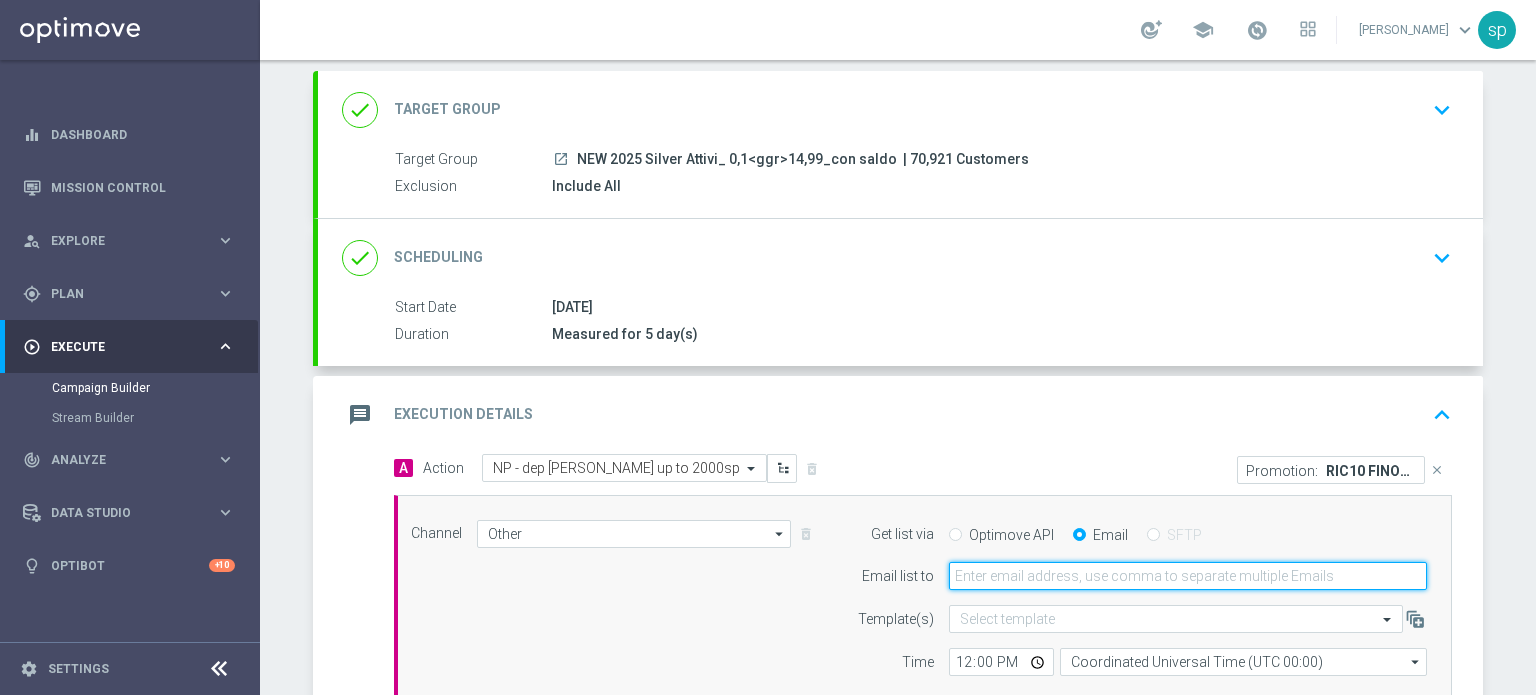 click 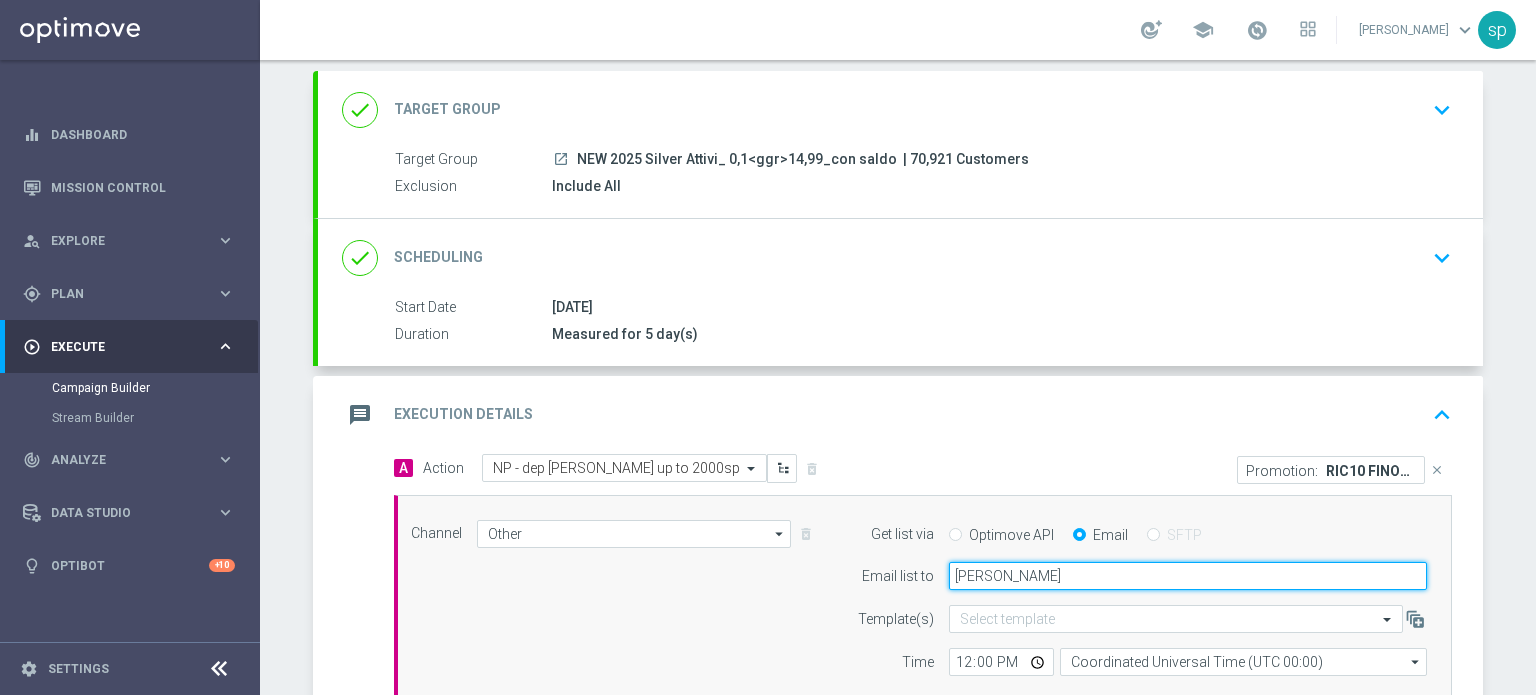 type on "sara.parisi@sisal.it" 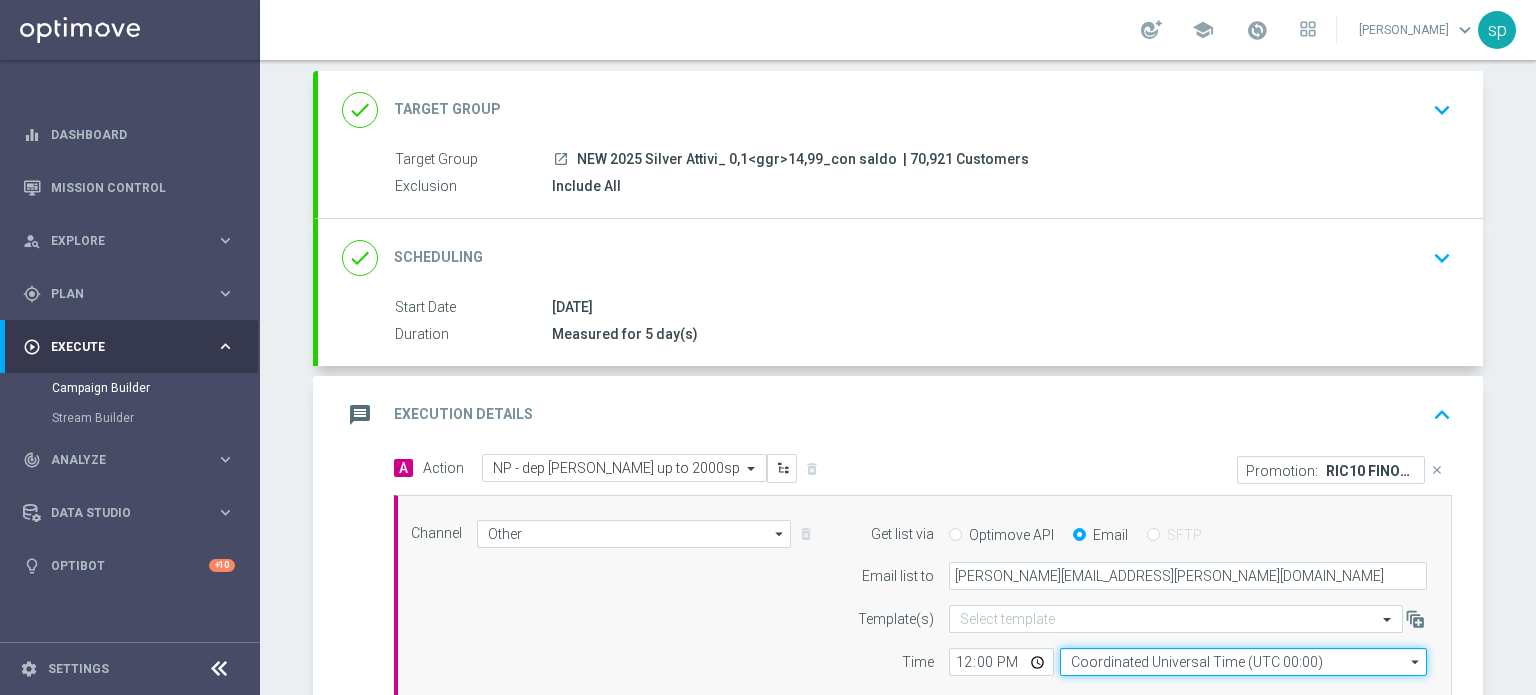 click on "Coordinated Universal Time (UTC 00:00)" 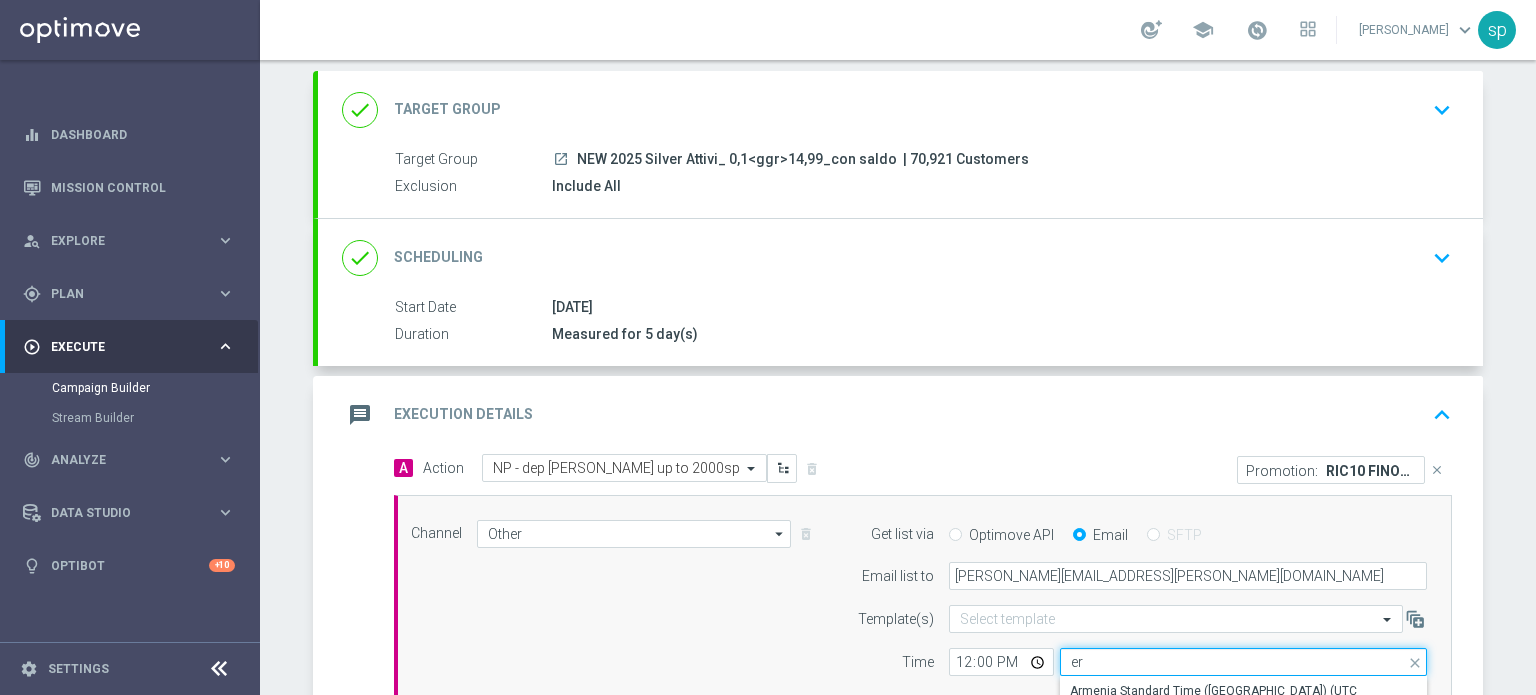 type on "e" 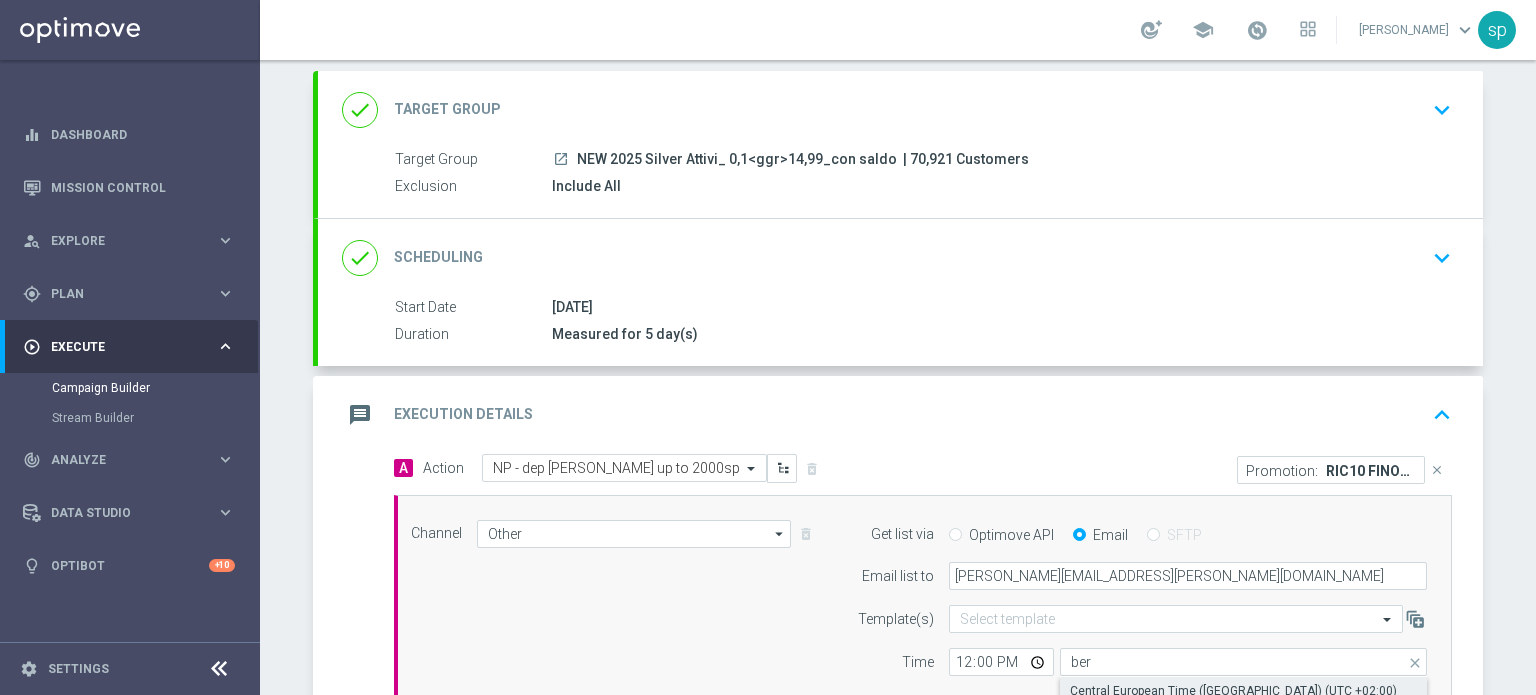 click on "Central European Time (Berlin) (UTC +02:00)" 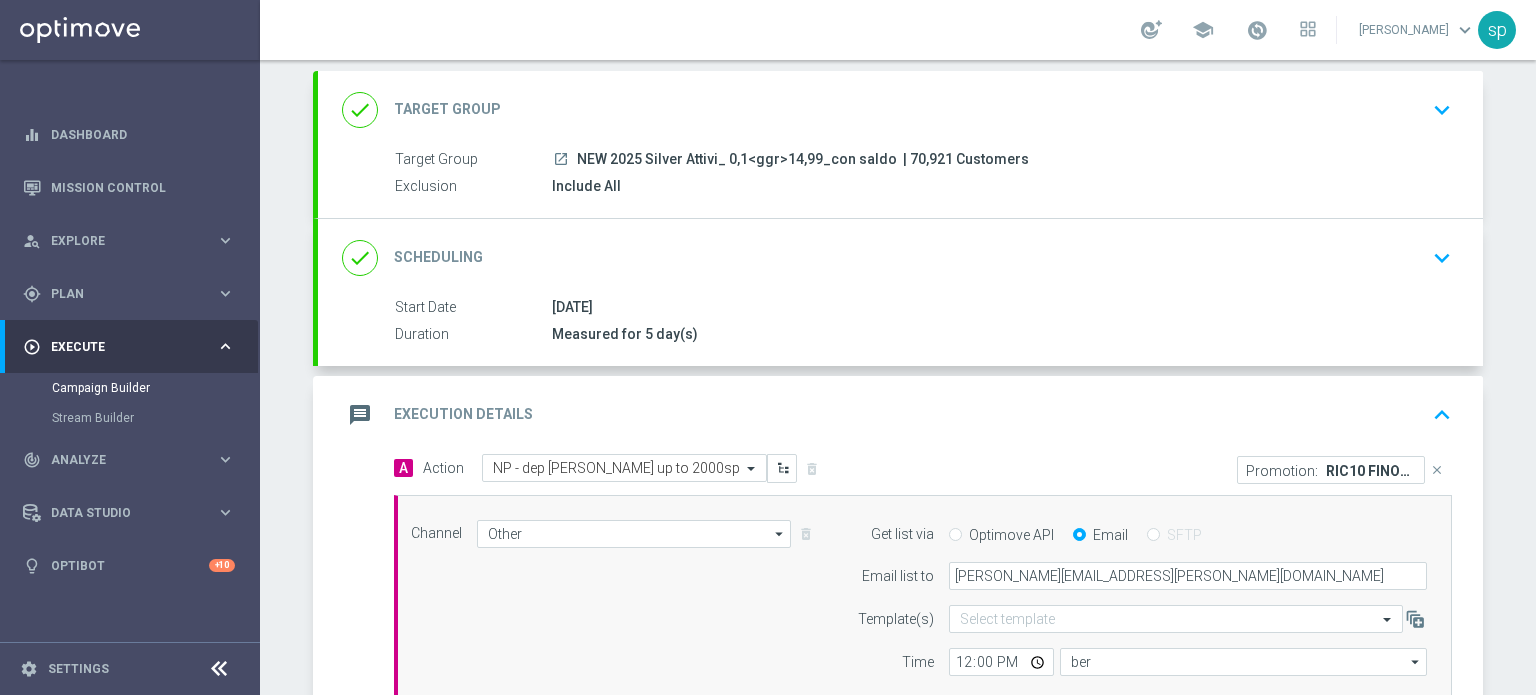 type on "Central European Time (Berlin) (UTC +02:00)" 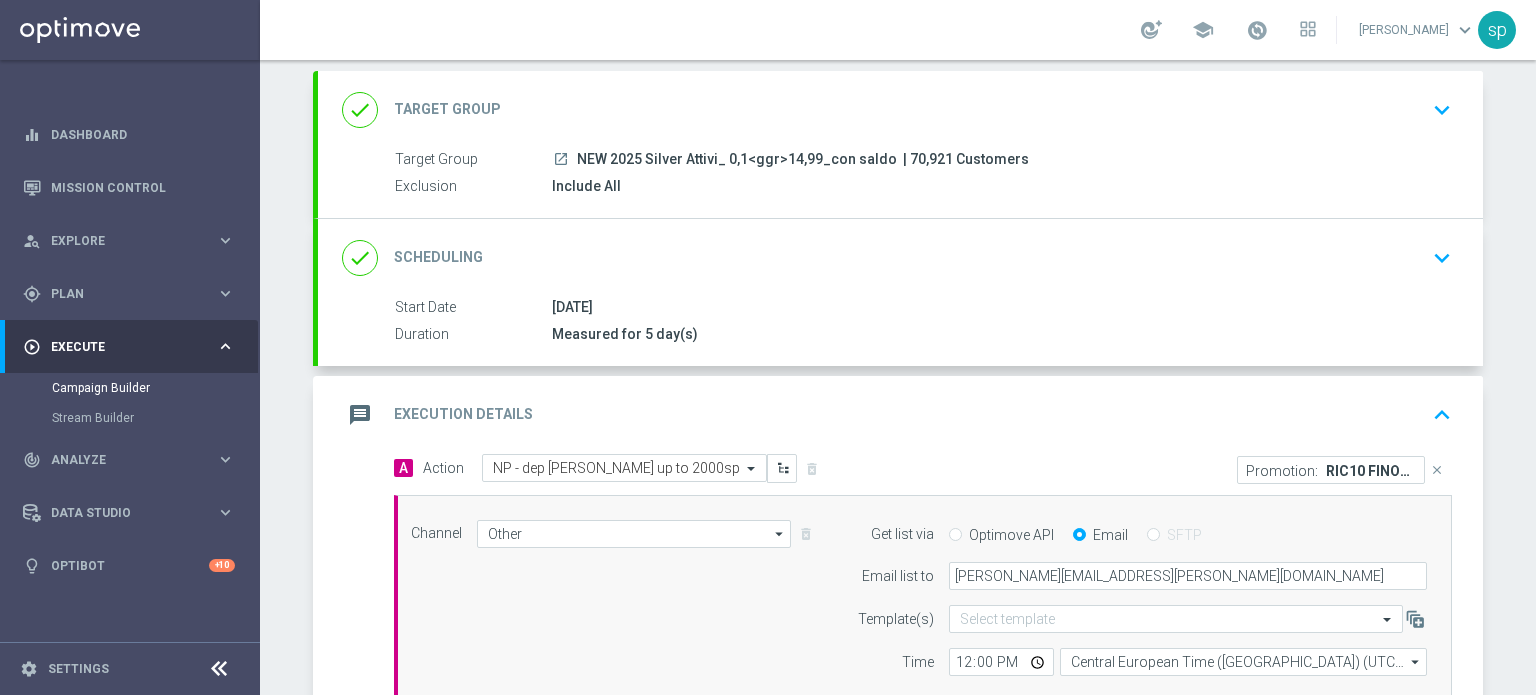 scroll, scrollTop: 333, scrollLeft: 0, axis: vertical 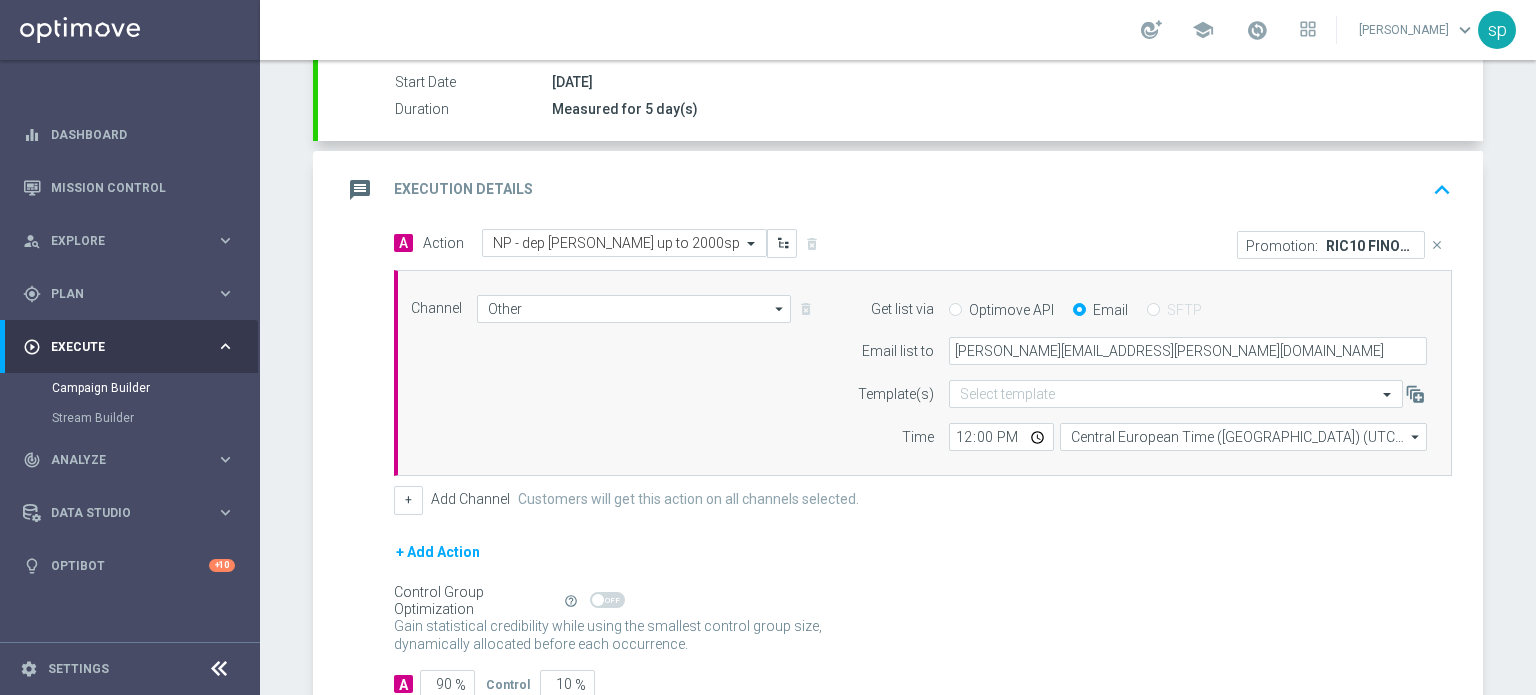 click on "12:00
Central European Time (Berlin) (UTC +02:00)
Central European Time (Berlin) (UTC +02:00)
arrow_drop_down
Drag here to set row groups Drag here to set column labels
Show Selected
0 of NaN" 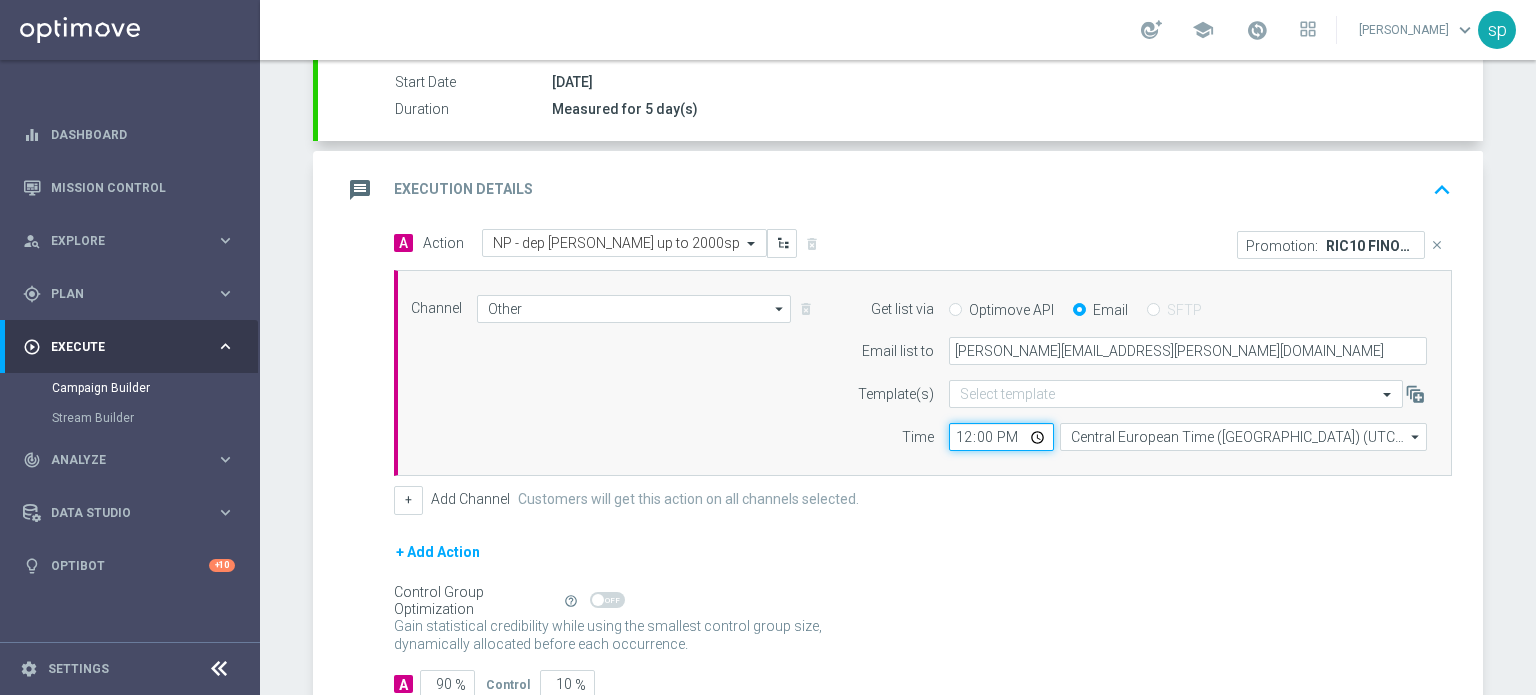 click on "12:00" 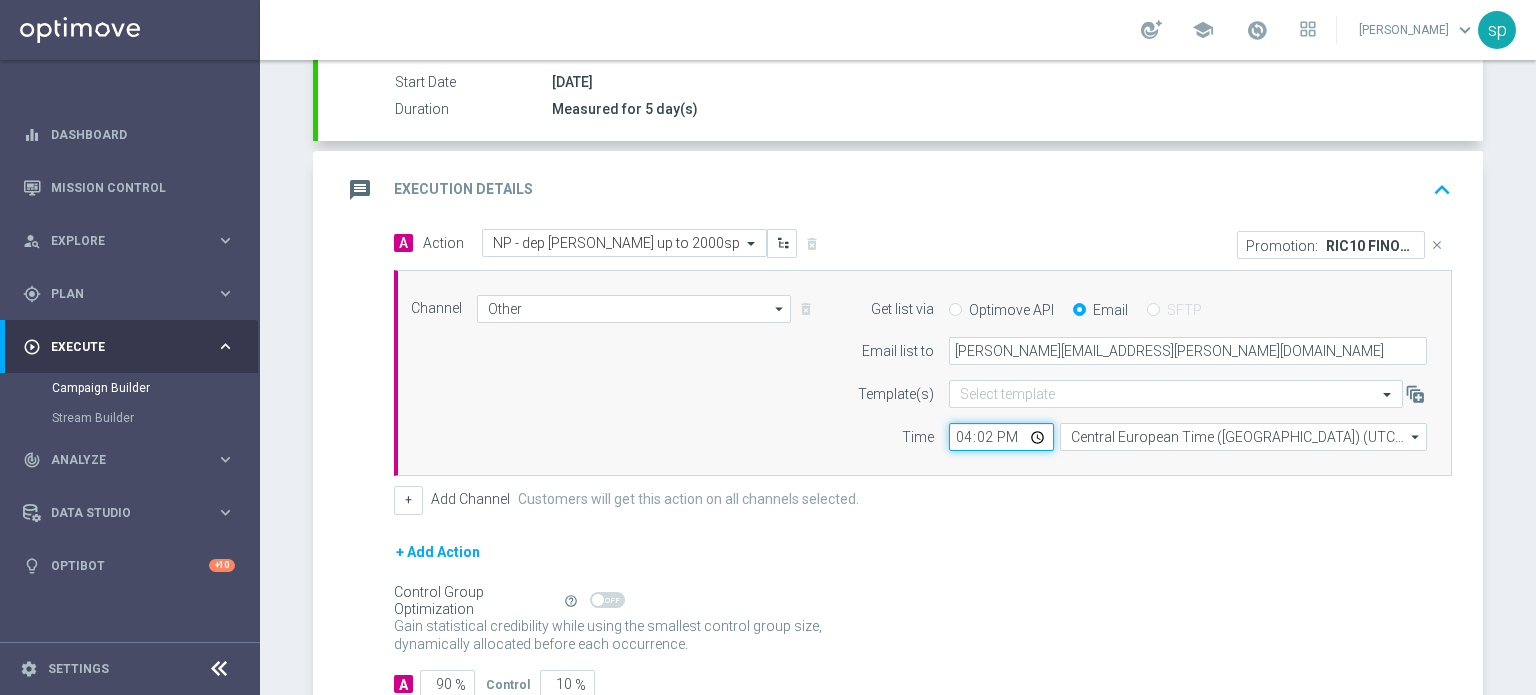 type on "16:25" 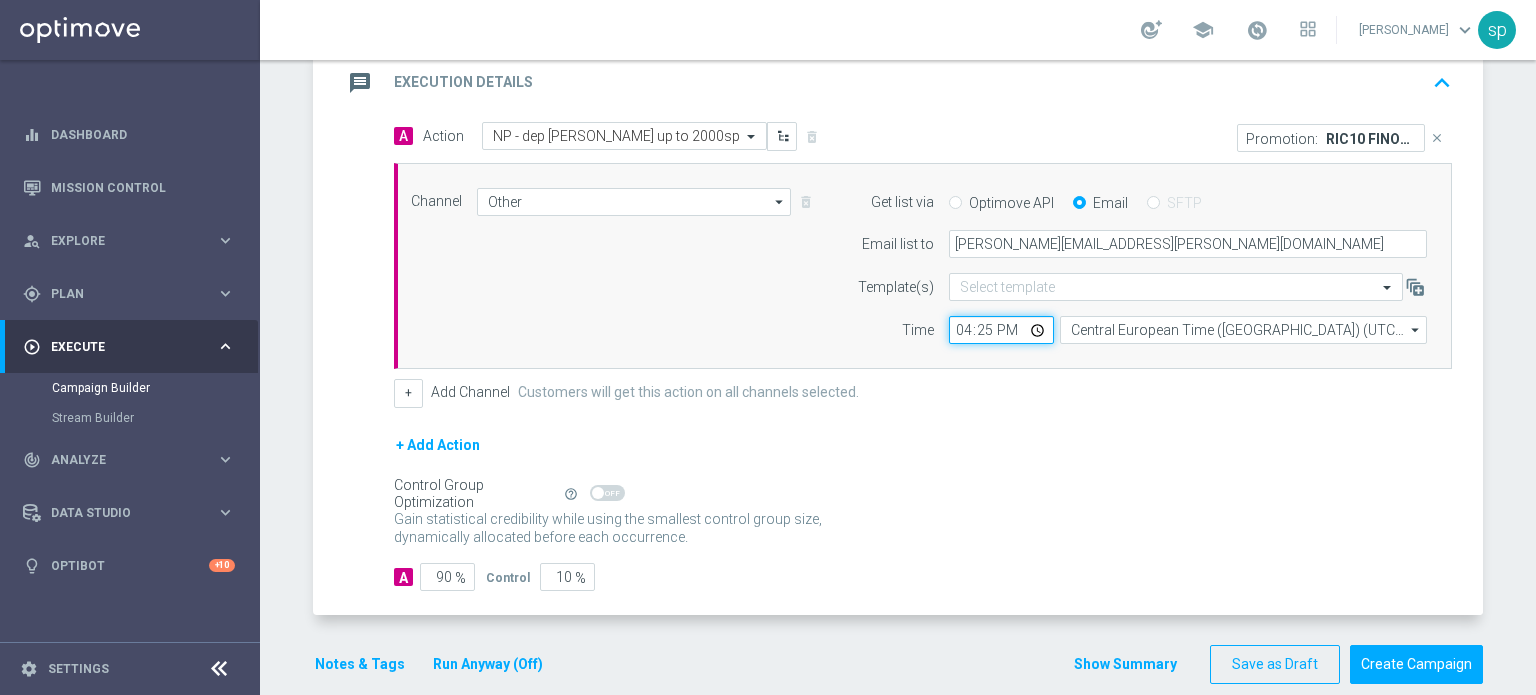 scroll, scrollTop: 464, scrollLeft: 0, axis: vertical 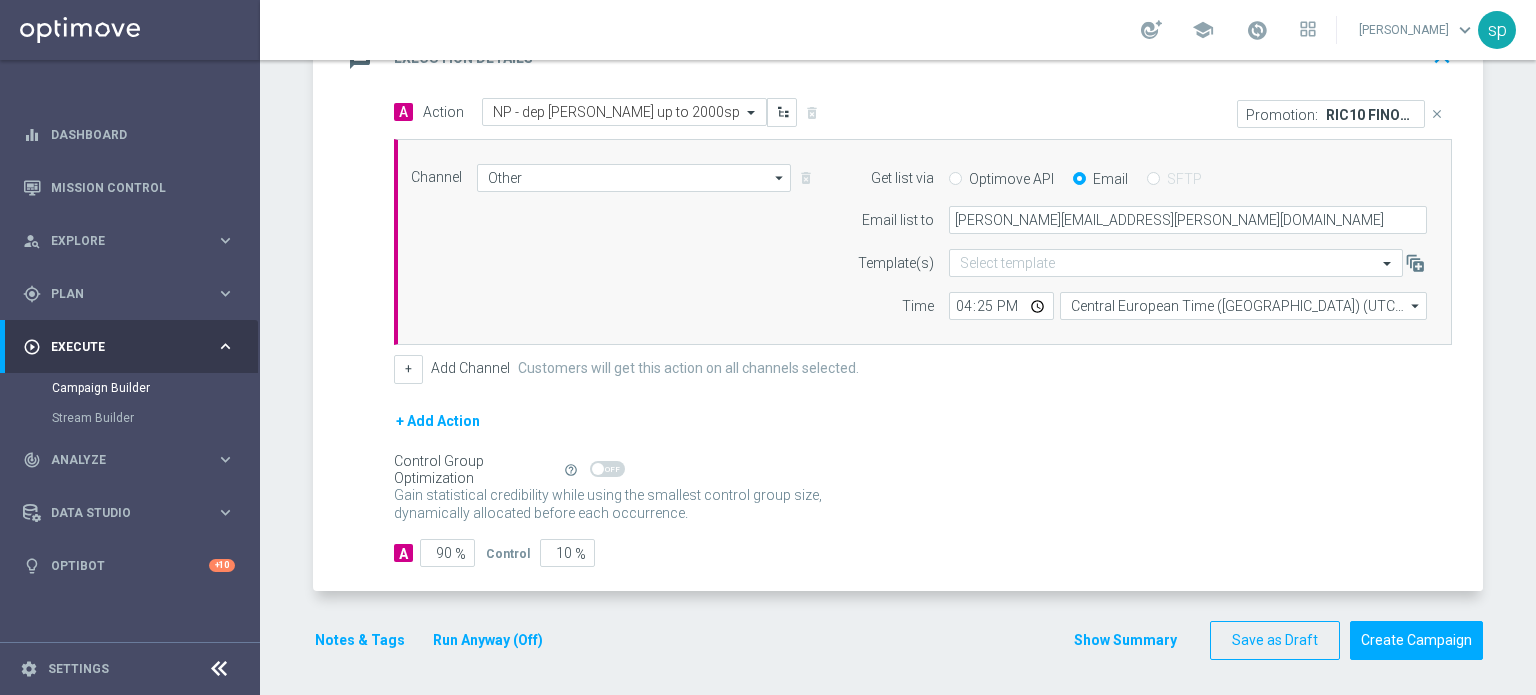 click on "Notes & Tags" 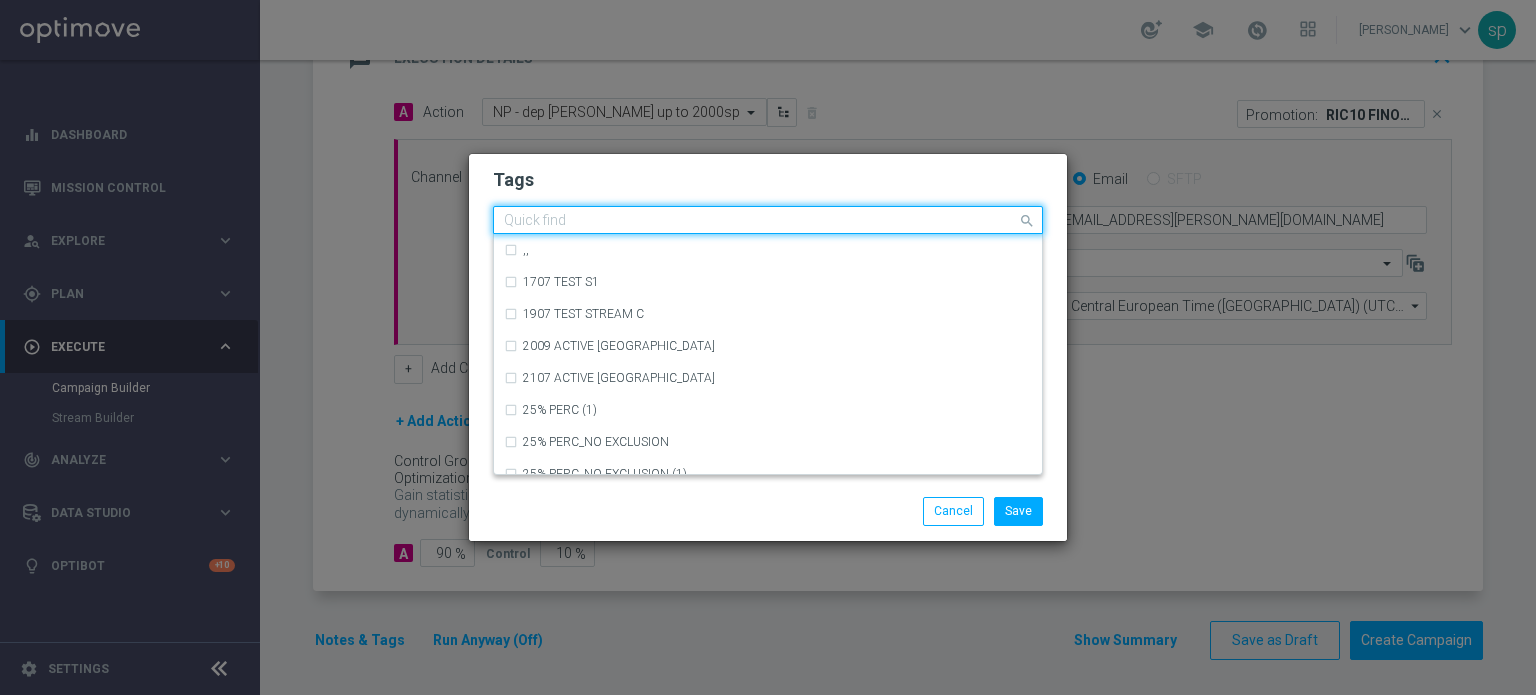 click 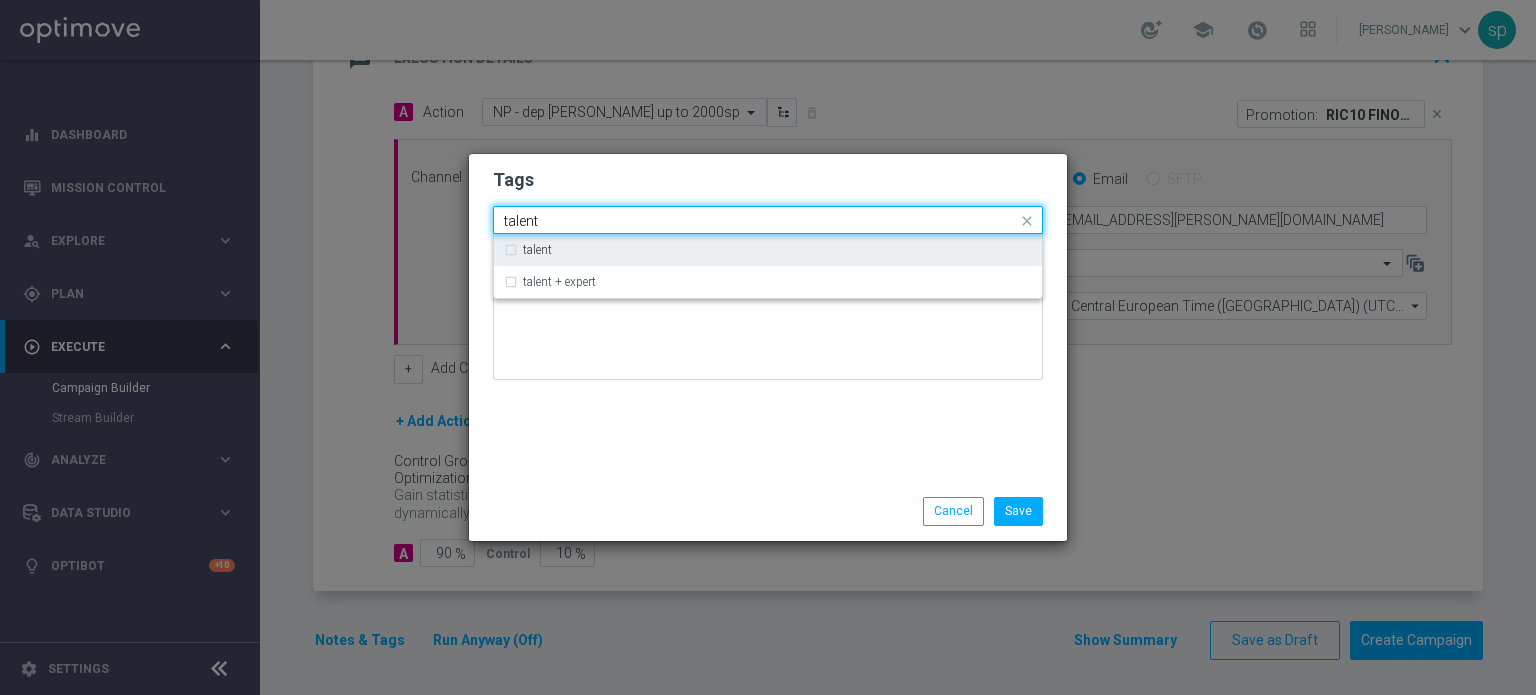 click on "talent" at bounding box center (768, 250) 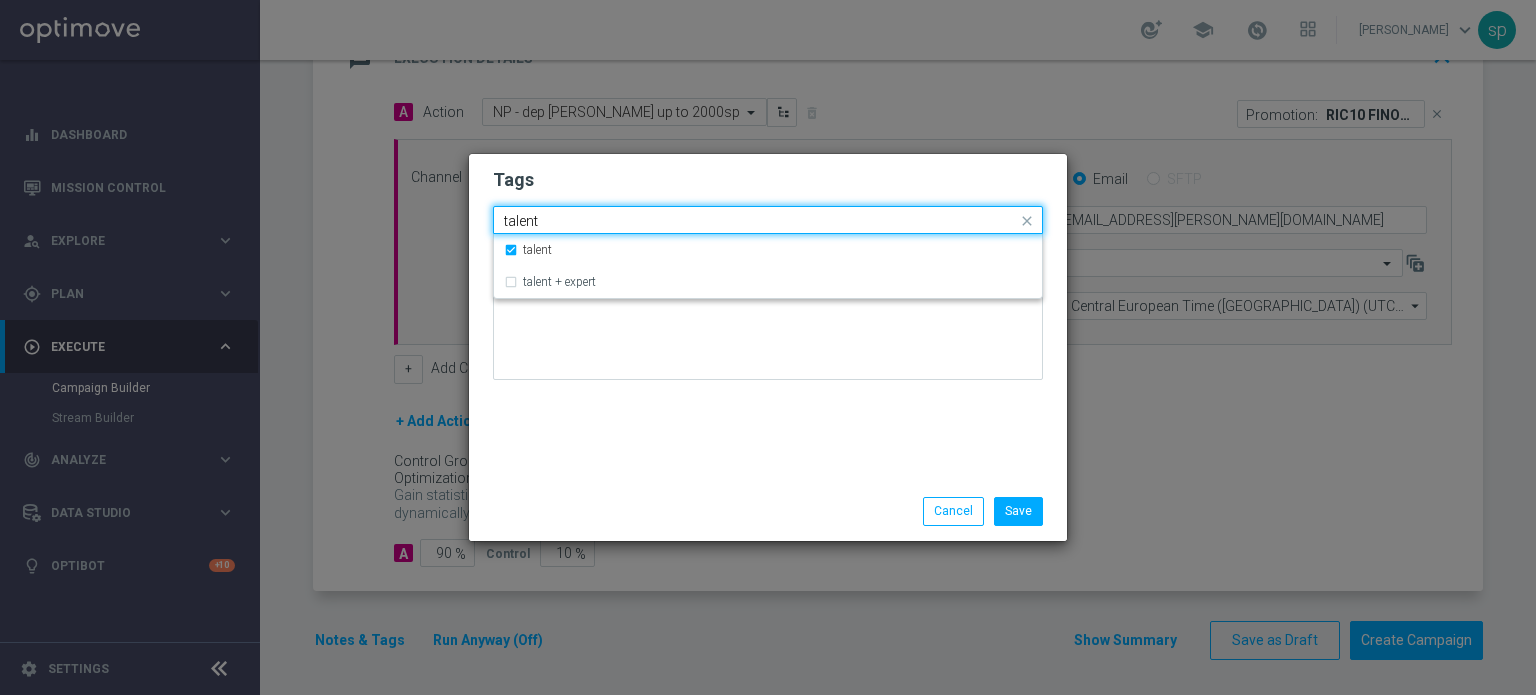 drag, startPoint x: 568, startPoint y: 212, endPoint x: 245, endPoint y: 195, distance: 323.44705 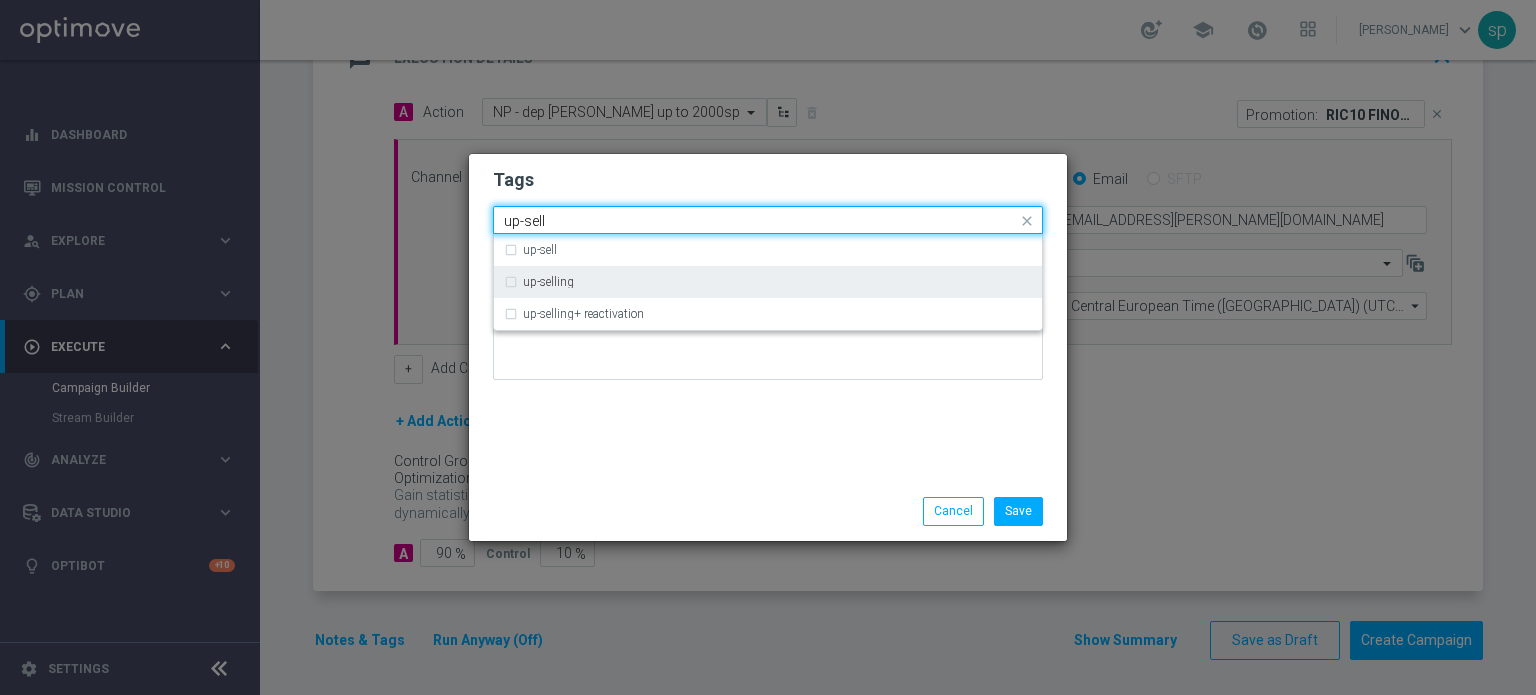 click on "up-selling" at bounding box center [539, 282] 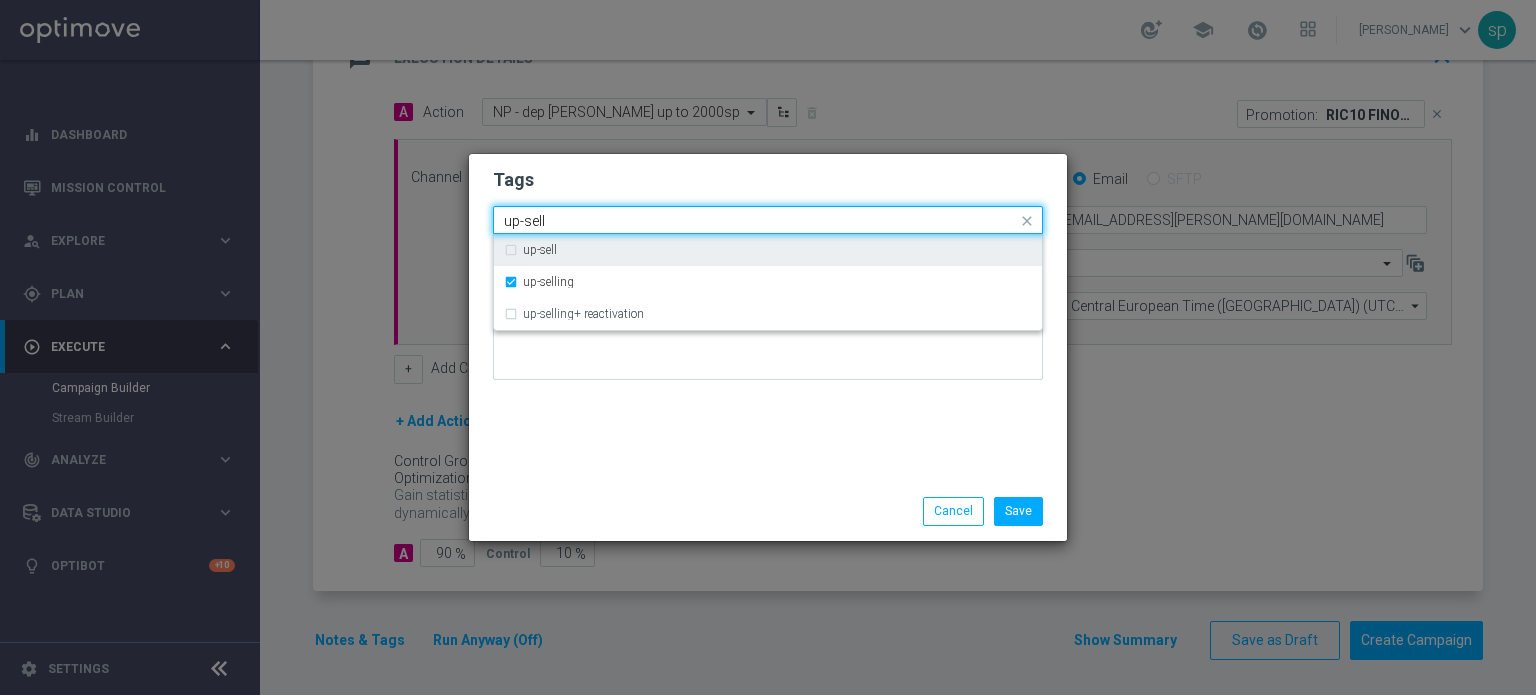 drag, startPoint x: 563, startPoint y: 214, endPoint x: 241, endPoint y: 215, distance: 322.00156 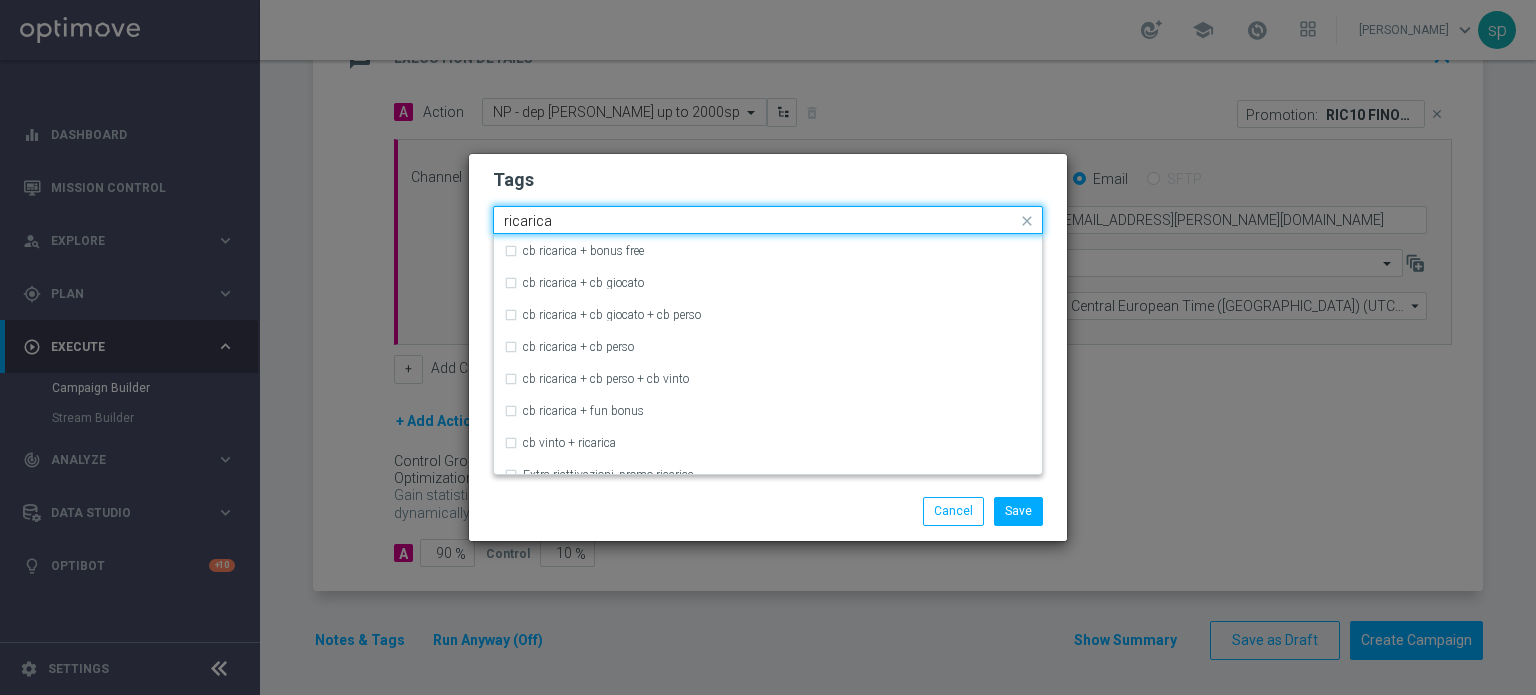 scroll, scrollTop: 419, scrollLeft: 0, axis: vertical 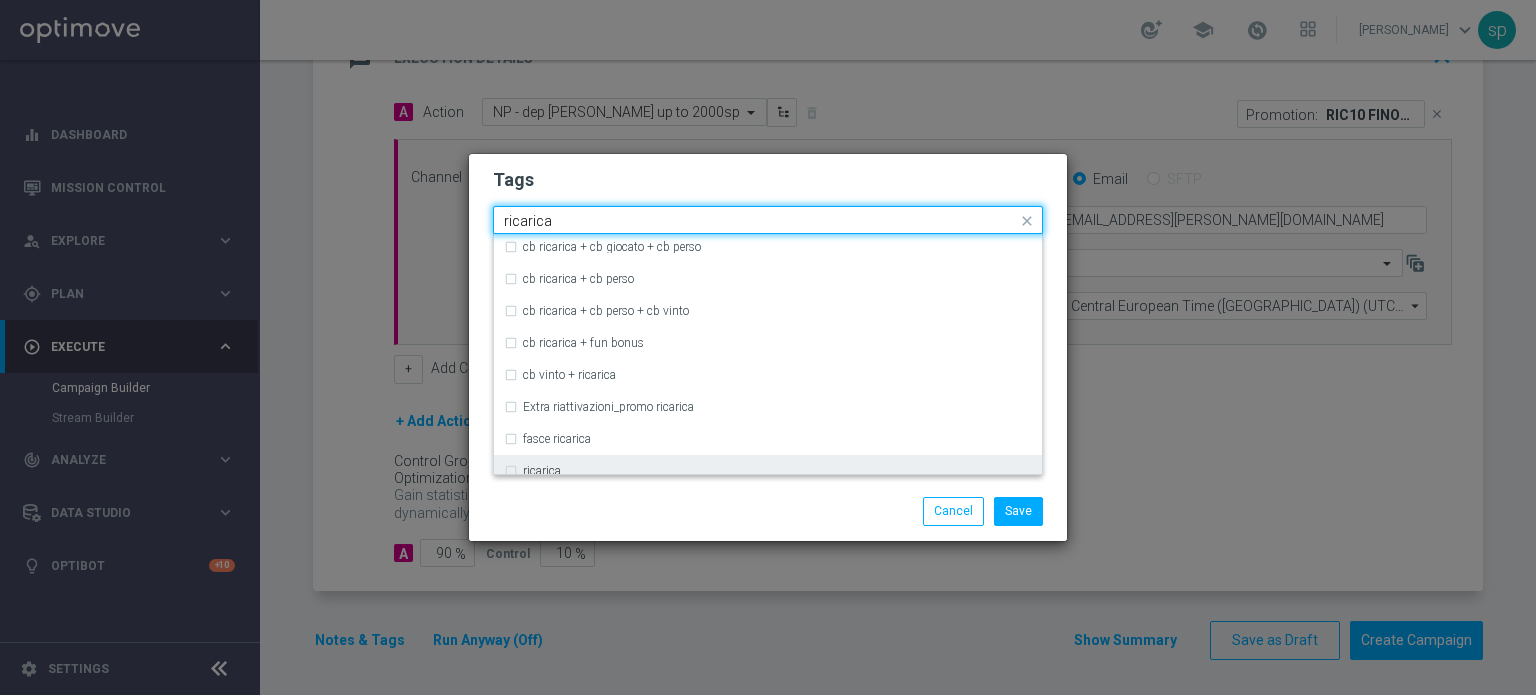 click on "ricarica" at bounding box center [768, 471] 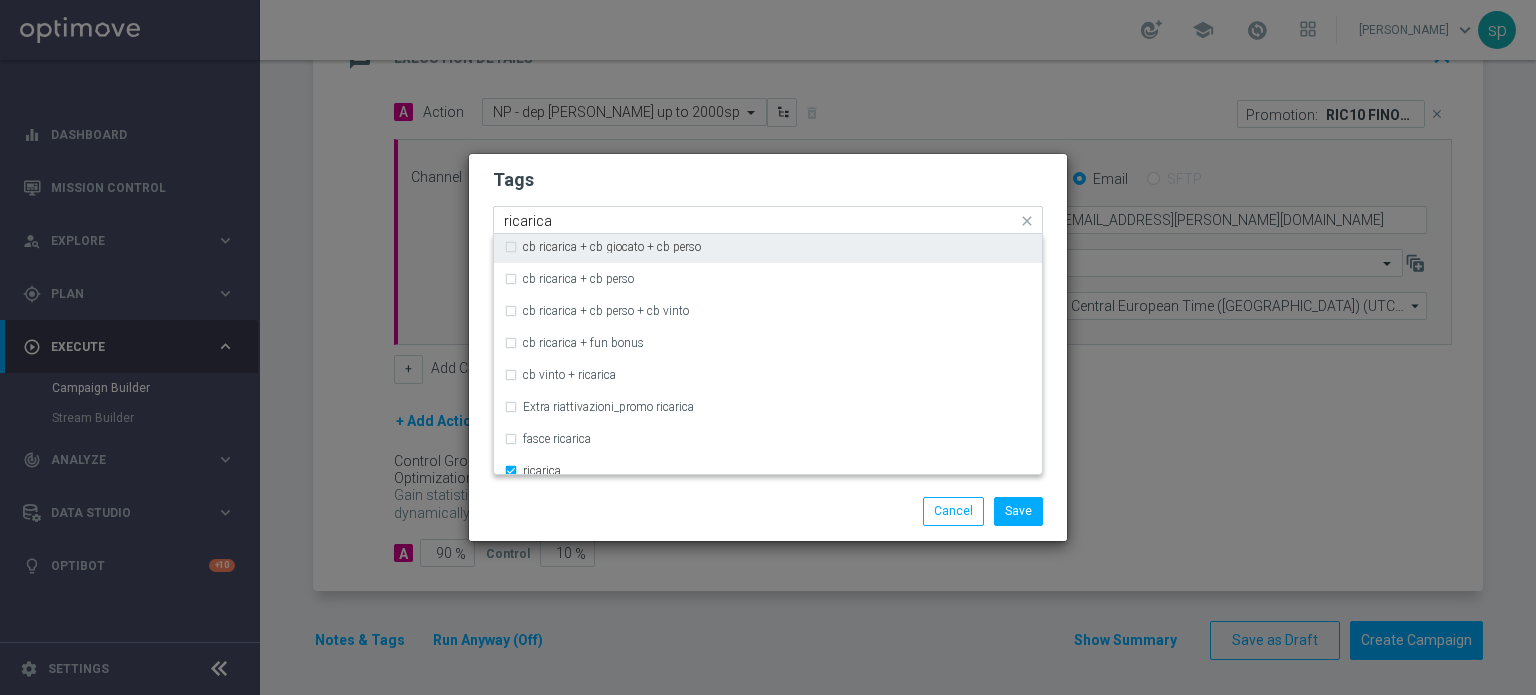 drag, startPoint x: 598, startPoint y: 213, endPoint x: 369, endPoint y: 232, distance: 229.78687 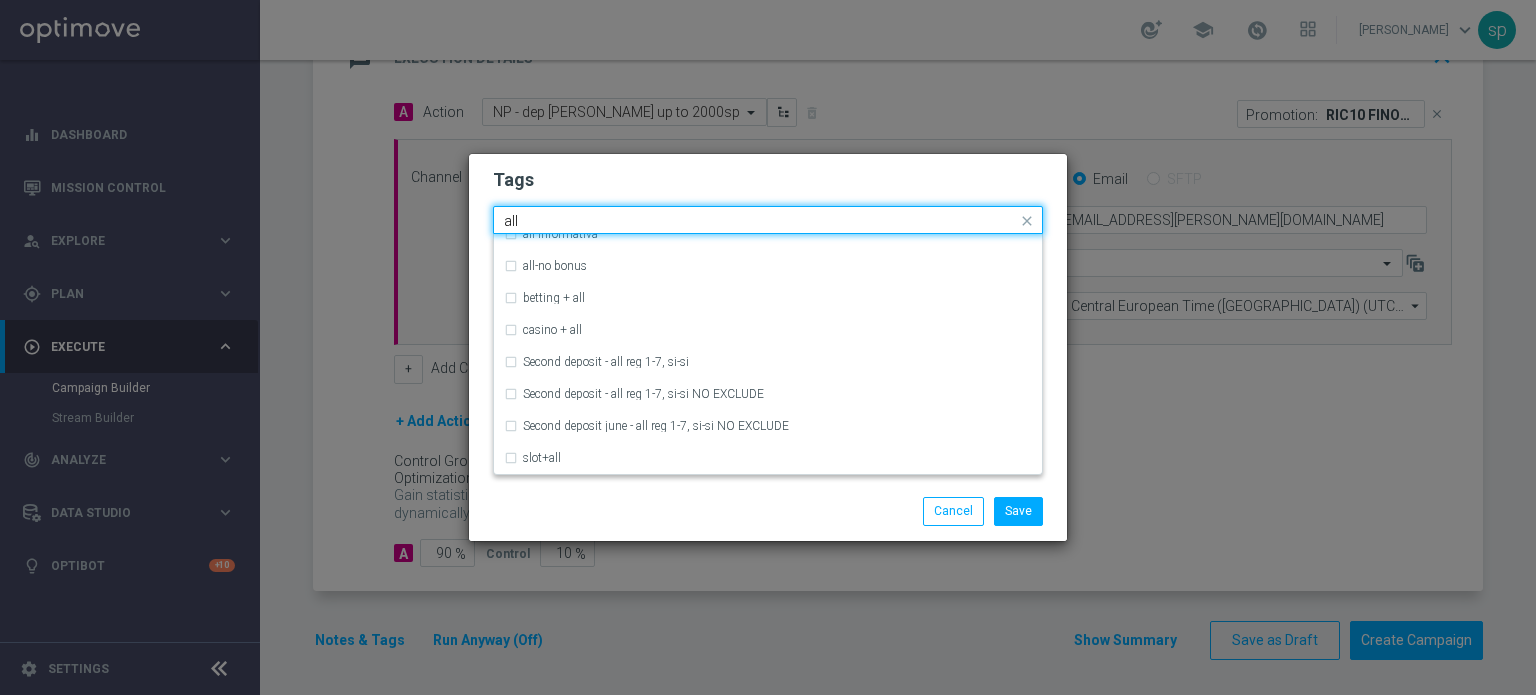 scroll, scrollTop: 80, scrollLeft: 0, axis: vertical 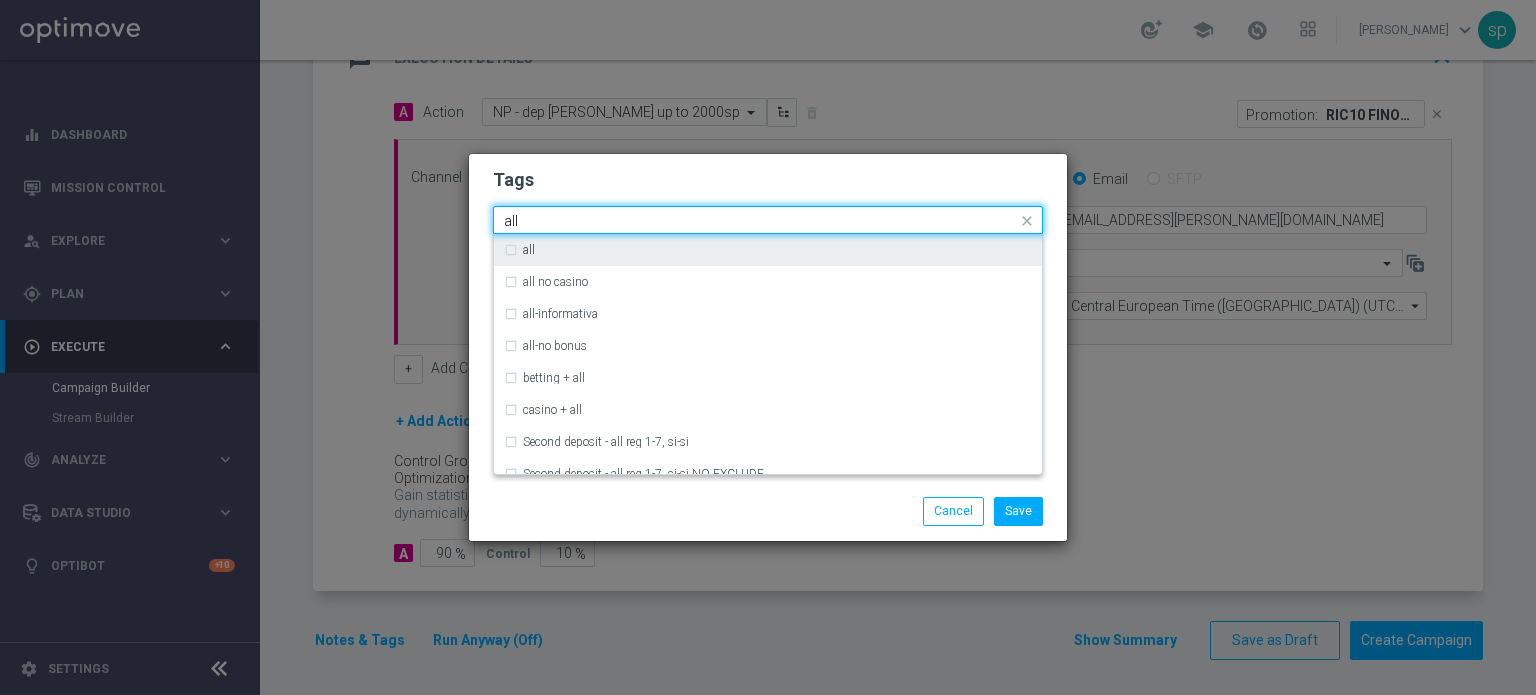 click on "all" at bounding box center (768, 250) 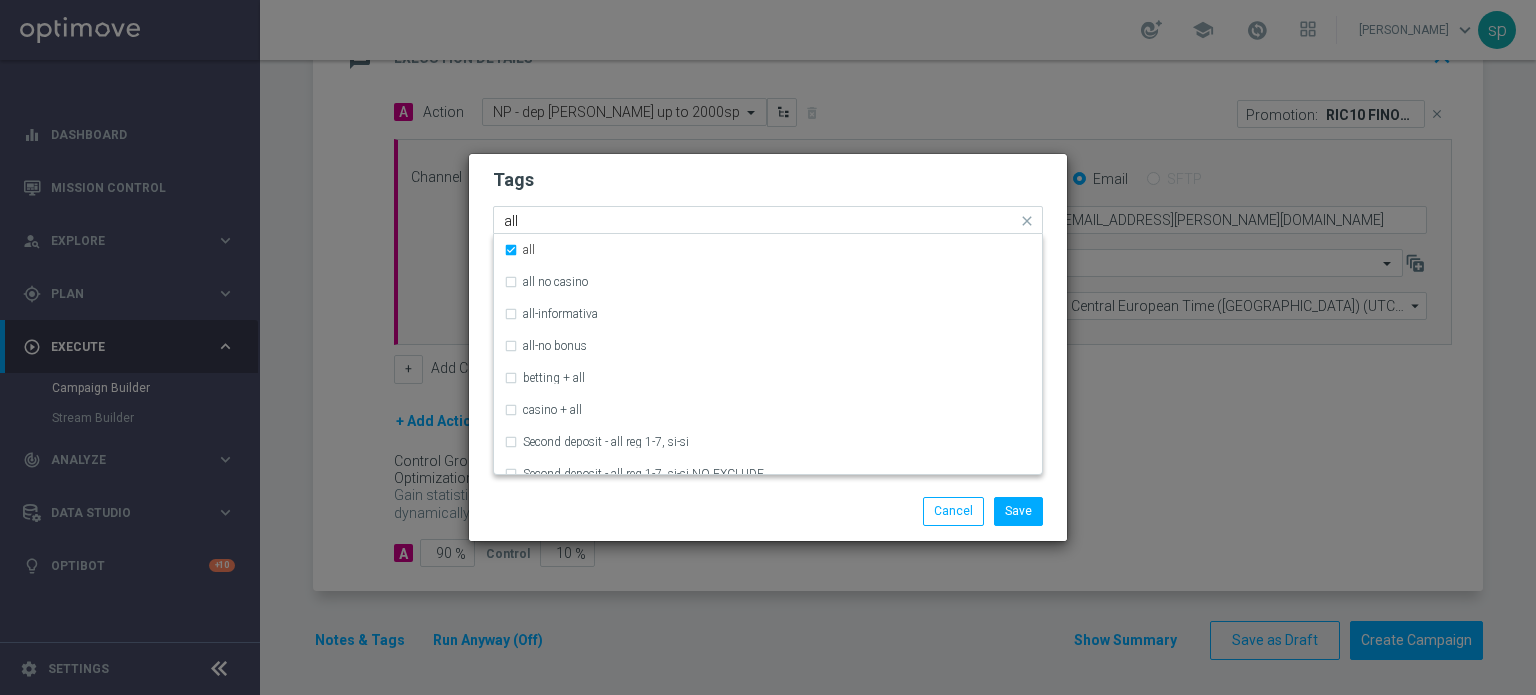 drag, startPoint x: 535, startPoint y: 219, endPoint x: 330, endPoint y: 210, distance: 205.19746 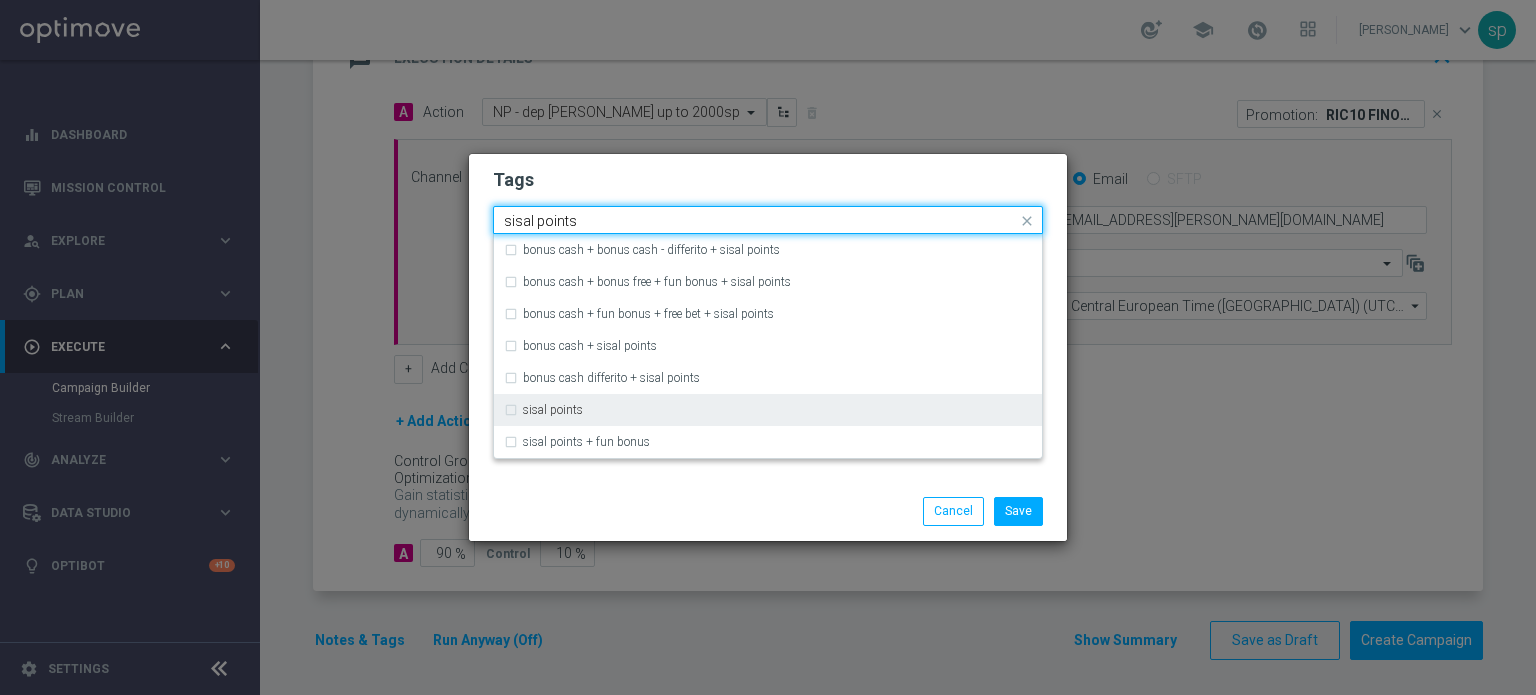 click on "sisal points" at bounding box center (553, 410) 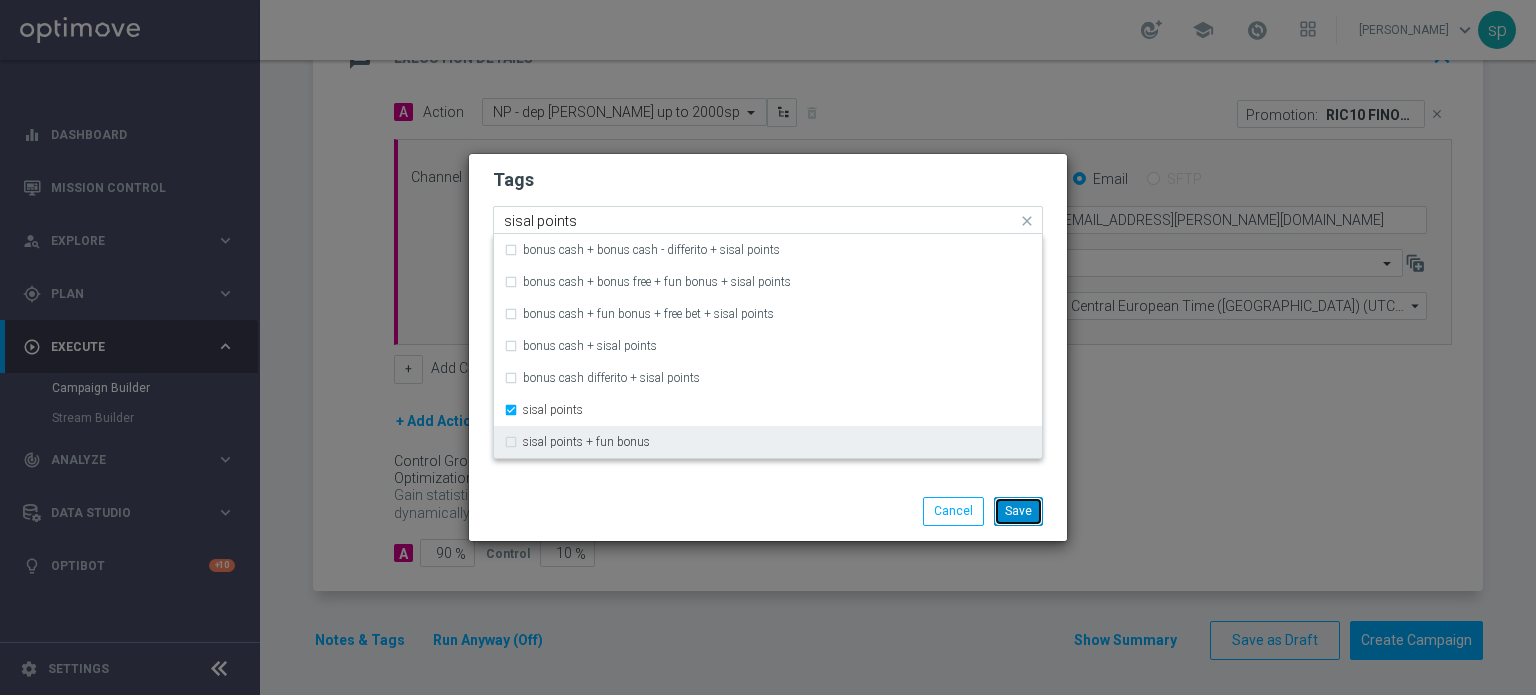 type 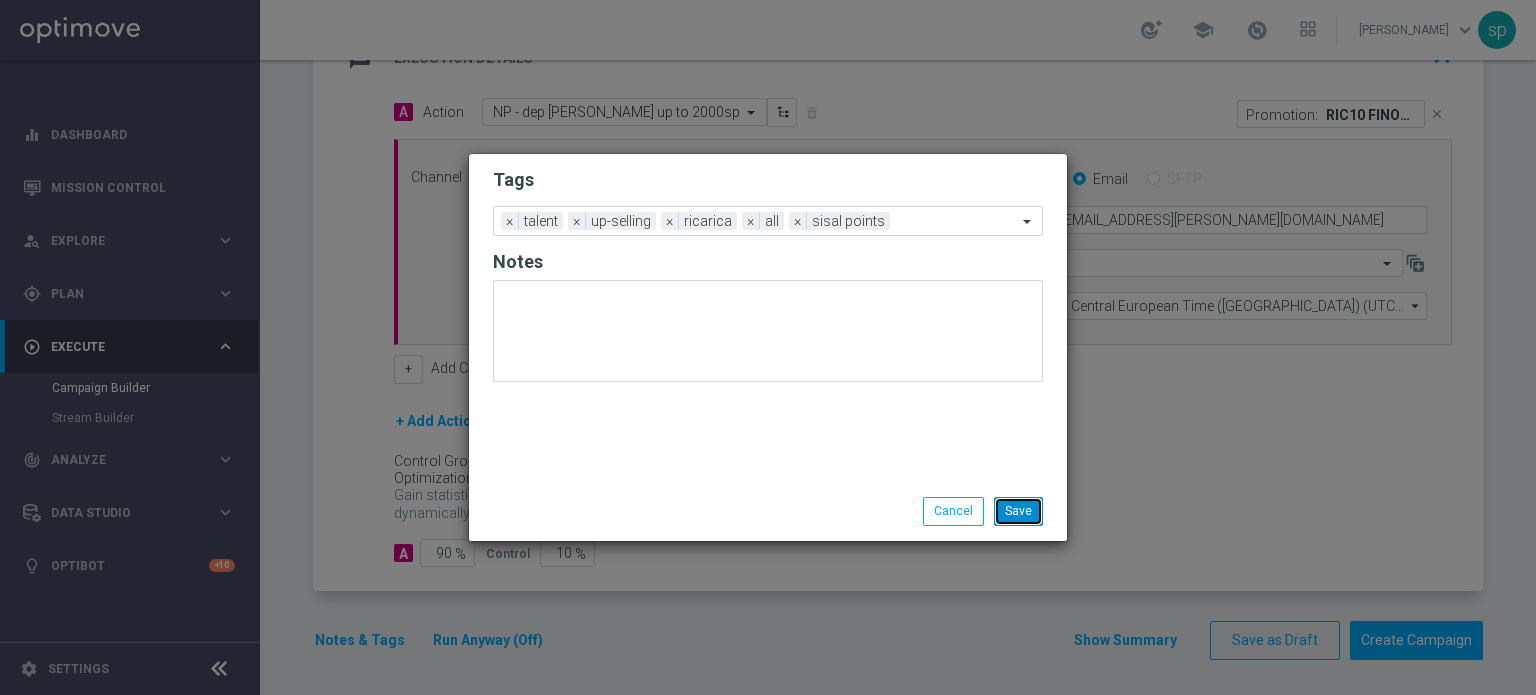 click on "Save" 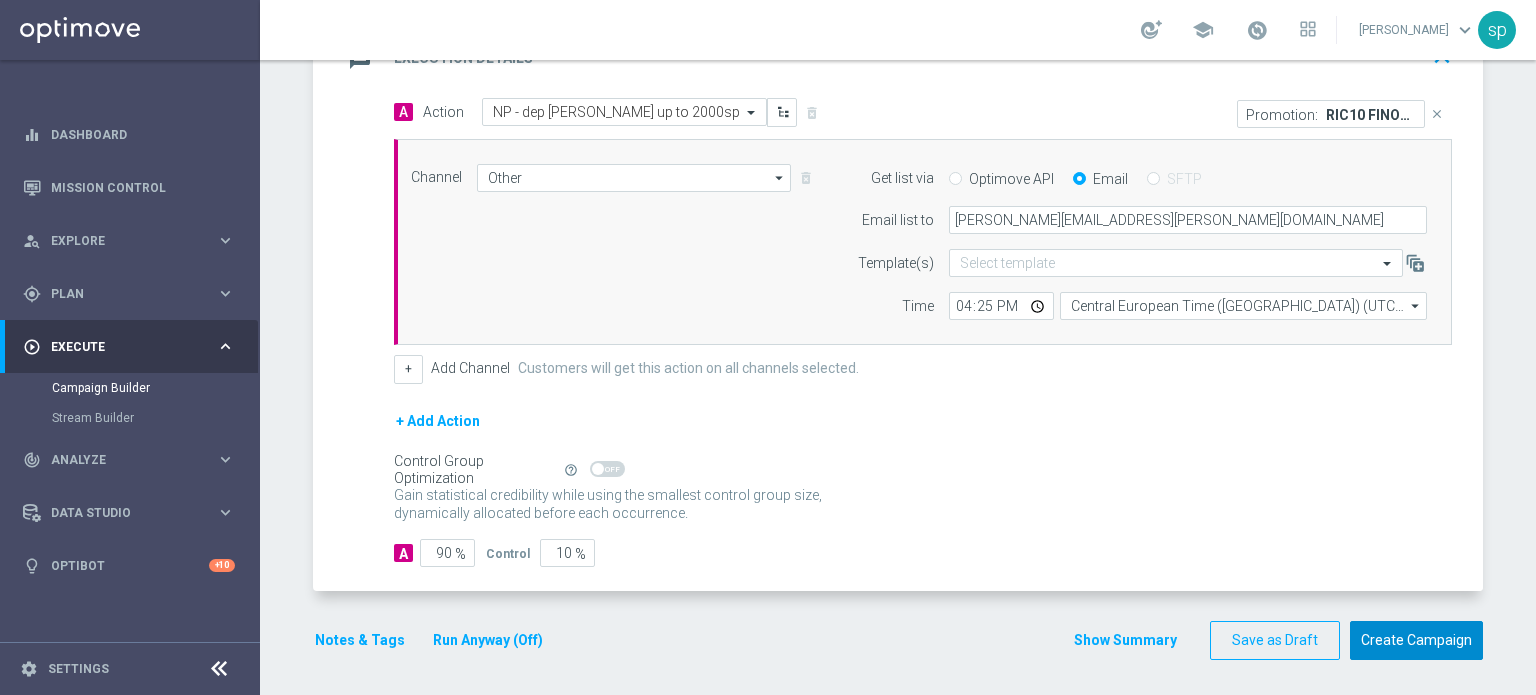 click on "Create Campaign" 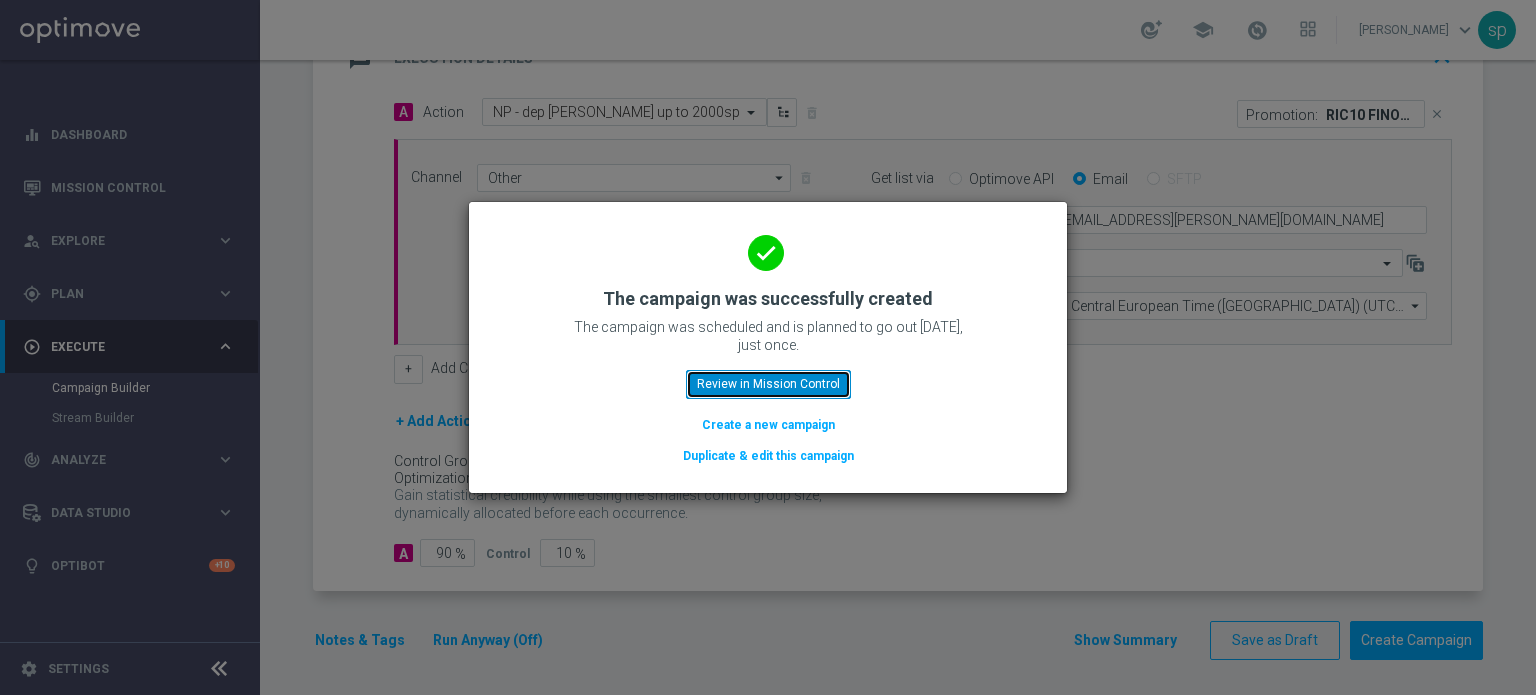 click on "Review in Mission Control" 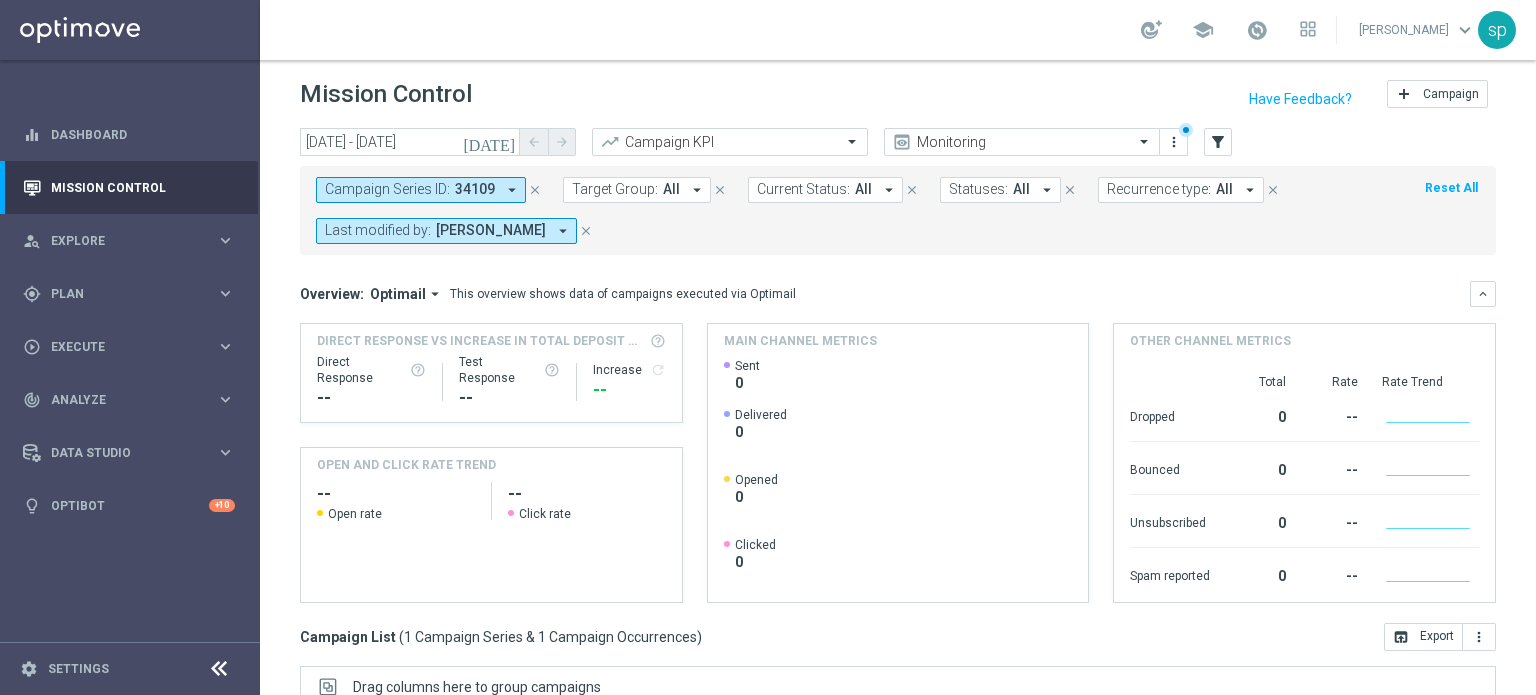 scroll, scrollTop: 0, scrollLeft: 0, axis: both 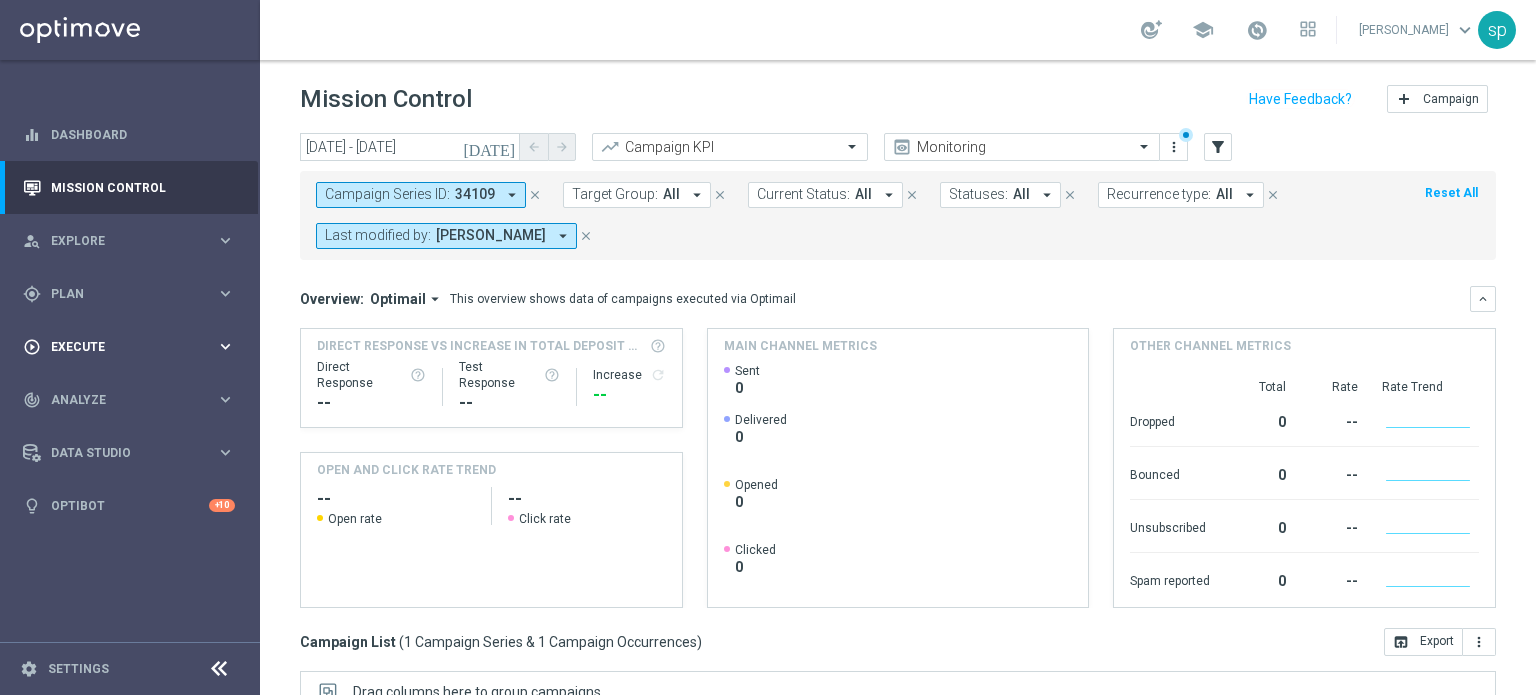click on "play_circle_outline
Execute" at bounding box center [119, 347] 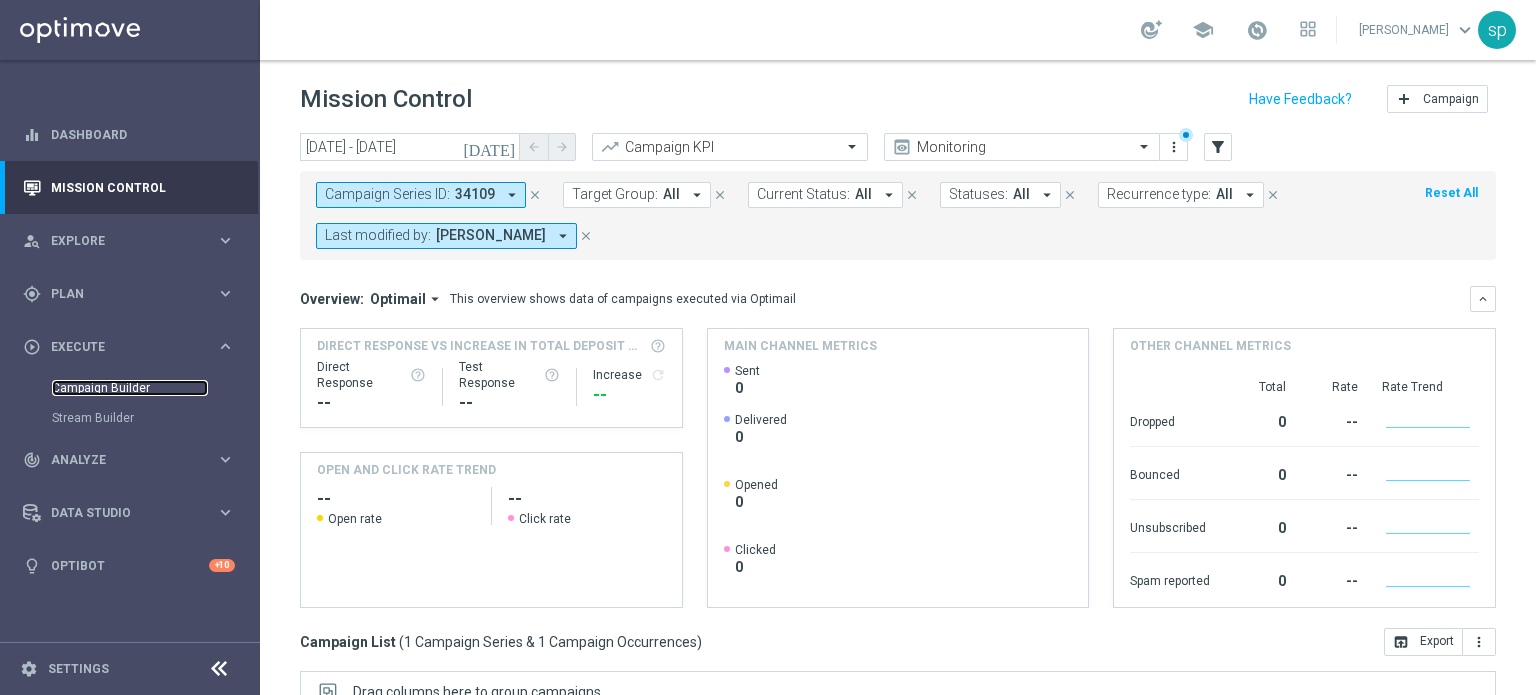 click on "Campaign Builder" at bounding box center (130, 388) 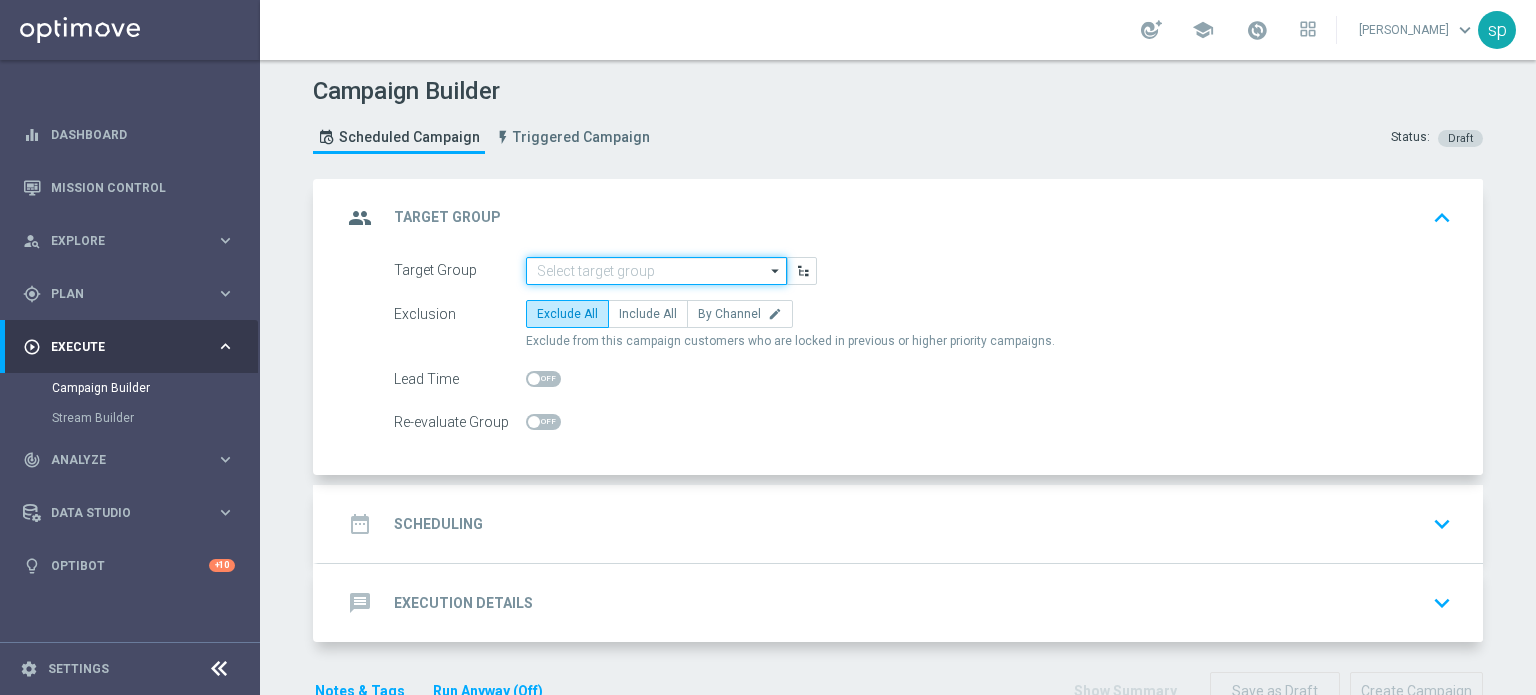 click 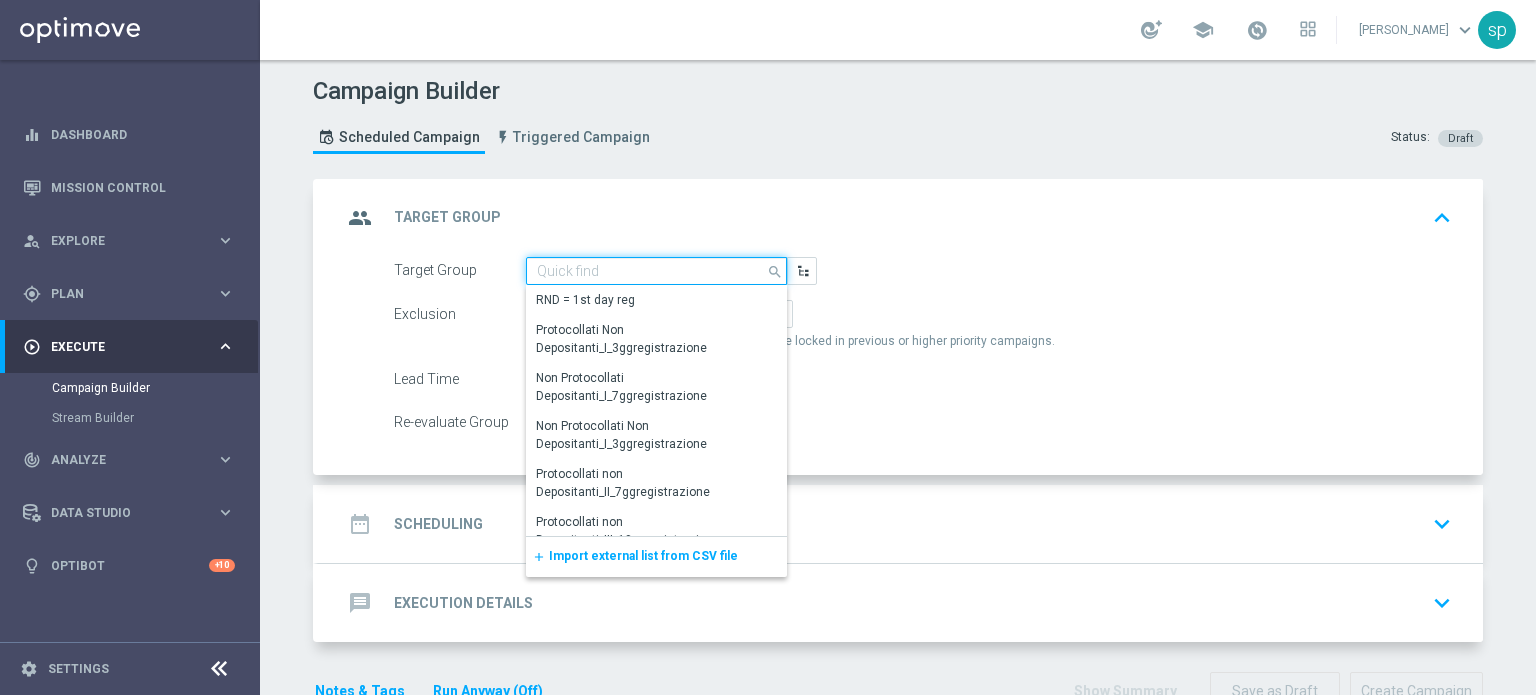 paste on "NEW 2025 Master Low Attivi" 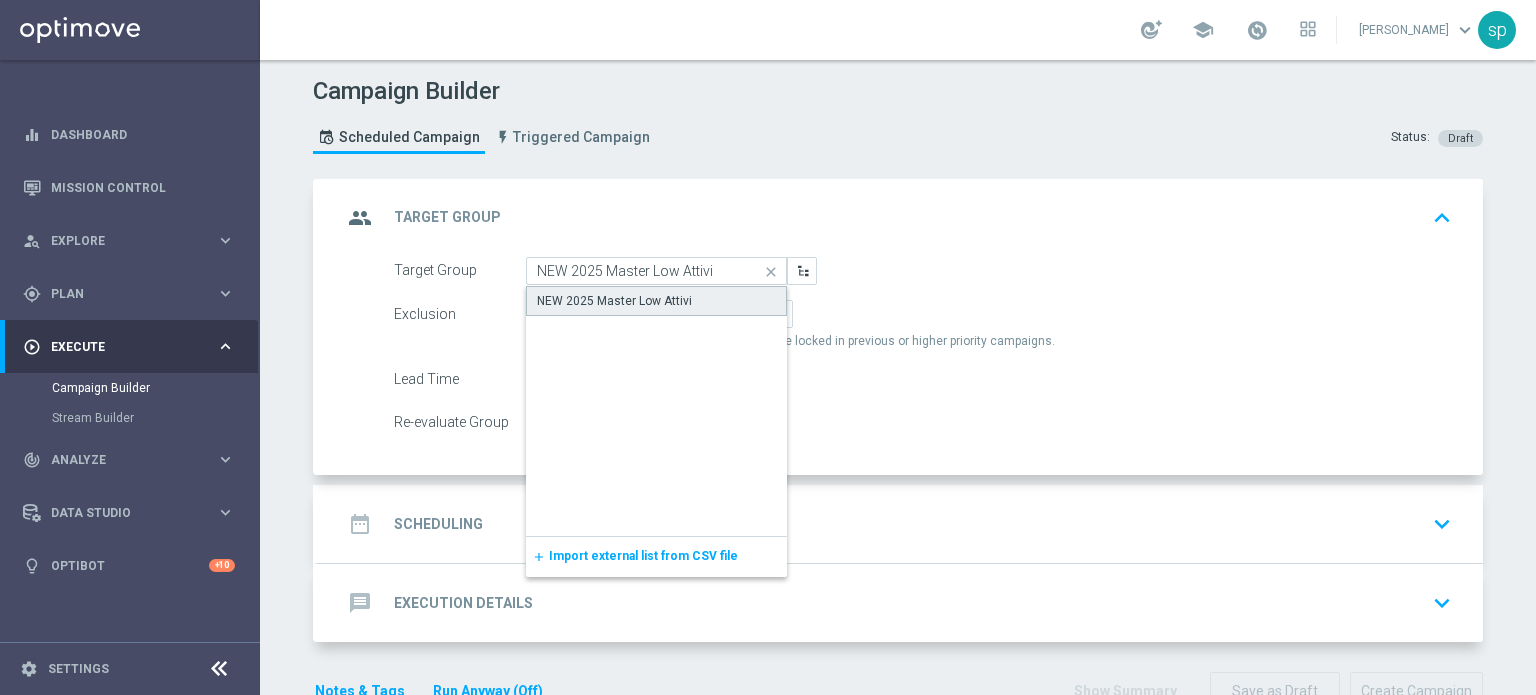 click on "NEW 2025 Master Low Attivi" 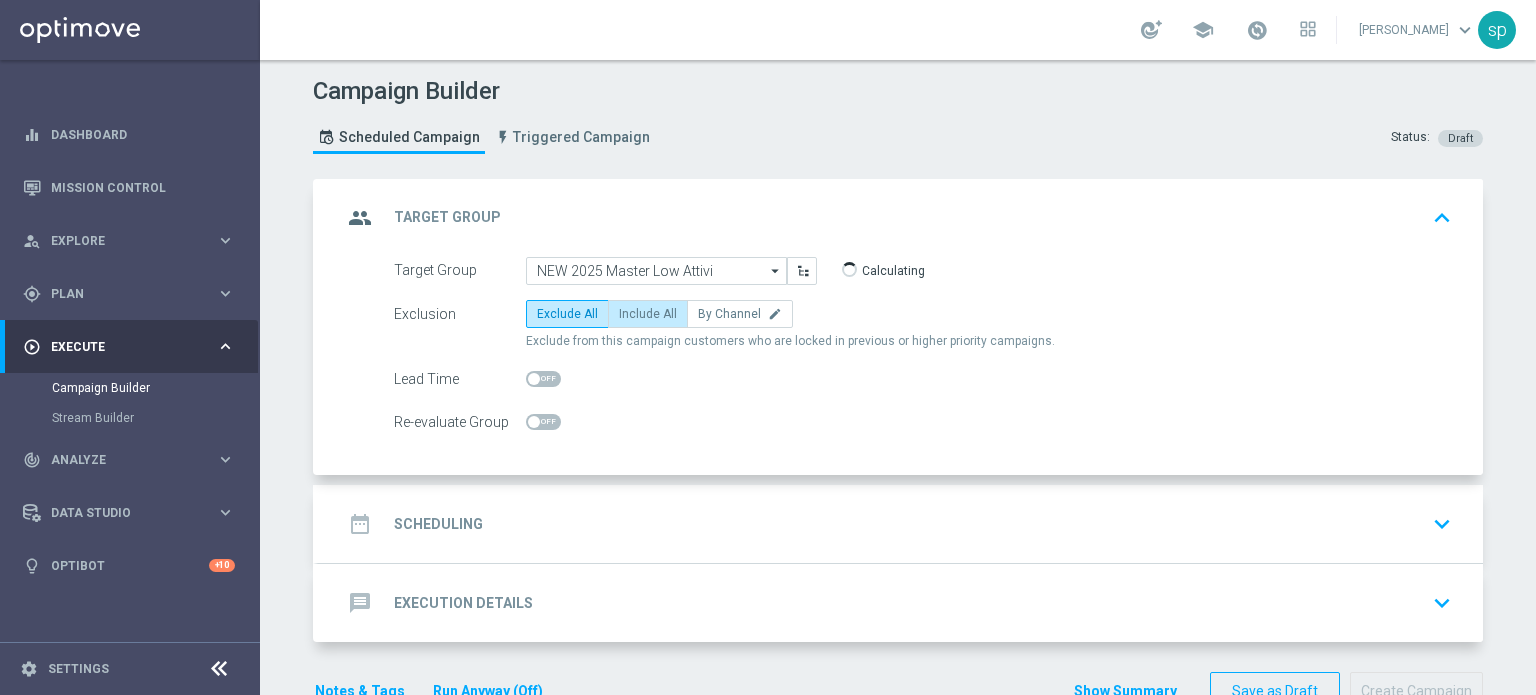 click on "Include All" 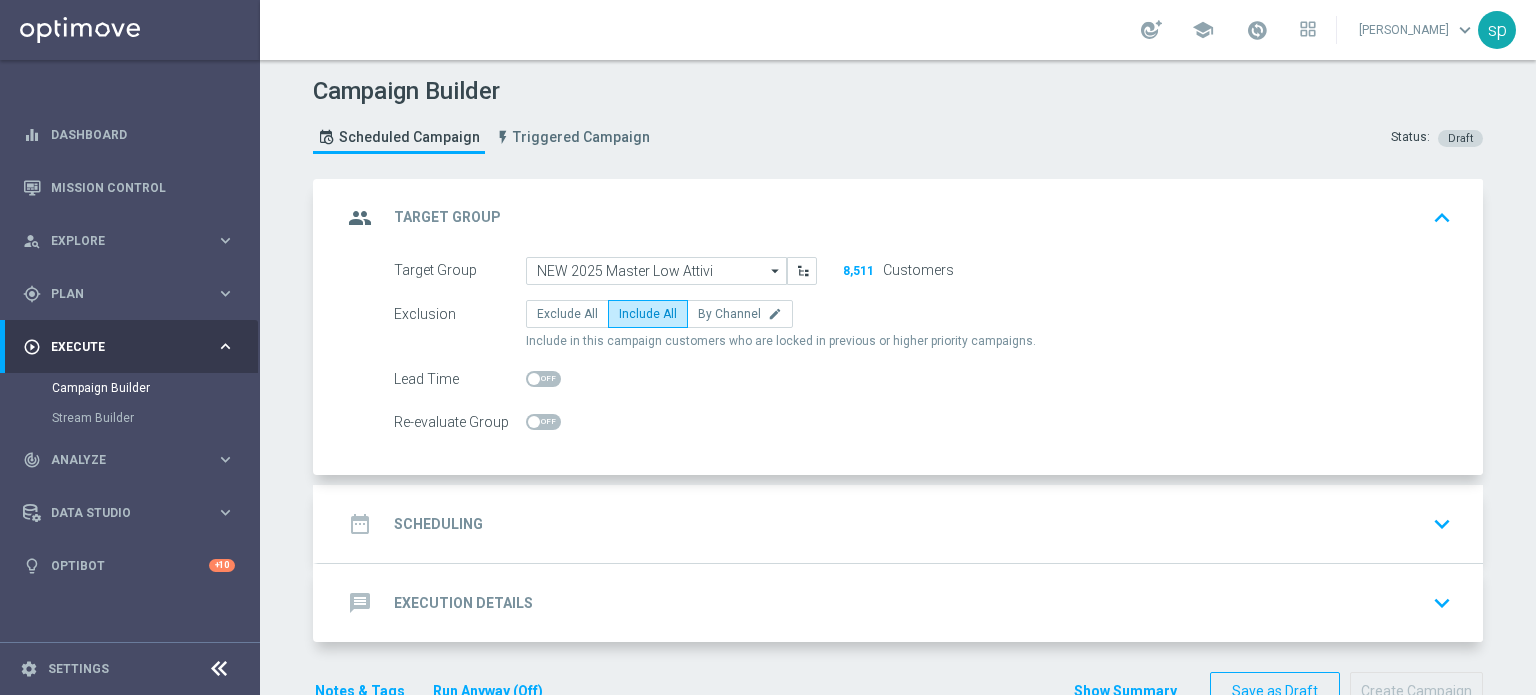 click on "date_range
Scheduling" 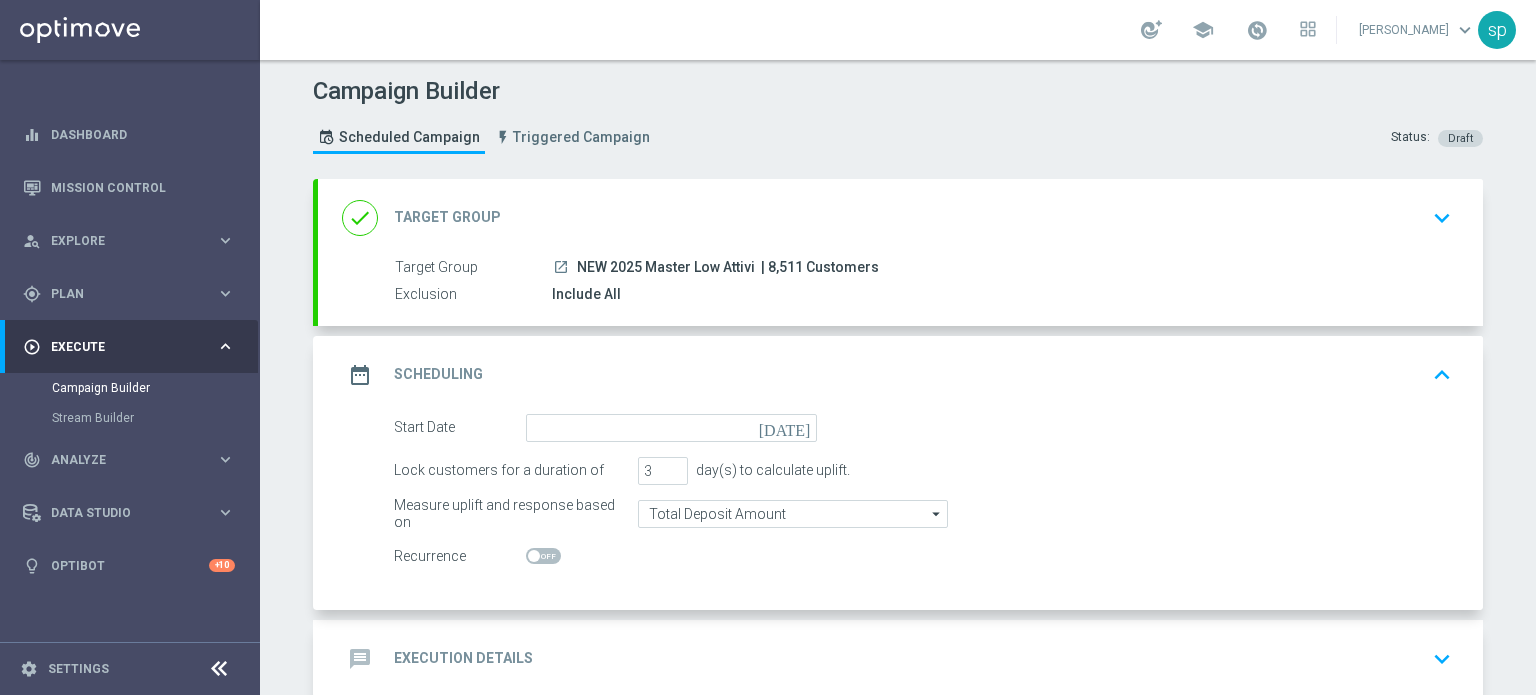 click on "today" 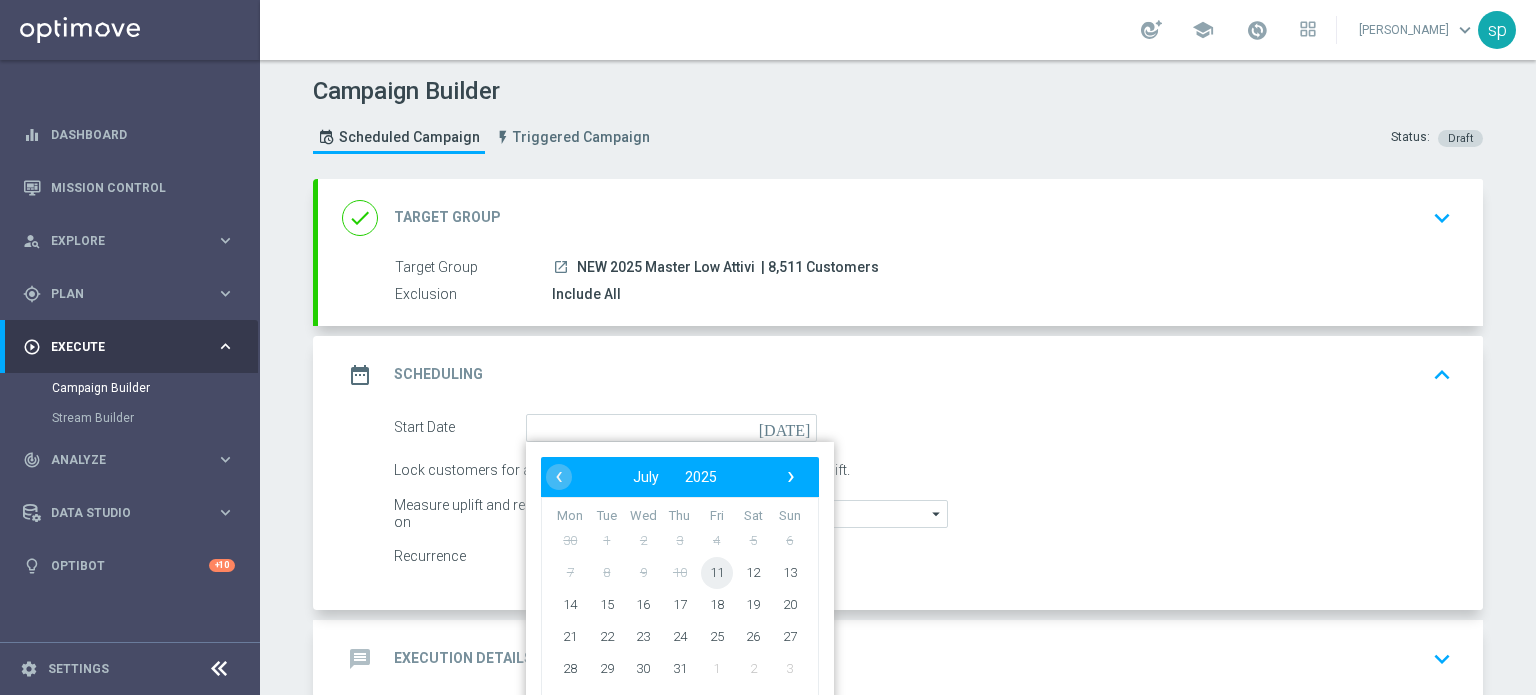 click on "11" 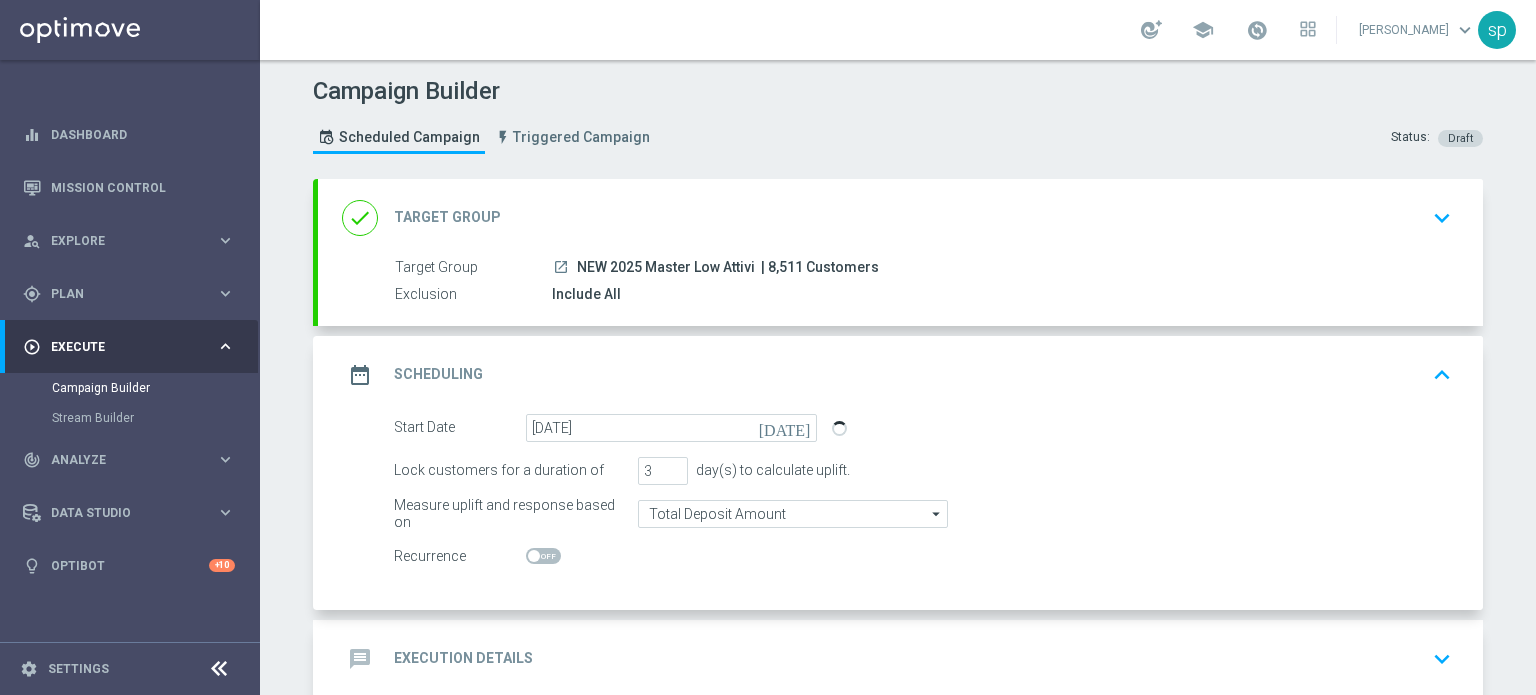 scroll, scrollTop: 108, scrollLeft: 0, axis: vertical 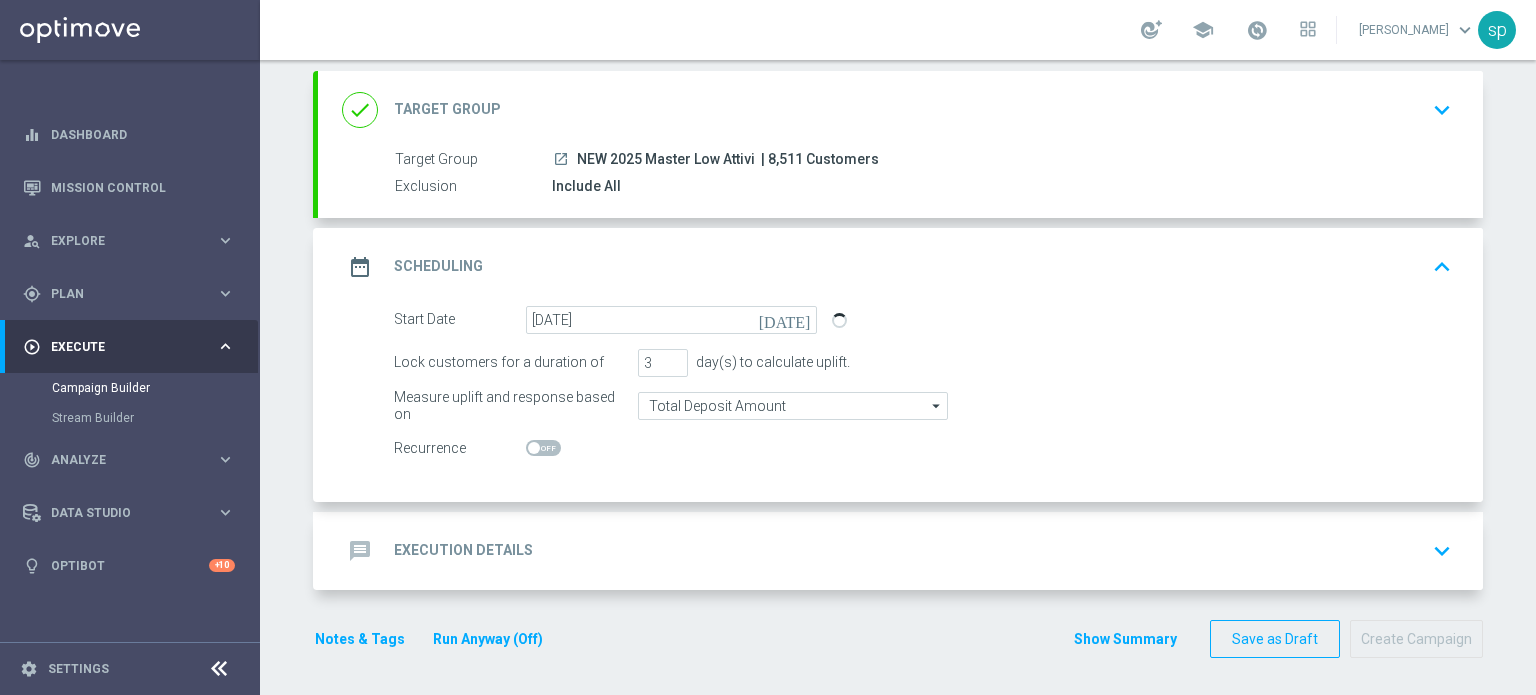 click on "message
Execution Details" 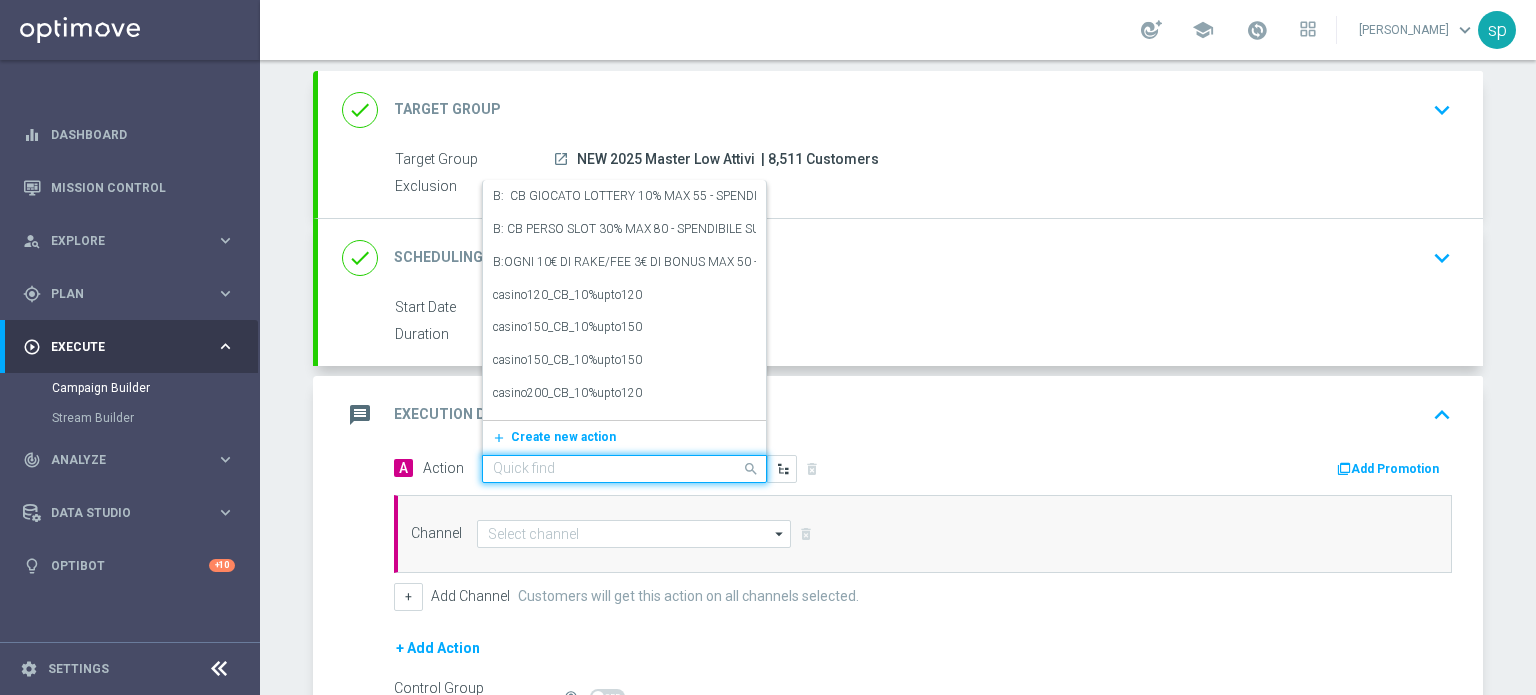 click 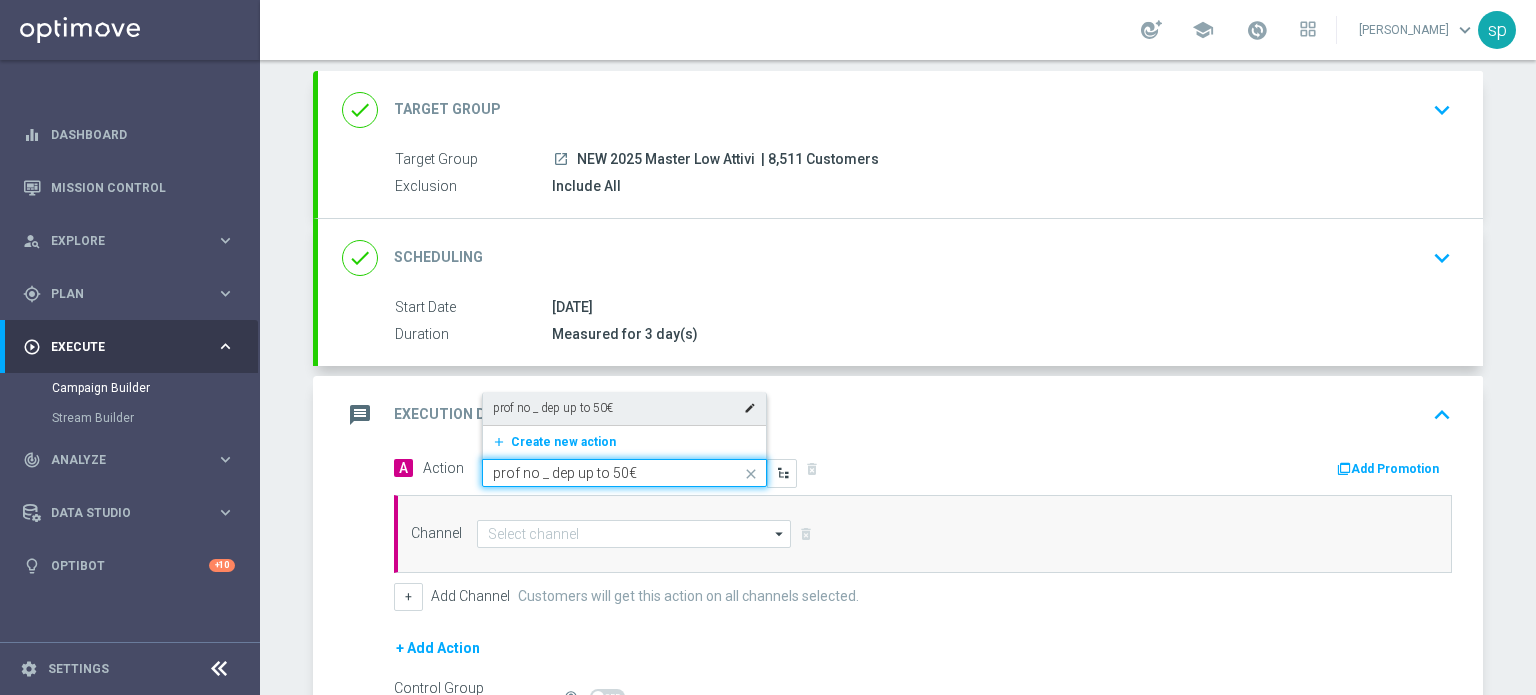 click on "prof no _ dep up to 50€ edit" at bounding box center (624, 408) 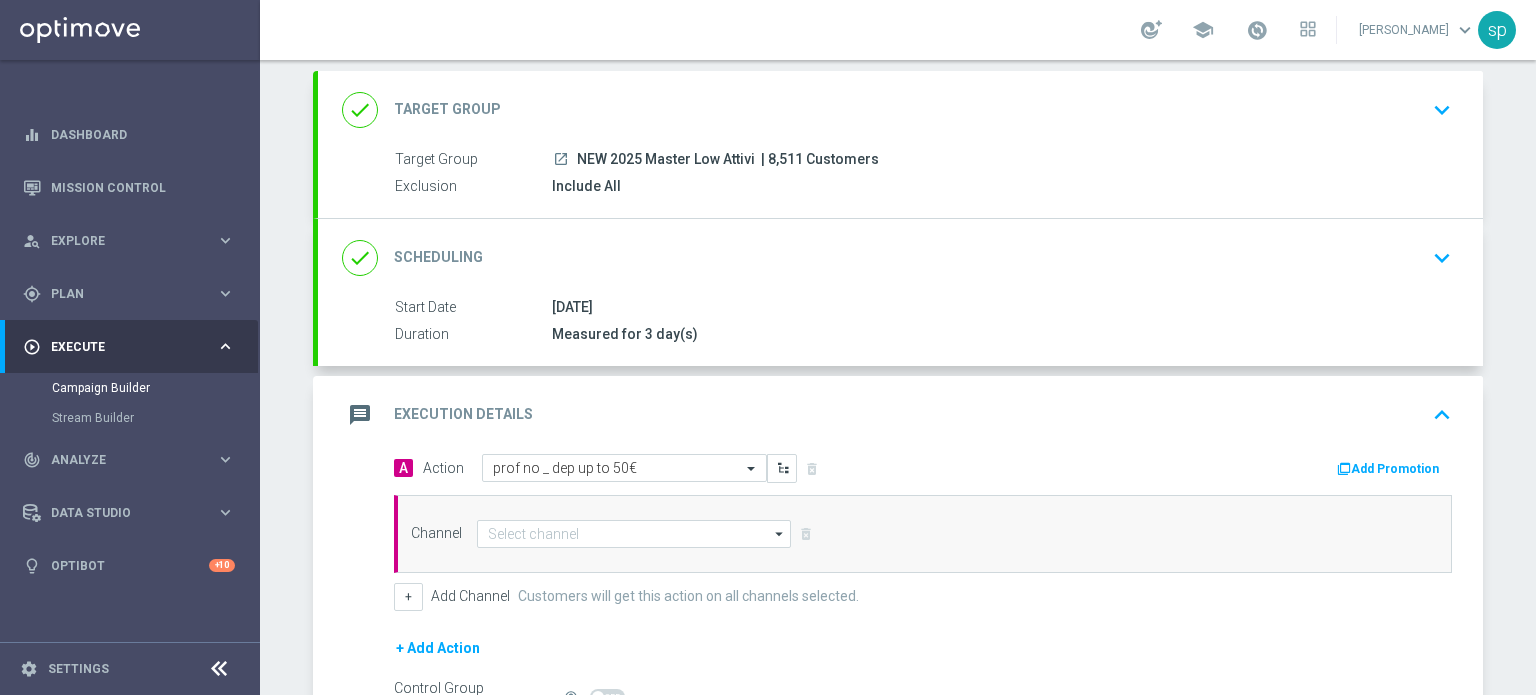 click on "A
Action
Select action  prof no _ dep up to 50€
delete_forever
Add Promotion" 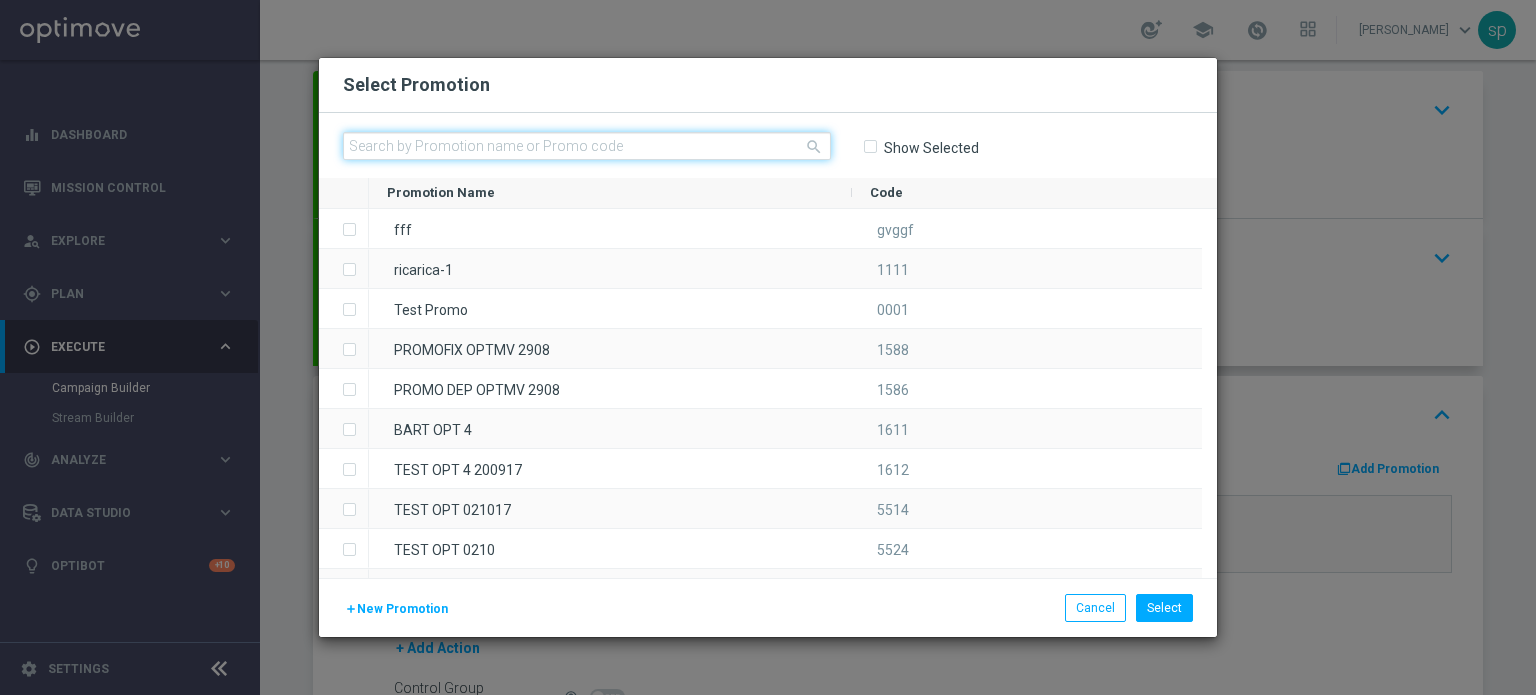 click 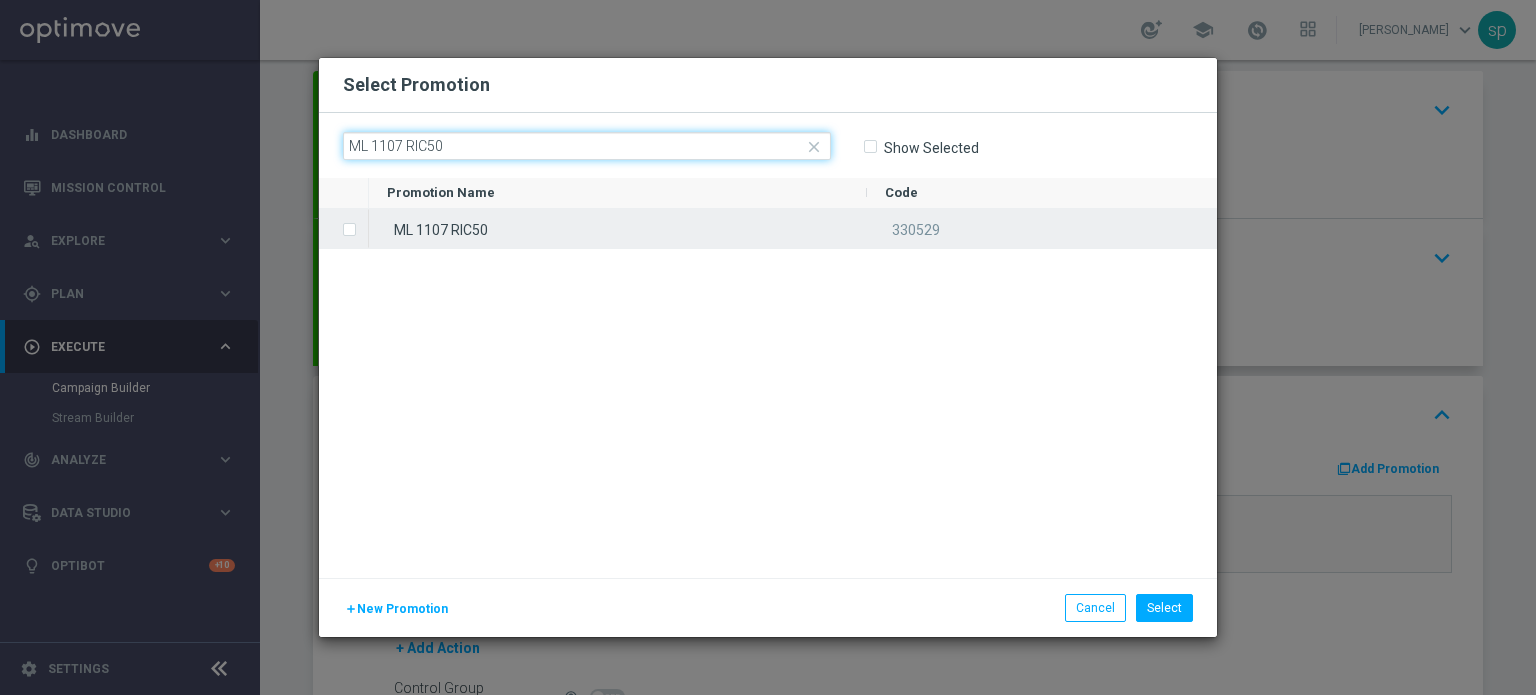 type on "ML 1107 RIC50" 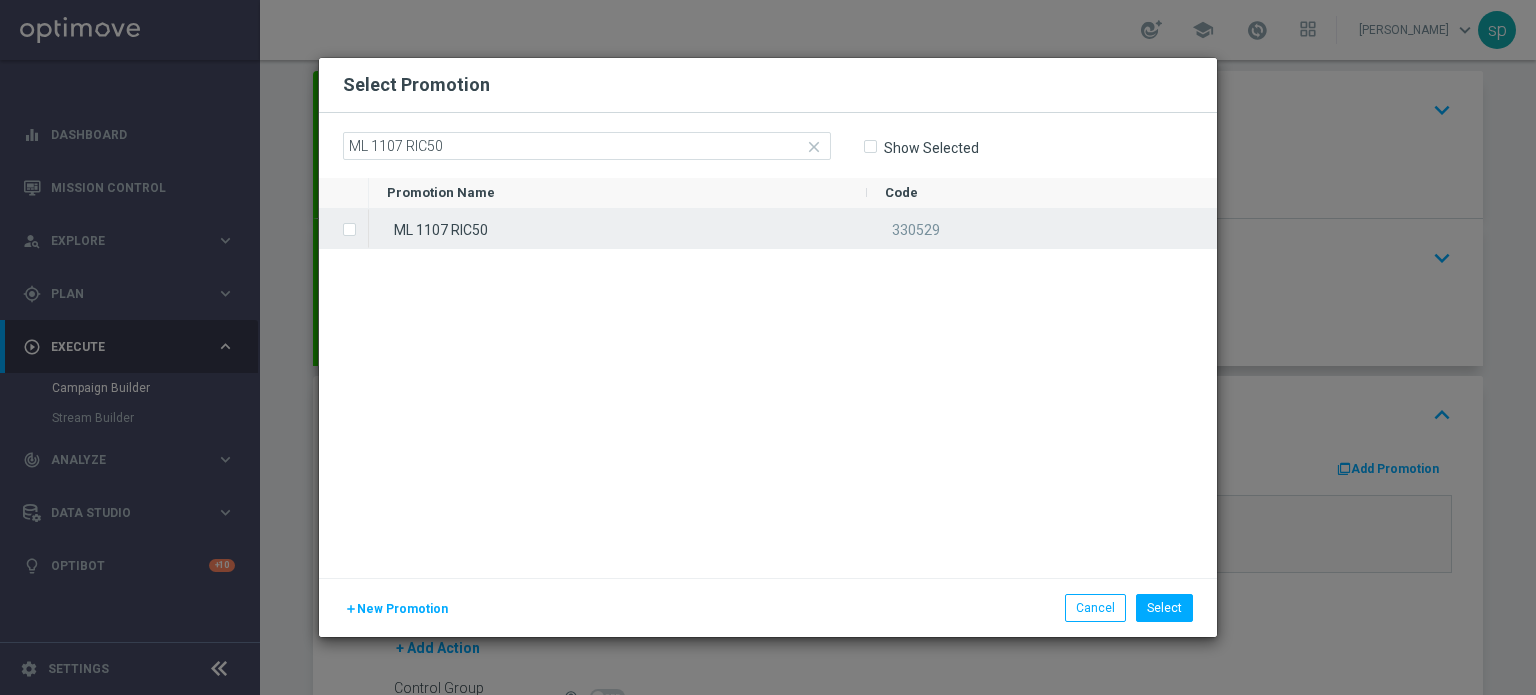 click on "ML 1107 RIC50" 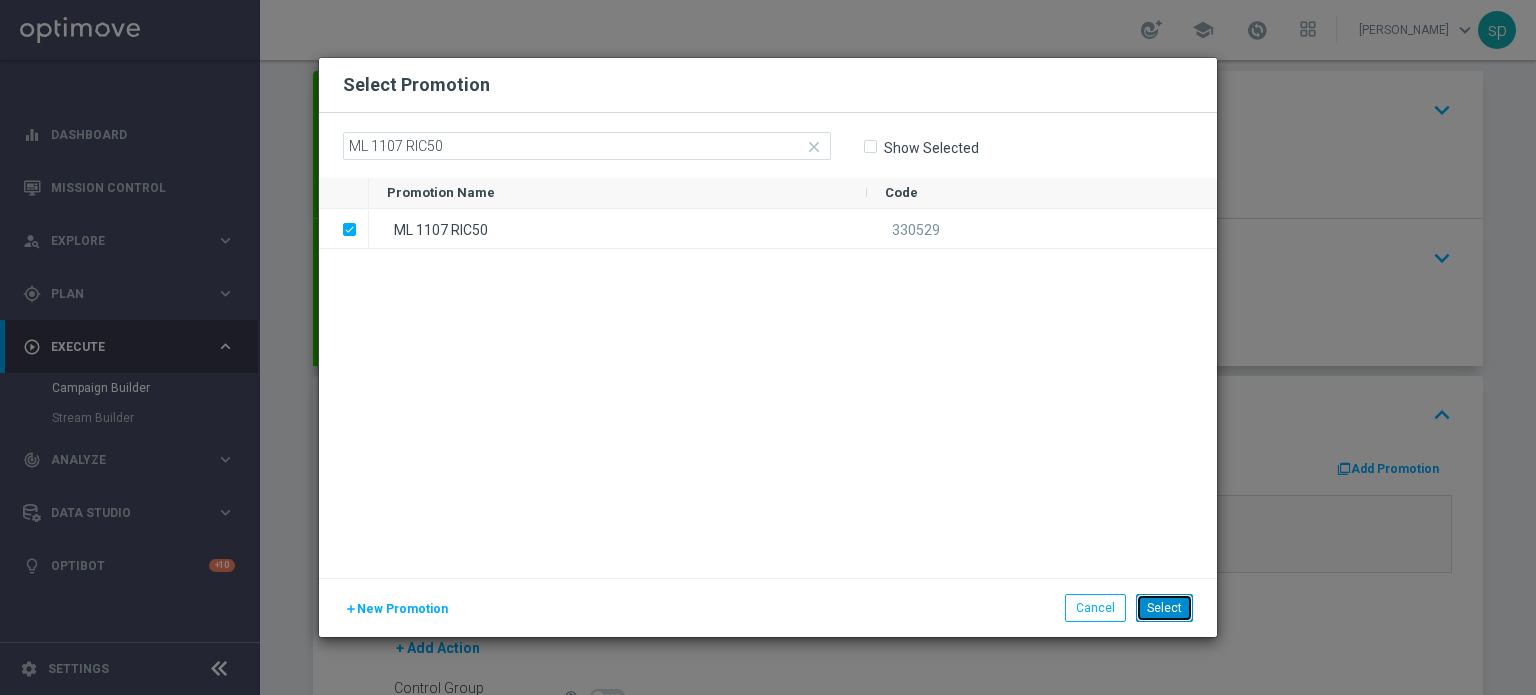 click on "Select" 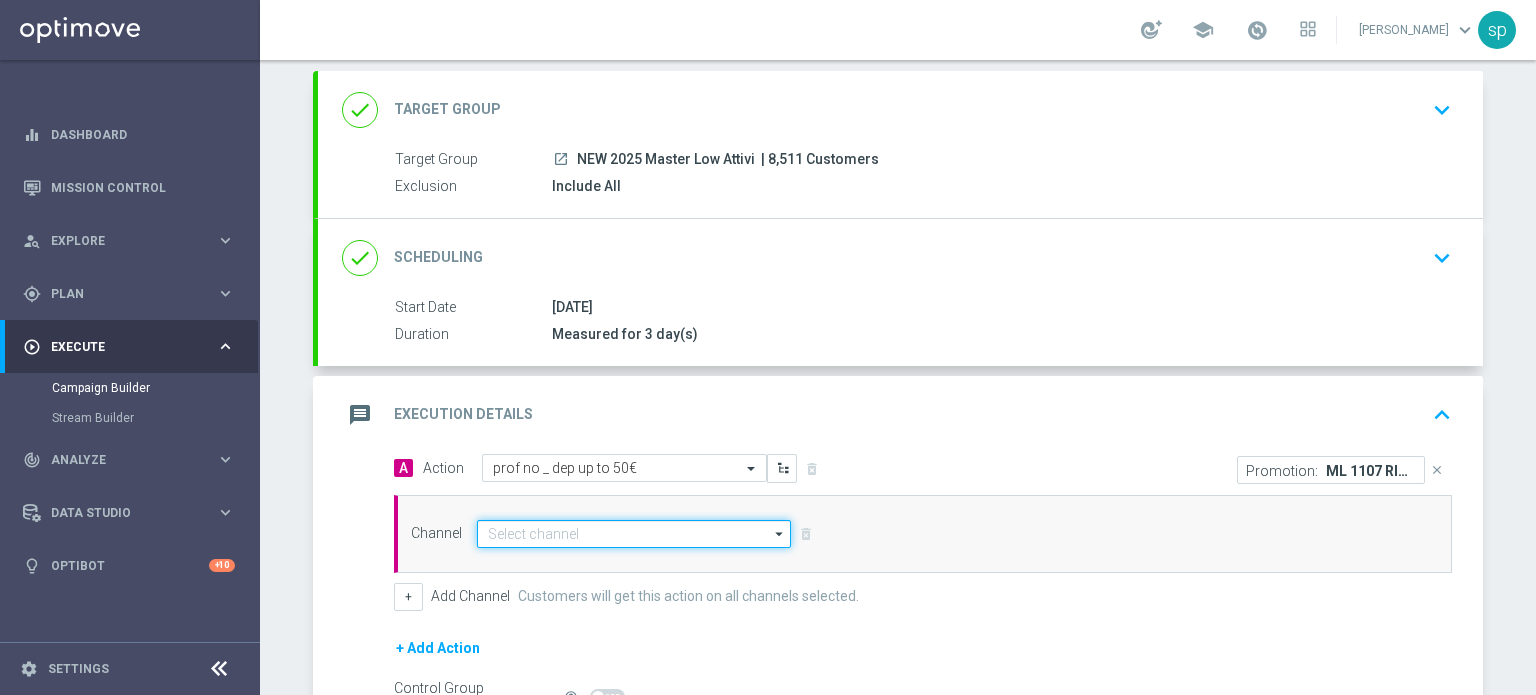 click 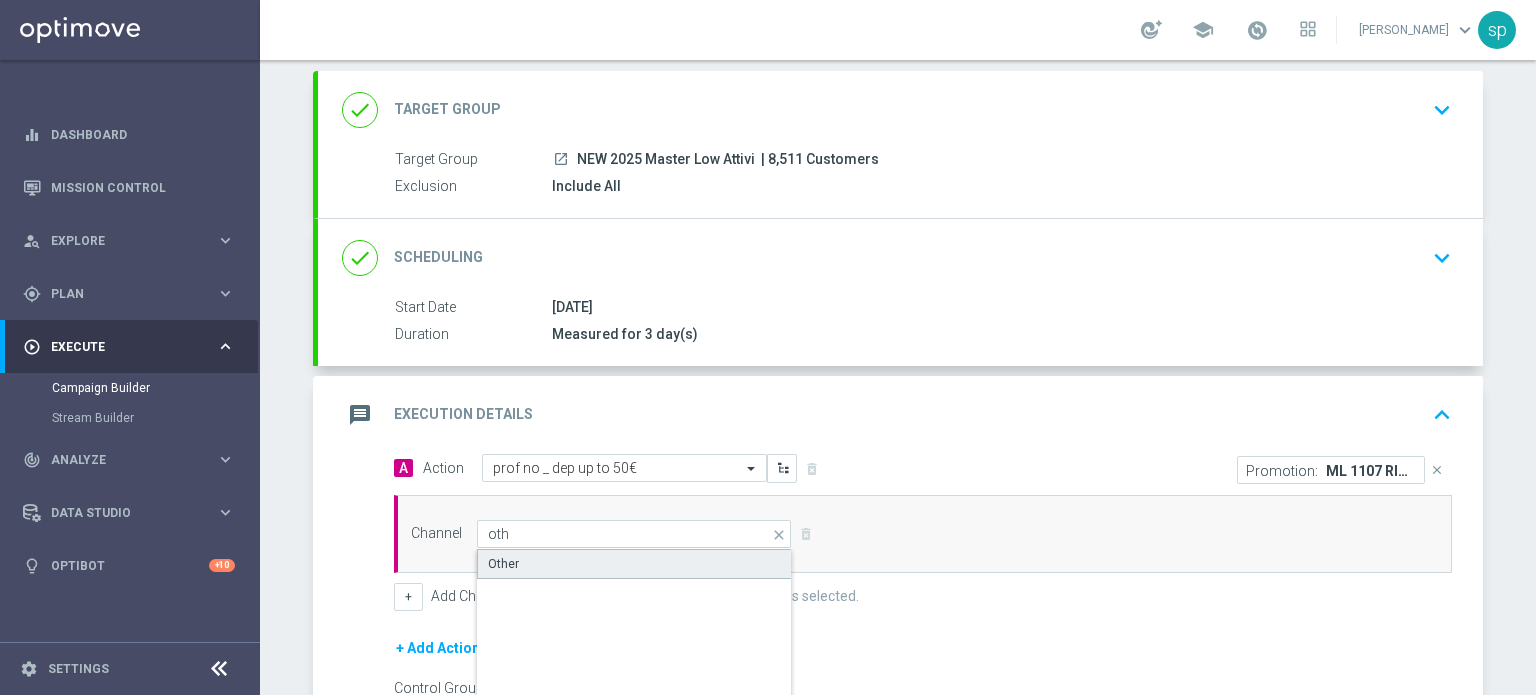 click on "Other" 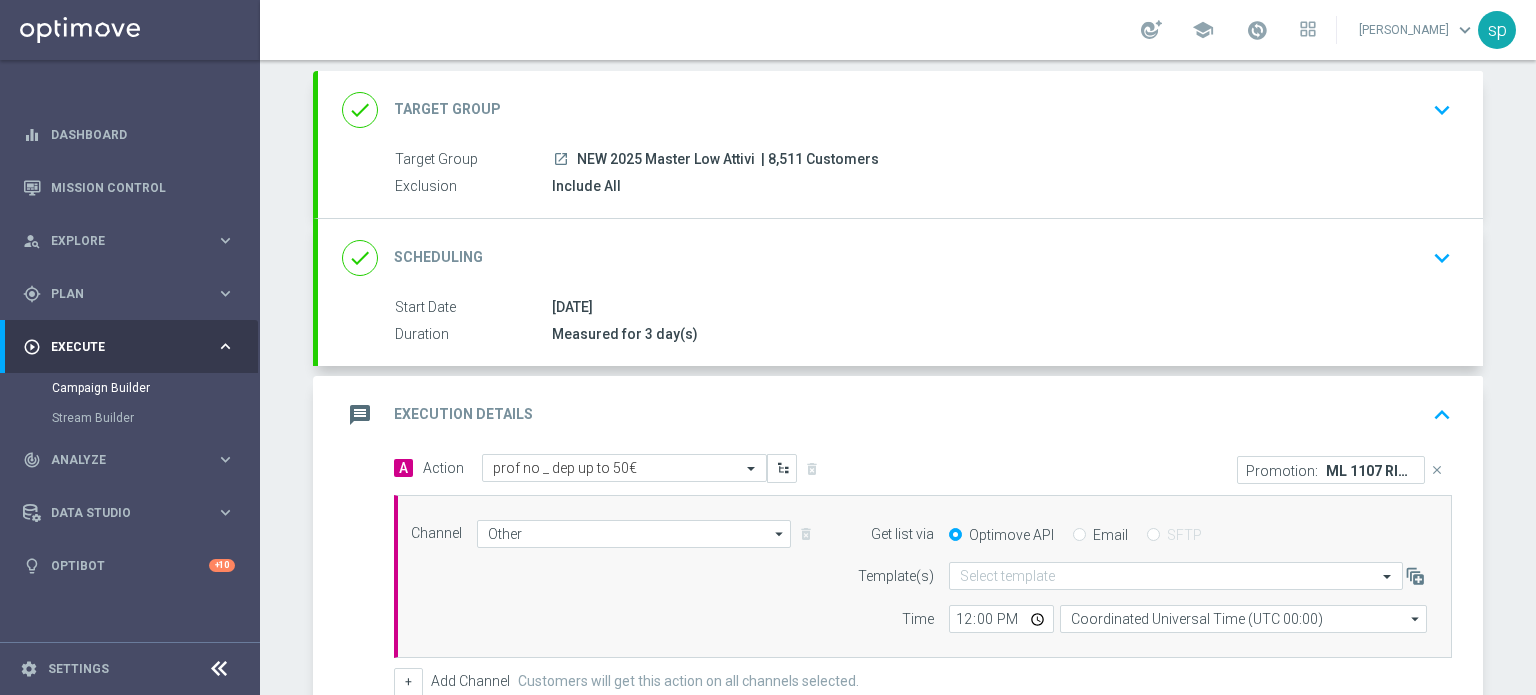 click on "Email" 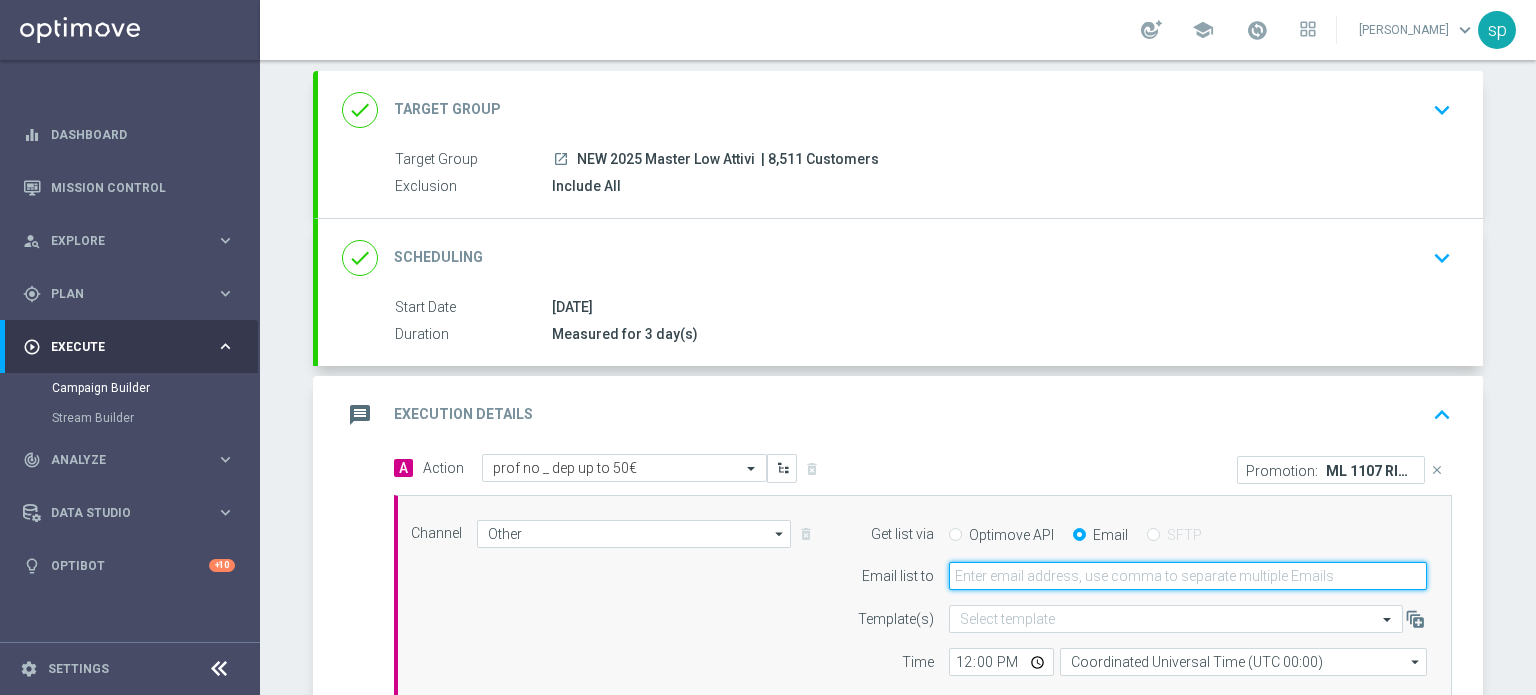 click 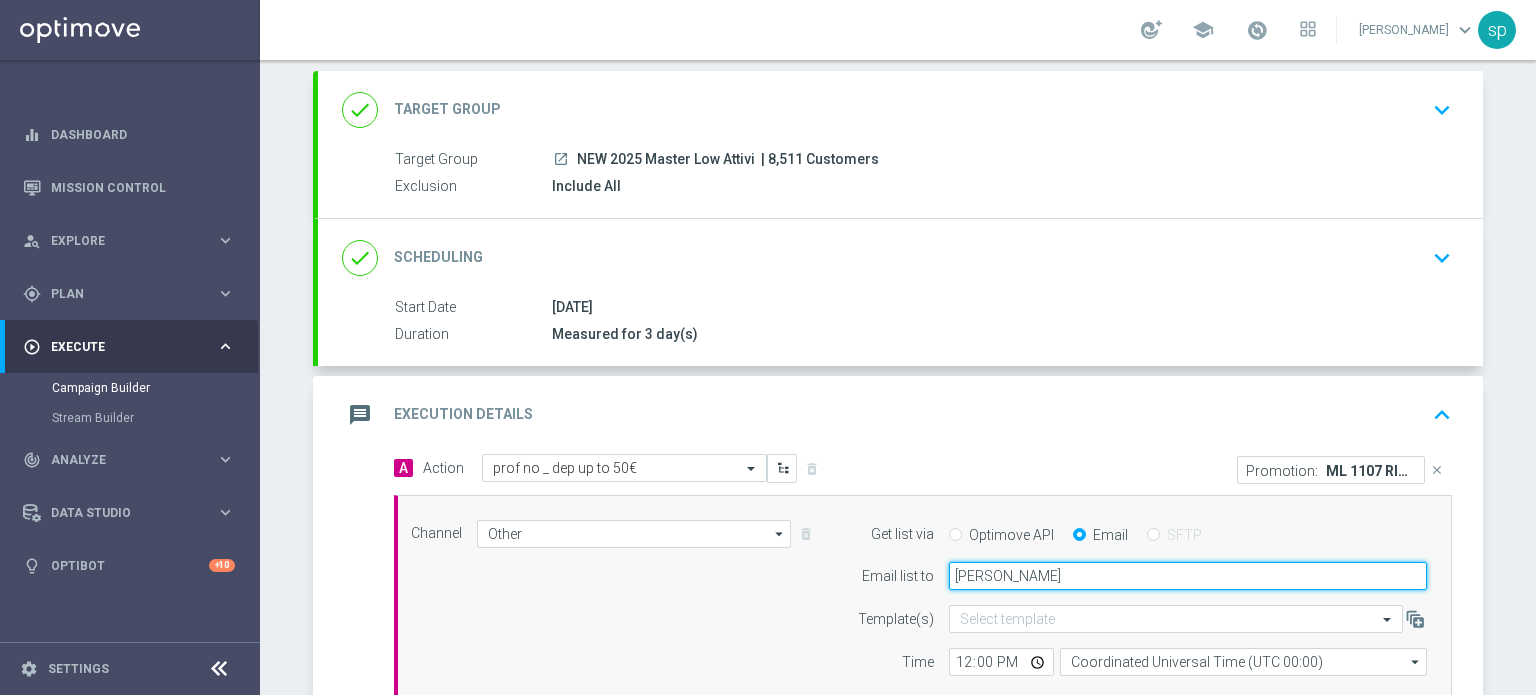 type on "sara.parisi@sisal.it" 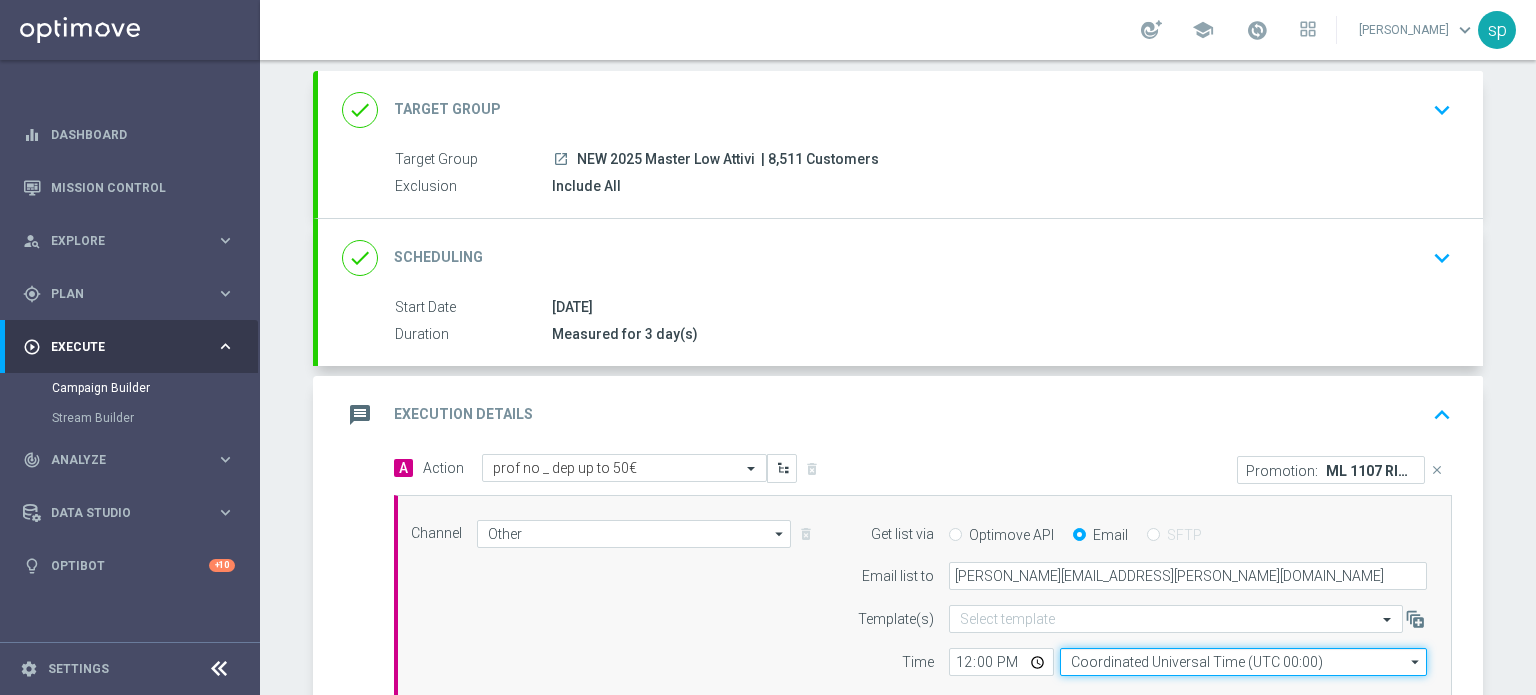 click on "Coordinated Universal Time (UTC 00:00)" 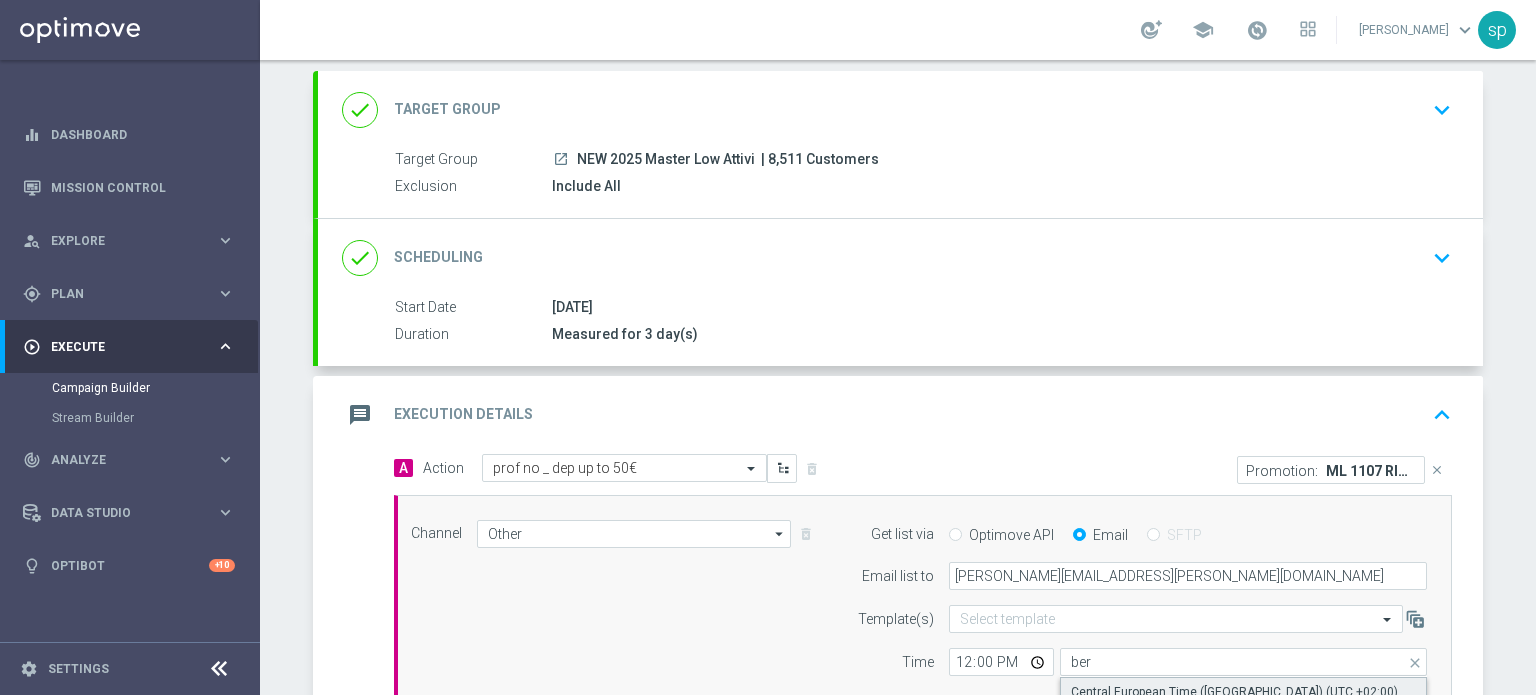 click on "Central European Time (Berlin) (UTC +02:00)" 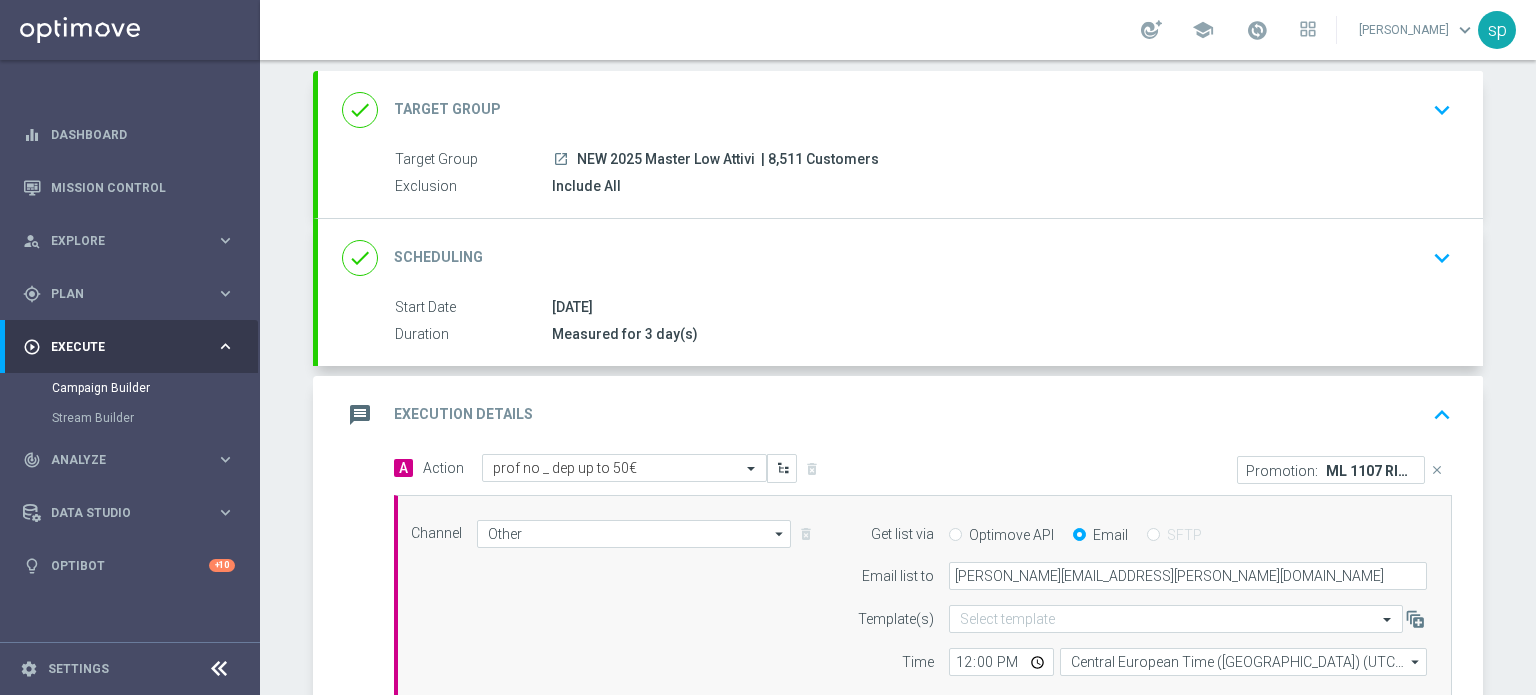scroll, scrollTop: 349, scrollLeft: 0, axis: vertical 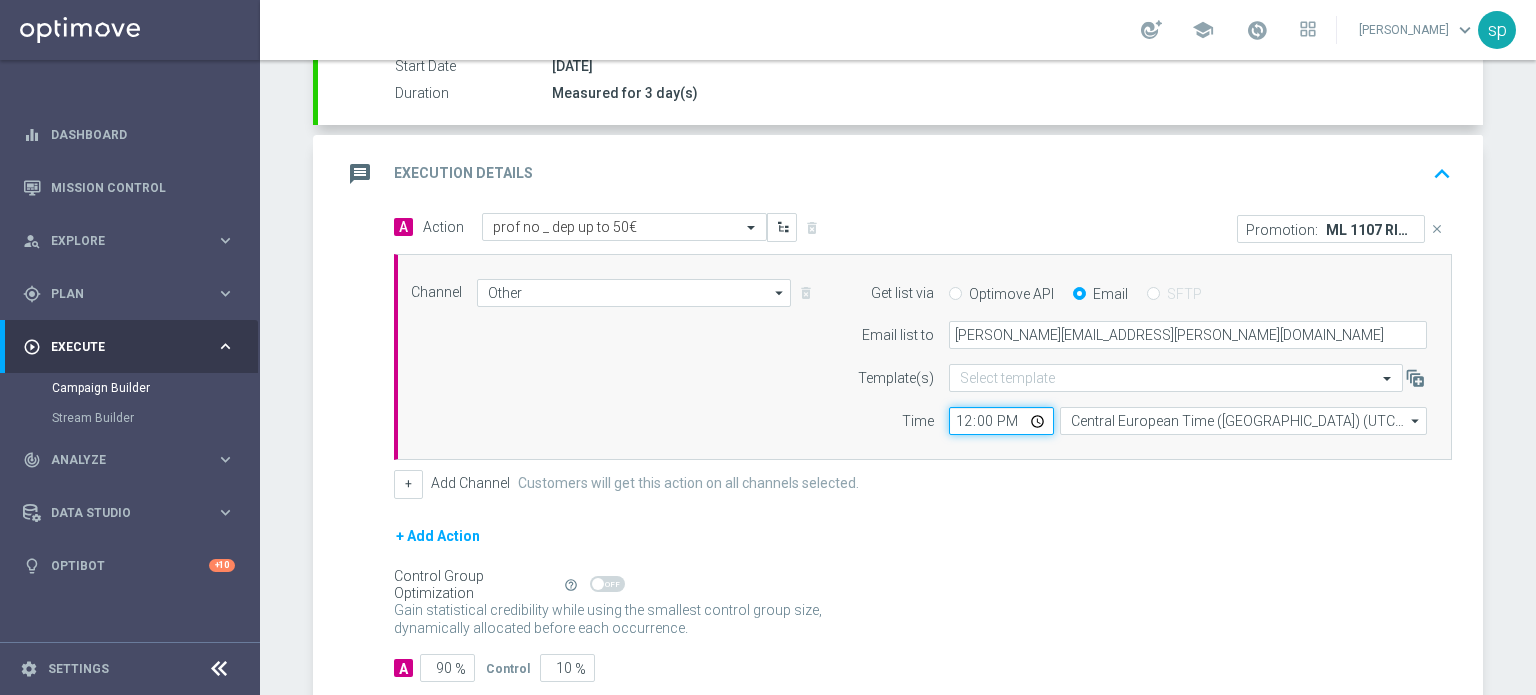 click on "12:00" 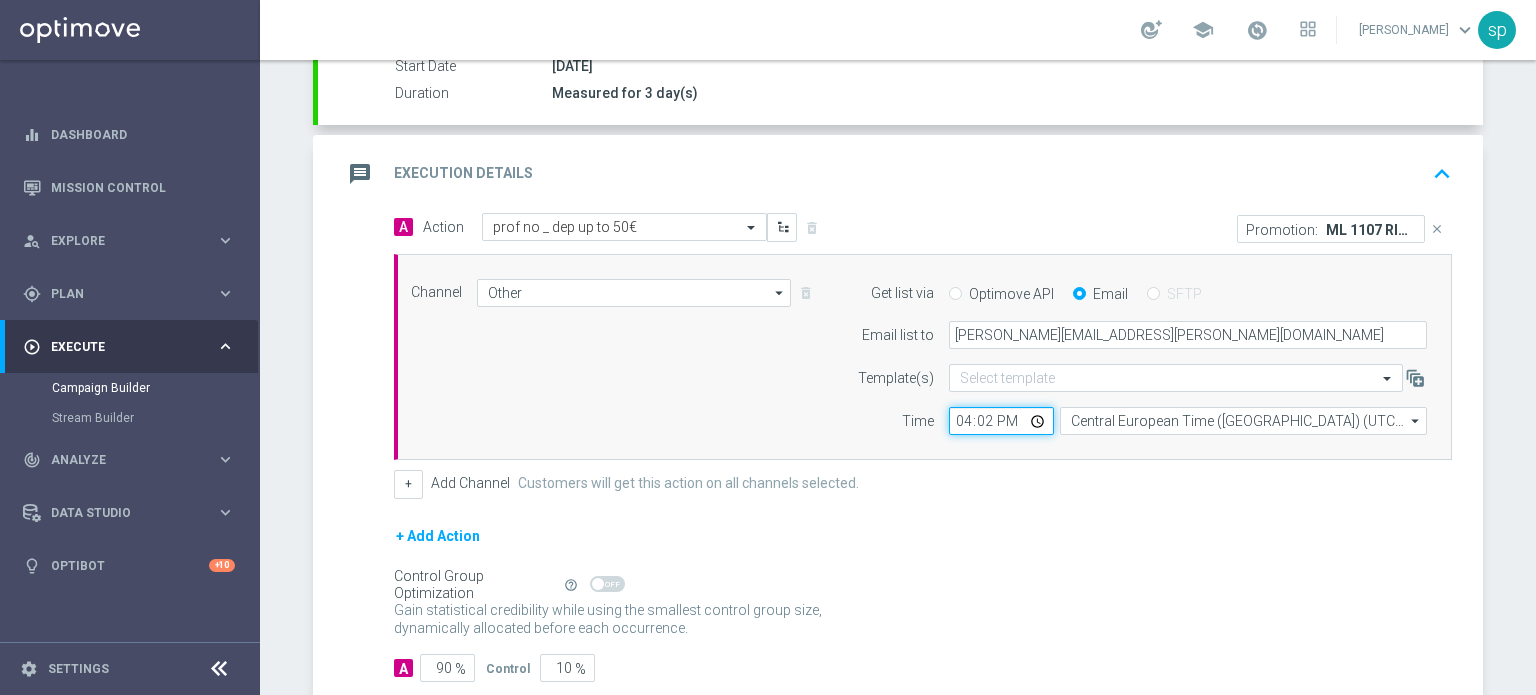 type on "16:25" 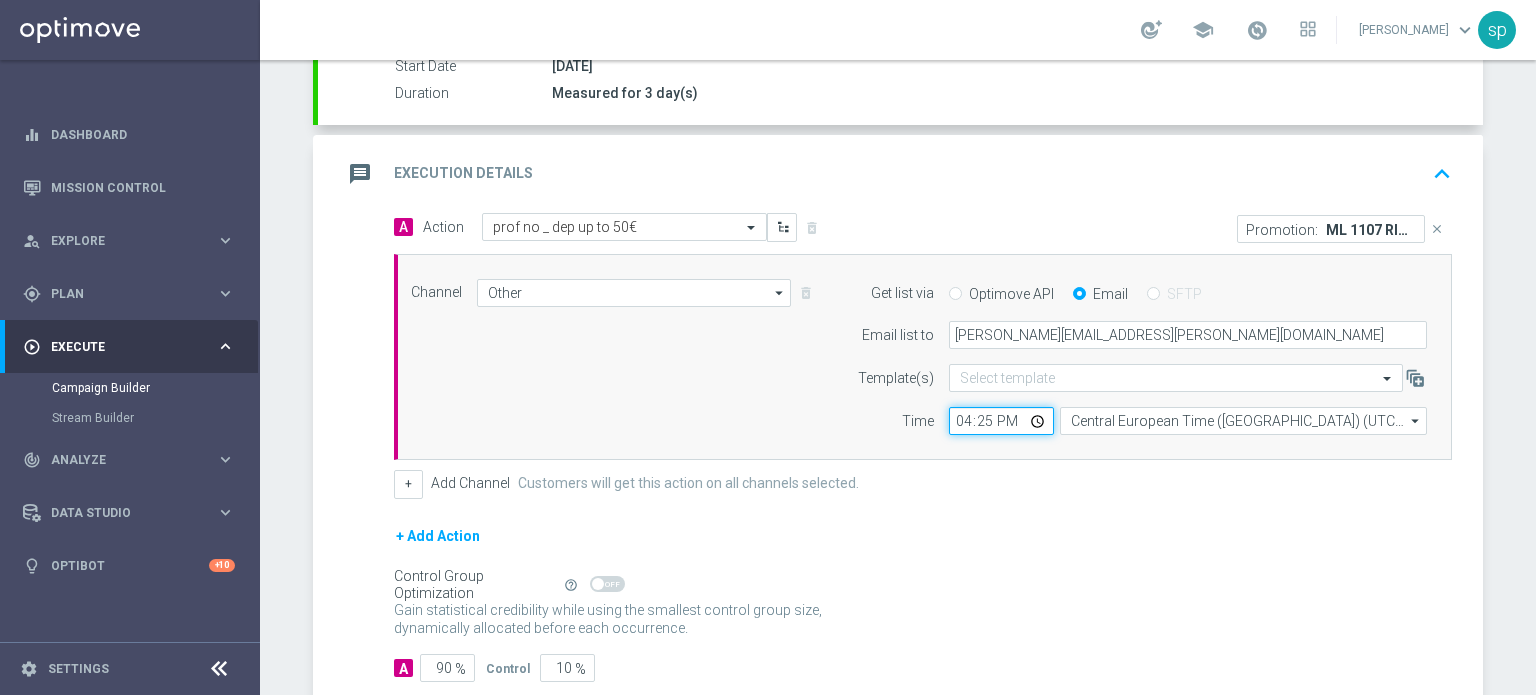 scroll, scrollTop: 464, scrollLeft: 0, axis: vertical 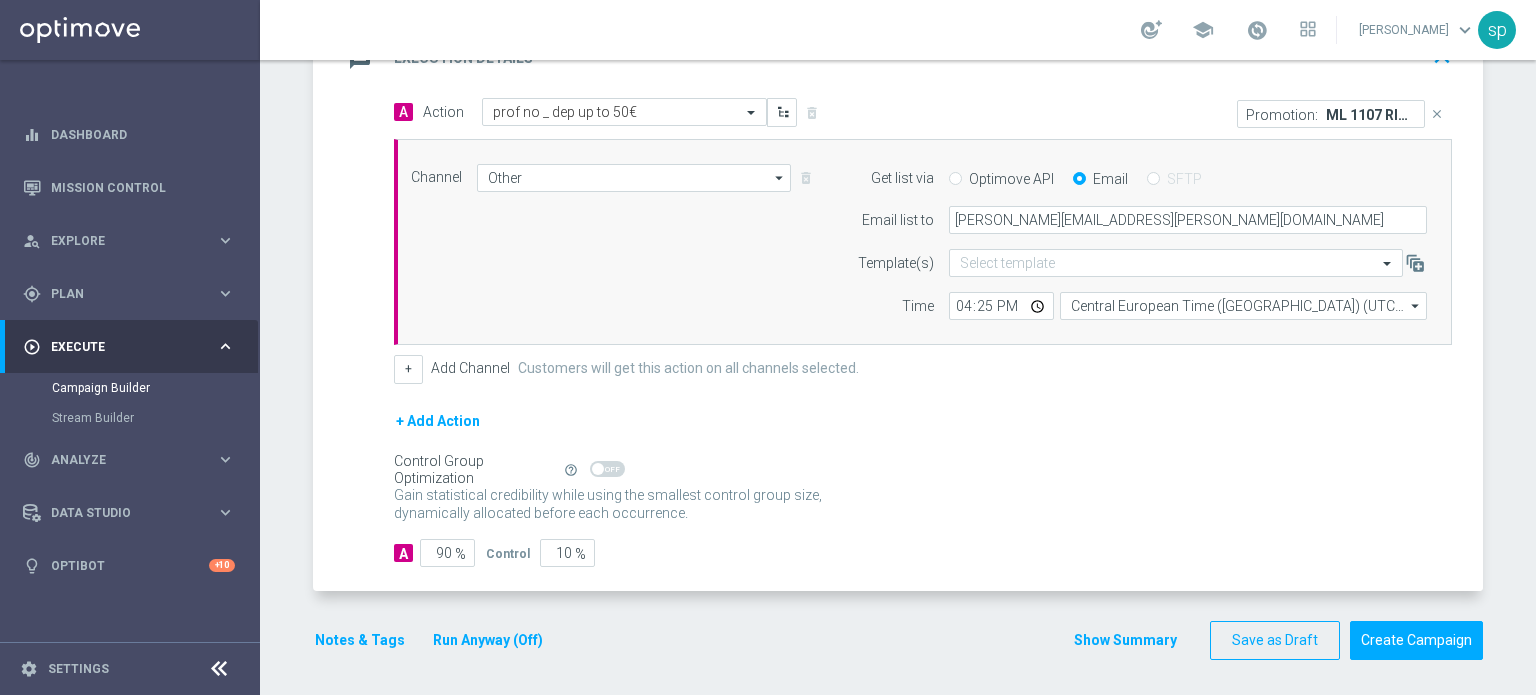click on "Notes & Tags" 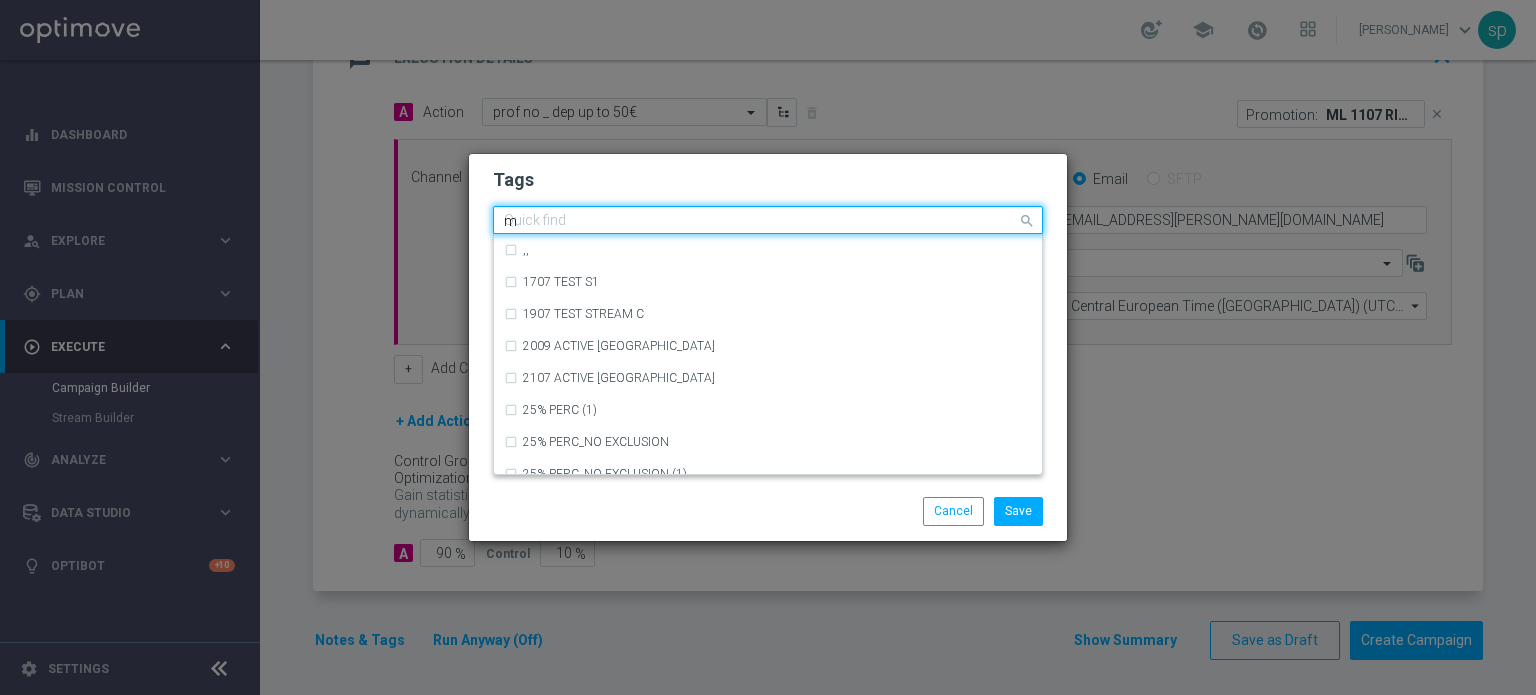 click on "m" 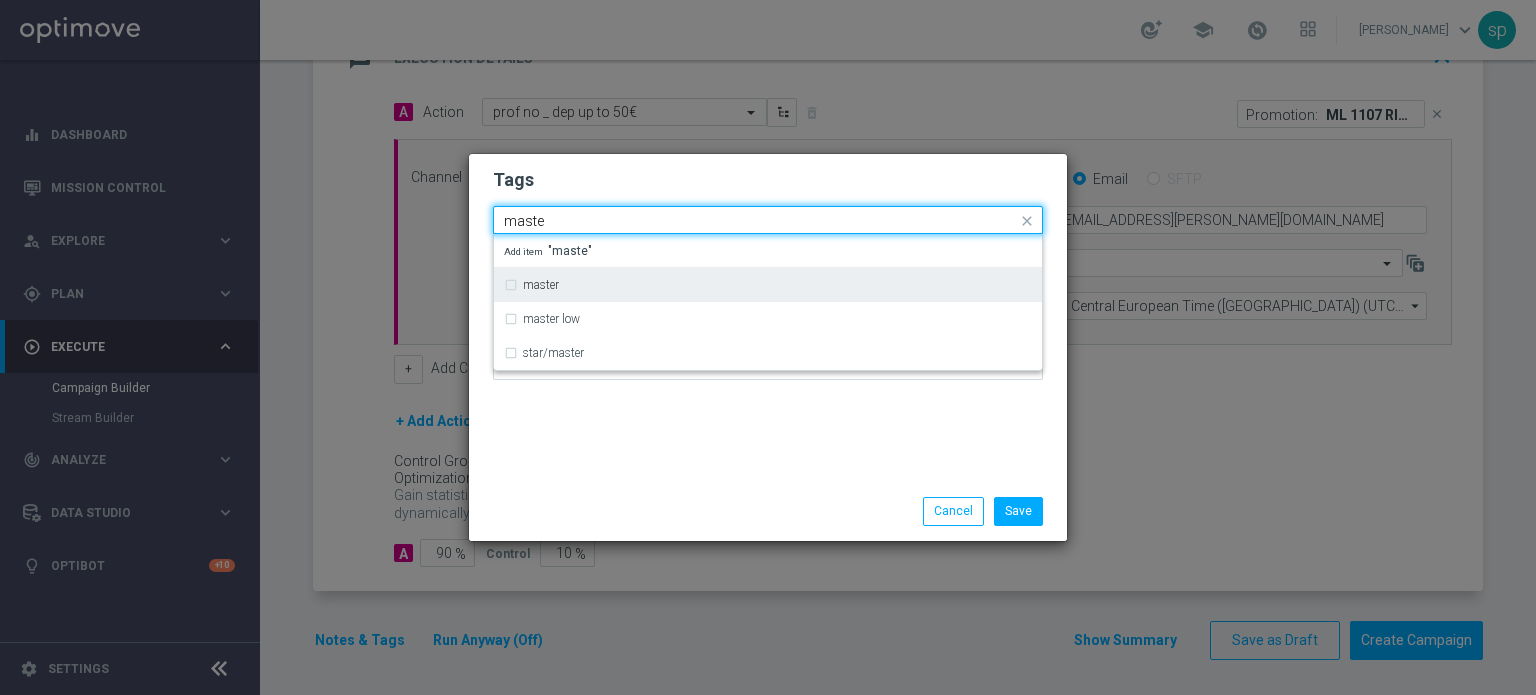 click on "master" at bounding box center (768, 284) 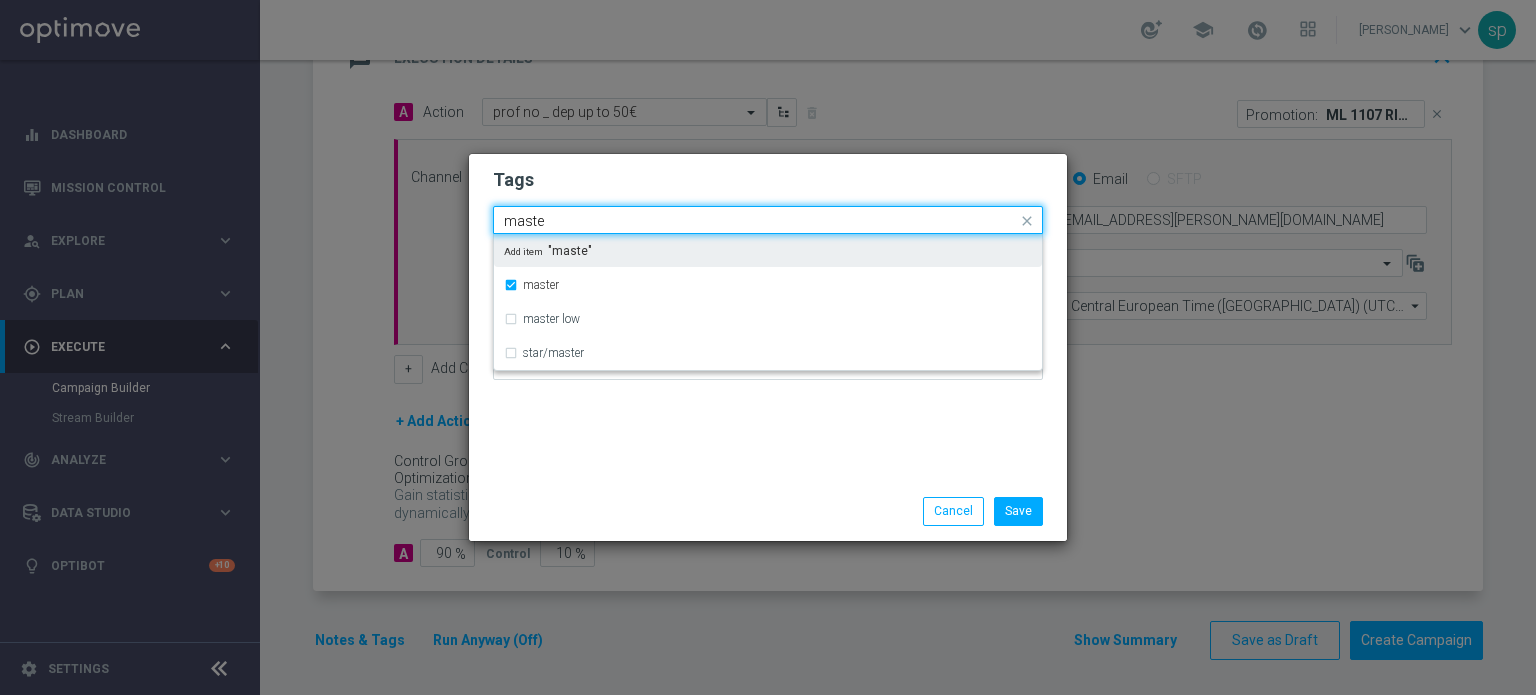 drag, startPoint x: 580, startPoint y: 219, endPoint x: 180, endPoint y: 182, distance: 401.7076 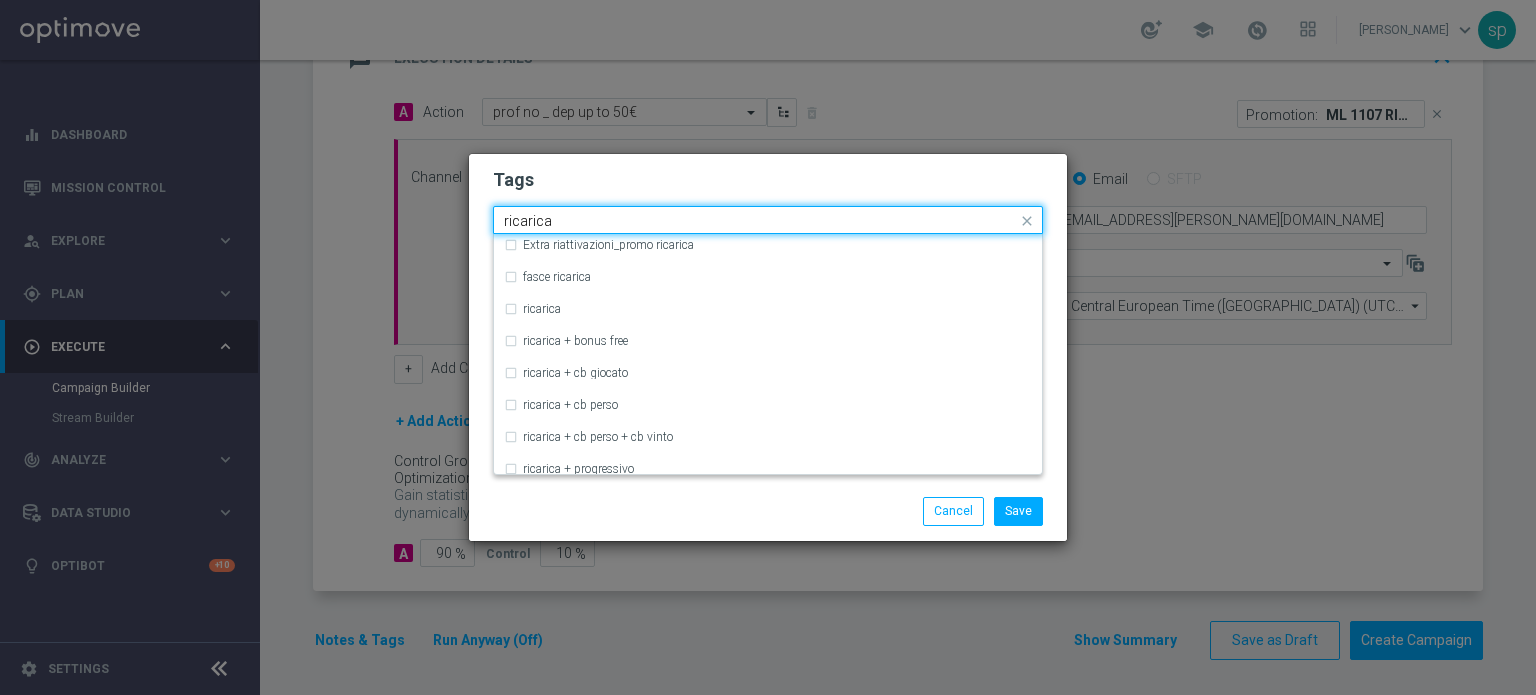 scroll, scrollTop: 628, scrollLeft: 0, axis: vertical 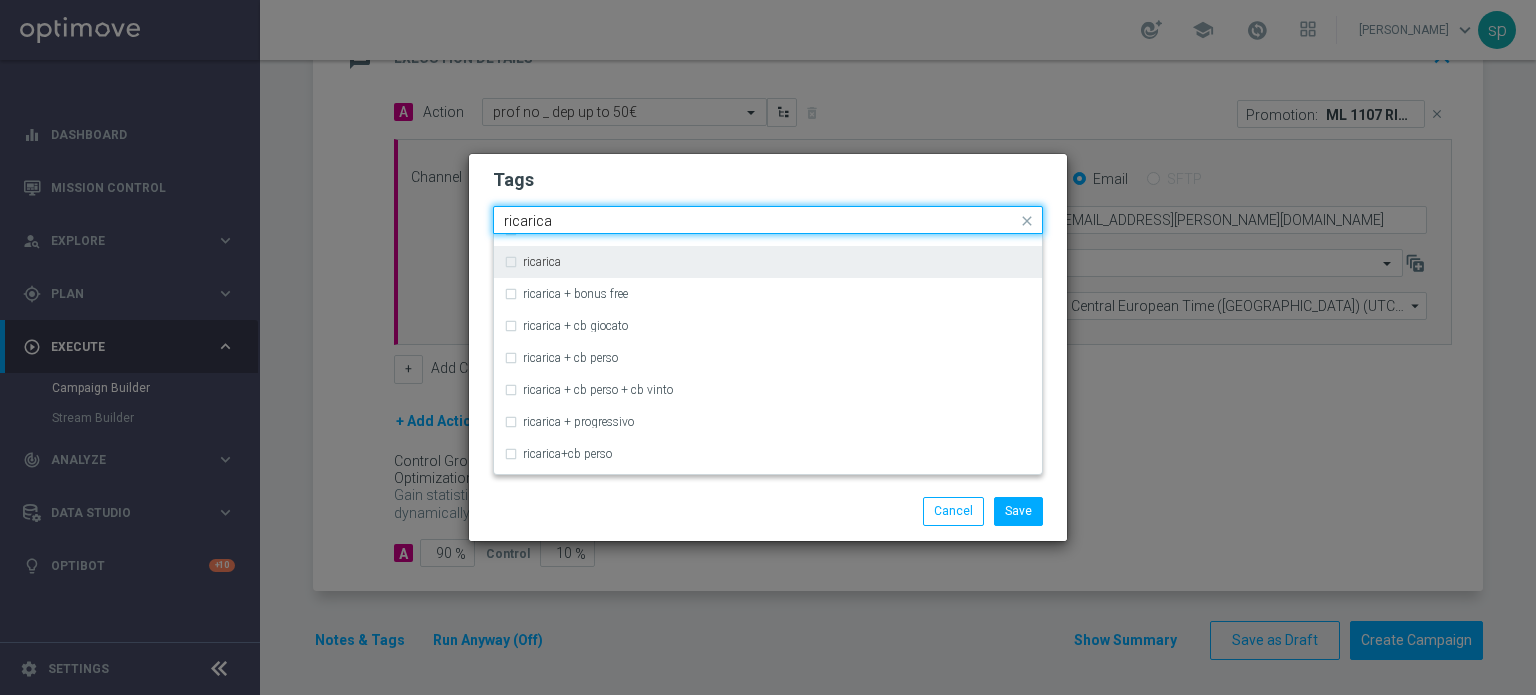 click on "ricarica" at bounding box center (768, 262) 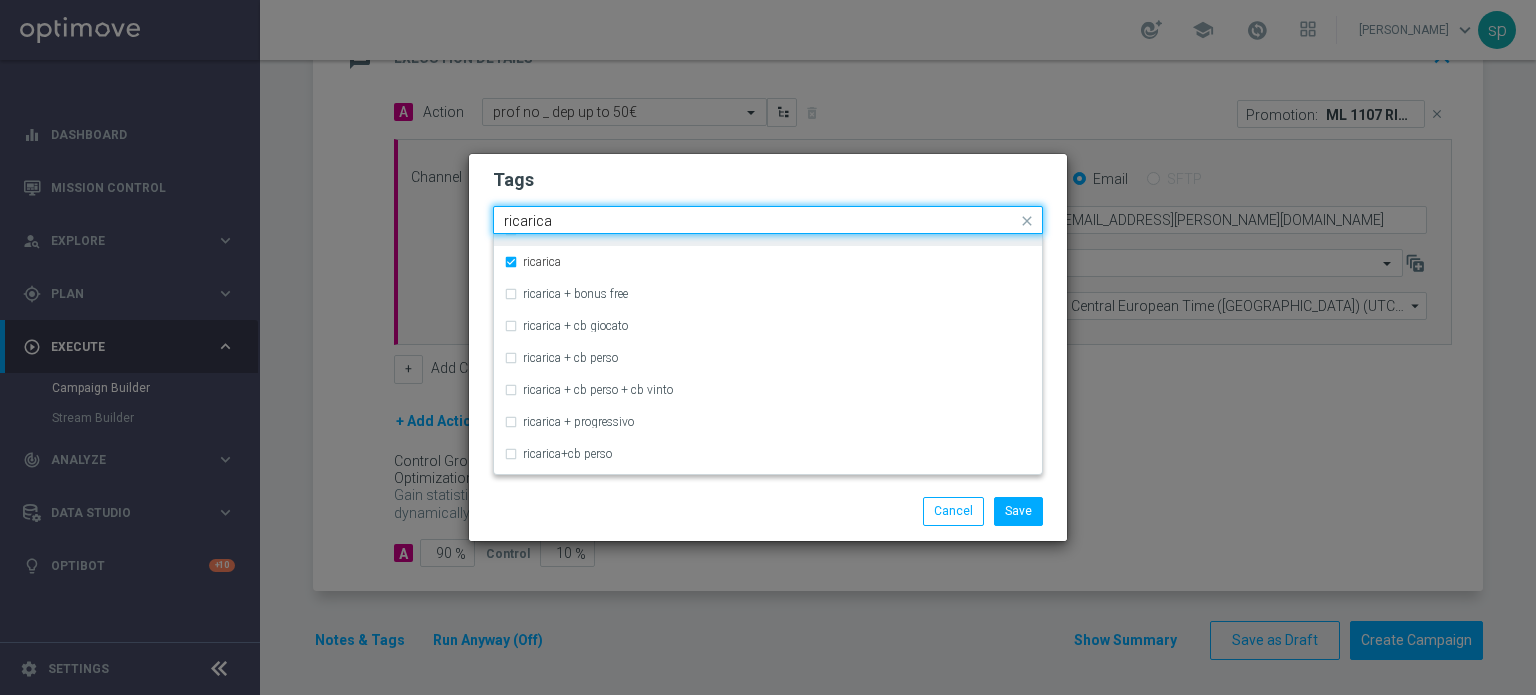 drag, startPoint x: 567, startPoint y: 214, endPoint x: 204, endPoint y: 204, distance: 363.13773 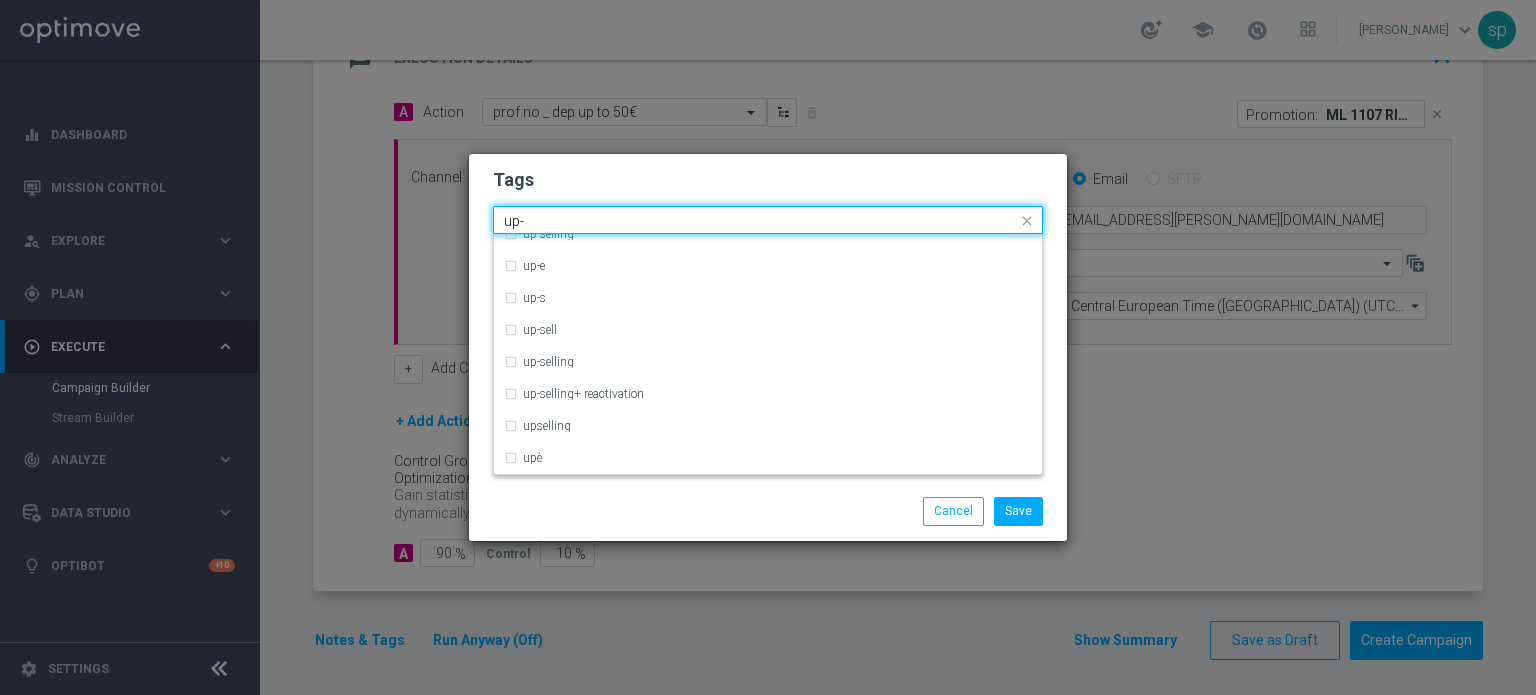 scroll, scrollTop: 0, scrollLeft: 0, axis: both 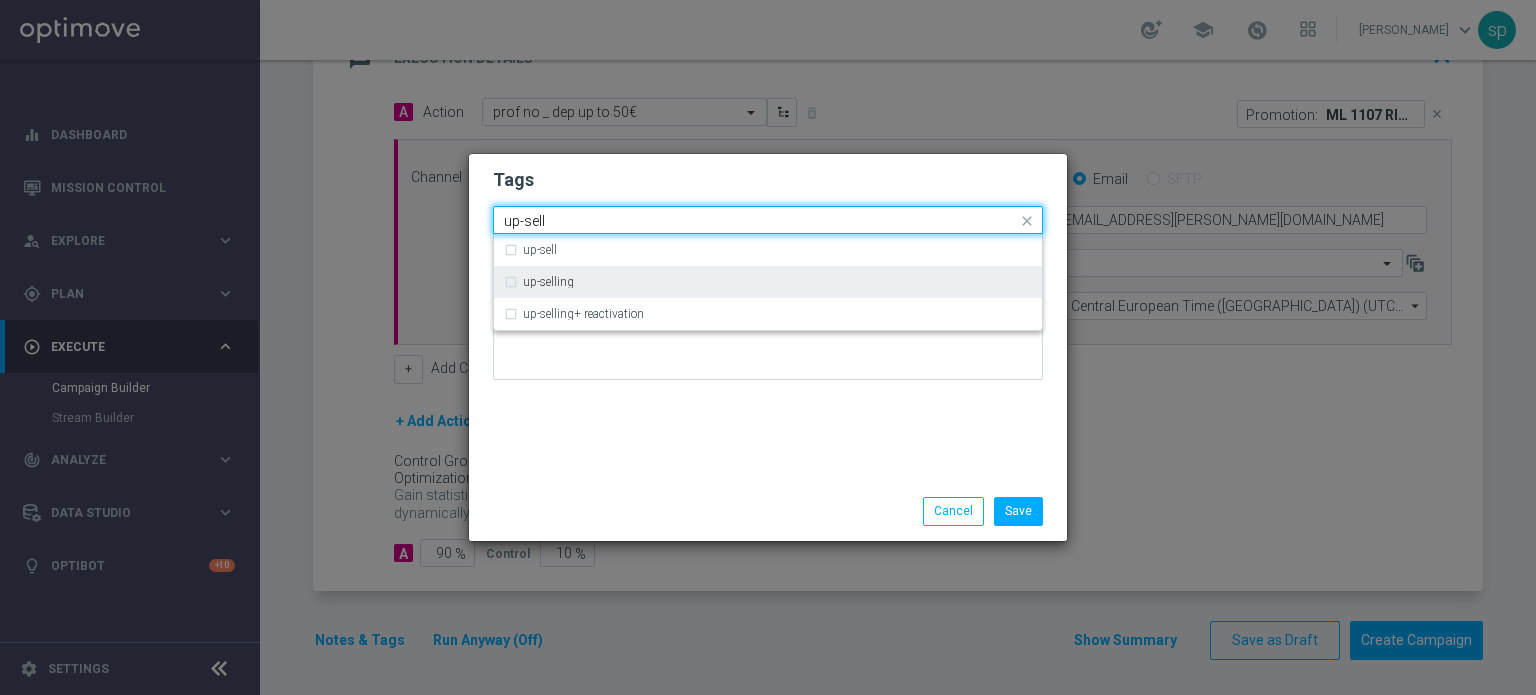 click on "up-selling" at bounding box center [768, 282] 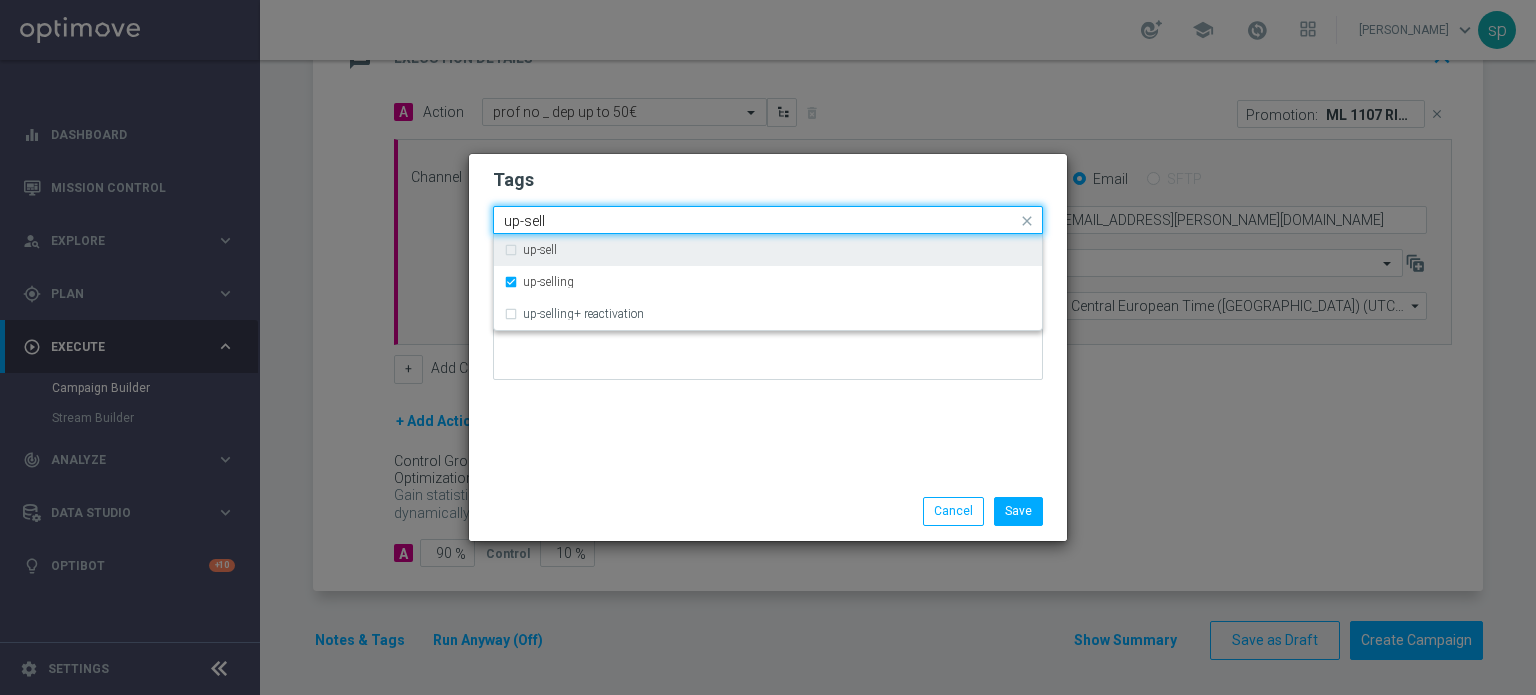 drag, startPoint x: 591, startPoint y: 209, endPoint x: 288, endPoint y: 199, distance: 303.16498 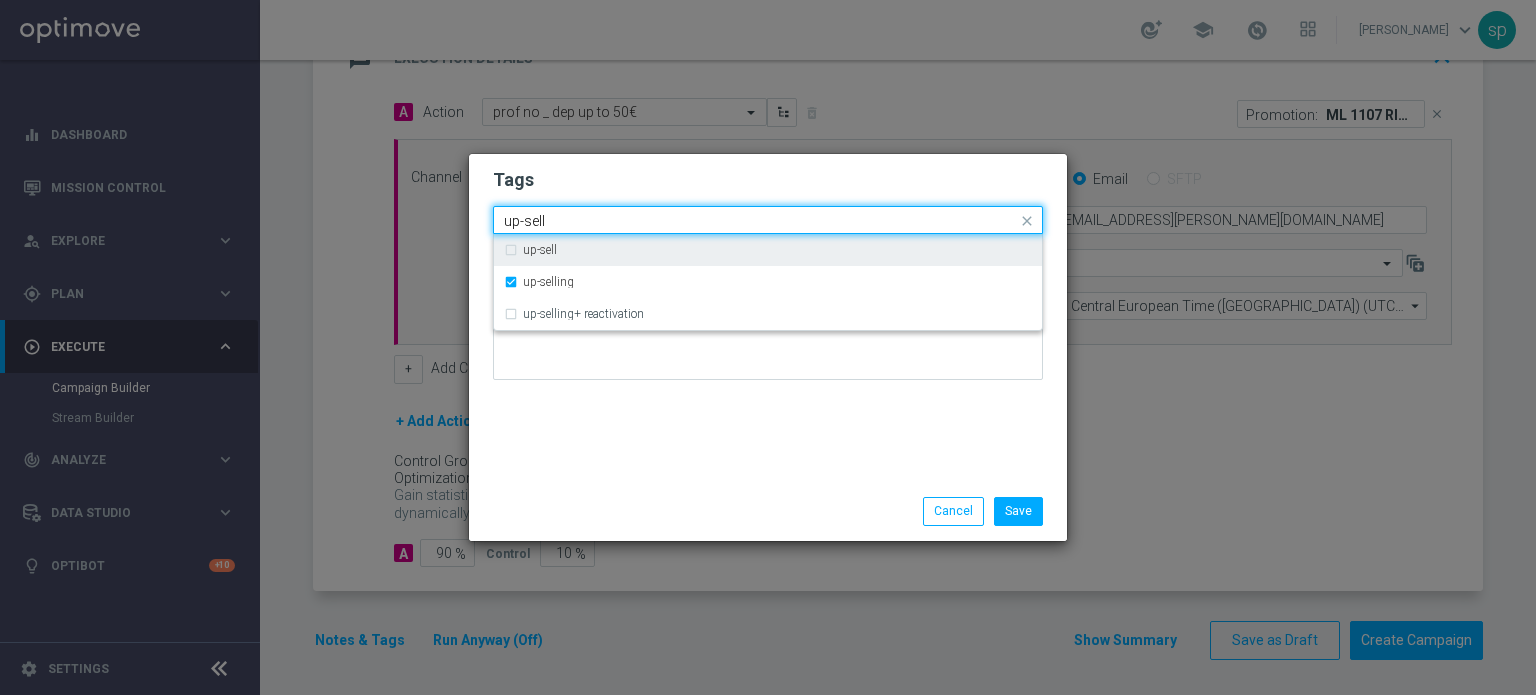 drag, startPoint x: 560, startPoint y: 223, endPoint x: 182, endPoint y: 185, distance: 379.90524 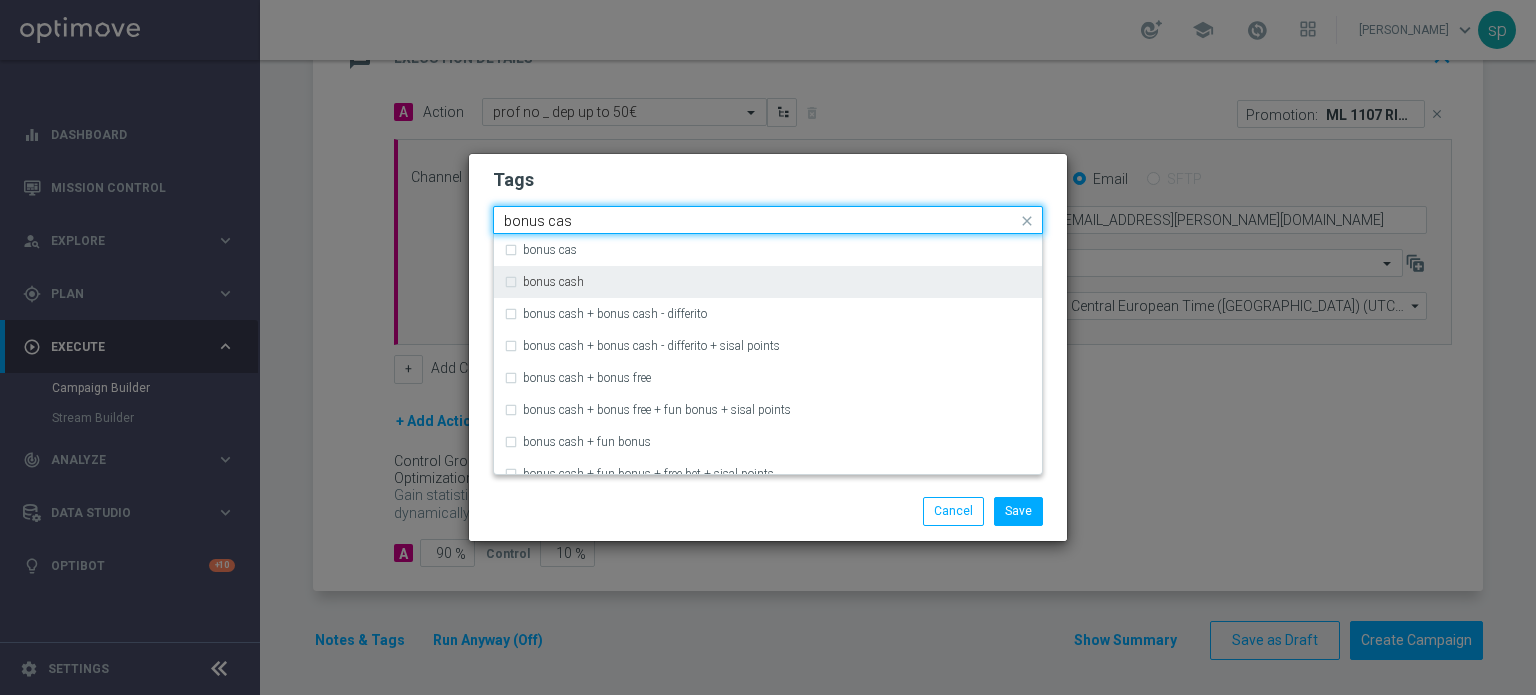 click on "bonus cash" at bounding box center (553, 282) 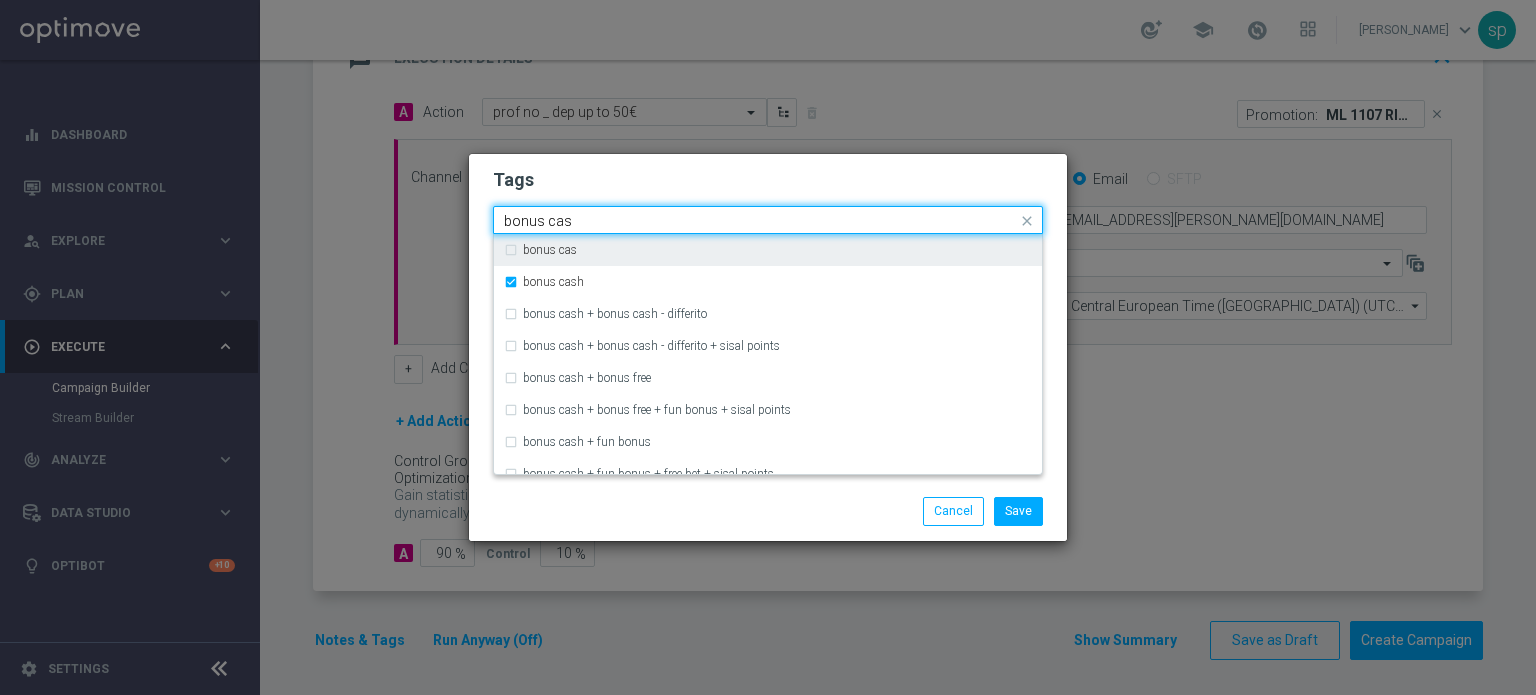 drag, startPoint x: 613, startPoint y: 227, endPoint x: 260, endPoint y: 231, distance: 353.02267 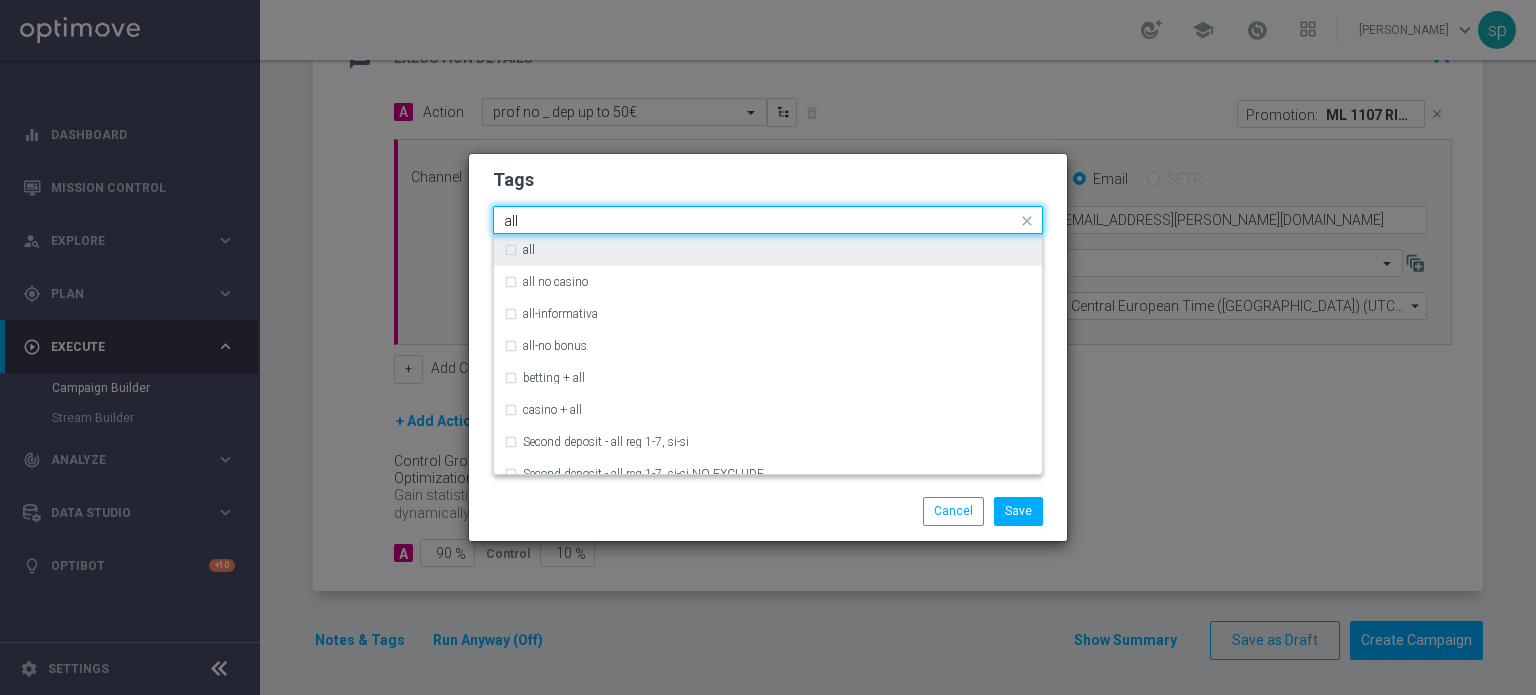 click on "all" at bounding box center [768, 250] 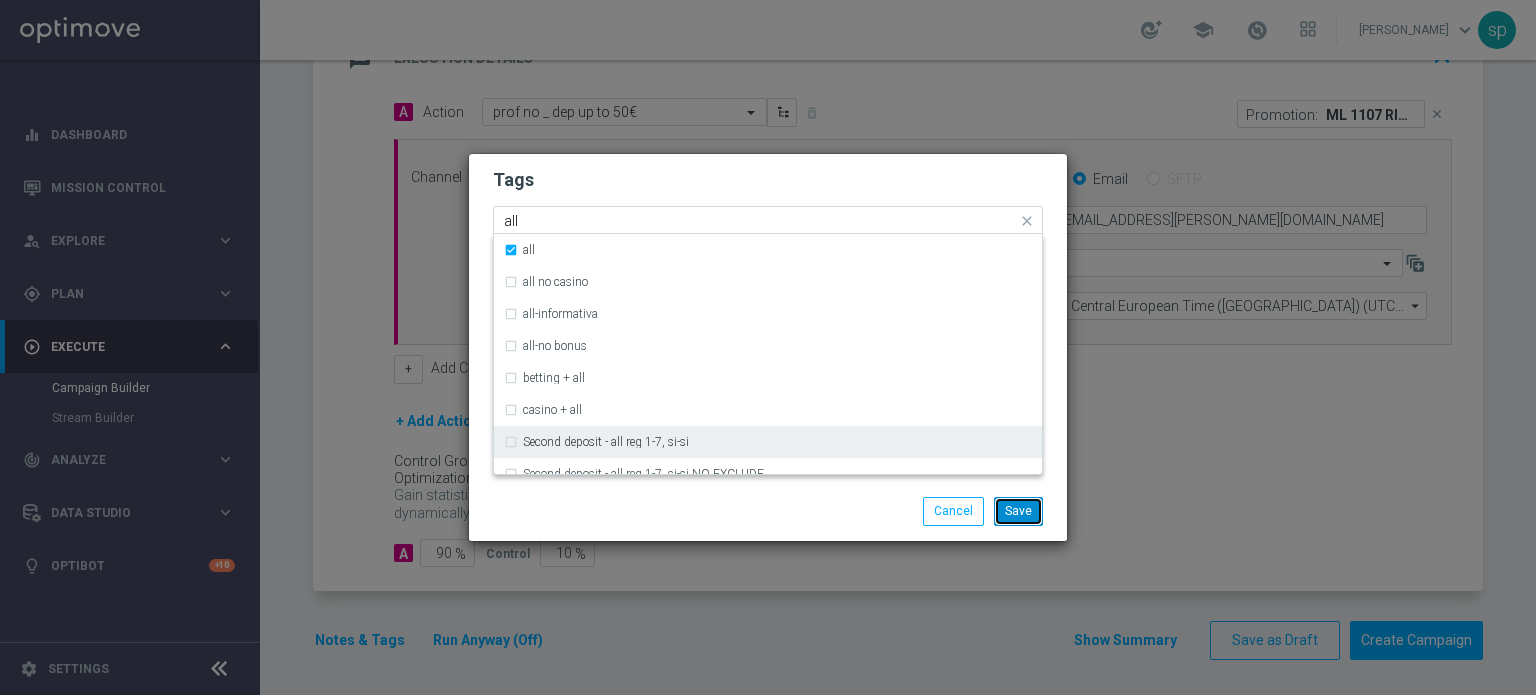 type 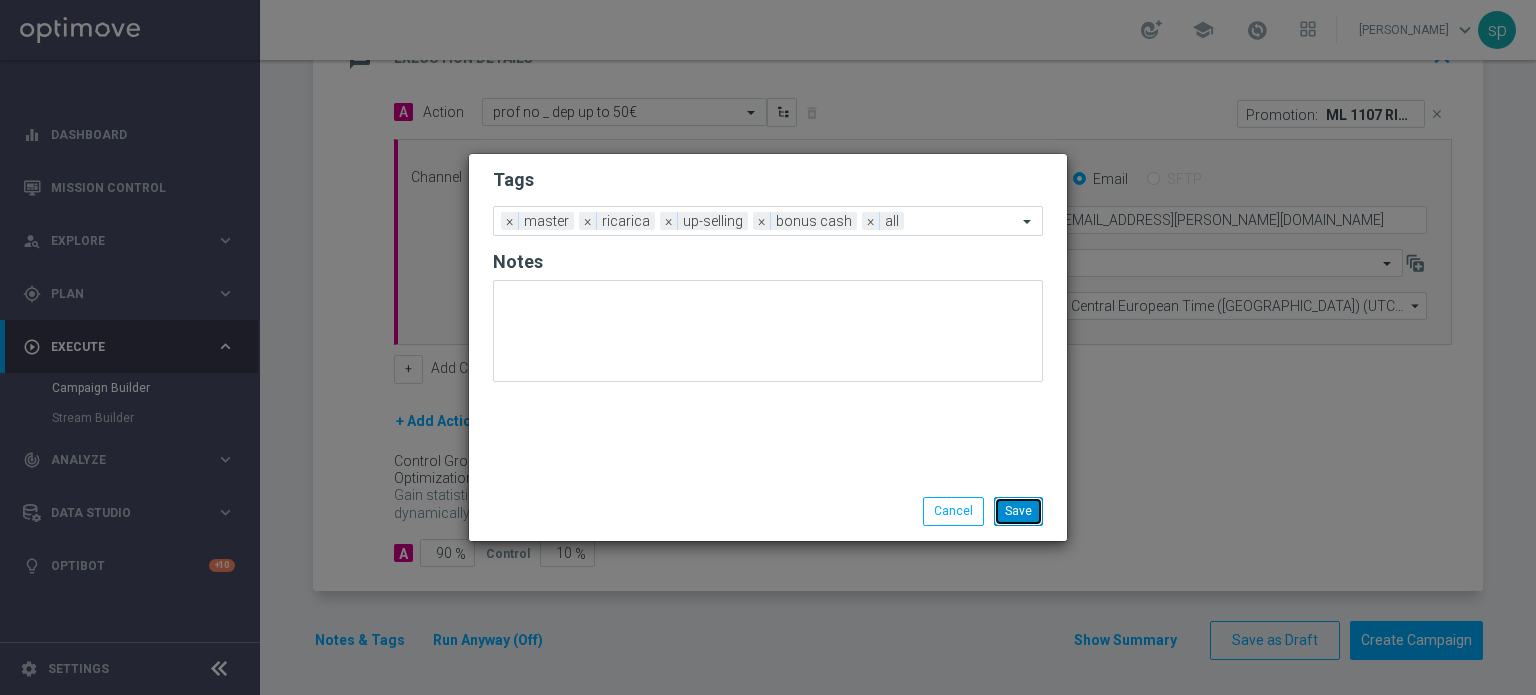 click on "Save" 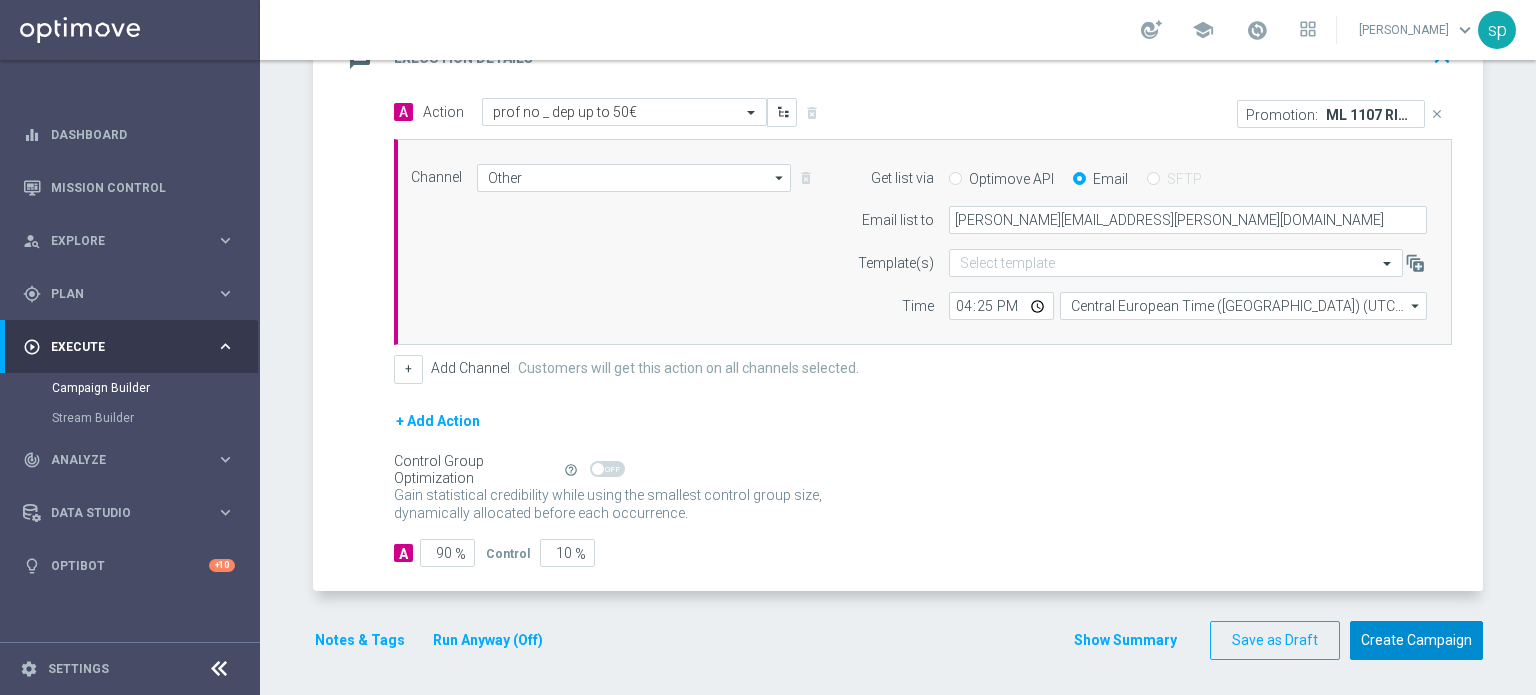 click on "Create Campaign" 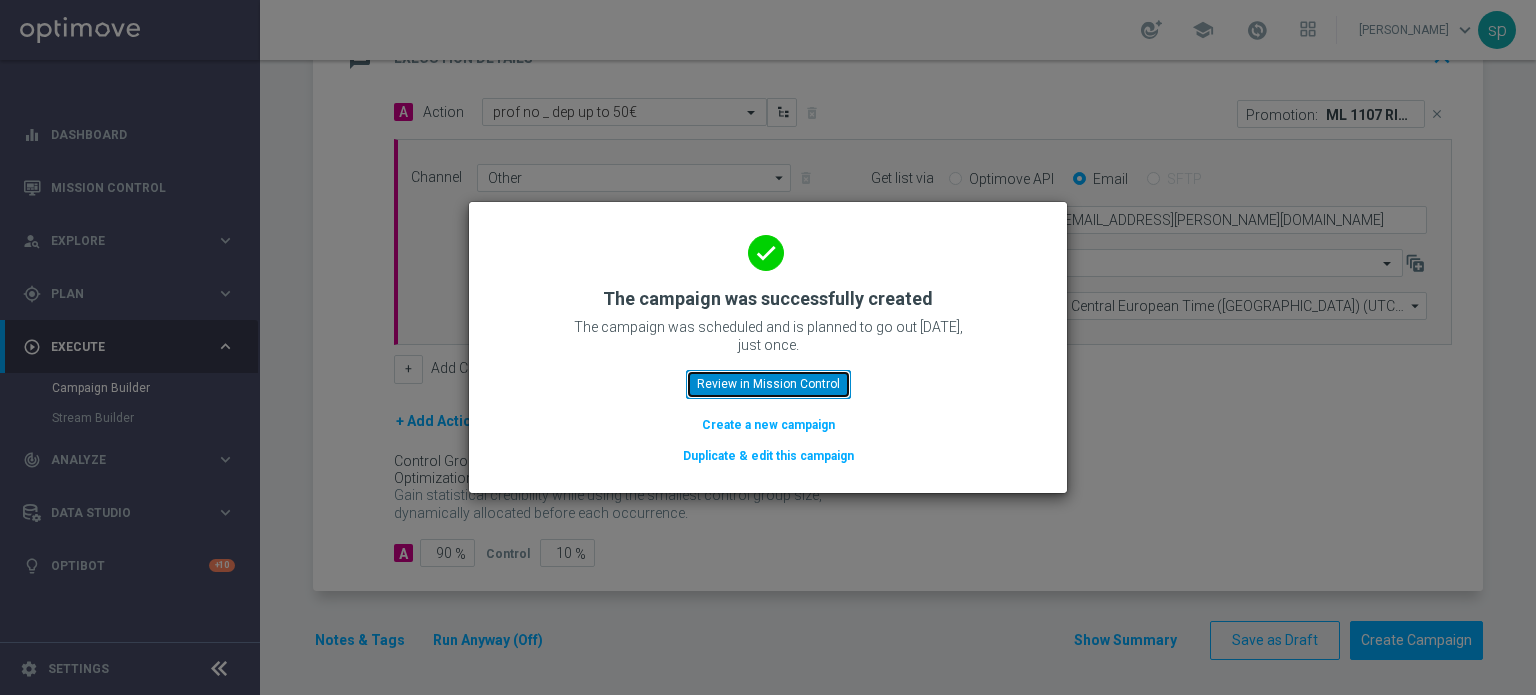 click on "Review in Mission Control" 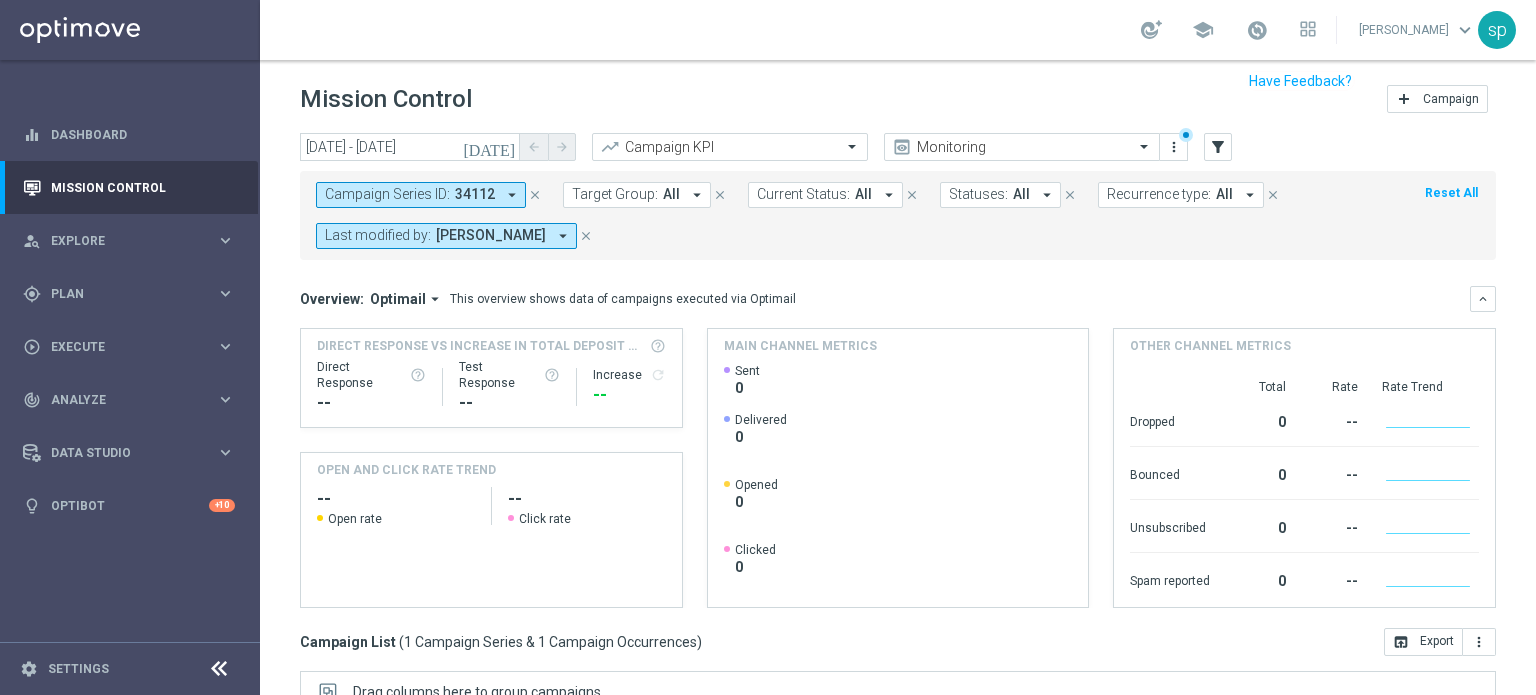 scroll, scrollTop: 344, scrollLeft: 0, axis: vertical 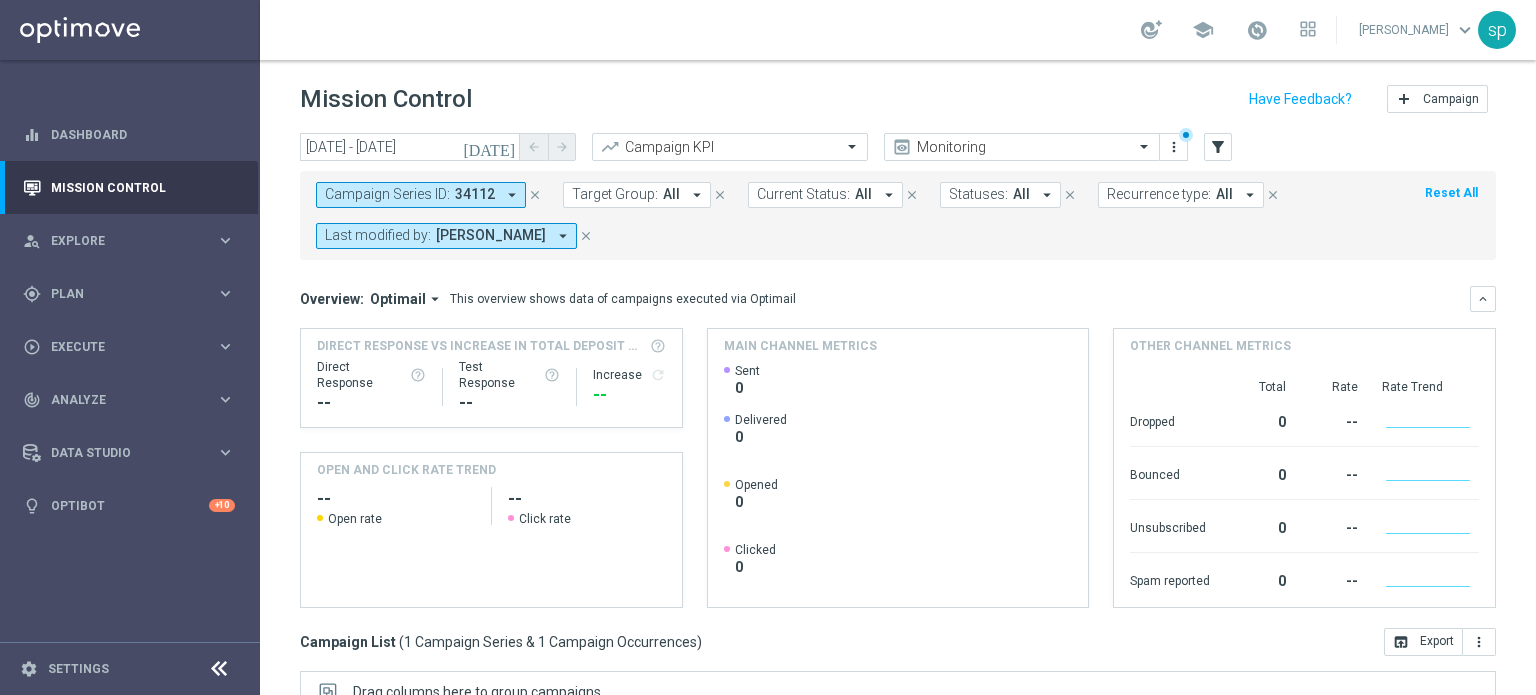 click on "close" 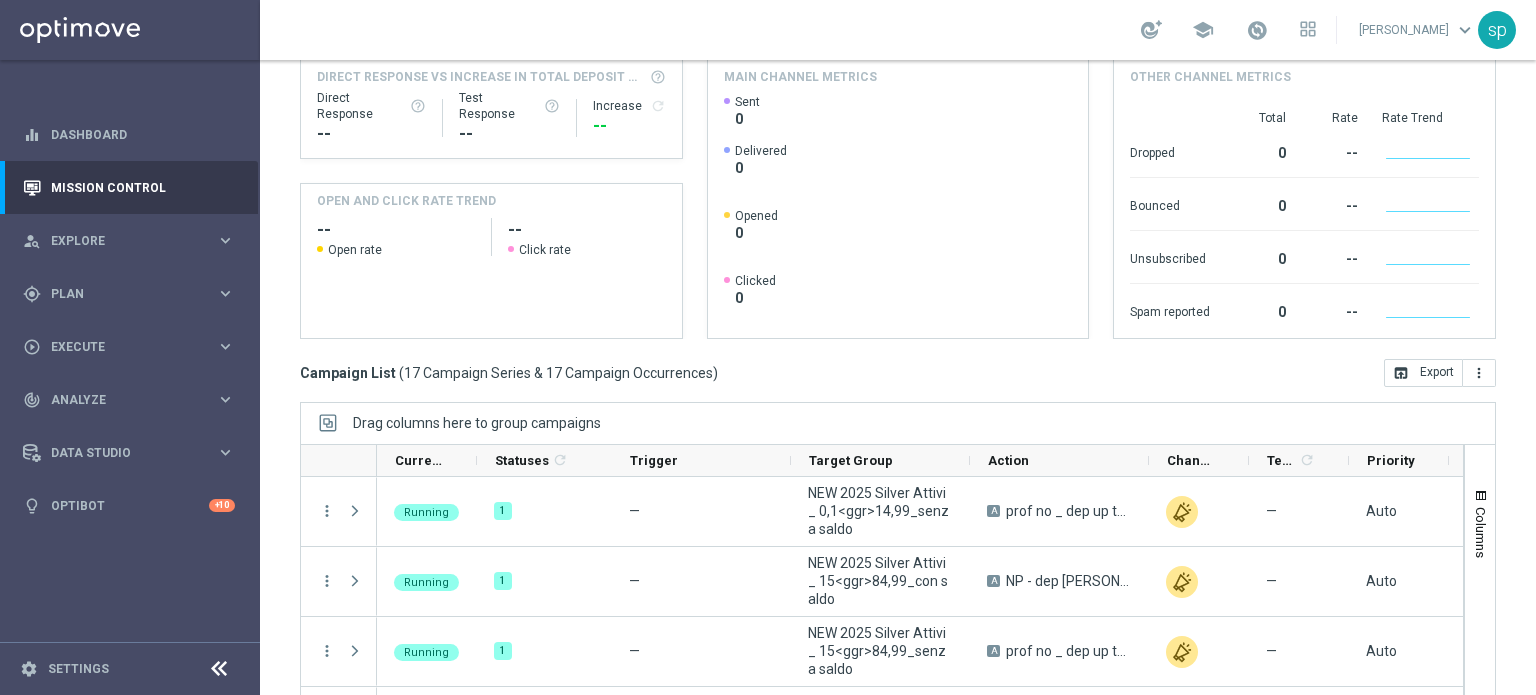 scroll, scrollTop: 233, scrollLeft: 0, axis: vertical 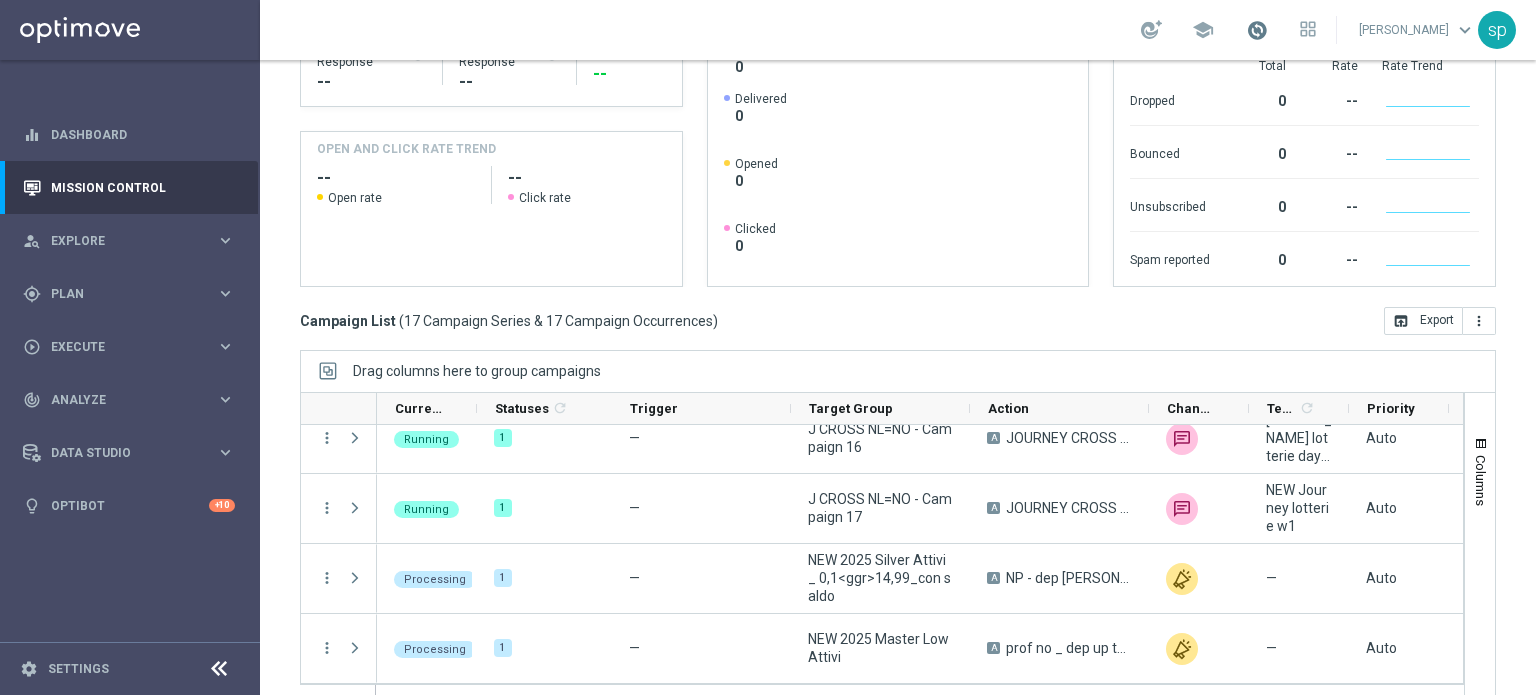 click at bounding box center [1257, 30] 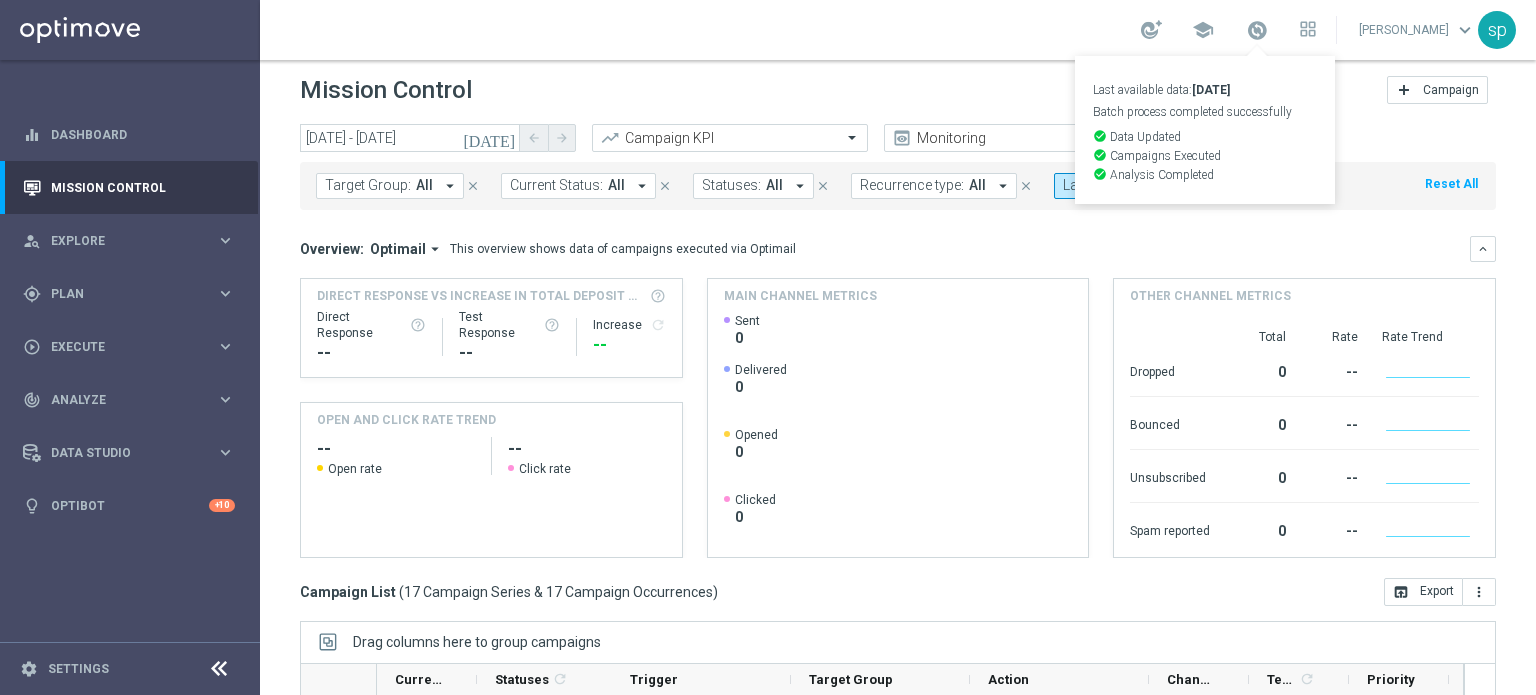 scroll, scrollTop: 0, scrollLeft: 0, axis: both 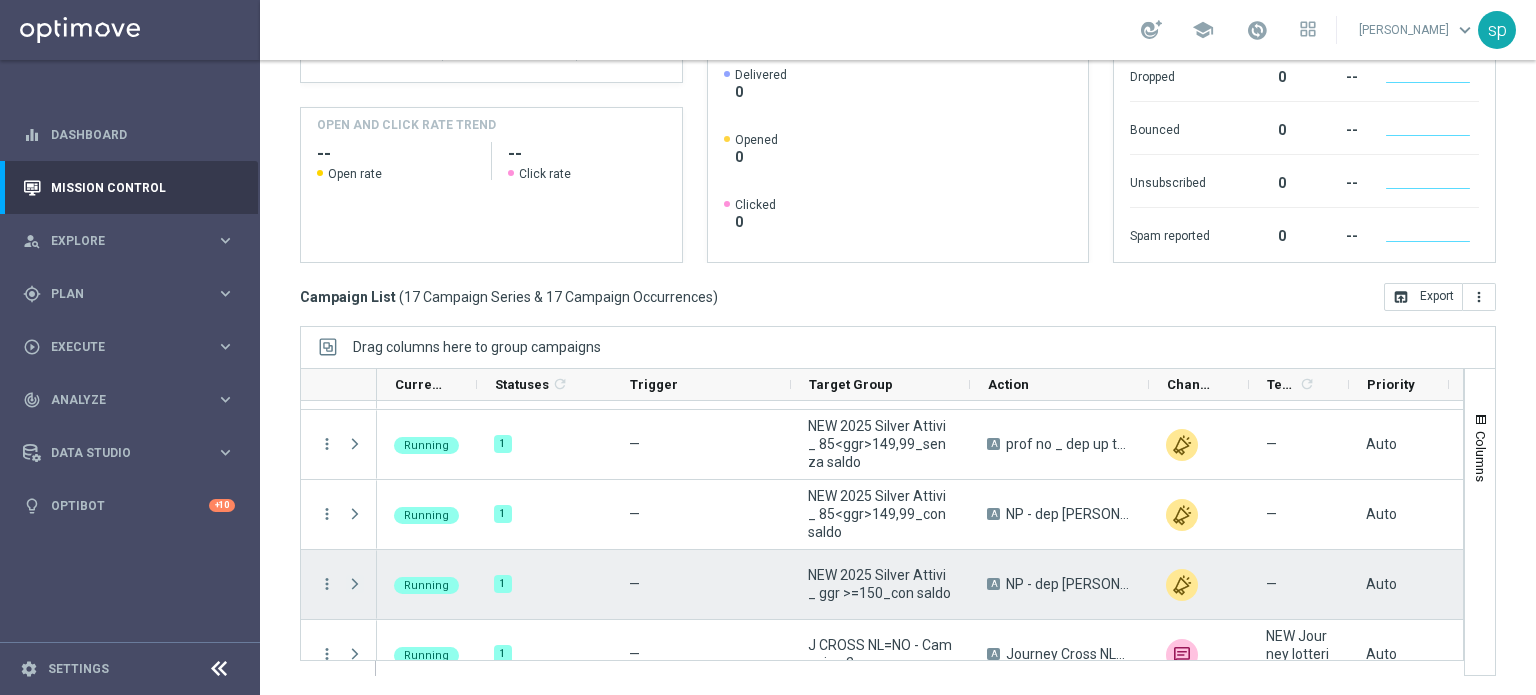 click at bounding box center (355, 584) 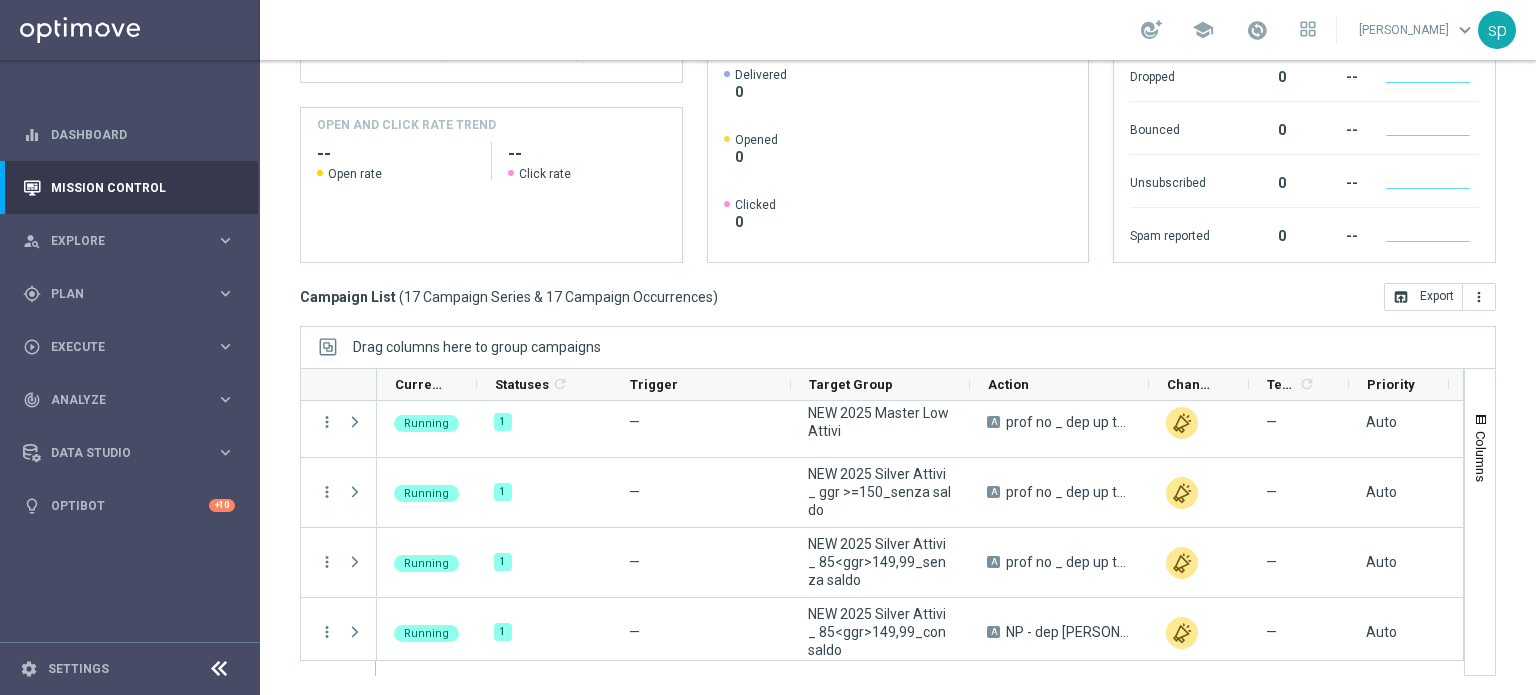 scroll, scrollTop: 240, scrollLeft: 0, axis: vertical 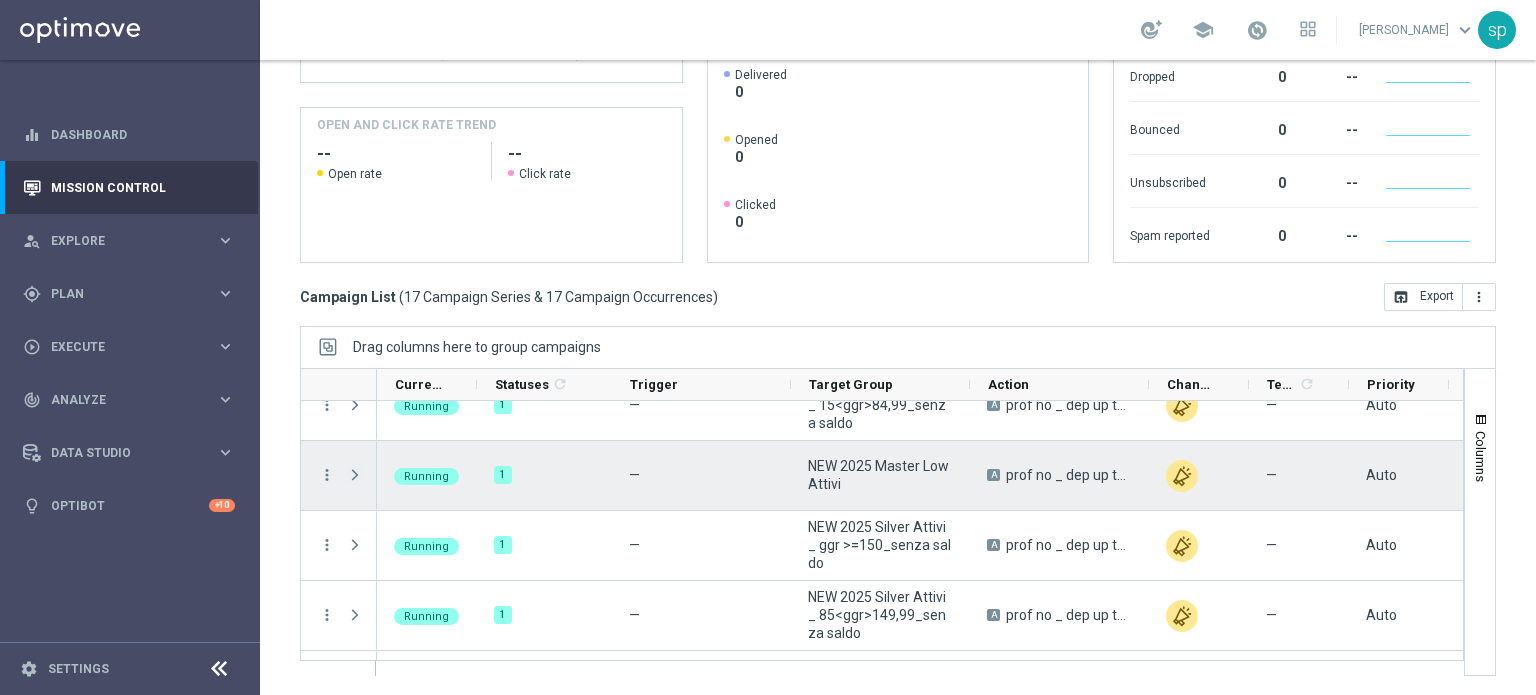 click at bounding box center (355, 475) 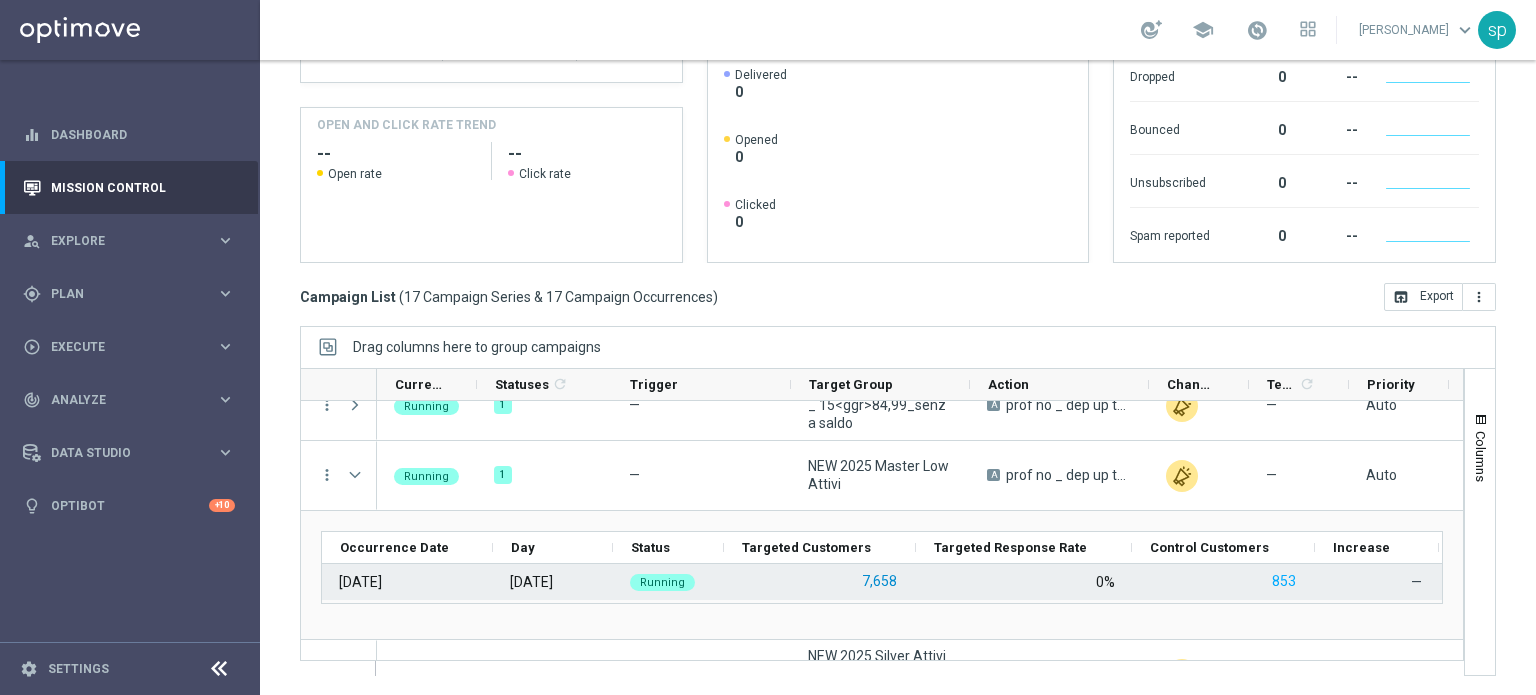 click on "7,658" at bounding box center [879, 581] 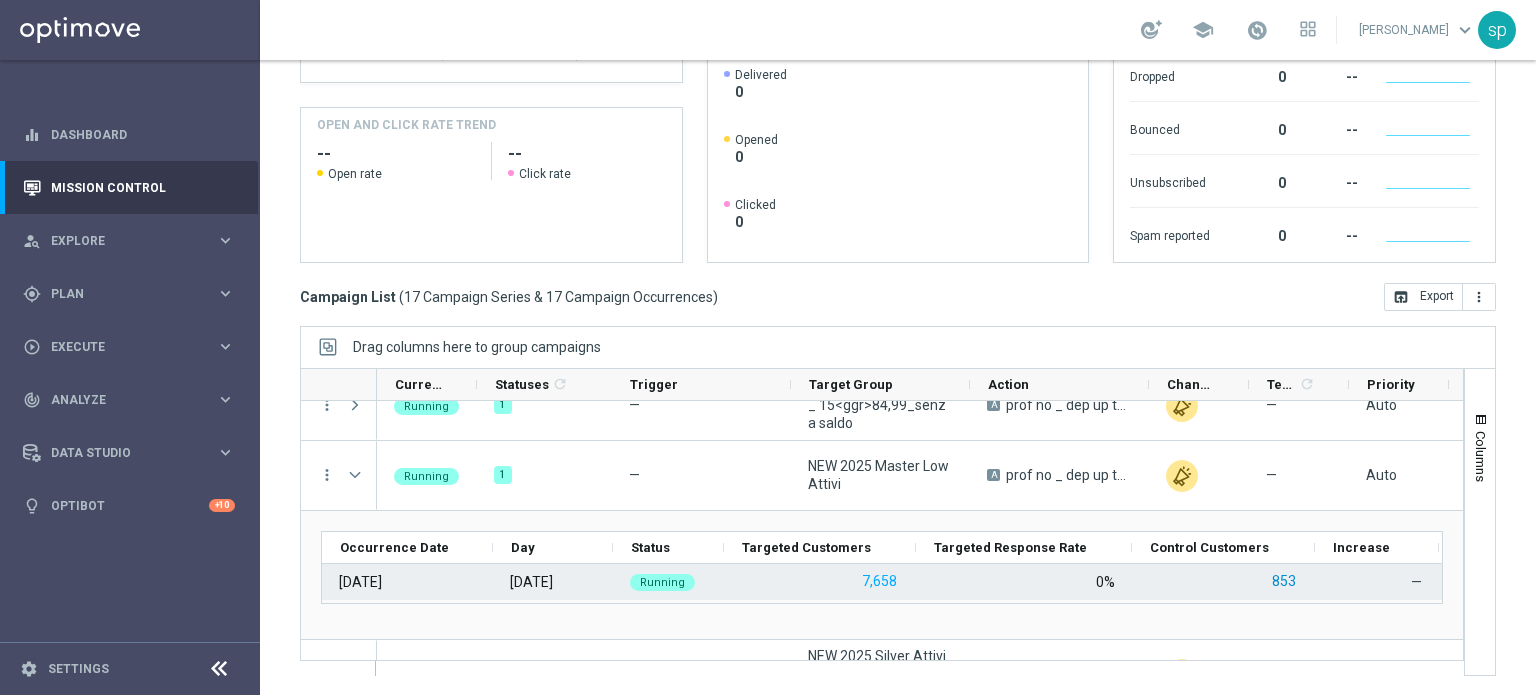 click on "853" at bounding box center [1284, 581] 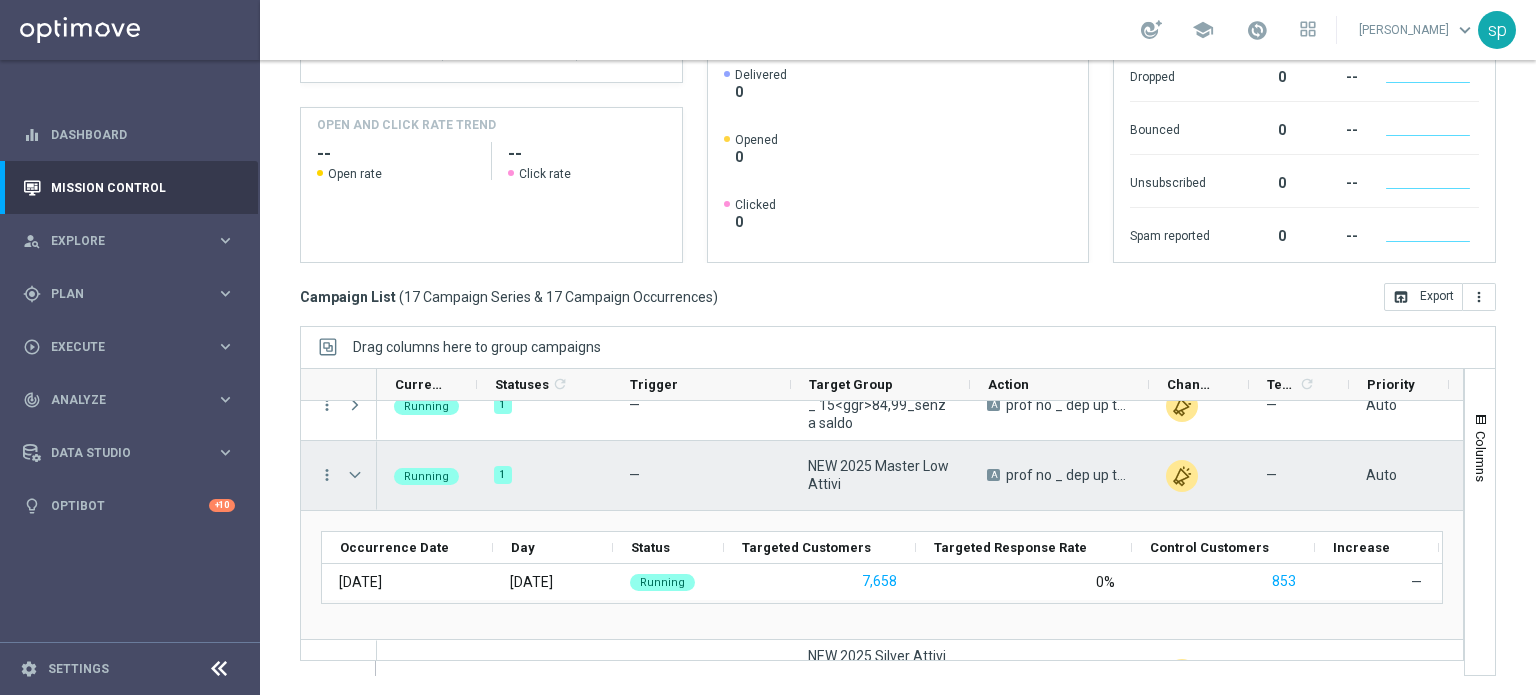 click at bounding box center [357, 475] 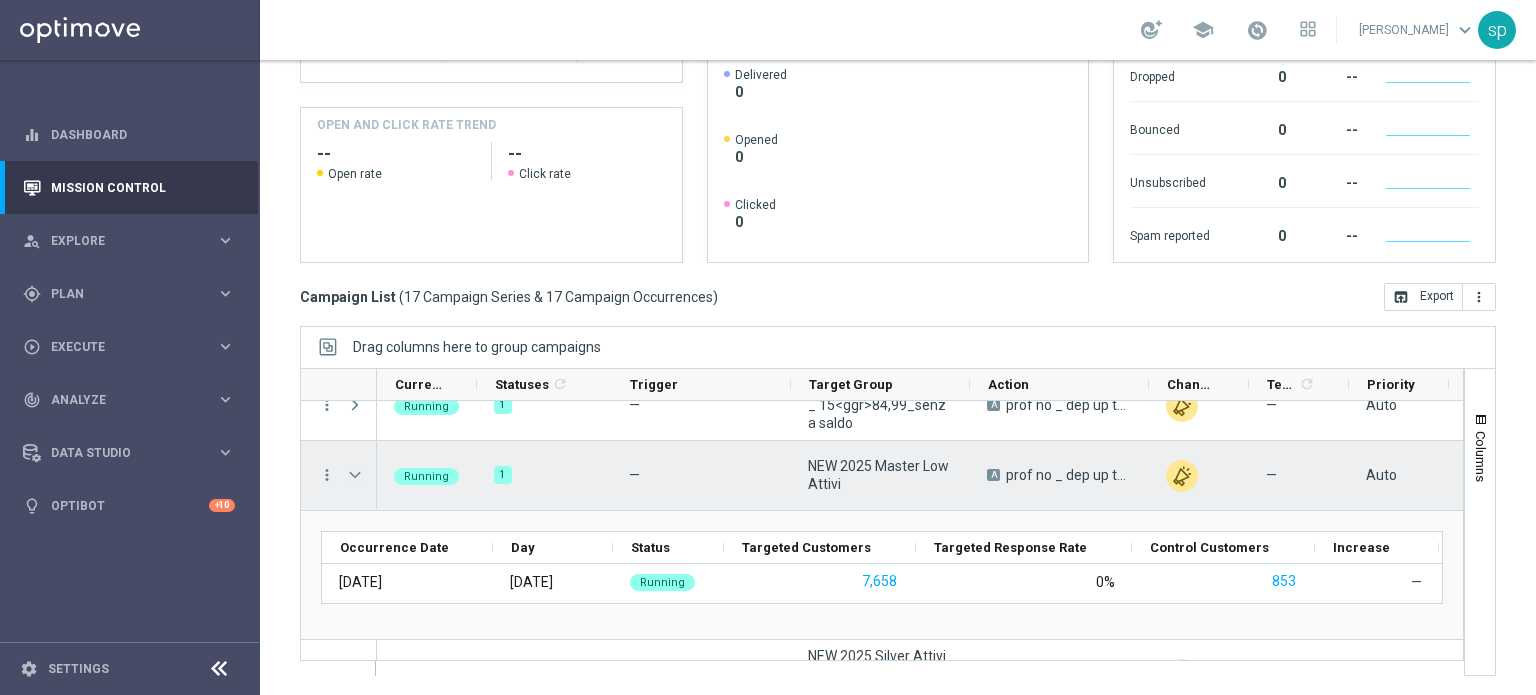 click at bounding box center (355, 475) 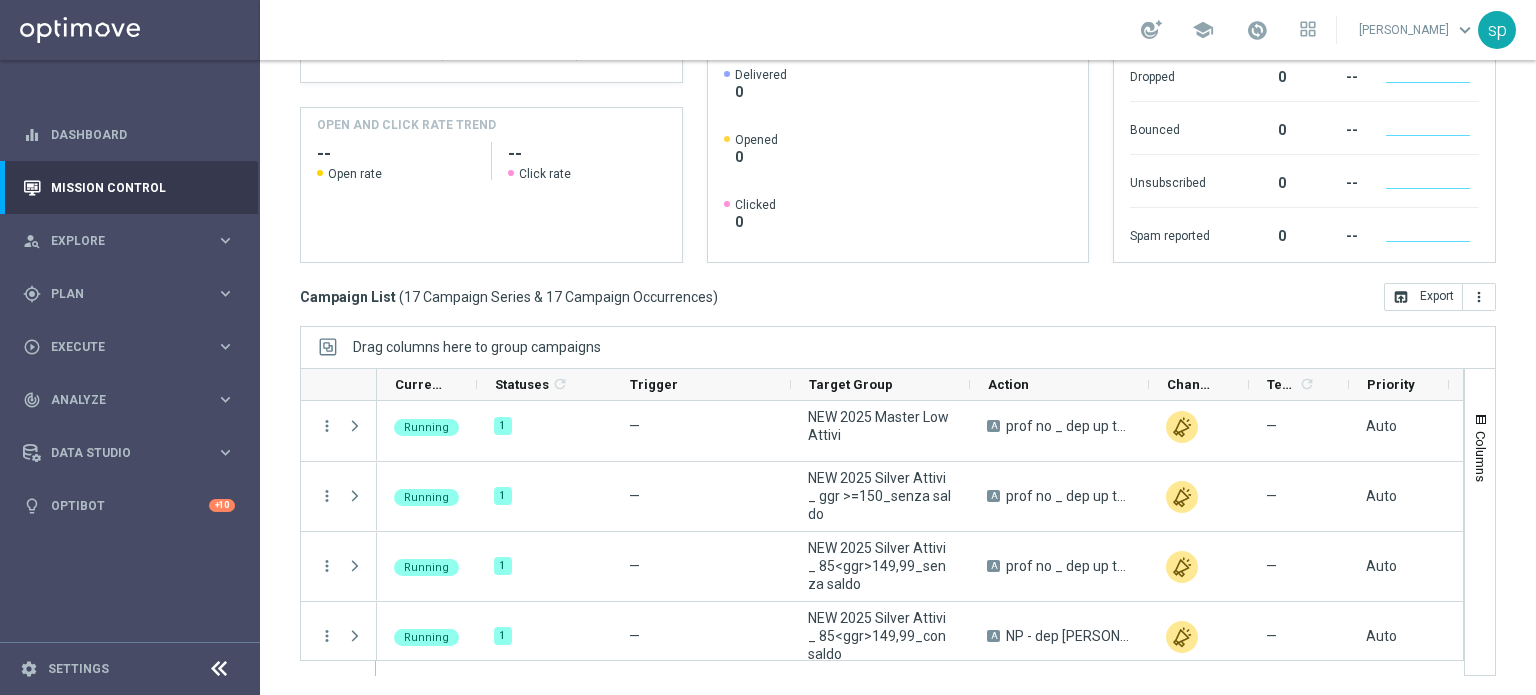 scroll, scrollTop: 356, scrollLeft: 0, axis: vertical 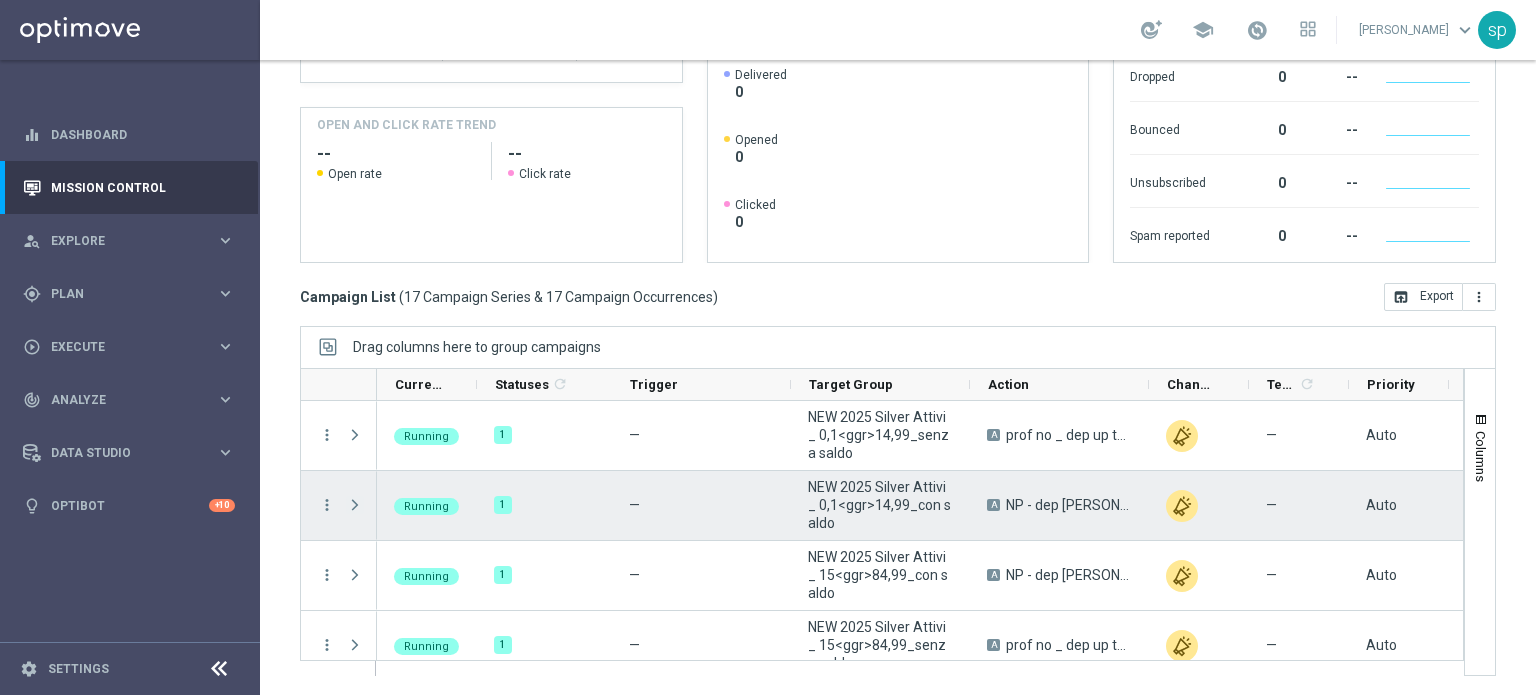 click at bounding box center (355, 505) 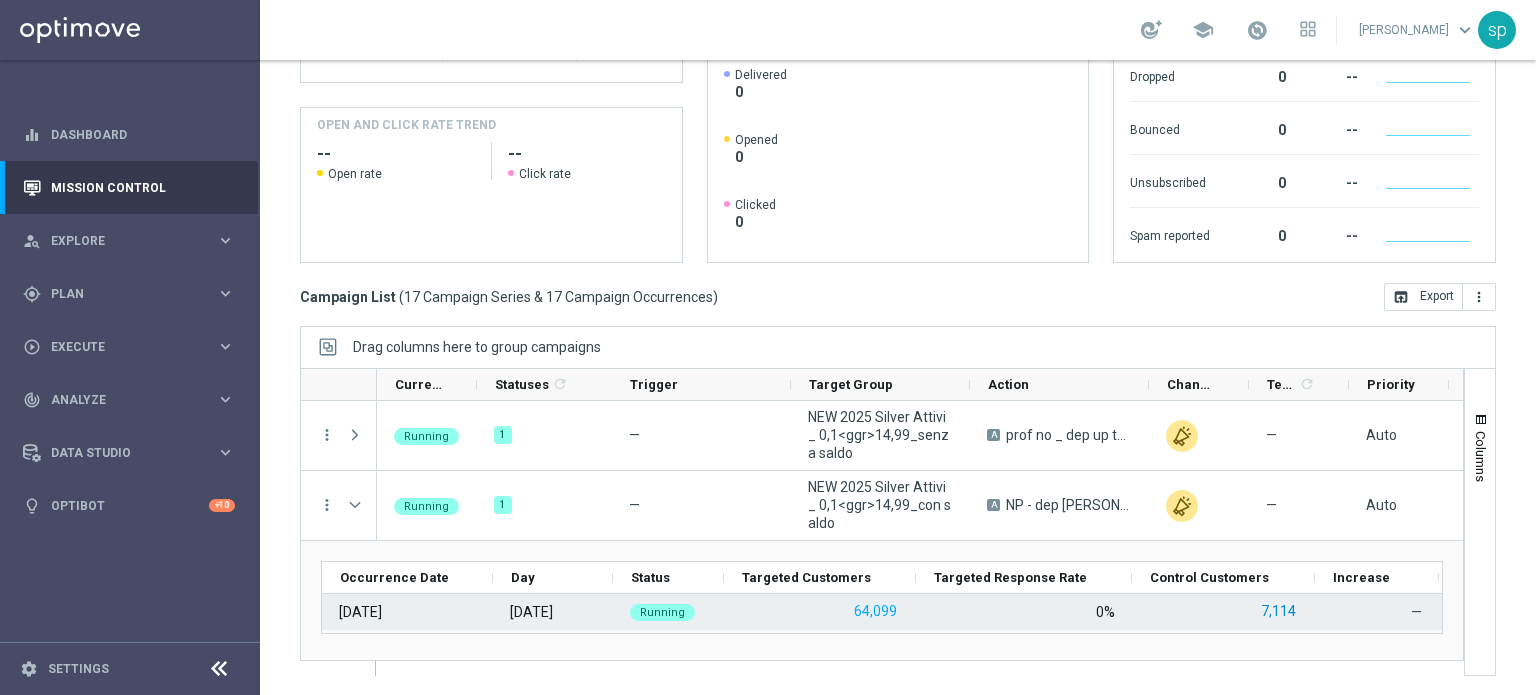 click on "7,114" at bounding box center (1278, 611) 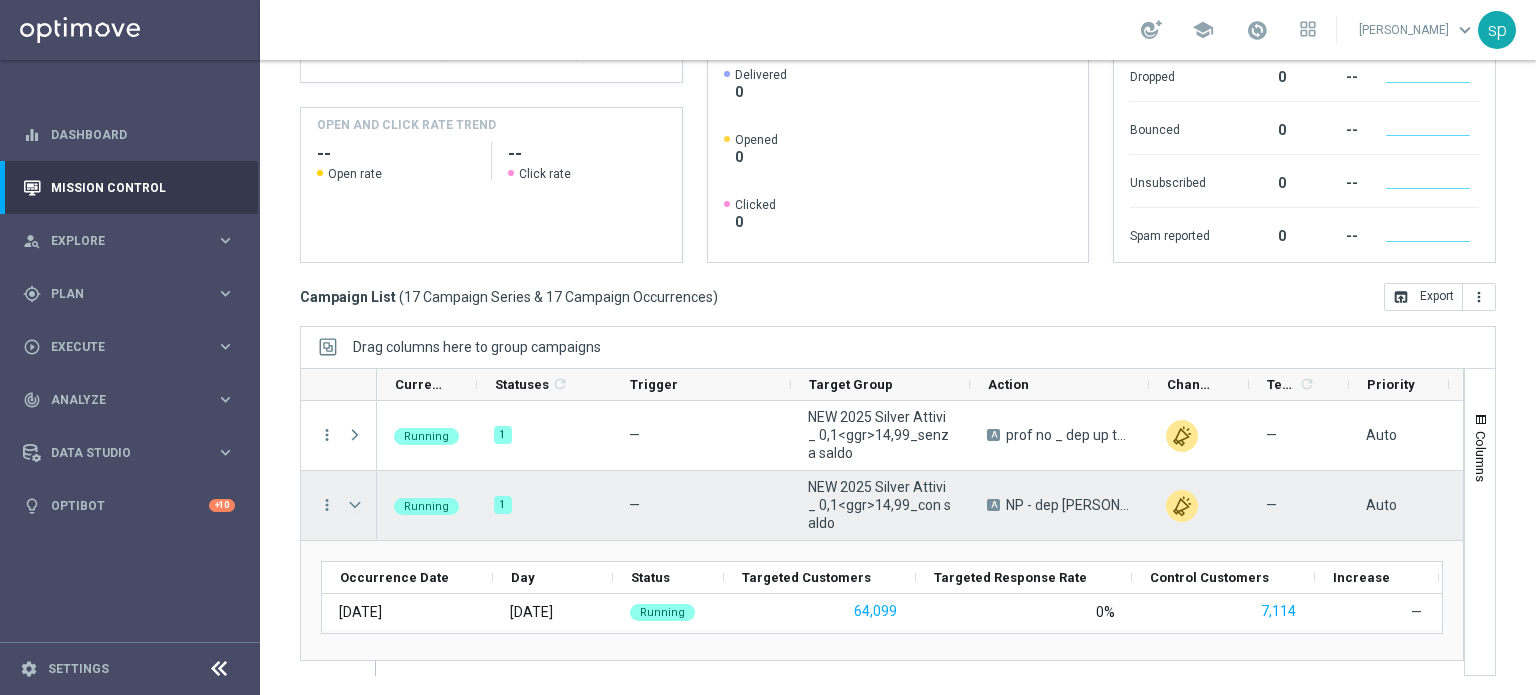 click at bounding box center [355, 505] 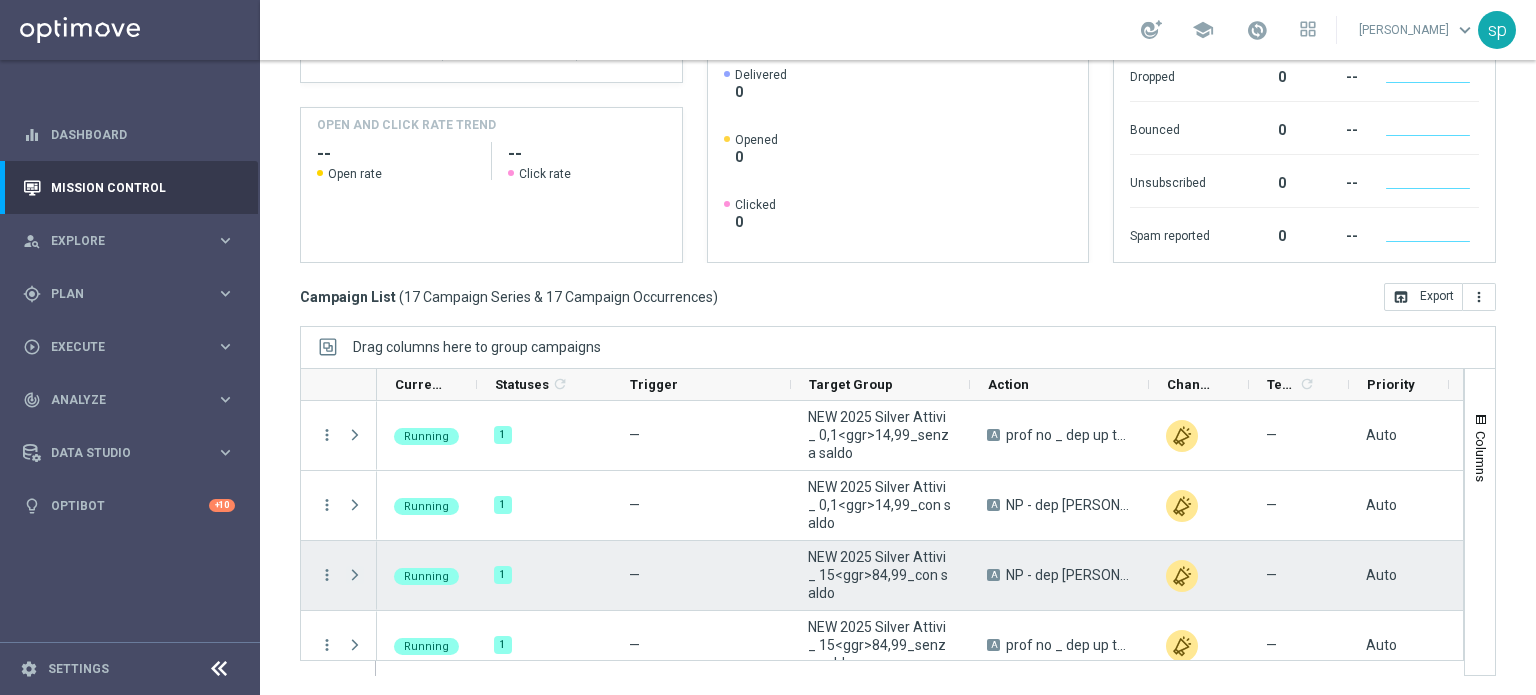 click at bounding box center [355, 575] 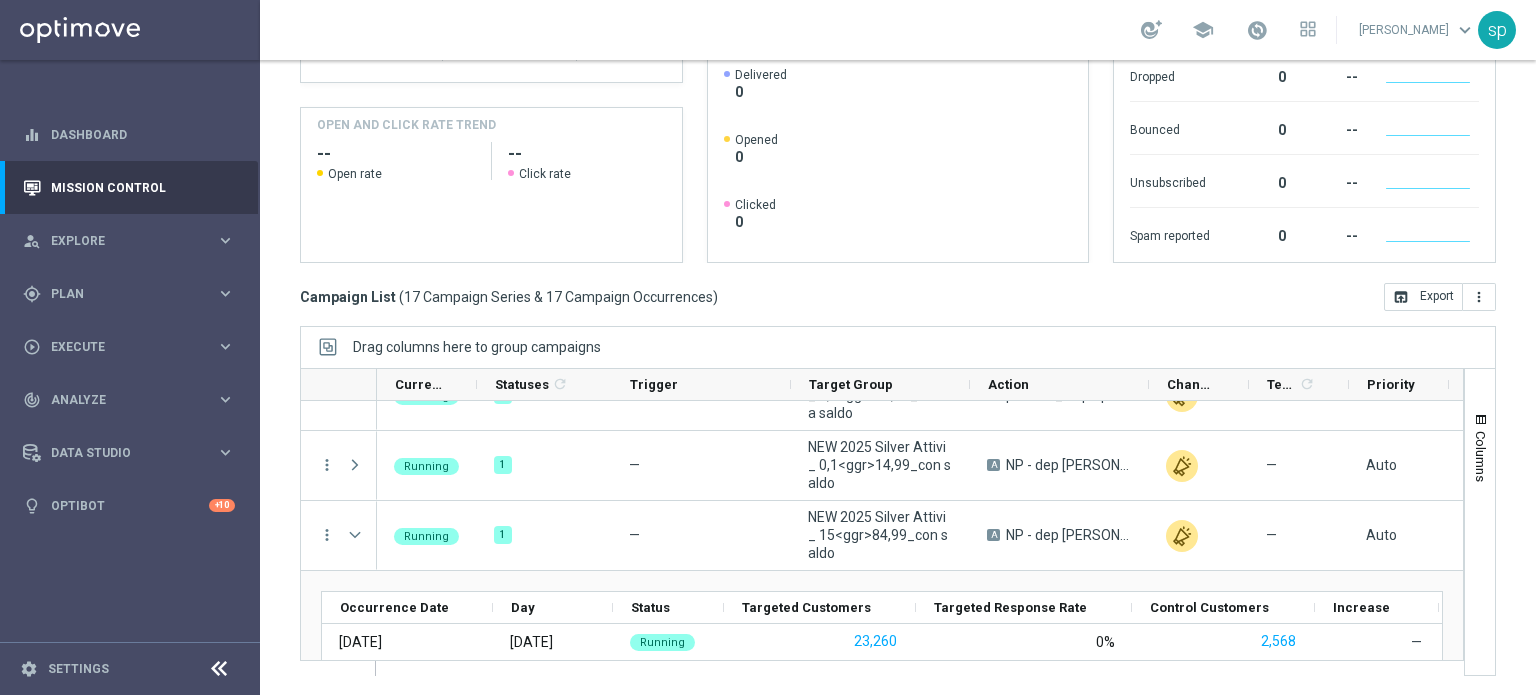 scroll, scrollTop: 80, scrollLeft: 0, axis: vertical 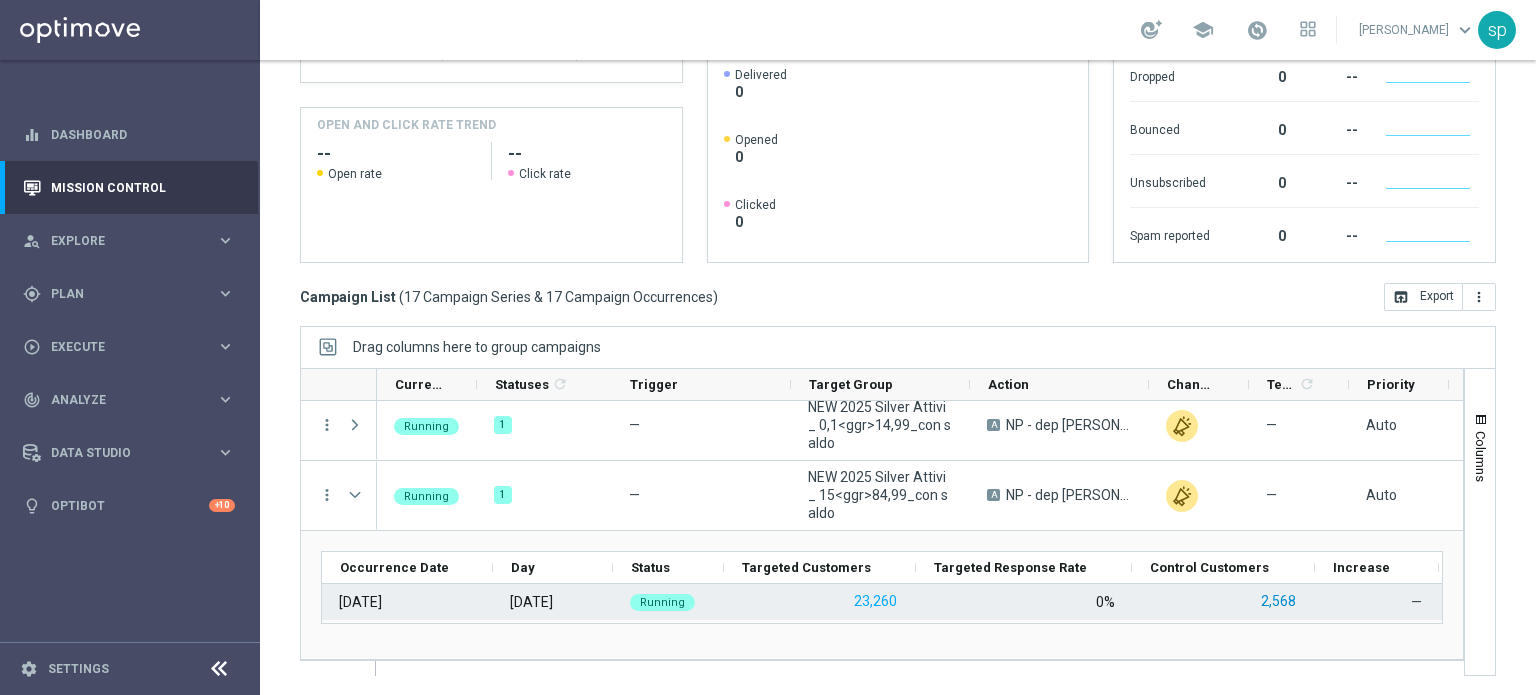 click on "2,568" at bounding box center (1278, 601) 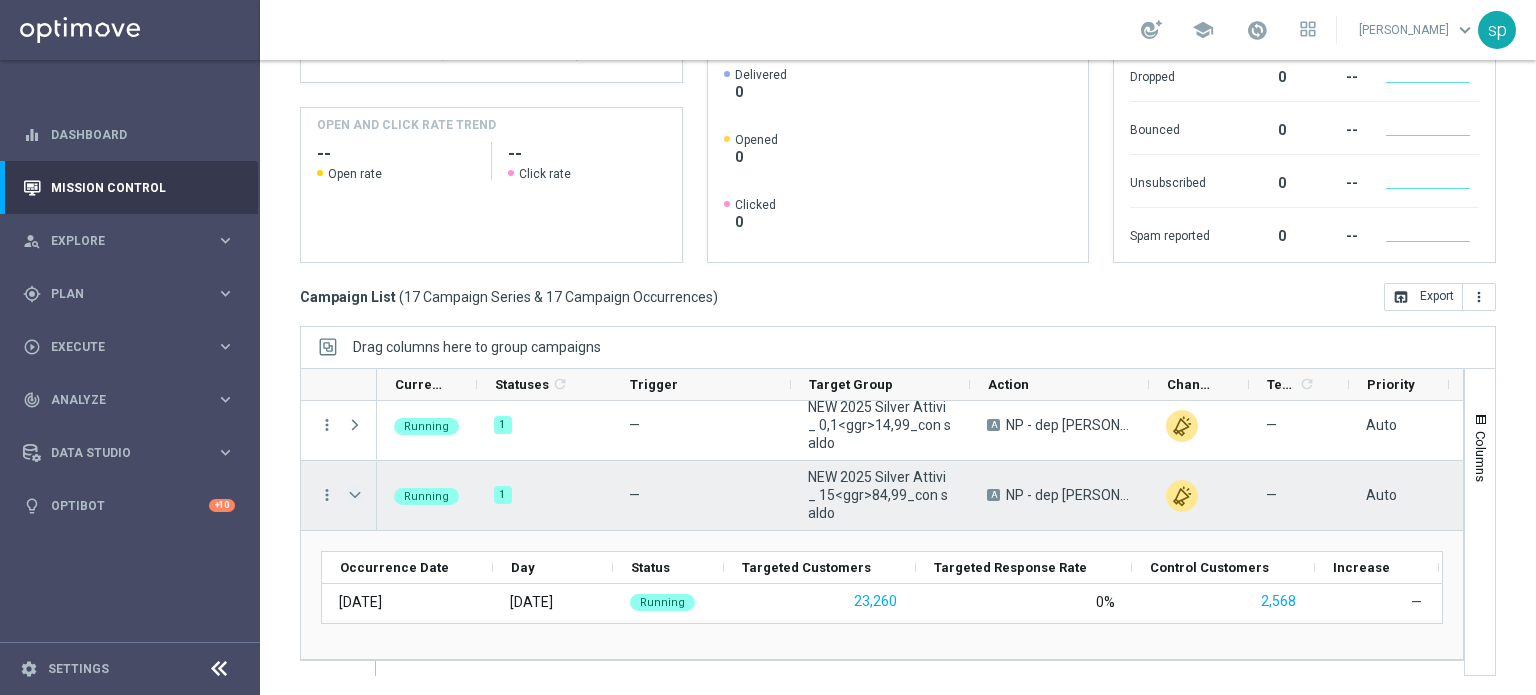 click at bounding box center (355, 495) 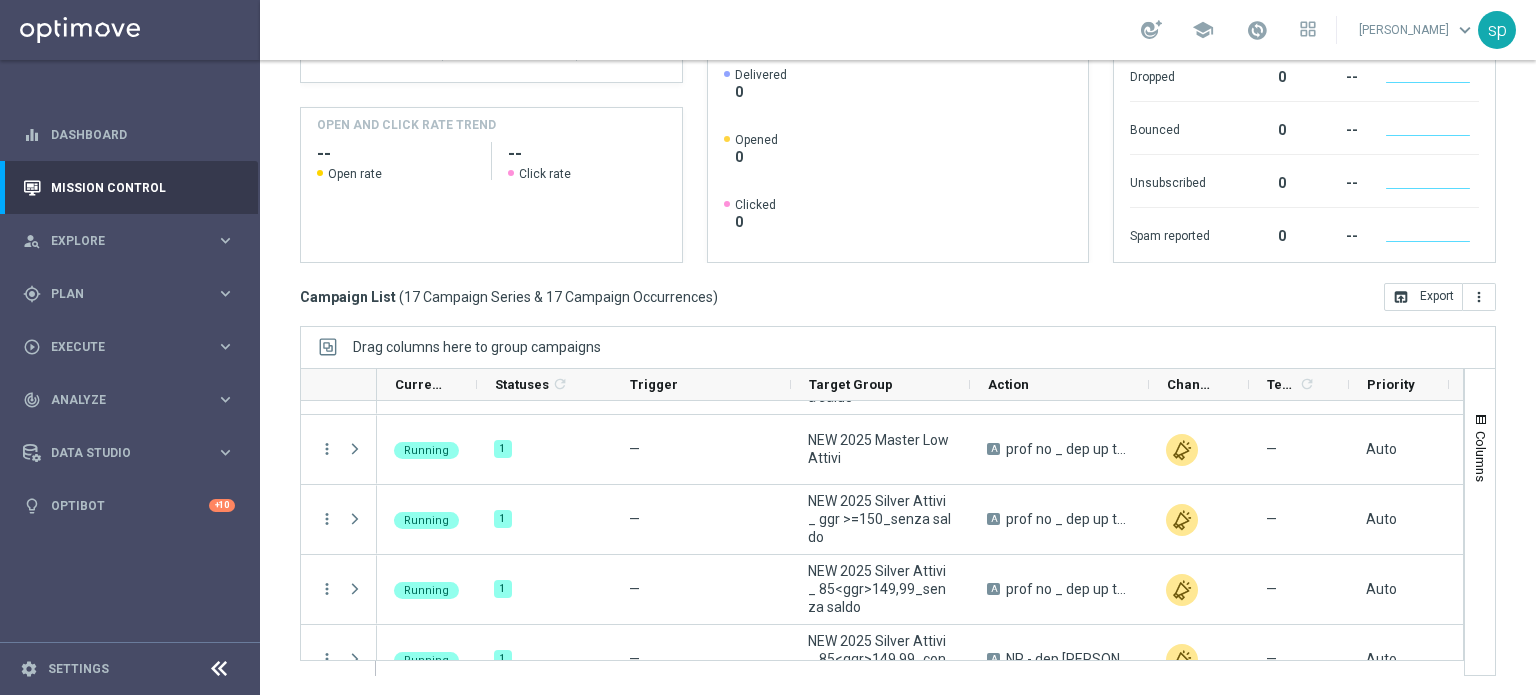 scroll, scrollTop: 314, scrollLeft: 0, axis: vertical 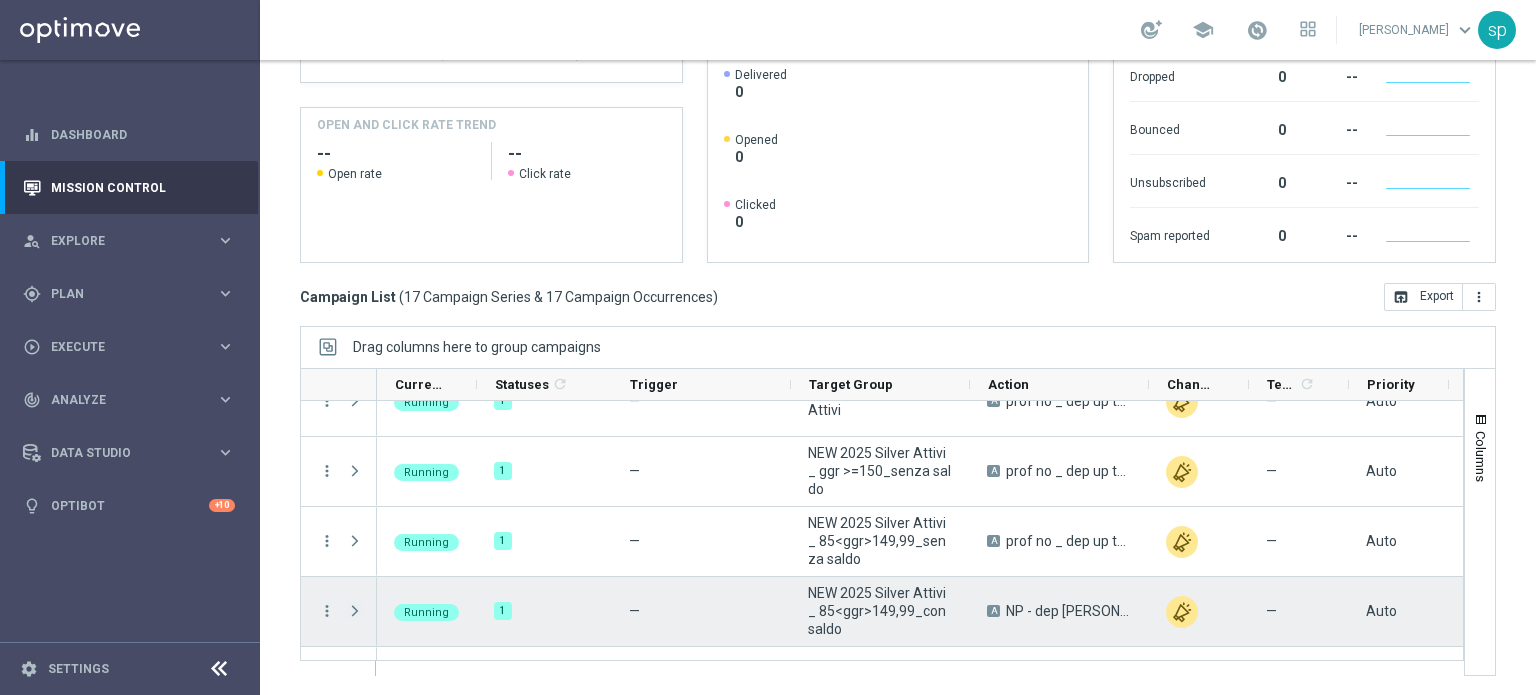 click at bounding box center (355, 611) 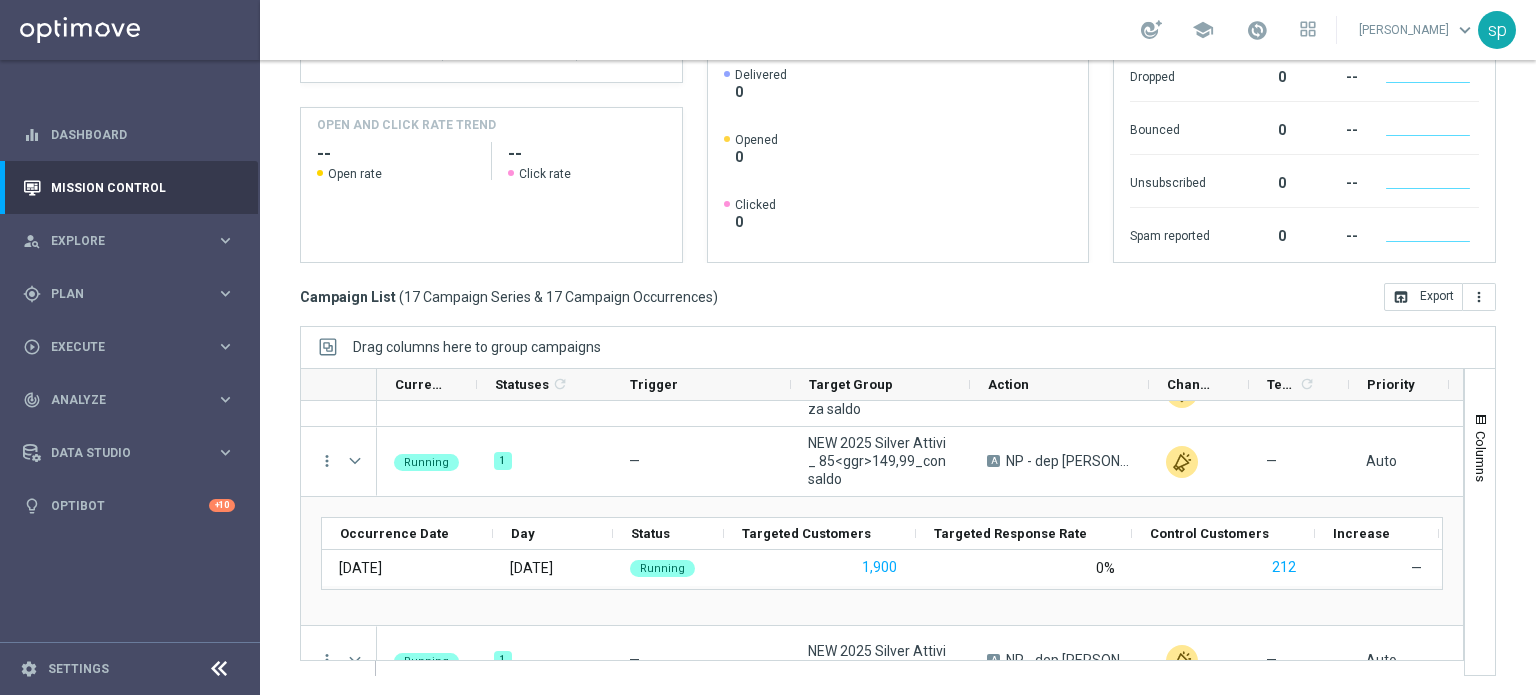 scroll, scrollTop: 474, scrollLeft: 0, axis: vertical 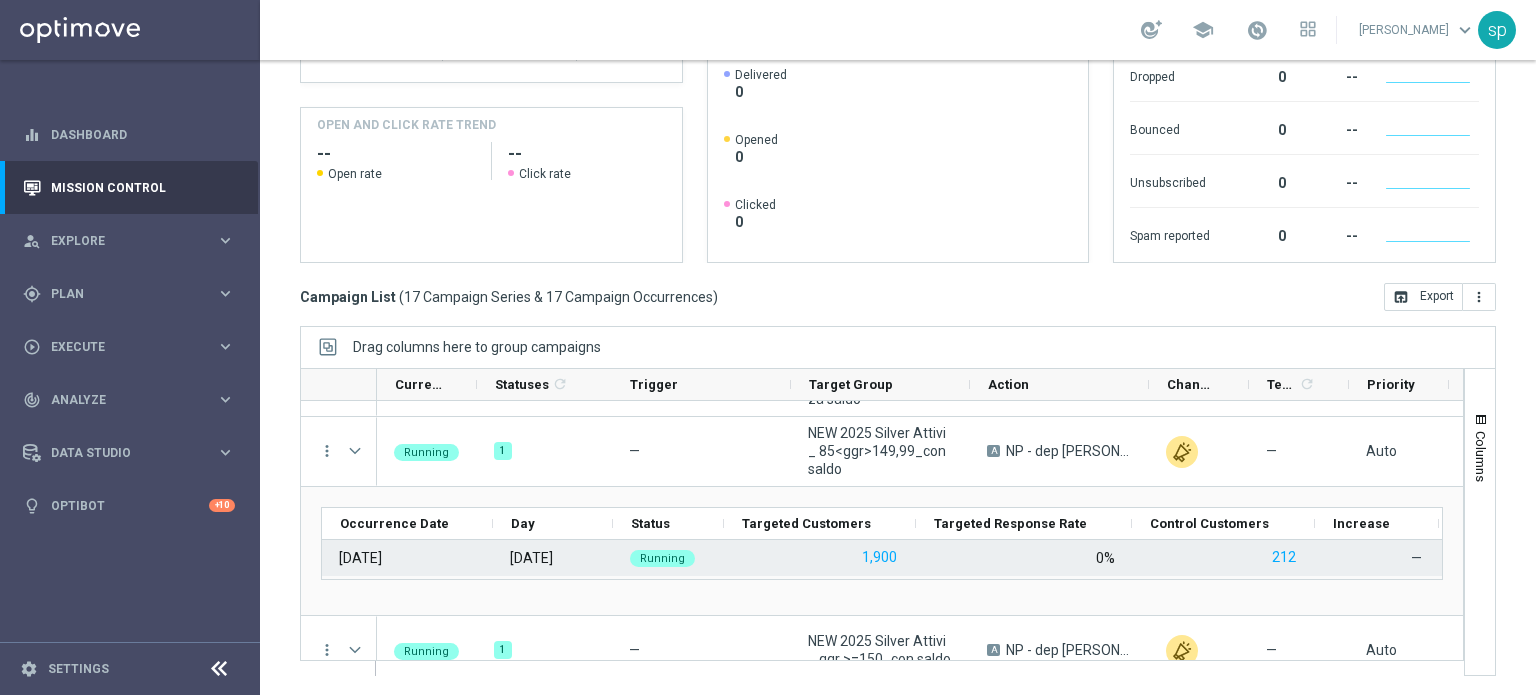 click on "212" at bounding box center [1223, 558] 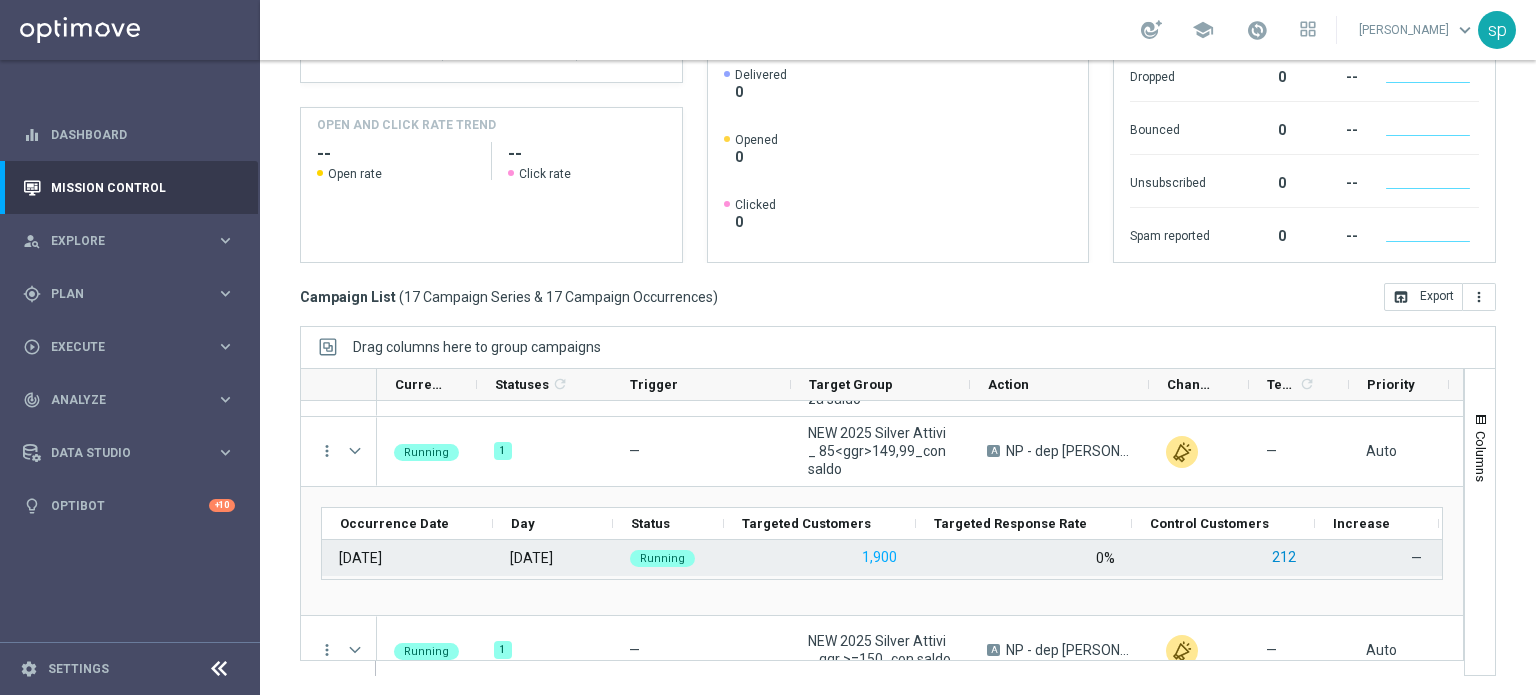 click on "212" at bounding box center (1284, 557) 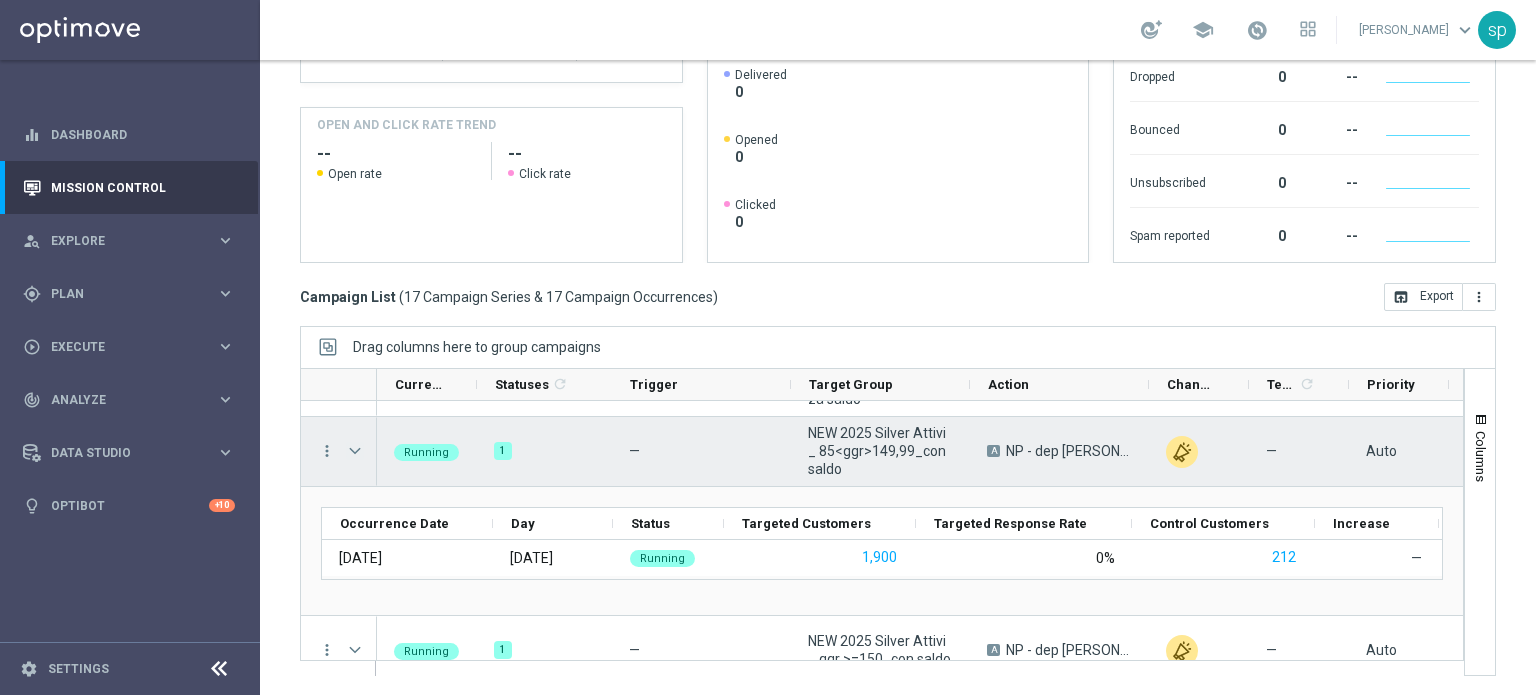 click at bounding box center (355, 451) 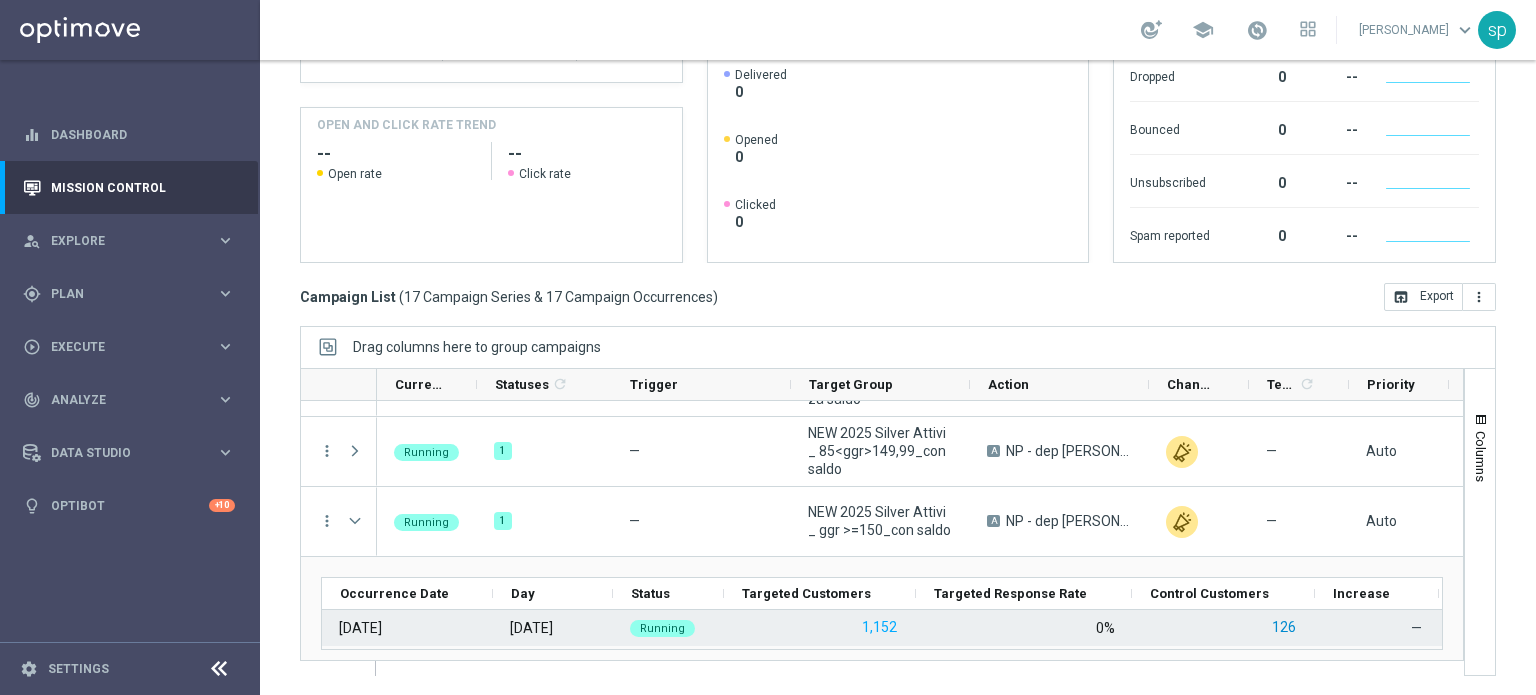 click on "126" at bounding box center [1284, 627] 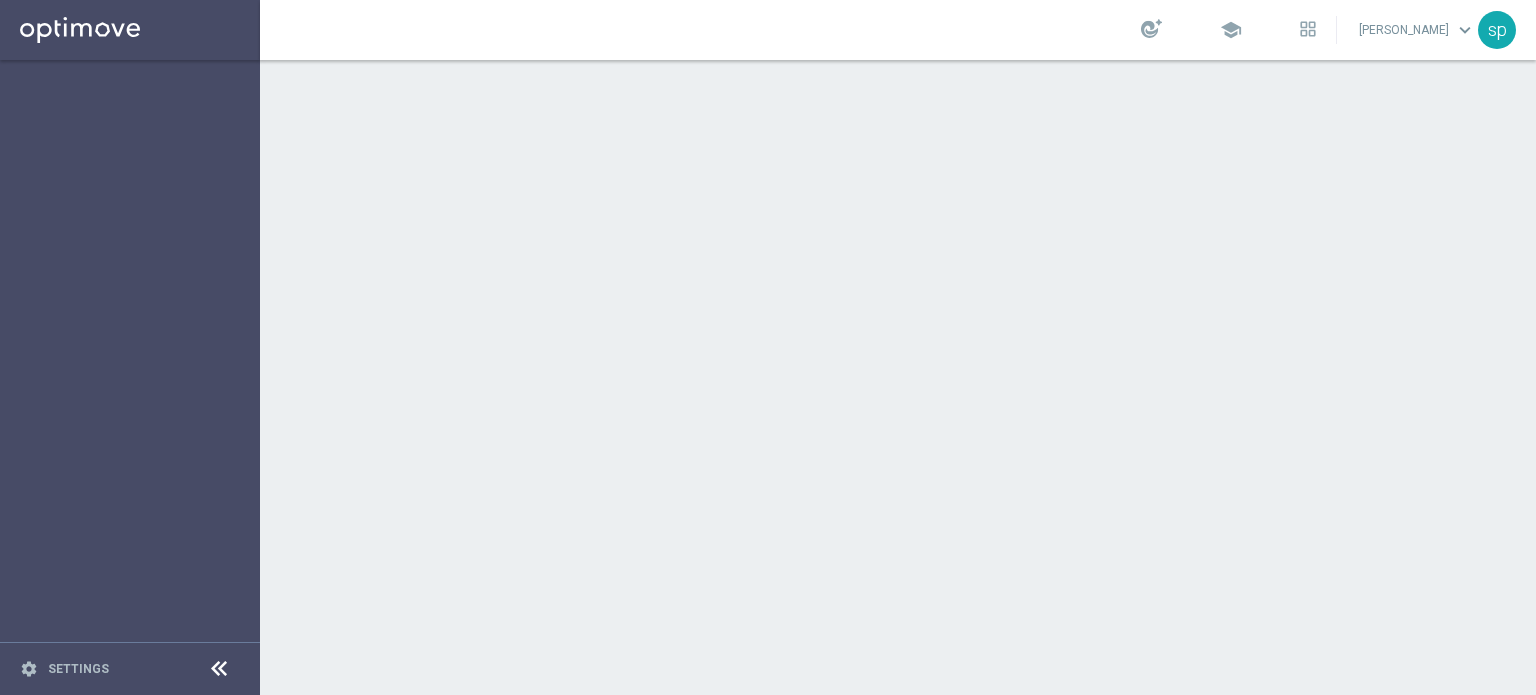 scroll, scrollTop: 0, scrollLeft: 0, axis: both 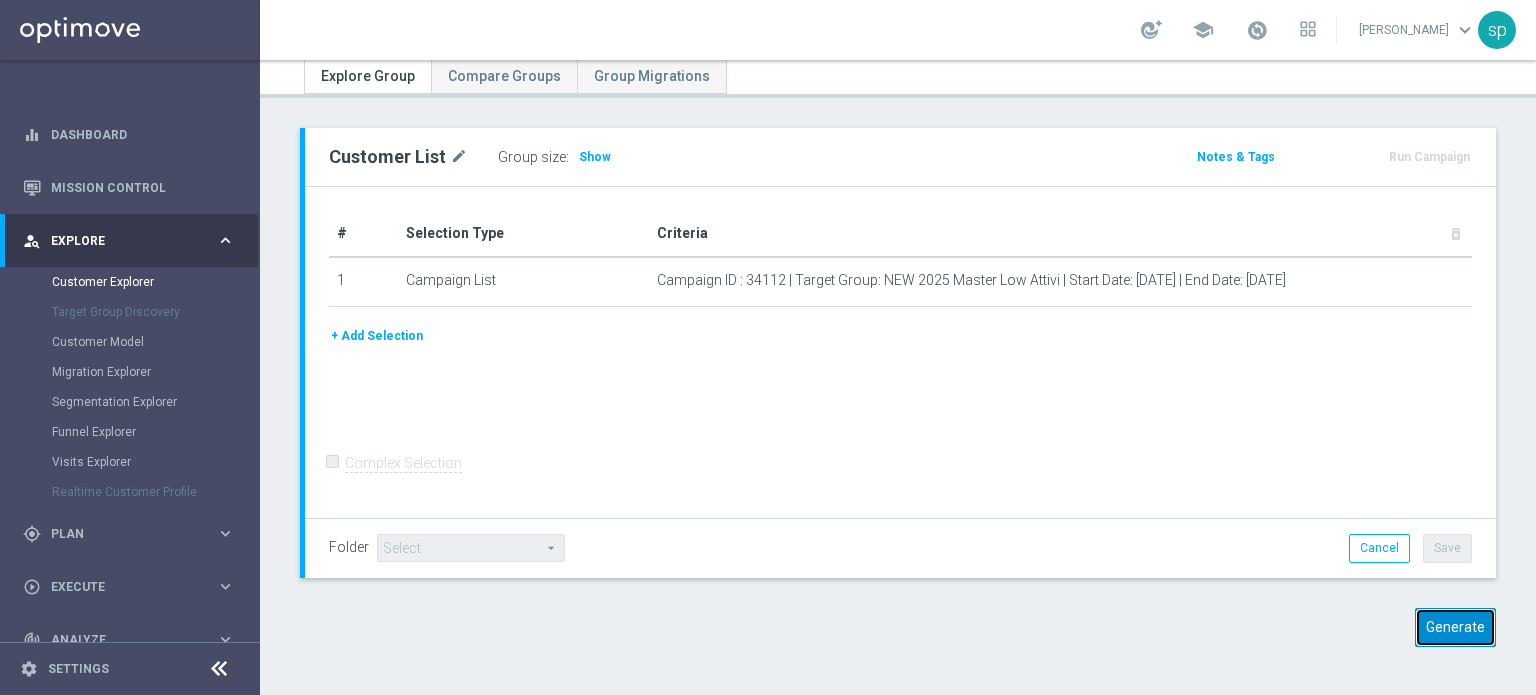 click on "Generate" 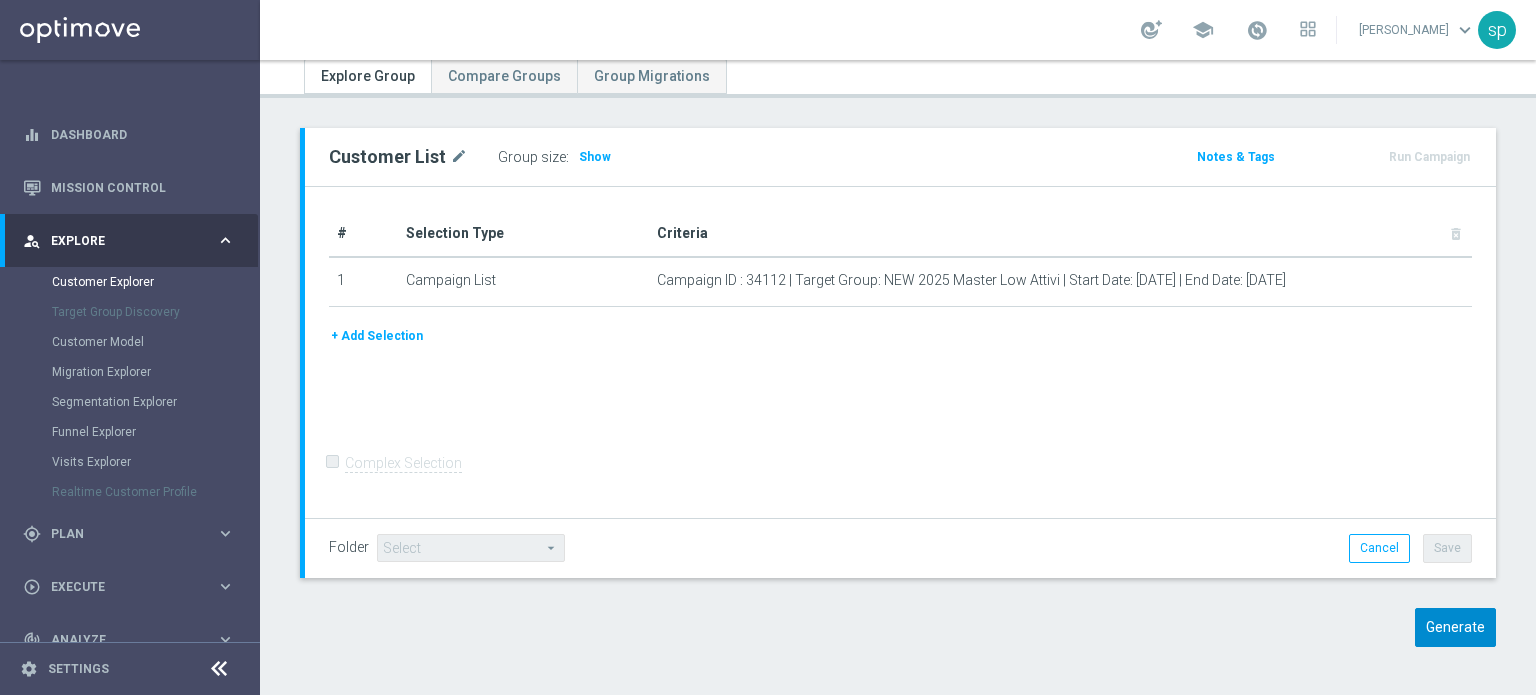 scroll, scrollTop: 0, scrollLeft: 0, axis: both 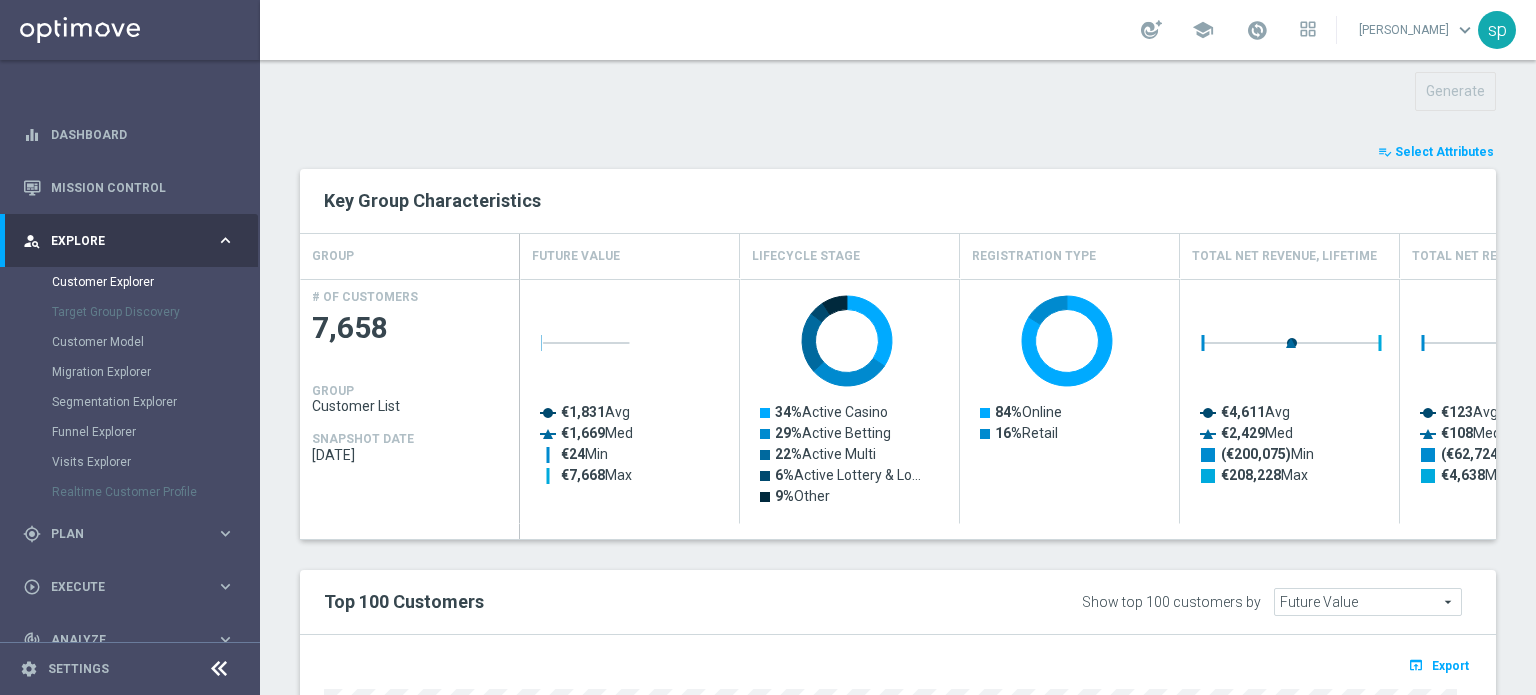 click on "playlist_add_check
Select Attributes" 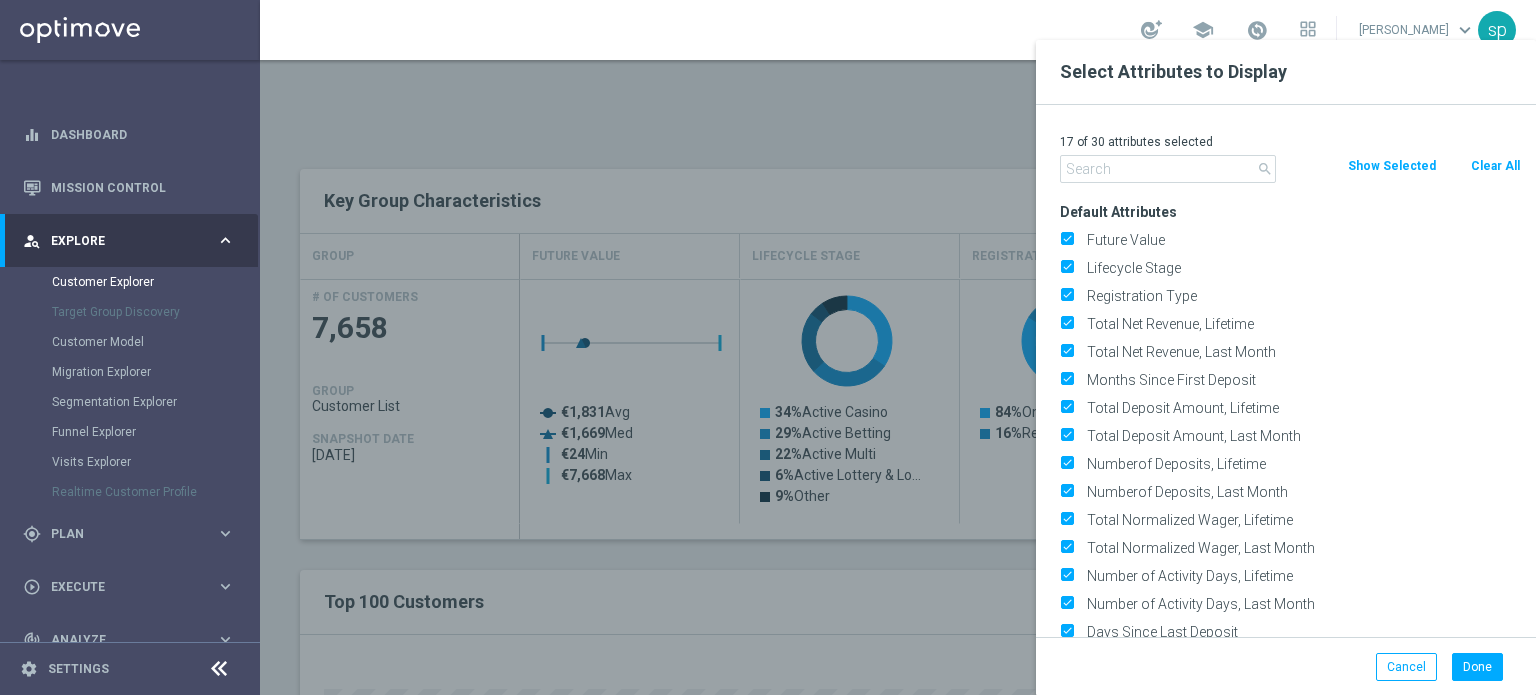 click 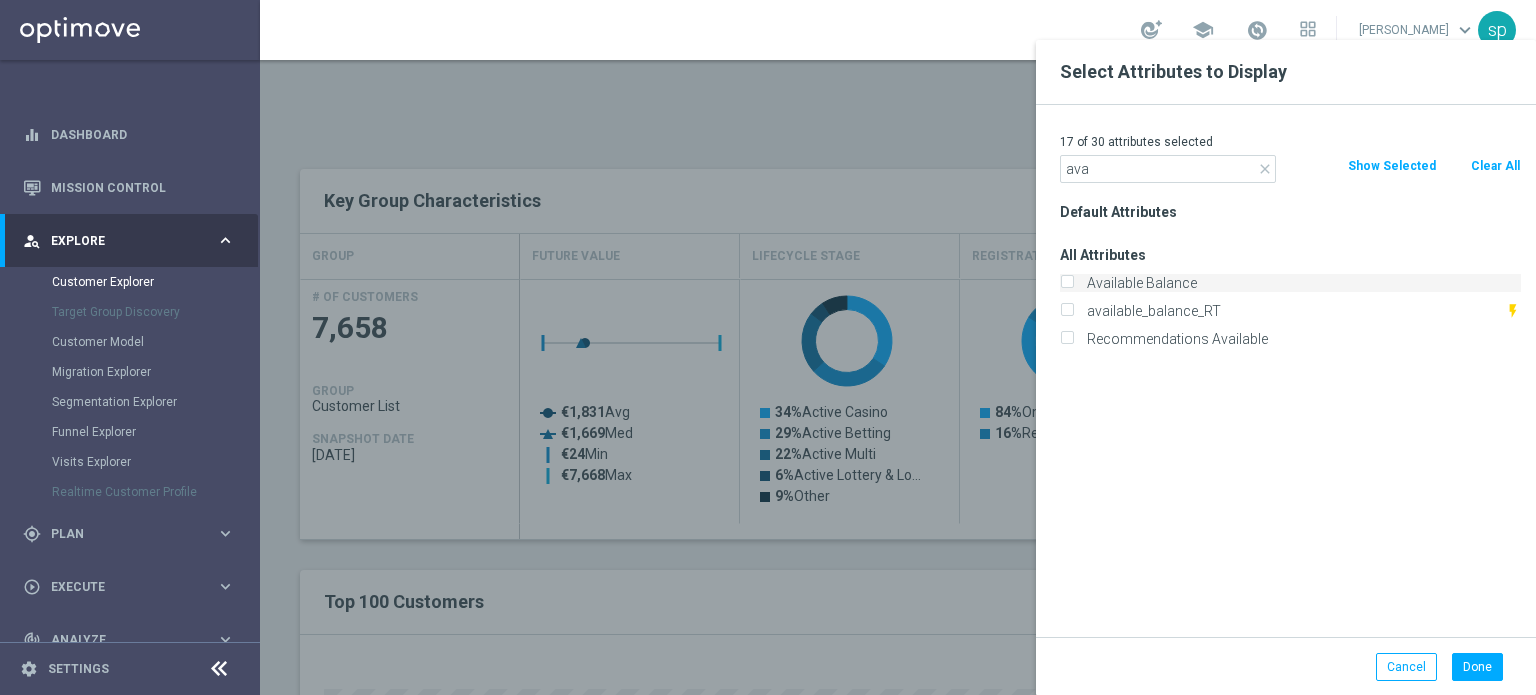 type on "ava" 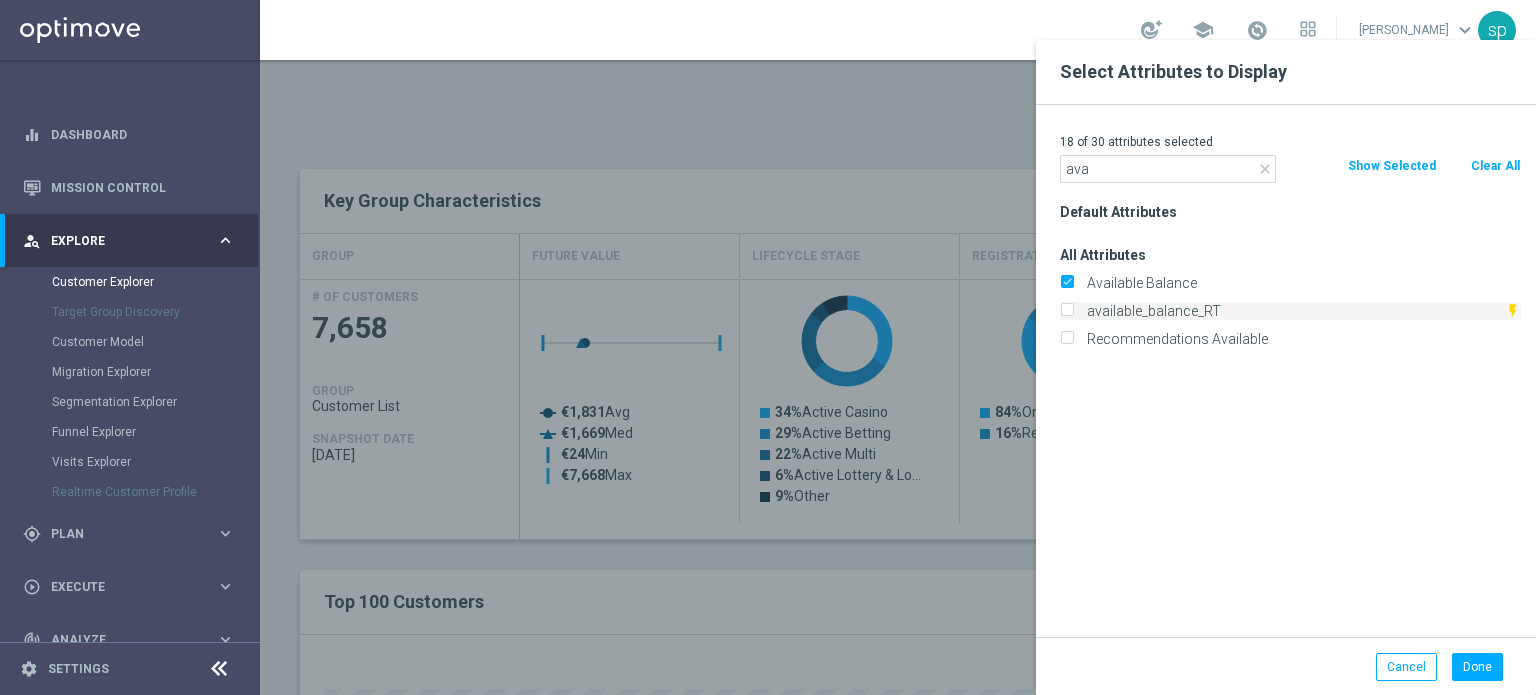 click on "available_balance_RT" 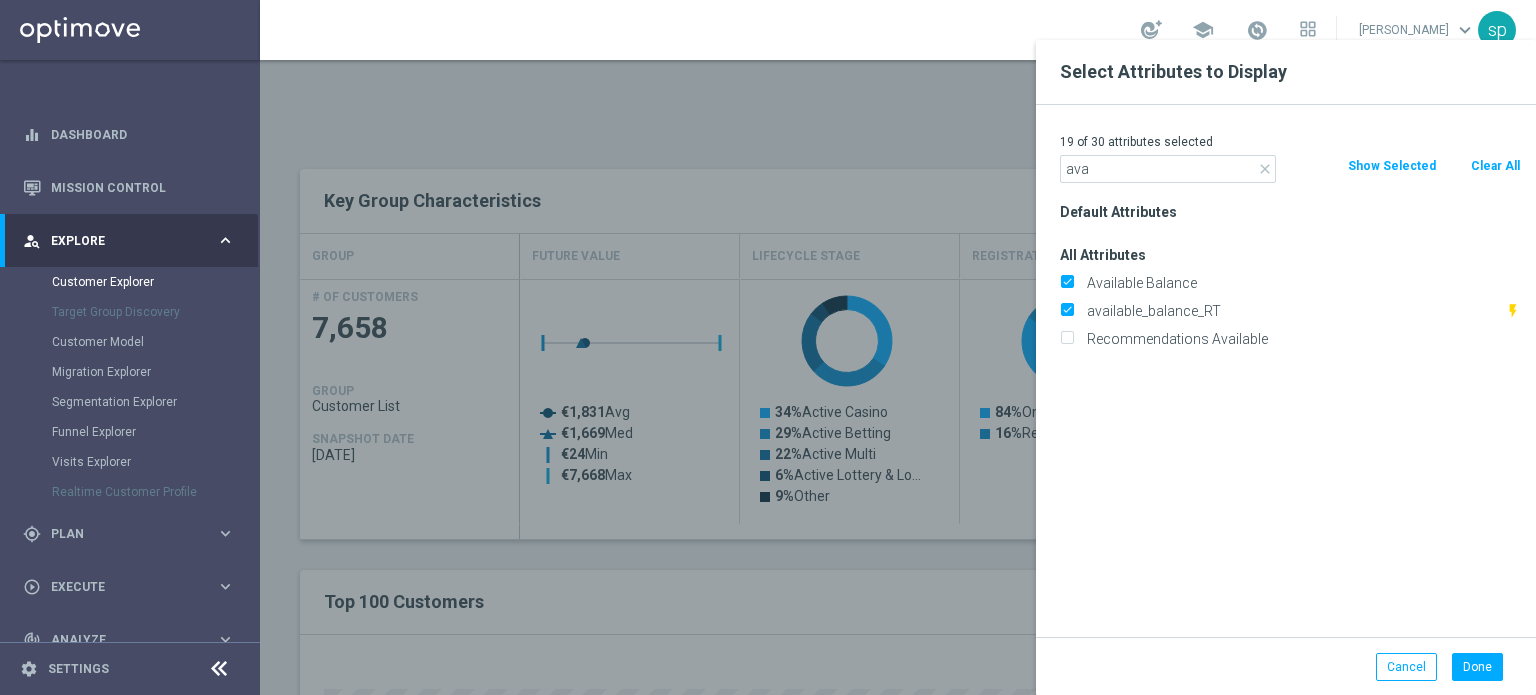 click on "Show Selected" 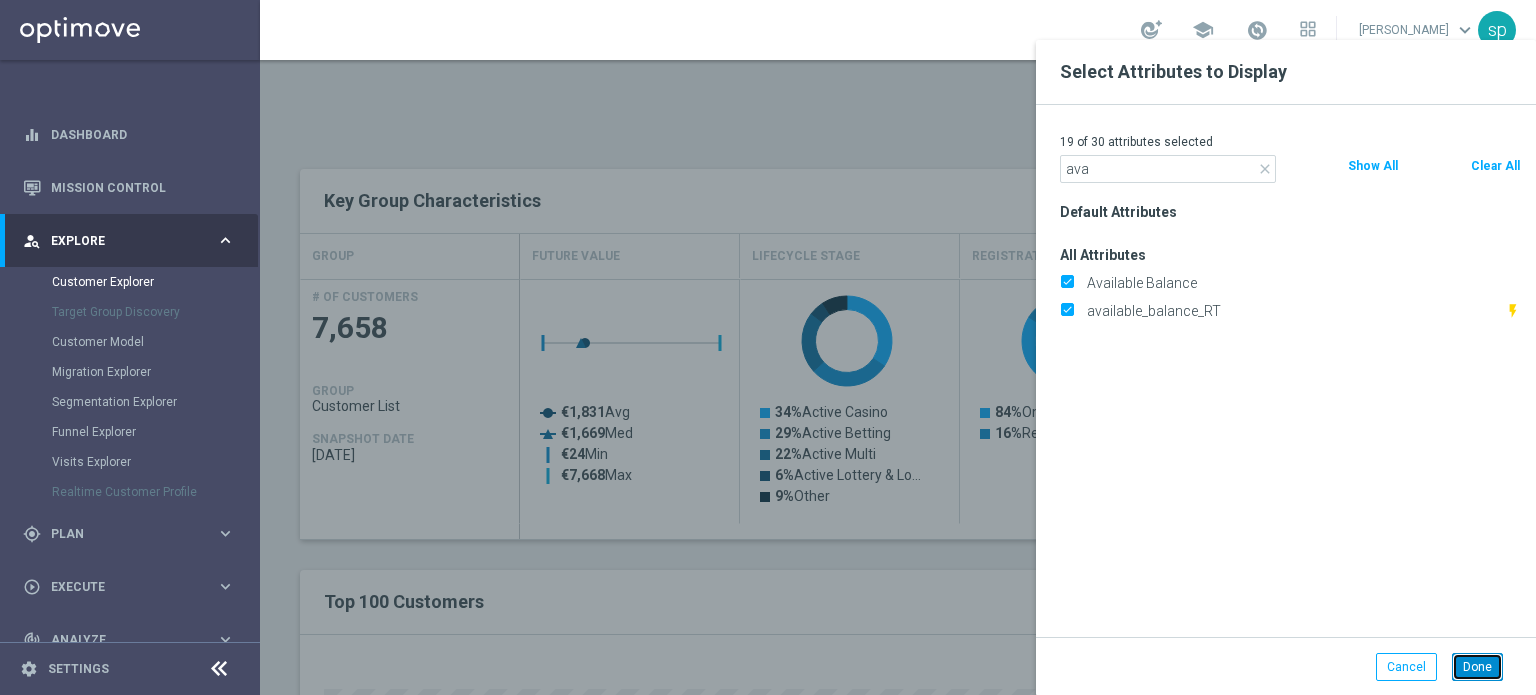 click on "Done" 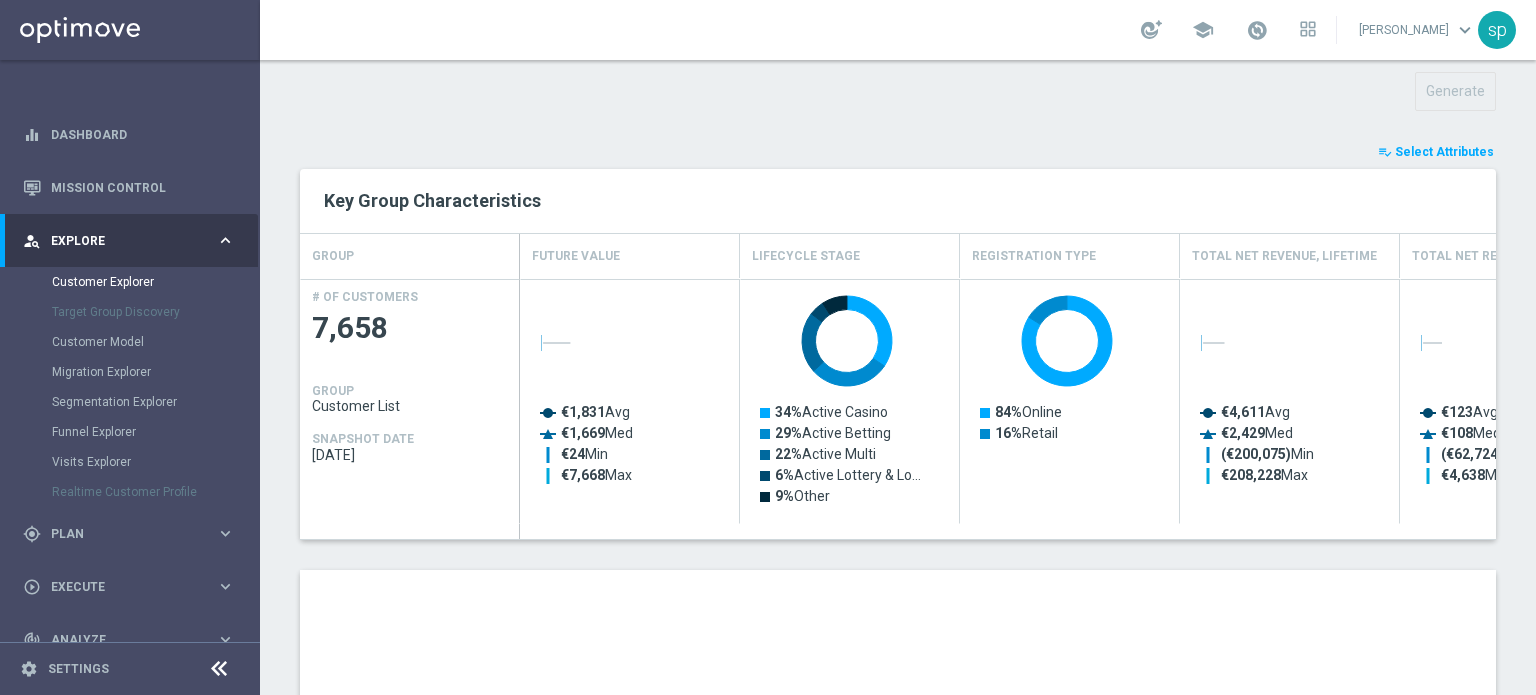 scroll, scrollTop: 1188, scrollLeft: 0, axis: vertical 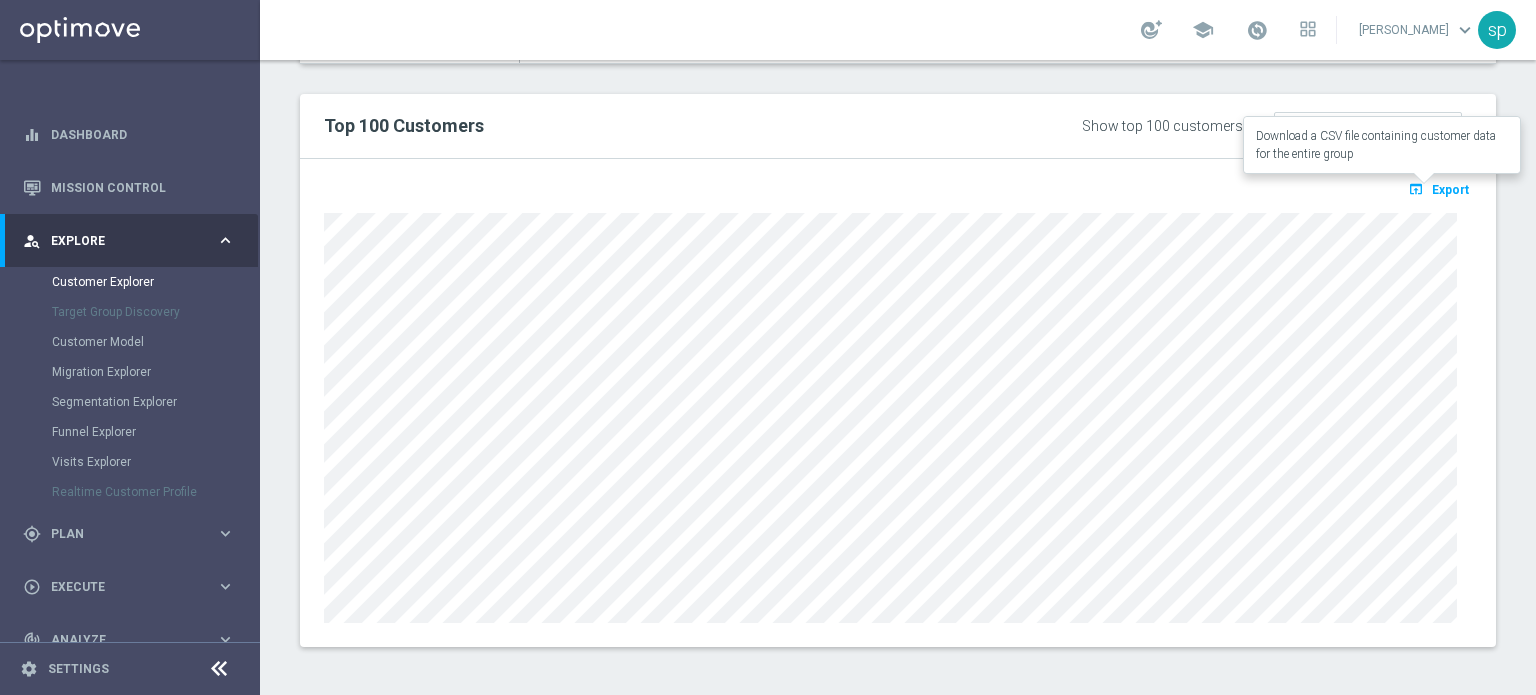 click on "Export" 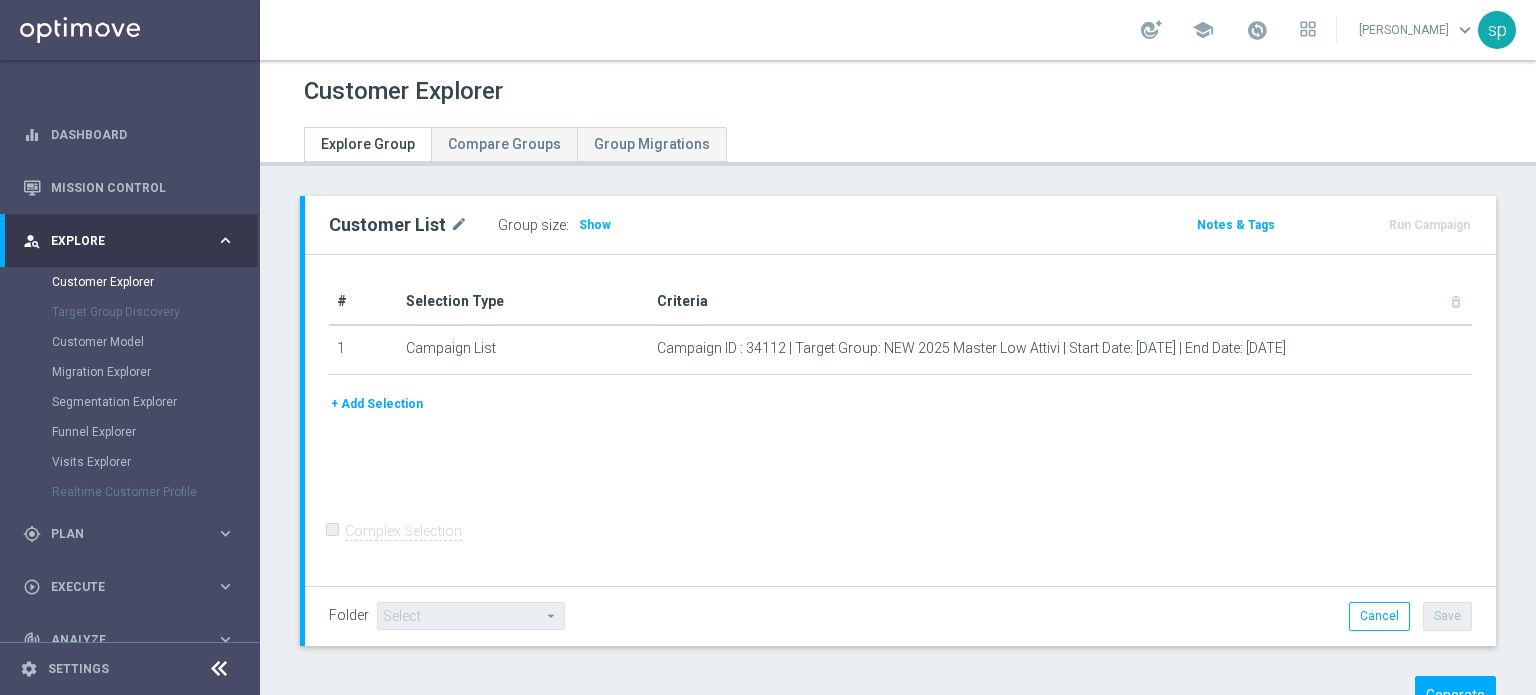 scroll, scrollTop: 0, scrollLeft: 0, axis: both 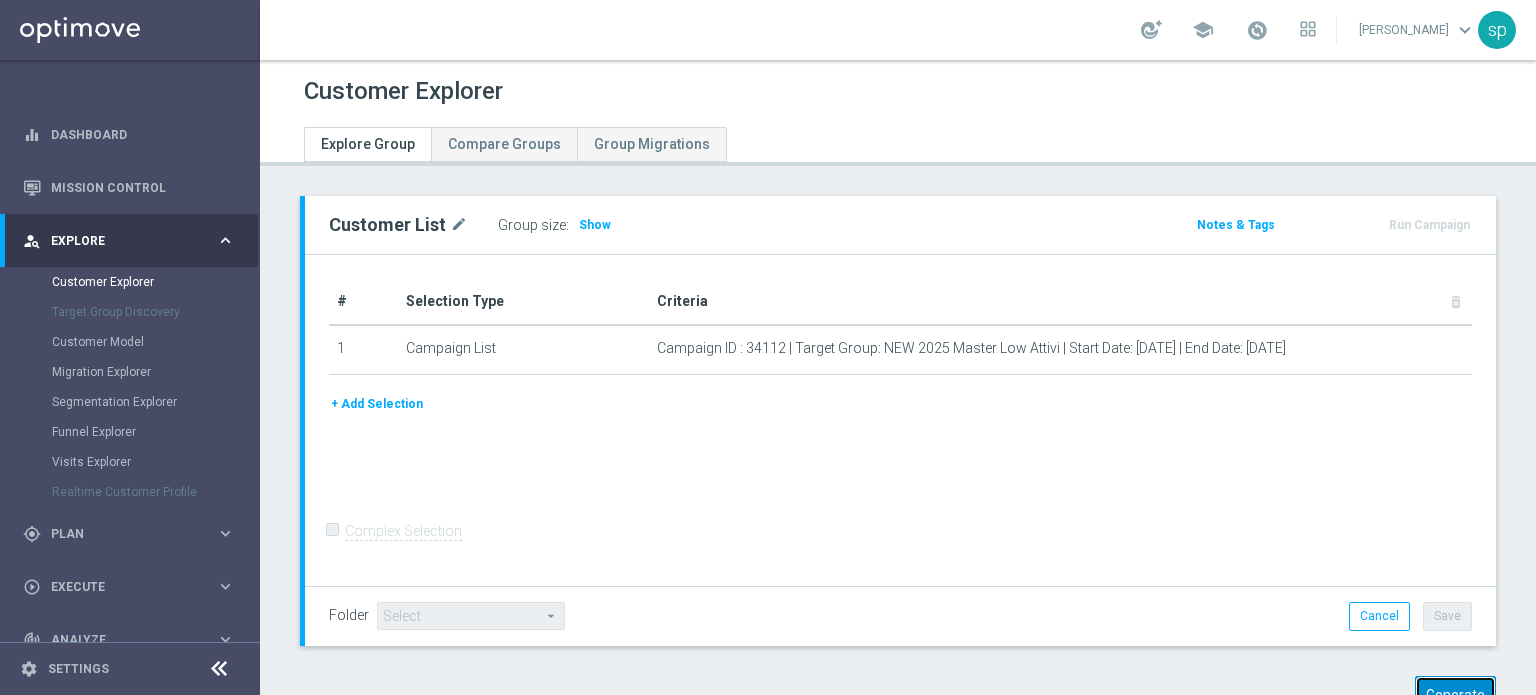 click on "Generate" 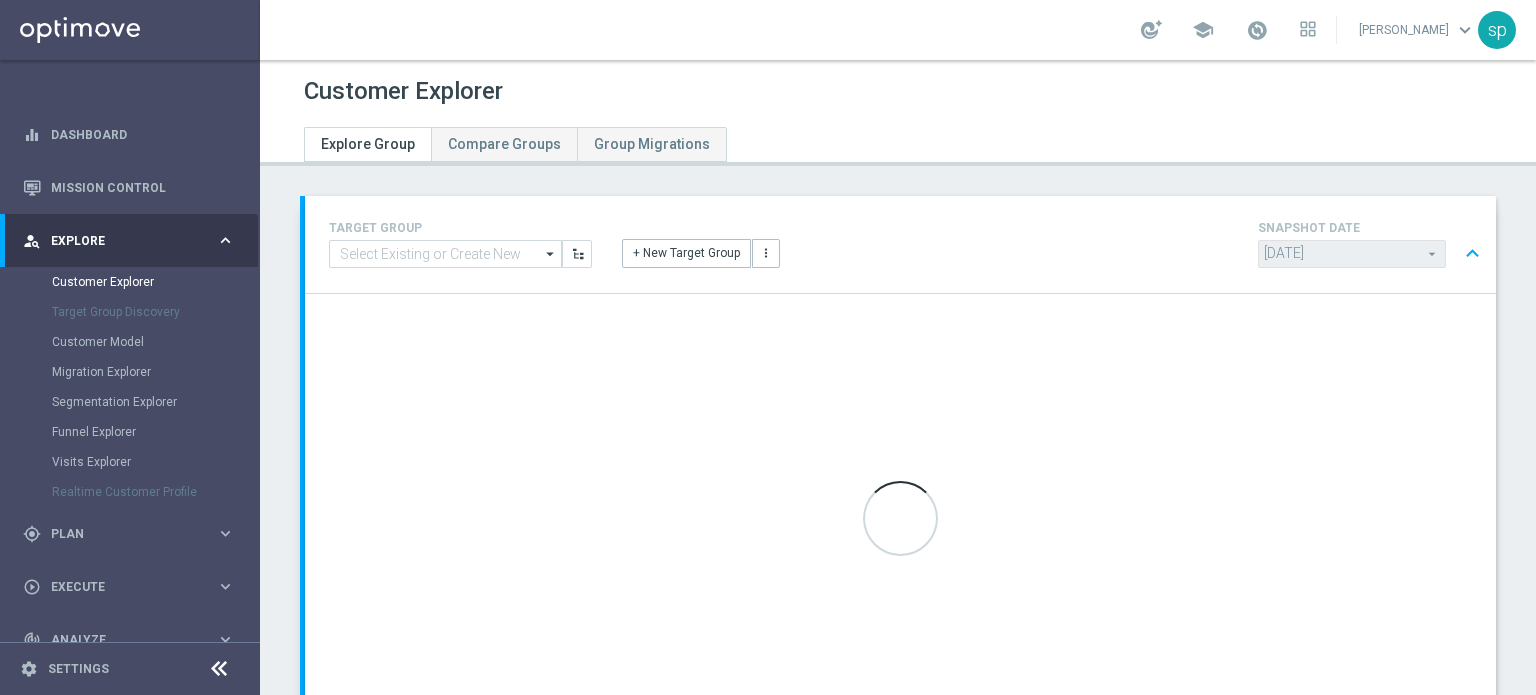scroll, scrollTop: 154, scrollLeft: 0, axis: vertical 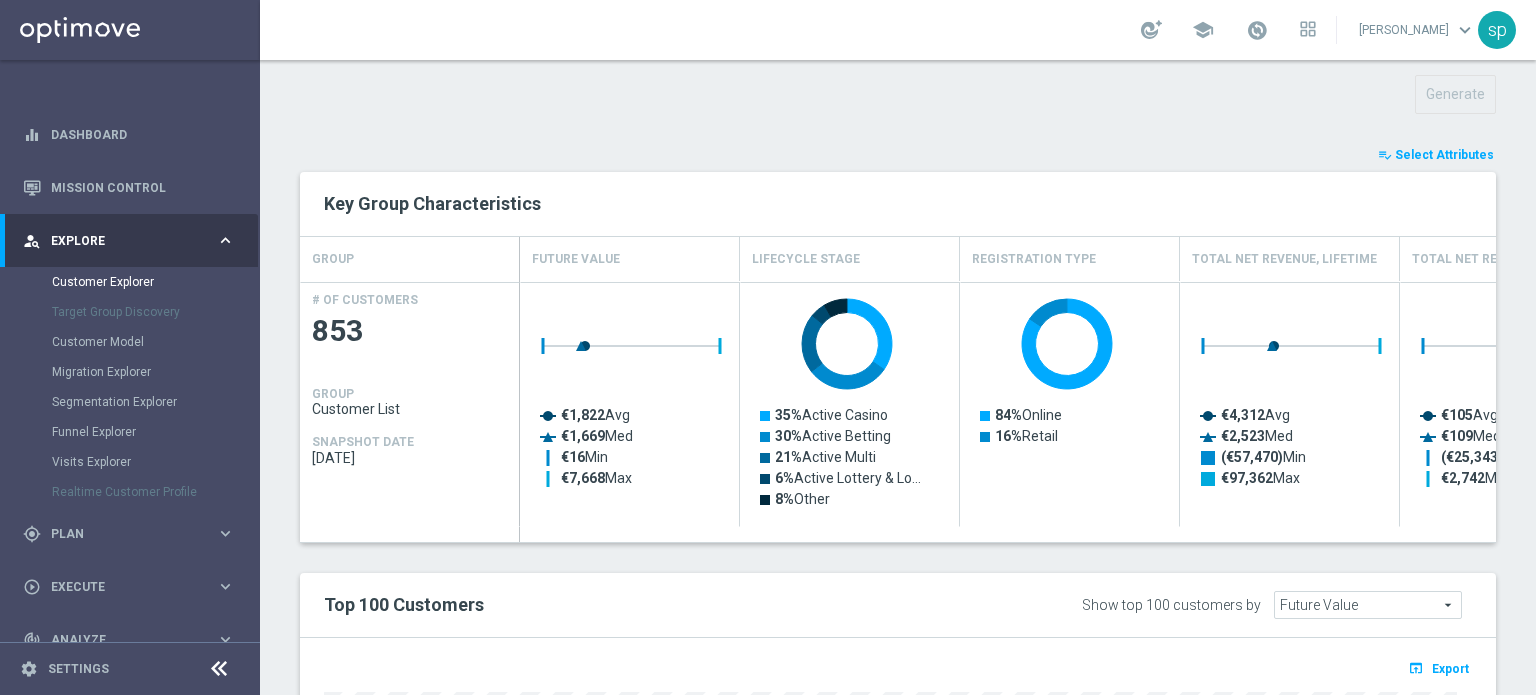 click on "Select Attributes" 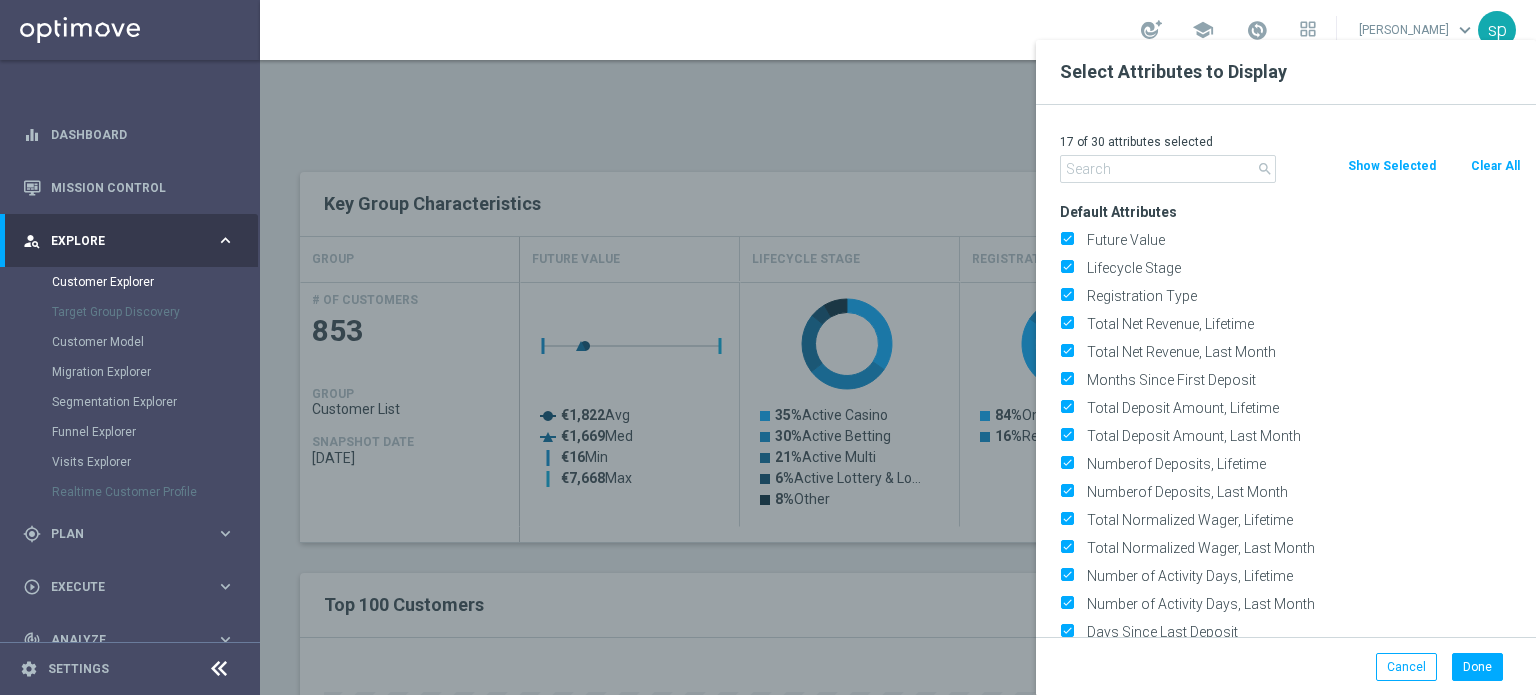 click on "Clear All" 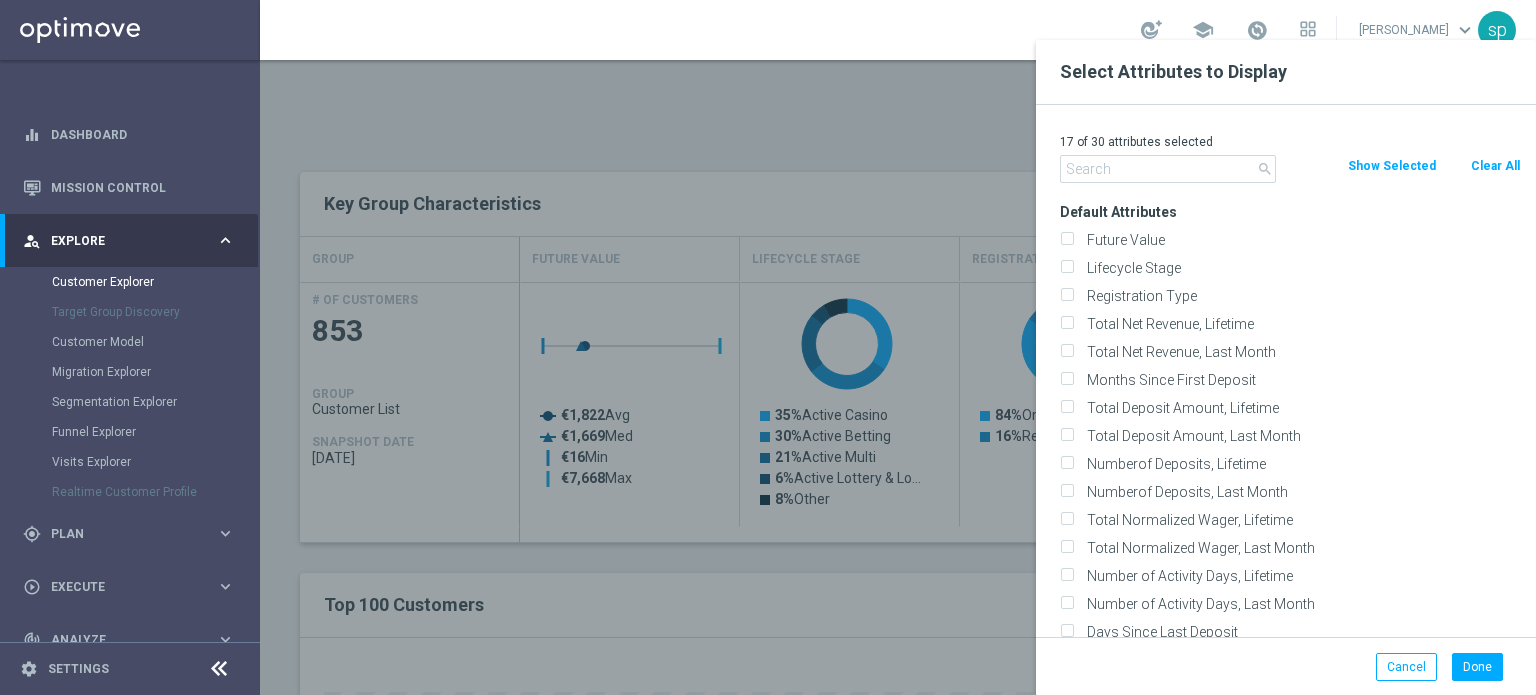 checkbox on "false" 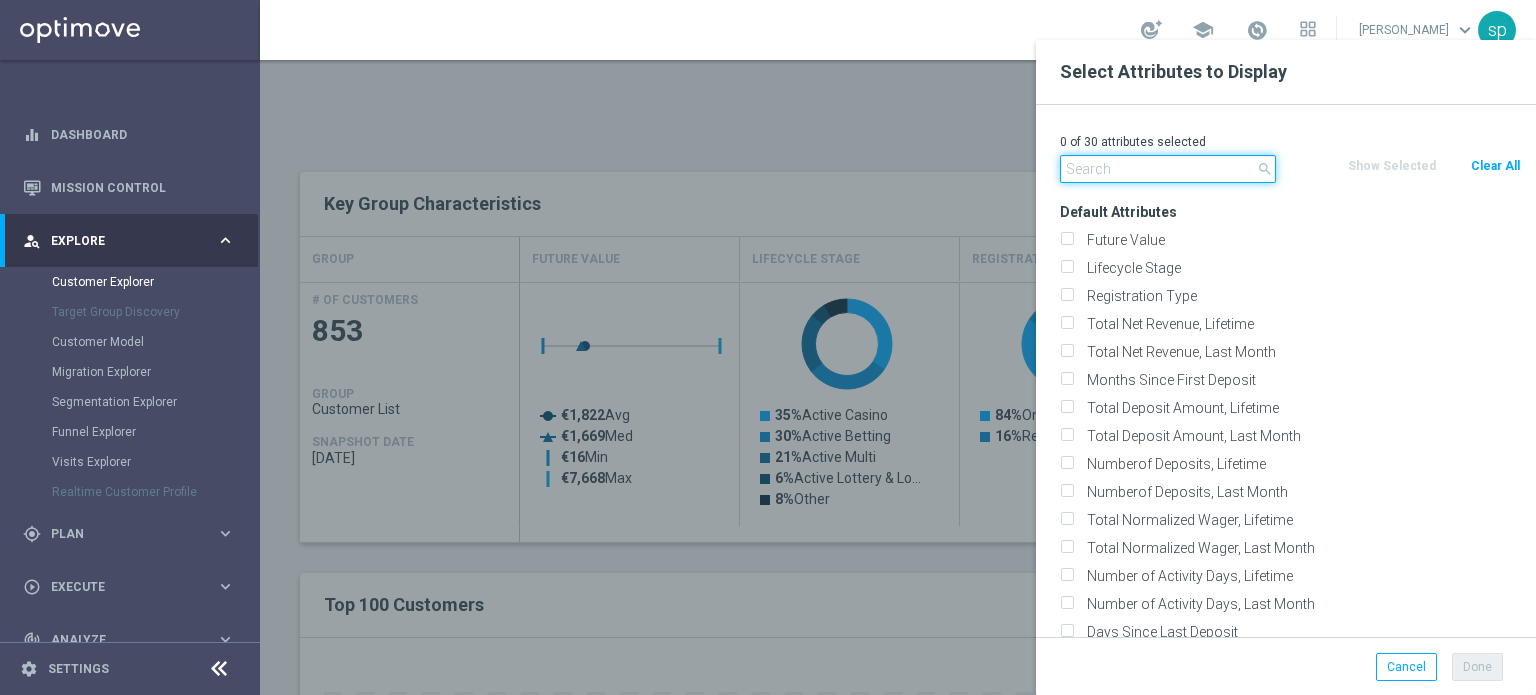 click 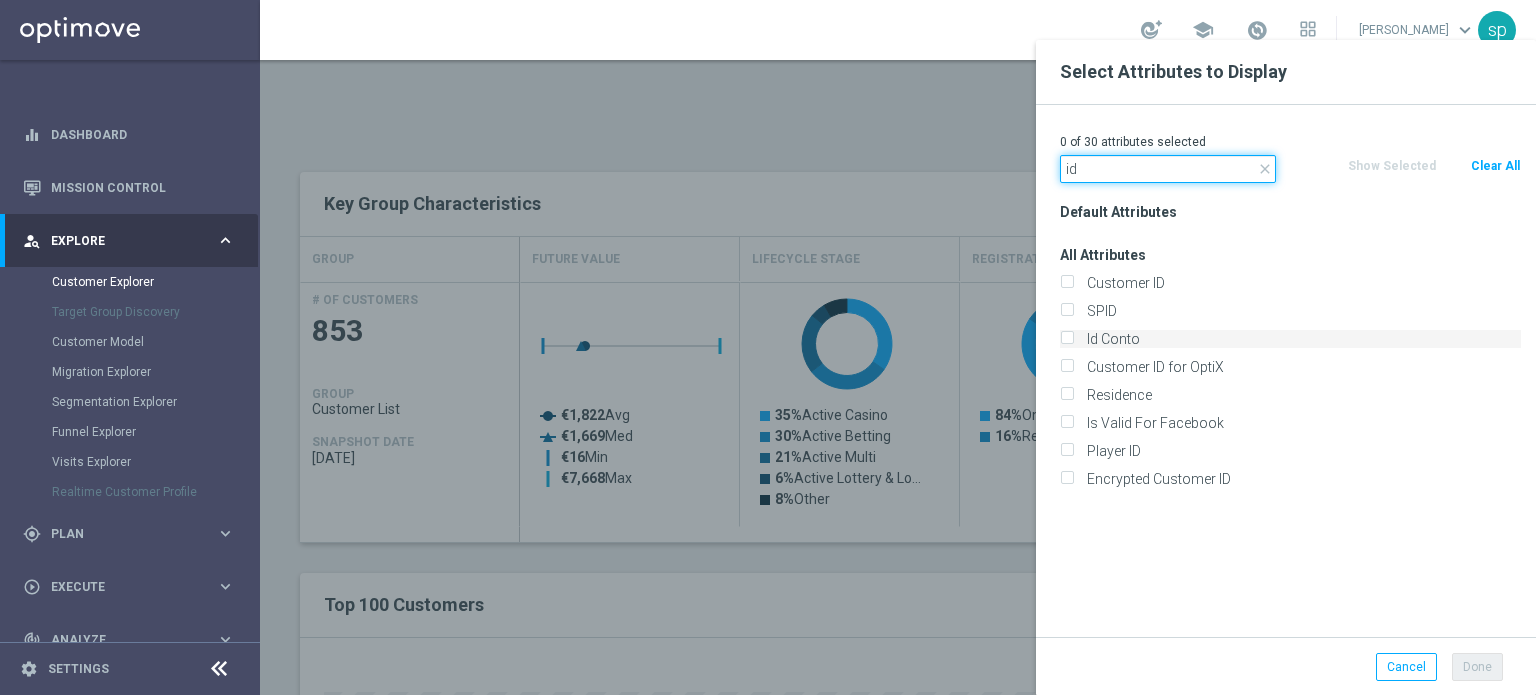 type on "id" 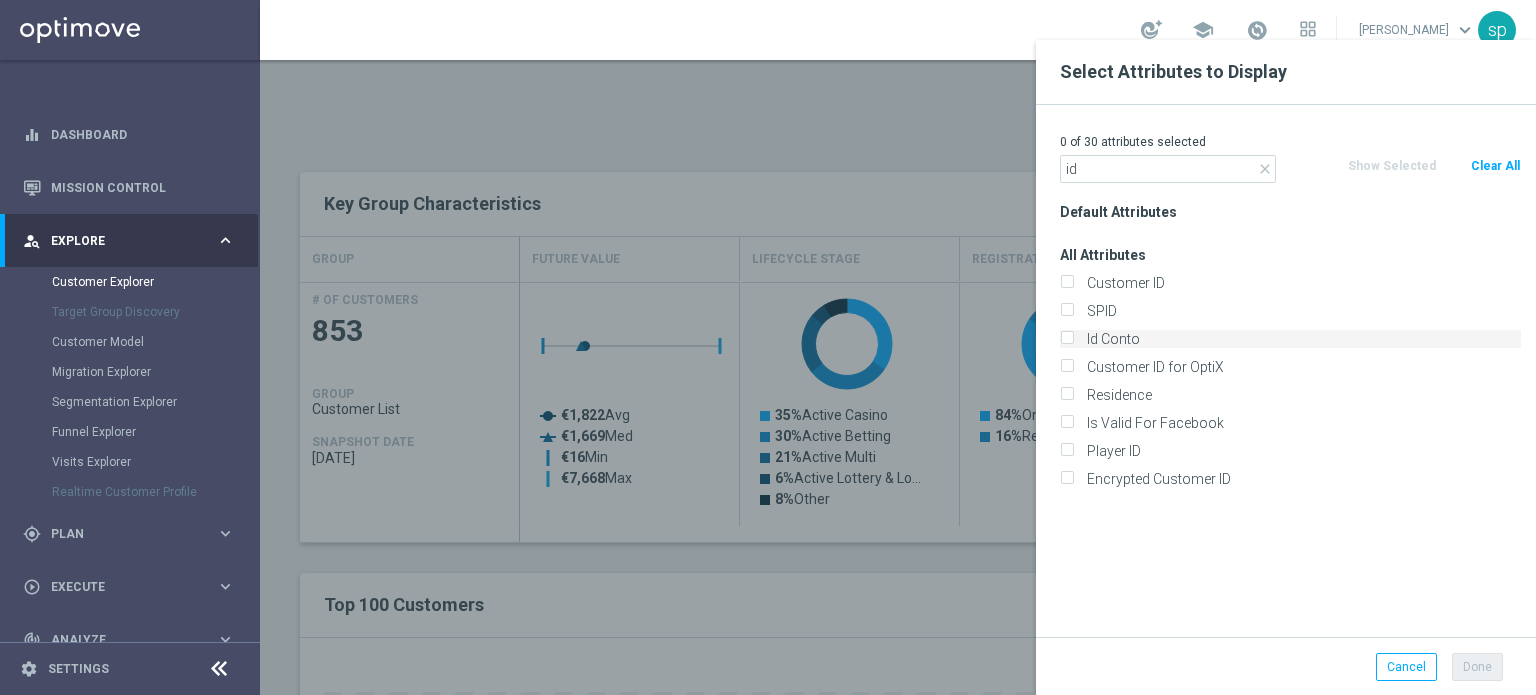 click on "Id Conto" 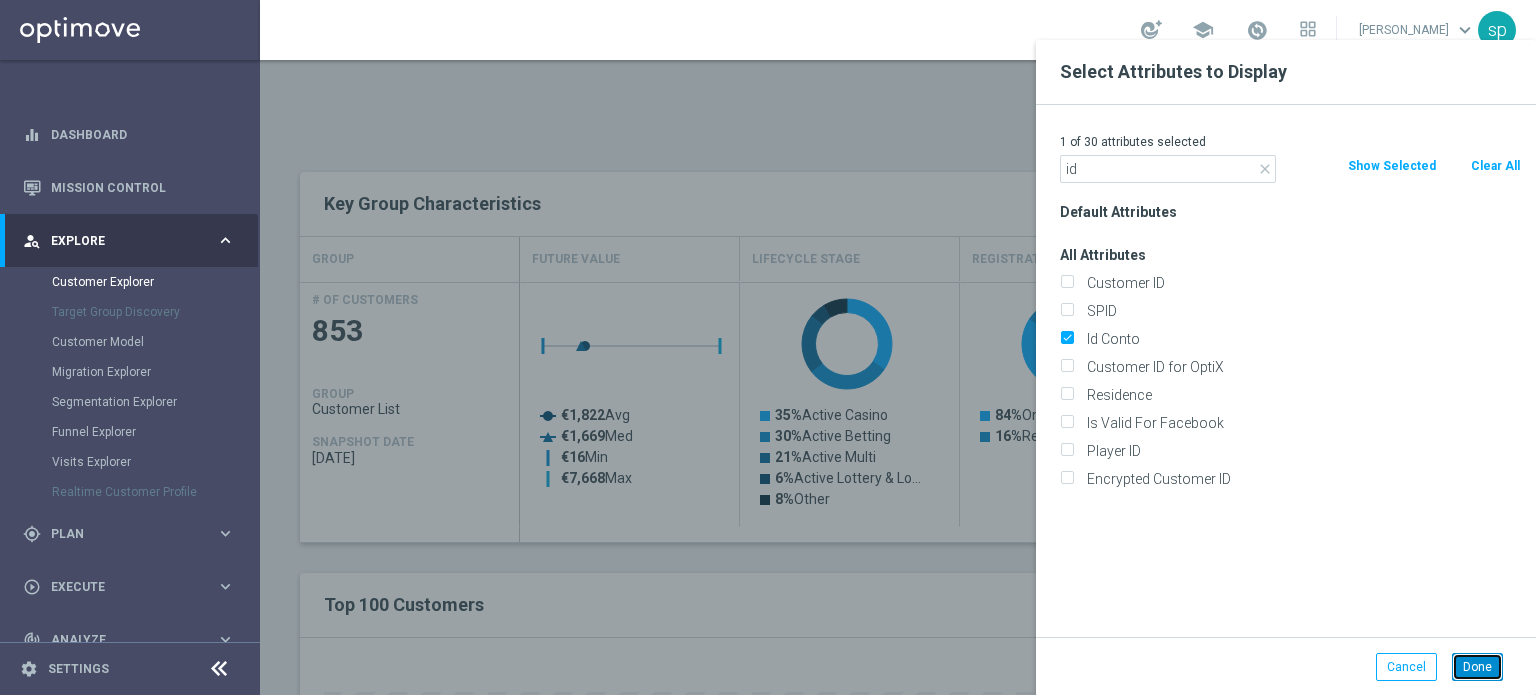 click on "Done" 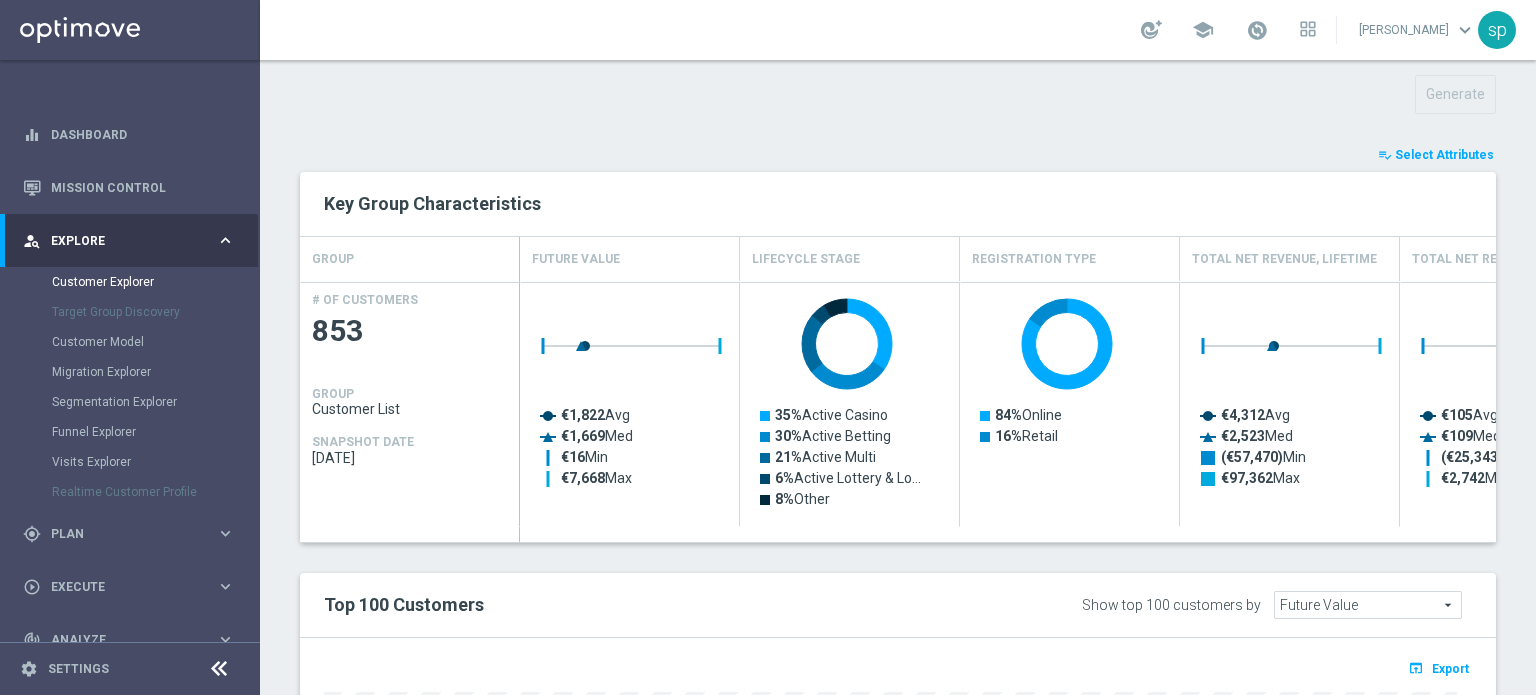type on "Search" 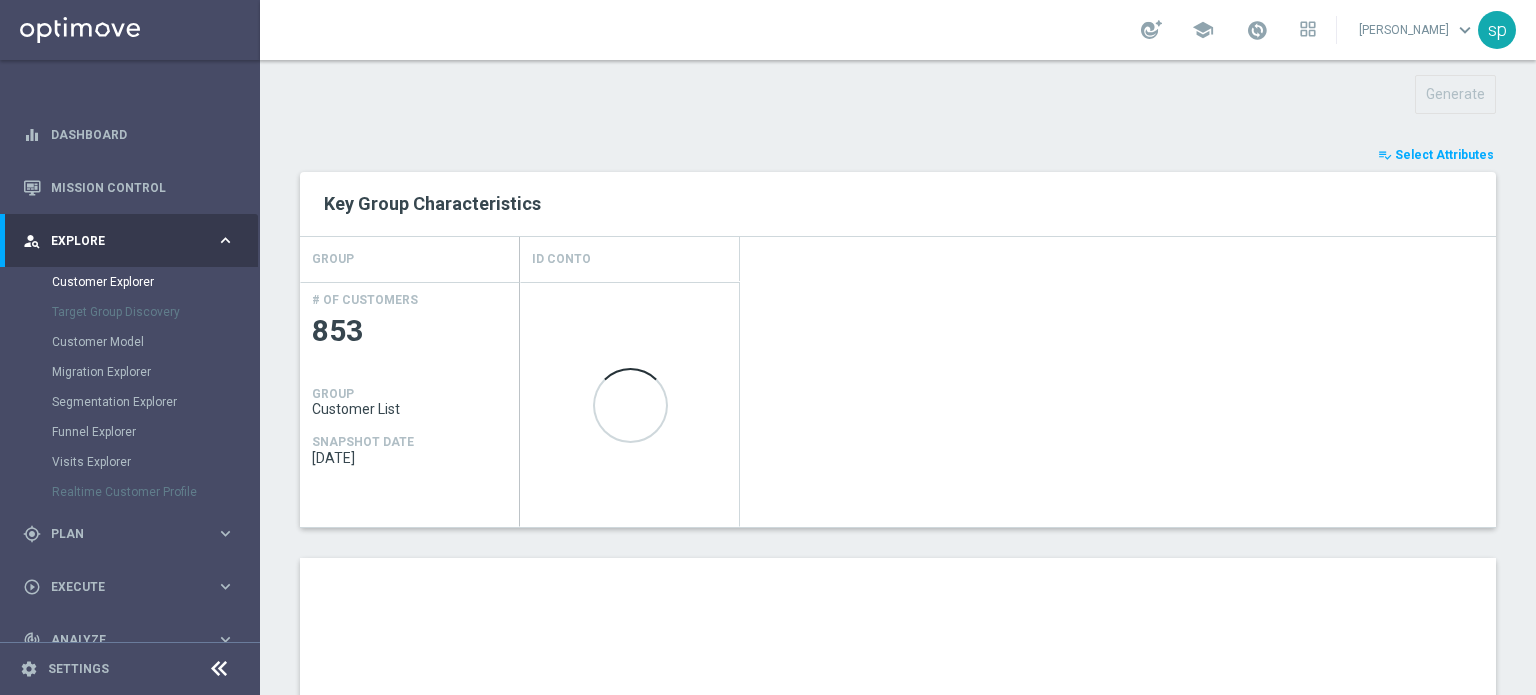 scroll, scrollTop: 1172, scrollLeft: 0, axis: vertical 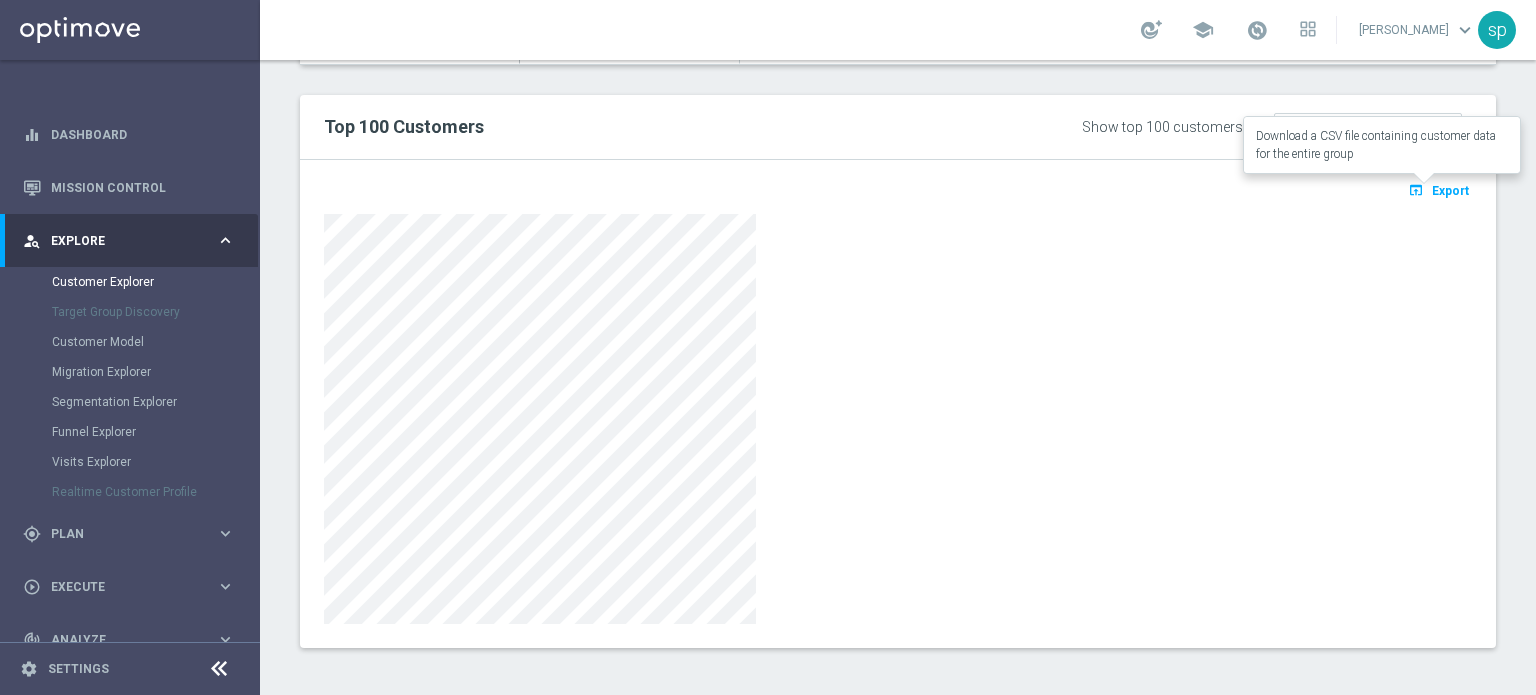 click on "Export" 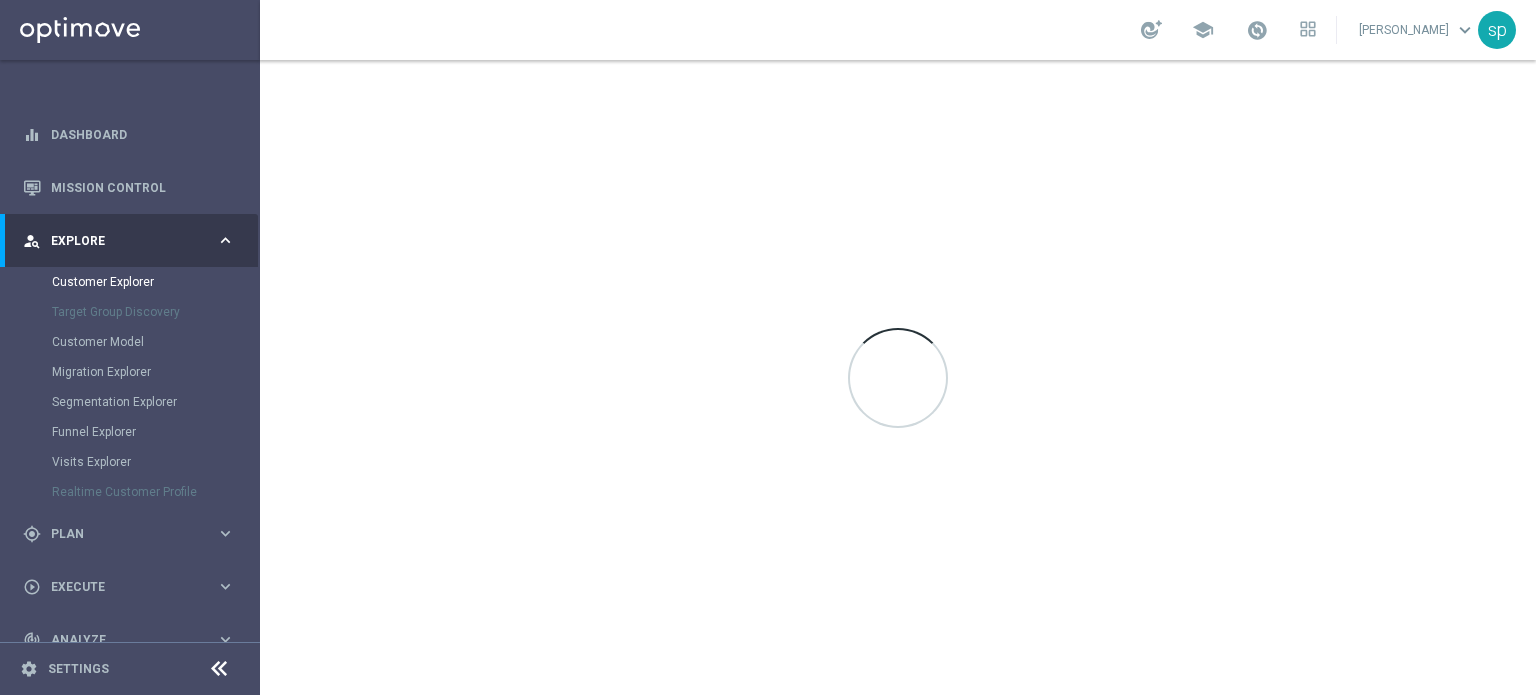 scroll, scrollTop: 0, scrollLeft: 0, axis: both 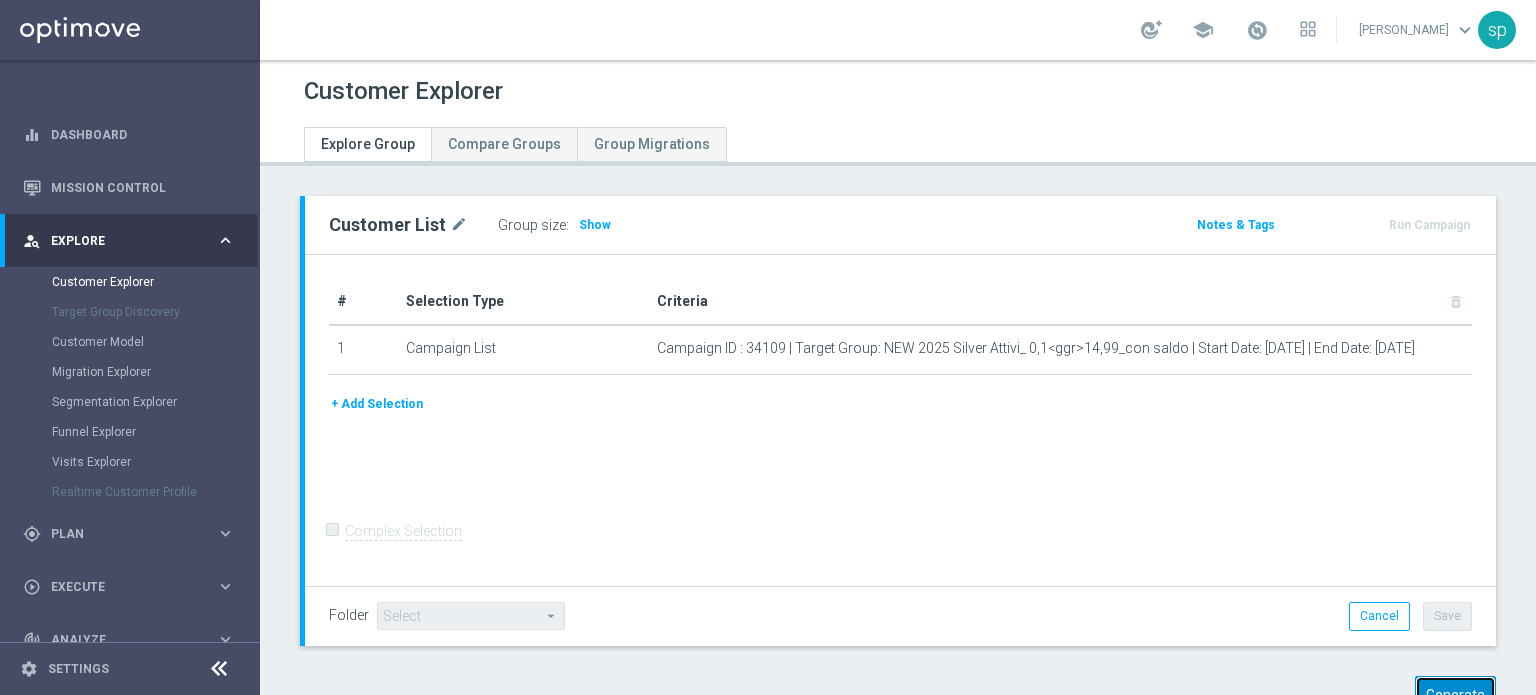 click on "Generate" 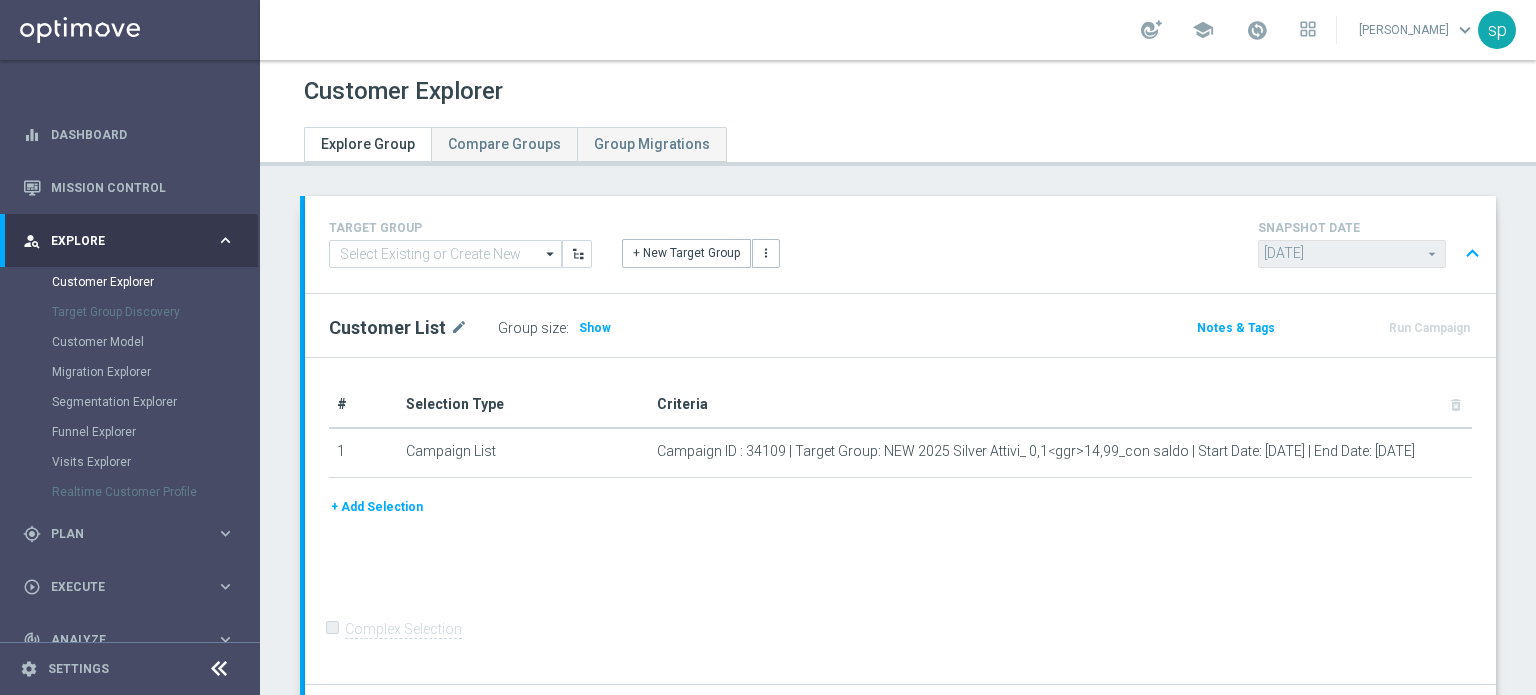 scroll, scrollTop: 356, scrollLeft: 0, axis: vertical 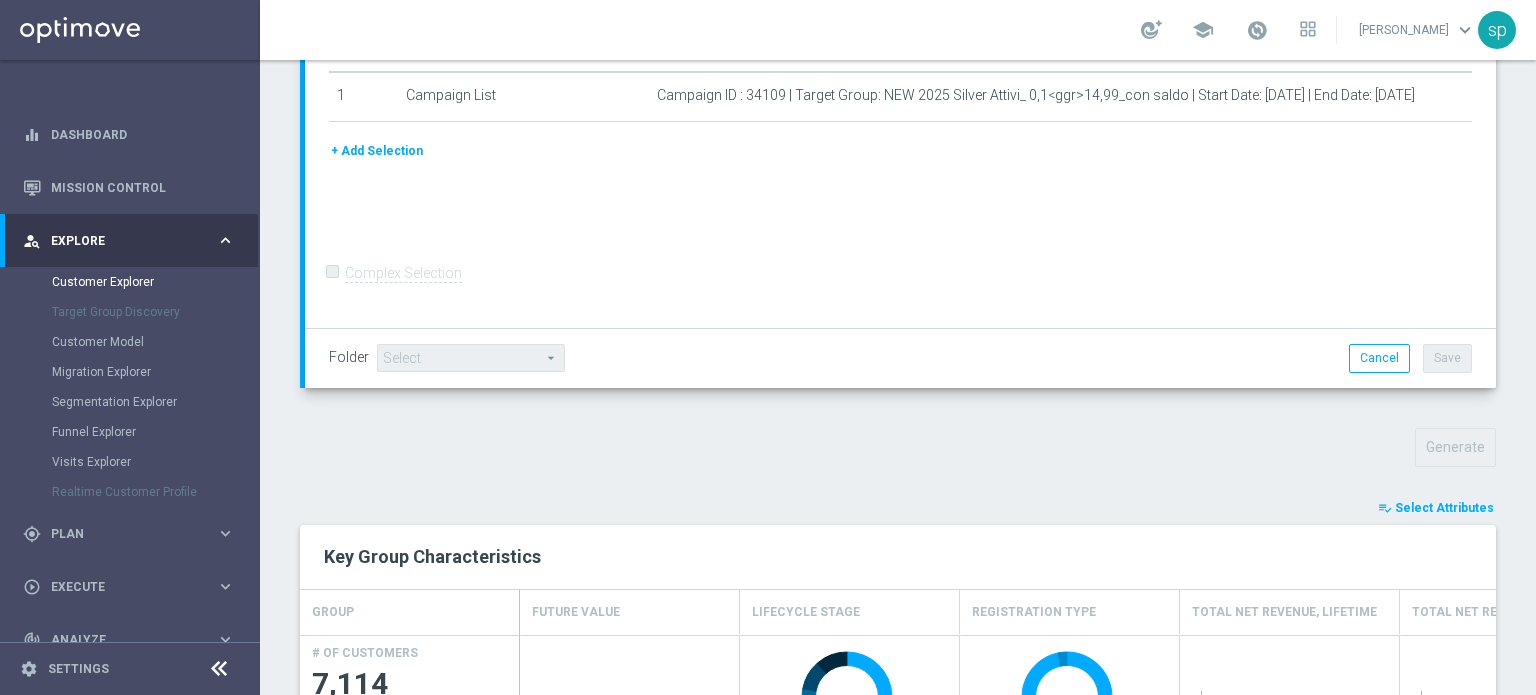 click on "Select Attributes" 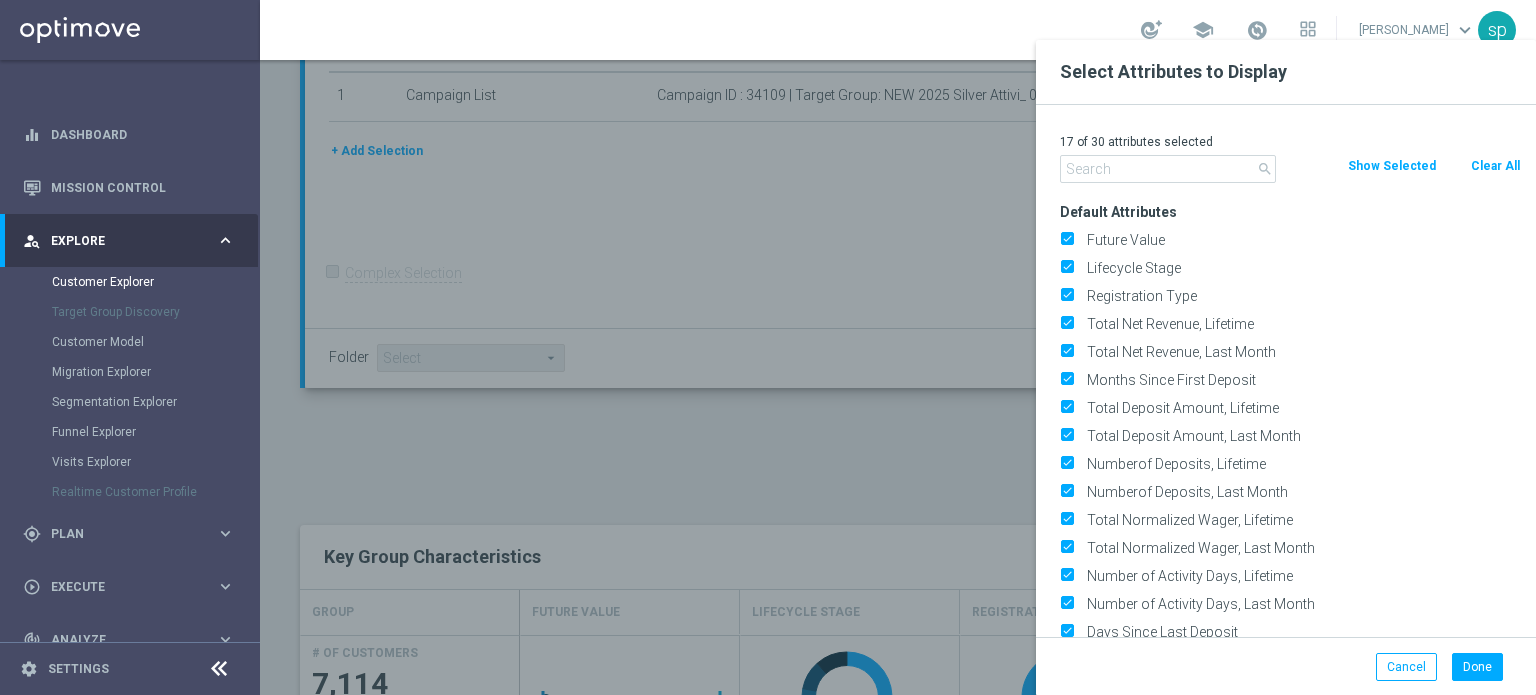 click on "Clear All" 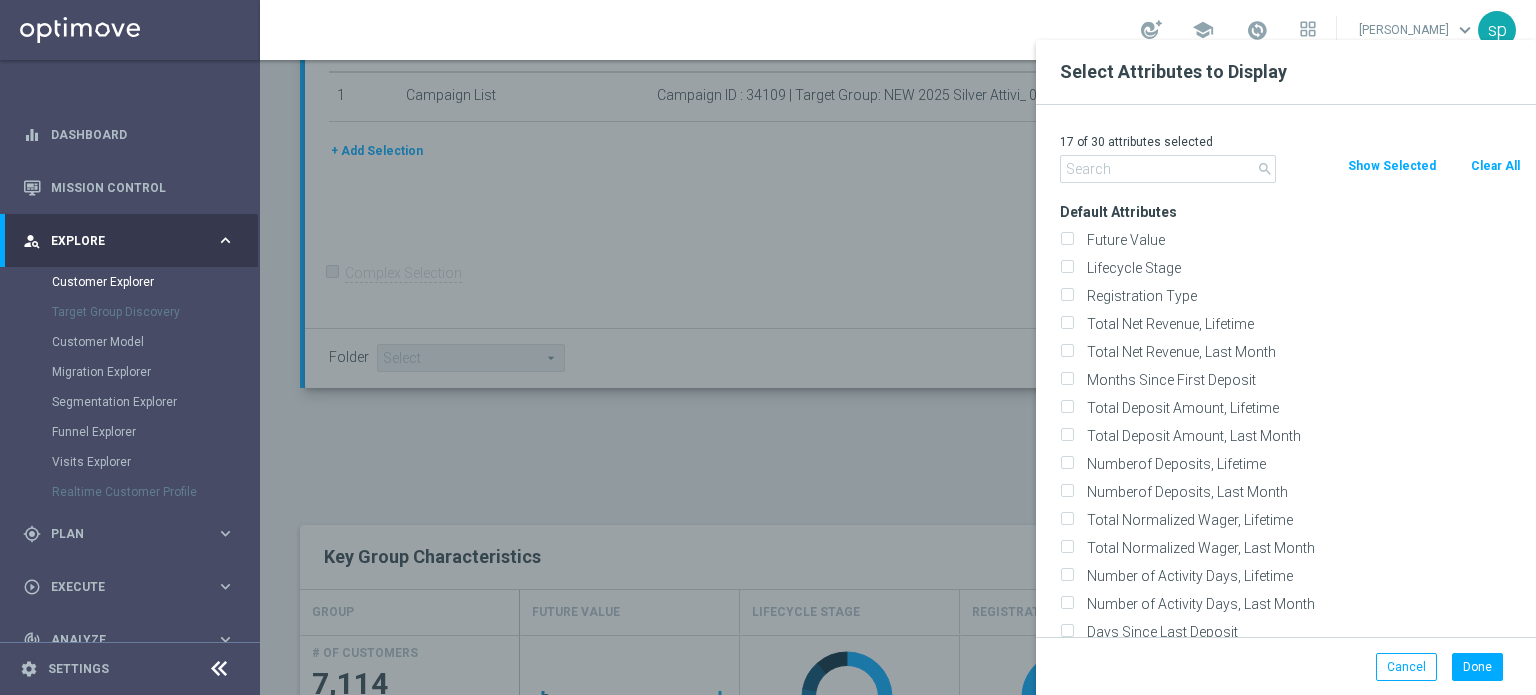 checkbox on "false" 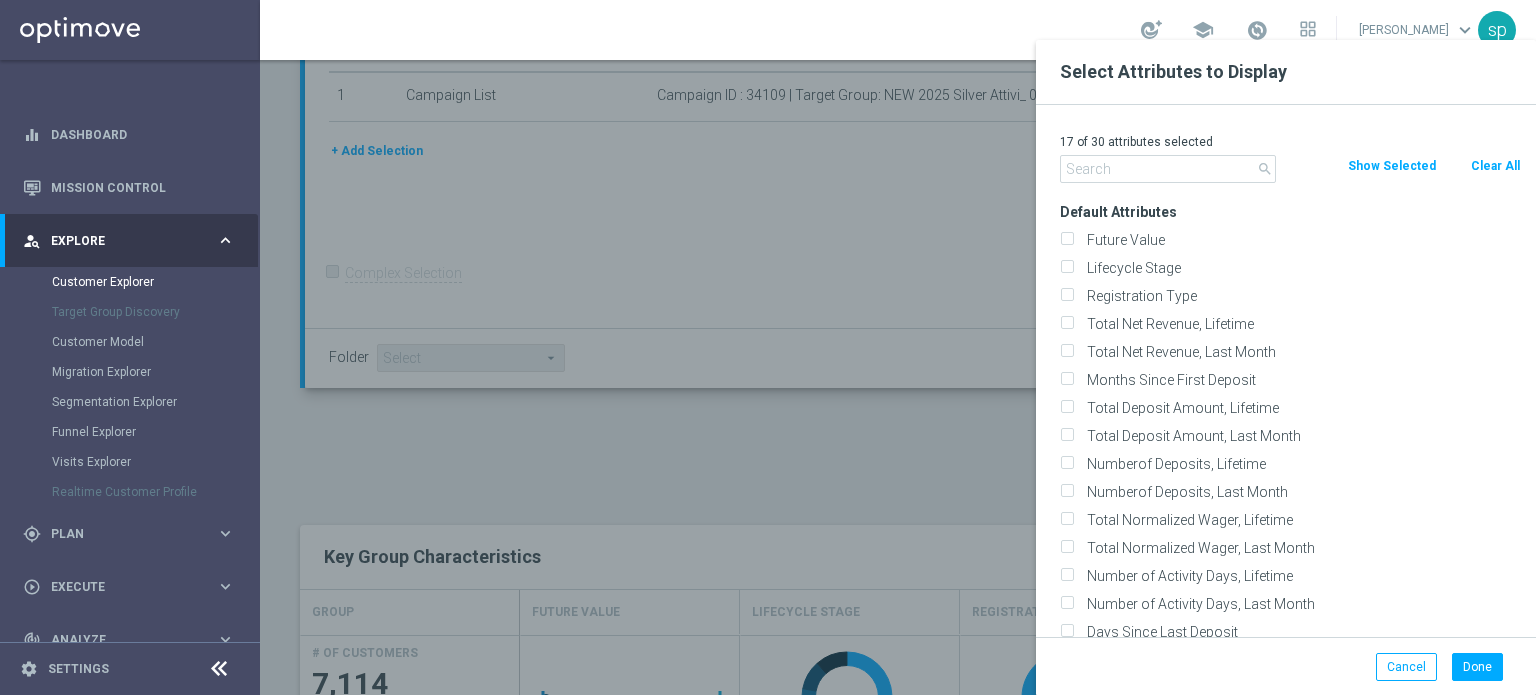 checkbox on "false" 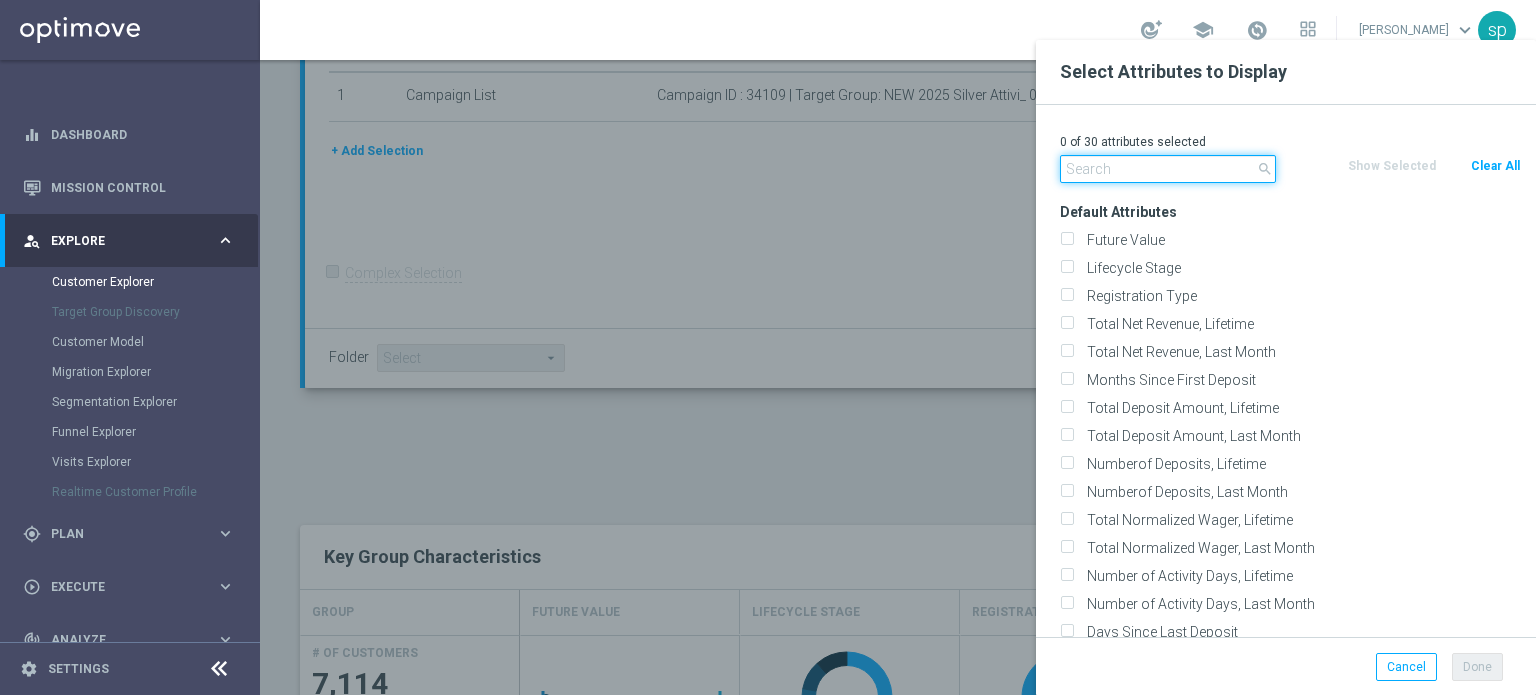 click 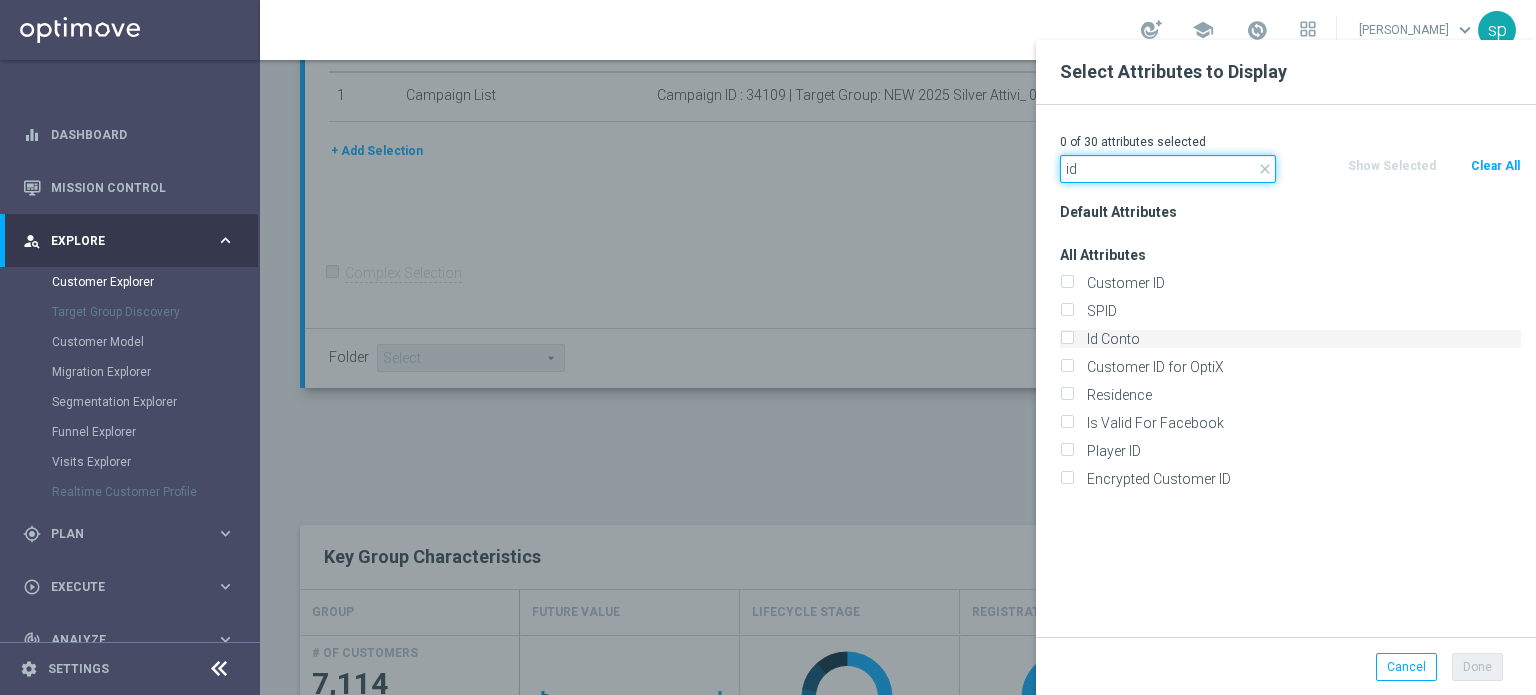 type on "id" 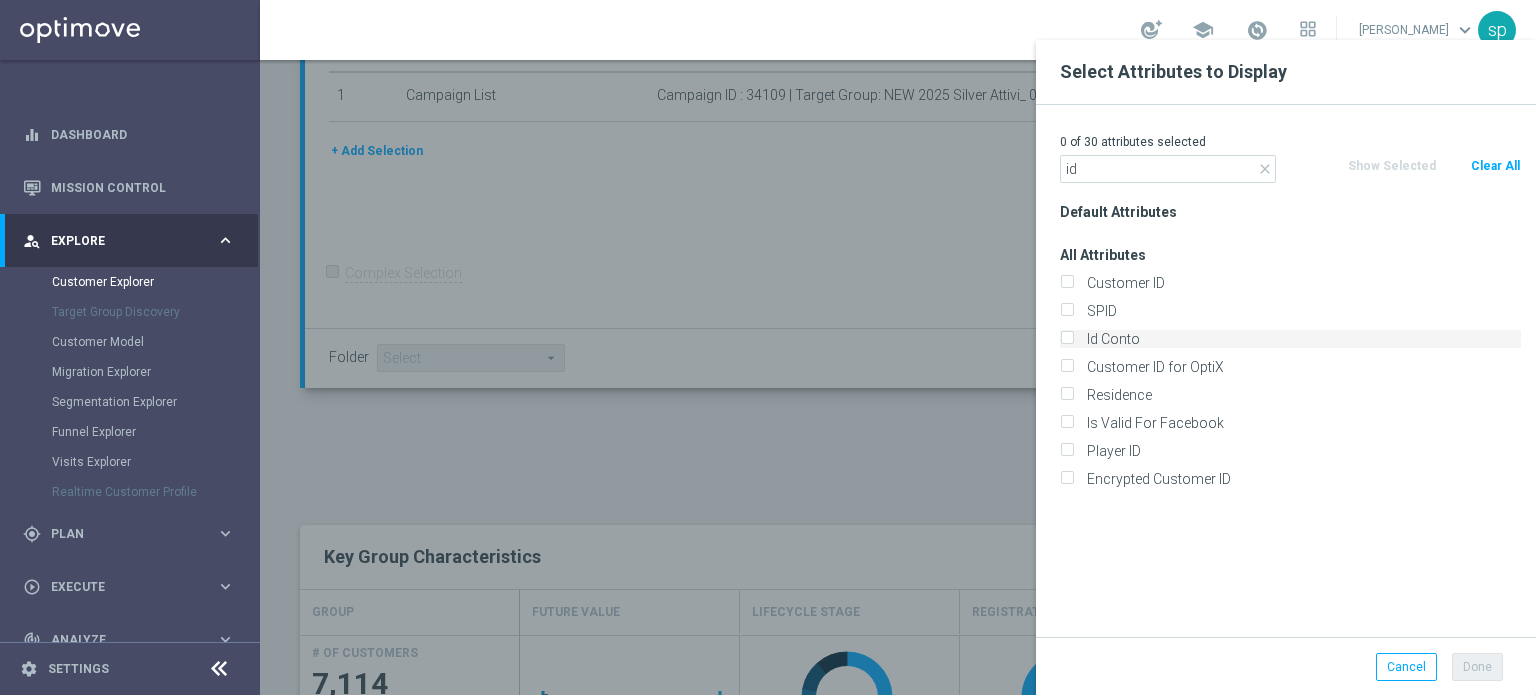 click on "Id Conto" 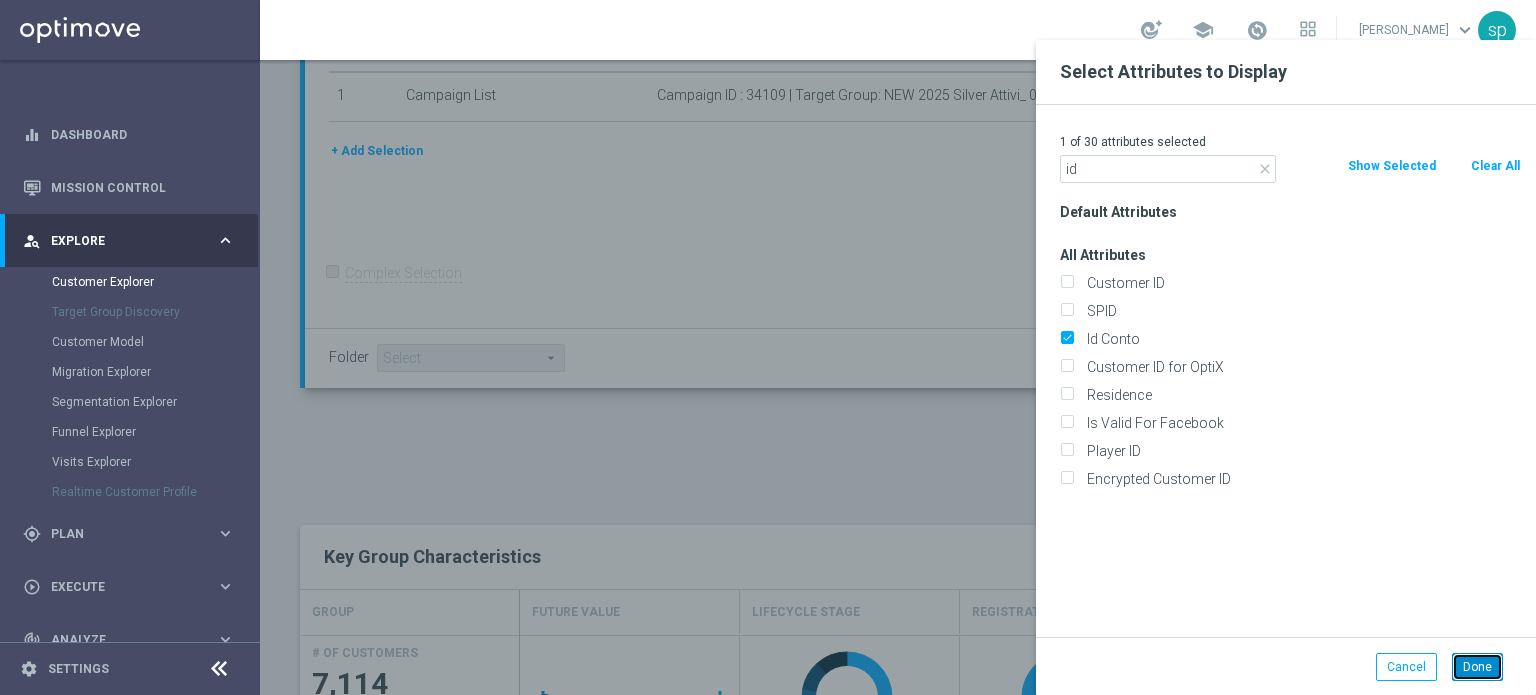 click on "Done" 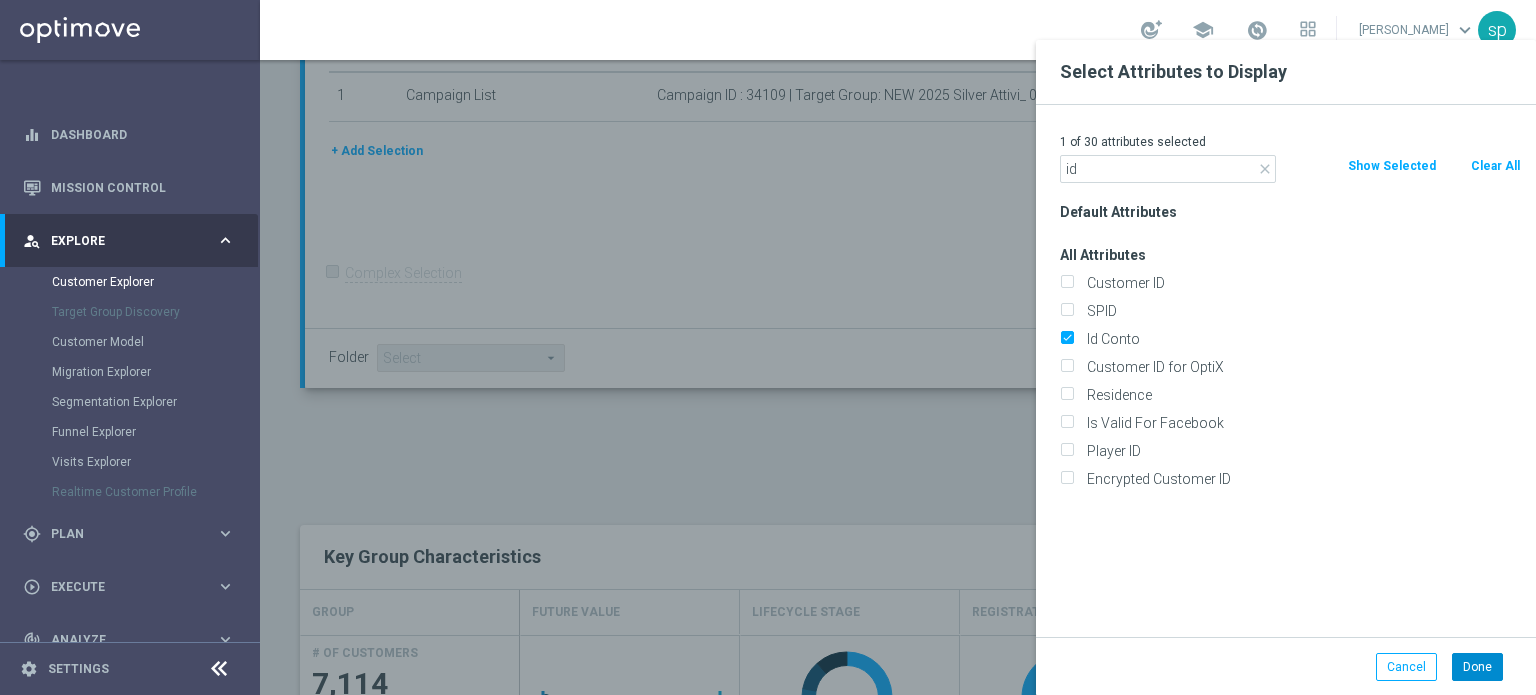 type on "Search" 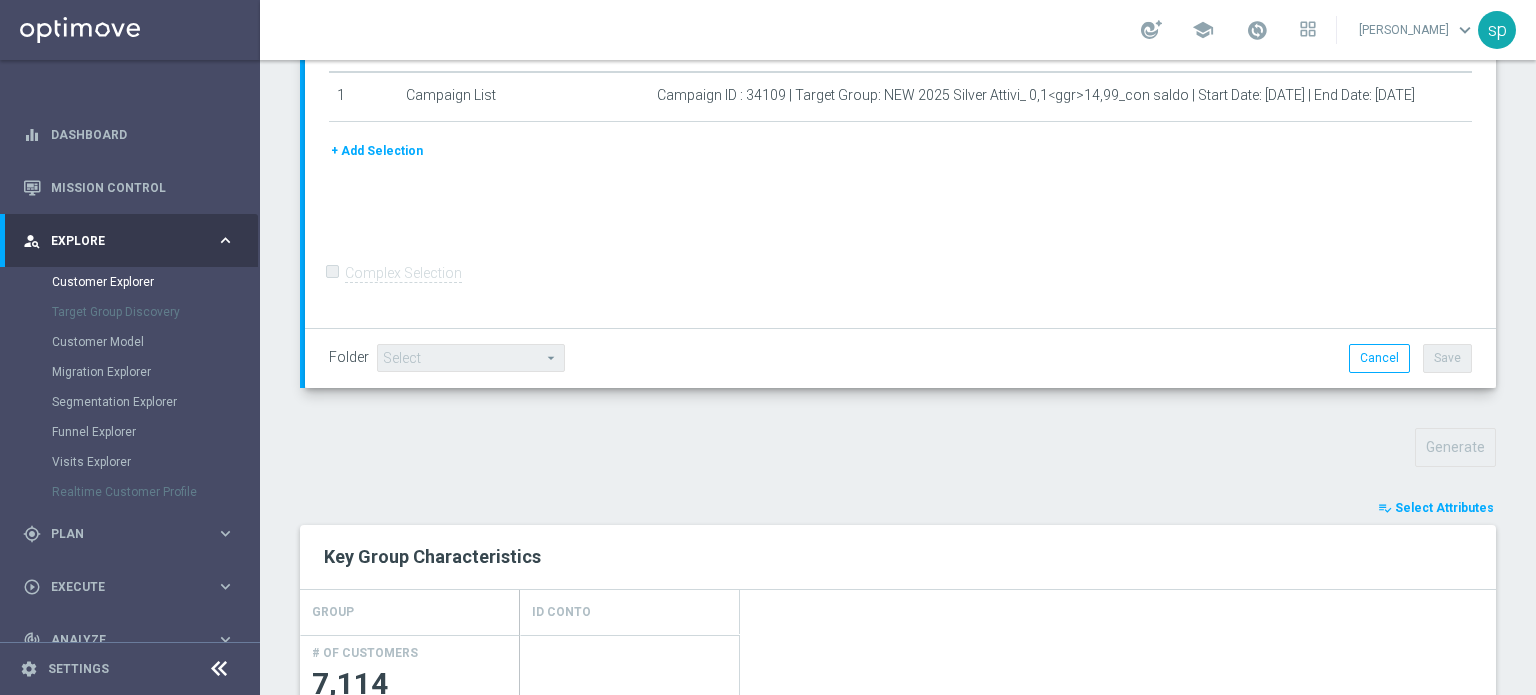 click on "Select Attributes" 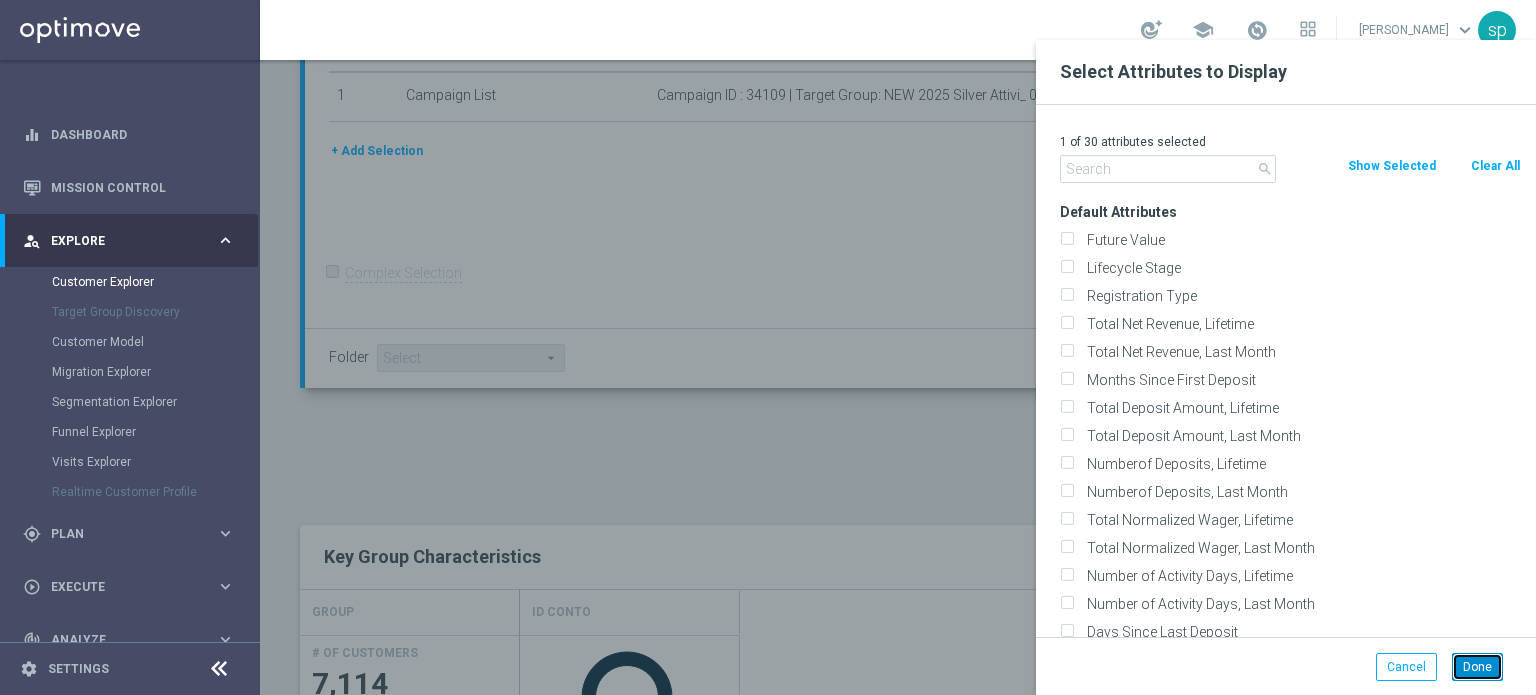 click on "Done" 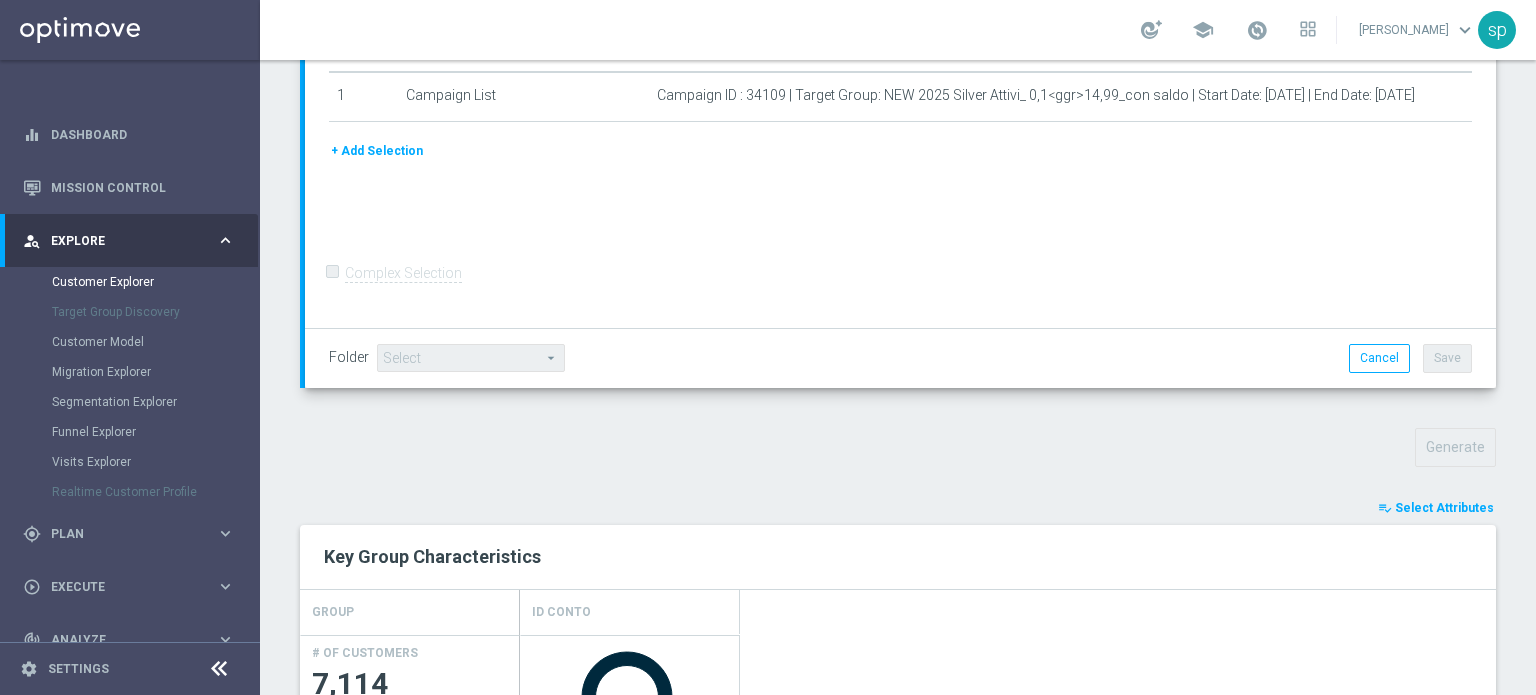 click on "Customer Explorer
Explore Group
Compare Groups
Group Migrations
TARGET GROUP
arrow_drop_down" 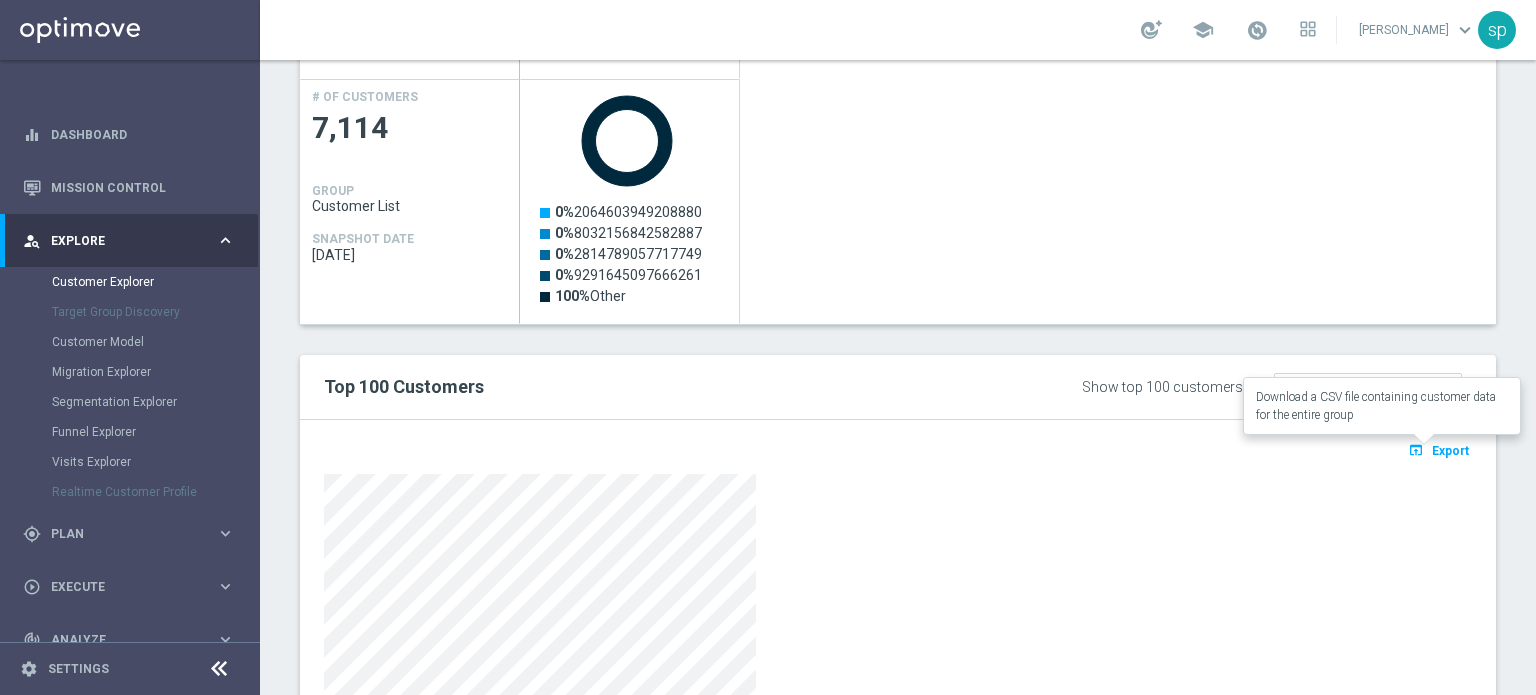 click on "Export" 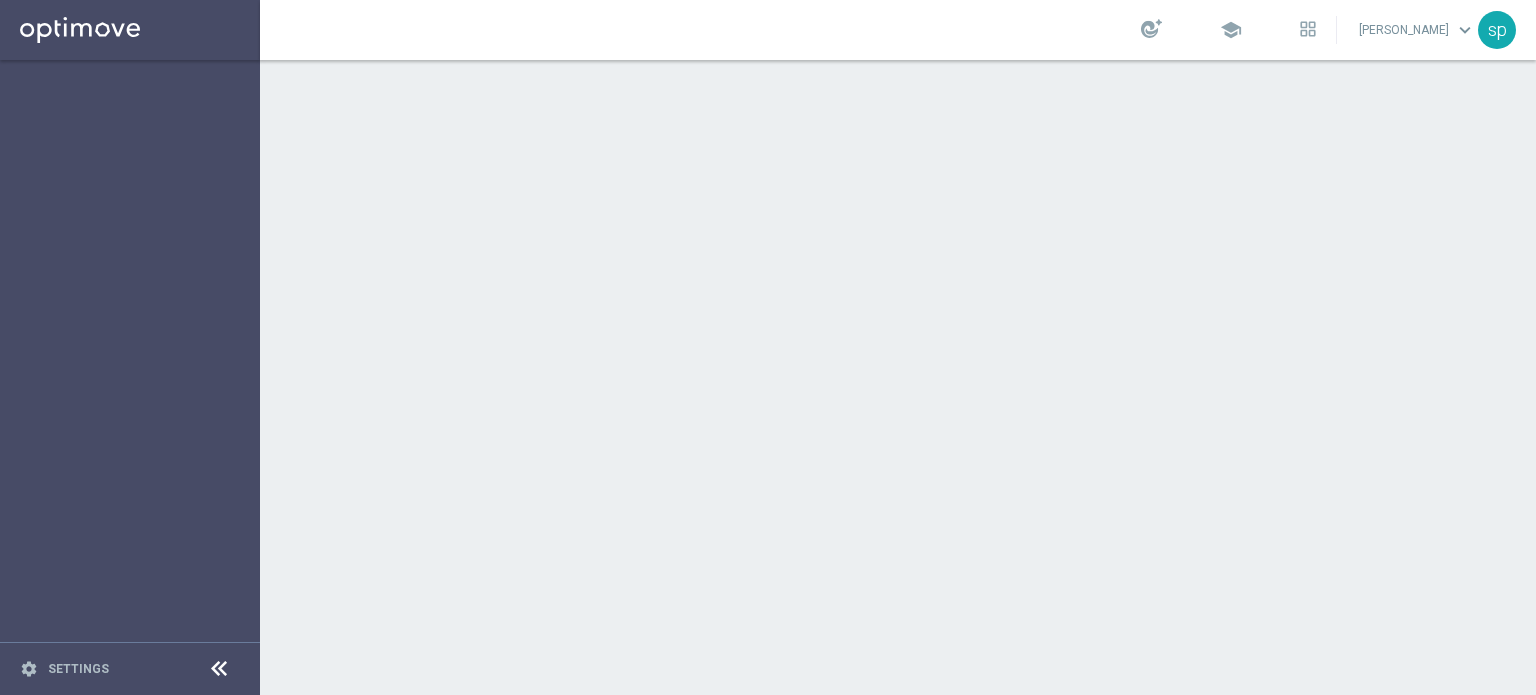 scroll, scrollTop: 0, scrollLeft: 0, axis: both 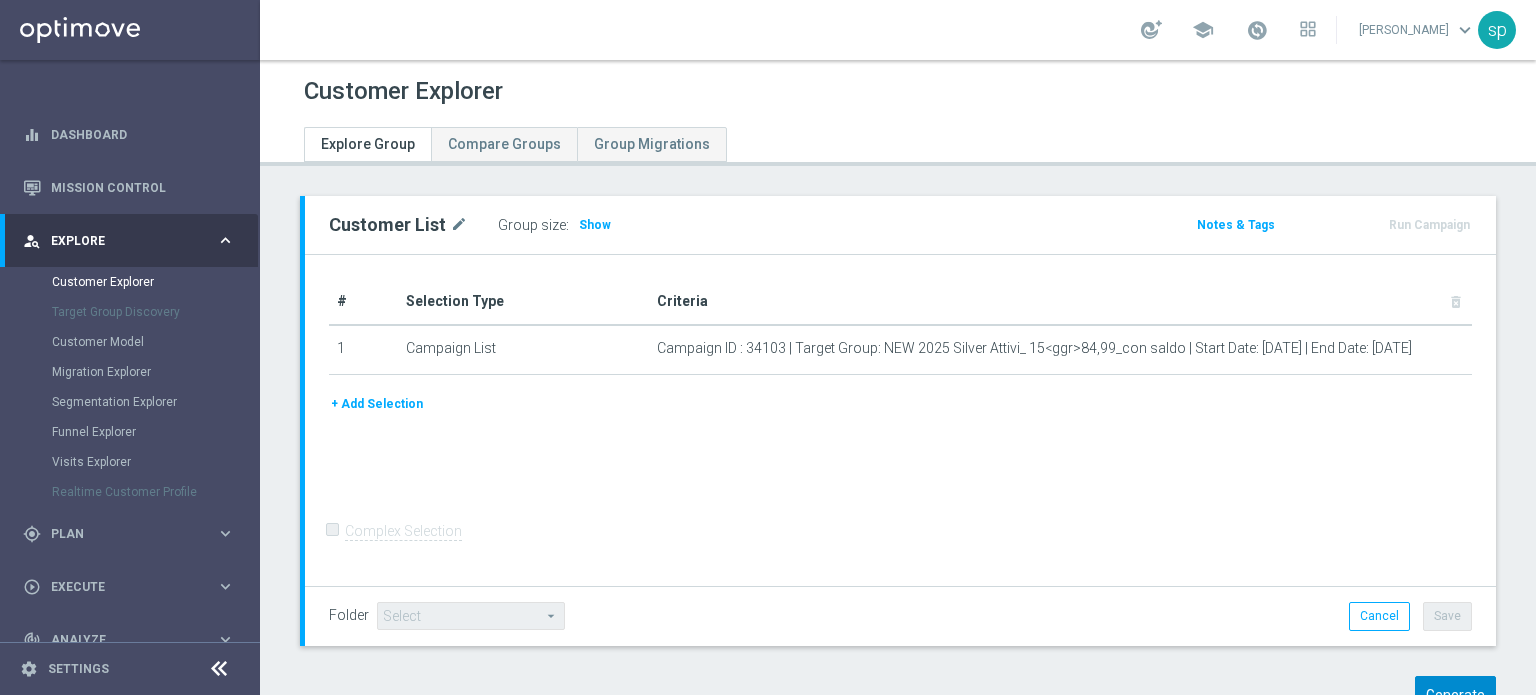 click on "Customer List
mode_edit
Group size :
Show
Notes & Tags
Run Campaign" 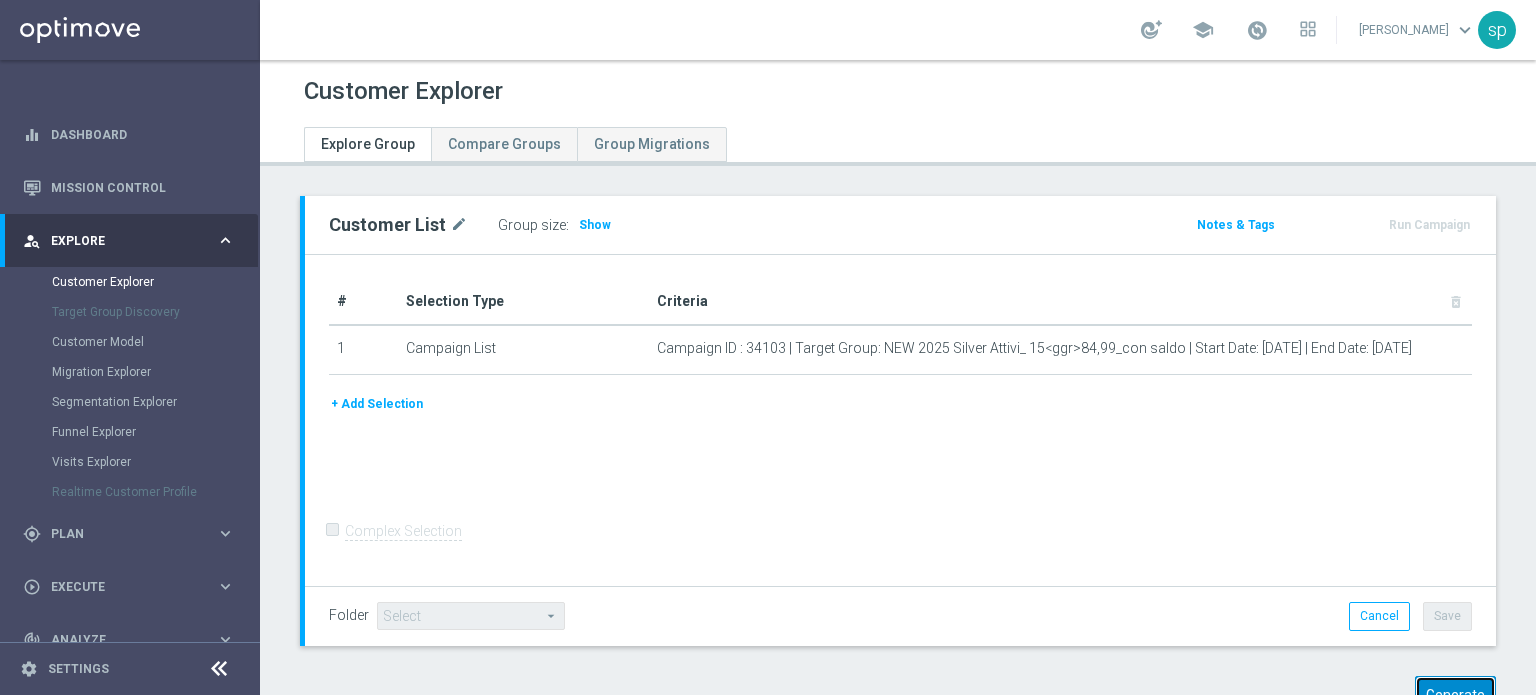 click on "Generate" 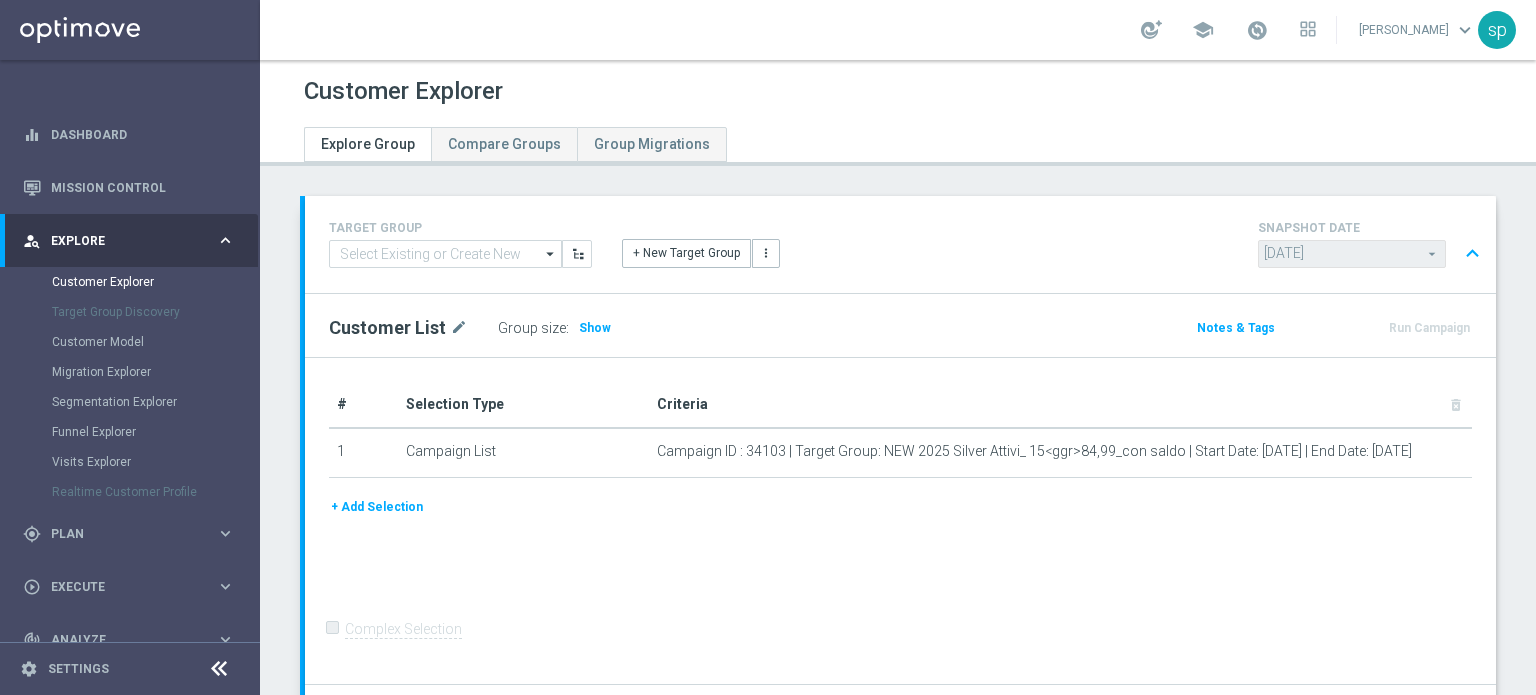 scroll, scrollTop: 156, scrollLeft: 0, axis: vertical 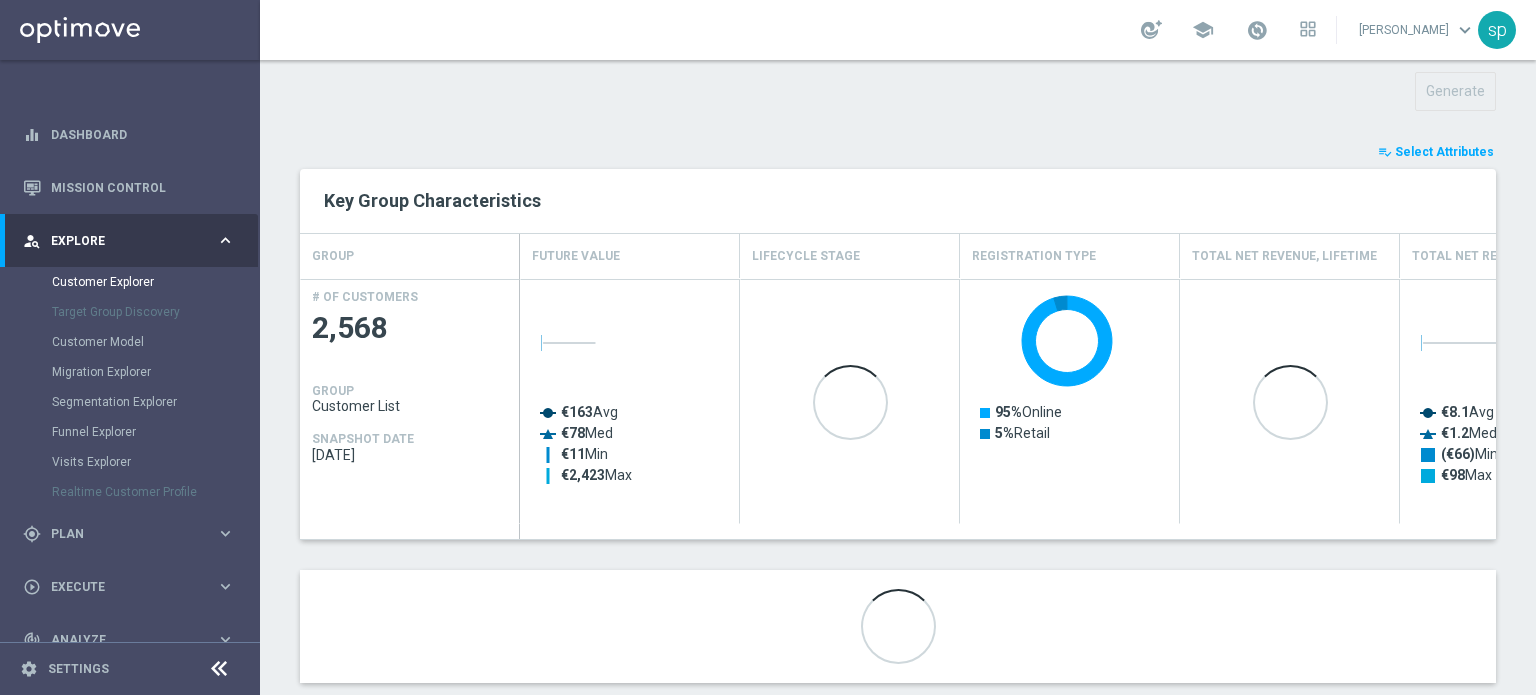click on "TARGET GROUP
arrow_drop_down
Show Selected
0 of NaN
01.02 reminder 2701 BIANCOLOT M" 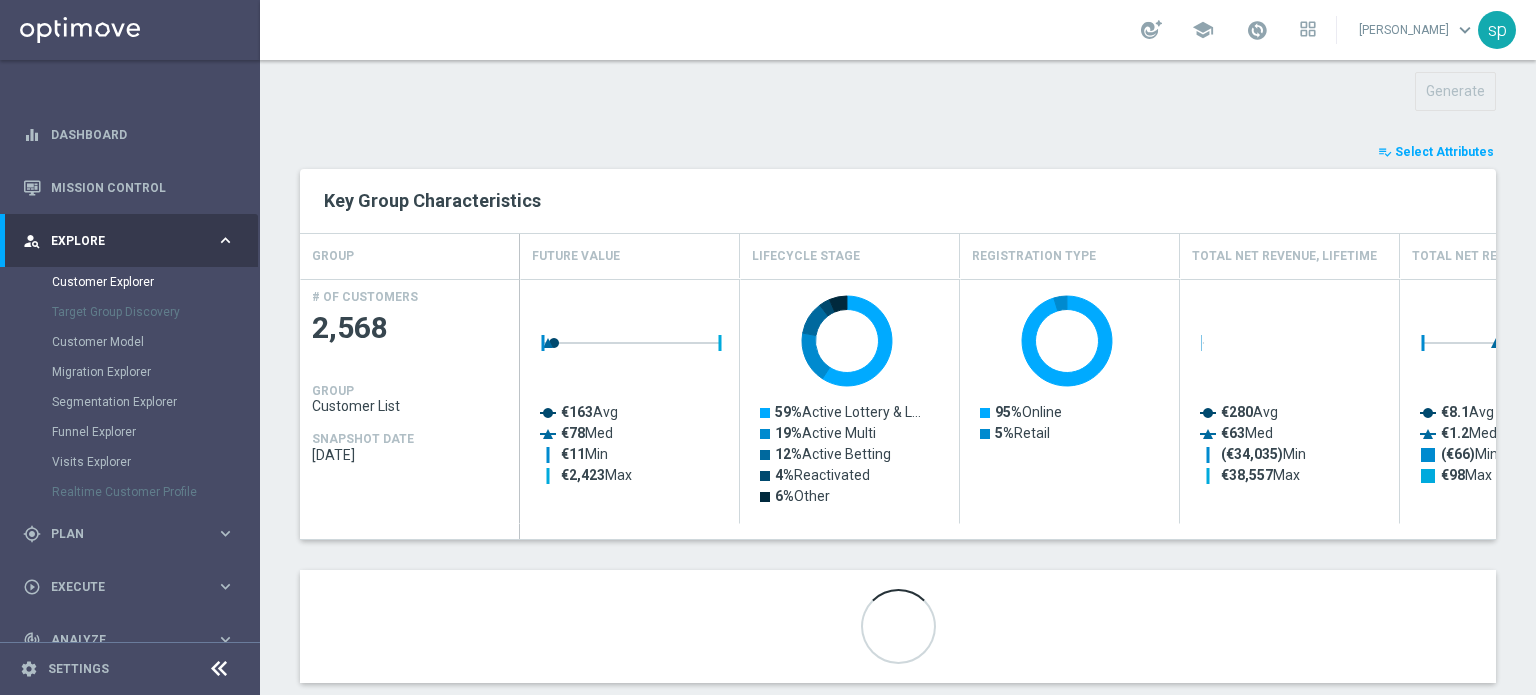 click on "Select Attributes" 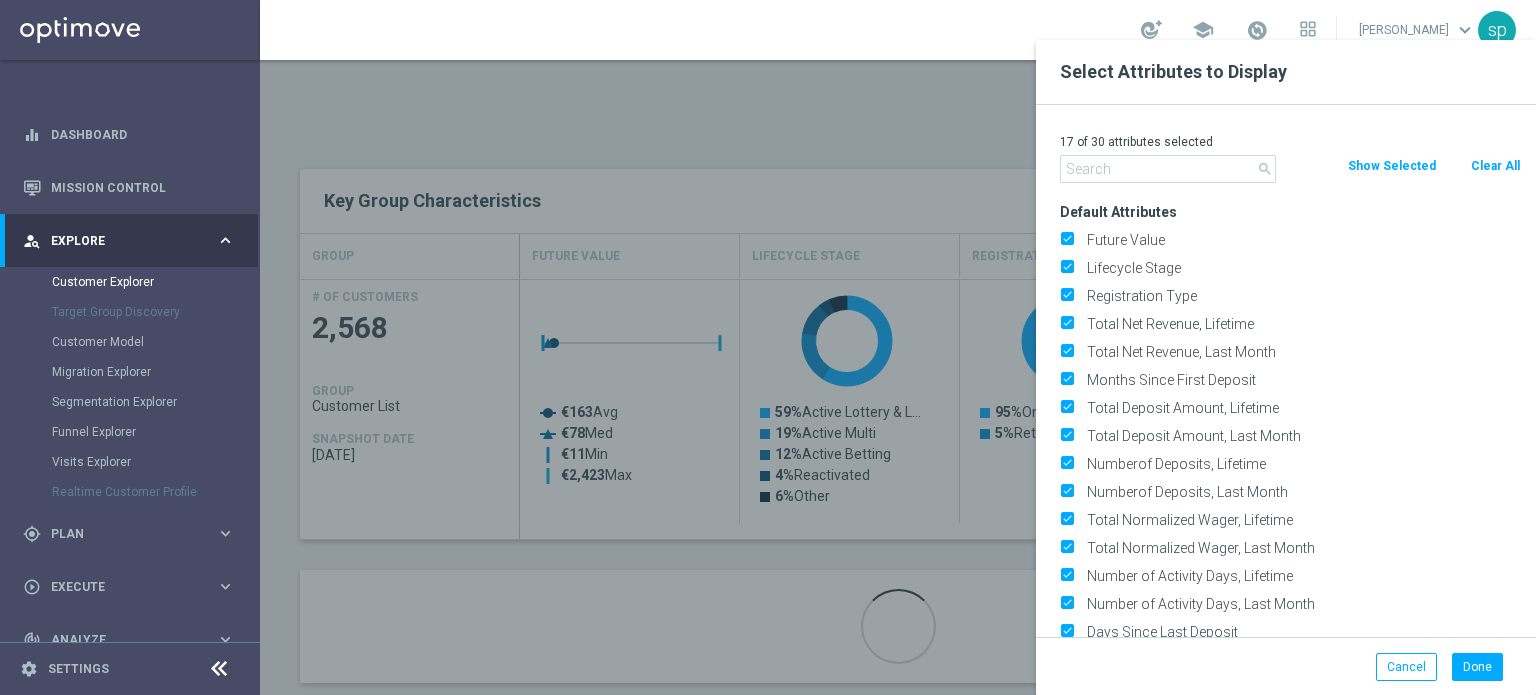 click on "Clear All" 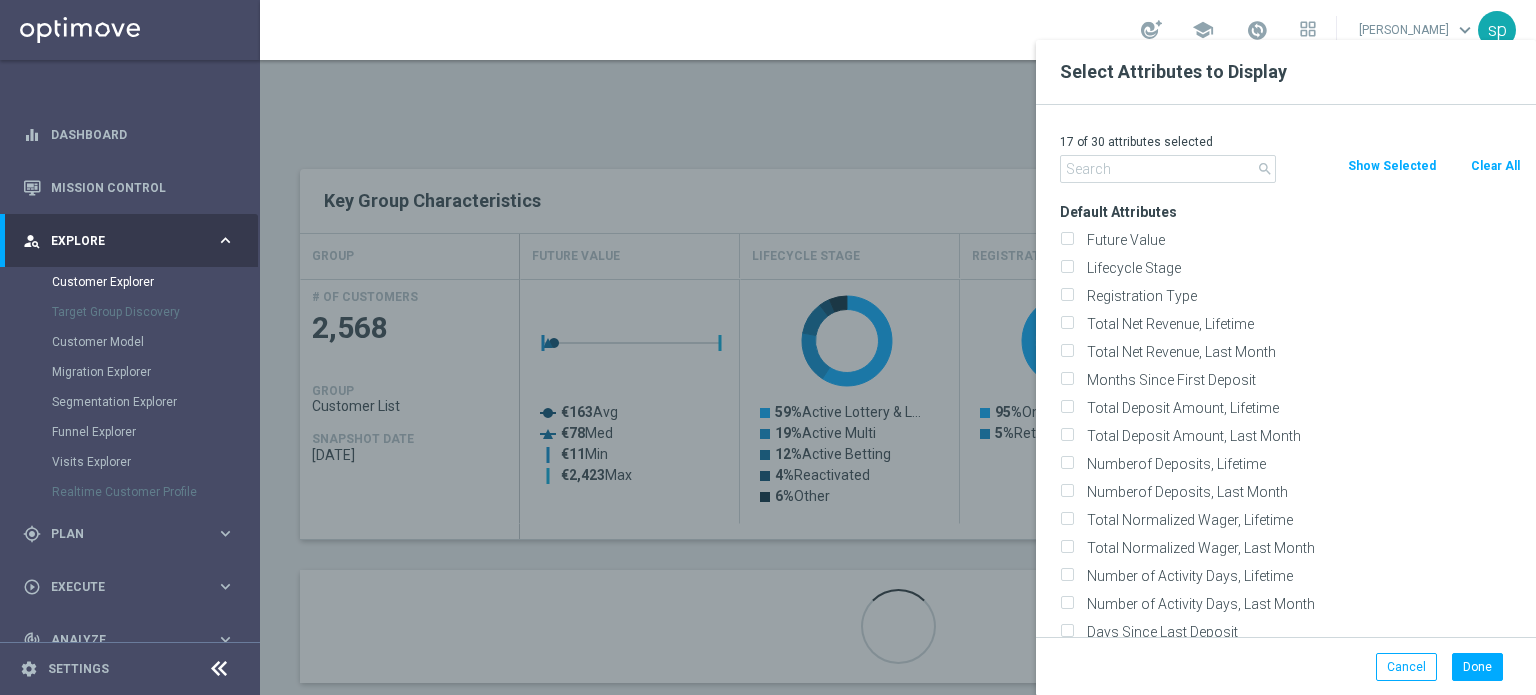 checkbox on "false" 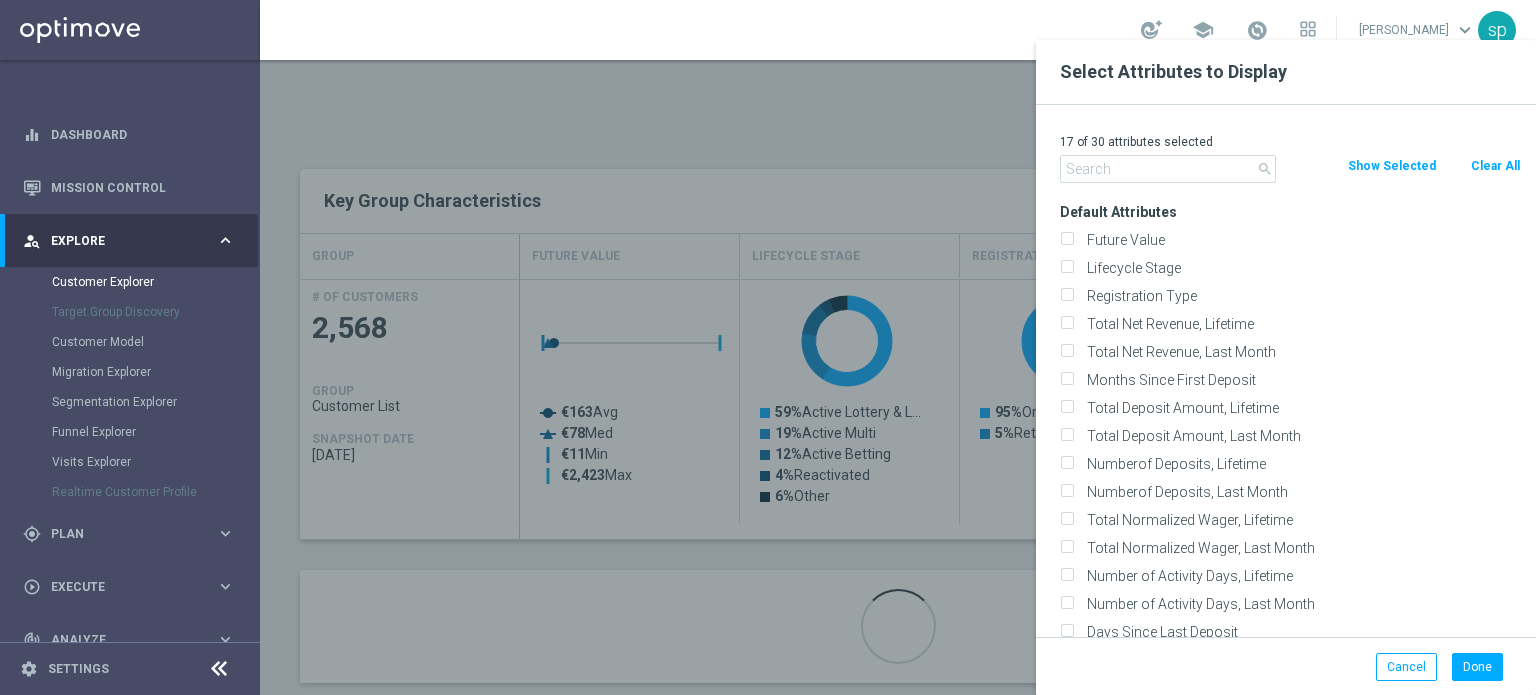 checkbox on "false" 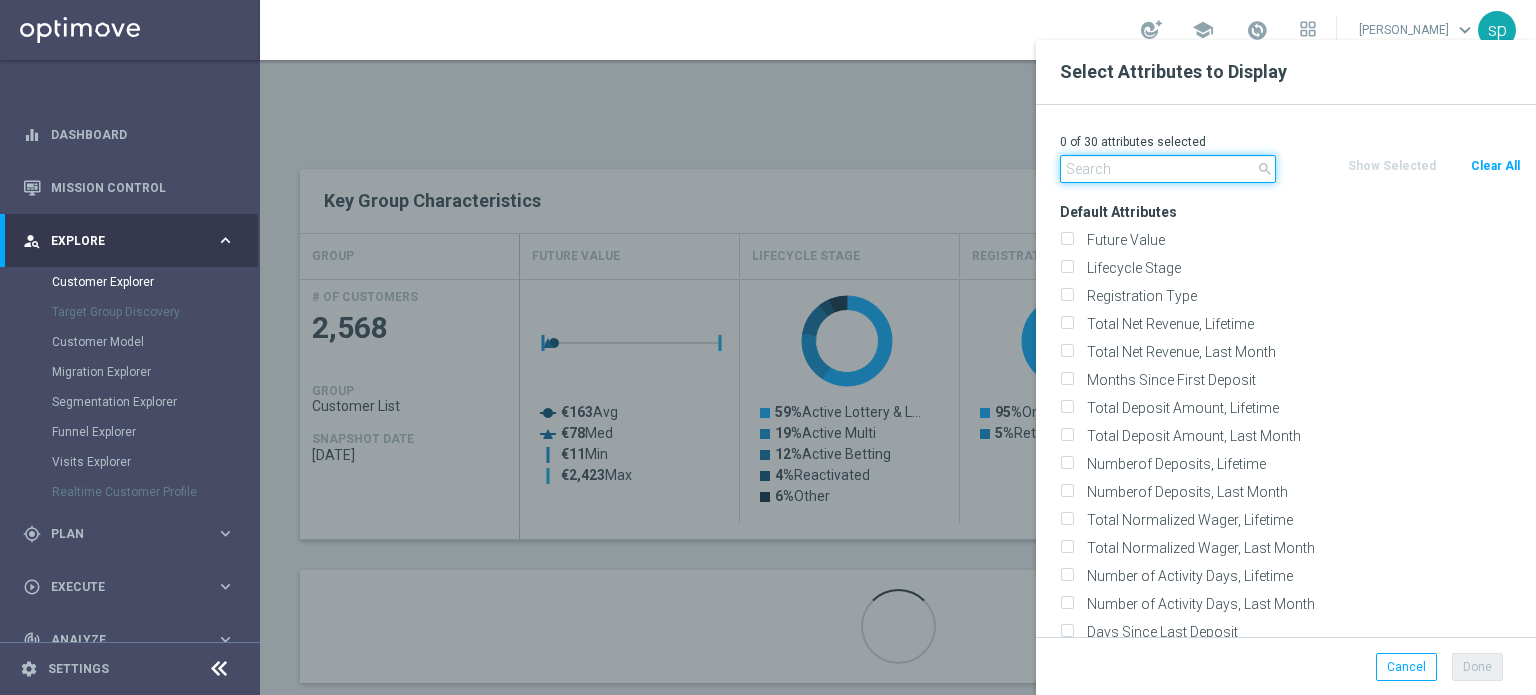 click 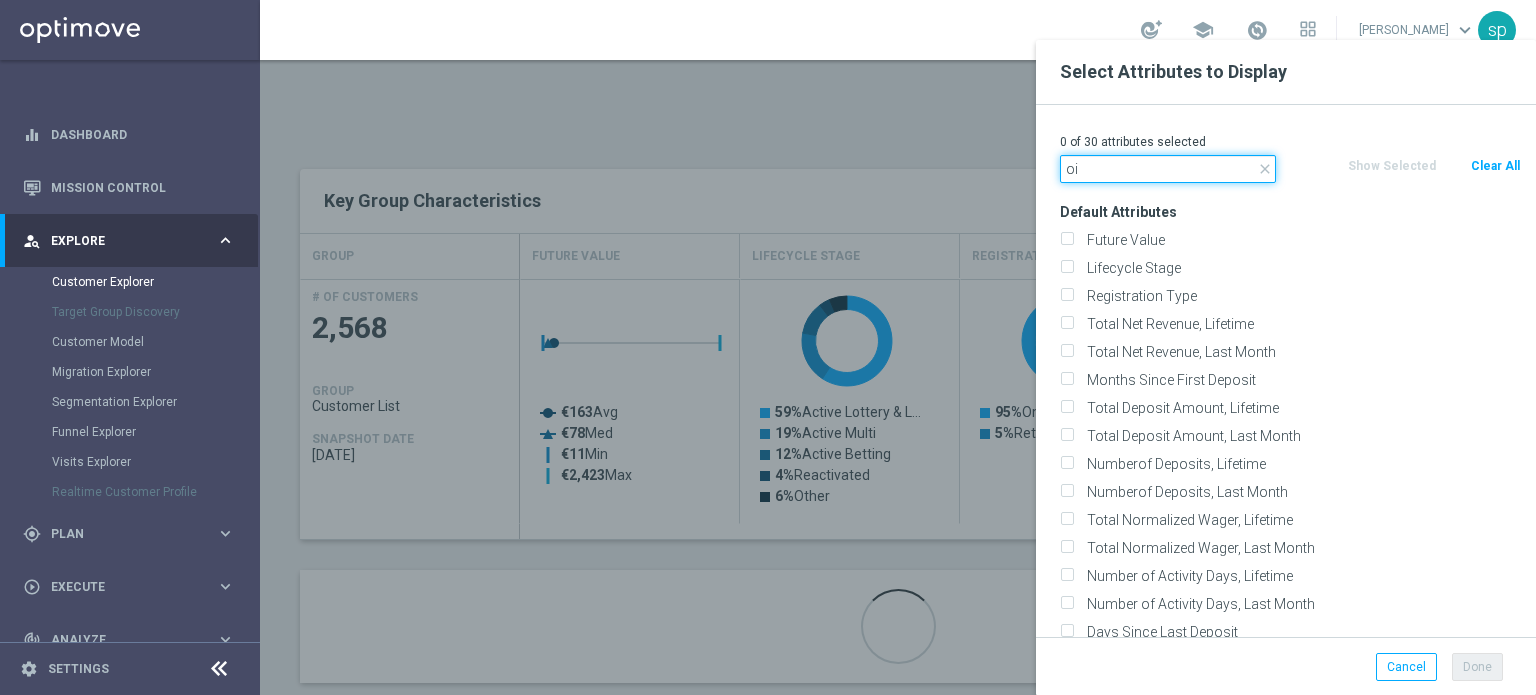type on "o" 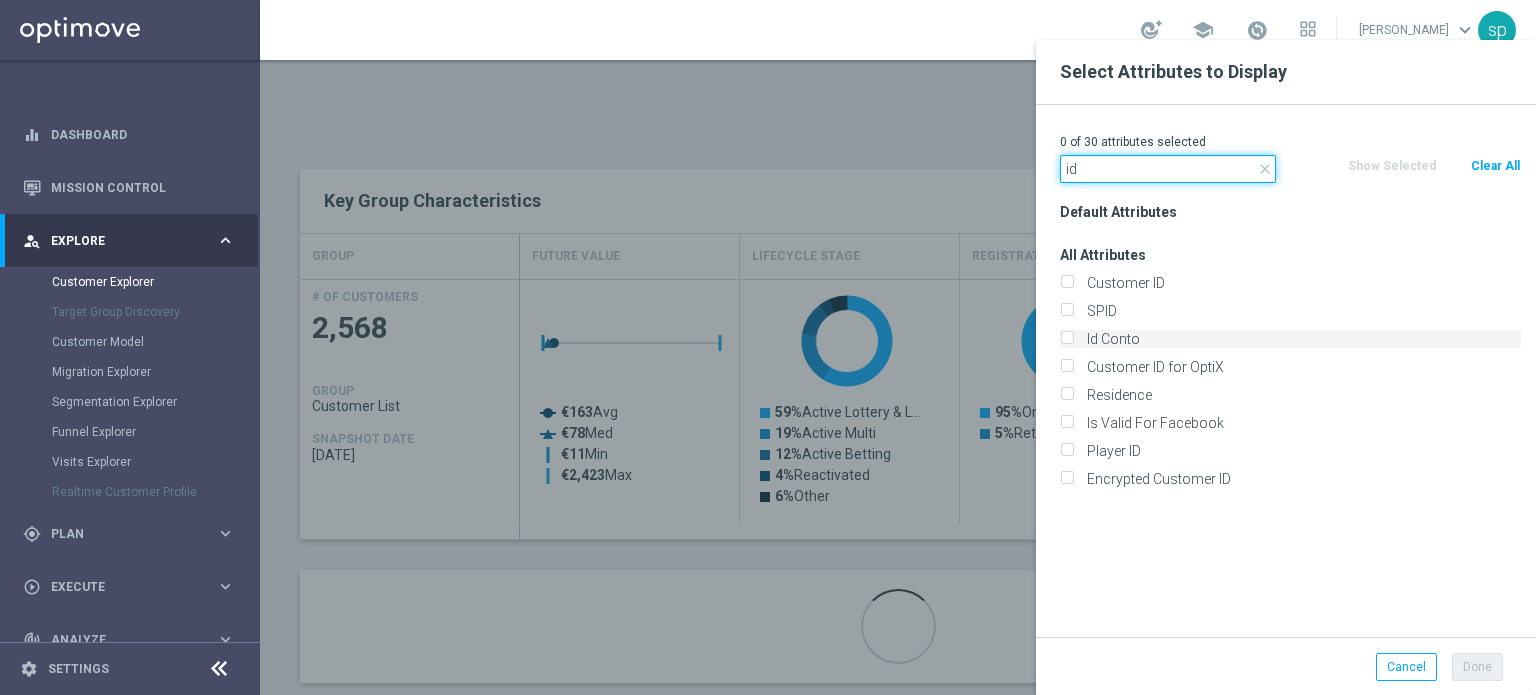 type on "id" 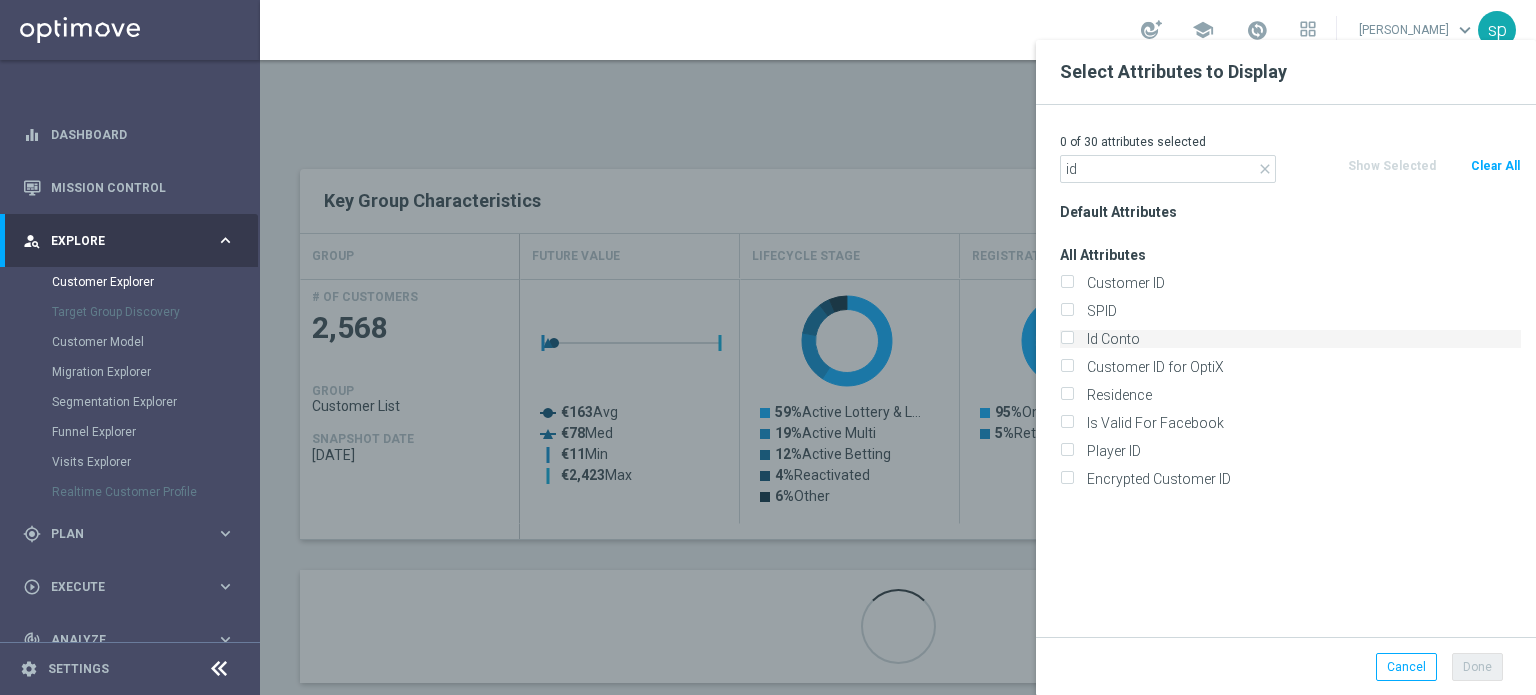 click on "Id Conto" 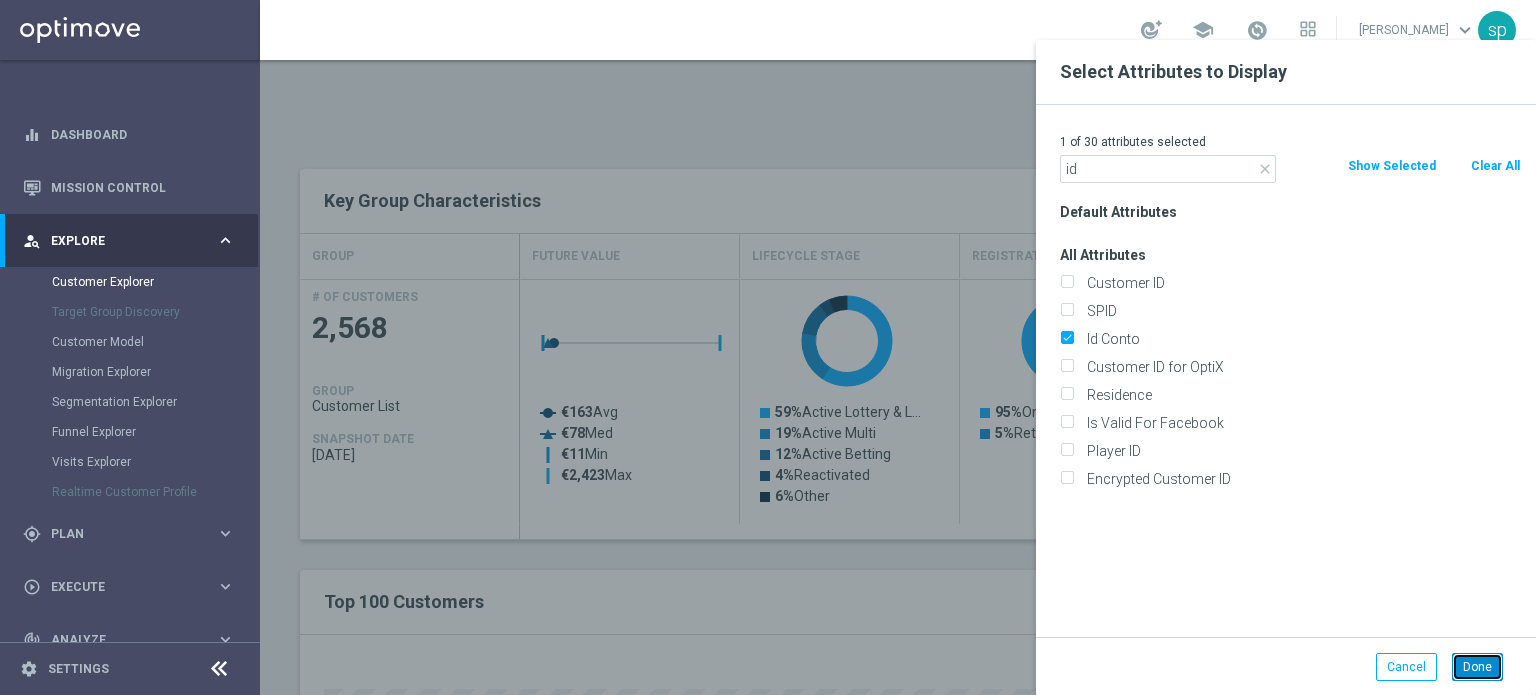 click on "Done" 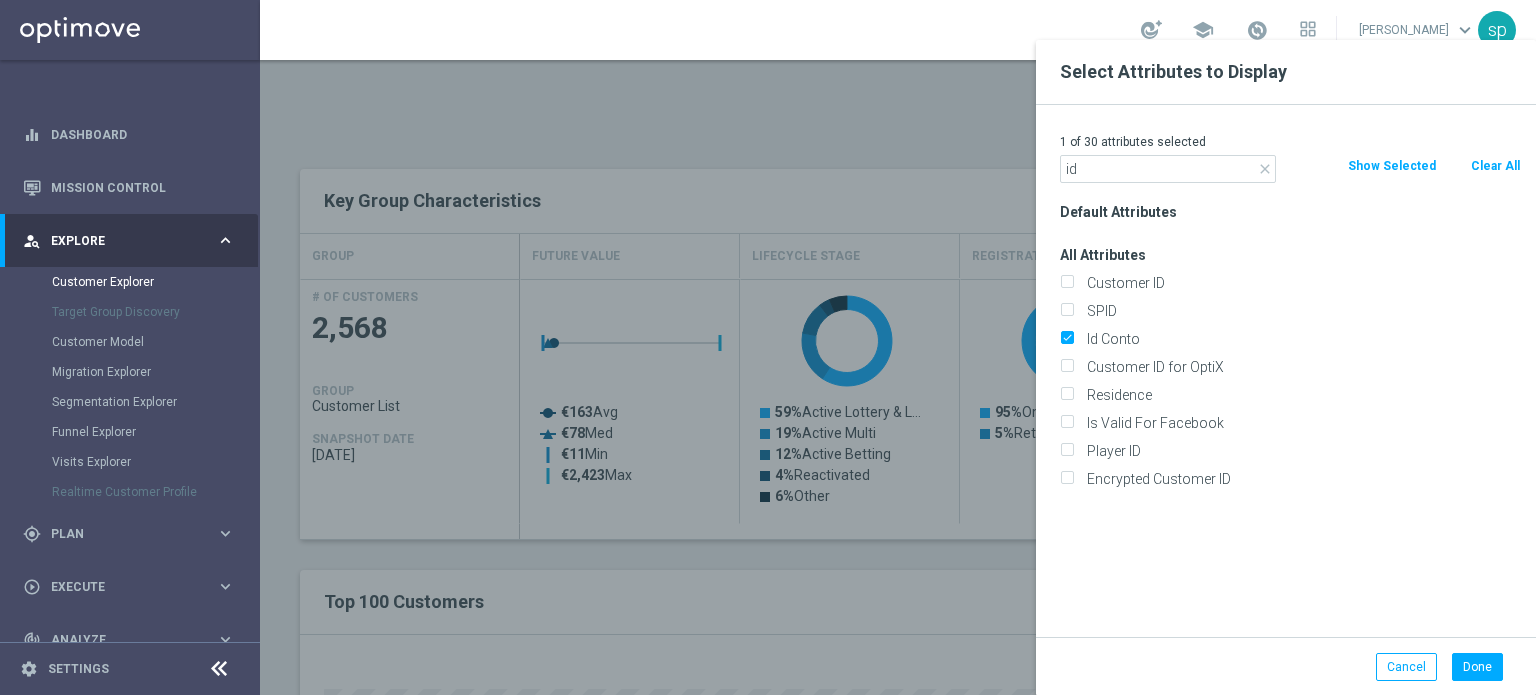 type on "Search" 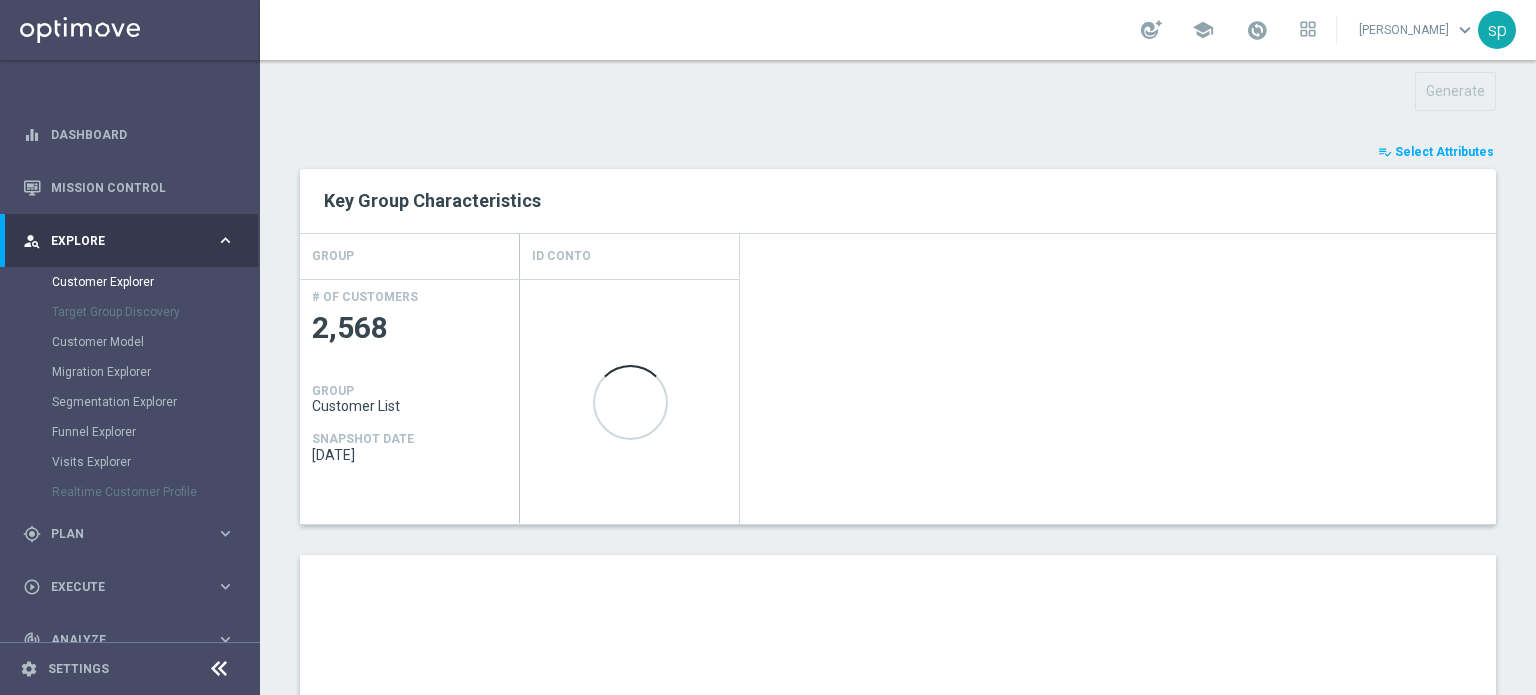 scroll, scrollTop: 1172, scrollLeft: 0, axis: vertical 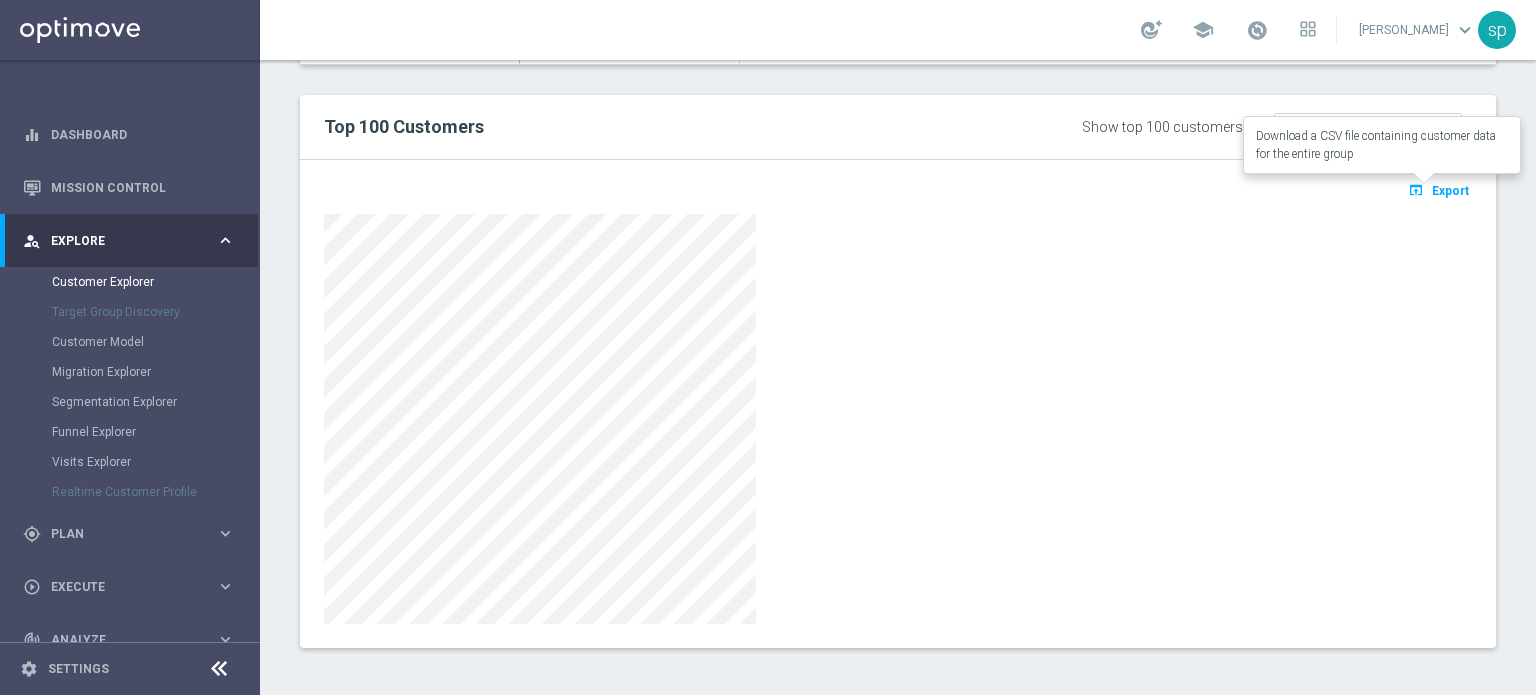 click on "Export" 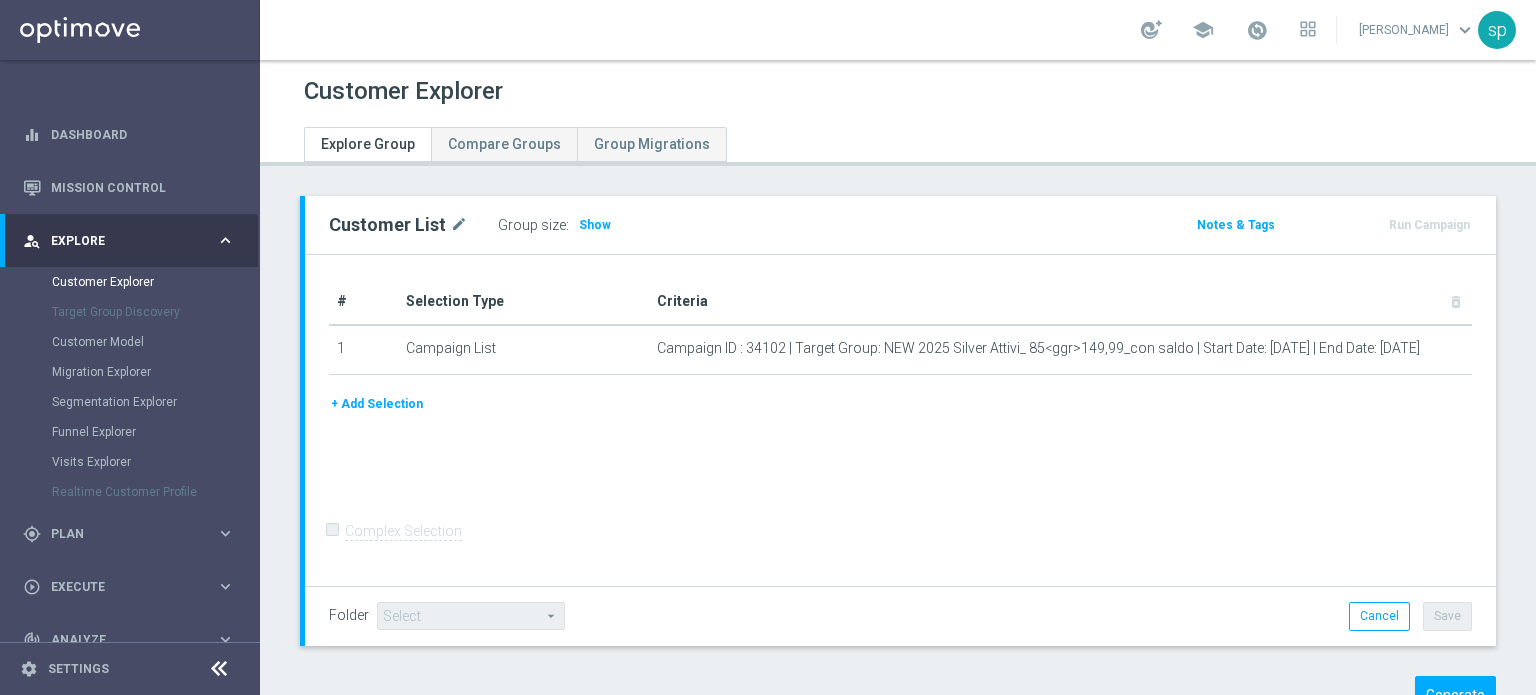 scroll, scrollTop: 0, scrollLeft: 0, axis: both 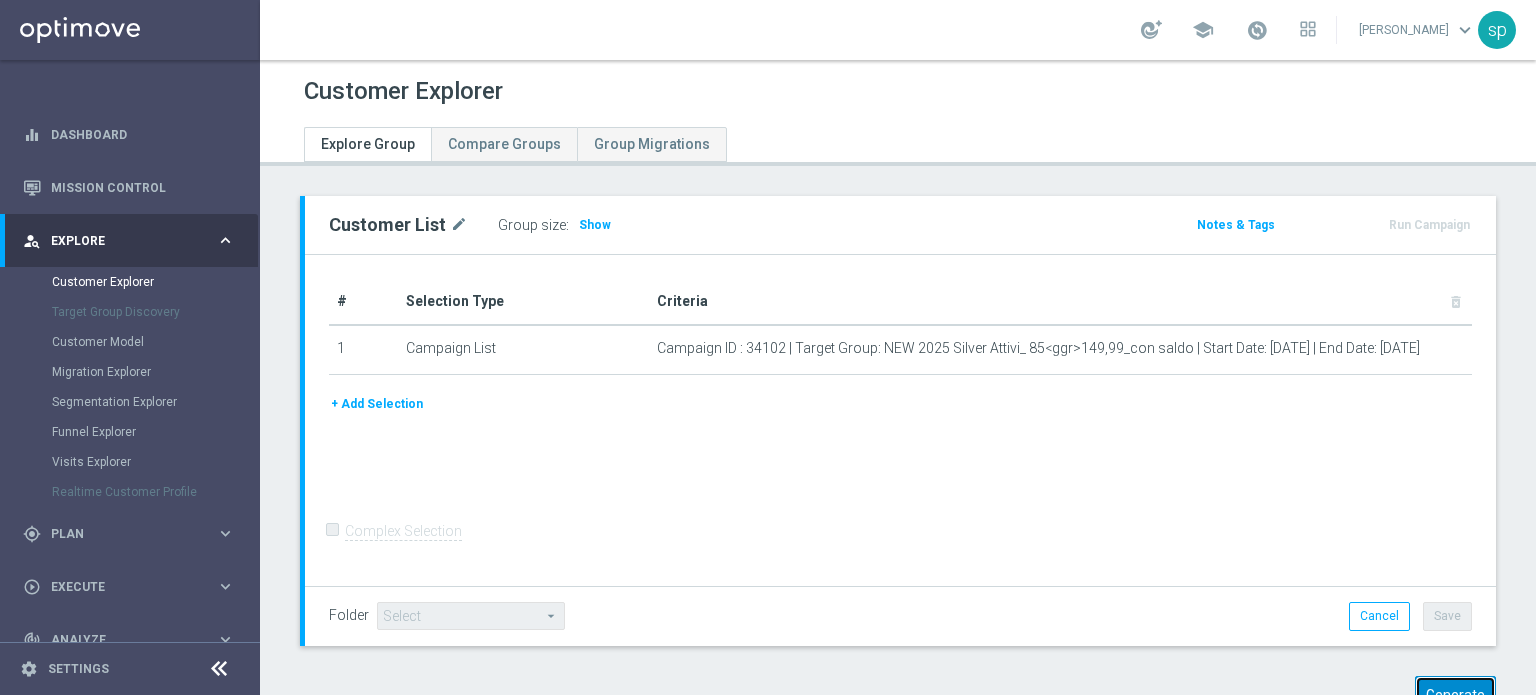 click on "Generate" 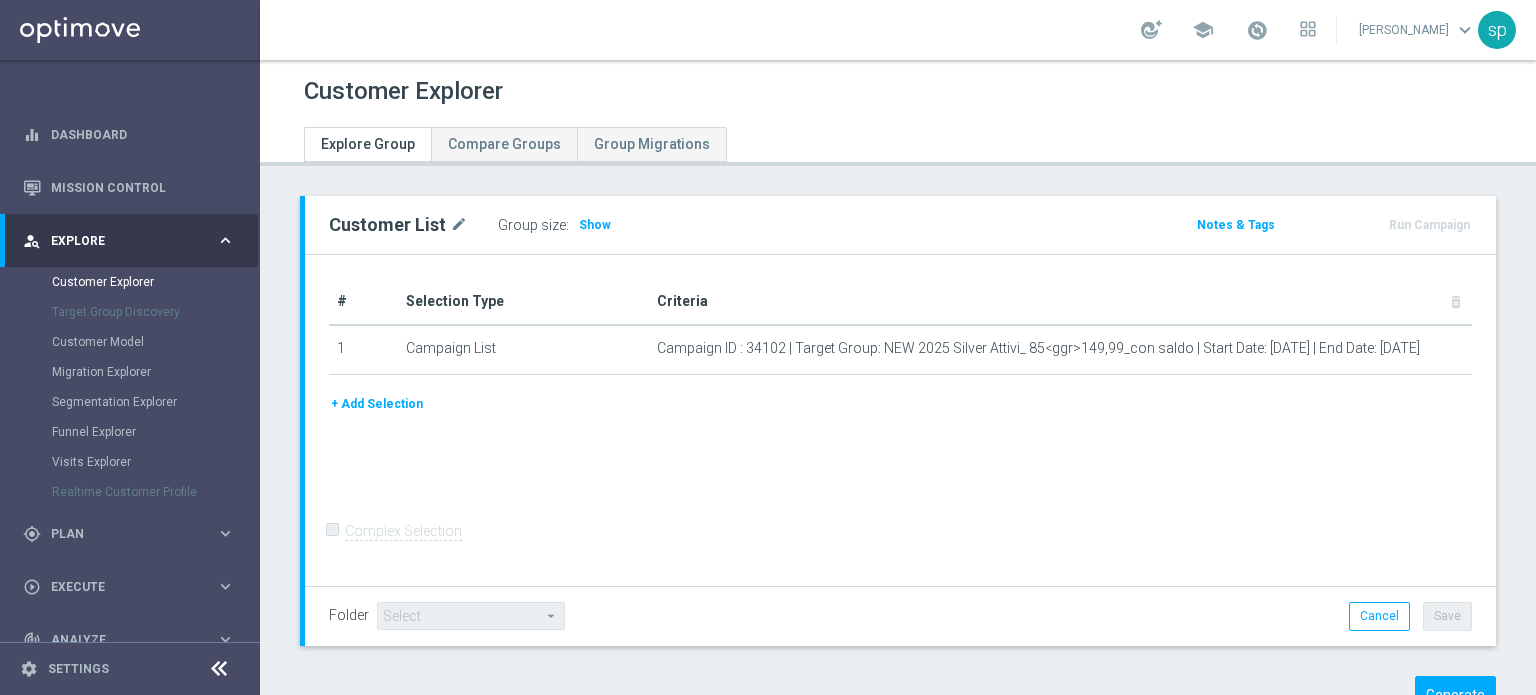 scroll, scrollTop: 0, scrollLeft: 0, axis: both 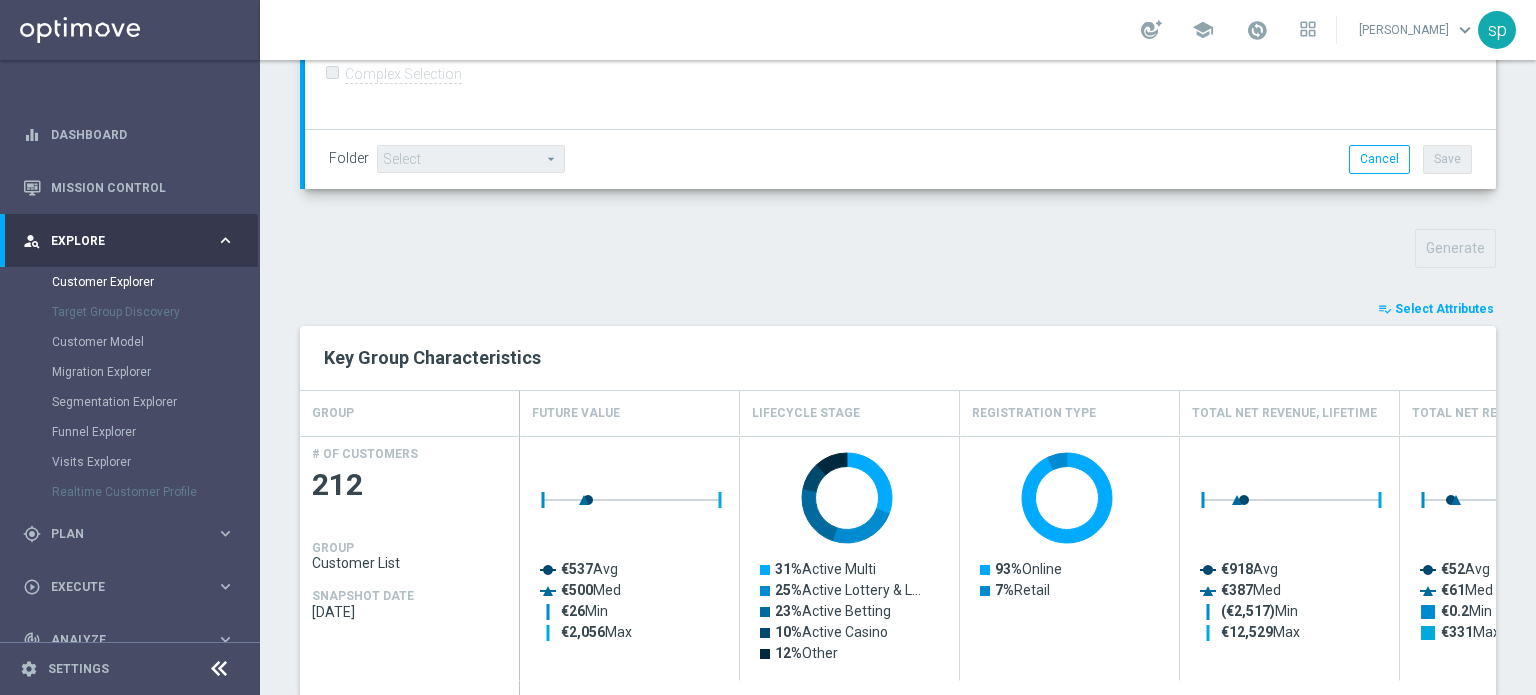 click on "Select Attributes" 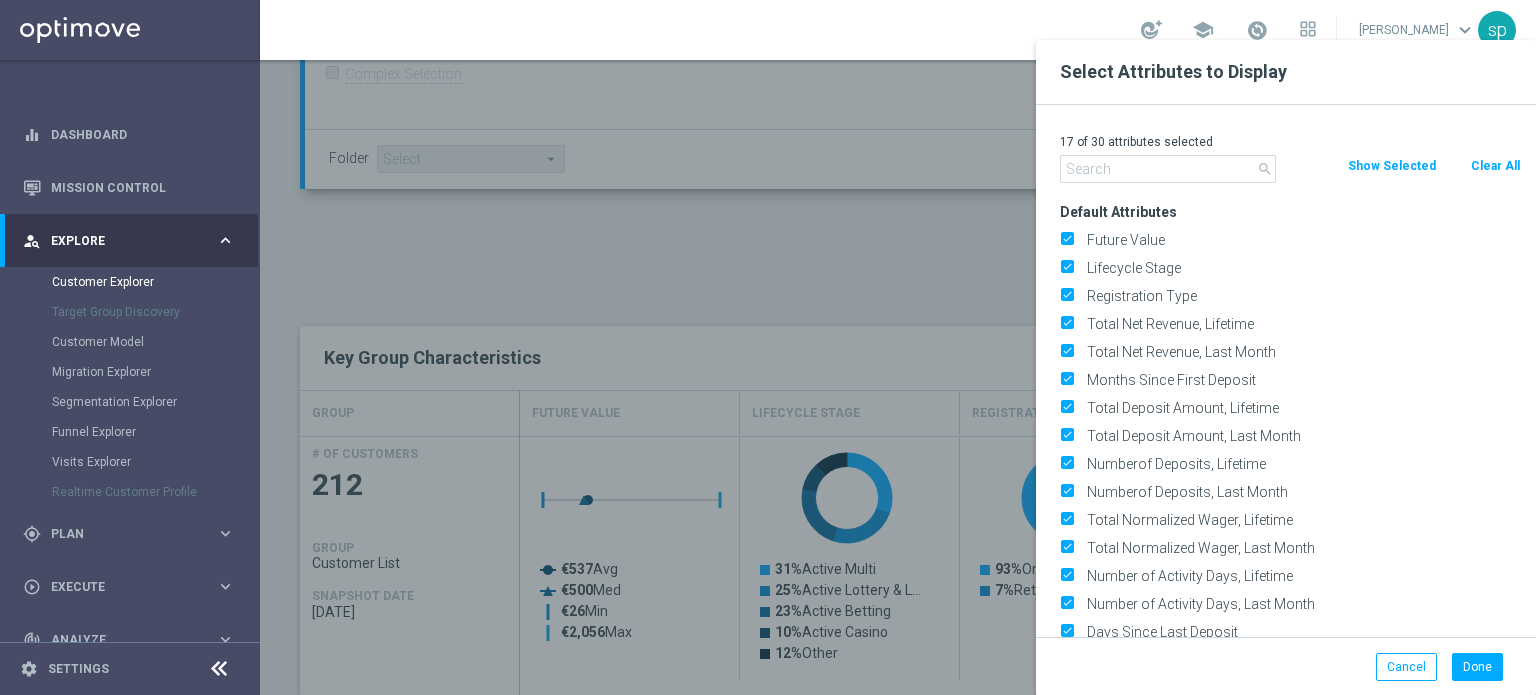 click on "Clear All" 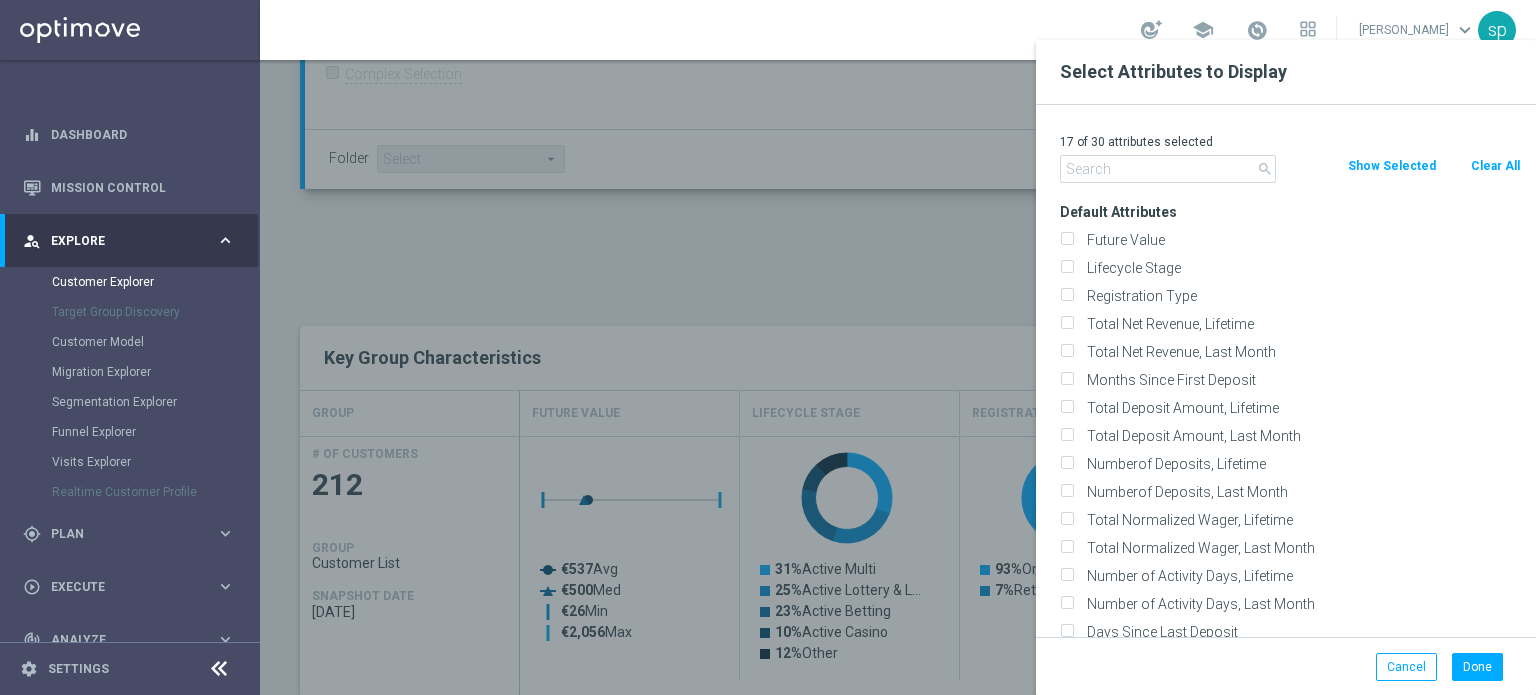 checkbox on "false" 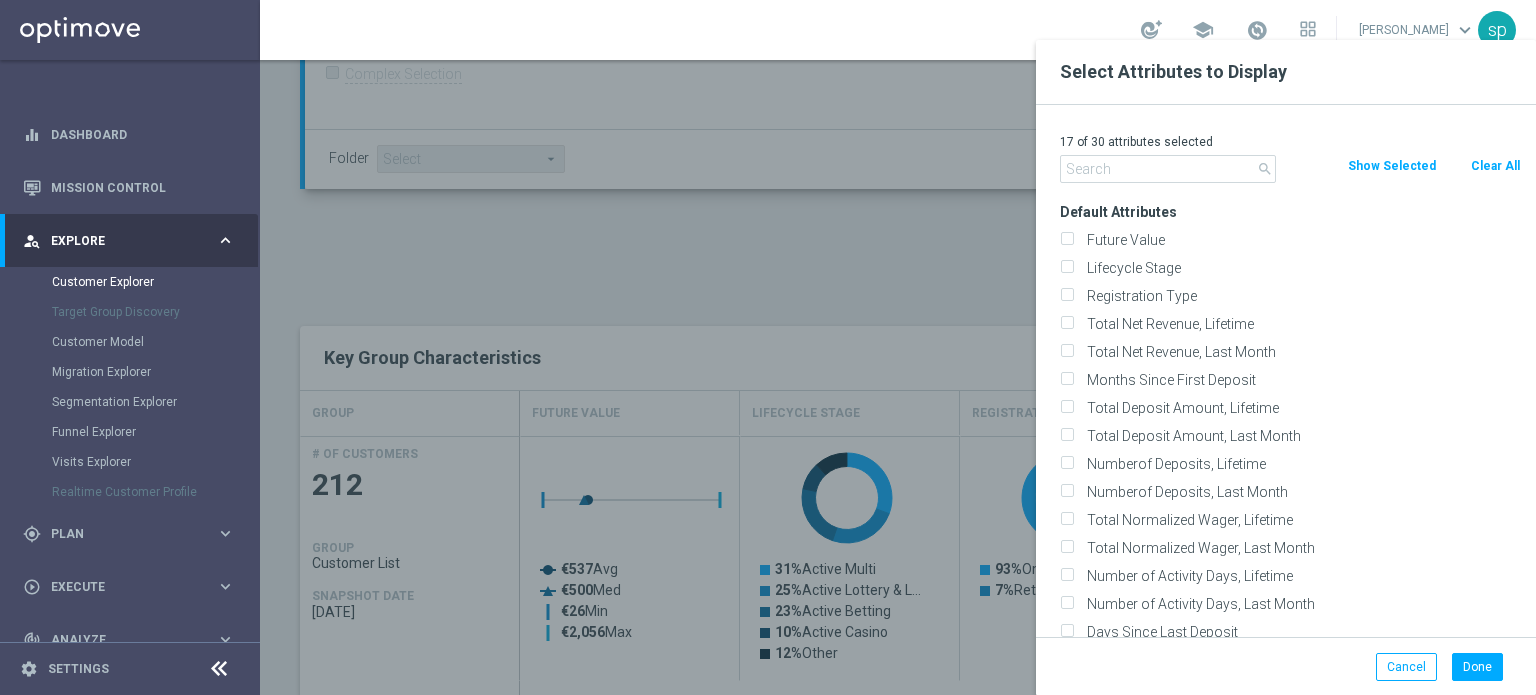 checkbox on "false" 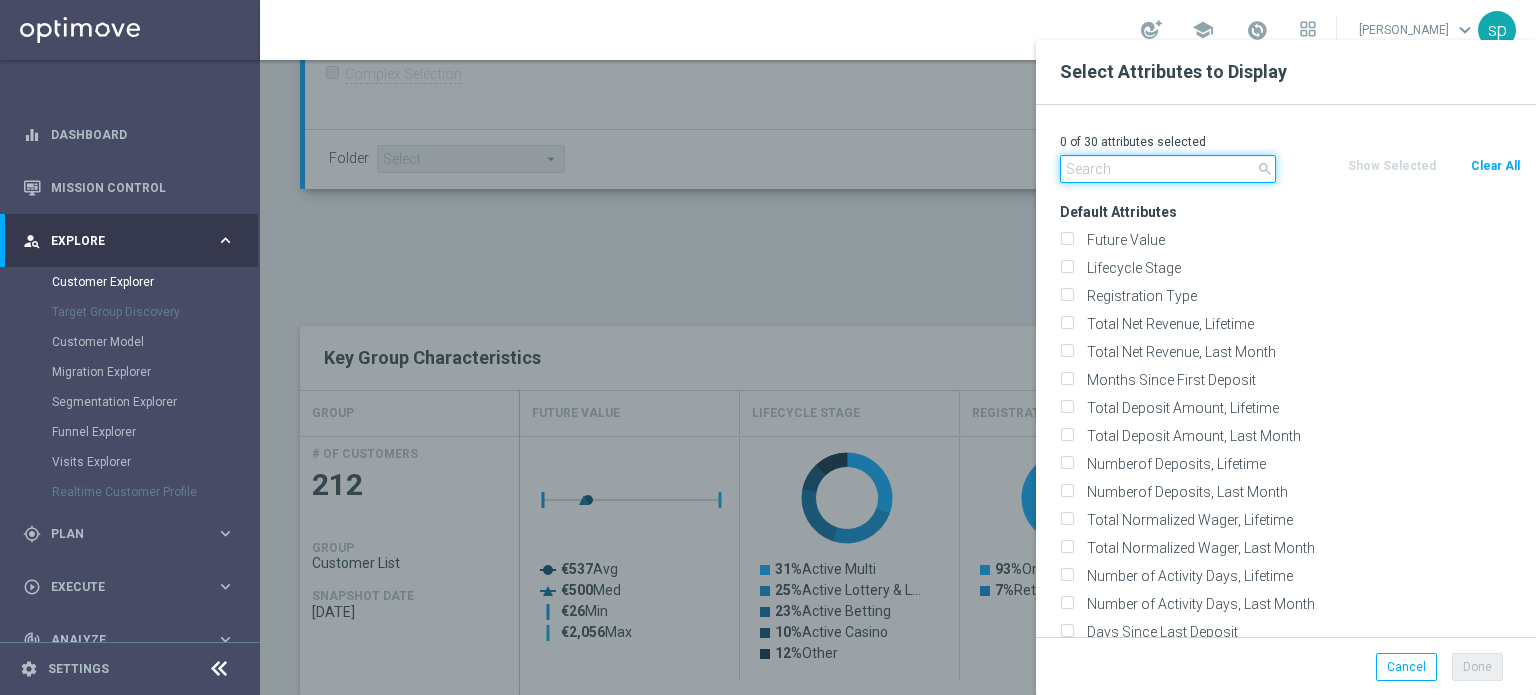 click 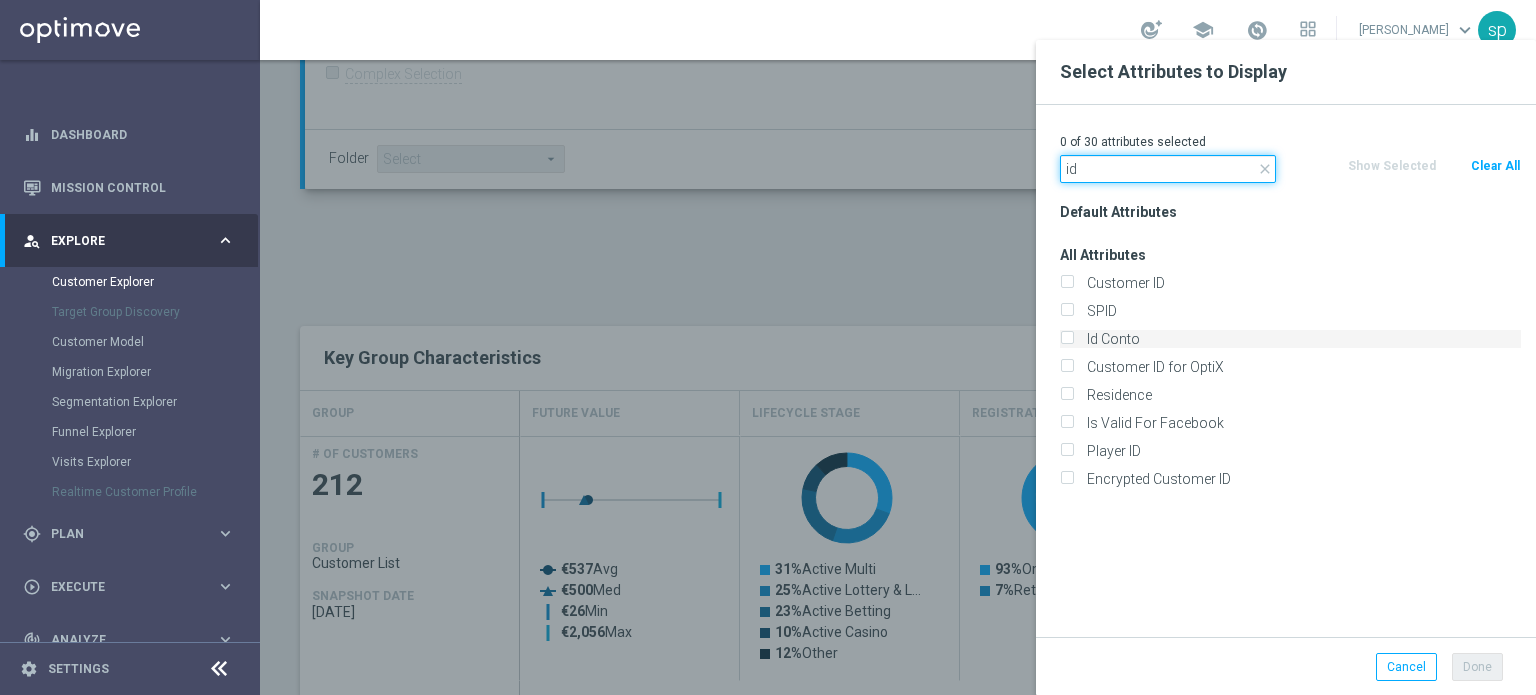 type on "id" 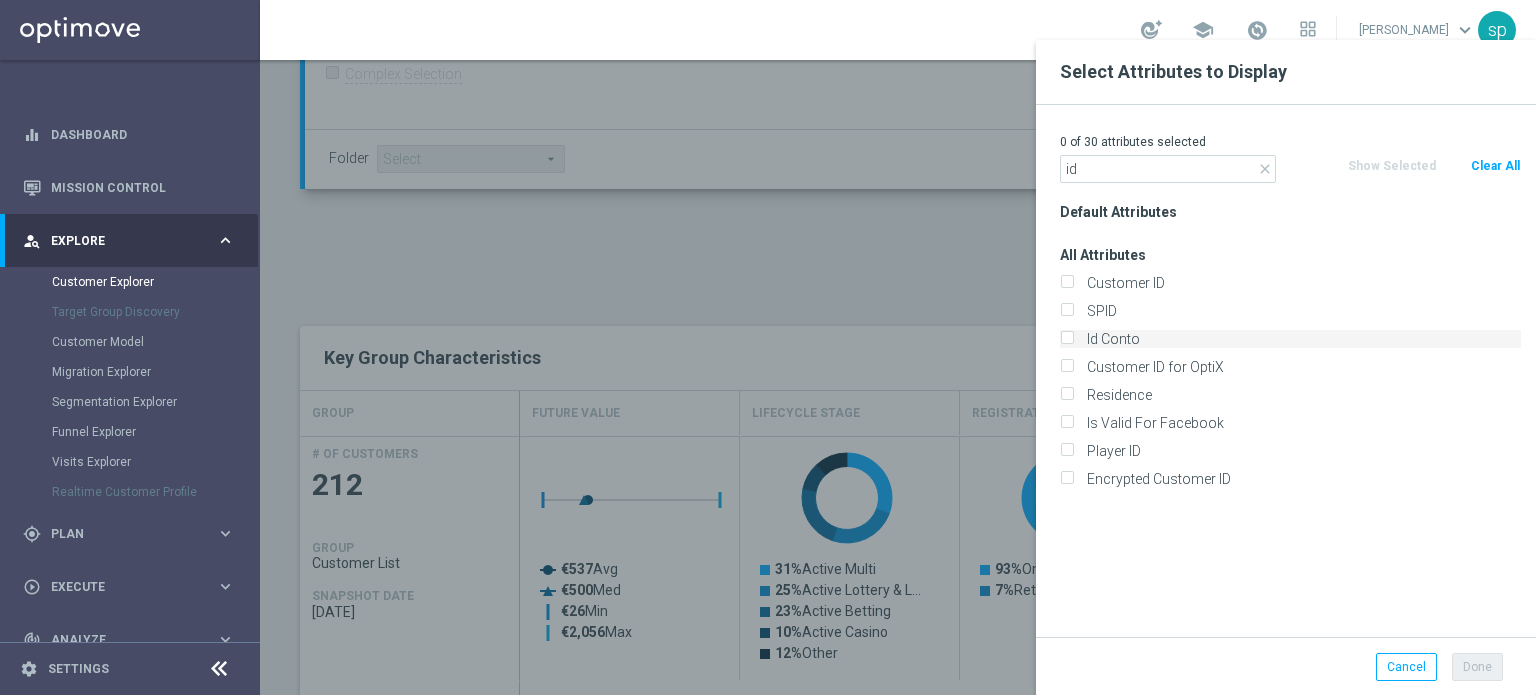 click on "Id Conto" 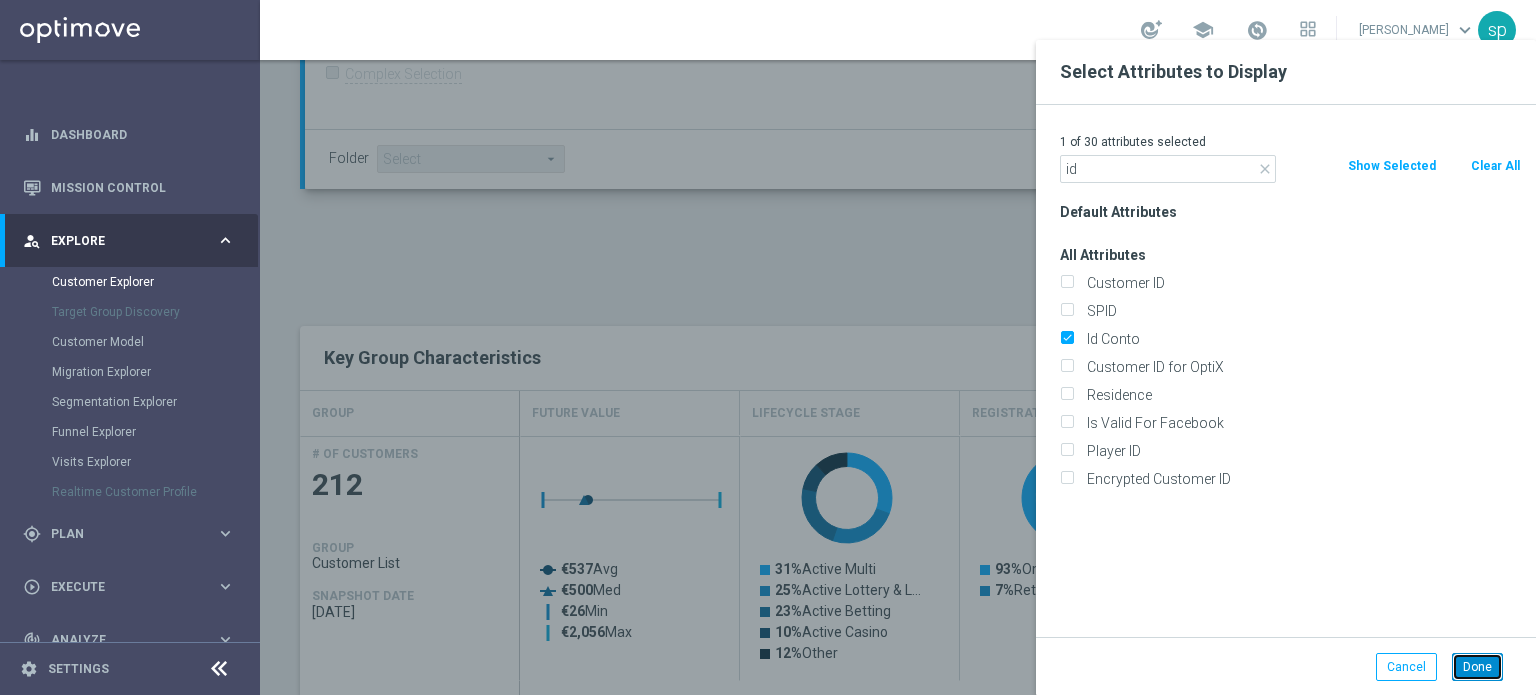click on "Done" 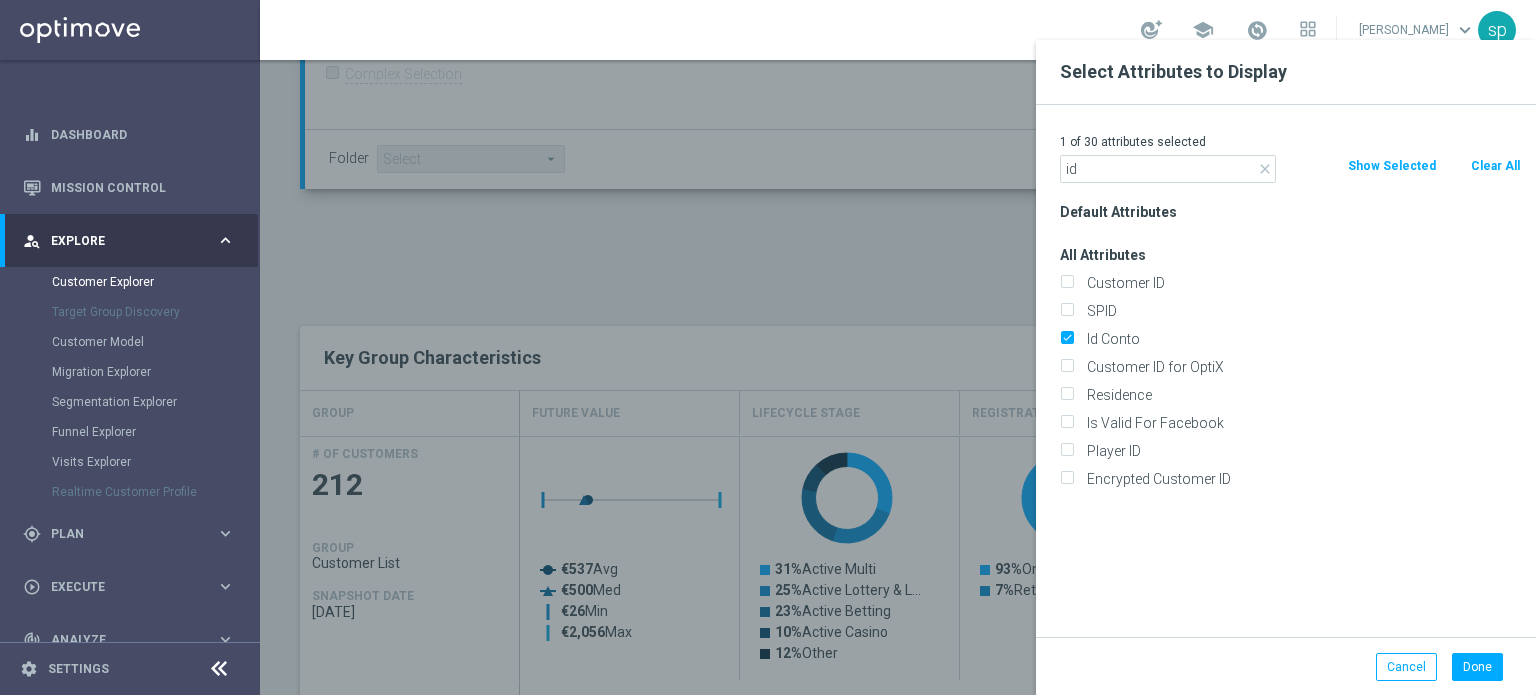 type on "Search" 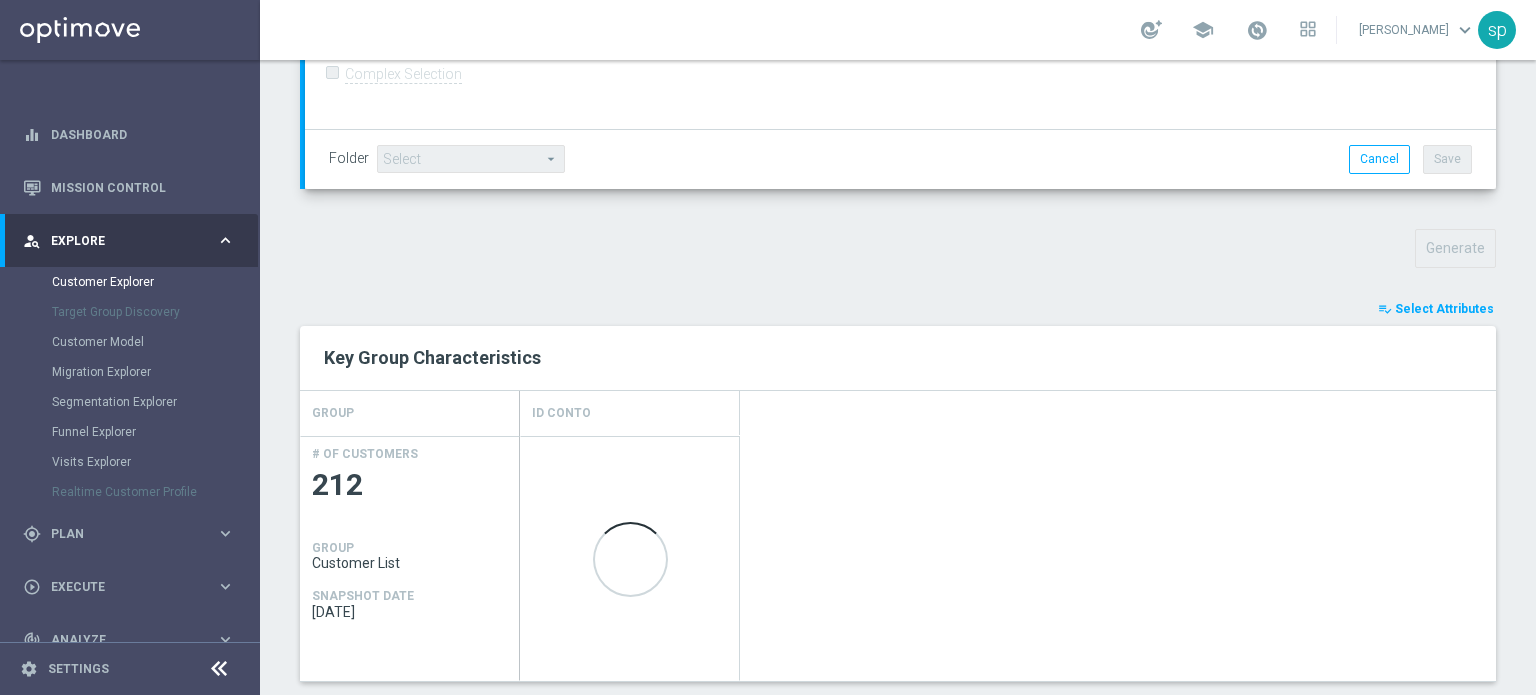 scroll, scrollTop: 1110, scrollLeft: 0, axis: vertical 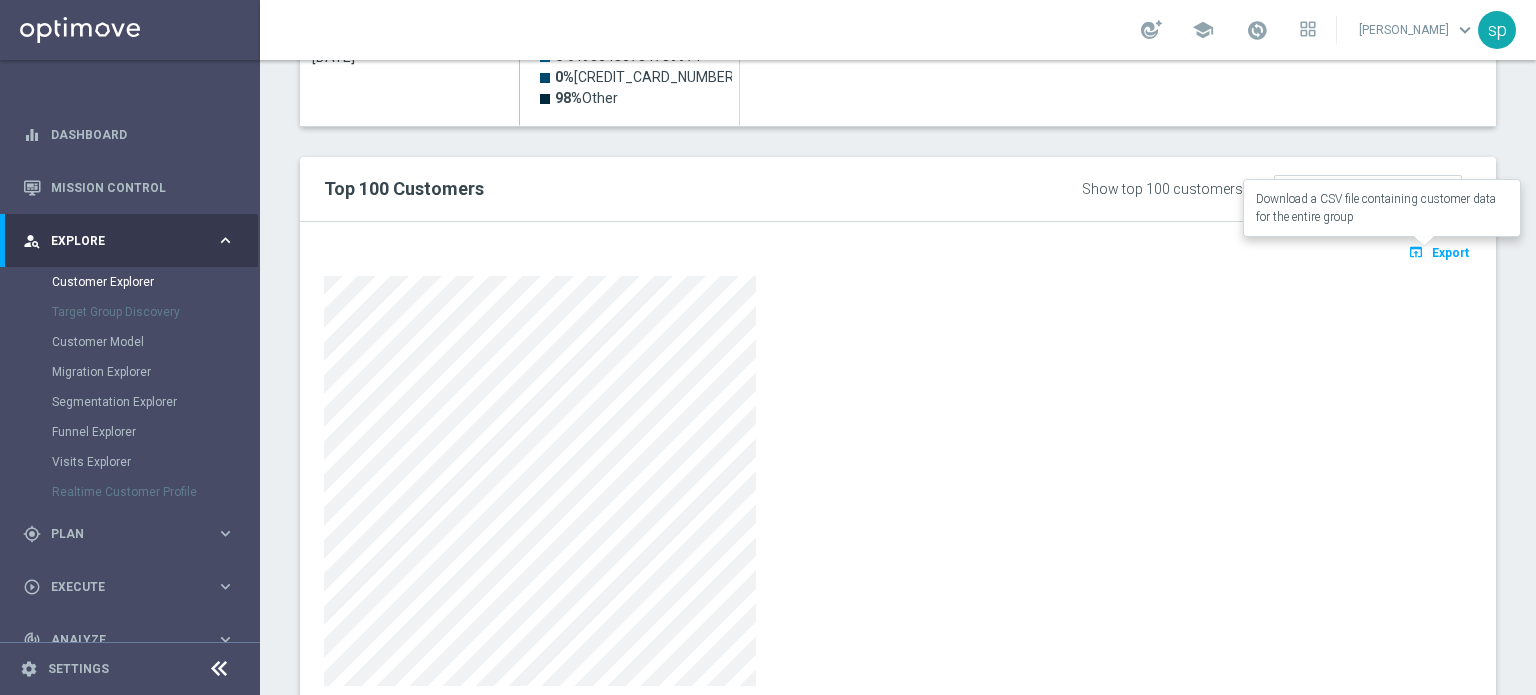 click on "Export" 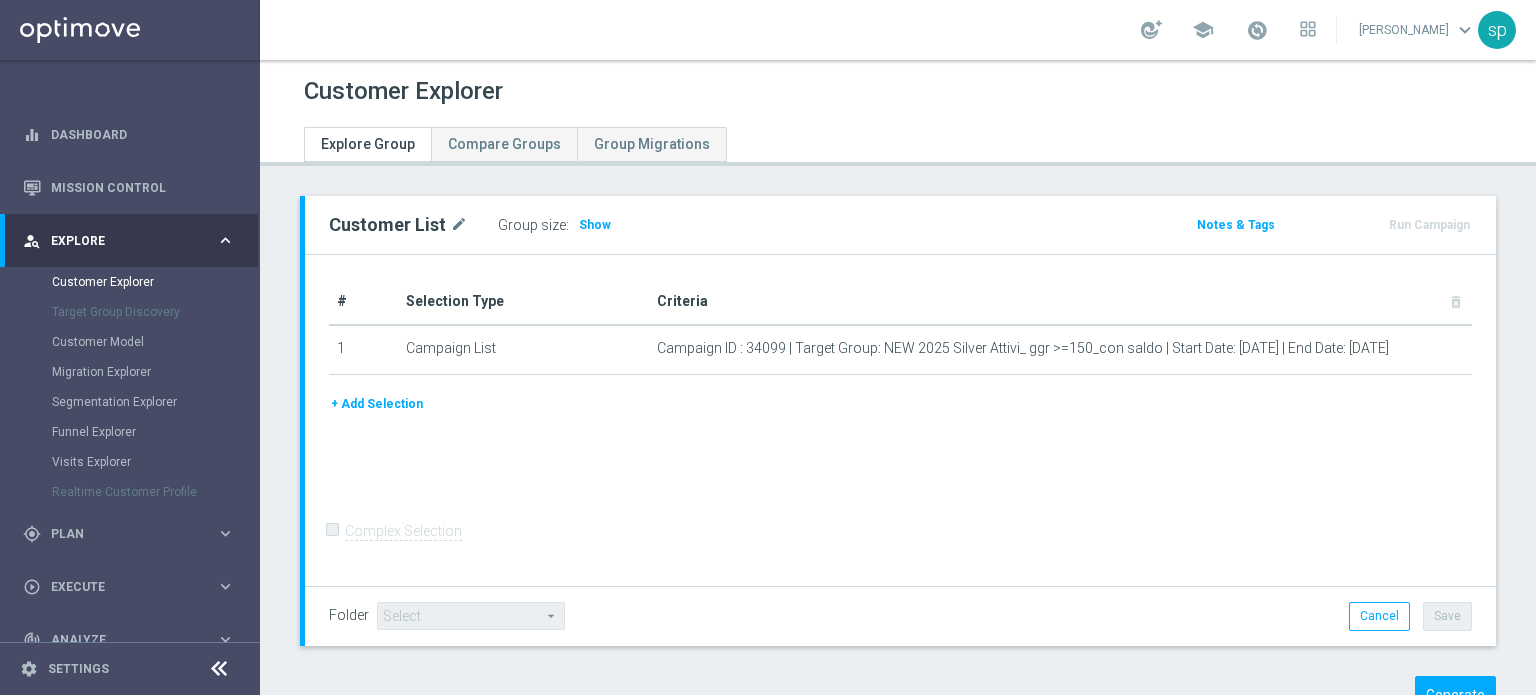 scroll, scrollTop: 0, scrollLeft: 0, axis: both 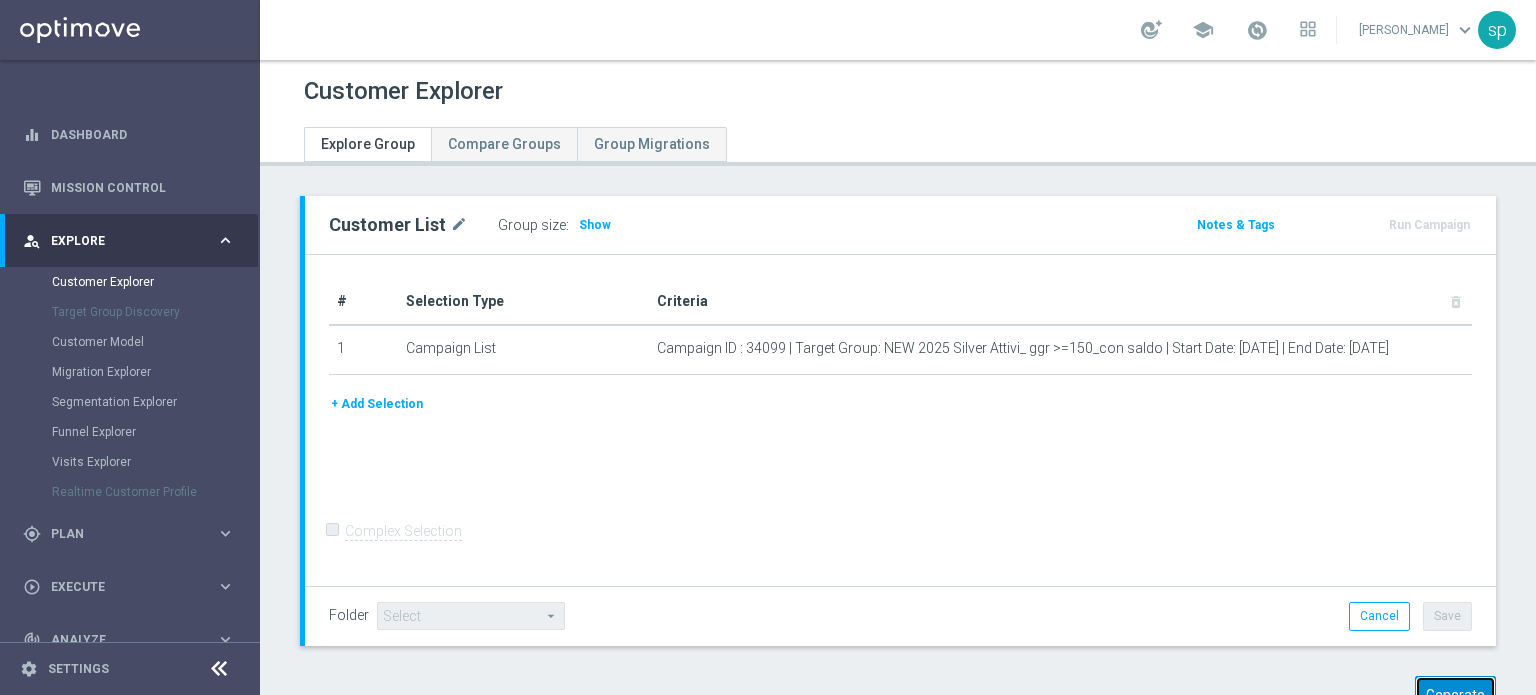 click on "Generate" 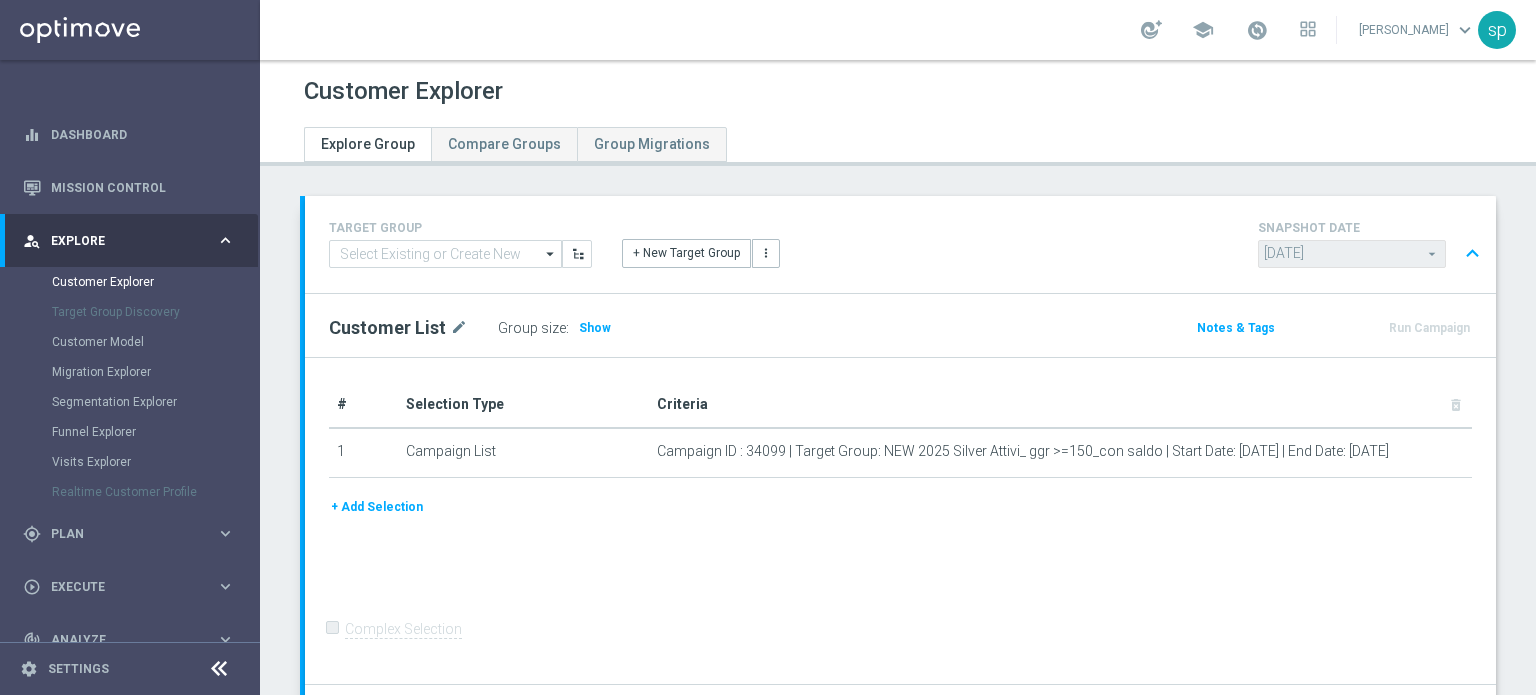 scroll, scrollTop: 555, scrollLeft: 0, axis: vertical 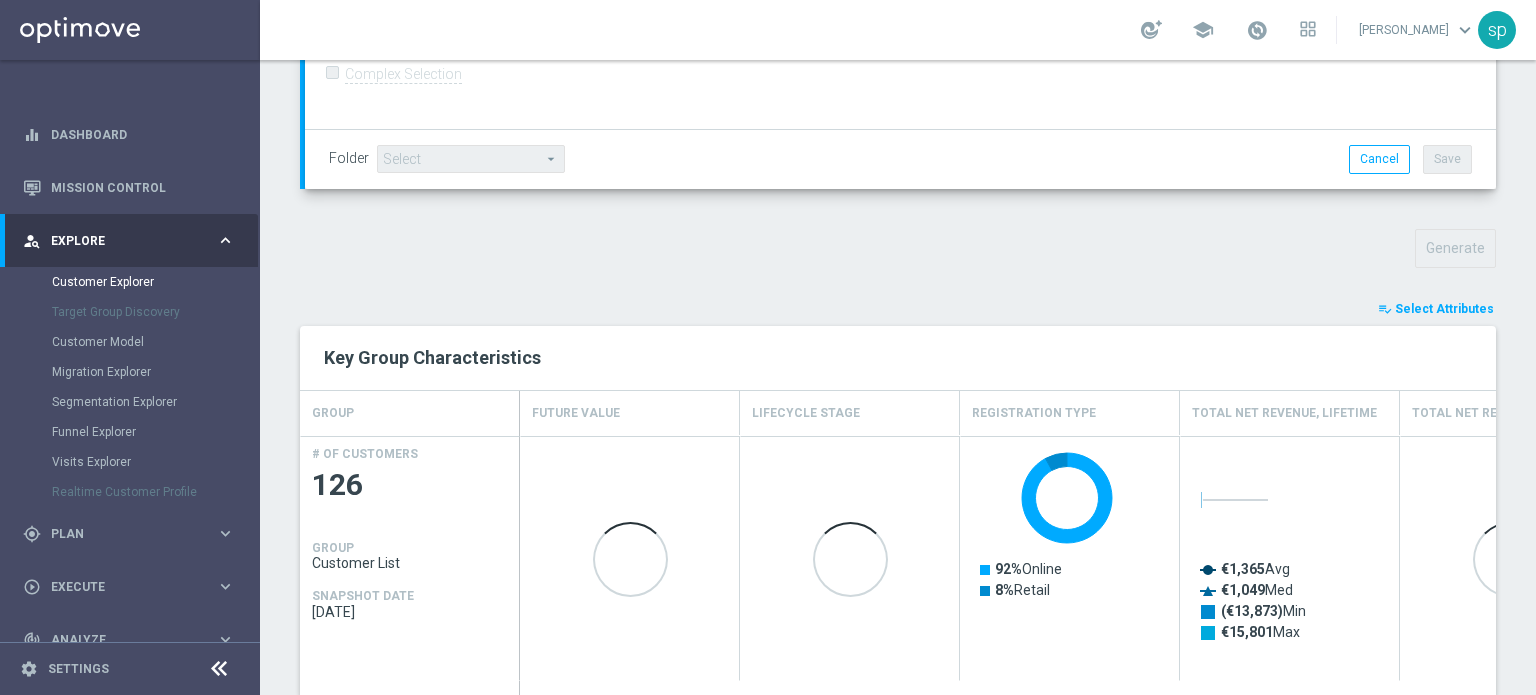click on "playlist_add_check
Select Attributes
Key Group Characteristics
GROUP
Future Value
Lifecycle Stage
Registration Type" 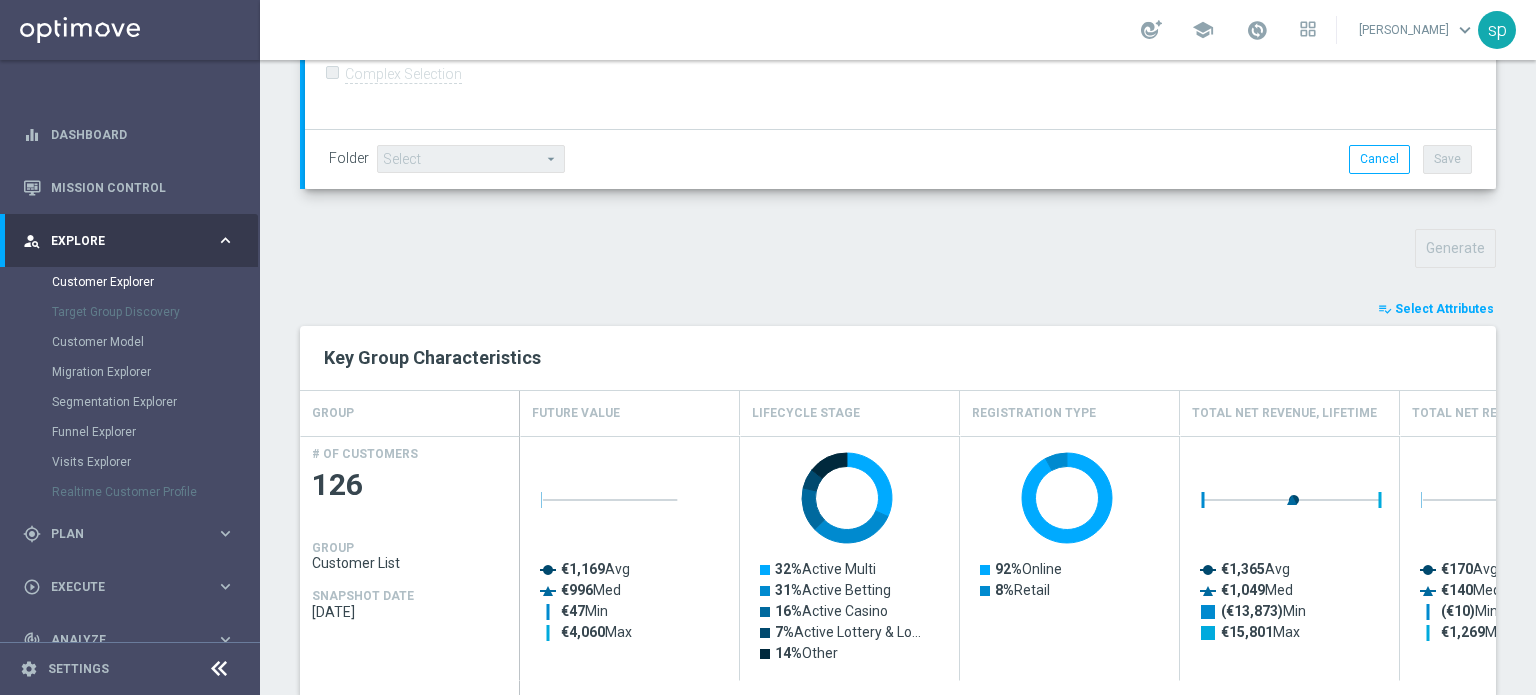 click on "Select Attributes" 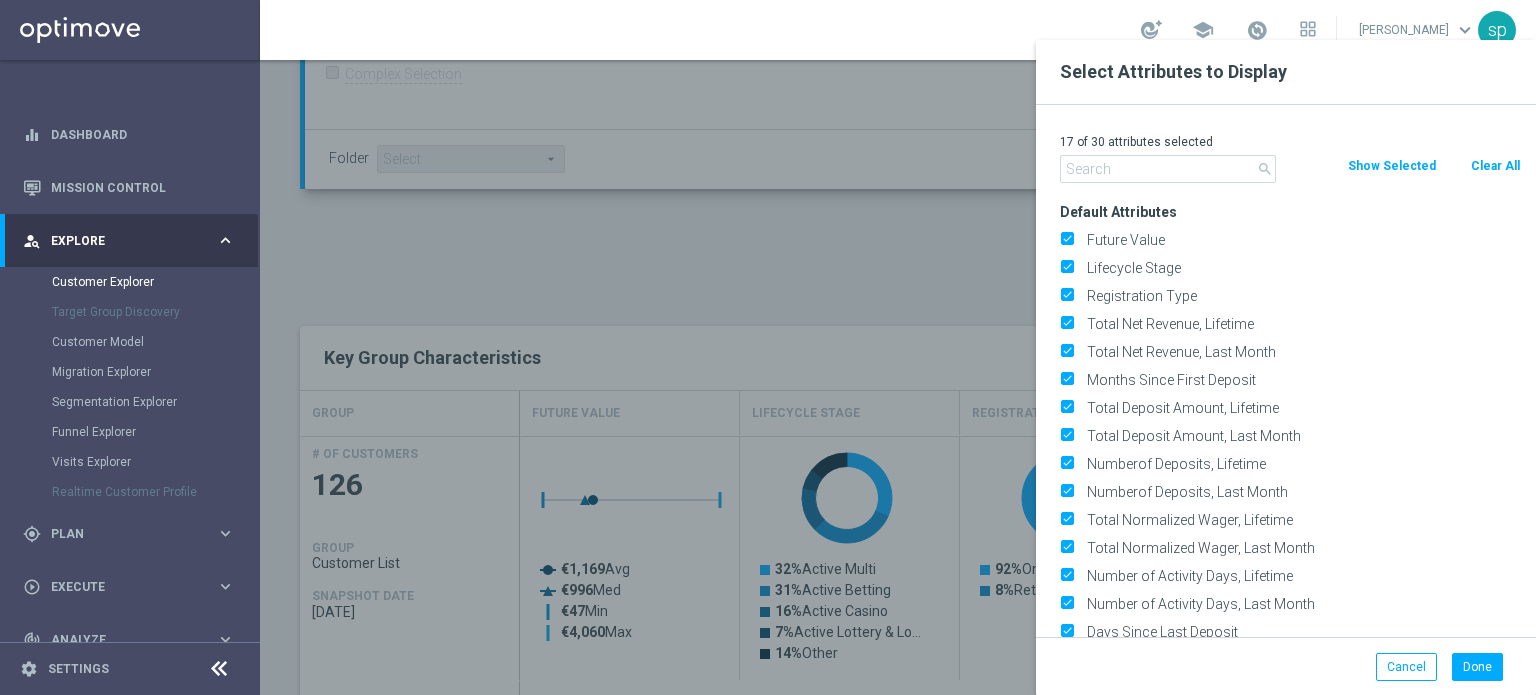 click on "Clear All" 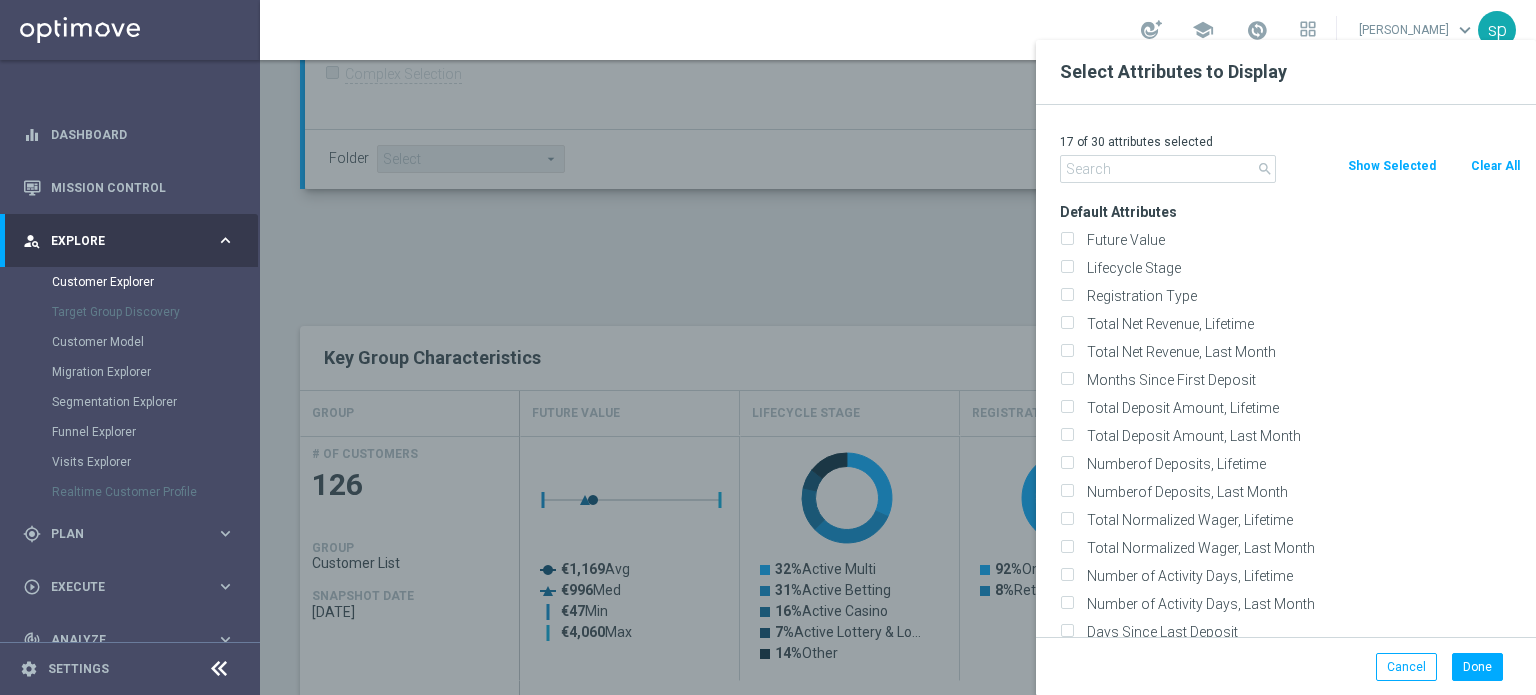 checkbox on "false" 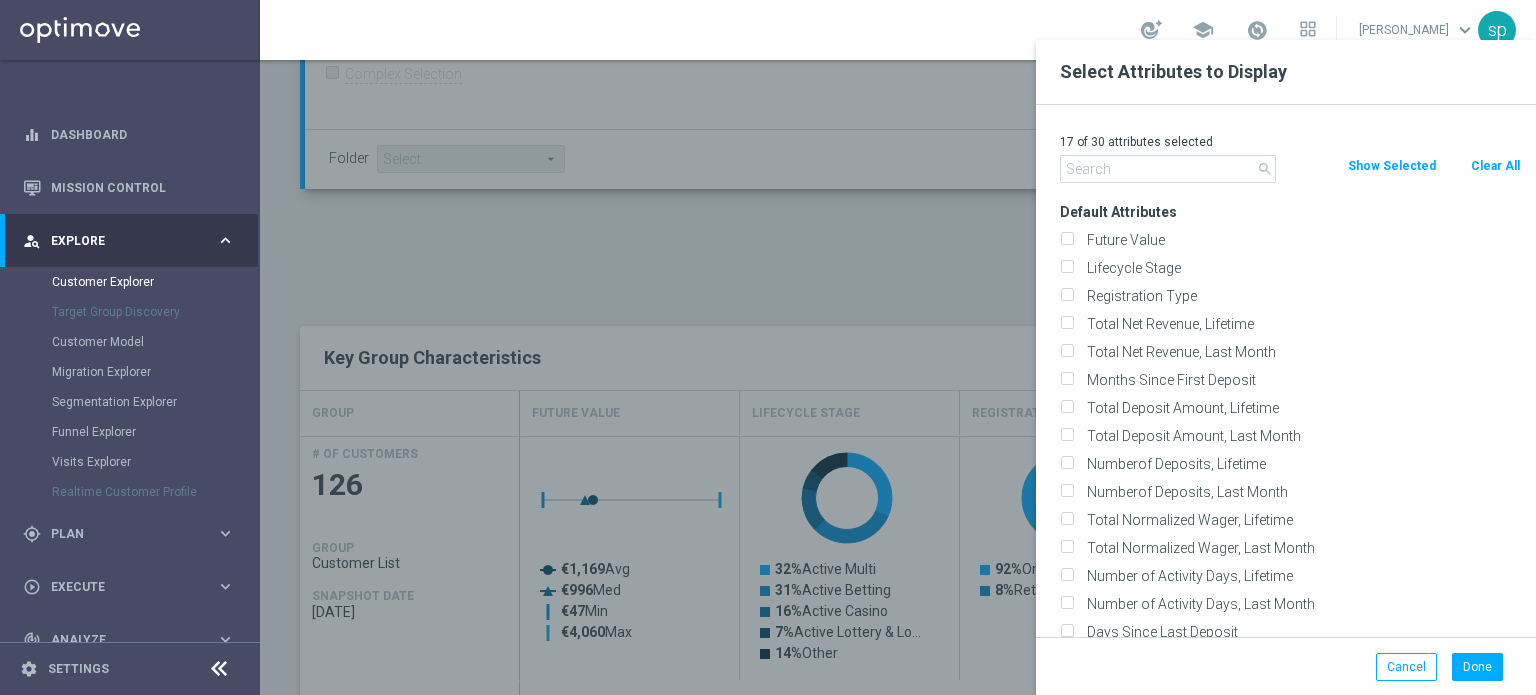 checkbox on "false" 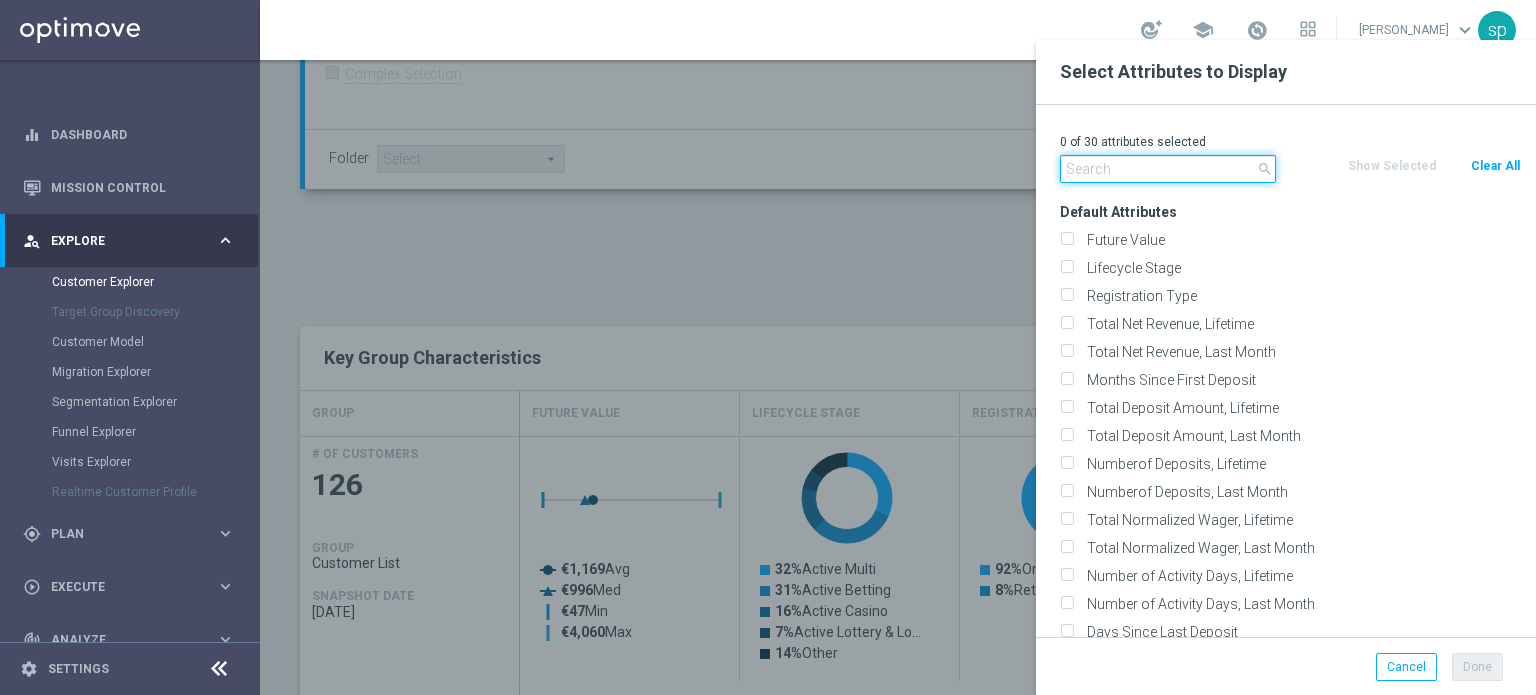 click 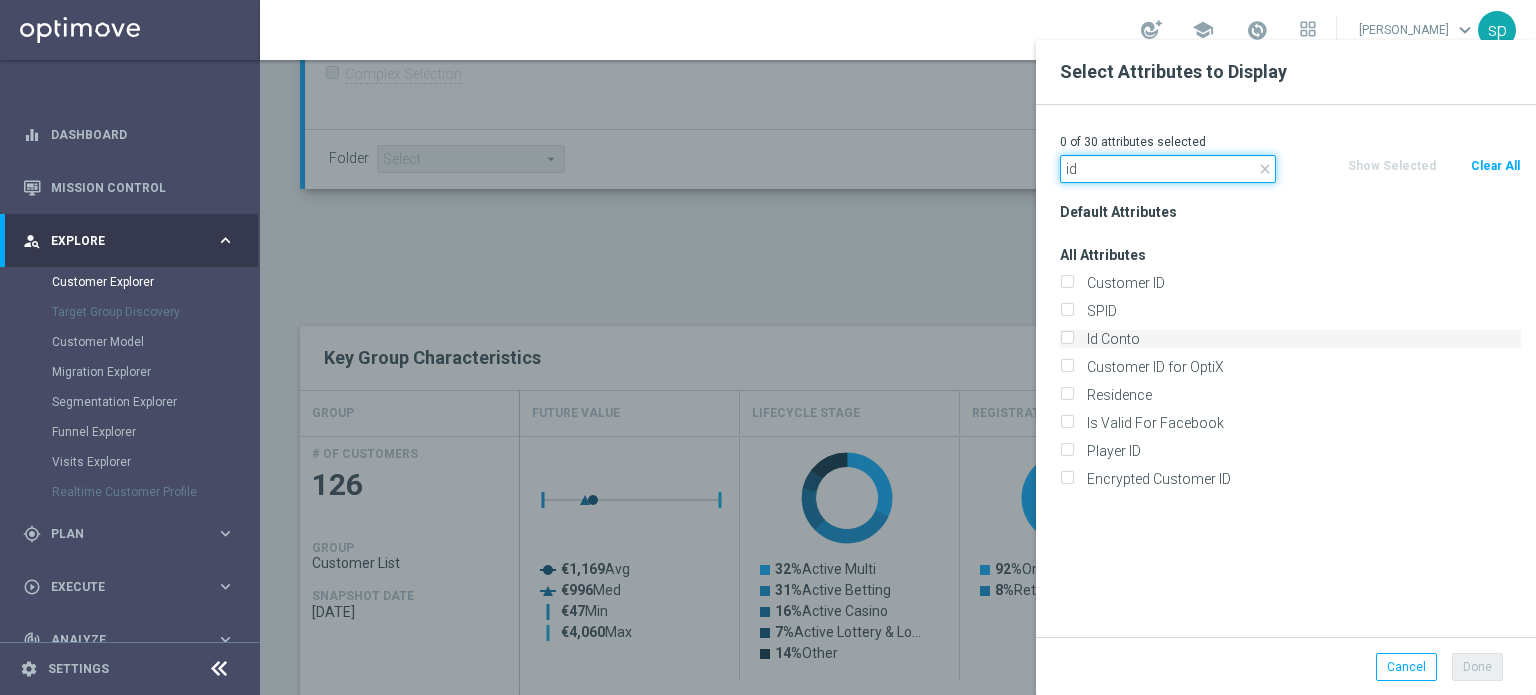 type on "id" 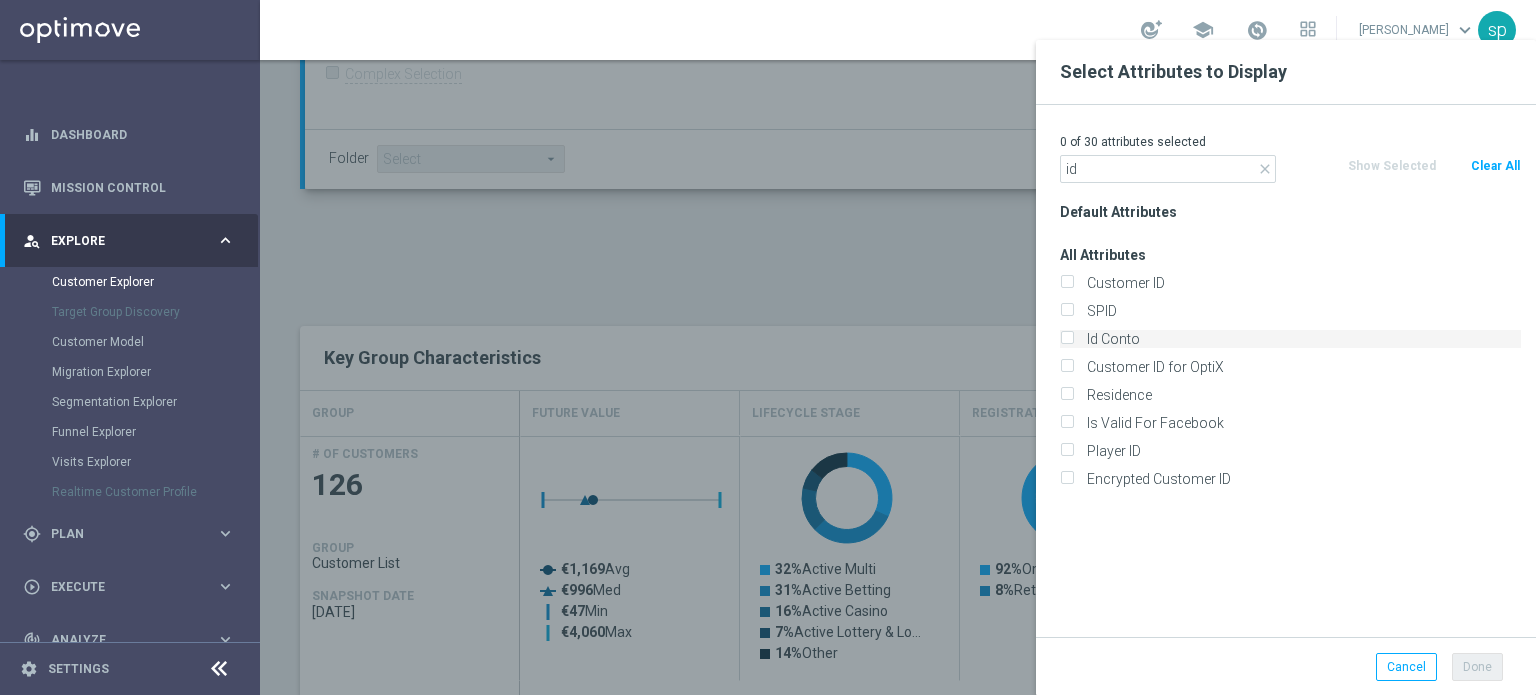 click on "Id Conto" 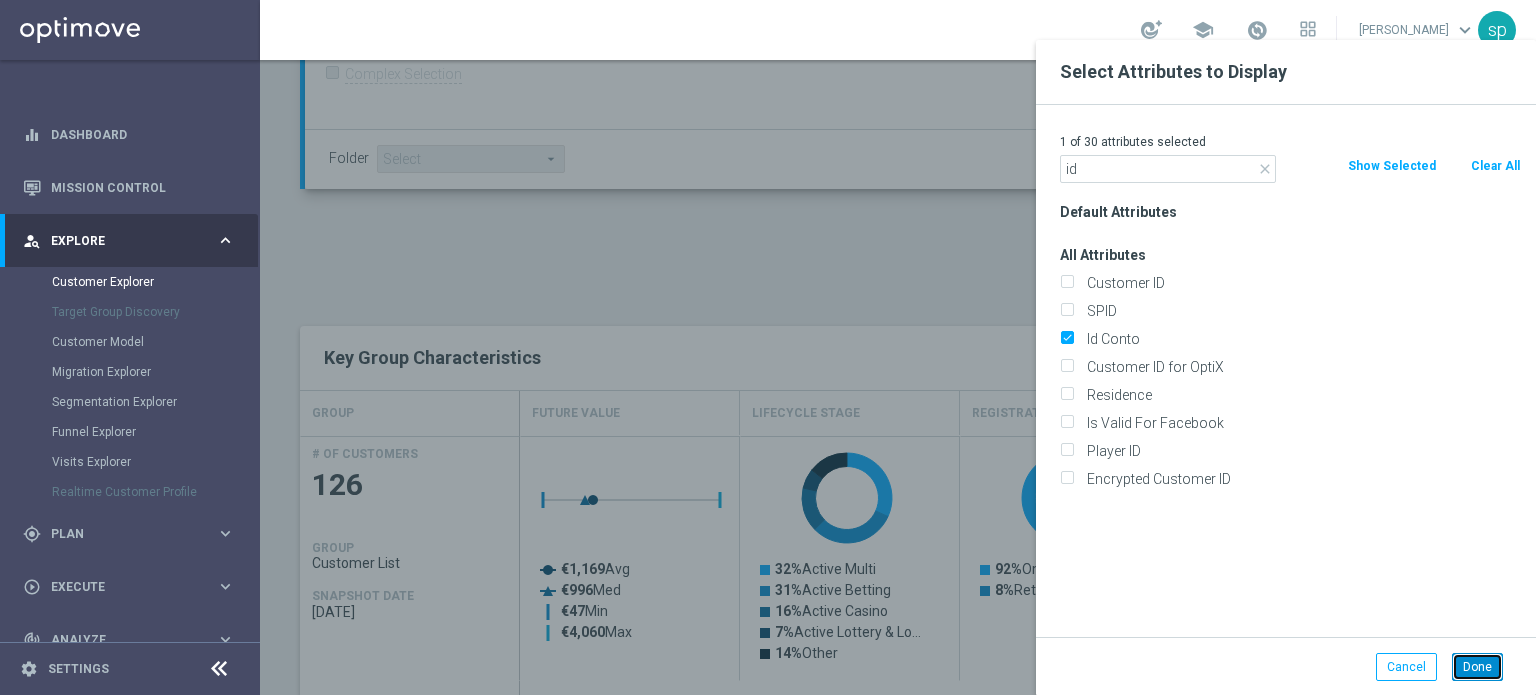 click on "Done" 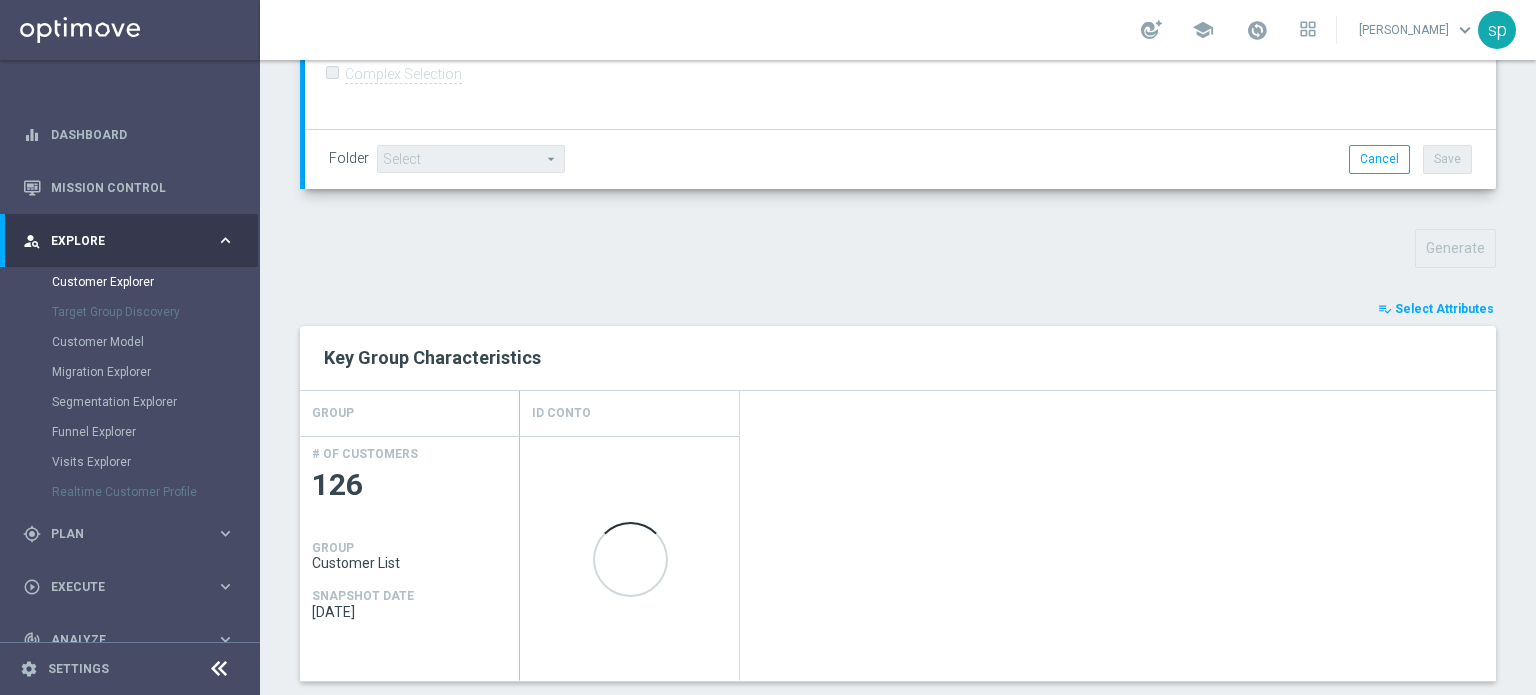 scroll, scrollTop: 732, scrollLeft: 0, axis: vertical 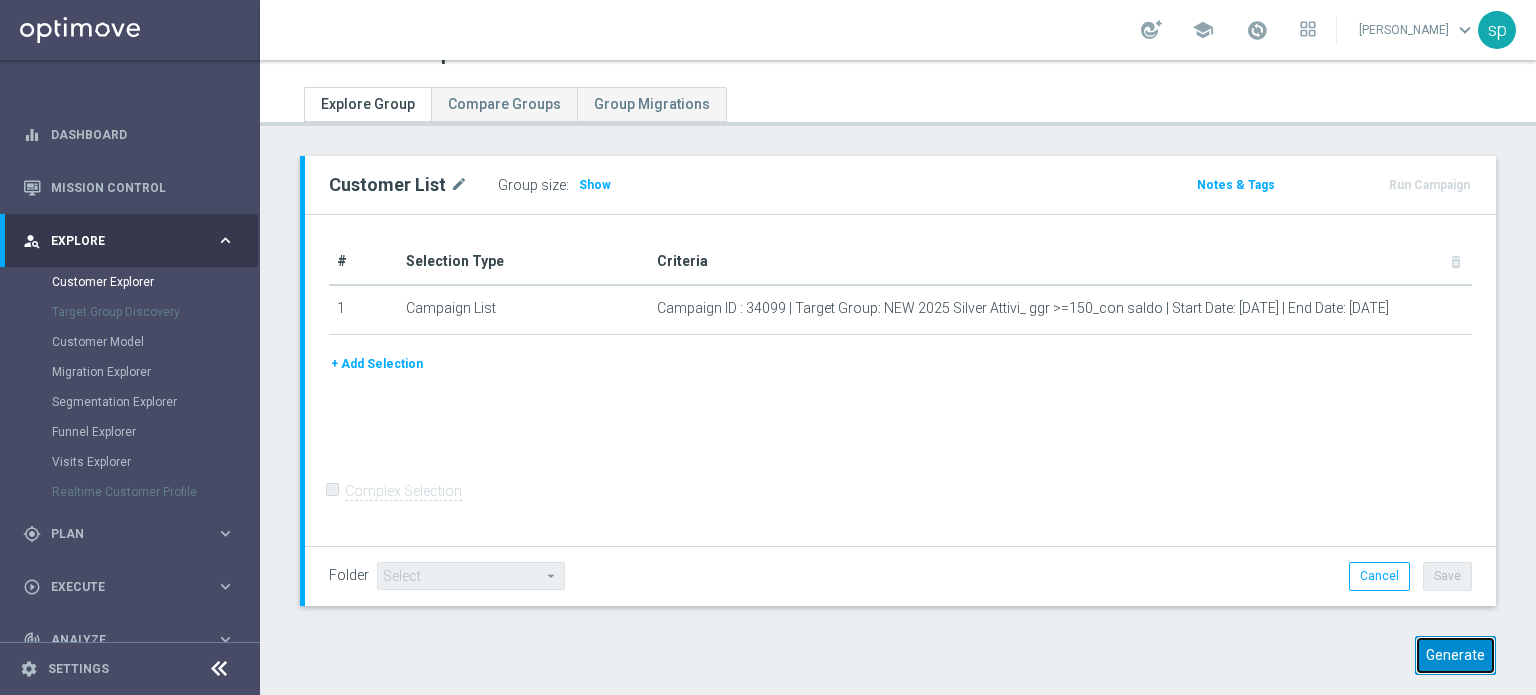 click on "Generate" 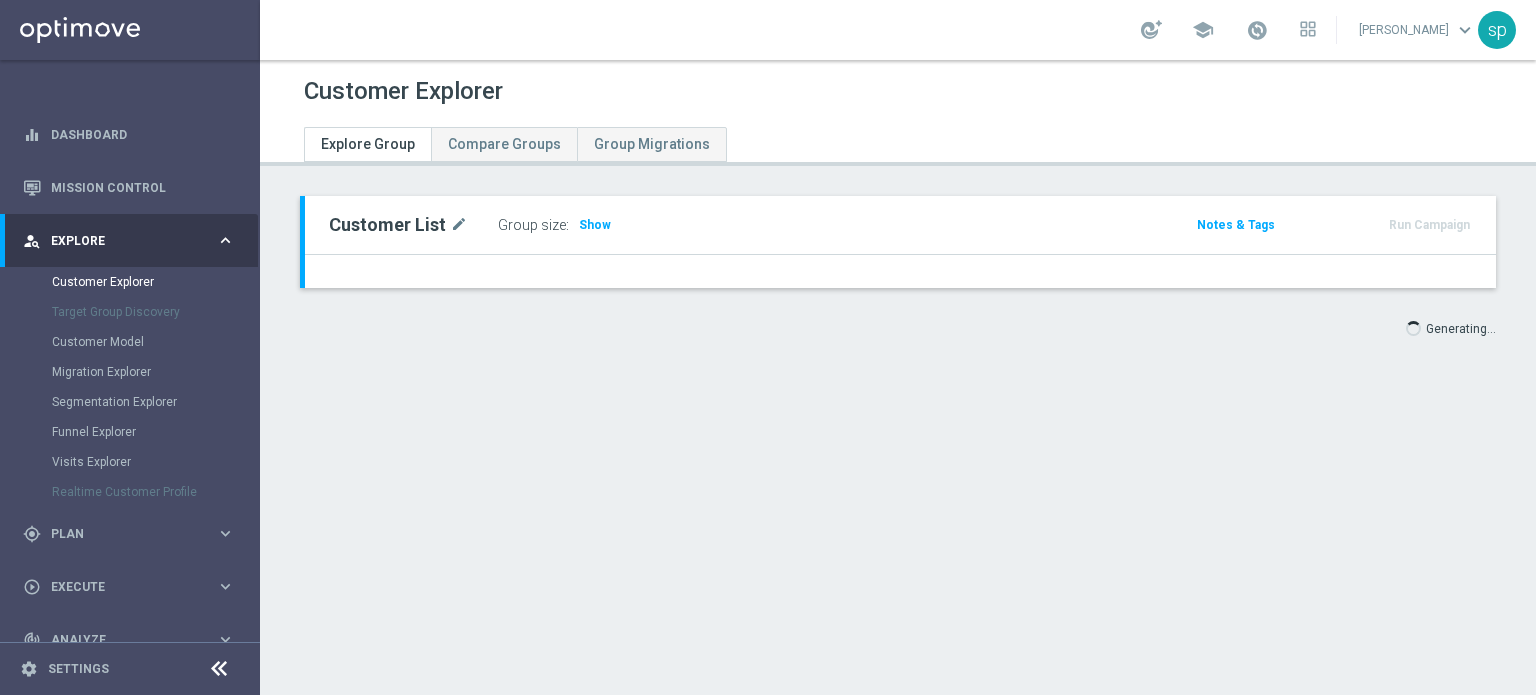 scroll, scrollTop: 0, scrollLeft: 0, axis: both 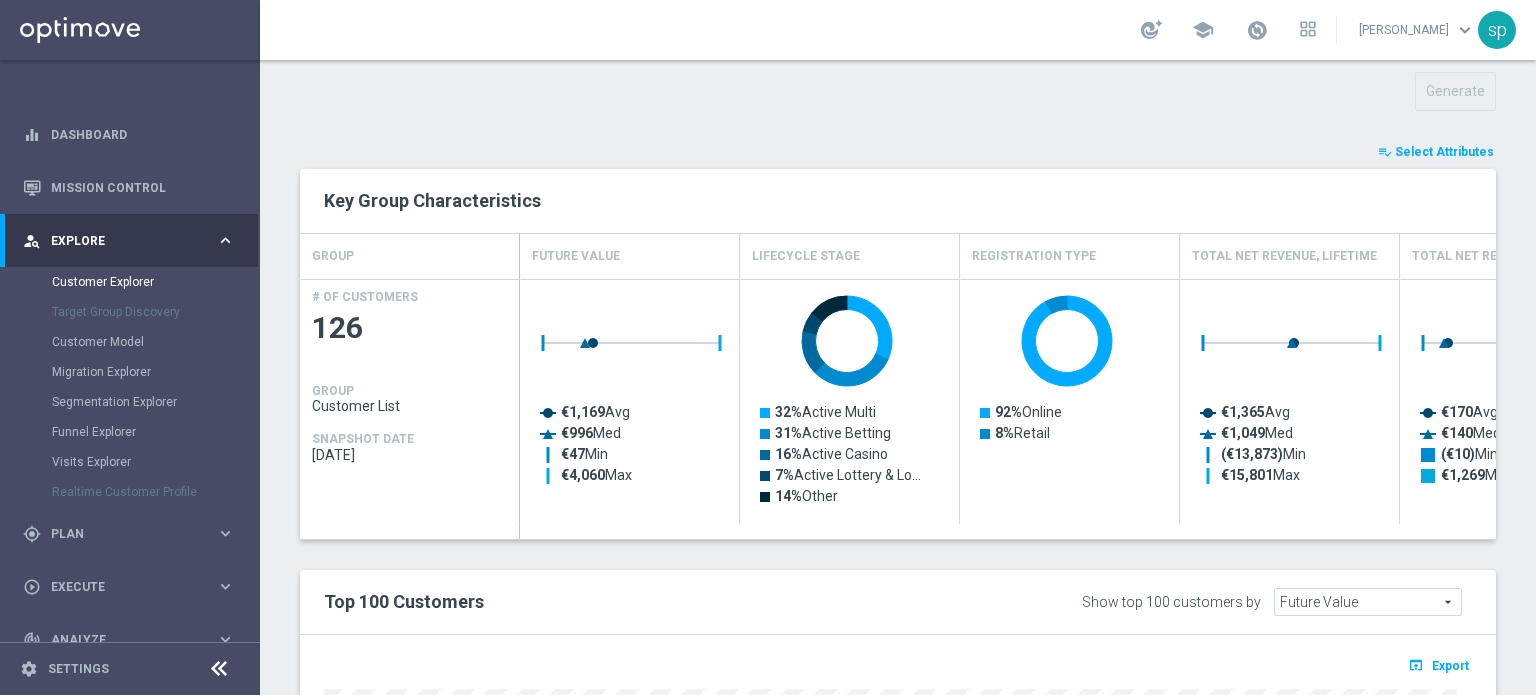 click on "playlist_add_check
Select Attributes
Key Group Characteristics
GROUP
Future Value
Lifecycle Stage
Registration Type" 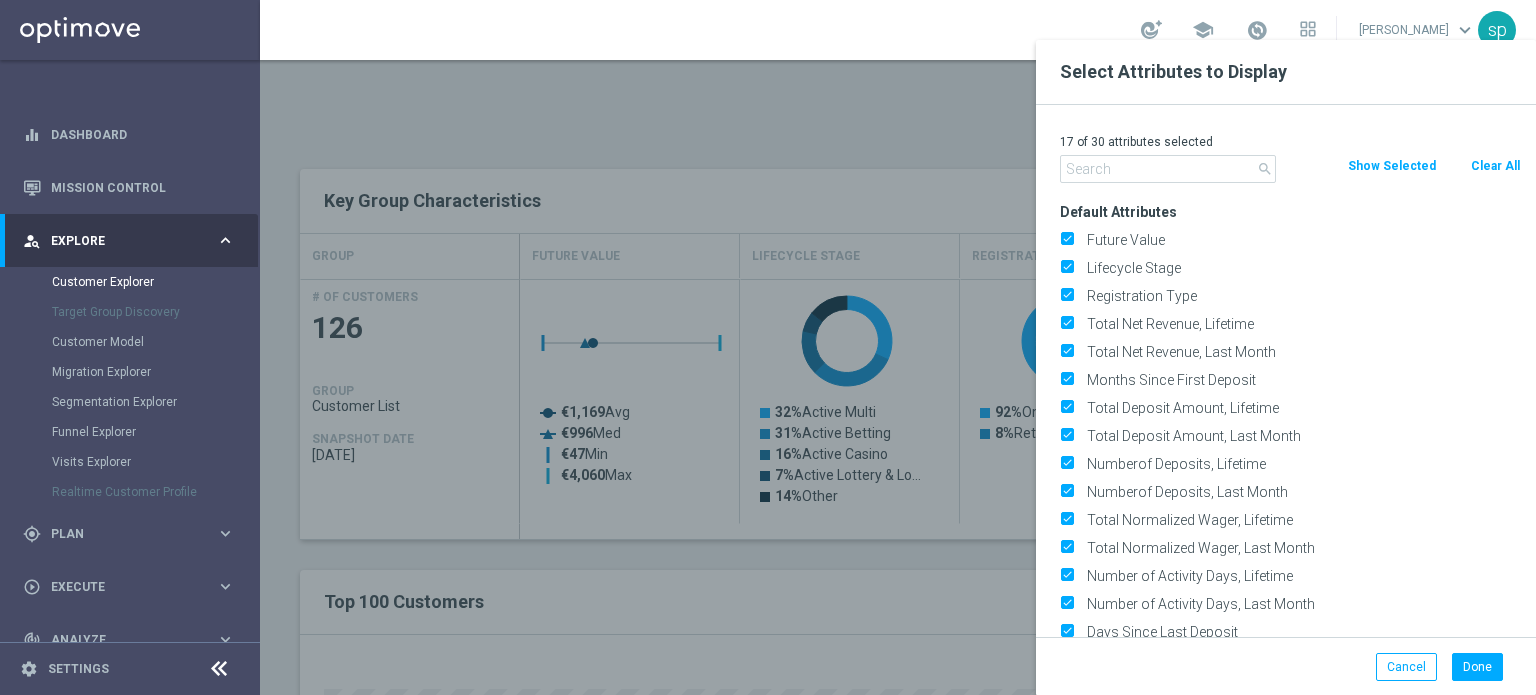 click 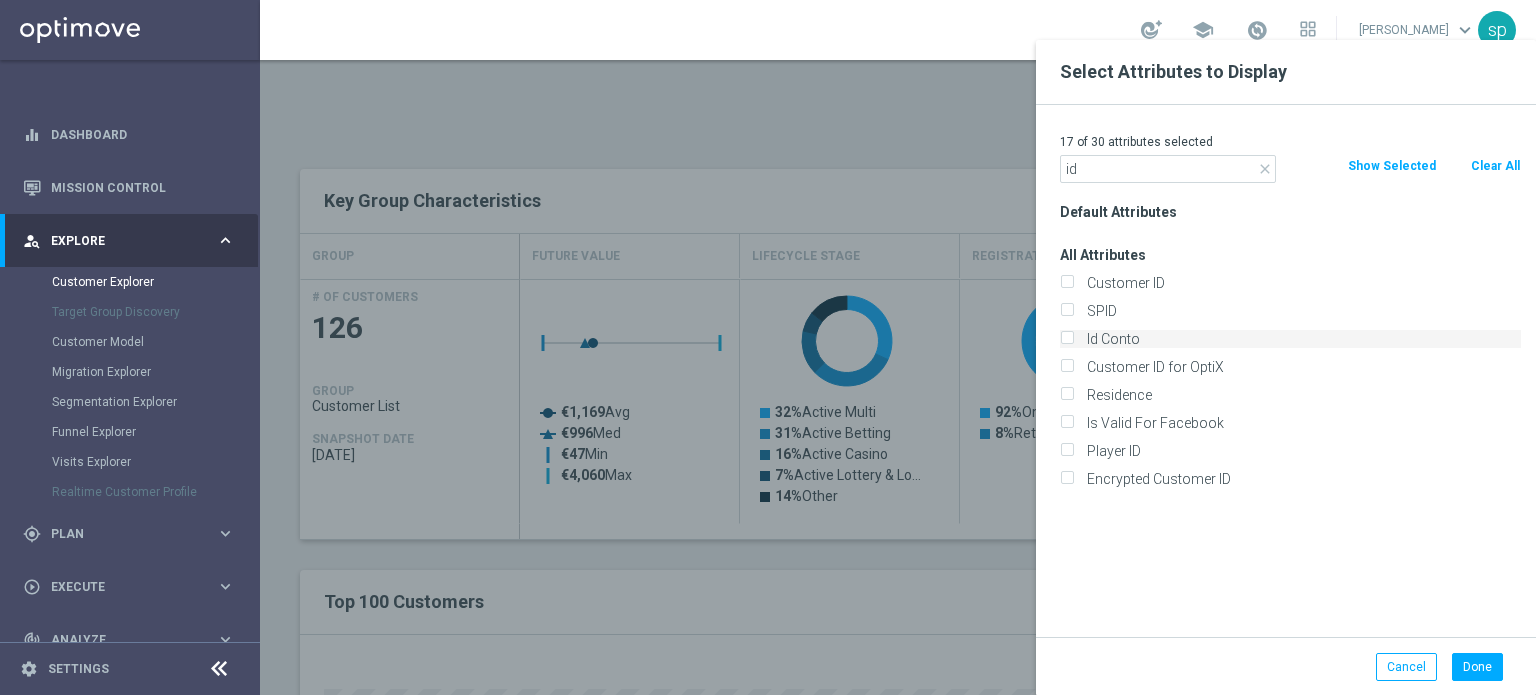 type on "id" 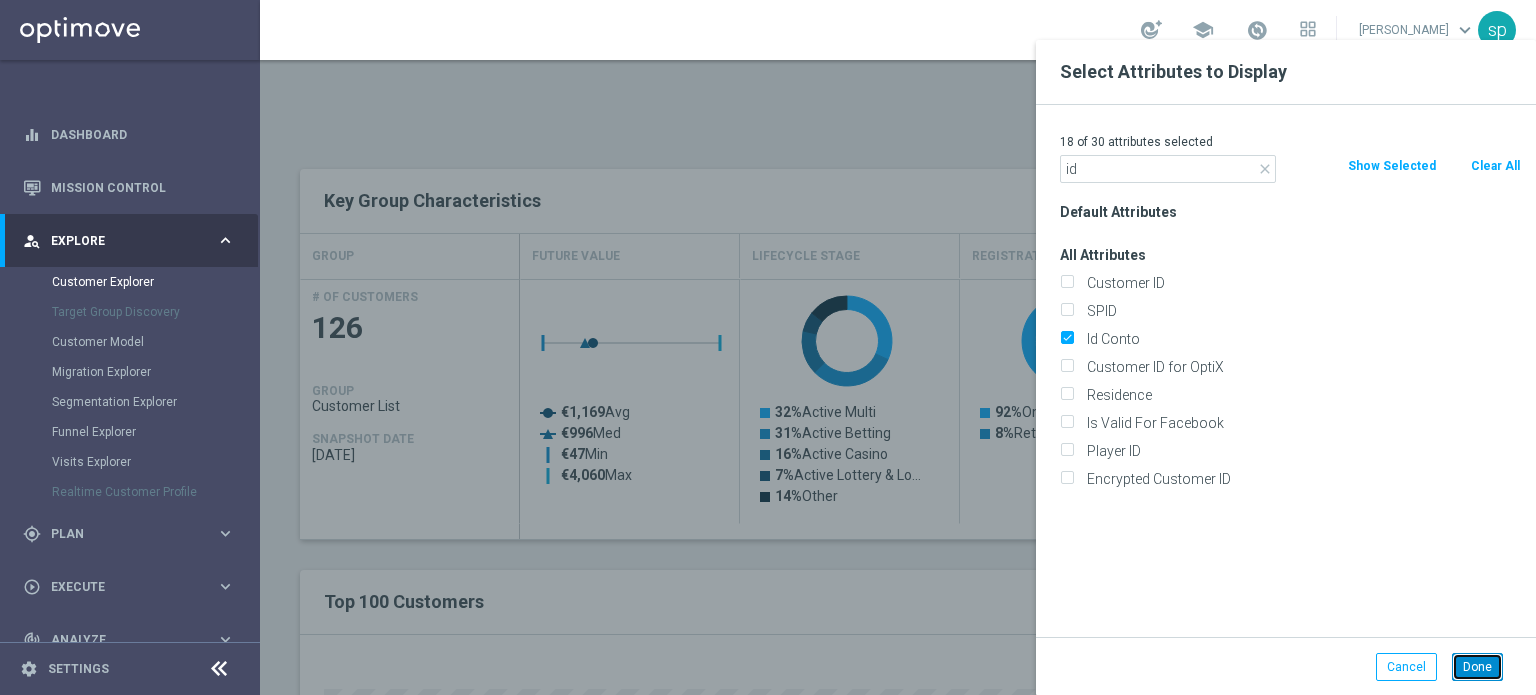 click on "Done" 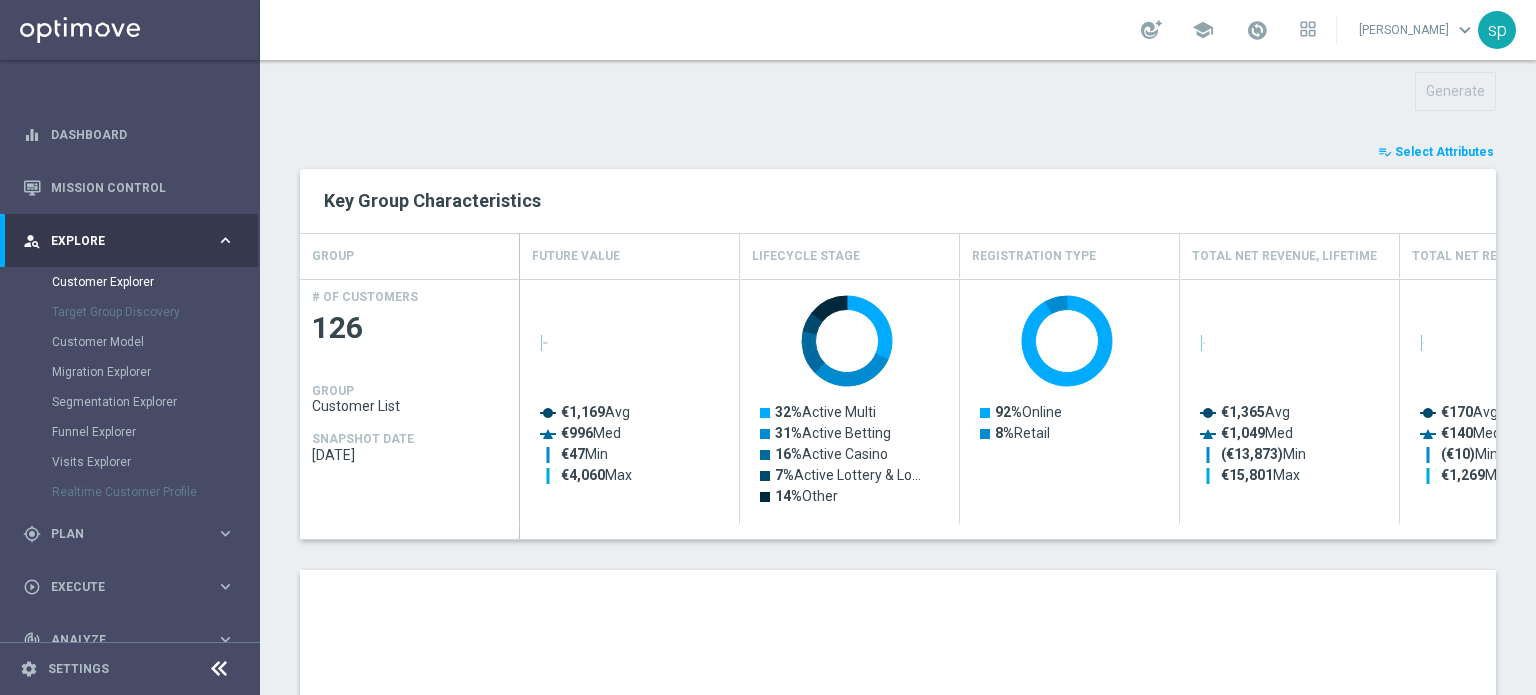 scroll, scrollTop: 1188, scrollLeft: 0, axis: vertical 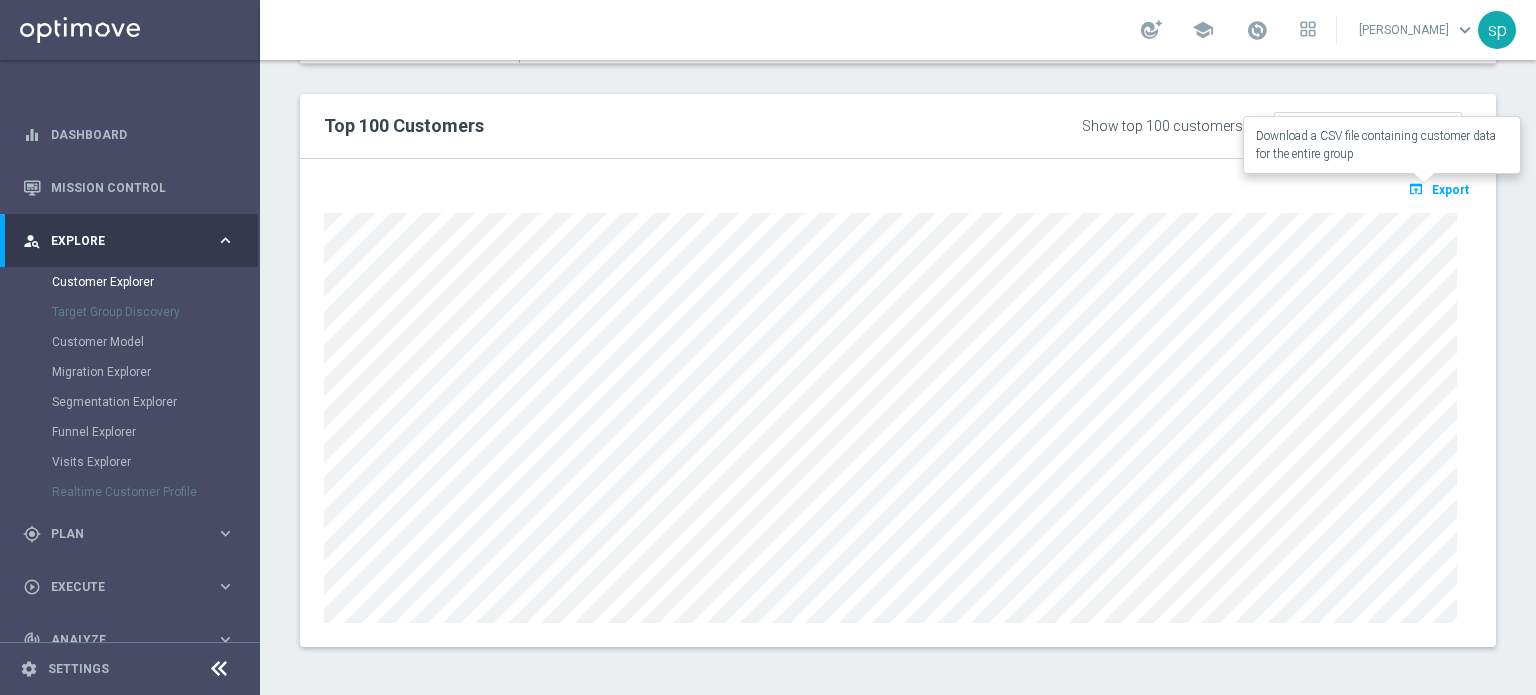 click on "Export" 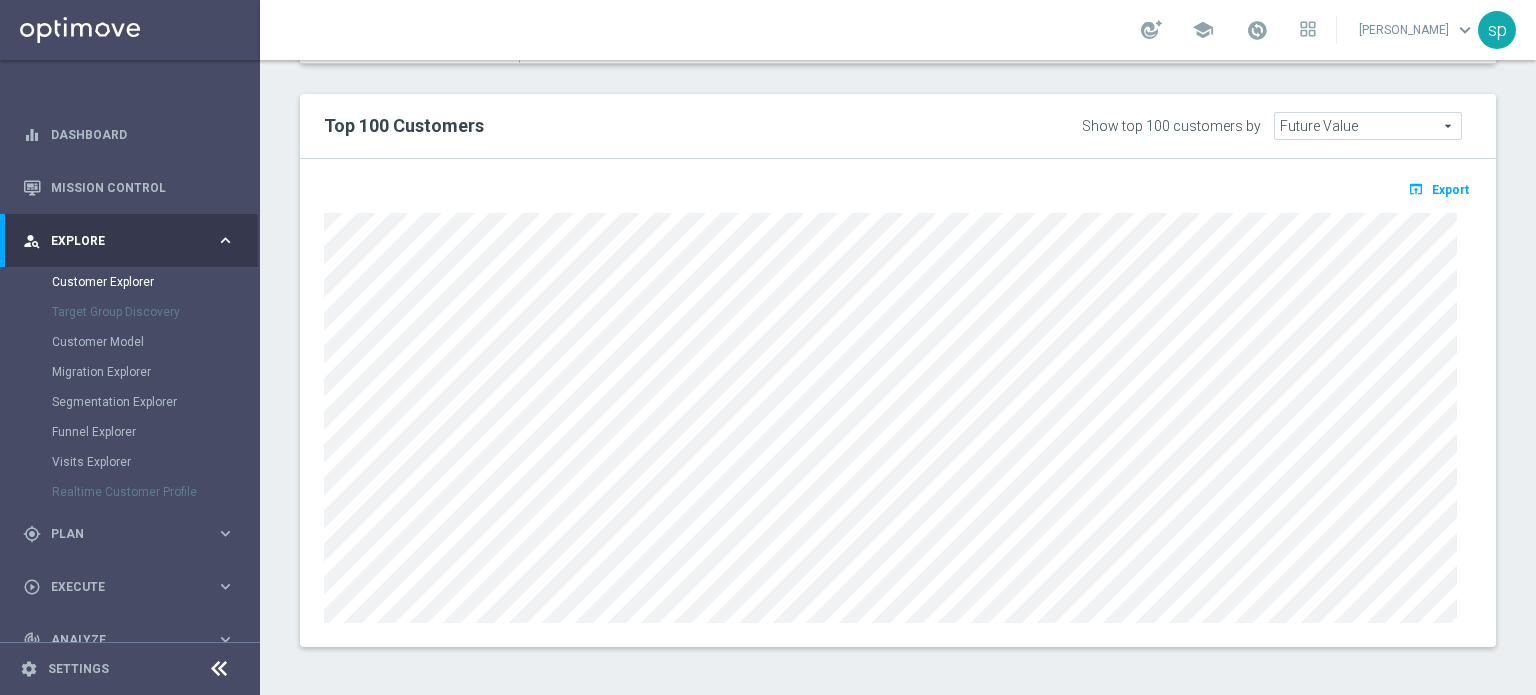 scroll, scrollTop: 632, scrollLeft: 0, axis: vertical 